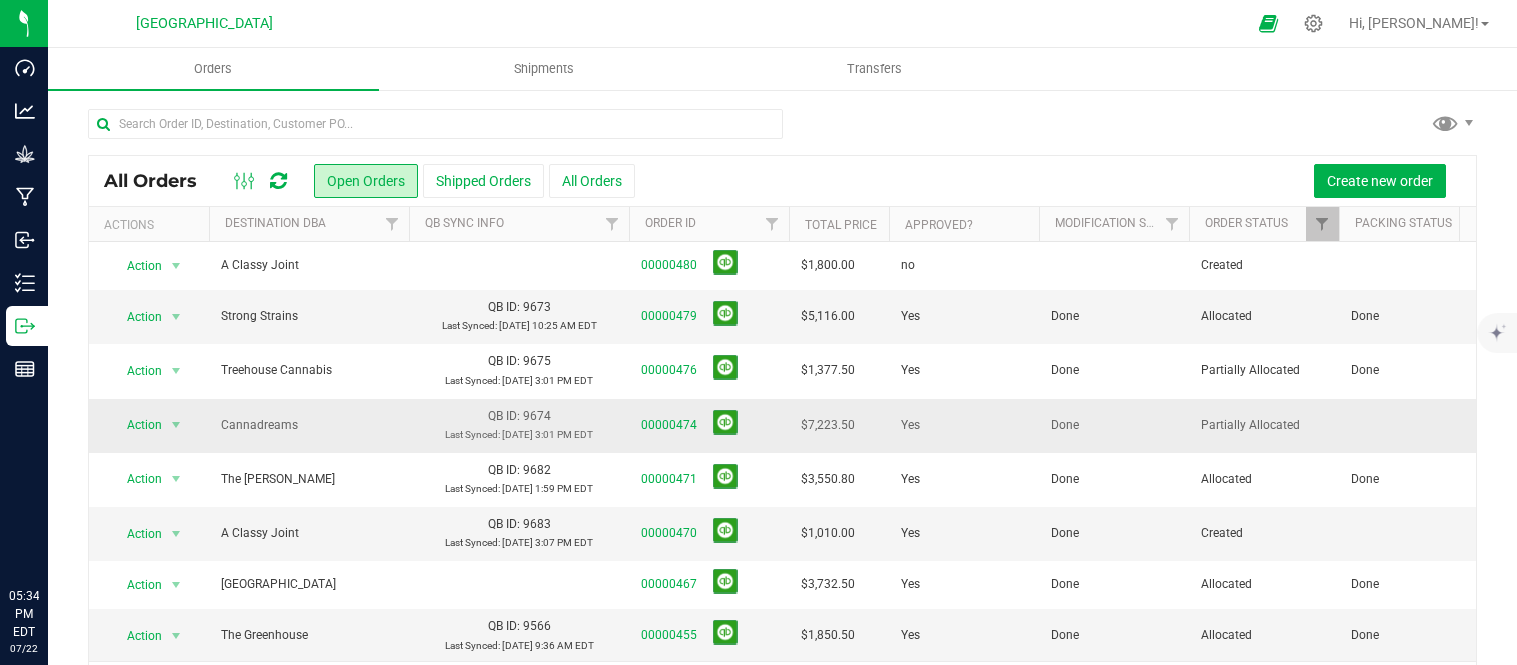 scroll, scrollTop: 0, scrollLeft: 0, axis: both 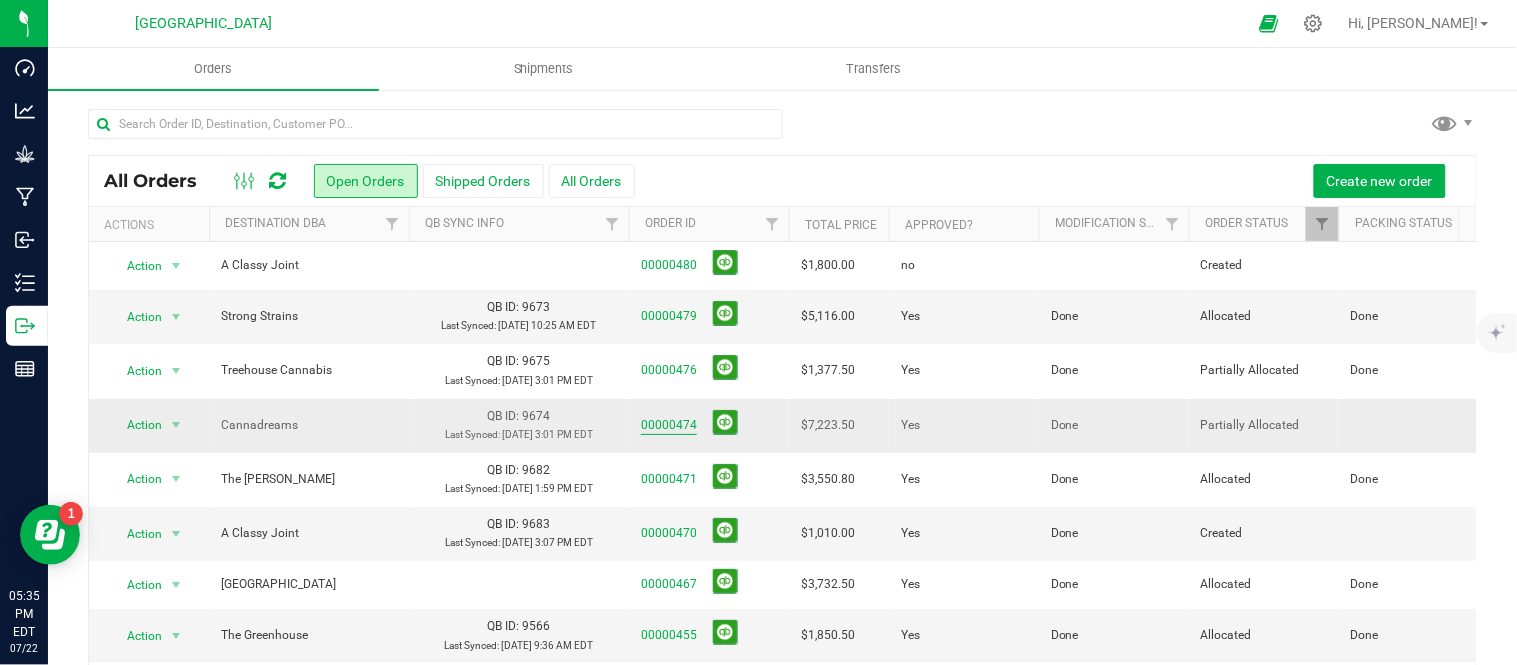 click on "00000474" at bounding box center [669, 425] 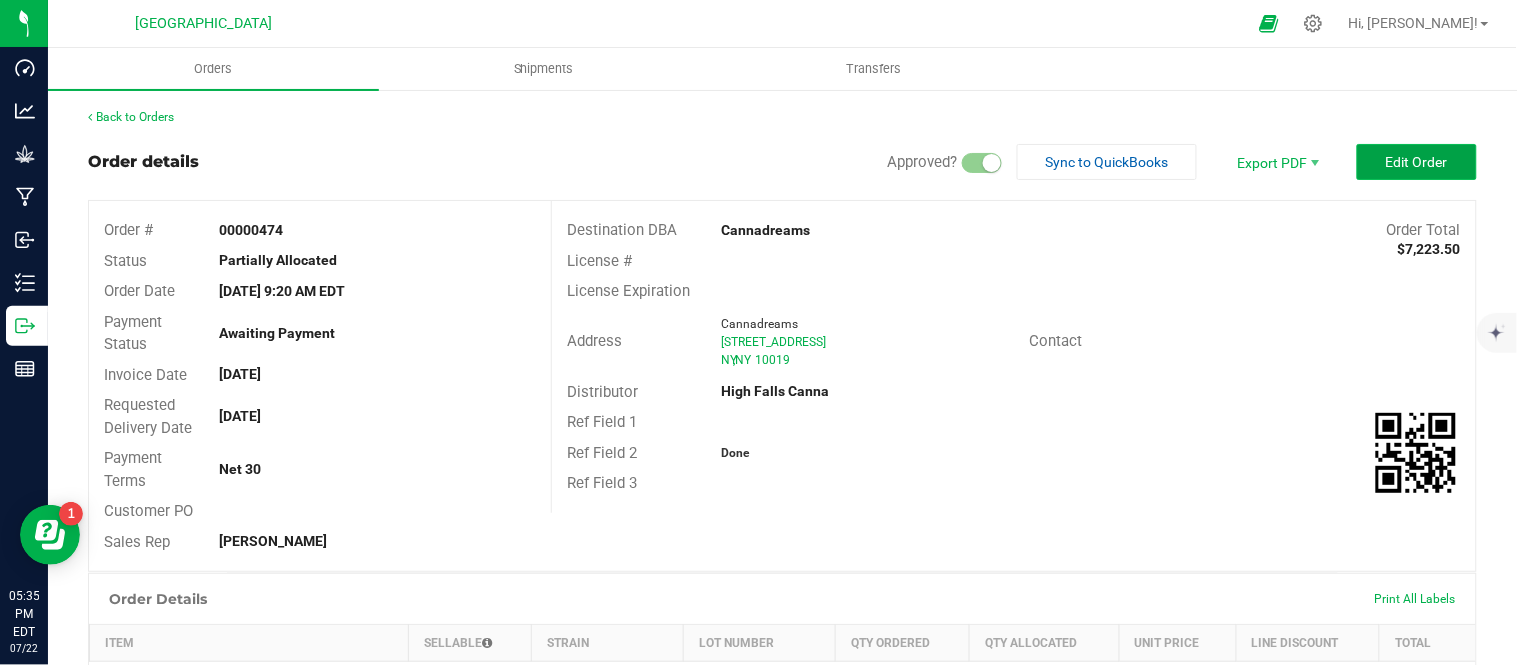 click on "Edit Order" at bounding box center (1417, 162) 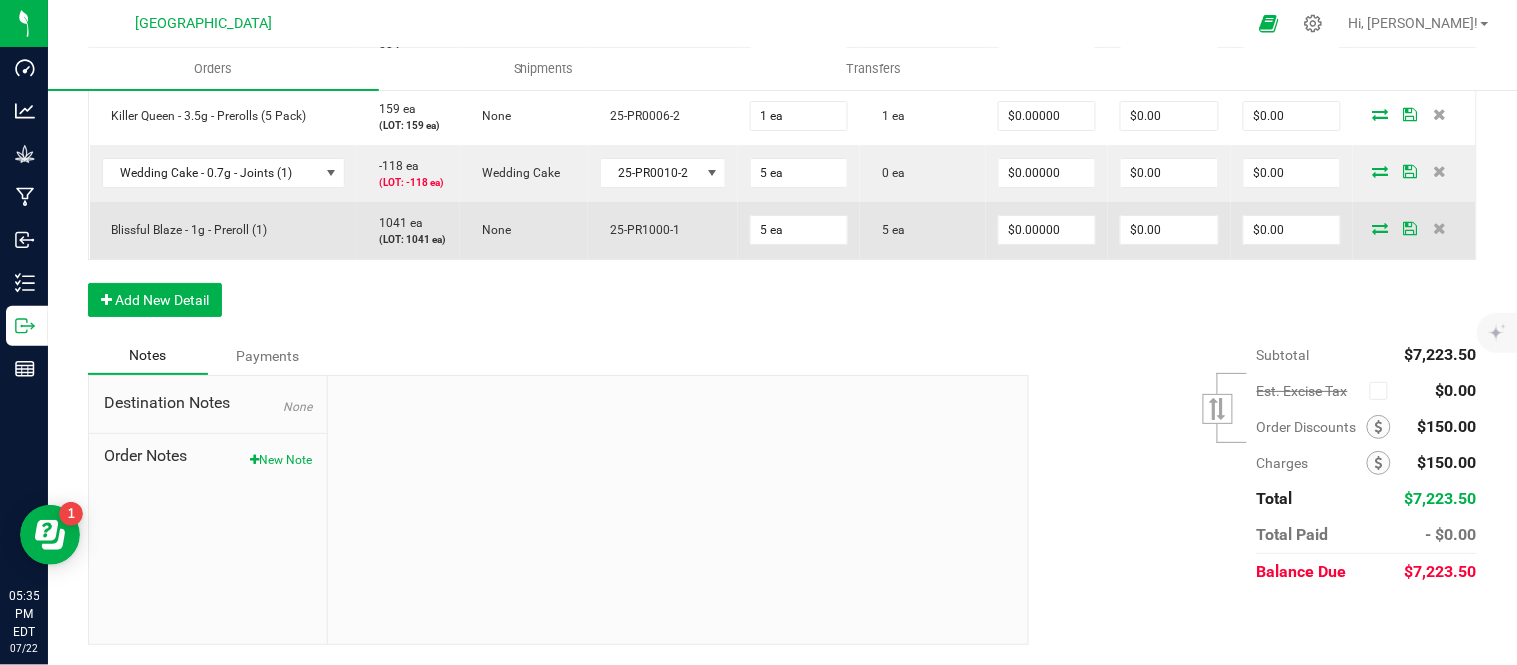 scroll, scrollTop: 2111, scrollLeft: 0, axis: vertical 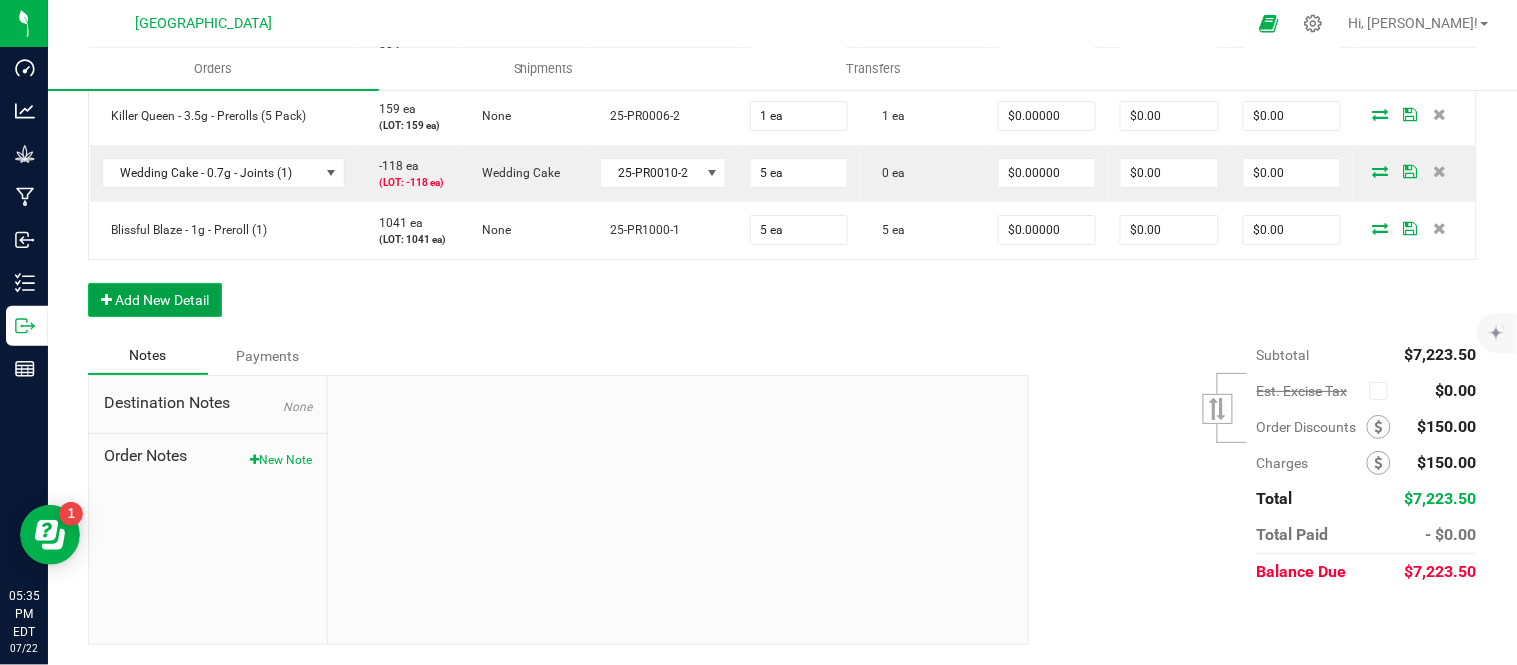 click on "Add New Detail" at bounding box center [155, 300] 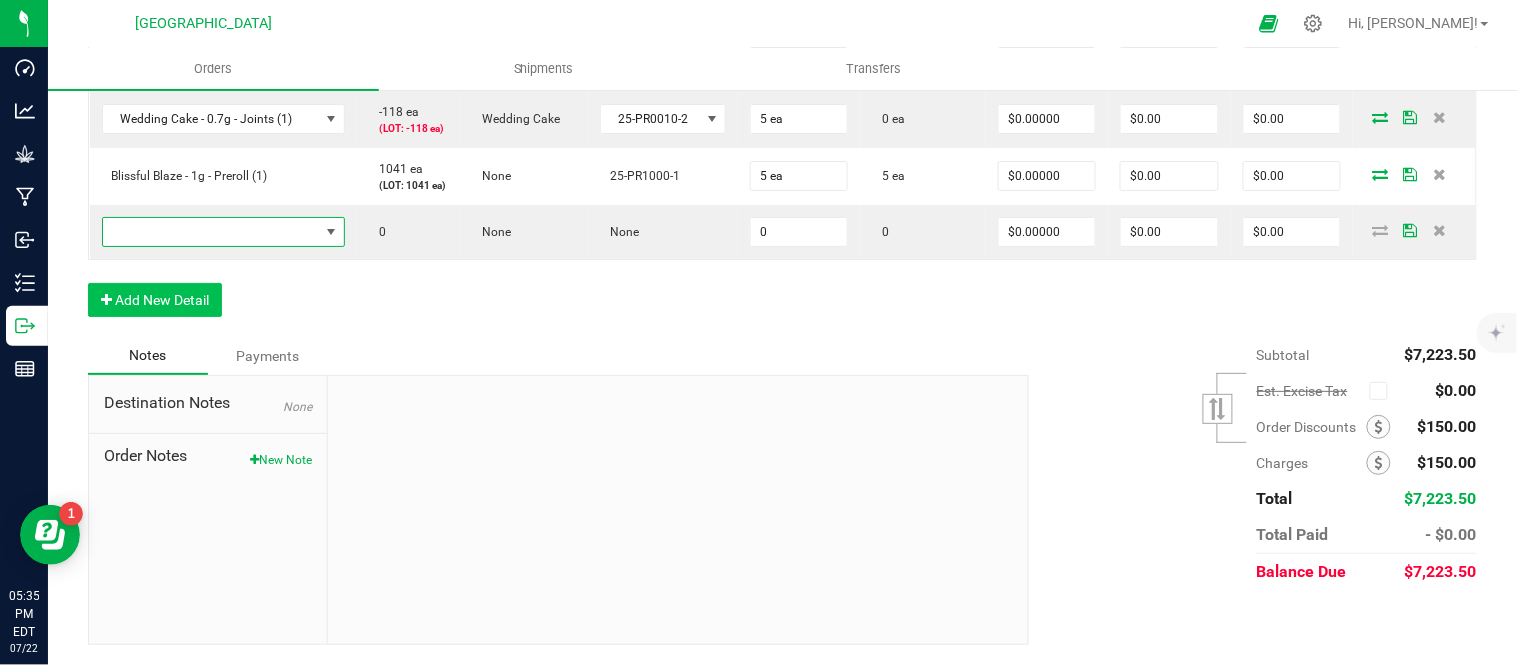 click at bounding box center (211, 232) 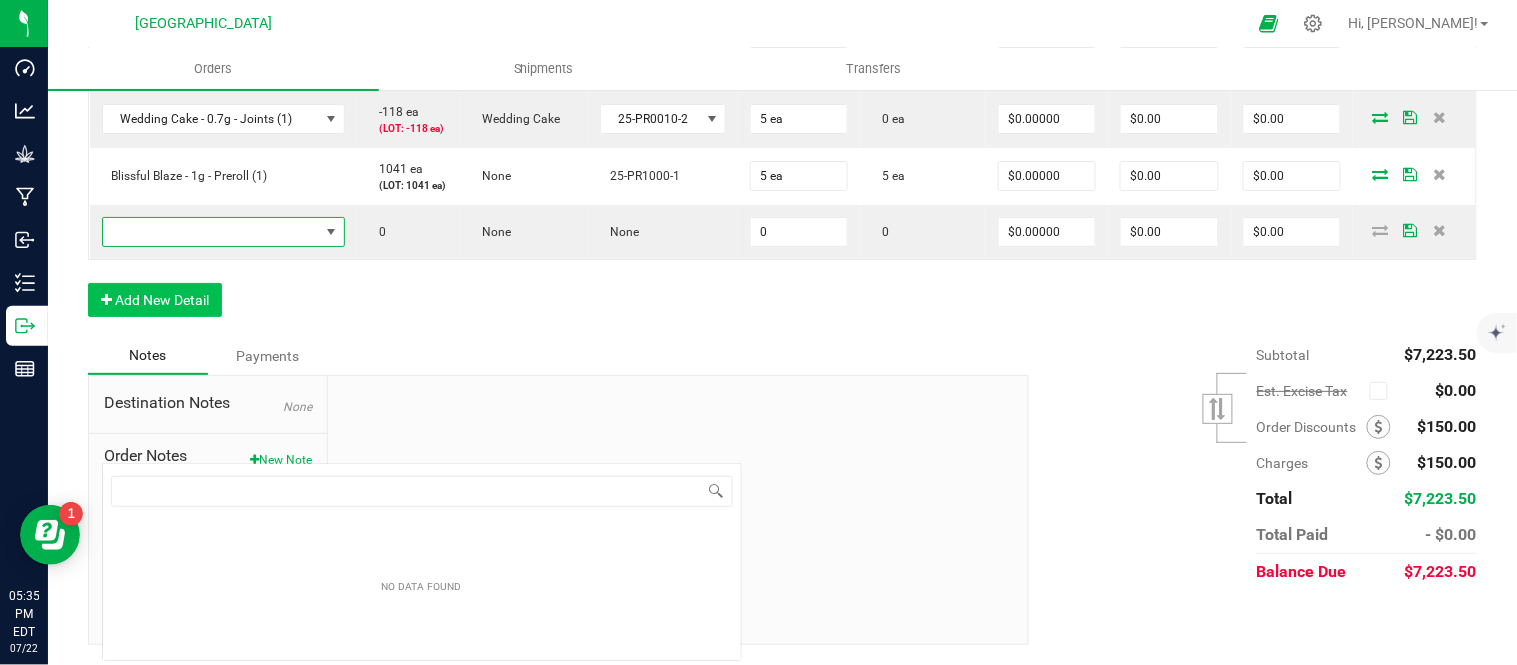 scroll, scrollTop: 99970, scrollLeft: 99763, axis: both 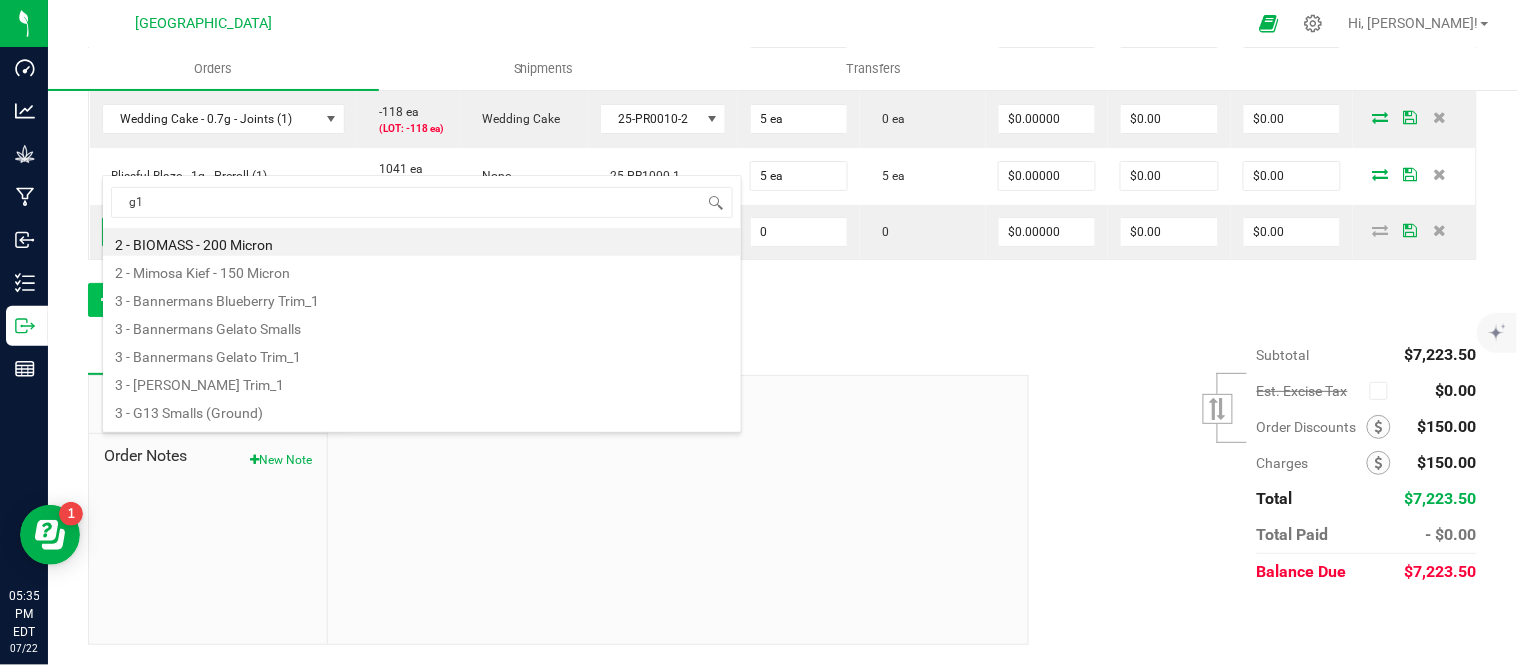 type on "g13" 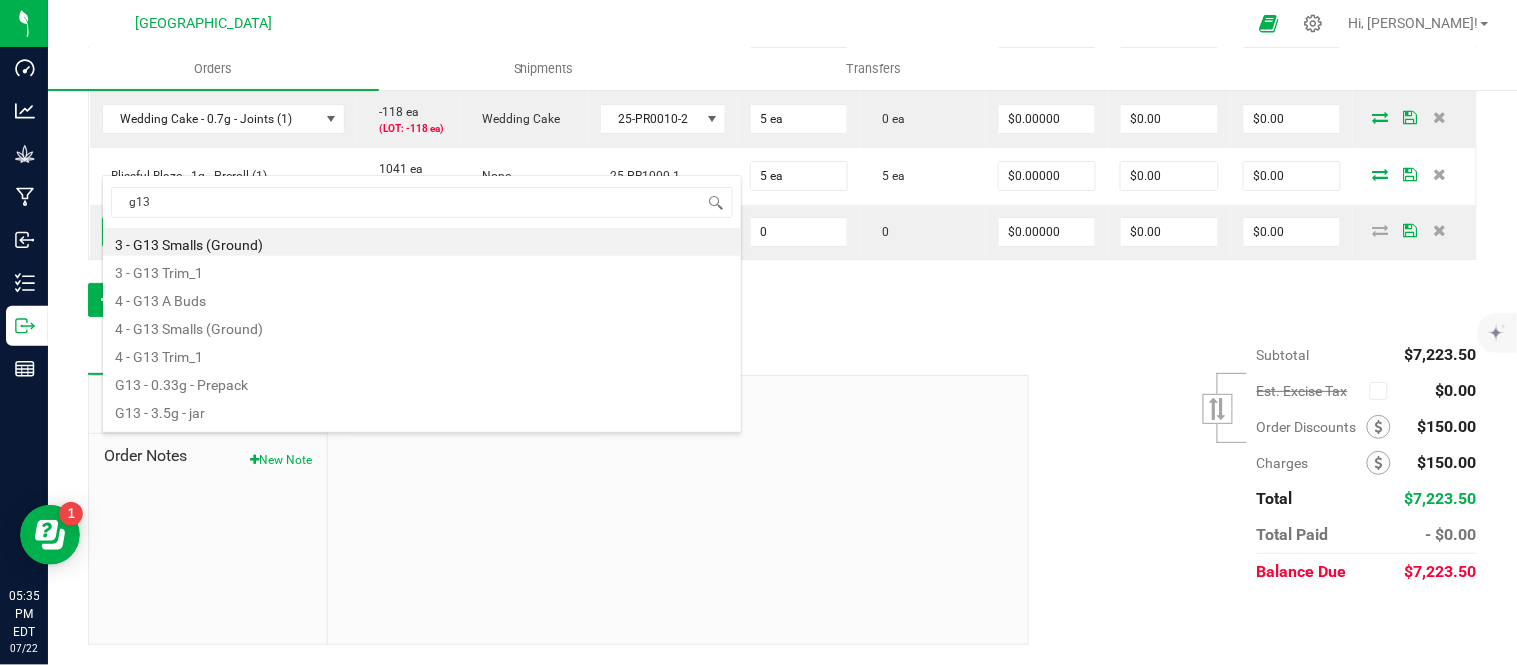 scroll, scrollTop: 80, scrollLeft: 0, axis: vertical 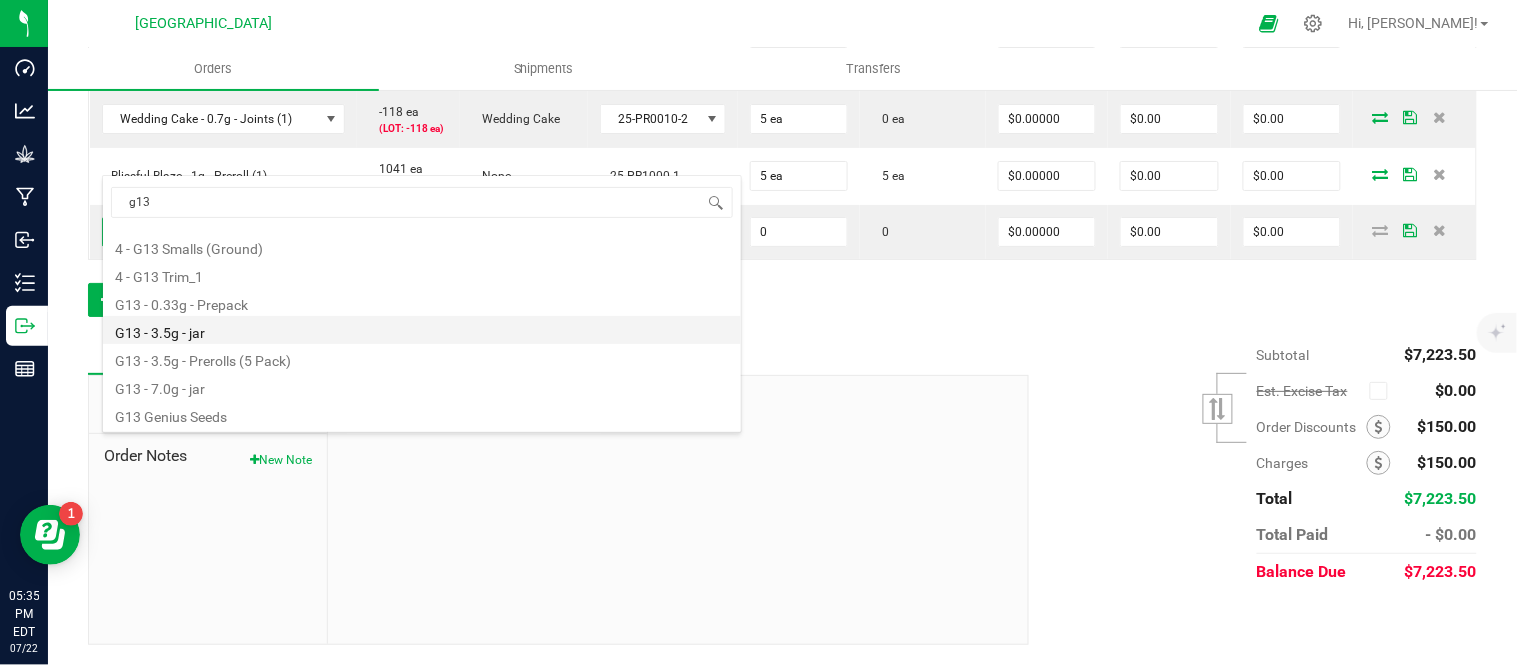 click on "G13 - 3.5g - jar" at bounding box center [422, 330] 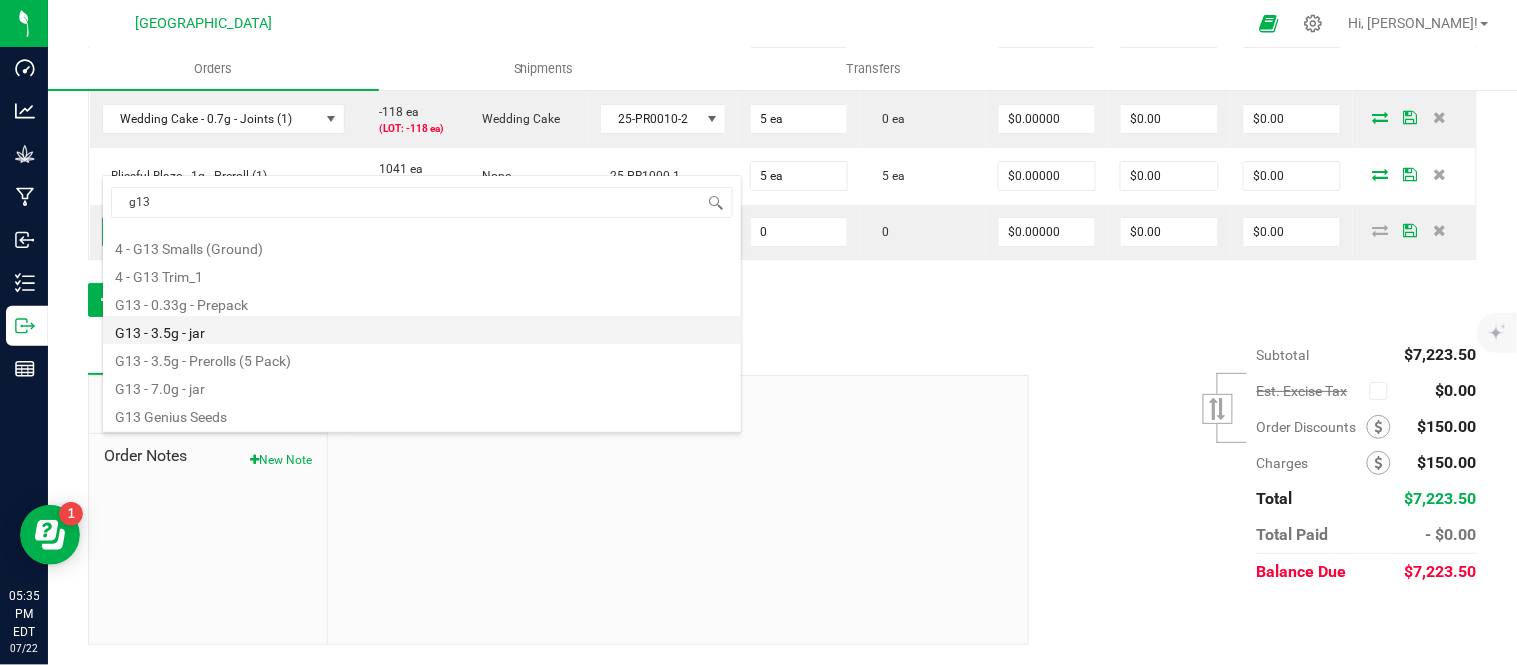 type on "0 ea" 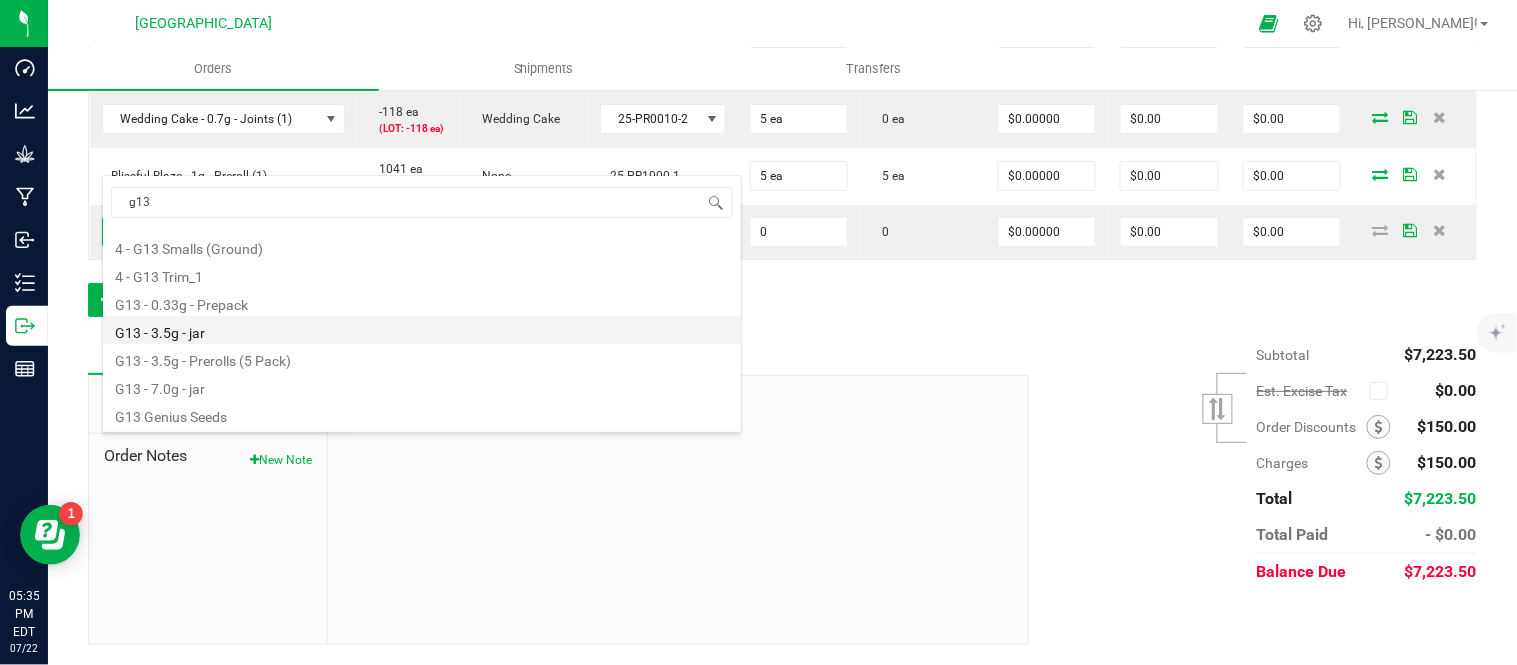 type on "$15.00000" 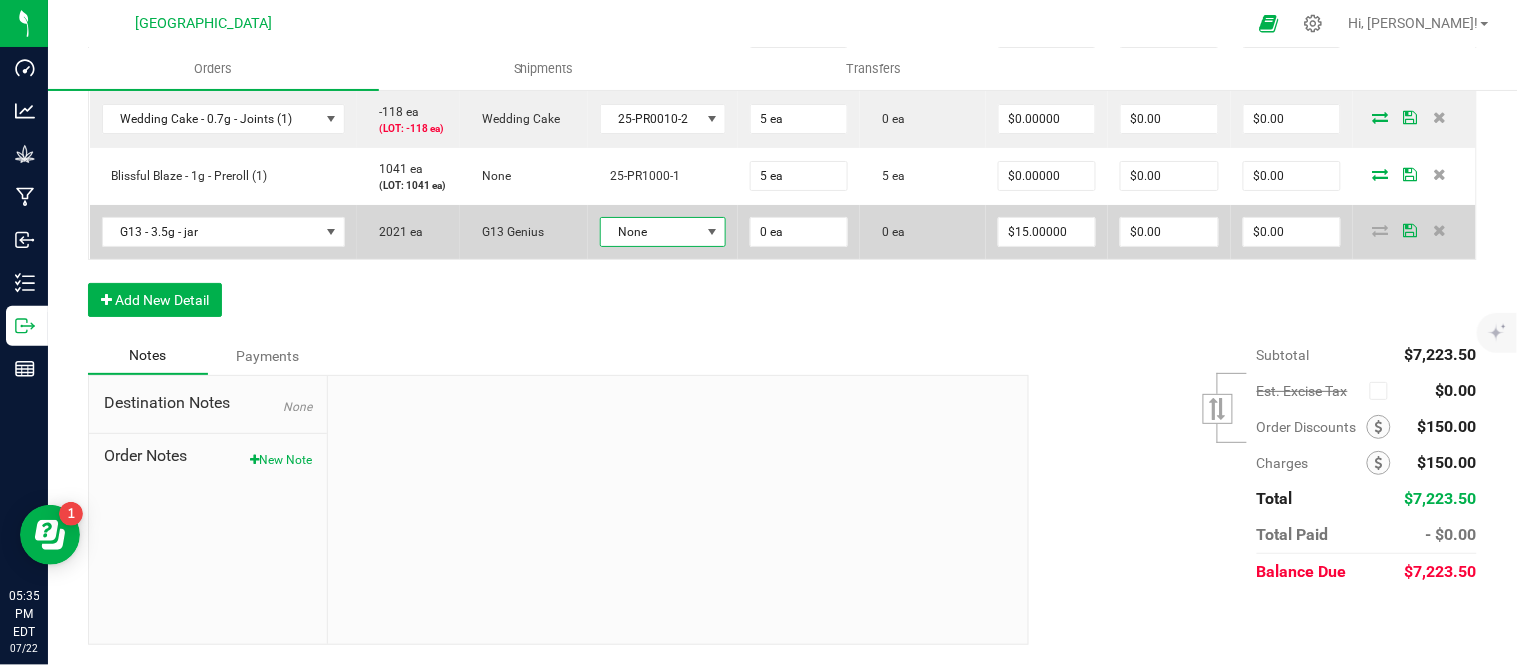 click on "None" at bounding box center [650, 232] 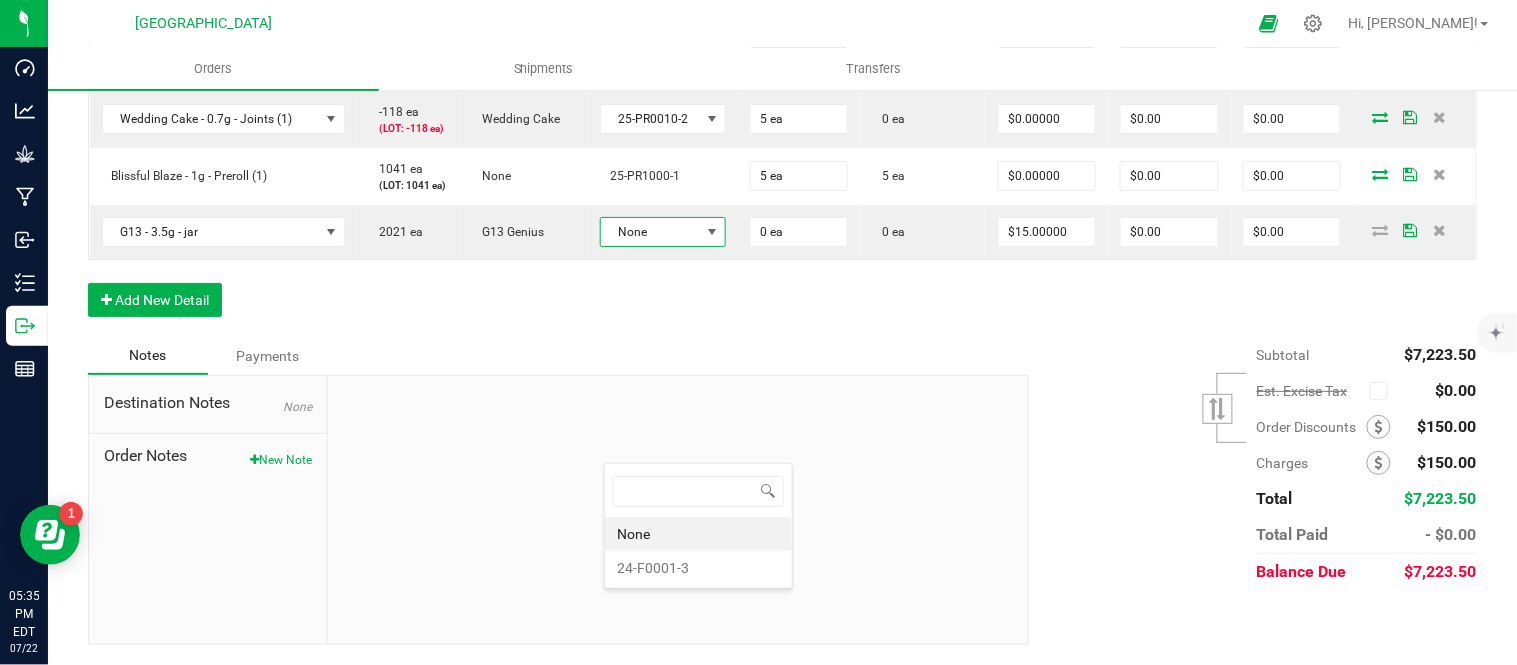 scroll, scrollTop: 99970, scrollLeft: 99872, axis: both 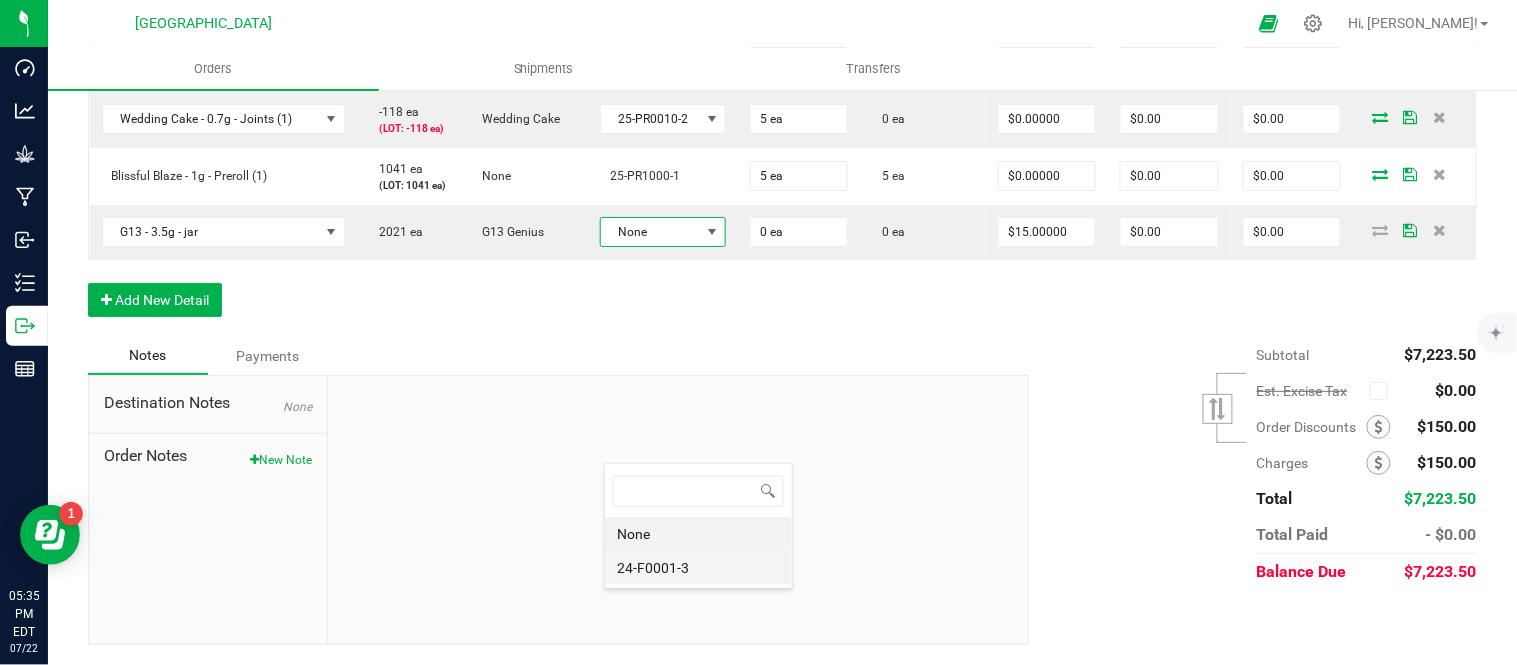 click on "24-F0001-3" at bounding box center (698, 568) 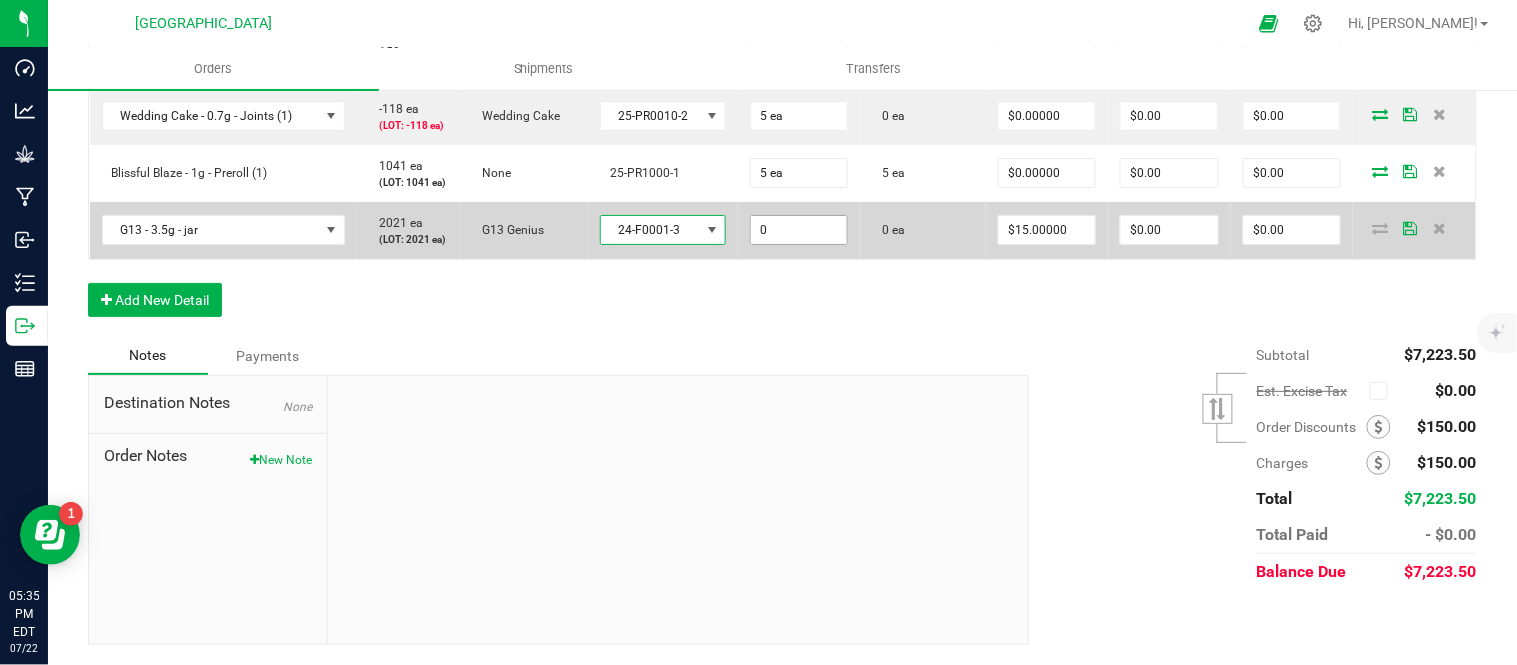 click on "0" at bounding box center (799, 230) 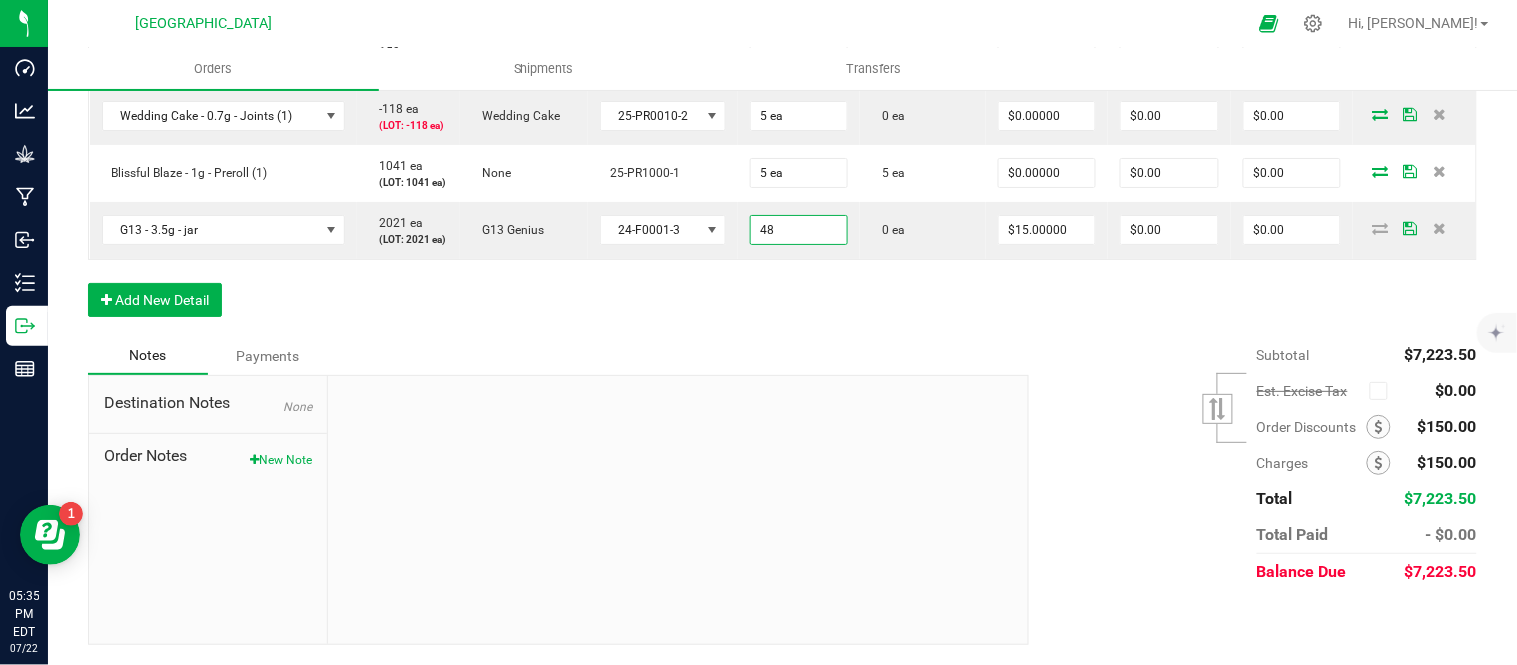 type on "48 ea" 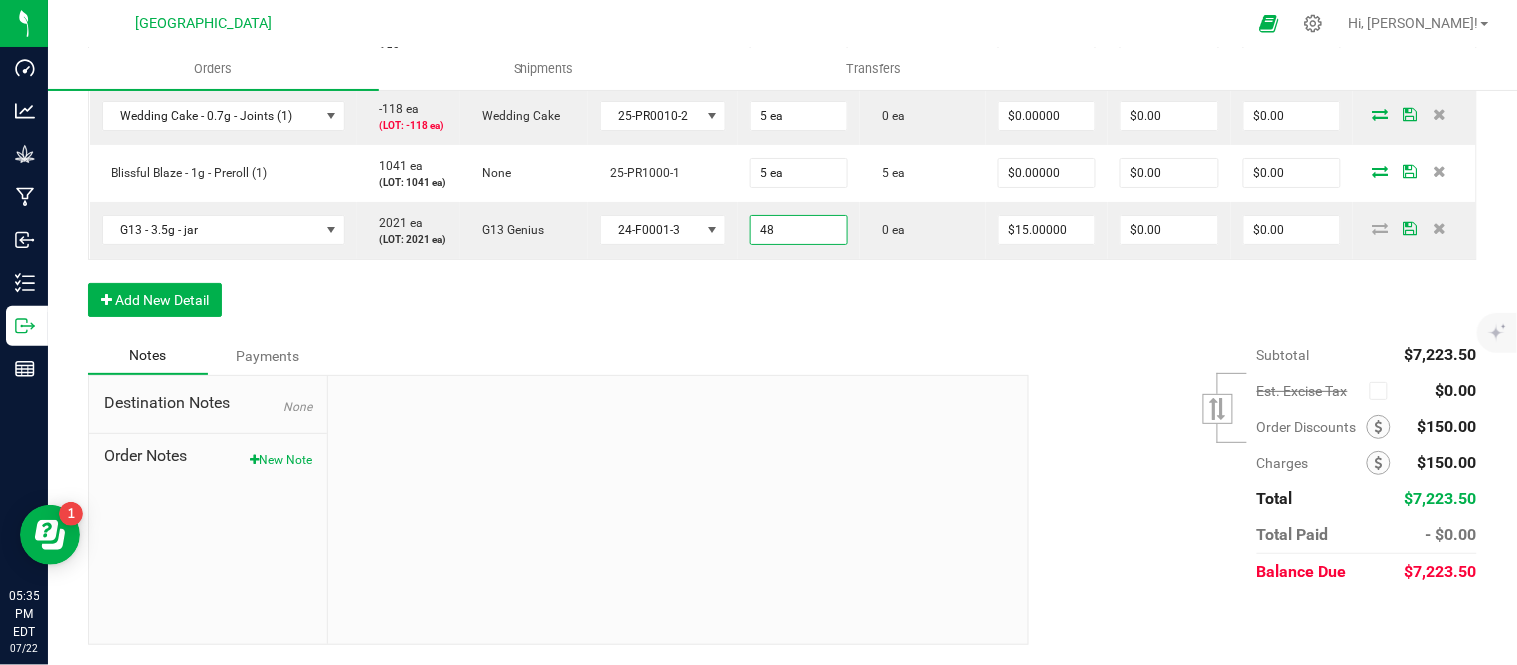 type on "$720.00" 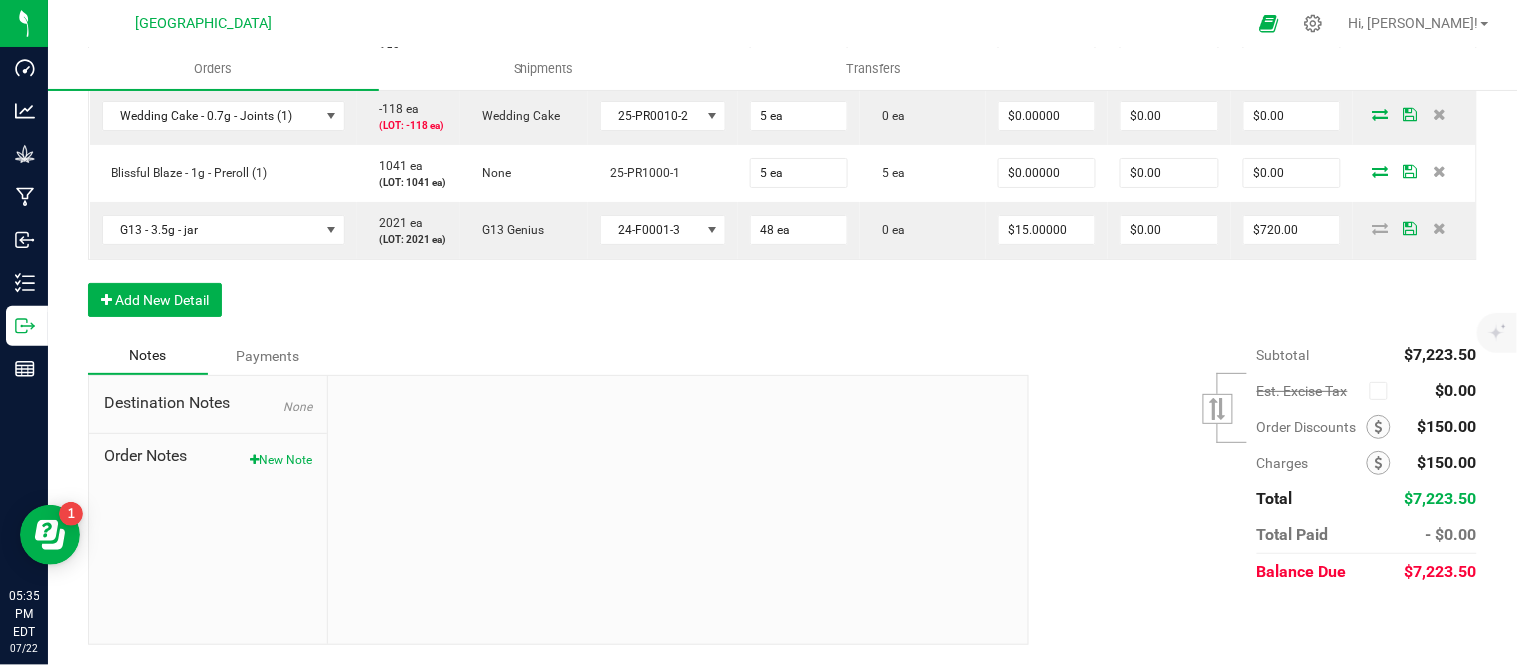 click on "Order Details Print All Labels Item  Sellable  Strain  Lot Number  Qty Ordered Qty Allocated Unit Price Line Discount Total Actions  Blissful Blaze - 1g - Preroll (1)   1041 ea   (LOT: 1041 ea)   None   25-PR1000-1  25 ea  25 ea  $6.00000 $0.00 $150.00 Wedding Cake - 0.7g - Joints (1)  -118 ea   (LOT: -118 ea)   Wedding Cake  25-PR0010-2 125 ea  0 ea  $4.42000 $0.00 $552.50  Killer Queen - 3.5g - Prerolls (5 Pack)   159 ea   (LOT: 159 ea)   None   25-PR0006-2  40 ea  40 ea  $15.00000 $0.00 $600.00  G13 - 0.33g - Prepack   284 ea   (LOT: 284 ea)   None   25-PP0001-1  25 ea  25 ea  $4.42000 $0.00 $110.50  Killer Queen - 0.33g - Infused Prepack   395 ea   (LOT: 395 ea)   Killer Queen   25-PP1000-1  25 ea  25 ea  $4.42000 $0.00 $110.50  Super Mobility - 15ml - Tincture   1363 ea   (LOT: 1363 ea)   None   HFSM101  24 ea  24 ea  $20.00000 $0.00 $480.00  Ocifer - 3.5g - jar   626 ea   (LOT: 626 ea)   Ocifer   24-F0037-1  24 ea  24 ea  $15.00000 $0.00 $360.00  1329 ea   Killer Queen" at bounding box center [782, -488] 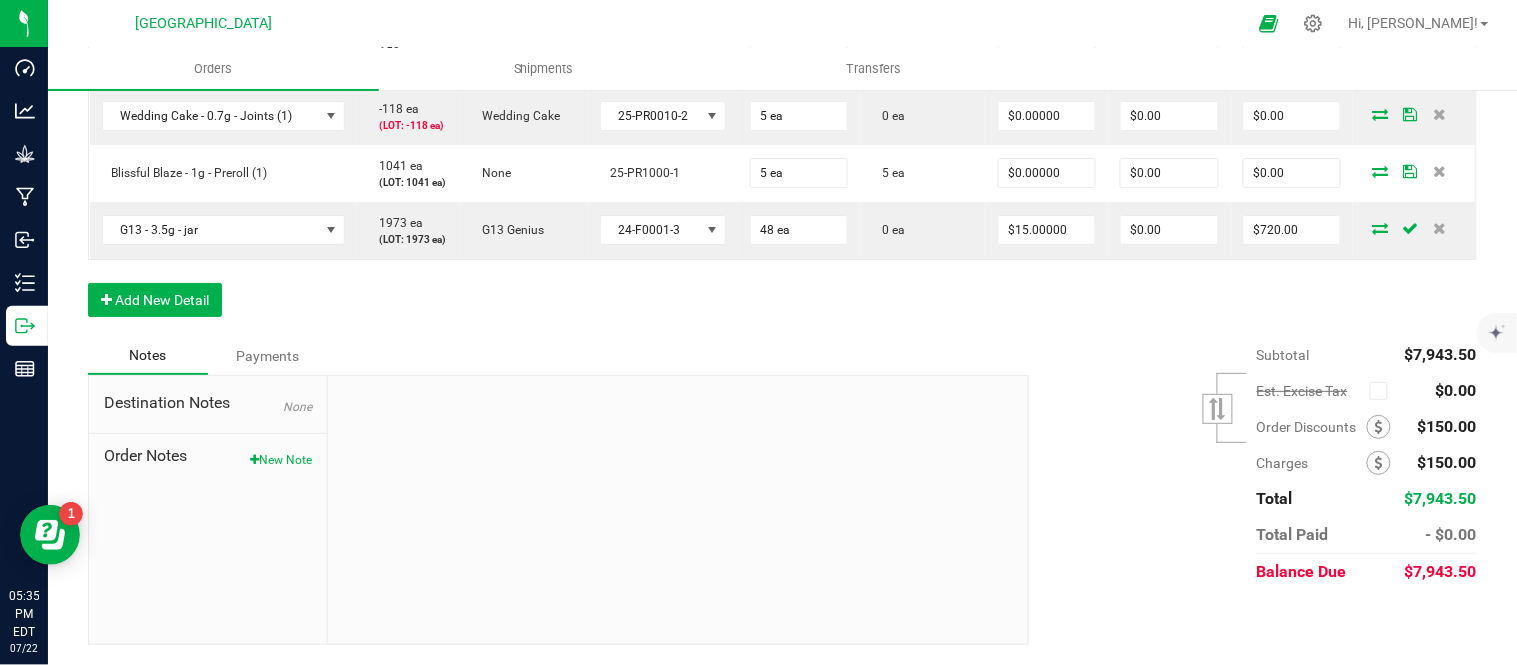 scroll, scrollTop: 2222, scrollLeft: 0, axis: vertical 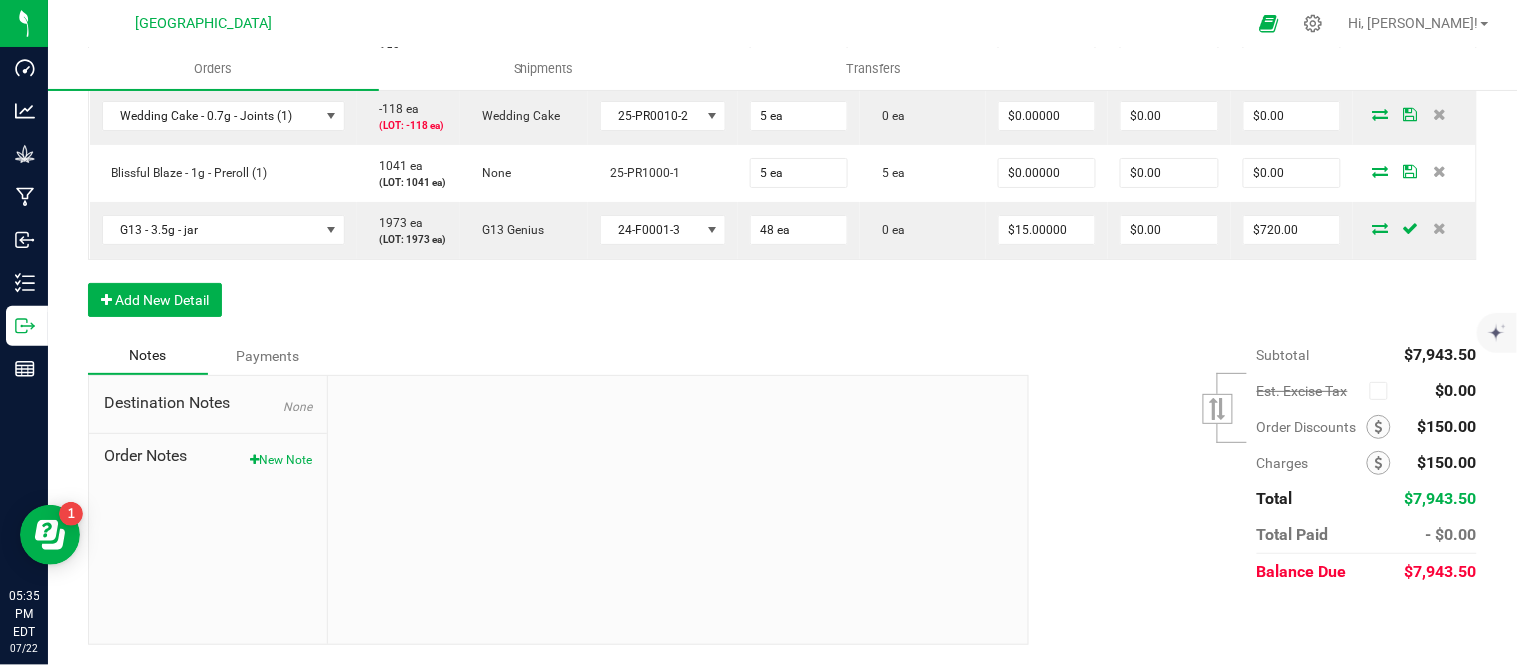 click on "Order Details Print All Labels Item  Sellable  Strain  Lot Number  Qty Ordered Qty Allocated Unit Price Line Discount Total Actions  Blissful Blaze - 1g - Preroll (1)   1041 ea   (LOT: 1041 ea)   None   25-PR1000-1  25 ea  25 ea  $6.00000 $0.00 $150.00 Wedding Cake - 0.7g - Joints (1)  -118 ea   (LOT: -118 ea)   Wedding Cake  25-PR0010-2 125 ea  0 ea  $4.42000 $0.00 $552.50  Killer Queen - 3.5g - Prerolls (5 Pack)   159 ea   (LOT: 159 ea)   None   25-PR0006-2  40 ea  40 ea  $15.00000 $0.00 $600.00  G13 - 0.33g - Prepack   284 ea   (LOT: 284 ea)   None   25-PP0001-1  25 ea  25 ea  $4.42000 $0.00 $110.50  Killer Queen - 0.33g - Infused Prepack   395 ea   (LOT: 395 ea)   Killer Queen   25-PP1000-1  25 ea  25 ea  $4.42000 $0.00 $110.50  Super Mobility - 15ml - Tincture   1363 ea   (LOT: 1363 ea)   None   HFSM101  24 ea  24 ea  $20.00000 $0.00 $480.00  Ocifer - 3.5g - jar   626 ea   (LOT: 626 ea)   Ocifer   24-F0037-1  24 ea  24 ea  $15.00000 $0.00 $360.00  1329 ea   Killer Queen" at bounding box center [782, -488] 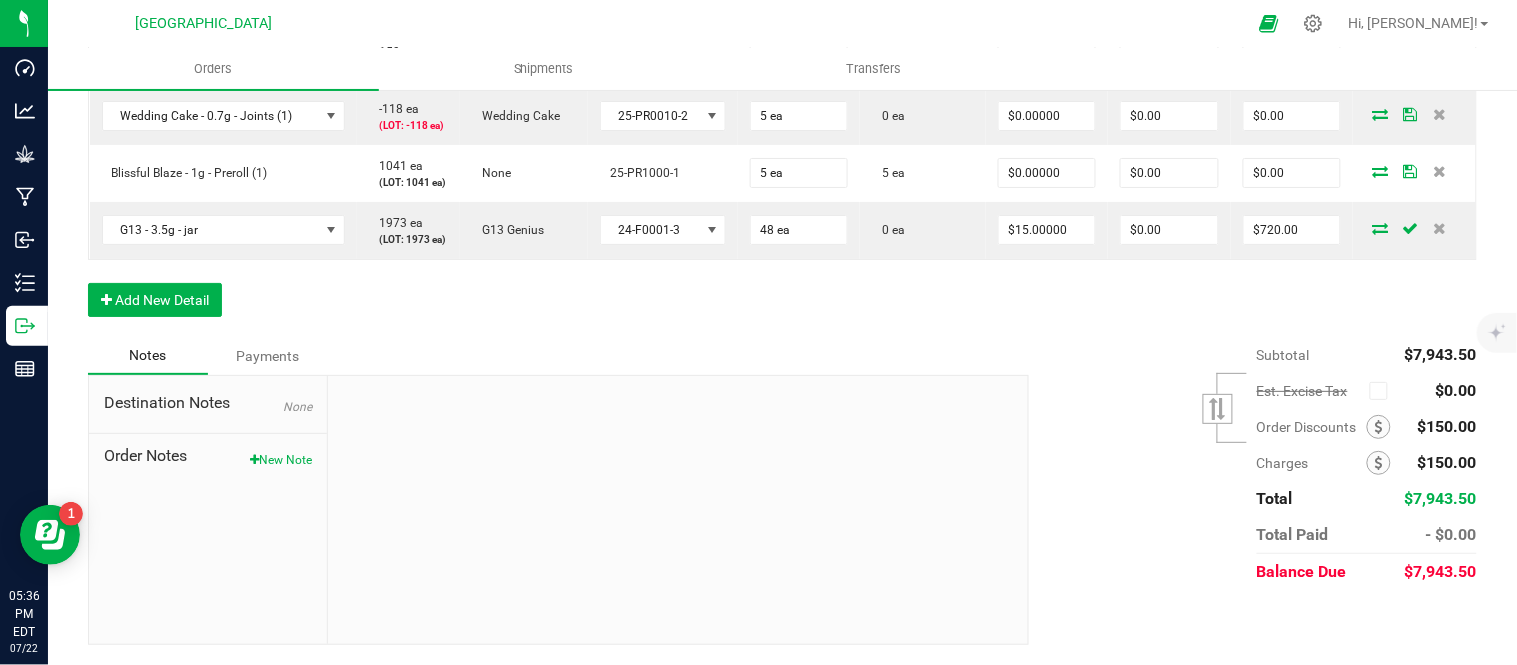 scroll, scrollTop: 2354, scrollLeft: 0, axis: vertical 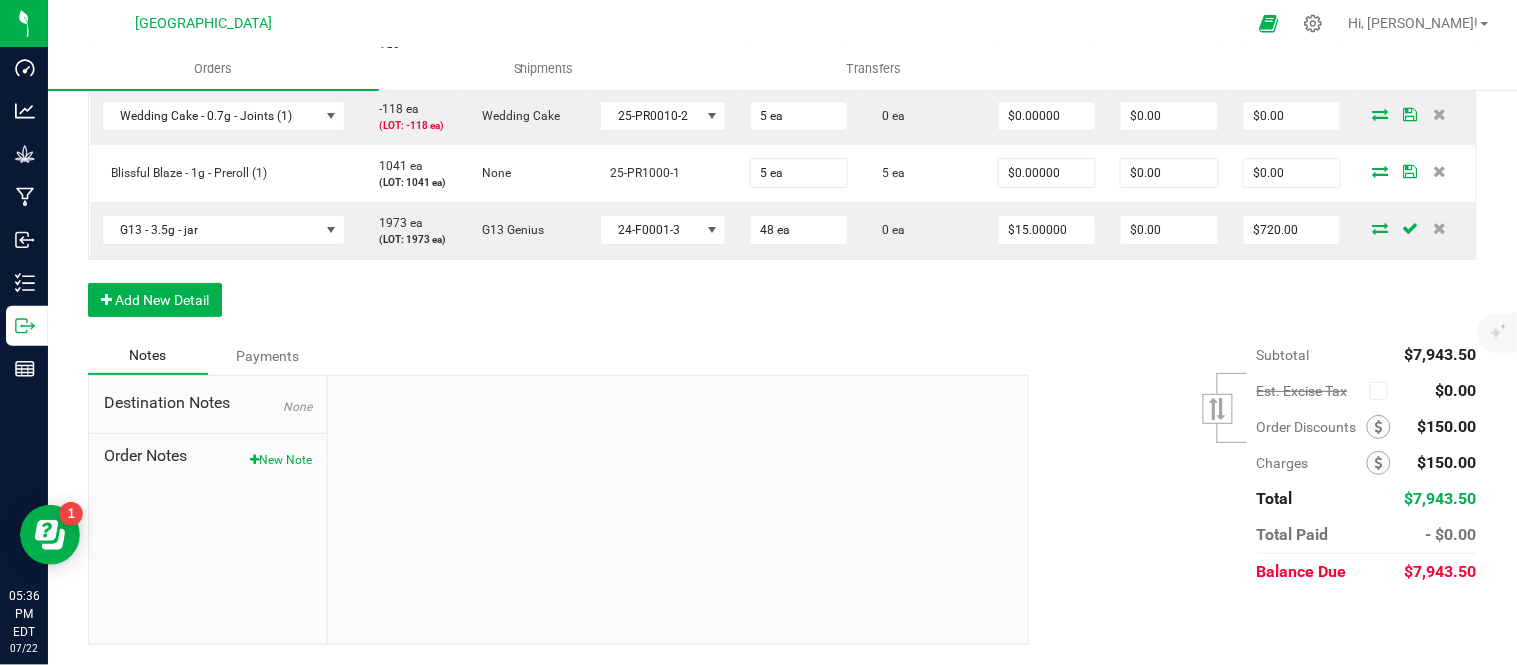 click on "Subtotal
$7,943.50
Est. Excise Tax" at bounding box center (1245, 463) 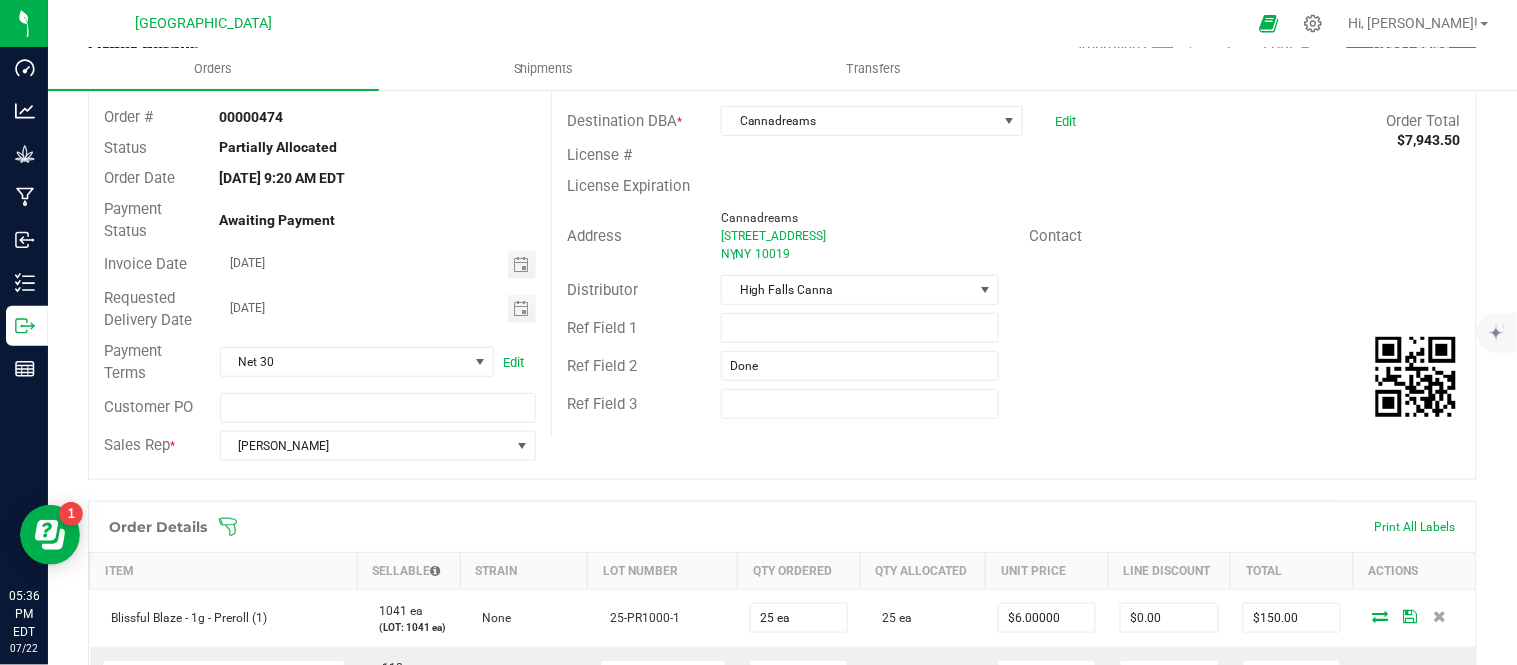 scroll, scrollTop: 0, scrollLeft: 0, axis: both 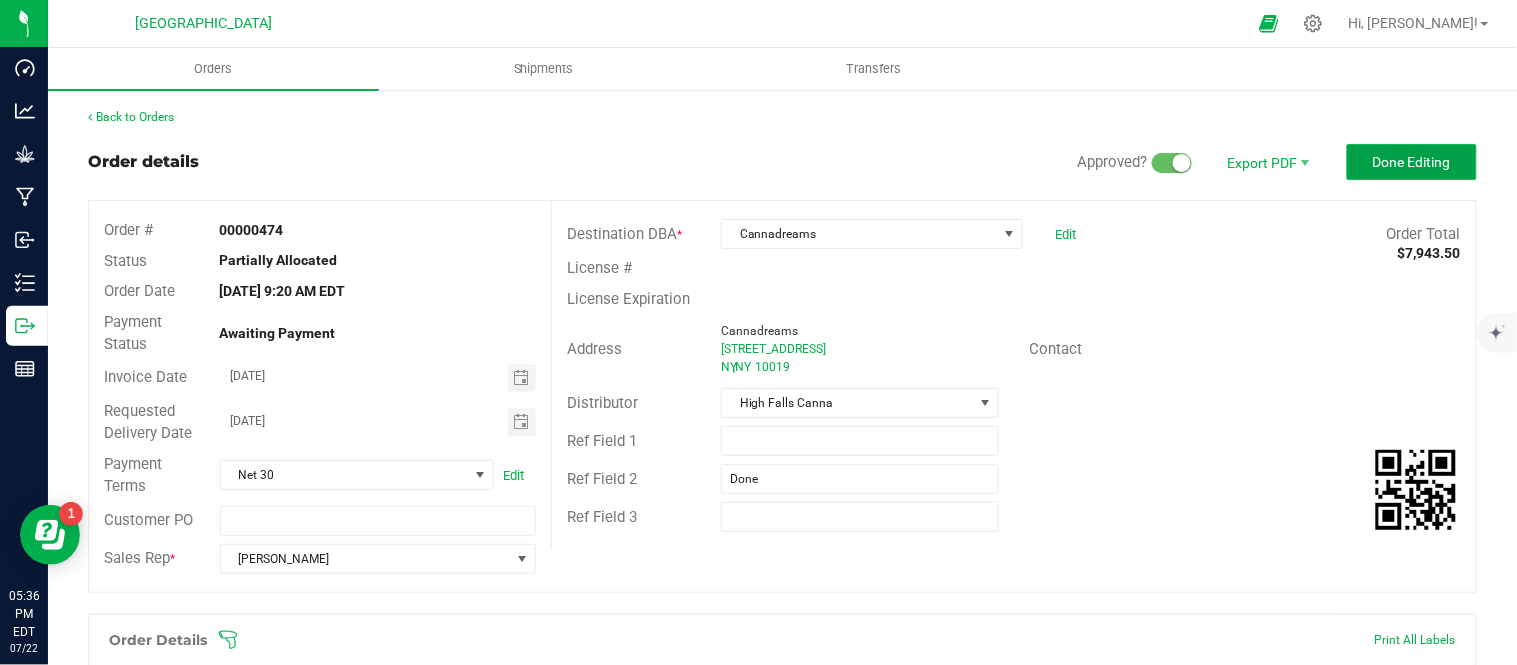 click on "Done Editing" at bounding box center [1412, 162] 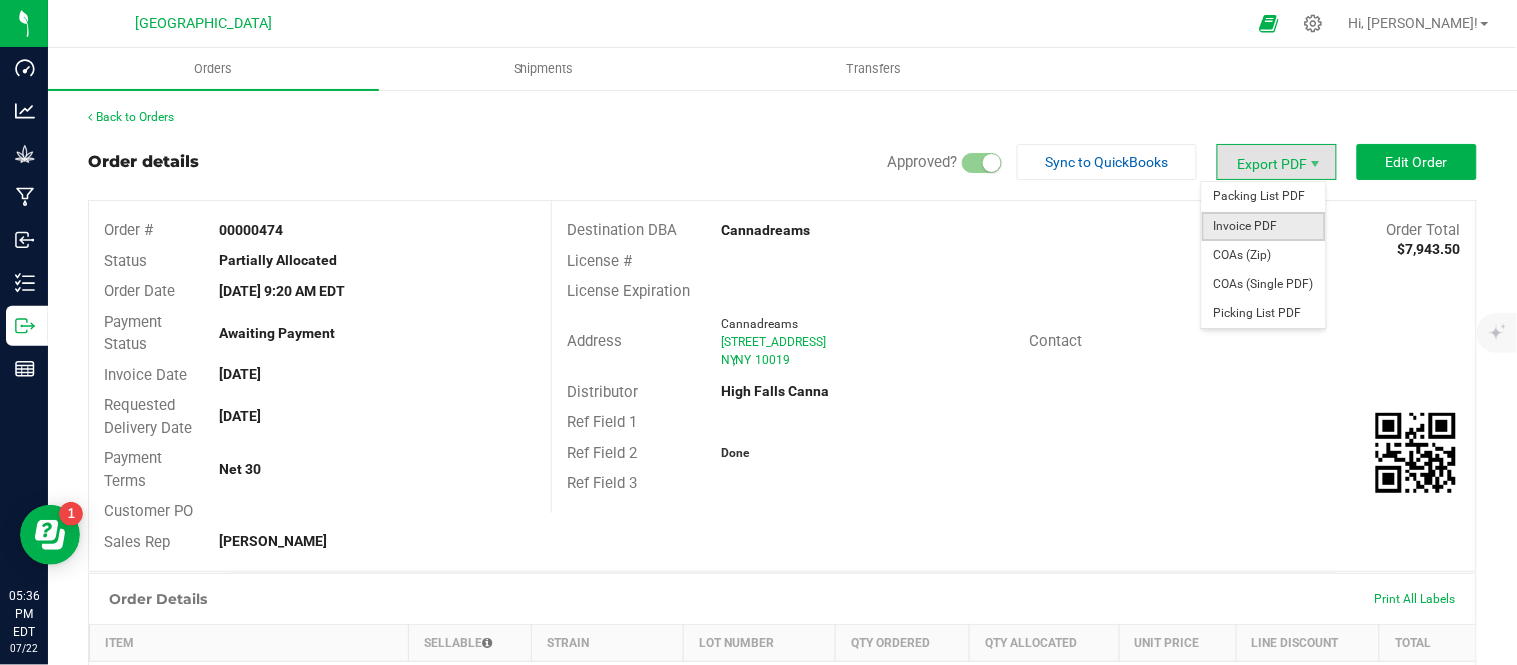 click on "Invoice PDF" at bounding box center [1264, 226] 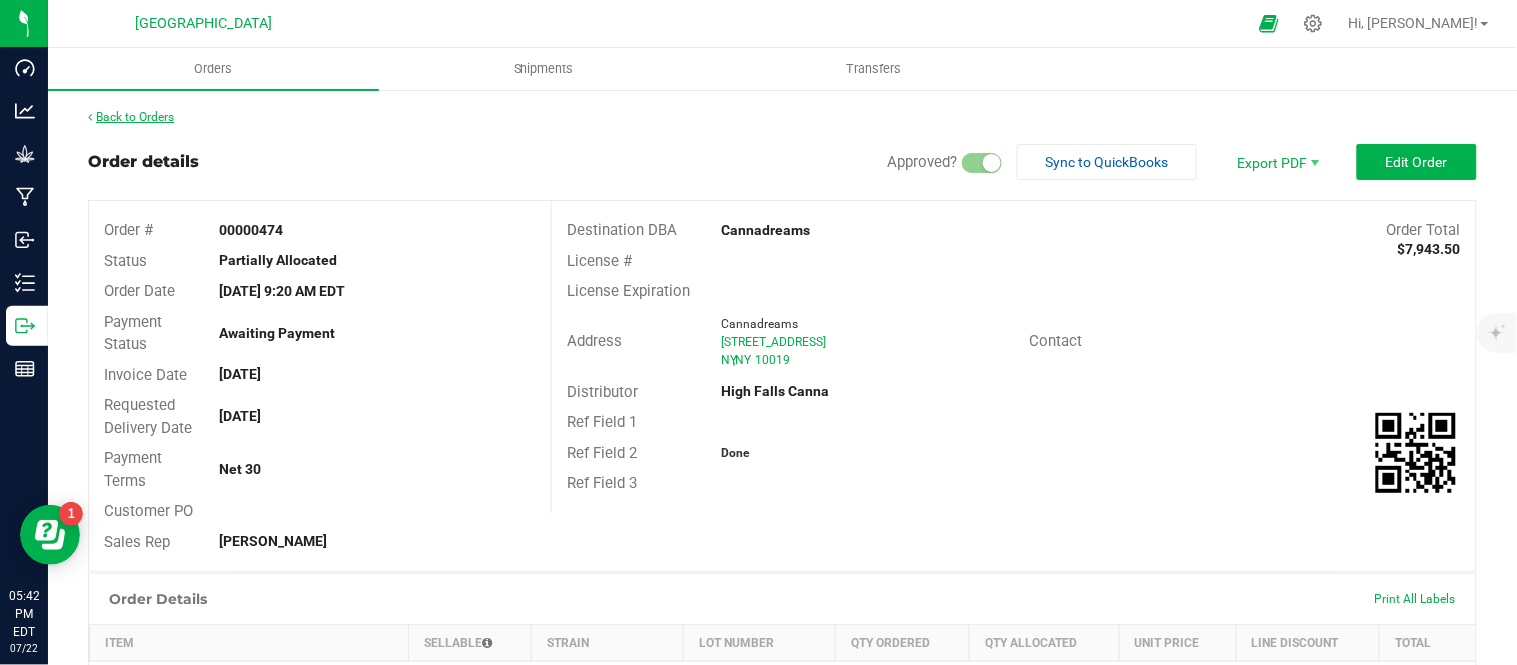 click on "Back to Orders" at bounding box center [131, 117] 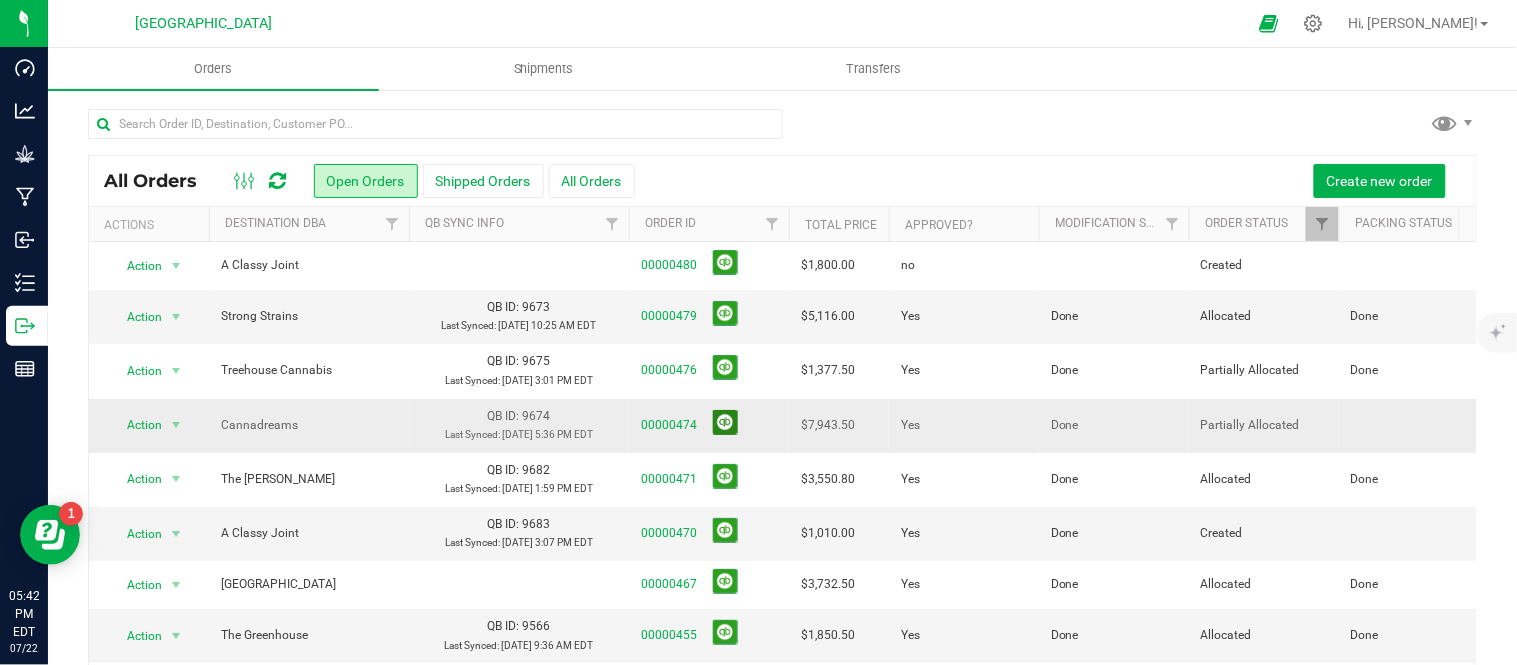 click at bounding box center [725, 422] 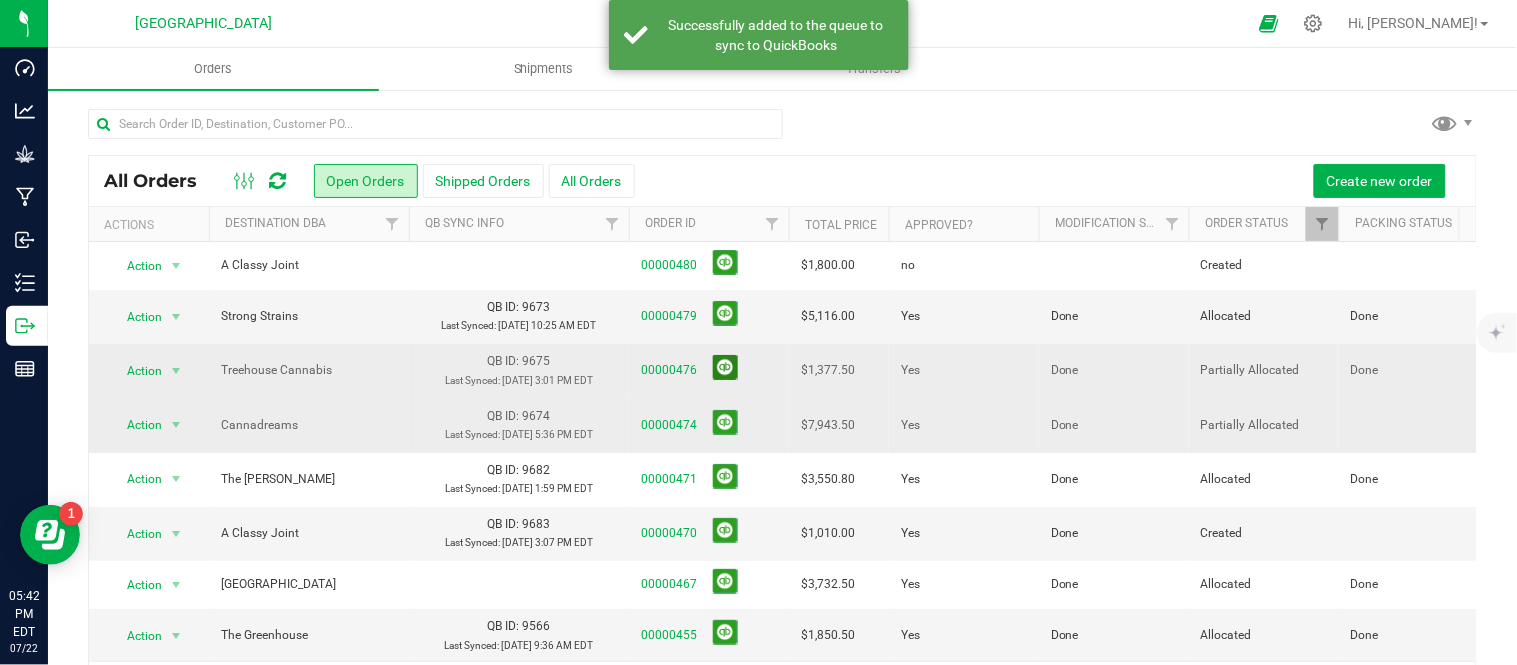 click at bounding box center (725, 367) 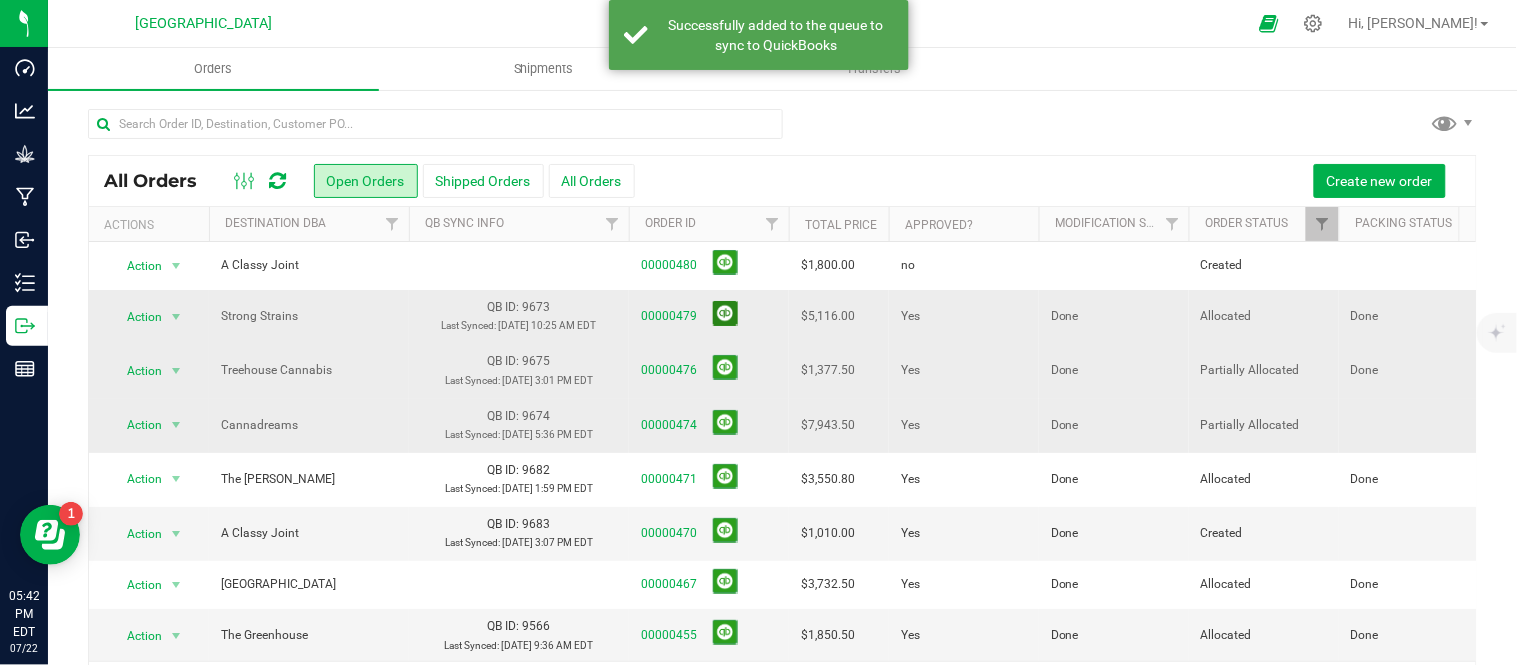 click at bounding box center (725, 313) 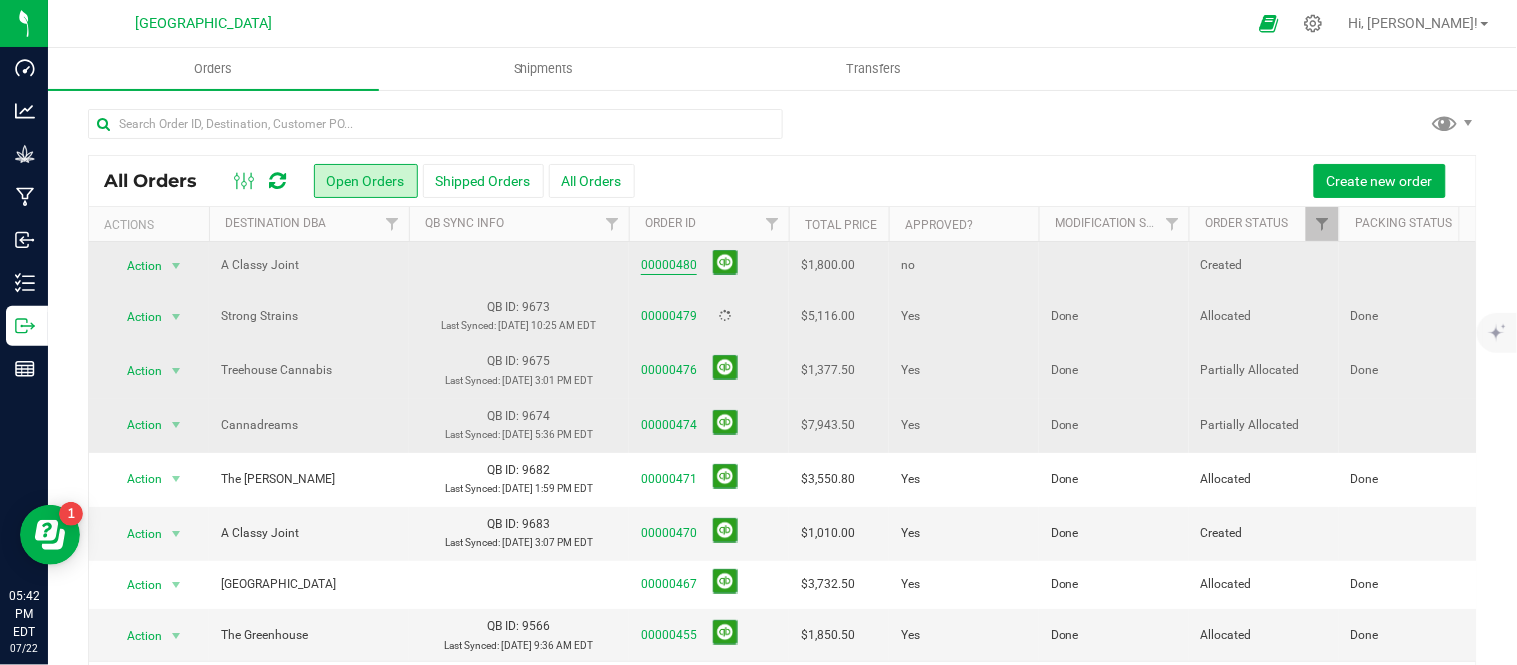 click on "00000480" at bounding box center [669, 265] 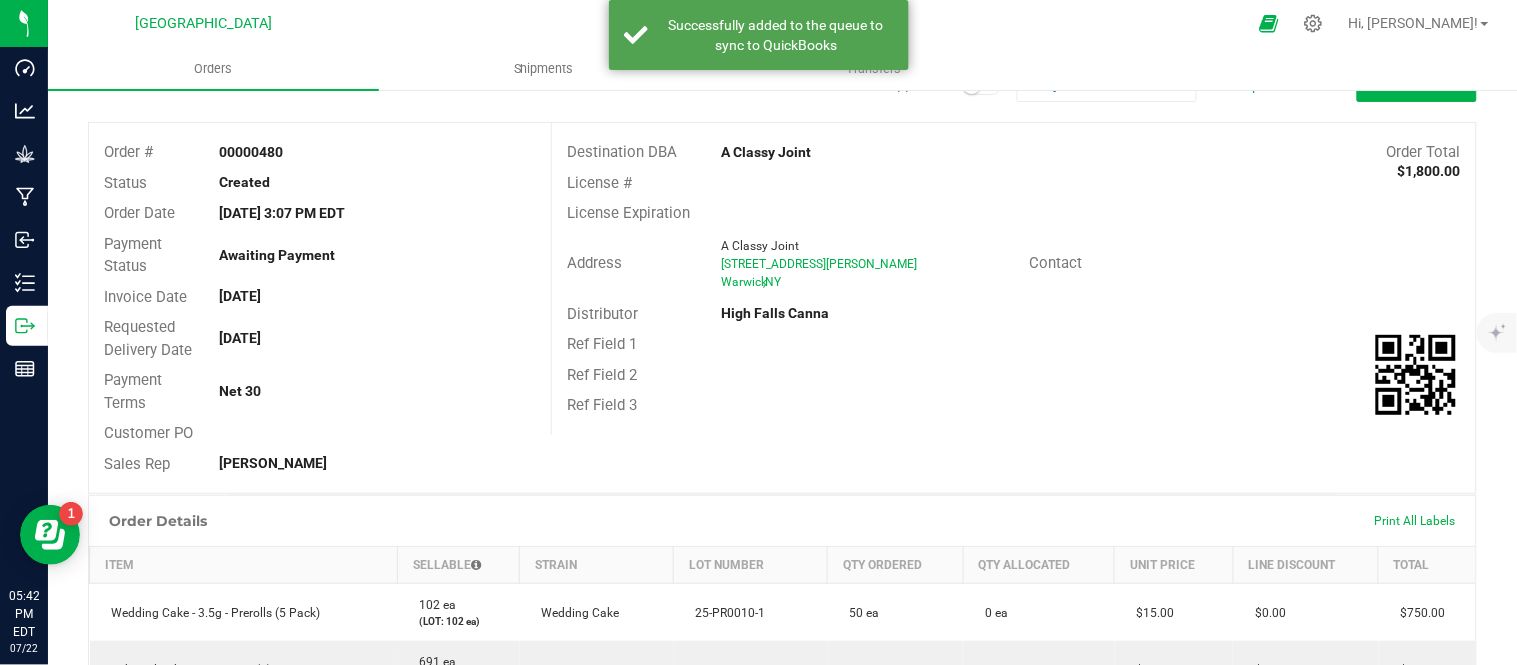 scroll, scrollTop: 0, scrollLeft: 0, axis: both 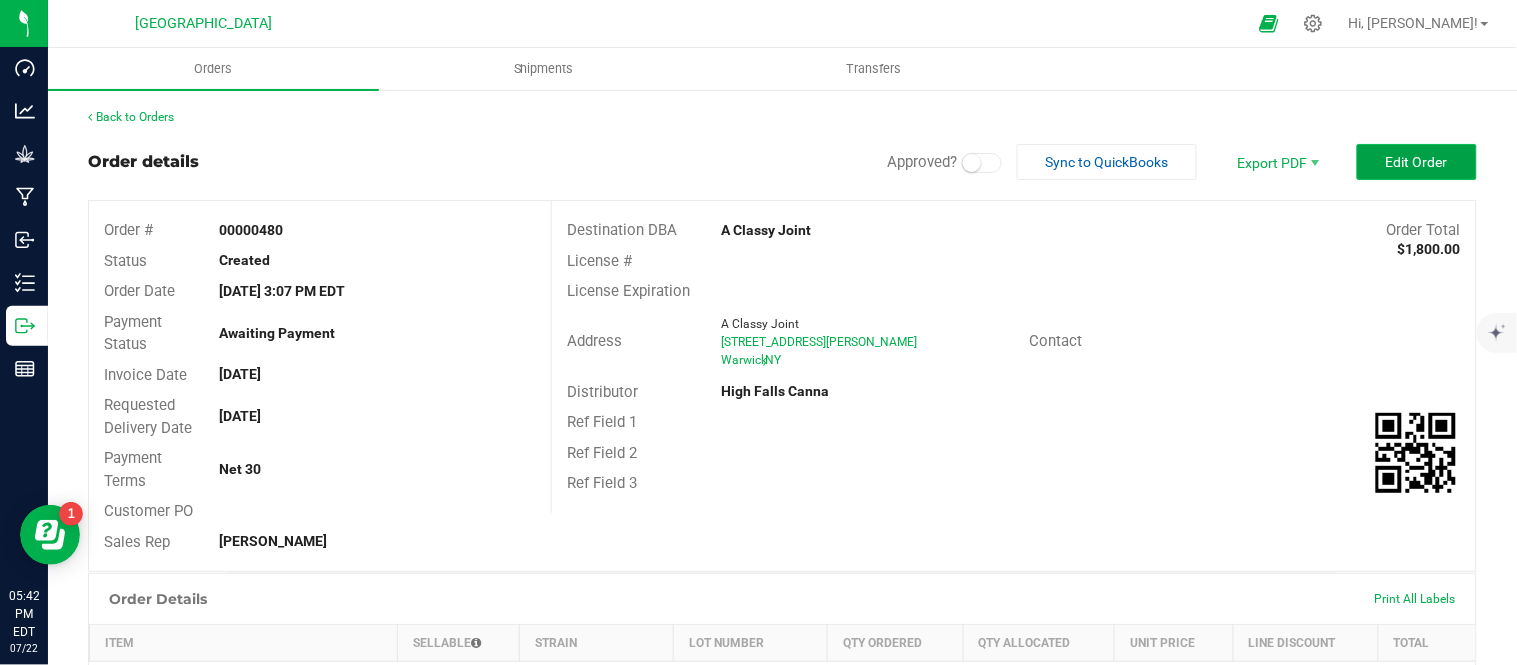 click on "Edit Order" at bounding box center [1417, 162] 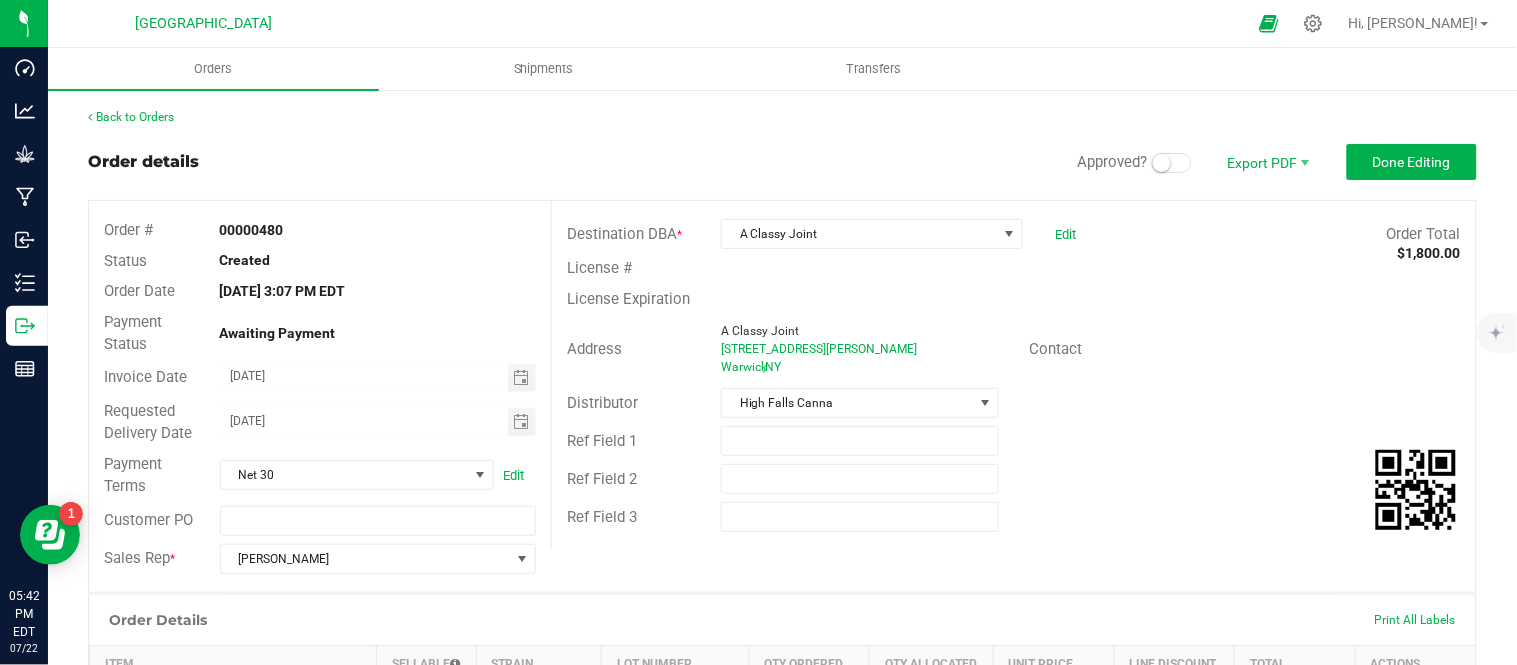 click at bounding box center [1172, 163] 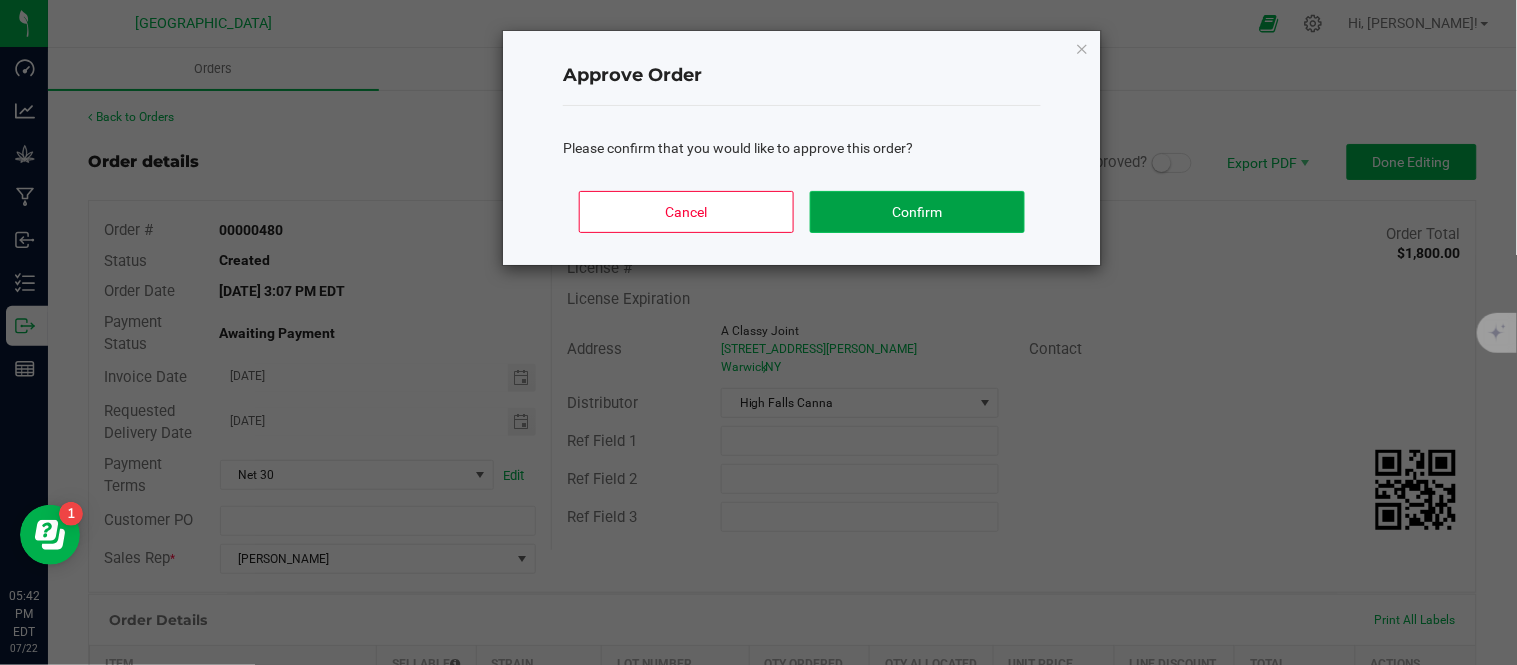 click on "Confirm" 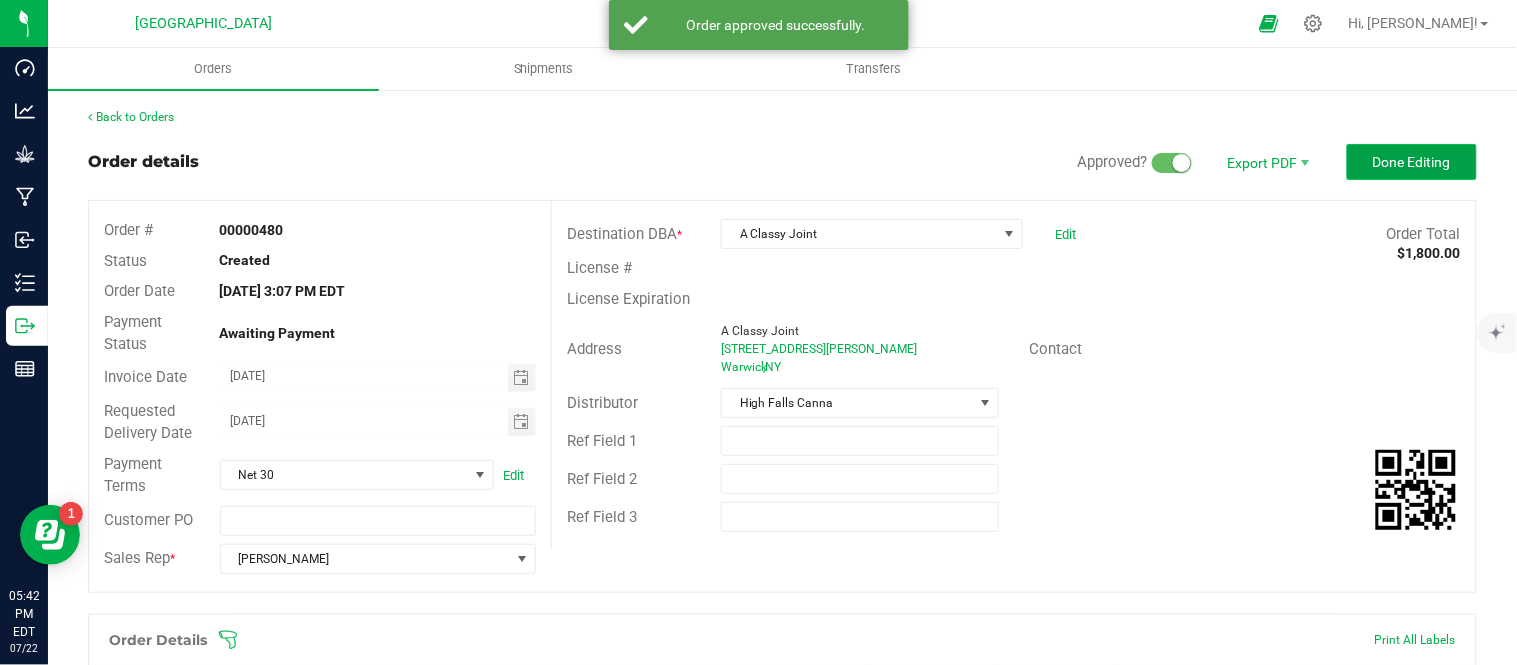 click on "Done Editing" at bounding box center (1412, 162) 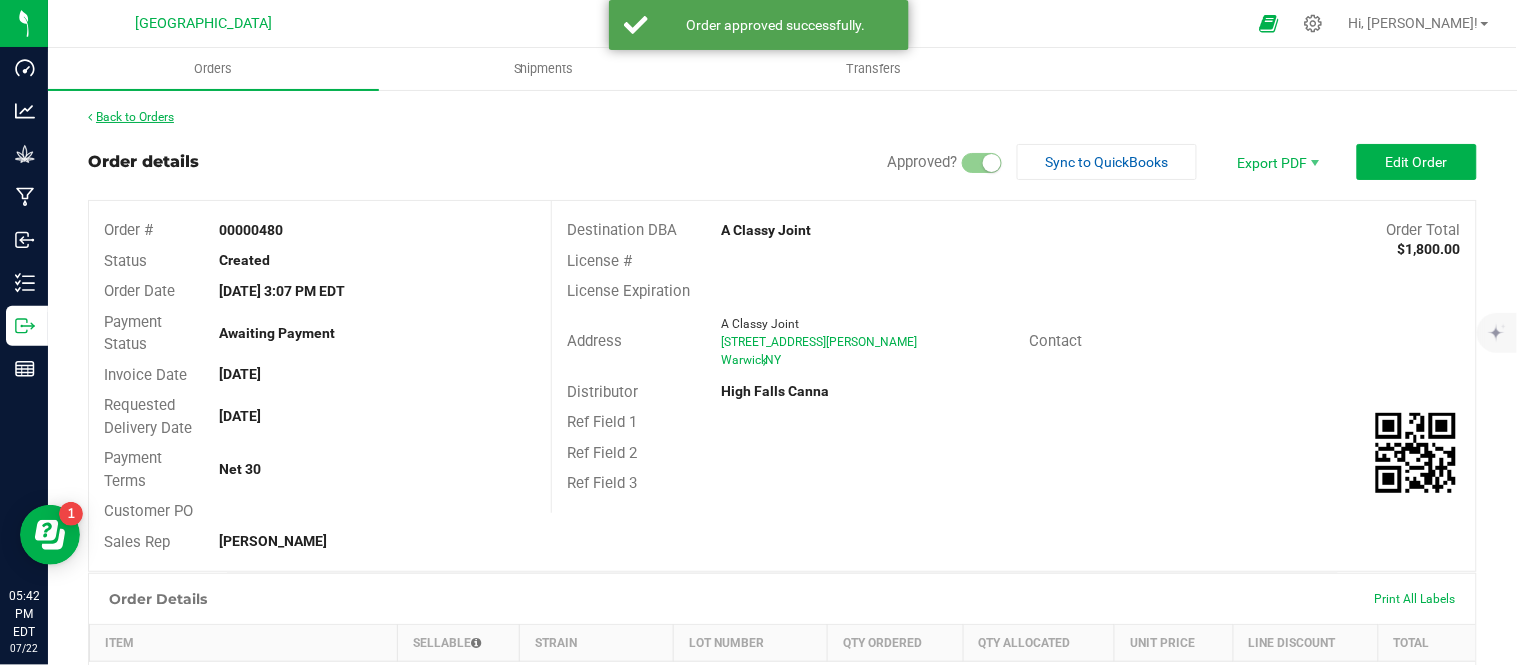 click on "Back to Orders" at bounding box center [131, 117] 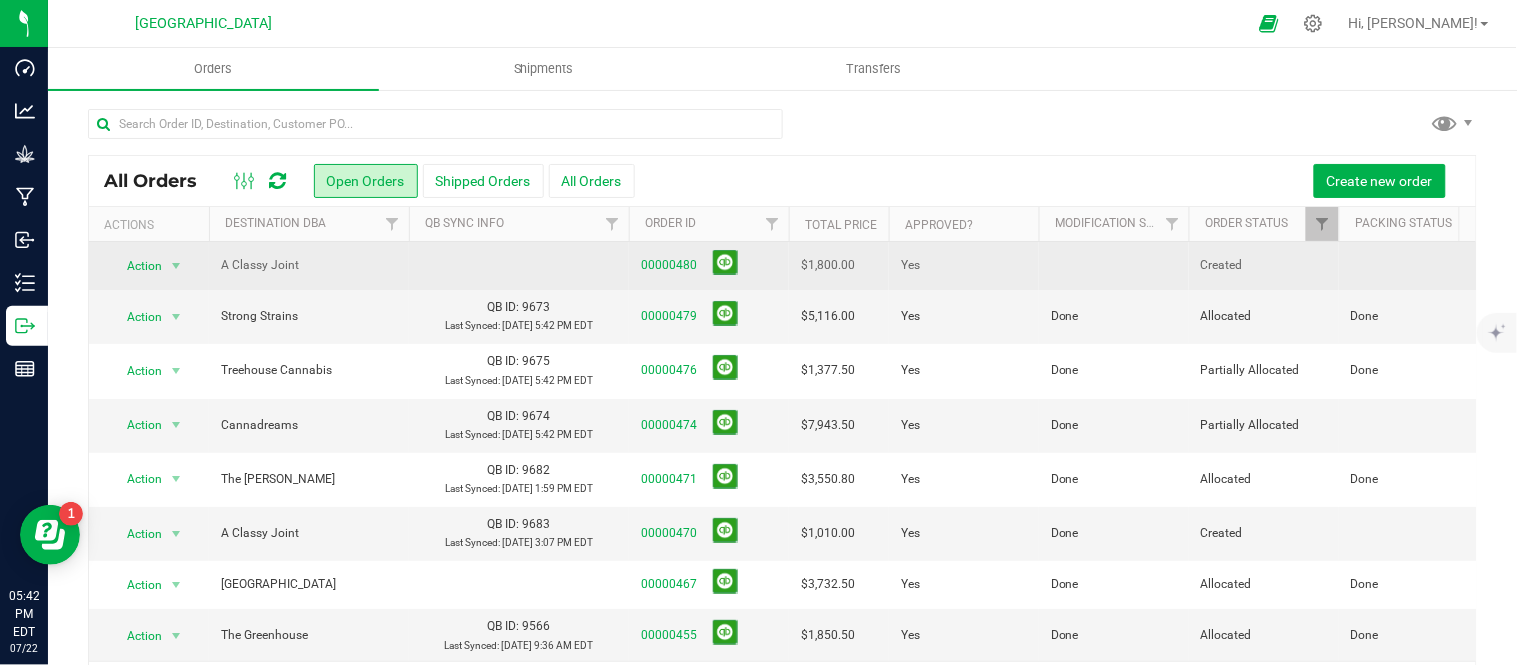 click at bounding box center [1114, 266] 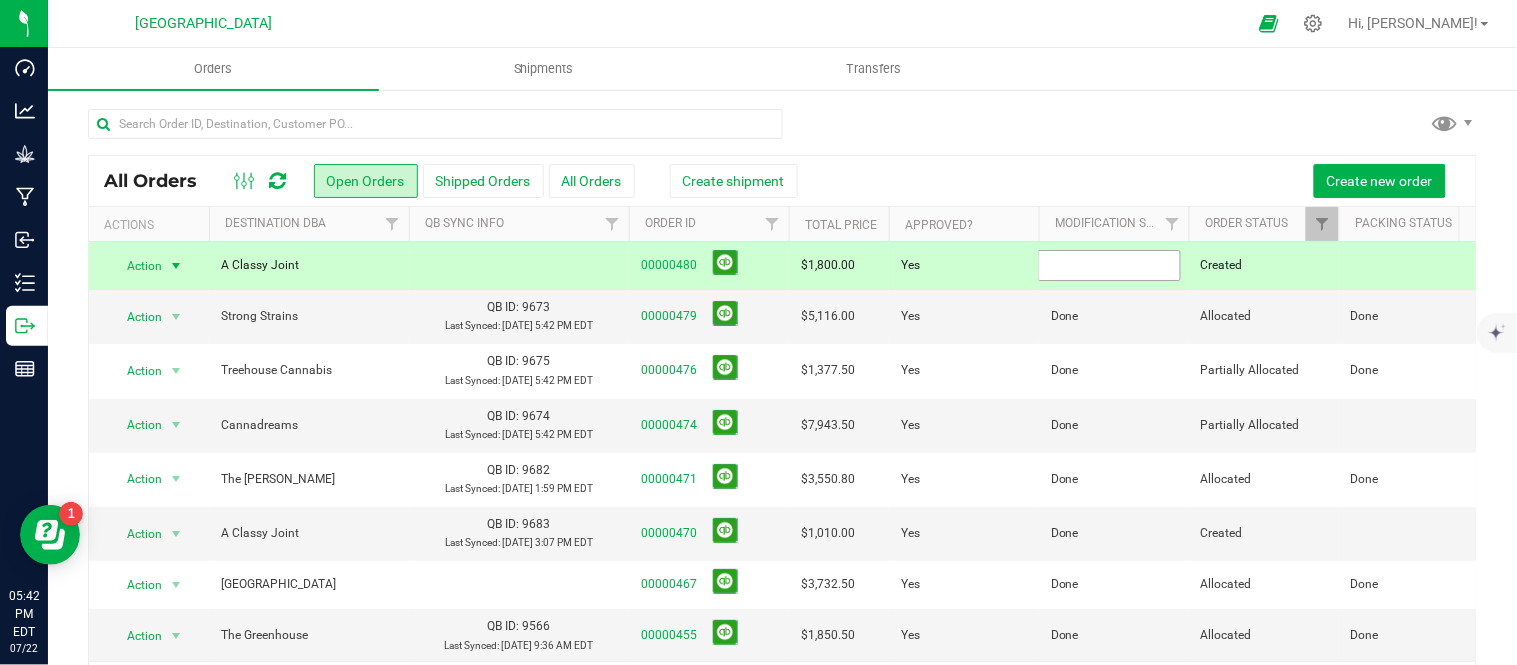 click at bounding box center (1109, 265) 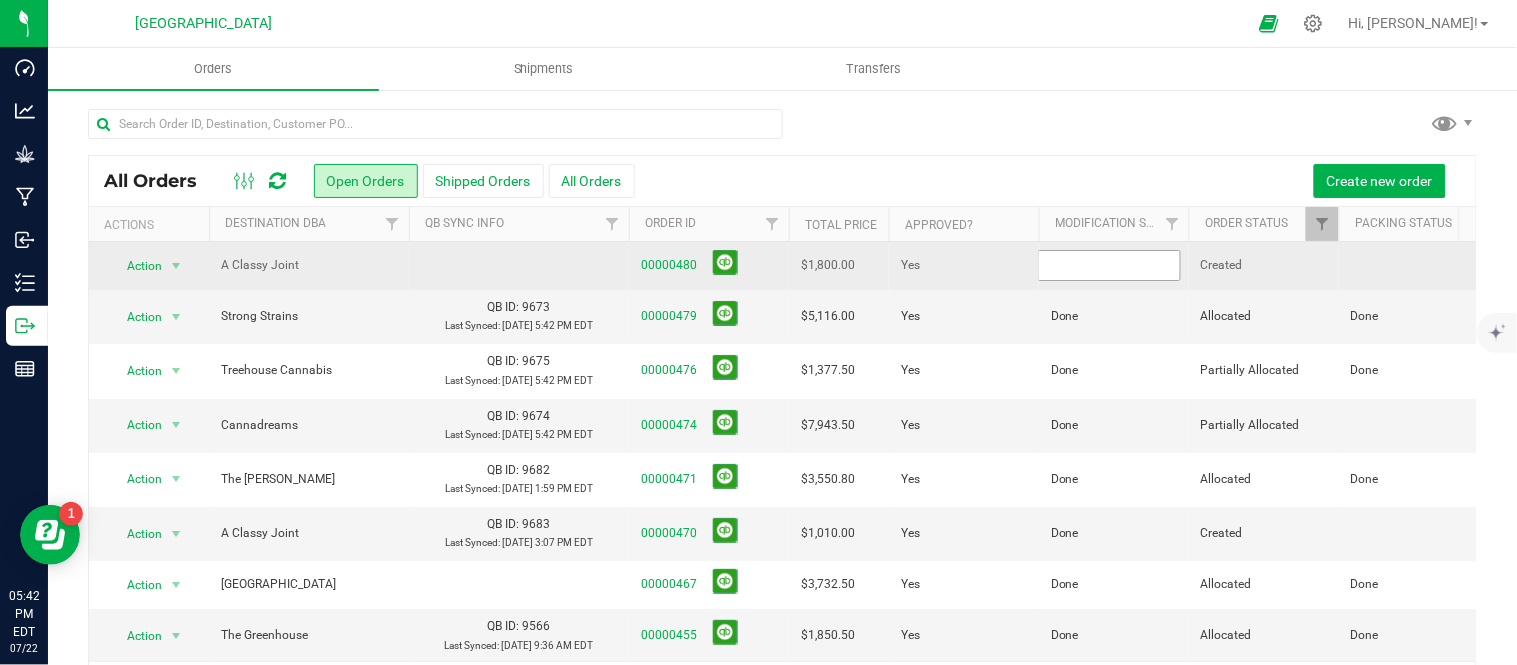 type on "Done" 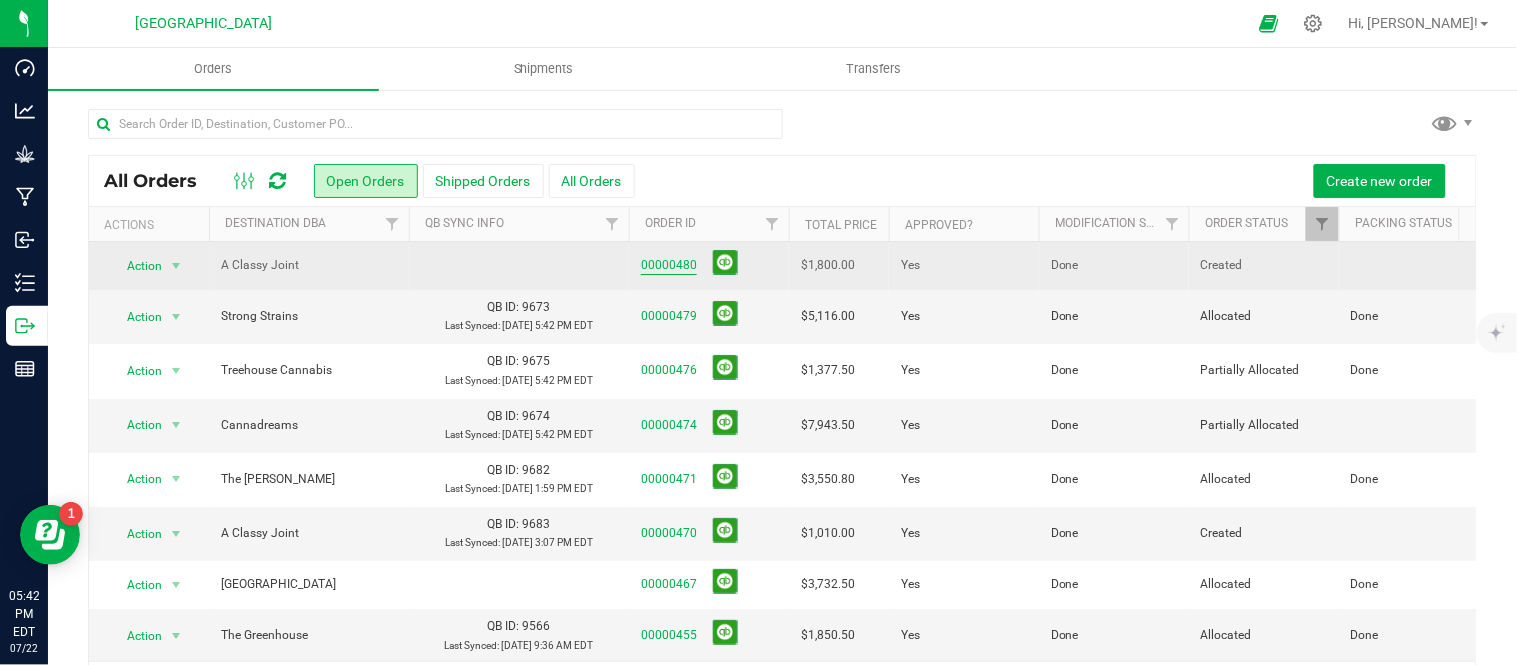 click on "00000480" at bounding box center [669, 265] 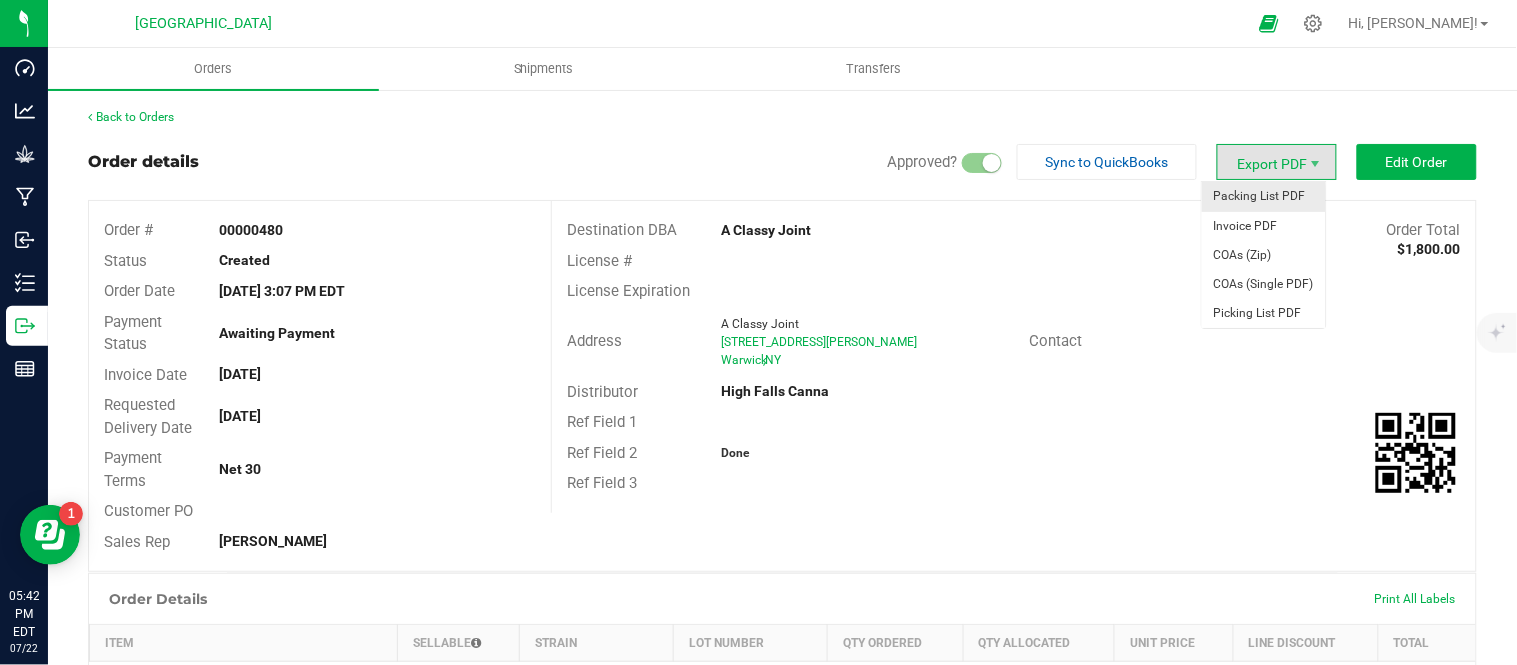 drag, startPoint x: 1282, startPoint y: 162, endPoint x: 1261, endPoint y: 203, distance: 46.06517 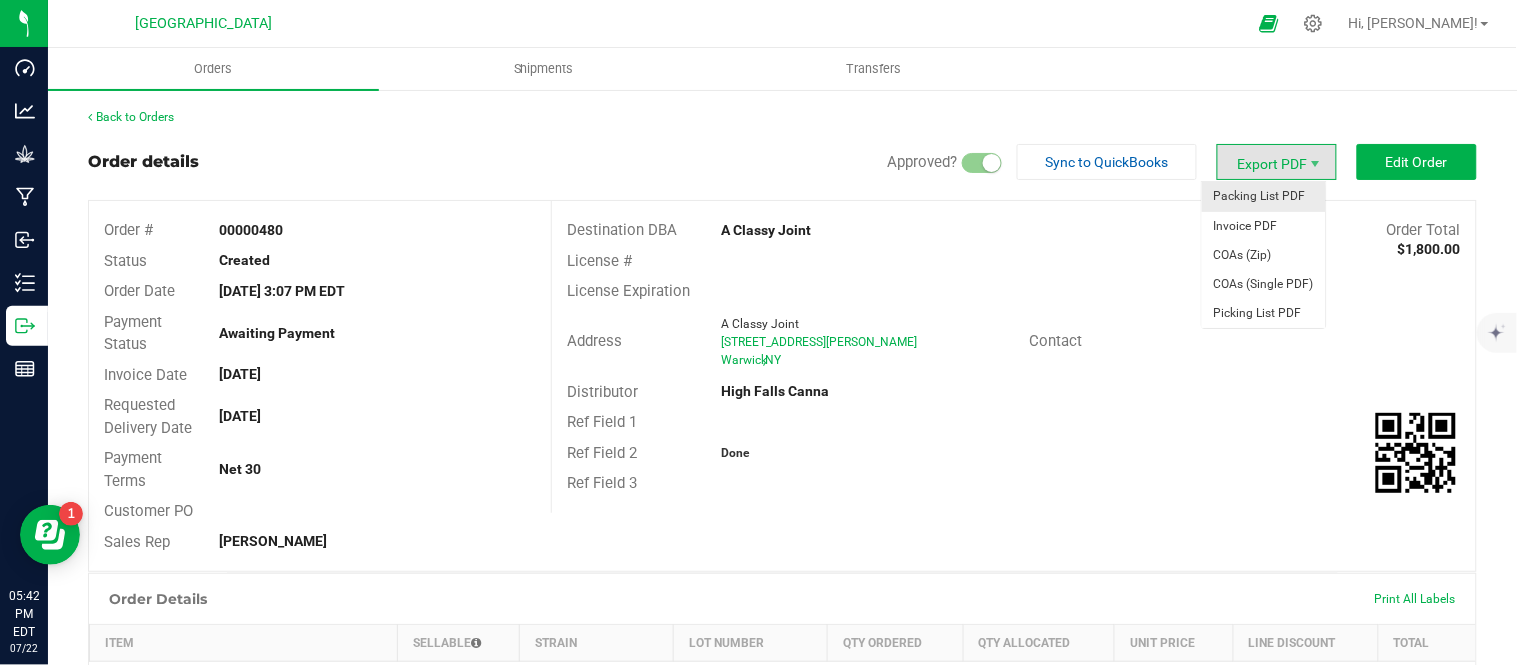 click on "Export PDF" at bounding box center [1277, 162] 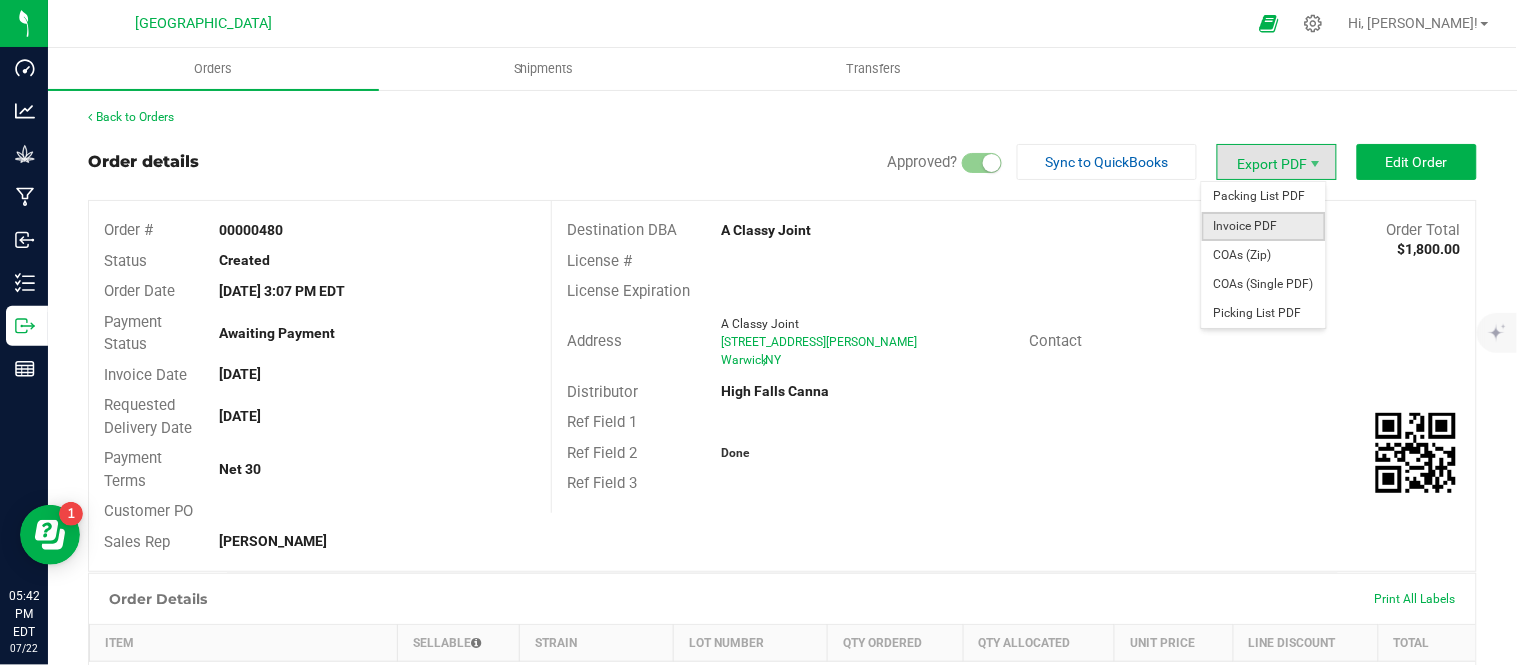 click on "Invoice PDF" at bounding box center (1264, 226) 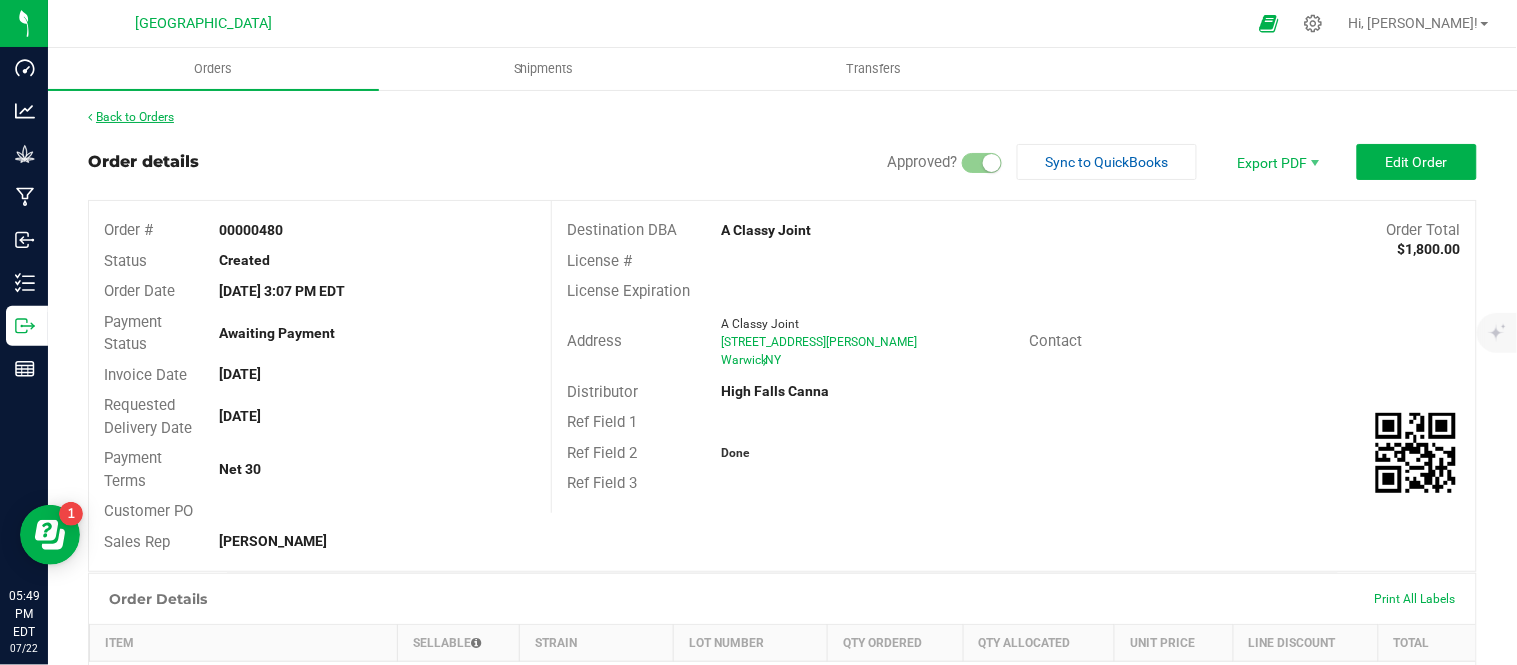 click on "Back to Orders" at bounding box center (131, 117) 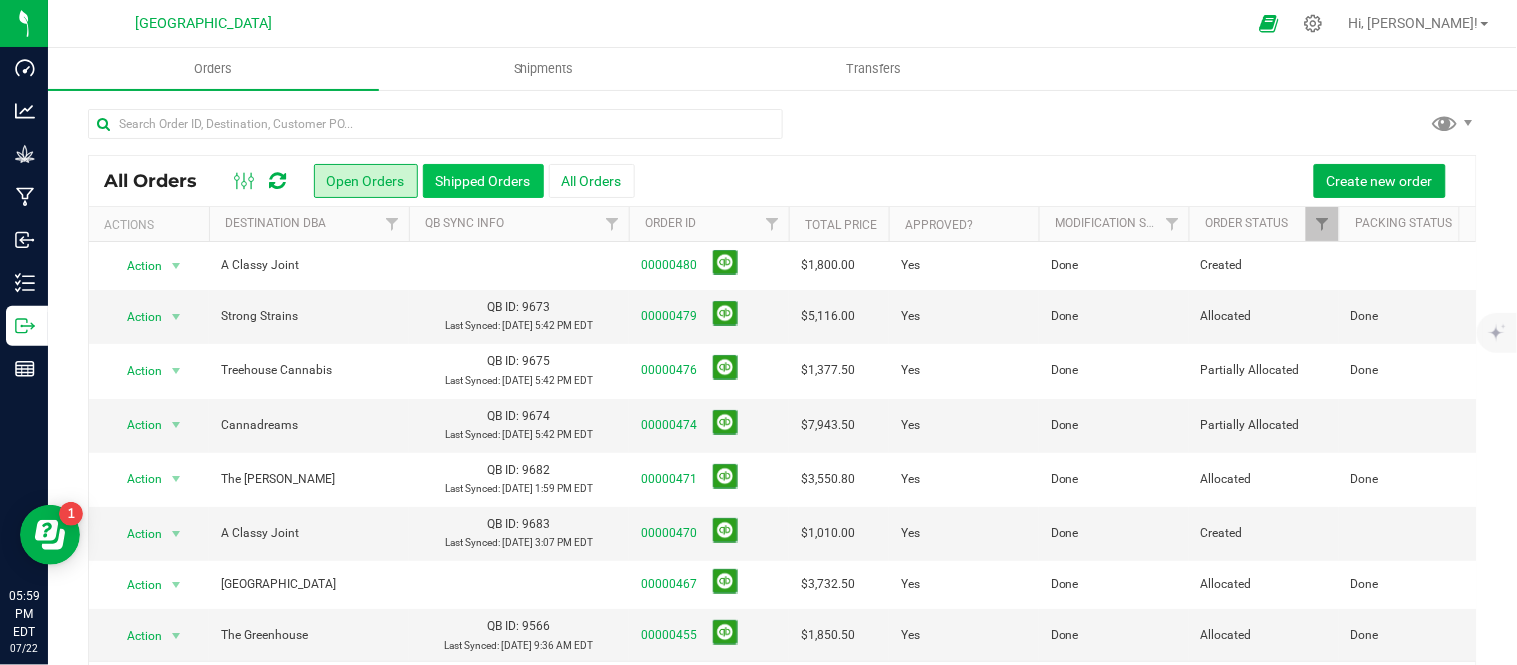 click on "Shipped Orders" at bounding box center (483, 181) 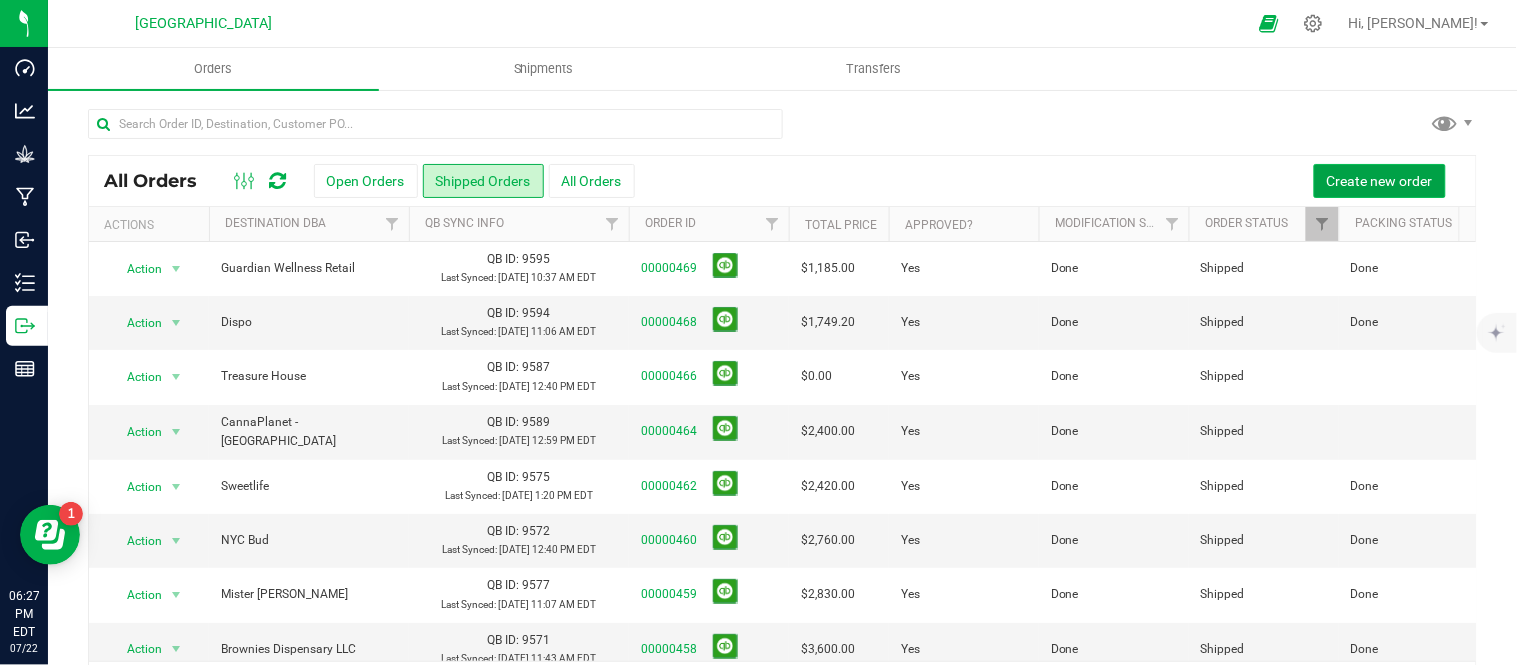 click on "Create new order" at bounding box center (1380, 181) 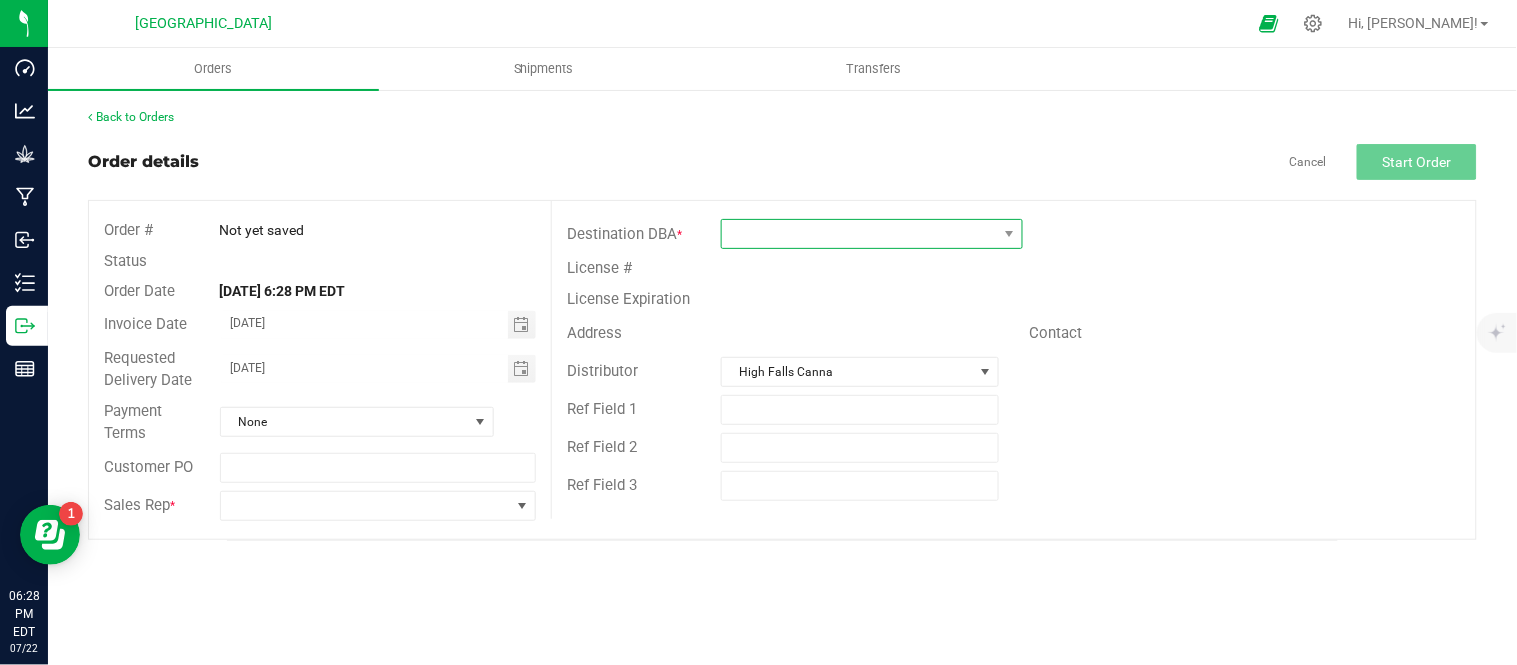 click at bounding box center (859, 234) 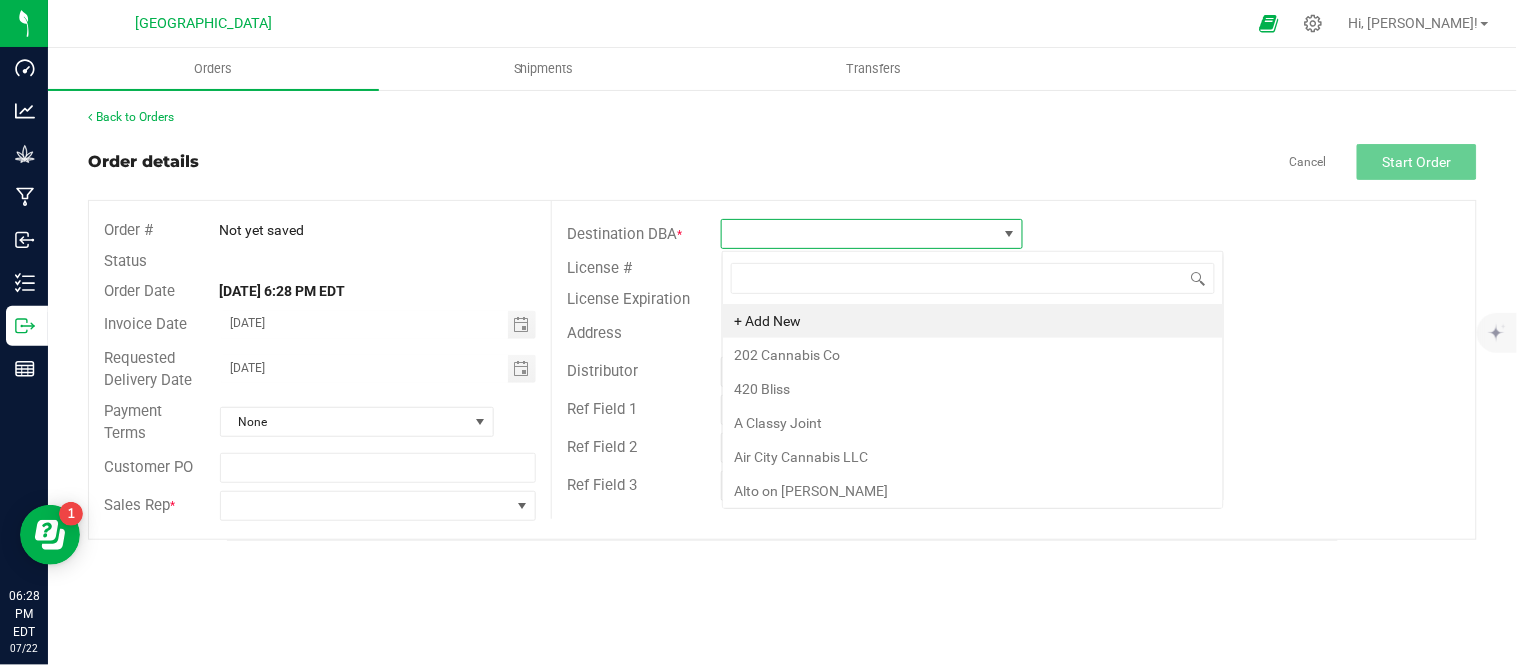 scroll, scrollTop: 99970, scrollLeft: 99697, axis: both 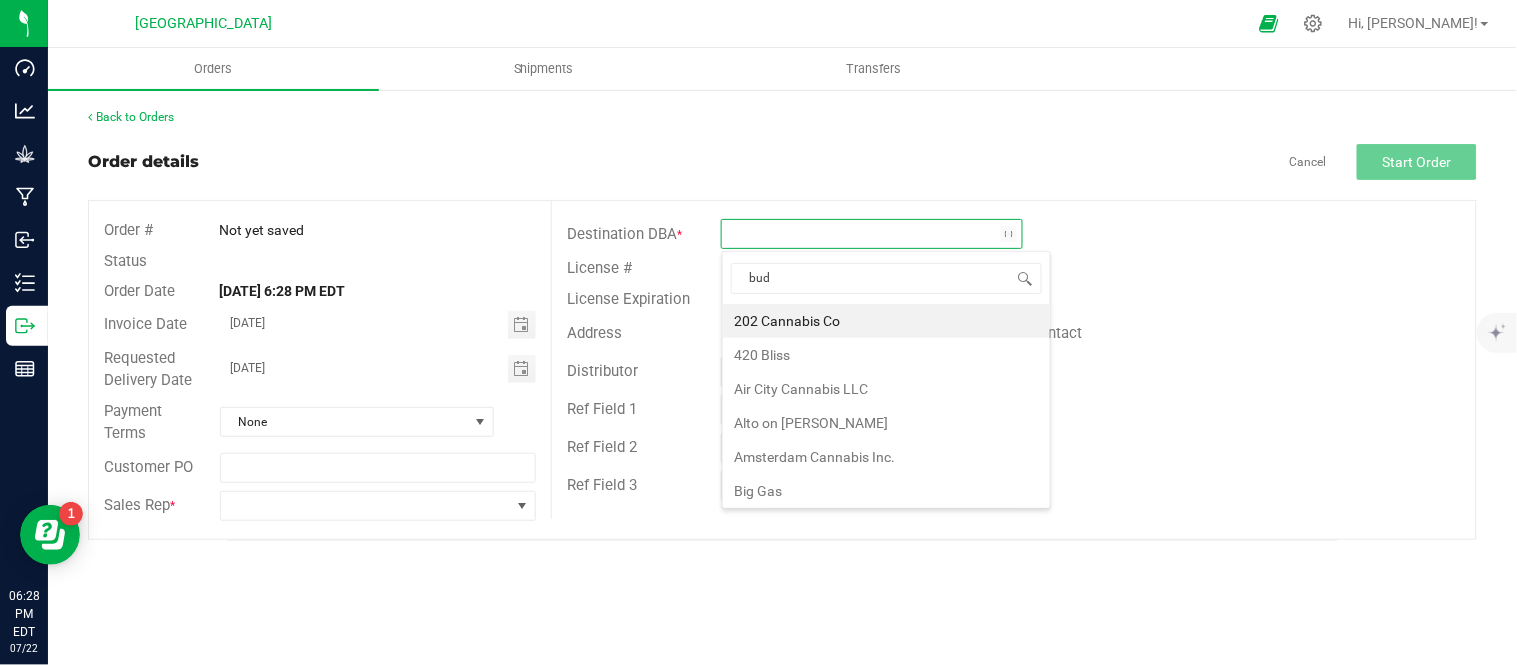 type on "[PERSON_NAME]" 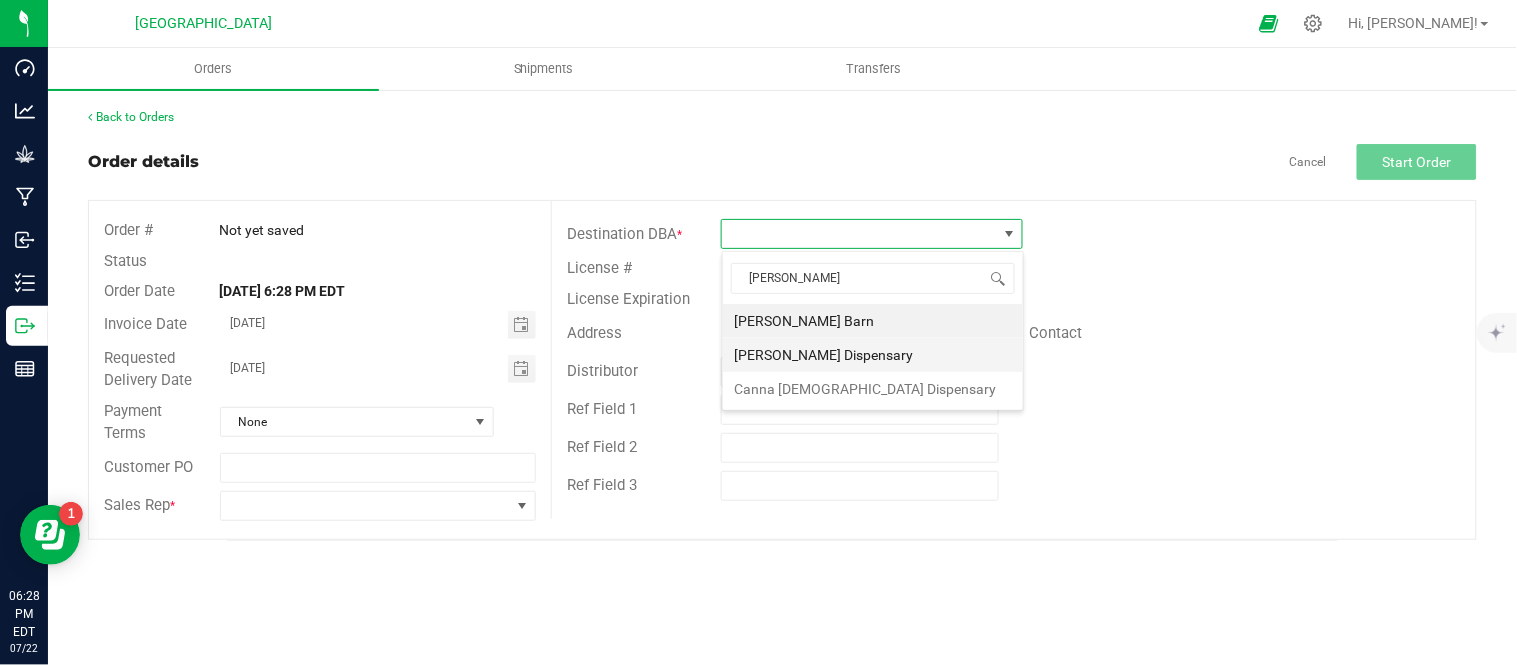 click on "[PERSON_NAME] Dispensary" at bounding box center [873, 355] 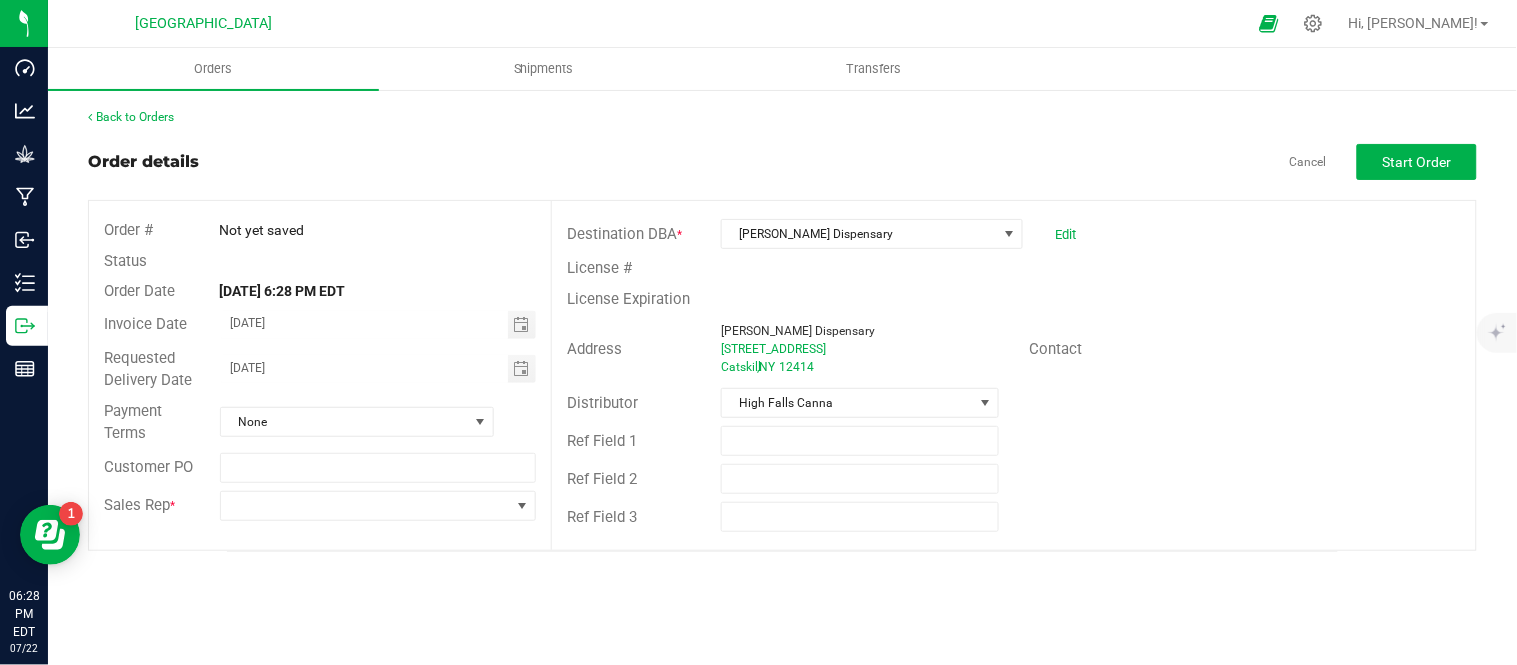 click on "Order details   Cancel   Start Order" at bounding box center (782, 162) 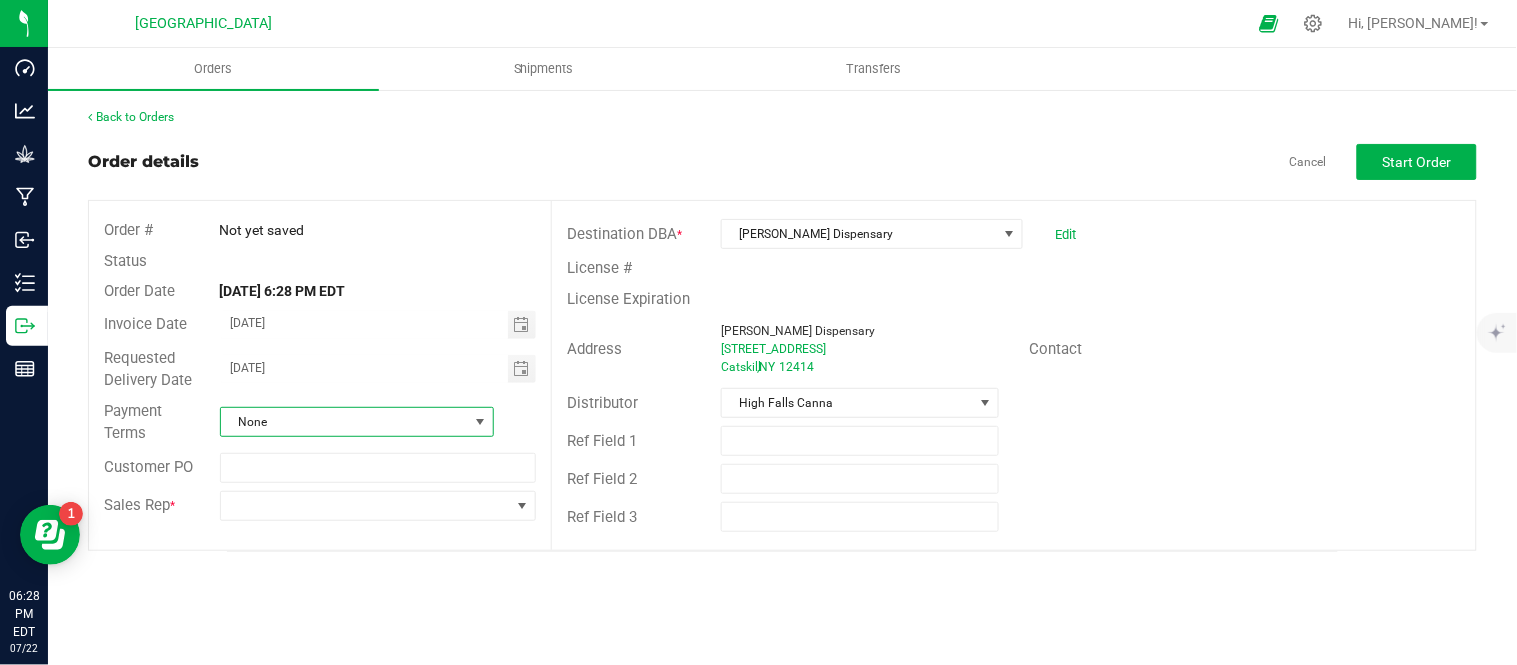 click on "None" at bounding box center [344, 422] 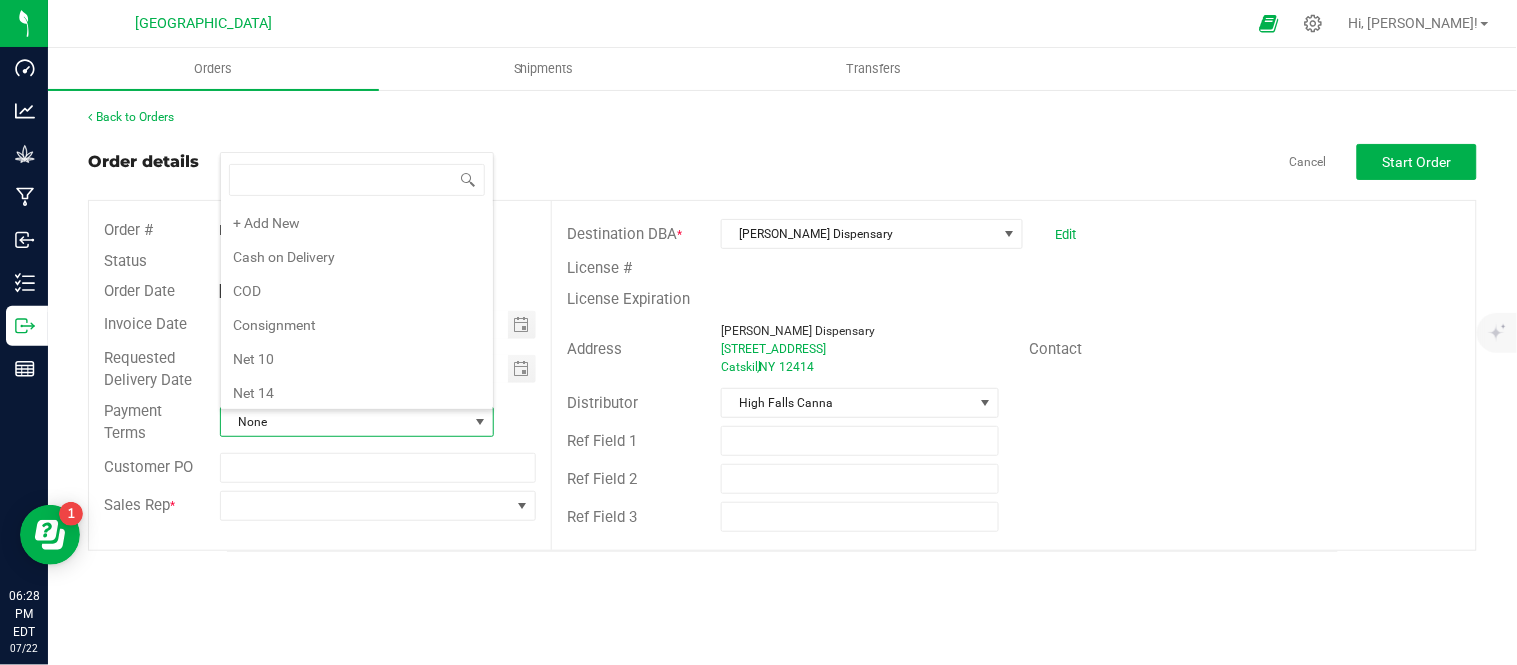 scroll, scrollTop: 278, scrollLeft: 0, axis: vertical 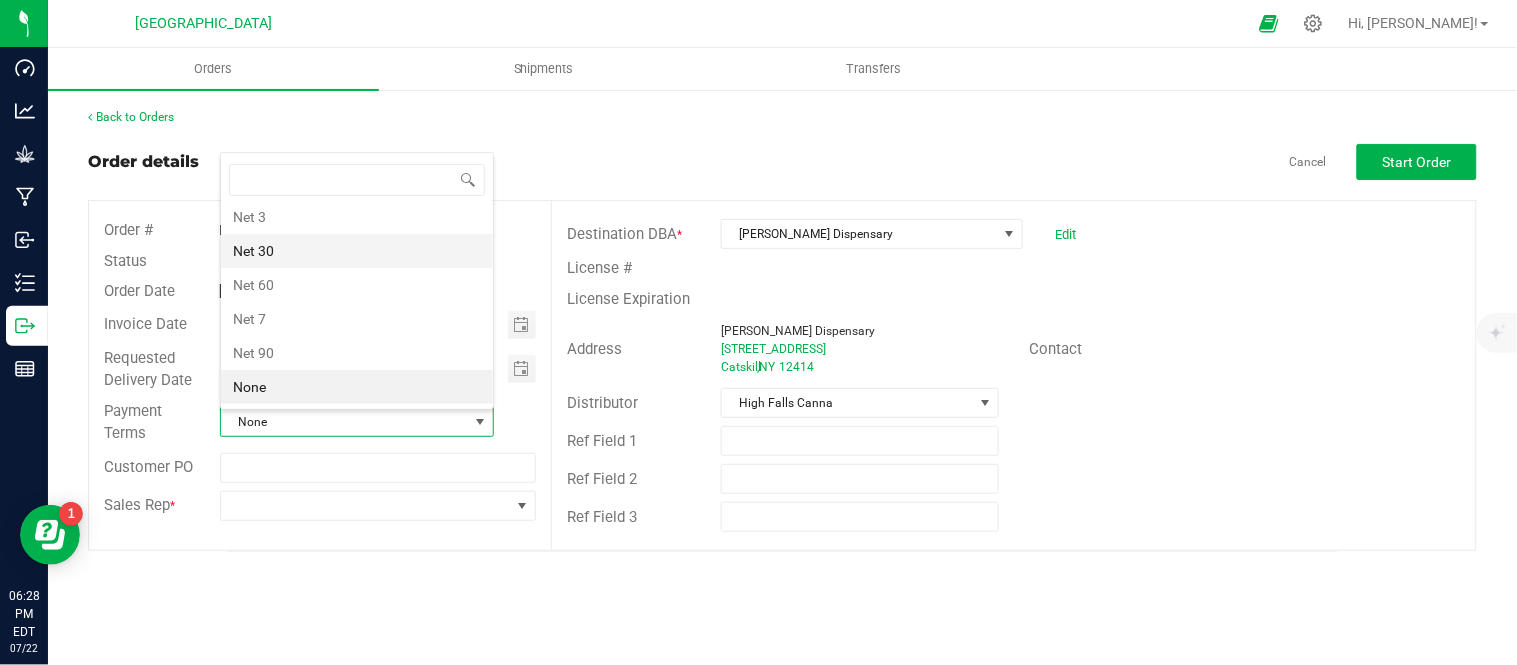 click on "Net 30" at bounding box center (357, 251) 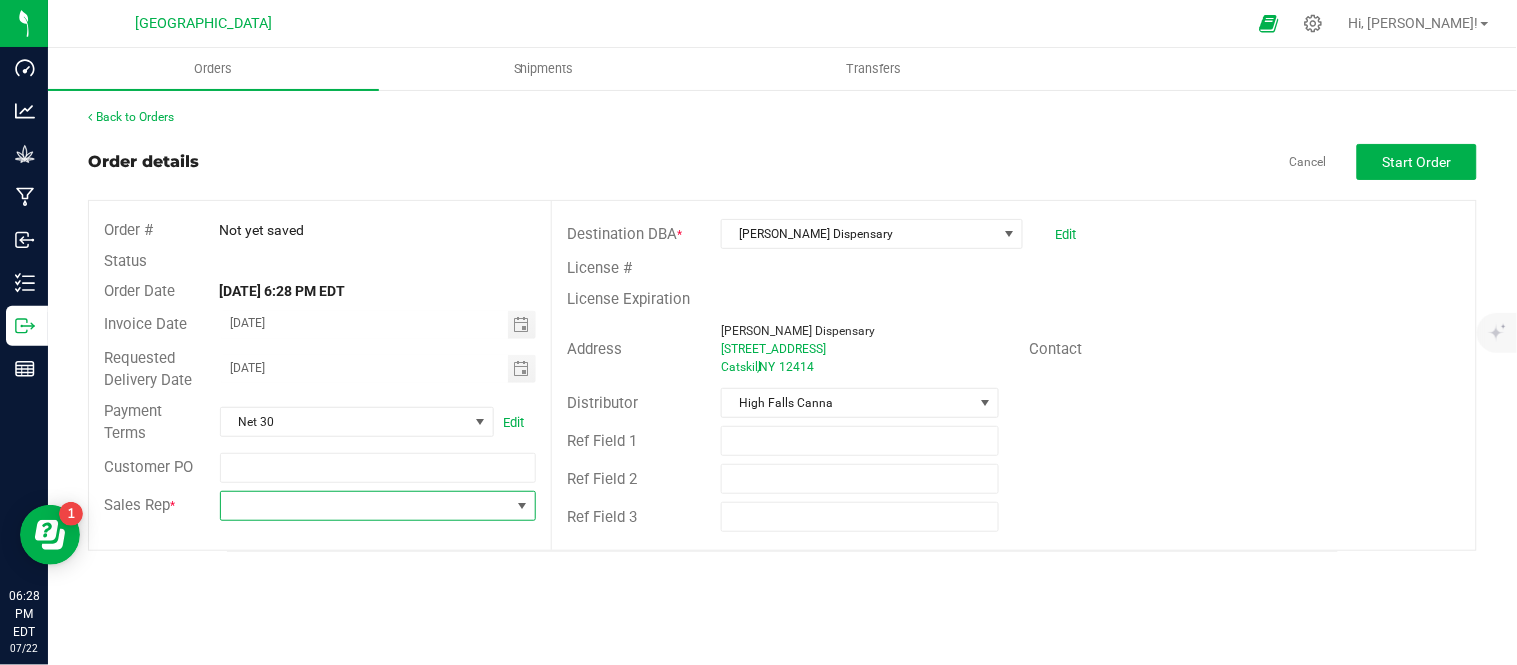 click at bounding box center [366, 506] 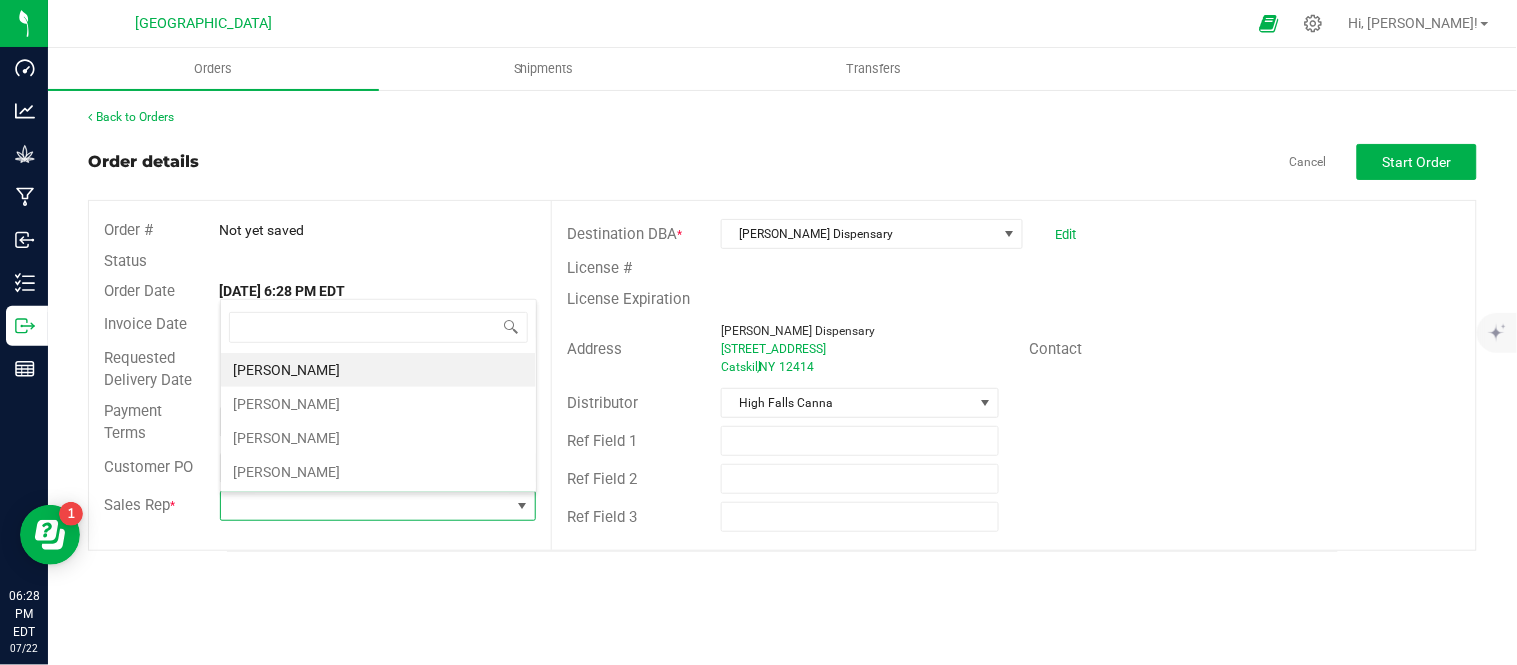 scroll, scrollTop: 99970, scrollLeft: 99683, axis: both 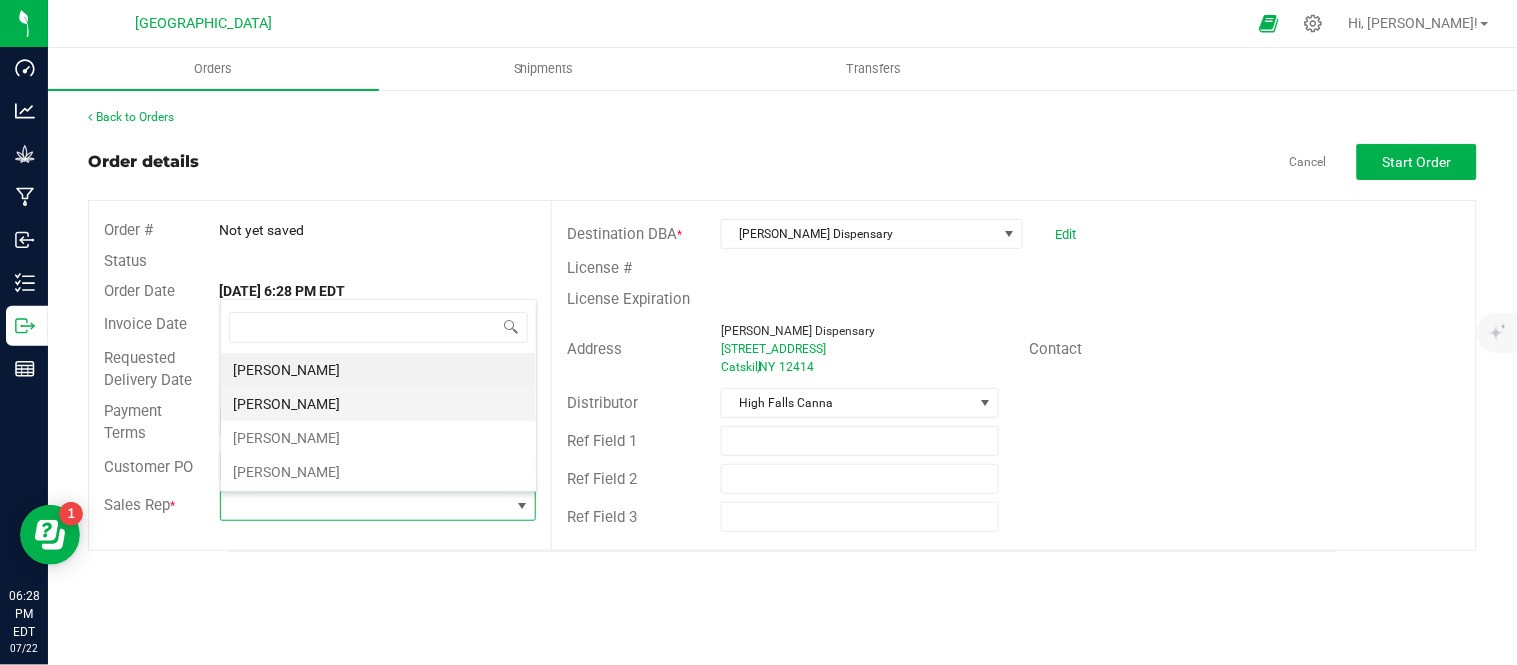 click on "[PERSON_NAME]" at bounding box center [378, 404] 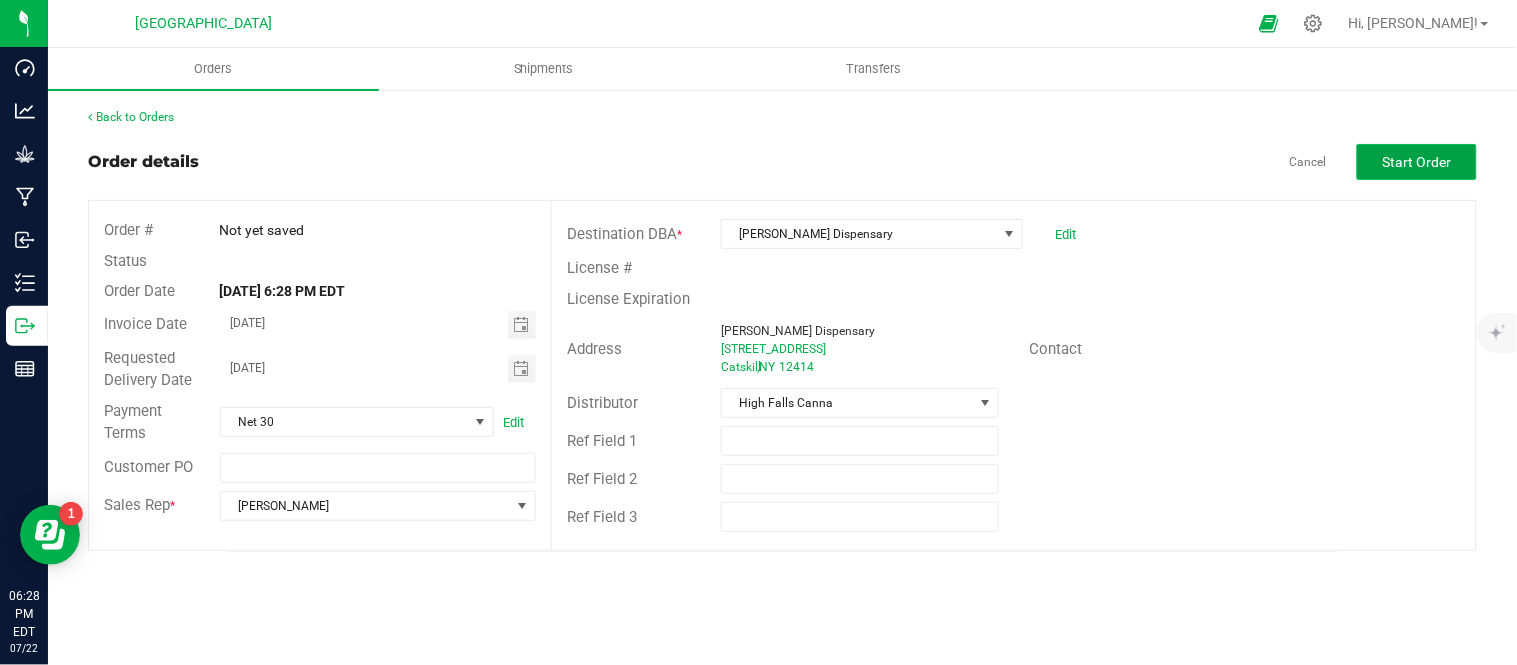 click on "Start Order" at bounding box center (1417, 162) 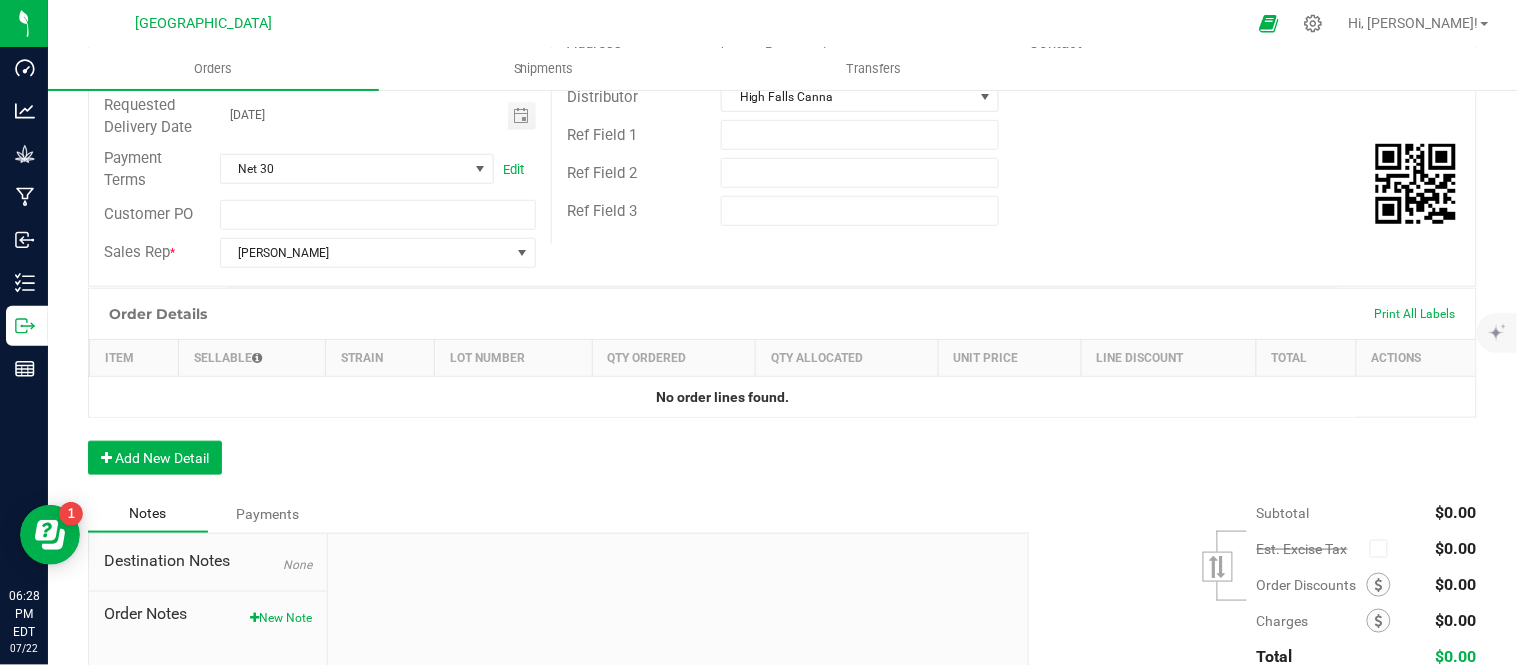 scroll, scrollTop: 333, scrollLeft: 0, axis: vertical 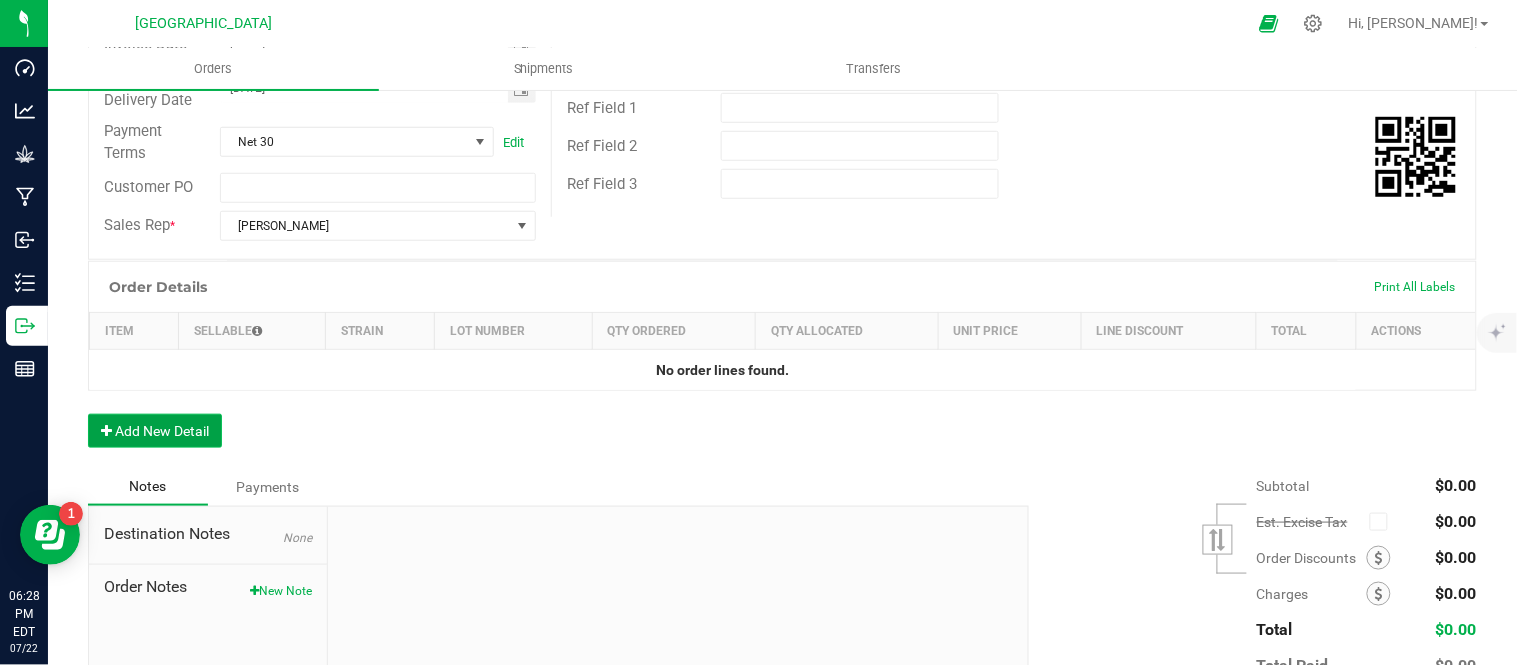 click on "Add New Detail" at bounding box center [155, 431] 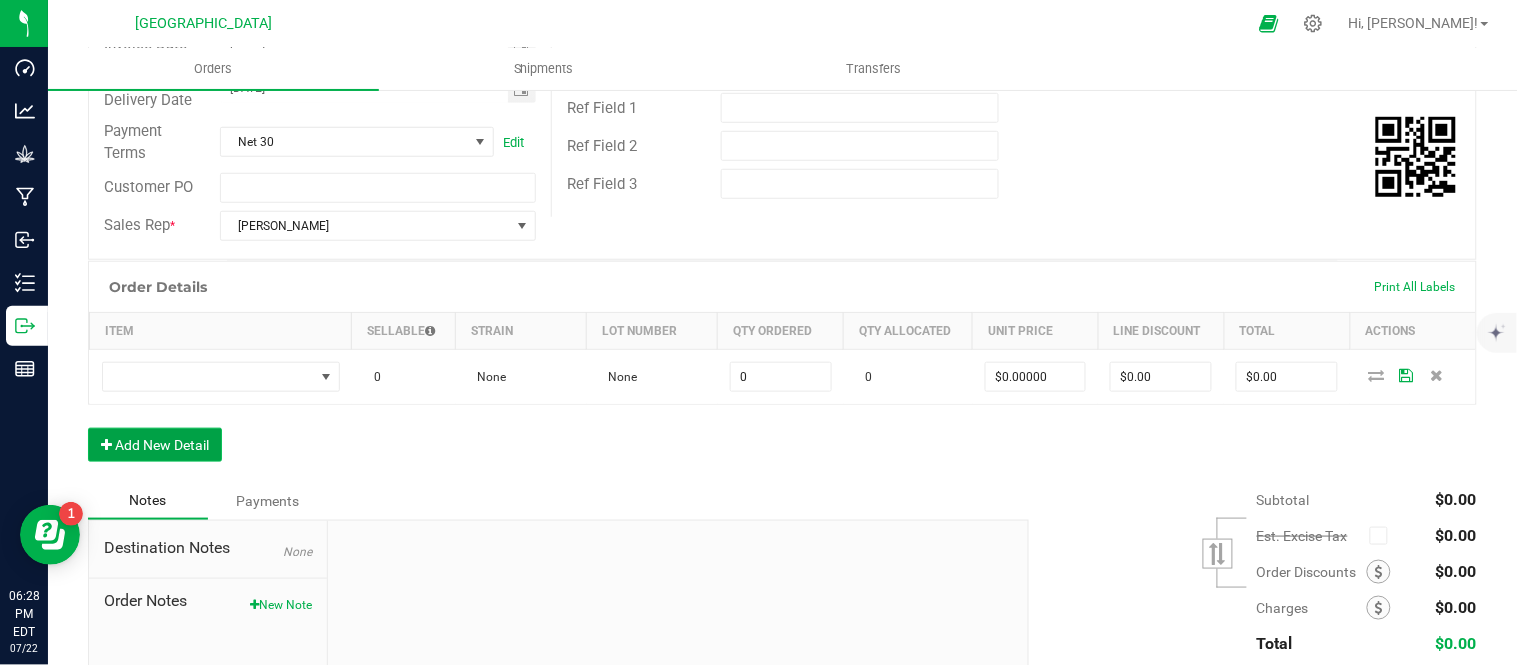 type 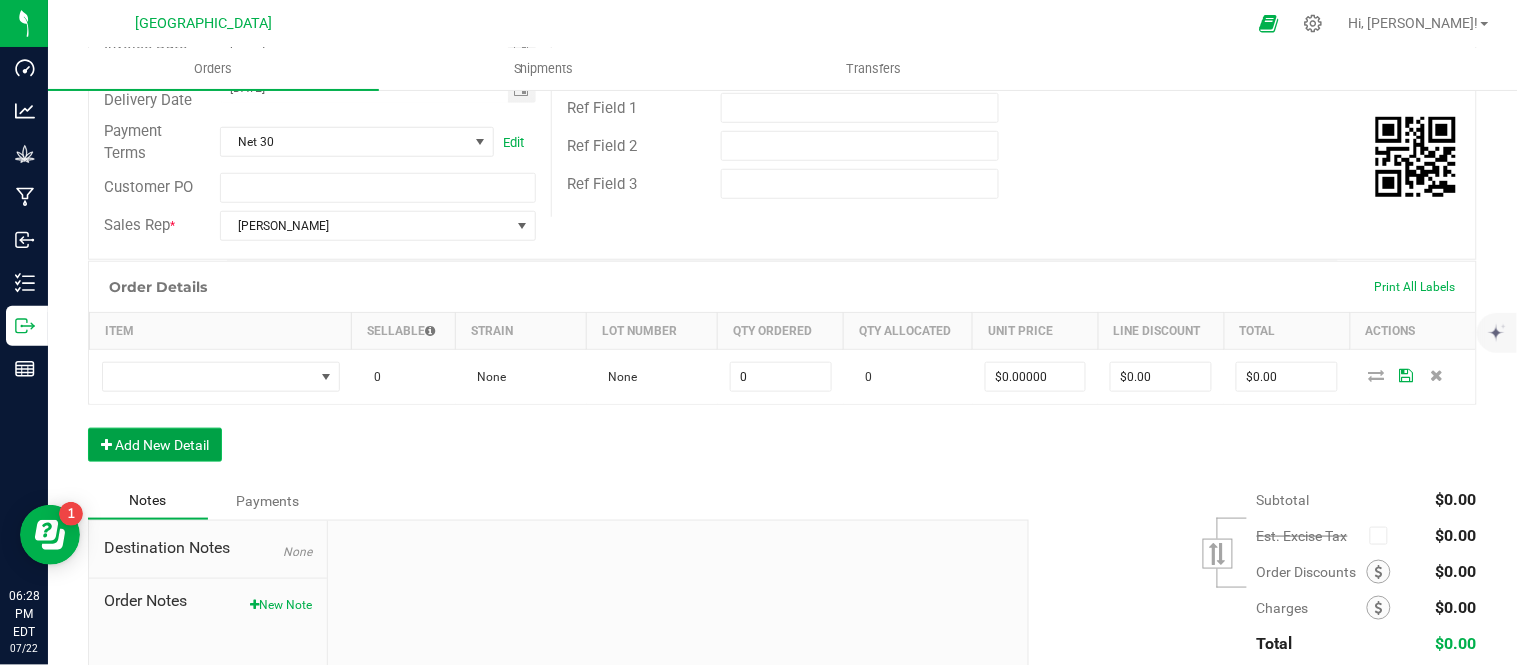 click on "Add New Detail" at bounding box center [155, 445] 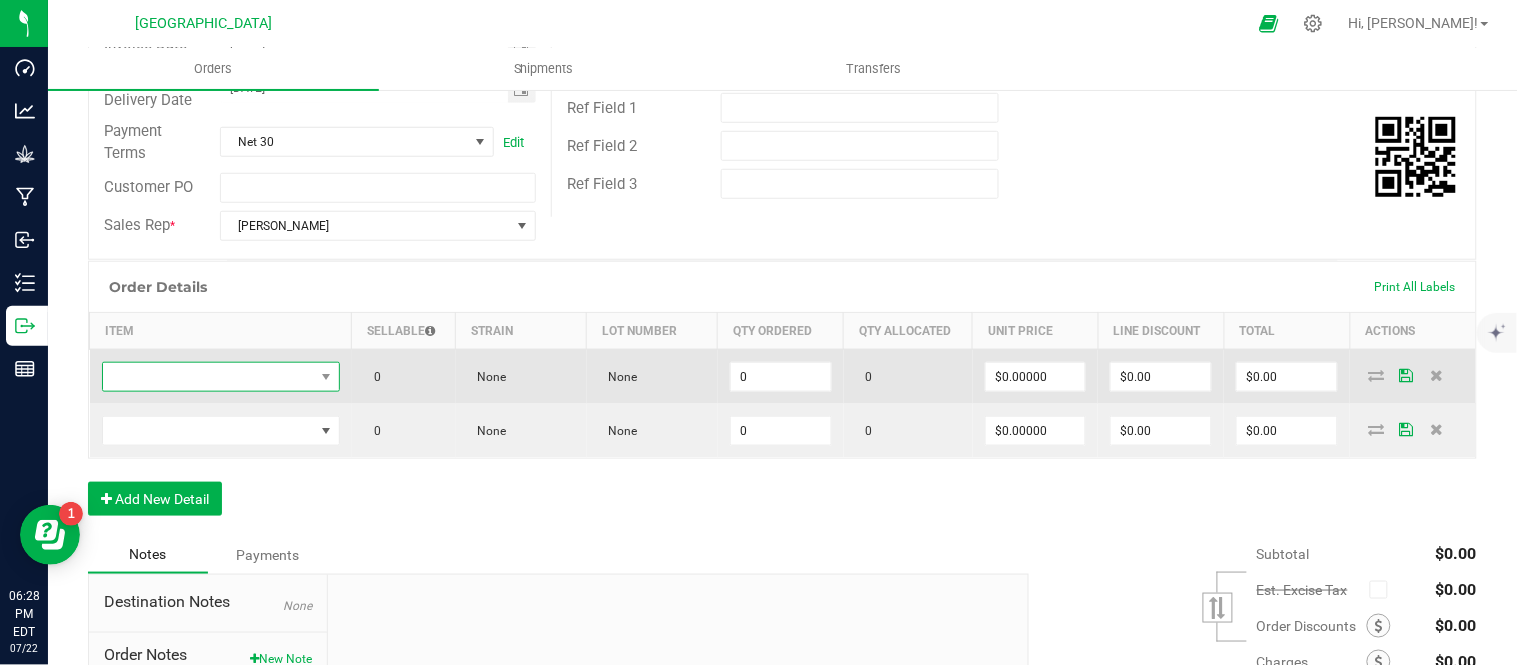 click at bounding box center (208, 377) 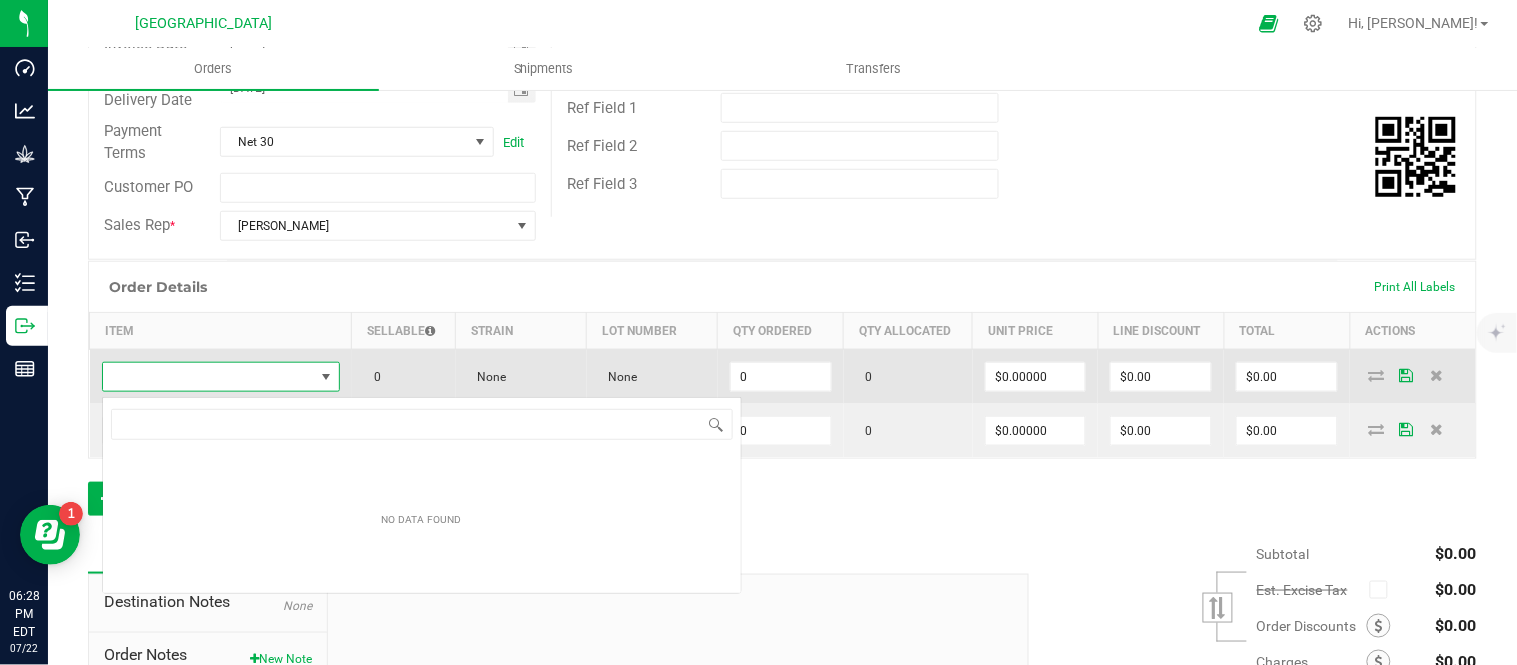 scroll, scrollTop: 99970, scrollLeft: 99768, axis: both 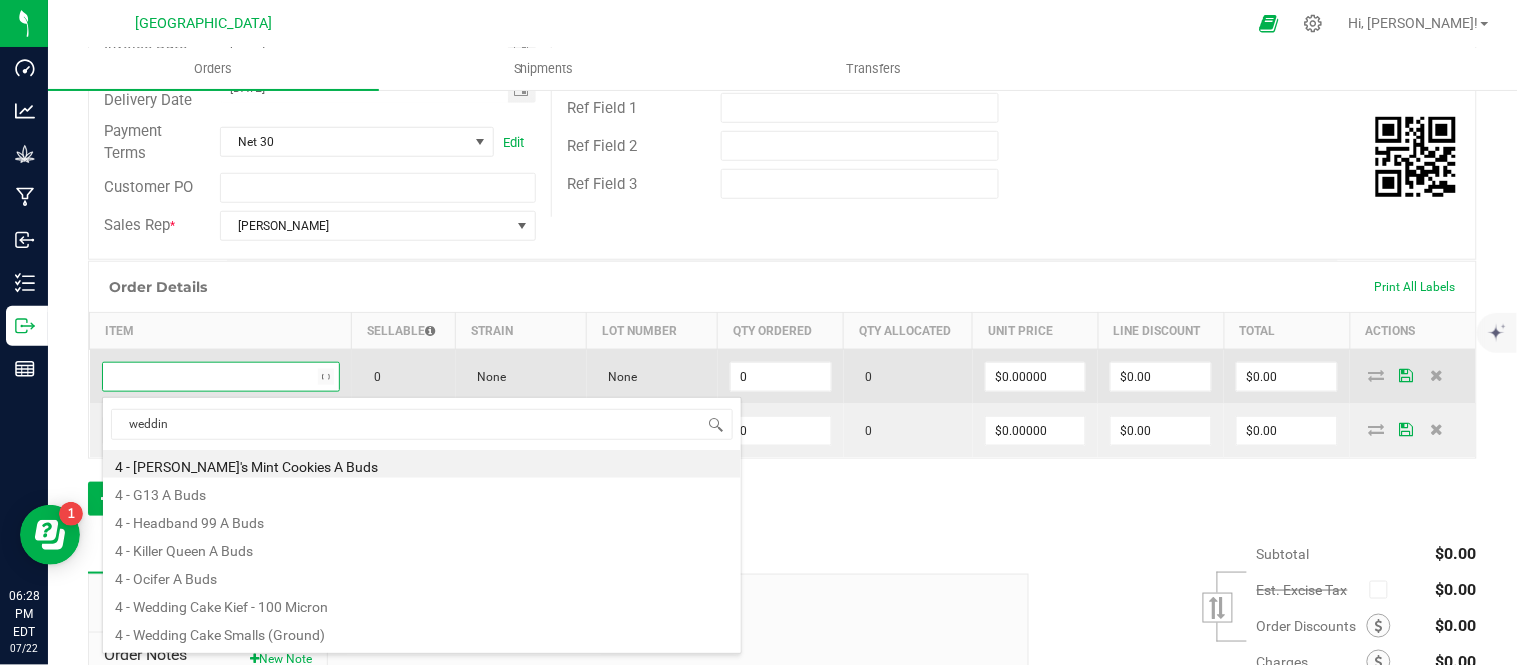 type on "wedding" 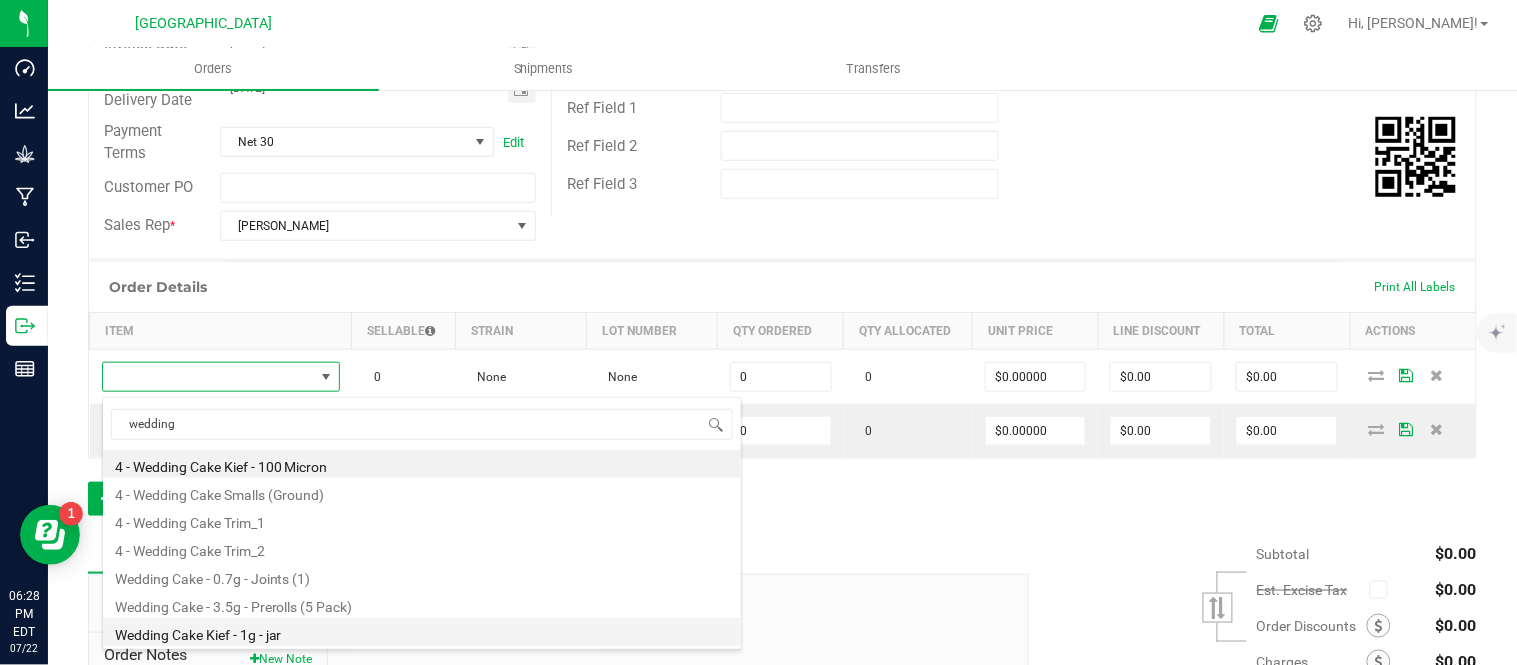 click on "Wedding Cake Kief - 1g - jar" at bounding box center (422, 632) 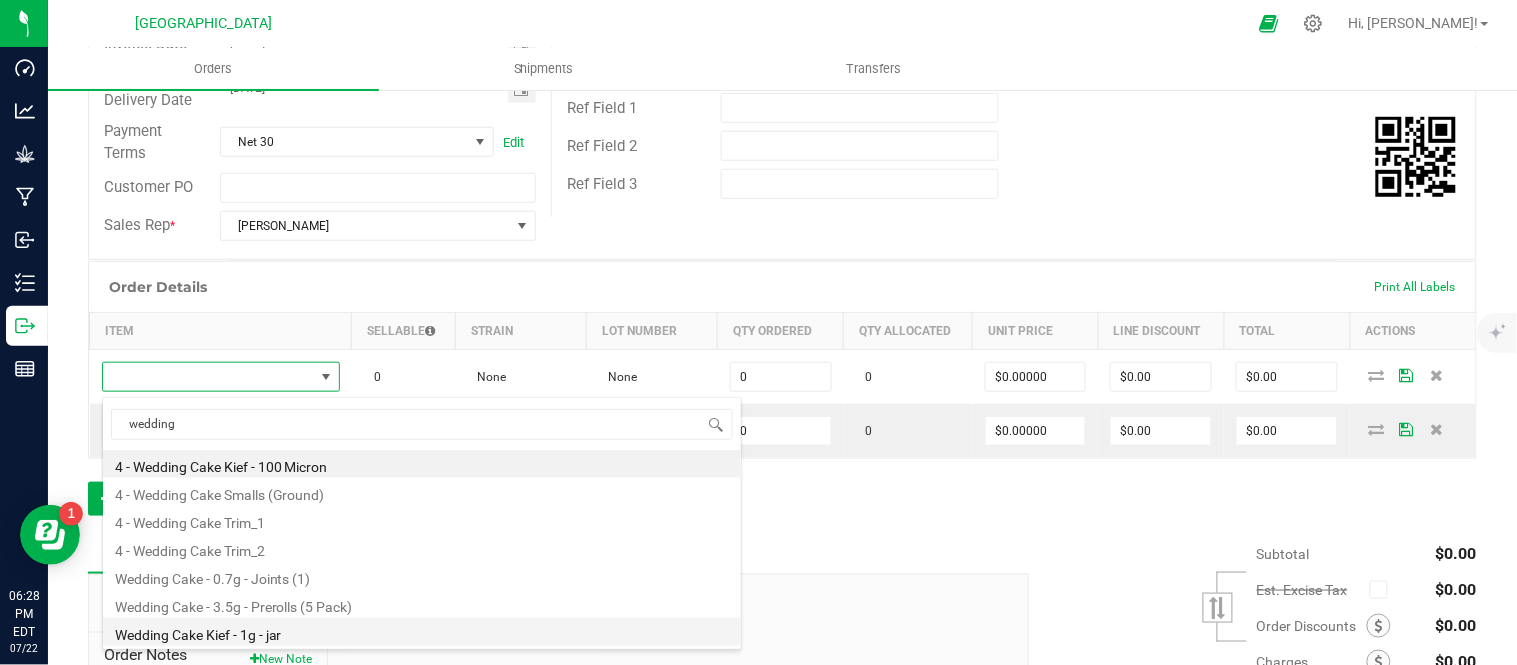 type on "0 ea" 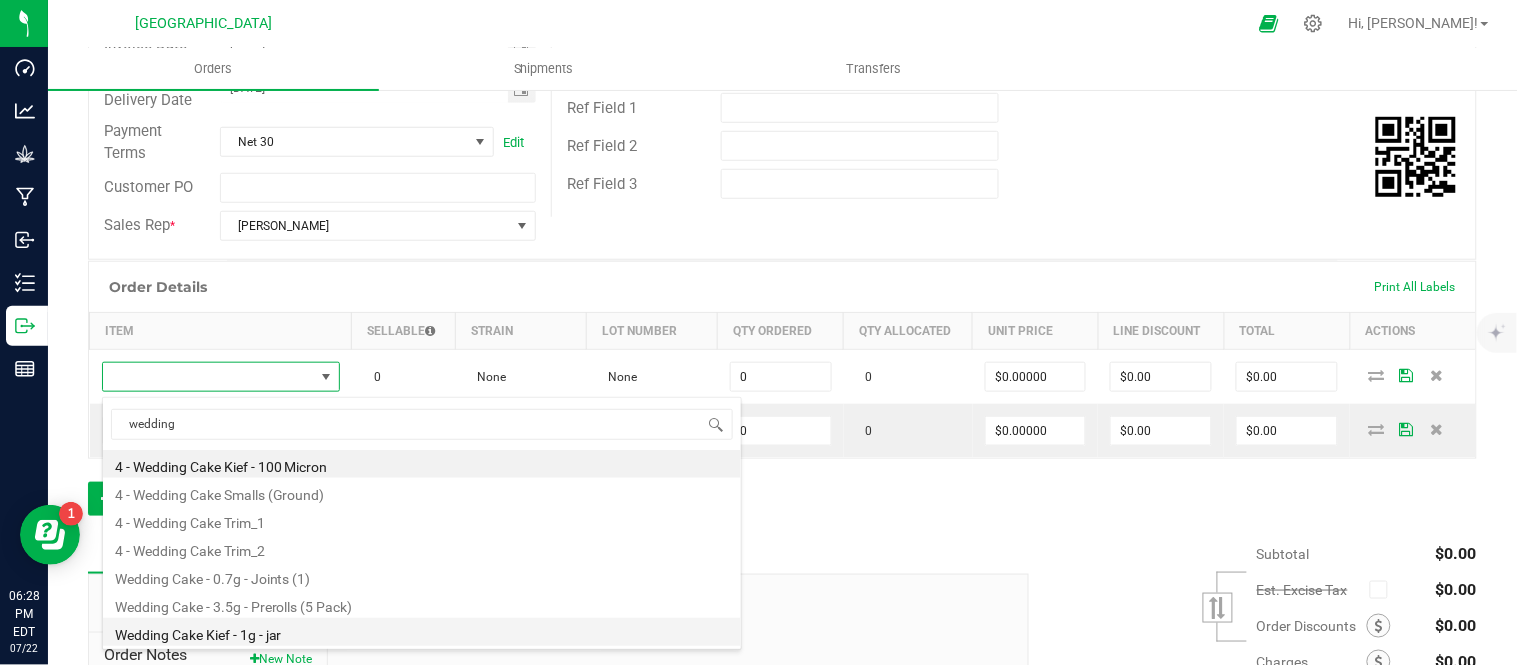 type on "$15.00000" 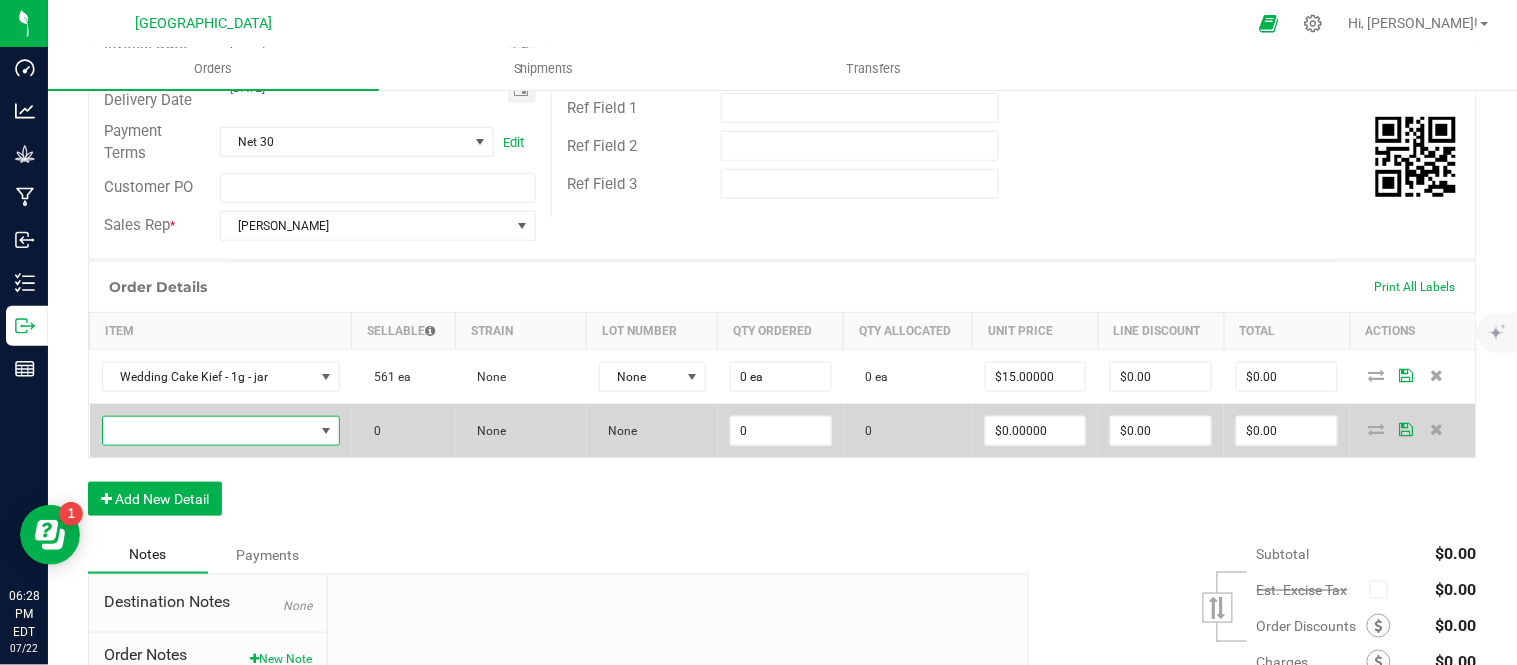 click at bounding box center [208, 431] 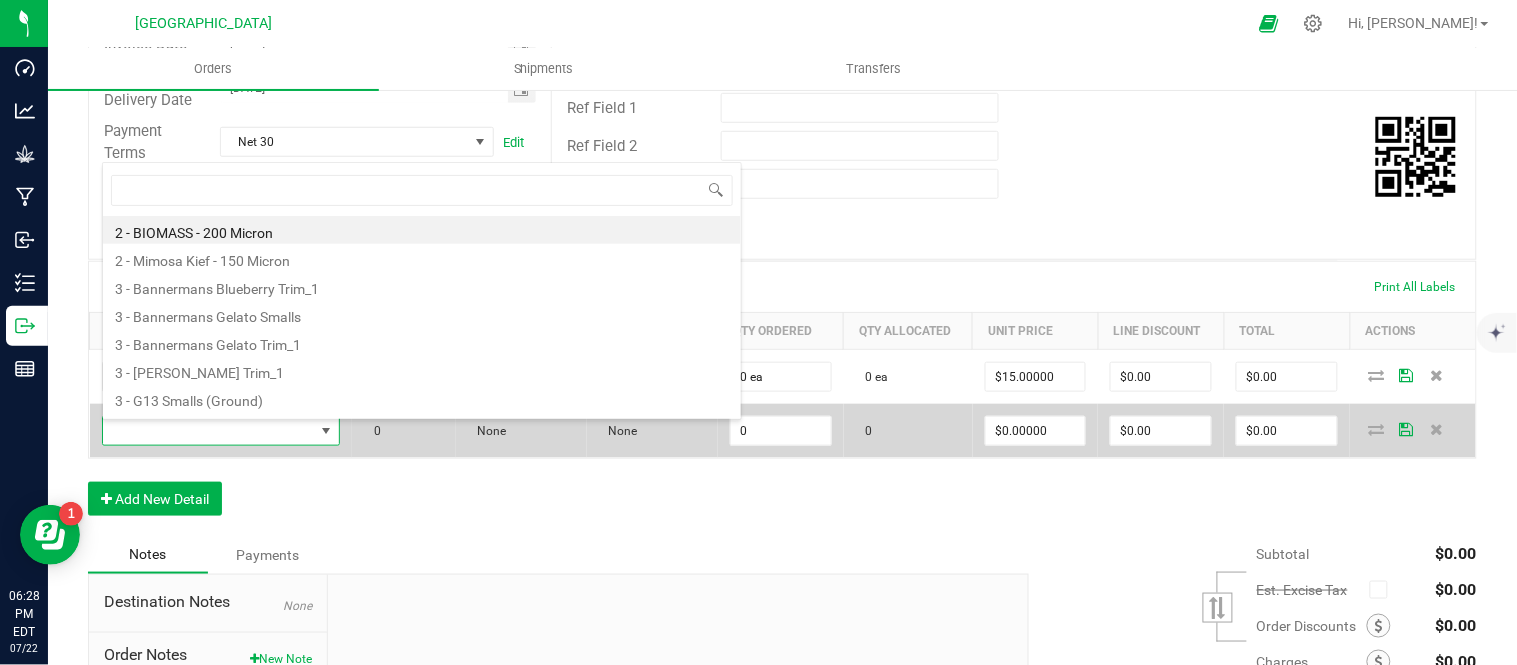 scroll, scrollTop: 99970, scrollLeft: 99768, axis: both 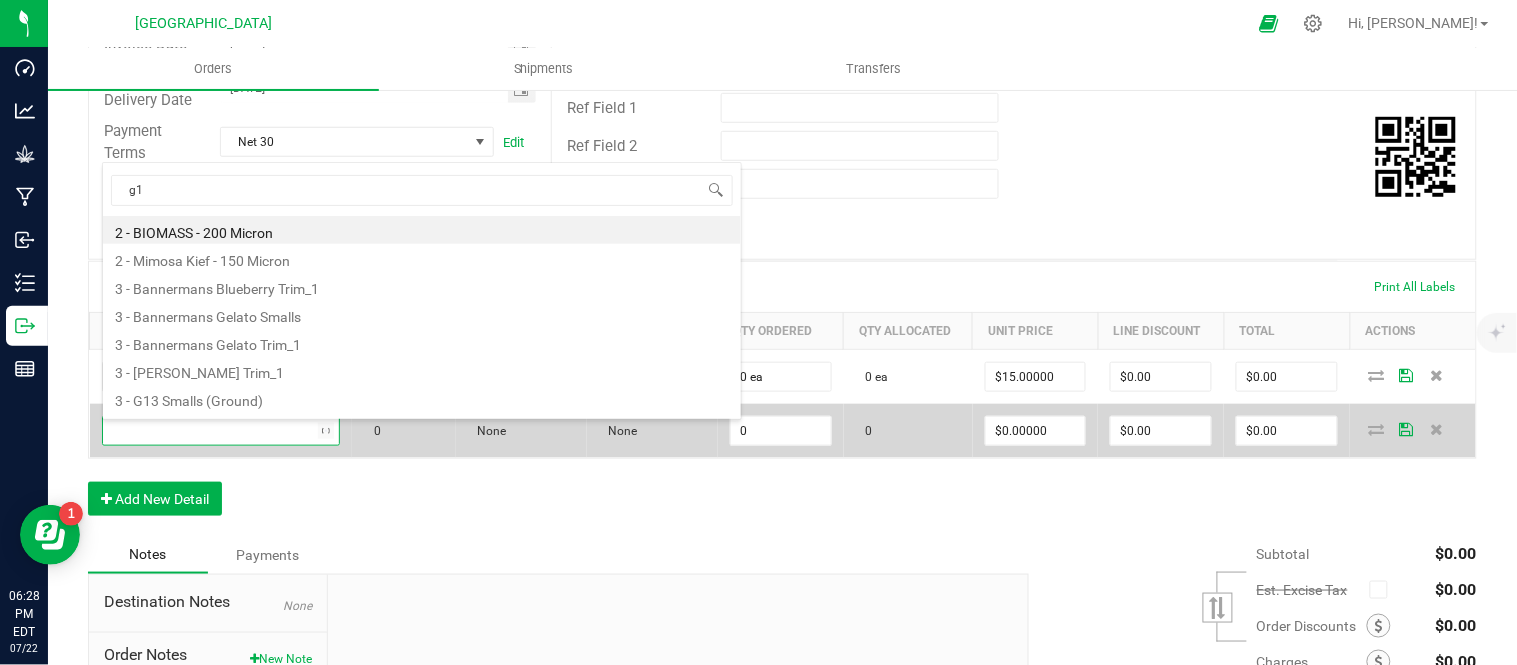 type on "g13" 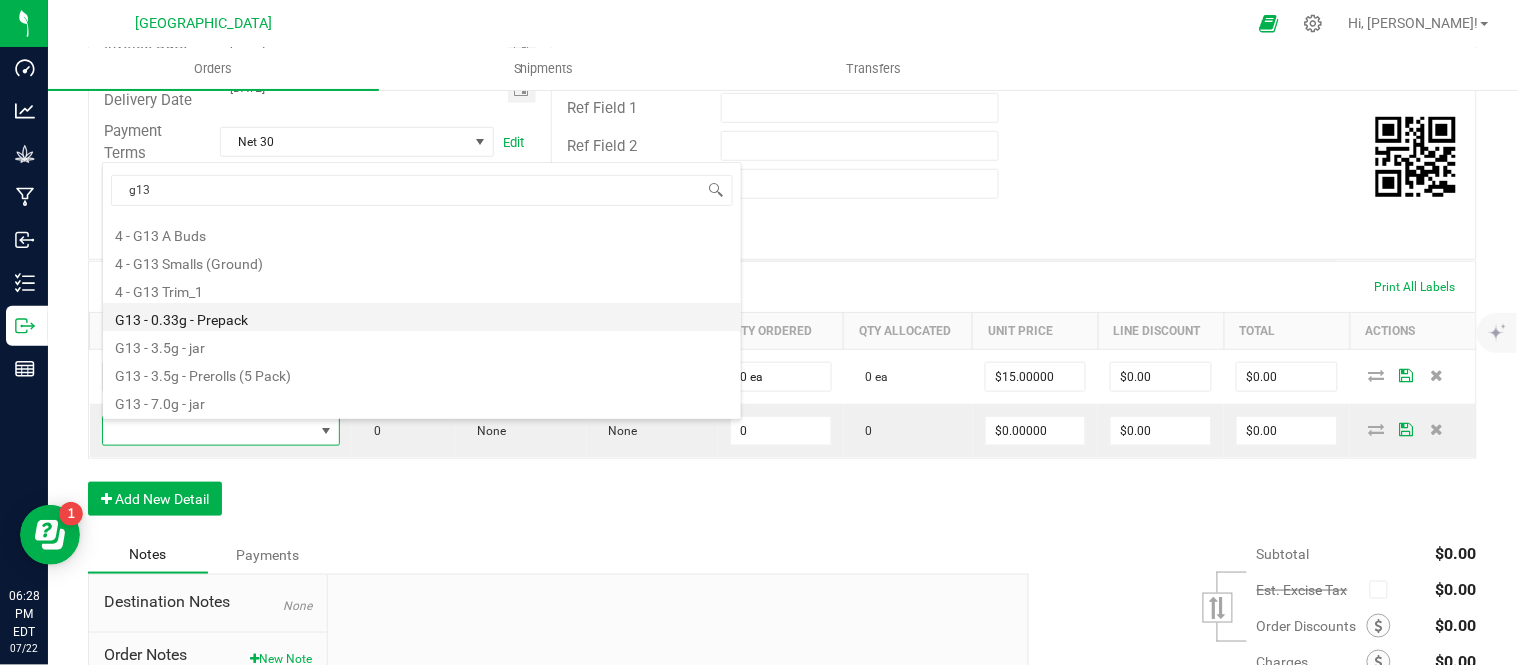 scroll, scrollTop: 80, scrollLeft: 0, axis: vertical 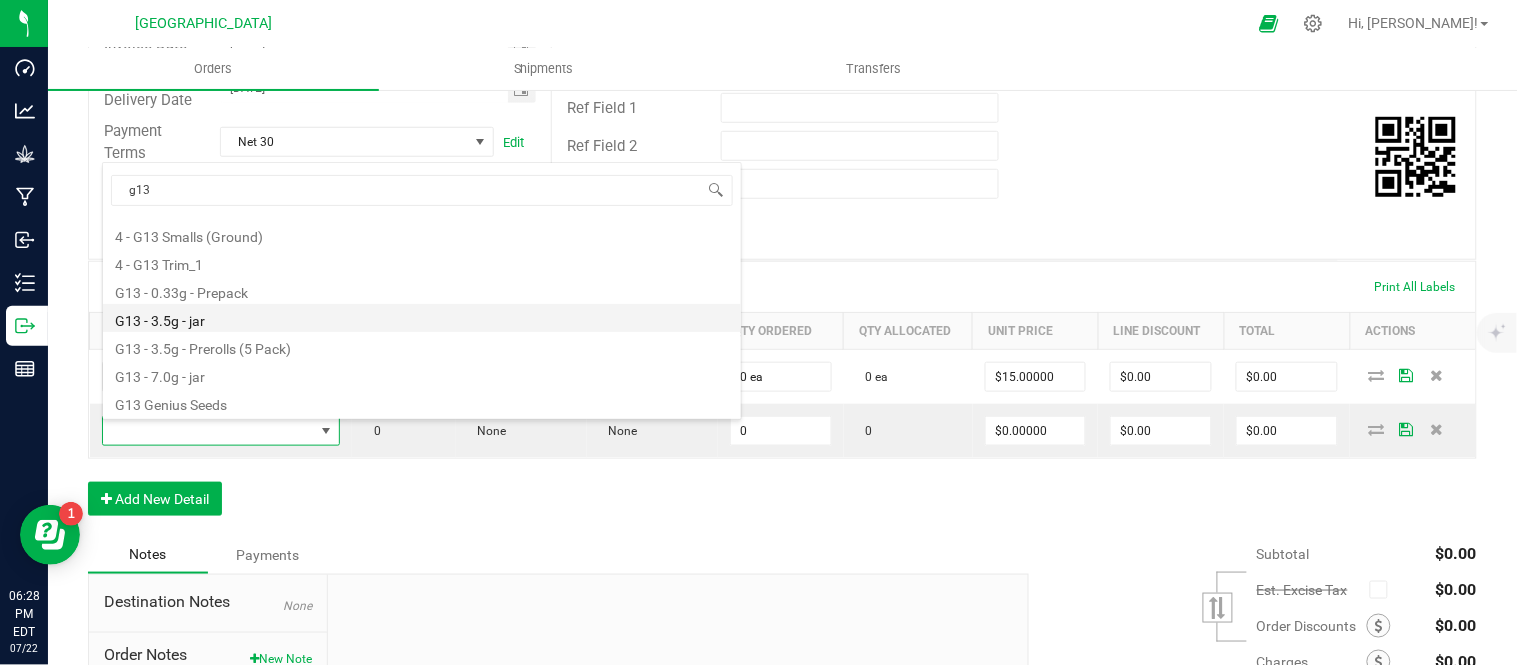 click on "G13 - 3.5g - jar" at bounding box center [422, 318] 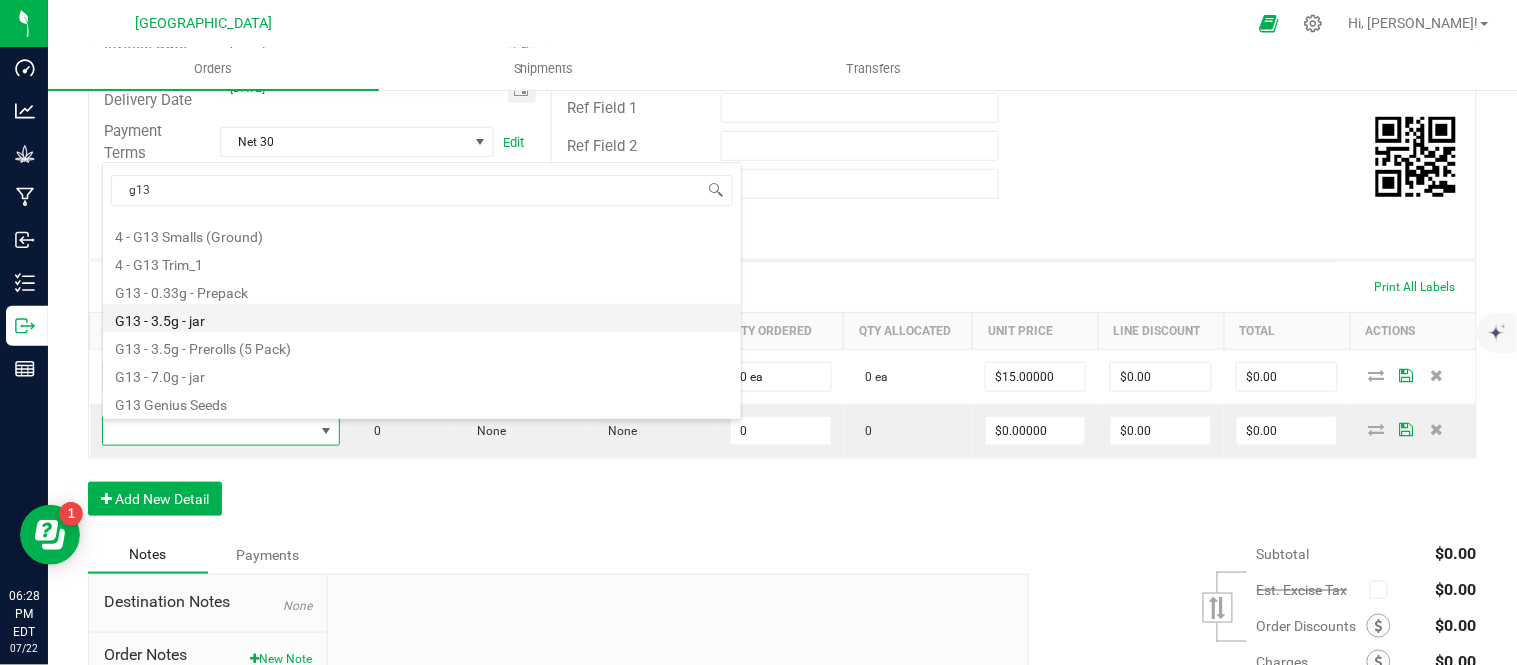 type on "0 ea" 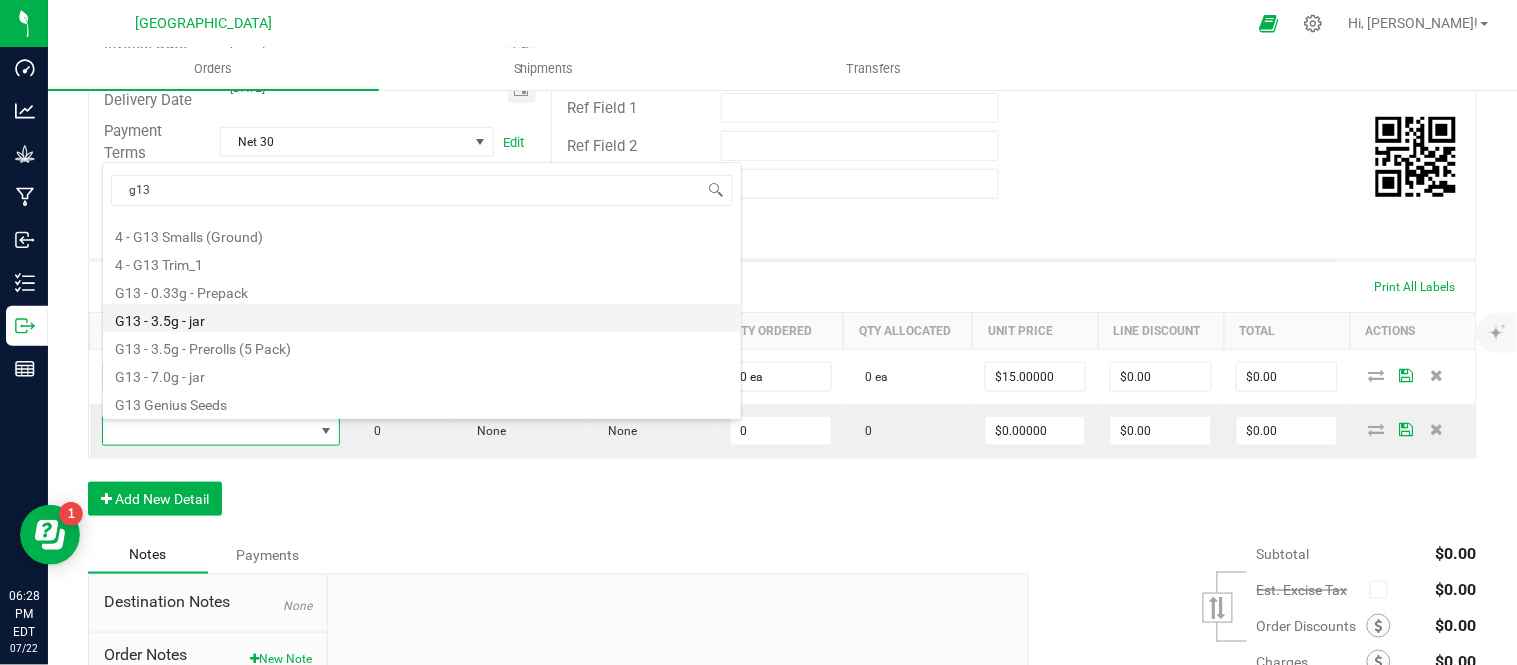 type on "$15.00000" 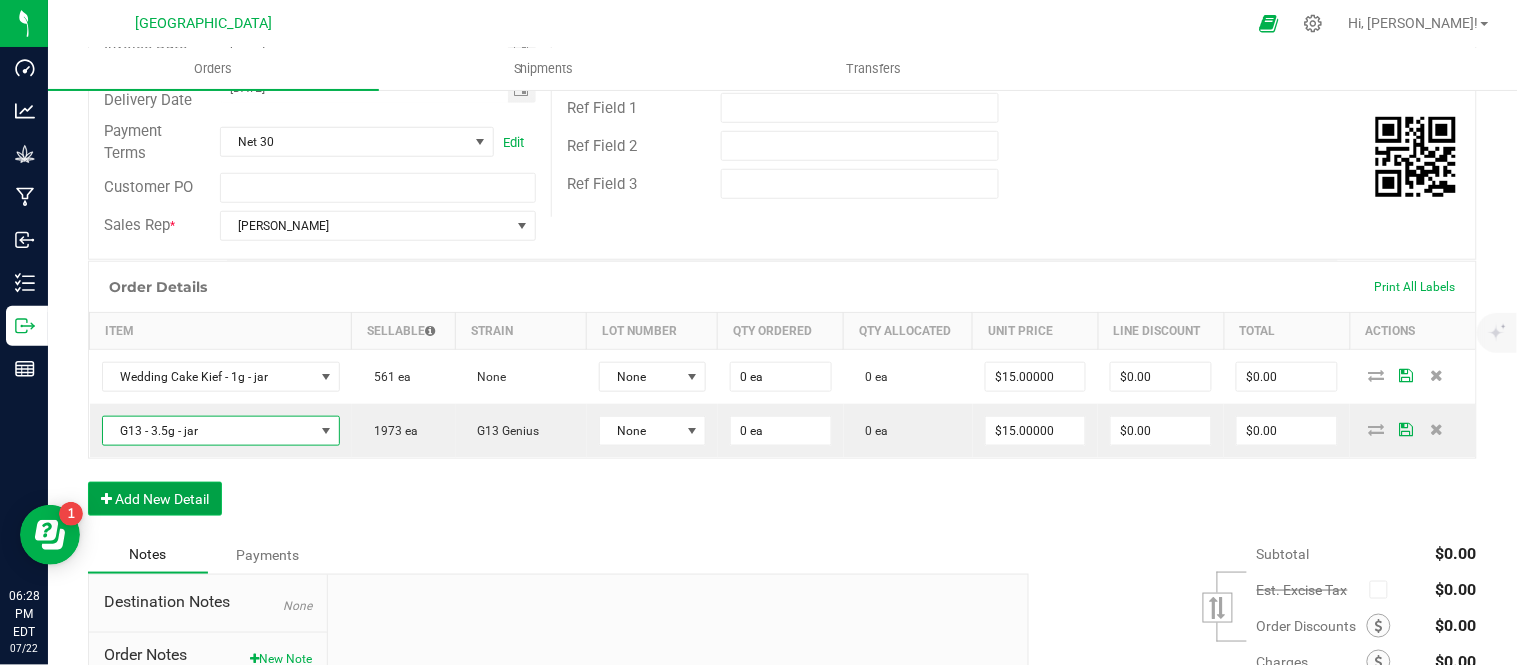click on "Add New Detail" at bounding box center [155, 499] 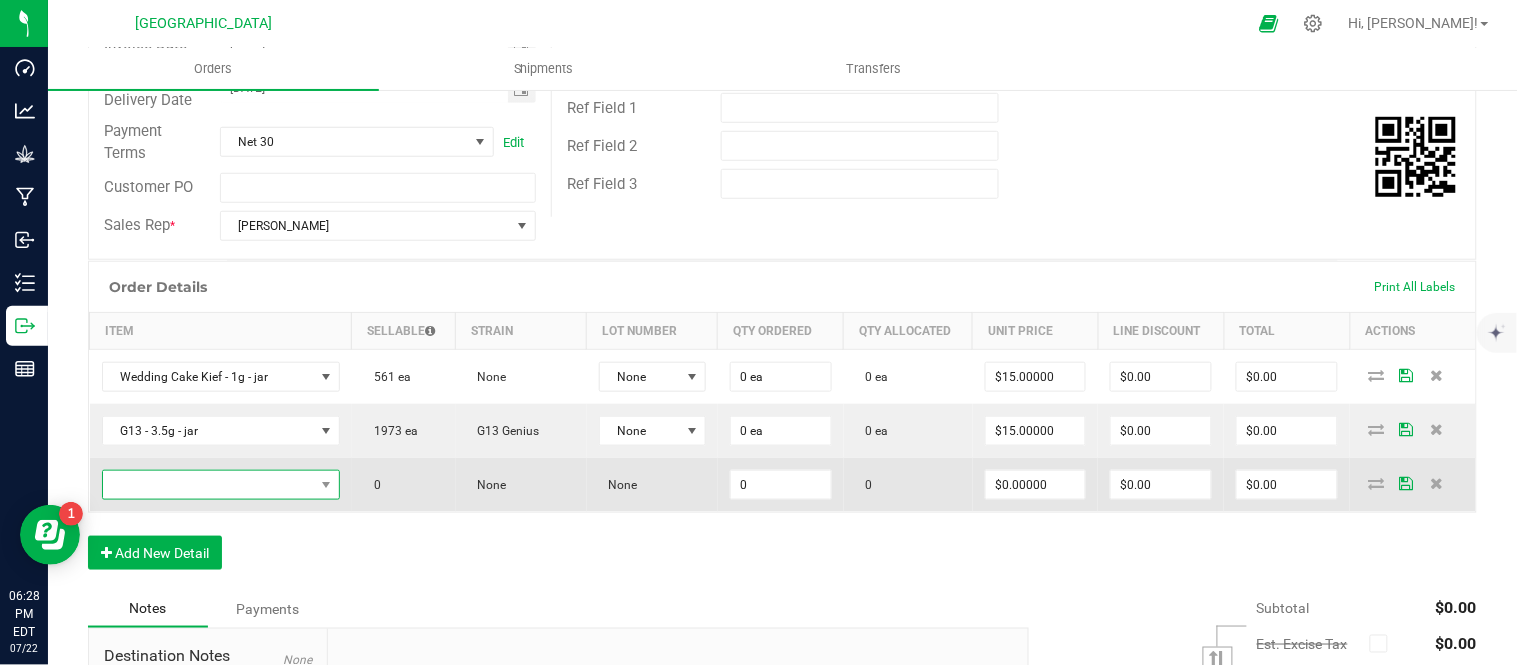 click at bounding box center [208, 485] 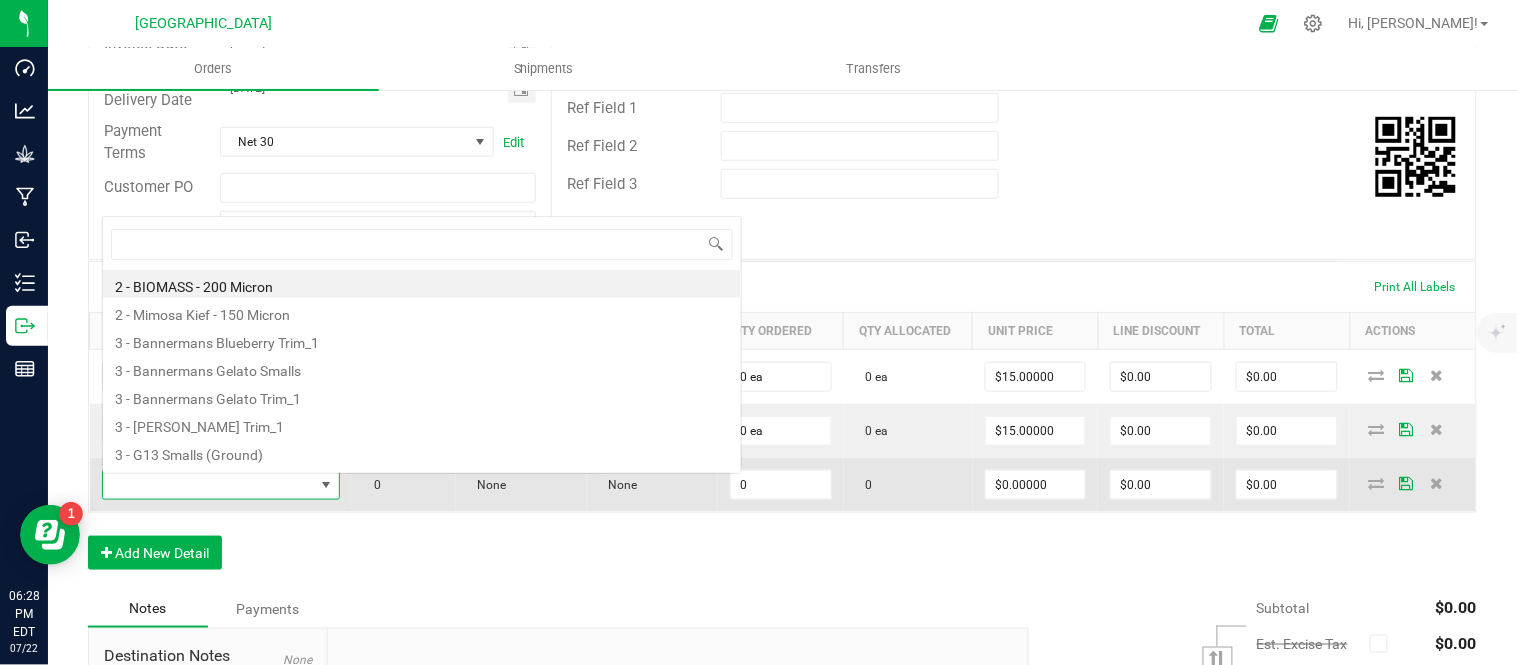 scroll, scrollTop: 0, scrollLeft: 0, axis: both 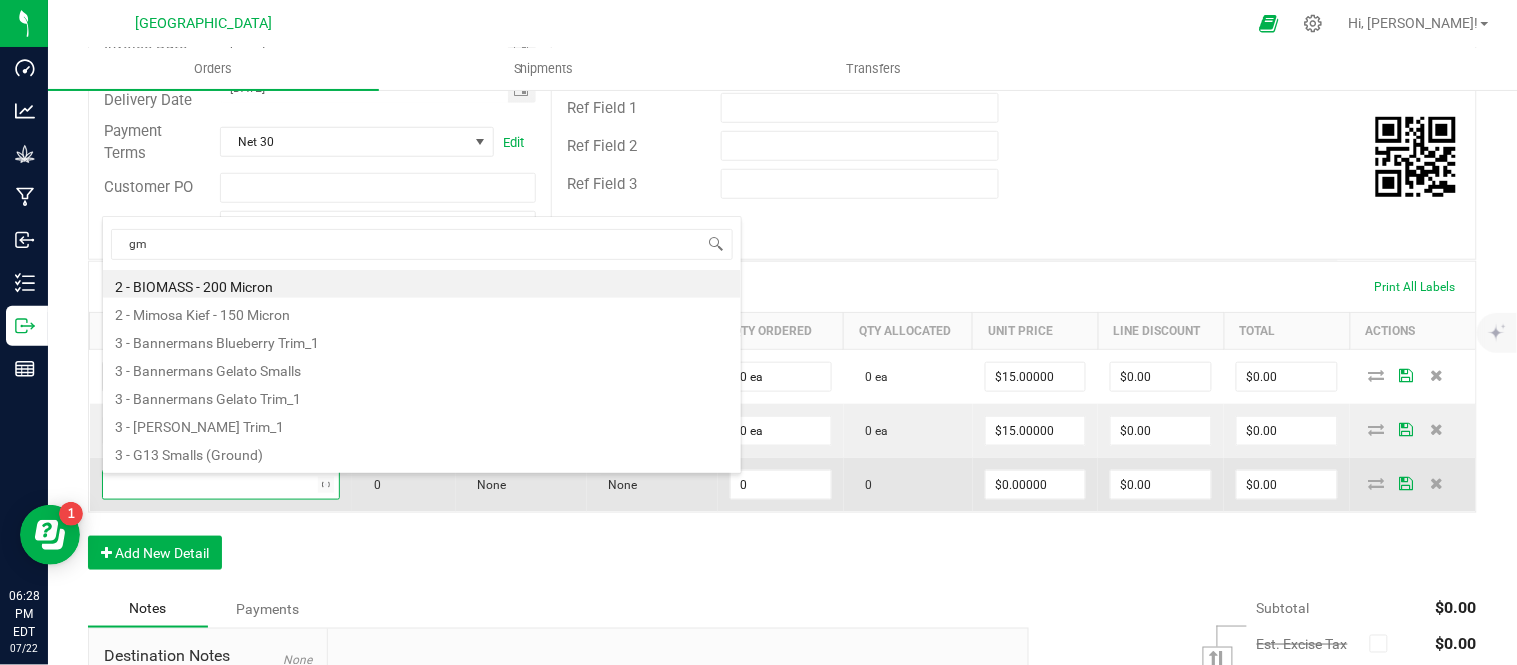 type on "gmo" 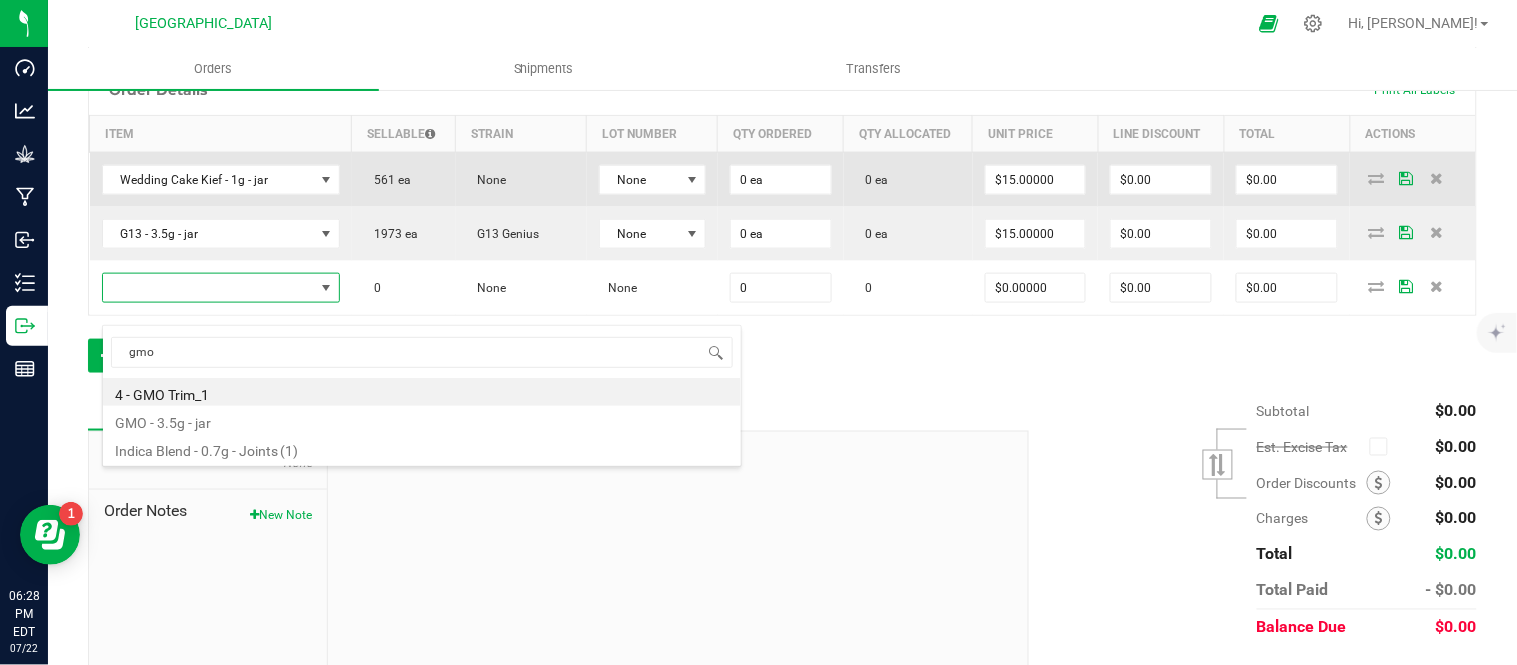 scroll, scrollTop: 590, scrollLeft: 0, axis: vertical 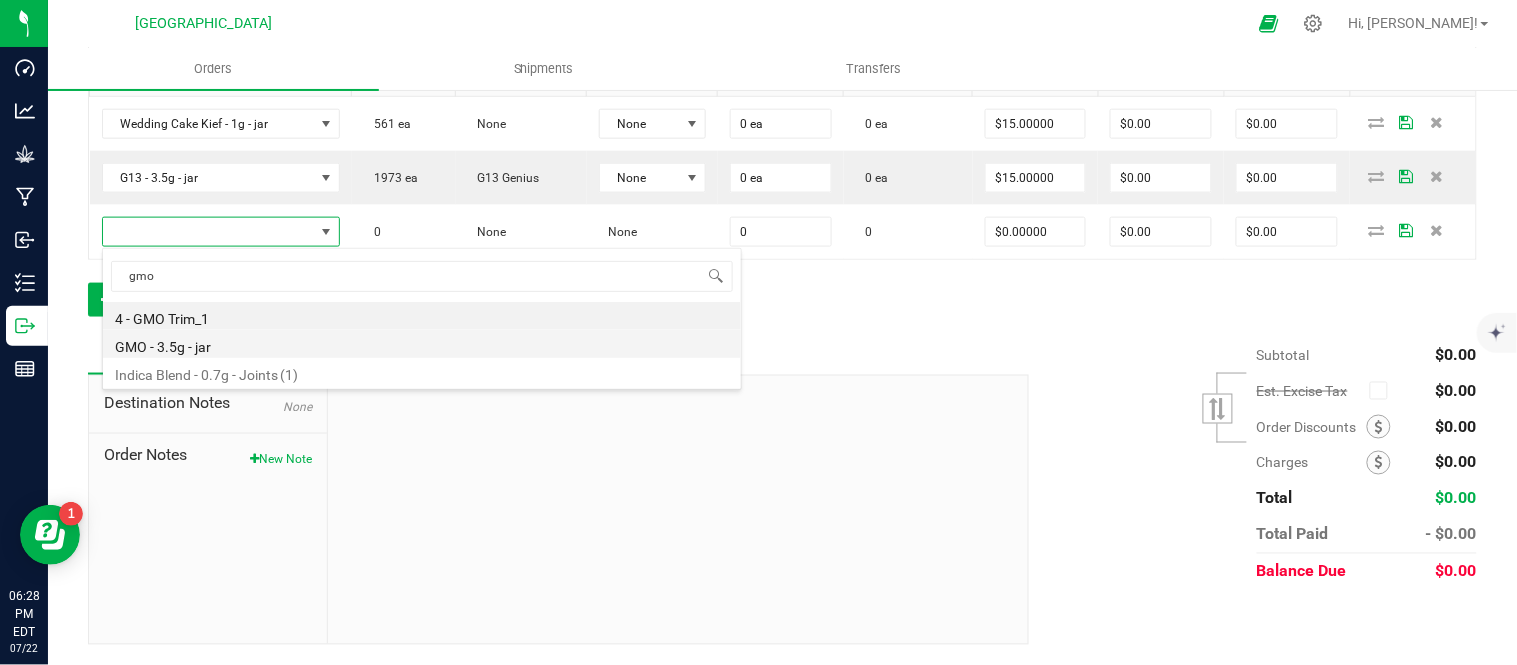 click on "GMO - 3.5g - jar" at bounding box center [422, 344] 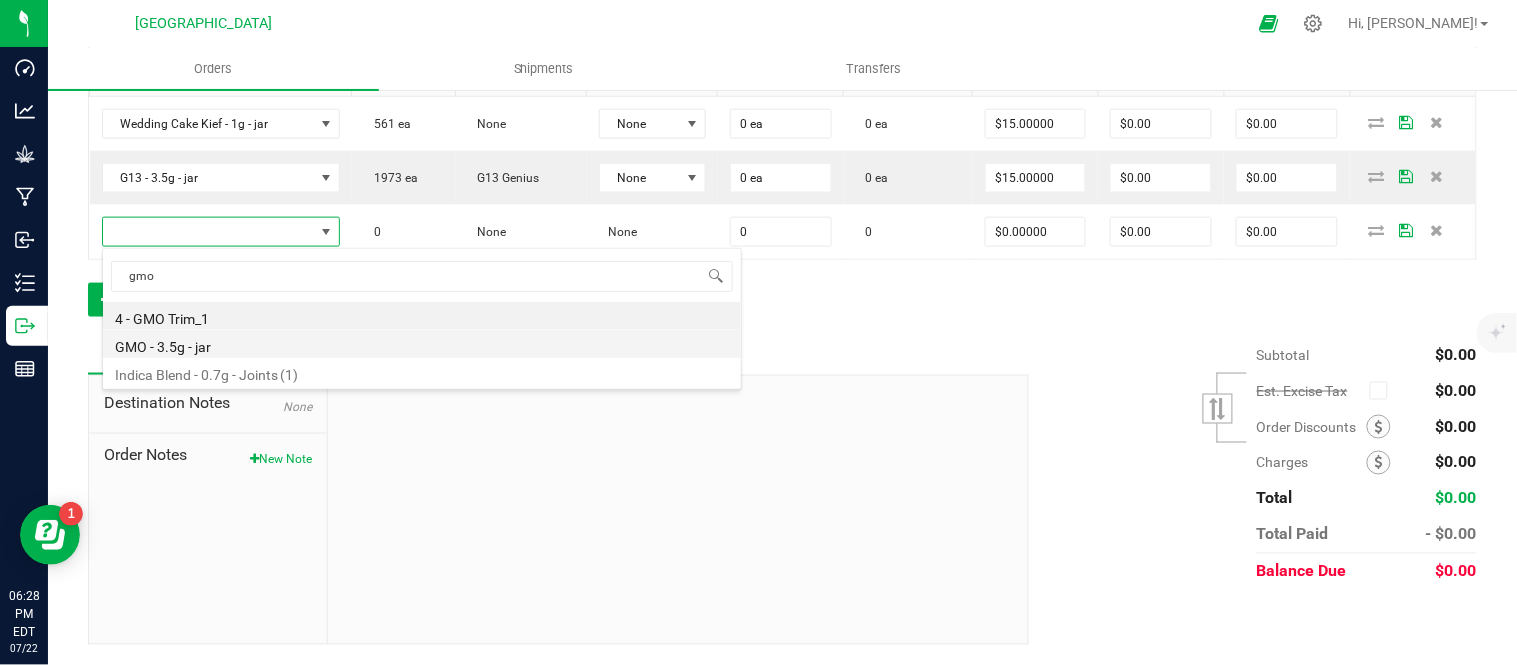 type on "0 ea" 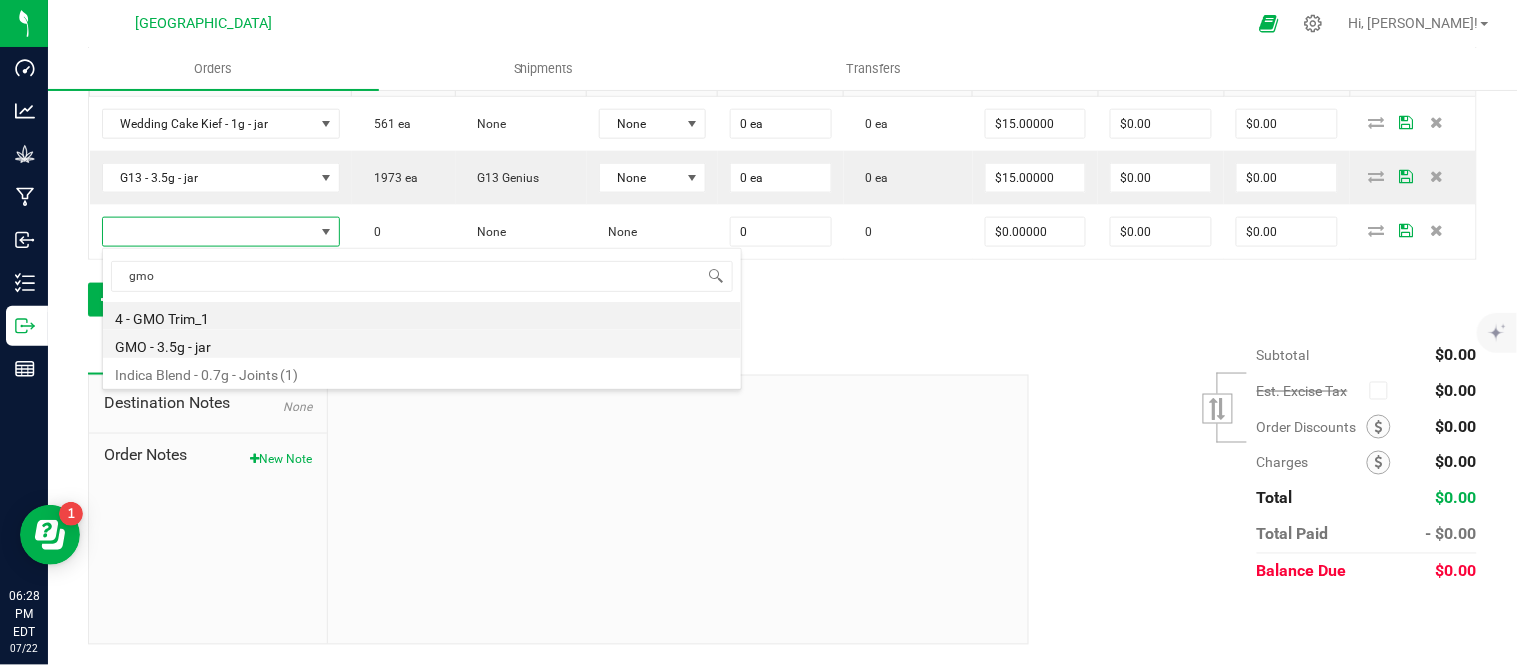 type on "$15.00000" 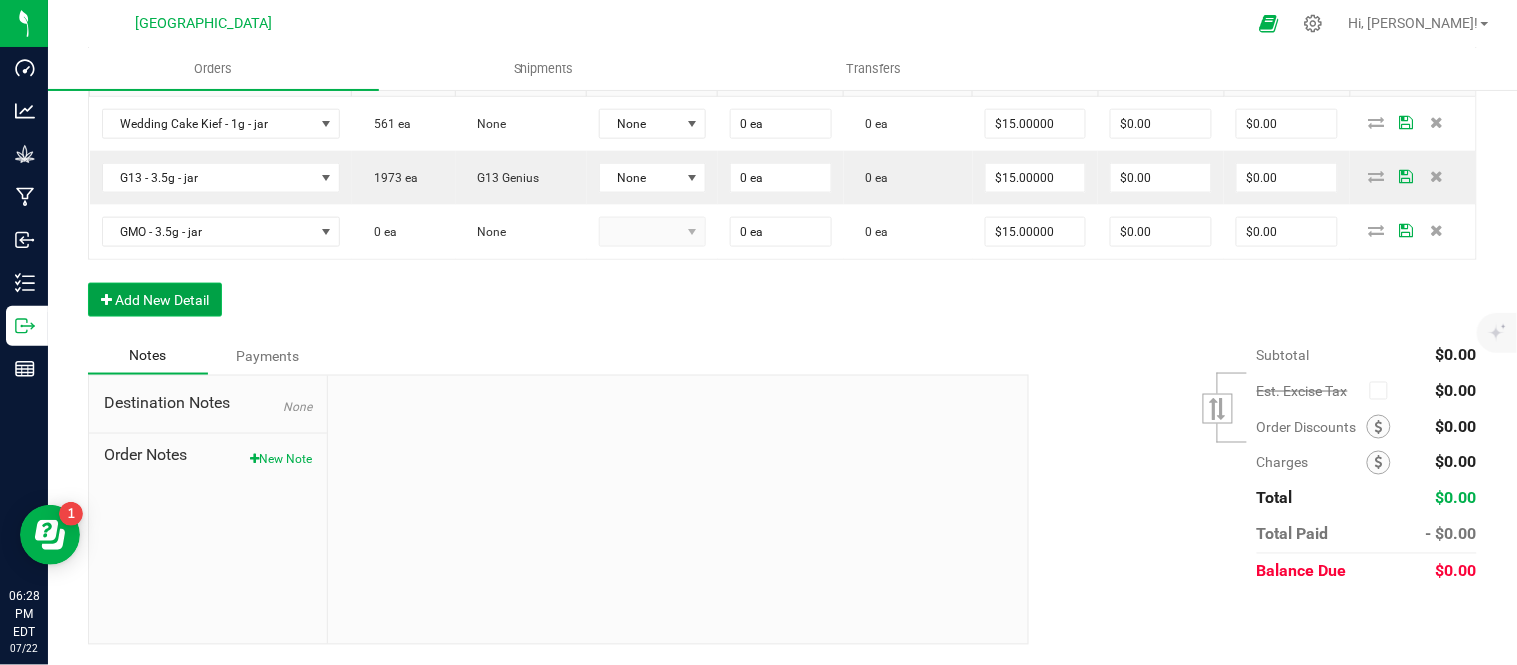 click on "Add New Detail" at bounding box center (155, 300) 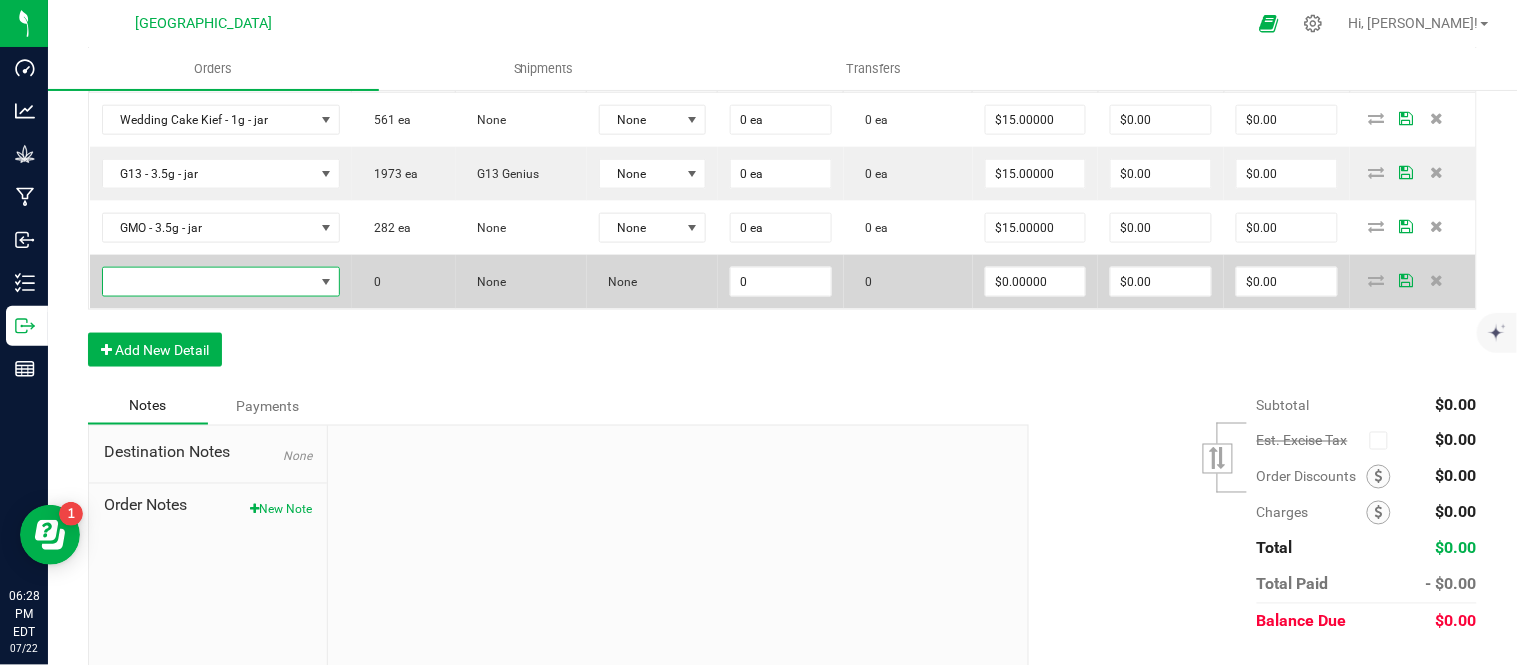 click at bounding box center [208, 282] 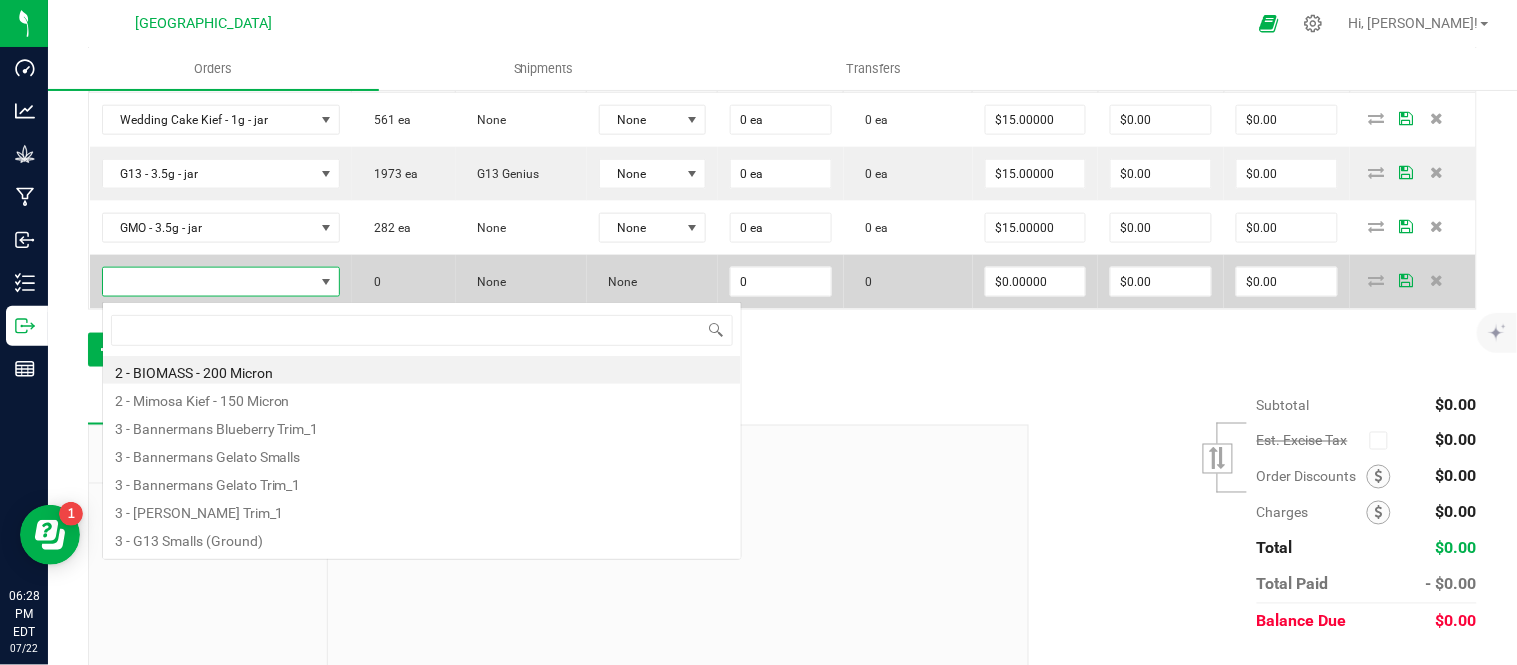 scroll, scrollTop: 99970, scrollLeft: 99768, axis: both 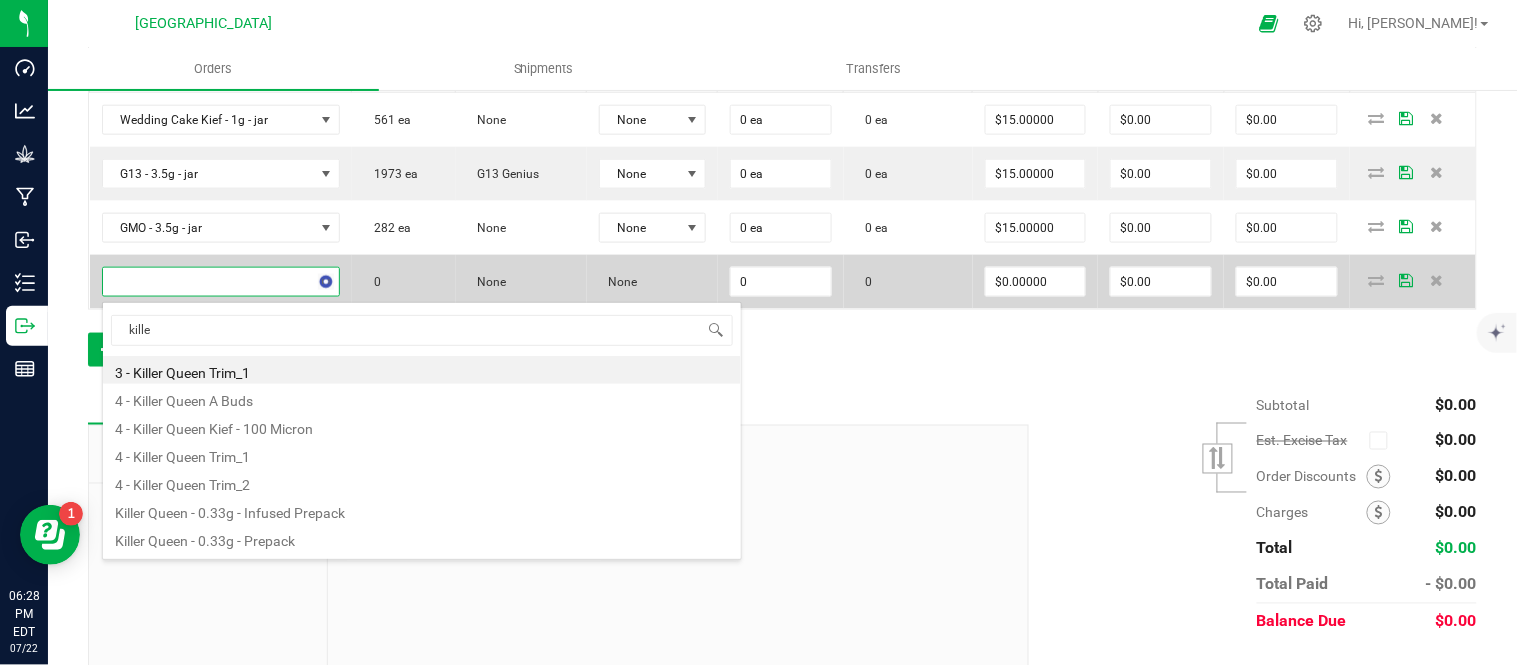 type on "killer" 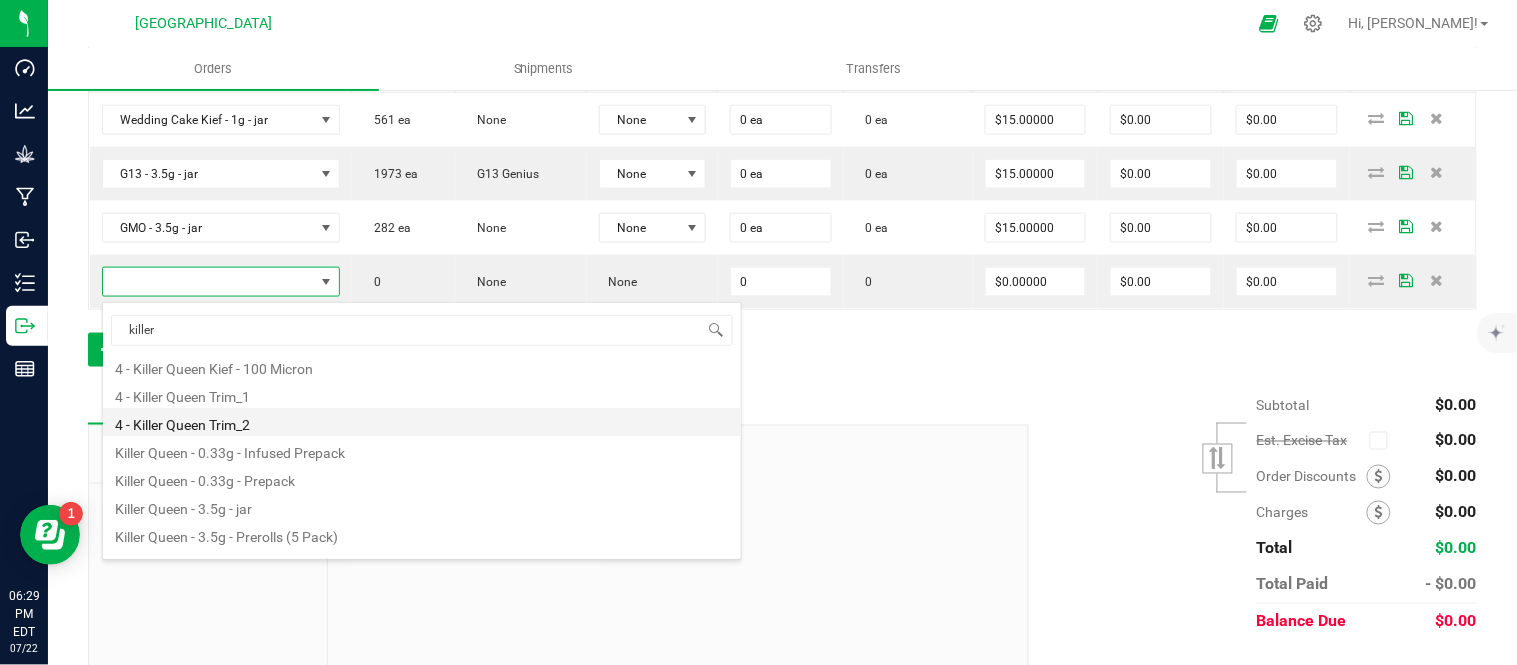 scroll, scrollTop: 107, scrollLeft: 0, axis: vertical 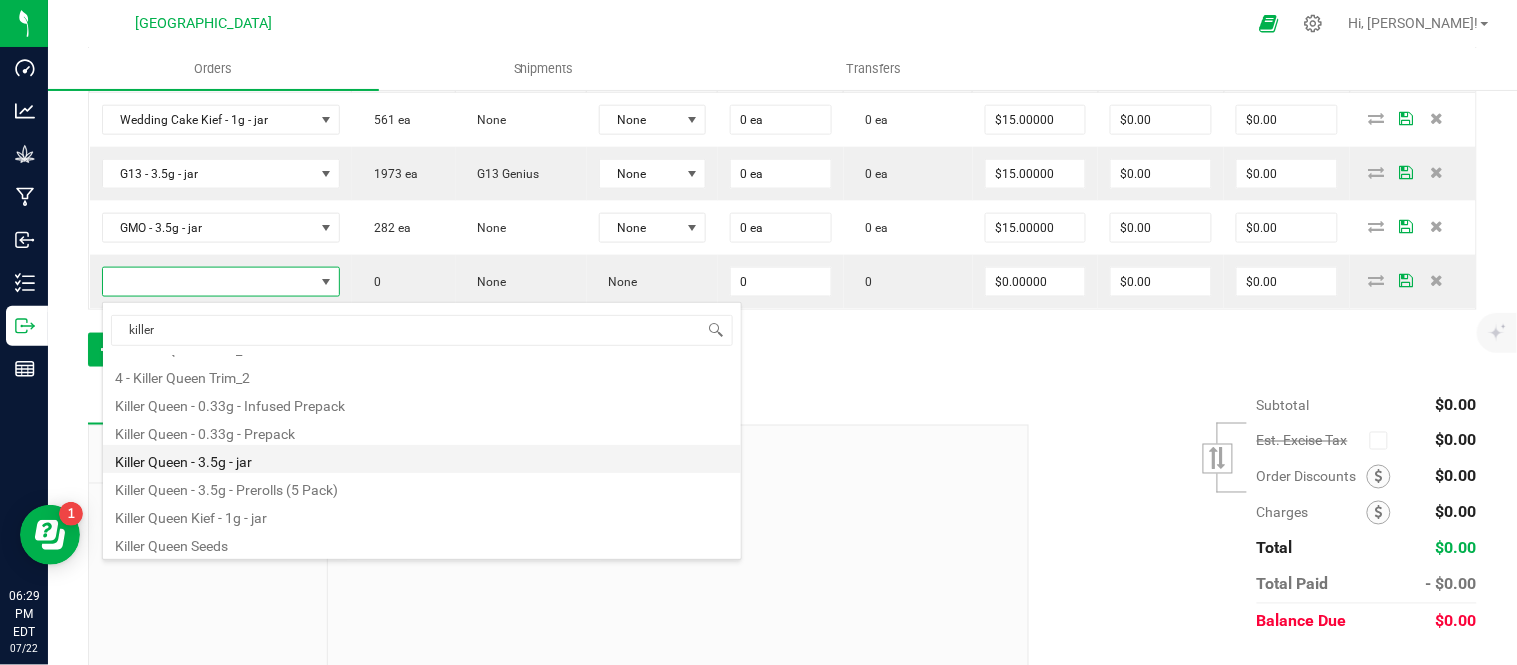 click on "Killer Queen - 3.5g - jar" at bounding box center (422, 459) 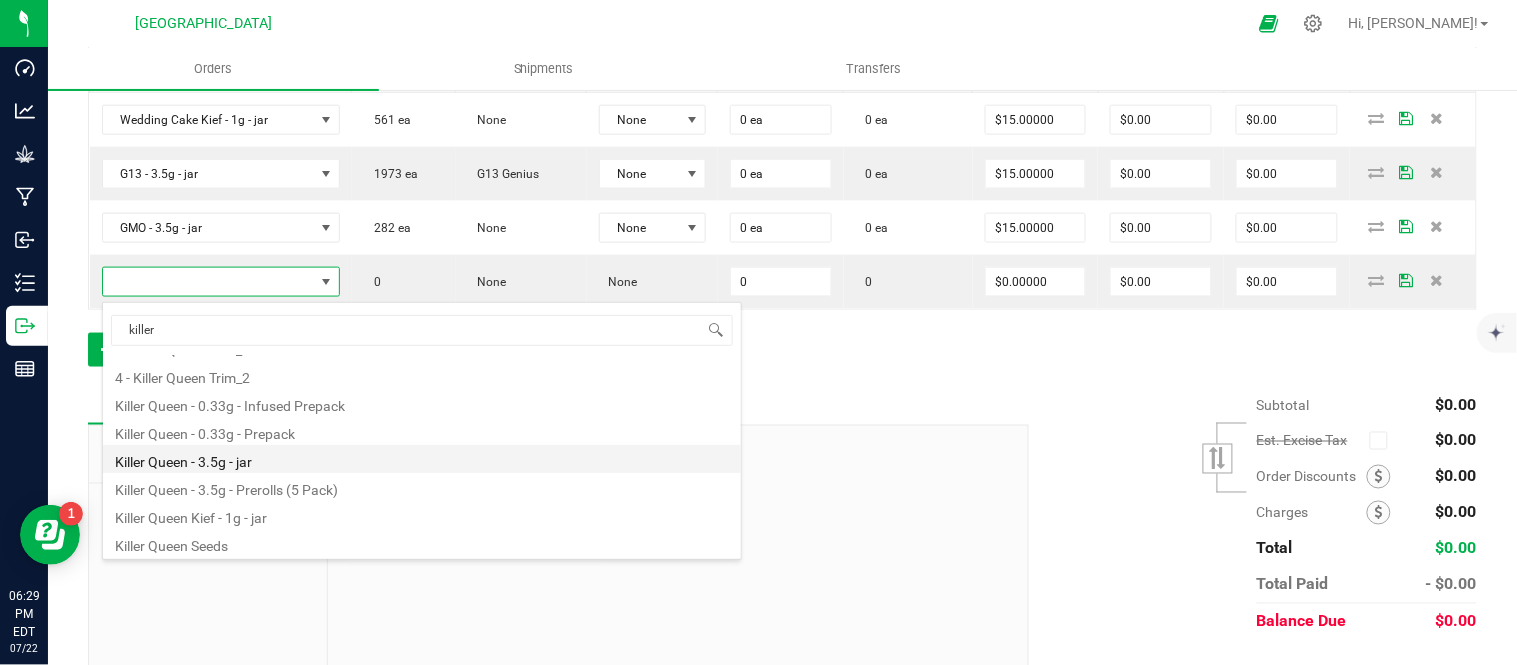 type on "0 ea" 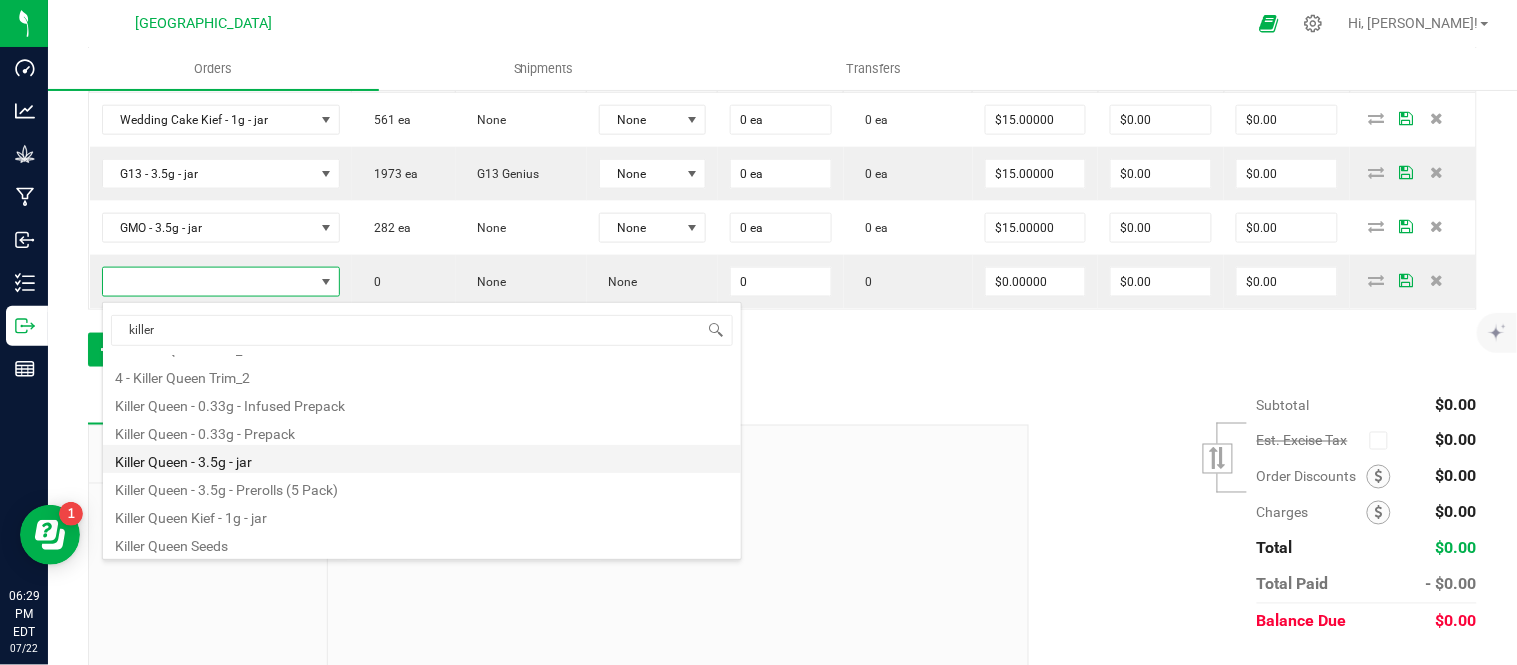 type on "$15.00000" 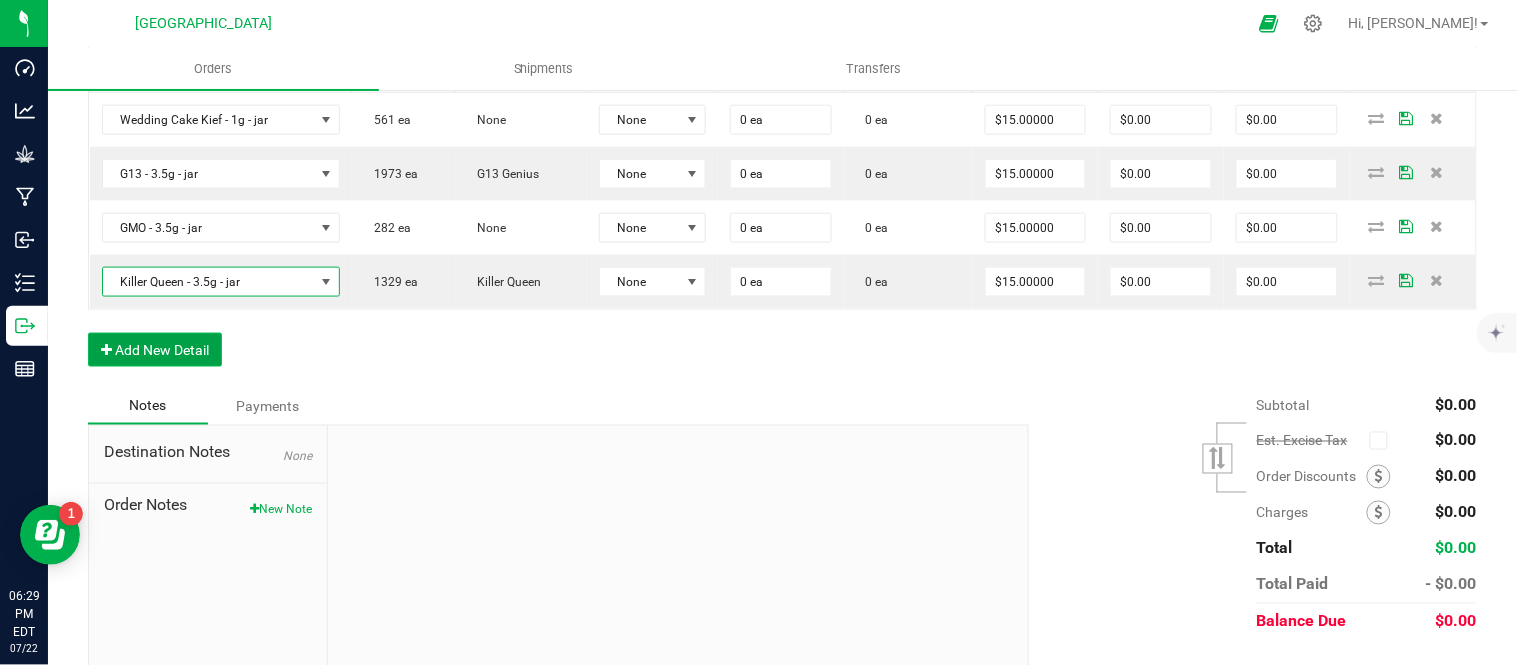 click on "Add New Detail" at bounding box center (155, 350) 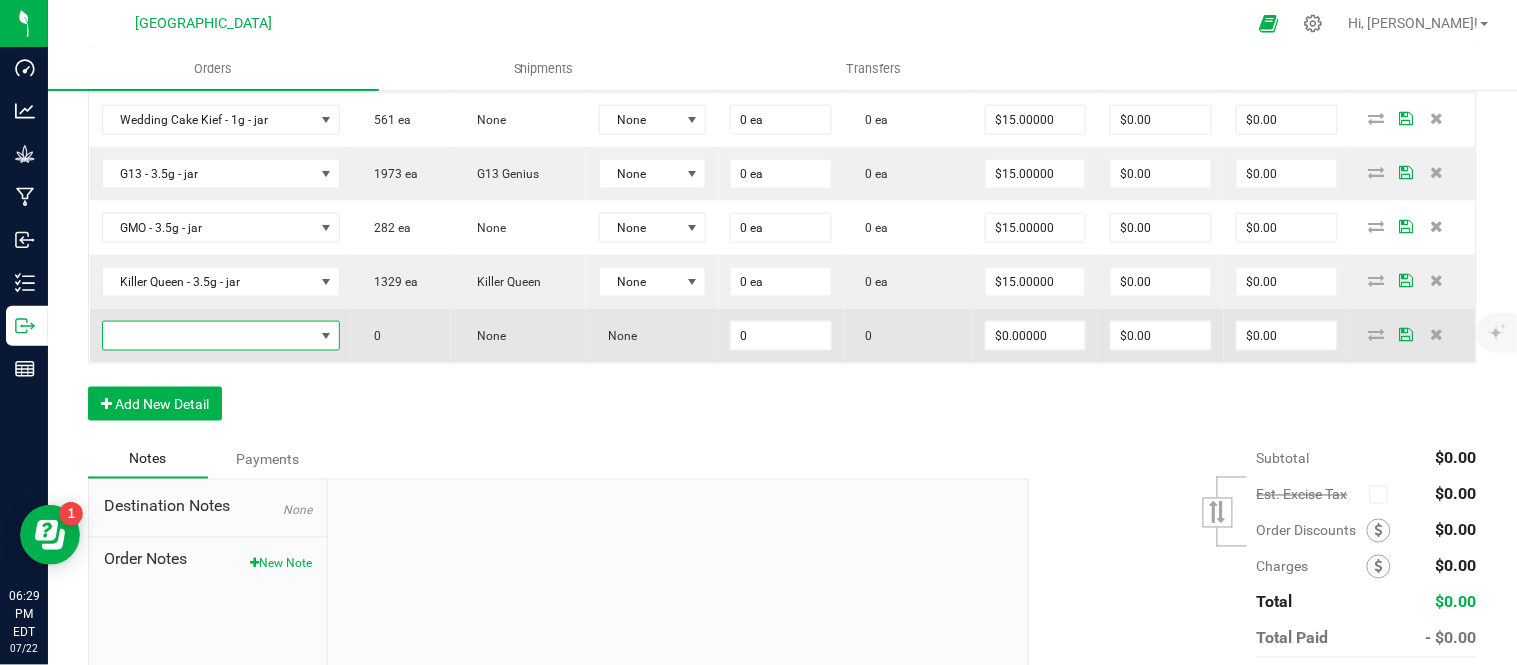 click at bounding box center (208, 336) 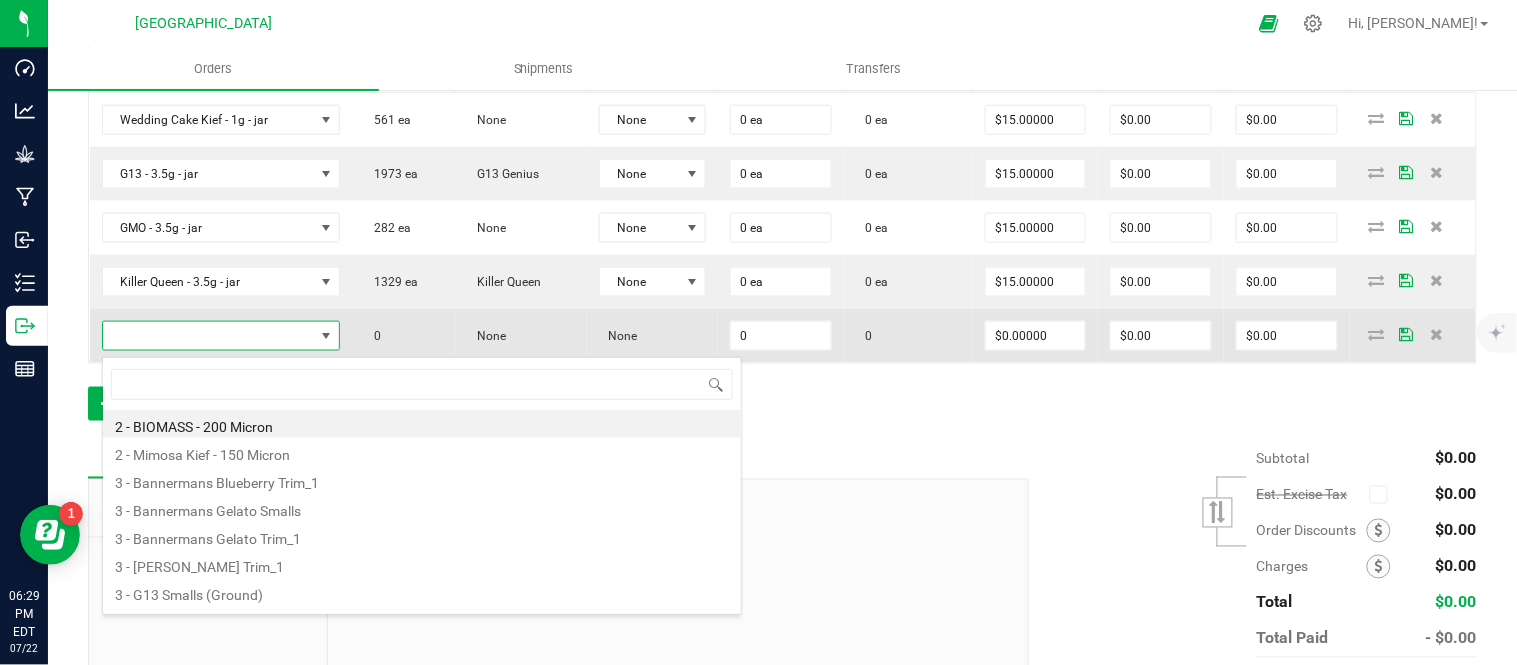 scroll, scrollTop: 99970, scrollLeft: 99768, axis: both 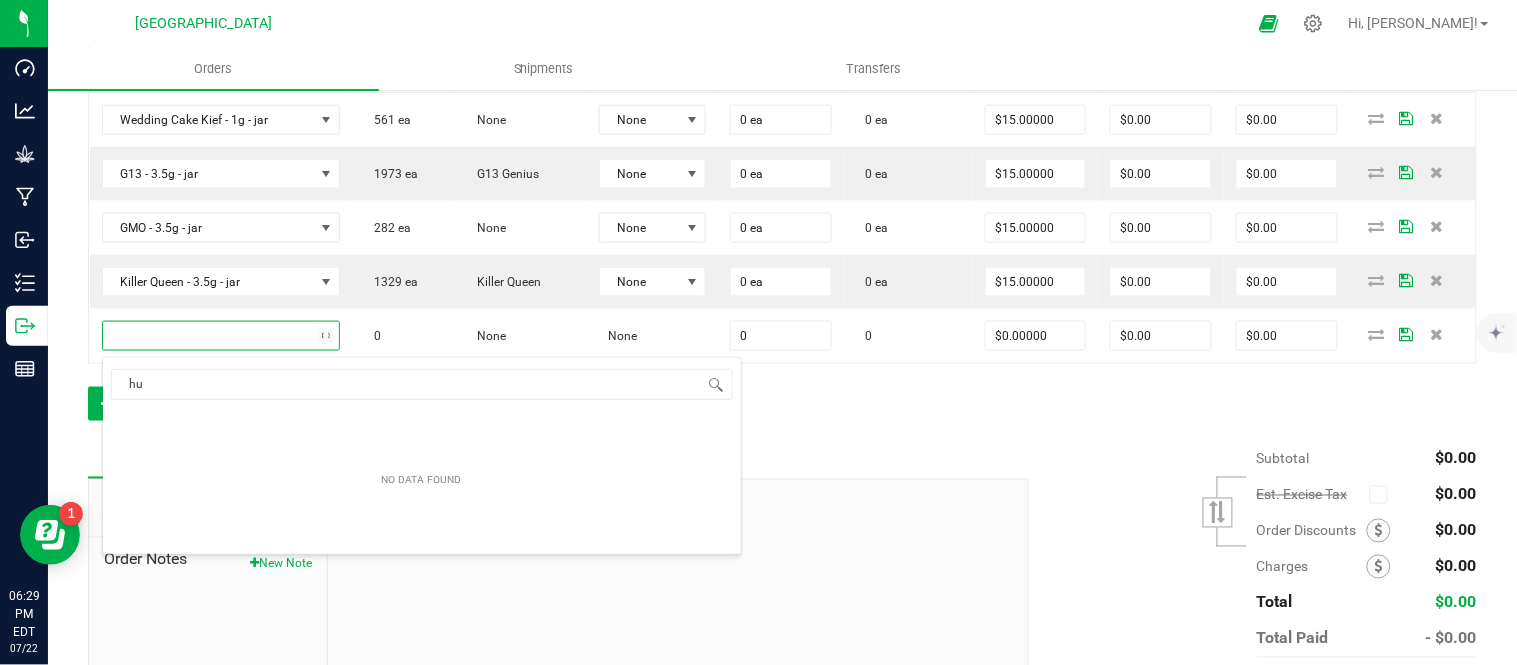 type on "h" 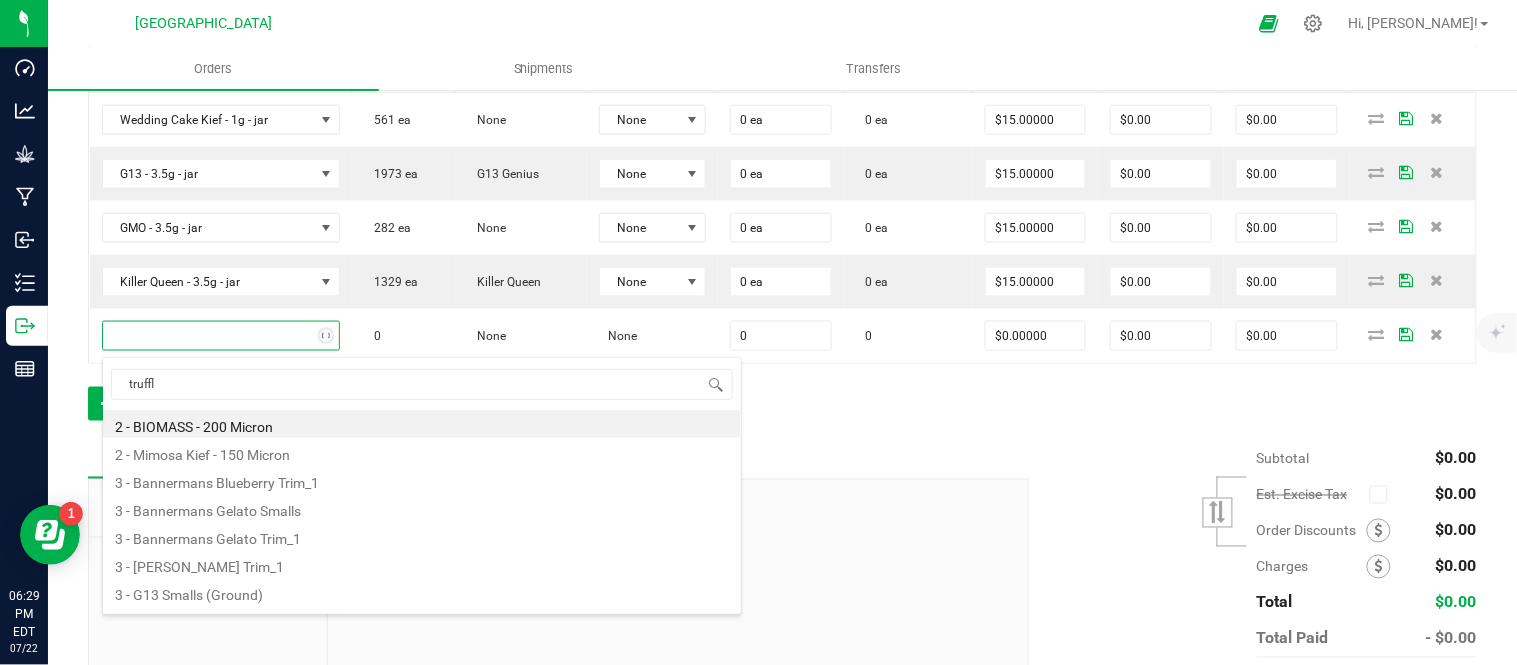 type on "truffle" 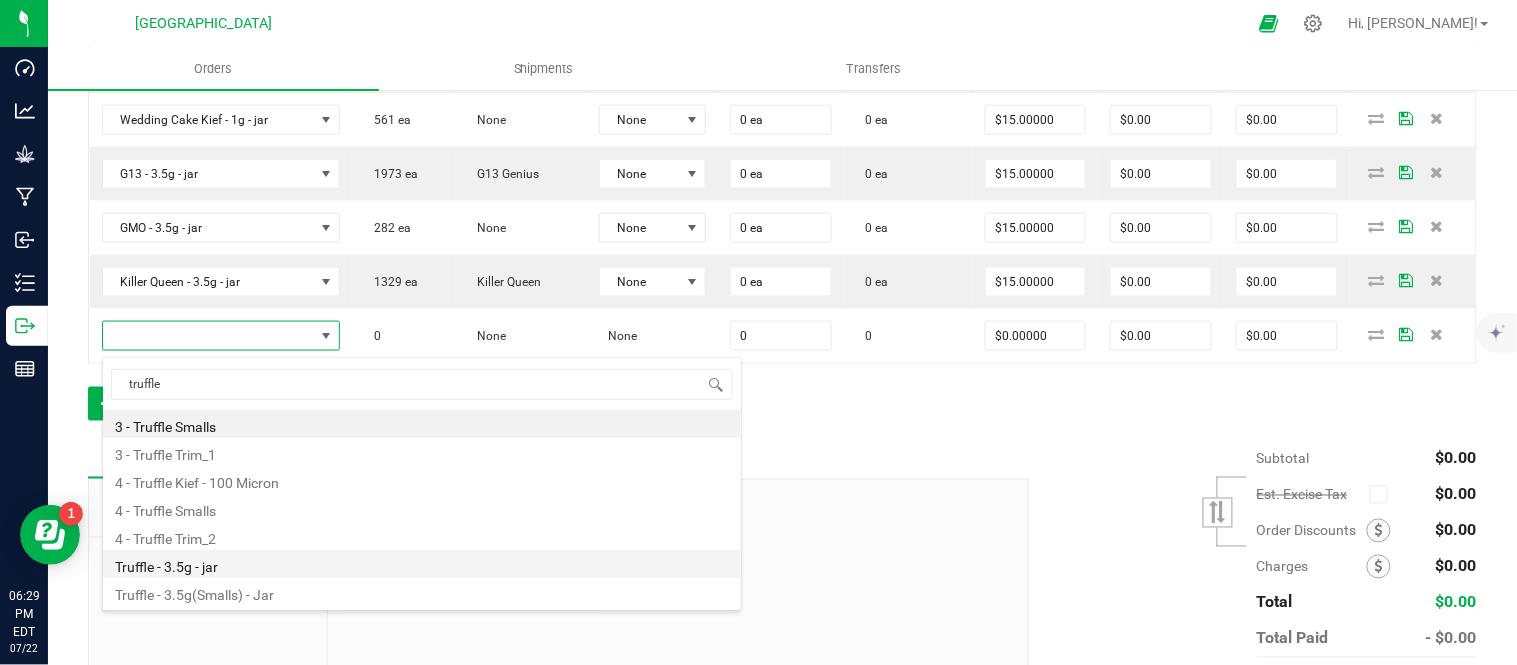 click on "Truffle - 3.5g - jar" at bounding box center [422, 564] 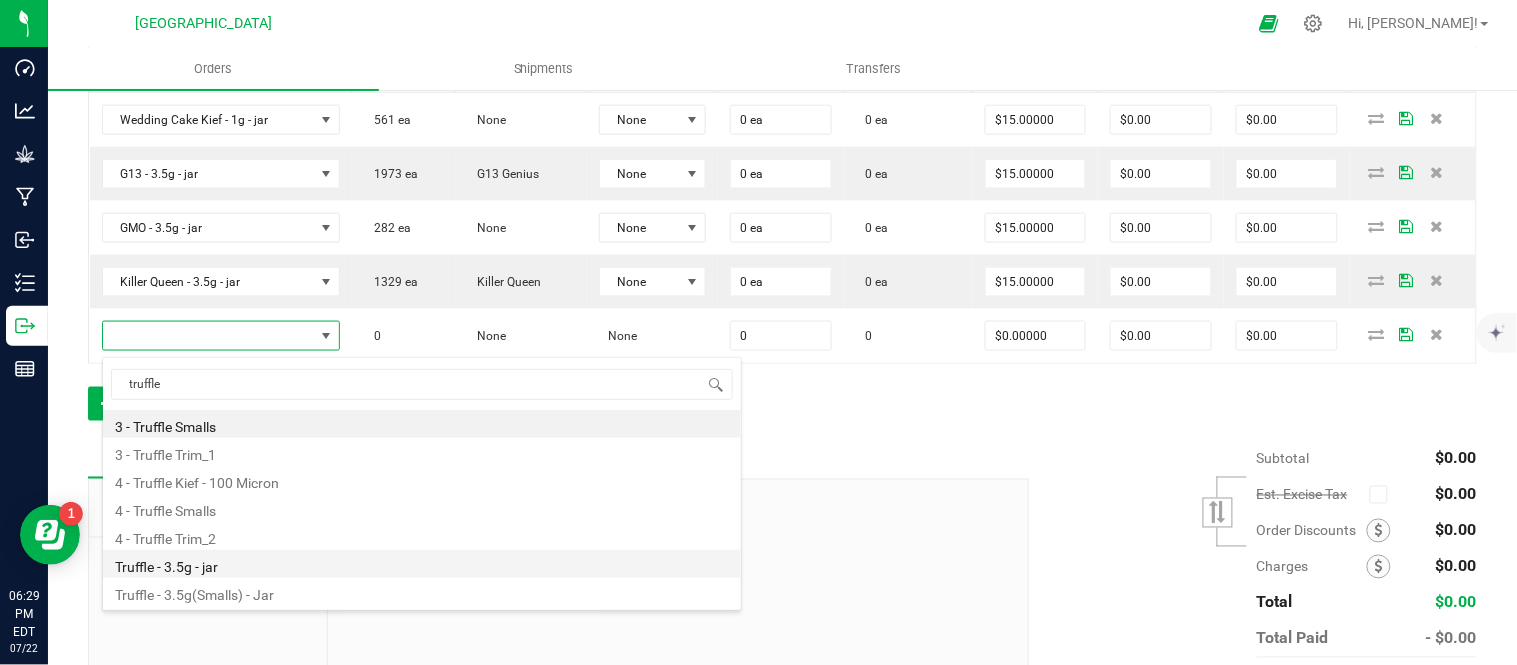 type on "0 ea" 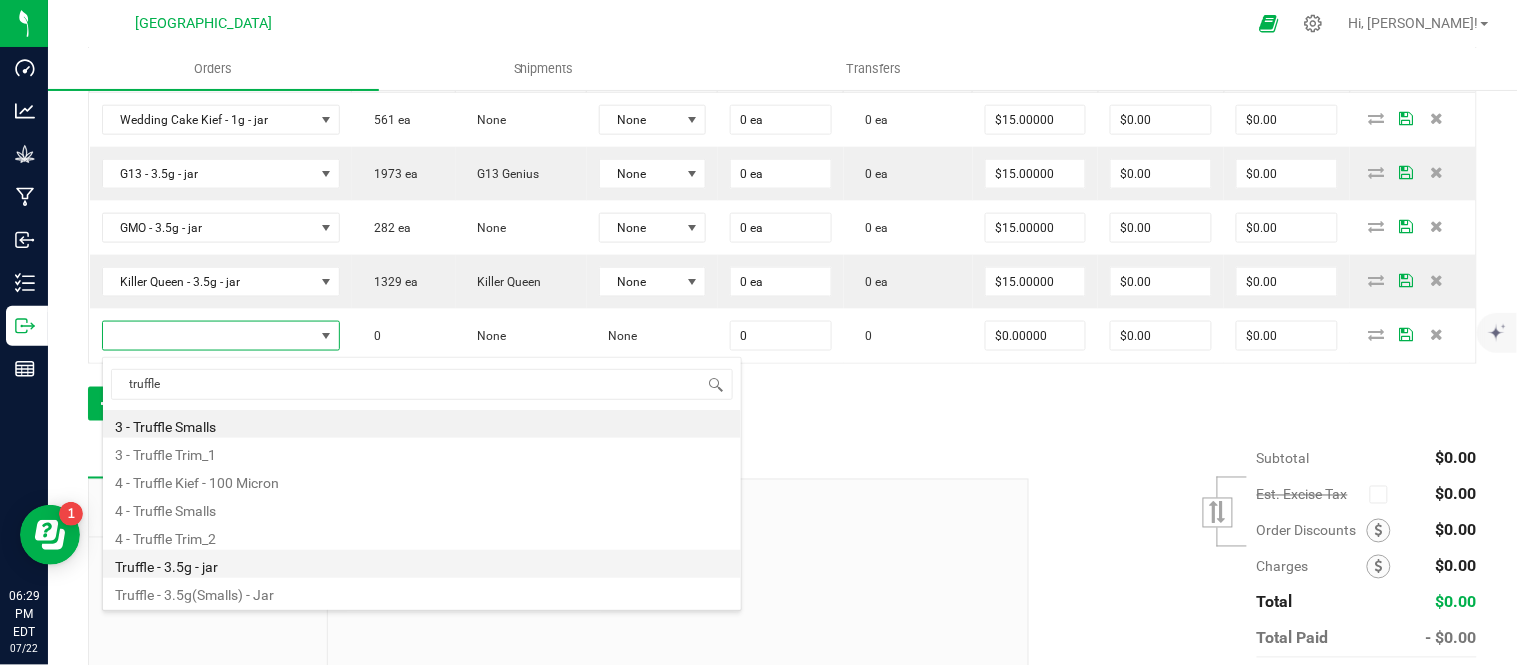 type on "$15.00000" 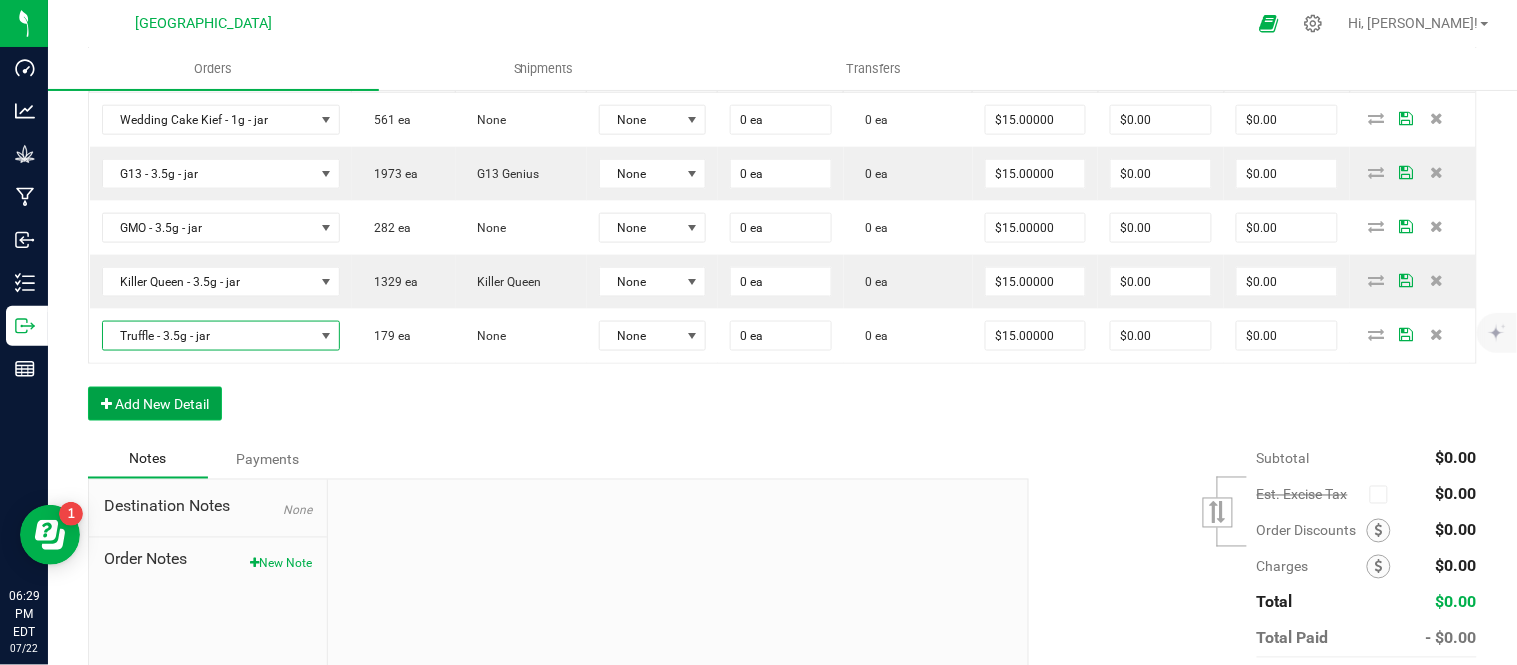 click on "Add New Detail" at bounding box center [155, 404] 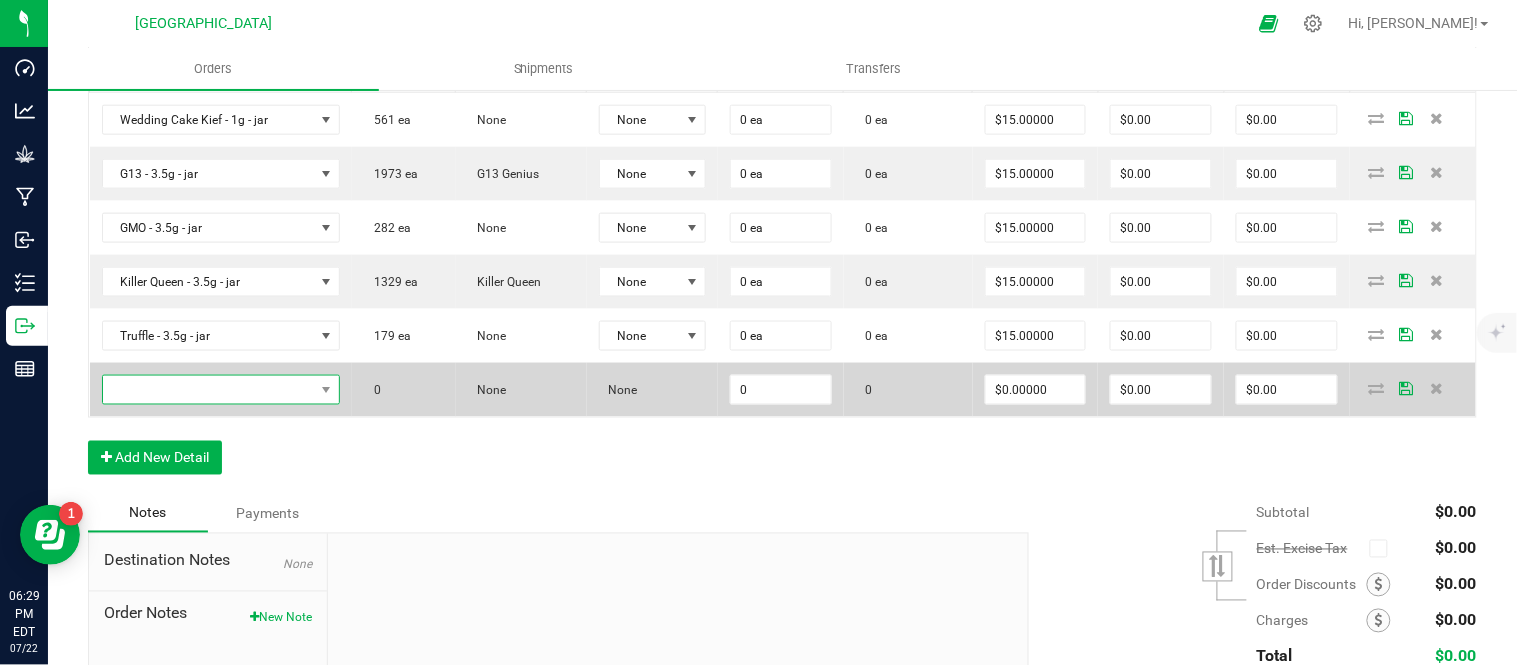 click at bounding box center [208, 390] 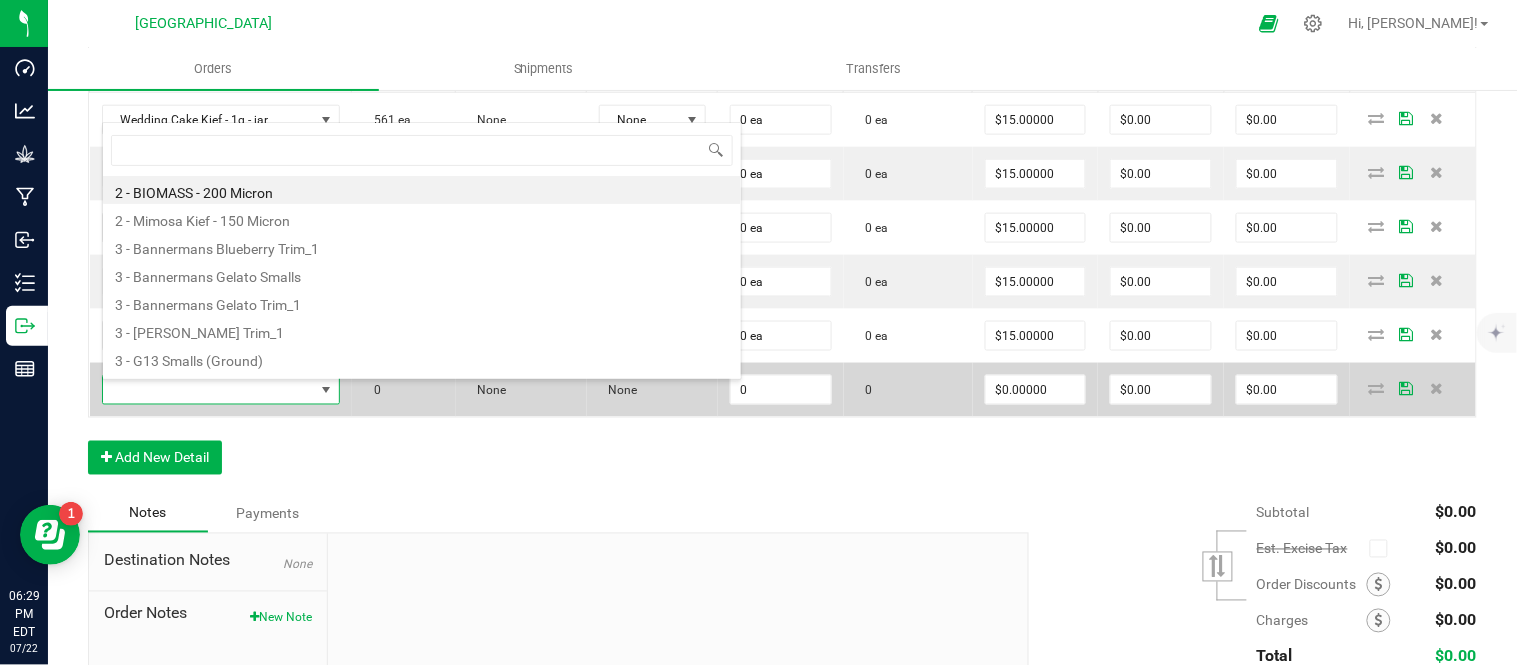scroll, scrollTop: 99970, scrollLeft: 99768, axis: both 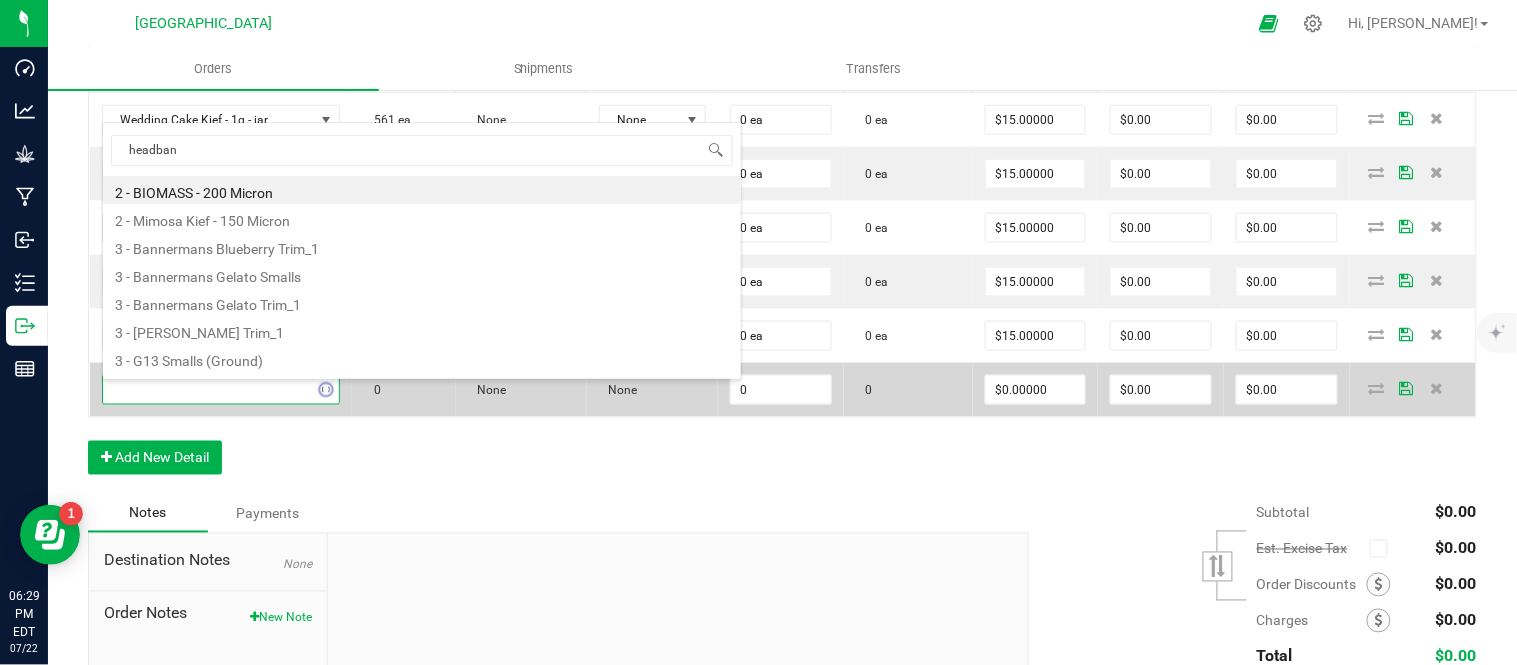 type on "headband" 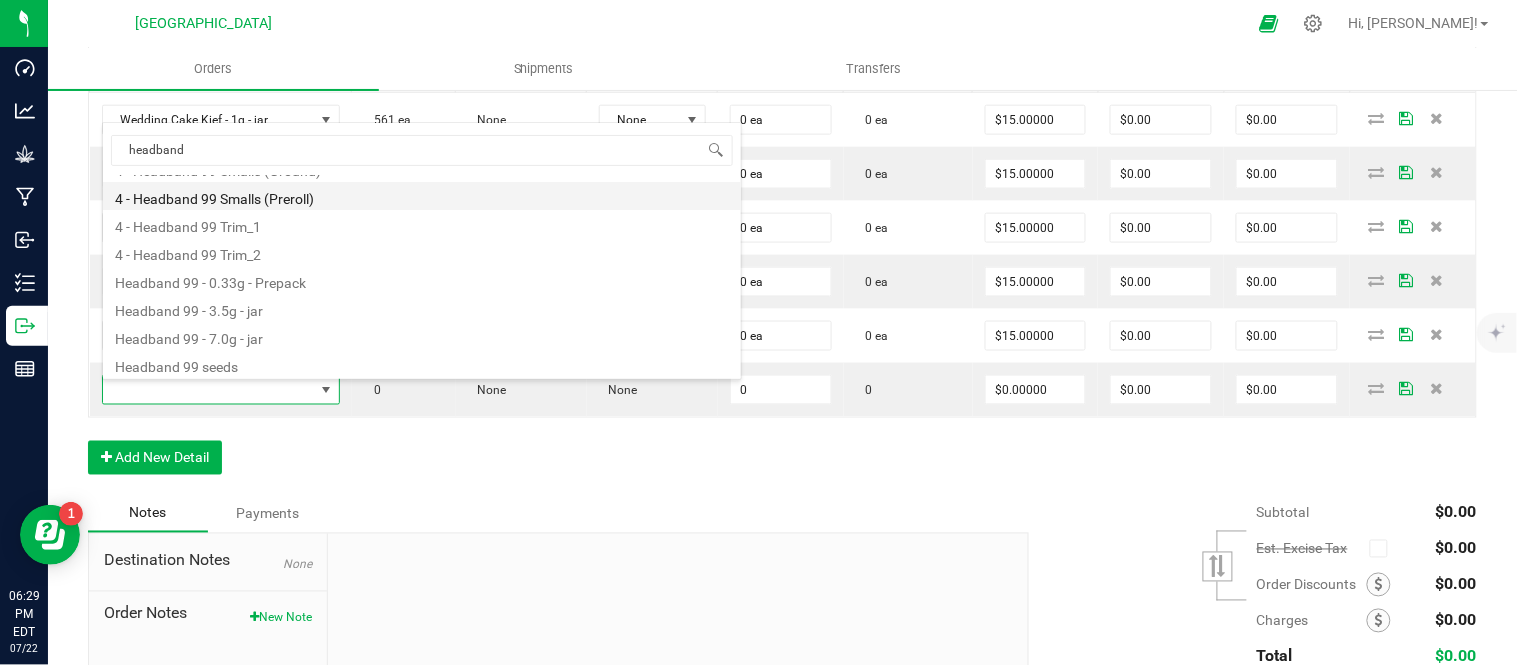 scroll, scrollTop: 107, scrollLeft: 0, axis: vertical 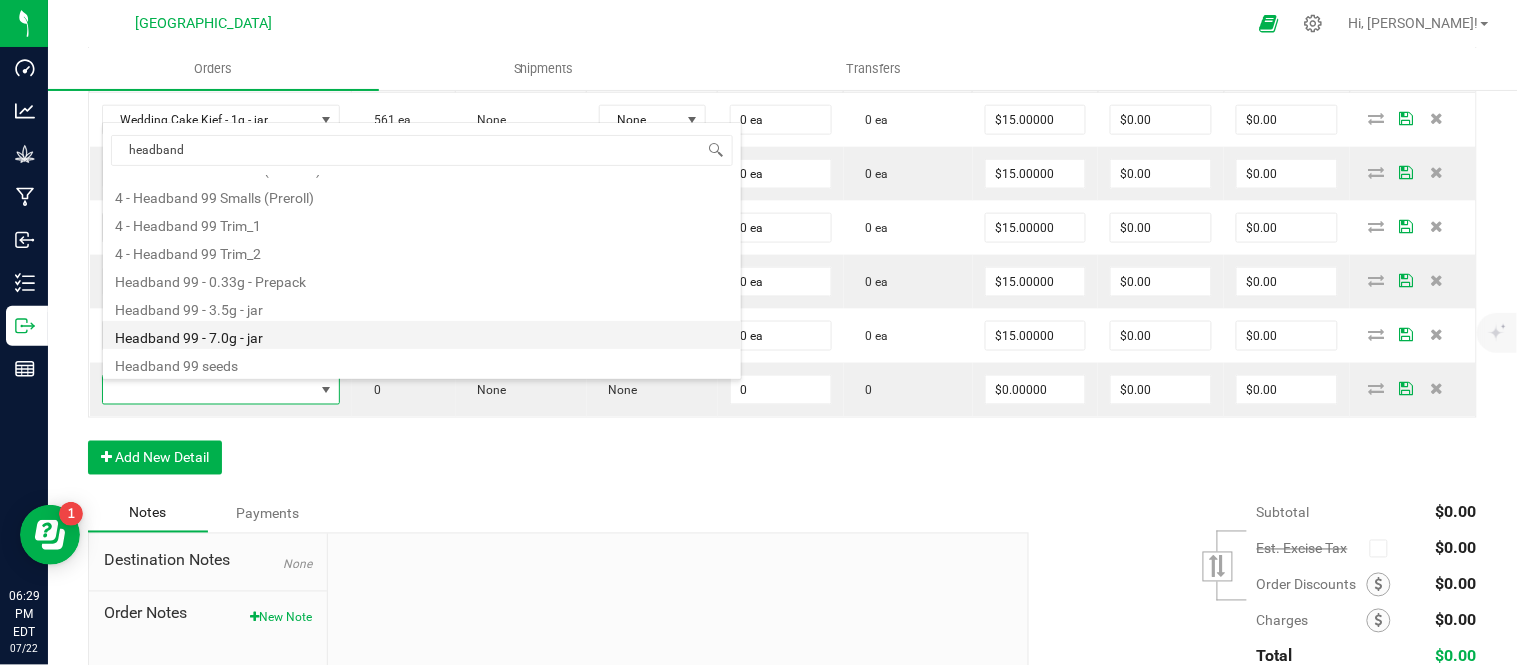 click on "Headband 99 - 7.0g - jar" at bounding box center (422, 335) 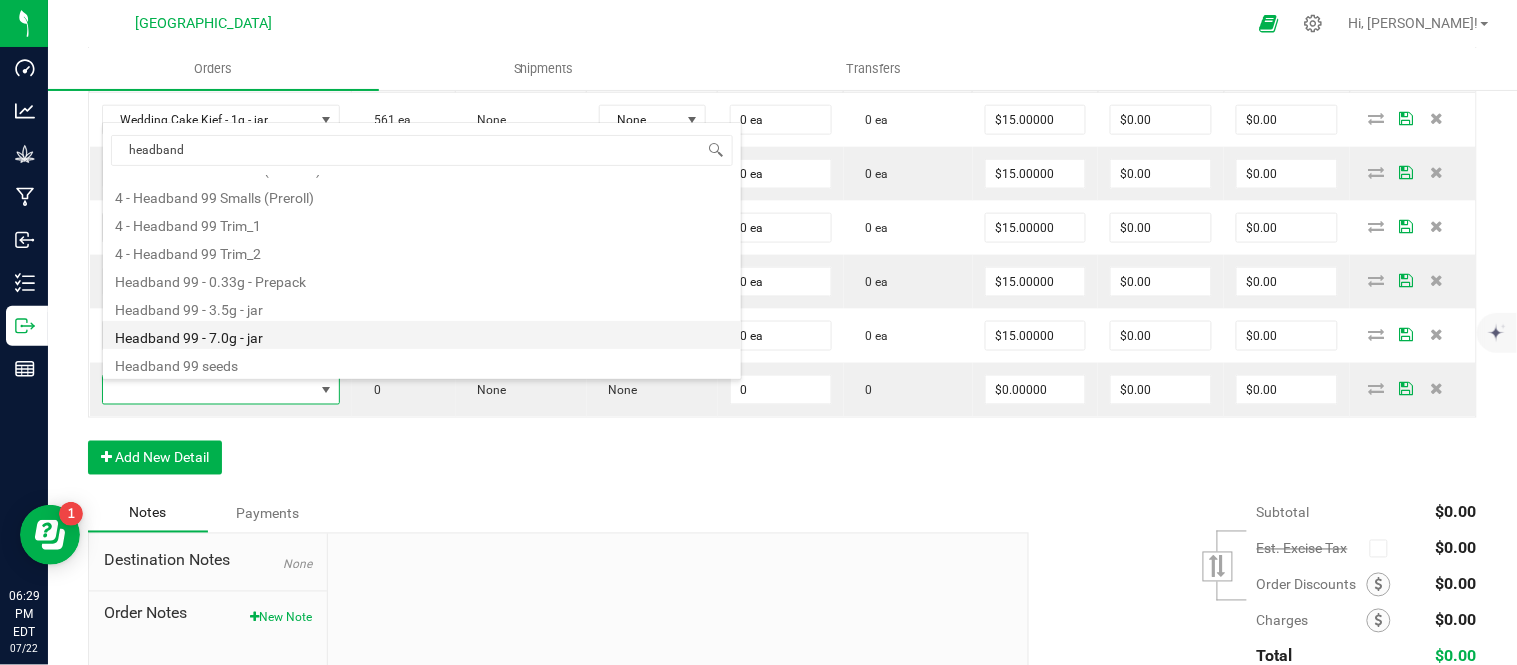 type on "0 ea" 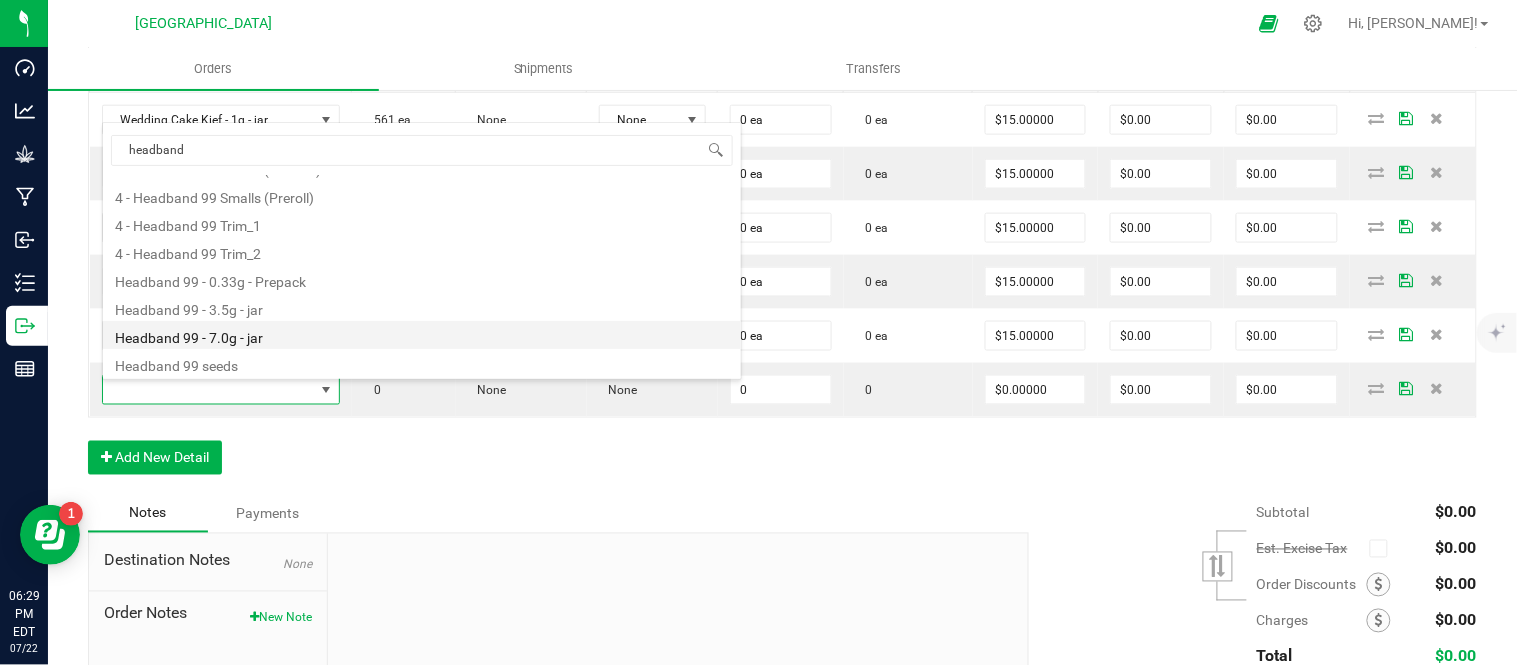 type on "$27.50000" 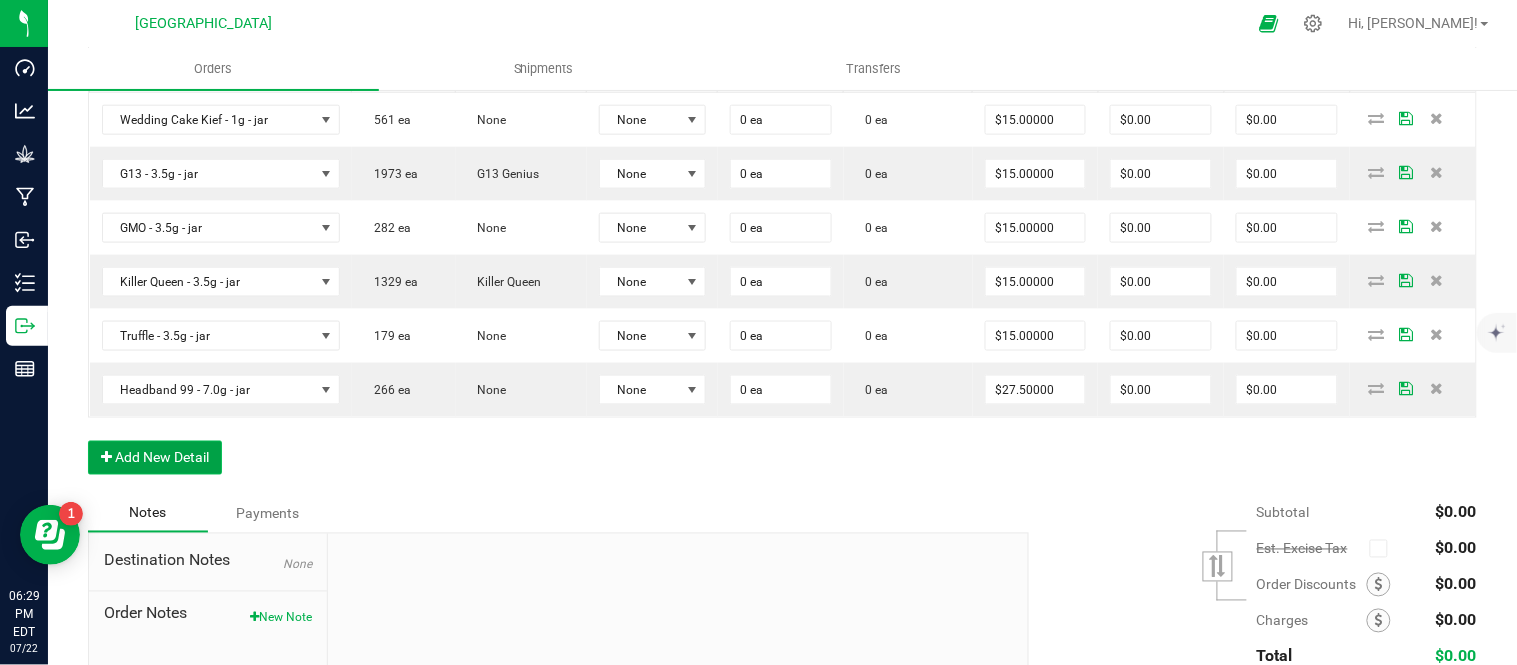 click on "Add New Detail" at bounding box center [155, 458] 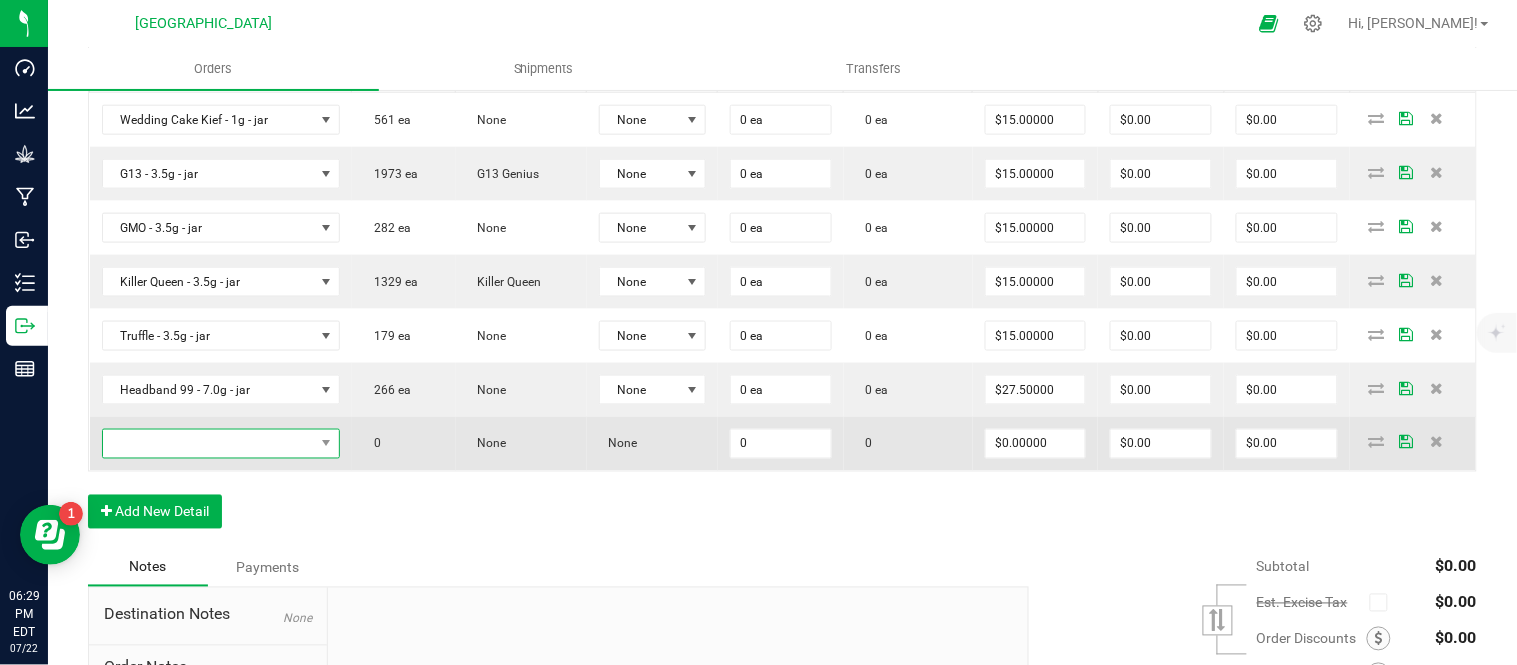 click at bounding box center (208, 444) 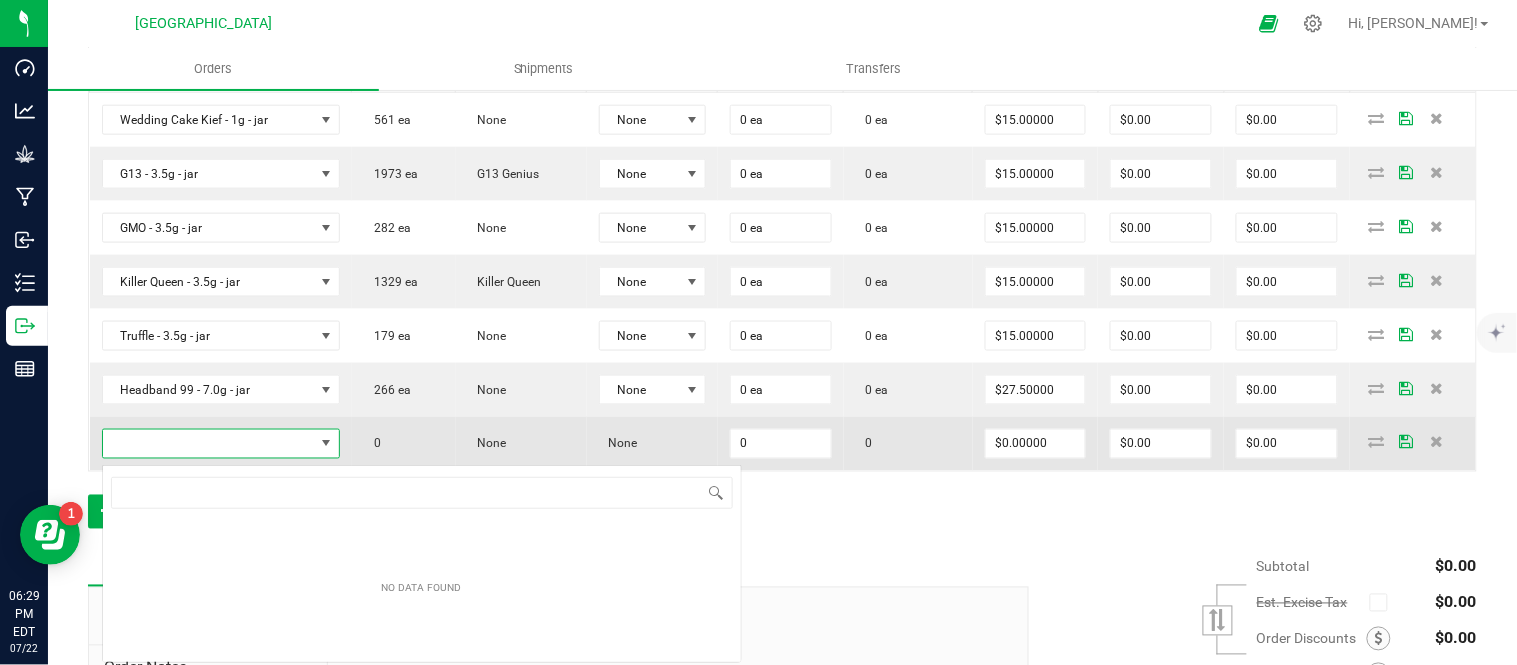 scroll, scrollTop: 99970, scrollLeft: 99768, axis: both 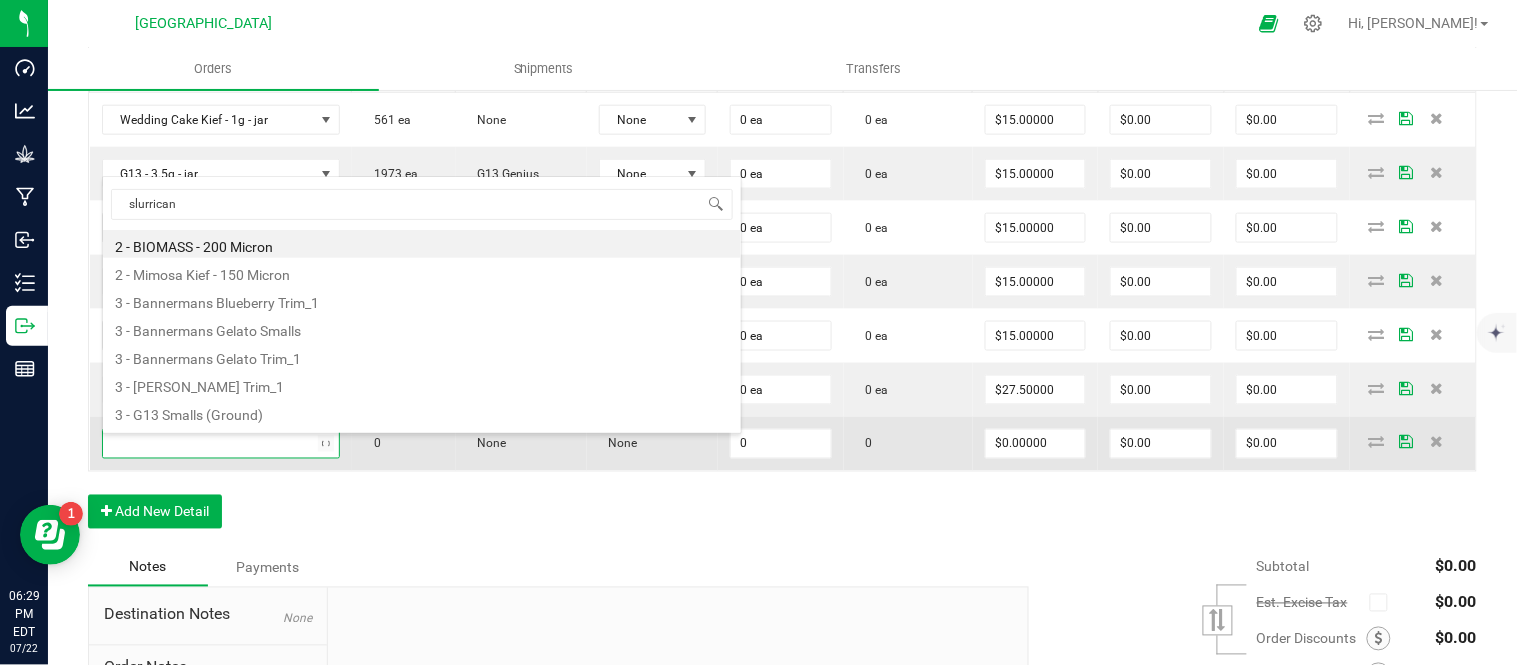 type on "slurricane" 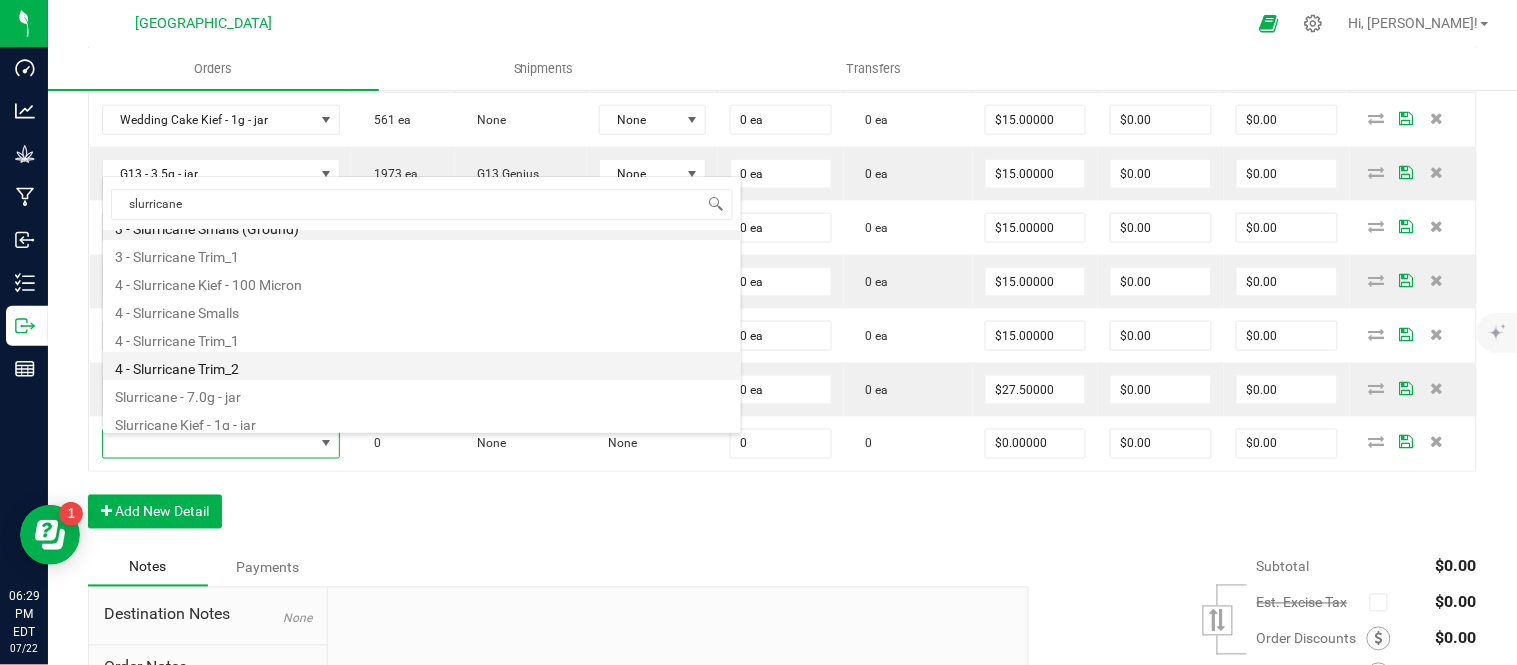 scroll, scrollTop: 24, scrollLeft: 0, axis: vertical 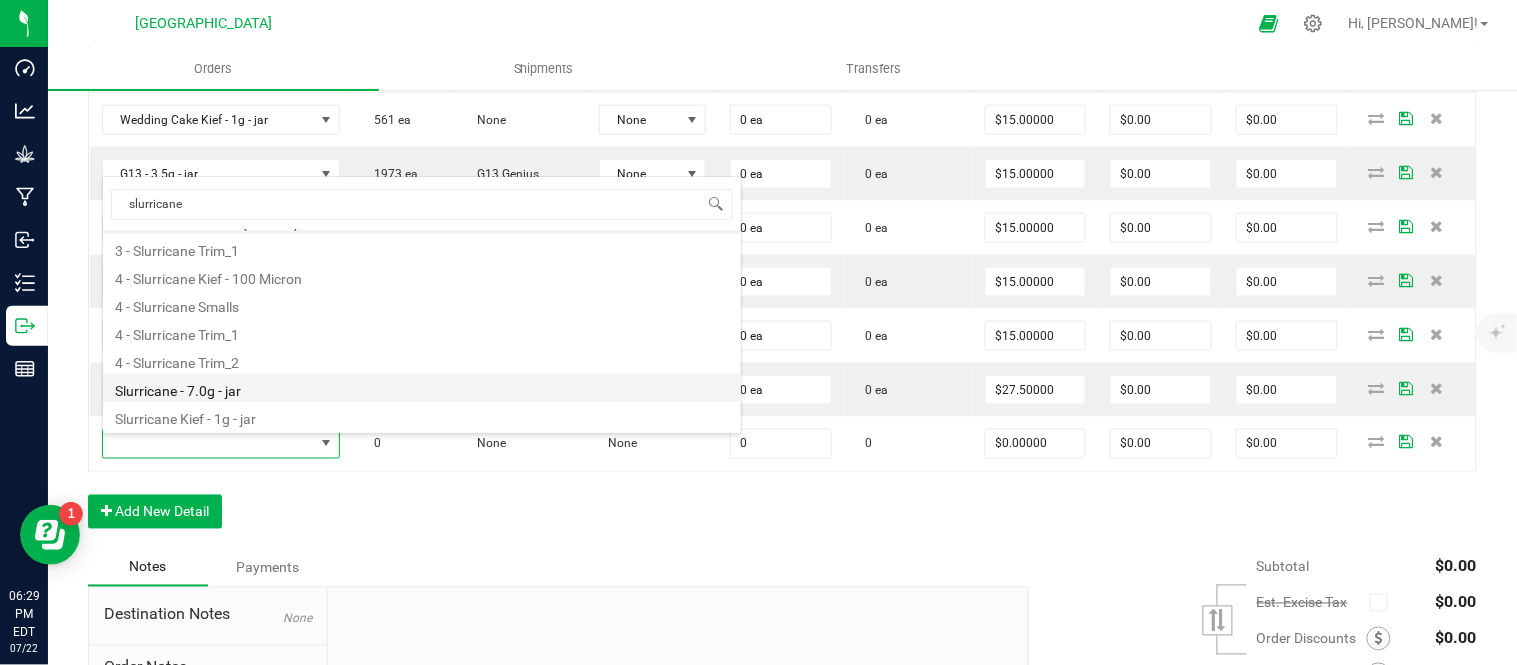 click on "Slurricane - 7.0g - jar" at bounding box center (422, 388) 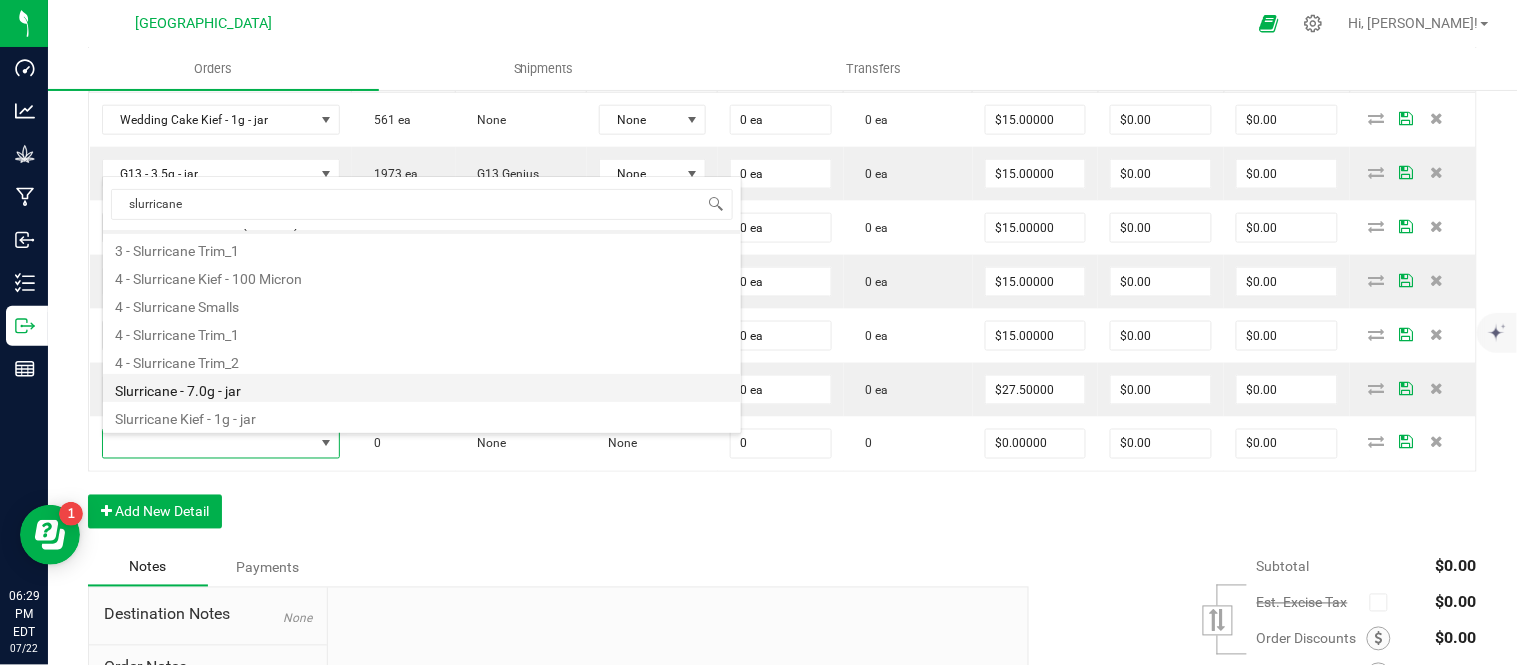 type on "0 ea" 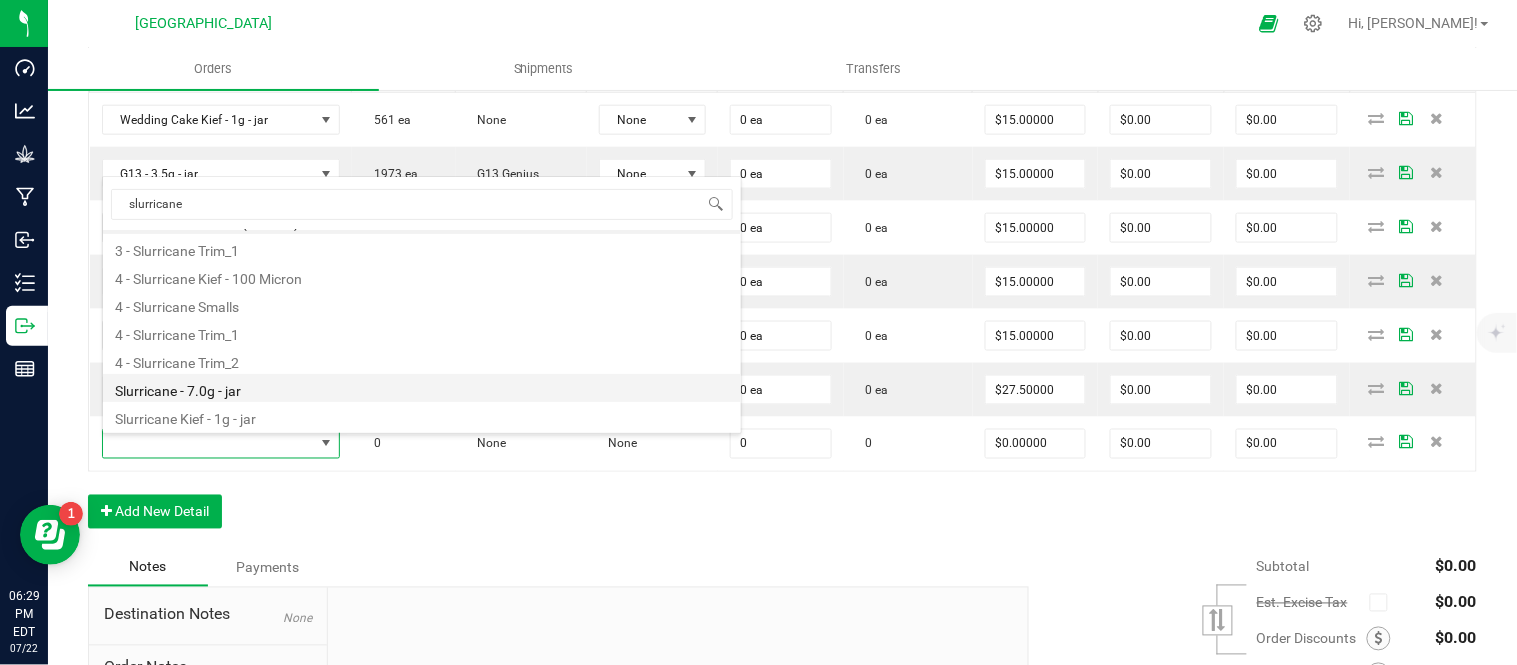 type on "$27.50000" 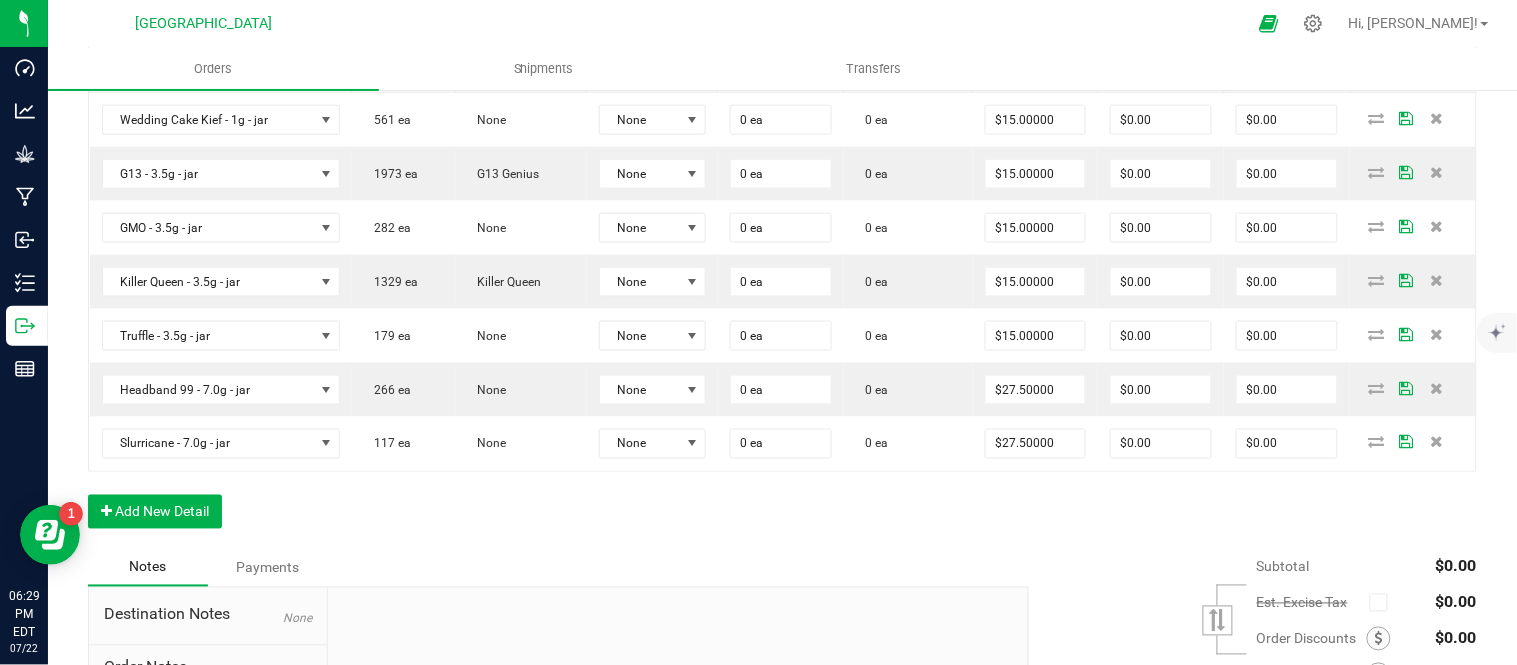 click on "Order Details Print All Labels Item  Sellable  Strain  Lot Number  Qty Ordered Qty Allocated Unit Price Line Discount Total Actions Wedding Cake Kief - 1g - jar  561 ea   None  None 0 ea  0 ea  $15.00000 $0.00 $0.00 G13 - 3.5g - jar  1973 ea   G13 Genius  None 0 ea  0 ea  $15.00000 $0.00 $0.00 GMO - 3.5g - jar  282 ea   None  None 0 ea  0 ea  $15.00000 $0.00 $0.00 Killer Queen - 3.5g - jar  1329 ea   Killer Queen  None 0 ea  0 ea  $15.00000 $0.00 $0.00 Truffle - 3.5g - jar  179 ea   None  None 0 ea  0 ea  $15.00000 $0.00 $0.00 Headband 99 - 7.0g - jar  266 ea   None  None 0 ea  0 ea  $27.50000 $0.00 $0.00 Slurricane - 7.0g - jar  117 ea   None  None 0 ea  0 ea  $27.50000 $0.00 $0.00
Add New Detail" at bounding box center (782, 276) 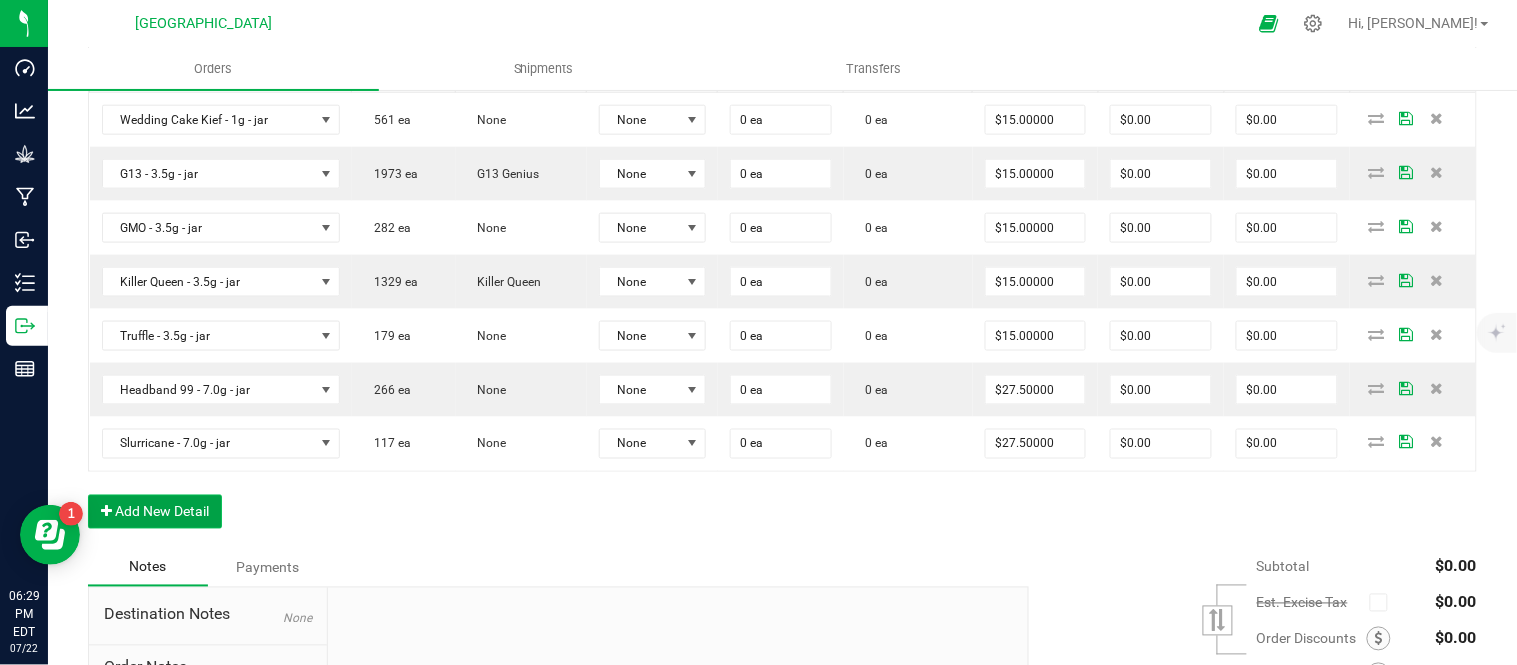 click on "Add New Detail" at bounding box center [155, 512] 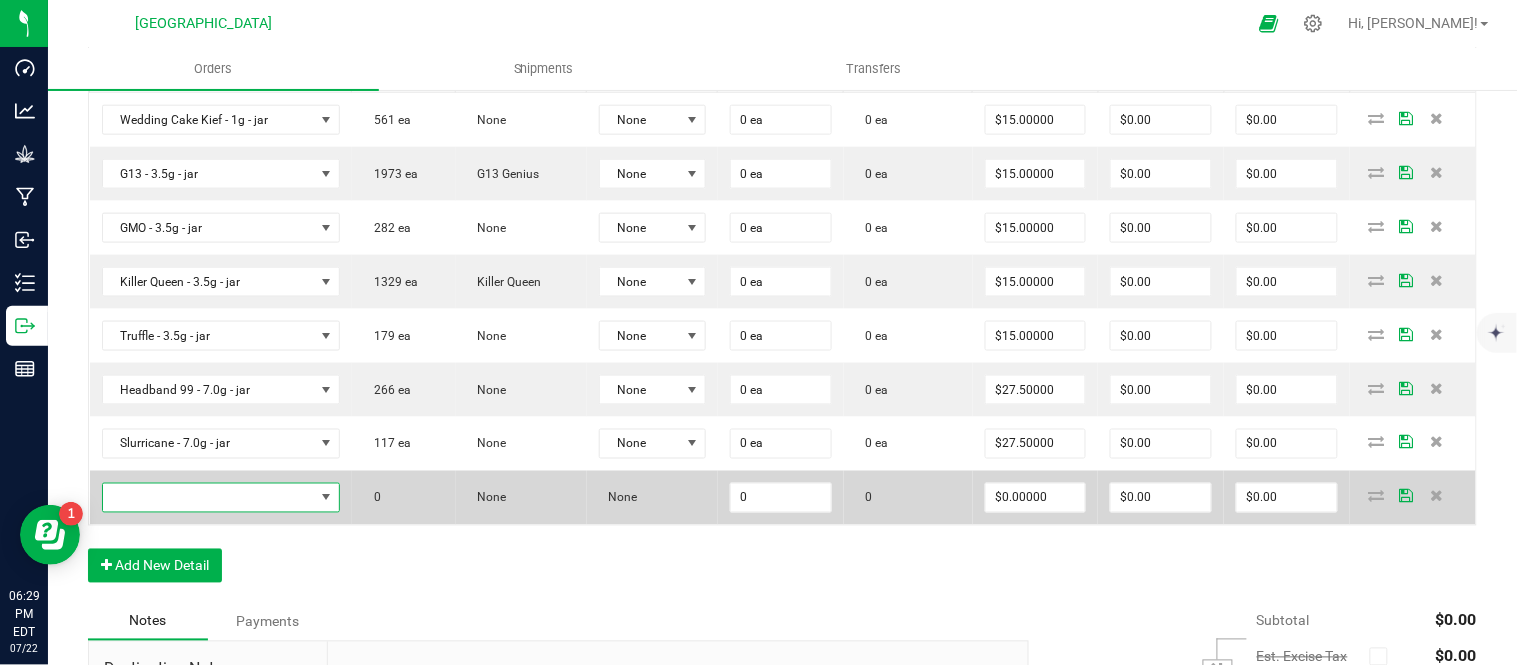 click at bounding box center [208, 498] 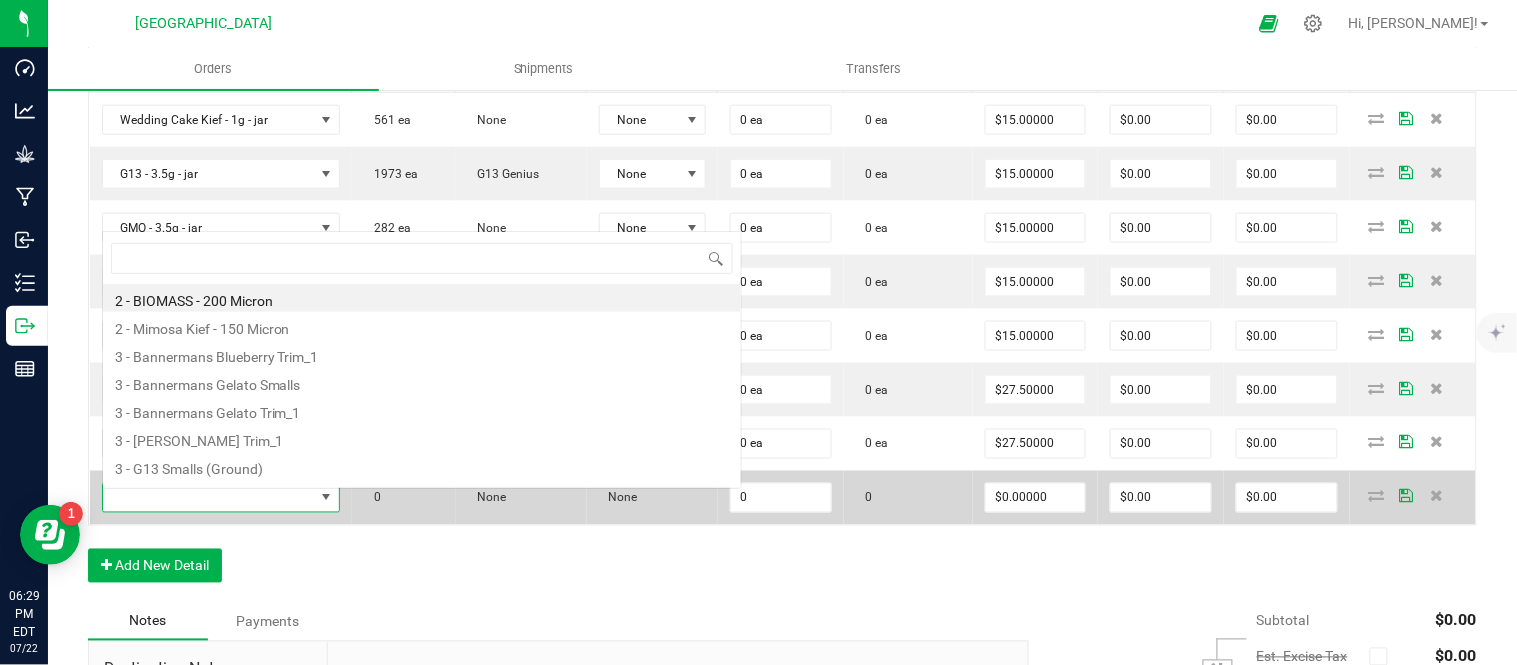 scroll, scrollTop: 0, scrollLeft: 0, axis: both 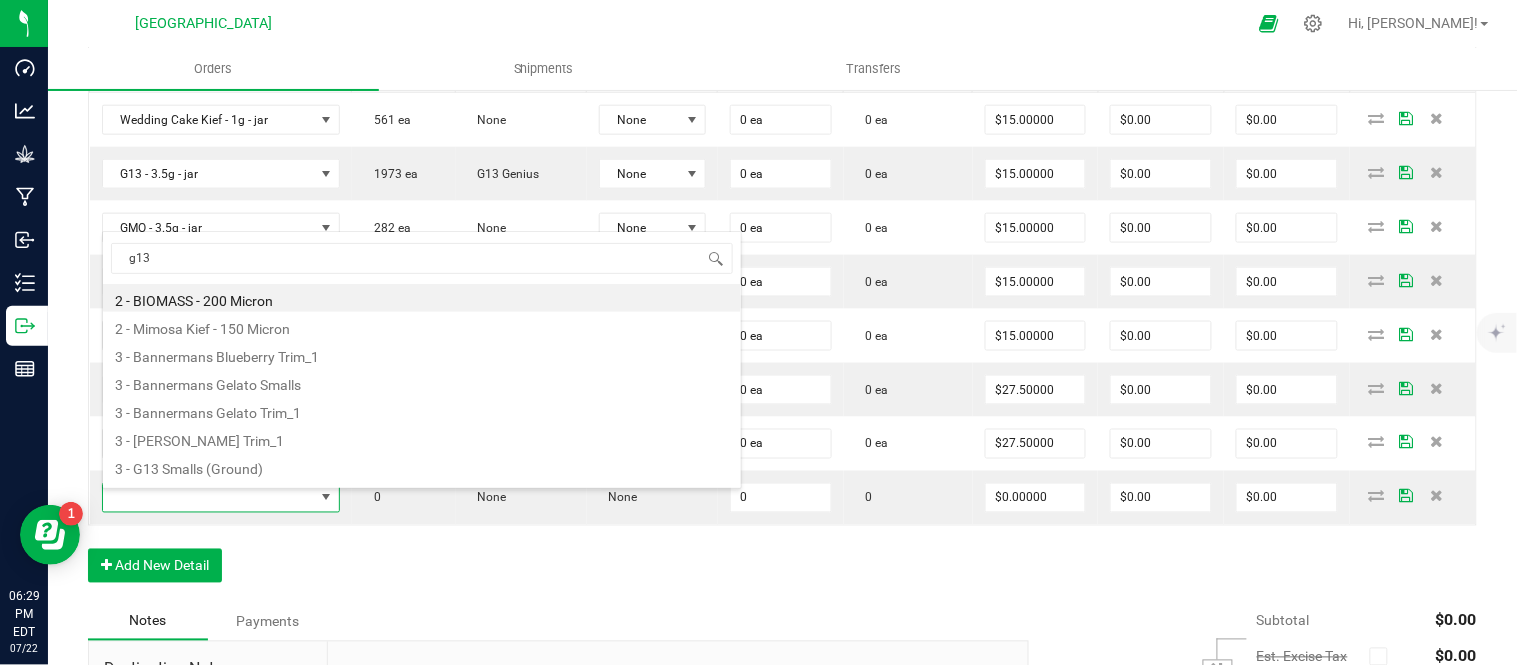 type on "g13" 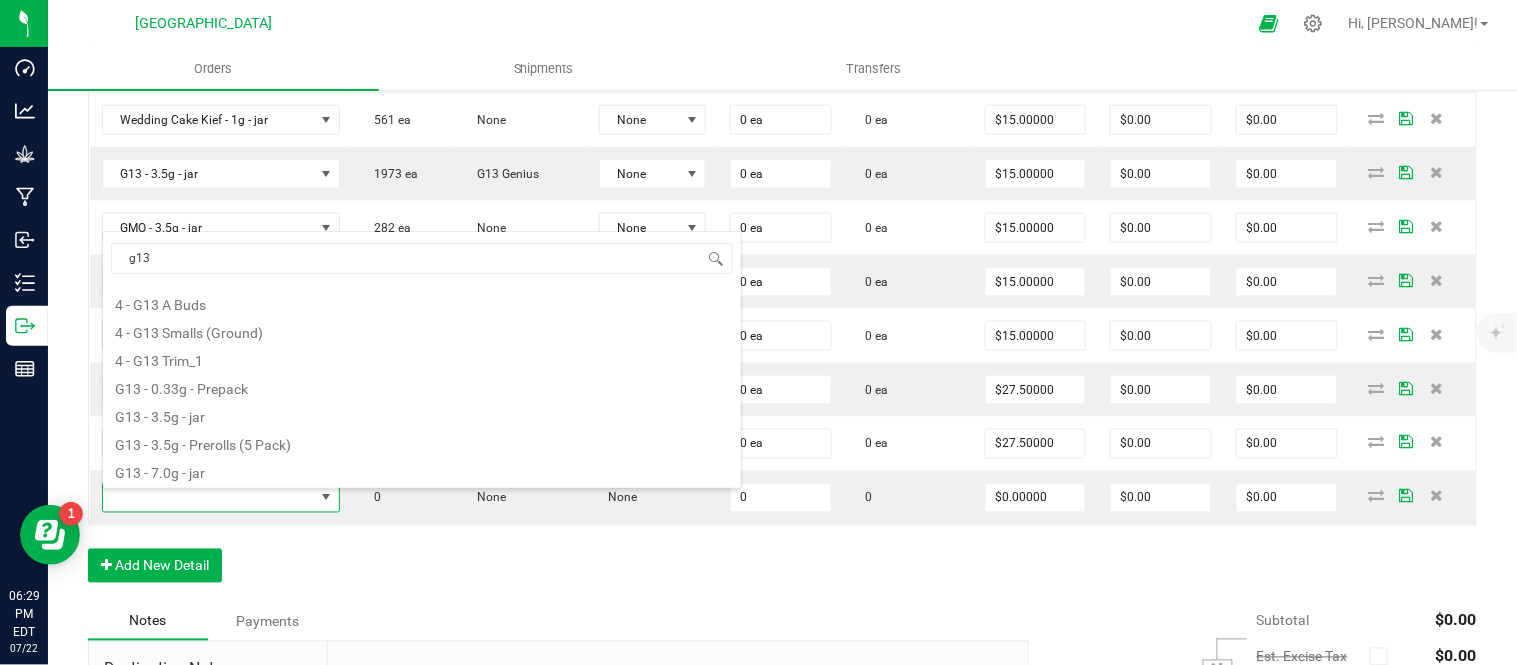 scroll, scrollTop: 80, scrollLeft: 0, axis: vertical 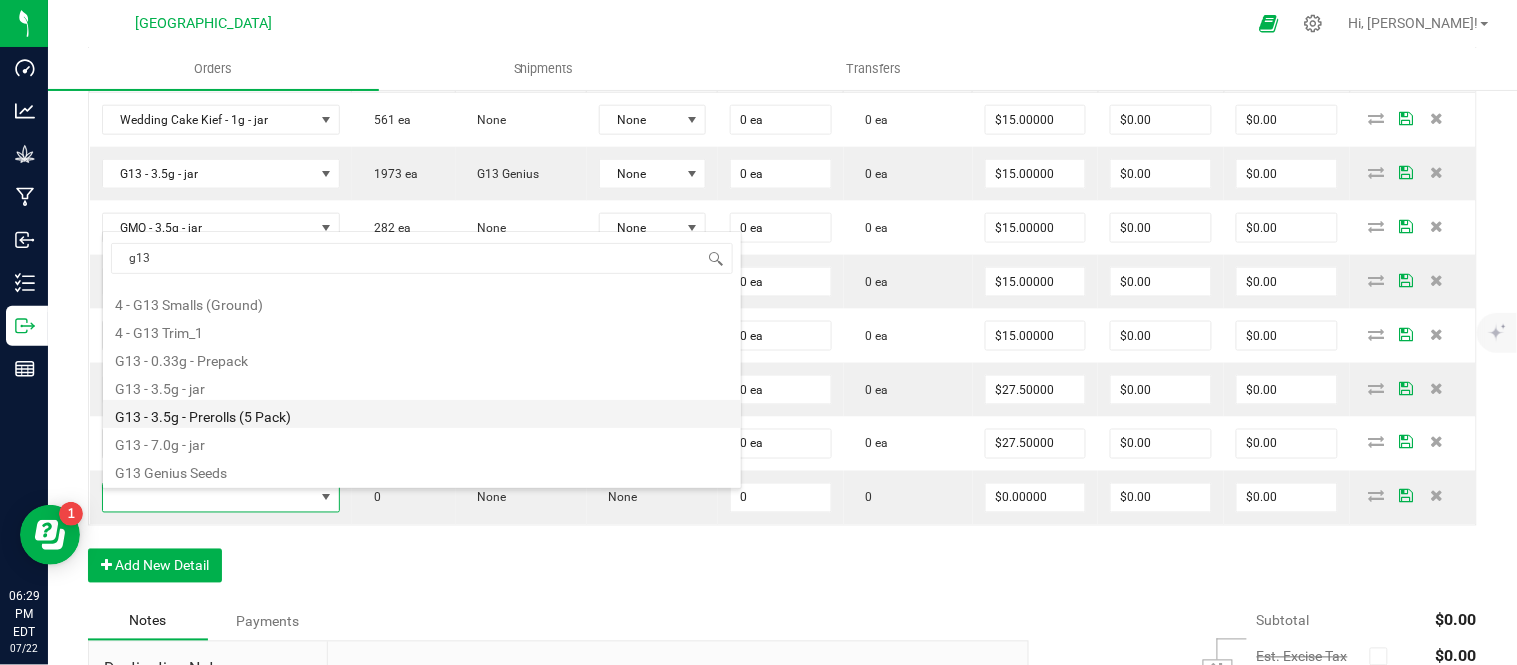 click on "G13 - 3.5g - Prerolls (5 Pack)" at bounding box center [422, 414] 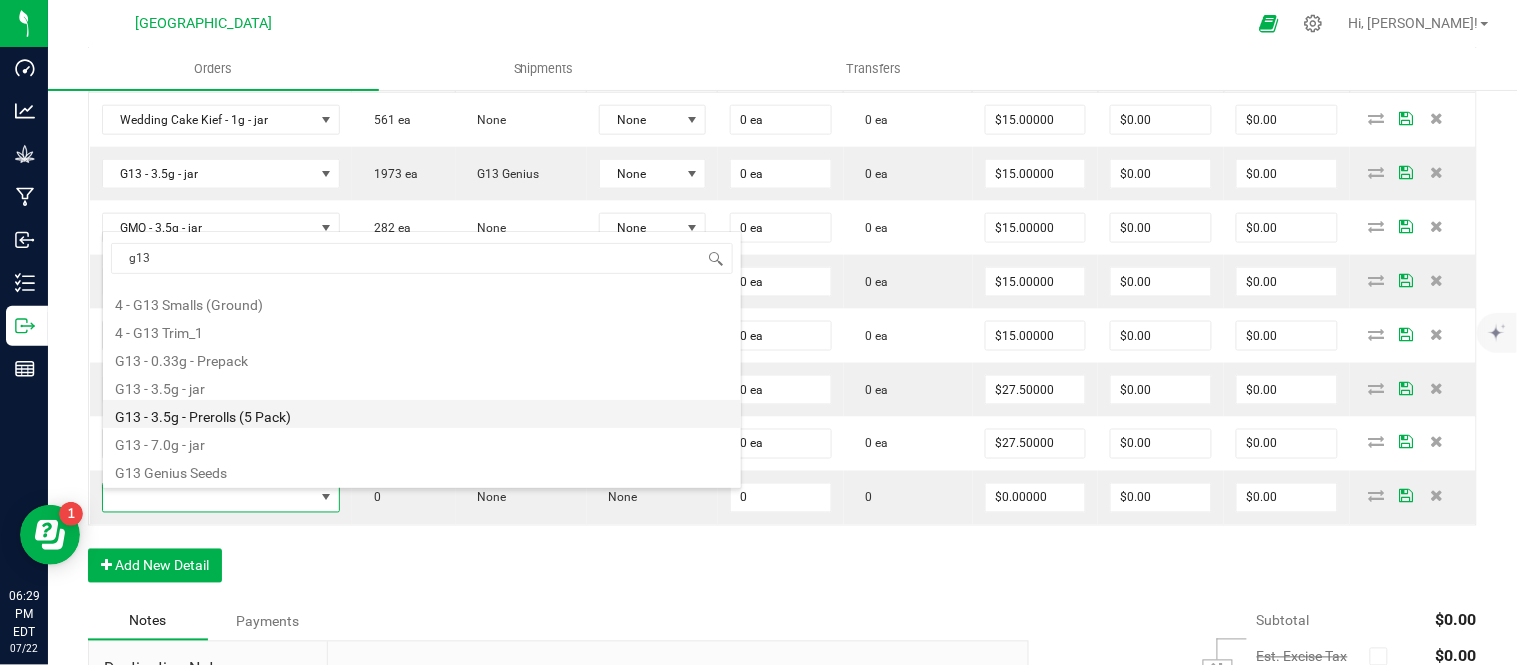 type on "0 ea" 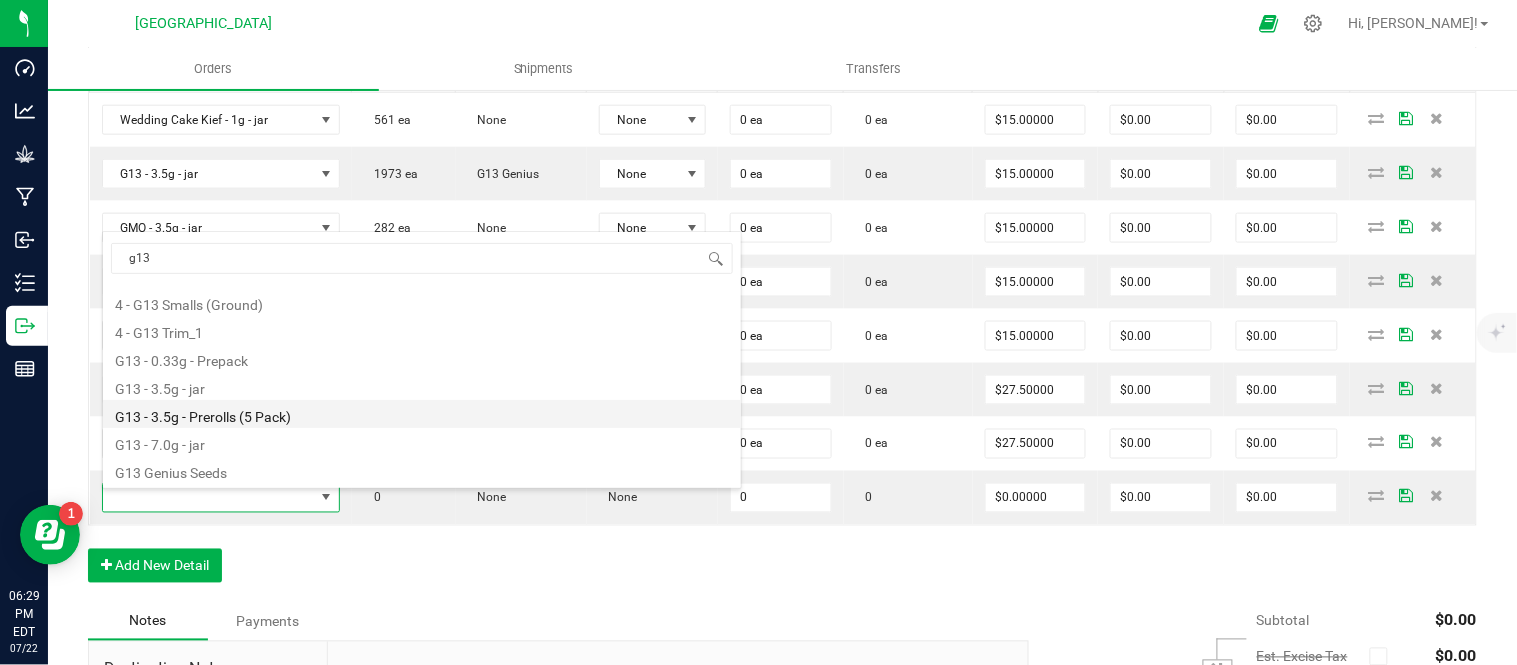 type on "$15.00000" 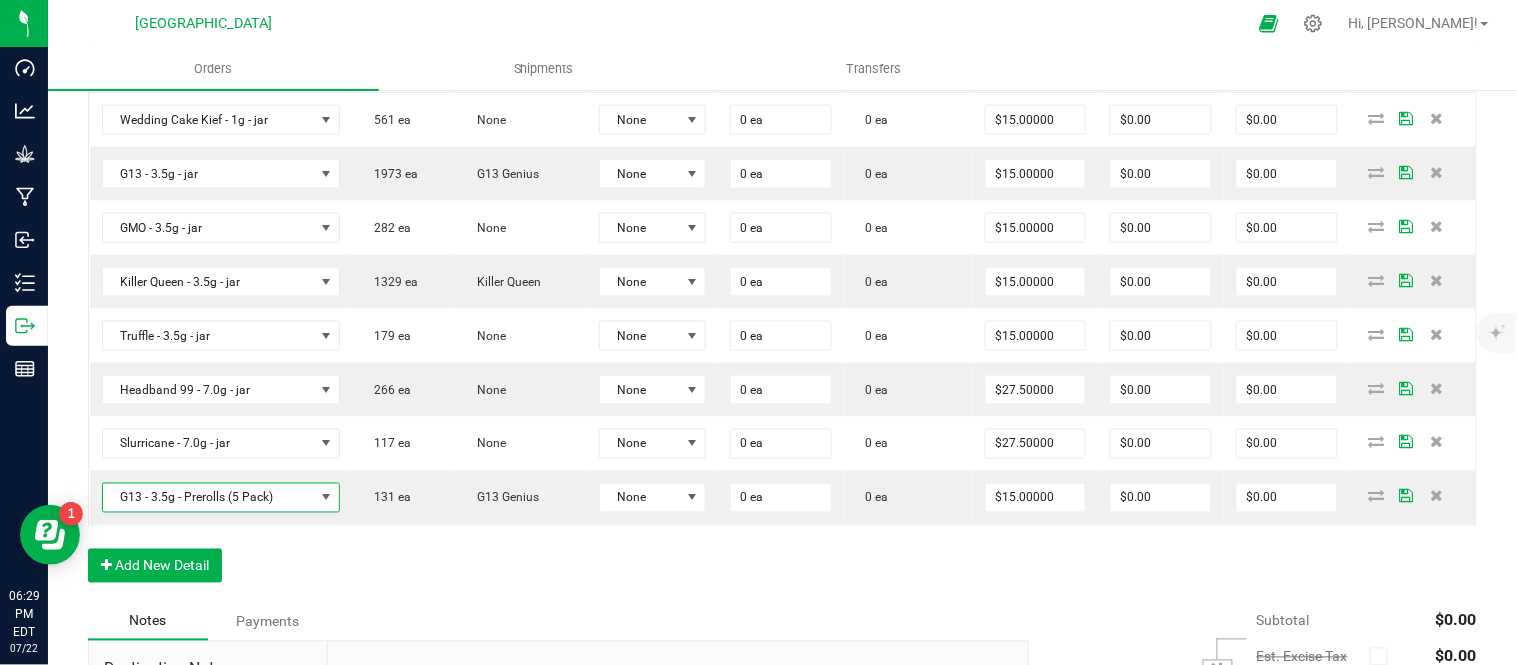 click on "Order Details Print All Labels Item  Sellable  Strain  Lot Number  Qty Ordered Qty Allocated Unit Price Line Discount Total Actions Wedding Cake Kief - 1g - jar  561 ea   None  None 0 ea  0 ea  $15.00000 $0.00 $0.00 G13 - 3.5g - jar  1973 ea   G13 Genius  None 0 ea  0 ea  $15.00000 $0.00 $0.00 GMO - 3.5g - jar  282 ea   None  None 0 ea  0 ea  $15.00000 $0.00 $0.00 Killer Queen - 3.5g - jar  1329 ea   Killer Queen  None 0 ea  0 ea  $15.00000 $0.00 $0.00 Truffle - 3.5g - jar  179 ea   None  None 0 ea  0 ea  $15.00000 $0.00 $0.00 Headband 99 - 7.0g - jar  266 ea   None  None 0 ea  0 ea  $27.50000 $0.00 $0.00 Slurricane - 7.0g - jar  117 ea   None  None 0 ea  0 ea  $27.50000 $0.00 $0.00 G13 - 3.5g - Prerolls (5 Pack)  131 ea   G13 Genius  None 0 ea  0 ea  $15.00000 $0.00 $0.00
Add New Detail" at bounding box center [782, 303] 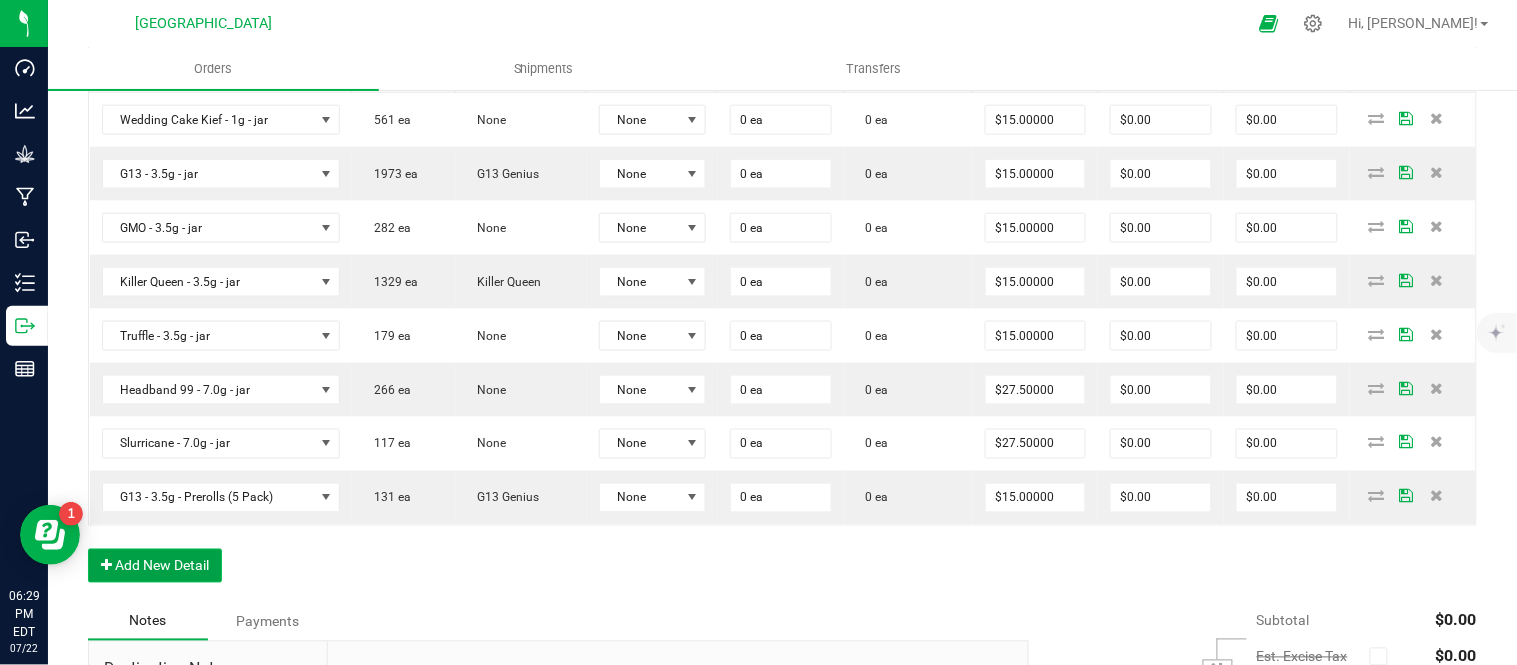 click on "Add New Detail" at bounding box center (155, 566) 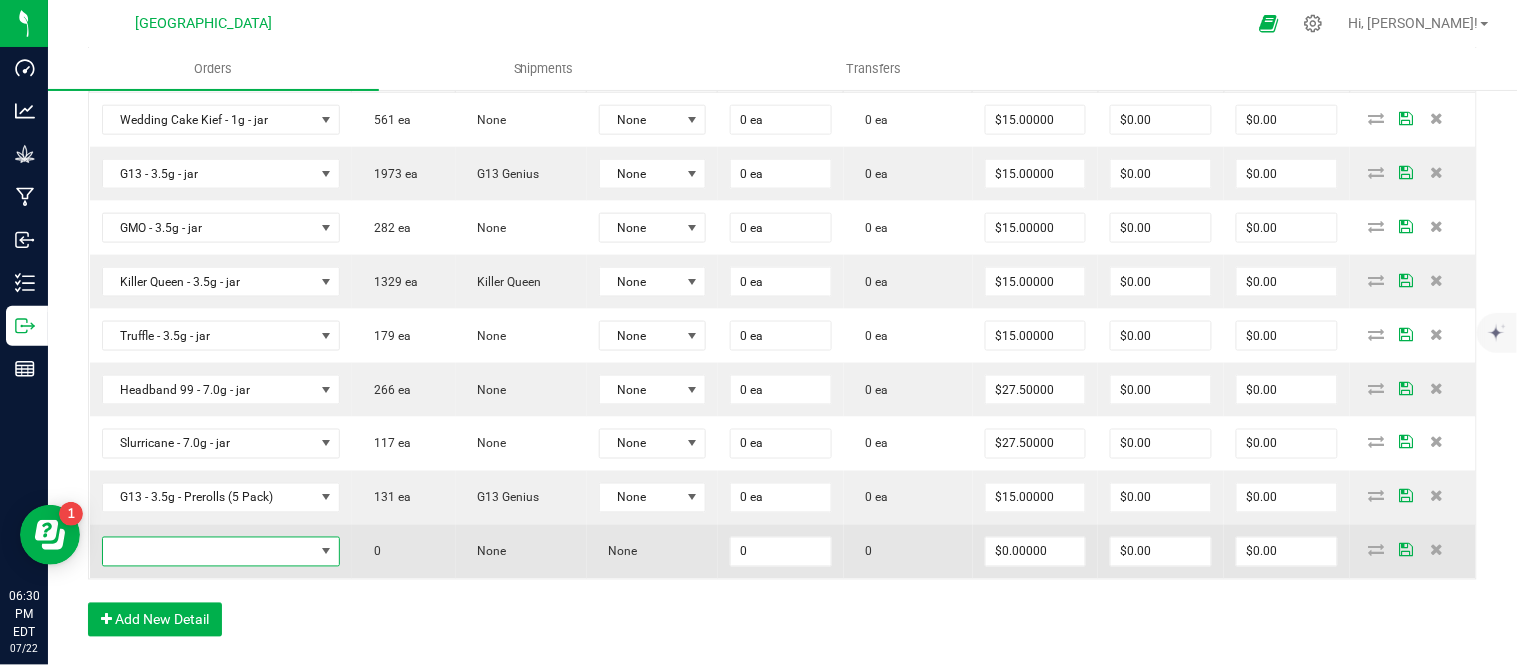 click at bounding box center (208, 552) 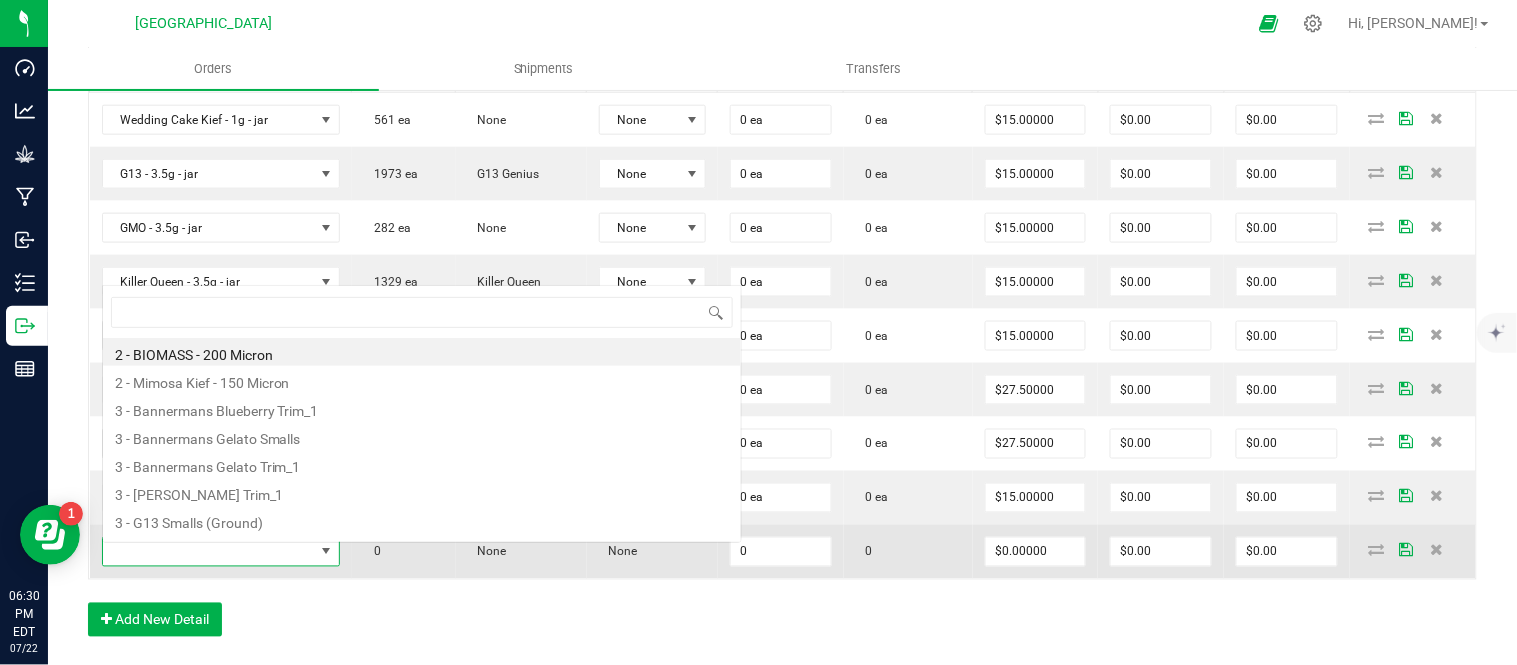 scroll, scrollTop: 0, scrollLeft: 0, axis: both 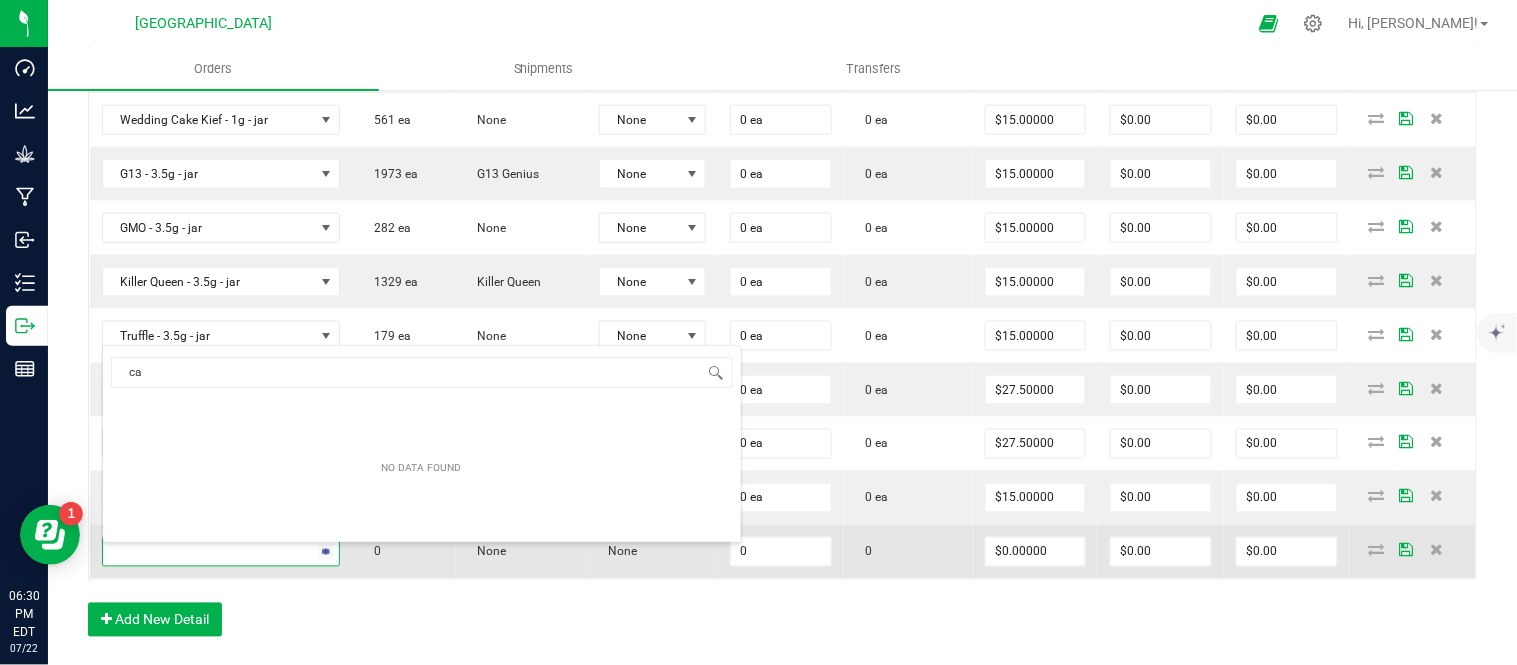 type on "c" 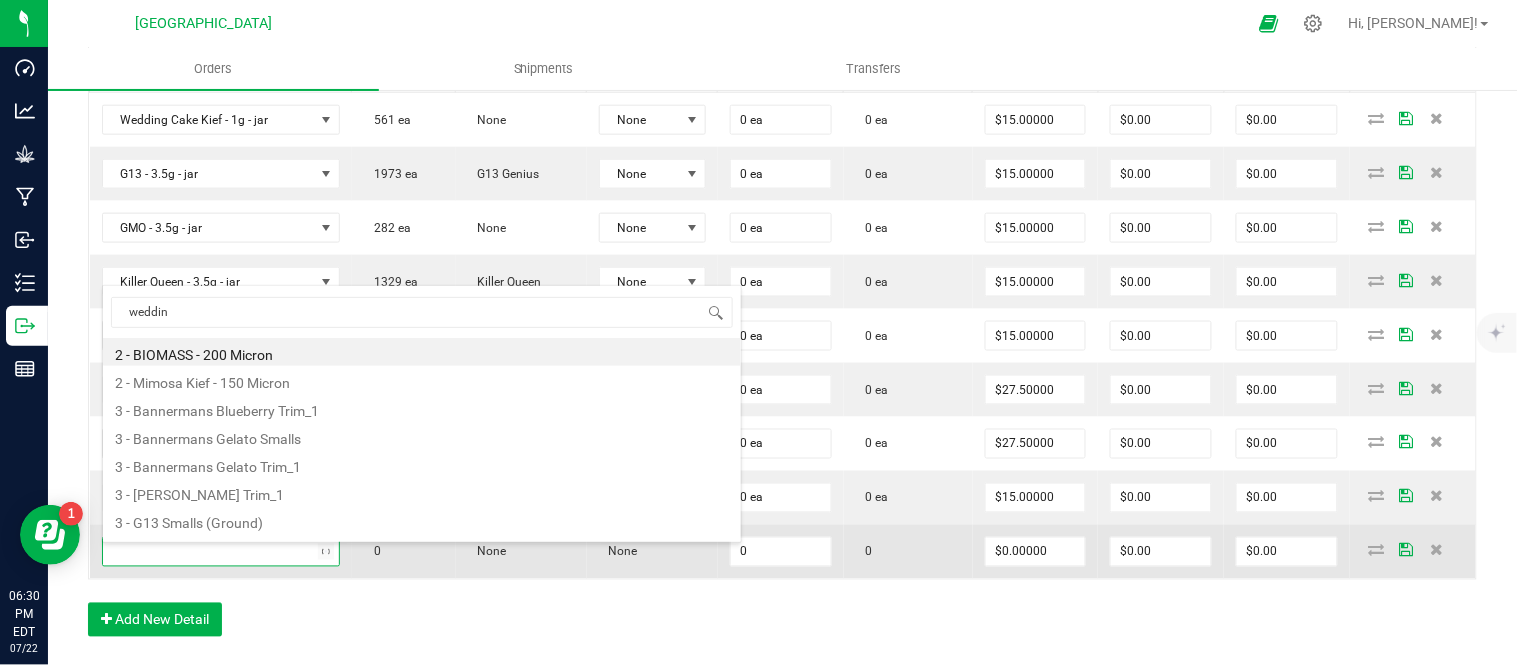 type on "wedding" 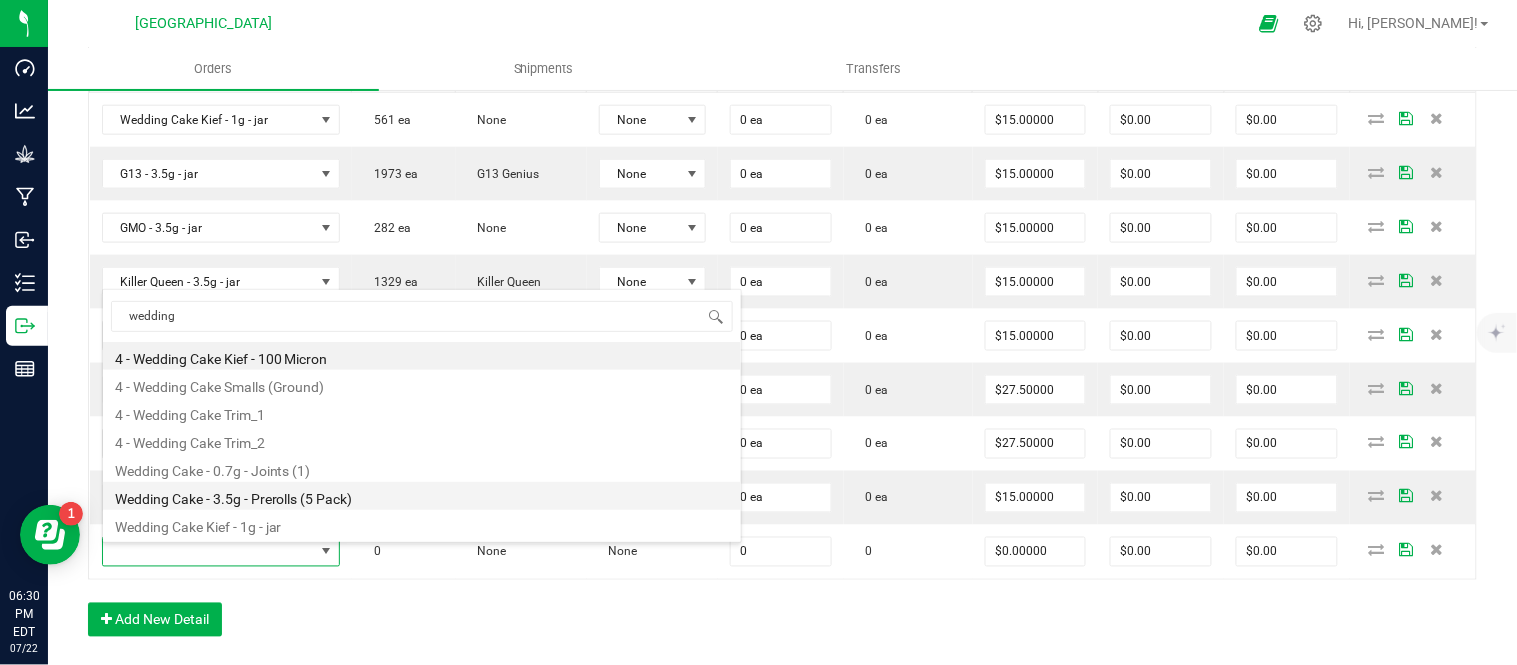 click on "Wedding Cake - 3.5g - Prerolls (5 Pack)" at bounding box center [422, 496] 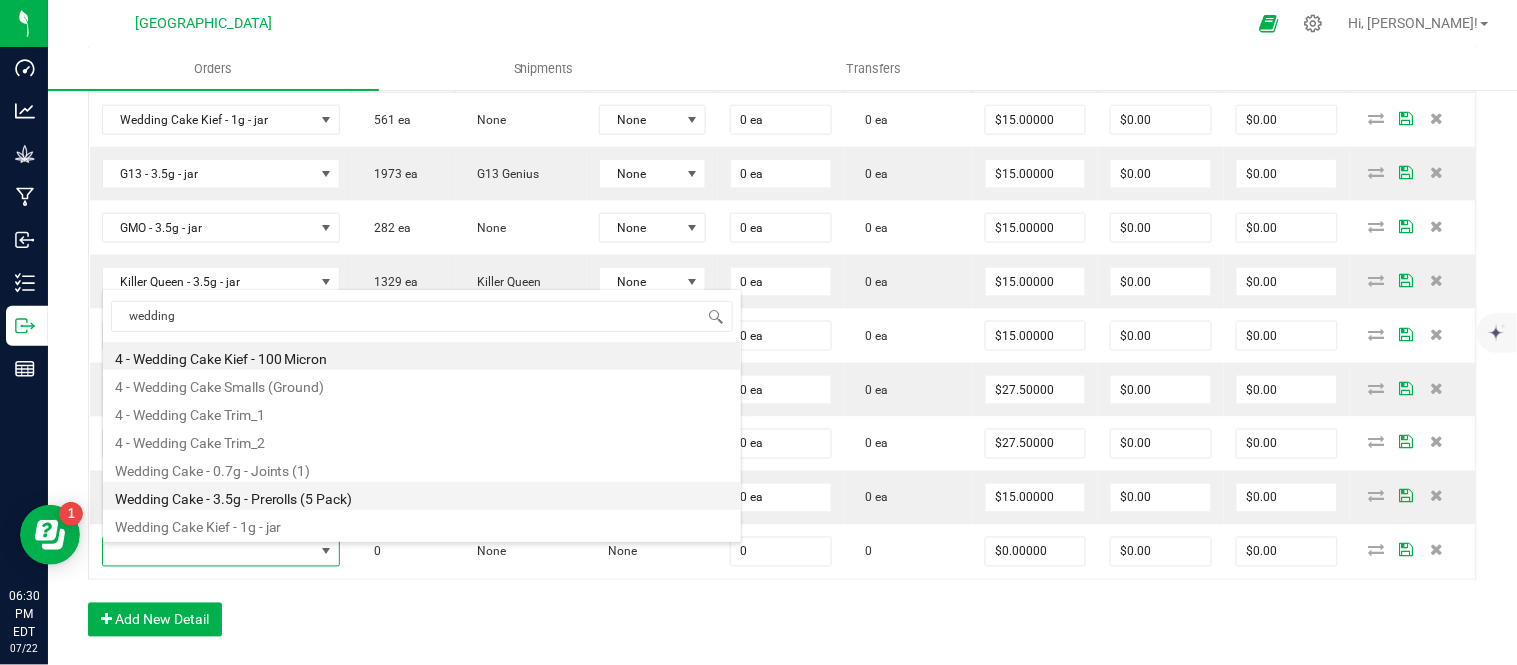 type on "0 ea" 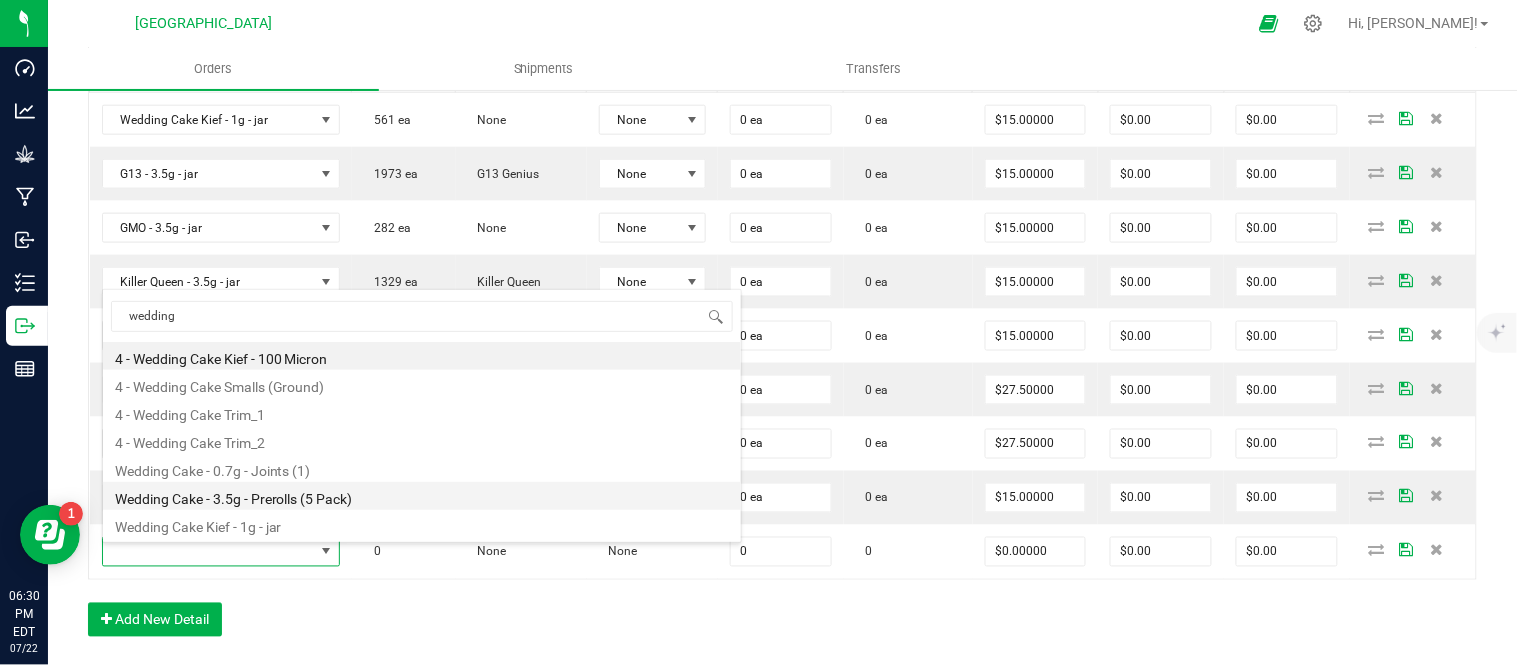 type on "$15.00000" 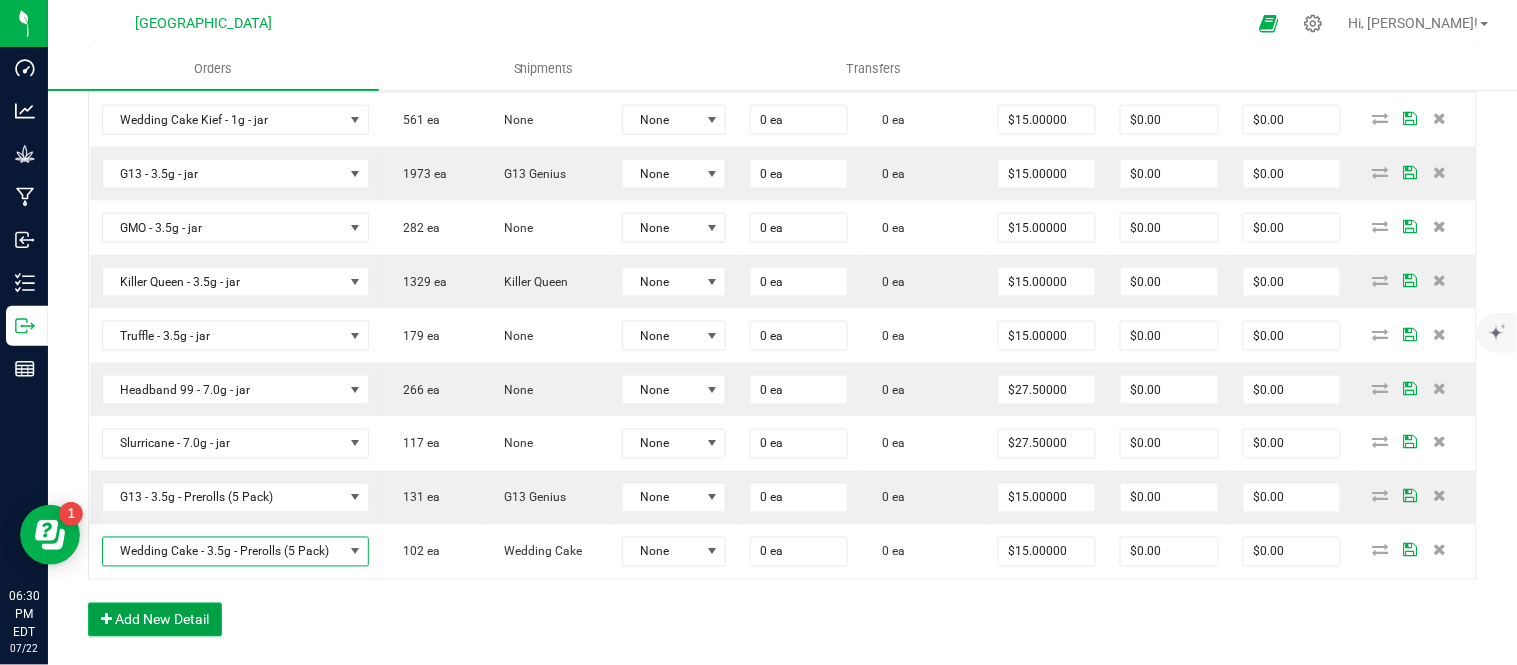 click on "Add New Detail" at bounding box center (155, 620) 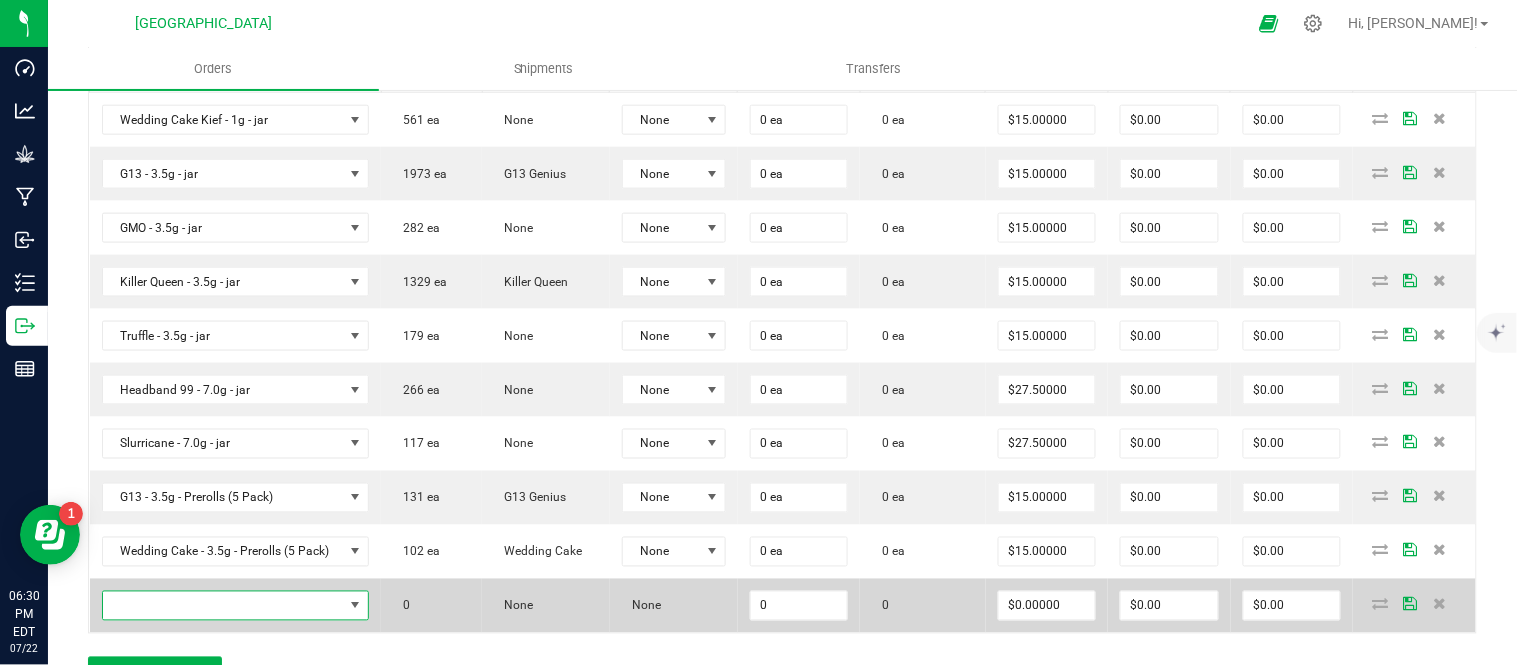 click at bounding box center (223, 606) 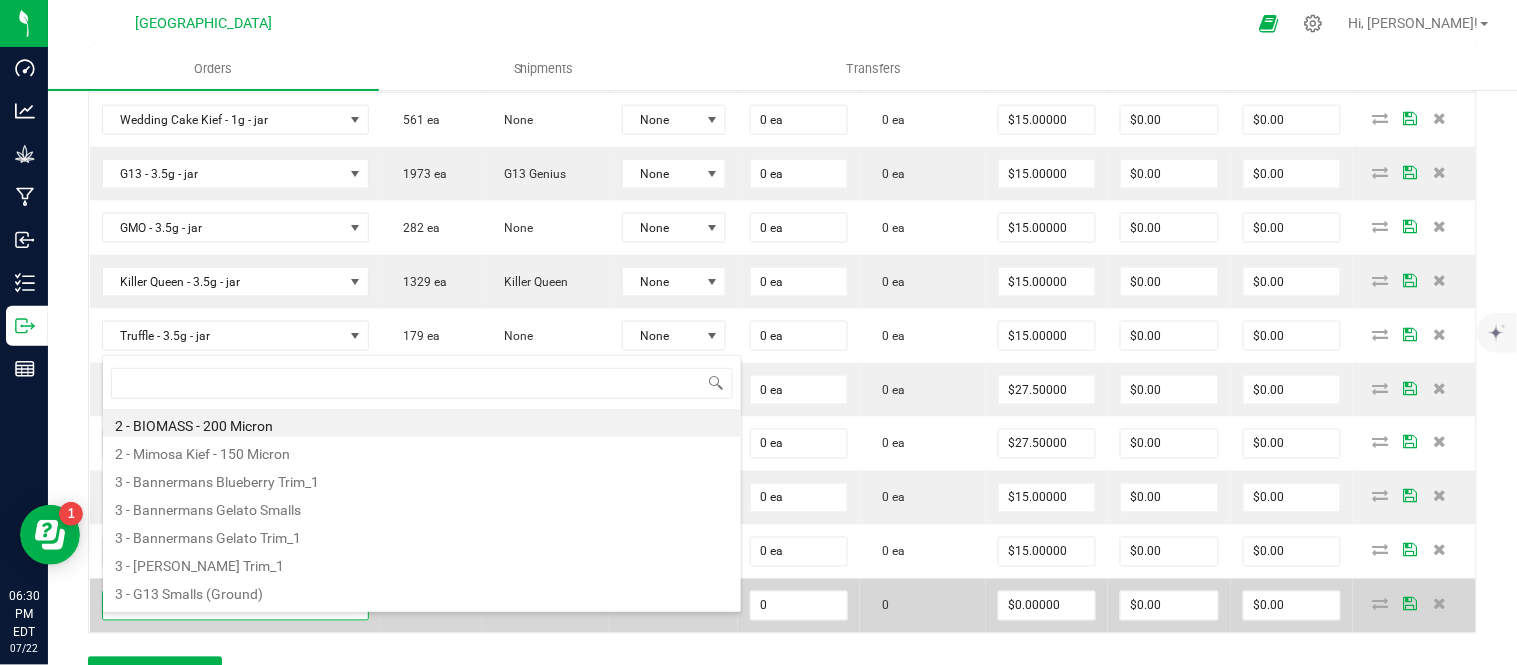 scroll, scrollTop: 99970, scrollLeft: 99723, axis: both 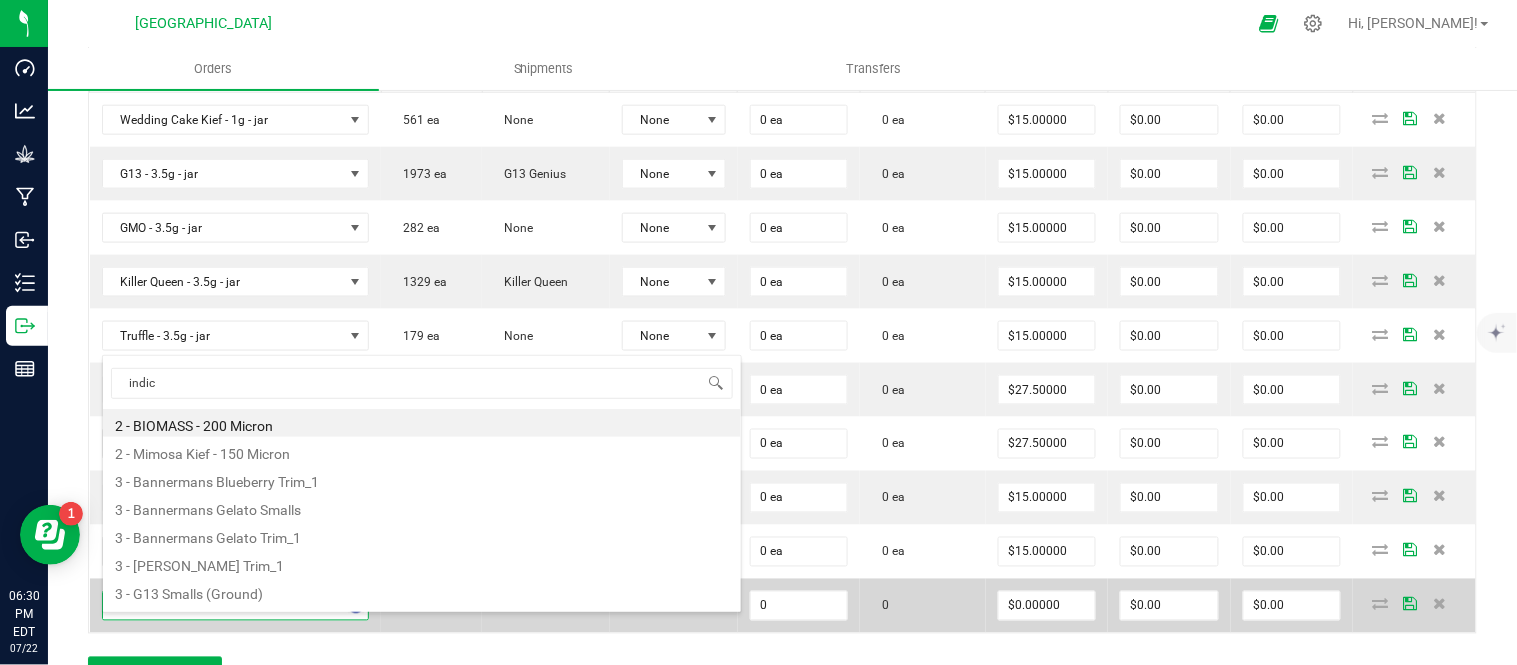 type on "indica" 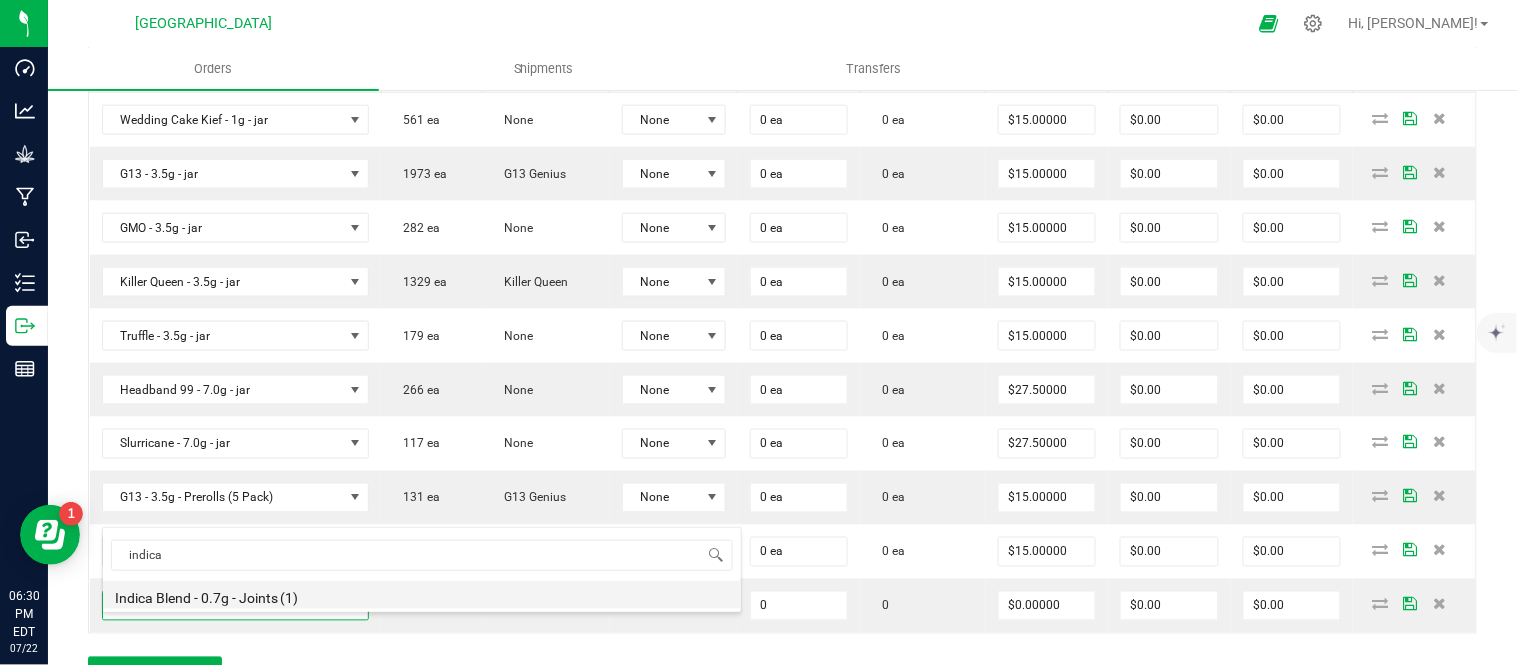 click on "Indica Blend - 0.7g - Joints (1)" at bounding box center [422, 595] 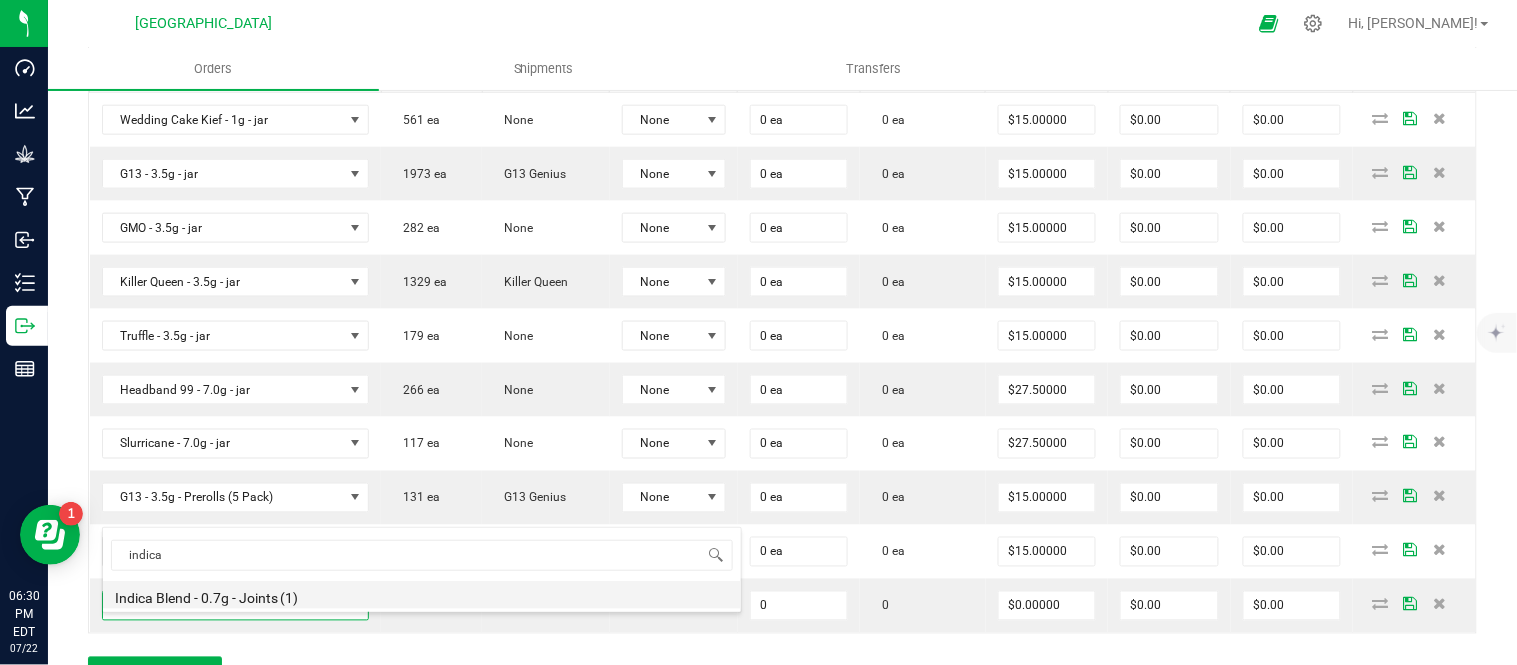 type on "0 ea" 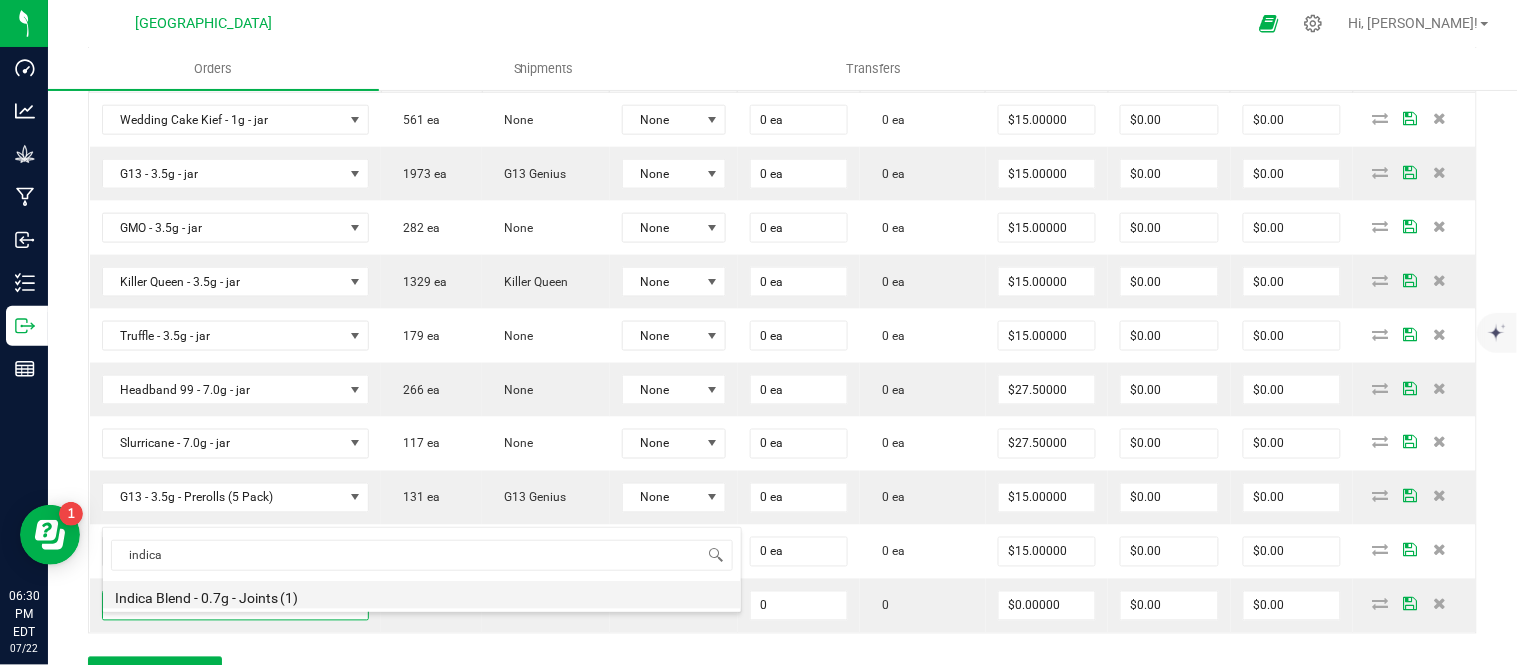 type on "$4.42000" 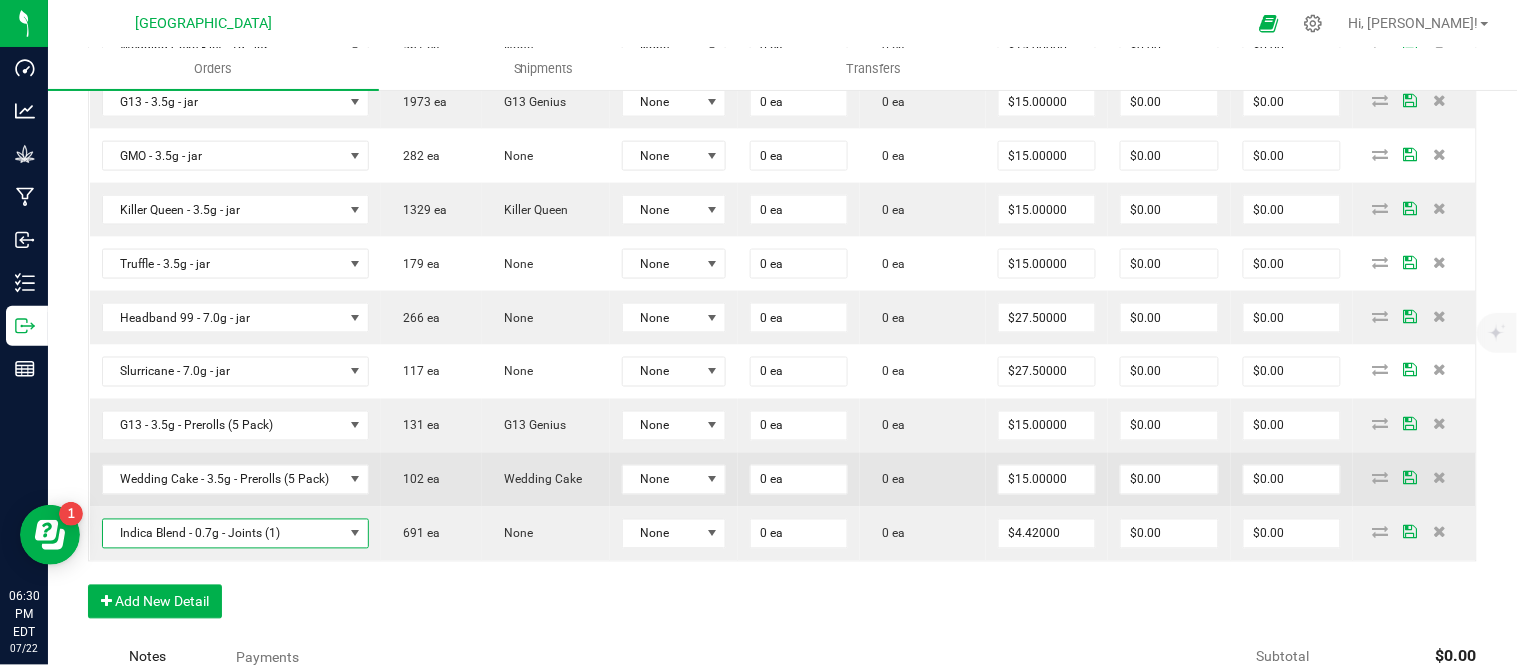 scroll, scrollTop: 701, scrollLeft: 0, axis: vertical 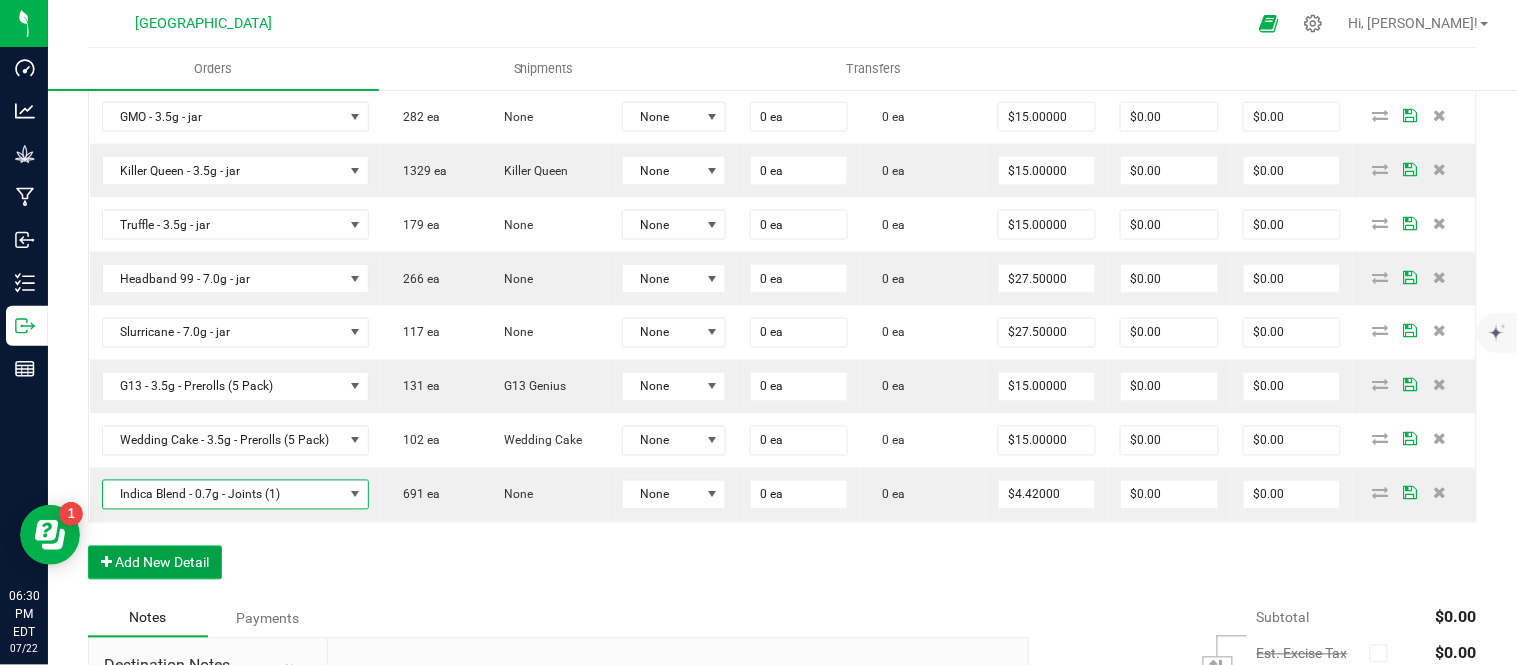 click on "Add New Detail" at bounding box center (155, 563) 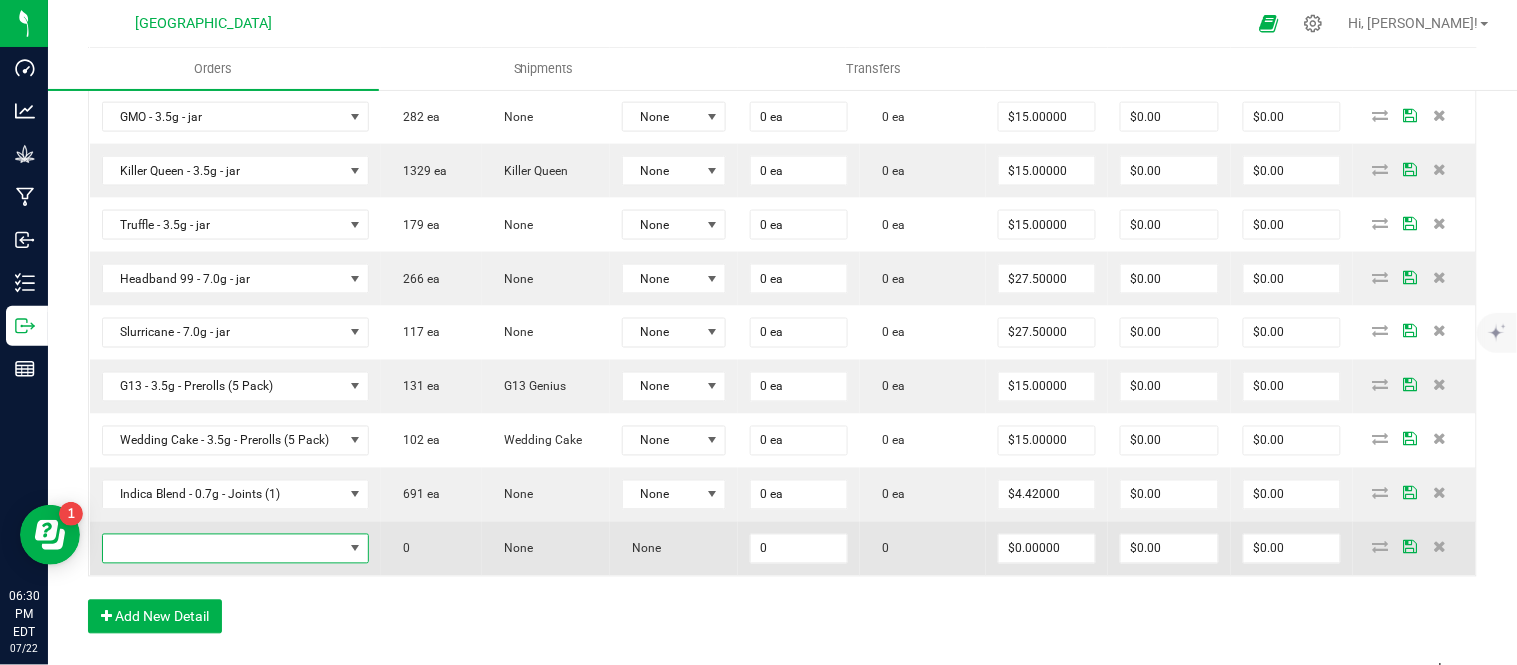 click at bounding box center [223, 549] 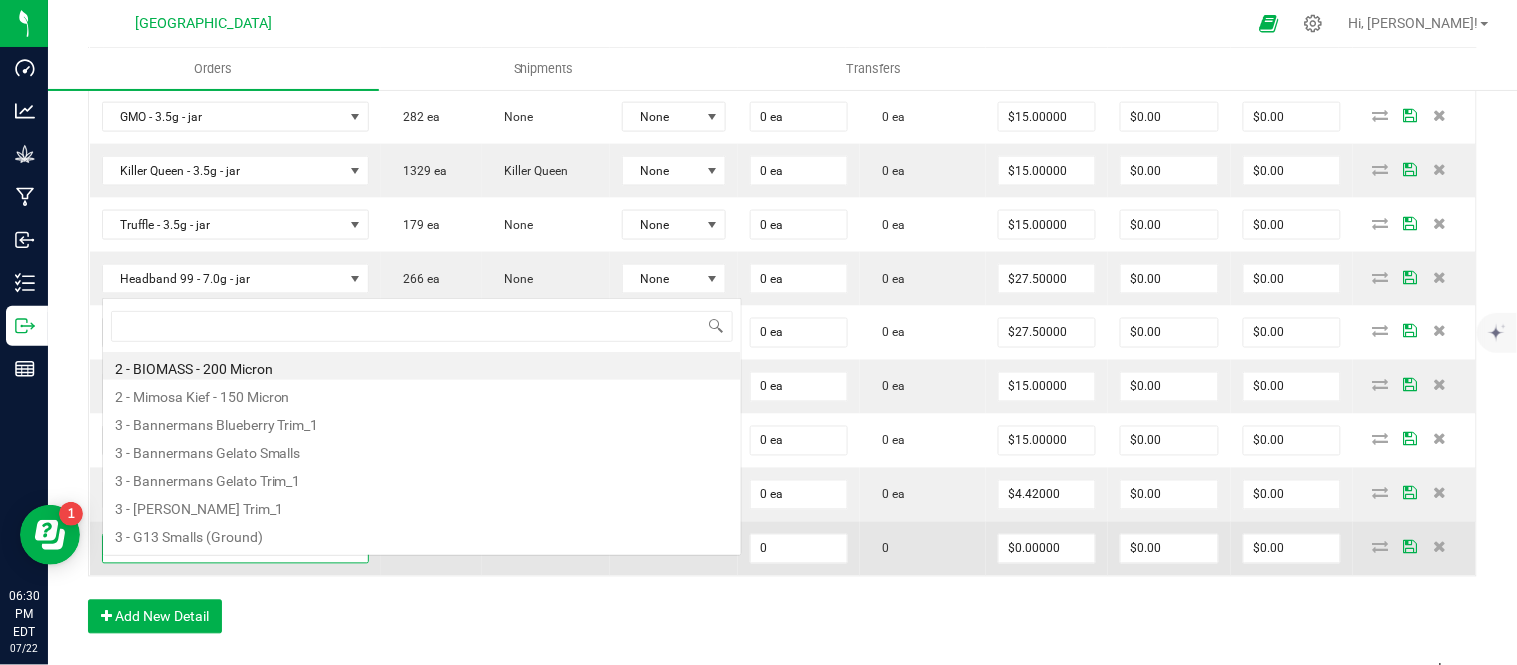 scroll, scrollTop: 0, scrollLeft: 0, axis: both 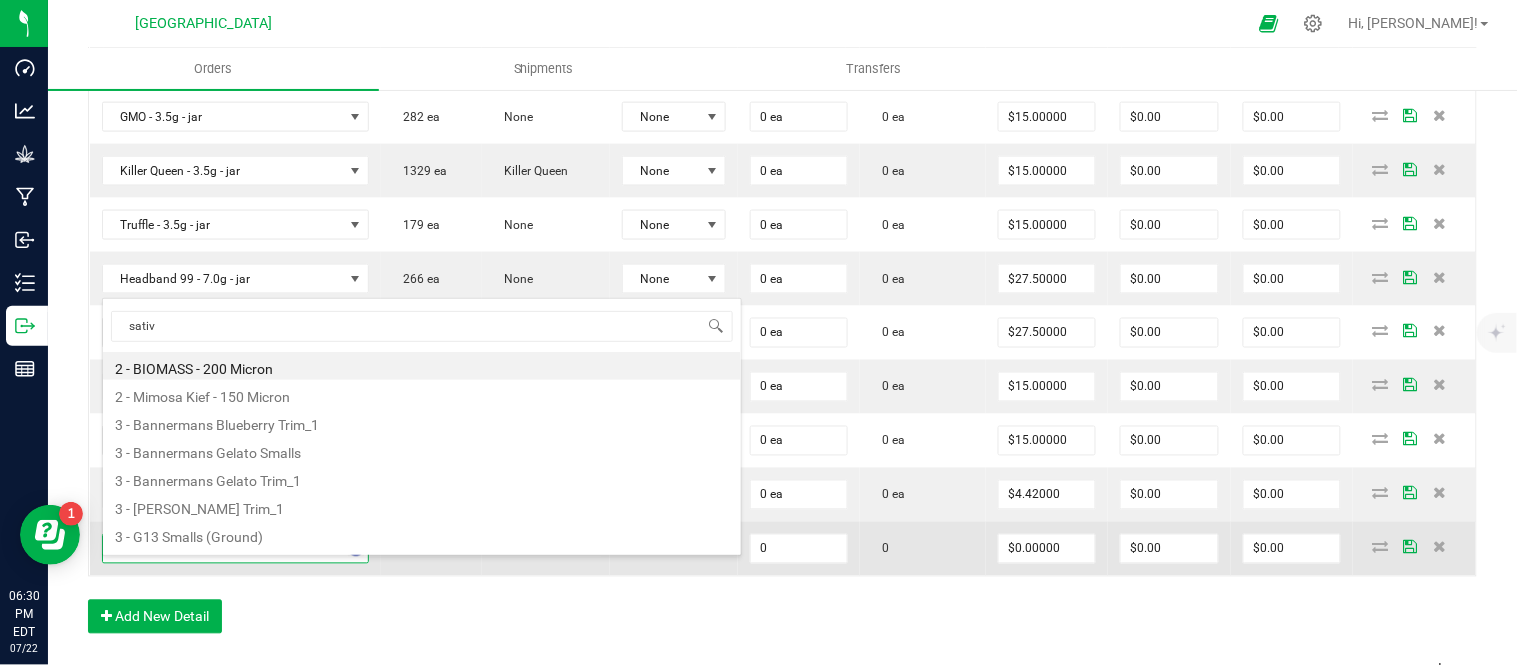 type on "sativa" 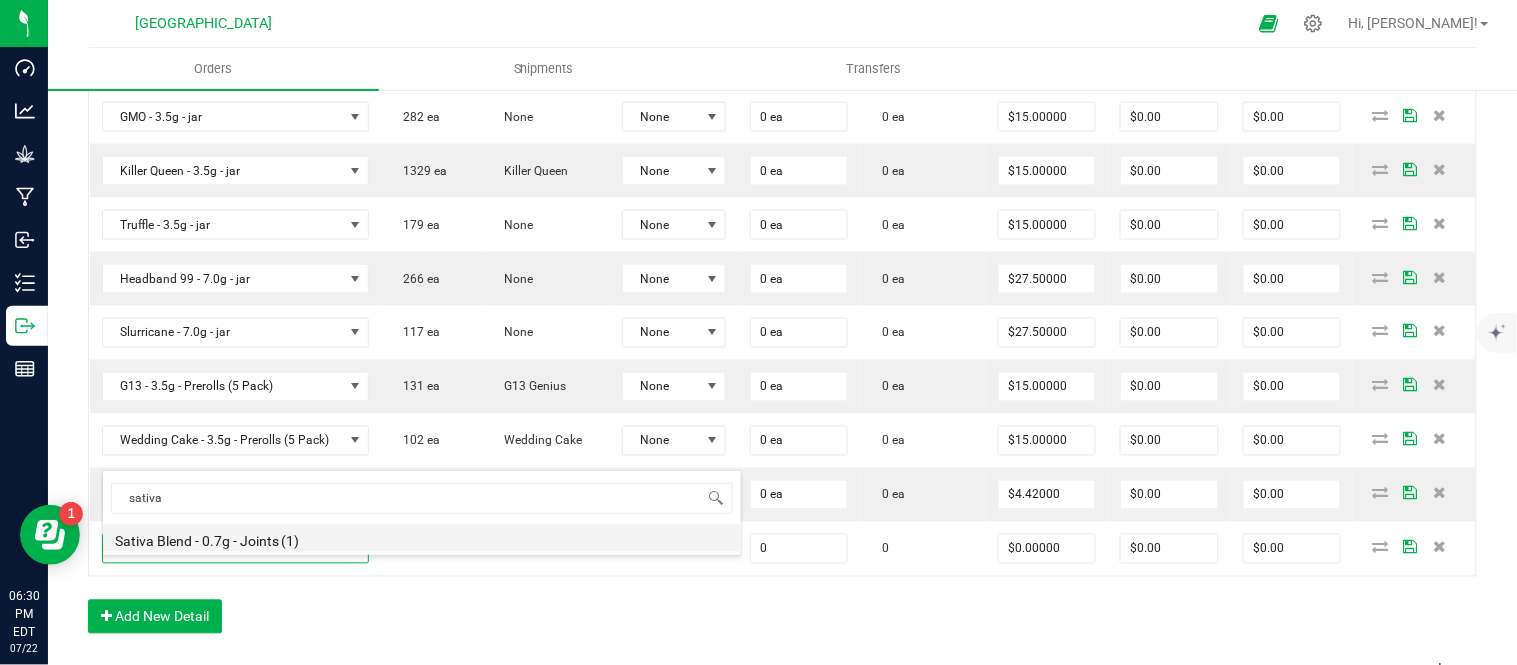 click on "Sativa Blend - 0.7g - Joints (1)" at bounding box center [422, 538] 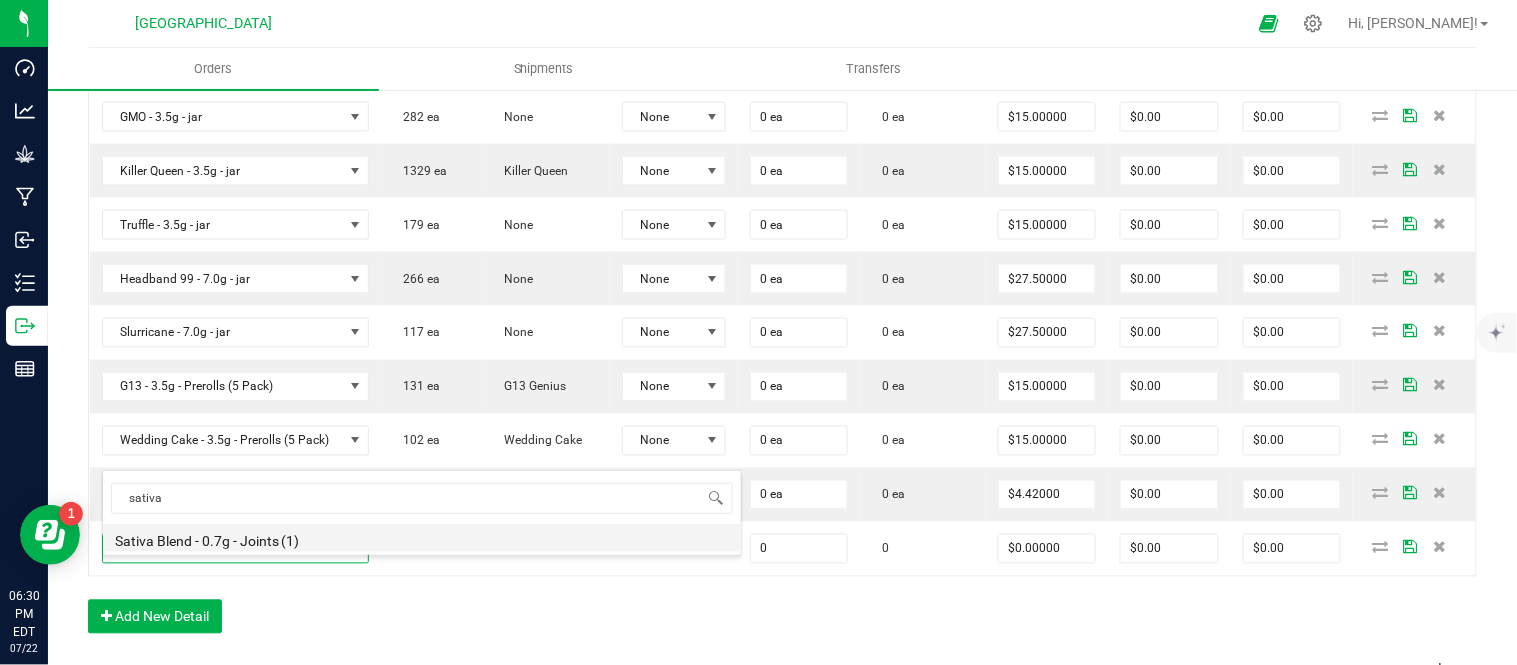 type on "0 ea" 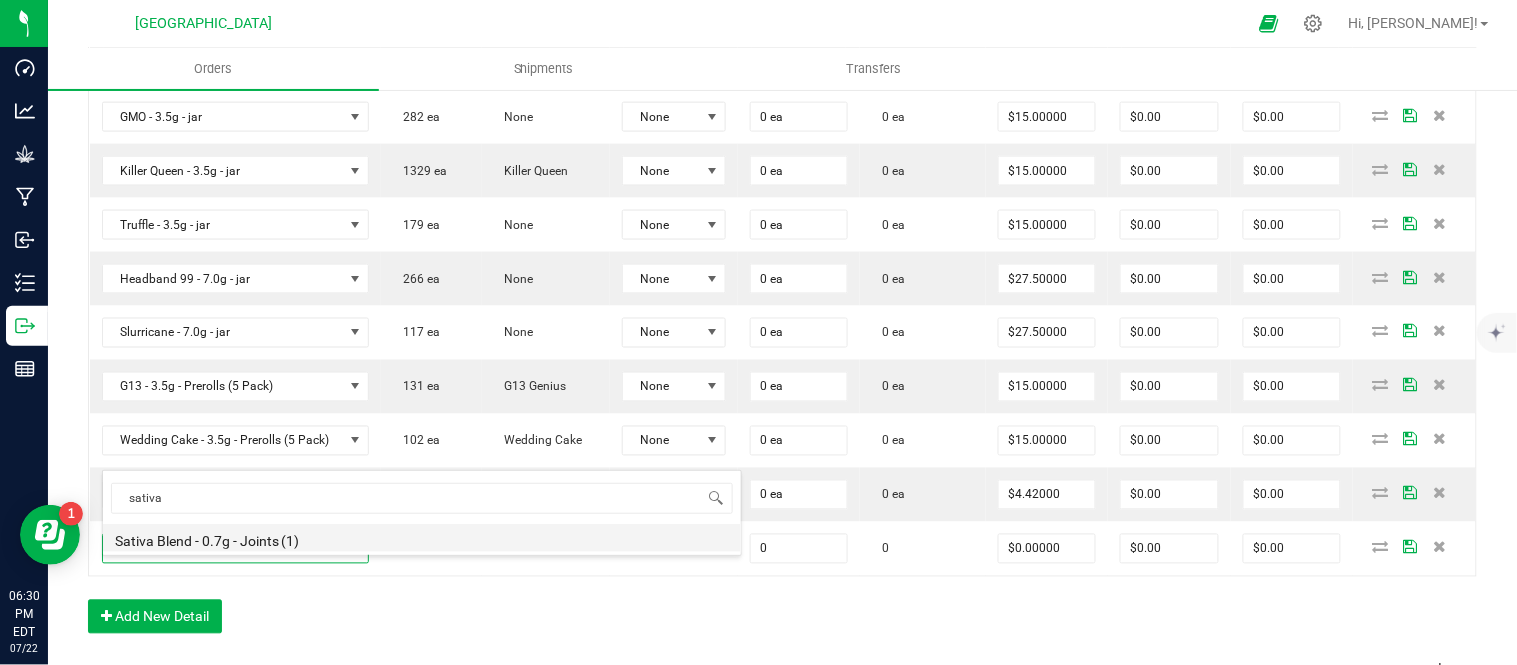 type on "$4.42000" 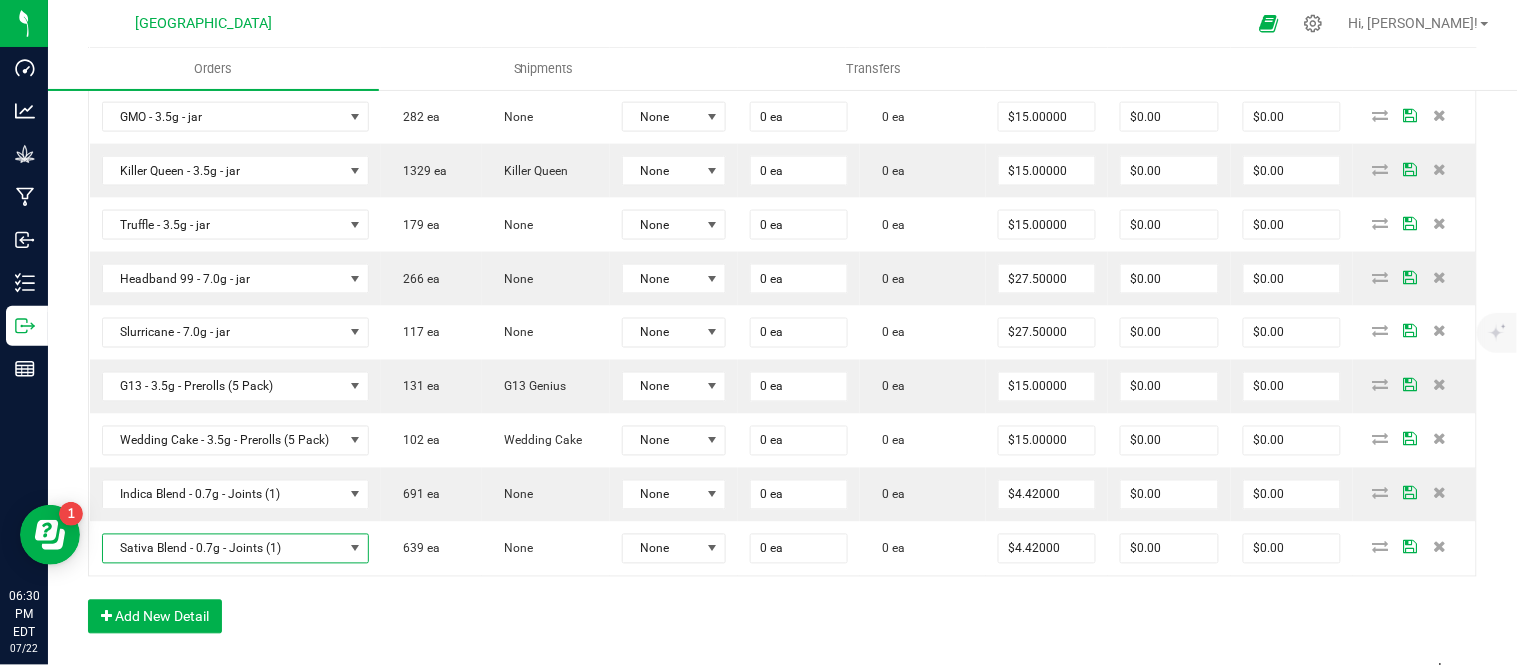 scroll, scrollTop: 812, scrollLeft: 0, axis: vertical 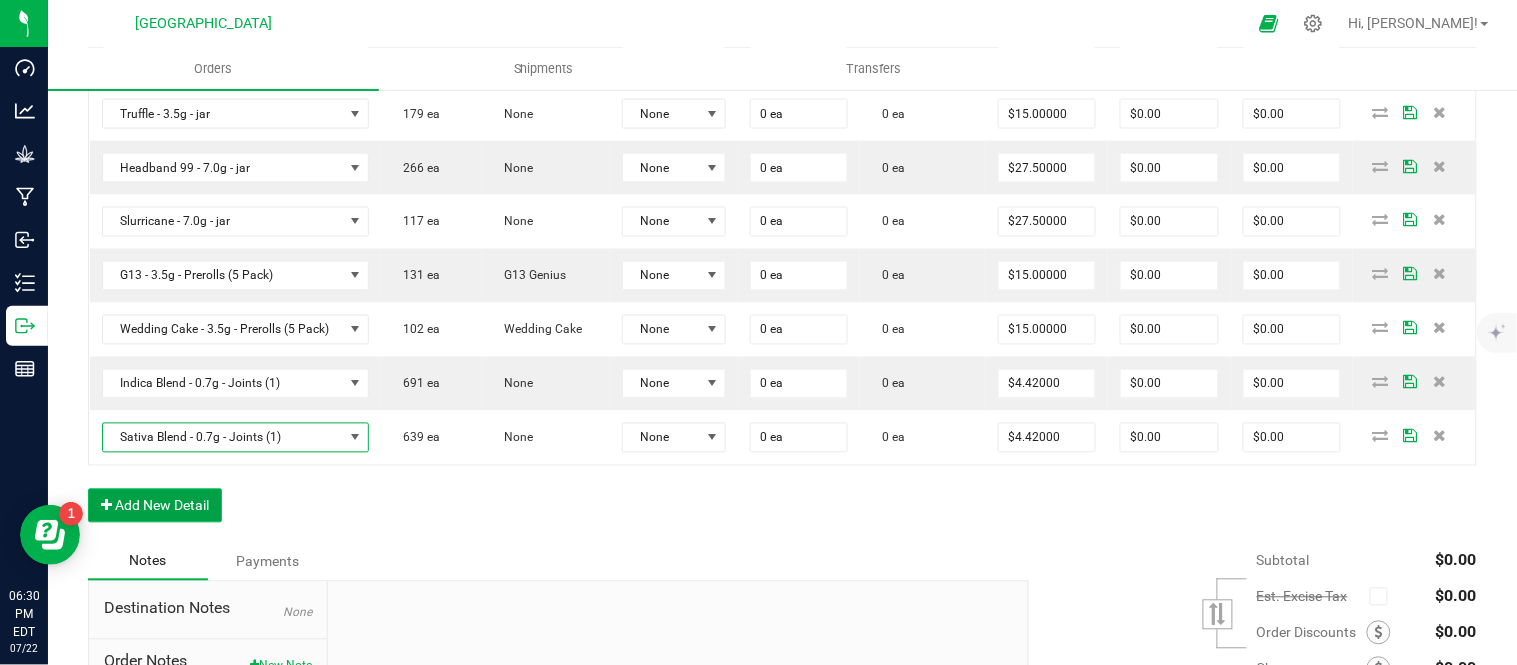 click on "Add New Detail" at bounding box center (155, 506) 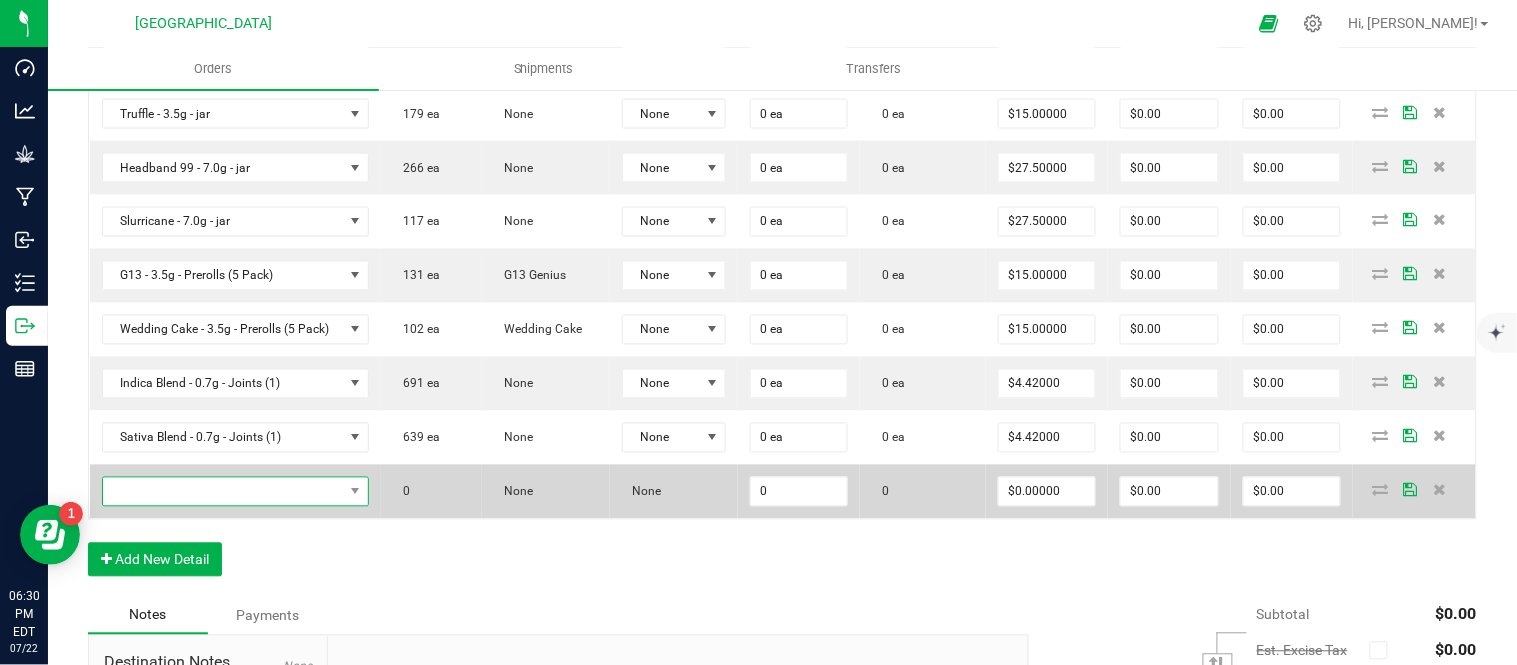 click at bounding box center [223, 492] 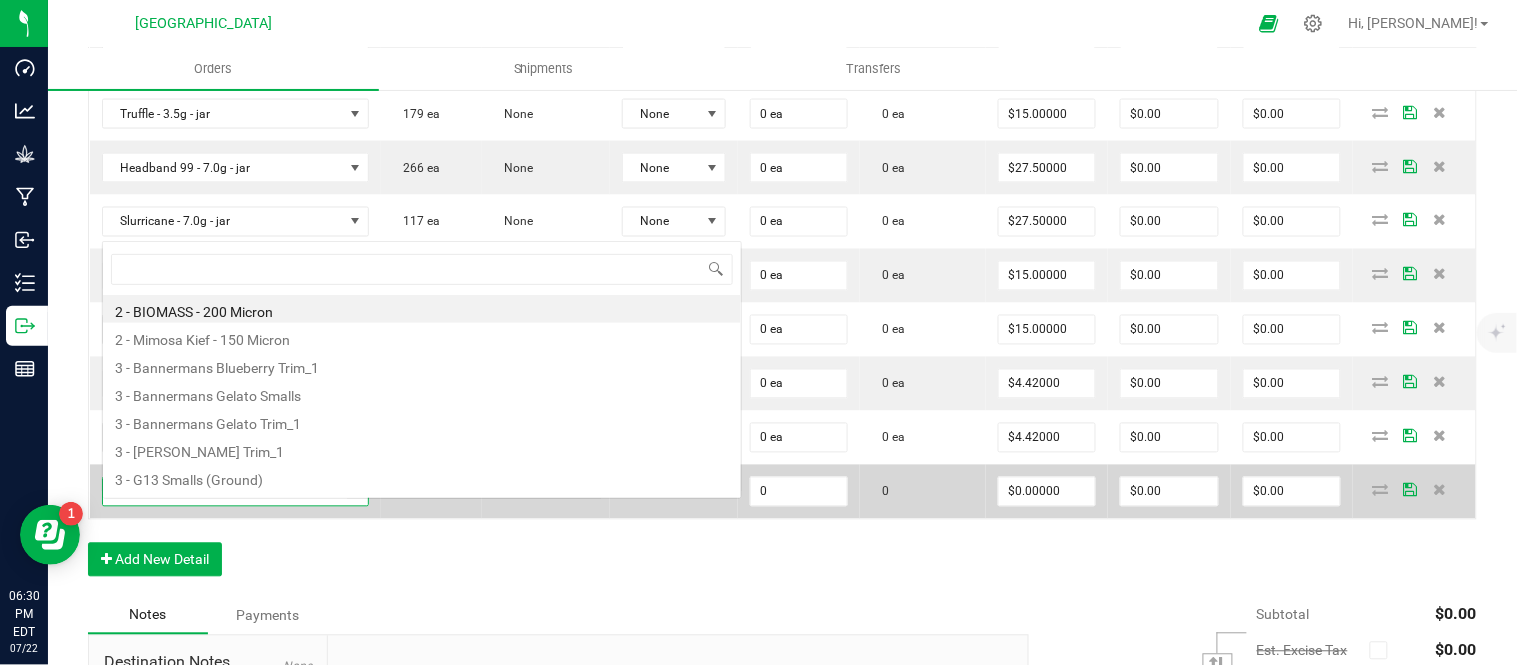 scroll, scrollTop: 0, scrollLeft: 0, axis: both 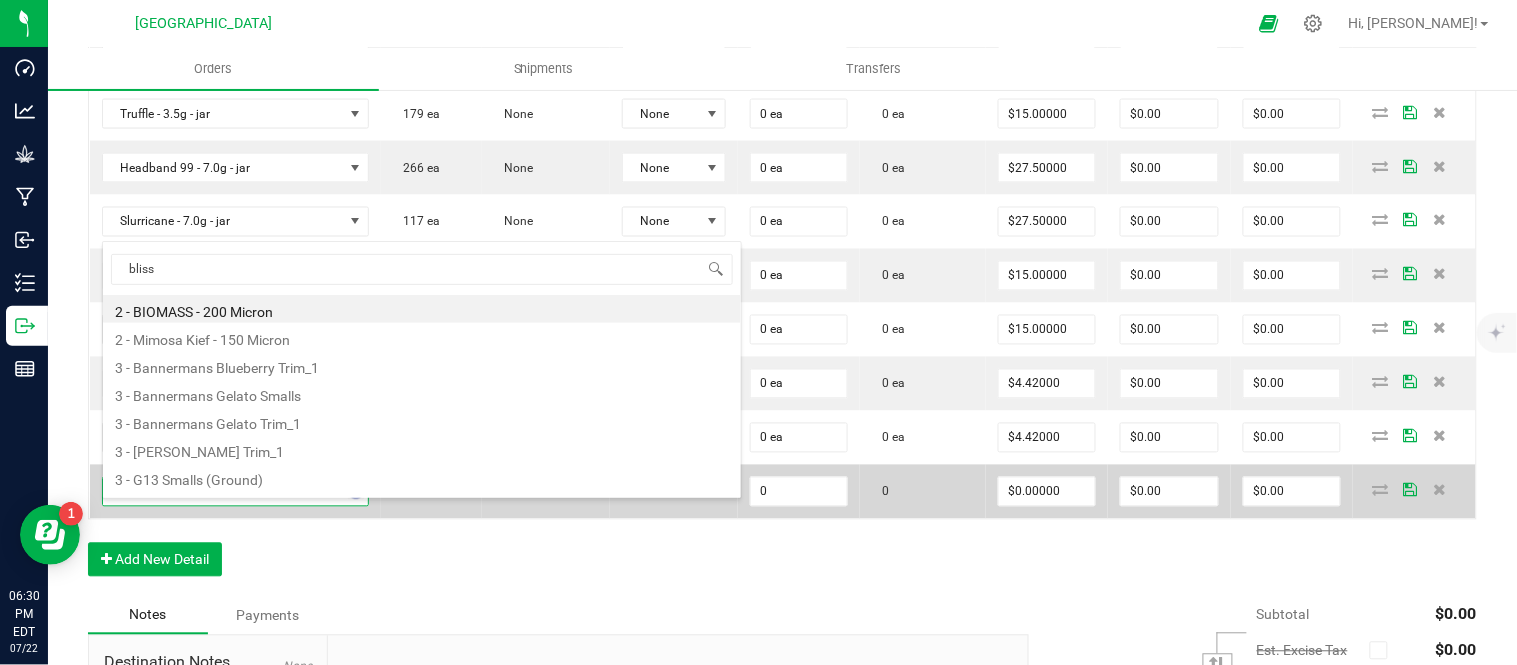 type on "blissf" 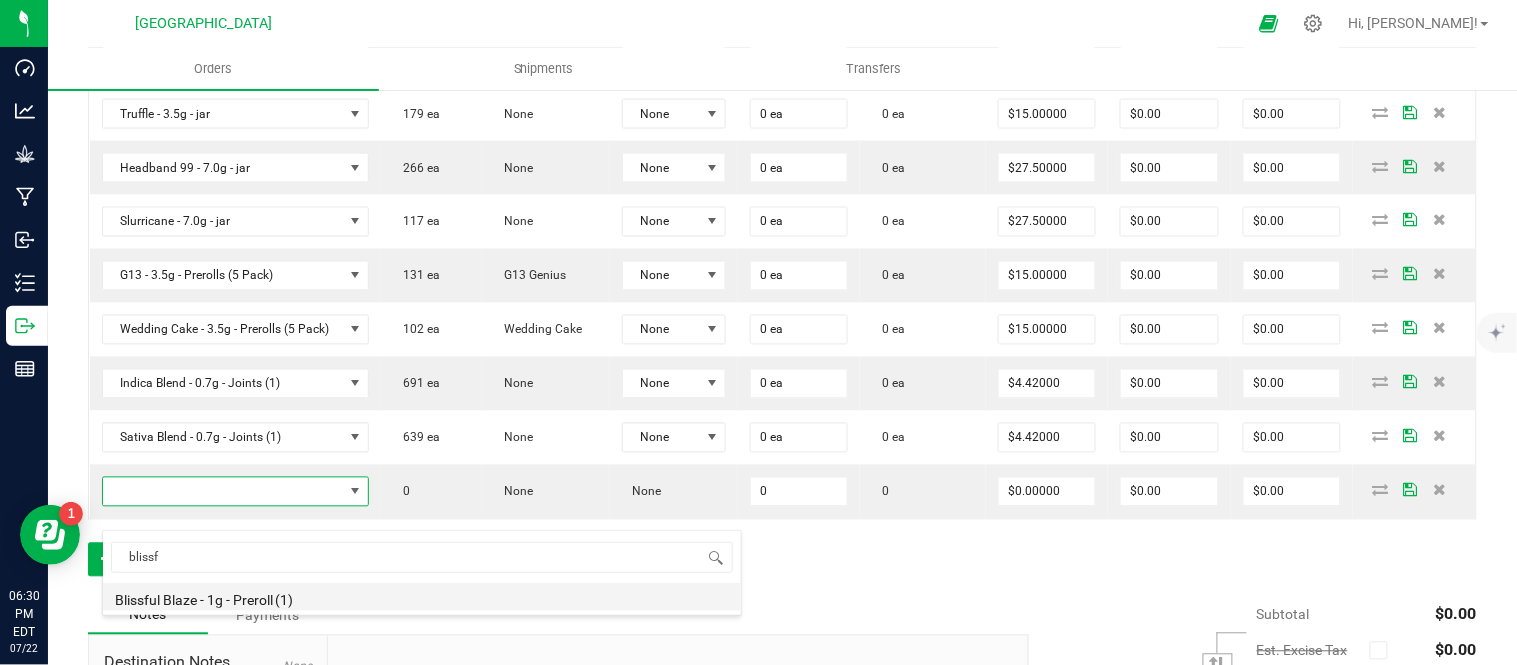 click on "Blissful Blaze - 1g - Preroll (1)" at bounding box center (422, 597) 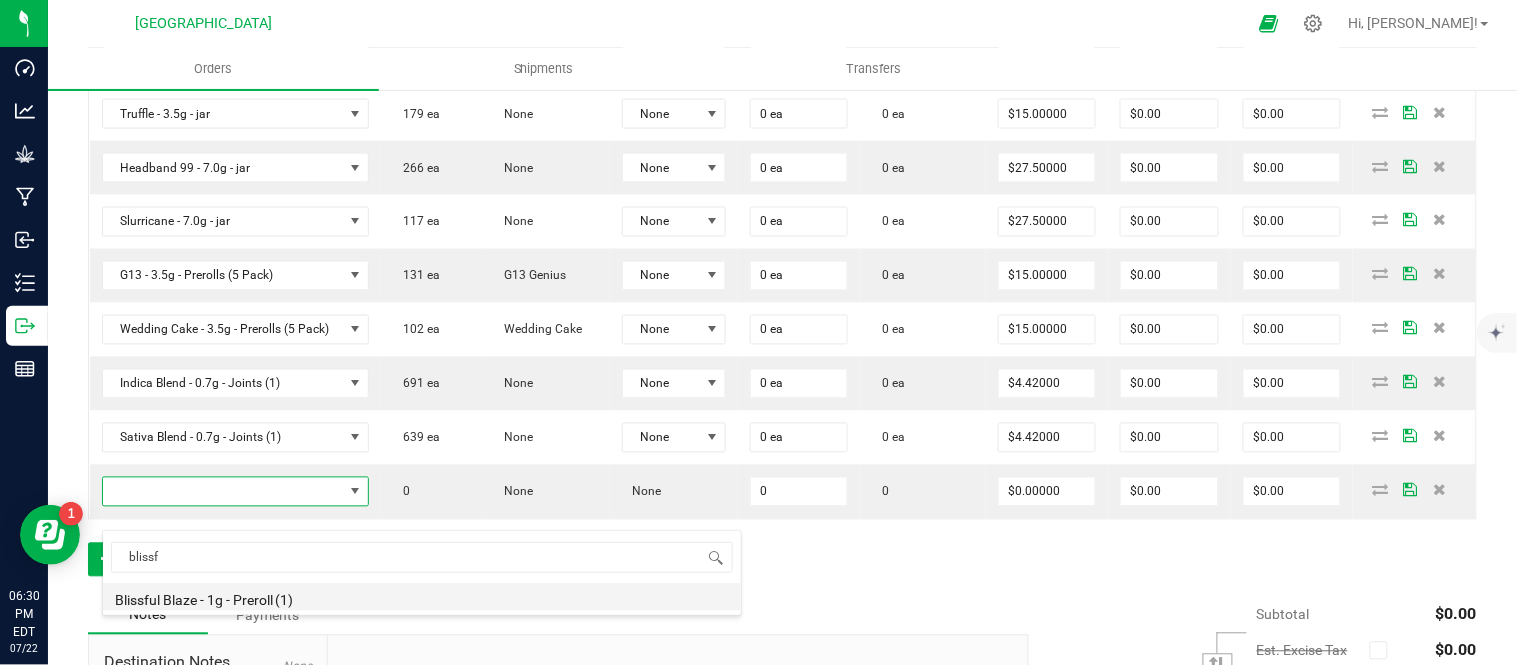 type on "0 ea" 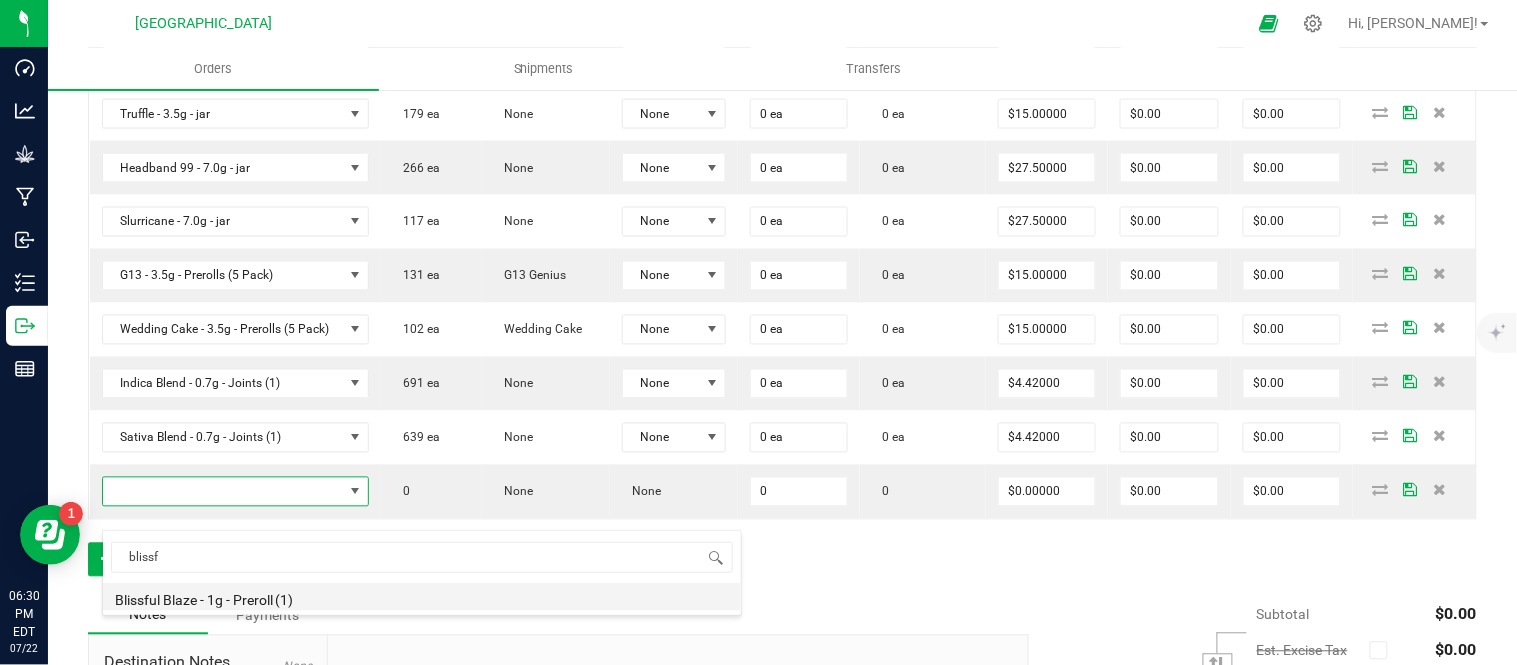 type on "$6.00000" 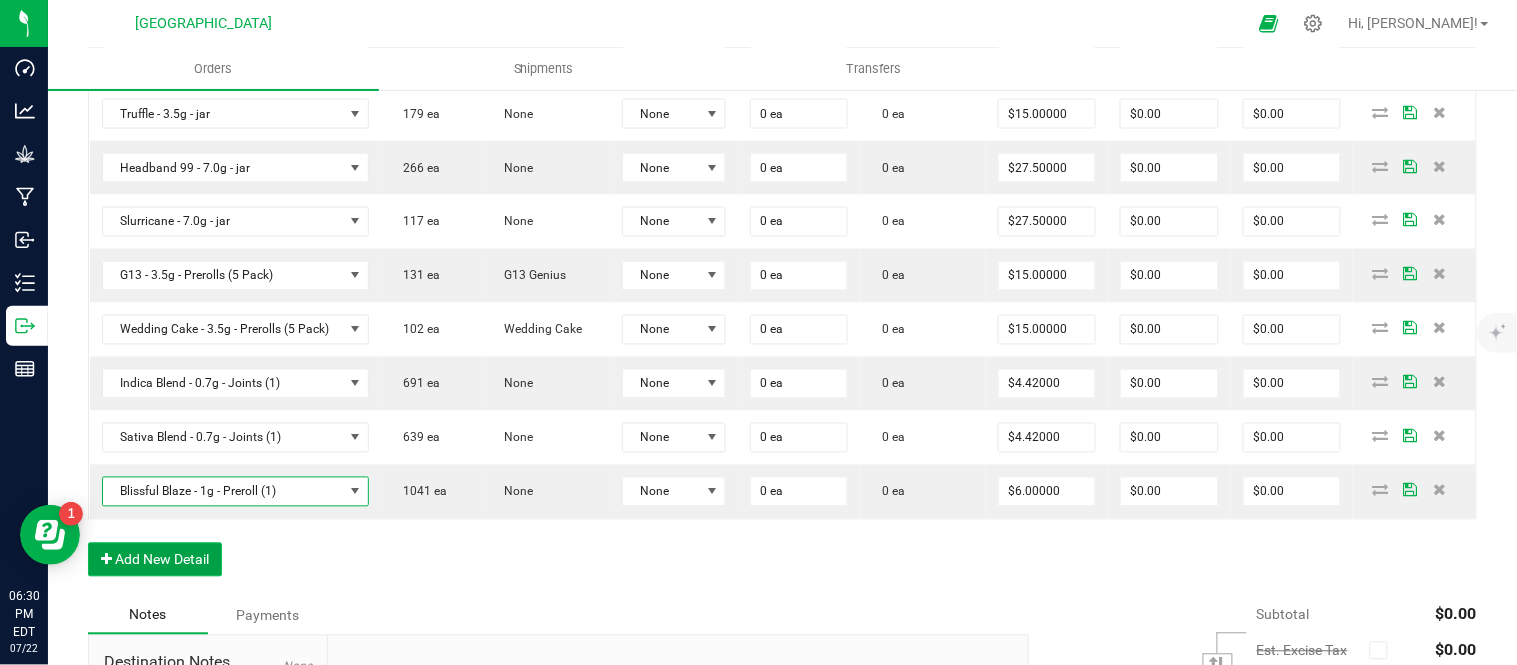 click on "Add New Detail" at bounding box center [155, 560] 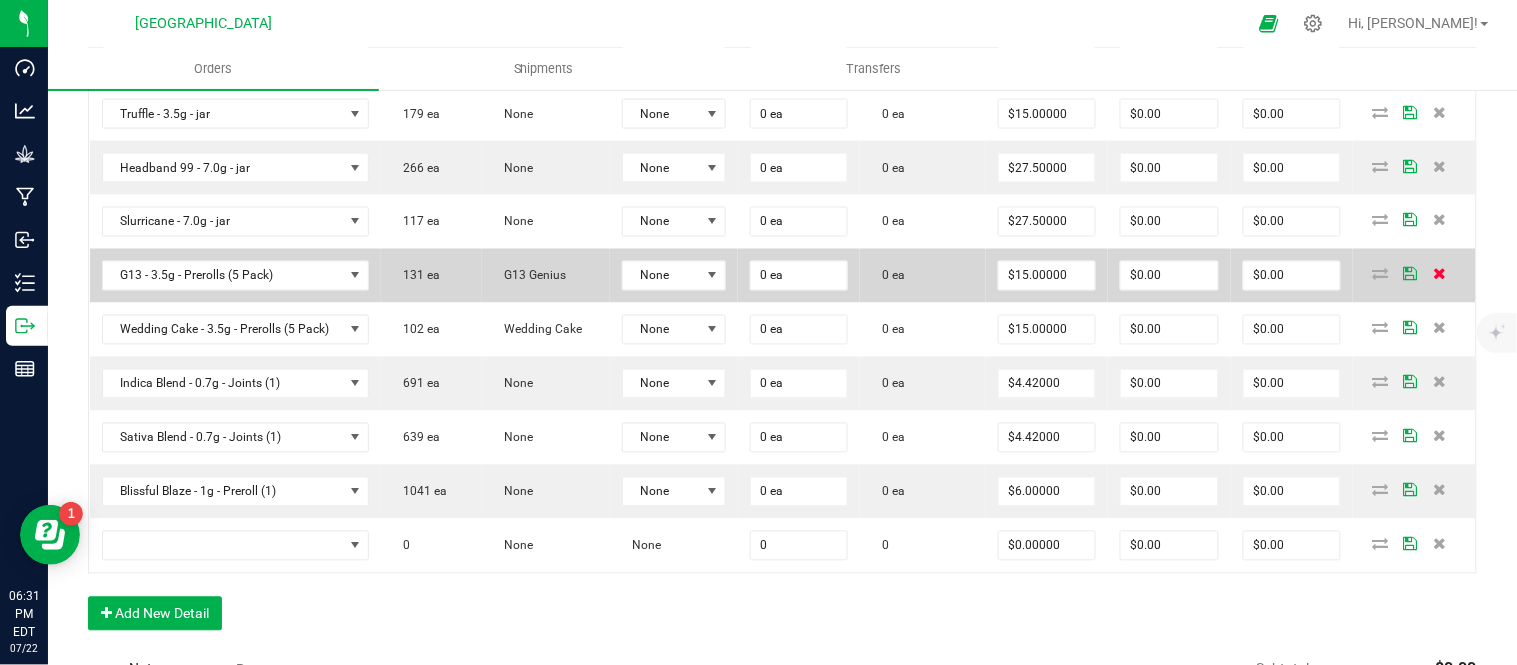 click at bounding box center [1440, 274] 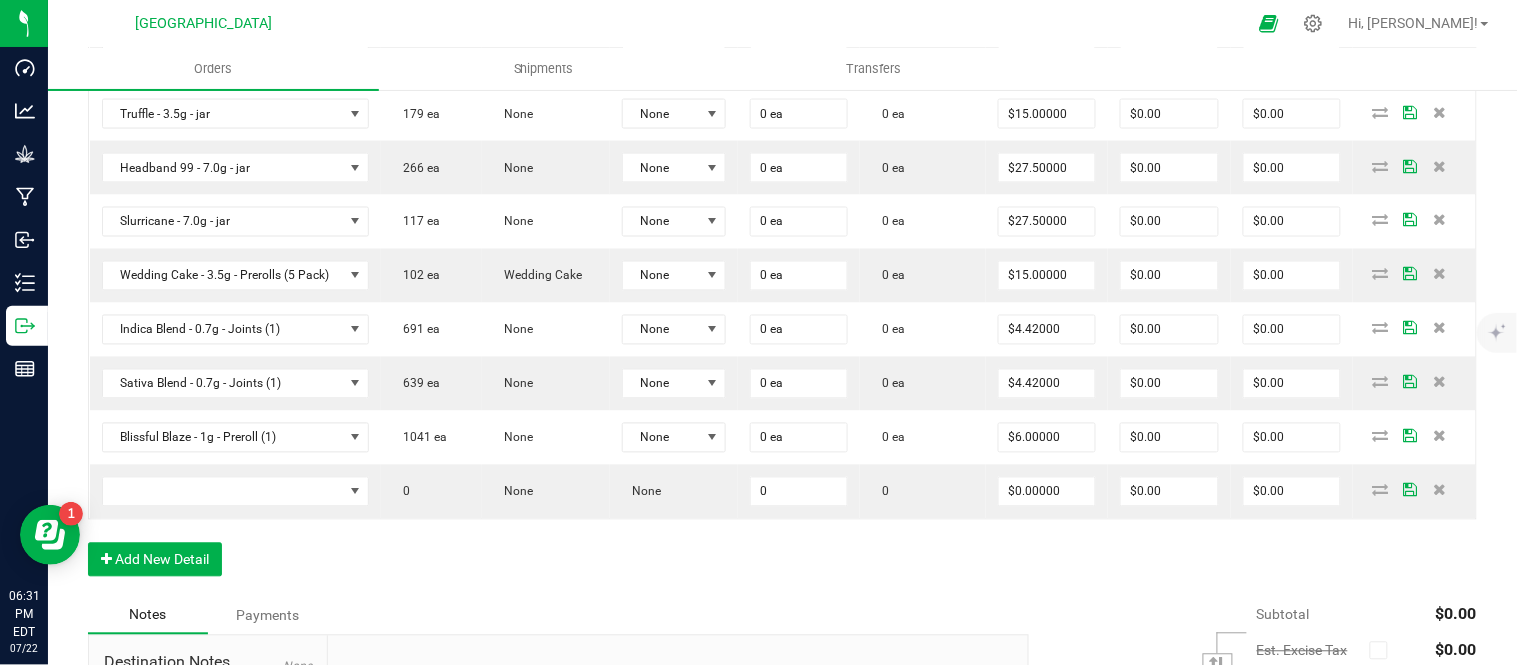 click at bounding box center (1440, 274) 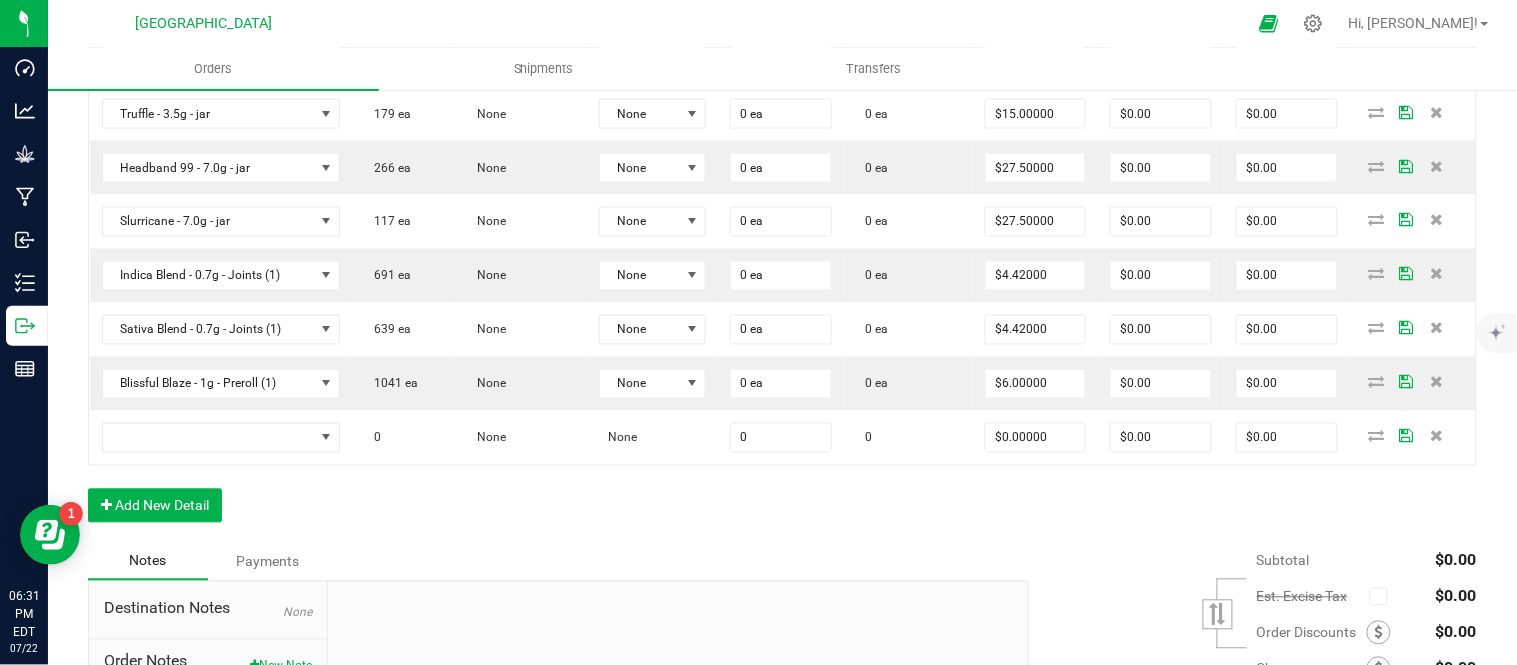 scroll, scrollTop: 795, scrollLeft: 0, axis: vertical 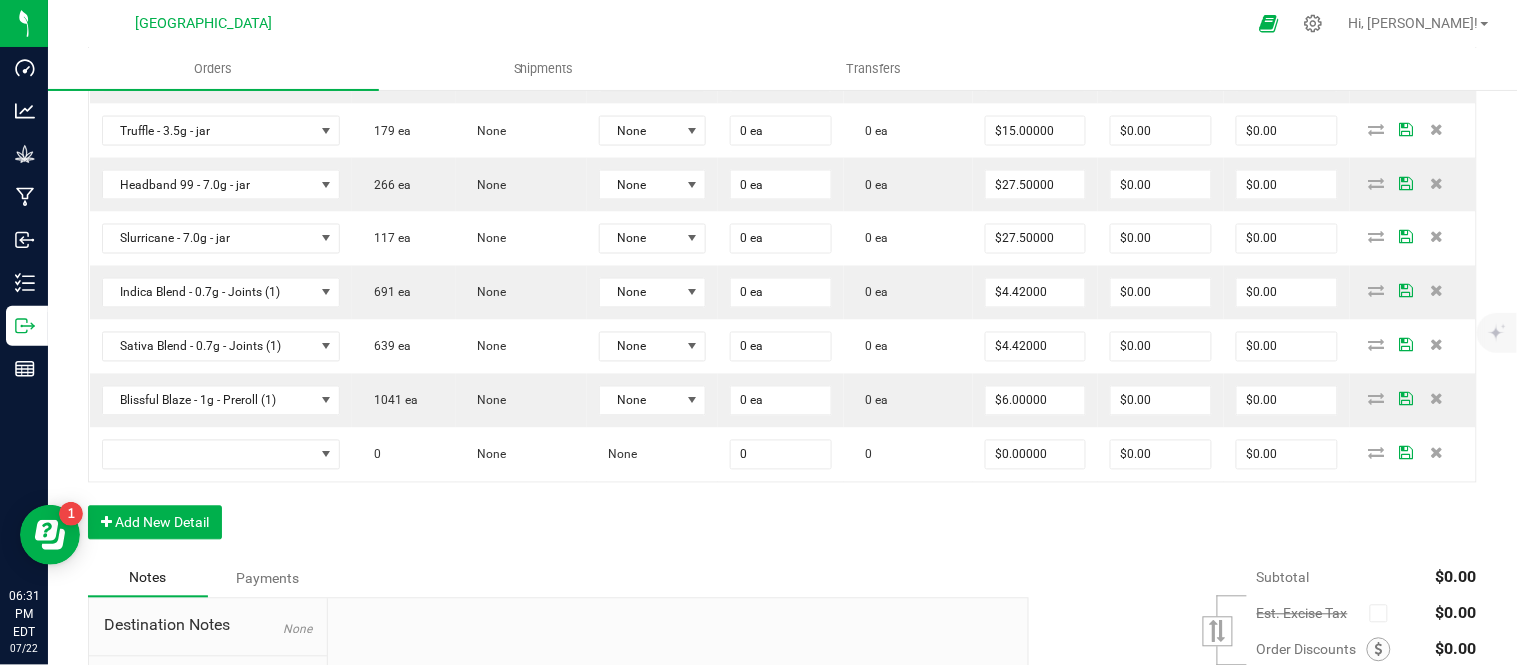click at bounding box center [1437, 291] 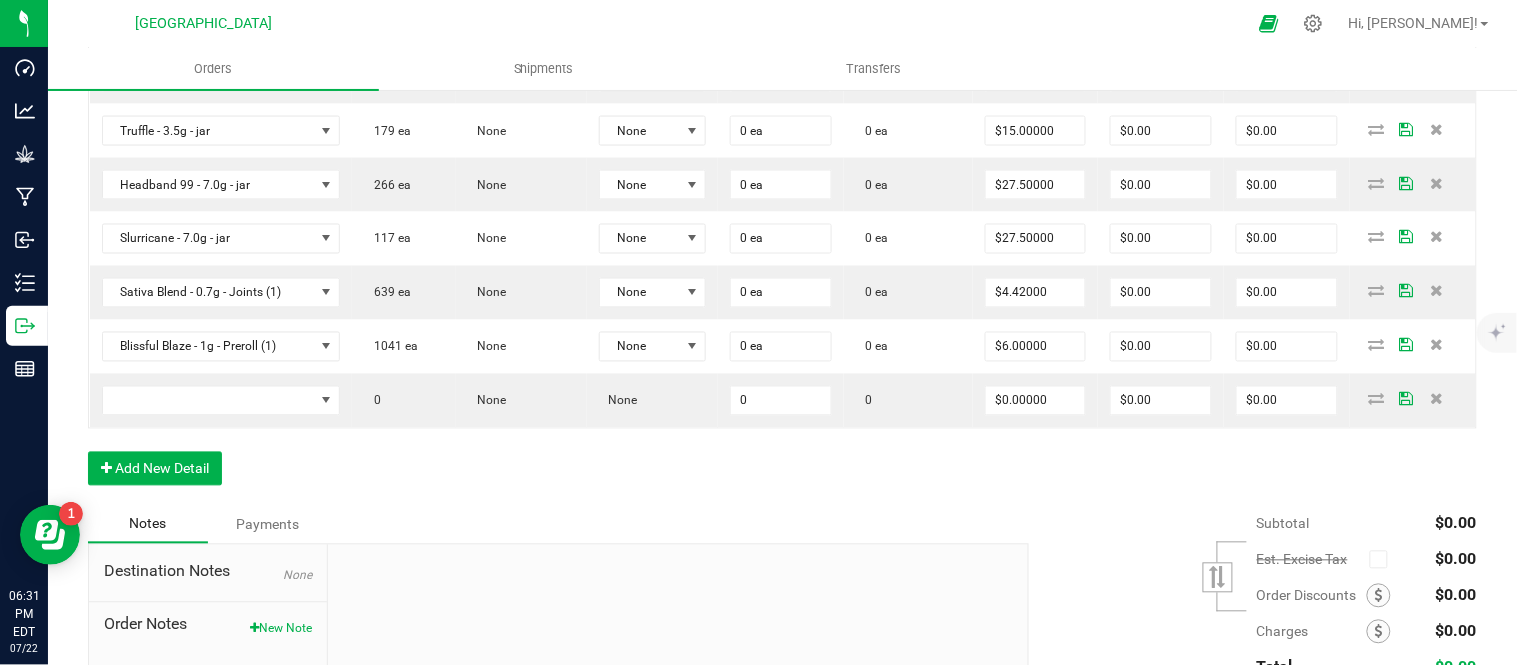 click at bounding box center [1437, 291] 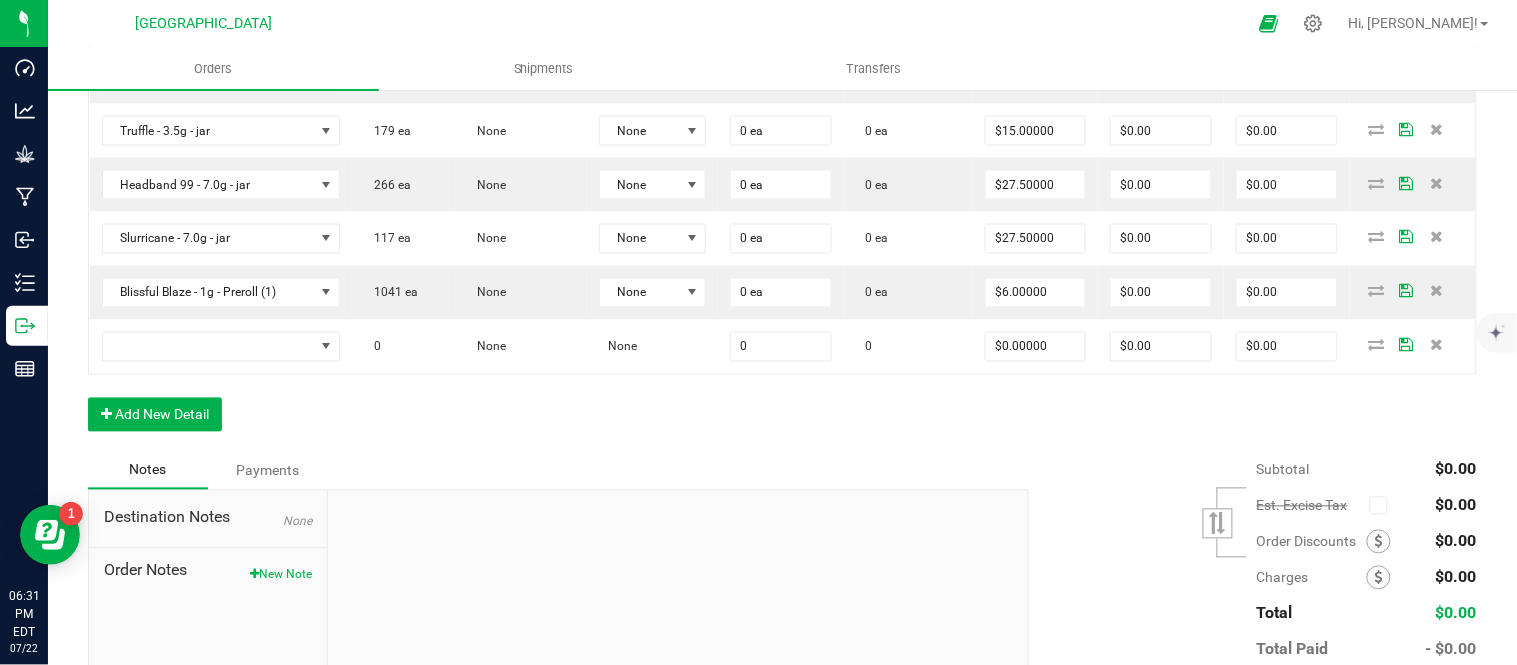 click at bounding box center [1437, 291] 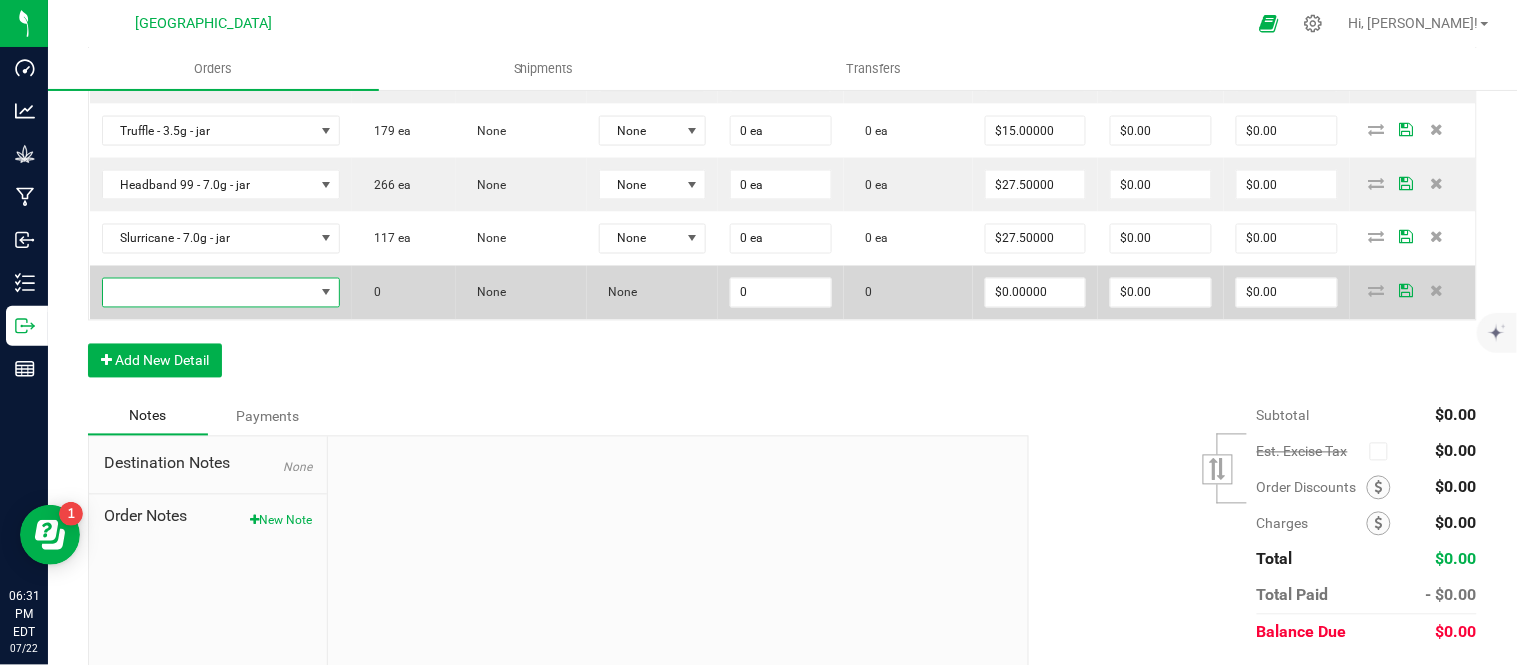 click at bounding box center [208, 293] 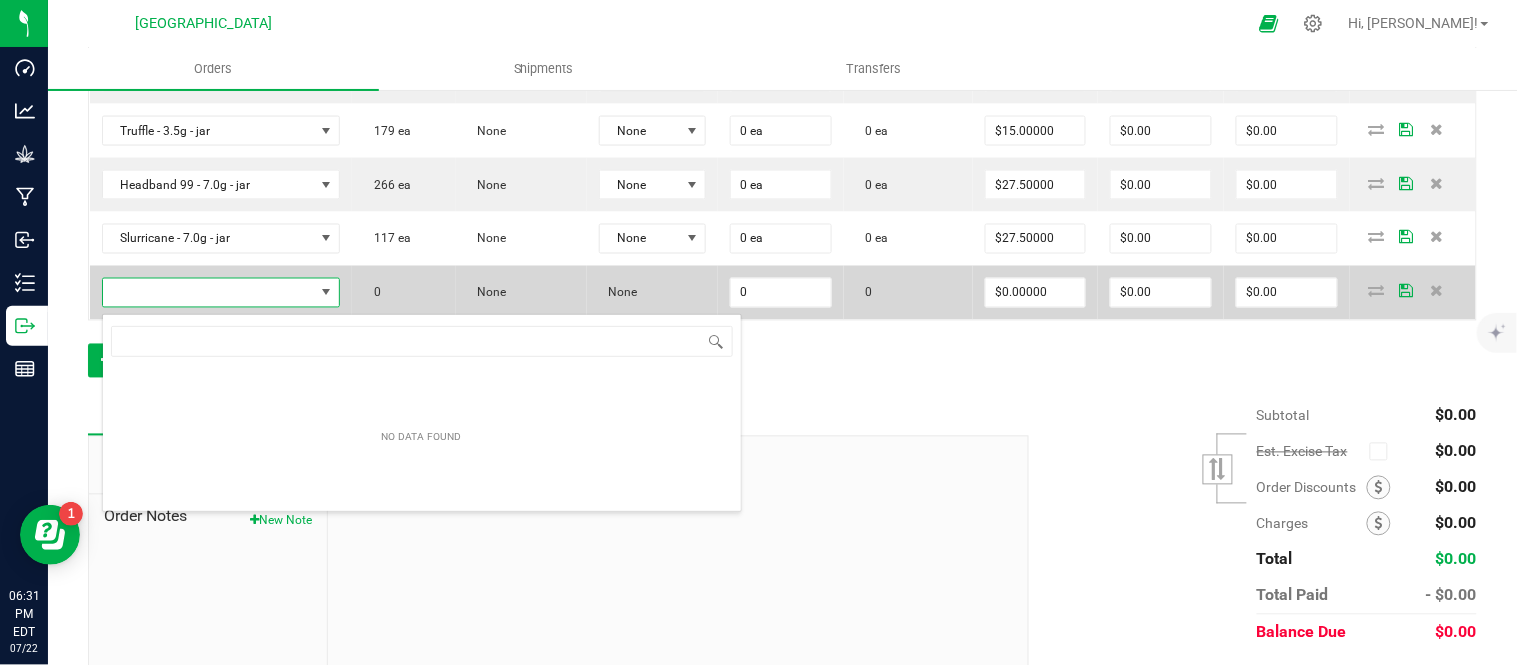 scroll, scrollTop: 99970, scrollLeft: 99768, axis: both 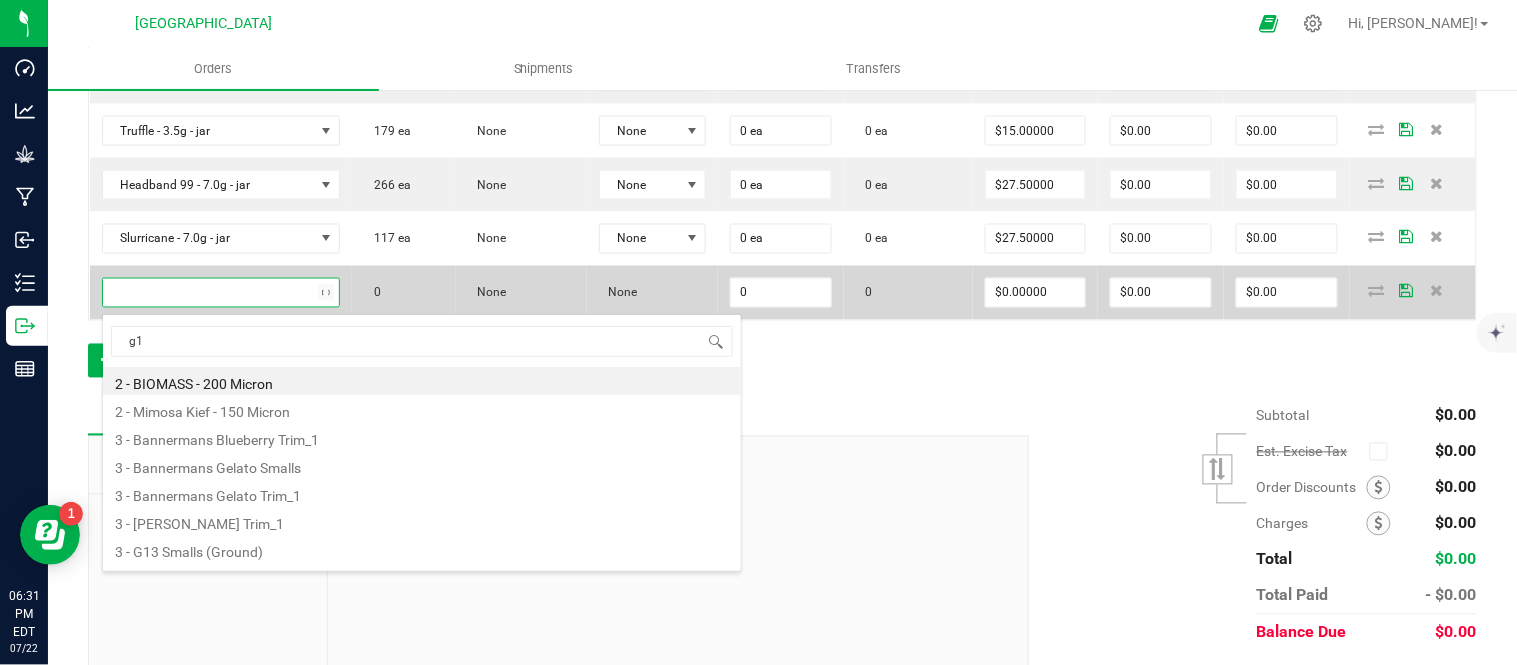 type on "g13" 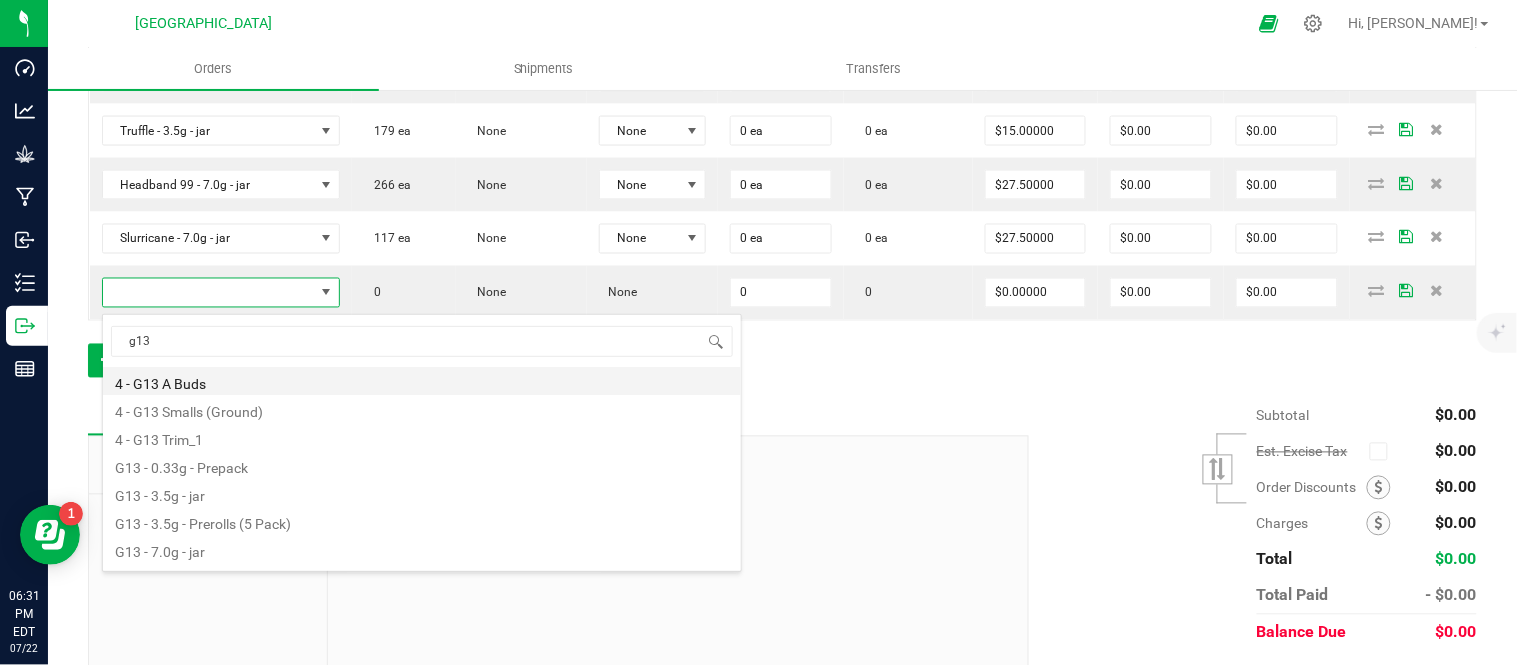 scroll, scrollTop: 80, scrollLeft: 0, axis: vertical 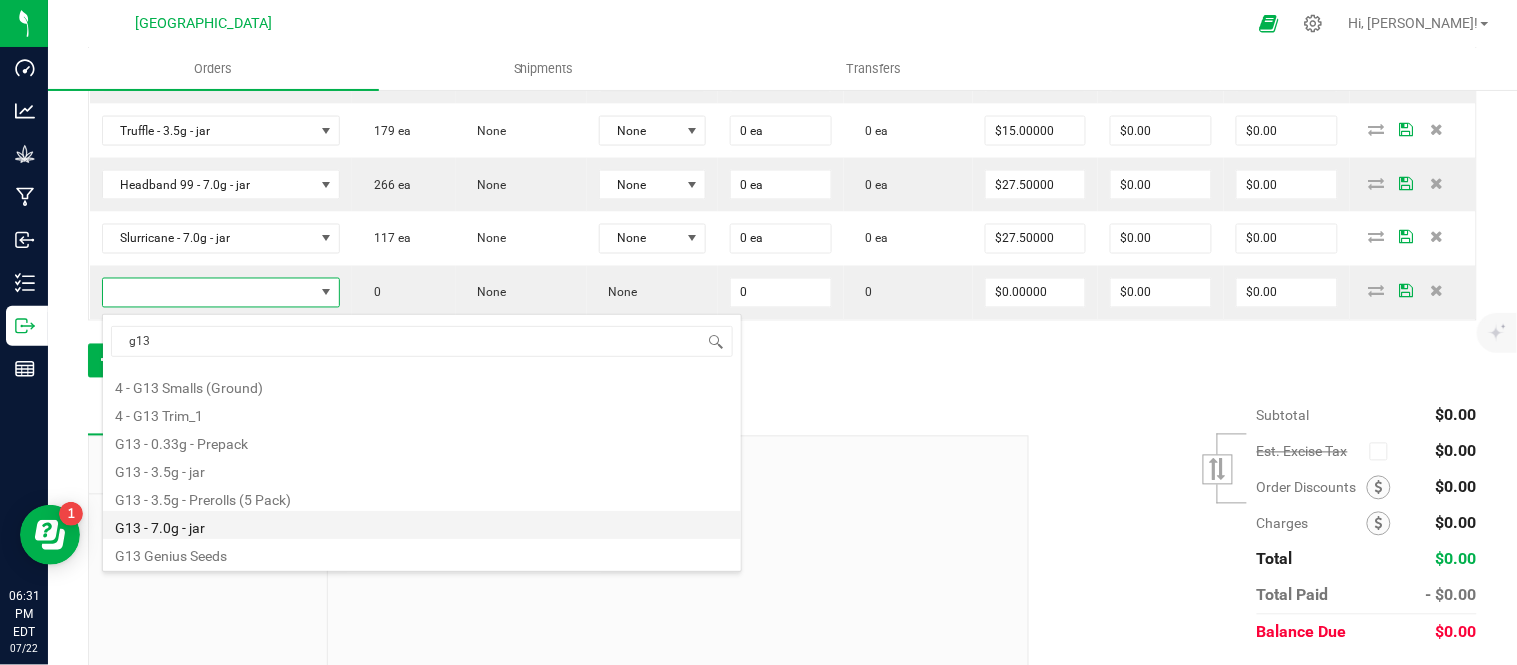 click on "G13 - 7.0g - jar" at bounding box center (422, 525) 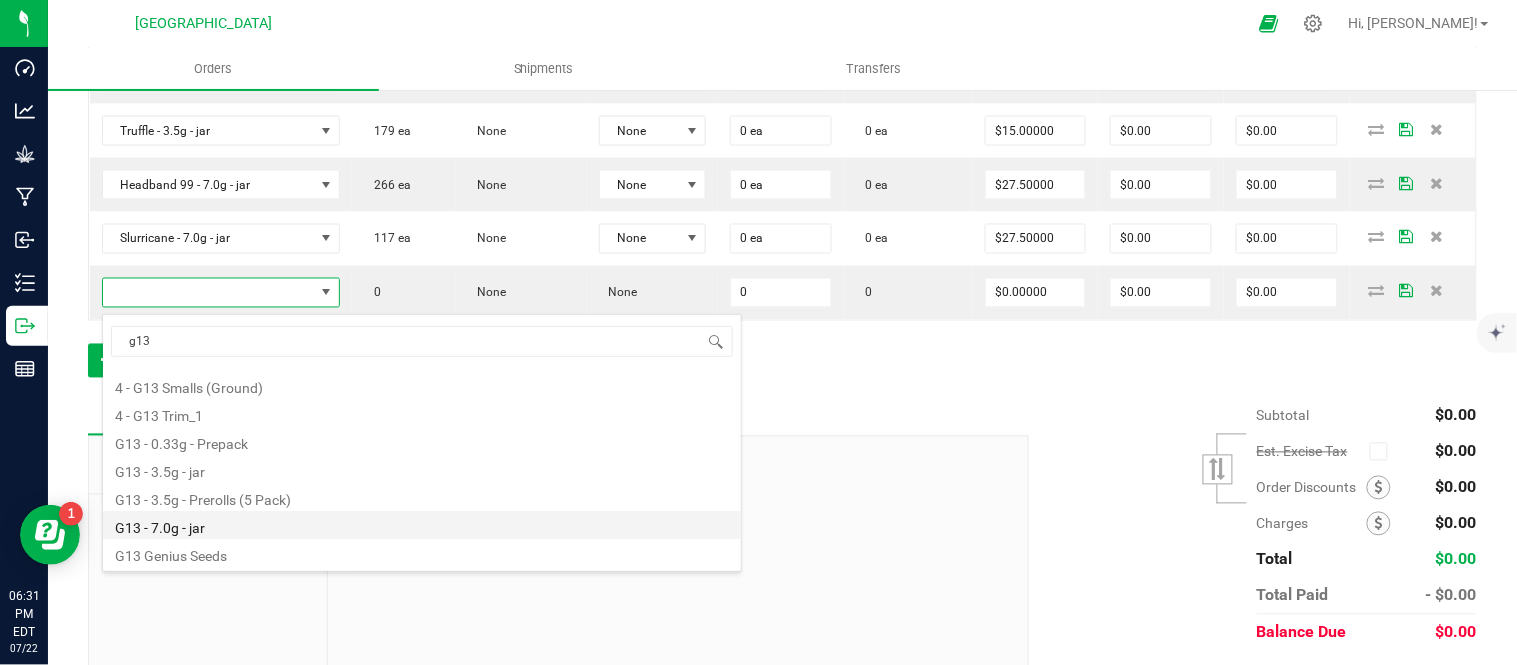 type on "0 ea" 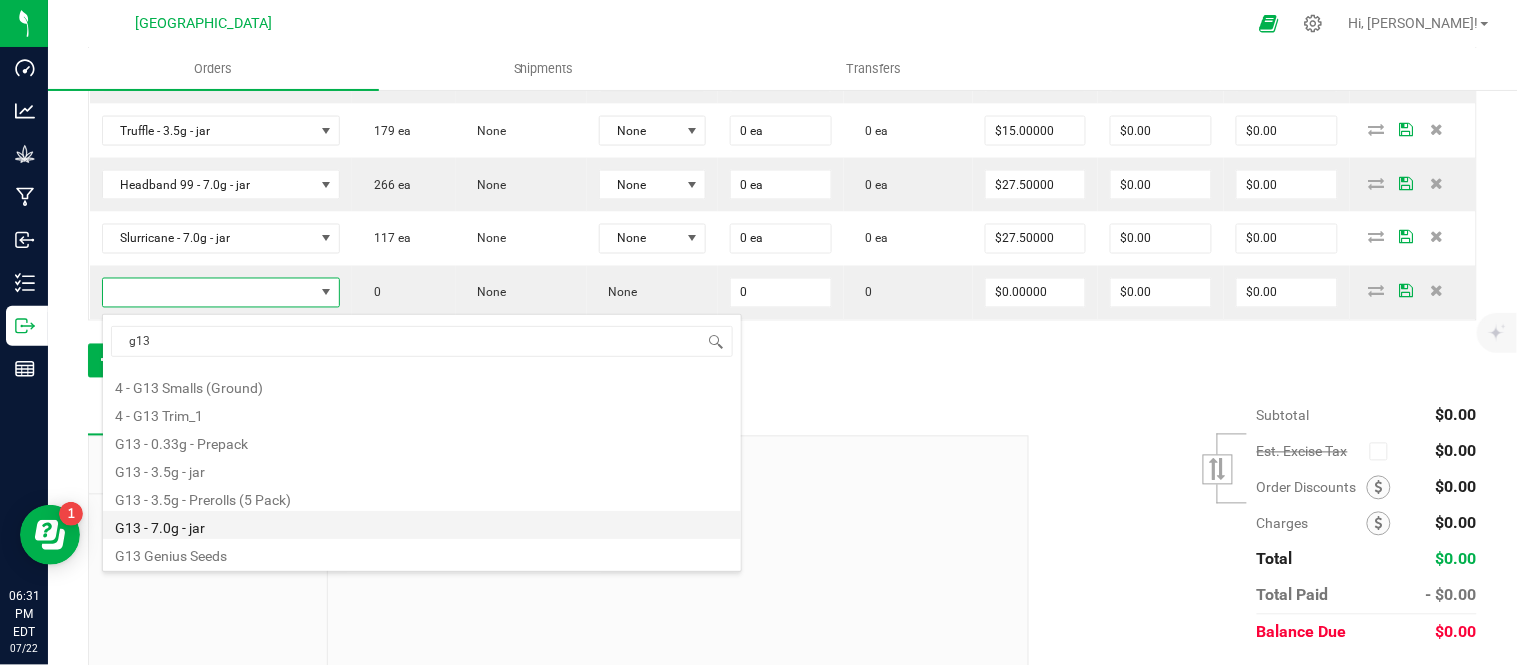 type on "$27.50000" 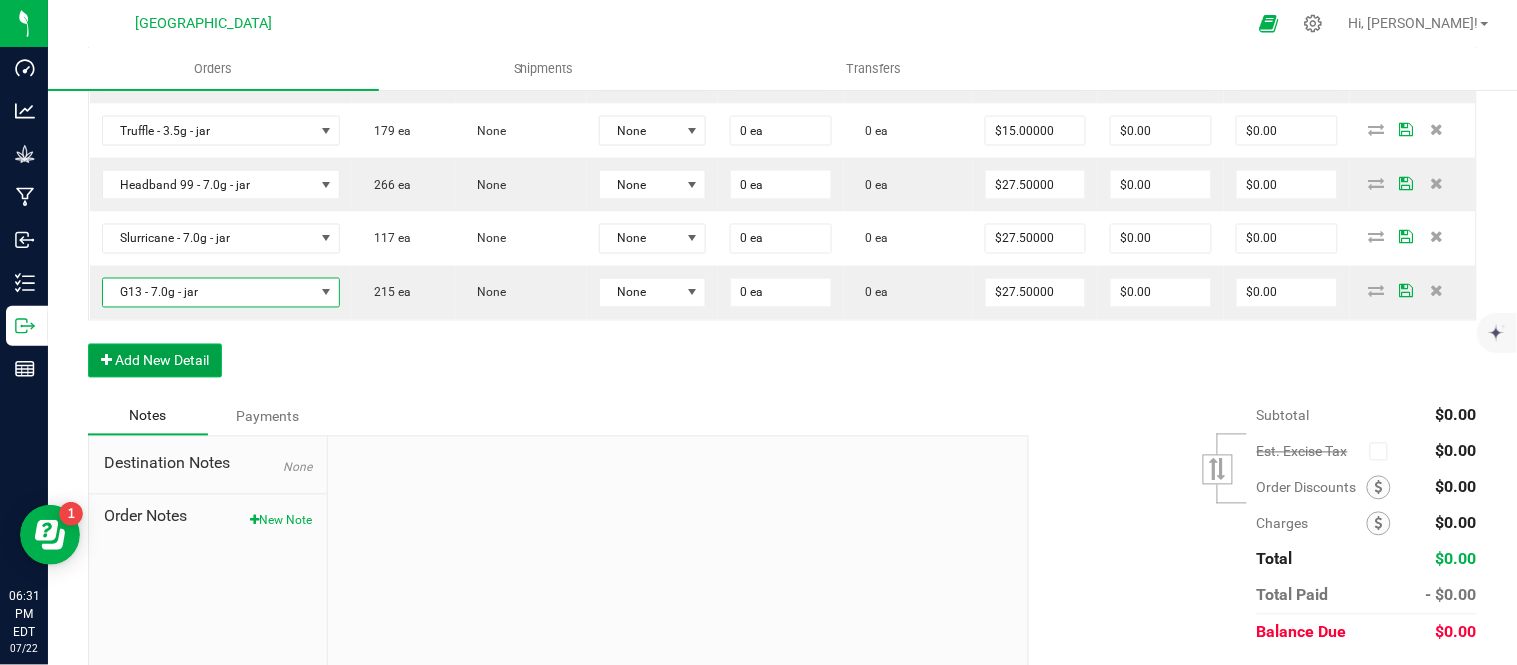 click on "Add New Detail" at bounding box center (155, 361) 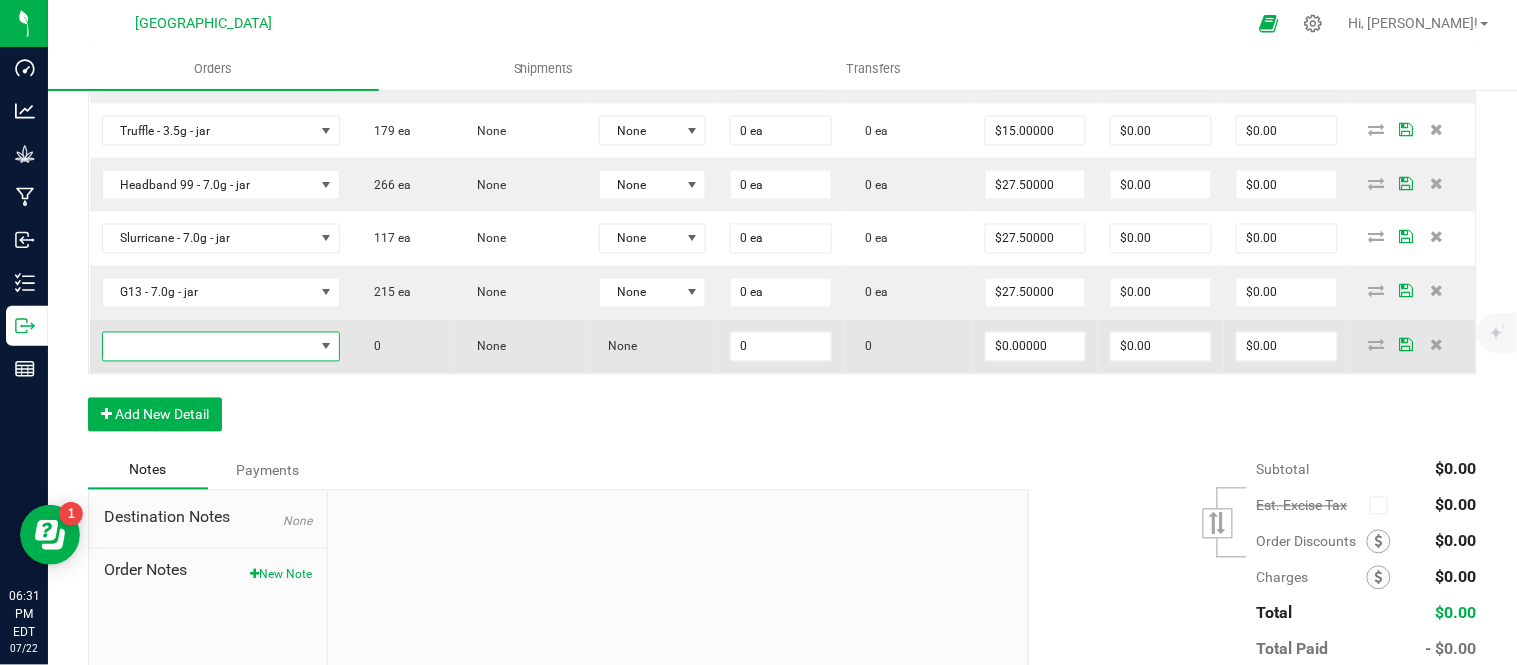 click at bounding box center (208, 347) 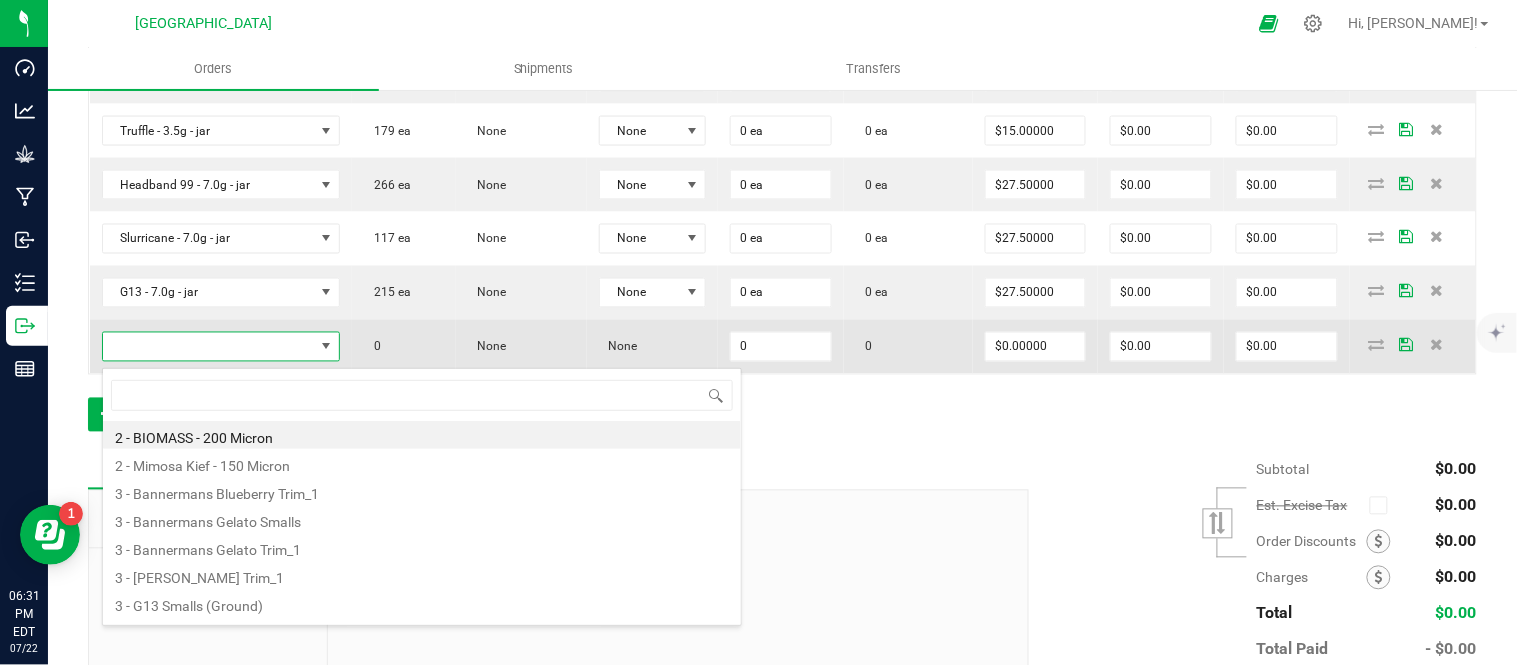 scroll, scrollTop: 99970, scrollLeft: 99768, axis: both 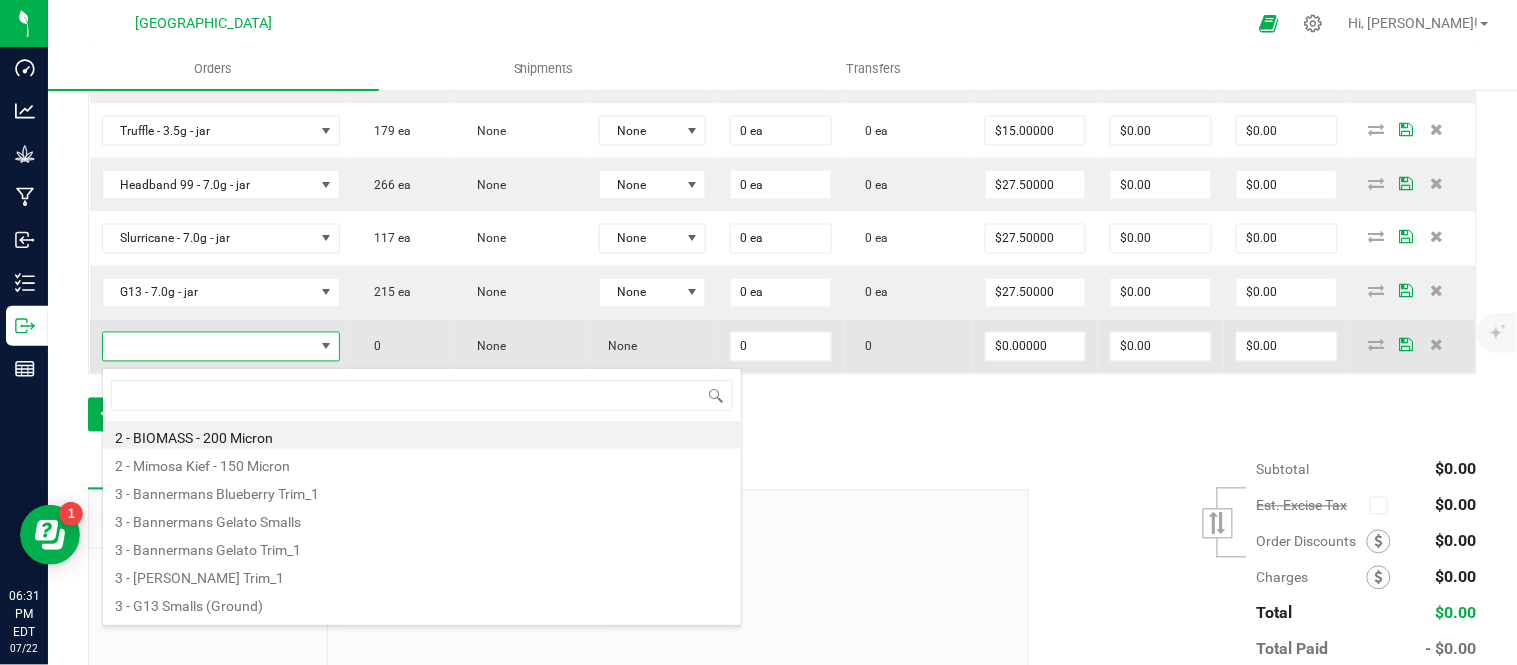 click at bounding box center [208, 347] 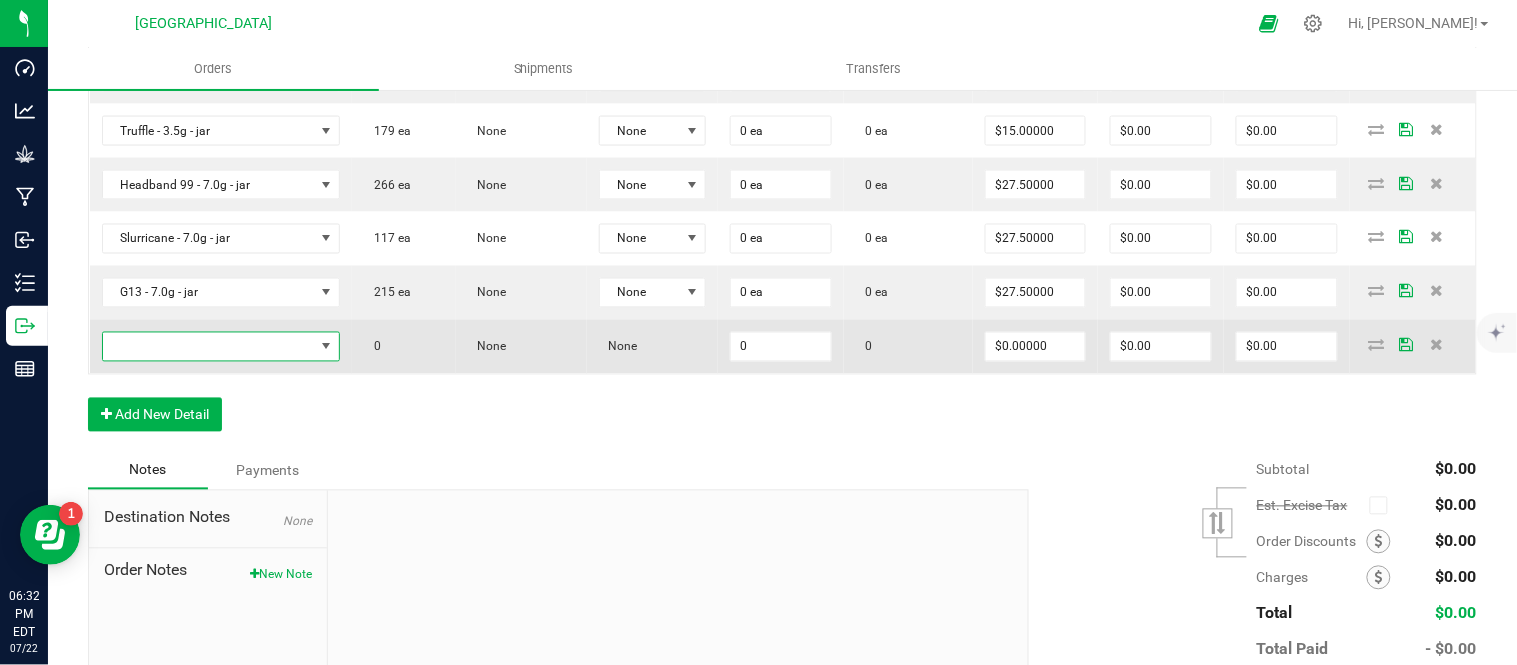 click at bounding box center [208, 347] 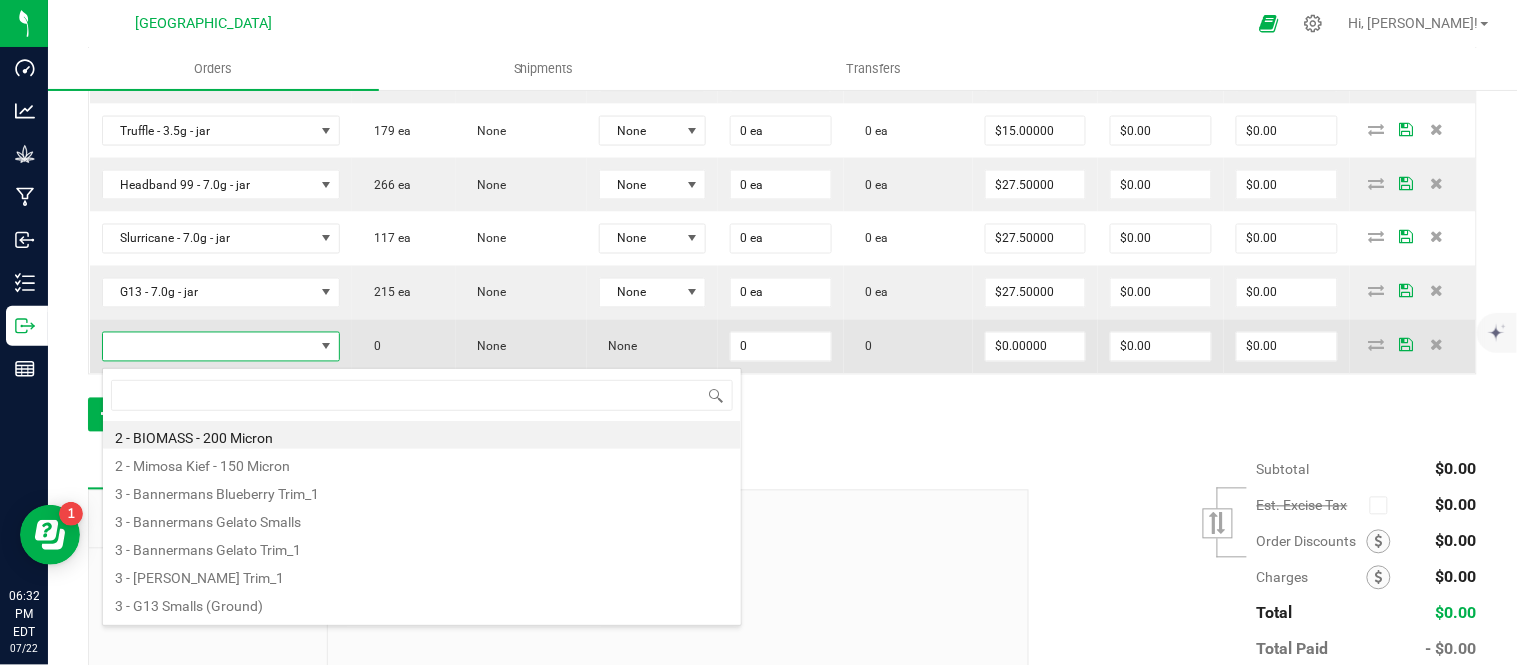 scroll, scrollTop: 99970, scrollLeft: 99768, axis: both 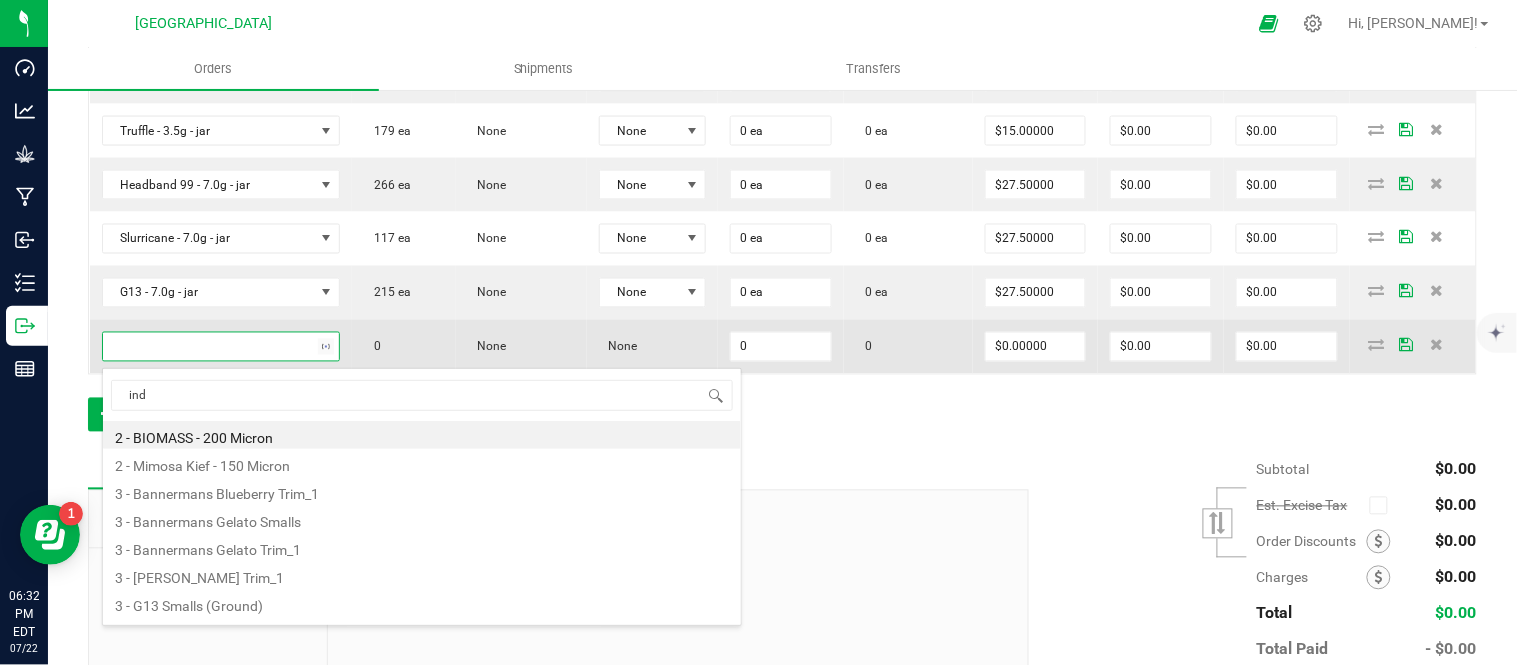 type on "indi" 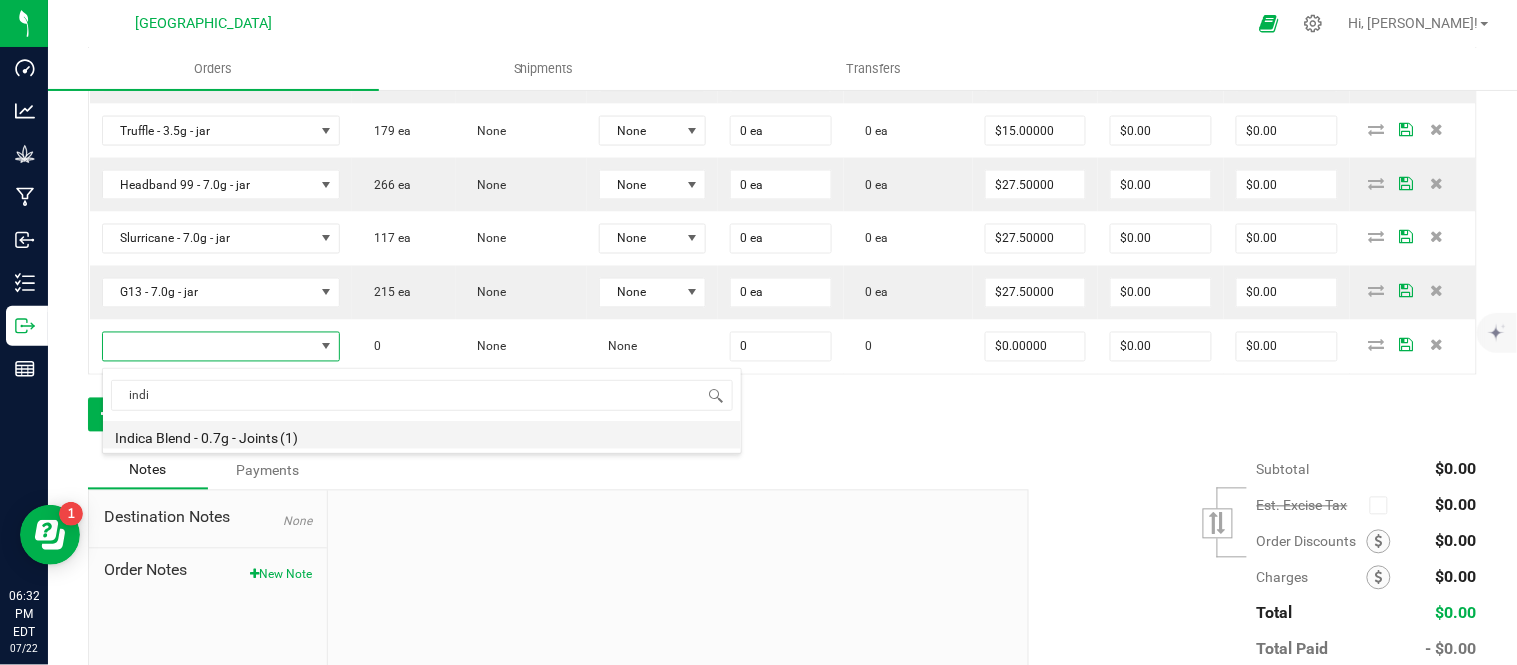 click on "Indica Blend - 0.7g - Joints (1)" at bounding box center (422, 435) 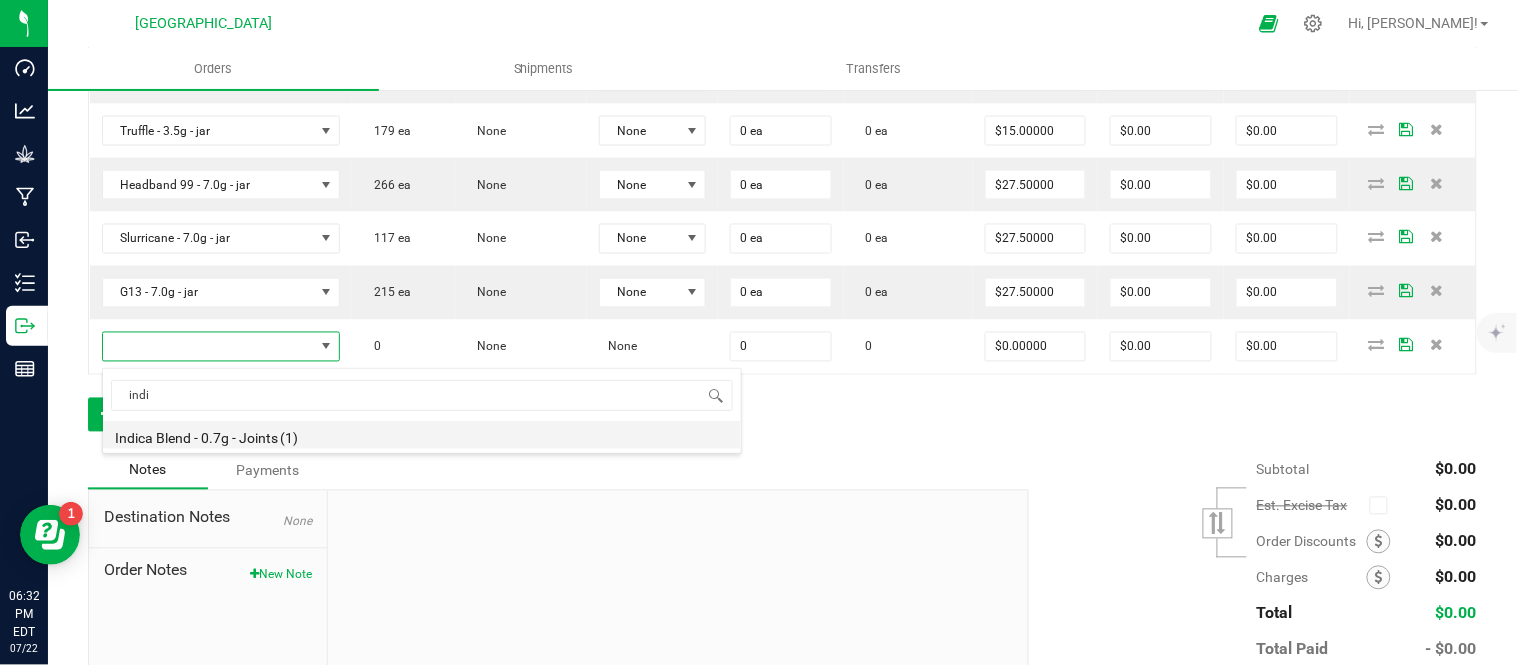 type on "0 ea" 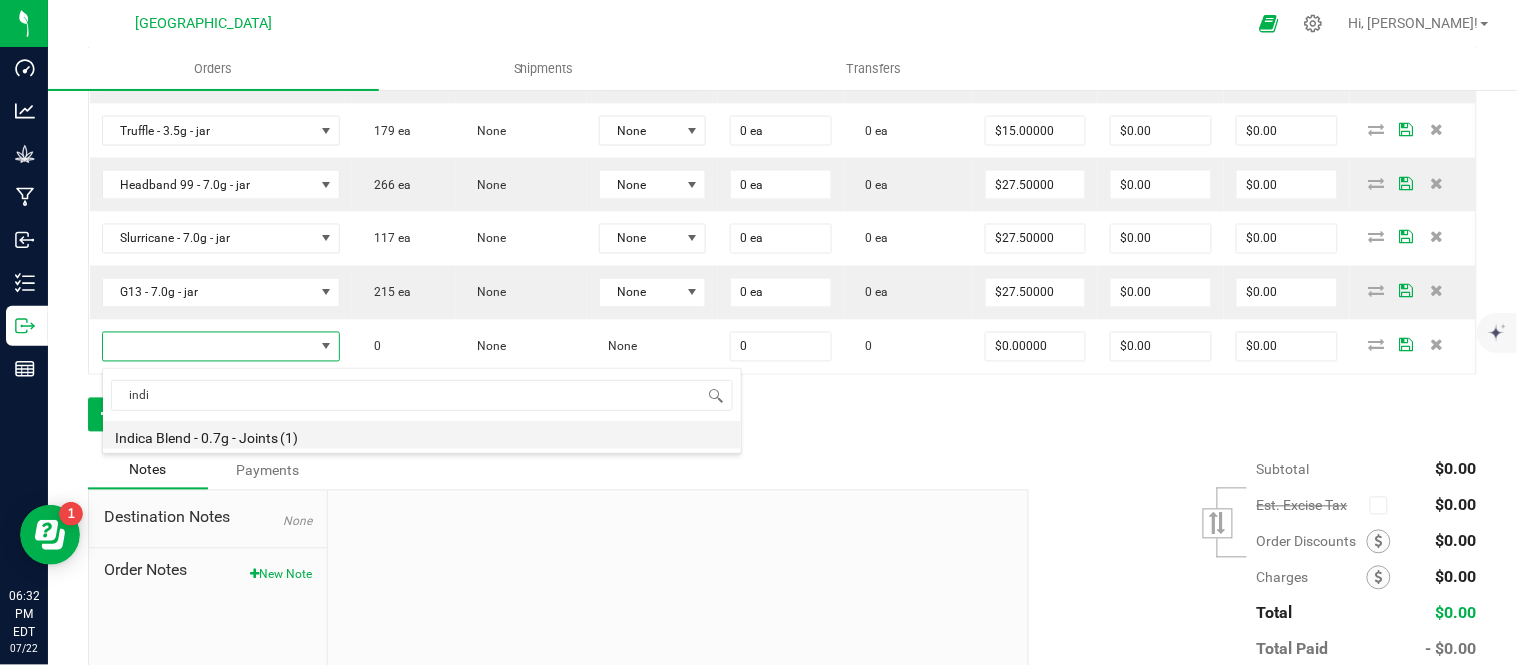 type on "$4.42000" 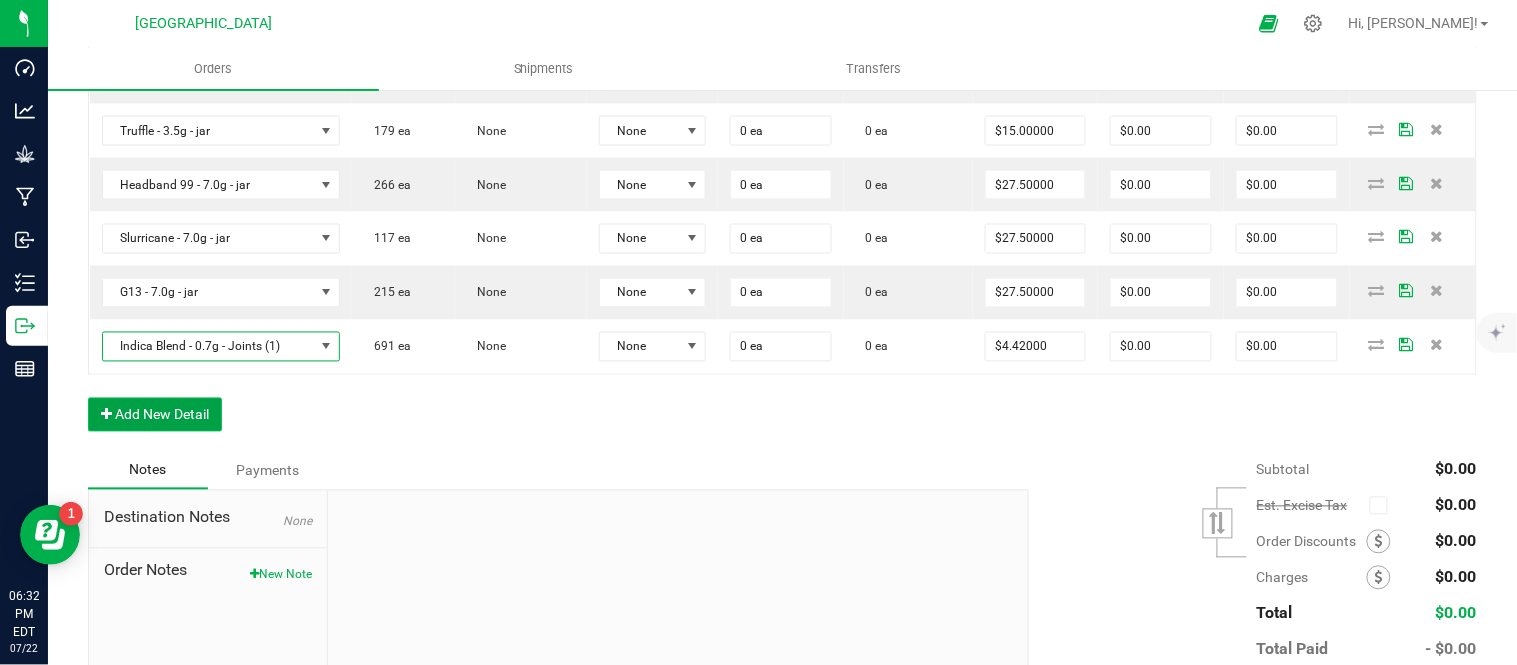 click on "Add New Detail" at bounding box center [155, 415] 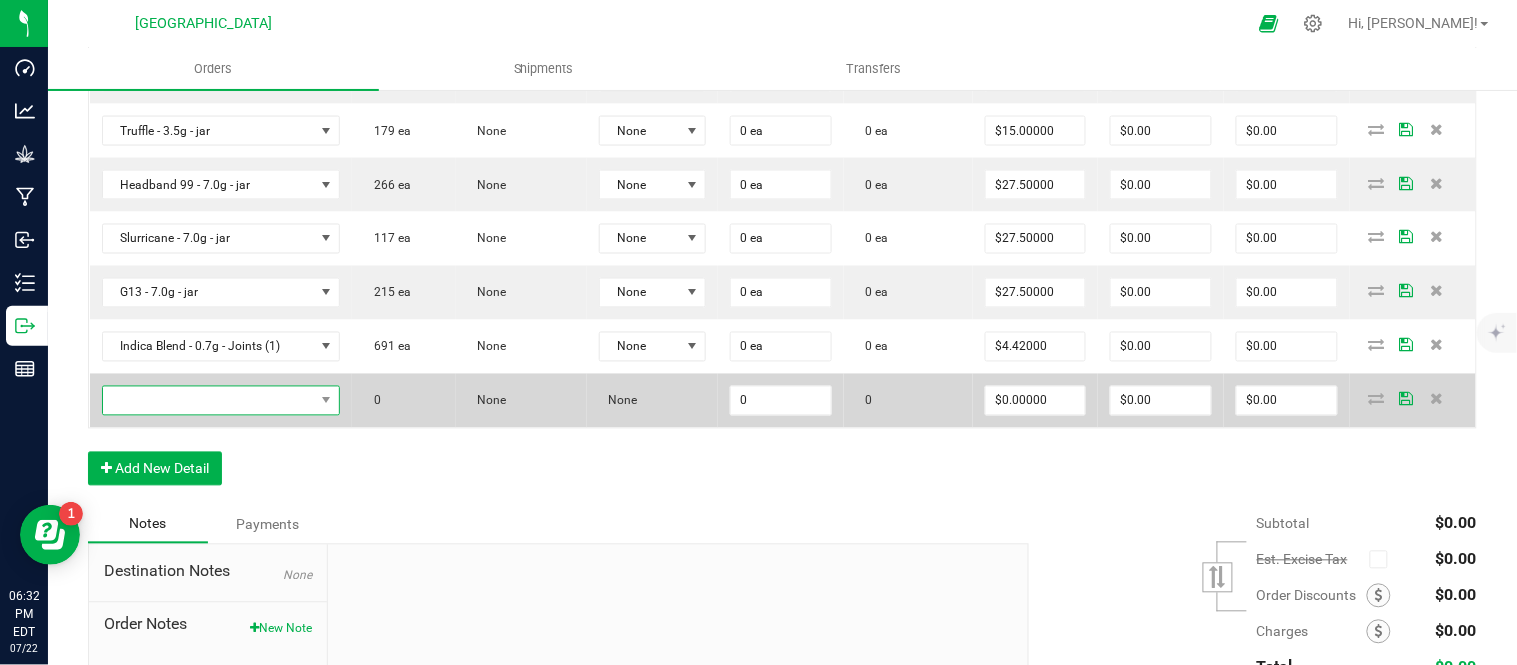 click at bounding box center (208, 401) 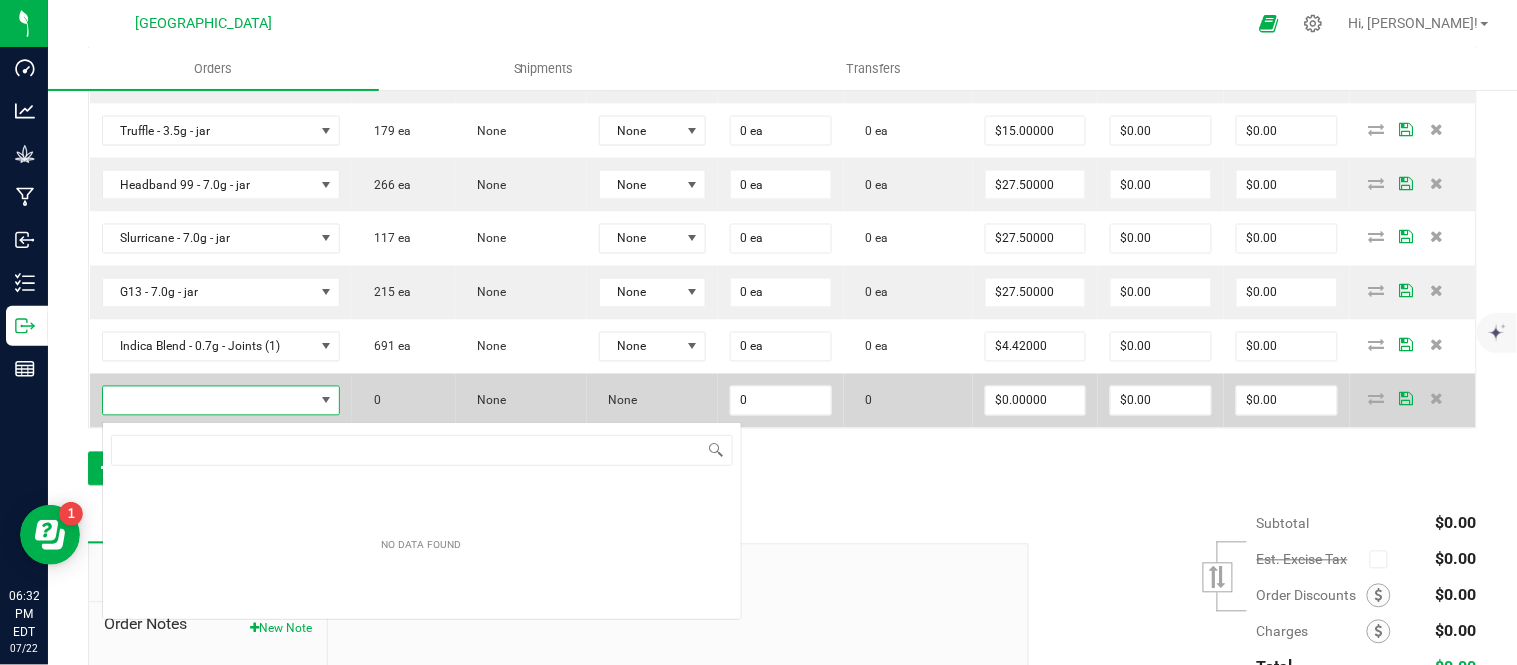 scroll, scrollTop: 99970, scrollLeft: 99768, axis: both 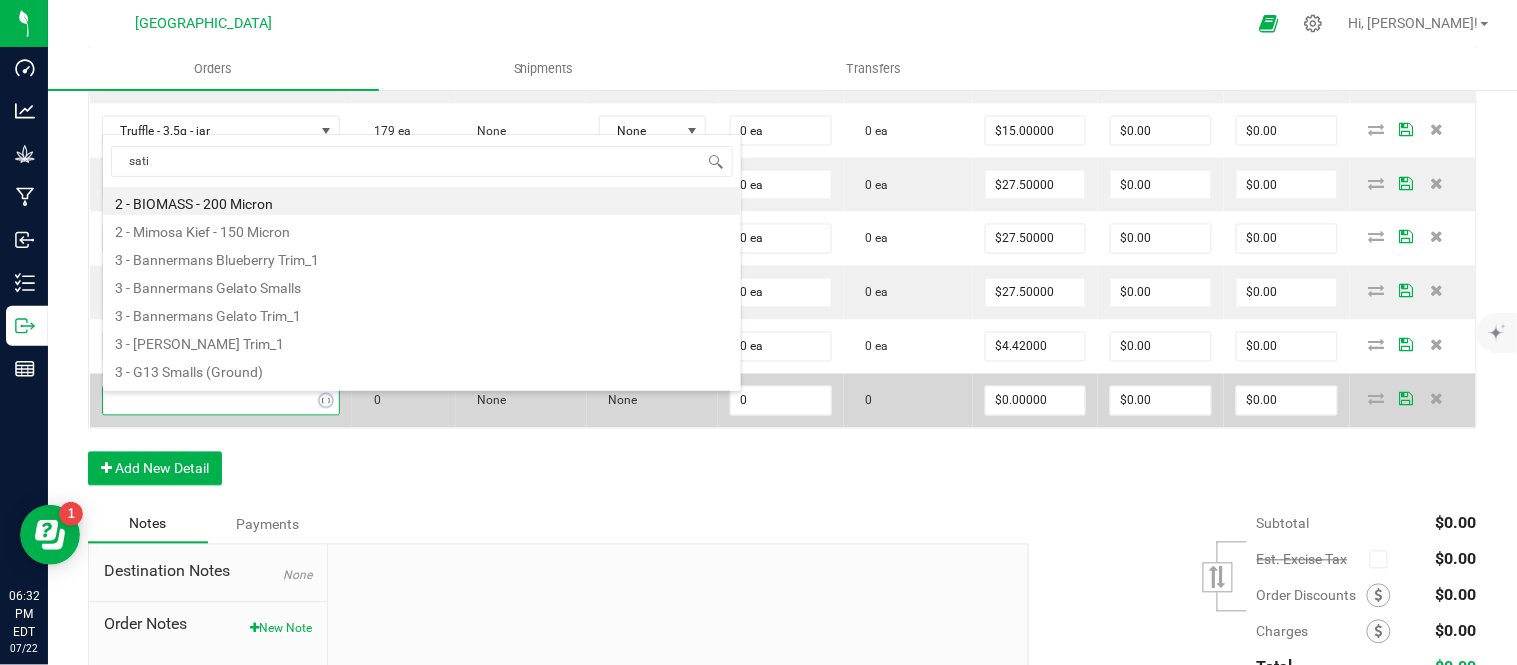 type on "sativ" 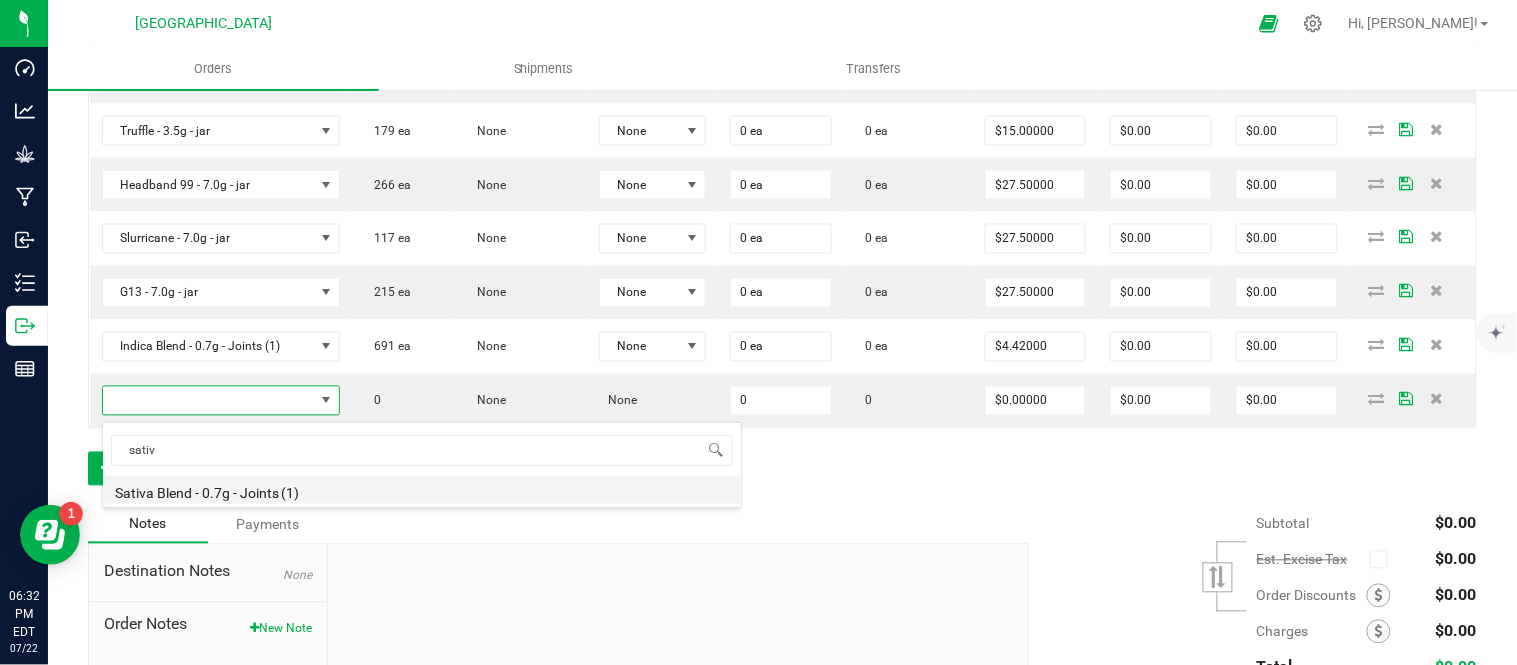 click on "Sativa Blend - 0.7g - Joints (1)" at bounding box center (422, 490) 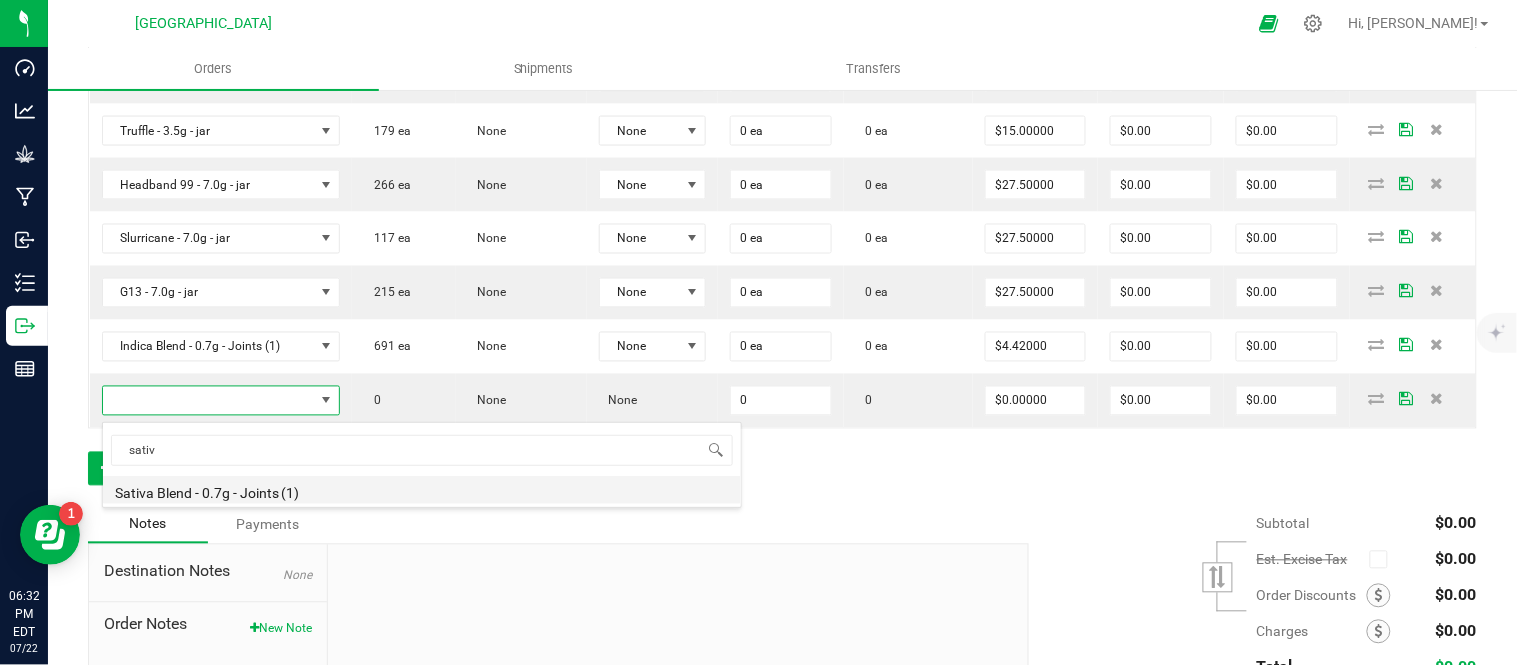 type on "0 ea" 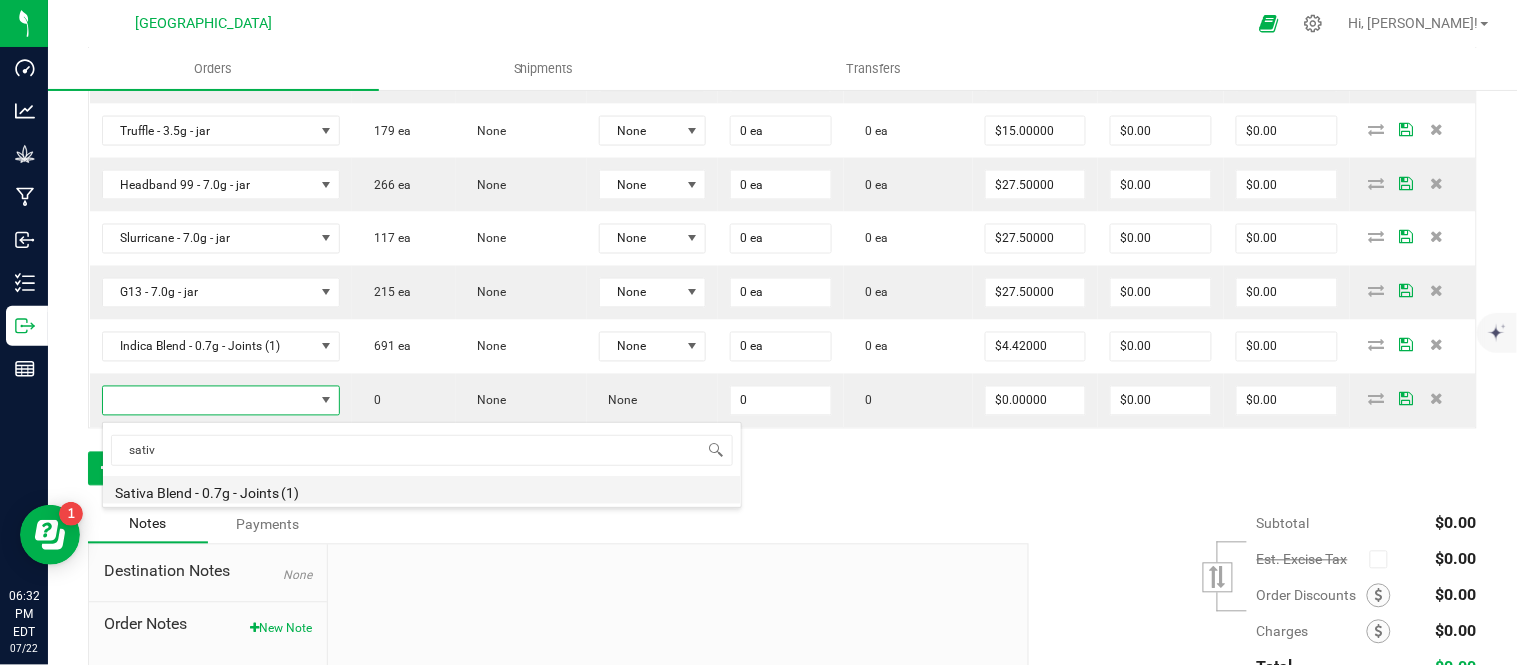 type on "$4.42000" 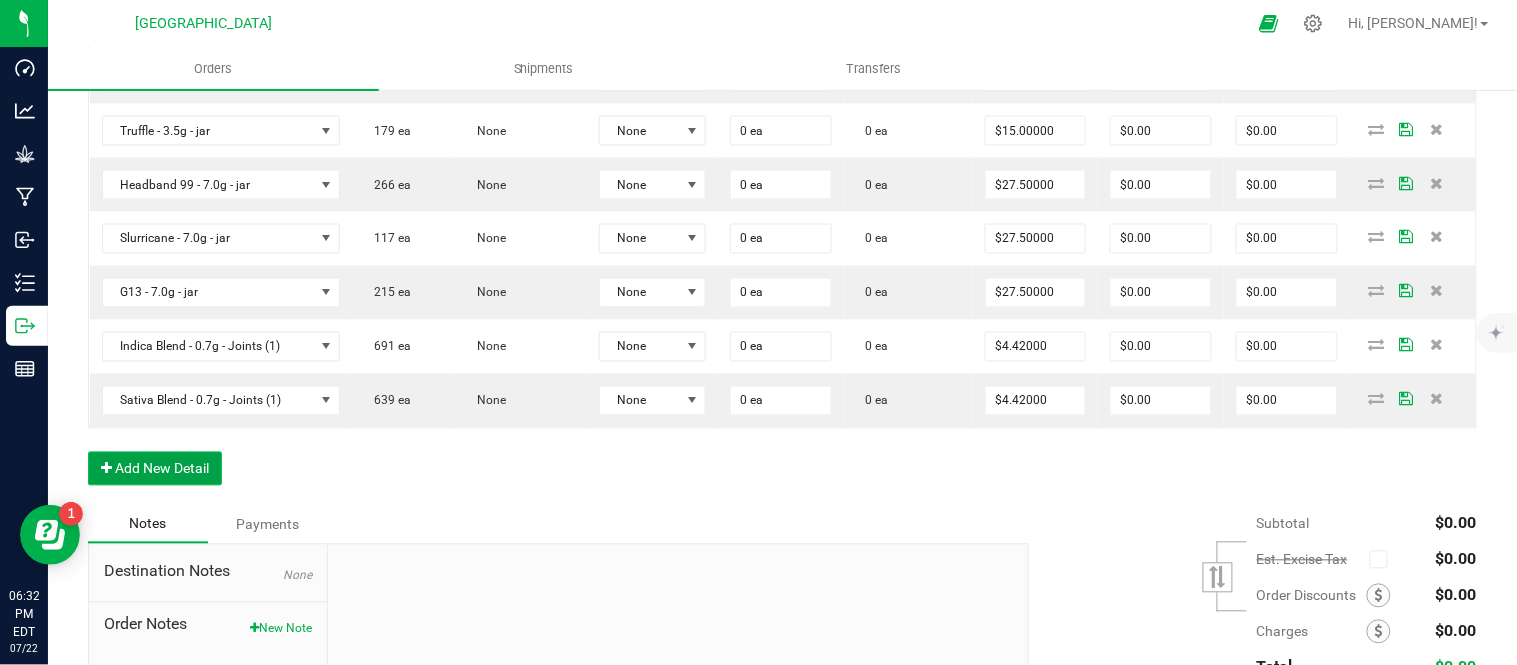 click on "Add New Detail" at bounding box center [155, 469] 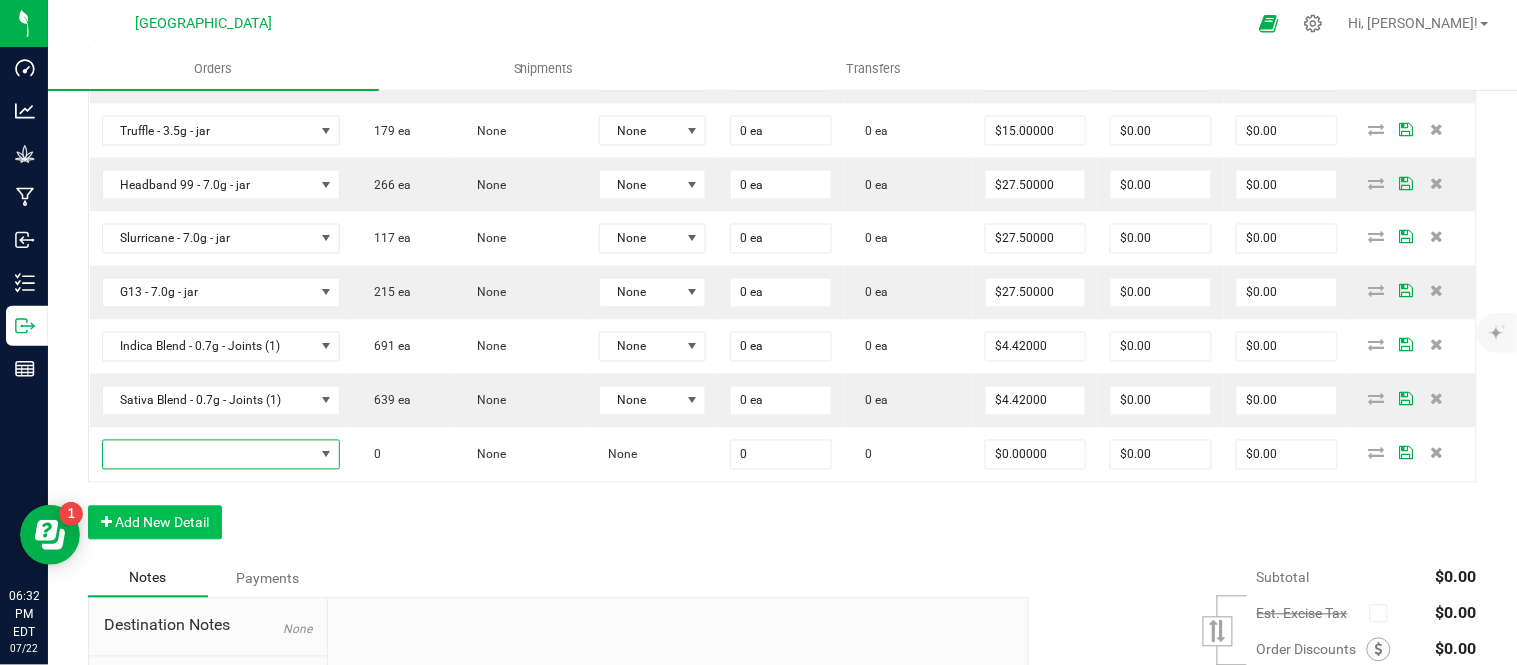 click at bounding box center [208, 455] 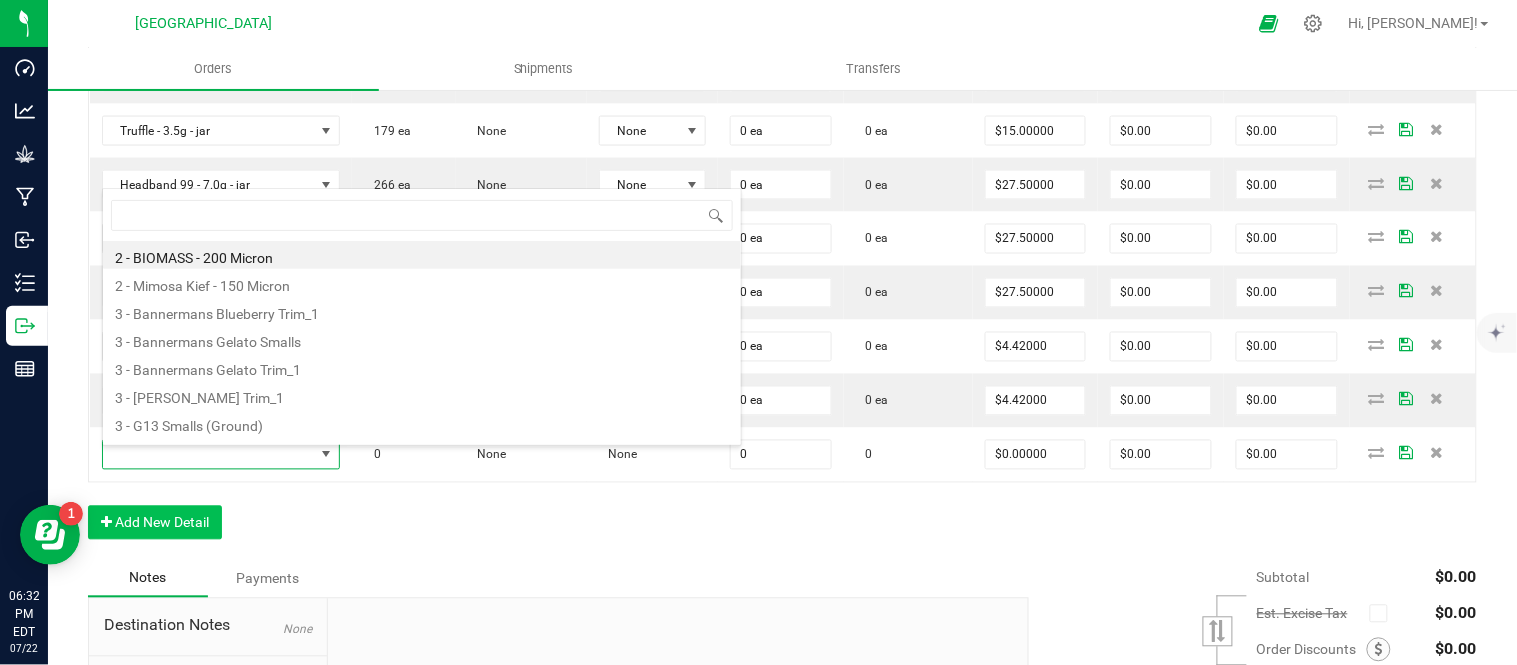 scroll, scrollTop: 99970, scrollLeft: 99768, axis: both 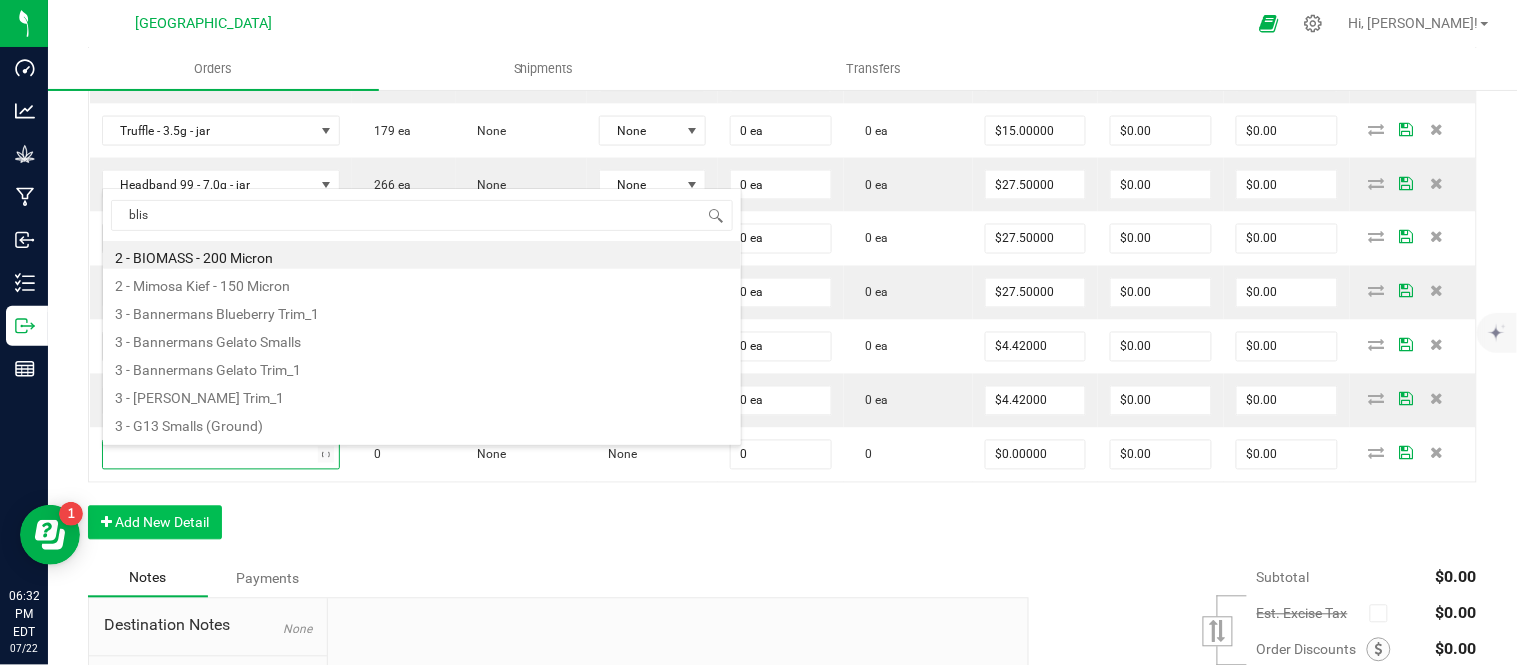 type on "bliss" 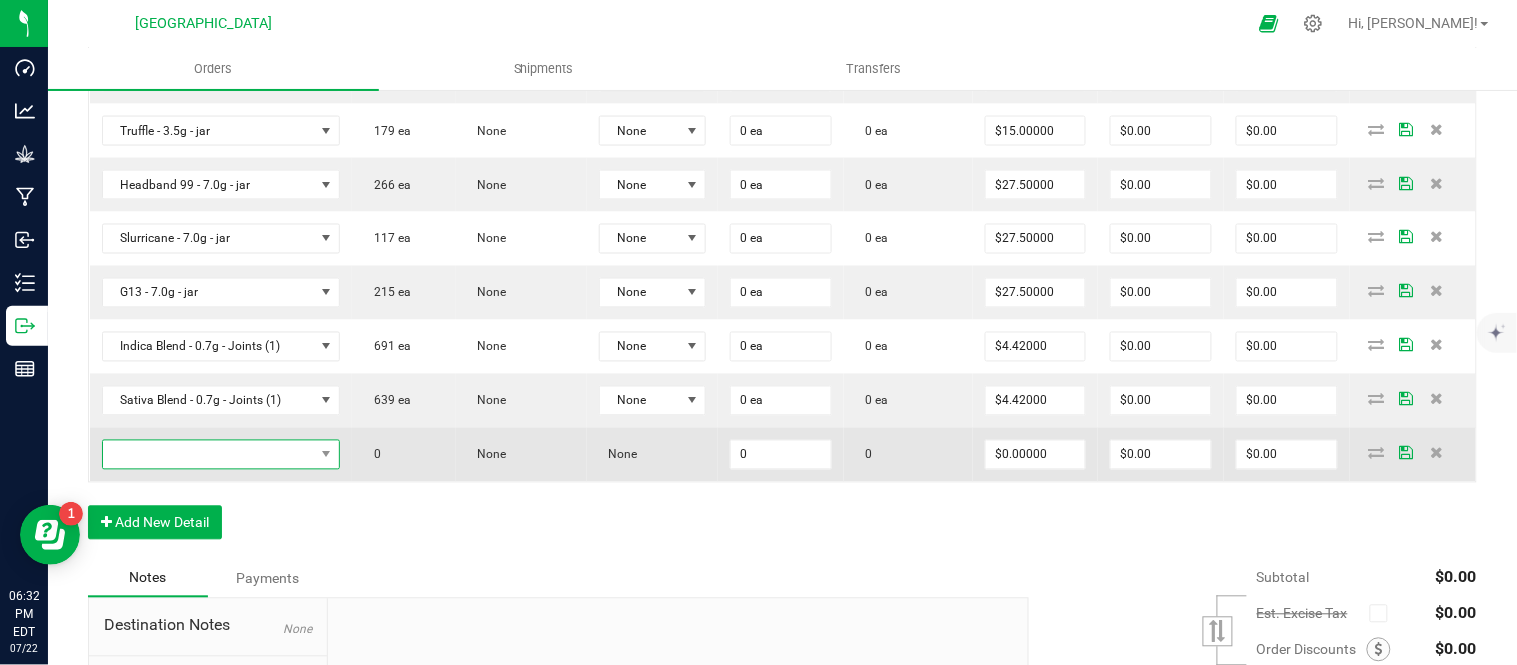 click at bounding box center (208, 455) 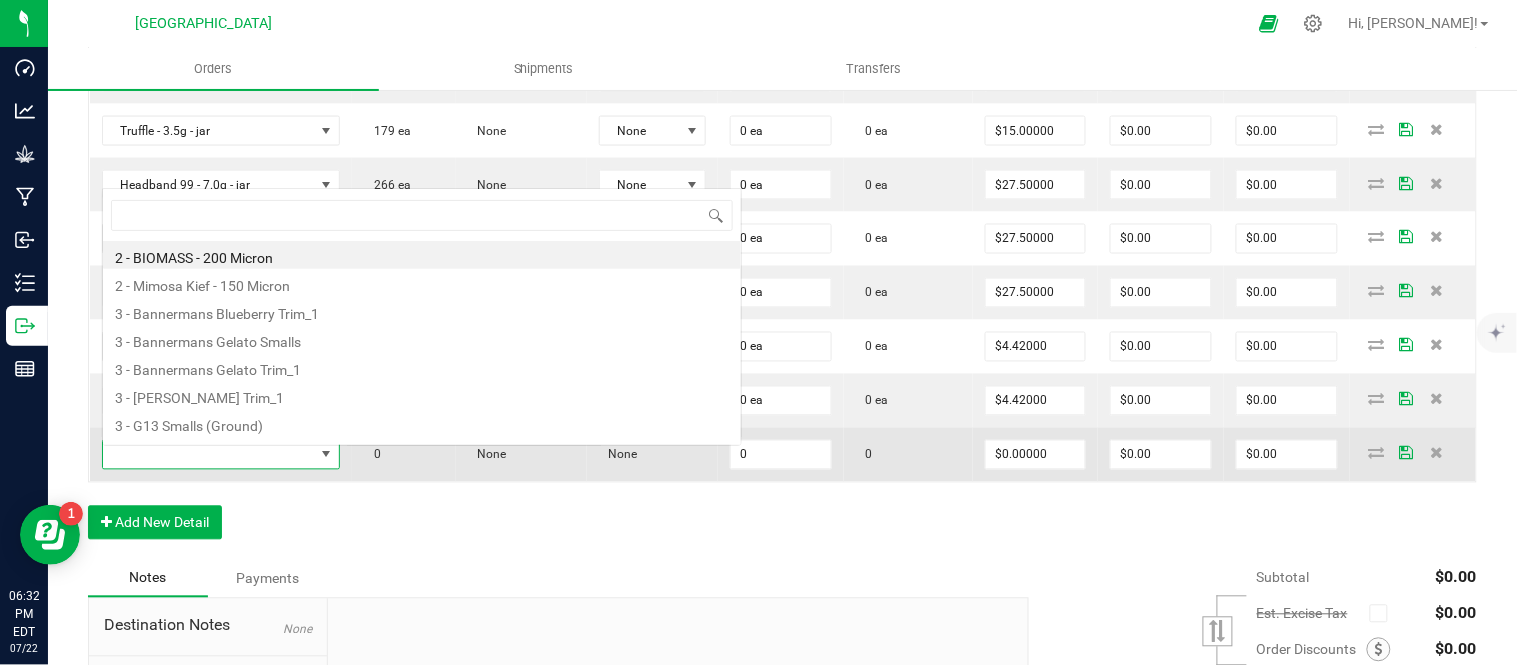scroll, scrollTop: 0, scrollLeft: 0, axis: both 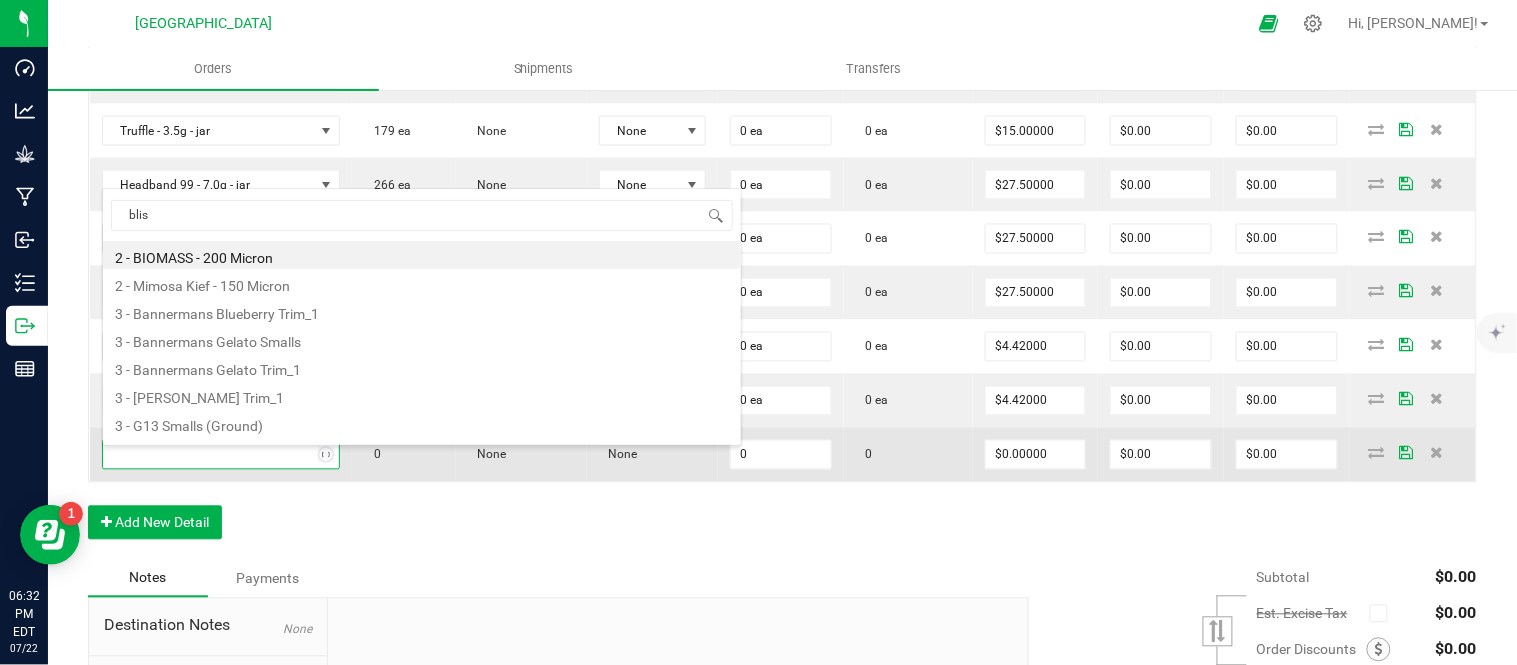 type on "bliss" 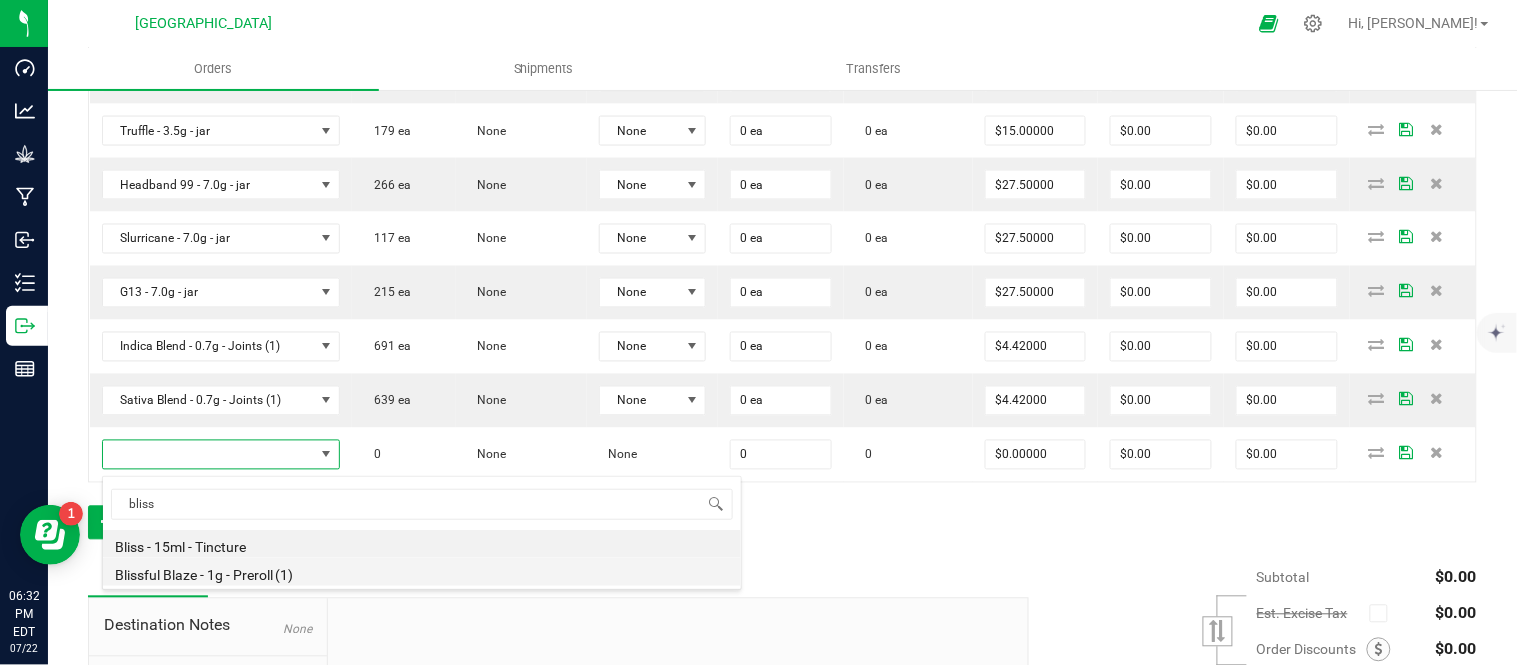 click on "Blissful Blaze - 1g - Preroll (1)" at bounding box center (422, 572) 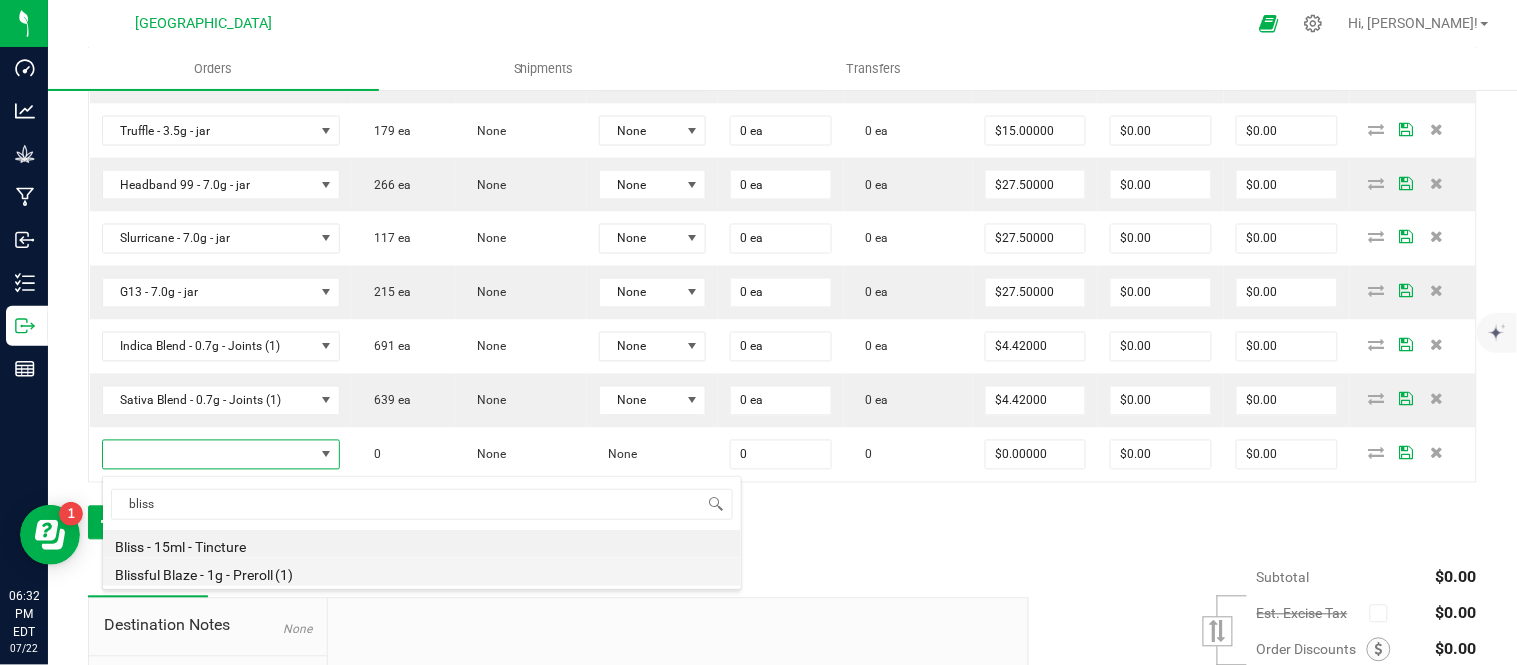type on "0 ea" 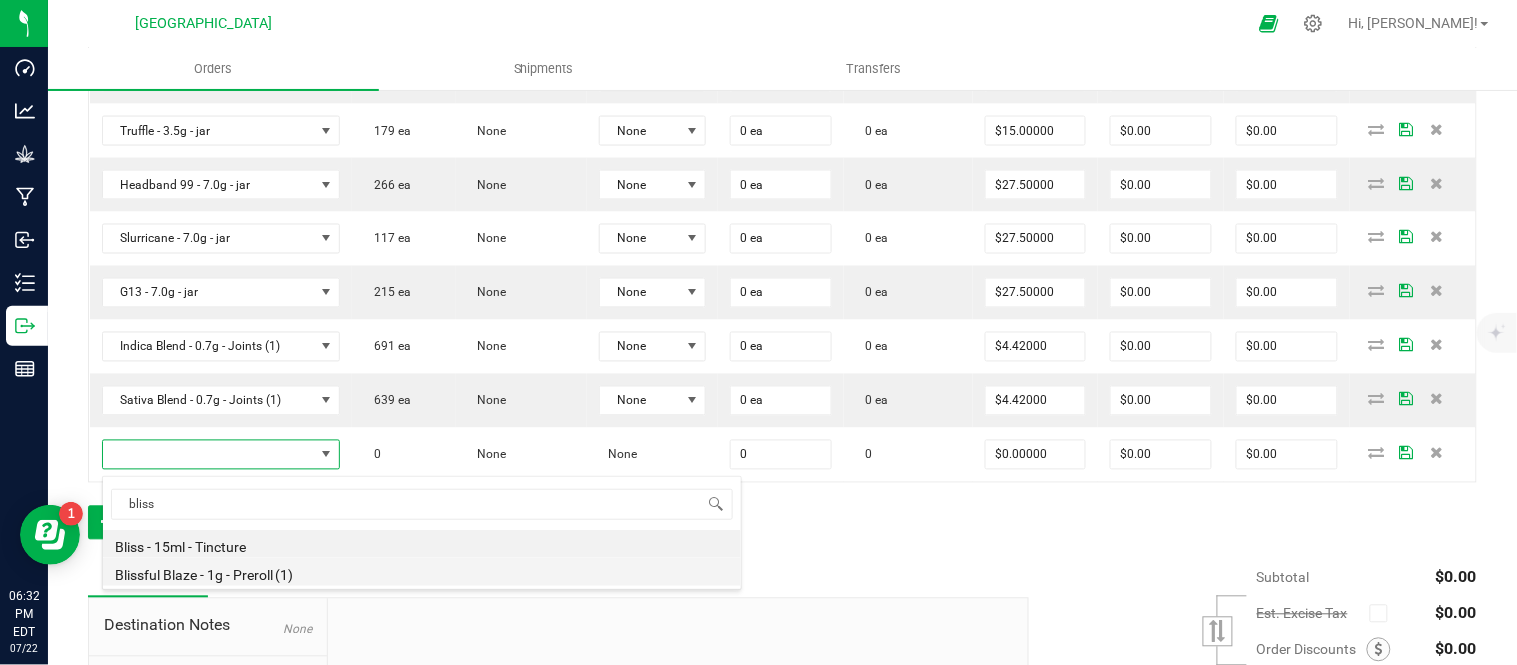 type on "$6.00000" 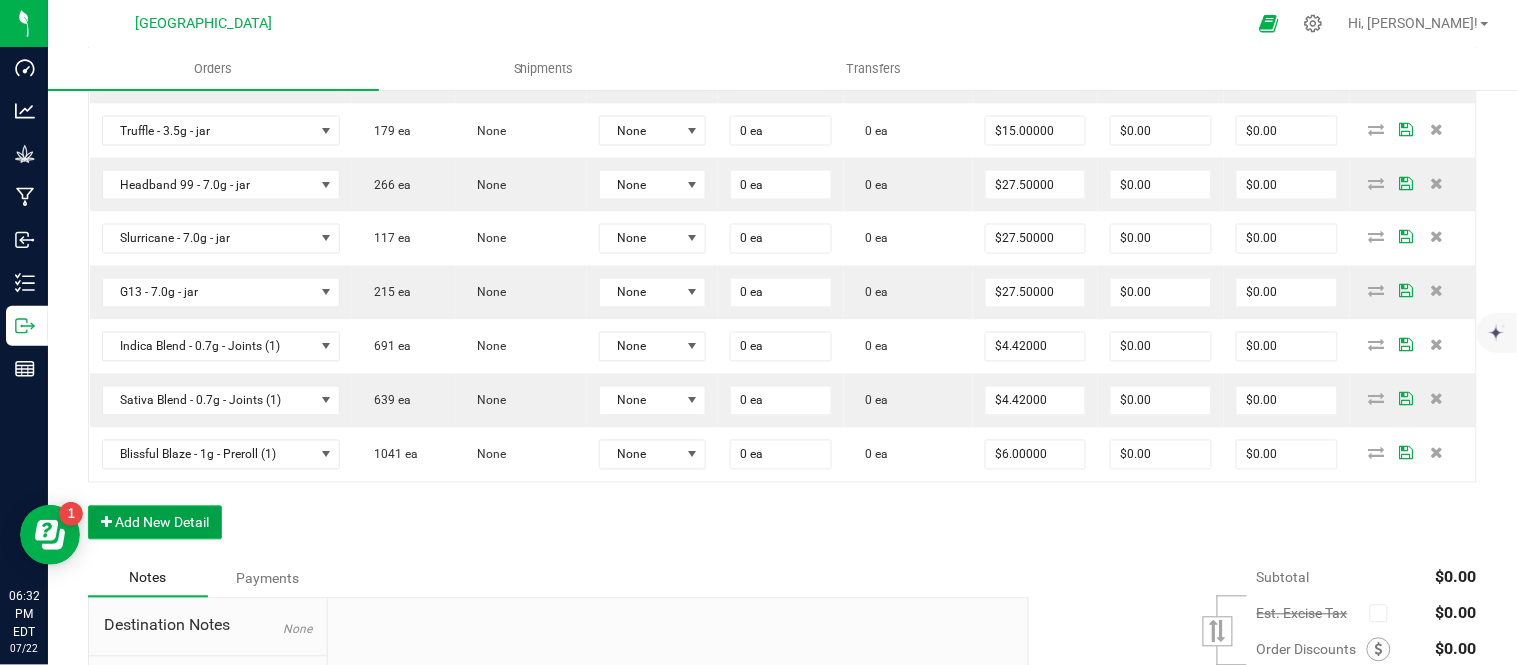 click on "Add New Detail" at bounding box center (155, 523) 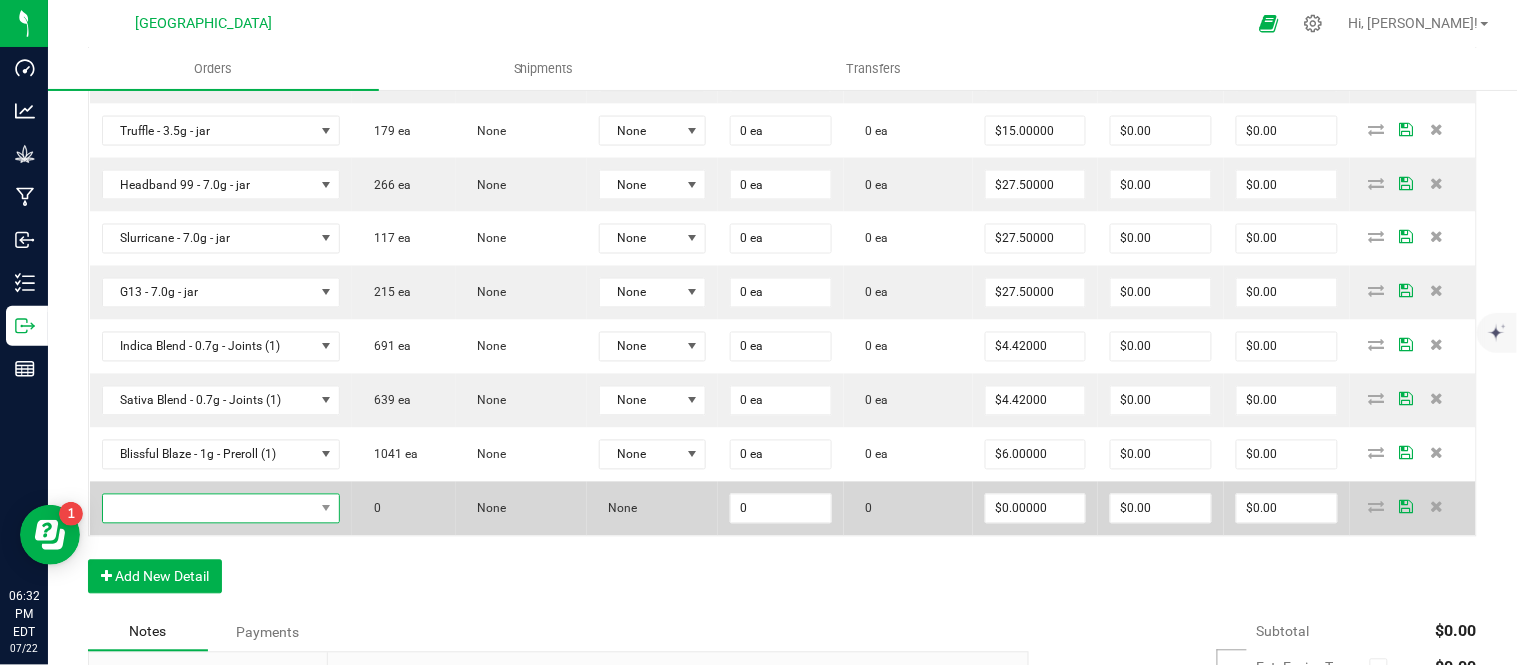 click at bounding box center (208, 509) 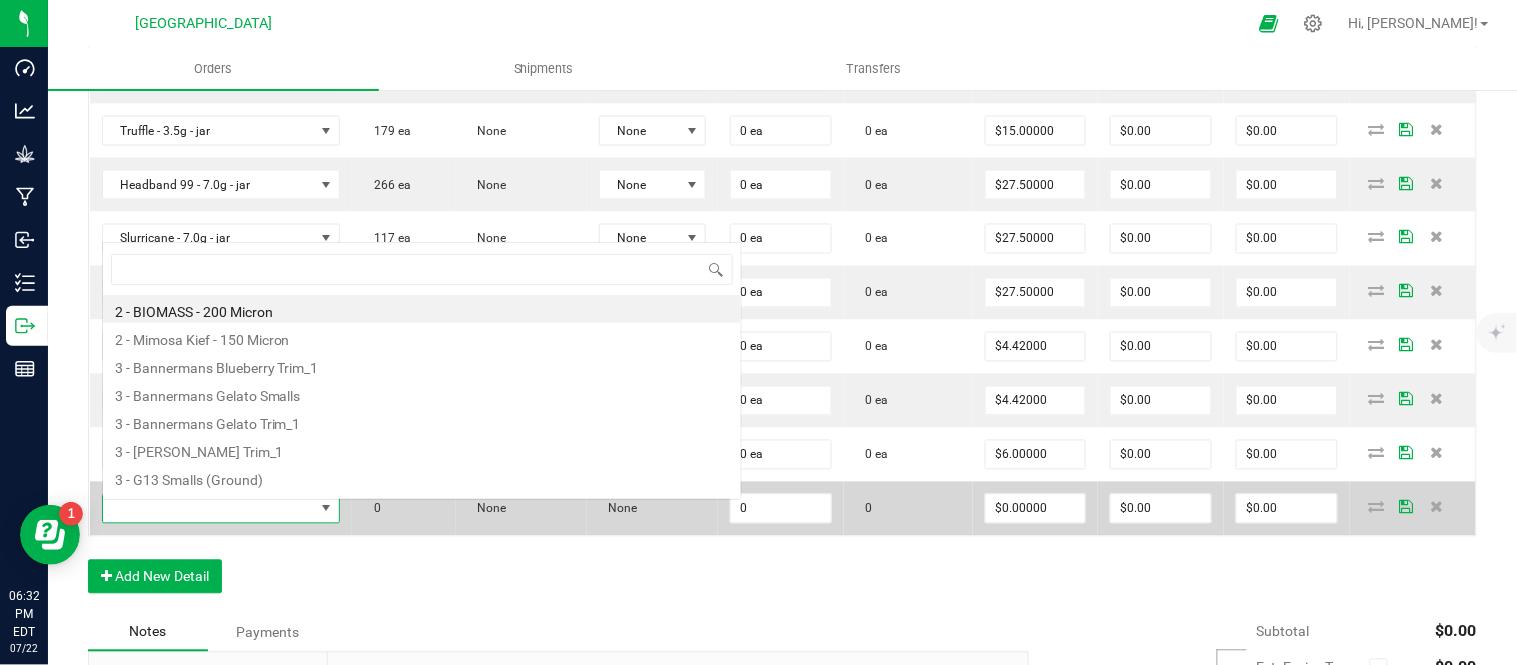 scroll, scrollTop: 0, scrollLeft: 0, axis: both 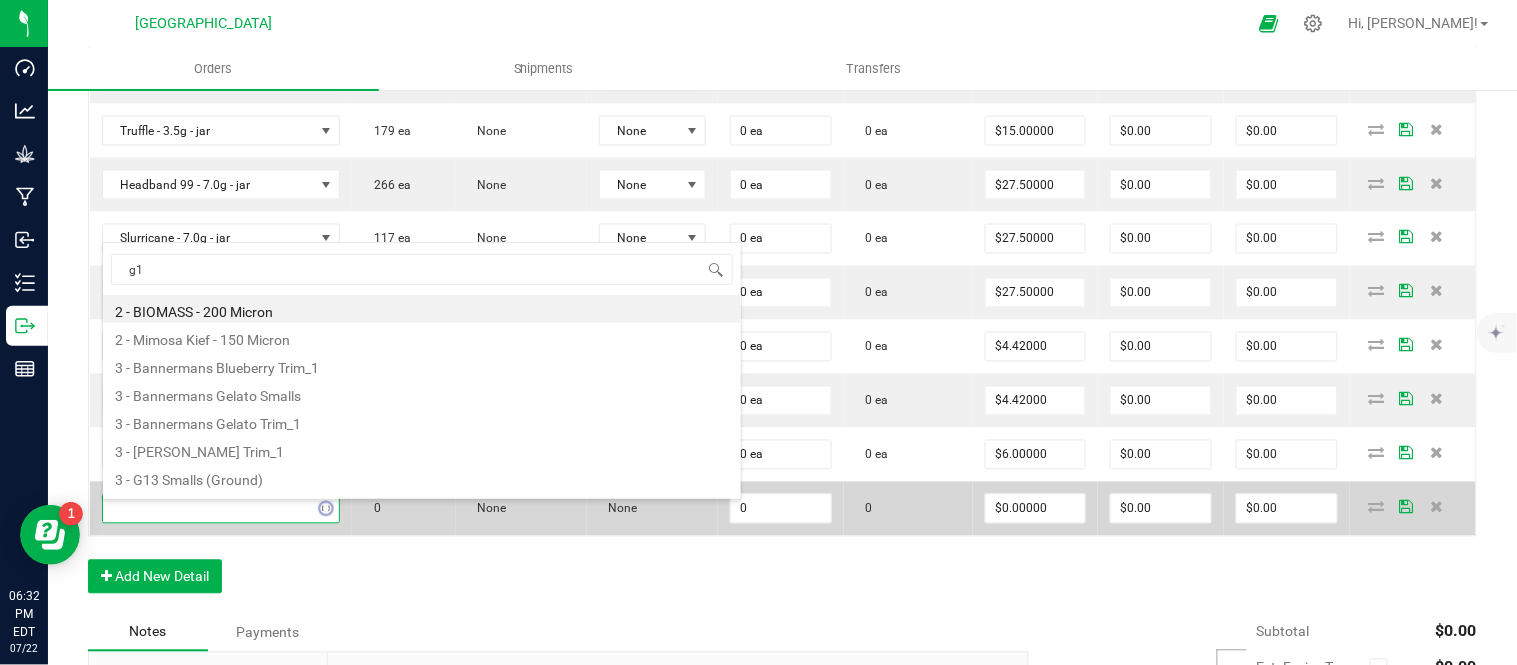 type on "g13" 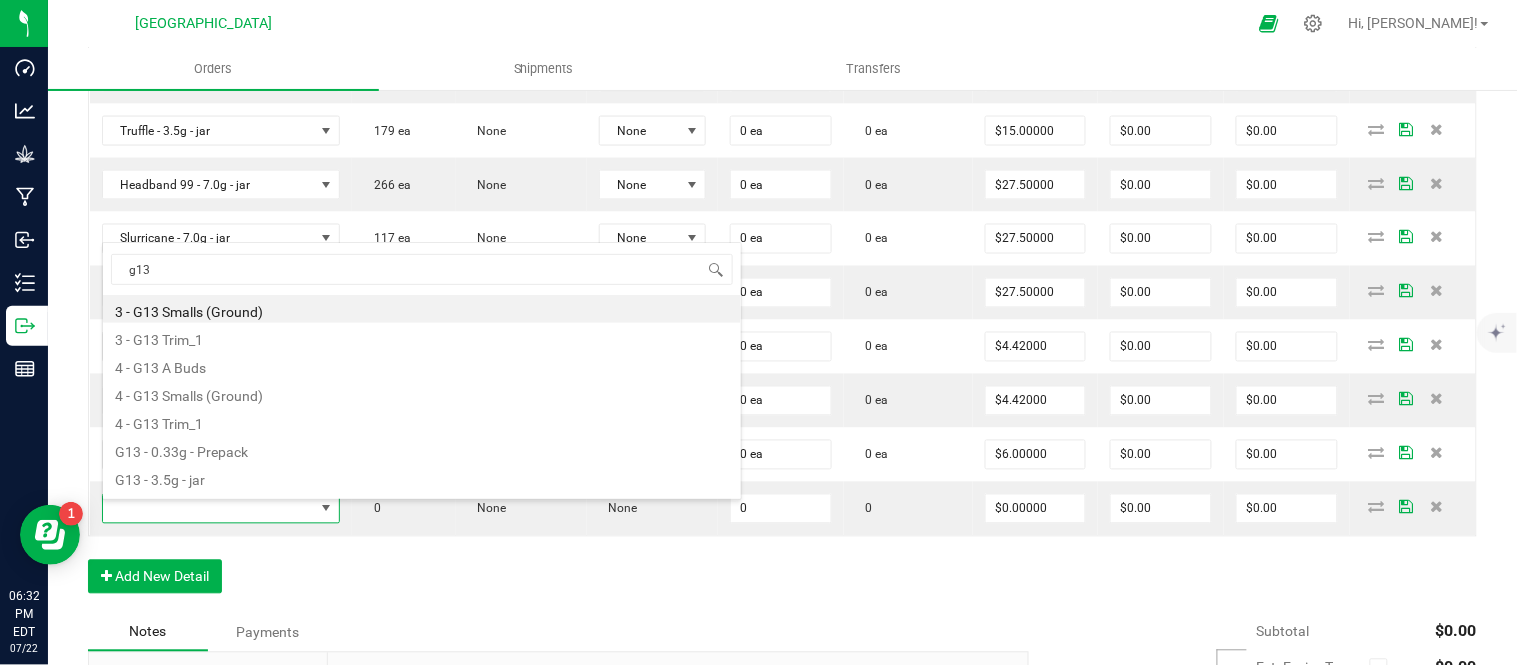 scroll, scrollTop: 80, scrollLeft: 0, axis: vertical 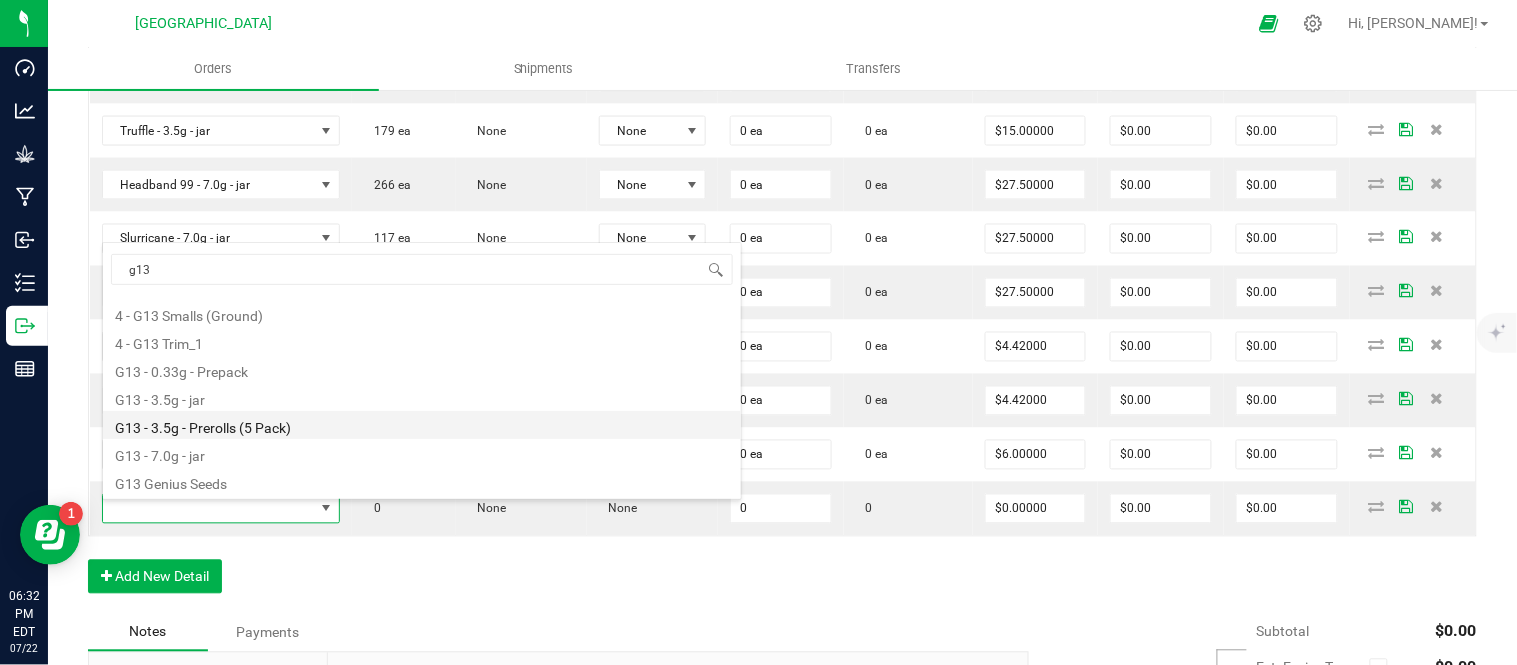 click on "G13 - 3.5g - Prerolls (5 Pack)" at bounding box center [422, 425] 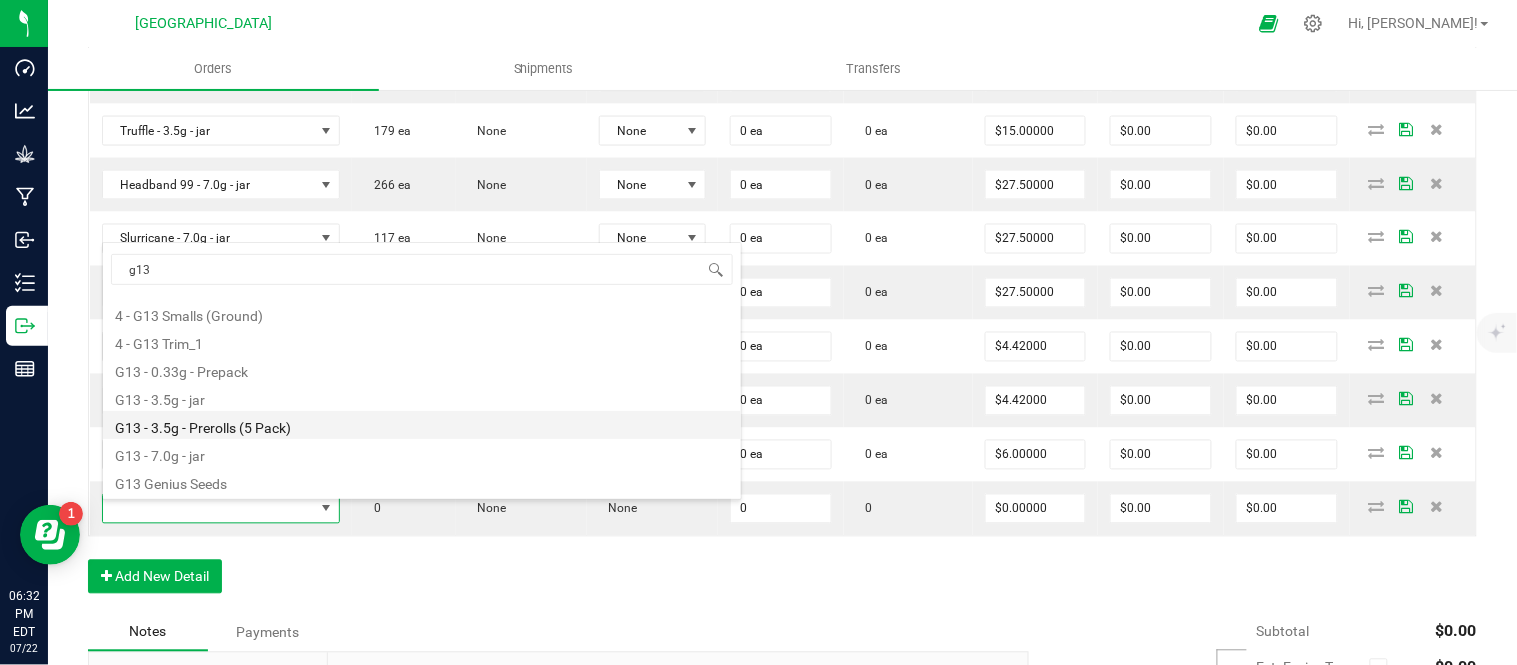 type on "0 ea" 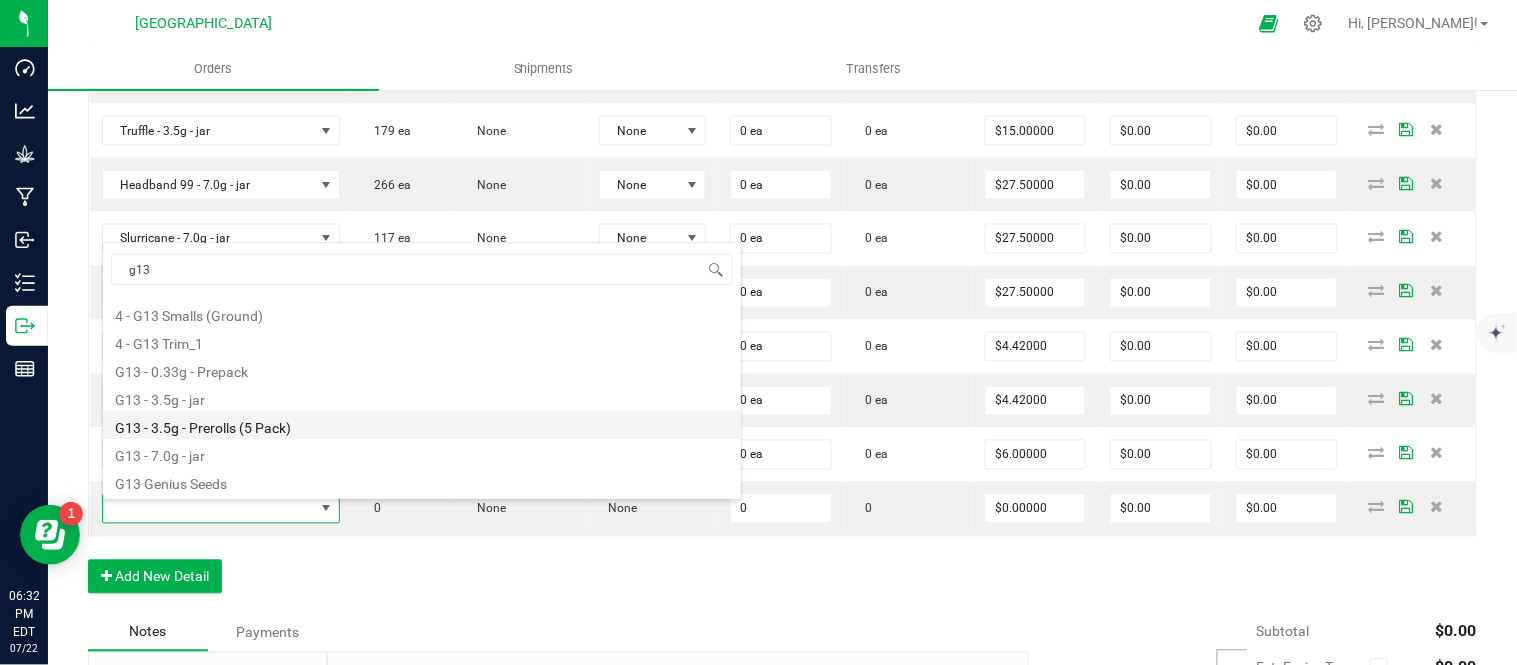 type on "$15.00000" 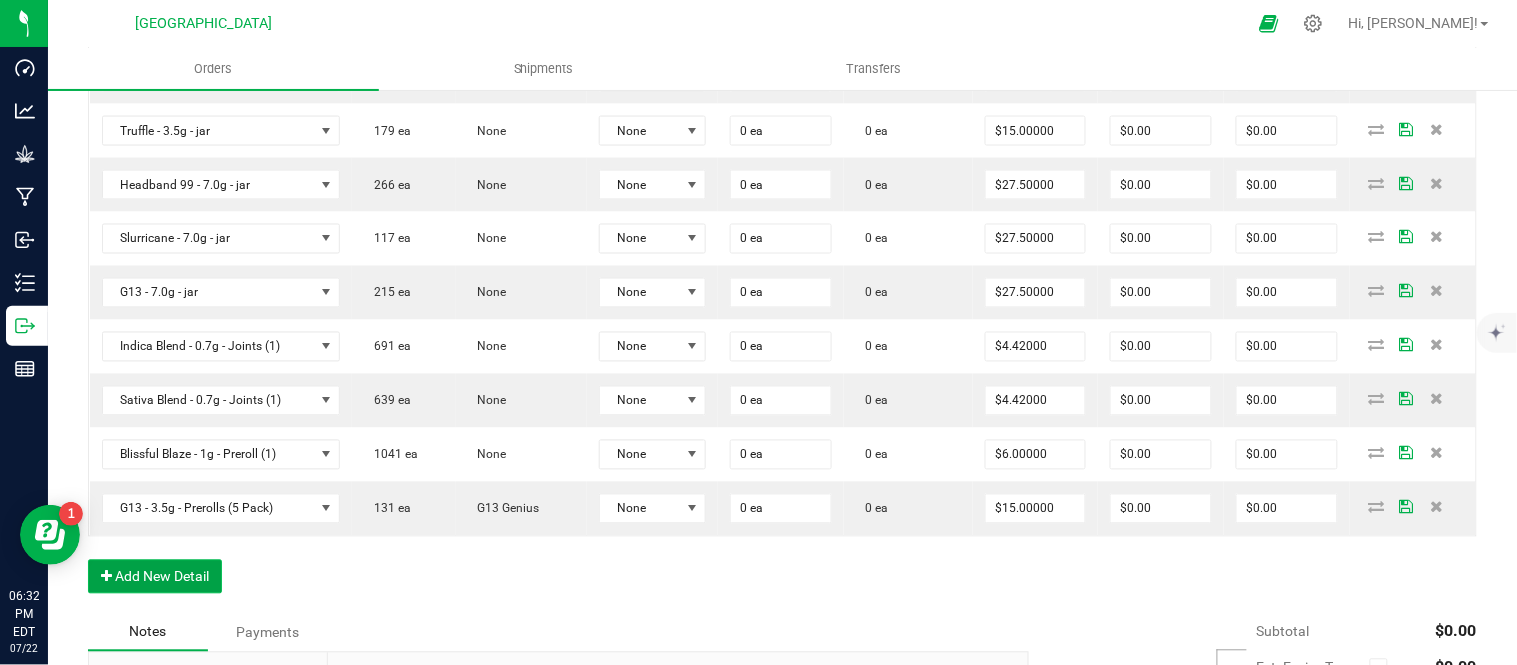 click on "Add New Detail" at bounding box center (155, 577) 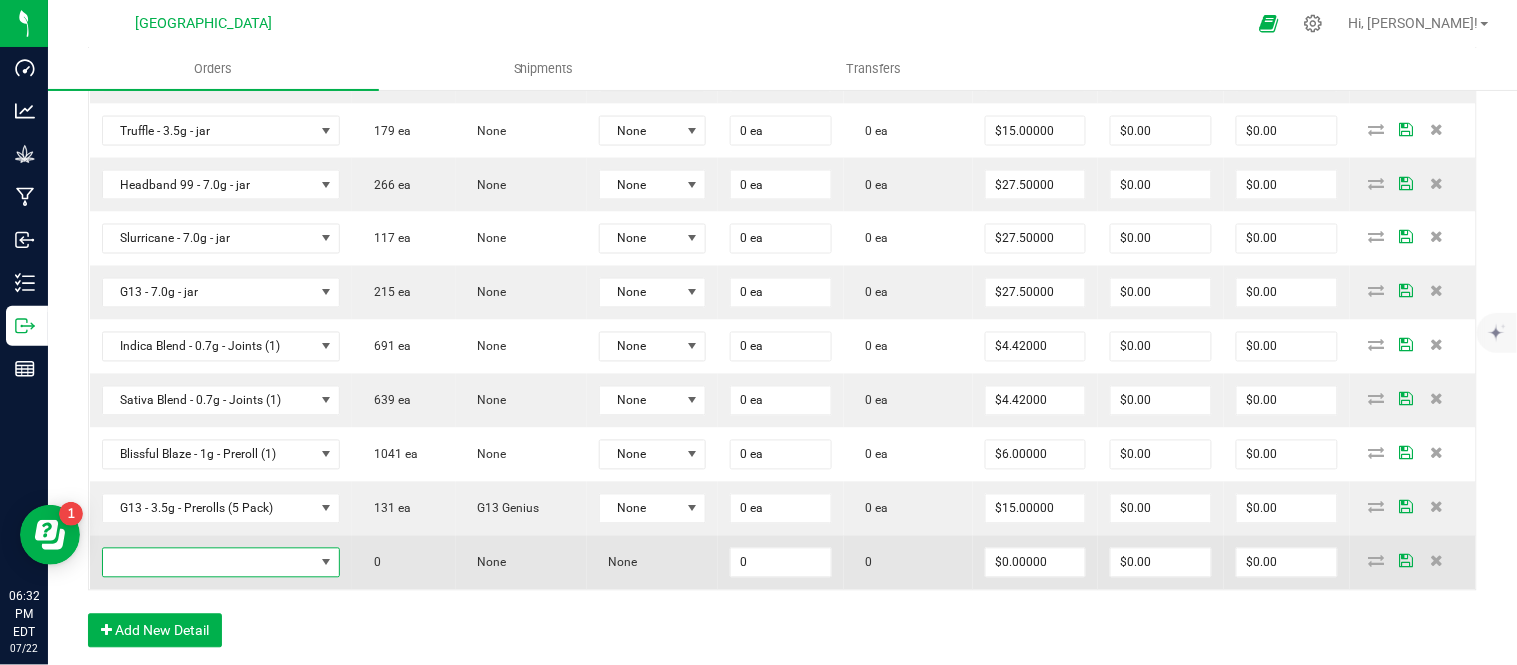 click at bounding box center [208, 563] 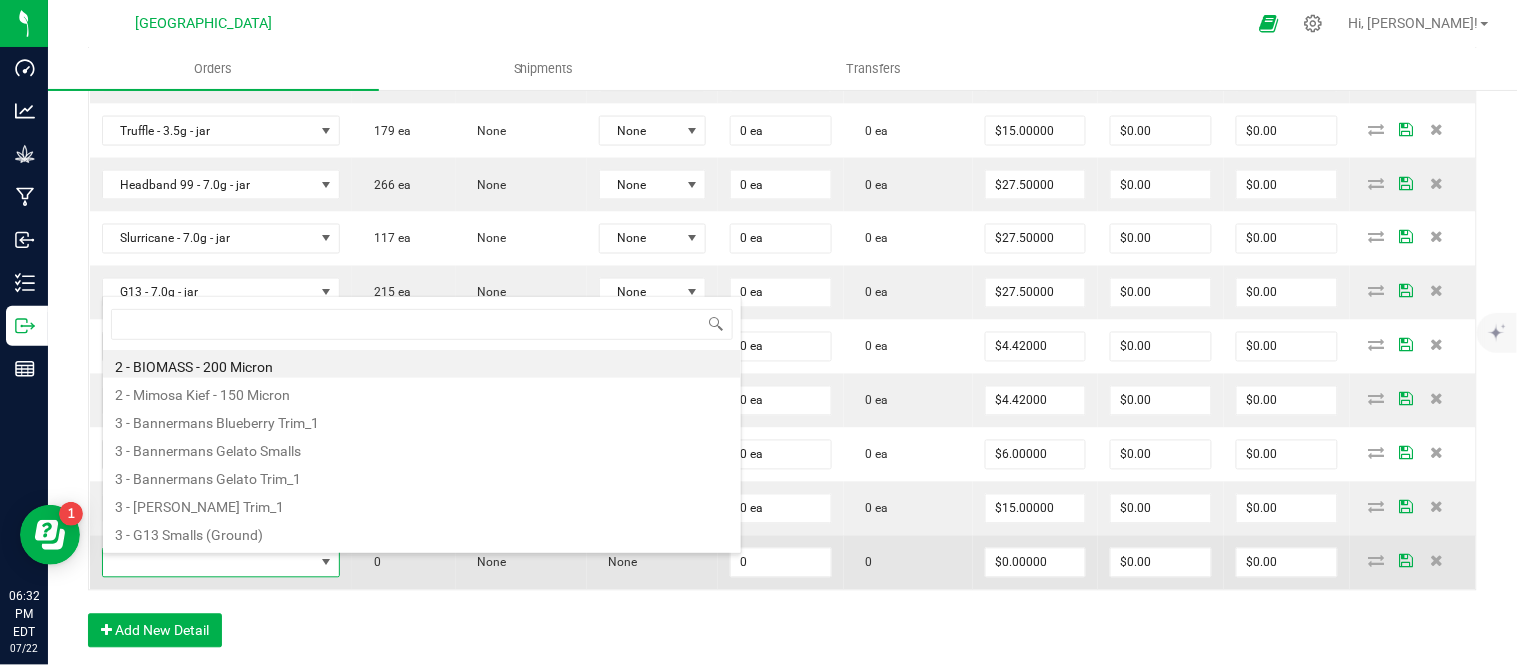 scroll, scrollTop: 99970, scrollLeft: 99768, axis: both 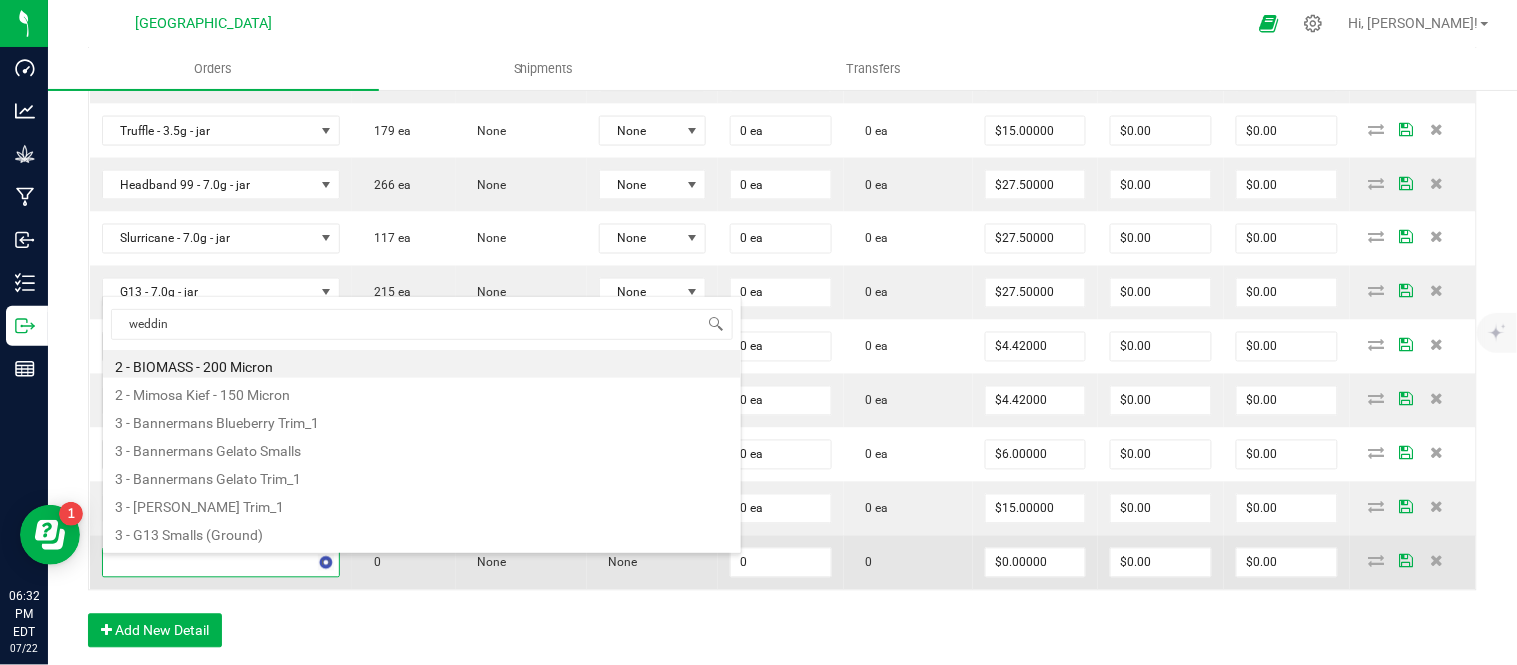 type on "wedding" 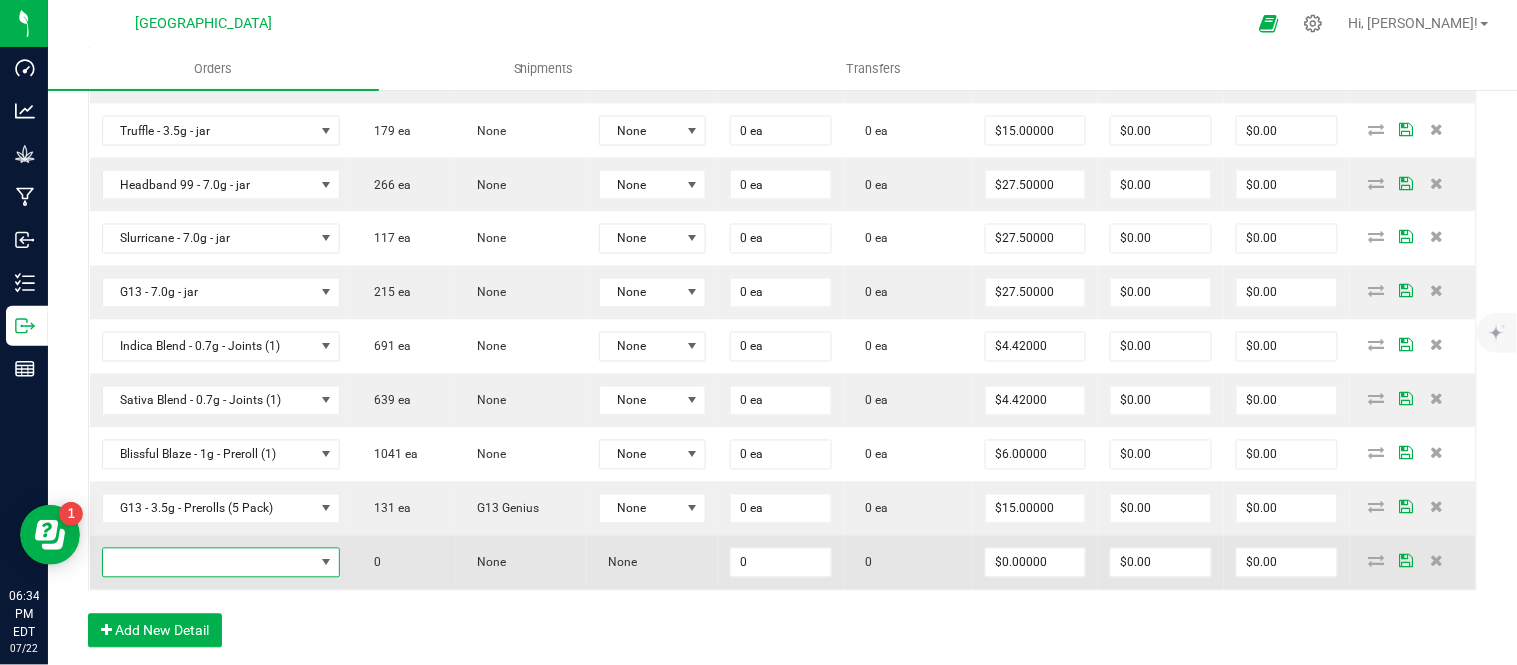 click at bounding box center [208, 563] 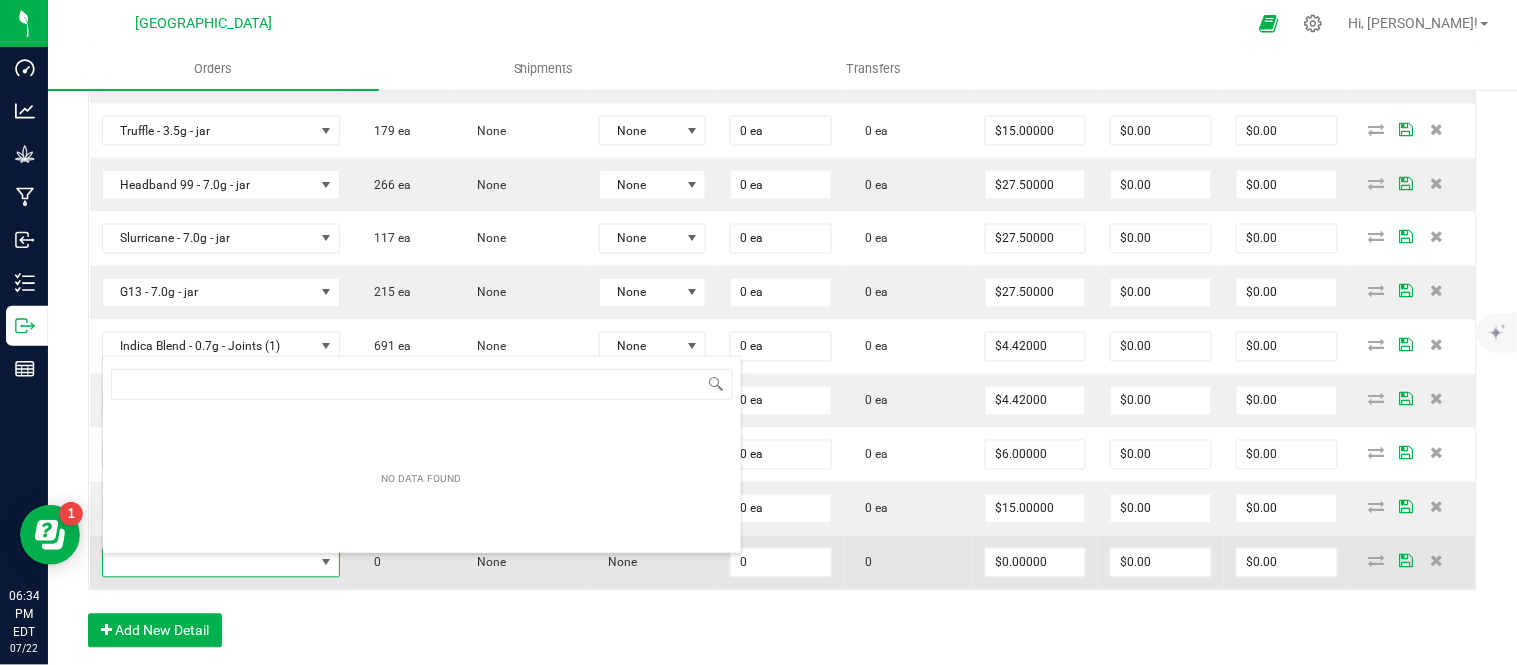 scroll, scrollTop: 99970, scrollLeft: 99768, axis: both 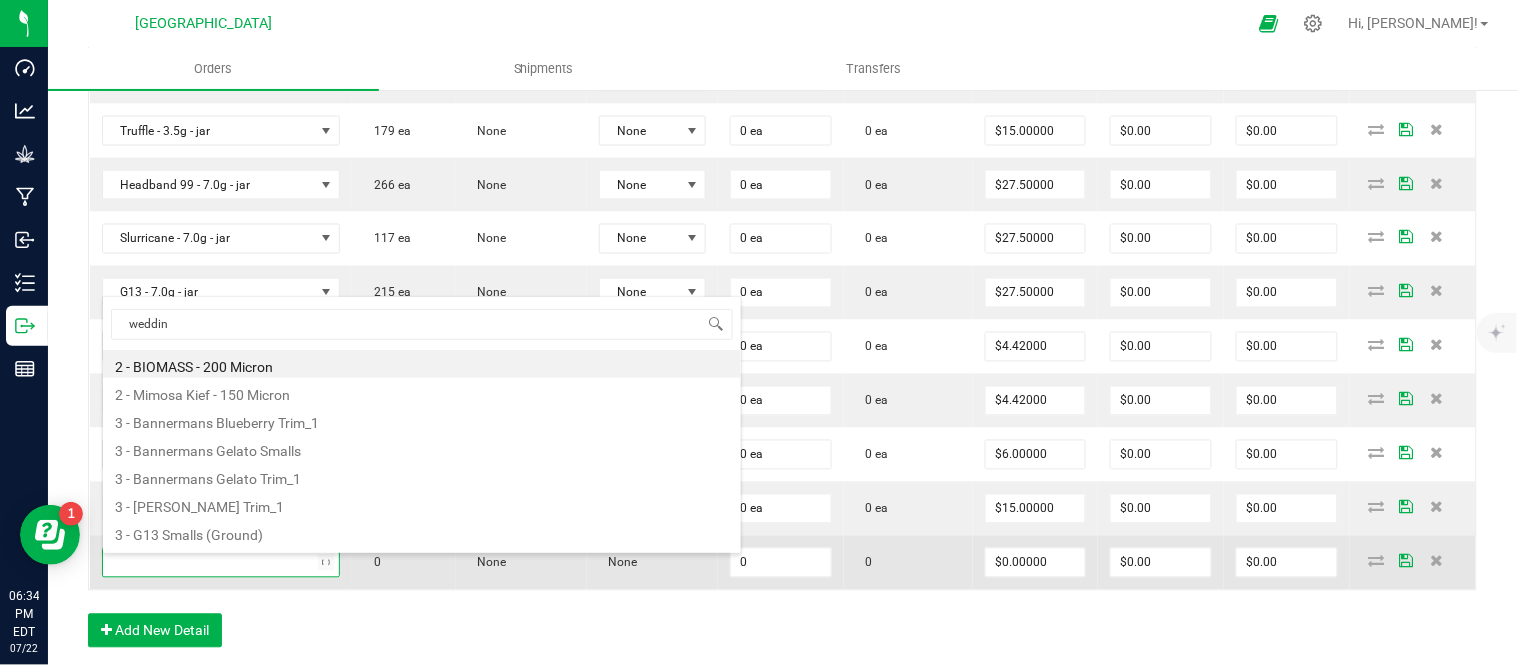 type on "wedding" 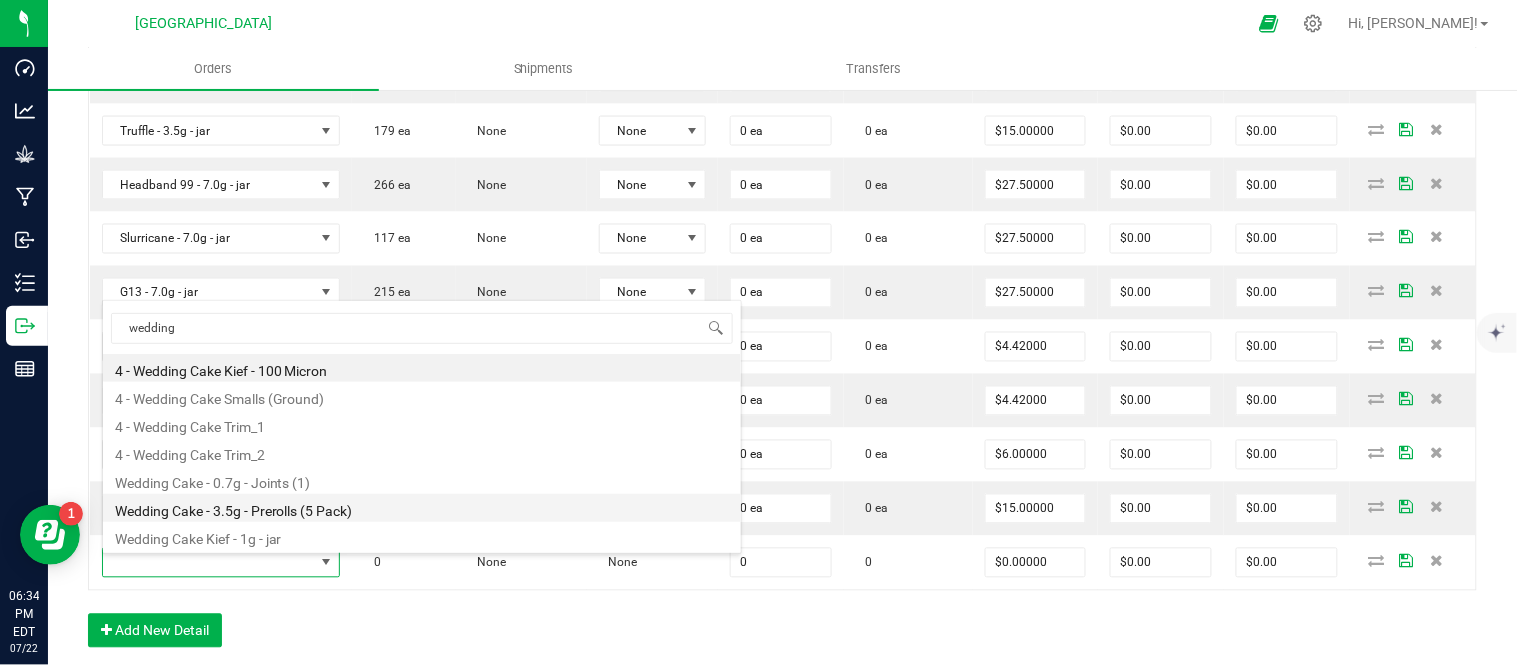 click on "Wedding Cake - 3.5g - Prerolls (5 Pack)" at bounding box center [422, 508] 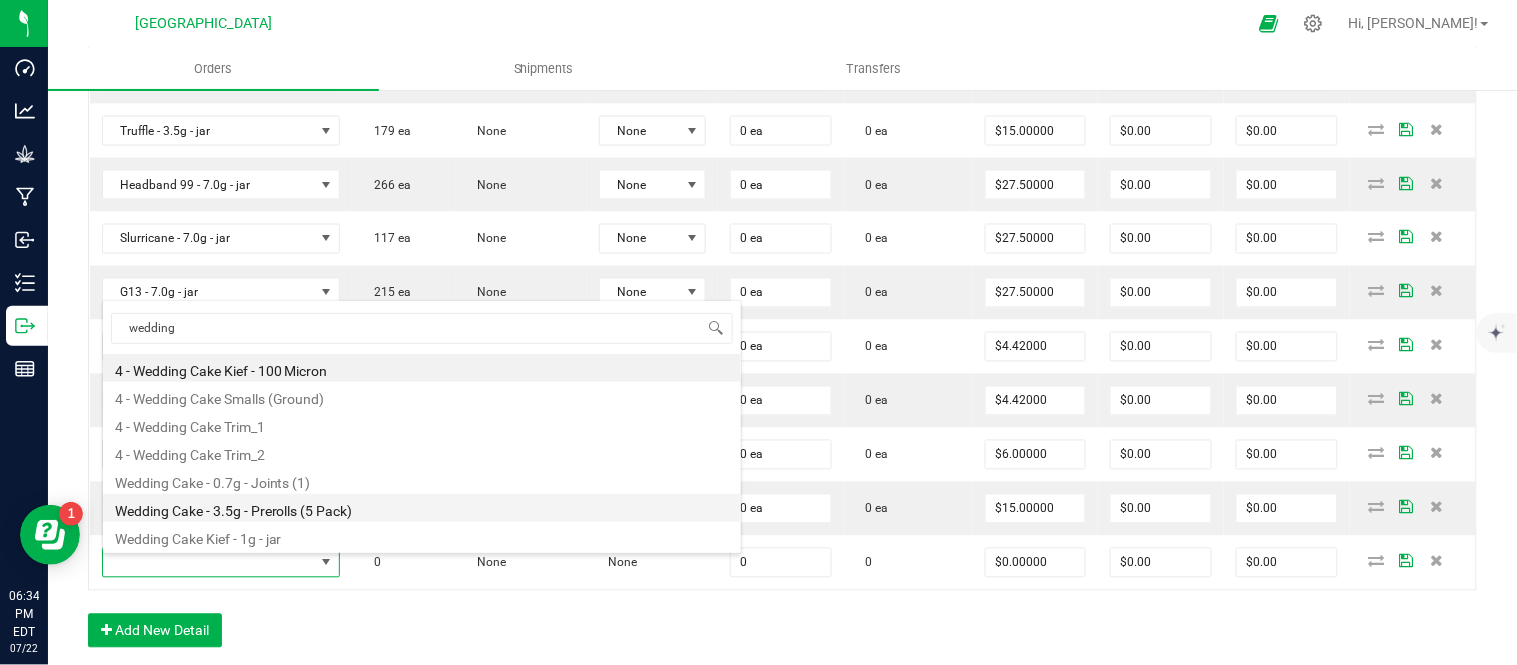 type on "0 ea" 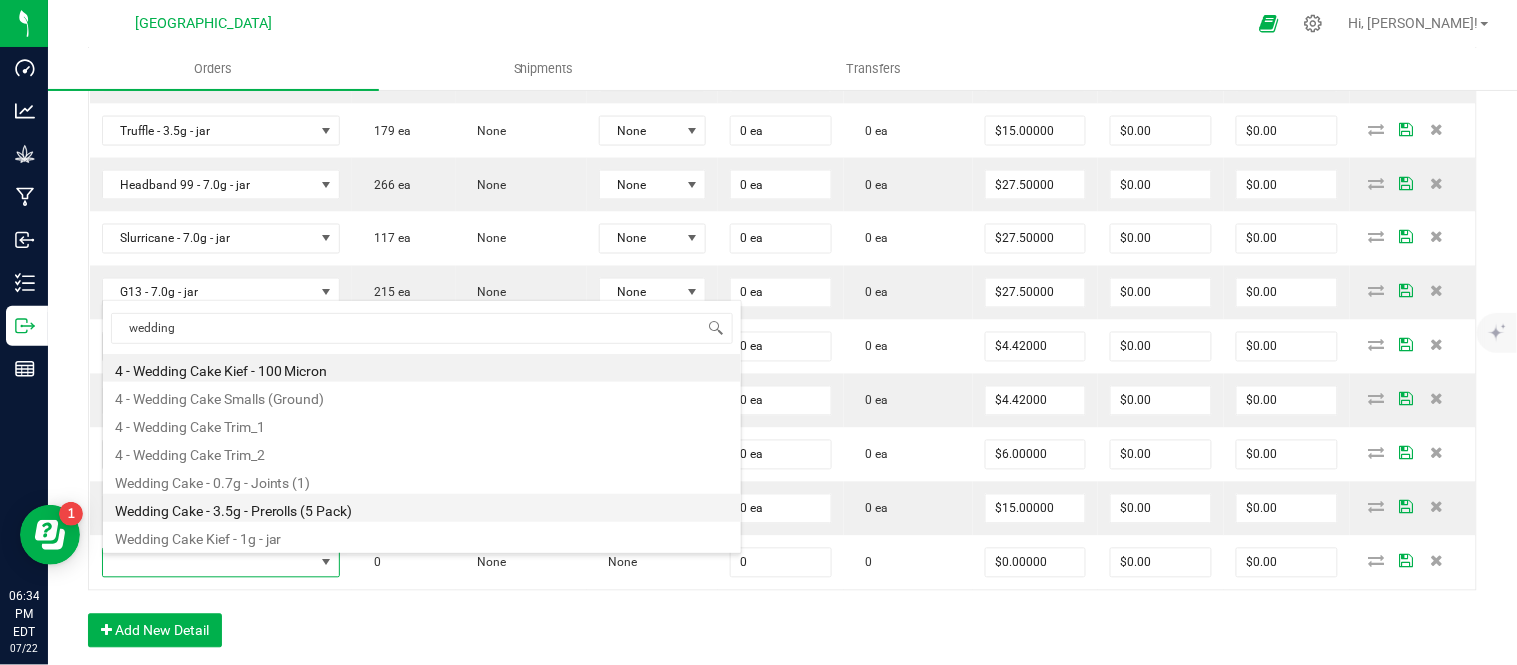 type on "$15.00000" 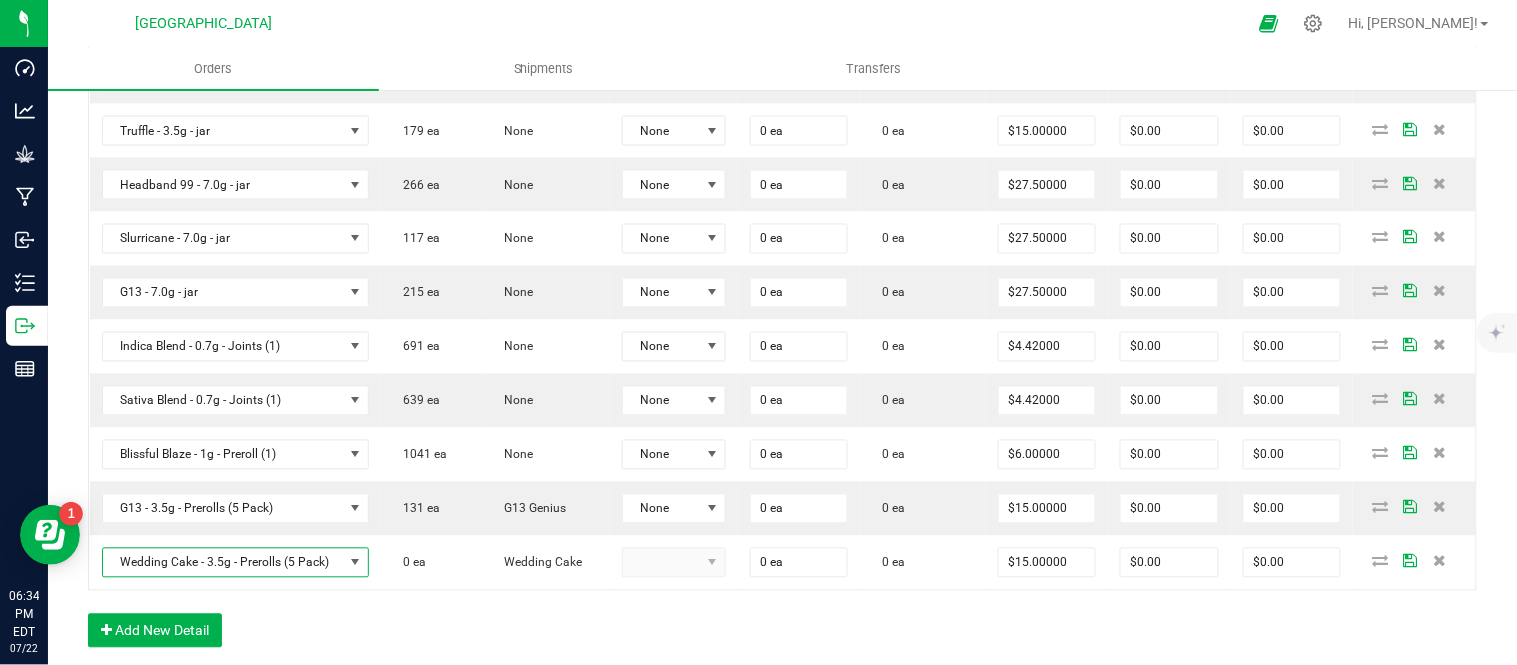 scroll, scrollTop: 812, scrollLeft: 0, axis: vertical 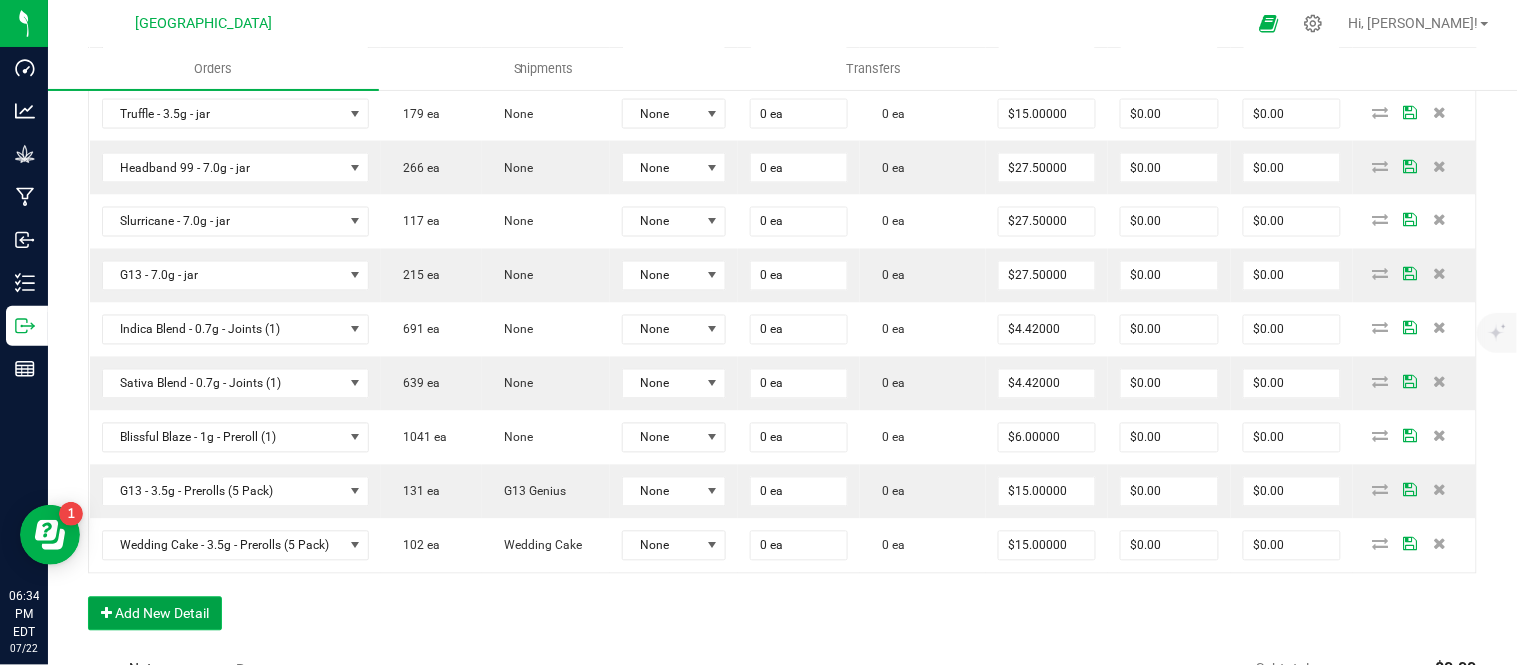 click on "Add New Detail" at bounding box center (155, 614) 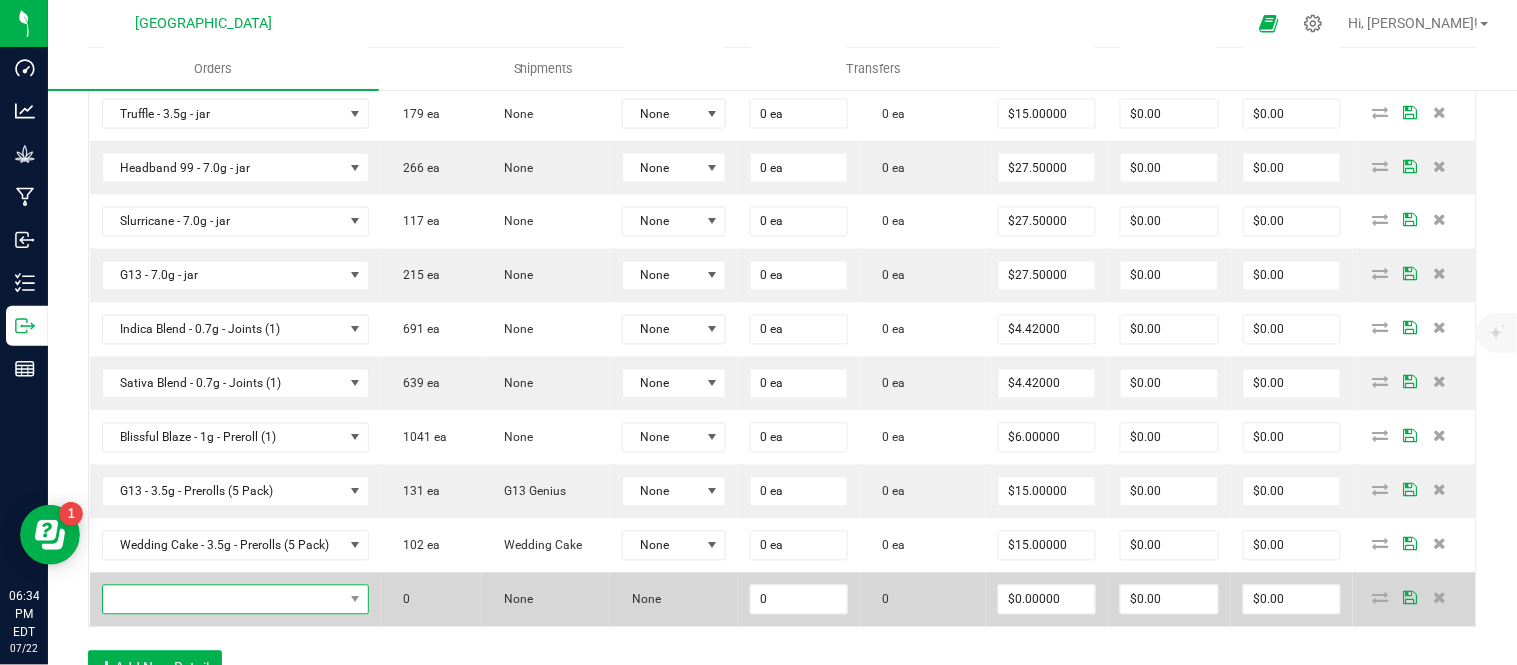 click at bounding box center (223, 600) 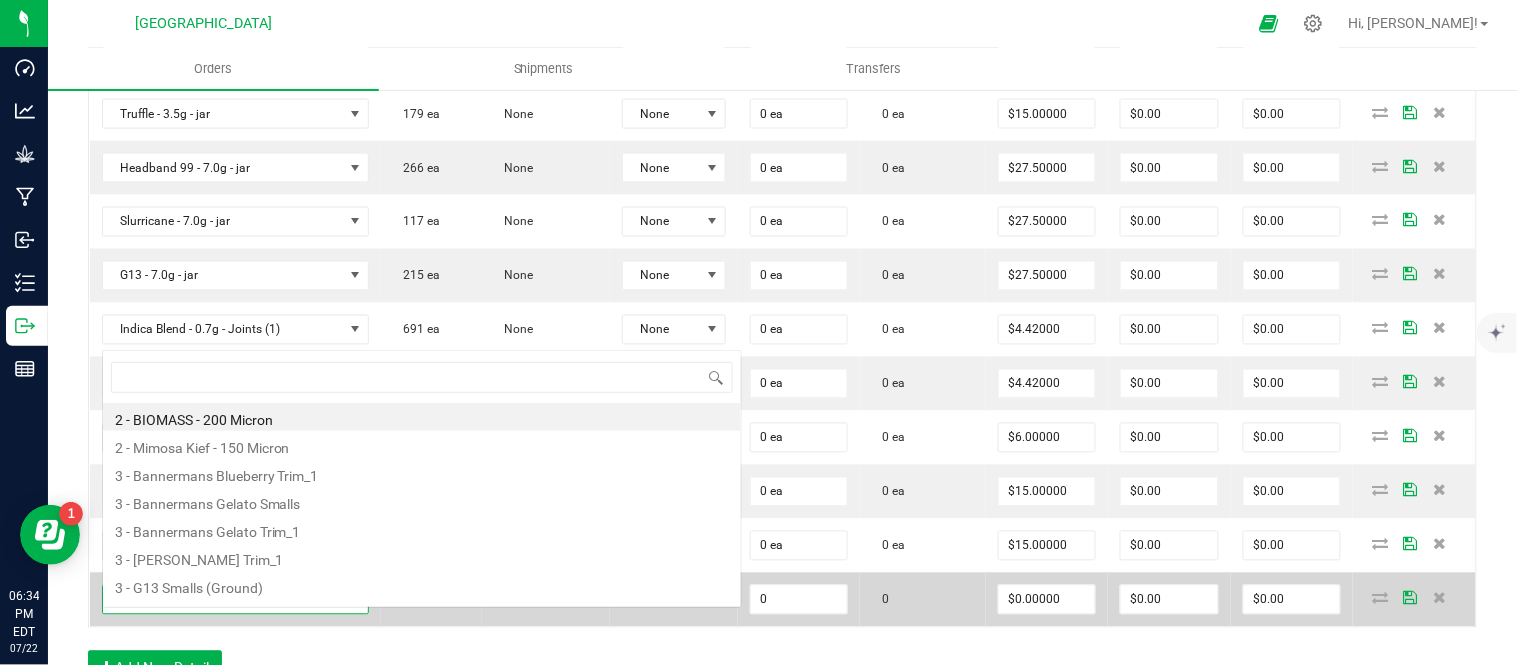 scroll, scrollTop: 0, scrollLeft: 0, axis: both 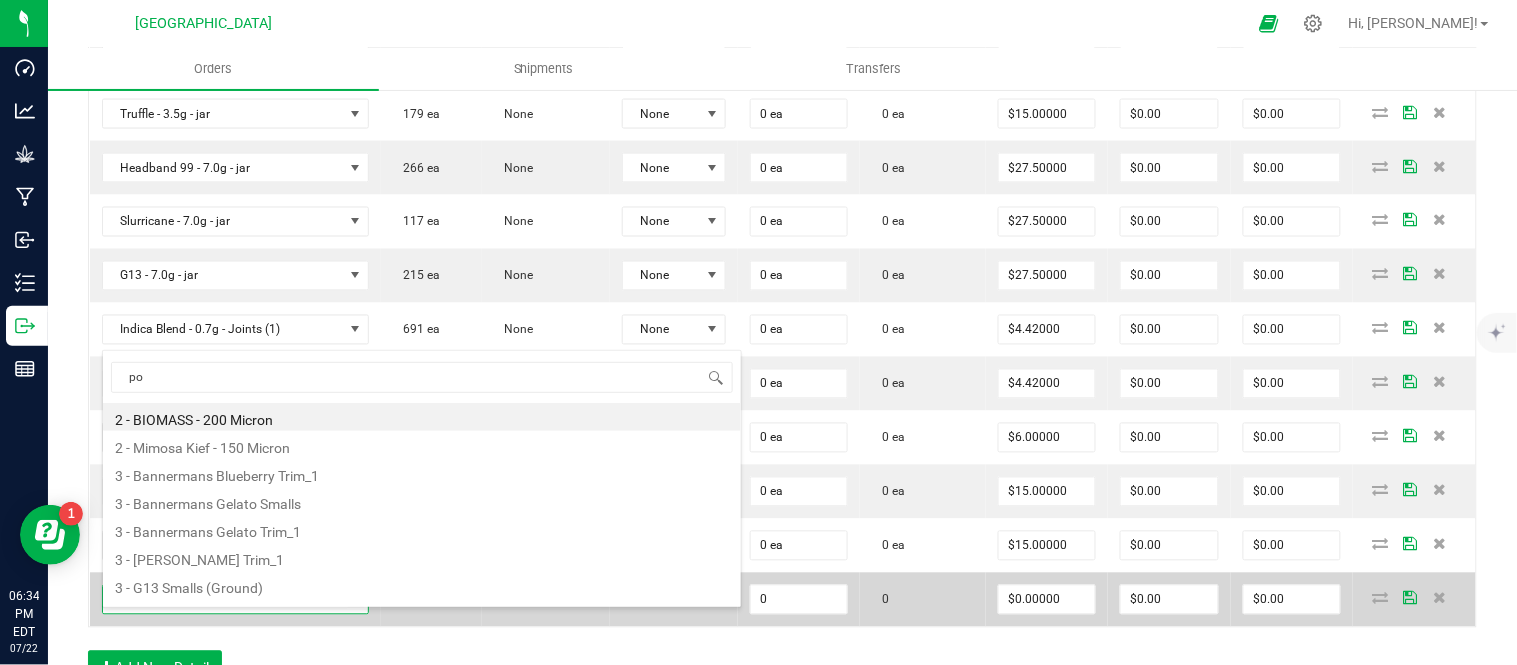 type on "pom" 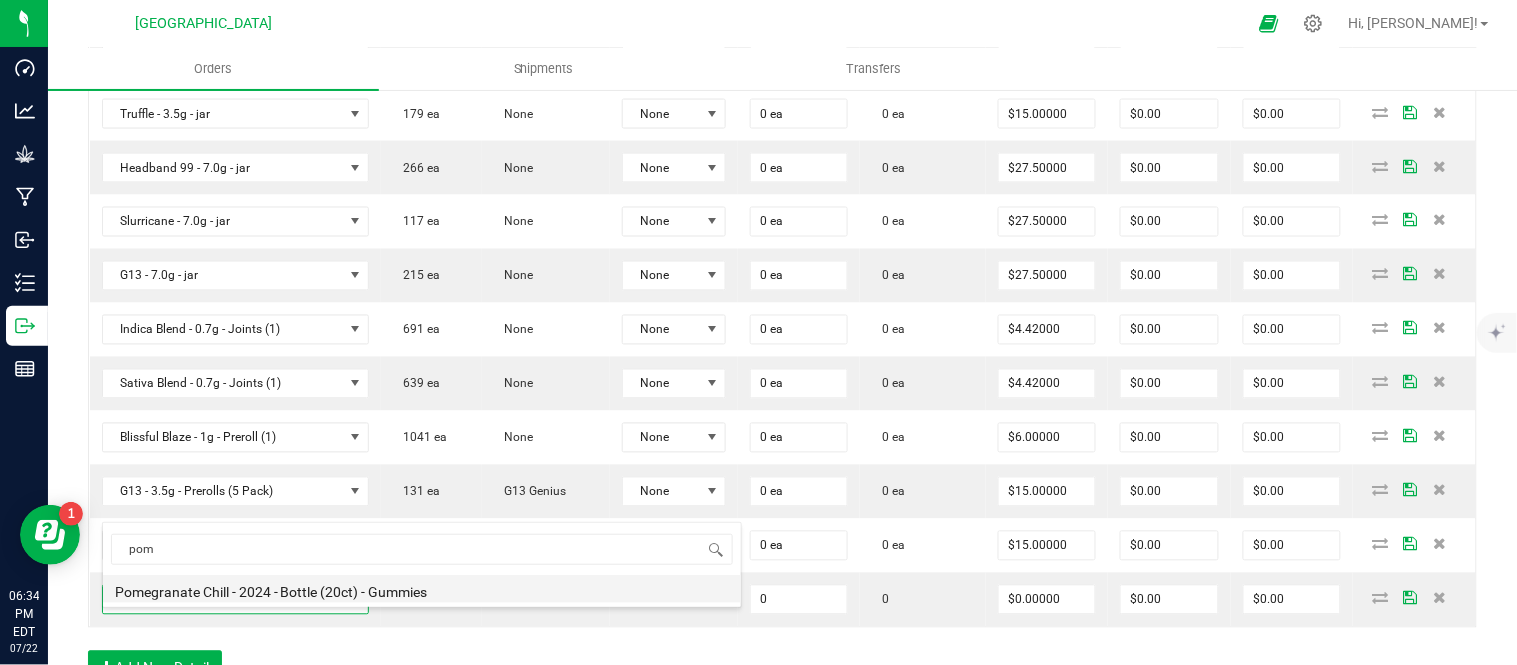 click on "Pomegranate Chill - 2024 - Bottle (20ct) - Gummies" at bounding box center [422, 589] 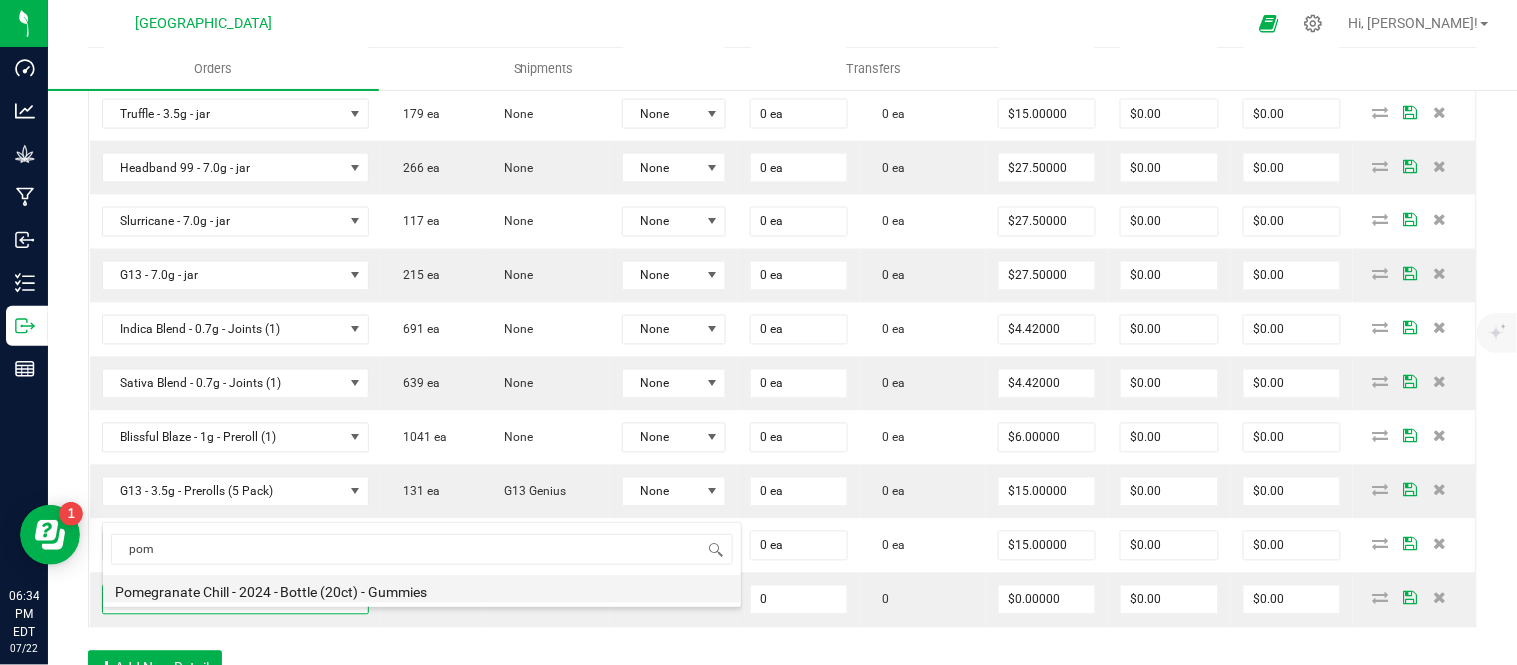 type on "0 ea" 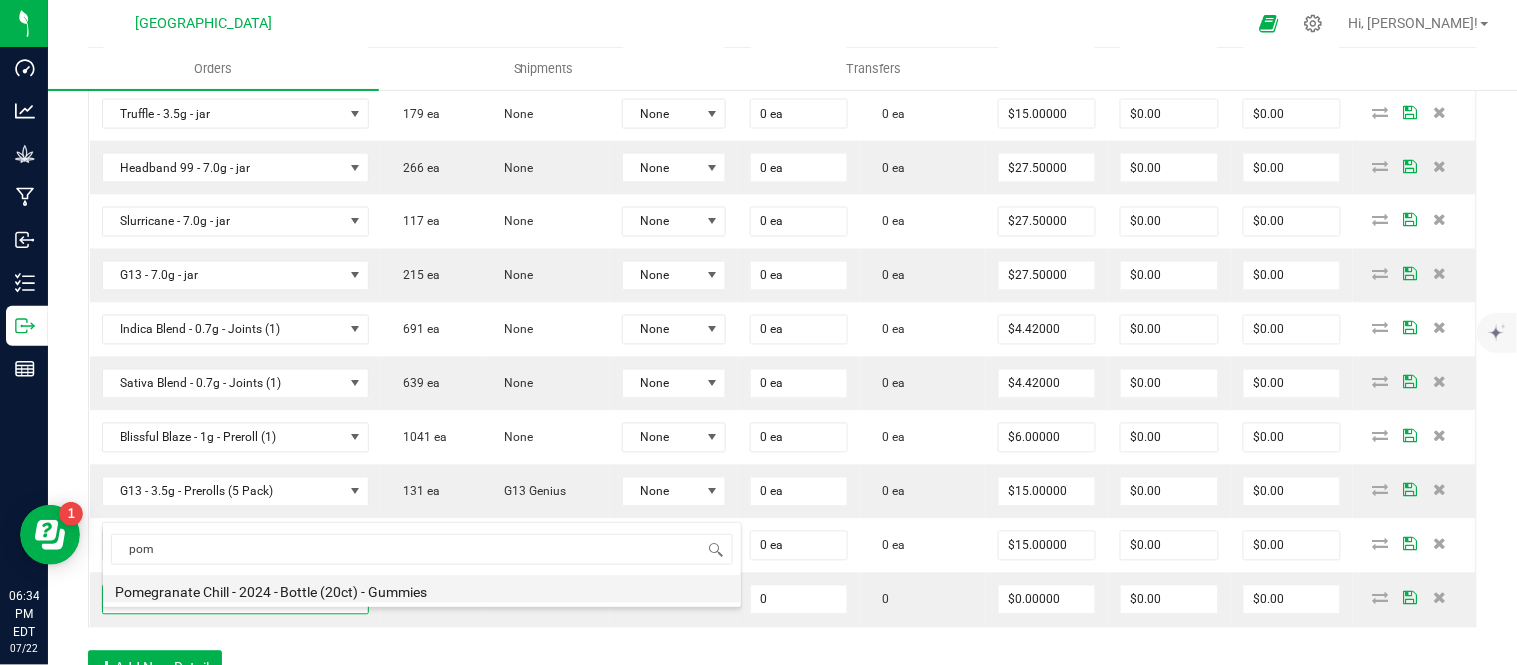 type on "$10.00000" 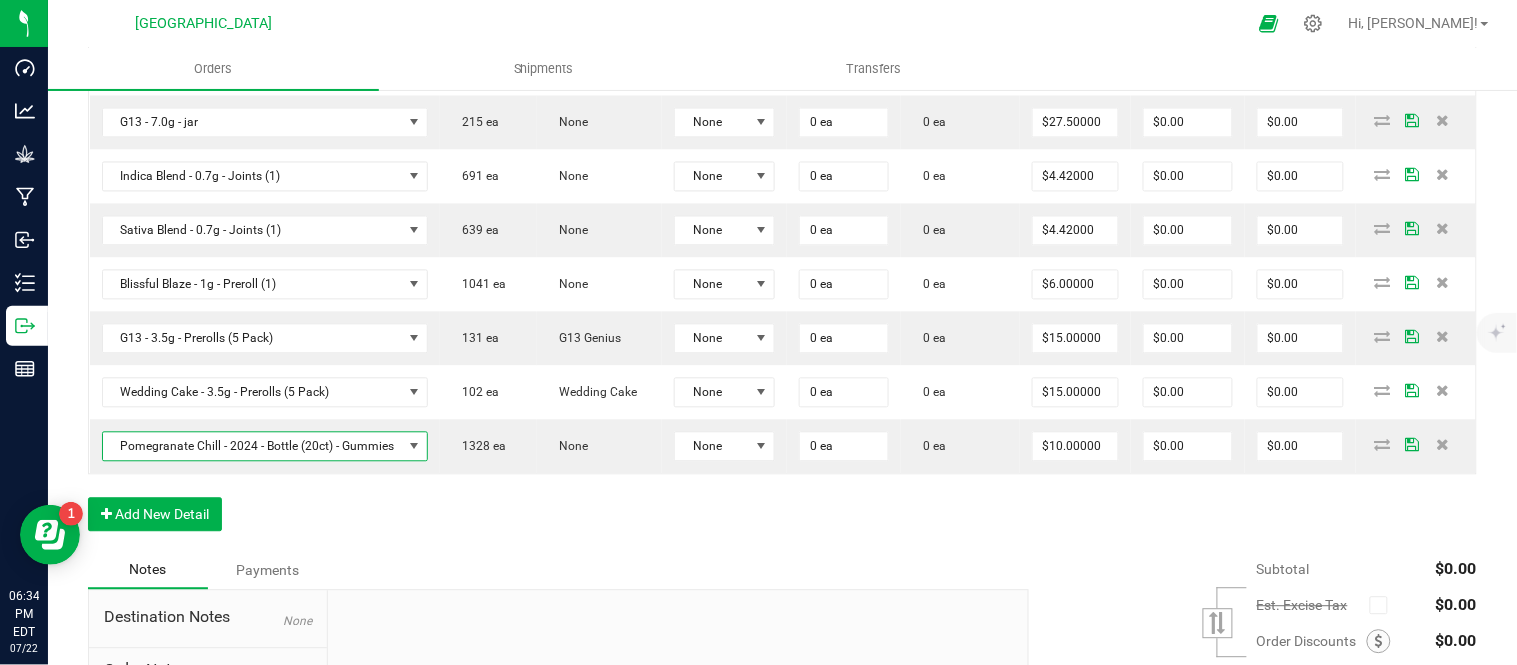 scroll, scrollTop: 1034, scrollLeft: 0, axis: vertical 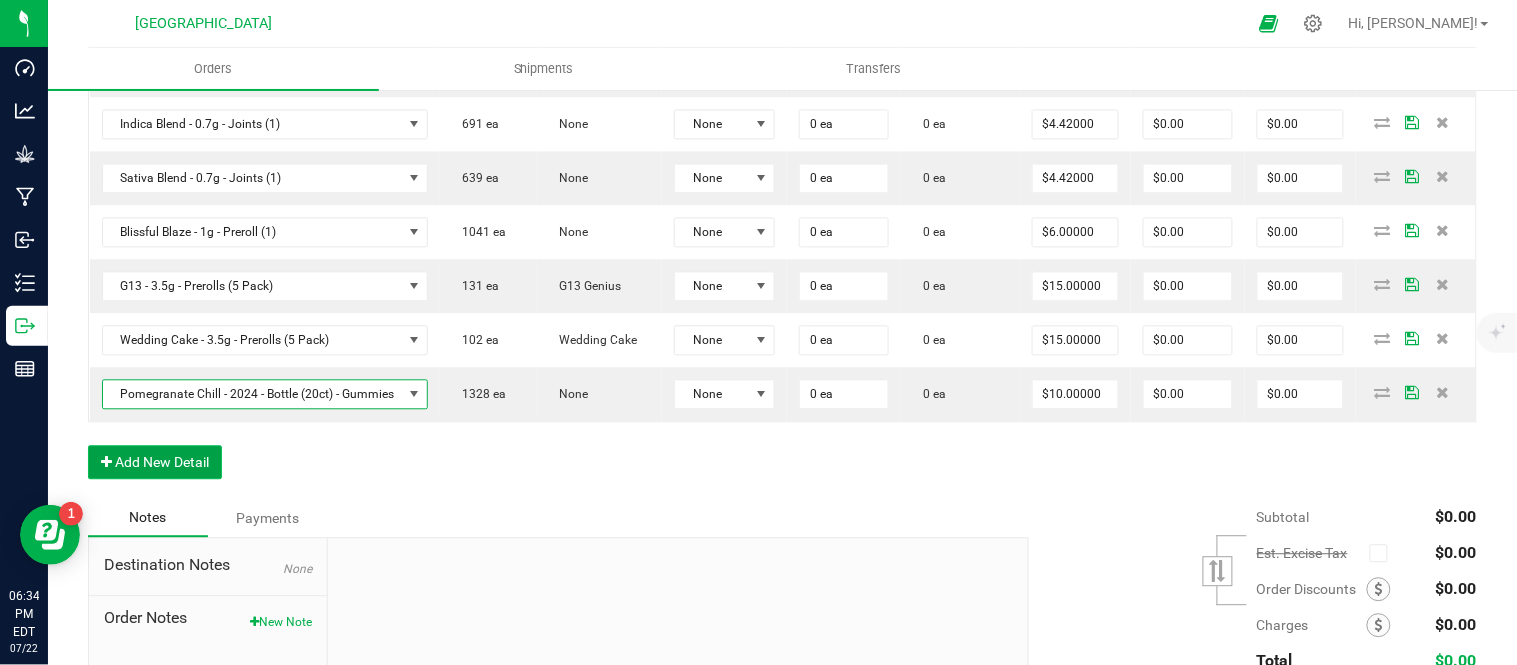 click on "Add New Detail" at bounding box center [155, 462] 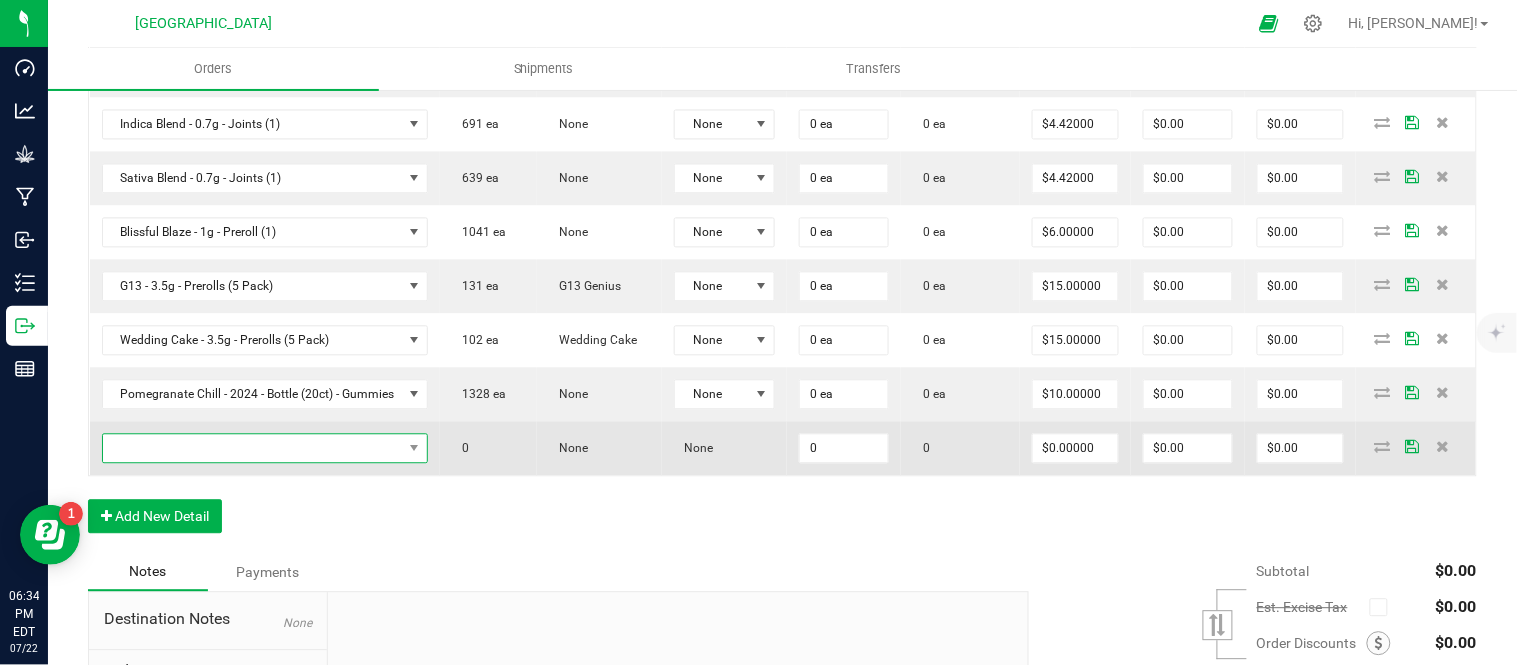 click at bounding box center (253, 448) 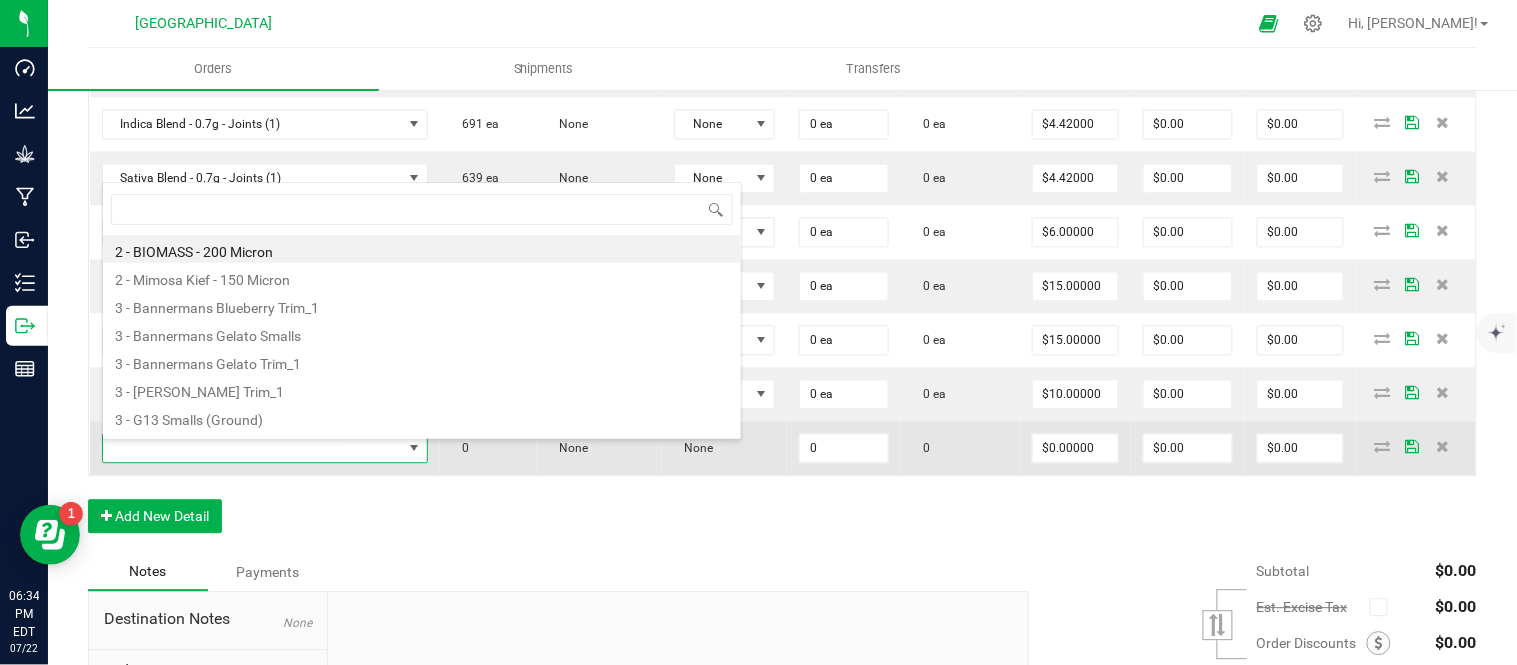 scroll, scrollTop: 99970, scrollLeft: 99654, axis: both 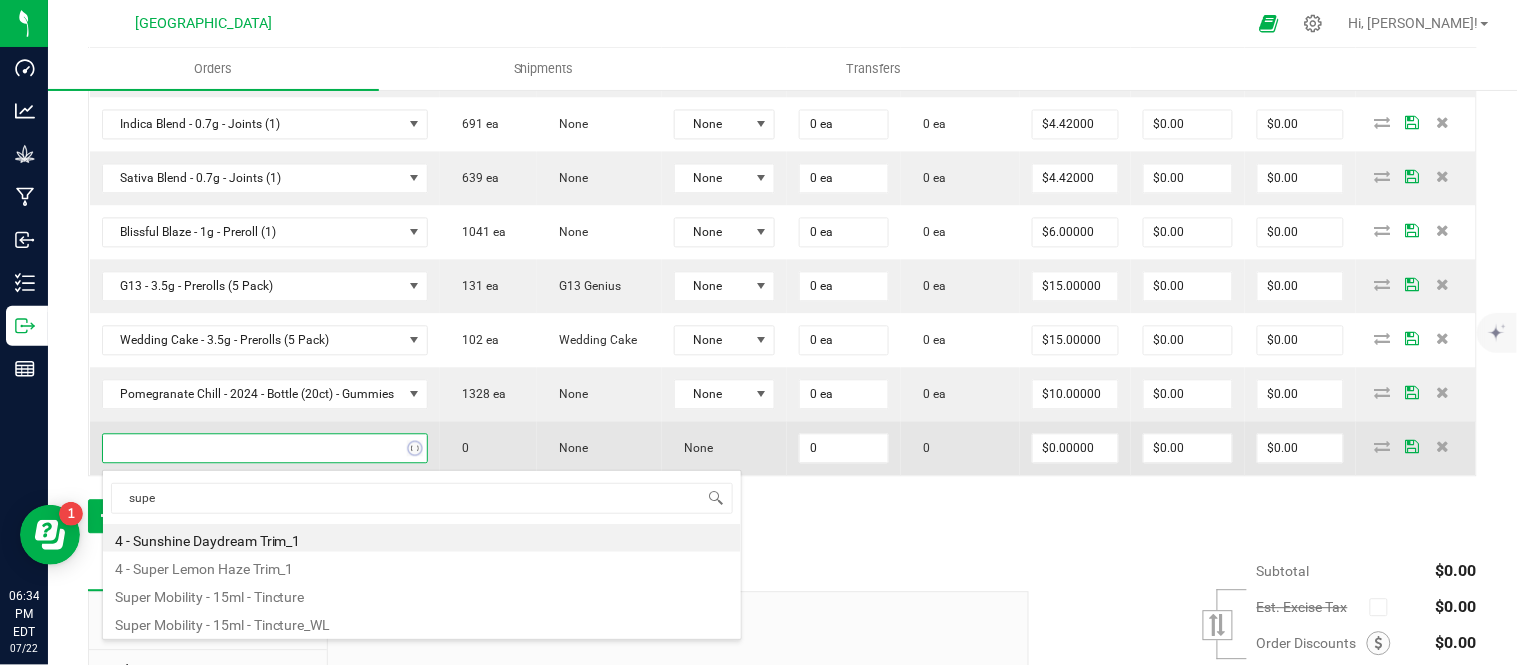 type on "super" 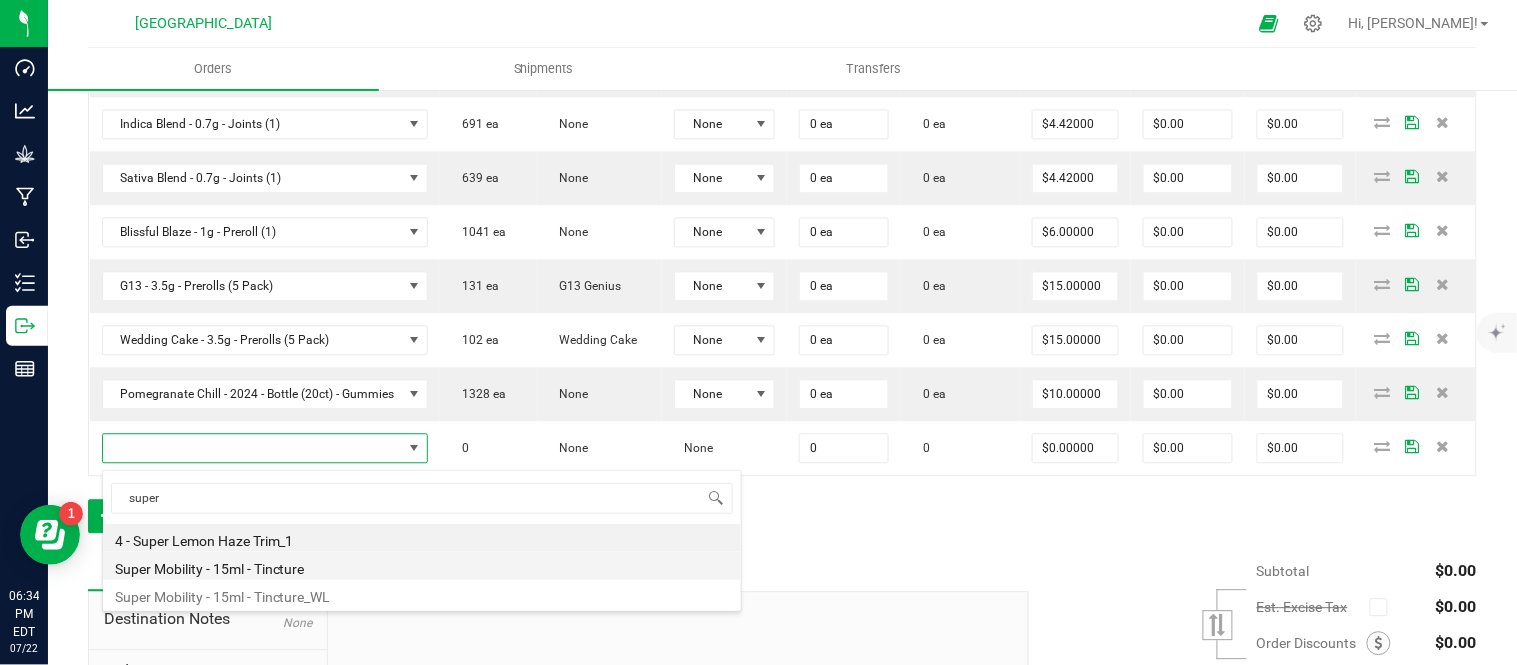 click on "Super Mobility - 15ml - Tincture" at bounding box center [422, 566] 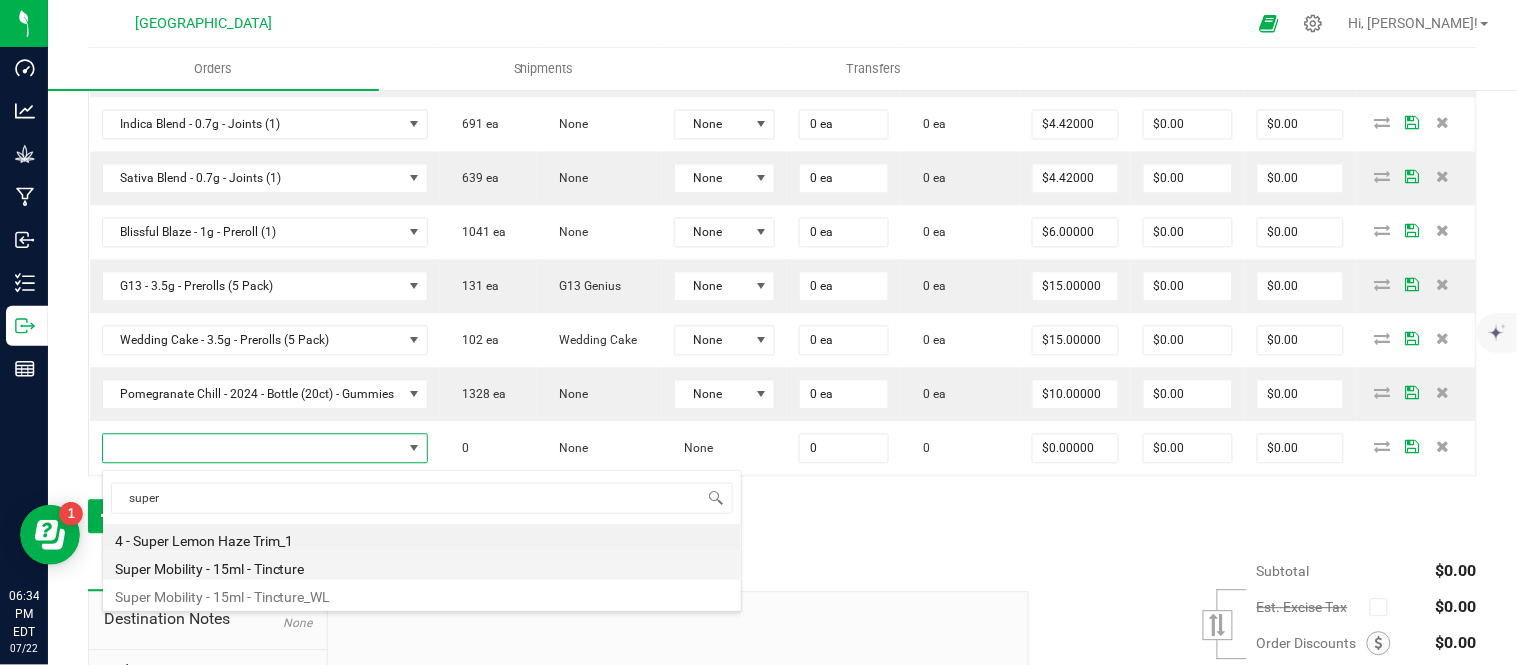 type on "0 ea" 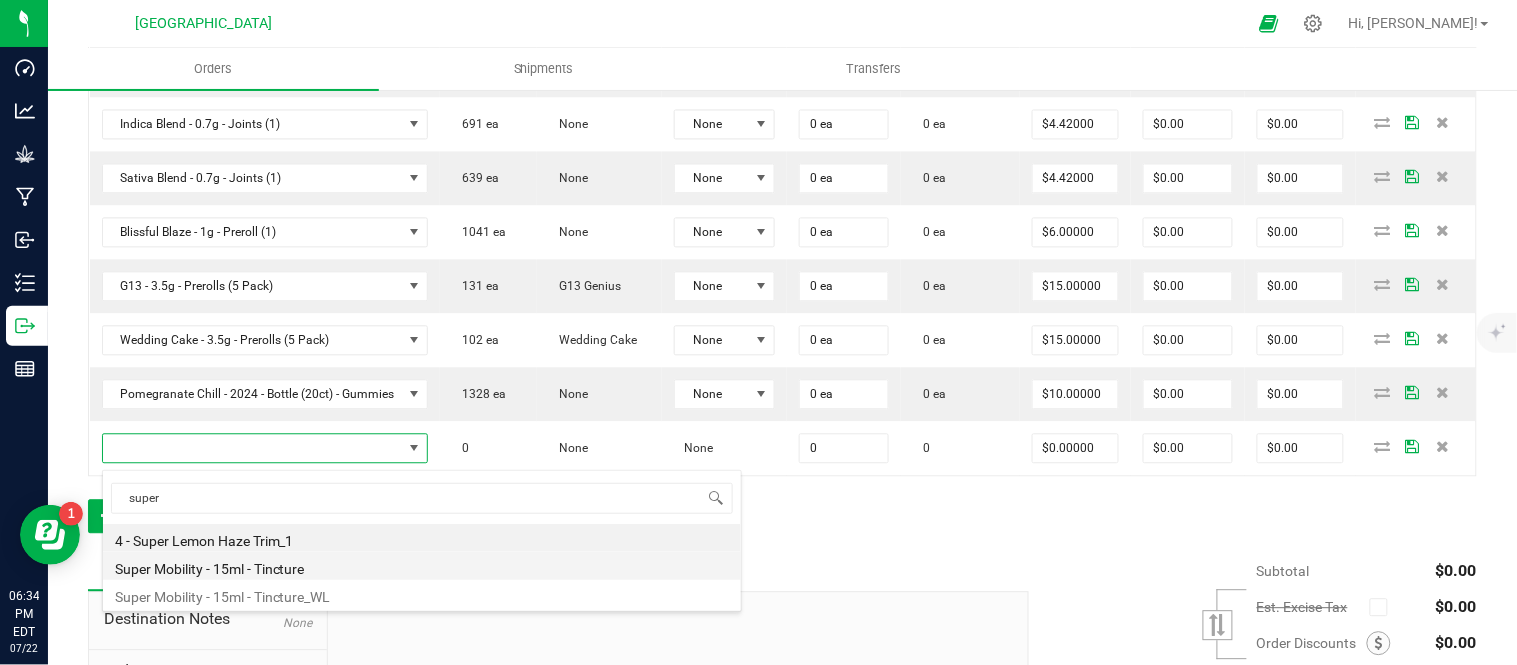 type on "$20.00000" 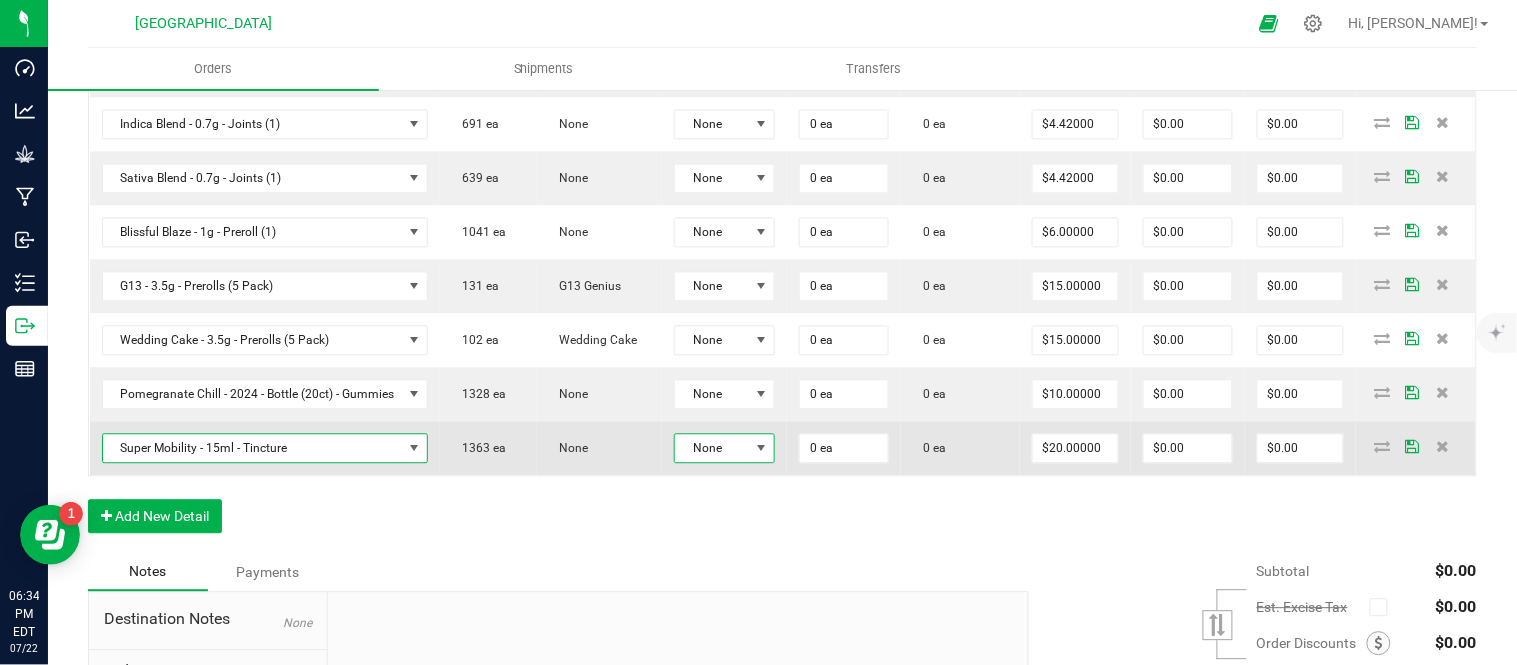 click at bounding box center [762, 448] 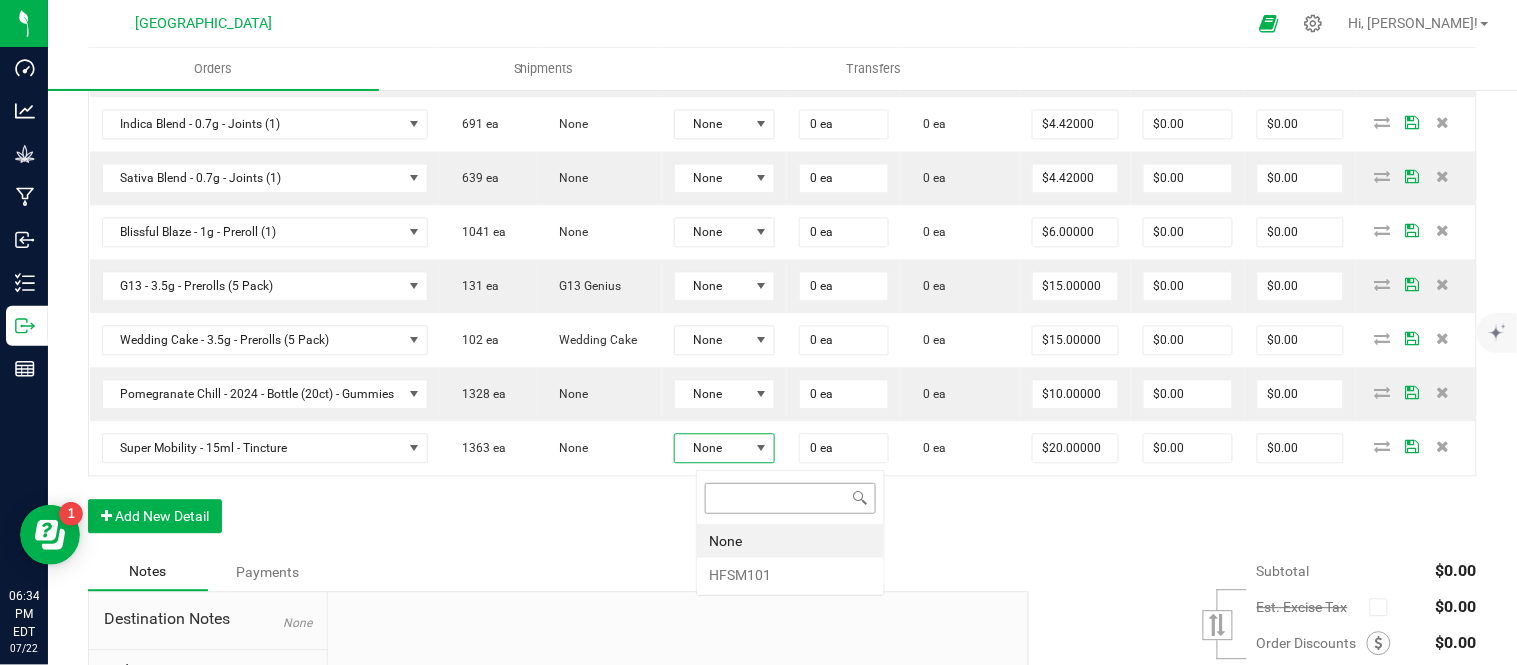 scroll, scrollTop: 99970, scrollLeft: 99898, axis: both 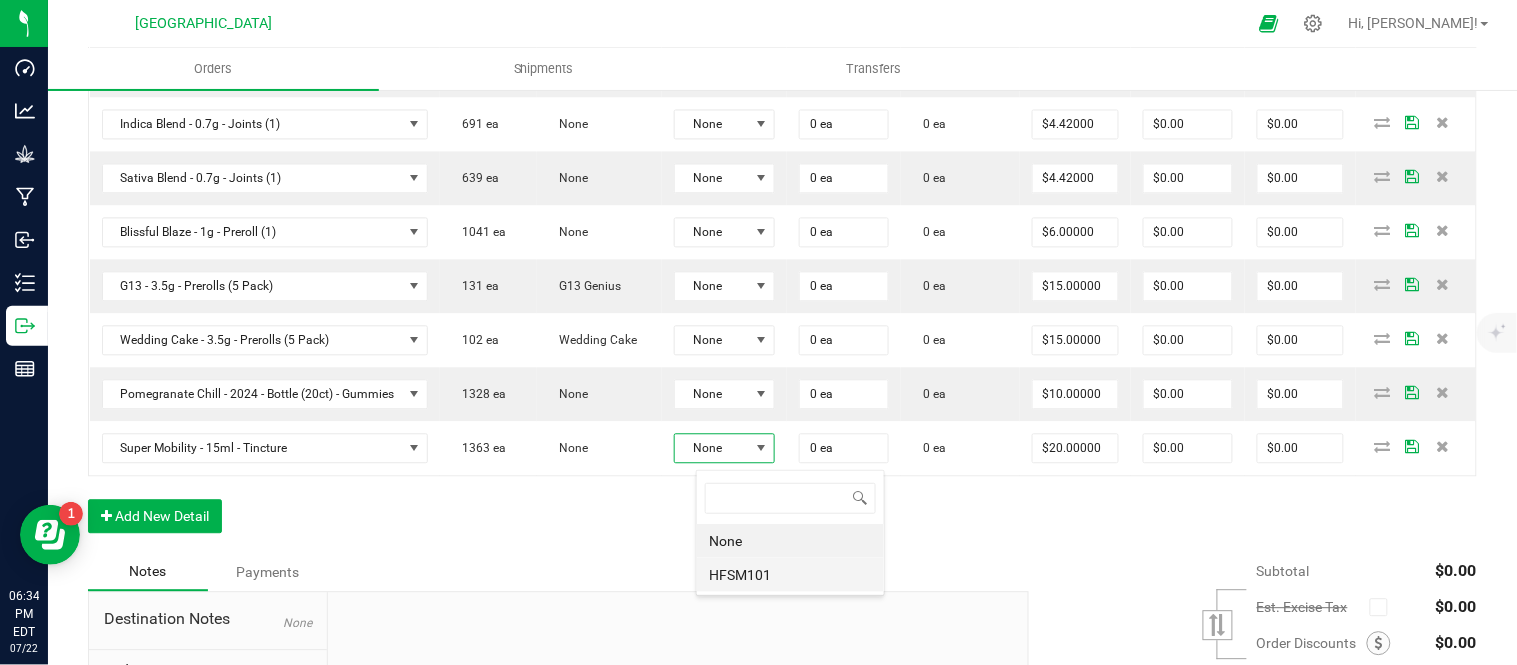 click on "HFSM101" at bounding box center (790, 575) 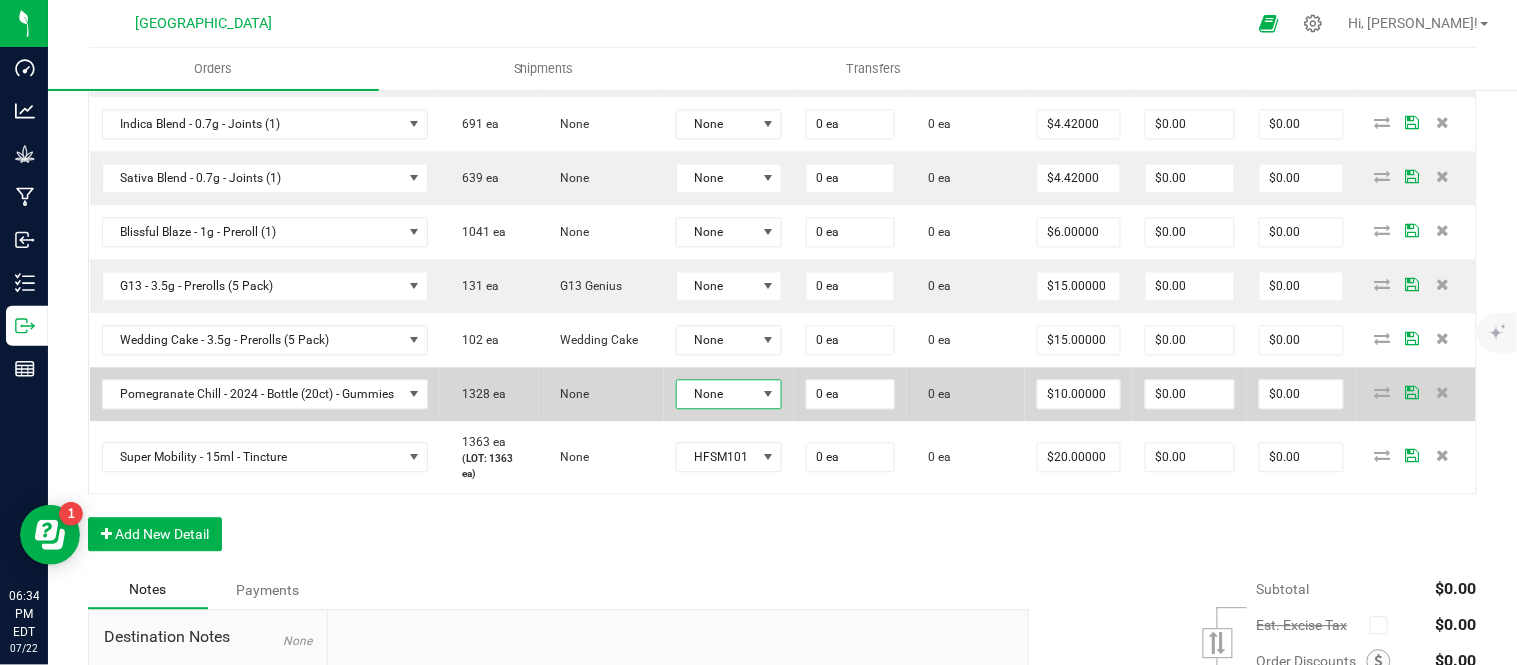 click on "None" at bounding box center (717, 394) 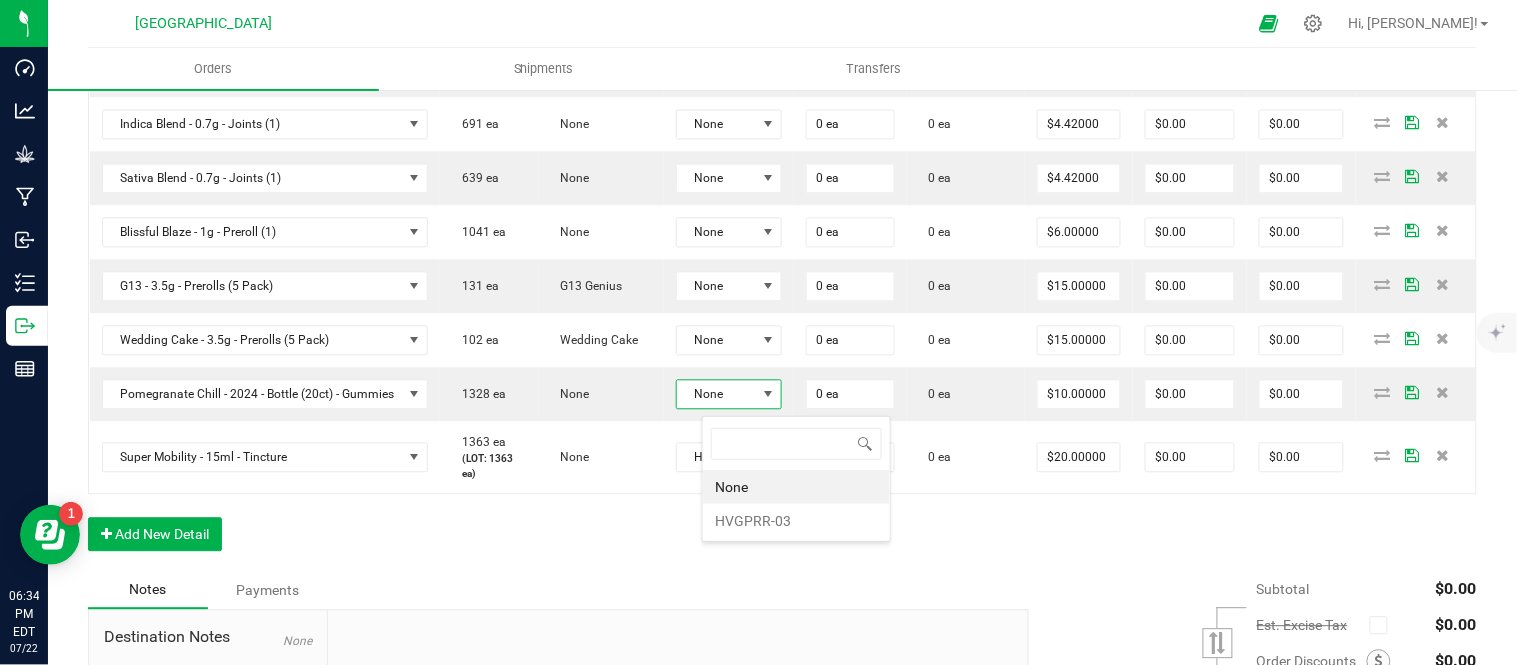 scroll, scrollTop: 99970, scrollLeft: 99890, axis: both 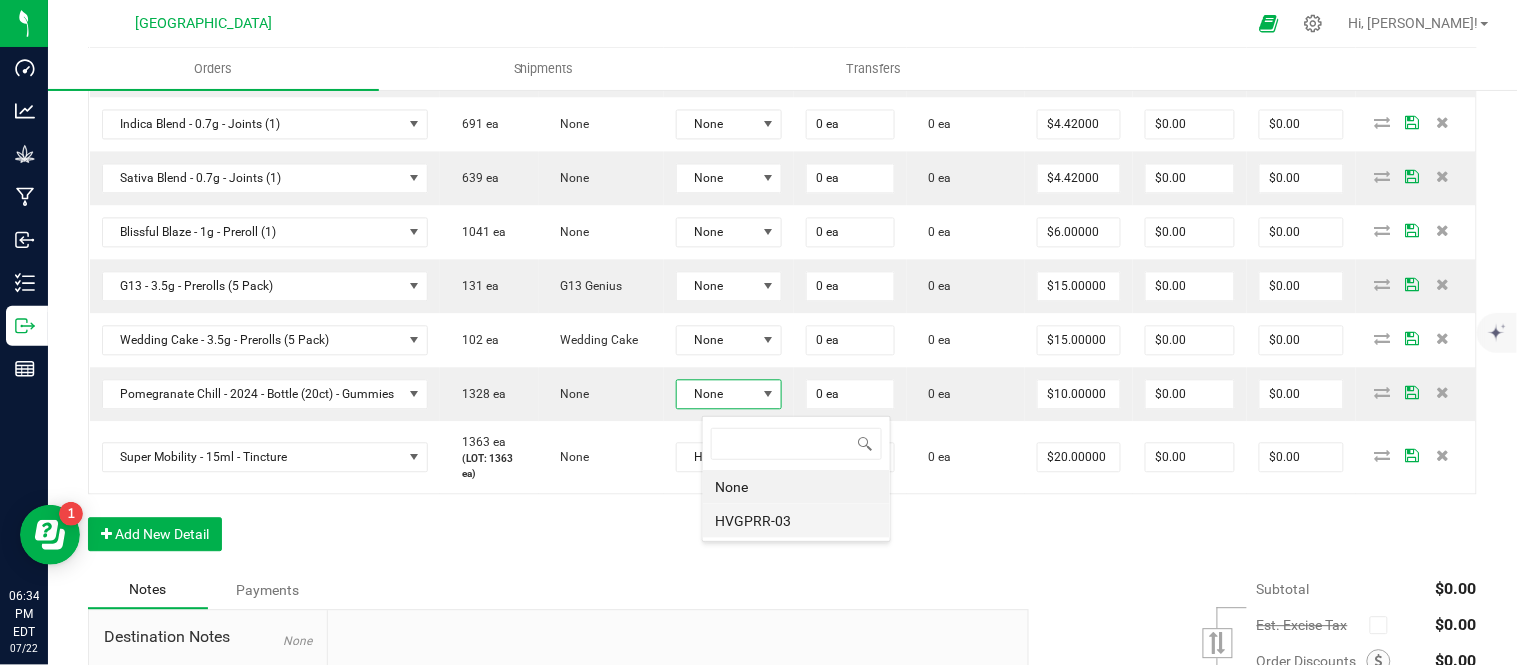 click on "HVGPRR-03" at bounding box center [796, 521] 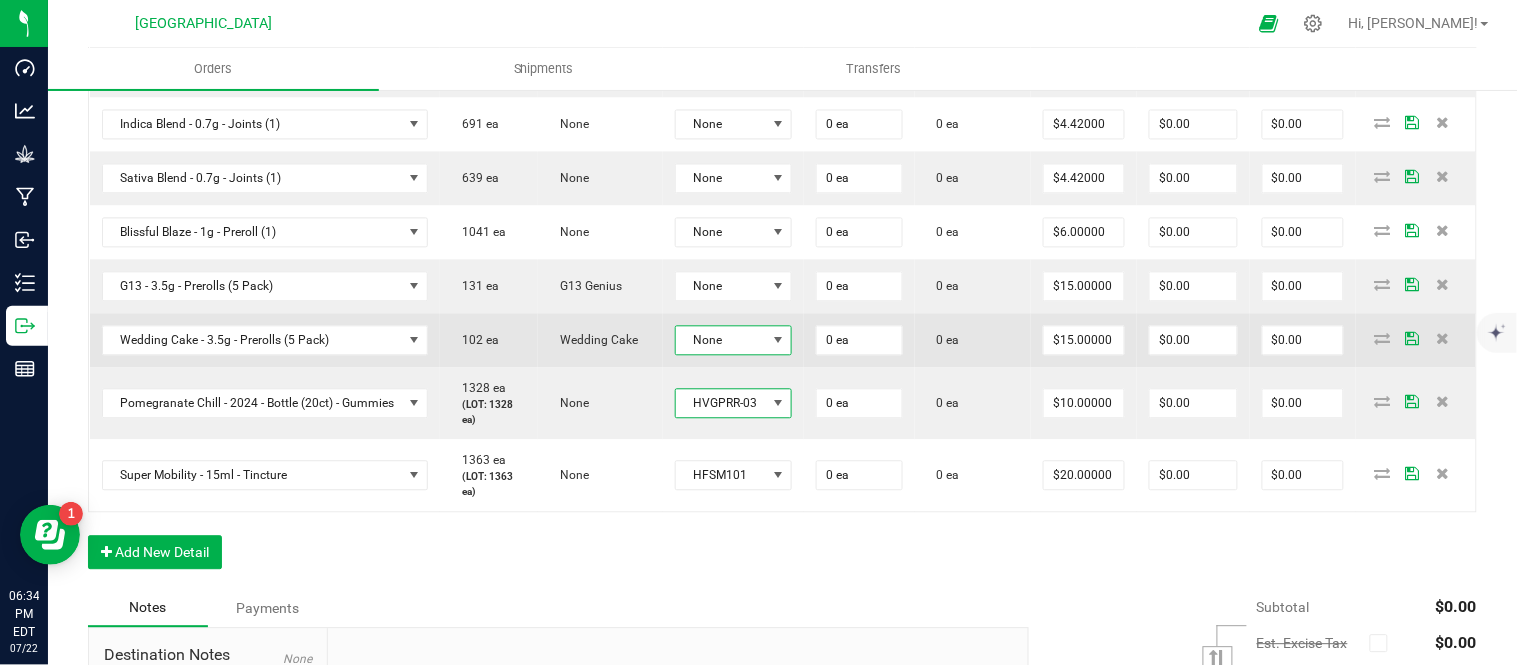 click on "None" at bounding box center [721, 340] 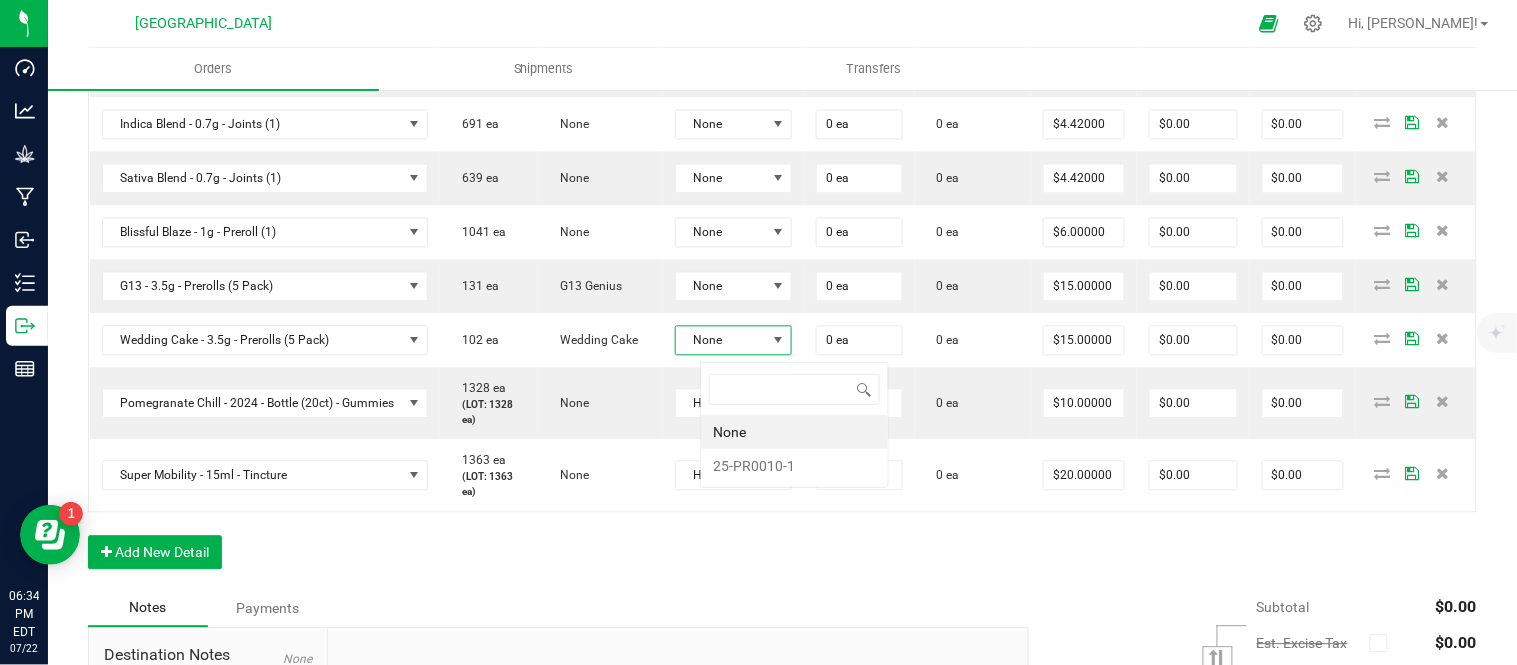 scroll, scrollTop: 99970, scrollLeft: 99878, axis: both 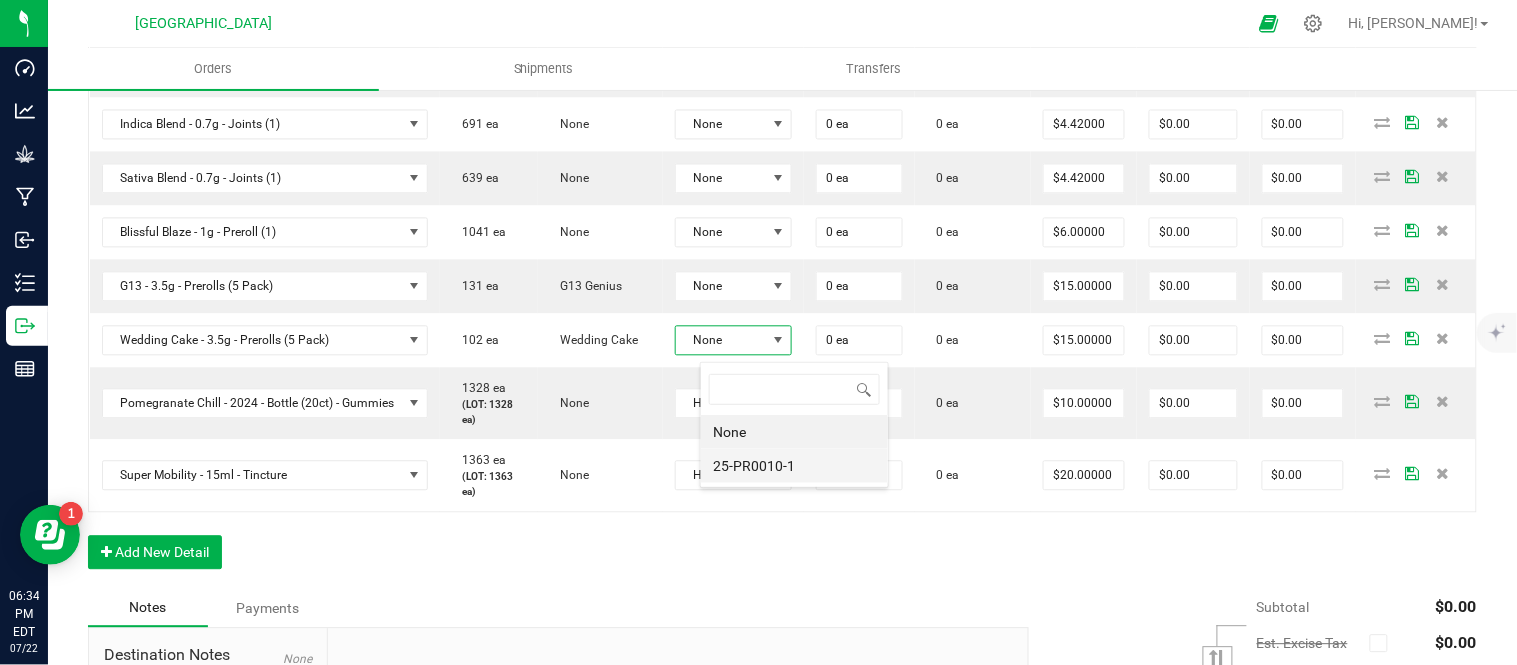 click on "25-PR0010-1" at bounding box center [794, 466] 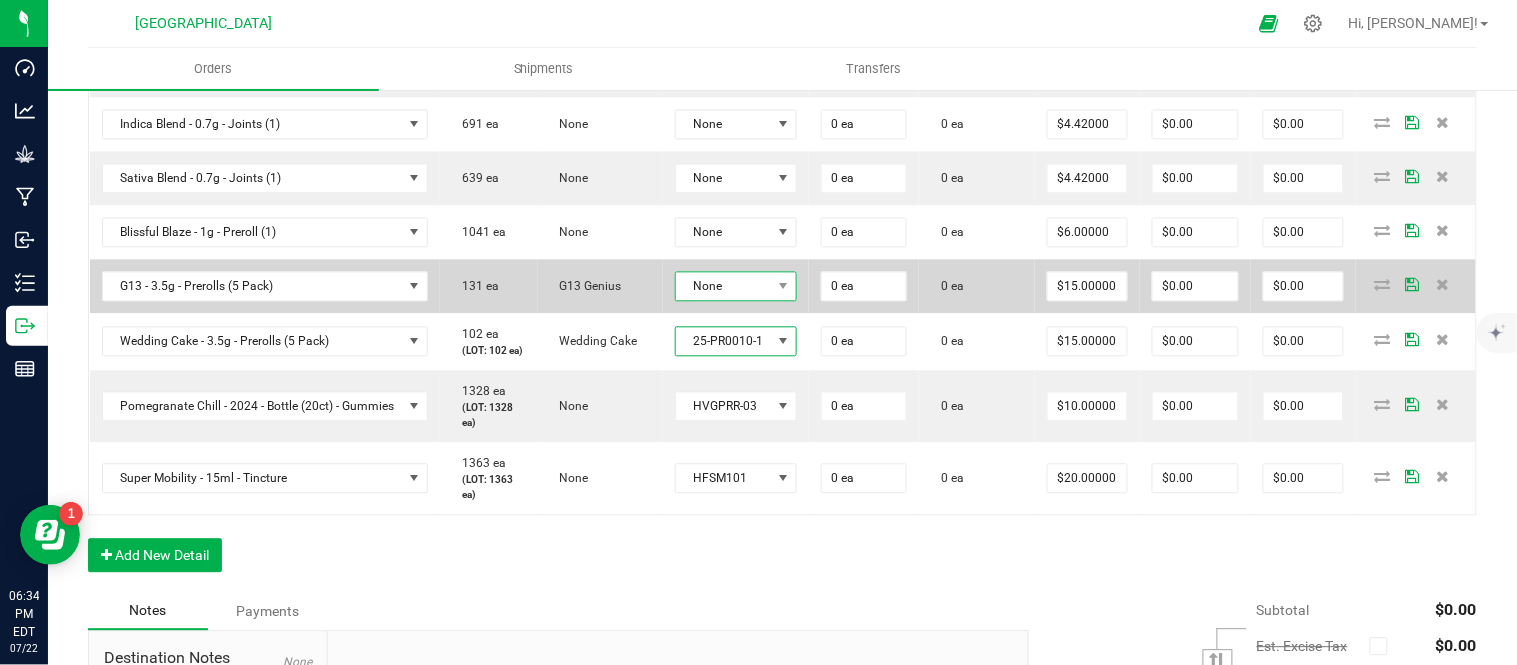 click on "None" at bounding box center [724, 286] 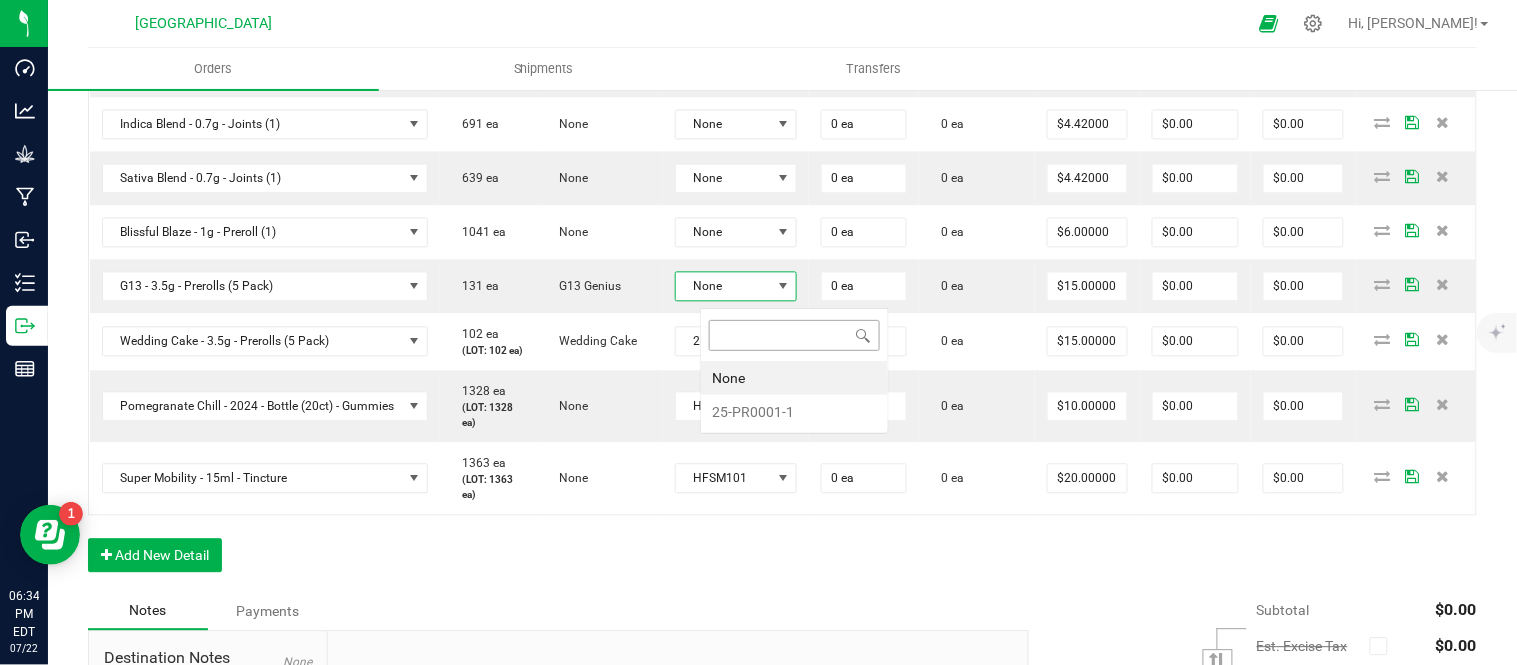 scroll, scrollTop: 99970, scrollLeft: 99872, axis: both 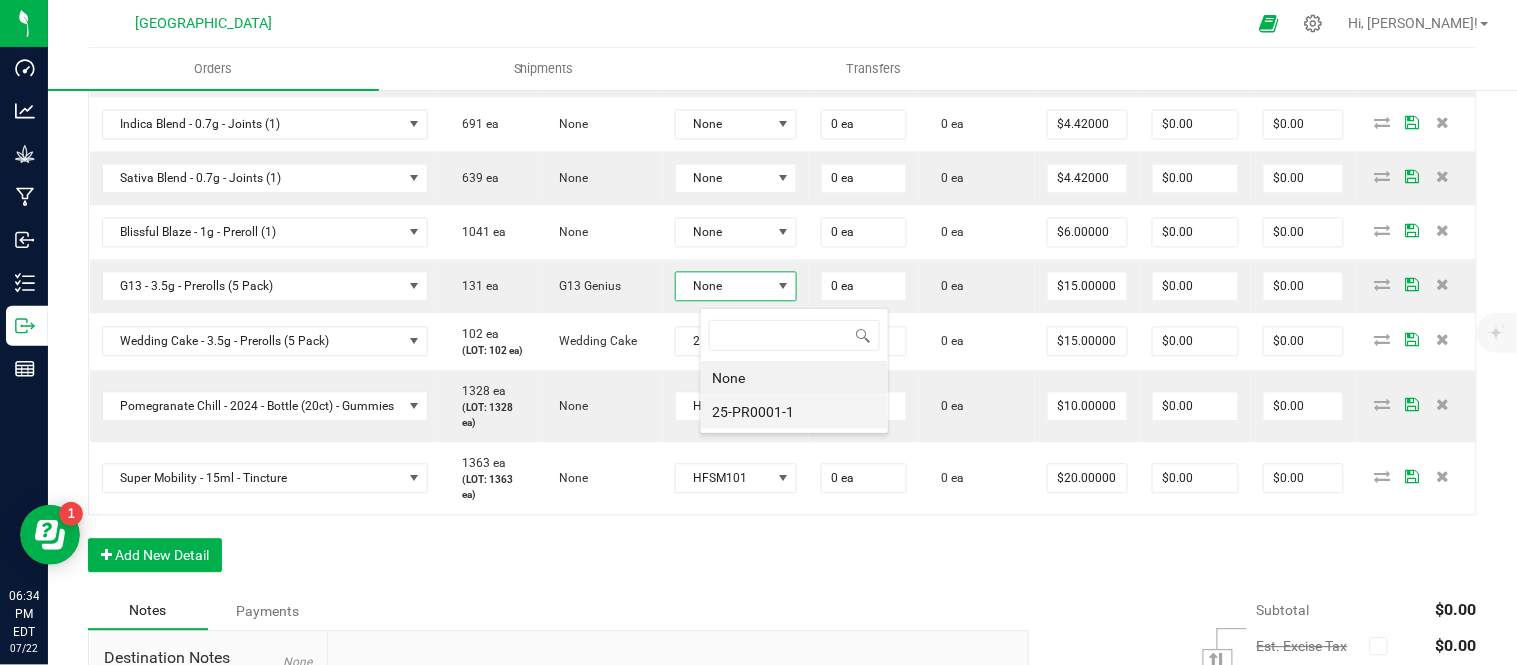 click on "25-PR0001-1" at bounding box center [794, 412] 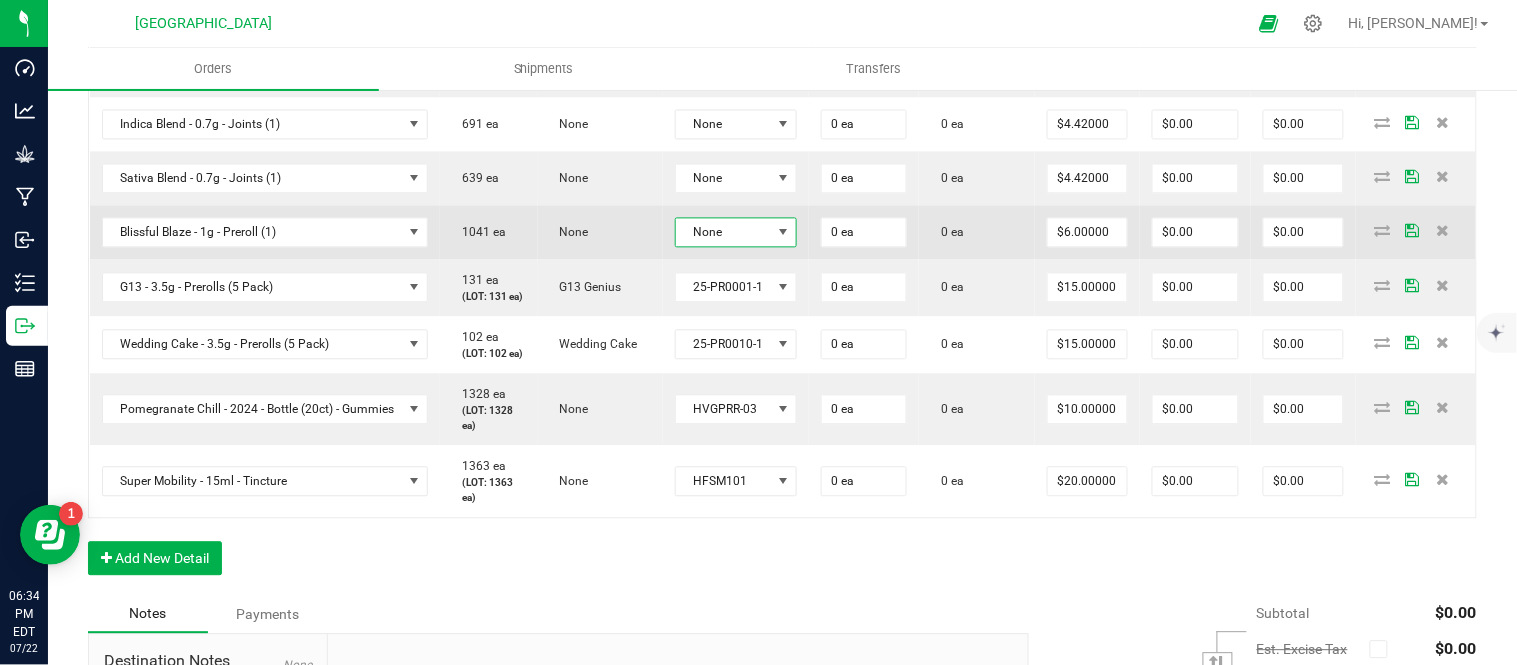 click on "None" at bounding box center [724, 232] 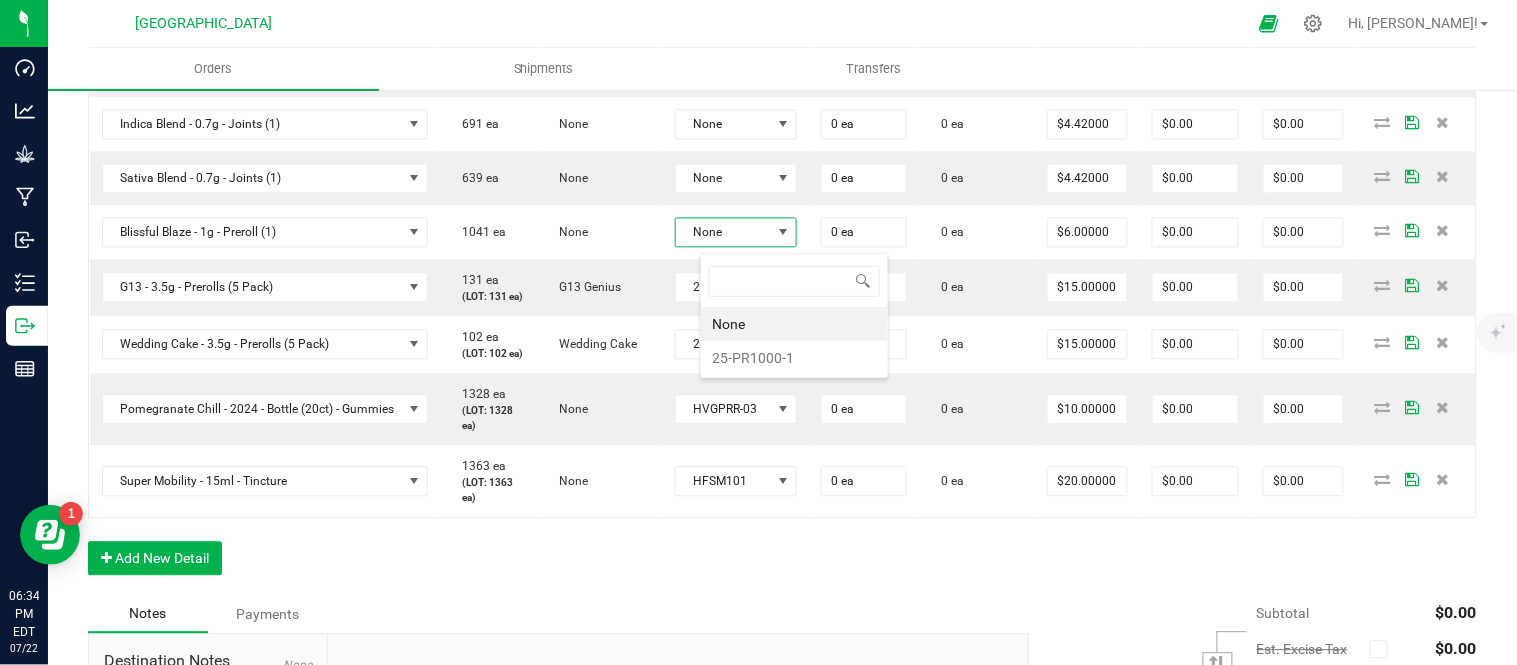 scroll, scrollTop: 99970, scrollLeft: 99872, axis: both 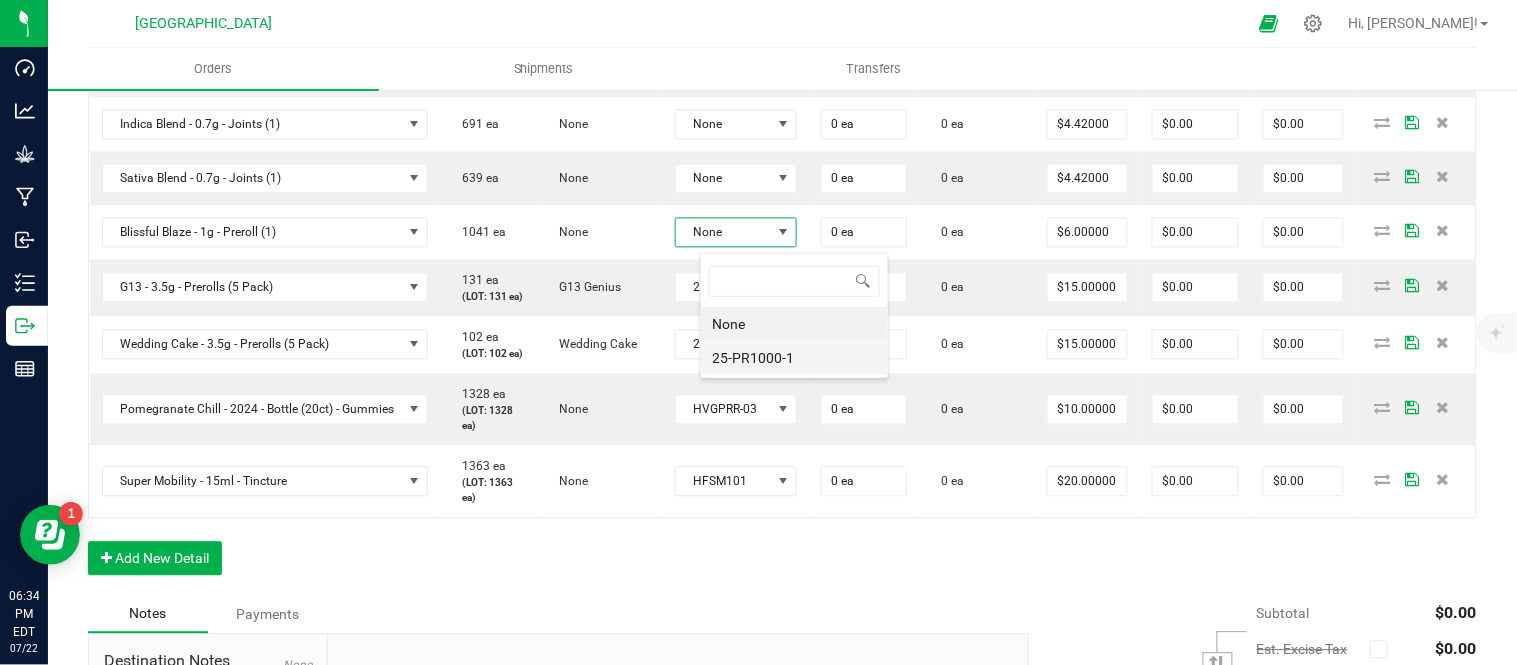 click on "25-PR1000-1" at bounding box center [794, 358] 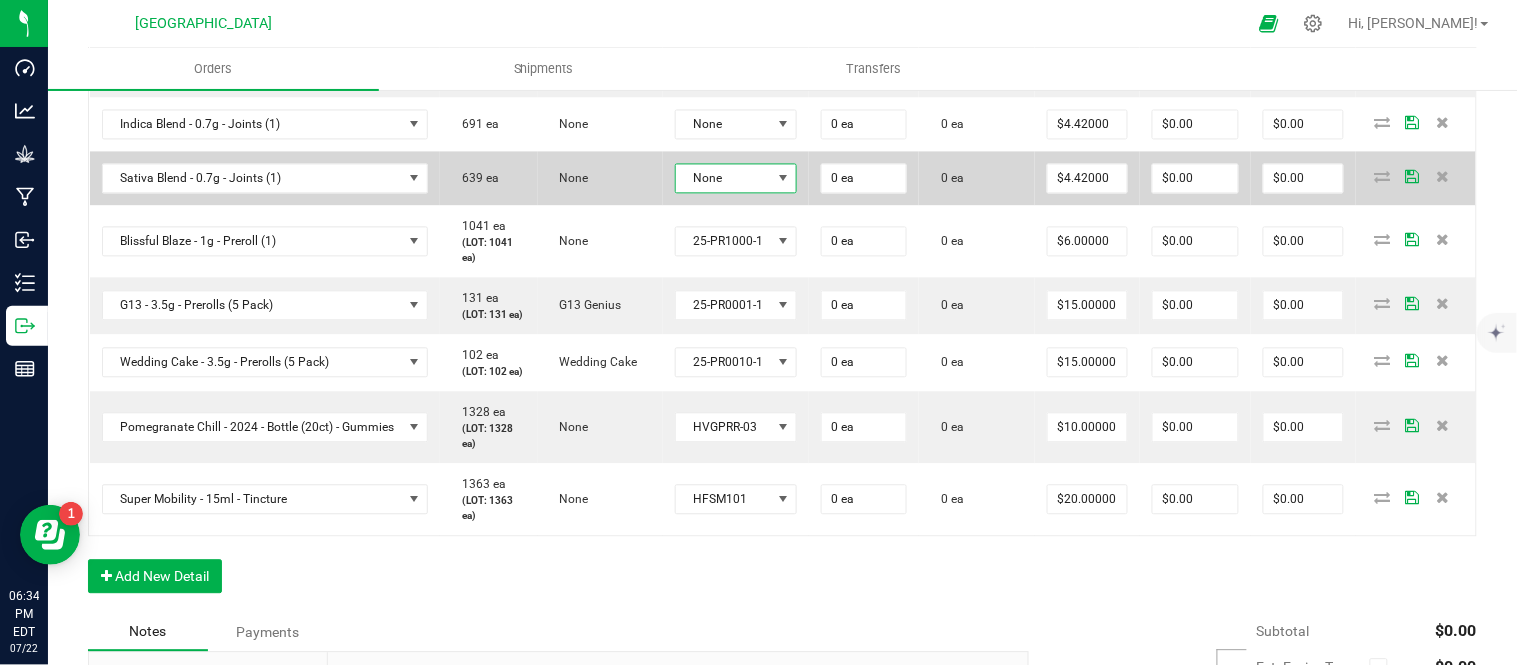 click on "None" at bounding box center [724, 178] 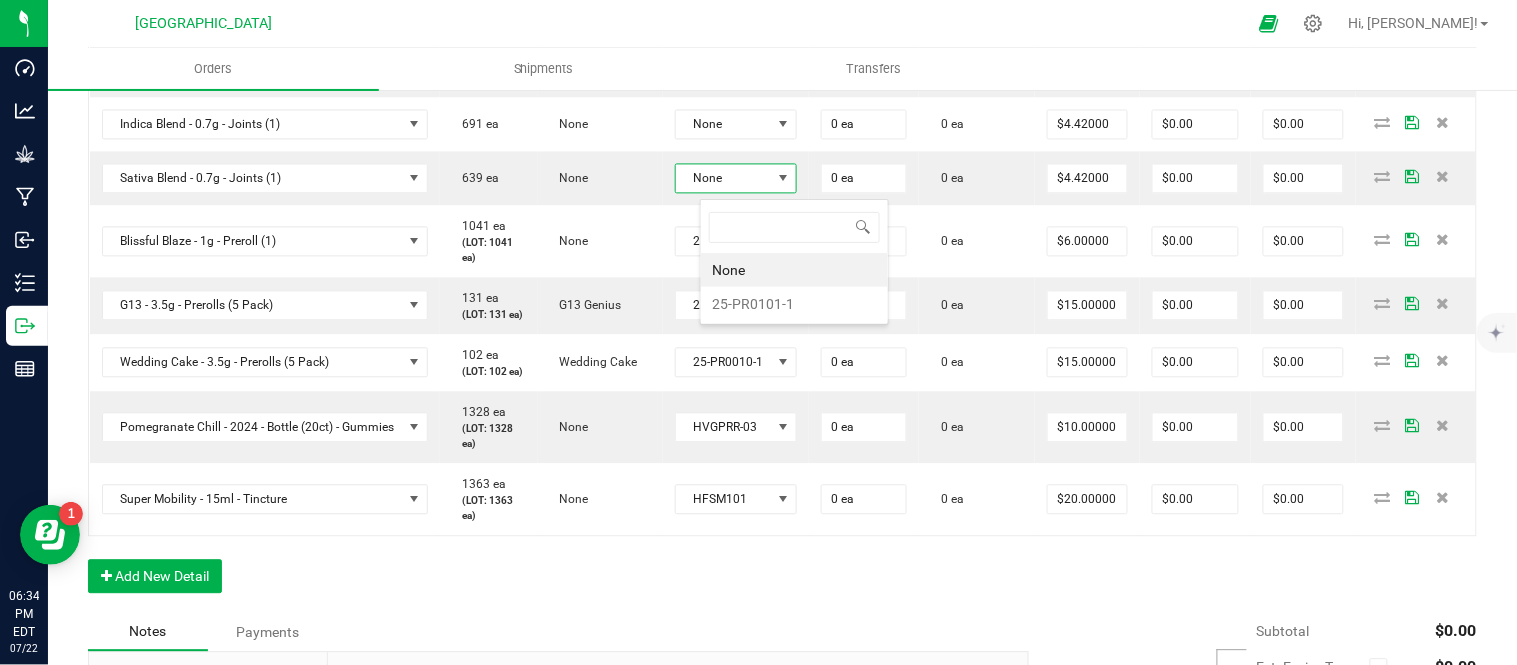 scroll, scrollTop: 99970, scrollLeft: 99872, axis: both 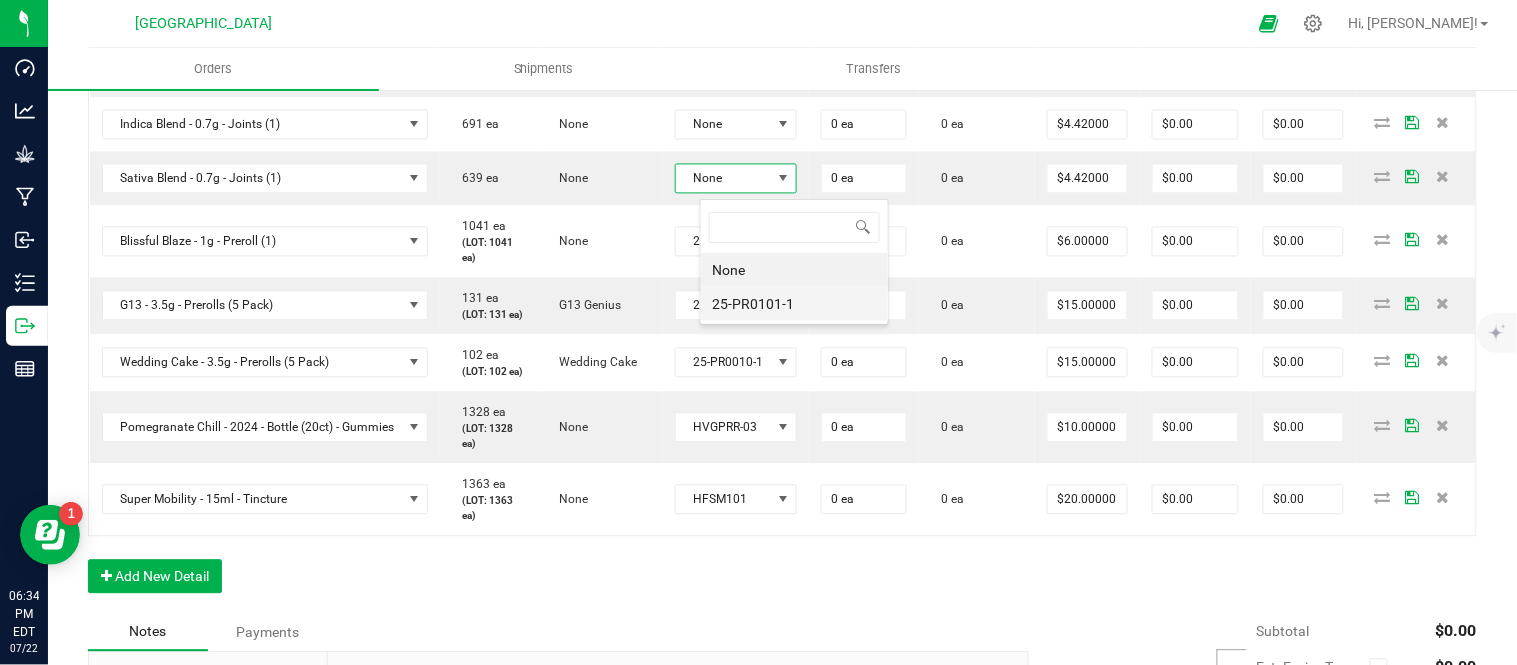 click on "25-PR0101-1" at bounding box center [794, 304] 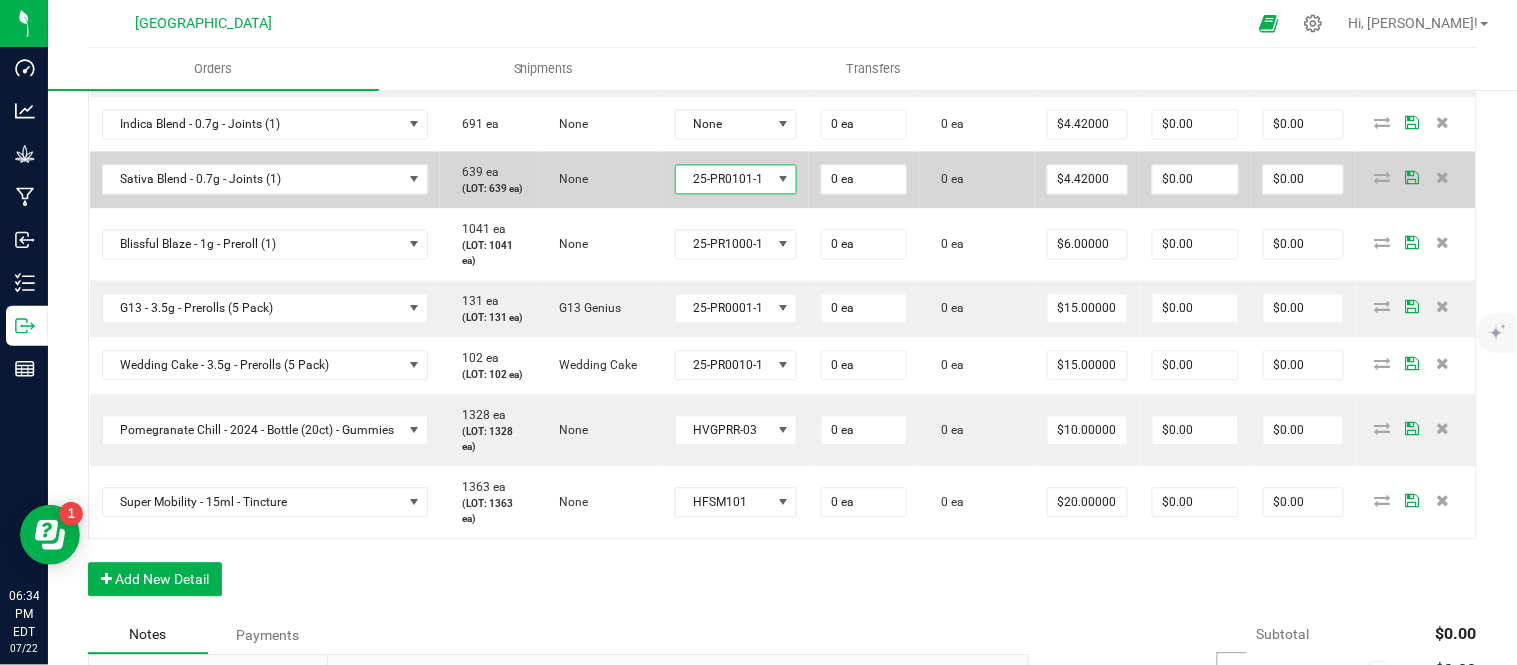 click on "None" at bounding box center (600, 179) 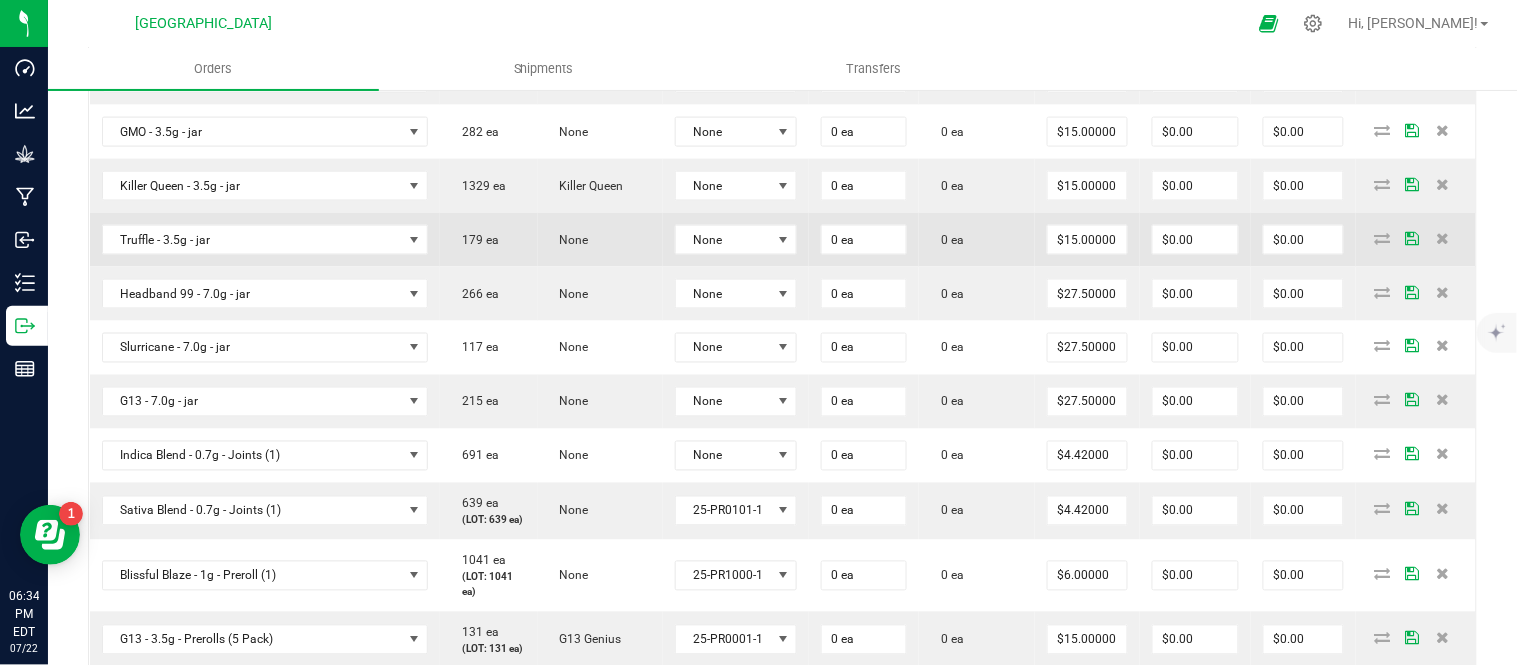 scroll, scrollTop: 701, scrollLeft: 0, axis: vertical 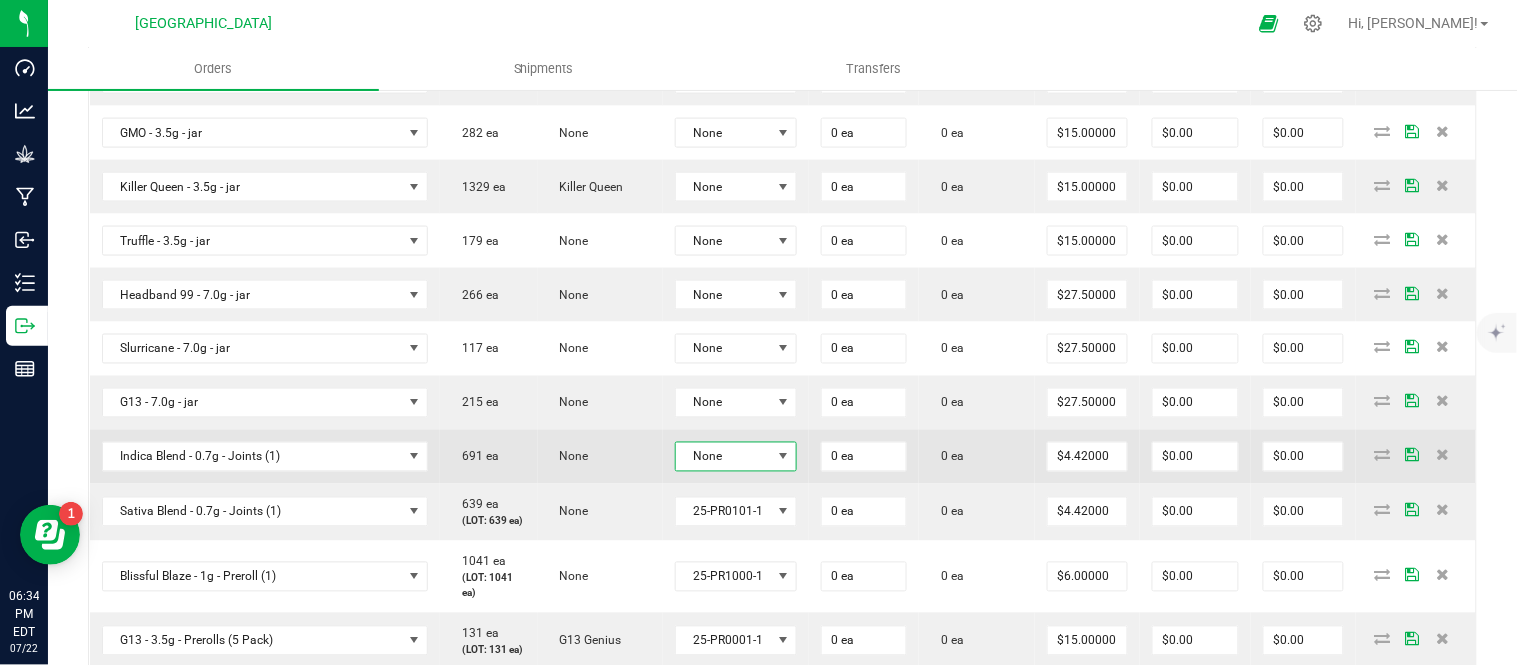 click on "None" at bounding box center [724, 457] 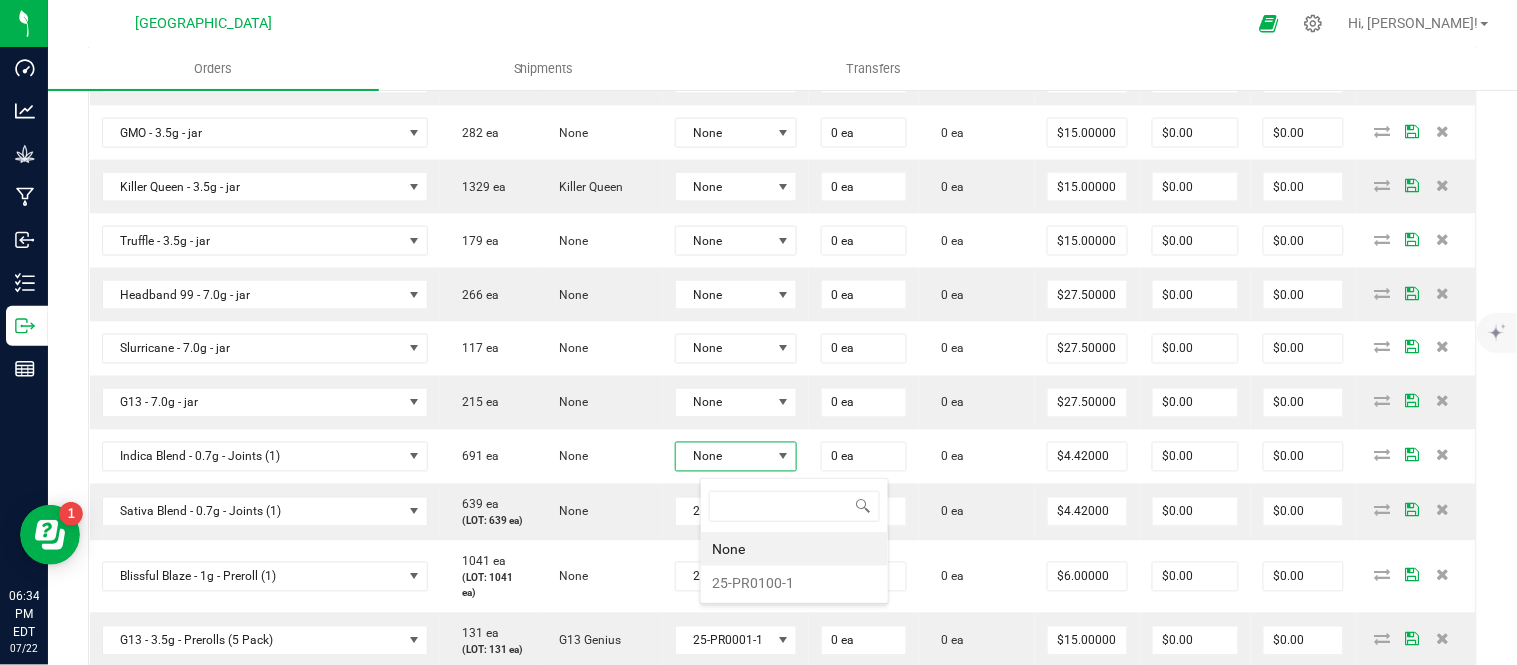 scroll, scrollTop: 99970, scrollLeft: 99872, axis: both 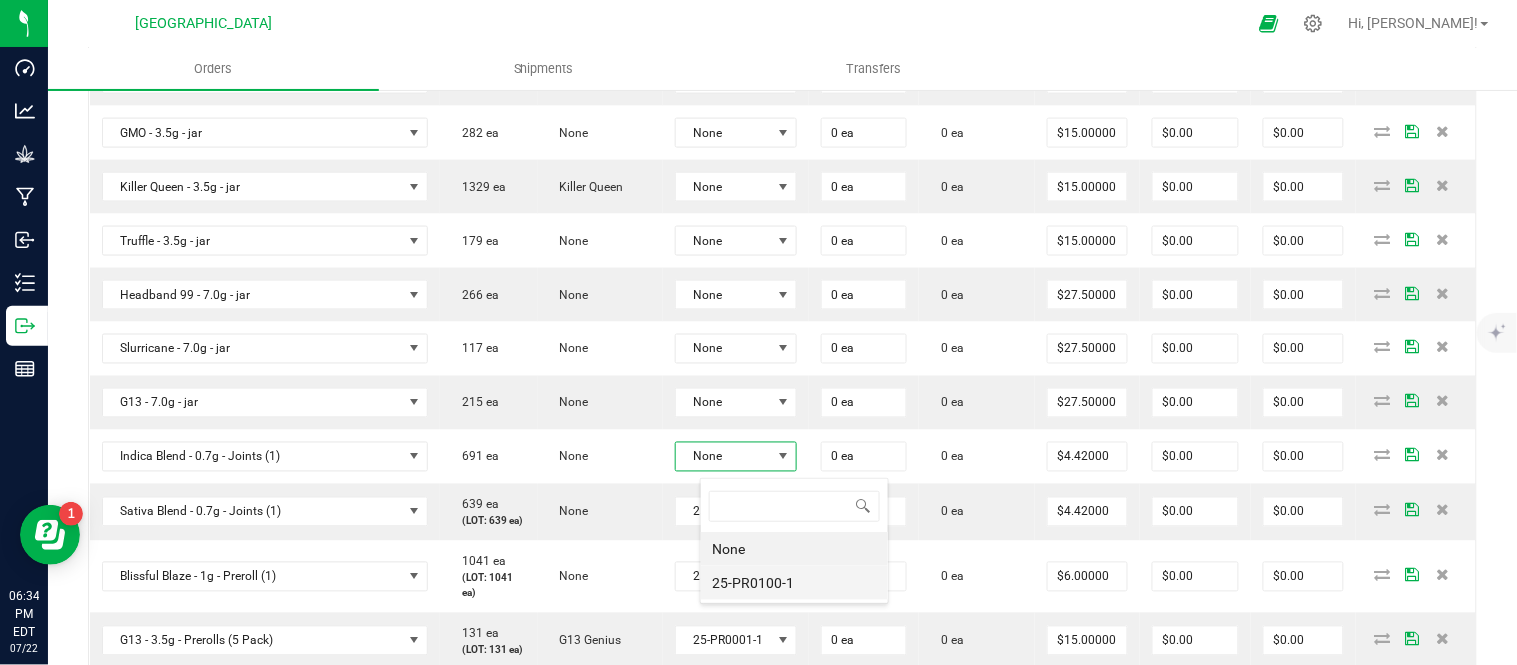 click on "25-PR0100-1" at bounding box center (794, 583) 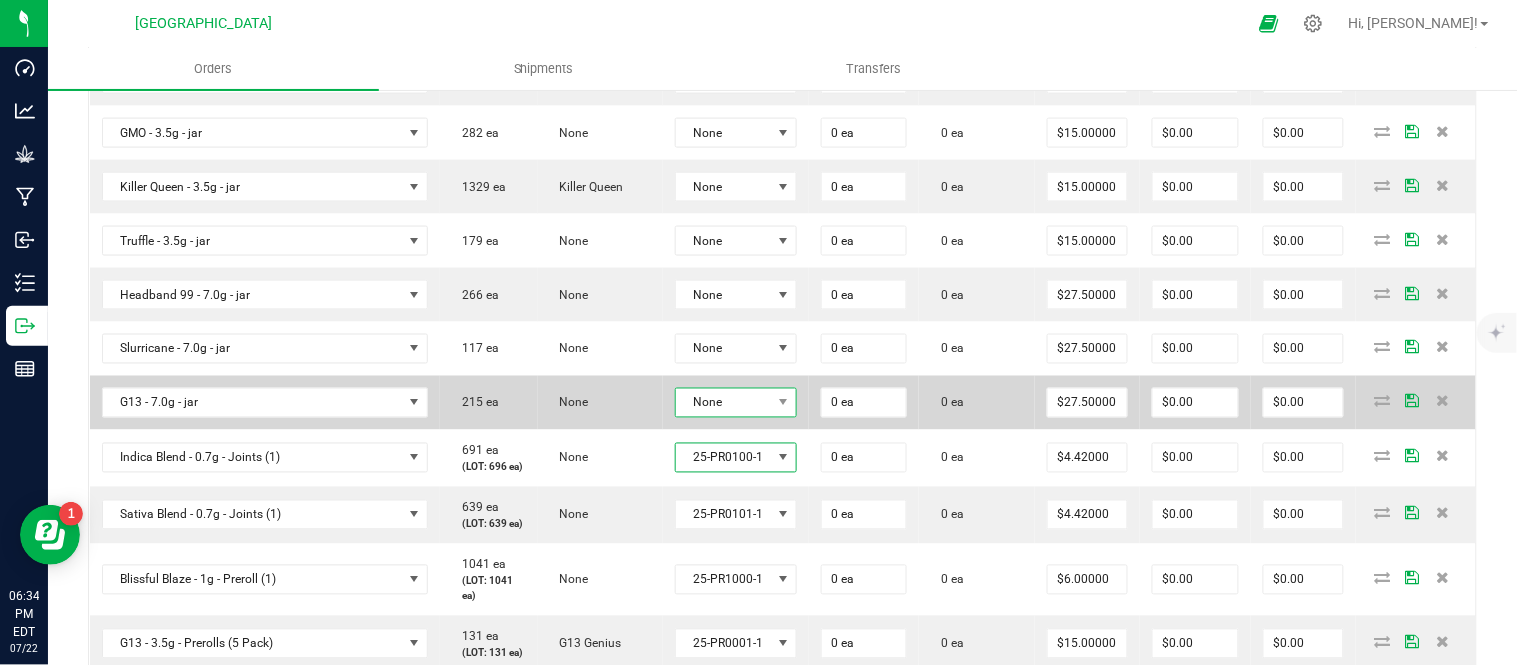 click on "None" at bounding box center (724, 403) 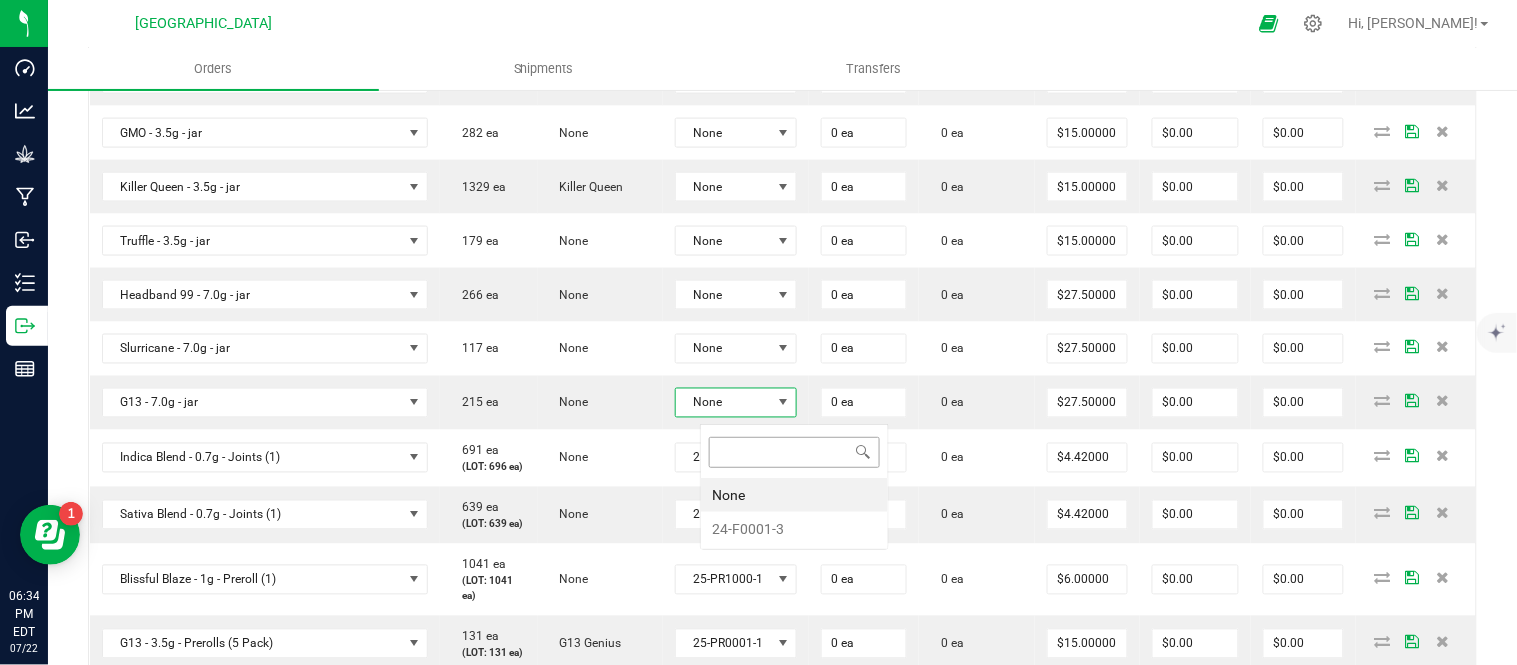 scroll, scrollTop: 99970, scrollLeft: 99872, axis: both 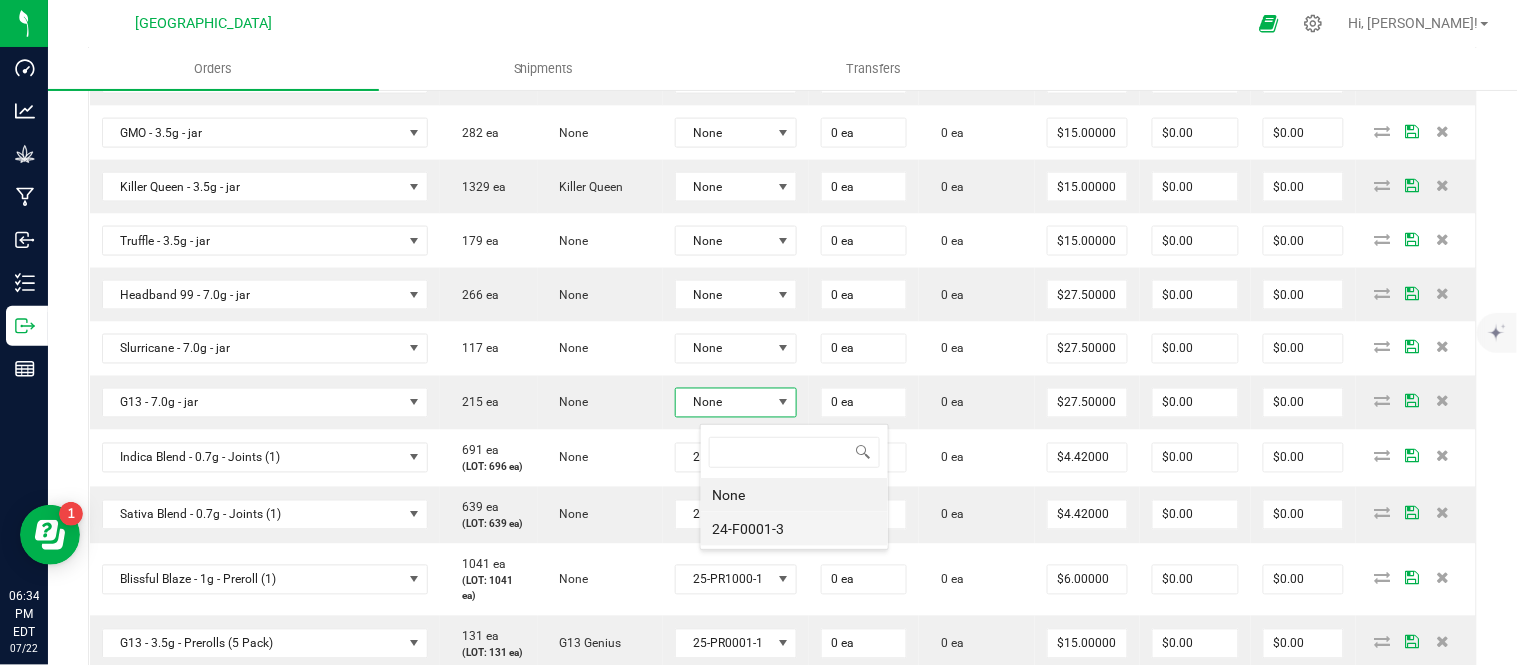 click on "24-F0001-3" at bounding box center (794, 529) 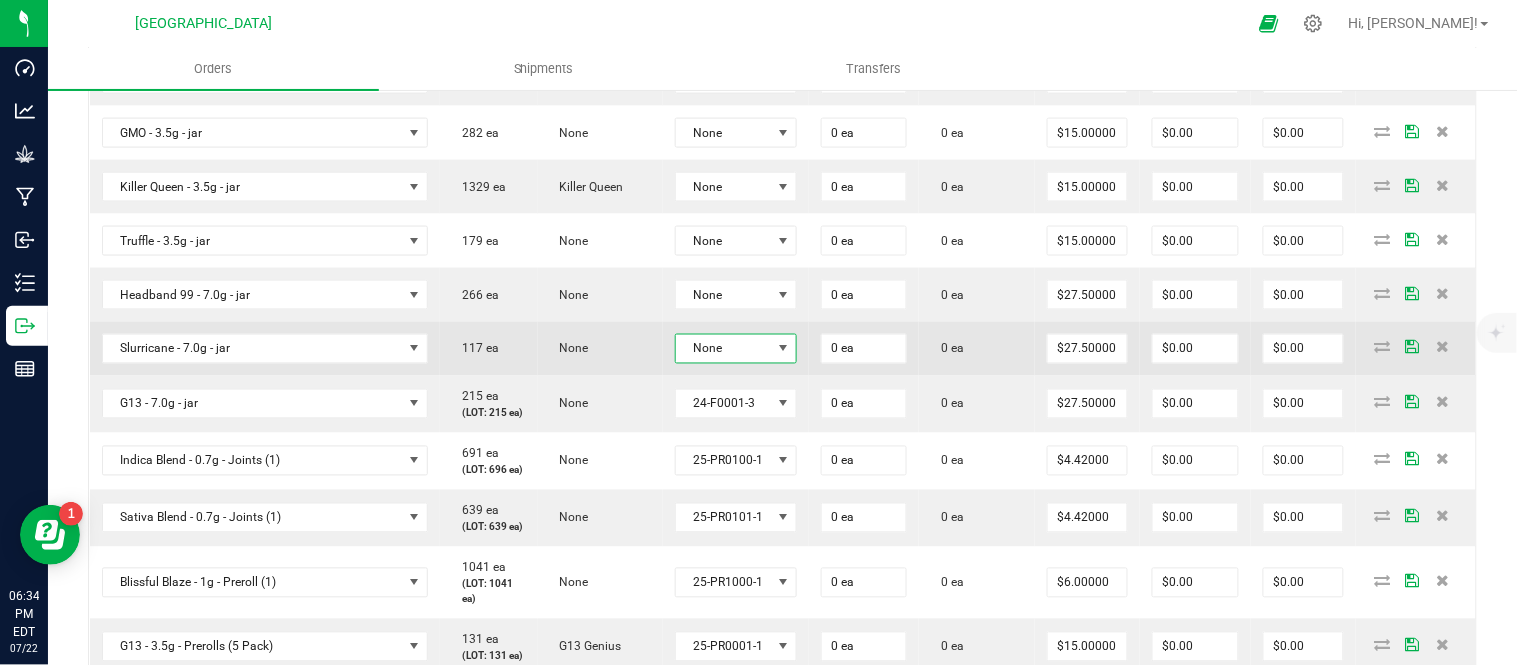 click on "None" at bounding box center (724, 349) 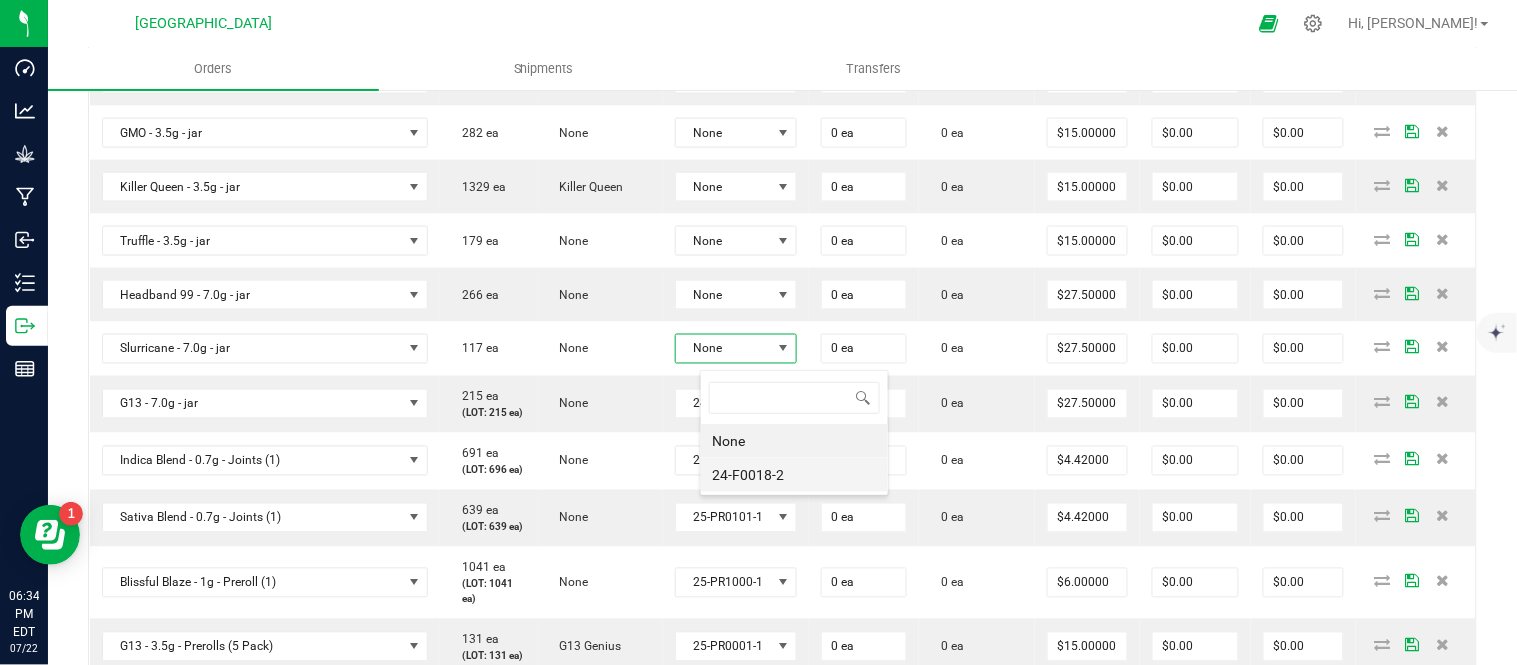 scroll, scrollTop: 99970, scrollLeft: 99872, axis: both 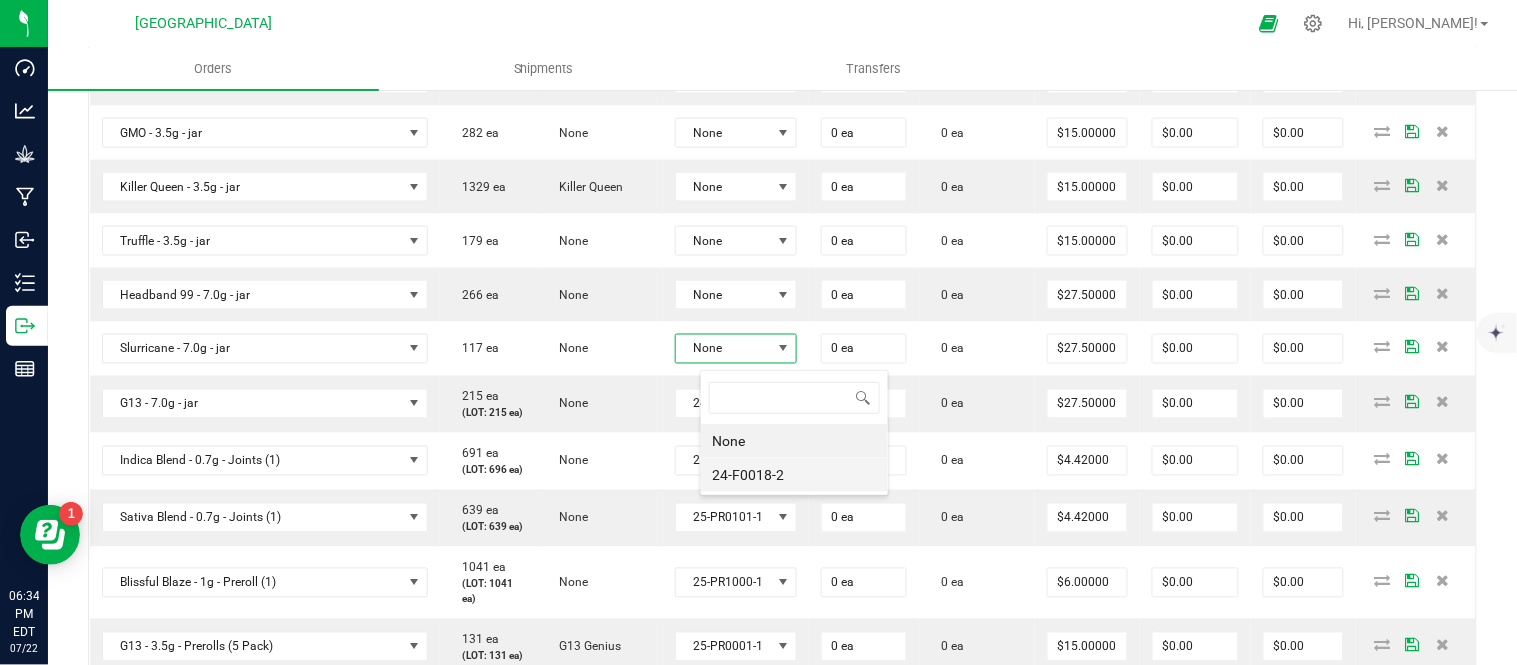 click on "24-F0018-2" at bounding box center (794, 475) 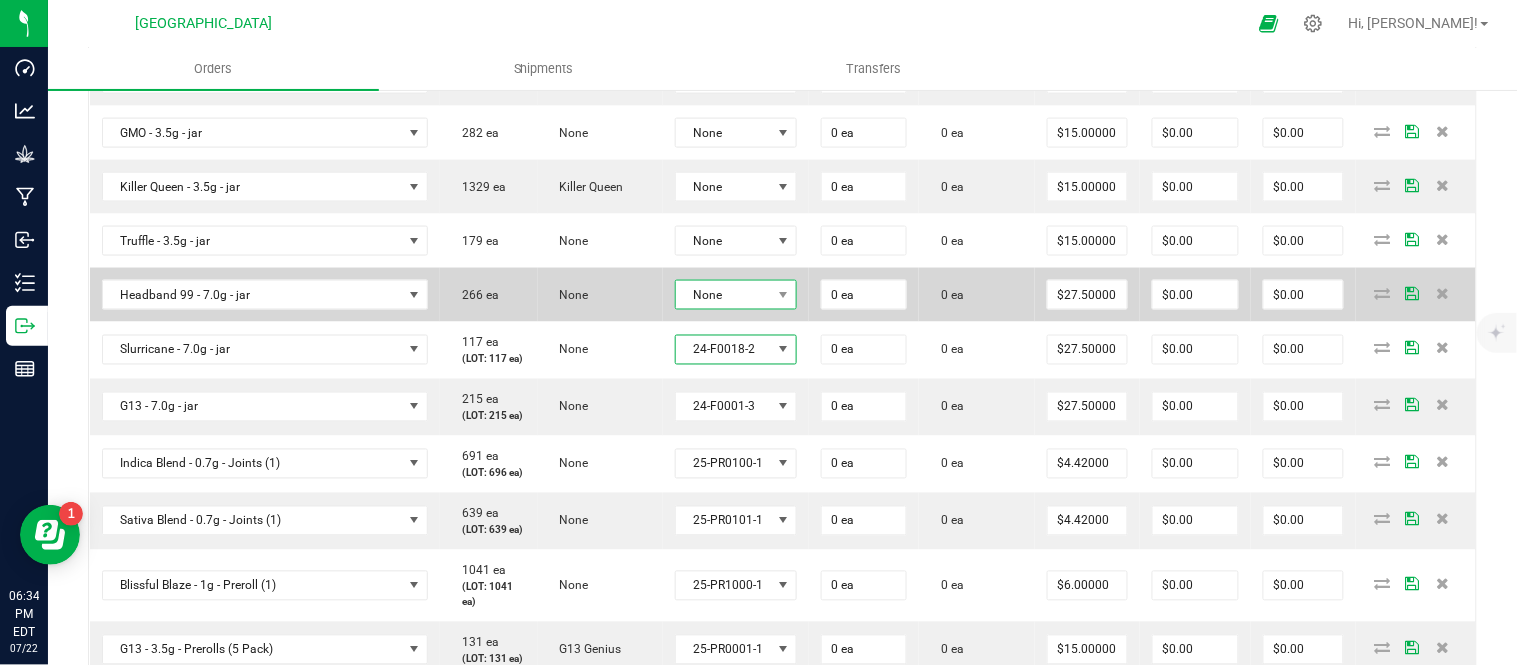 click on "None" at bounding box center [724, 295] 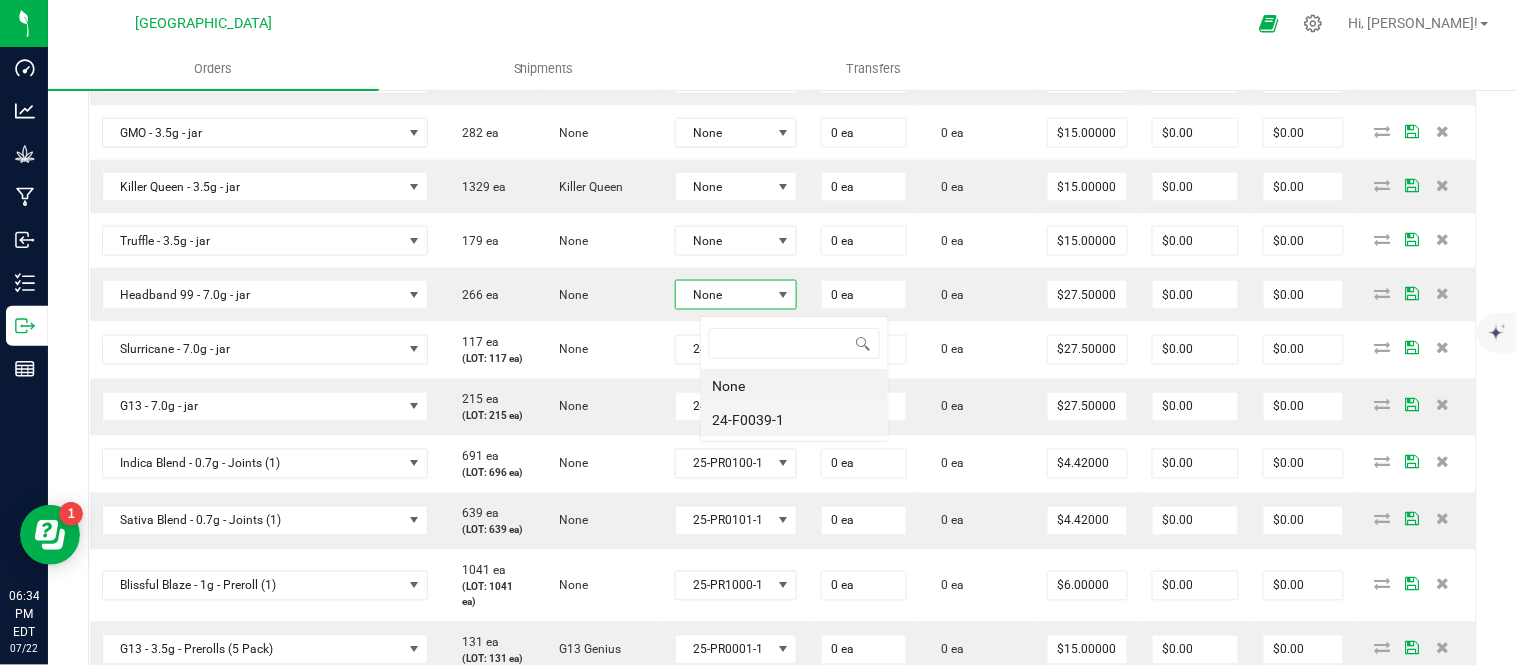 scroll, scrollTop: 99970, scrollLeft: 99872, axis: both 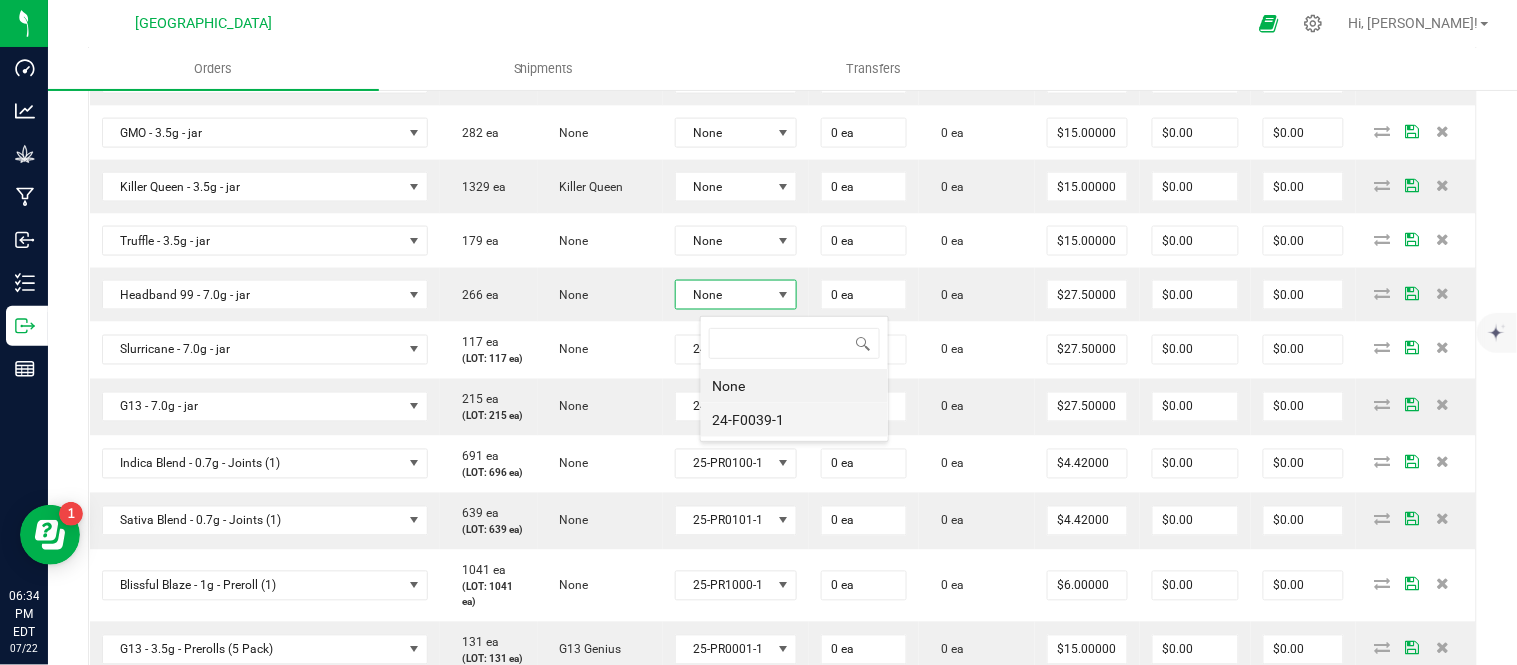 click on "24-F0039-1" at bounding box center [794, 420] 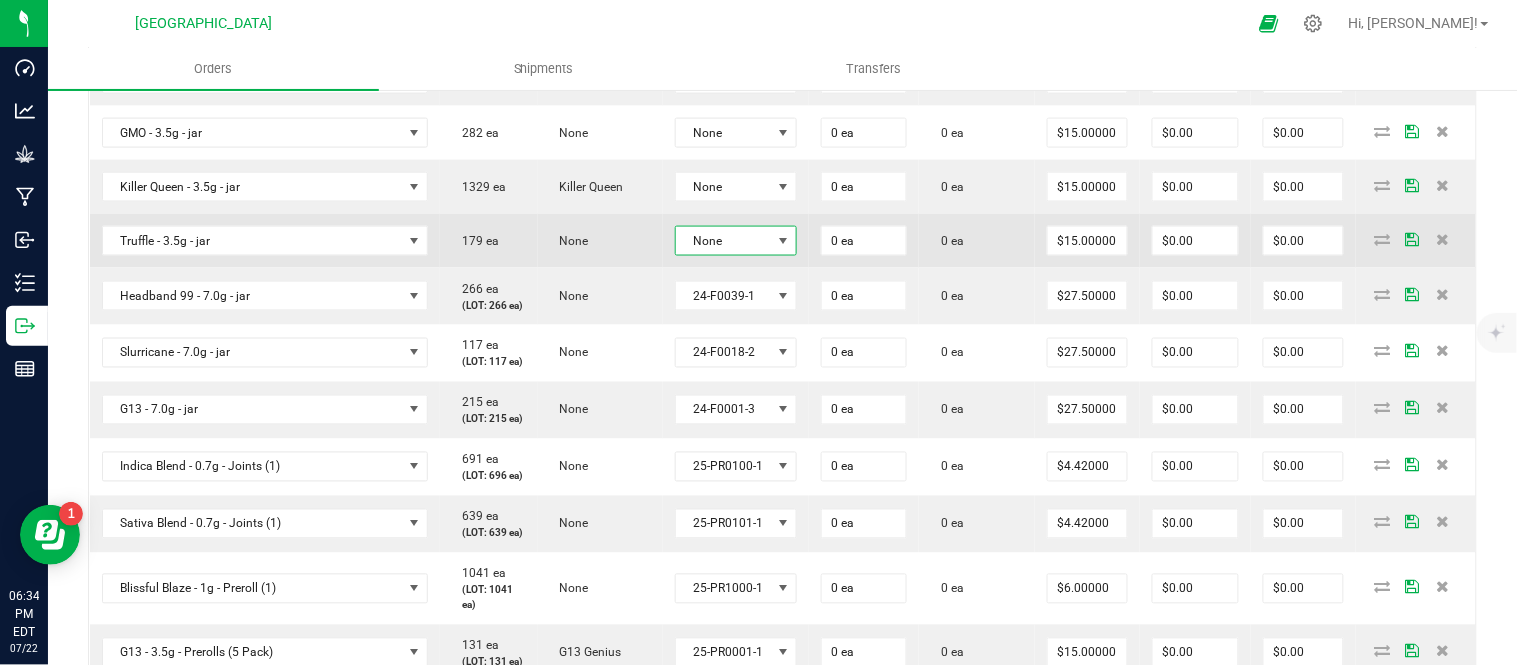 click on "None" at bounding box center (724, 241) 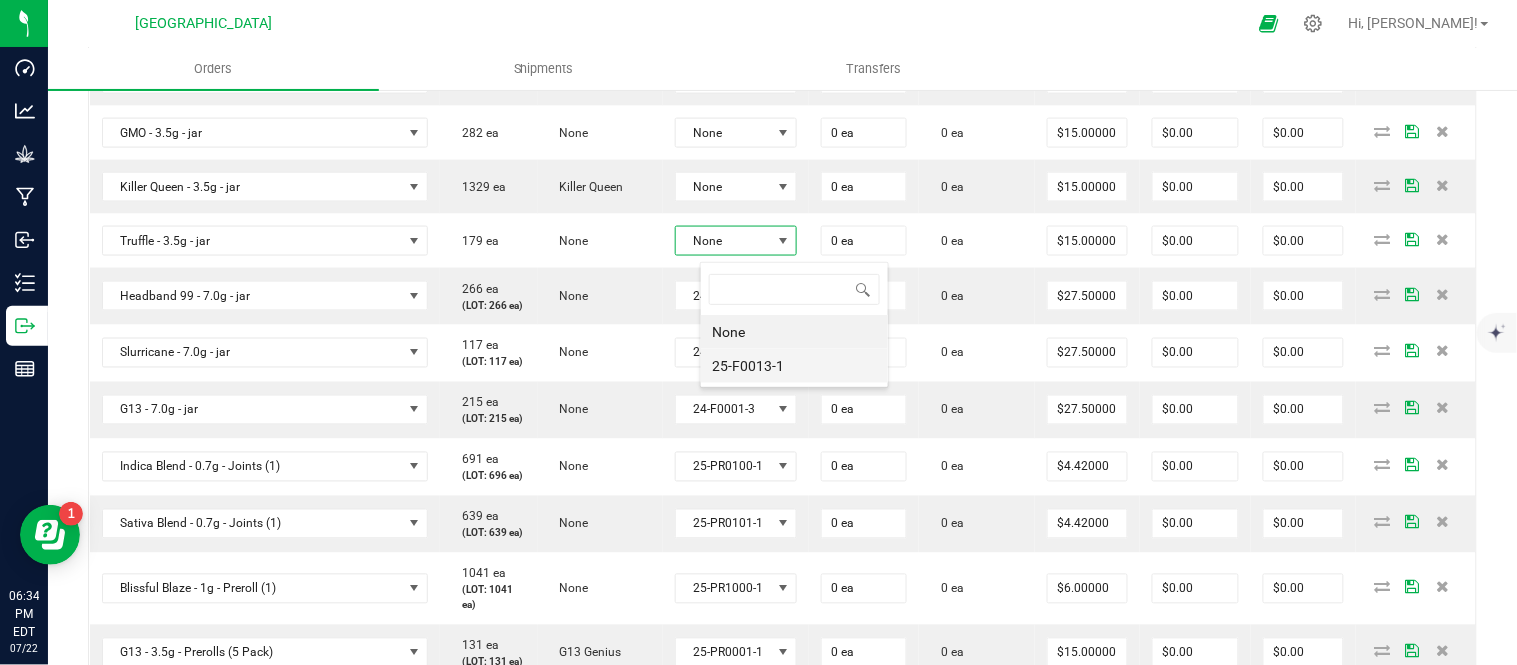 scroll 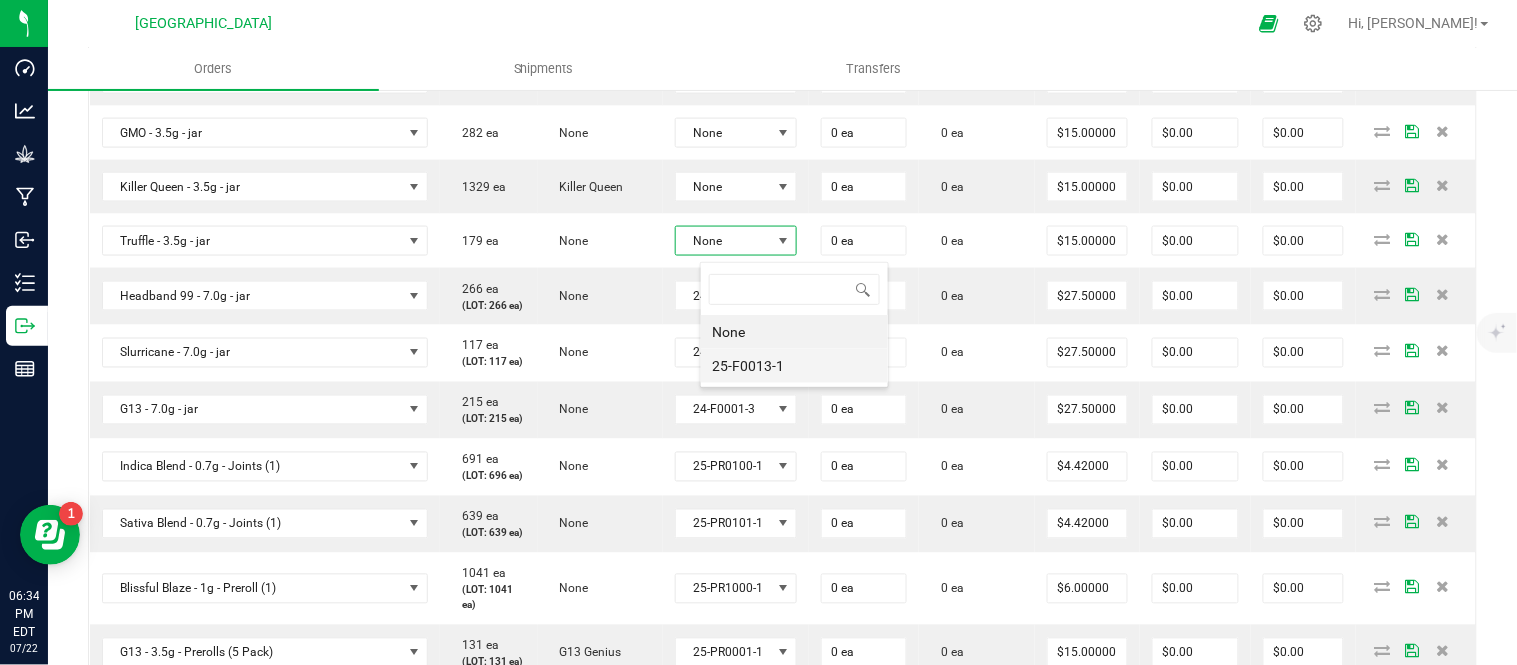 click on "25-F0013-1" at bounding box center (794, 366) 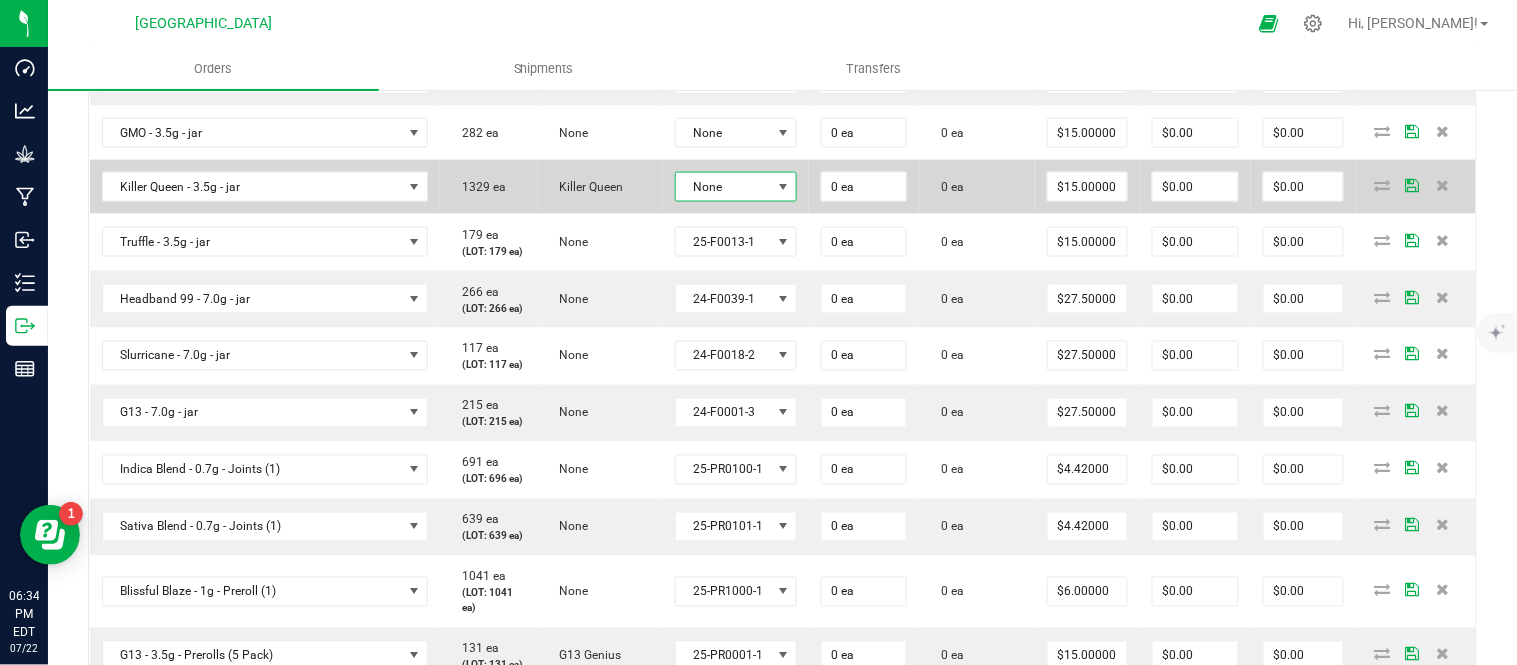 click on "None" at bounding box center [724, 187] 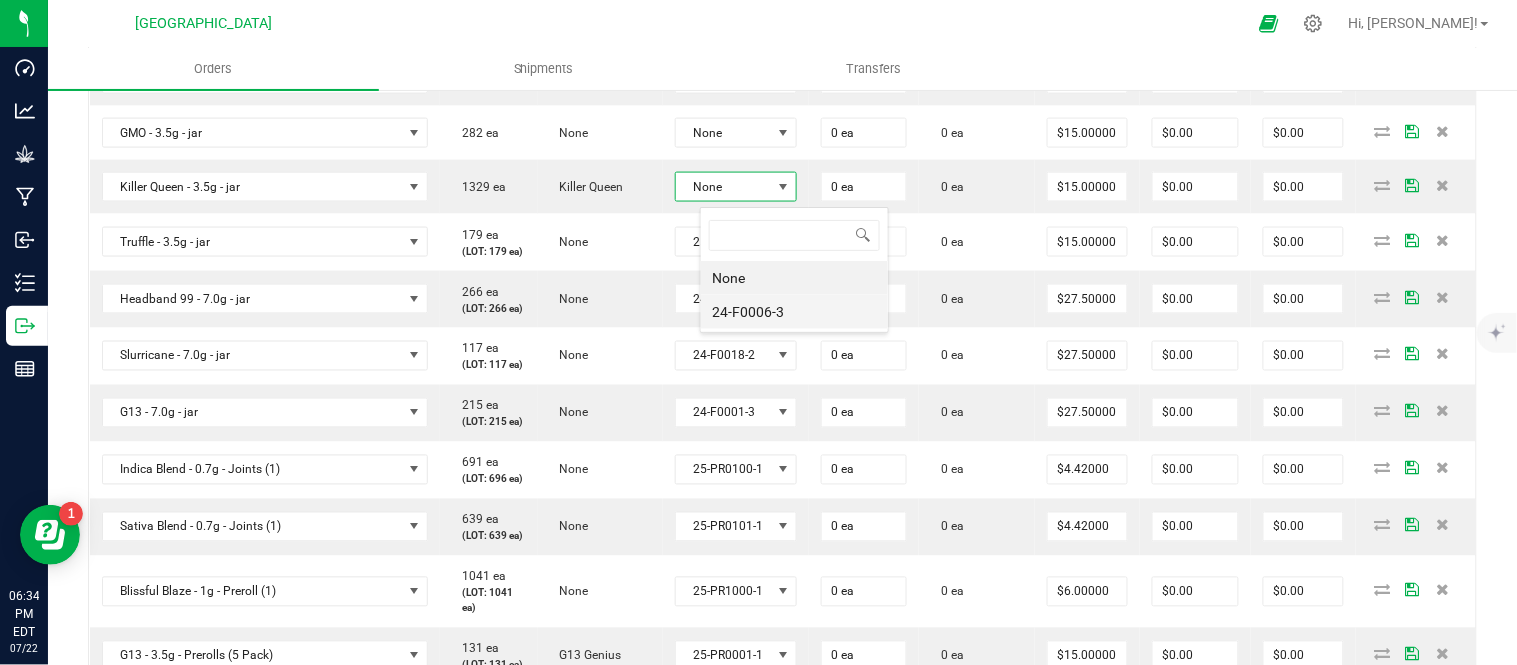click on "24-F0006-3" at bounding box center [794, 312] 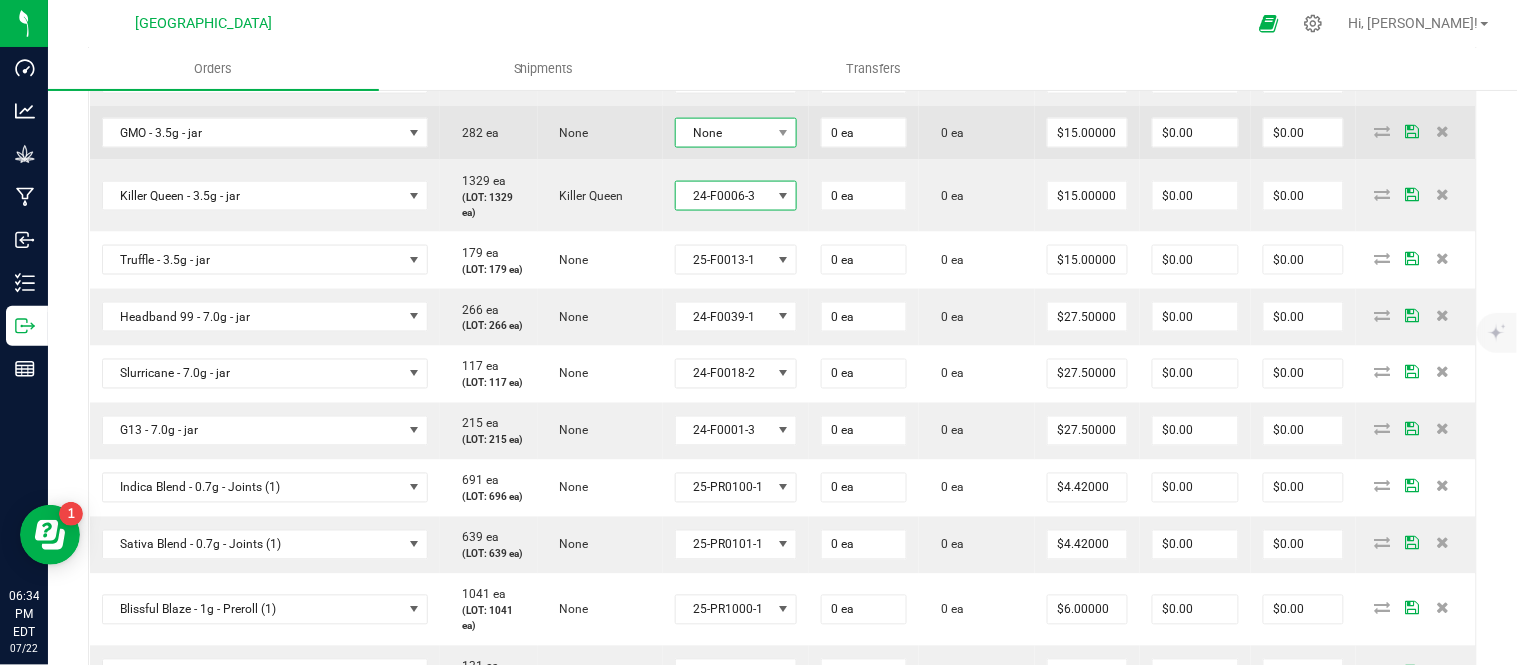 click on "None" at bounding box center (724, 133) 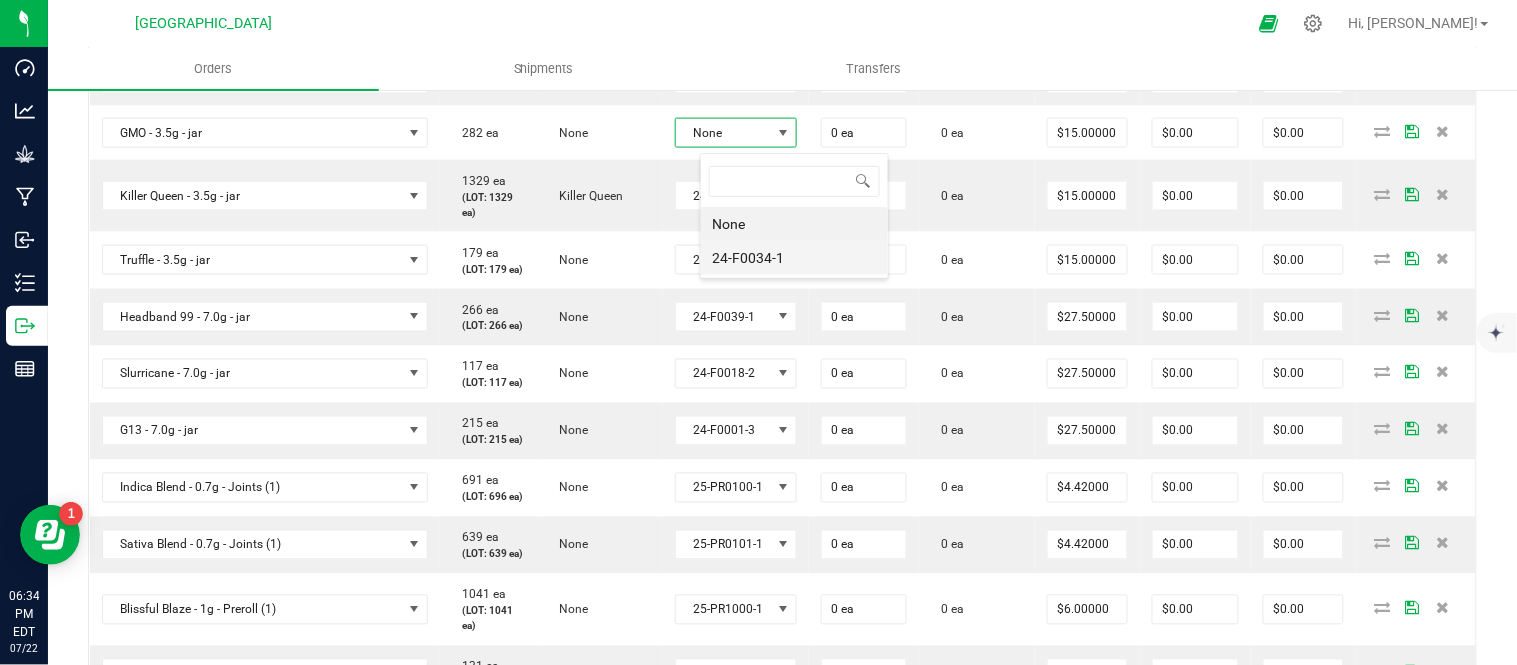 click on "24-F0034-1" at bounding box center (794, 258) 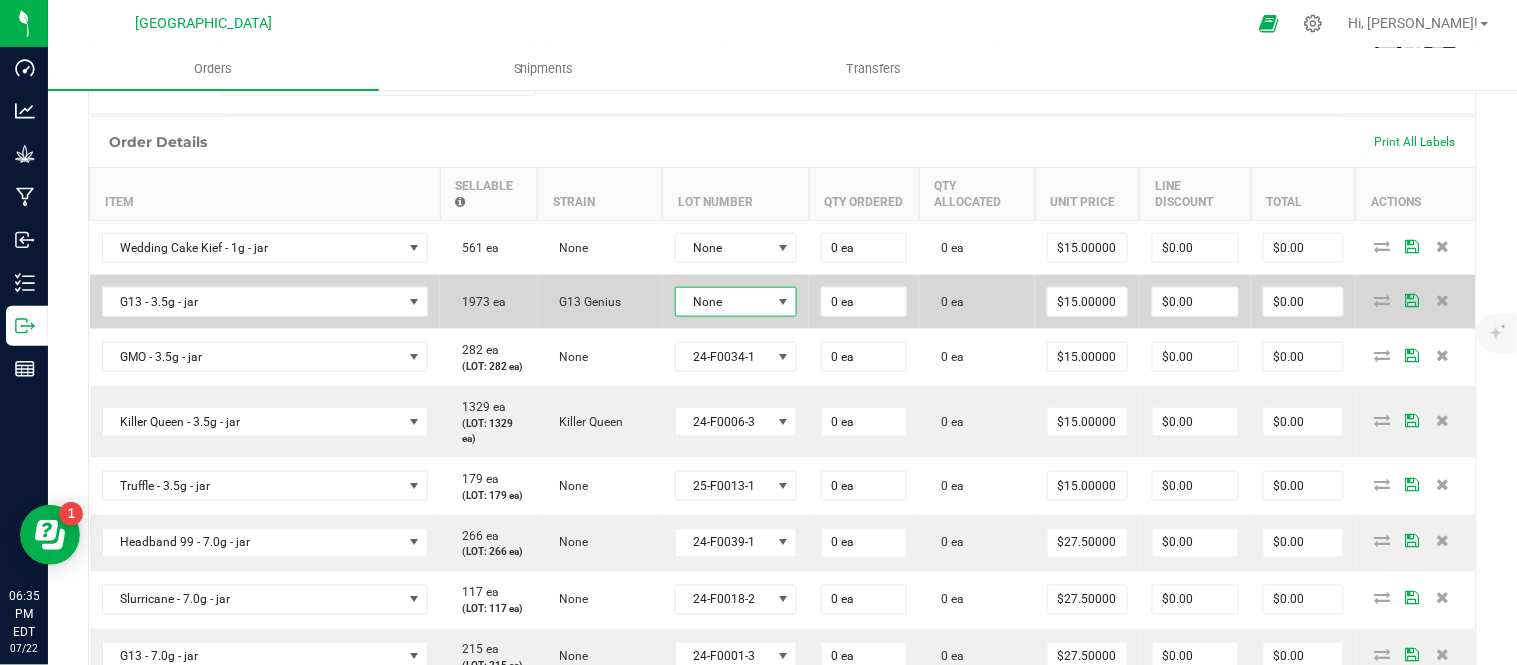 click on "None" at bounding box center (724, 302) 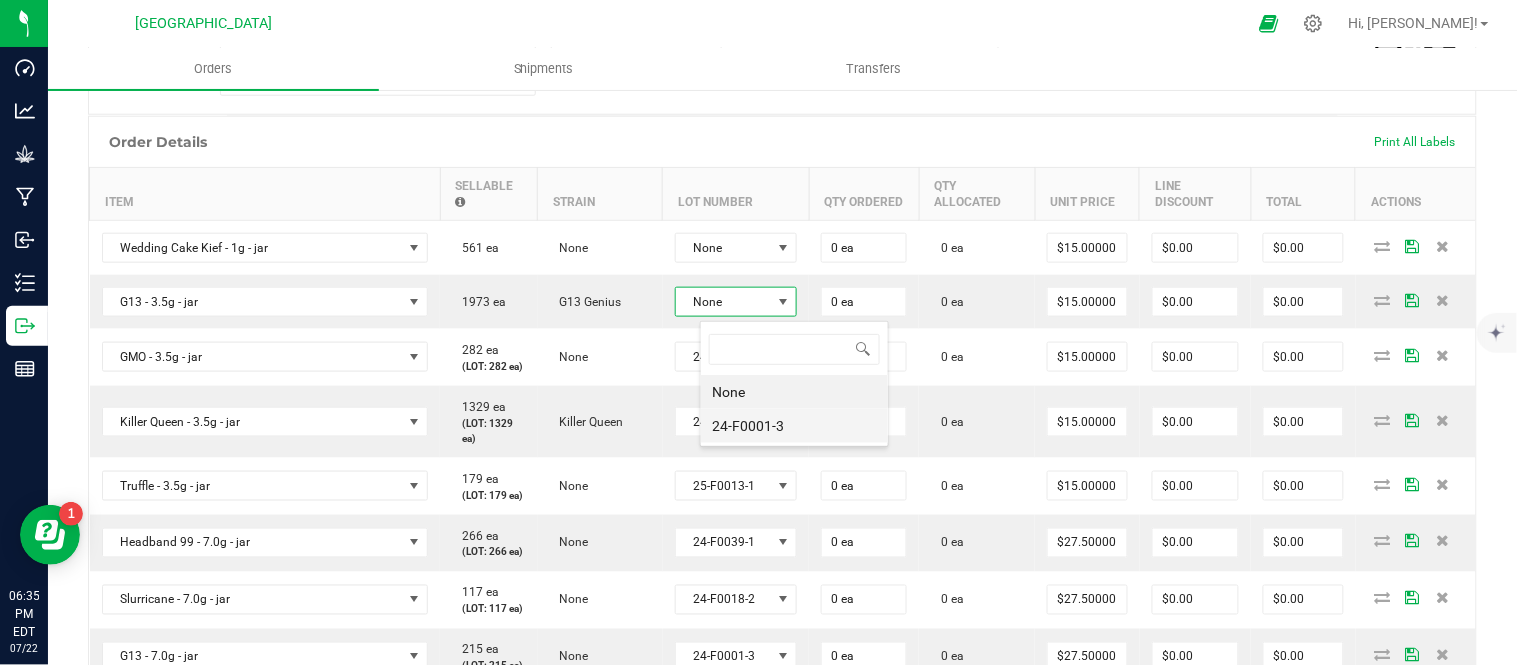 click on "24-F0001-3" at bounding box center [794, 426] 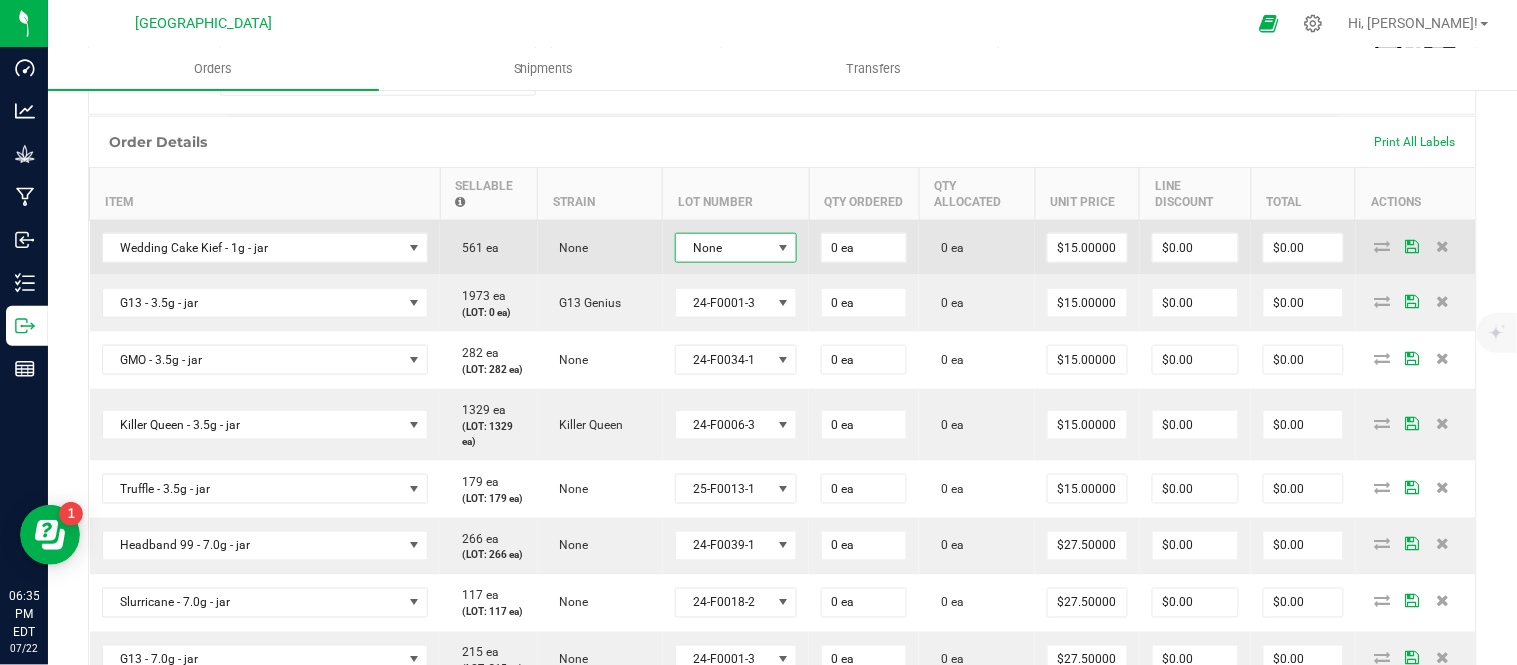 click on "None" at bounding box center (724, 248) 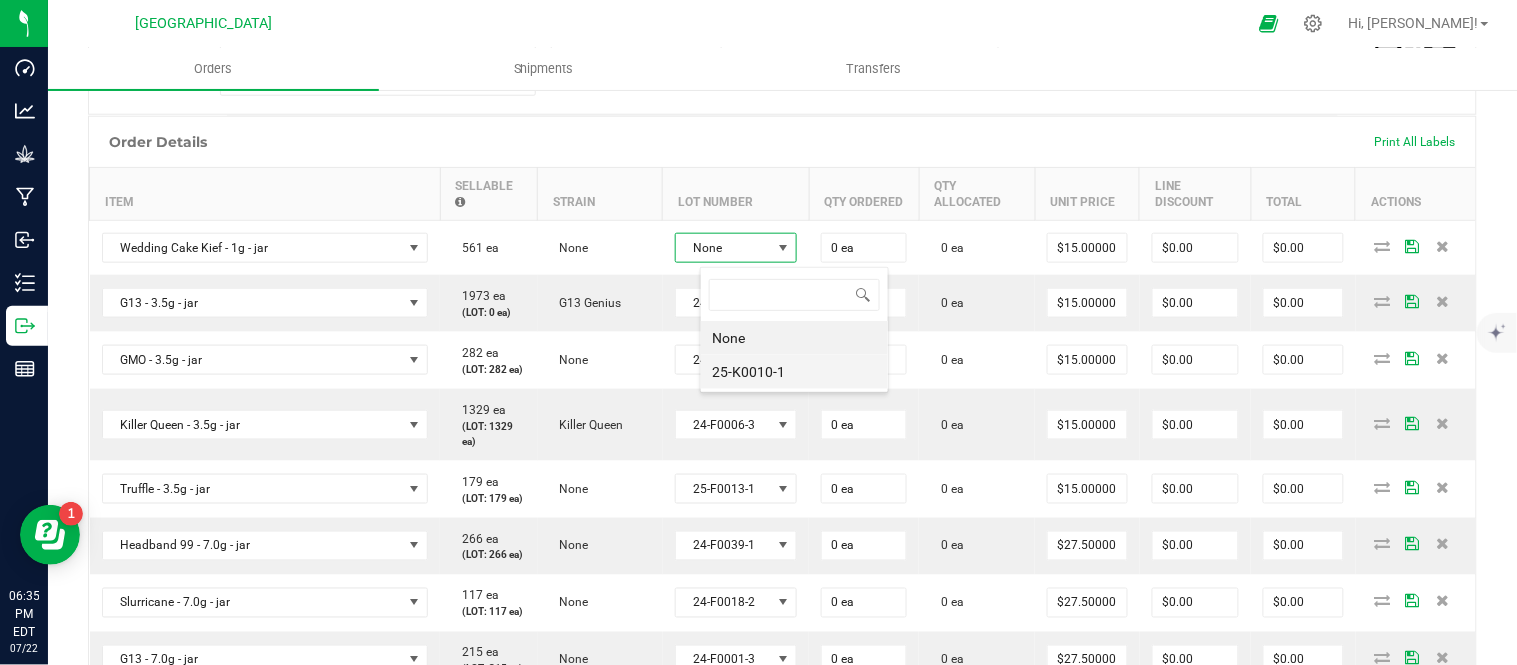 click on "25-K0010-1" at bounding box center [794, 372] 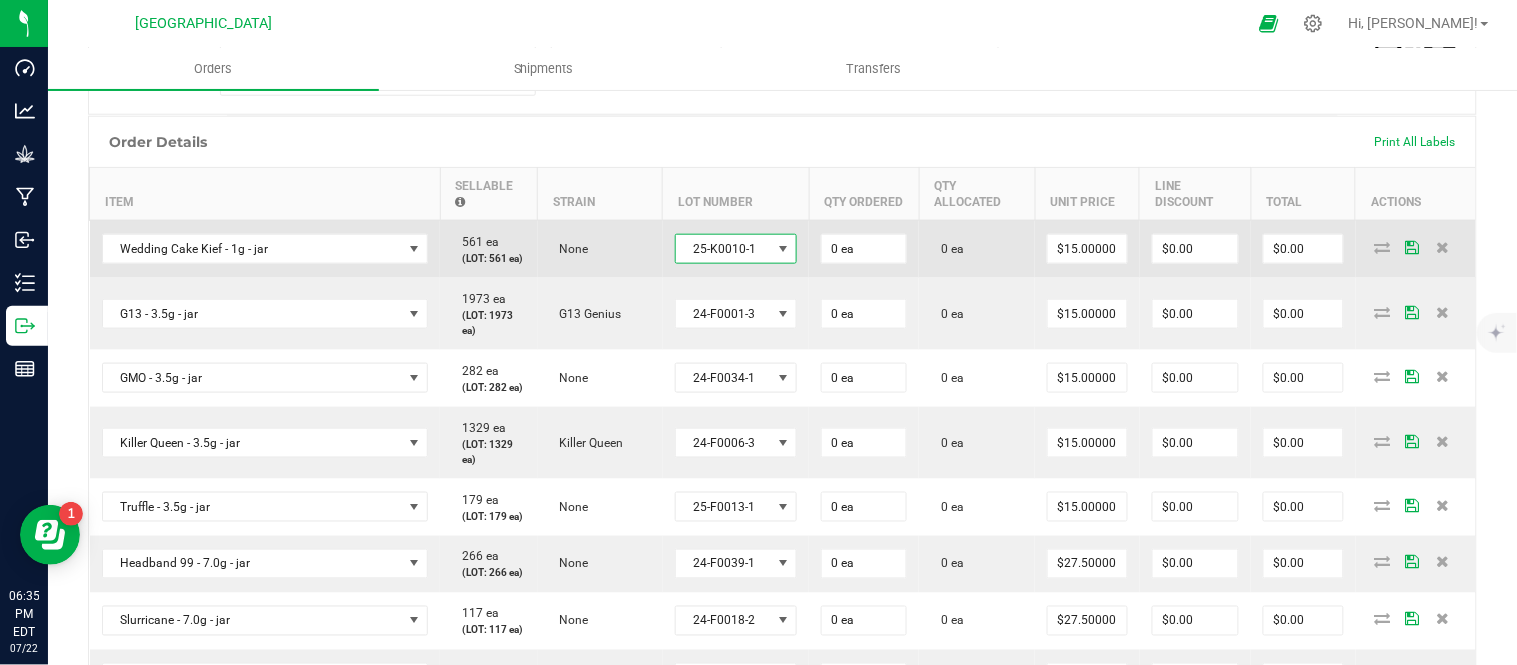 click on "None" at bounding box center (600, 249) 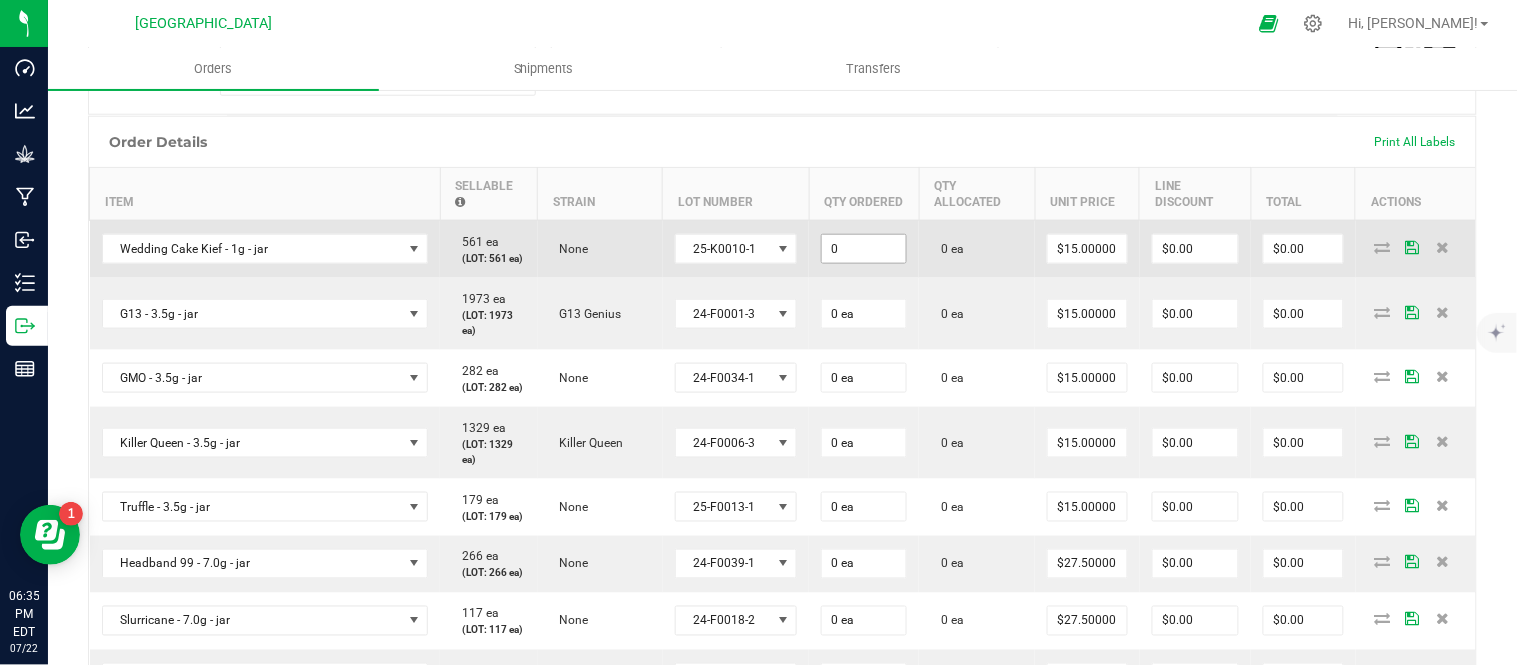 click on "0" at bounding box center [864, 249] 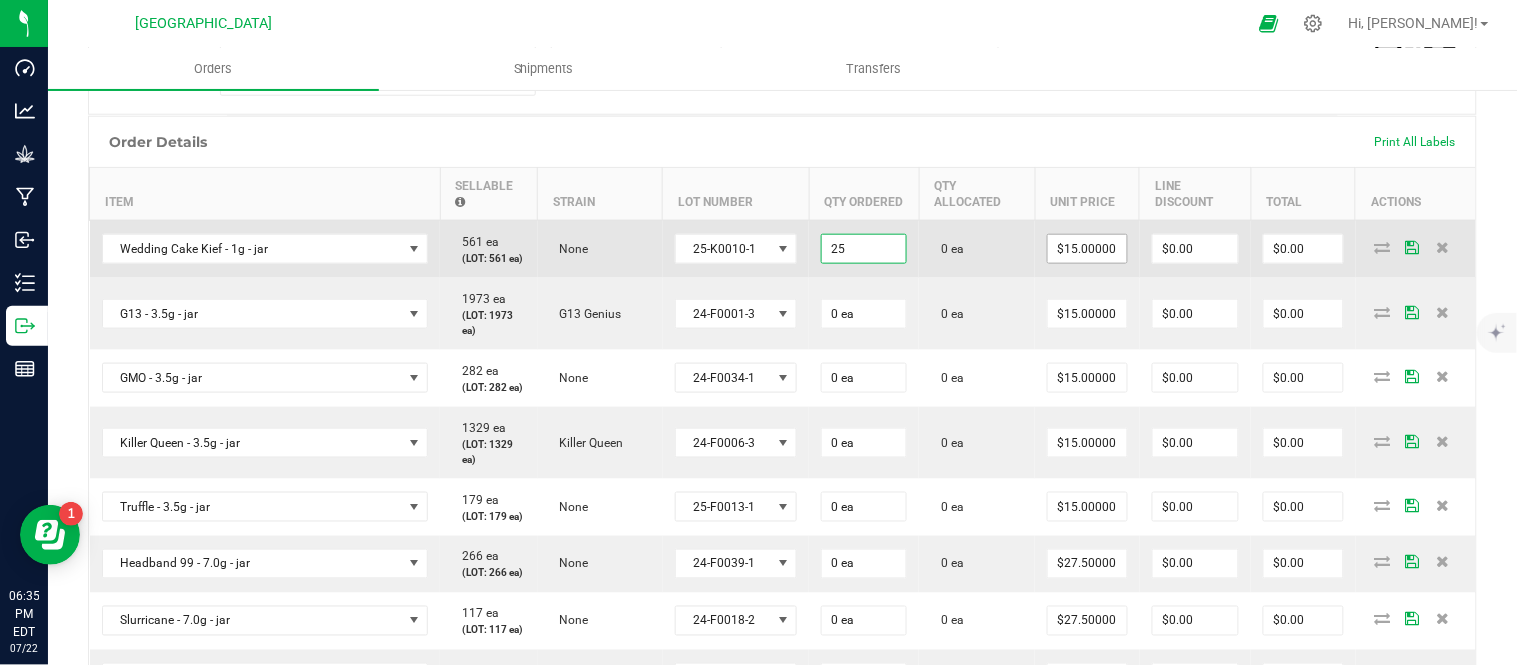 type on "25 ea" 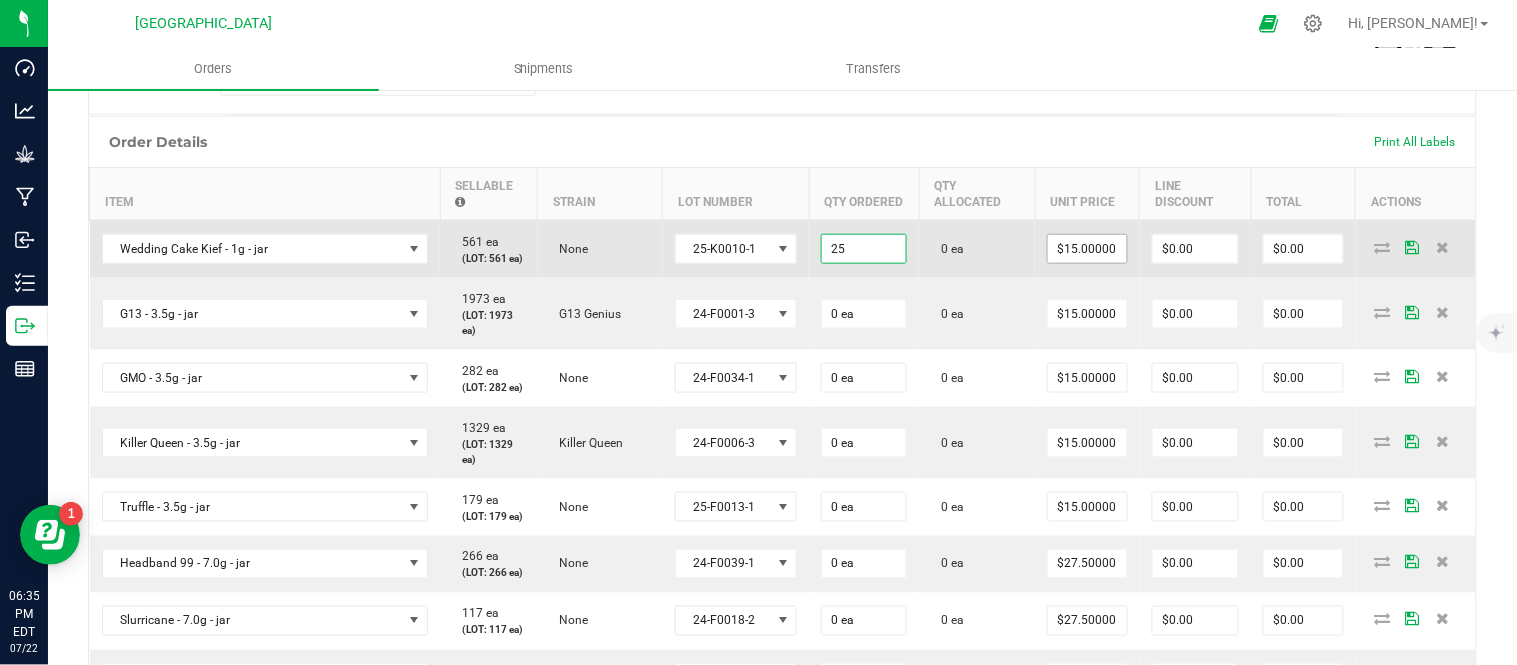 type on "15" 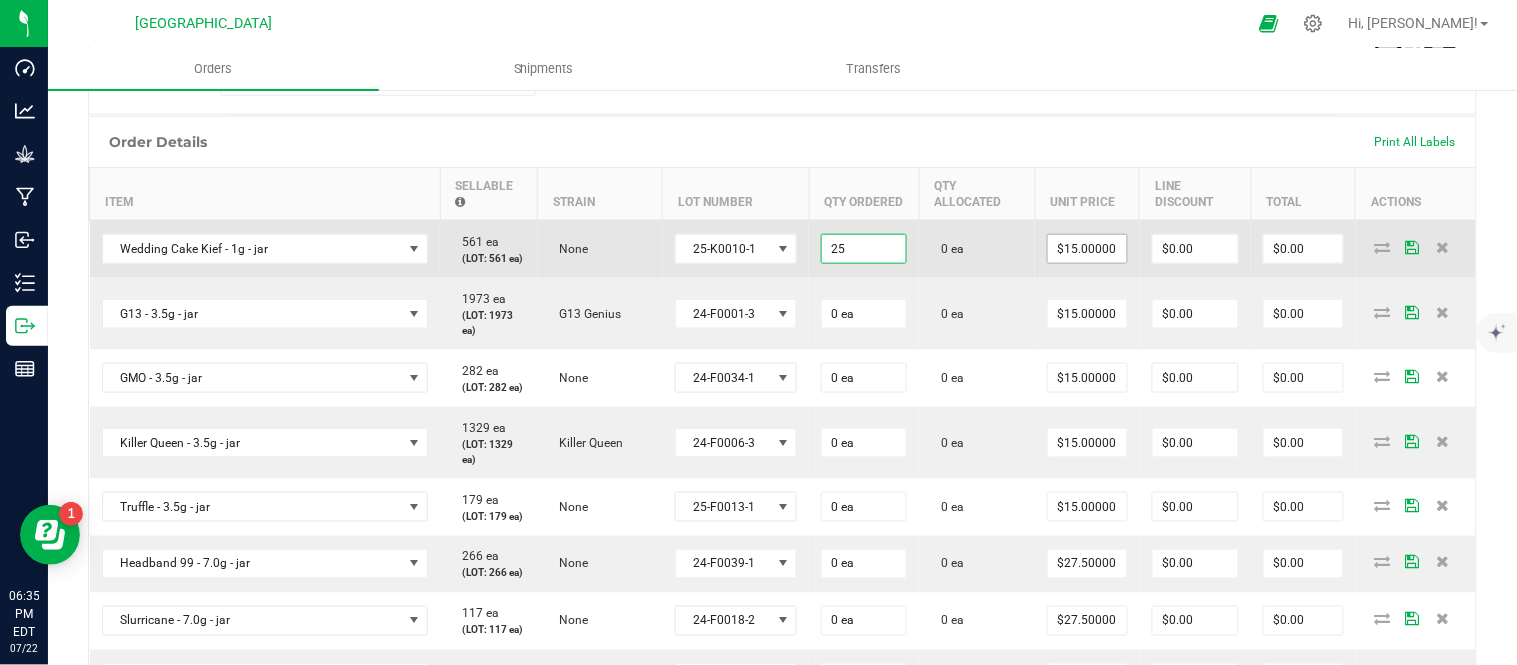 type on "$375.00" 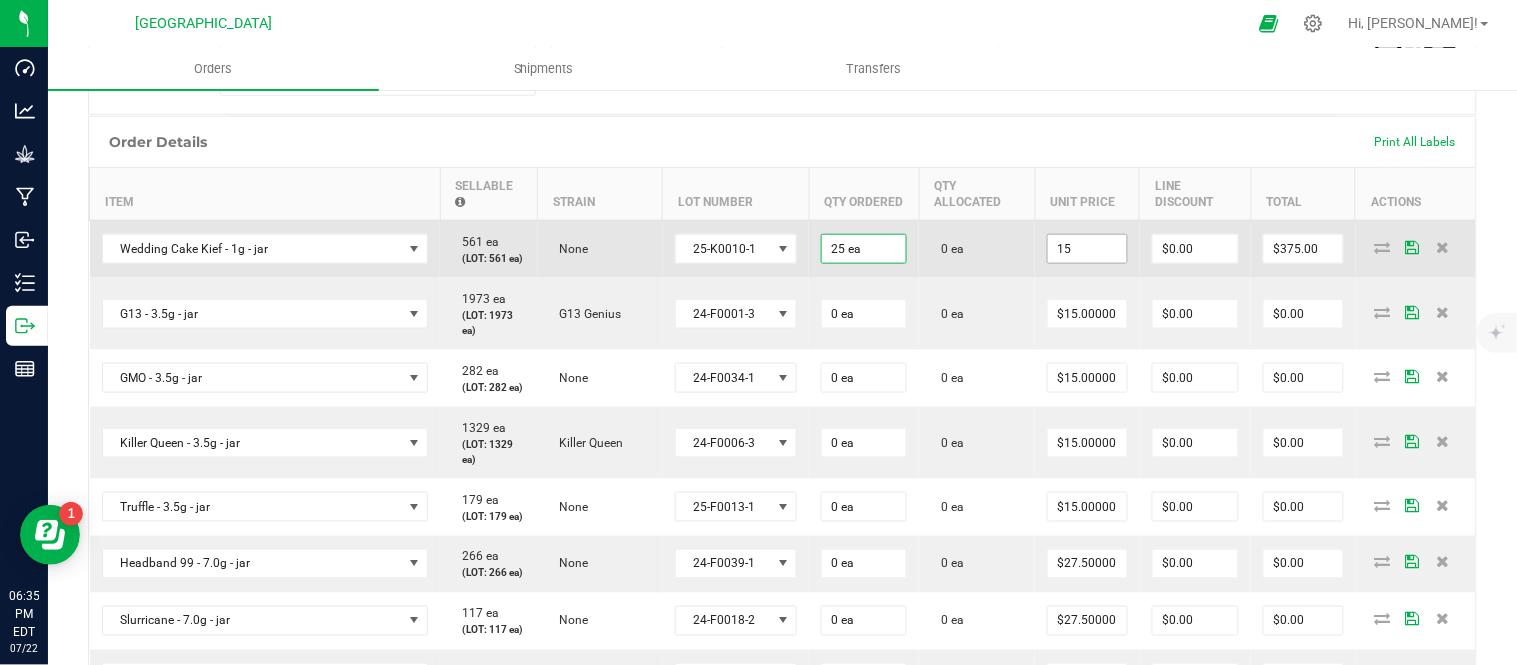 click on "15" at bounding box center (1087, 249) 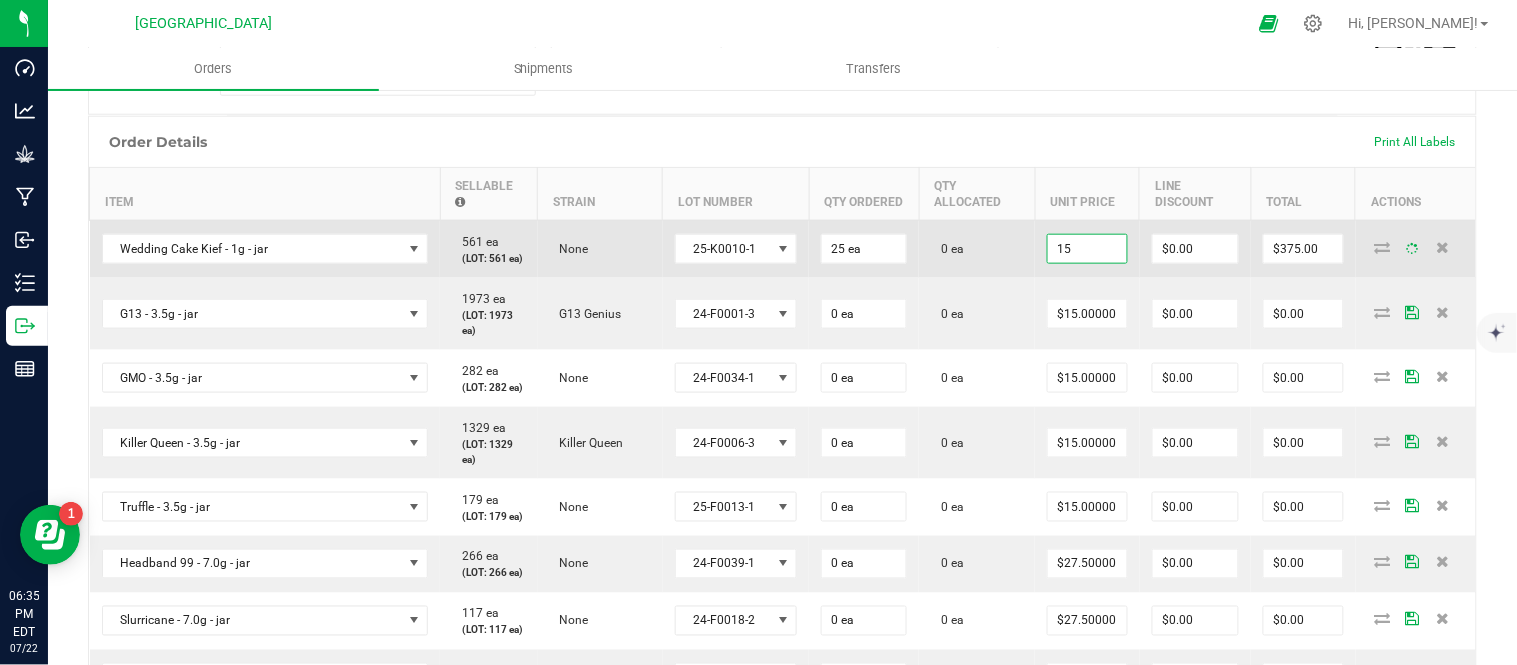 type on "1" 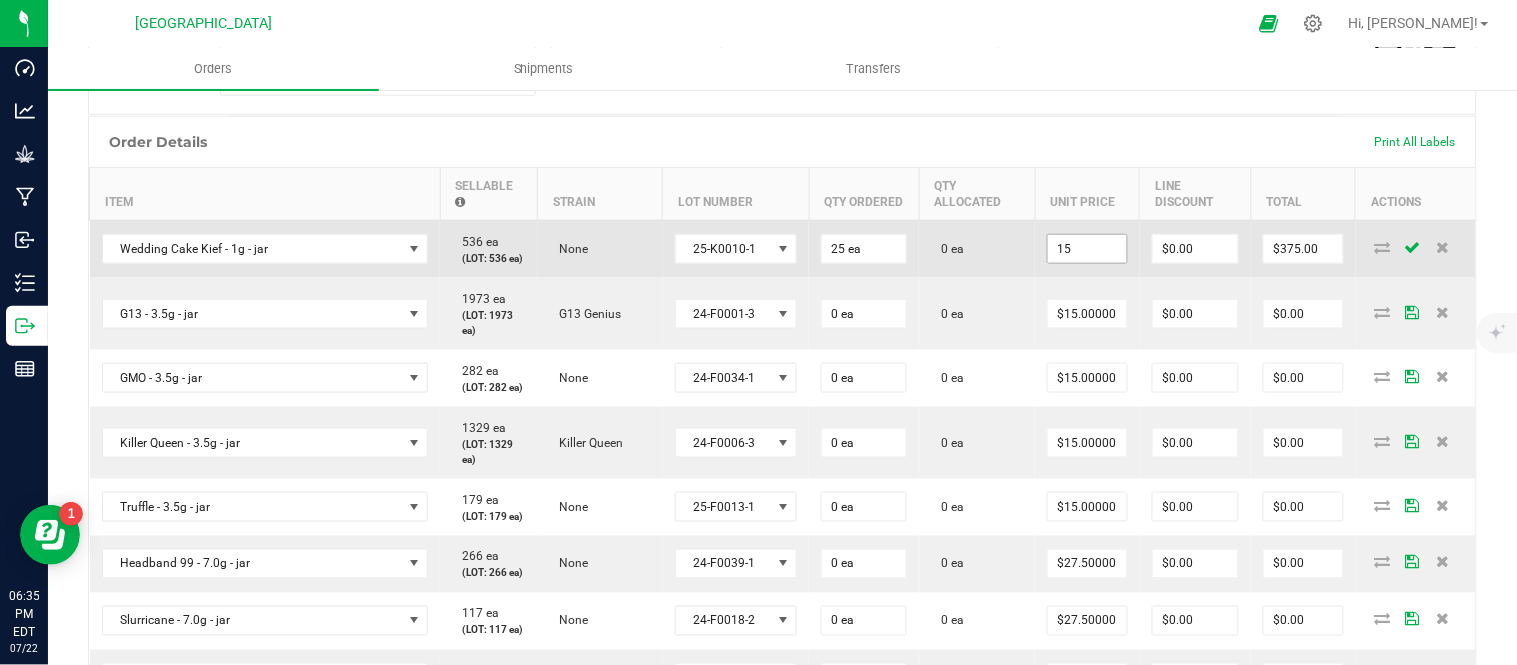 click on "15" at bounding box center (1087, 249) 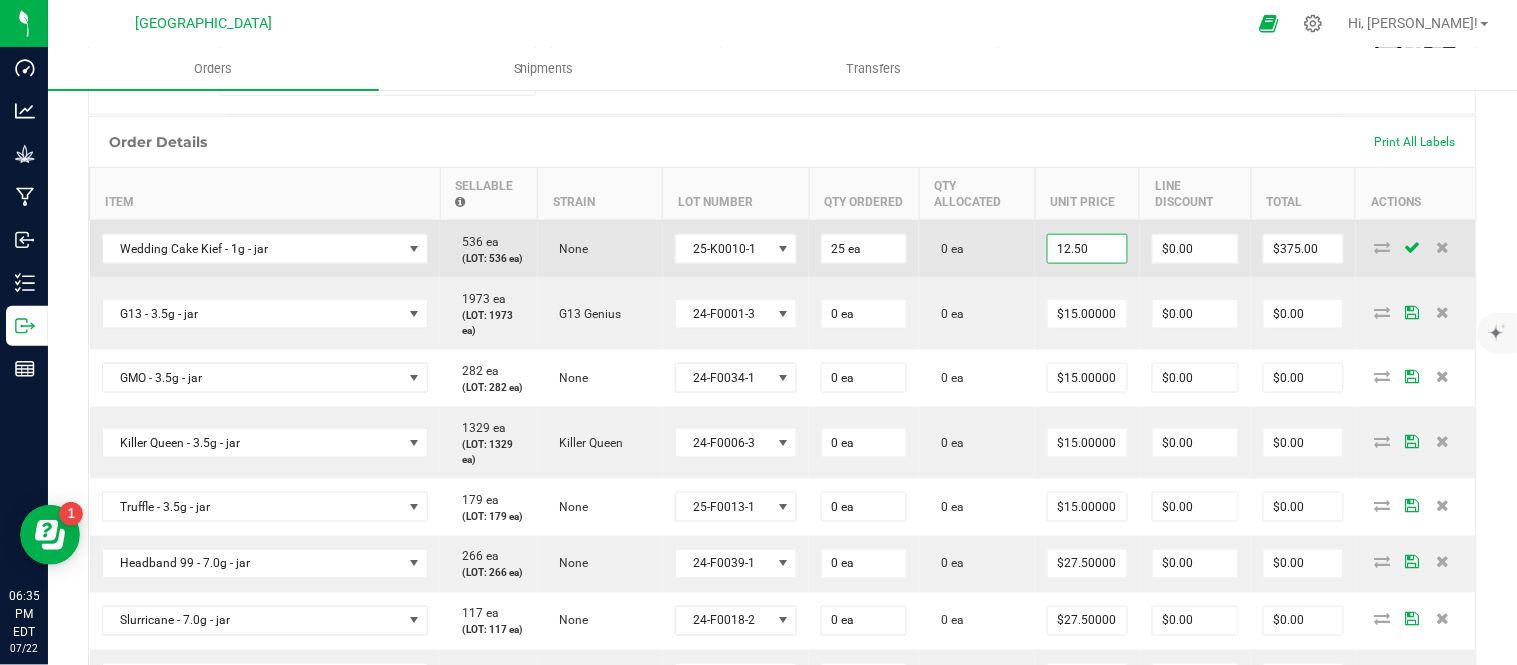 type on "$12.50000" 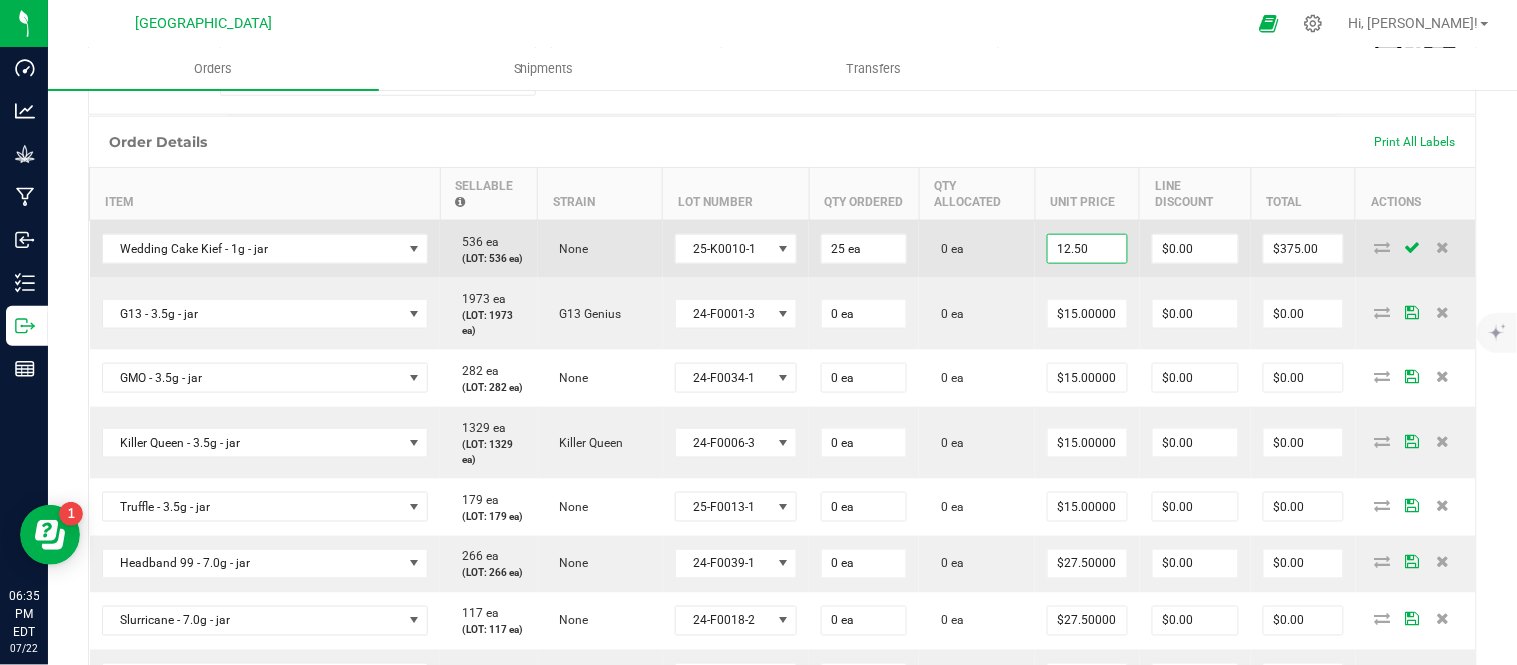 type on "$312.50" 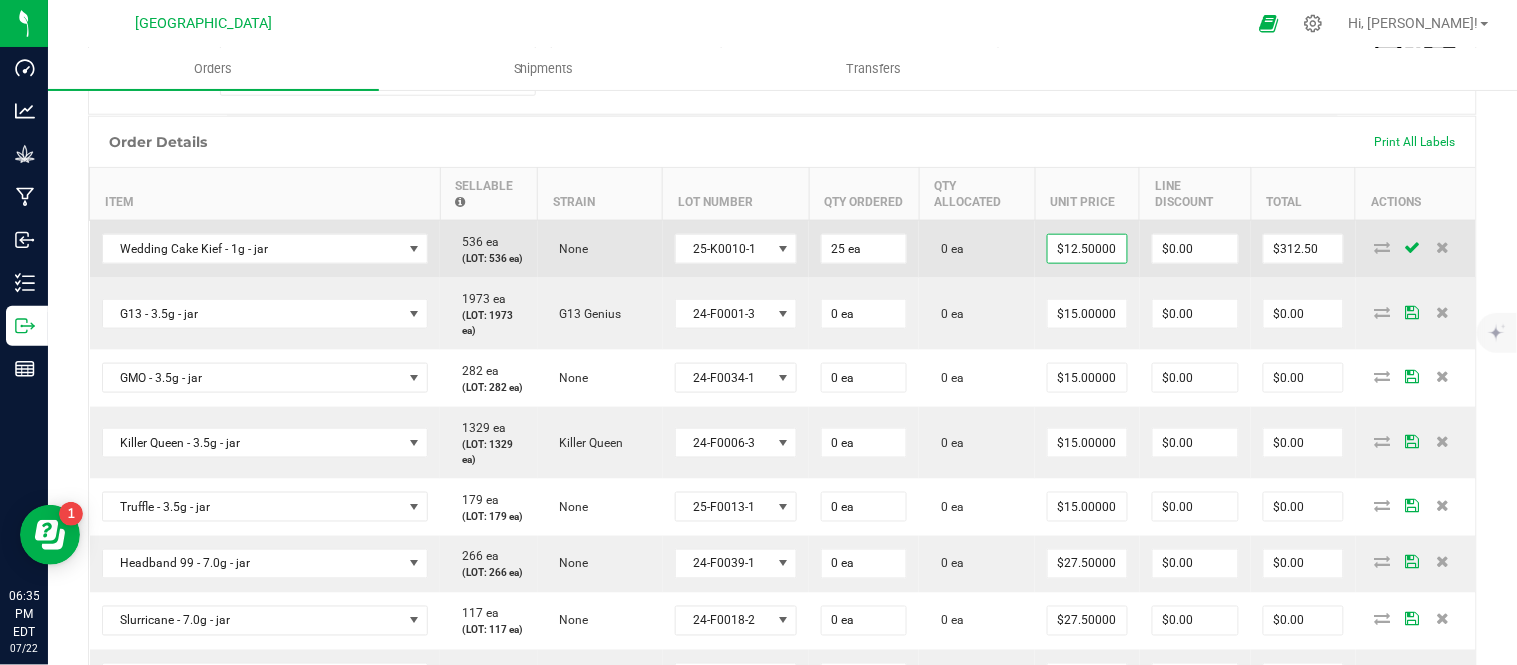 click on "0 ea" at bounding box center (977, 249) 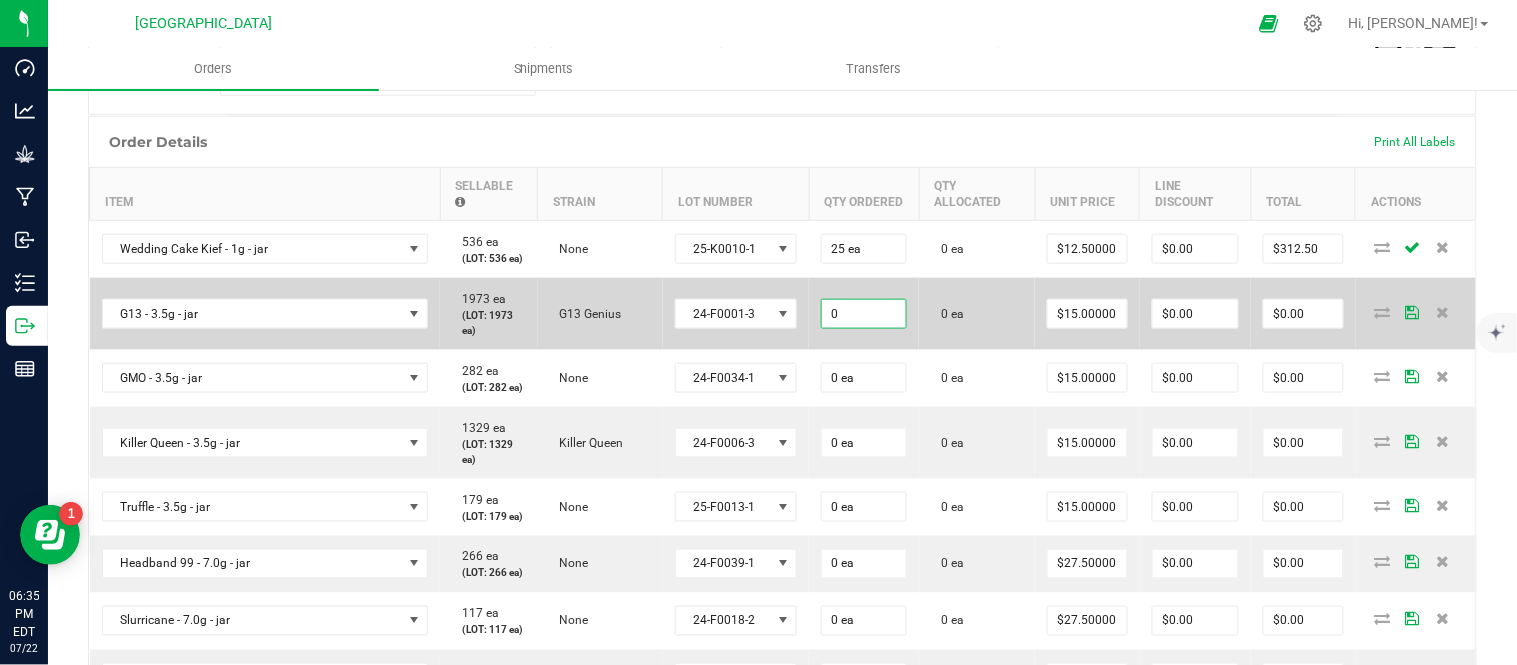click on "0" at bounding box center (864, 314) 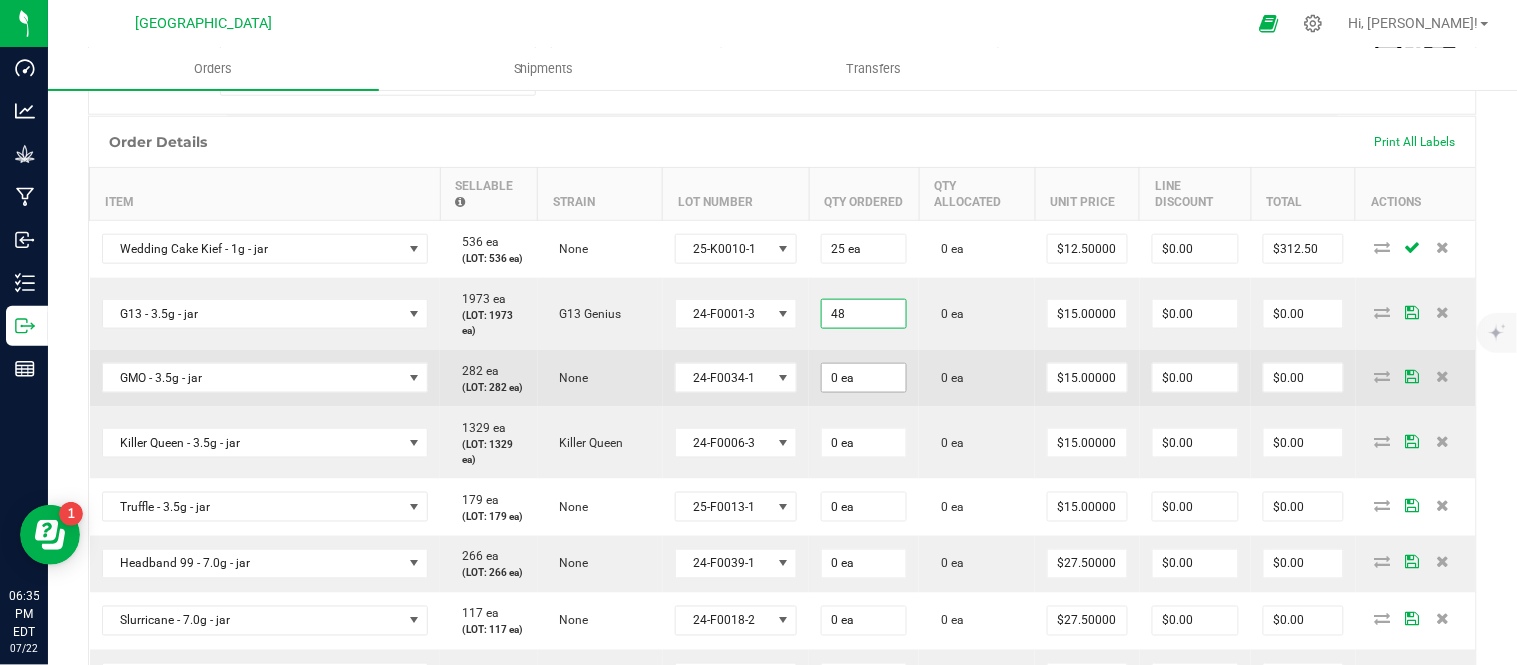 type on "48 ea" 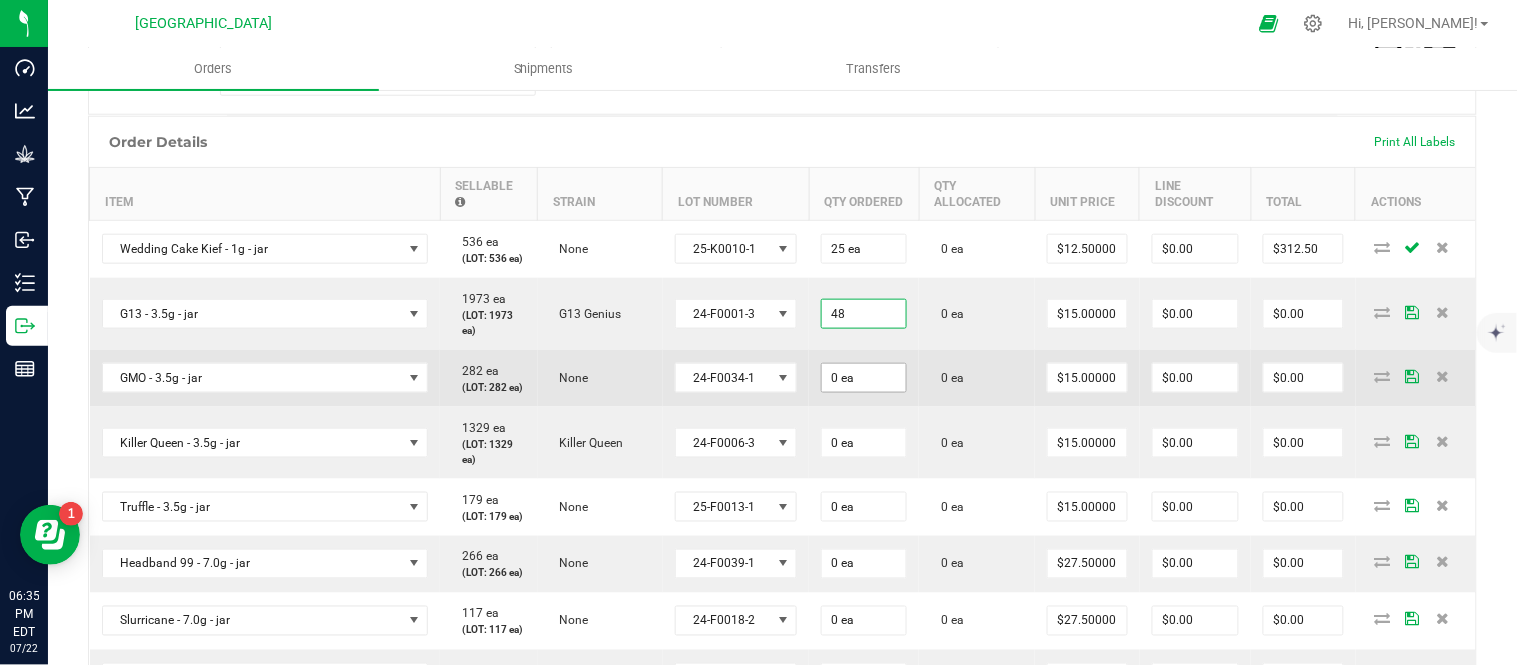 type on "$720.00" 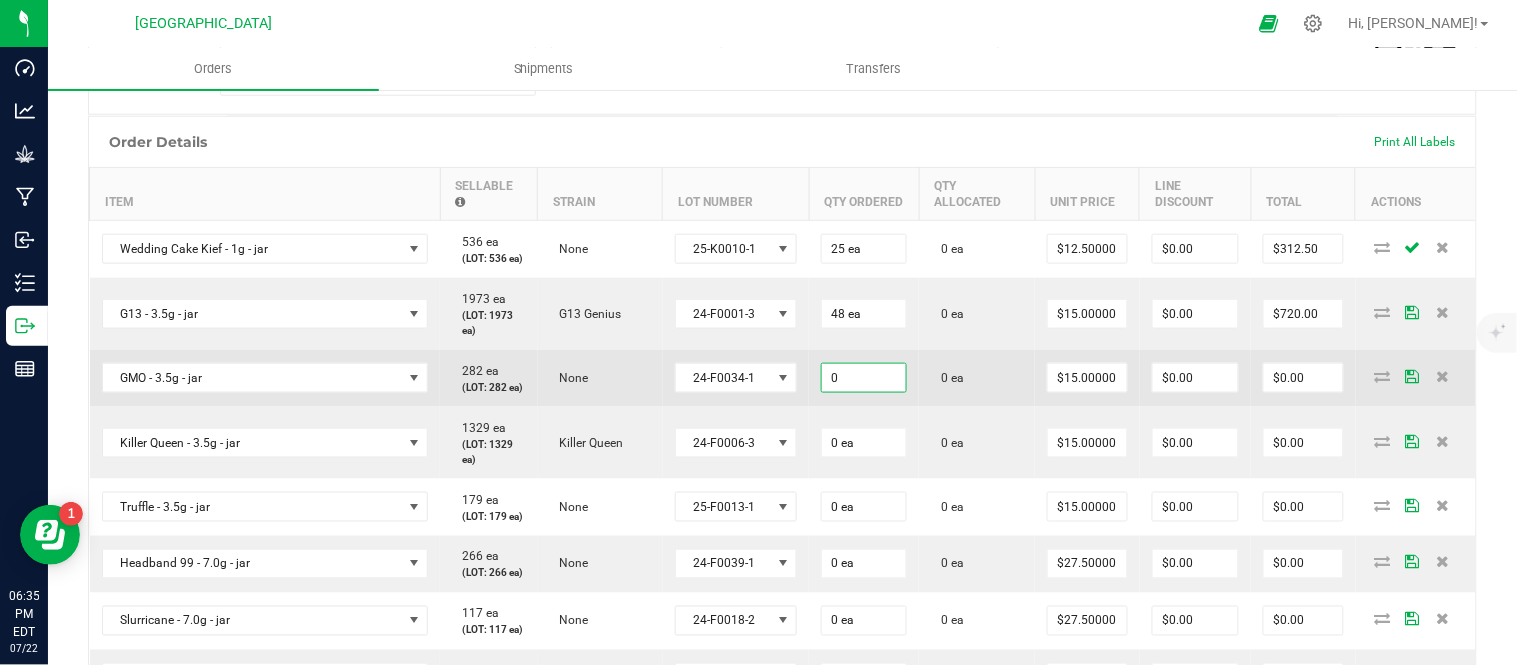 click on "0" at bounding box center [864, 378] 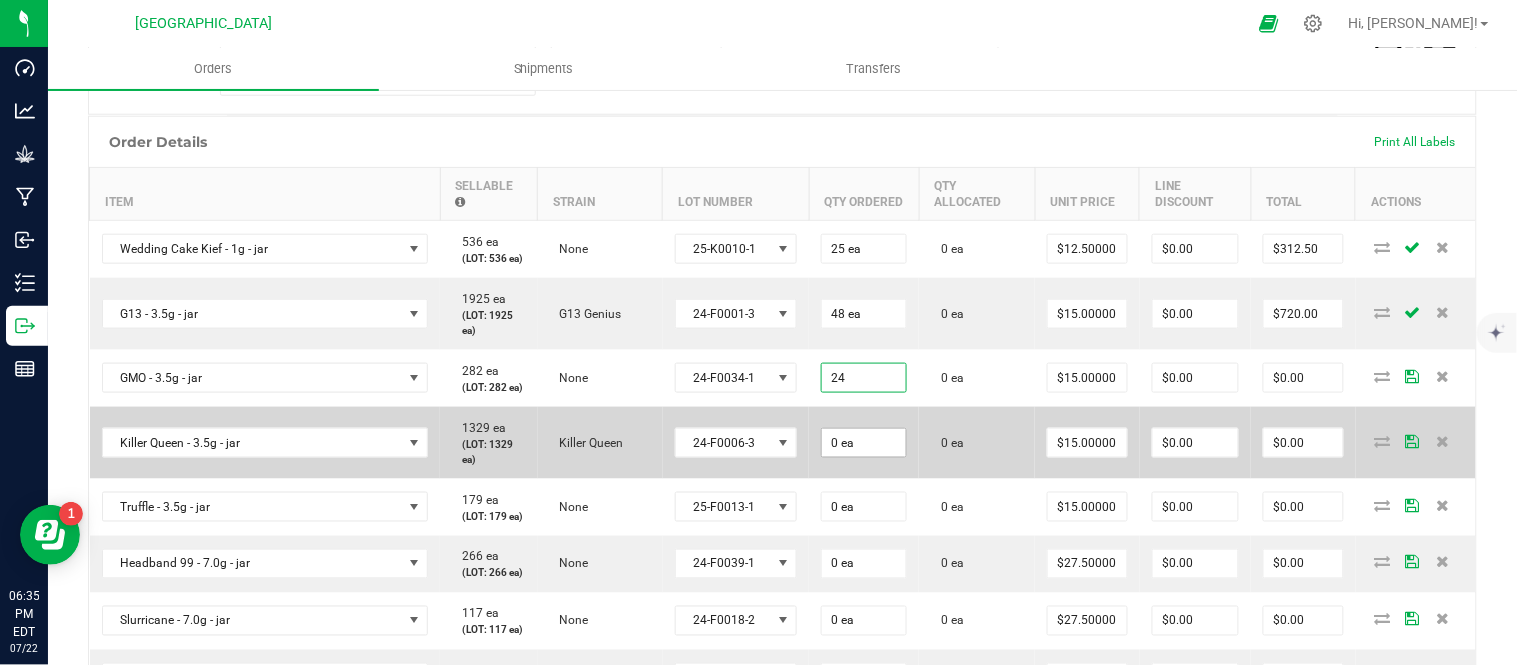 type on "24 ea" 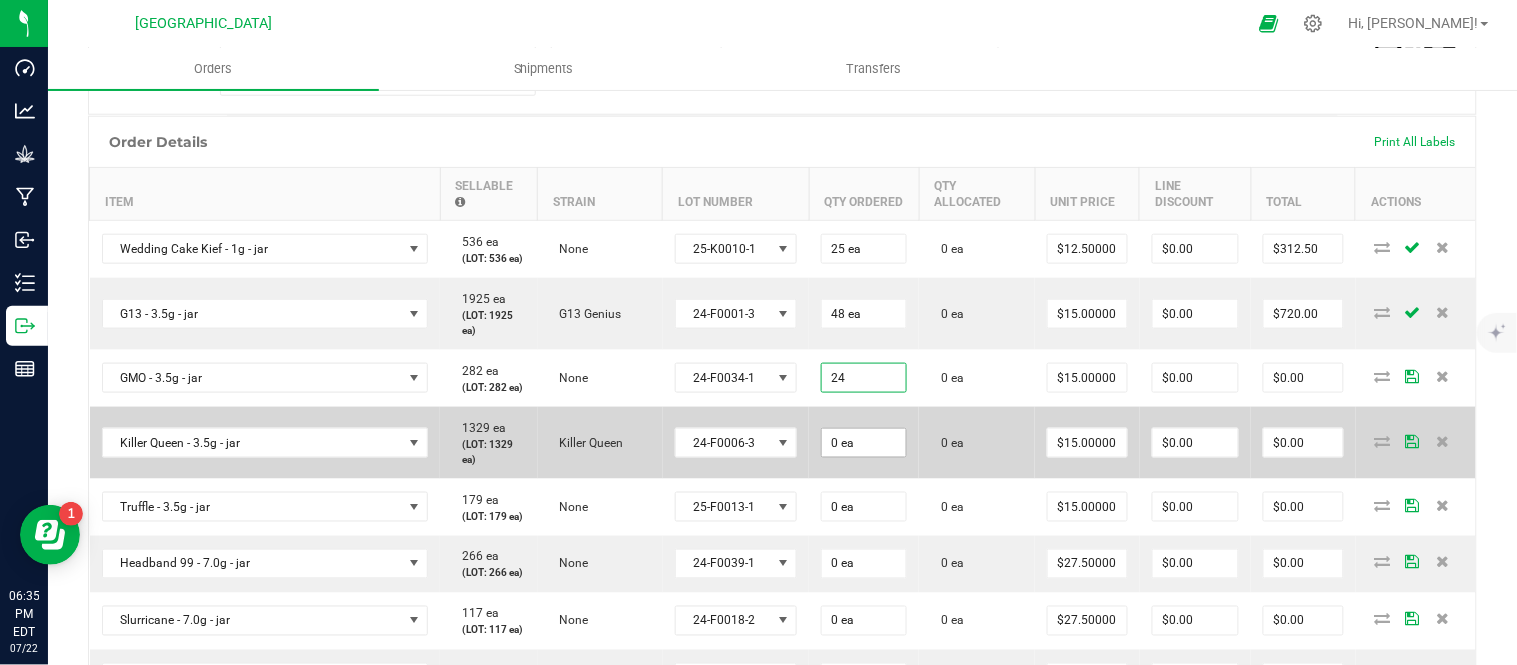 type on "$360.00" 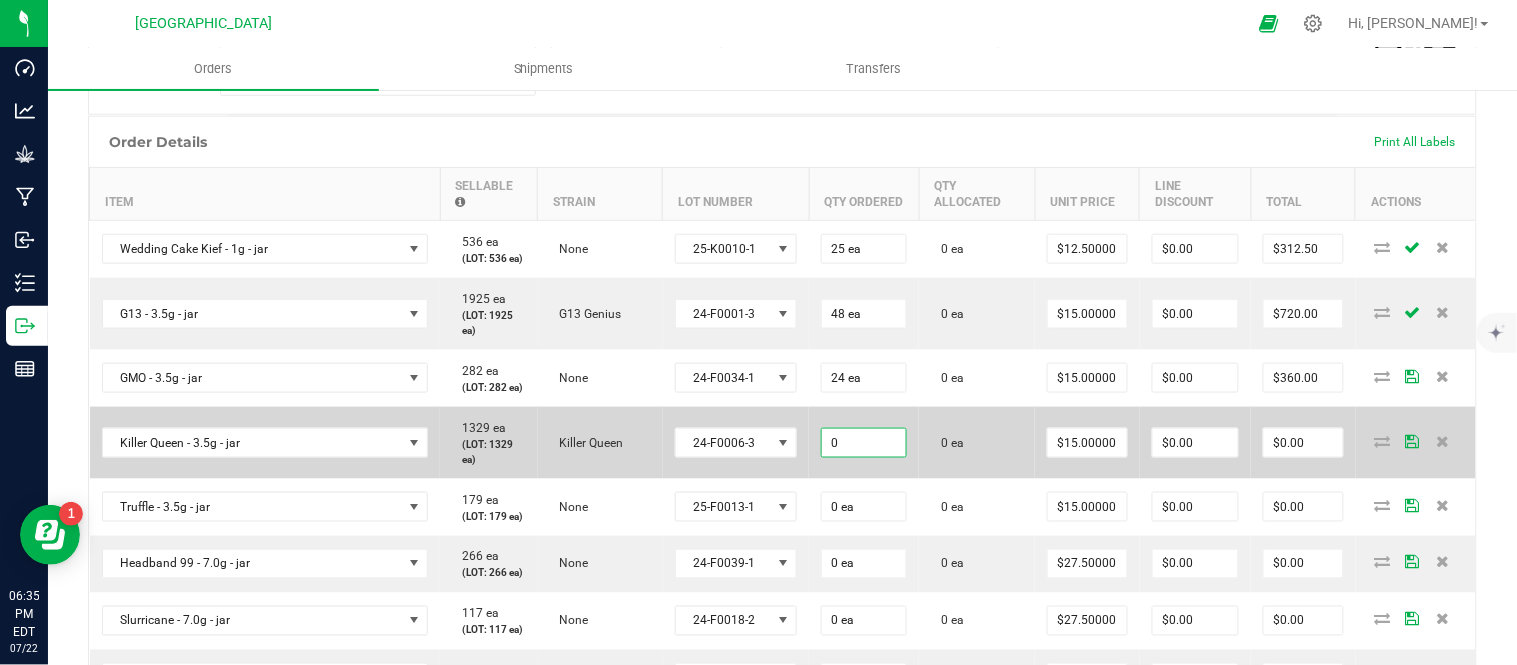 click on "0" at bounding box center (864, 443) 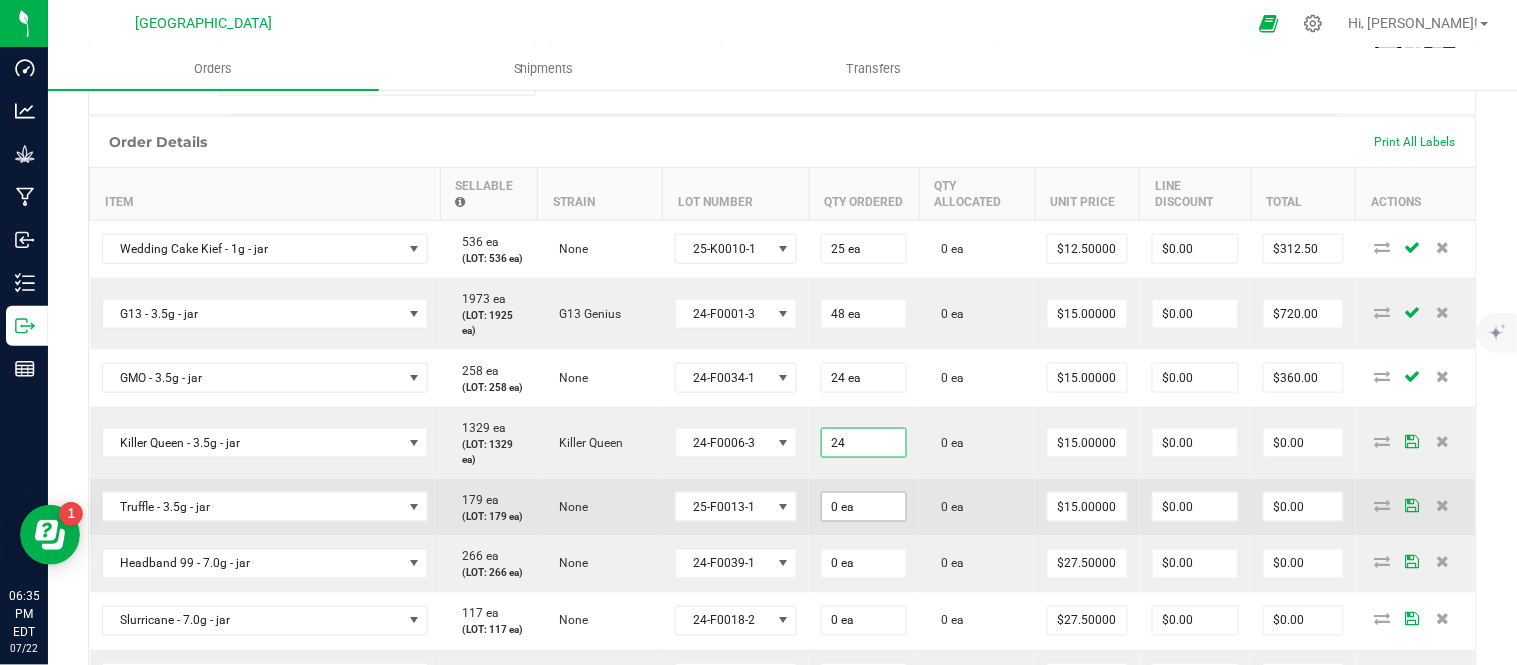 type on "24 ea" 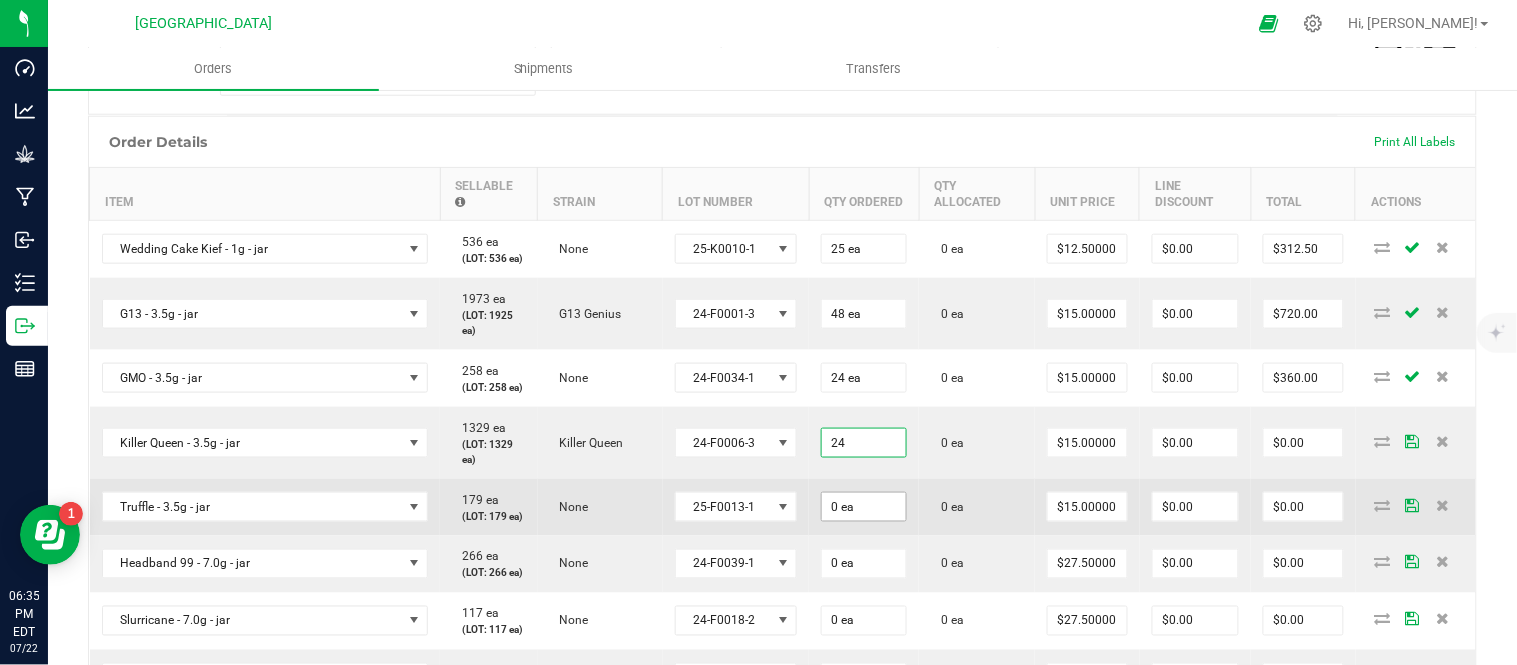 type on "$360.00" 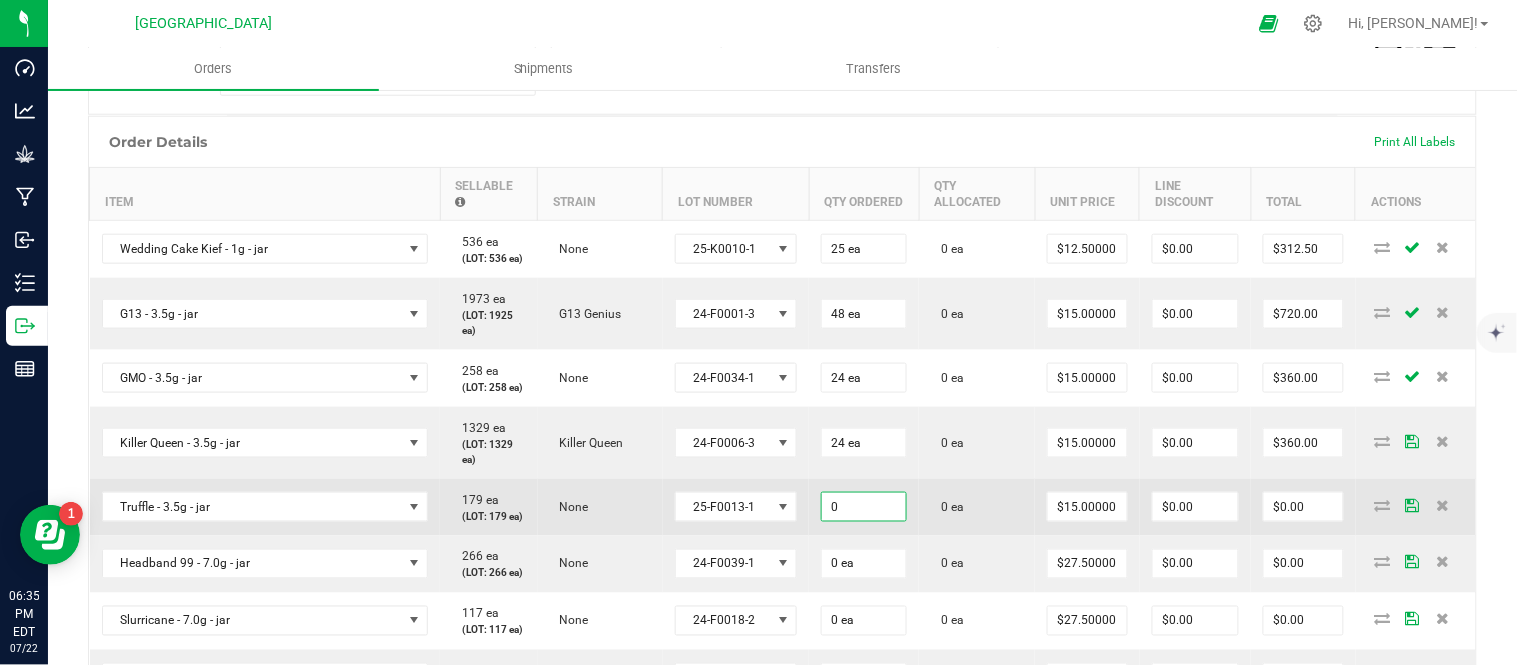 click on "0" at bounding box center (864, 507) 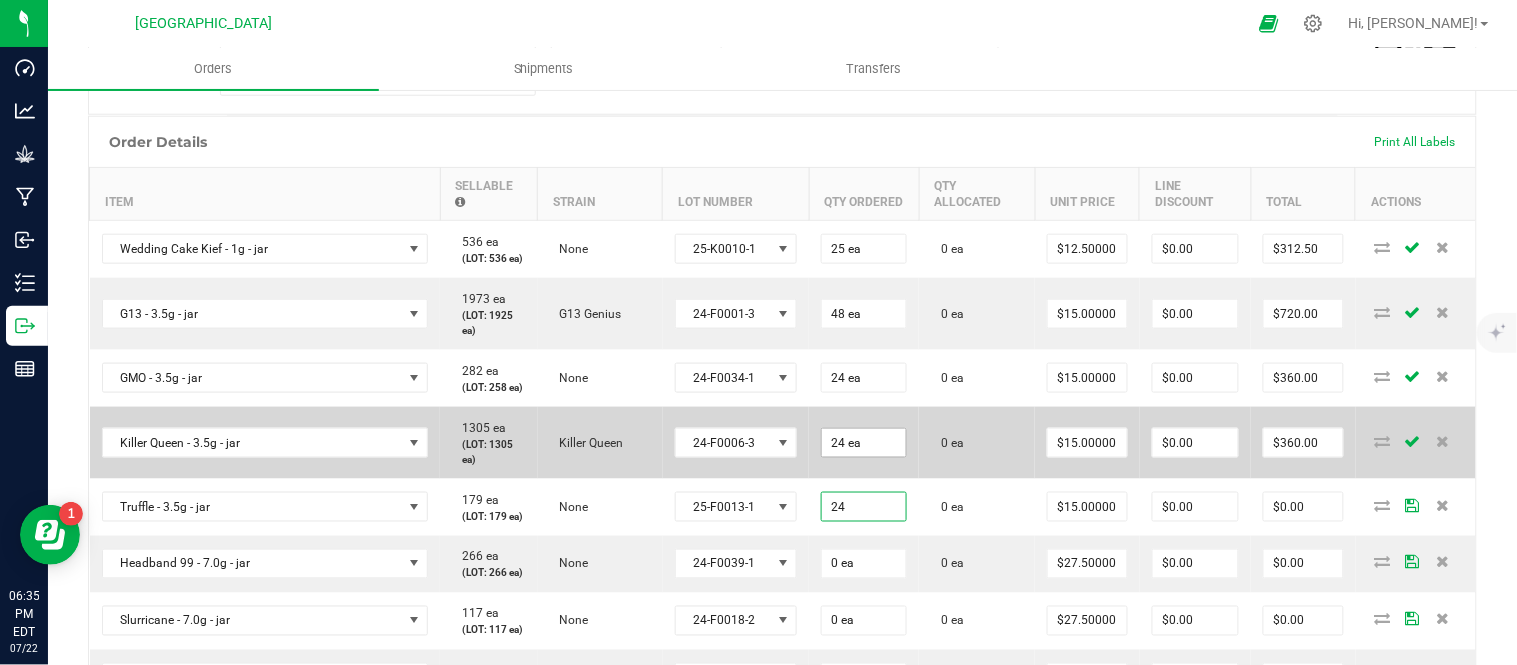 type on "24 ea" 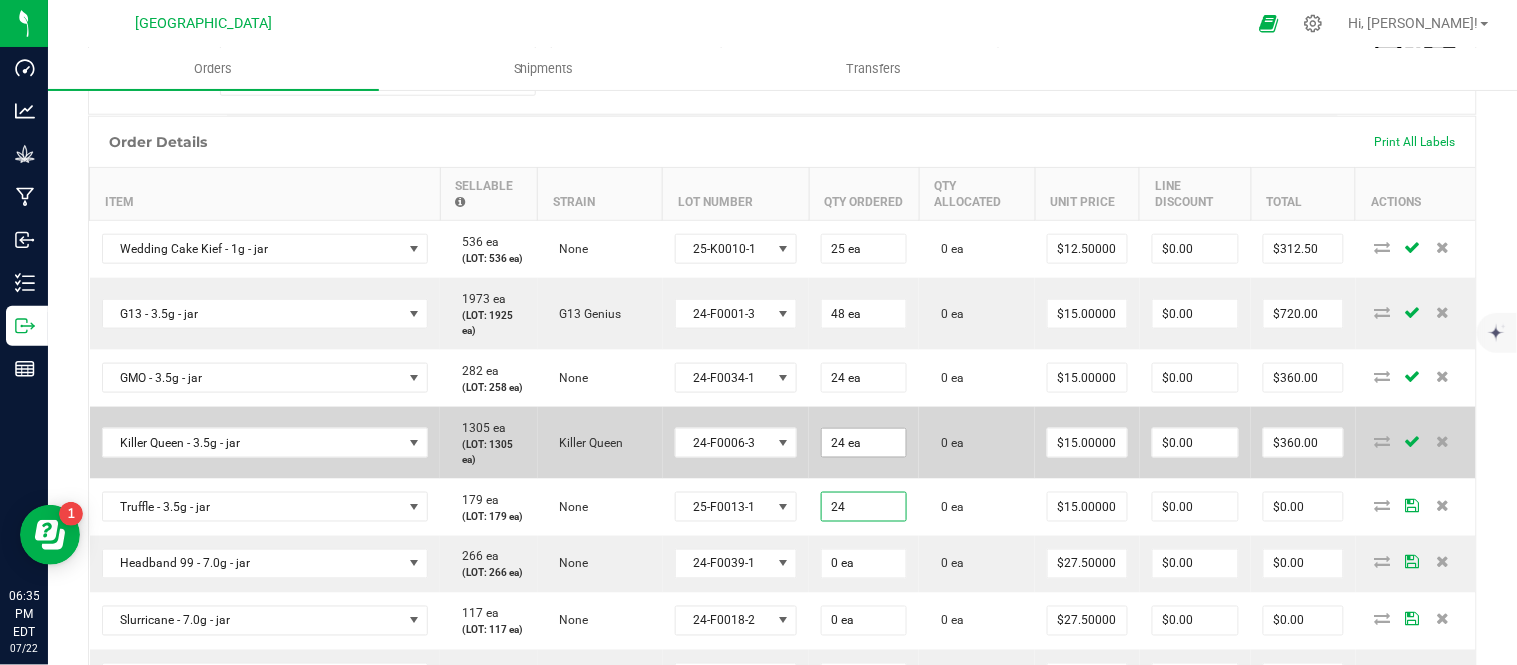 type on "$360.00" 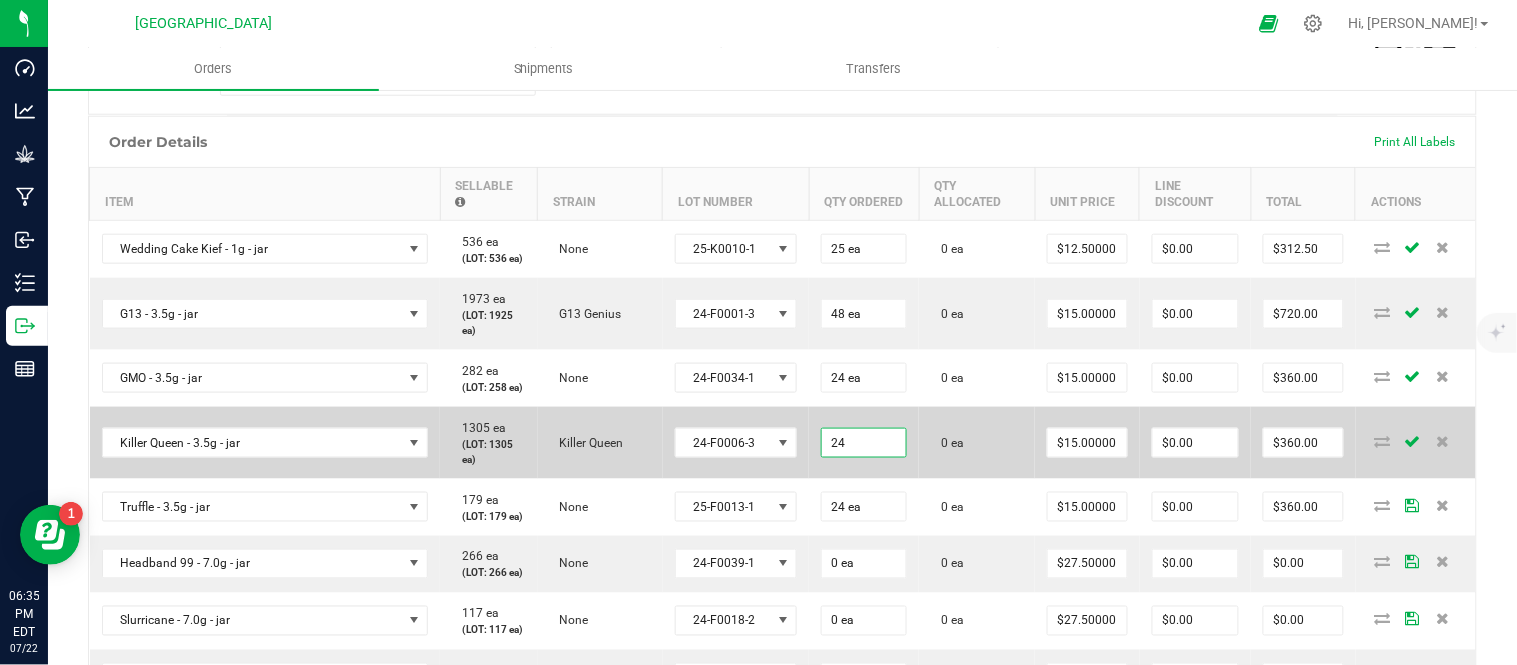 click on "24" at bounding box center [864, 443] 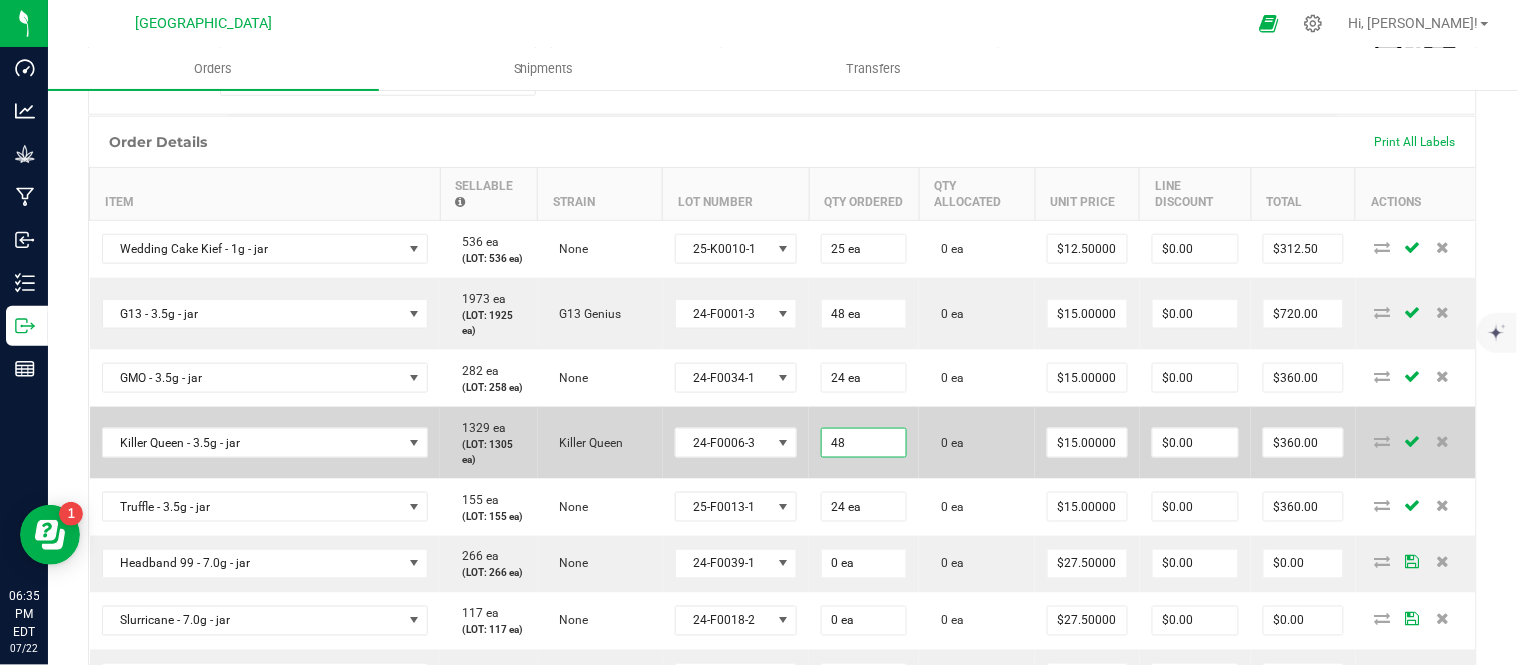 type on "48 ea" 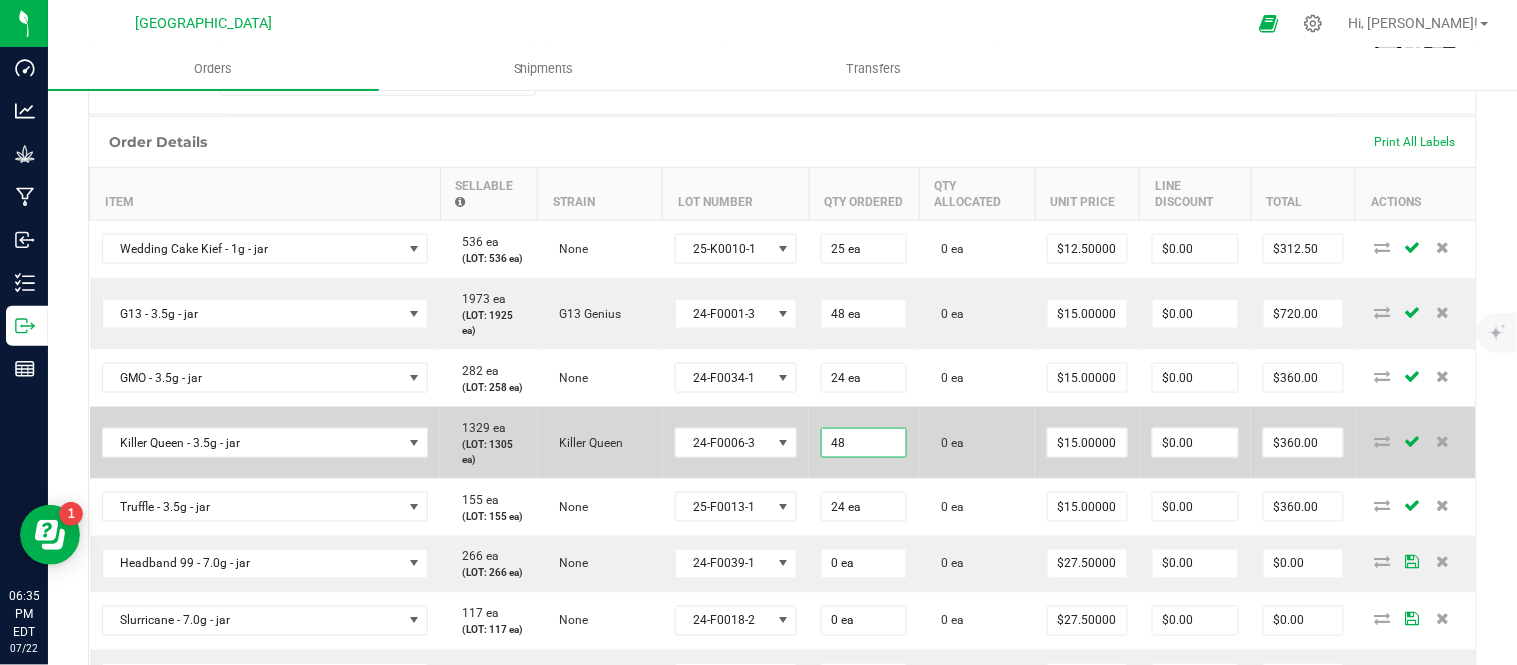 type on "$720.00" 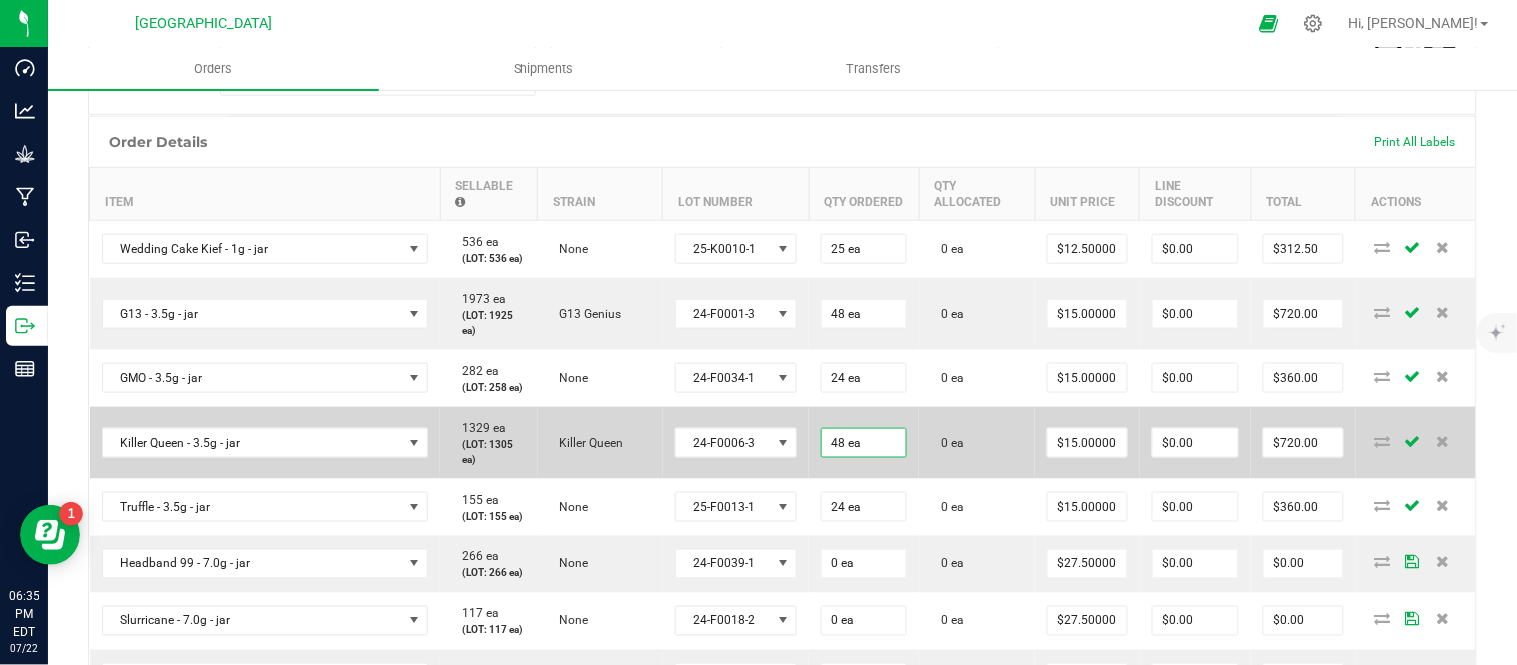 click on "48 ea" at bounding box center [864, 443] 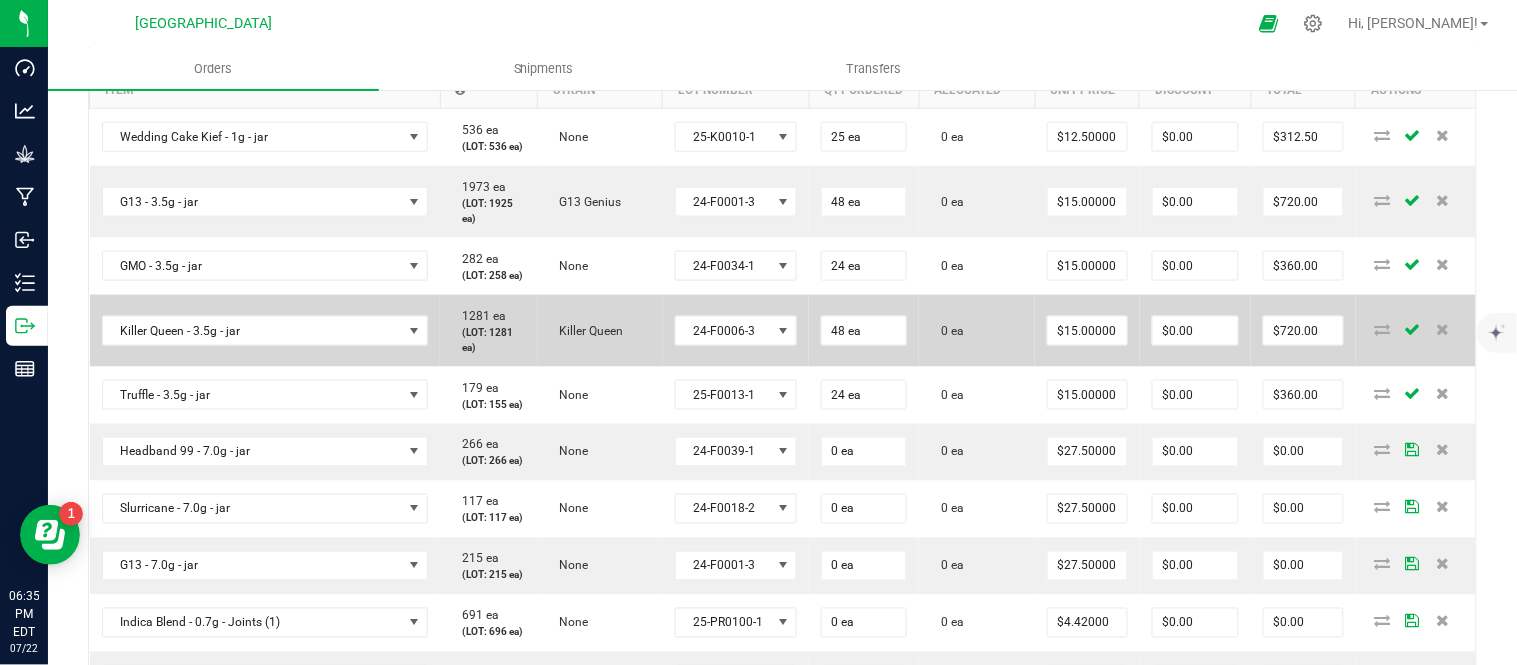 scroll, scrollTop: 701, scrollLeft: 0, axis: vertical 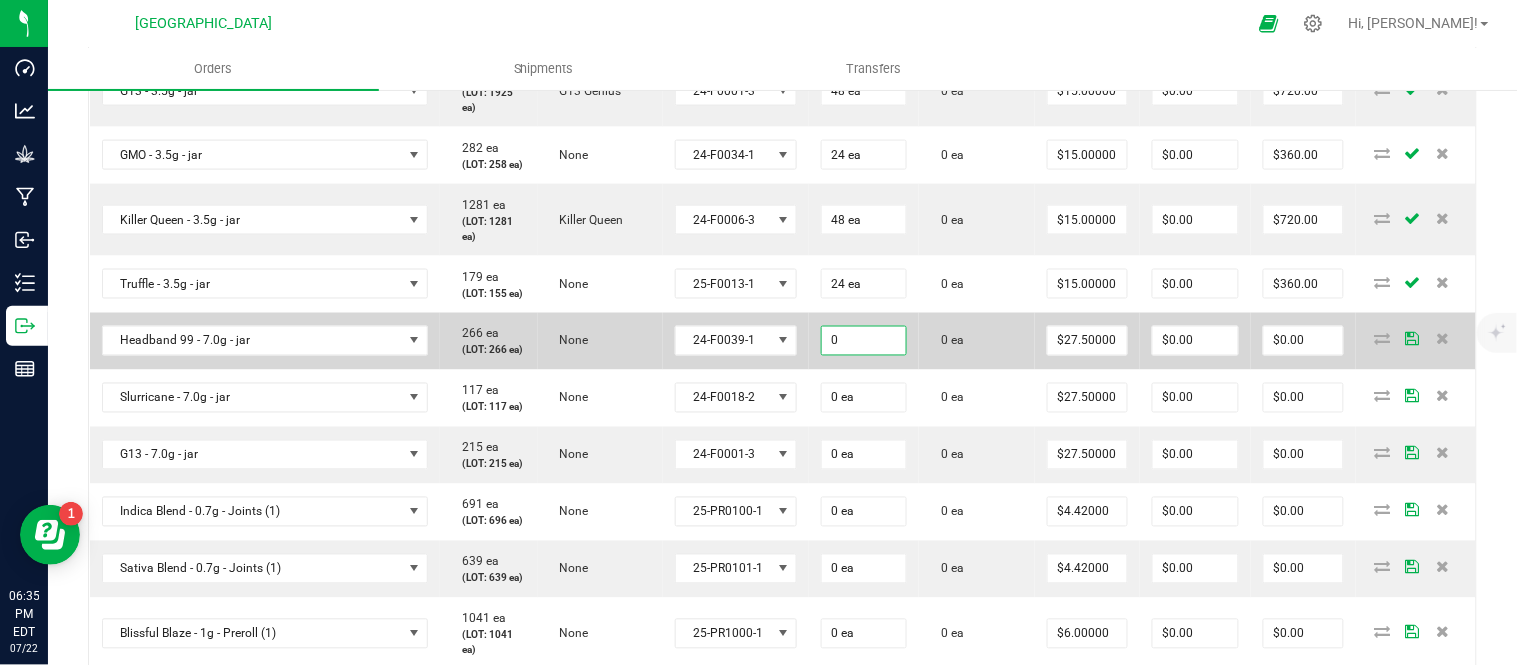 click on "0" at bounding box center [864, 341] 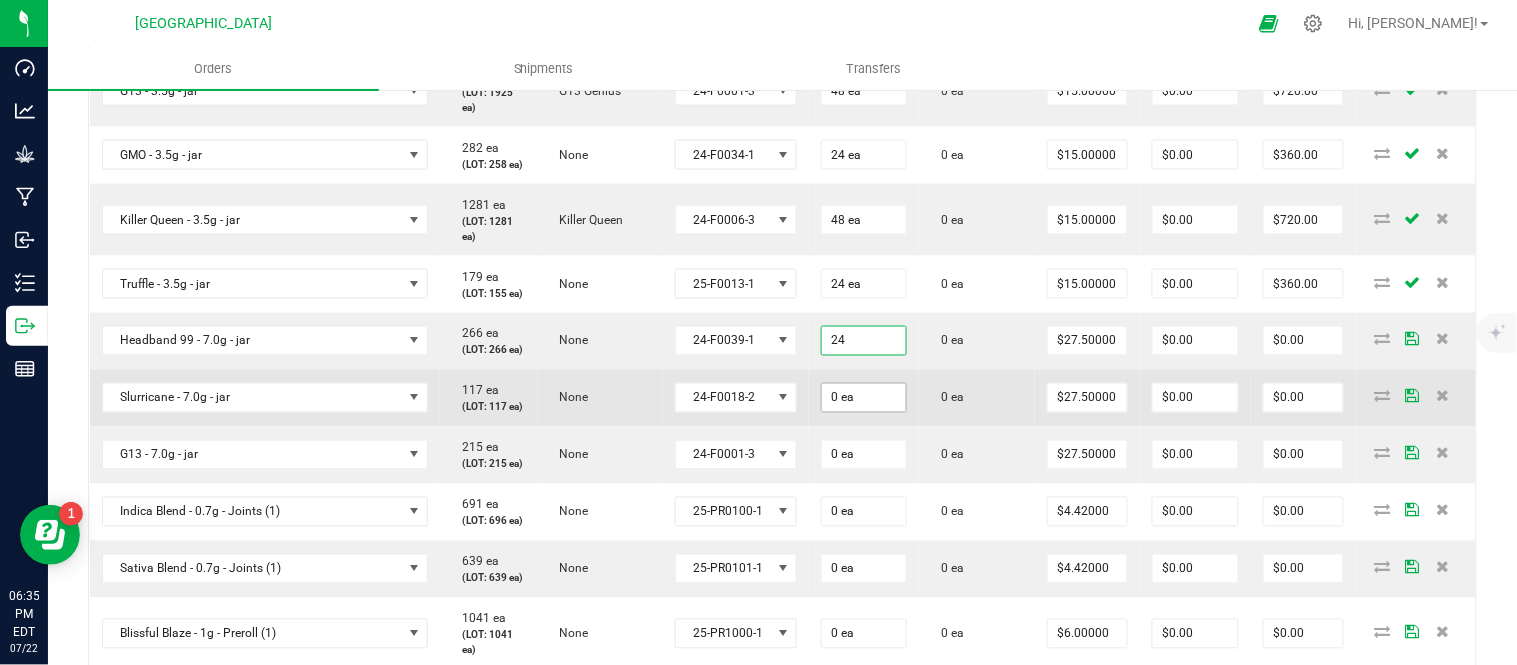 type on "24 ea" 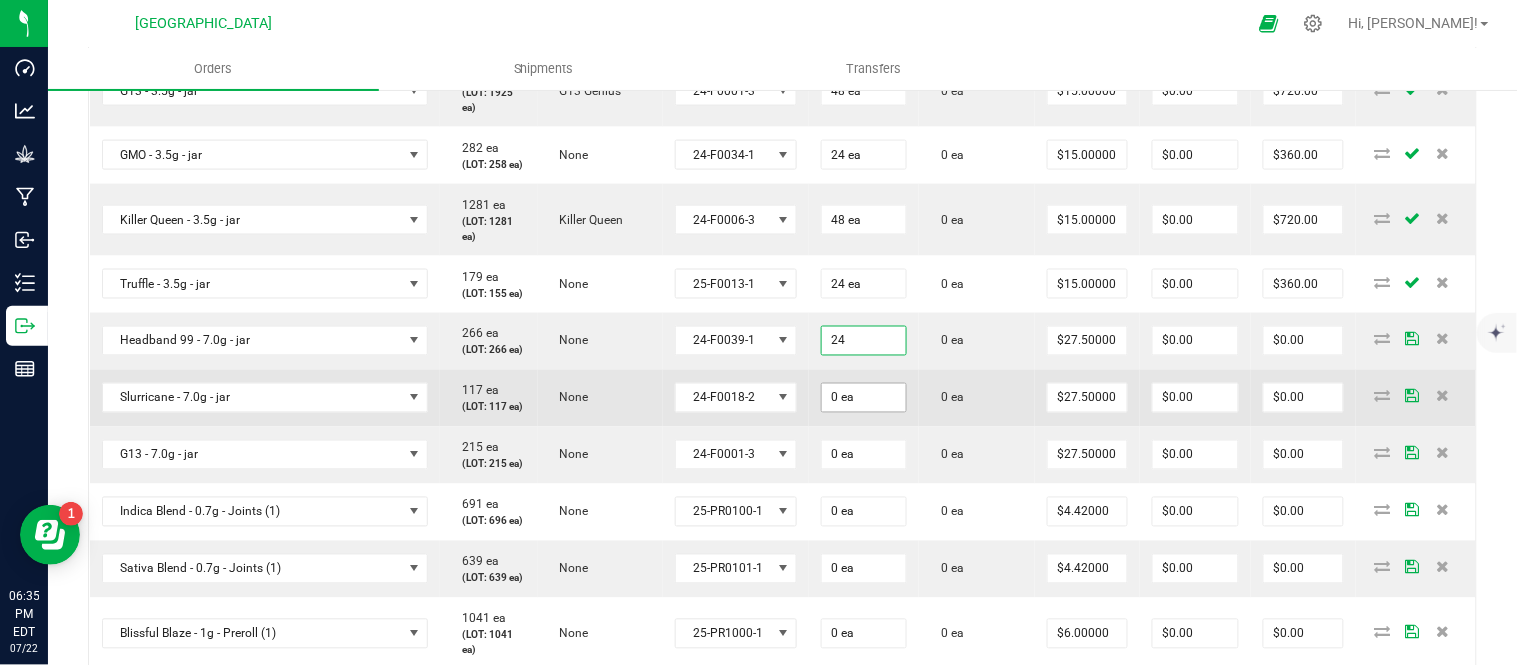 type on "$660.00" 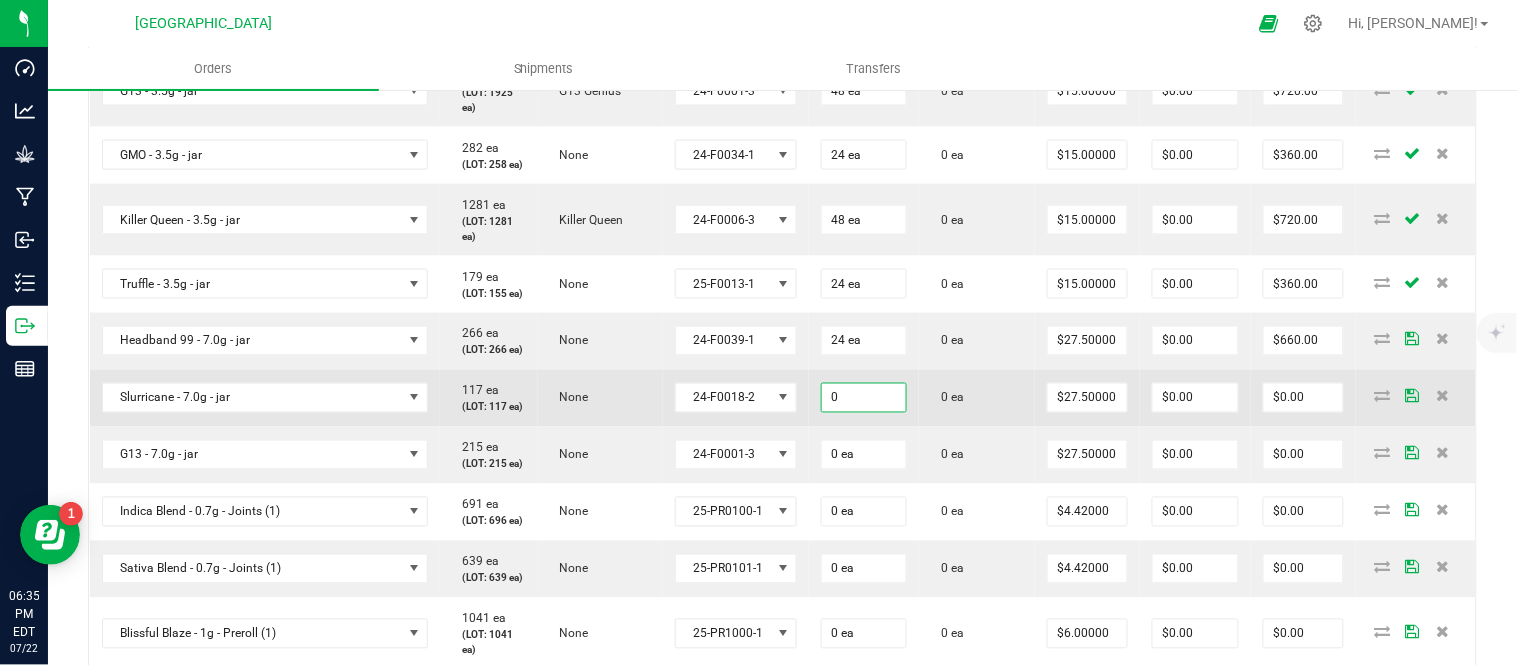 click on "0" at bounding box center (864, 398) 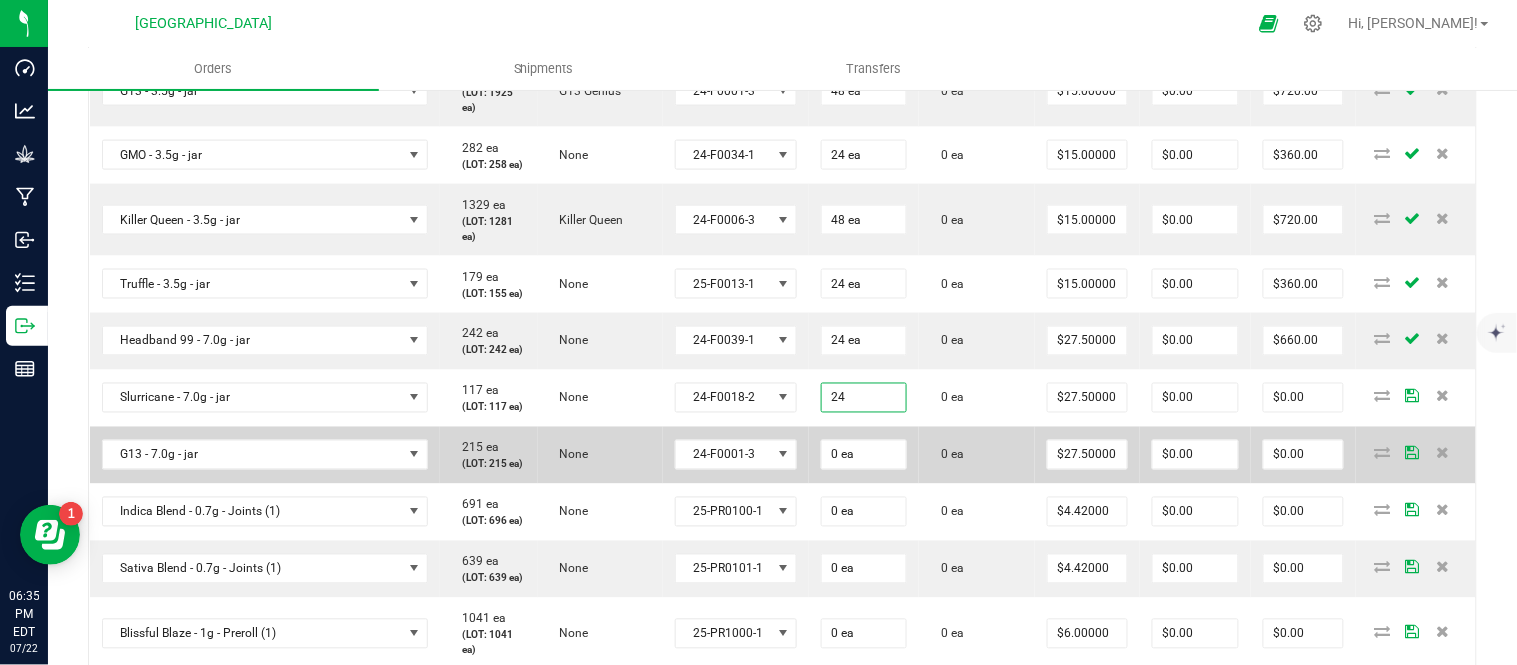 type on "24 ea" 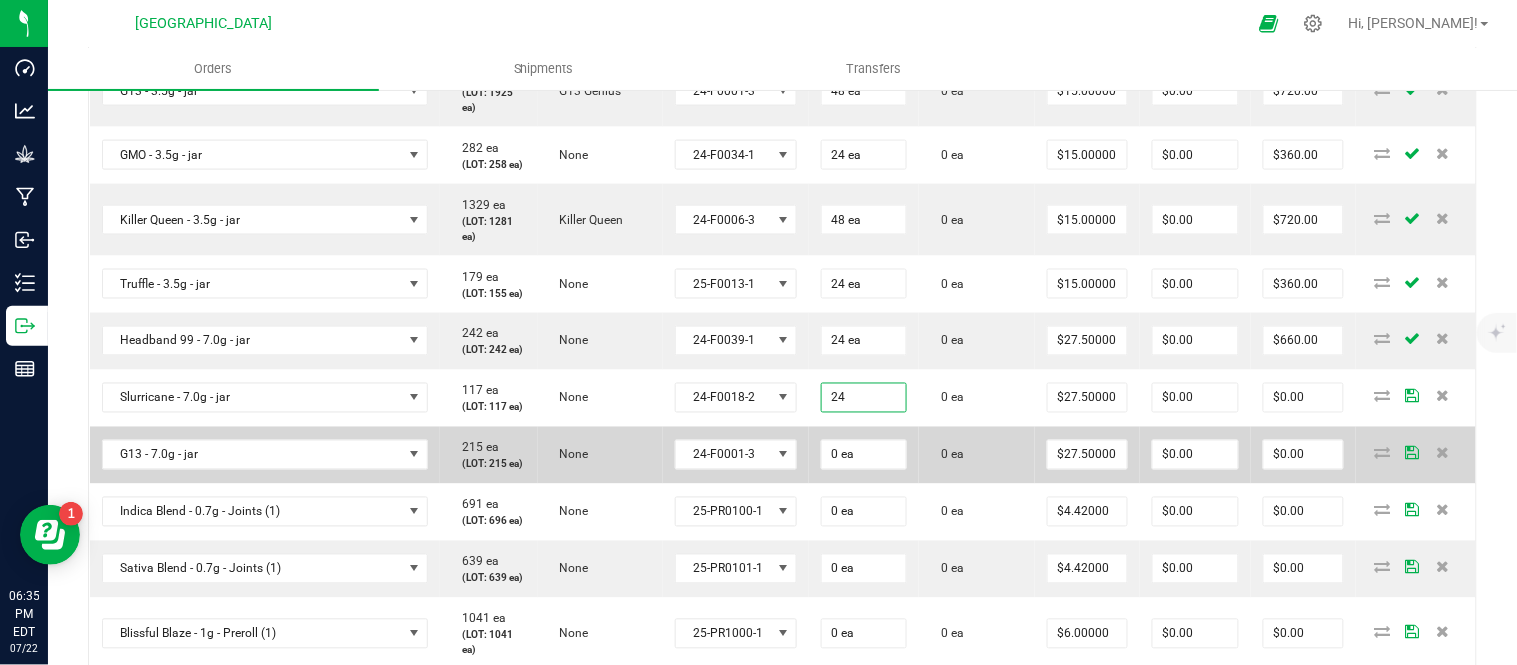 type on "$660.00" 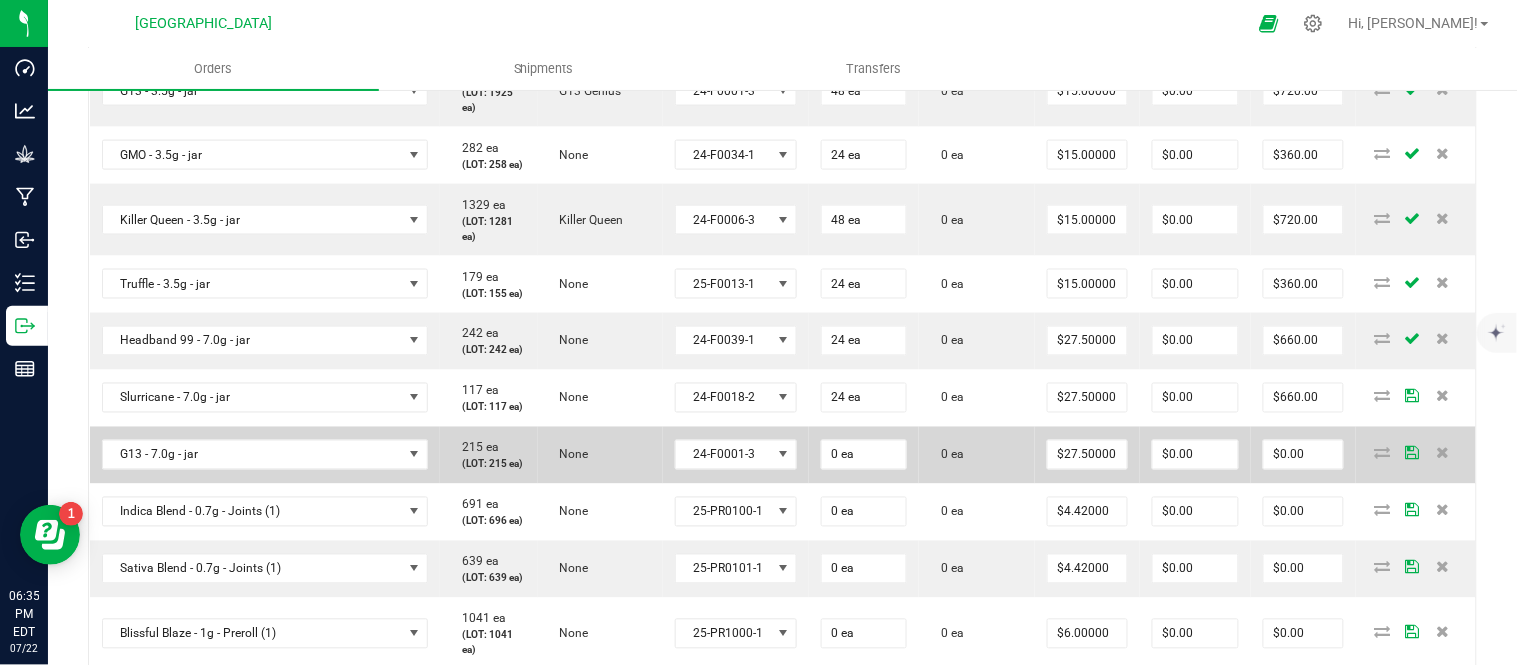 click on "0 ea" at bounding box center [864, 455] 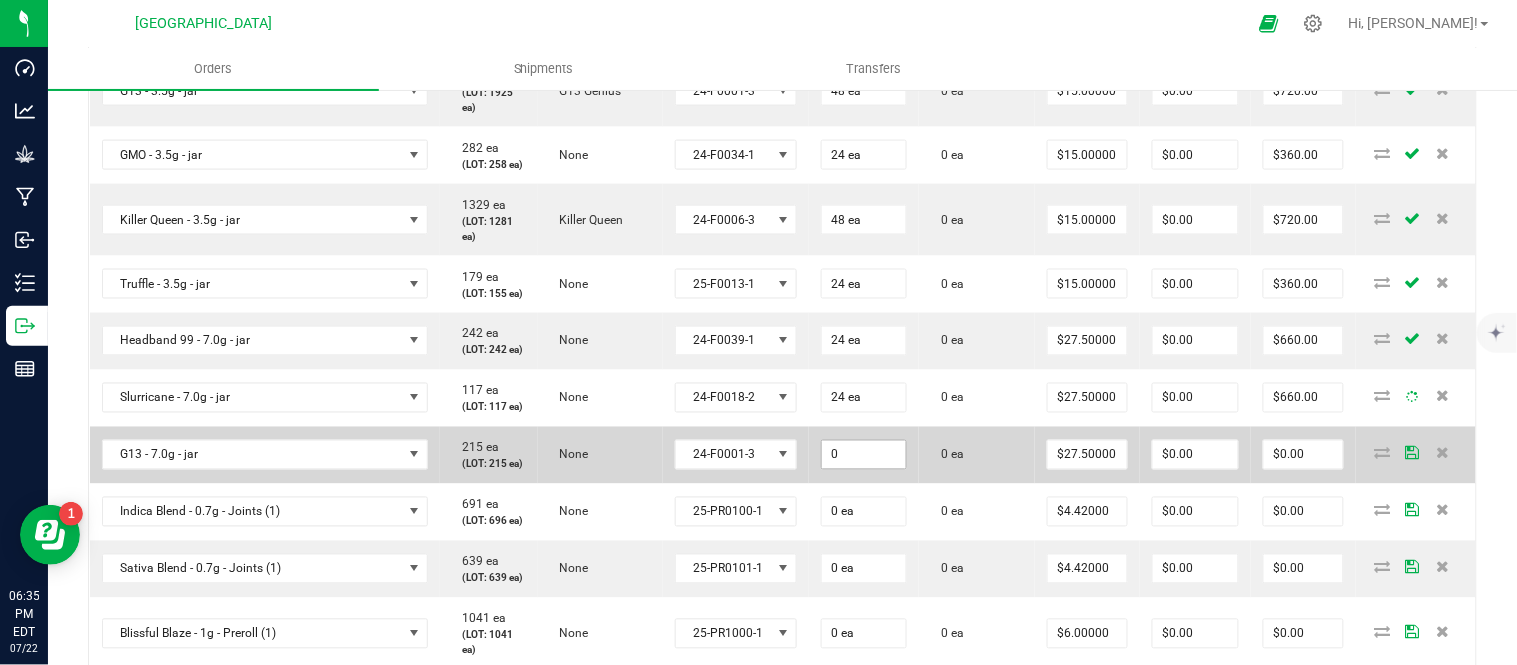 click on "0" at bounding box center (864, 455) 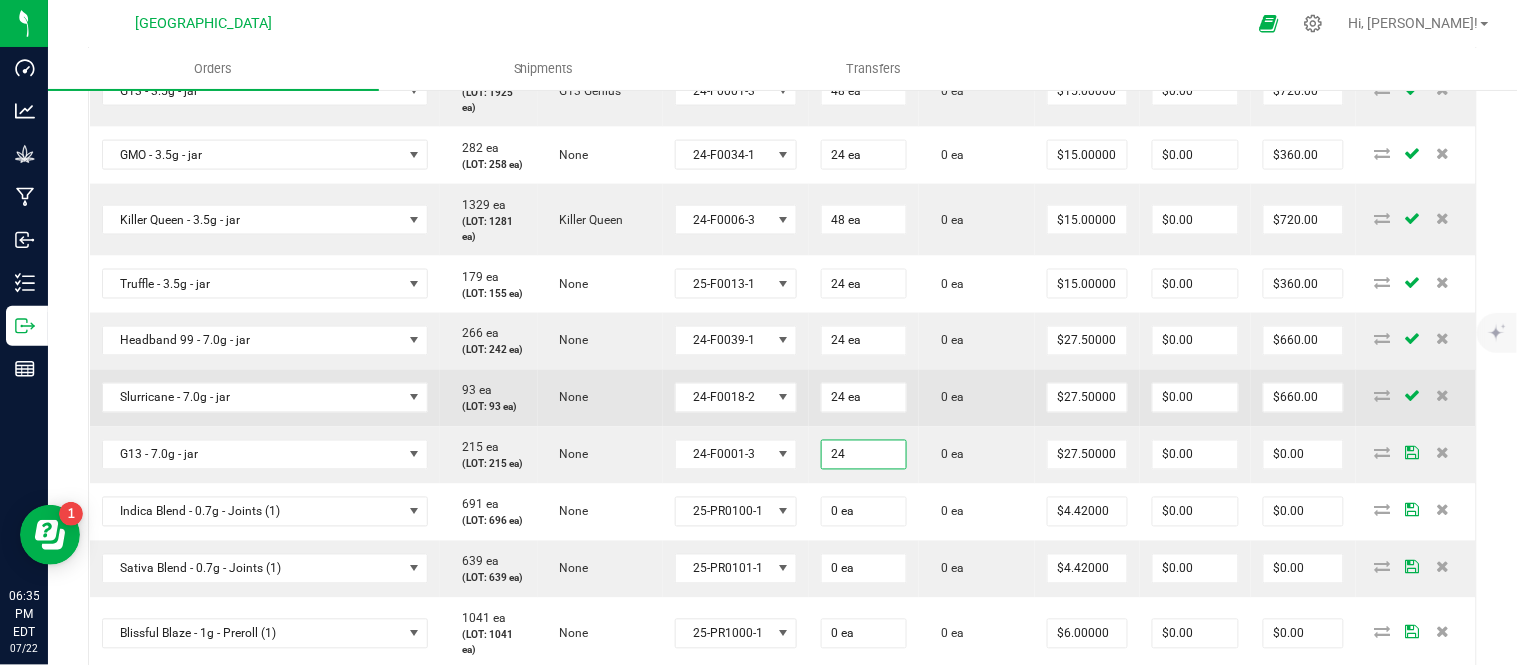 type on "24 ea" 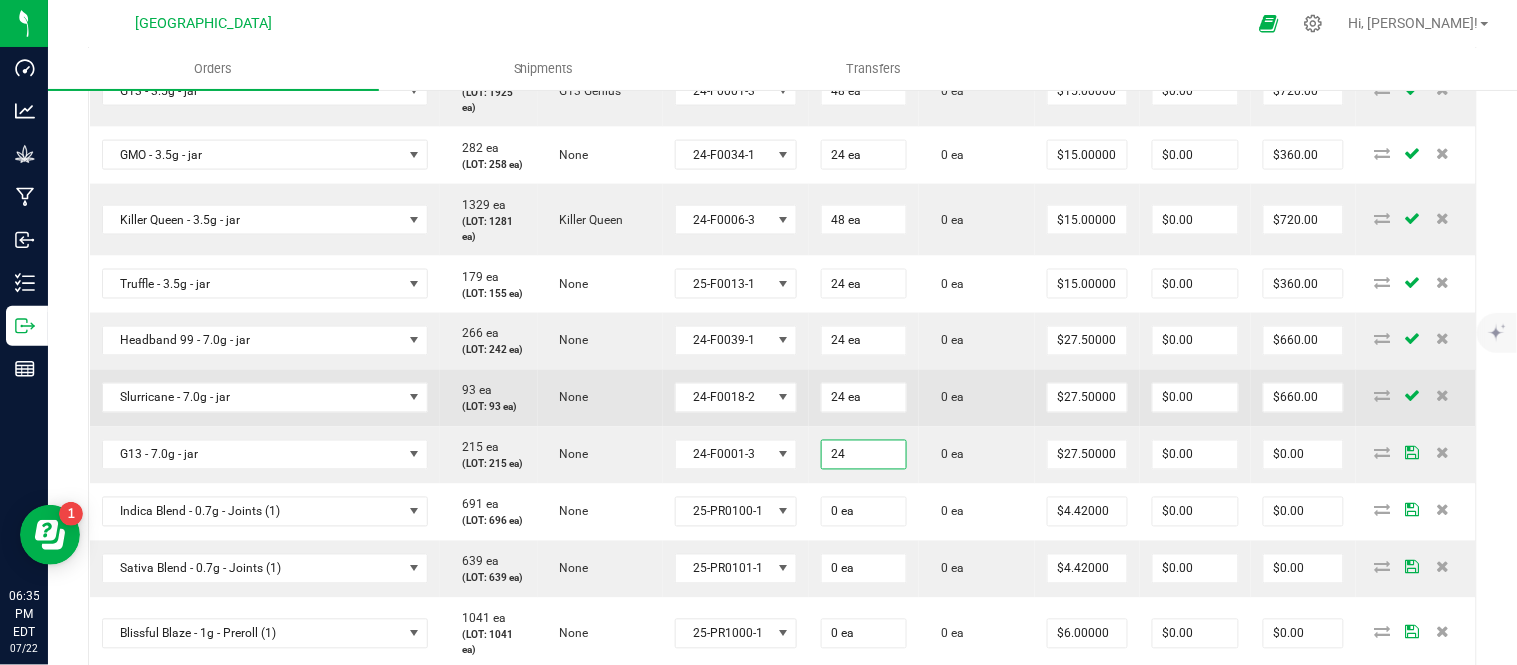 type on "$660.00" 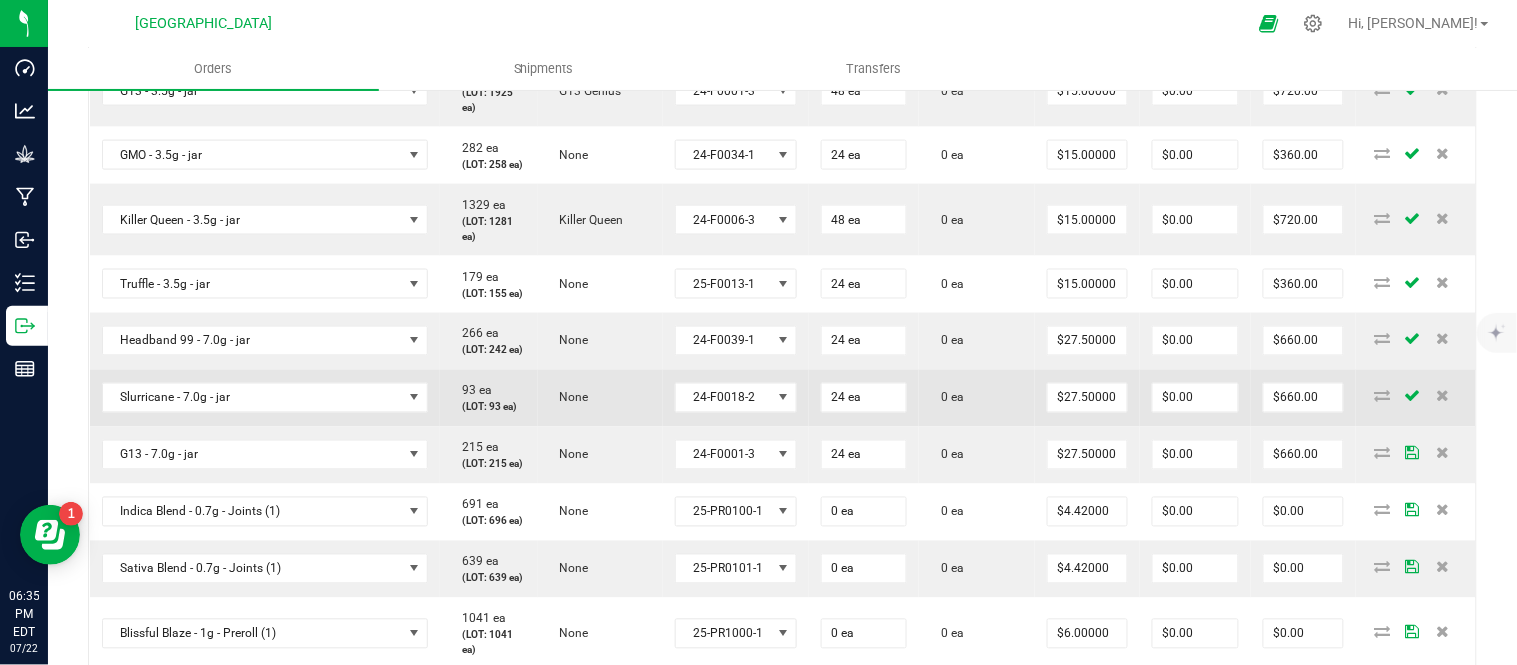 click on "24 ea" at bounding box center (864, 398) 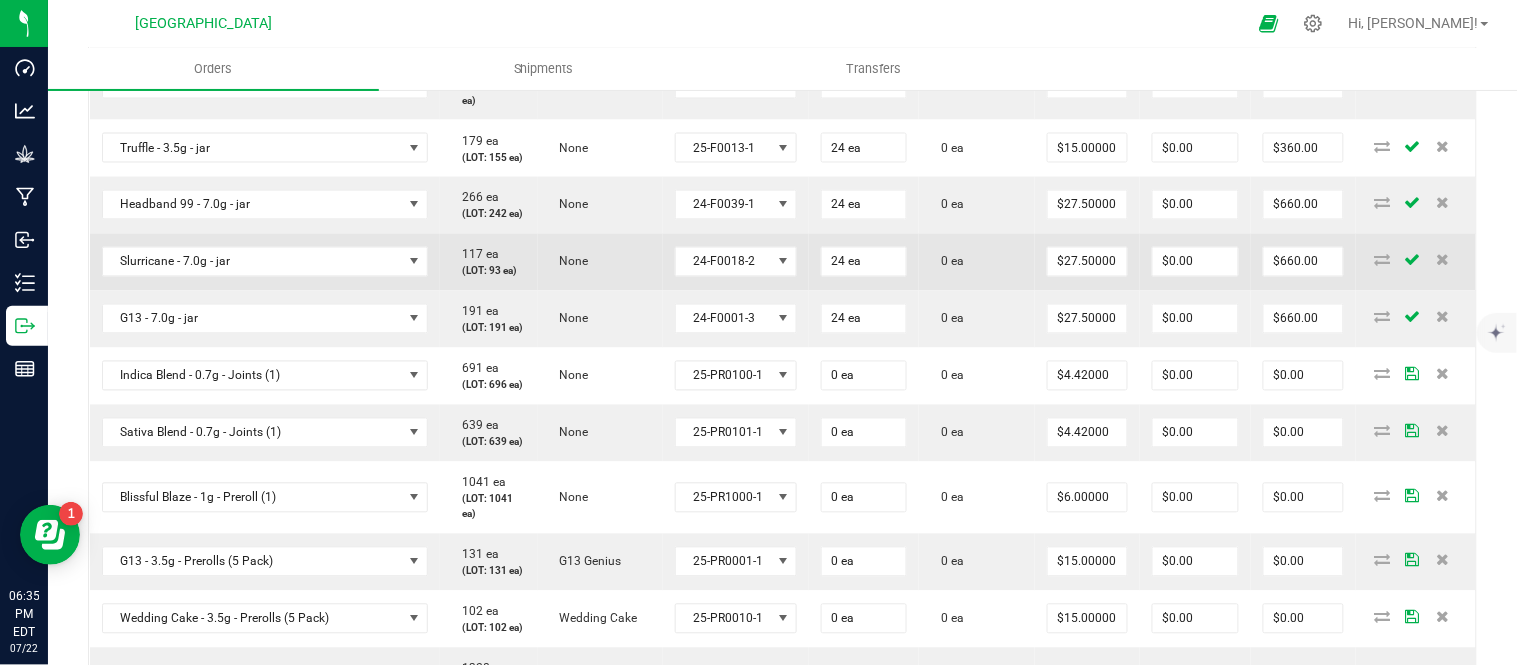 scroll, scrollTop: 923, scrollLeft: 0, axis: vertical 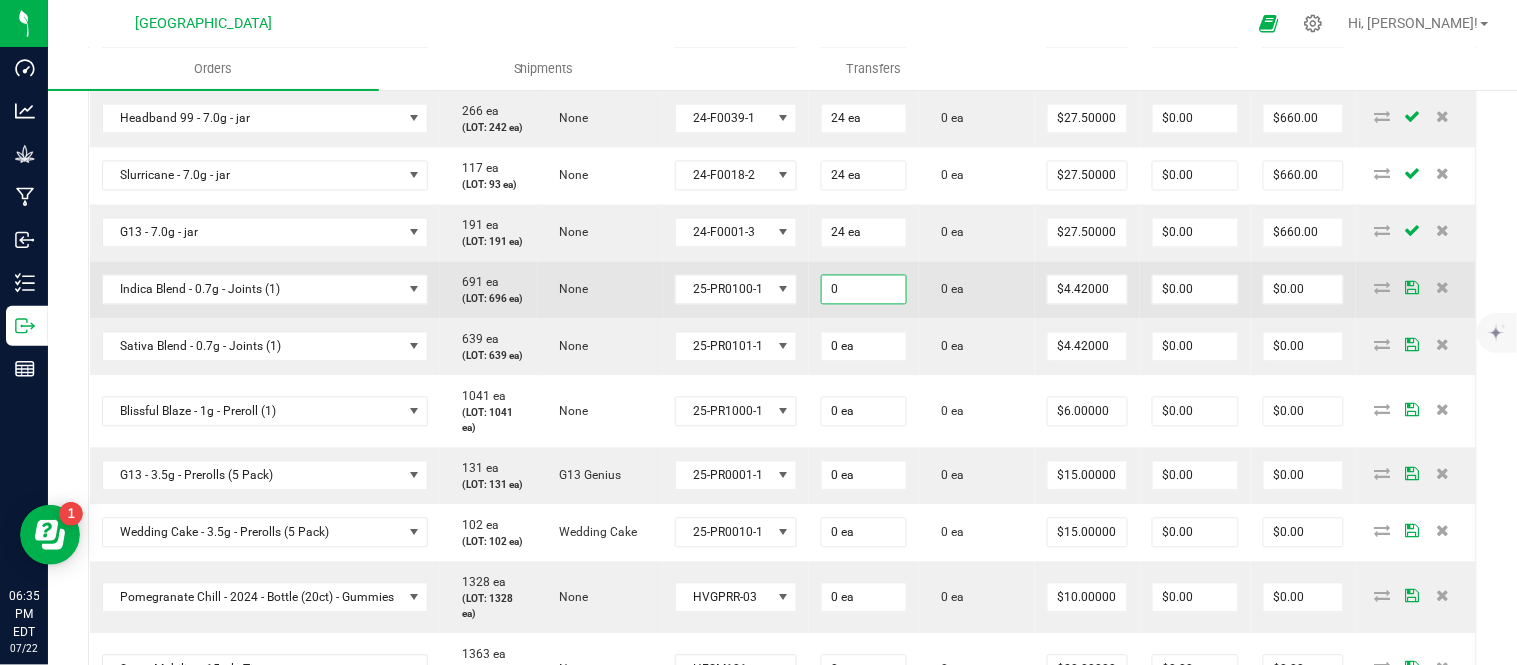 click on "0" at bounding box center (864, 290) 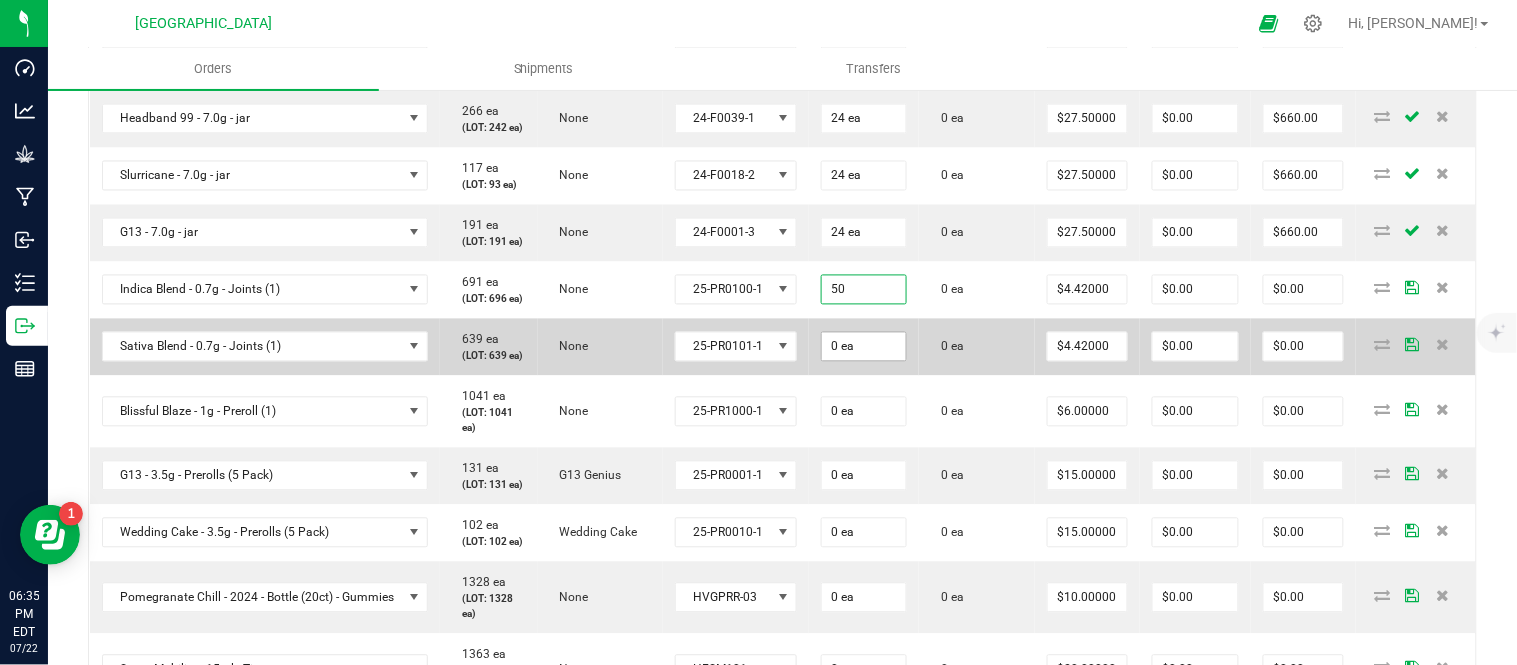 type on "50 ea" 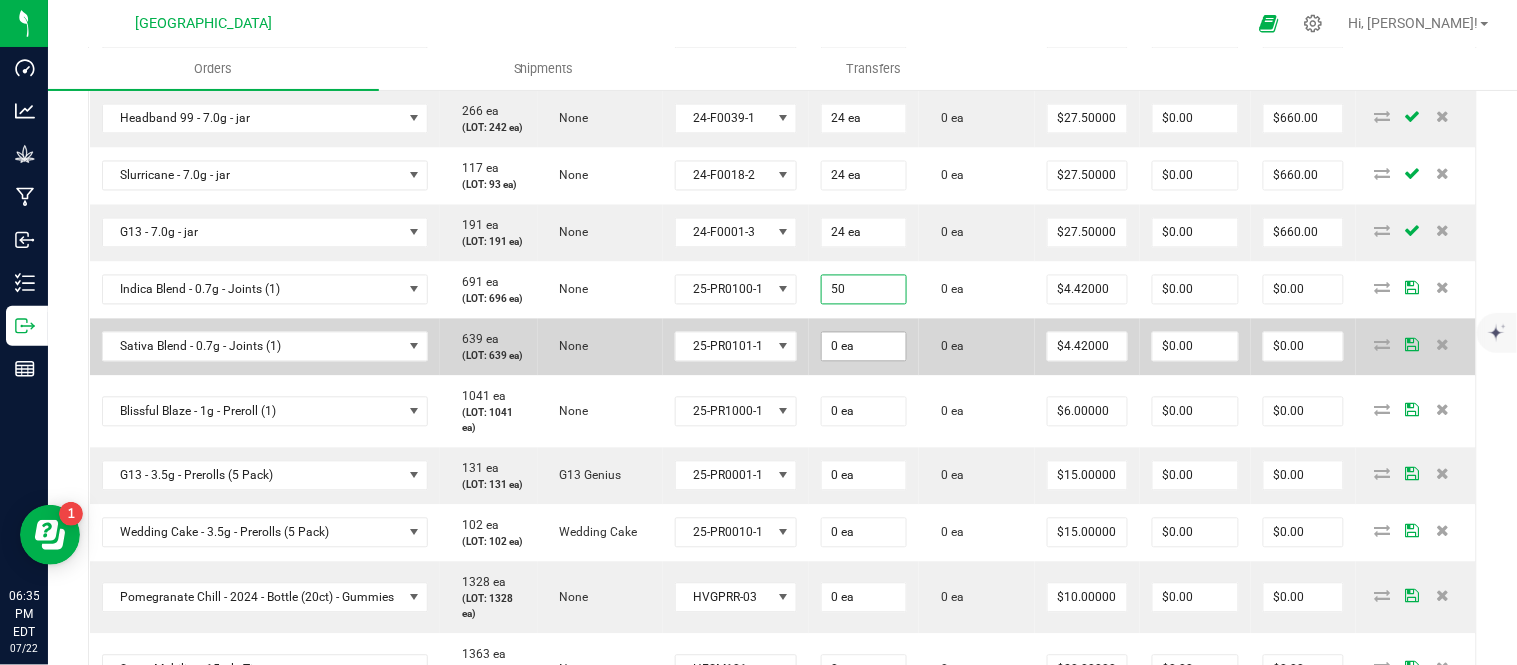 type on "$221.00" 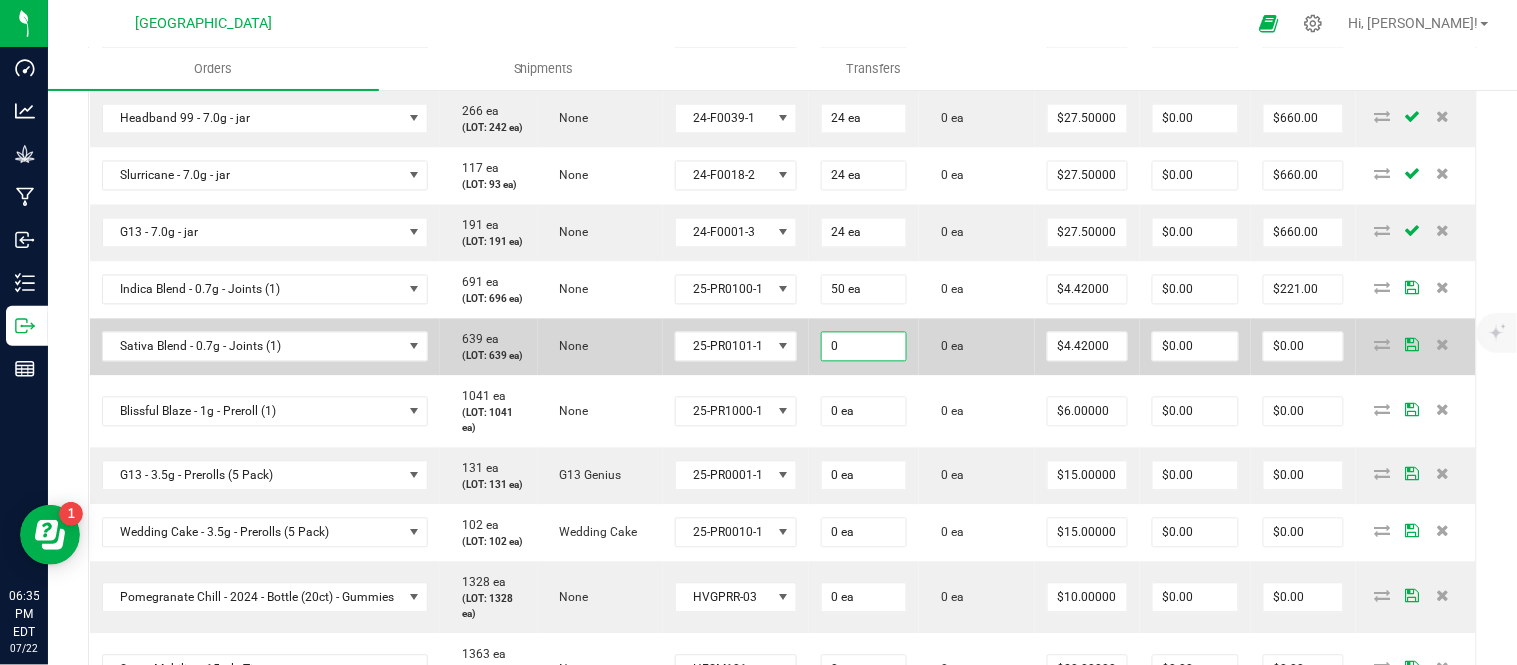 click on "0" at bounding box center (864, 347) 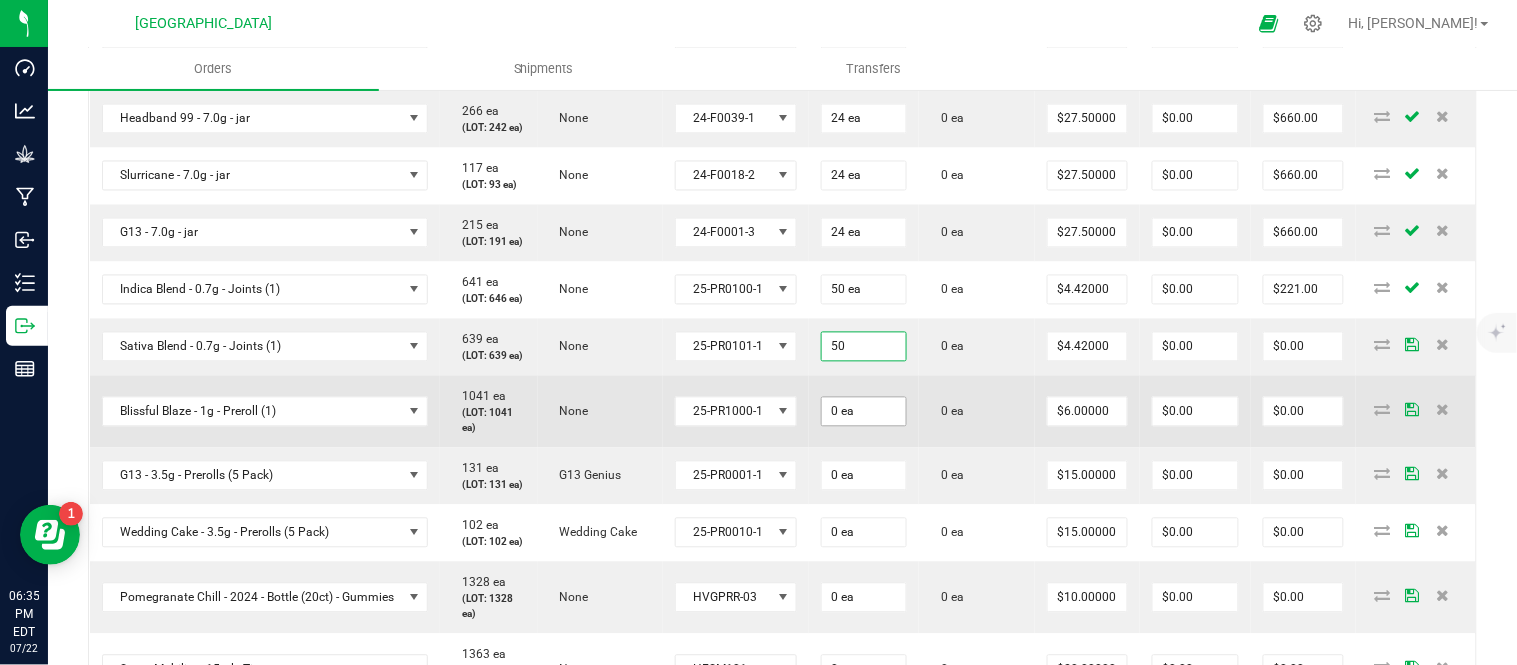 type on "50 ea" 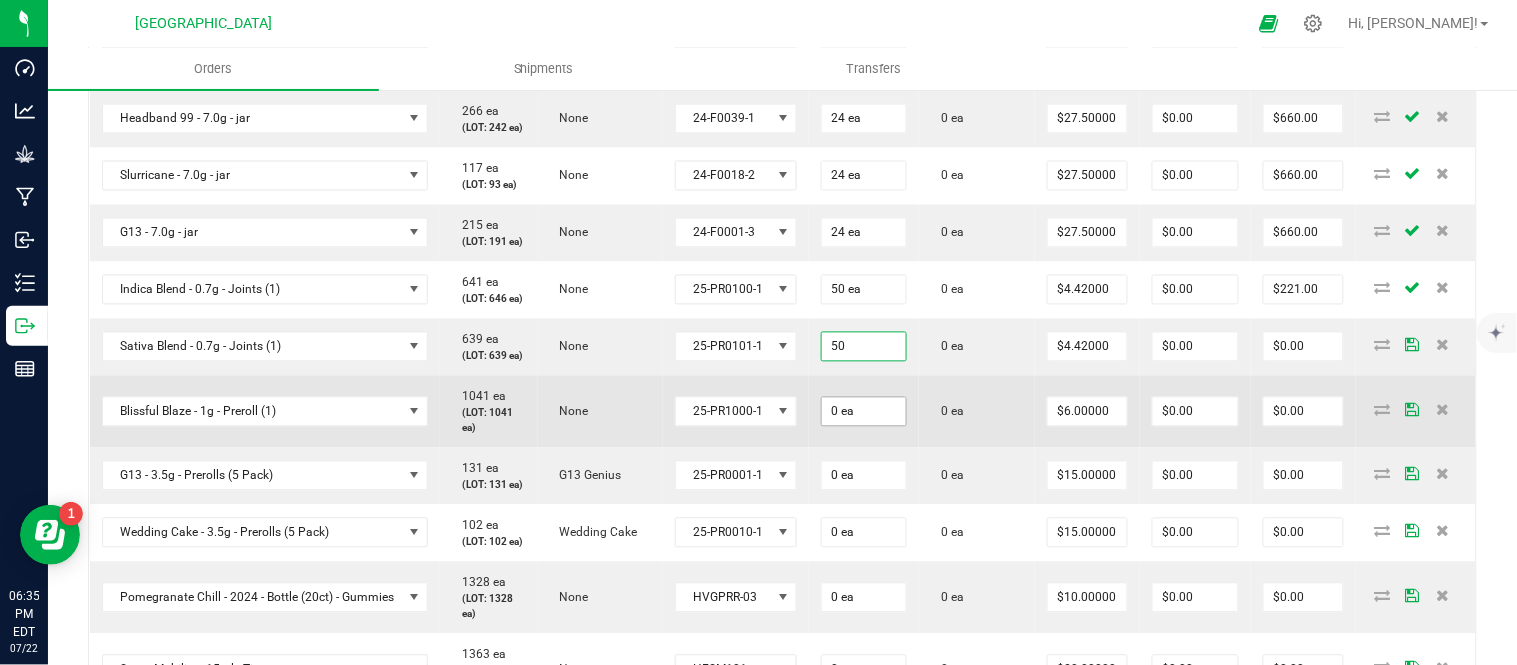 type on "$221.00" 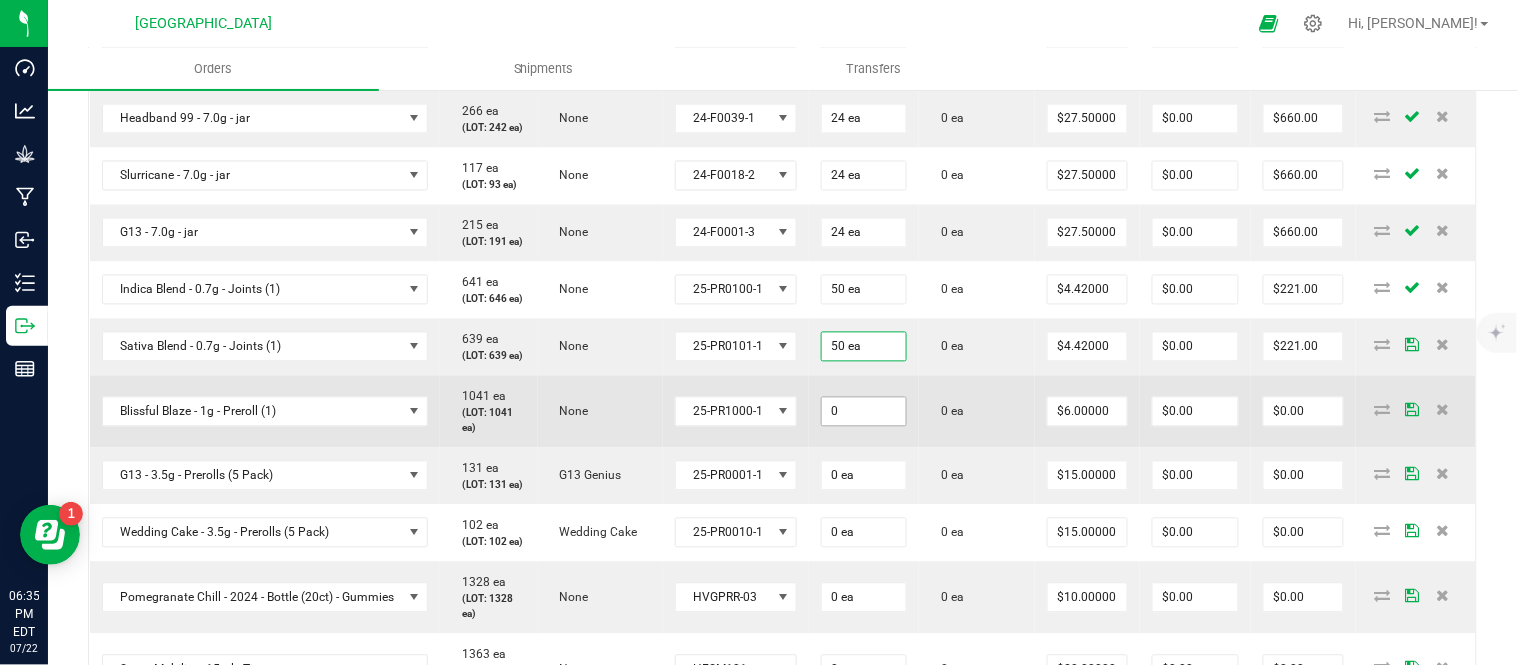 click on "0" at bounding box center (864, 412) 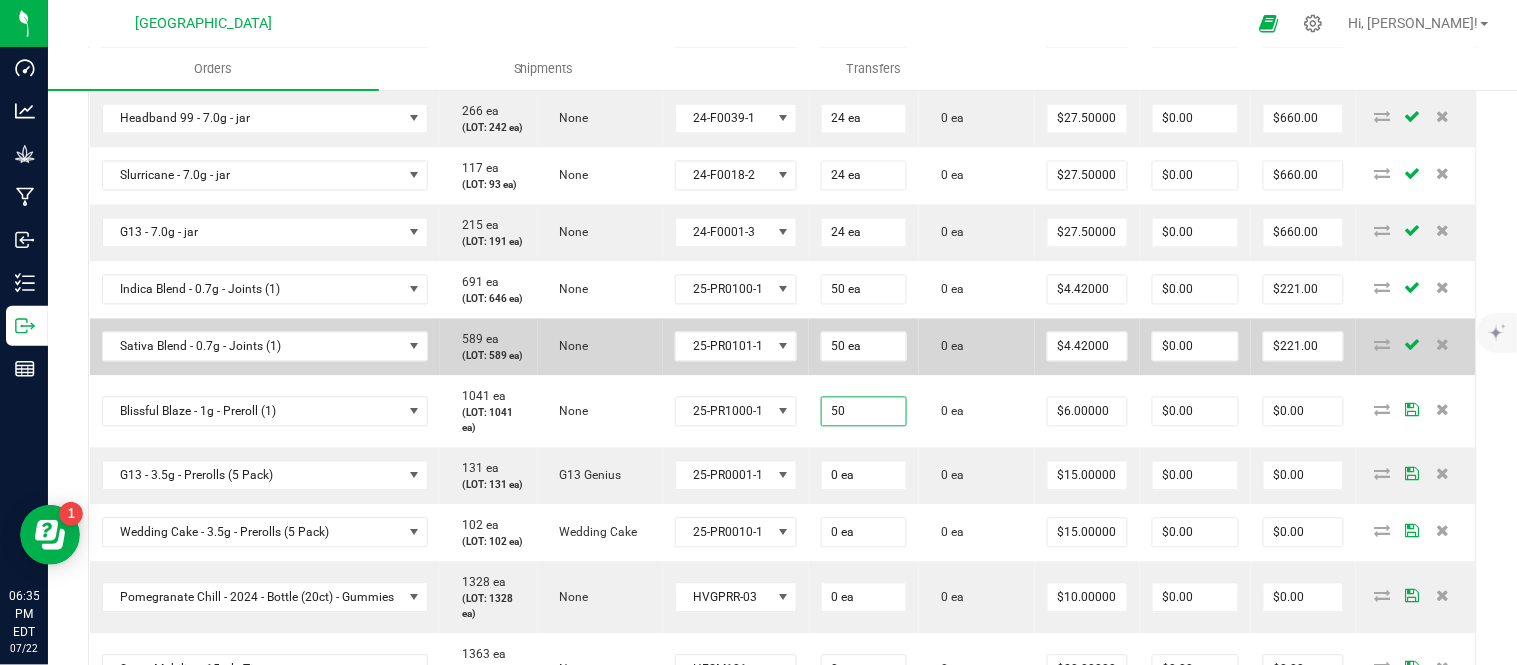 type on "50 ea" 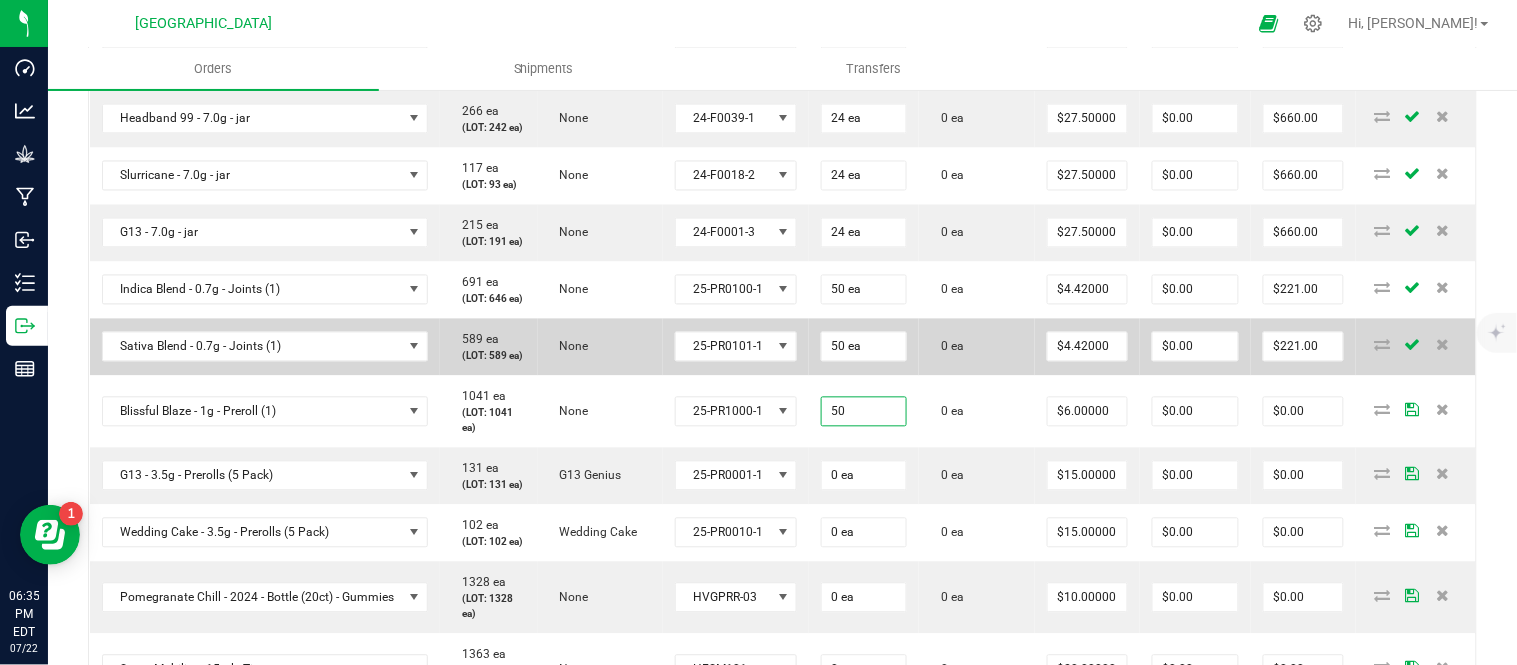 type on "$300.00" 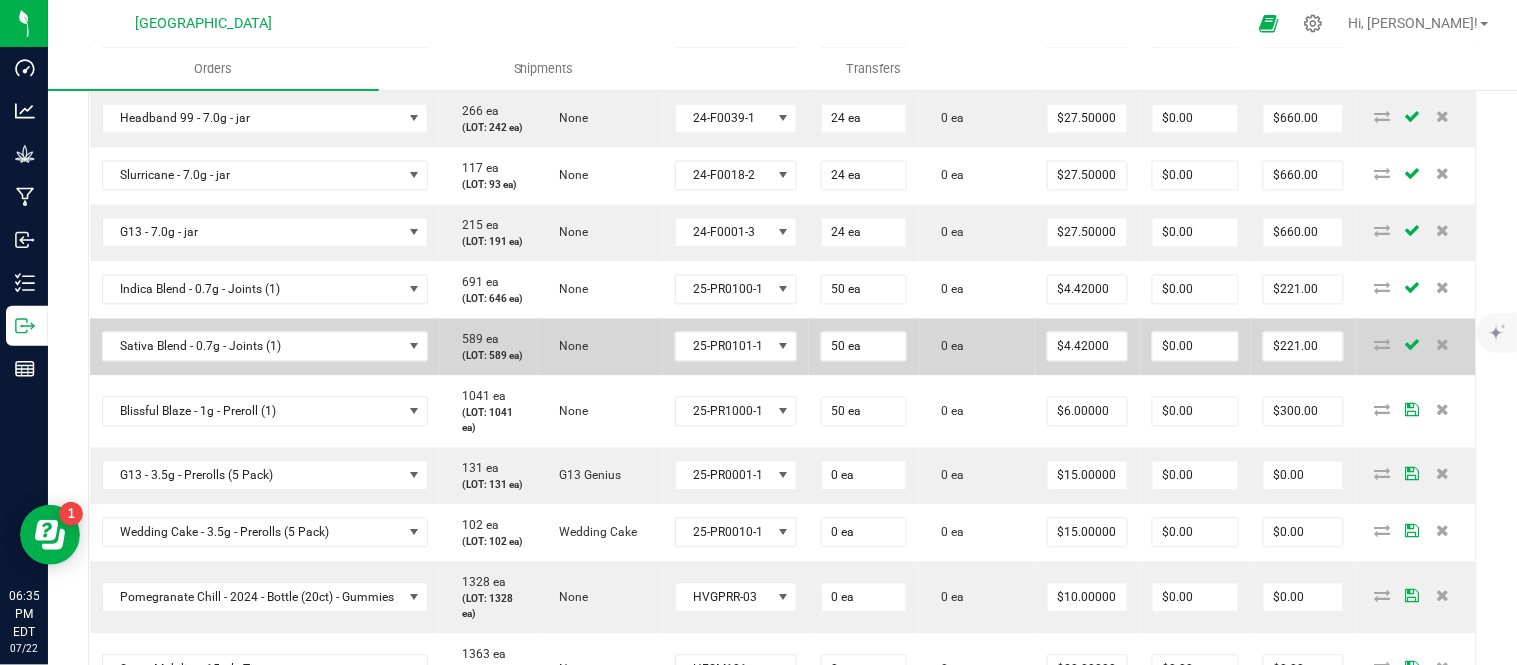 click on "50 ea" at bounding box center (864, 347) 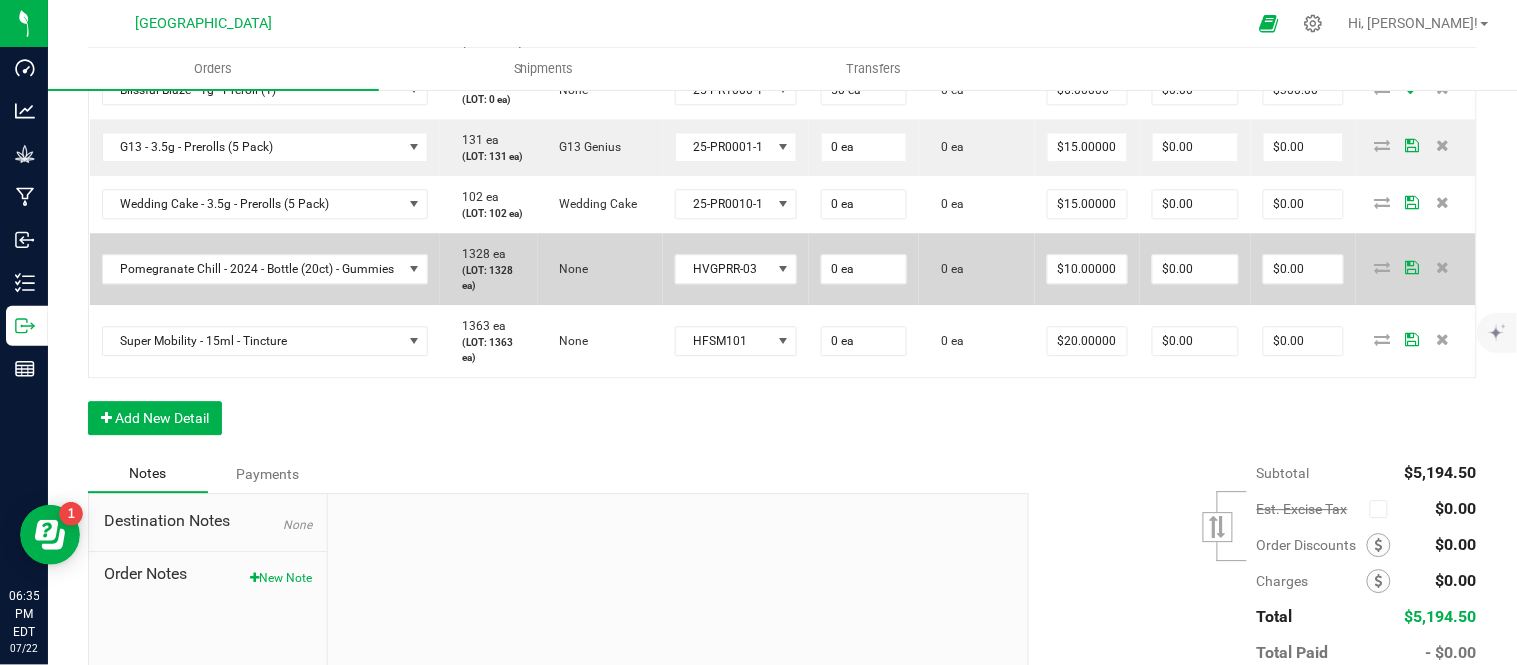 scroll, scrollTop: 1256, scrollLeft: 0, axis: vertical 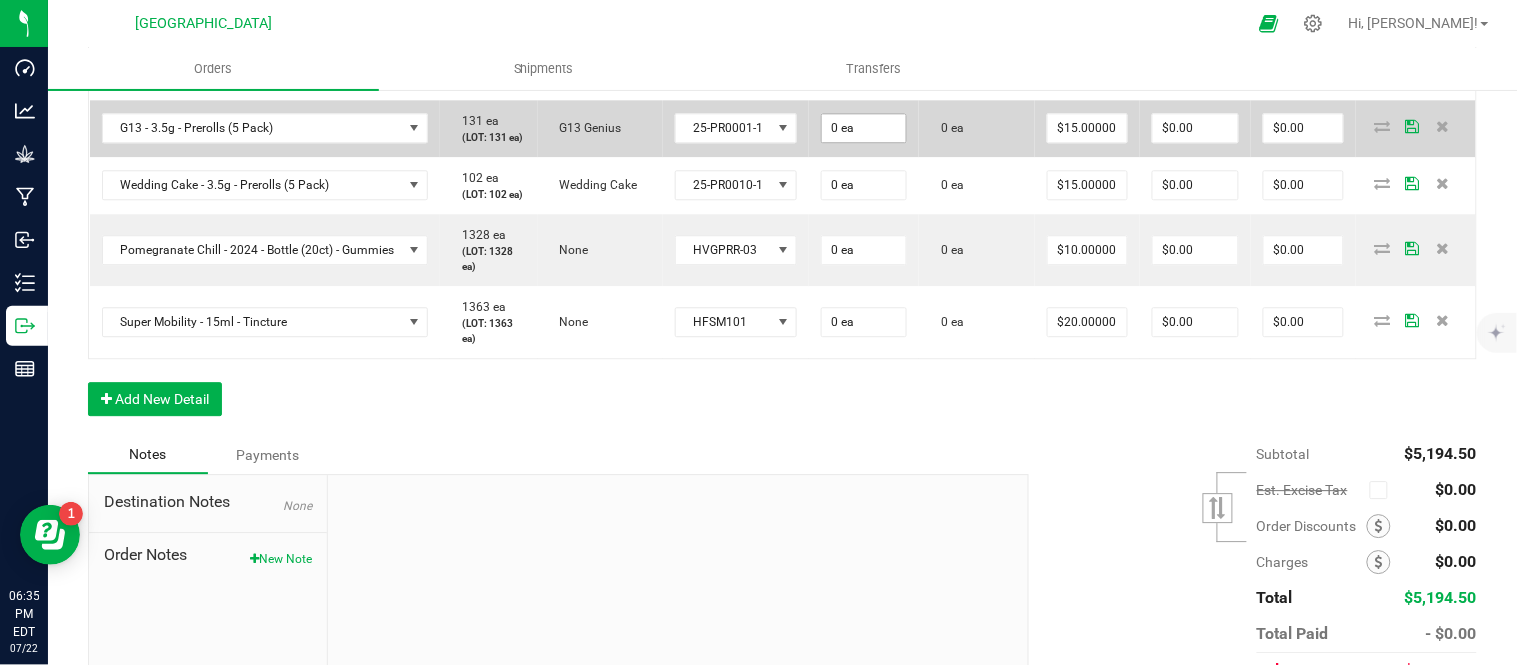 click on "0 ea" at bounding box center (864, -529) 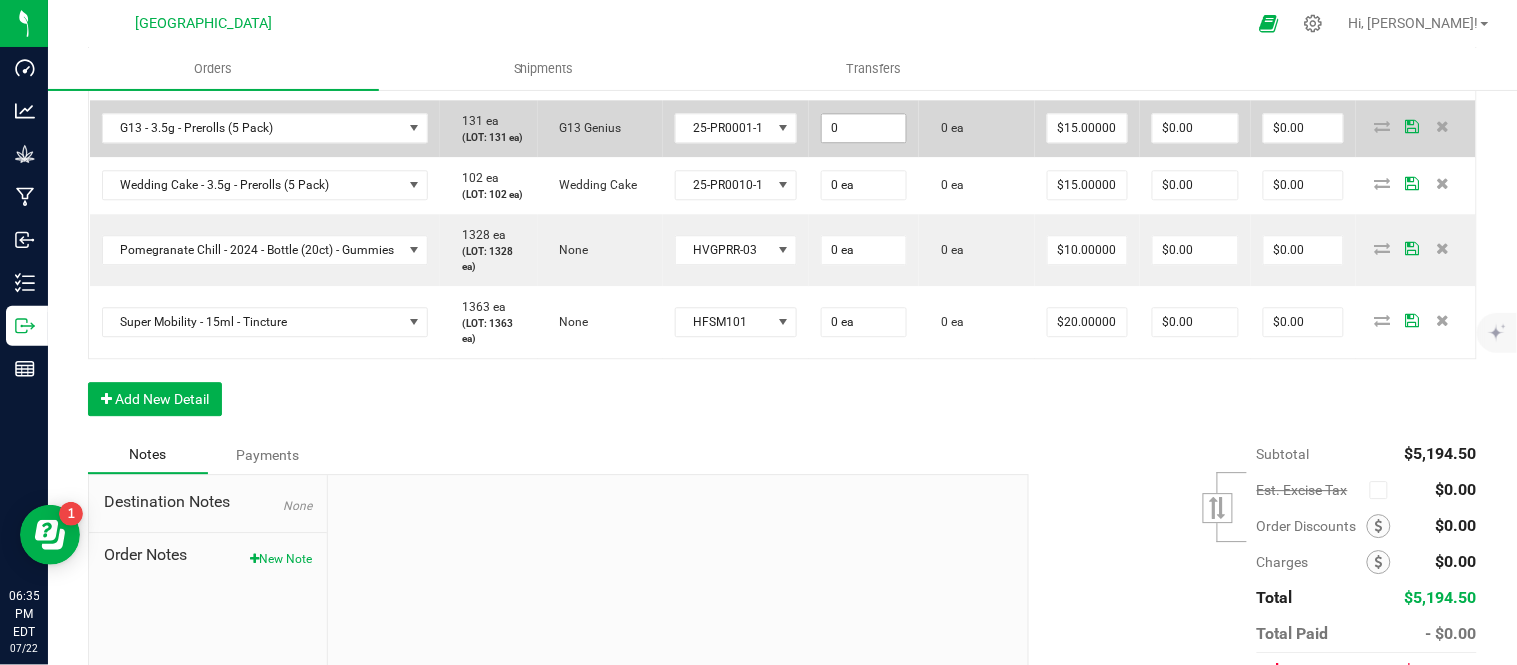 click on "0" at bounding box center [864, 128] 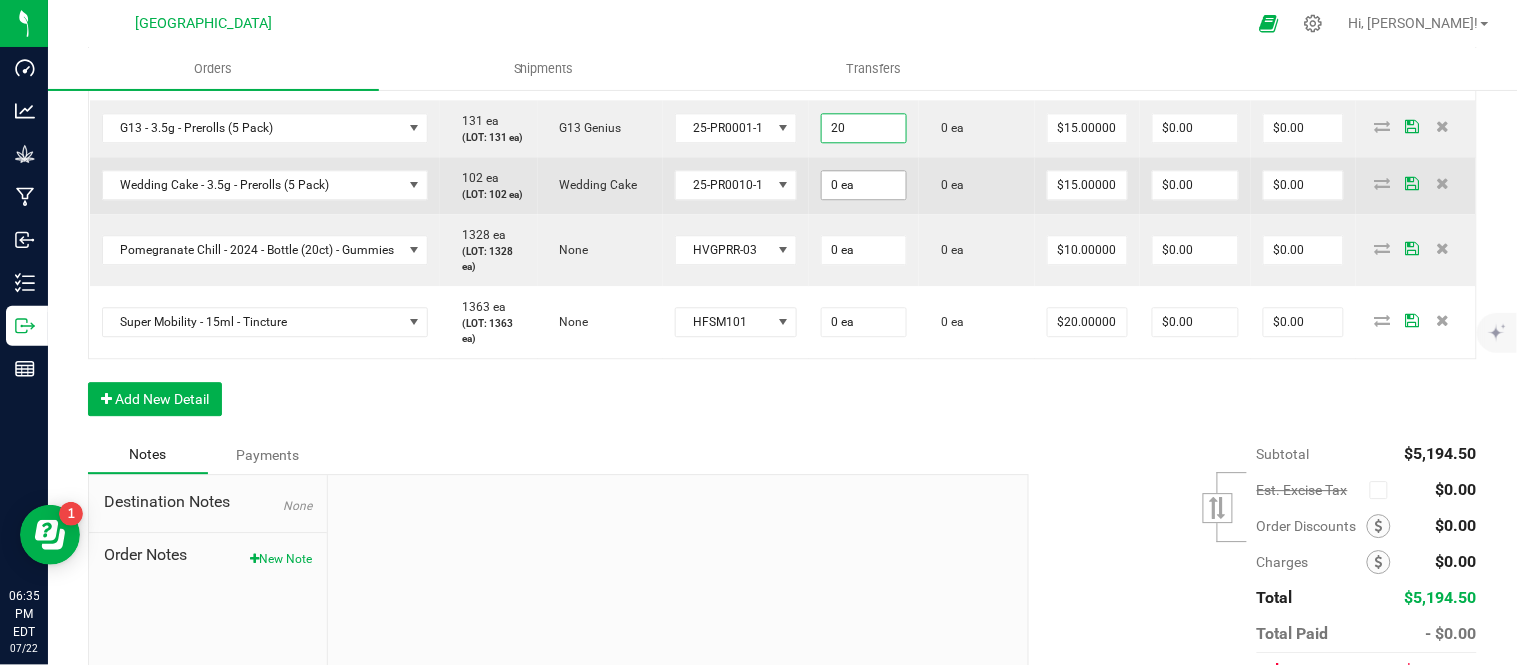 type on "20 ea" 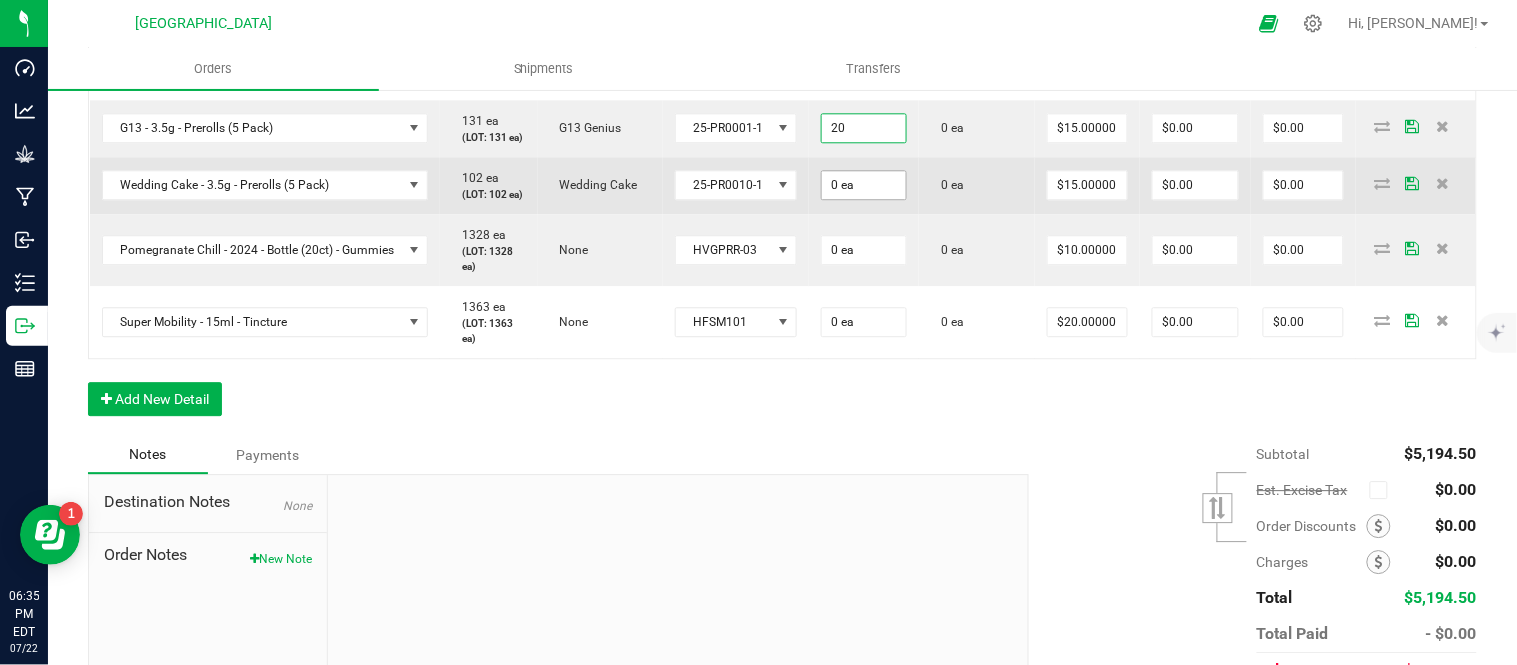 type on "$300.00" 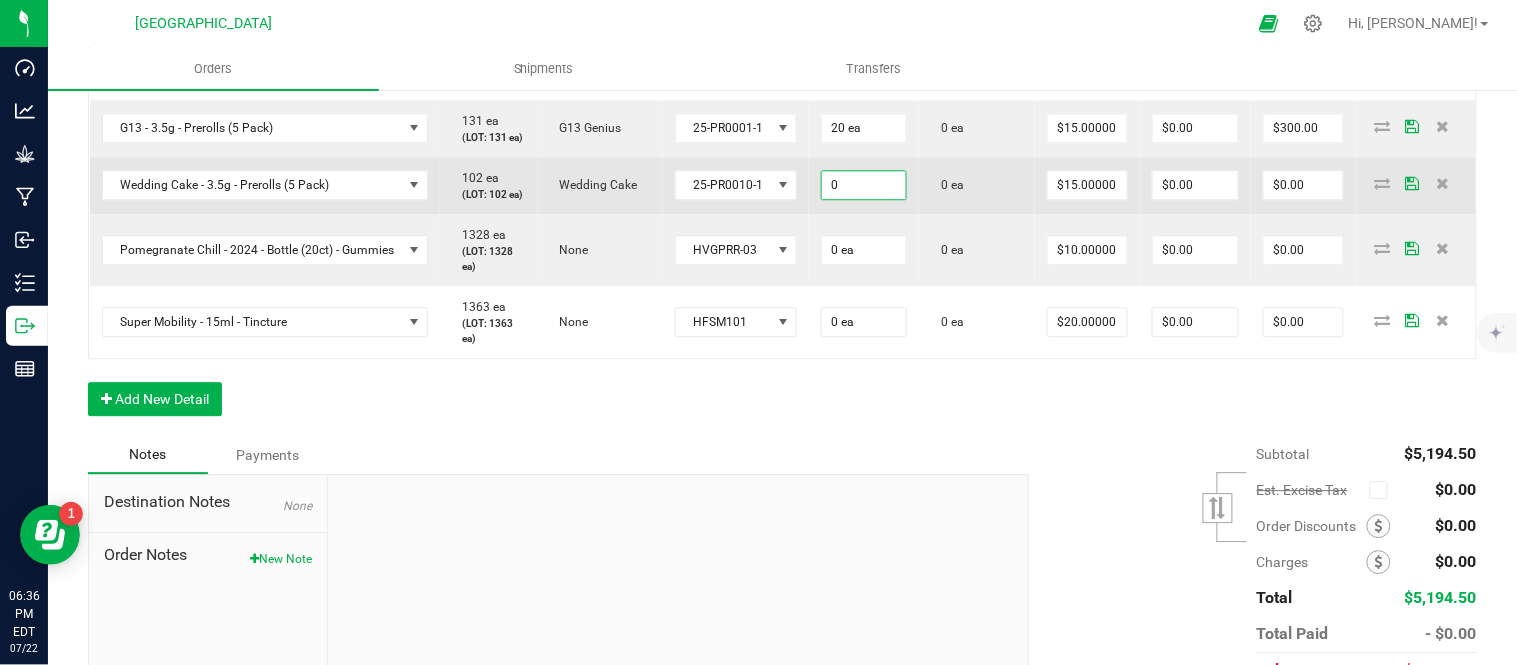 click on "0" at bounding box center (864, 185) 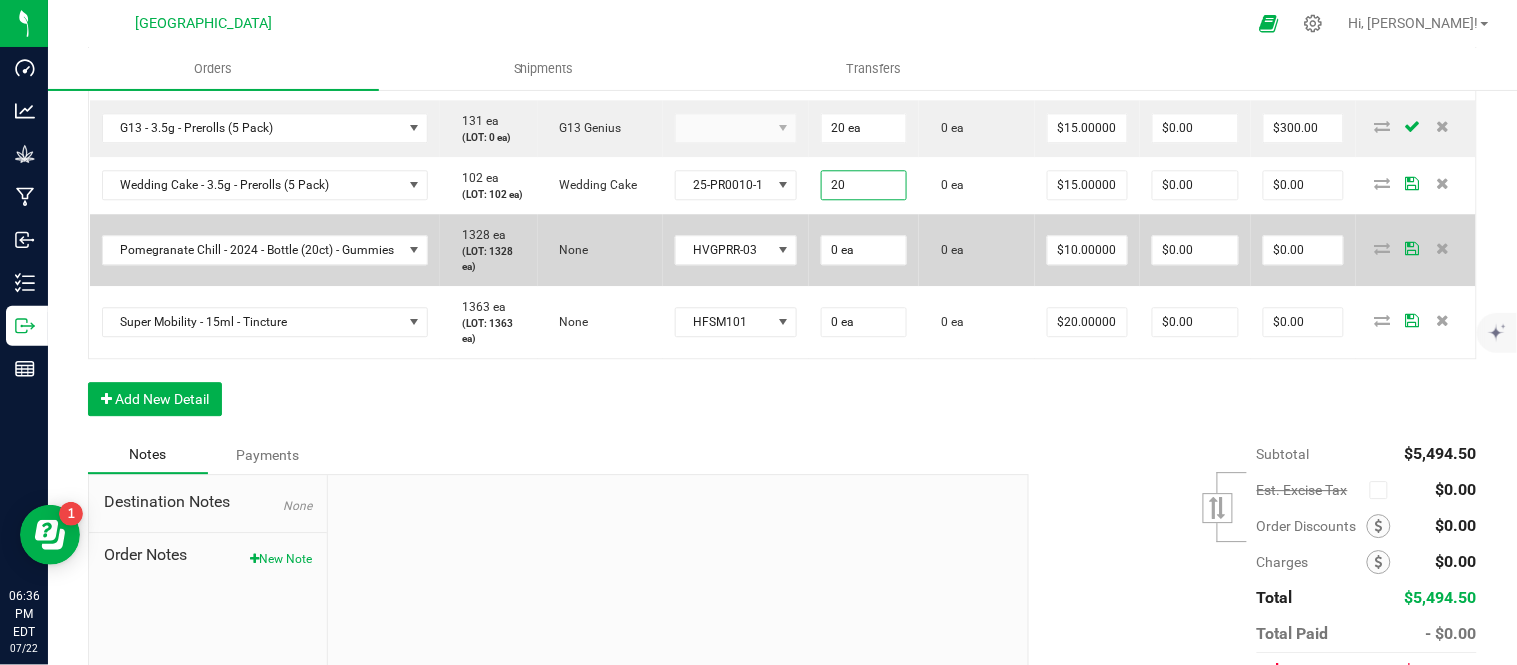 type on "20 ea" 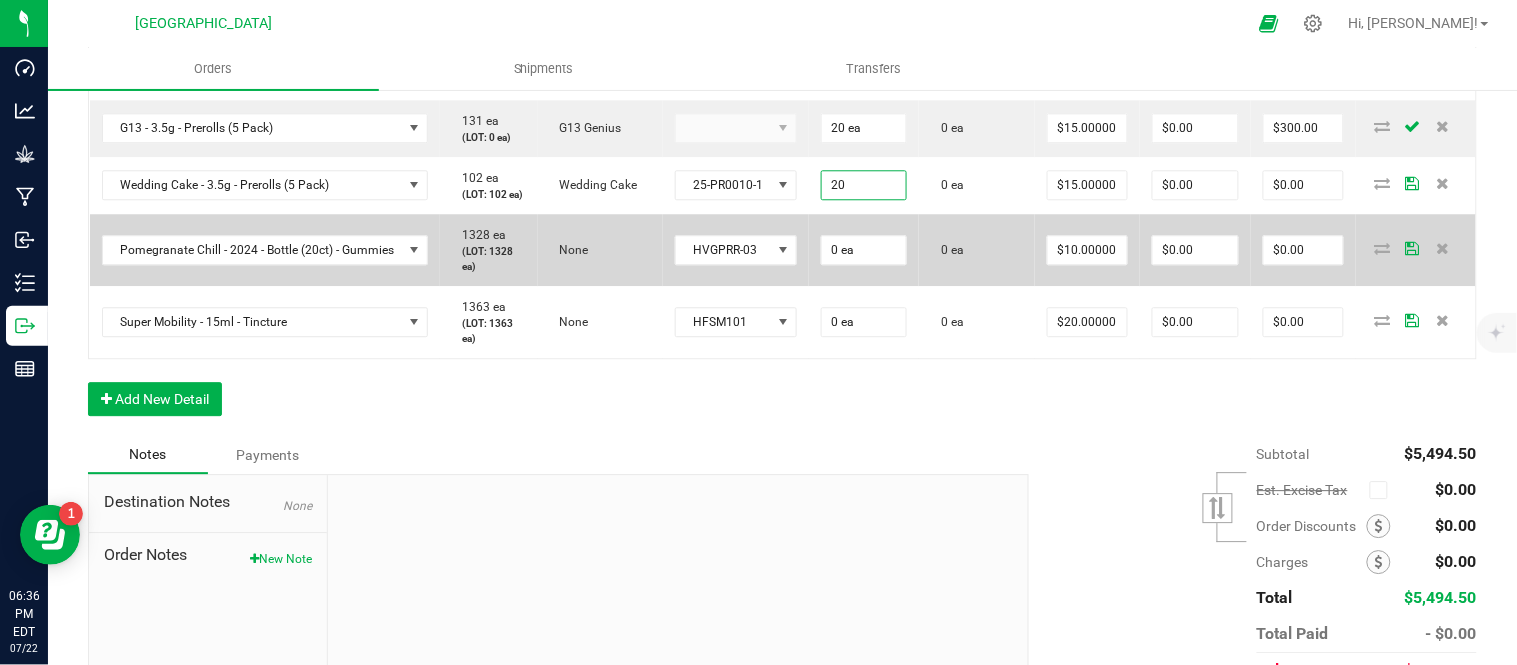 type on "$300.00" 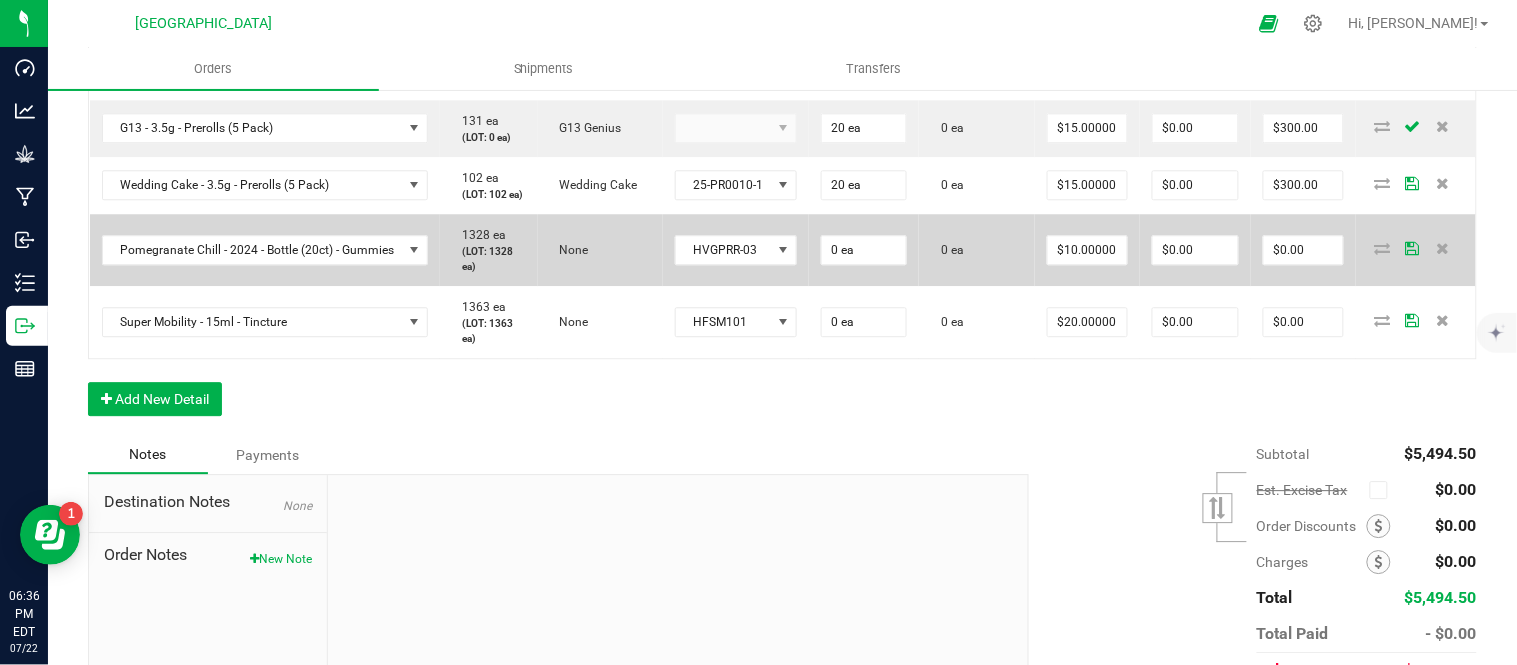click on "0 ea" at bounding box center [864, 250] 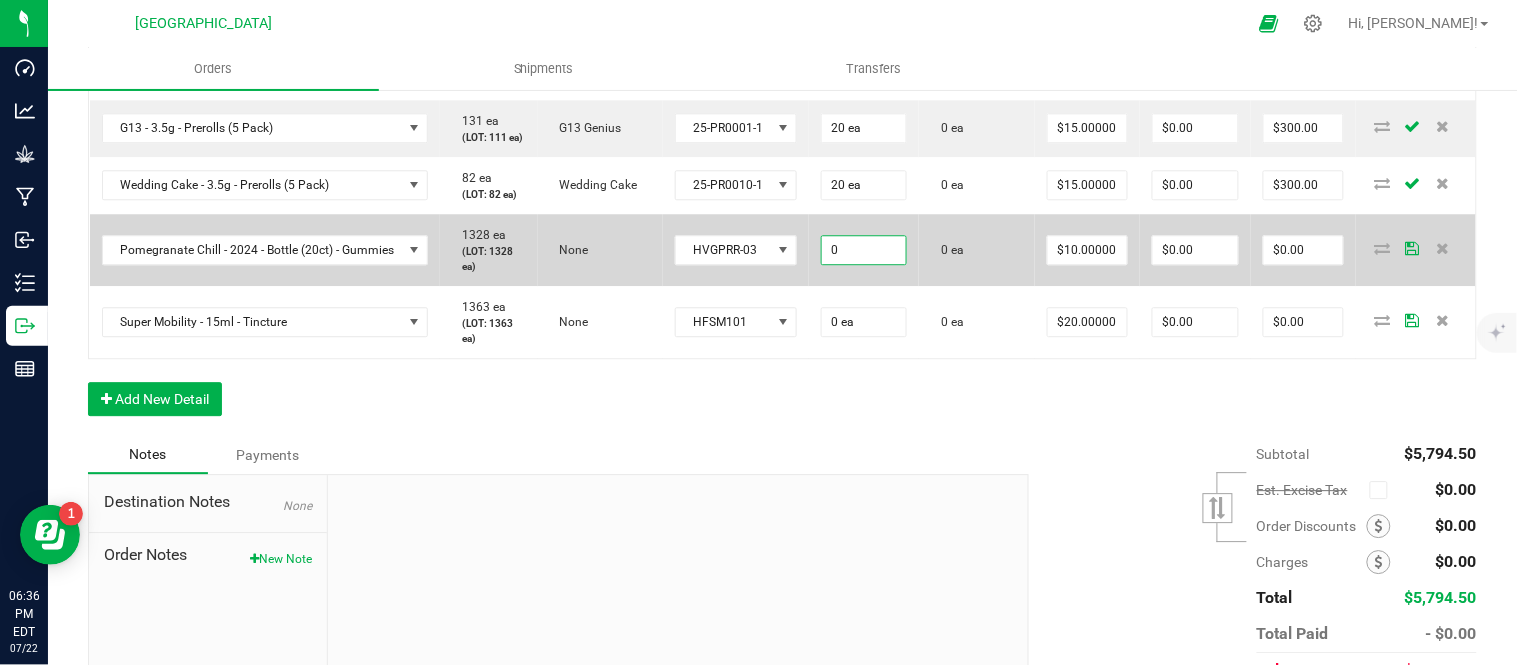 click on "0" at bounding box center (864, 250) 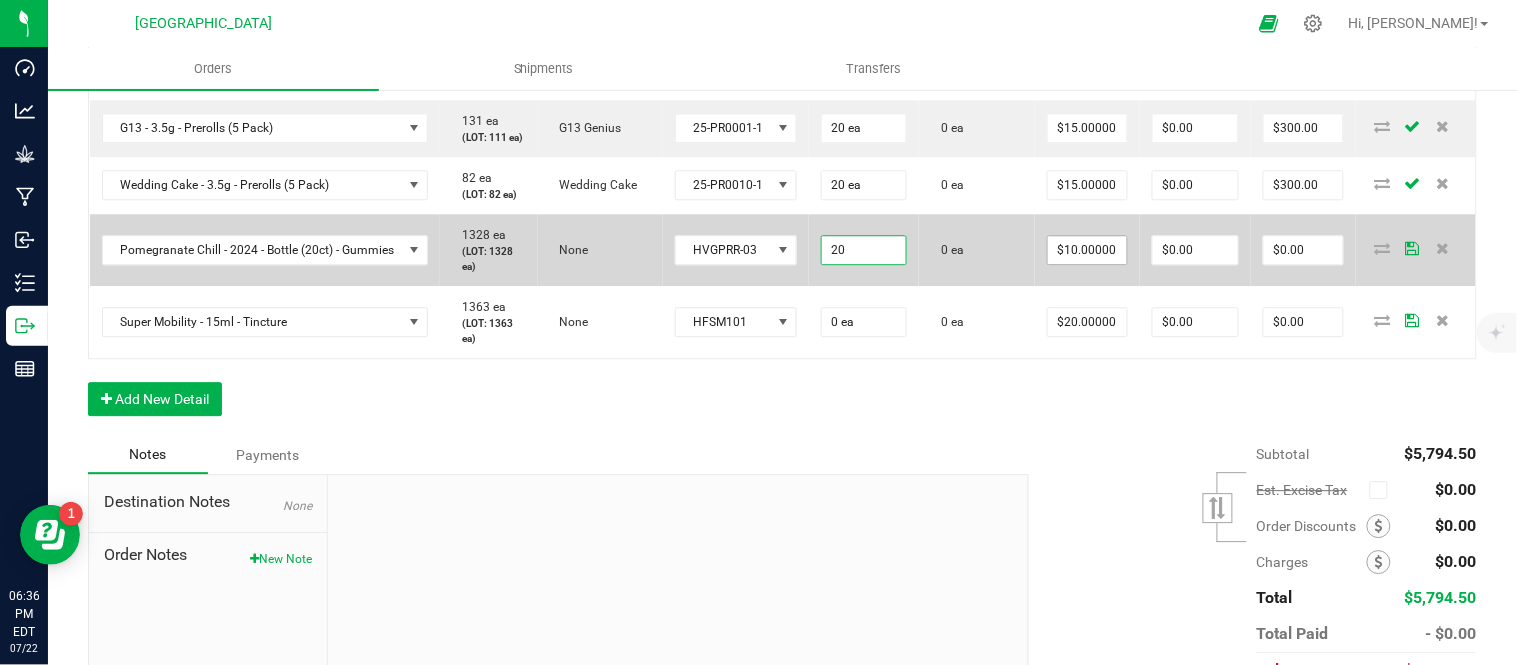 type on "20 ea" 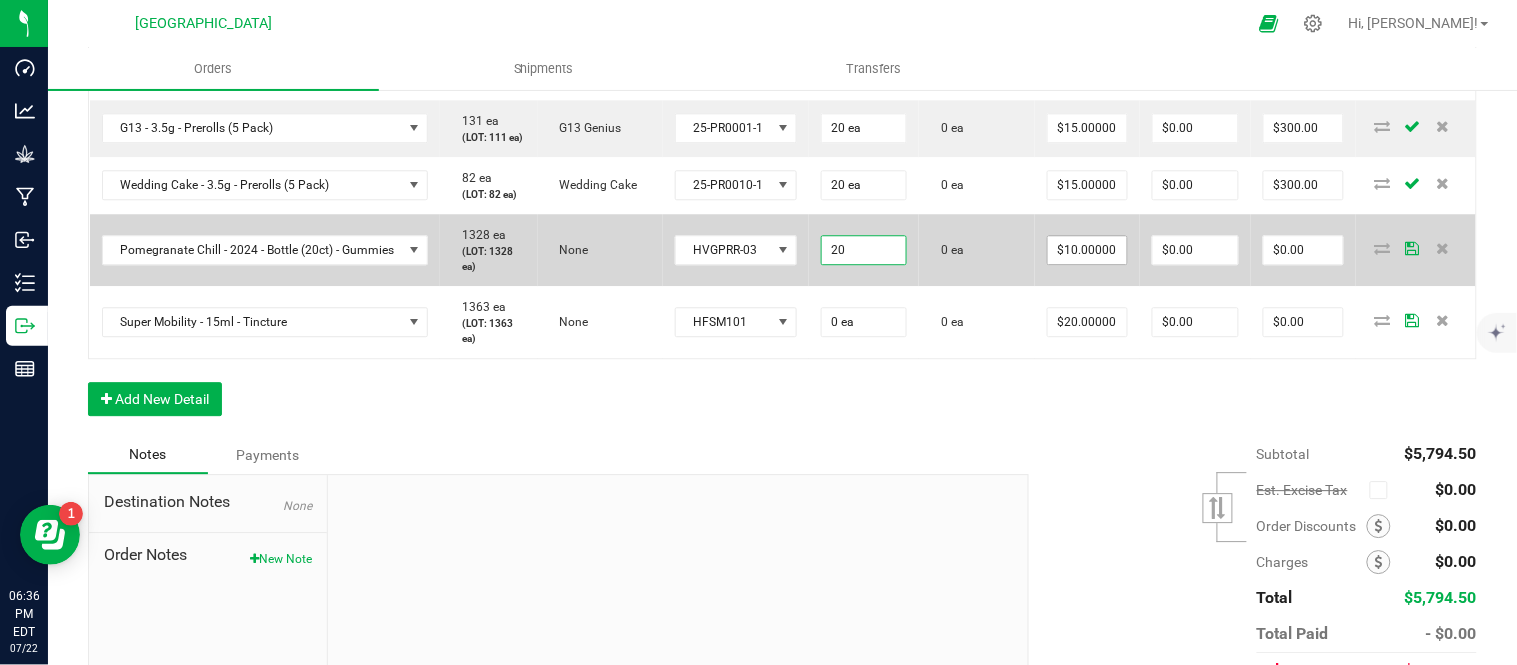 type on "10" 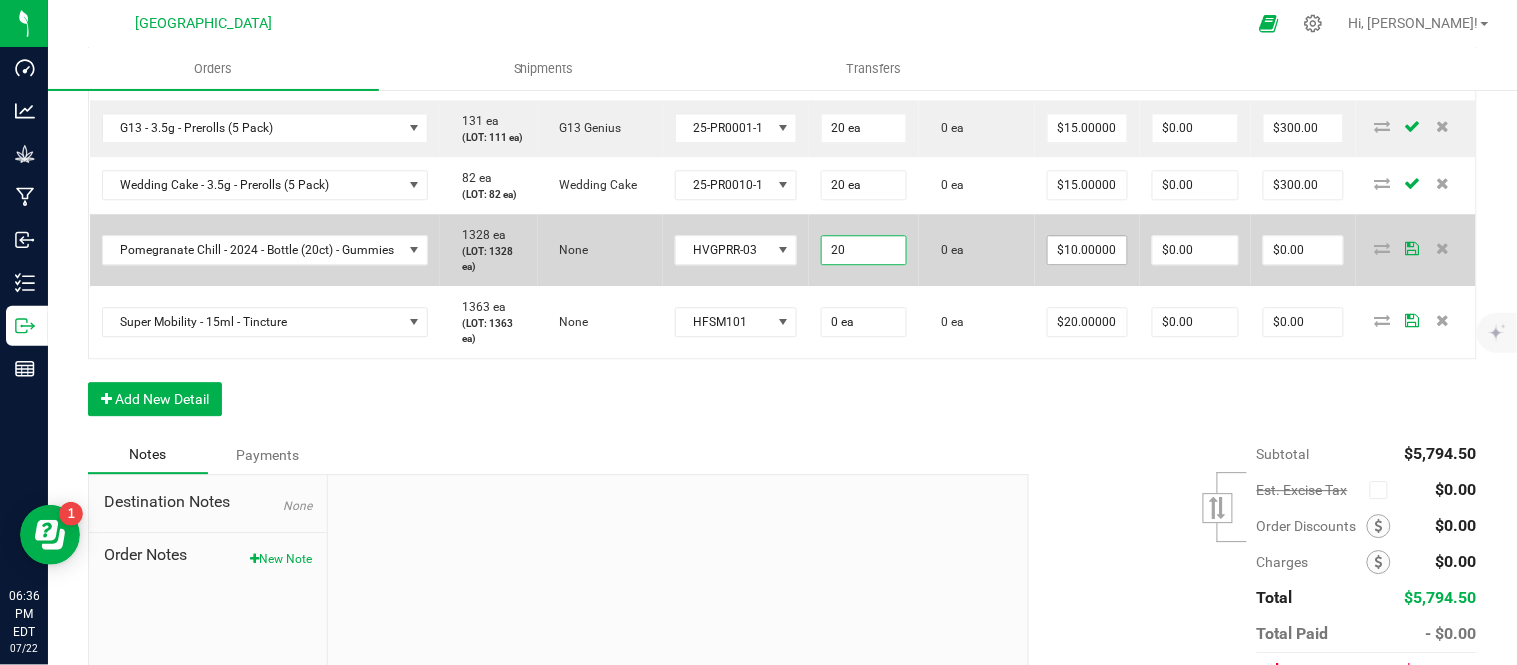 type on "$200.00" 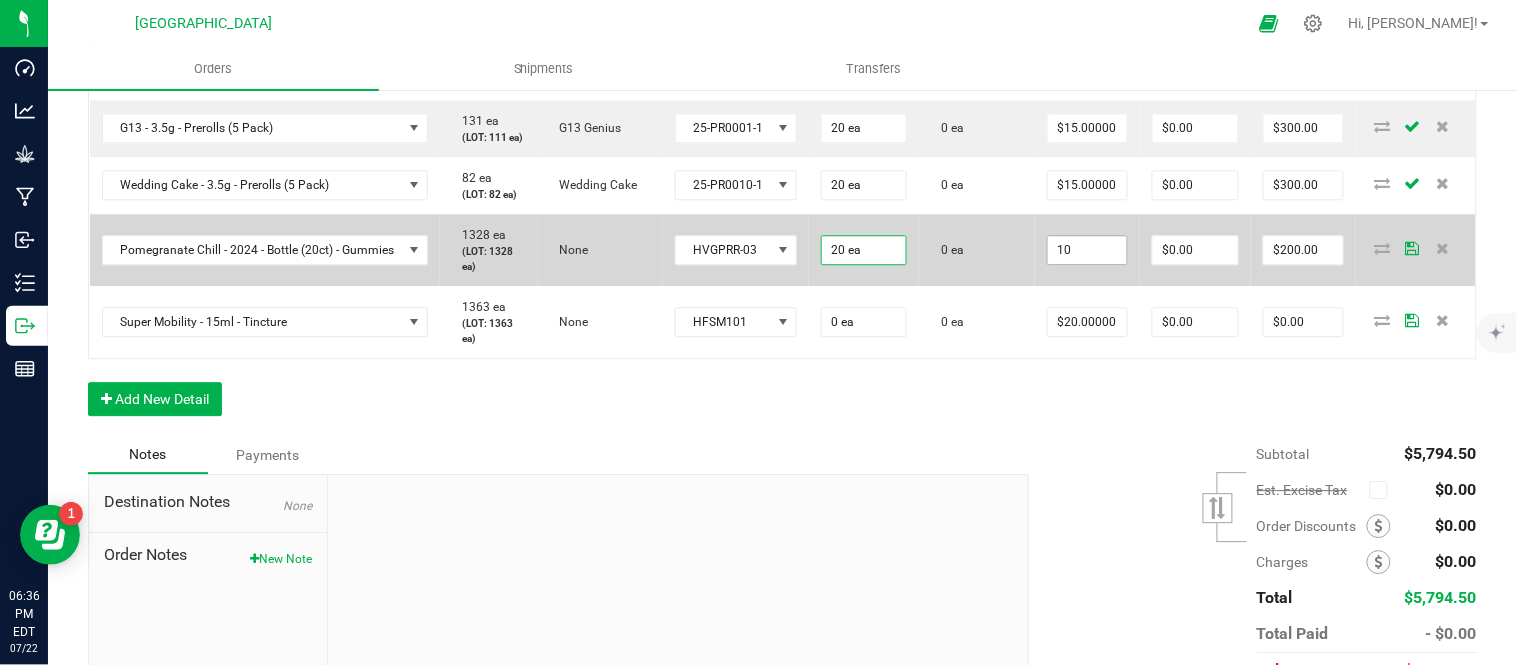 click on "10" at bounding box center [1087, 250] 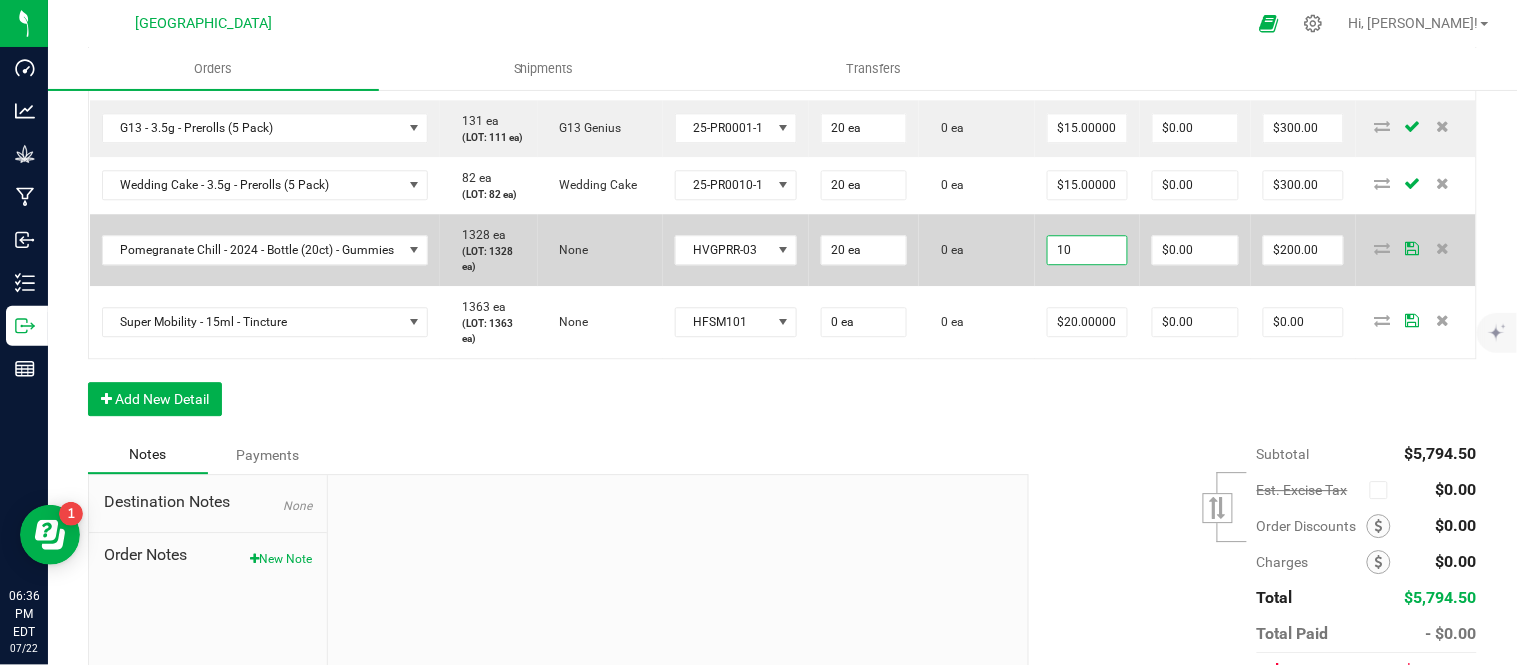 type on "8" 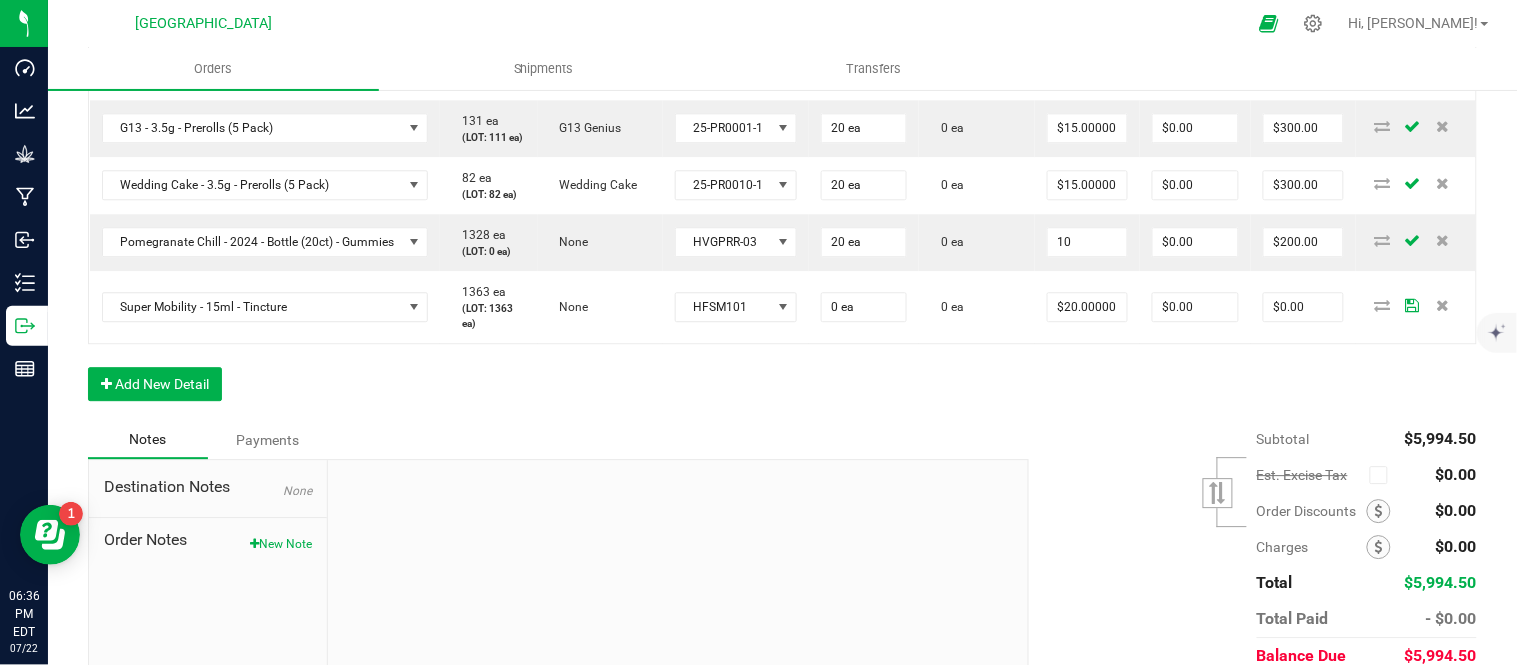click on "10" at bounding box center [1087, 242] 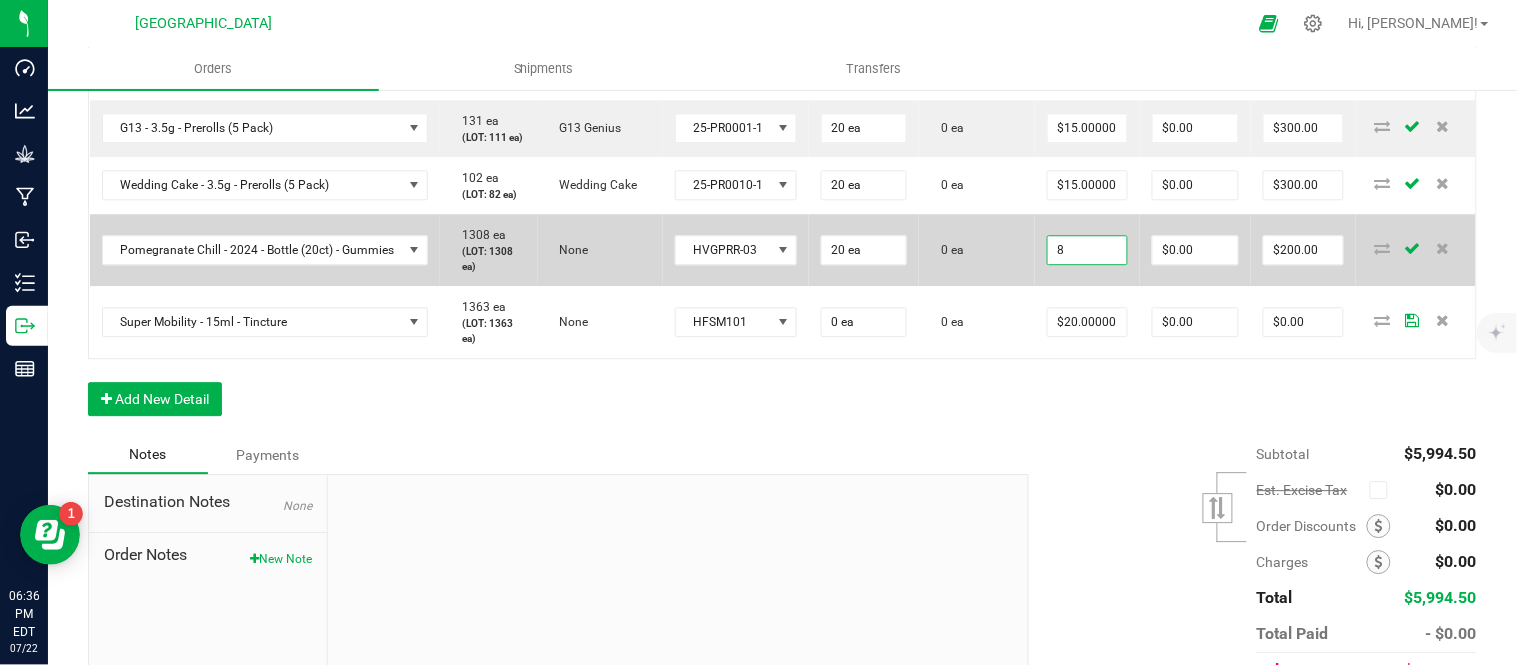 type on "$8.00000" 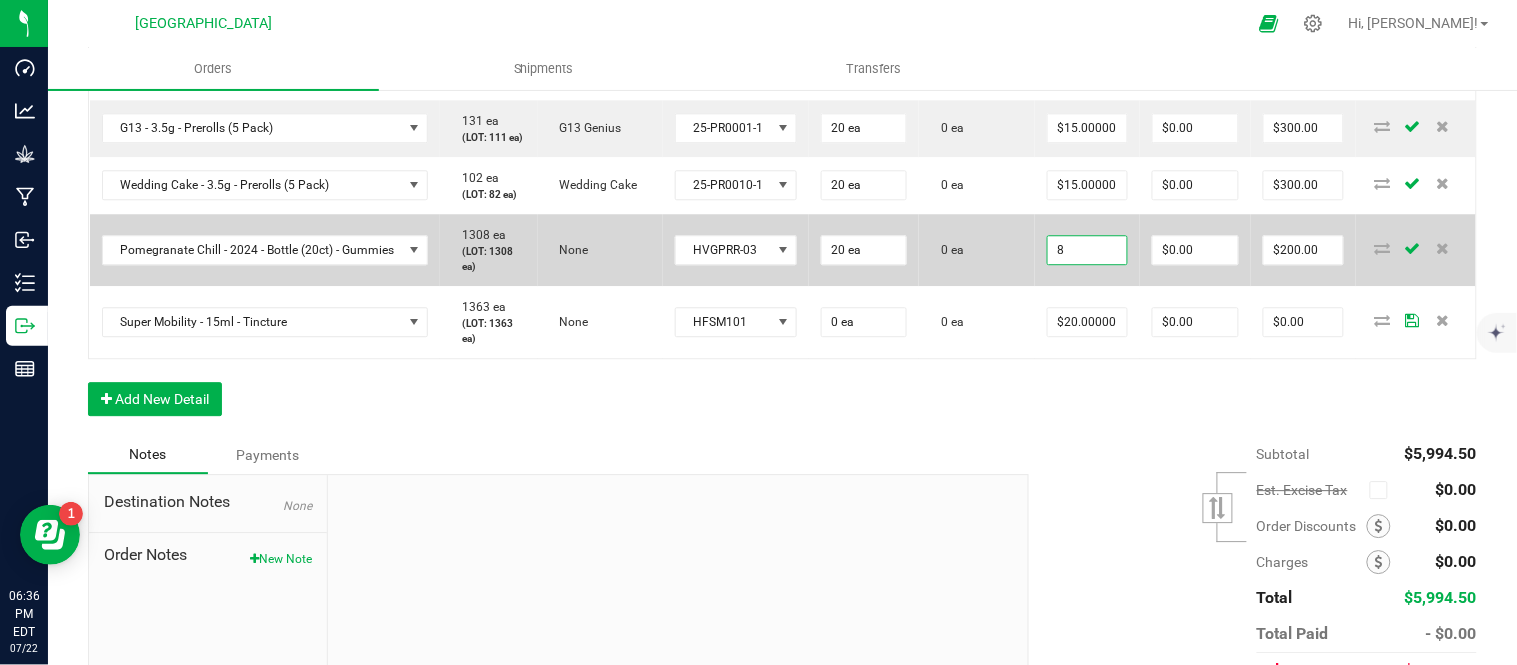 type on "$160.00" 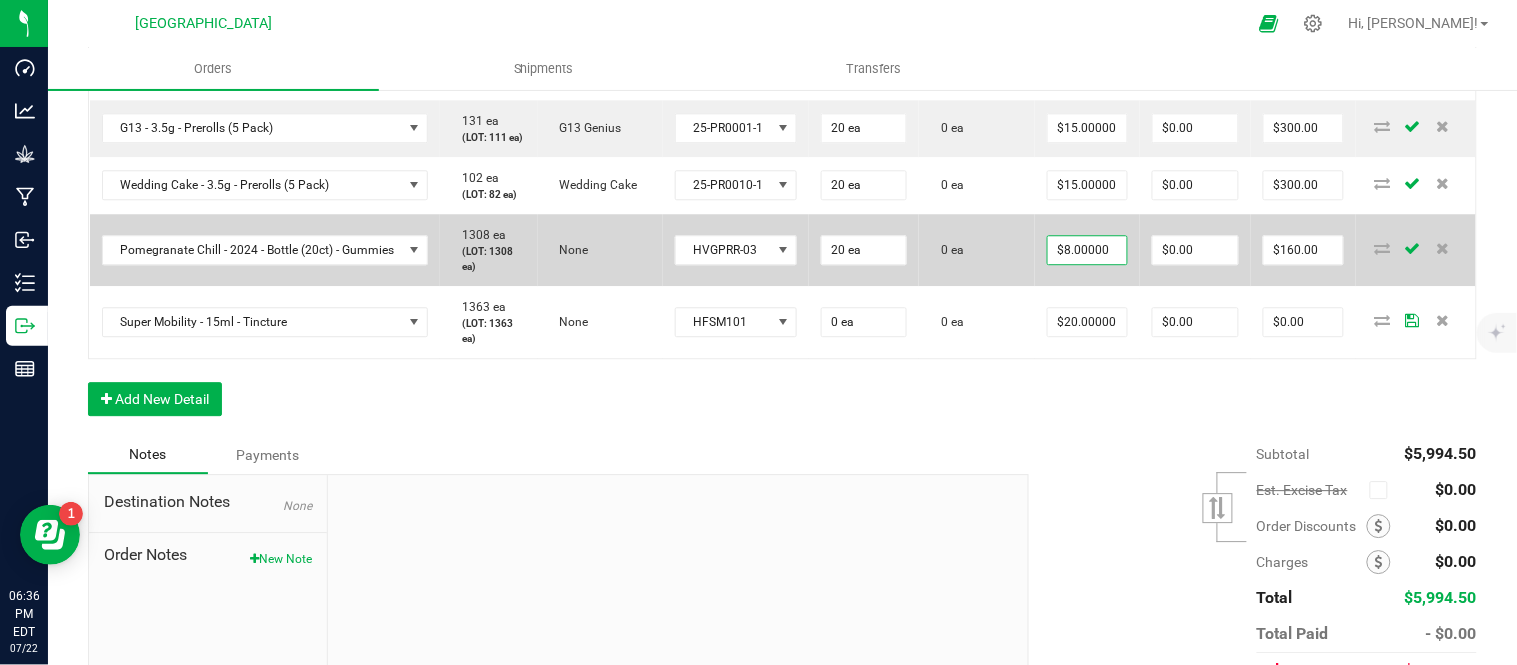 click on "0 ea" at bounding box center (977, 250) 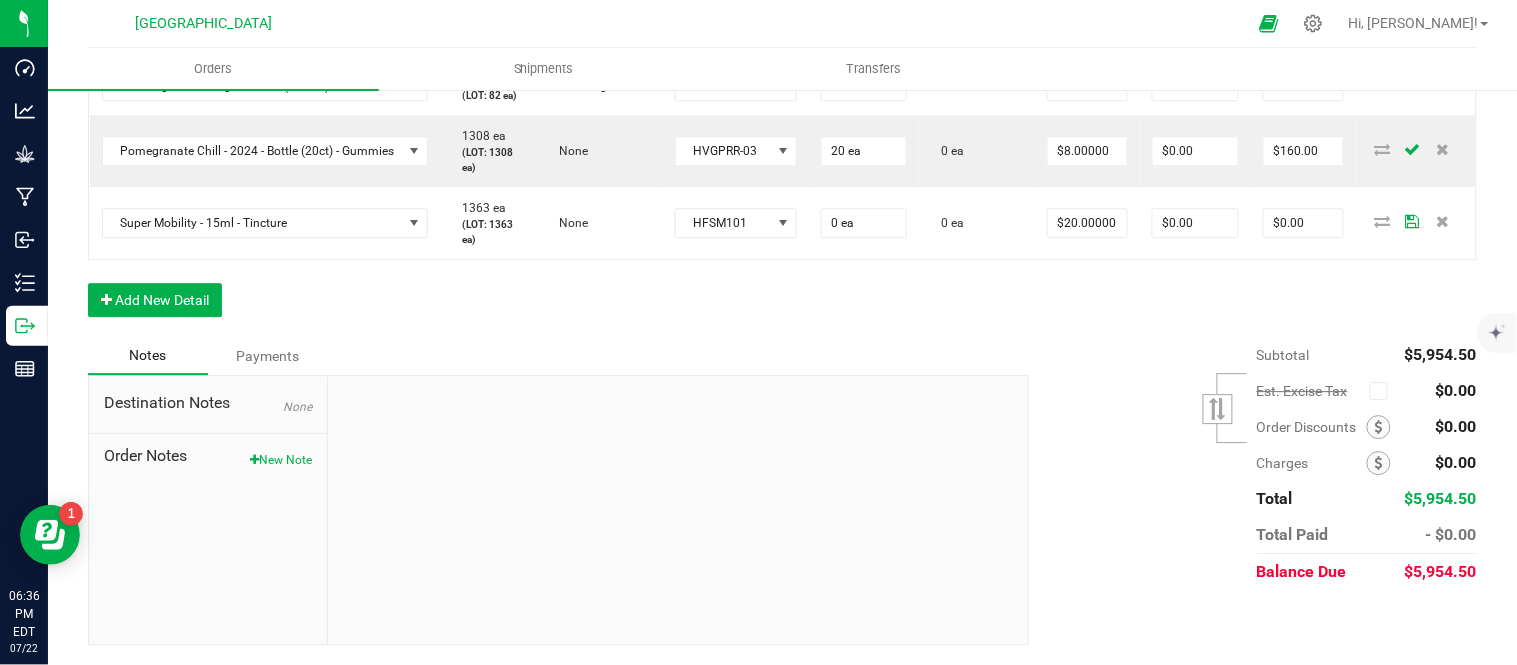 scroll, scrollTop: 1478, scrollLeft: 0, axis: vertical 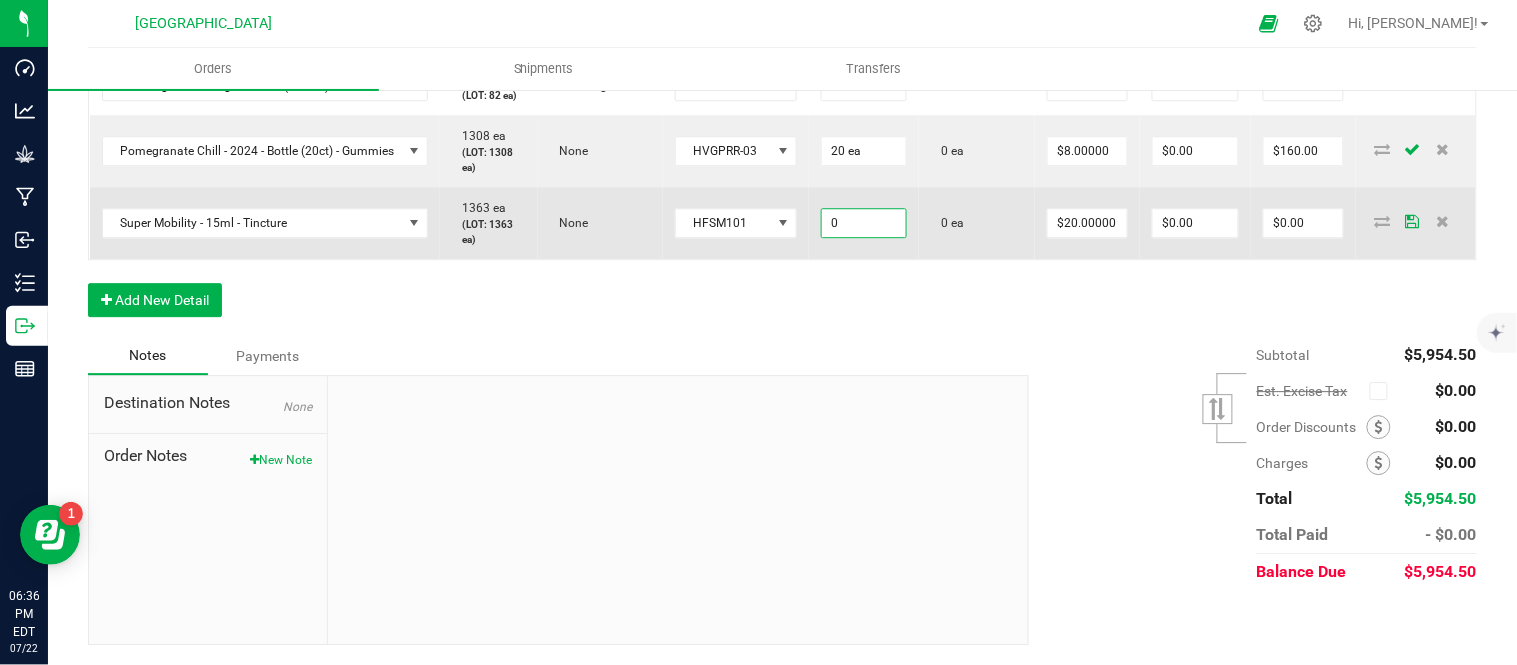 click on "0" at bounding box center (864, 223) 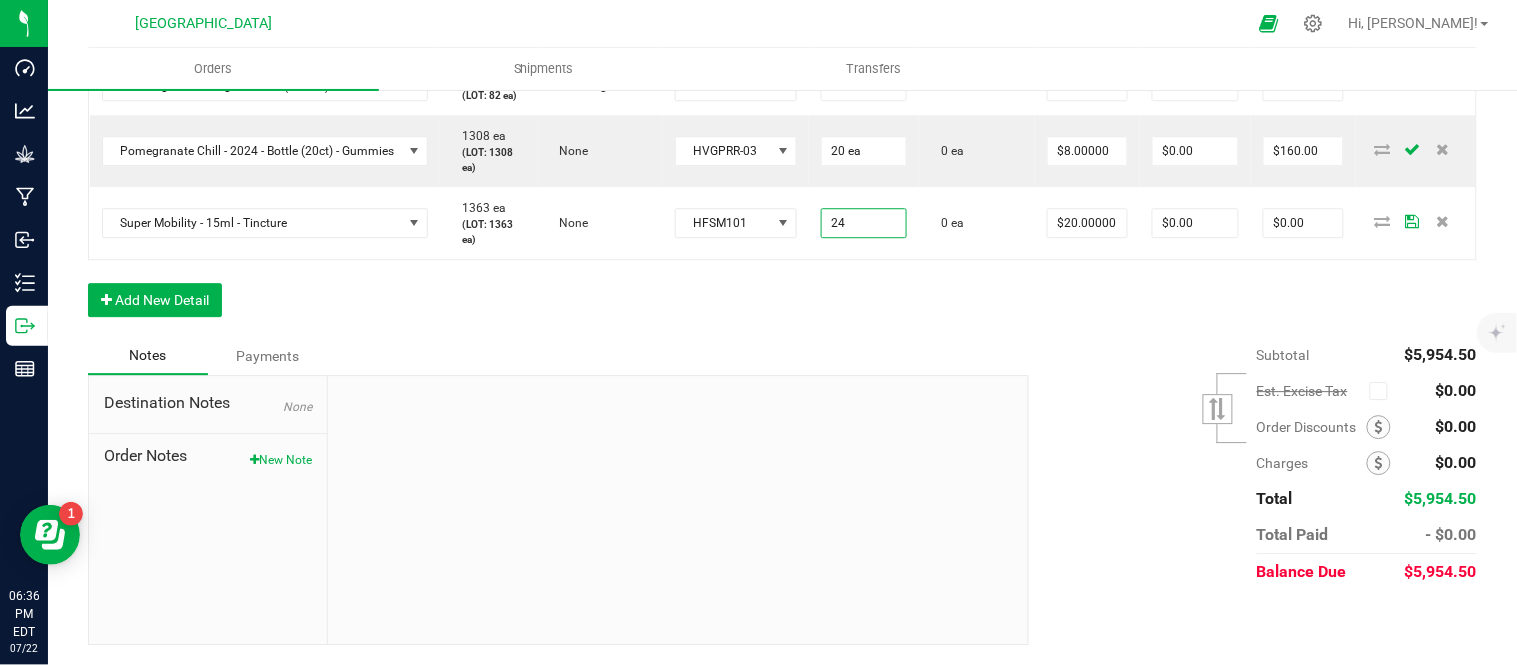type on "24 ea" 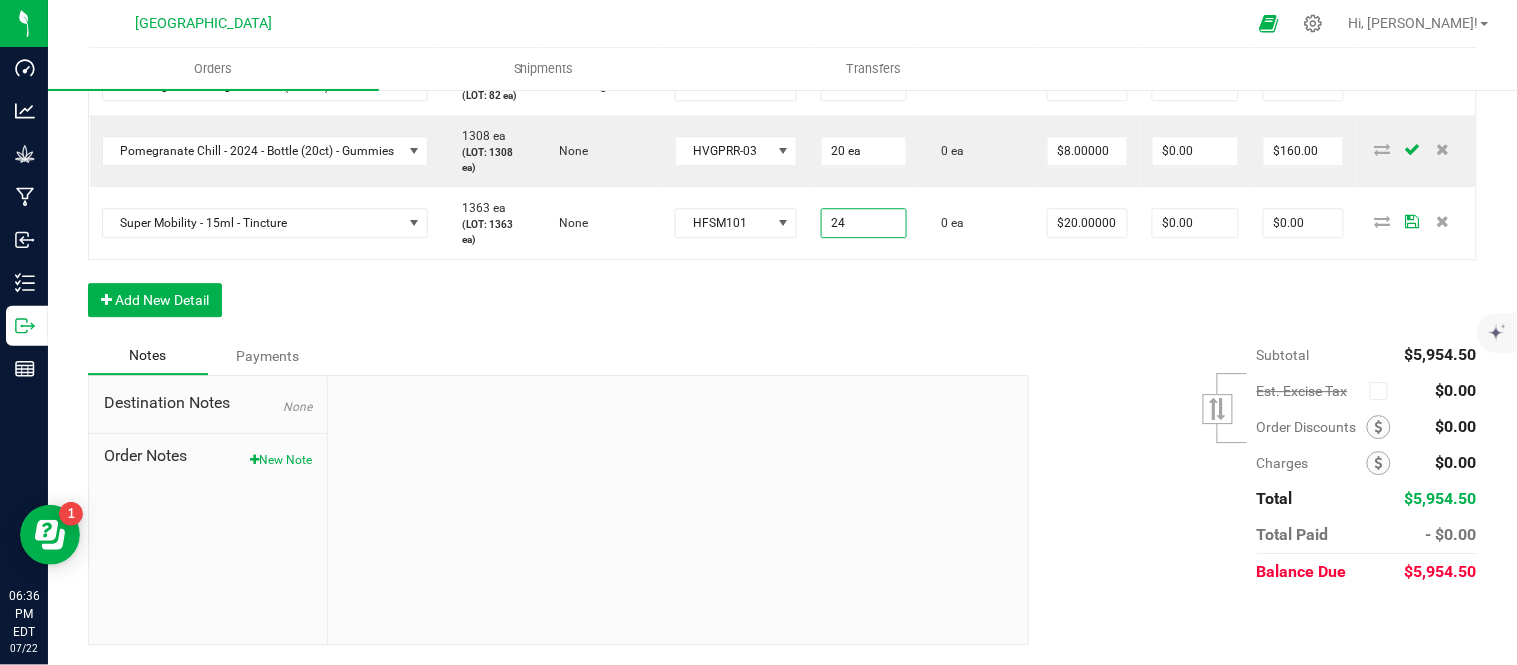 type on "$480.00" 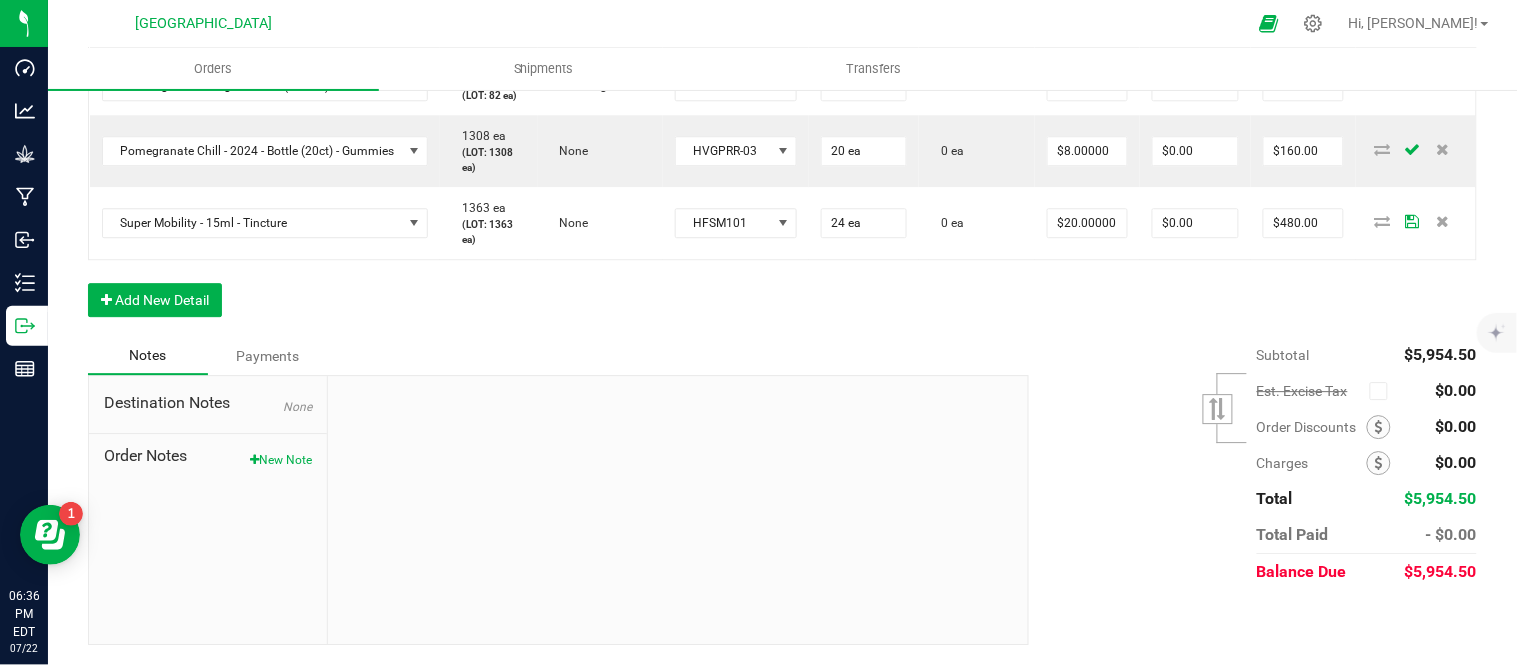 click on "Order Details Print All Labels Item  Sellable  Strain  Lot Number  Qty Ordered Qty Allocated Unit Price Line Discount Total Actions Wedding Cake Kief - 1g - jar  536 ea   (LOT: 536 ea)   None  25-K0010-1 25 ea  0 ea  $12.50000 $0.00 $312.50 G13 - 3.5g - jar  1973 ea   (LOT: 1925 ea)   G13 Genius  24-F0001-3 48 ea  0 ea  $15.00000 $0.00 $720.00 GMO - 3.5g - jar  282 ea   (LOT: 258 ea)   None  24-F0034-1 24 ea  0 ea  $15.00000 $0.00 $360.00 Killer Queen - 3.5g - jar  1329 ea   (LOT: 1281 ea)   Killer Queen  24-F0006-3 48 ea  0 ea  $15.00000 $0.00 $720.00 Truffle - 3.5g - jar  179 ea   (LOT: 155 ea)   None  25-F0013-1 24 ea  0 ea  $15.00000 $0.00 $360.00 Headband 99 - 7.0g - jar  266 ea   (LOT: 242 ea)   None  24-F0039-1 24 ea  0 ea  $27.50000 $0.00 $660.00 Slurricane - 7.0g - jar  117 ea   (LOT: 93 ea)   None  24-F0018-2 24 ea  0 ea  $27.50000 $0.00 $660.00 G13 - 7.0g - jar  215 ea   (LOT: 191 ea)   None  24-F0001-3 24 ea  0 ea  $27.50000 $0.00 $660.00  691 ea   (LOT: 646 ea)" at bounding box center [782, -212] 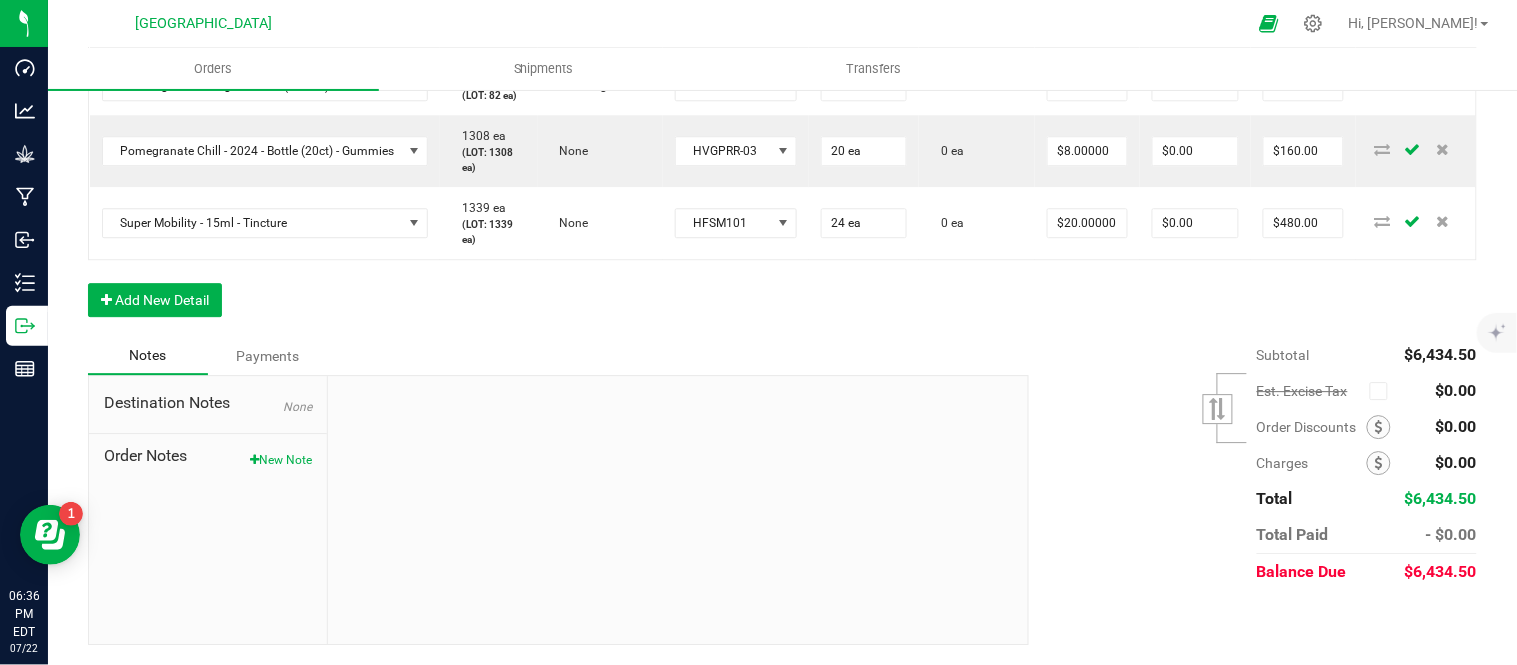 click at bounding box center (678, 510) 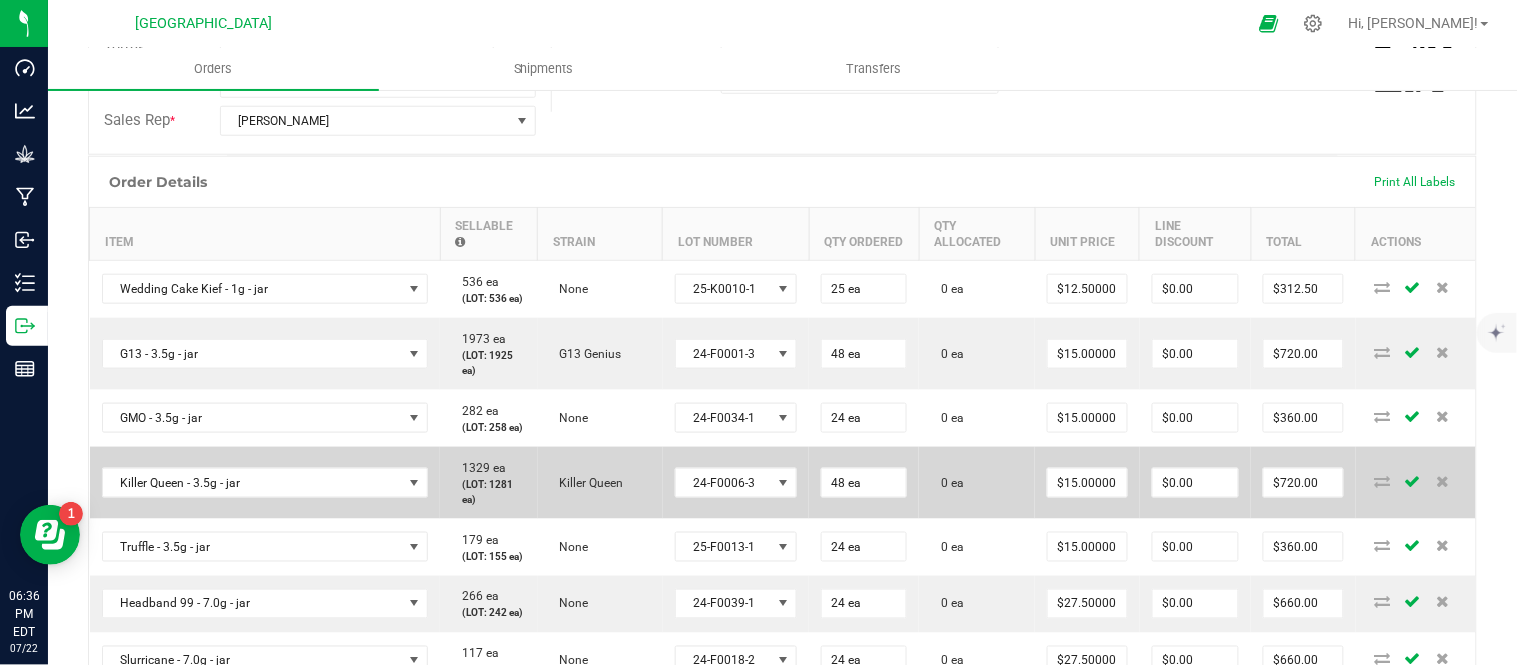 scroll, scrollTop: 478, scrollLeft: 0, axis: vertical 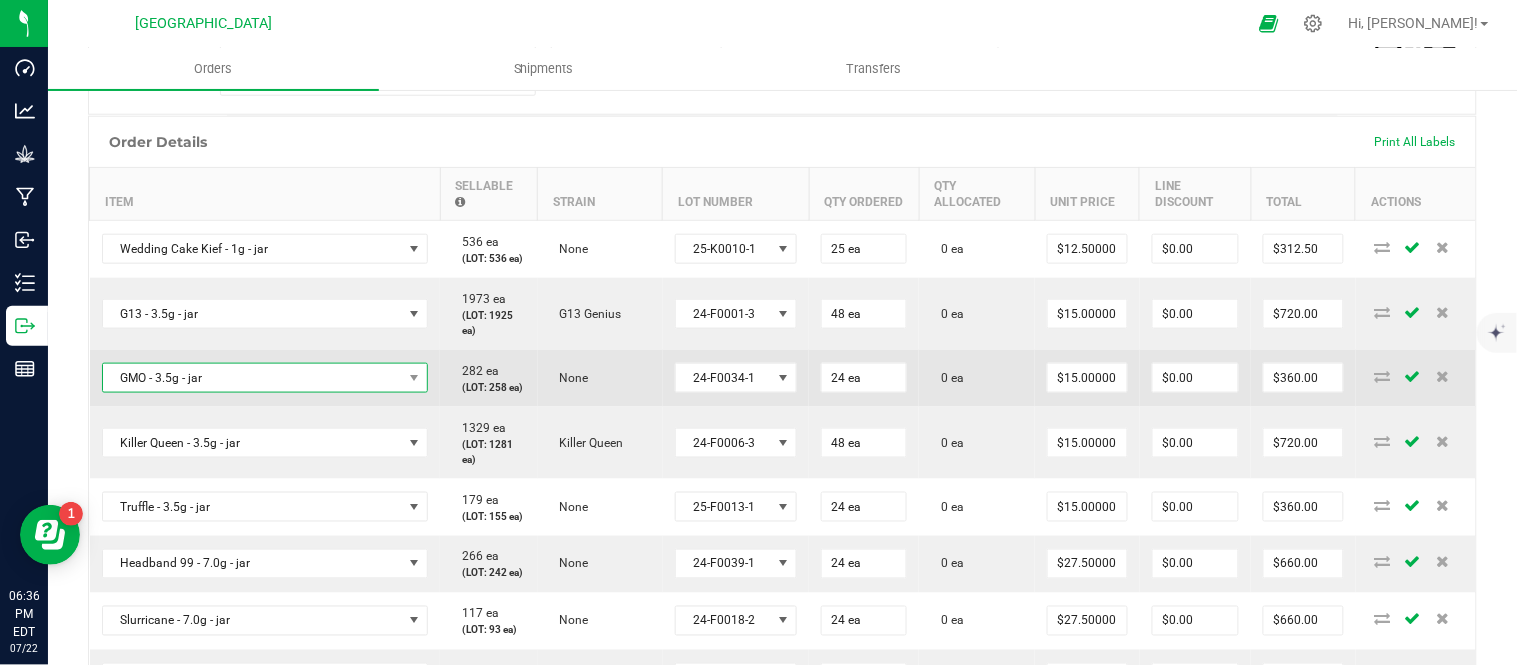 click on "GMO - 3.5g - jar" at bounding box center (253, 378) 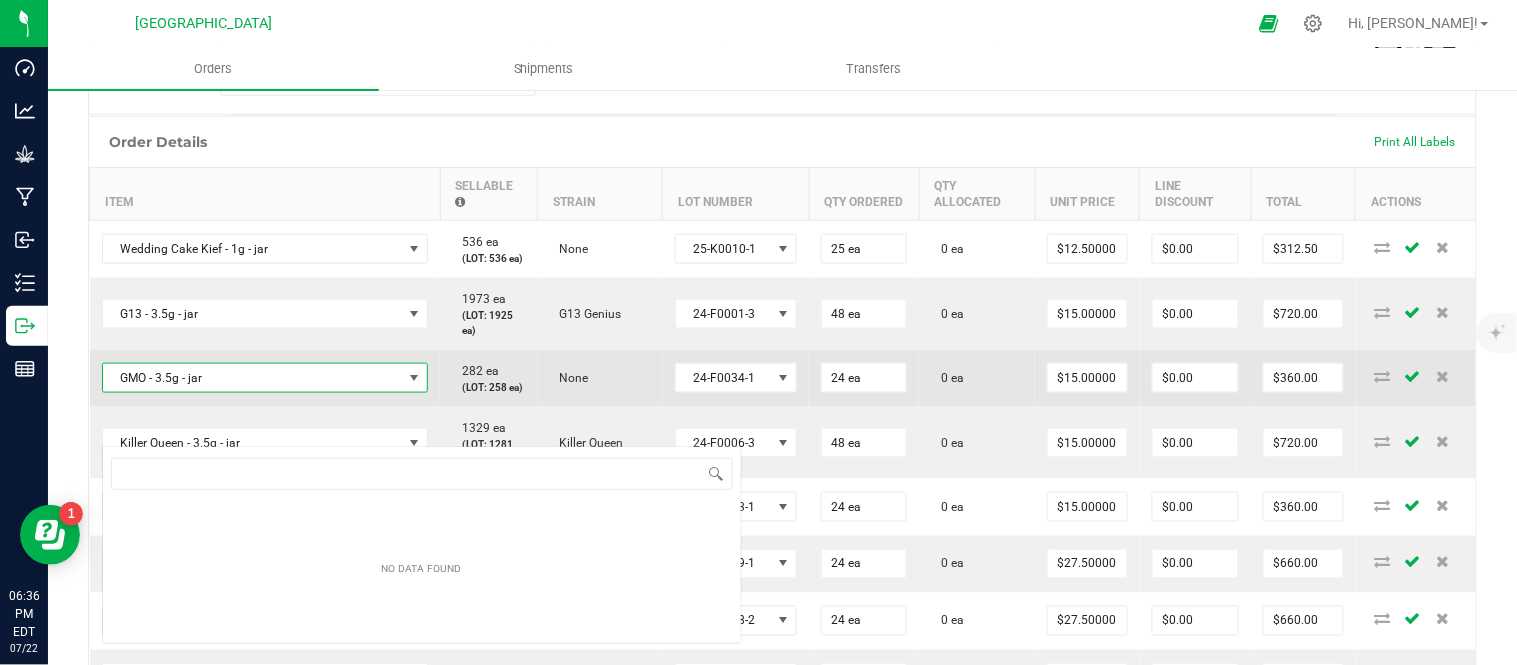 scroll, scrollTop: 99970, scrollLeft: 99654, axis: both 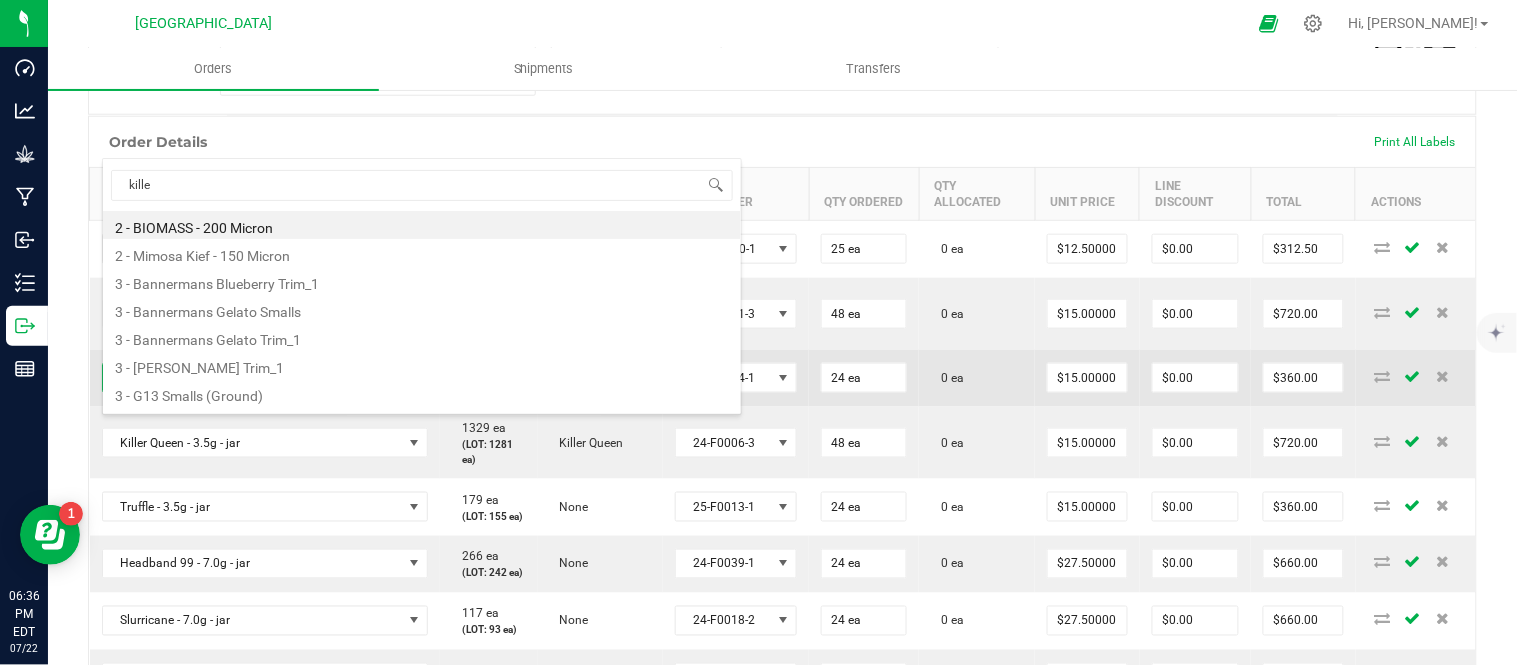 type on "killer" 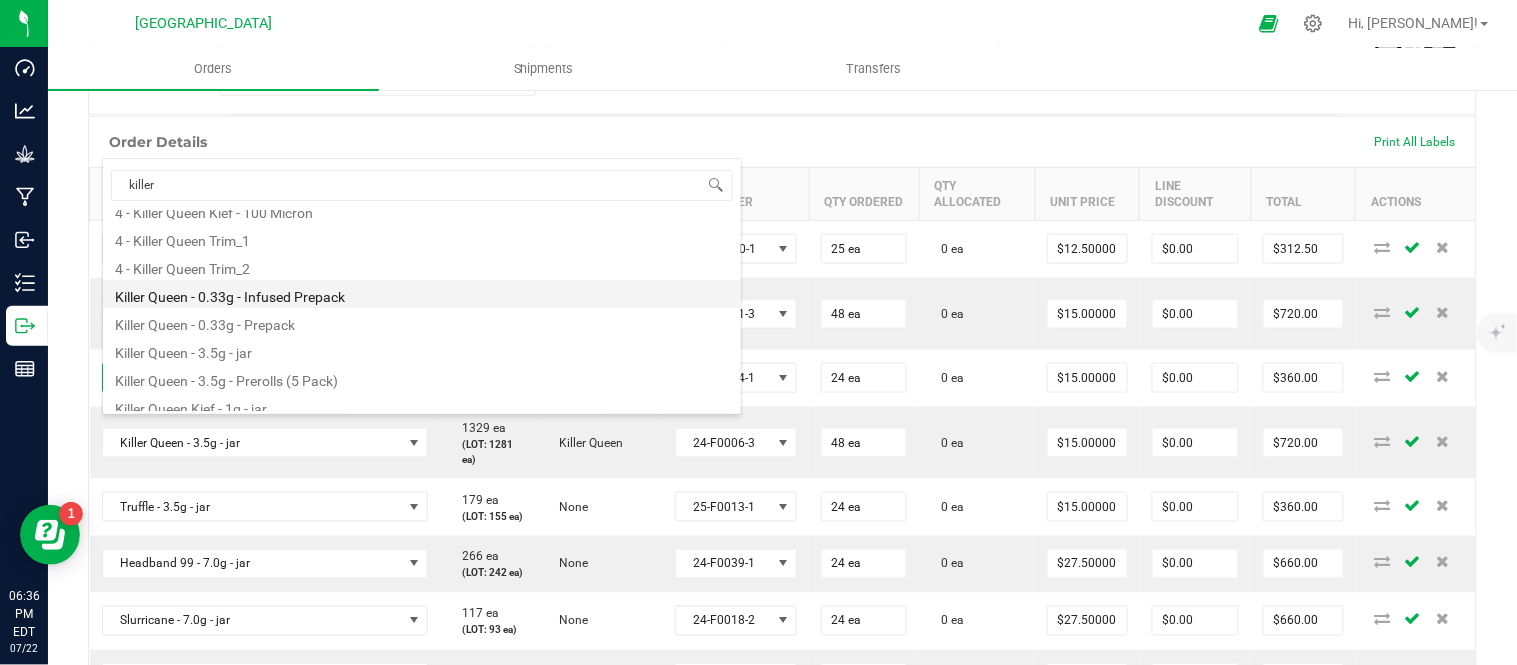 scroll, scrollTop: 107, scrollLeft: 0, axis: vertical 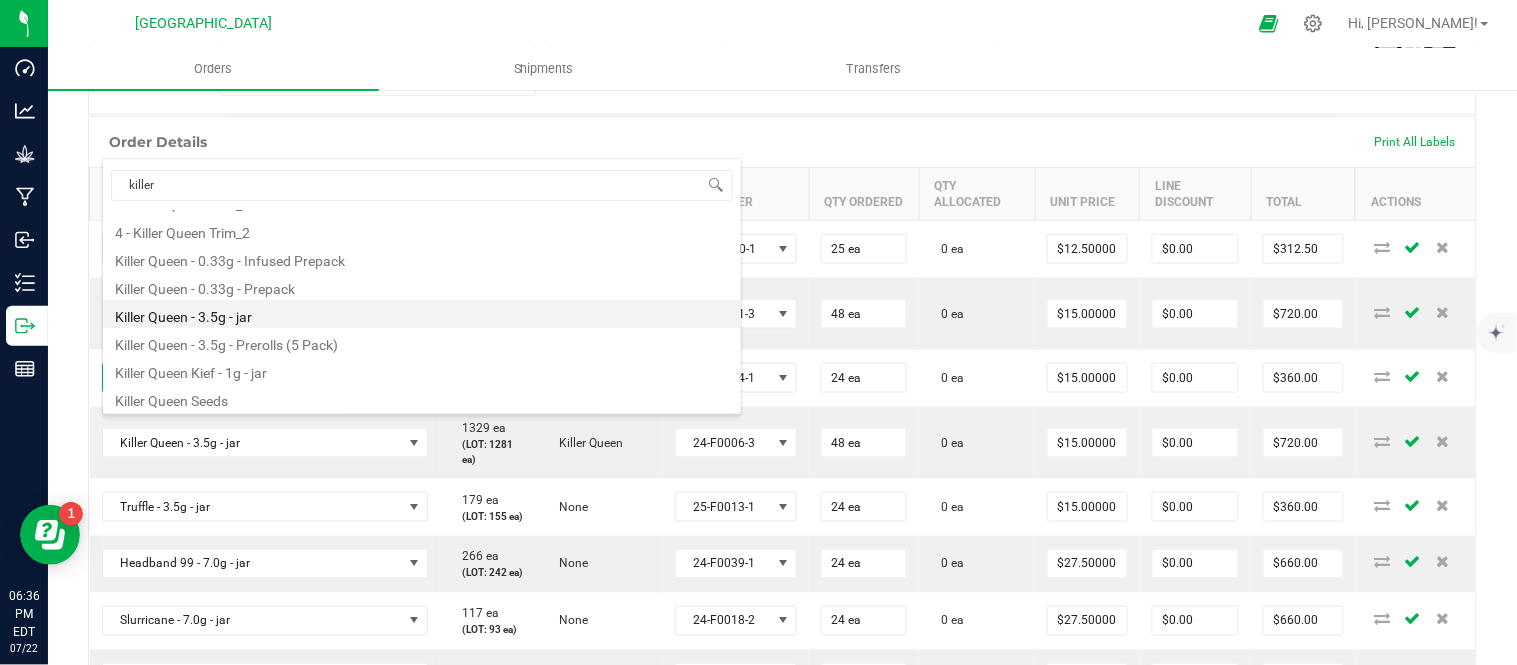 click on "Killer Queen - 3.5g - jar" at bounding box center [422, 314] 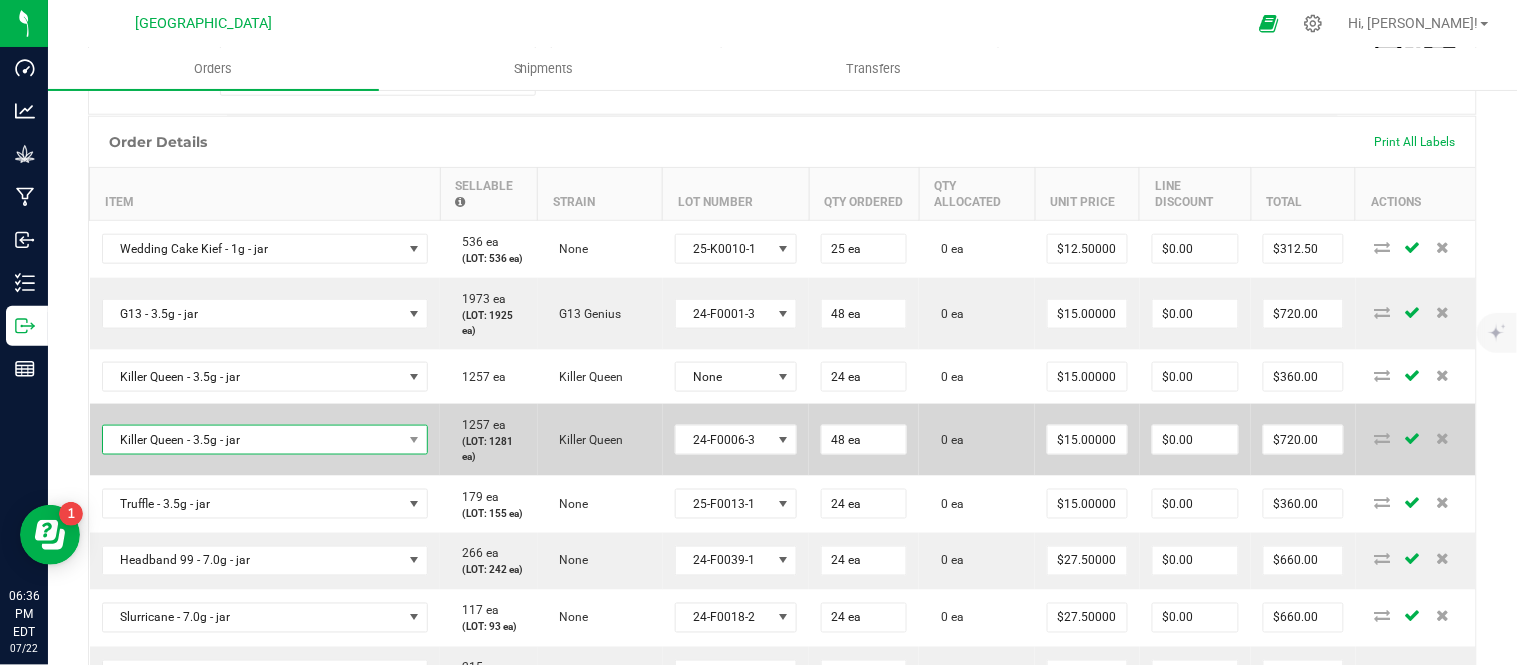 click on "Killer Queen - 3.5g - jar" at bounding box center (253, 440) 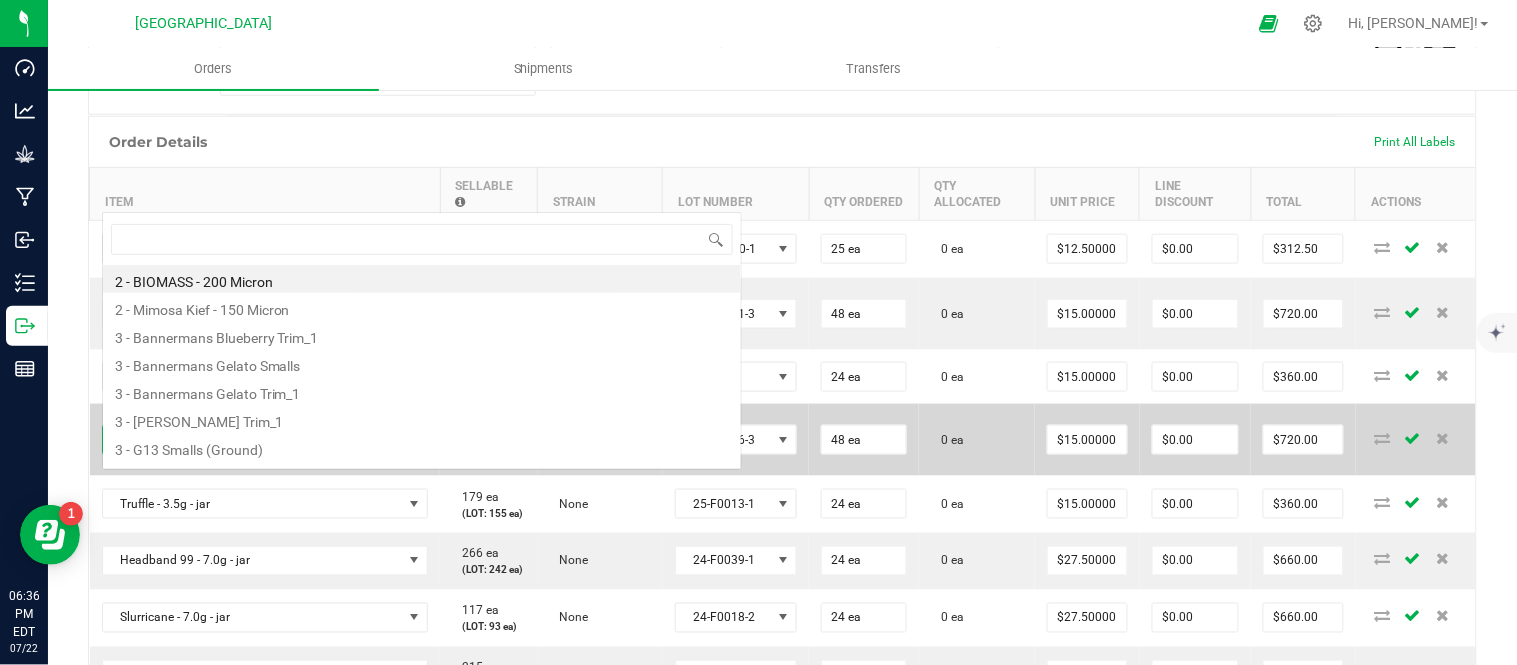 scroll, scrollTop: 0, scrollLeft: 0, axis: both 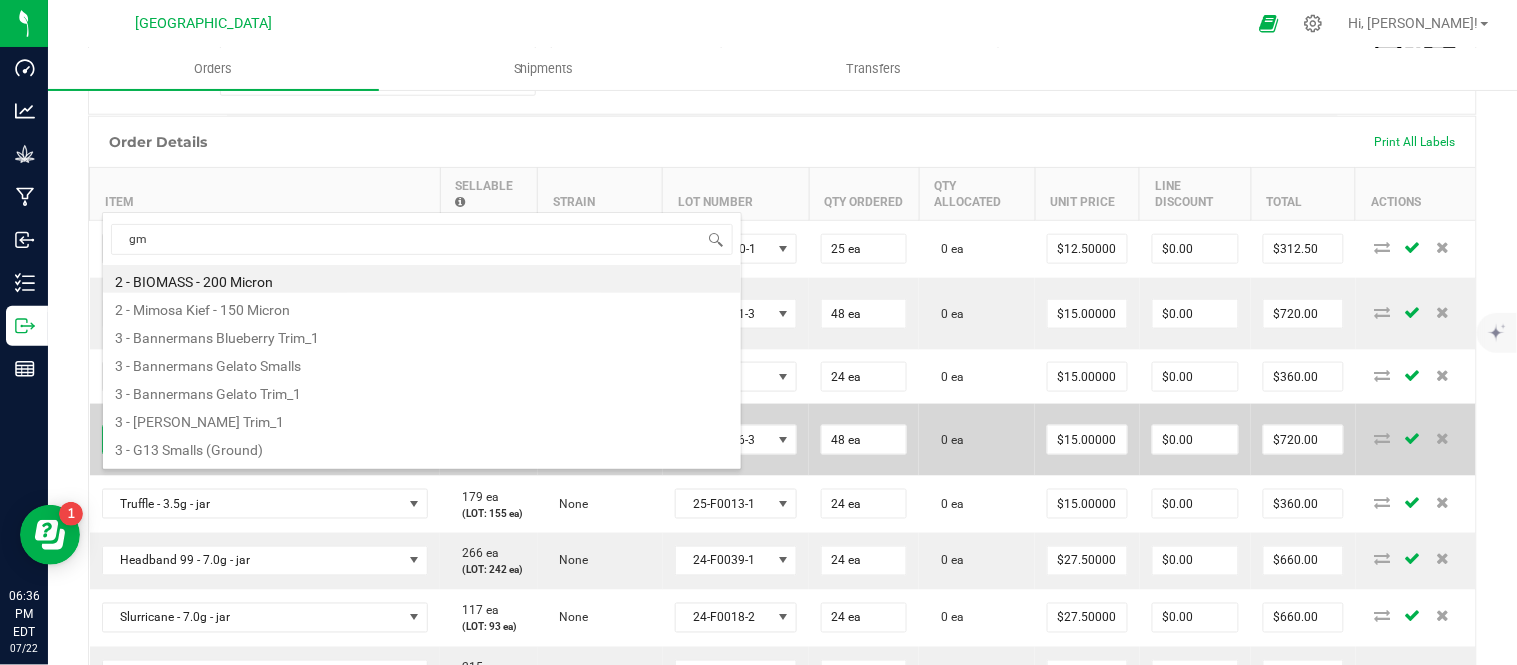 type on "gmo" 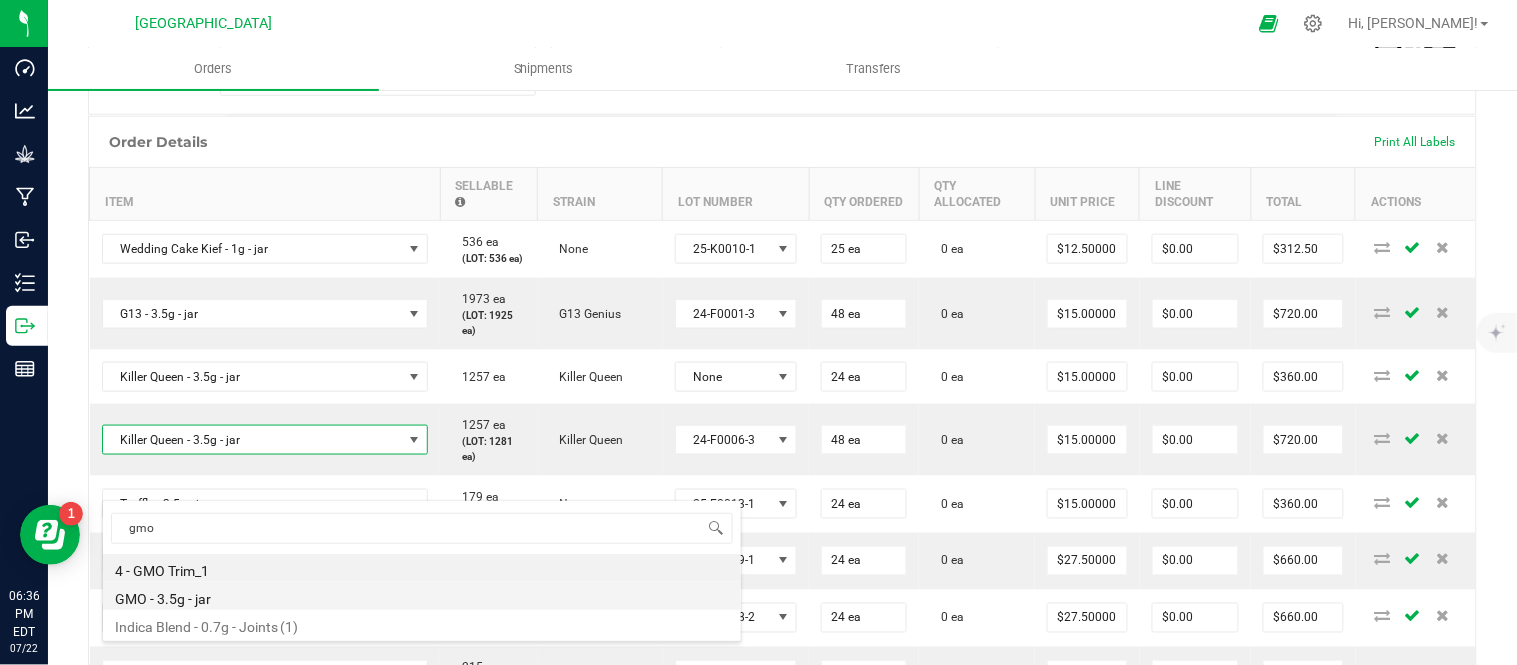 click on "GMO - 3.5g - jar" at bounding box center [422, 596] 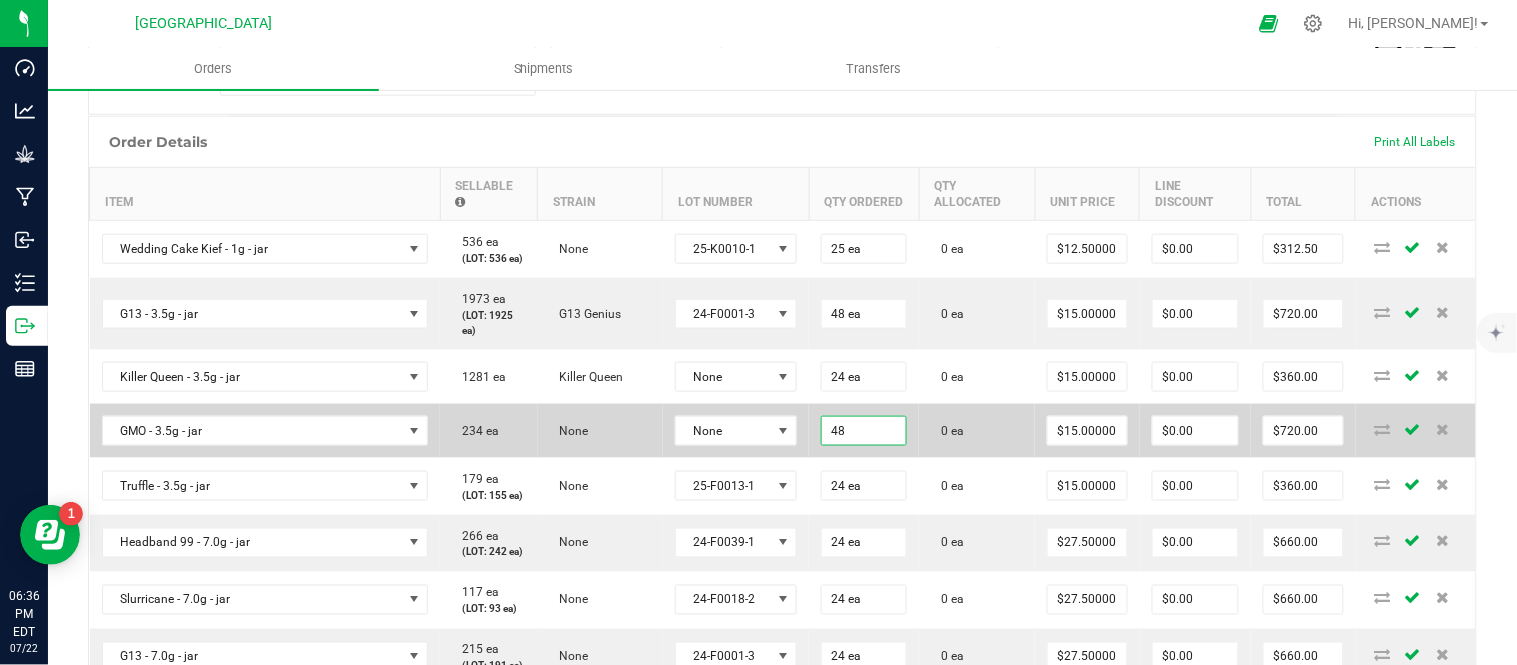click on "48" at bounding box center (864, 431) 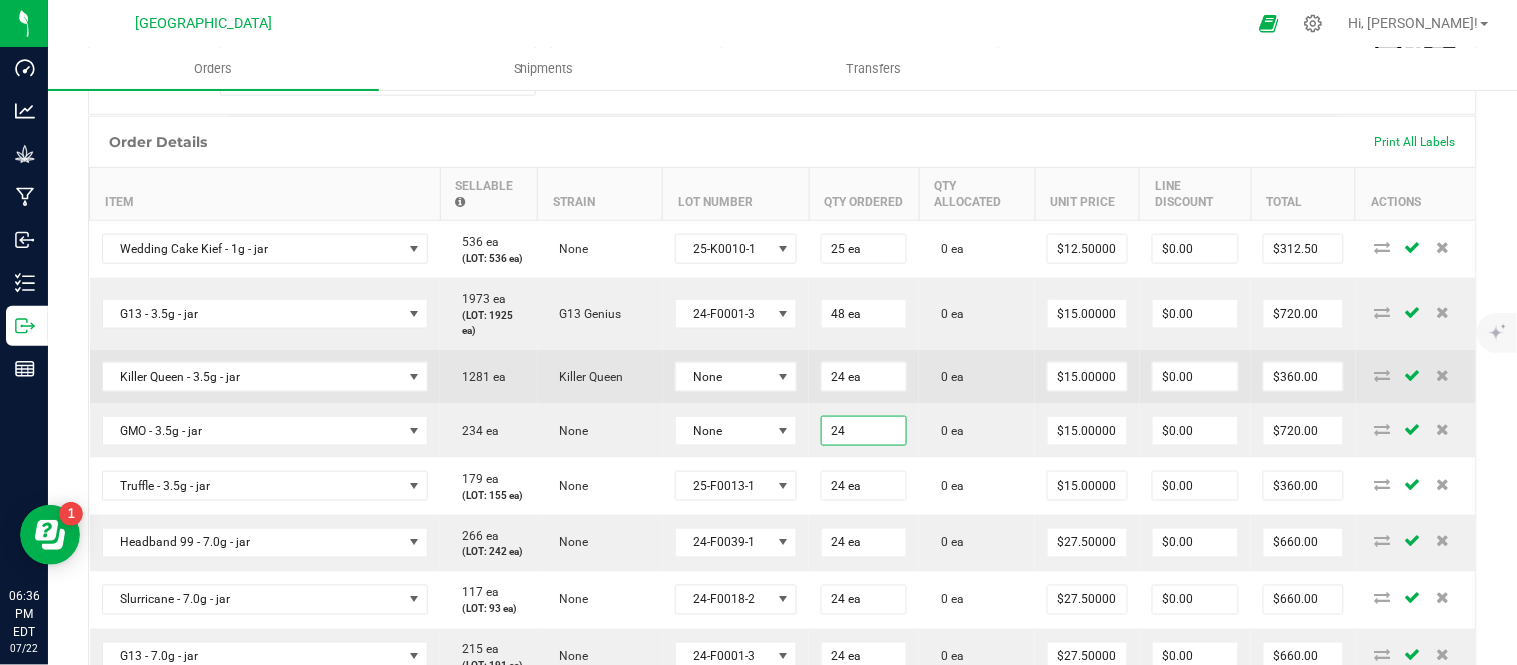 type on "24 ea" 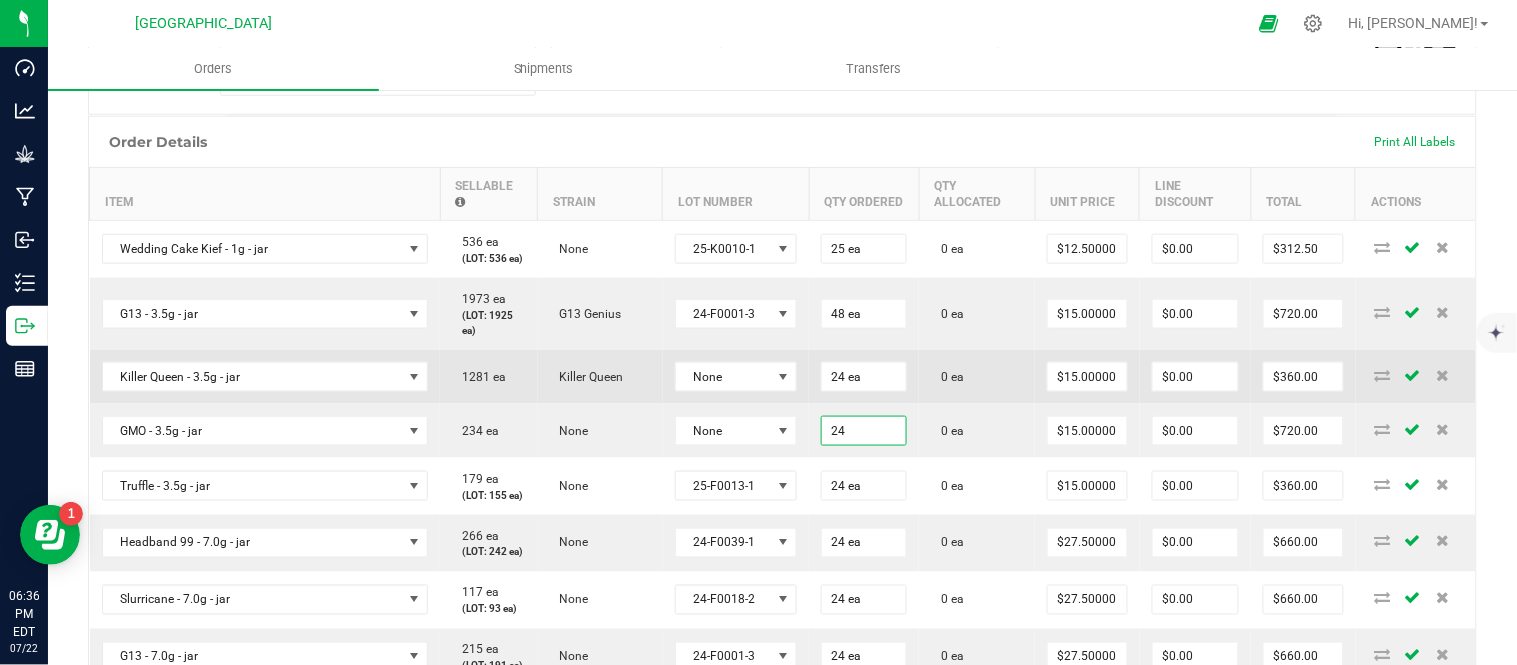 type on "$360.00" 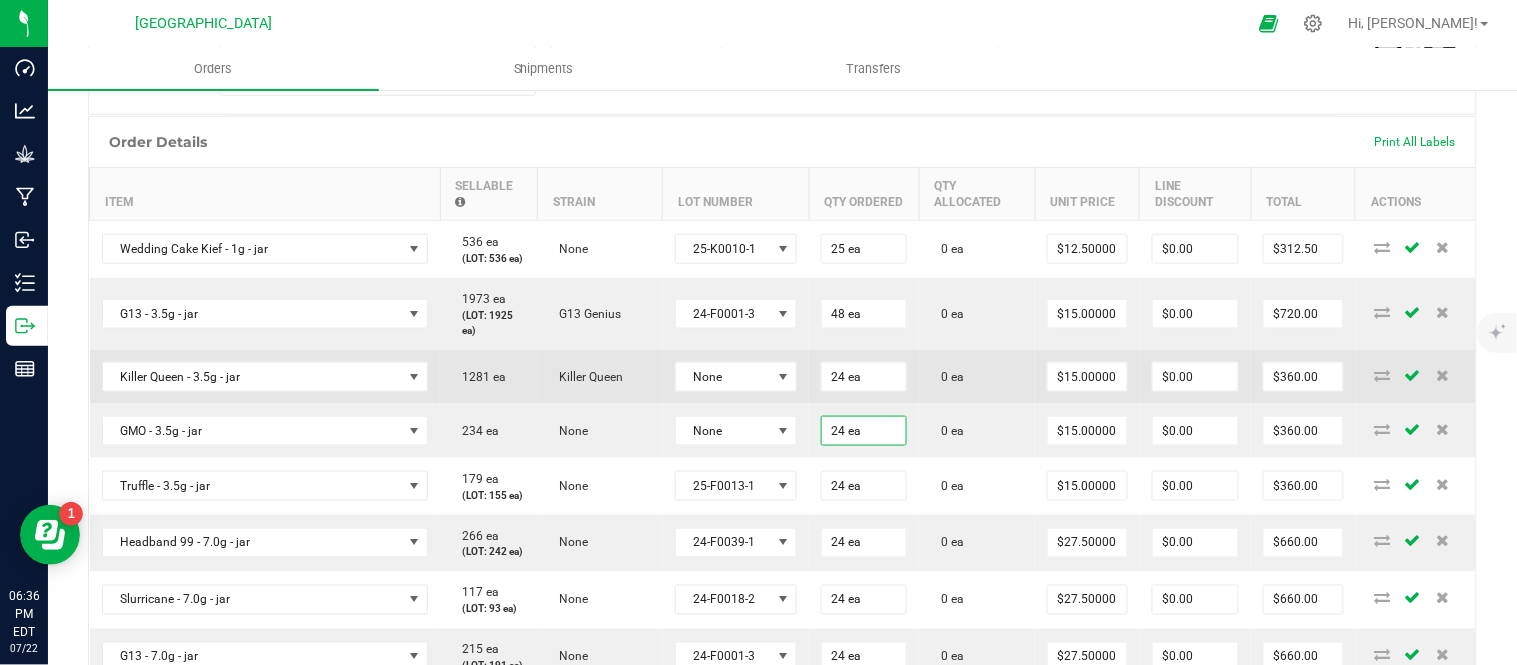 click on "24 ea" at bounding box center (864, 377) 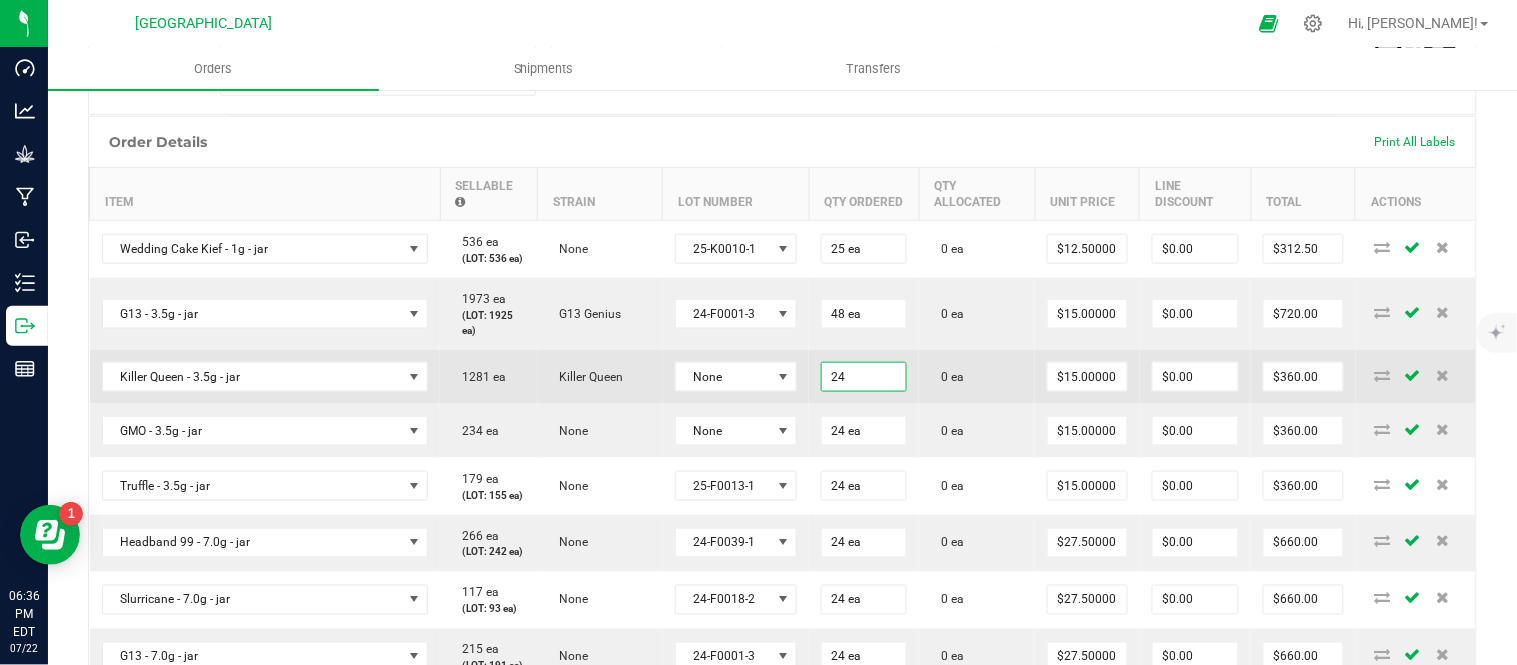 click on "24" at bounding box center (864, 377) 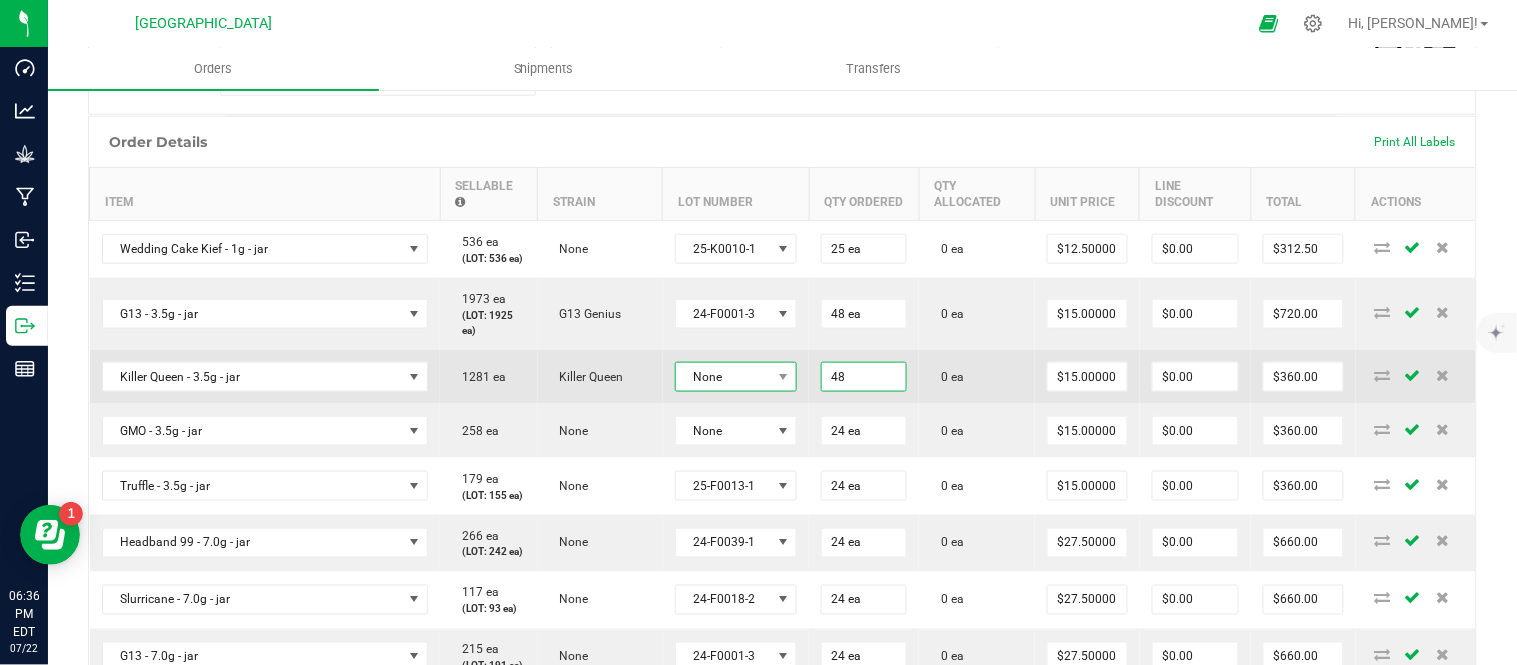 type on "48 ea" 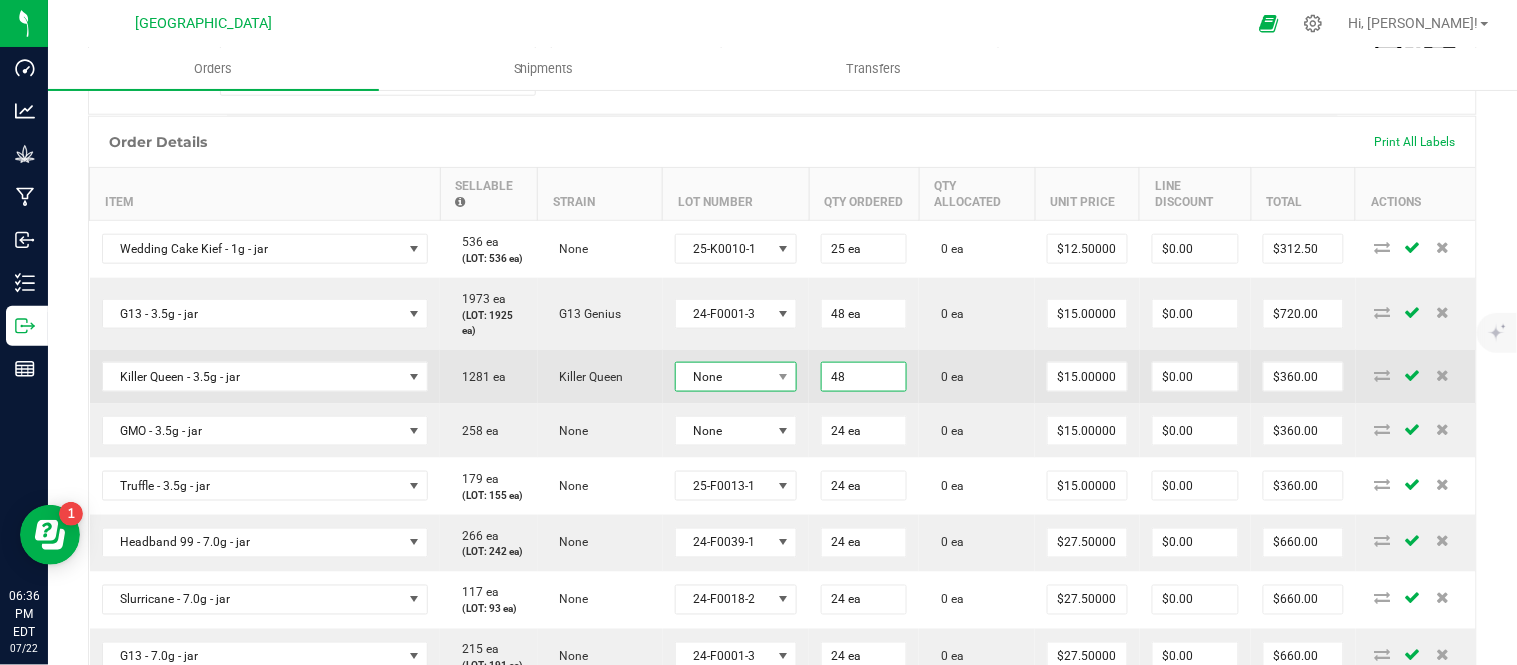 type on "$720.00" 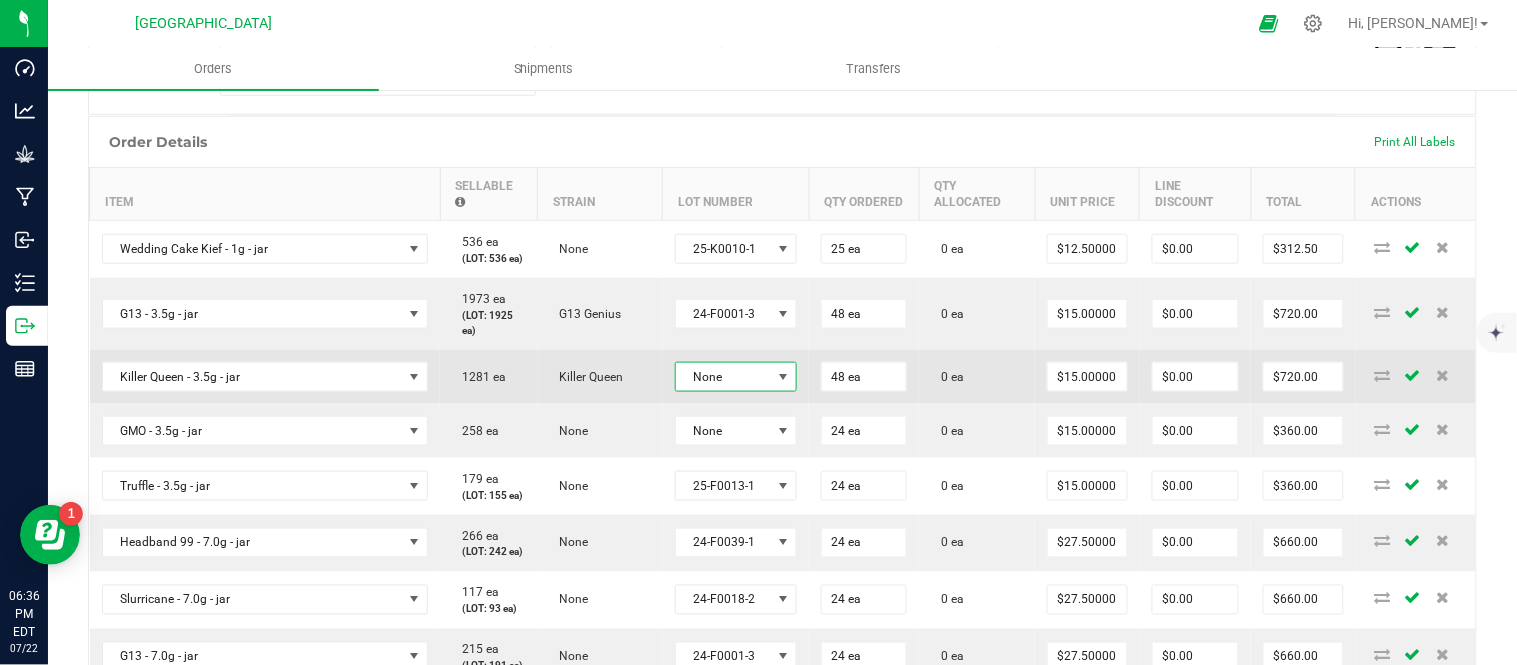click on "None" at bounding box center (724, 377) 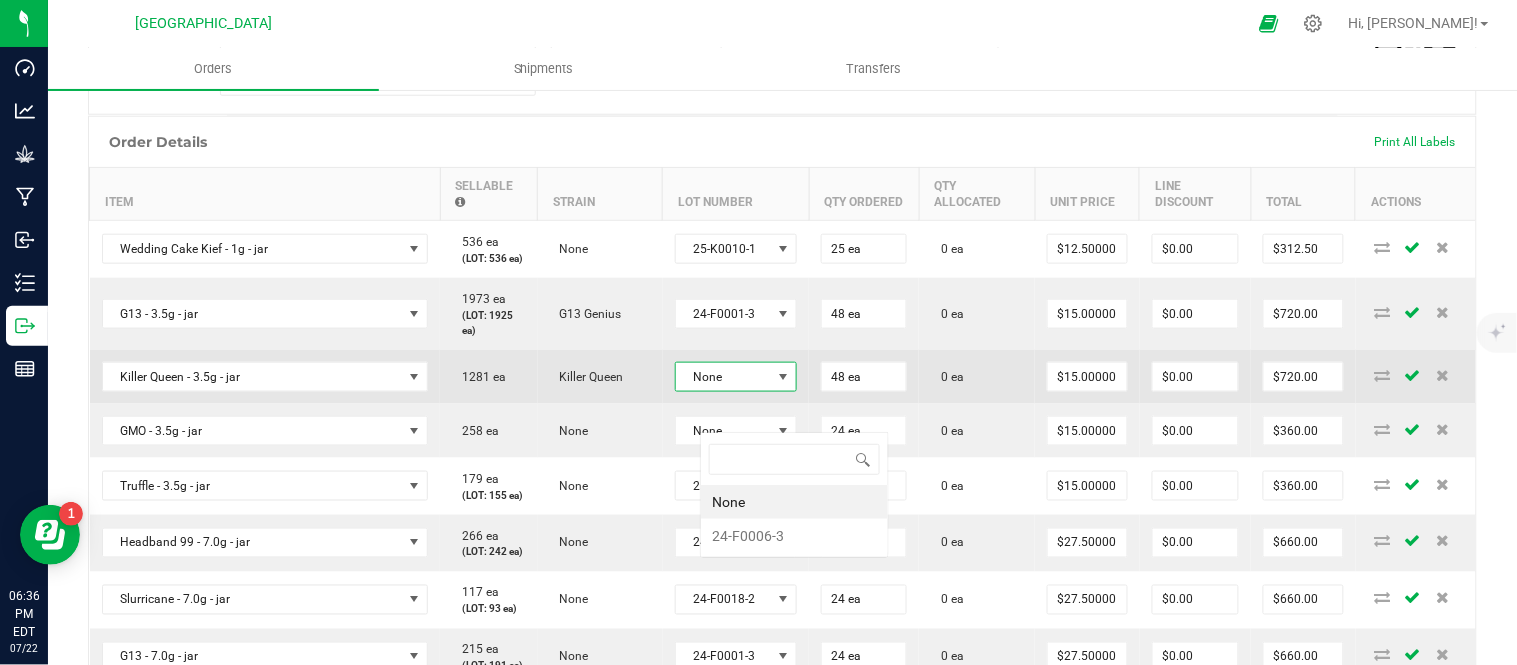 scroll, scrollTop: 99970, scrollLeft: 99872, axis: both 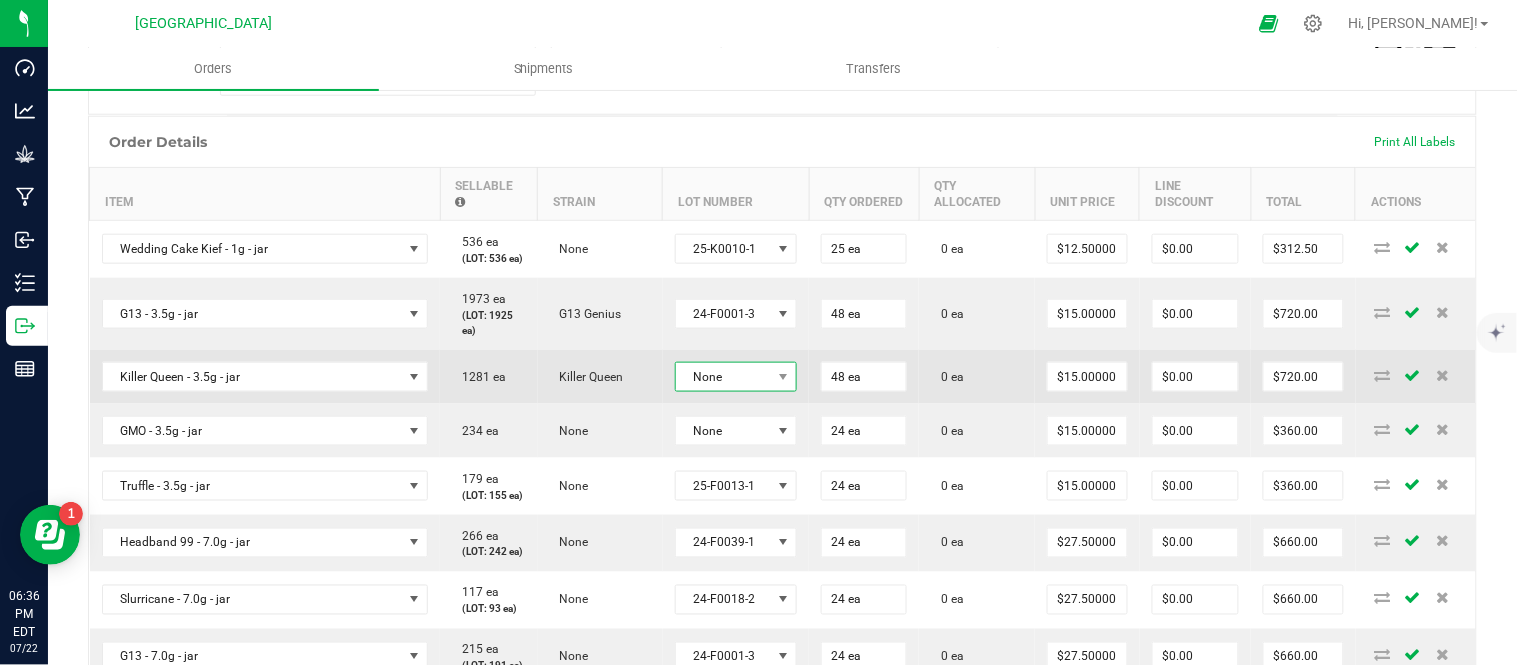 click on "None" at bounding box center [724, 377] 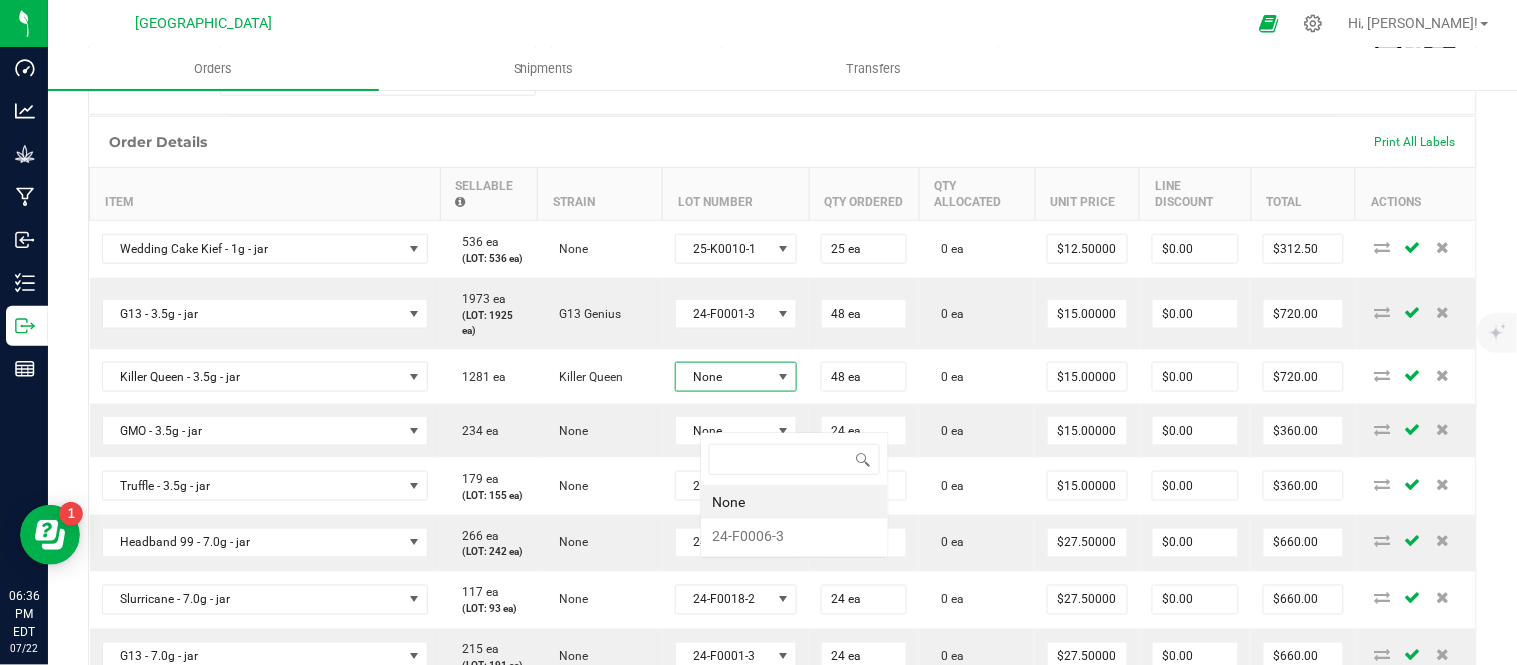 scroll, scrollTop: 99970, scrollLeft: 99872, axis: both 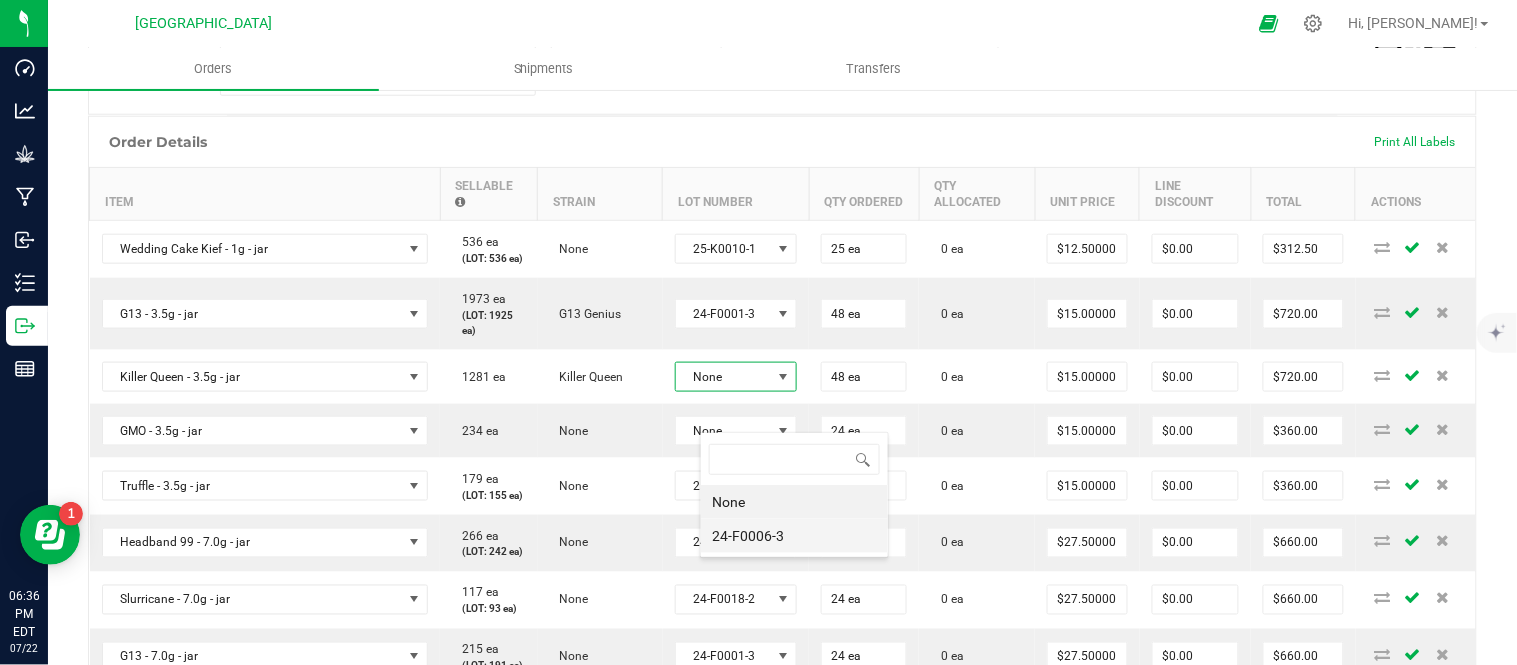 click on "24-F0006-3" at bounding box center [794, 536] 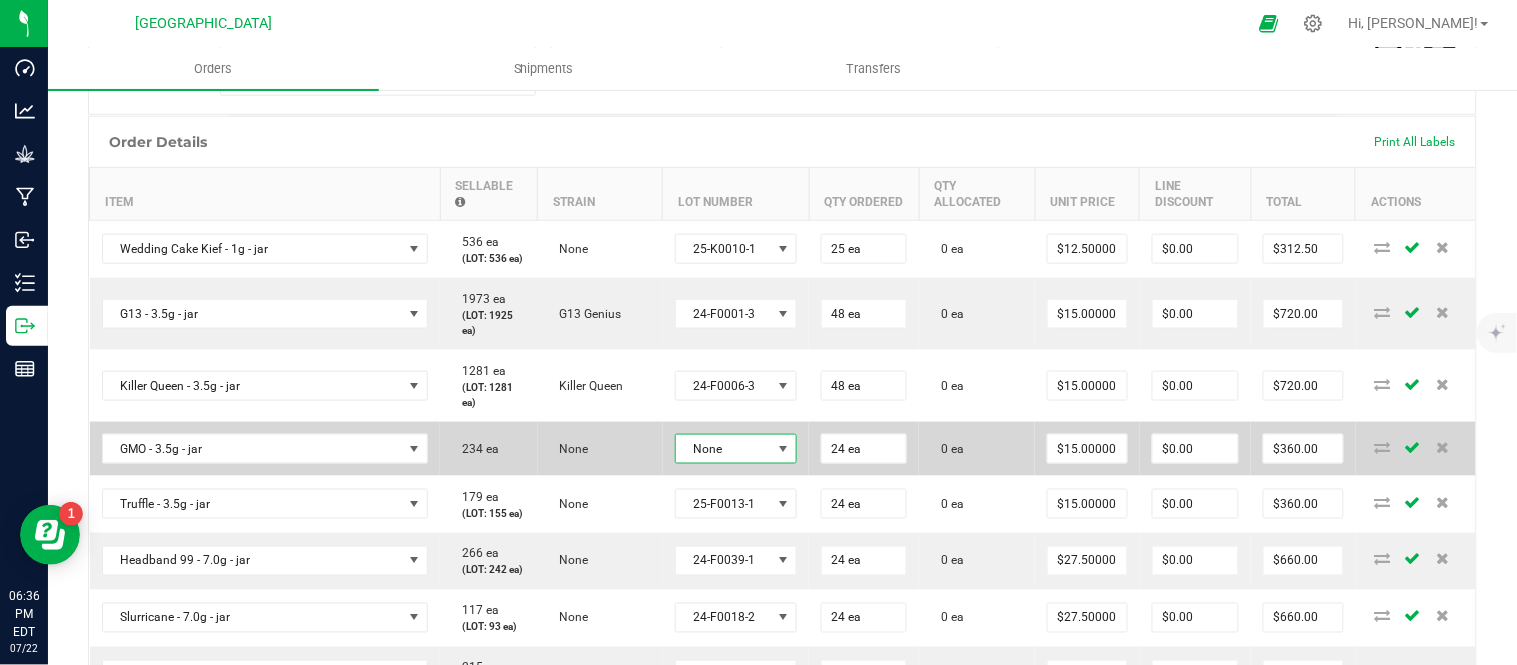 click on "None" at bounding box center (724, 449) 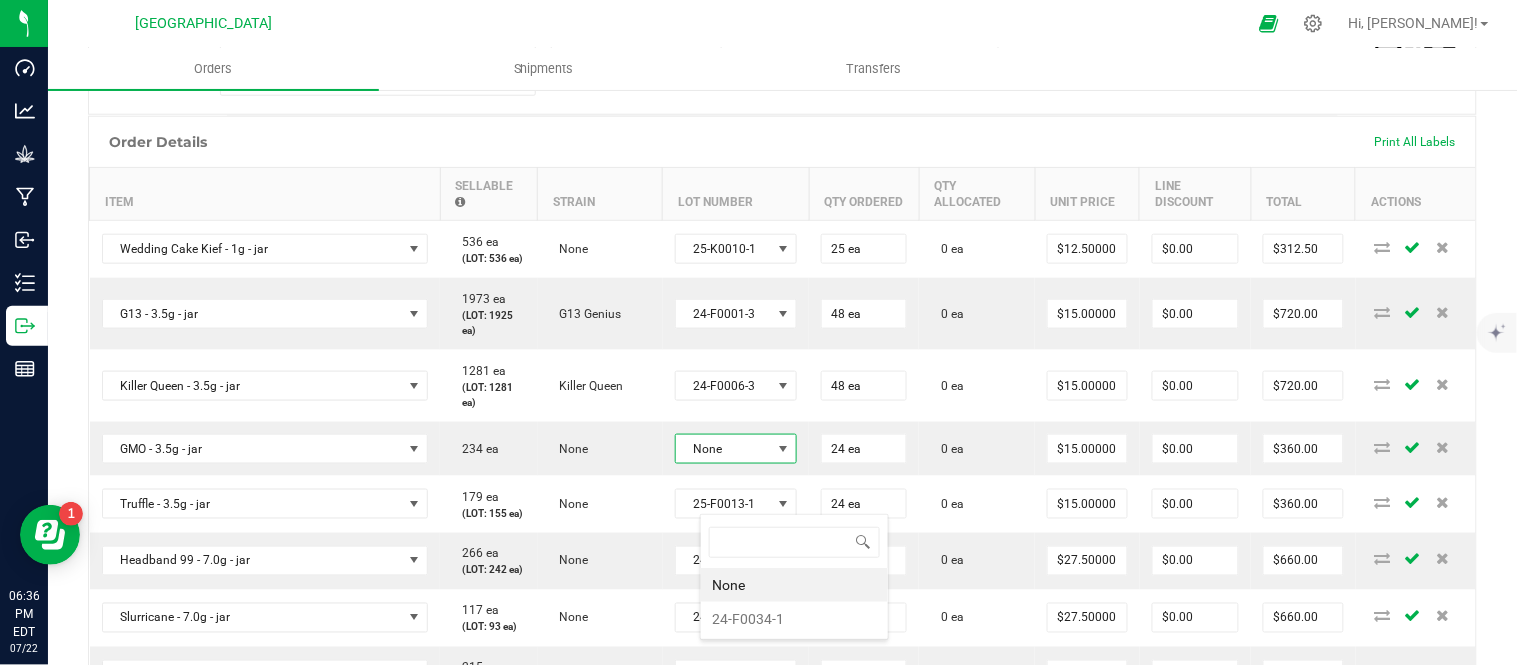 scroll, scrollTop: 99970, scrollLeft: 99872, axis: both 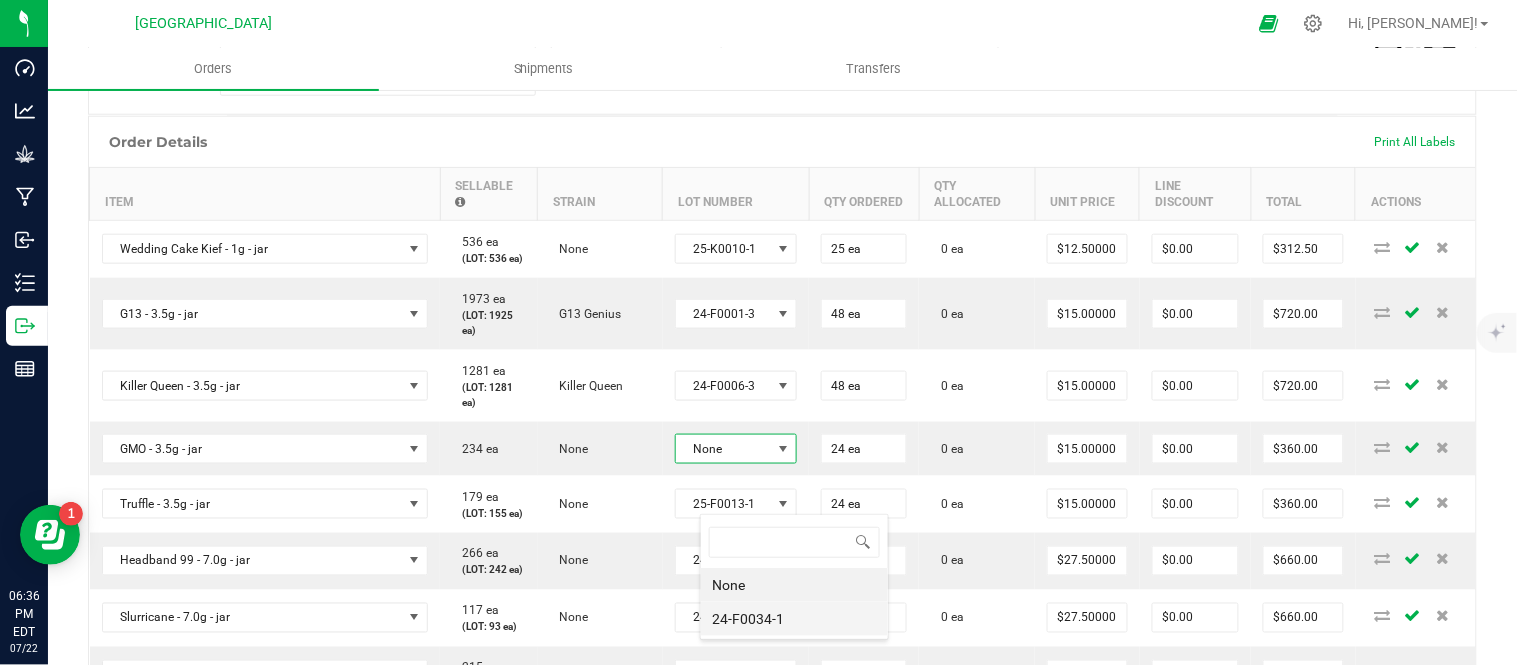click on "24-F0034-1" at bounding box center (794, 619) 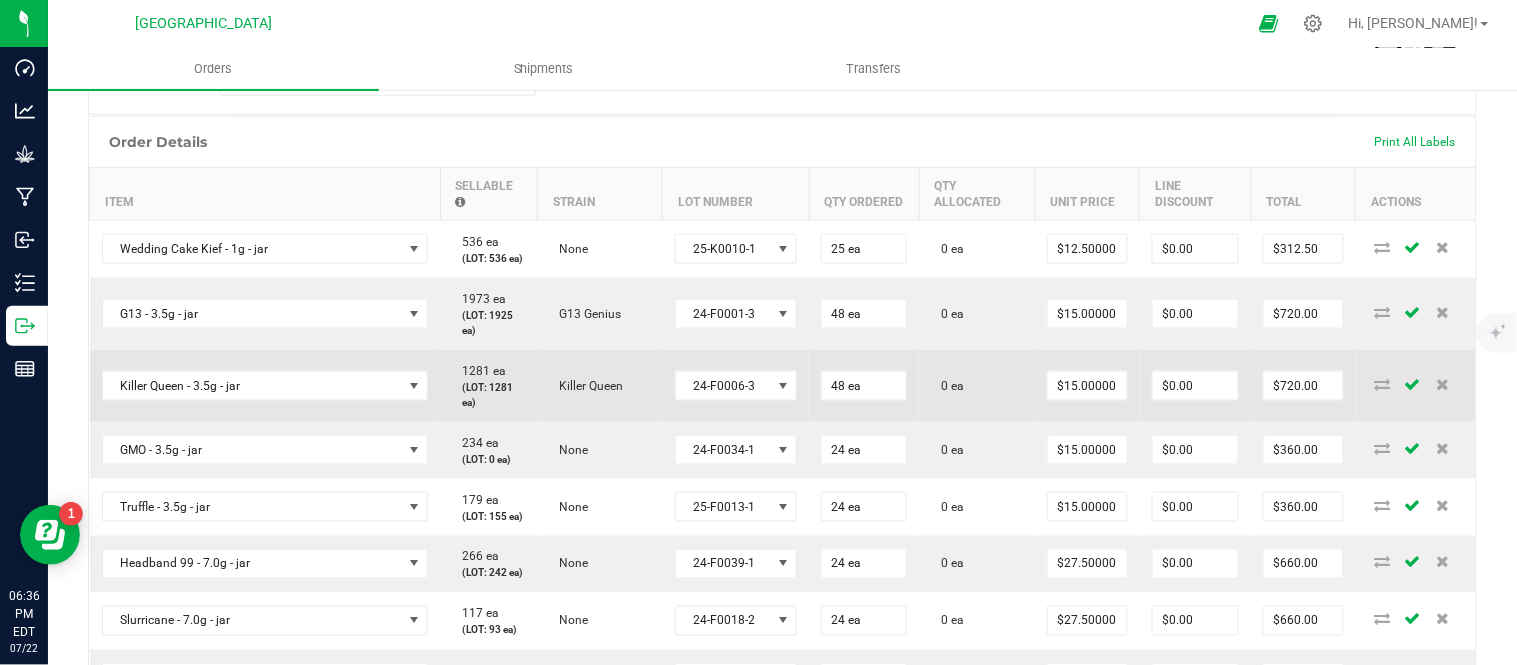 click on "Killer Queen" at bounding box center [600, 386] 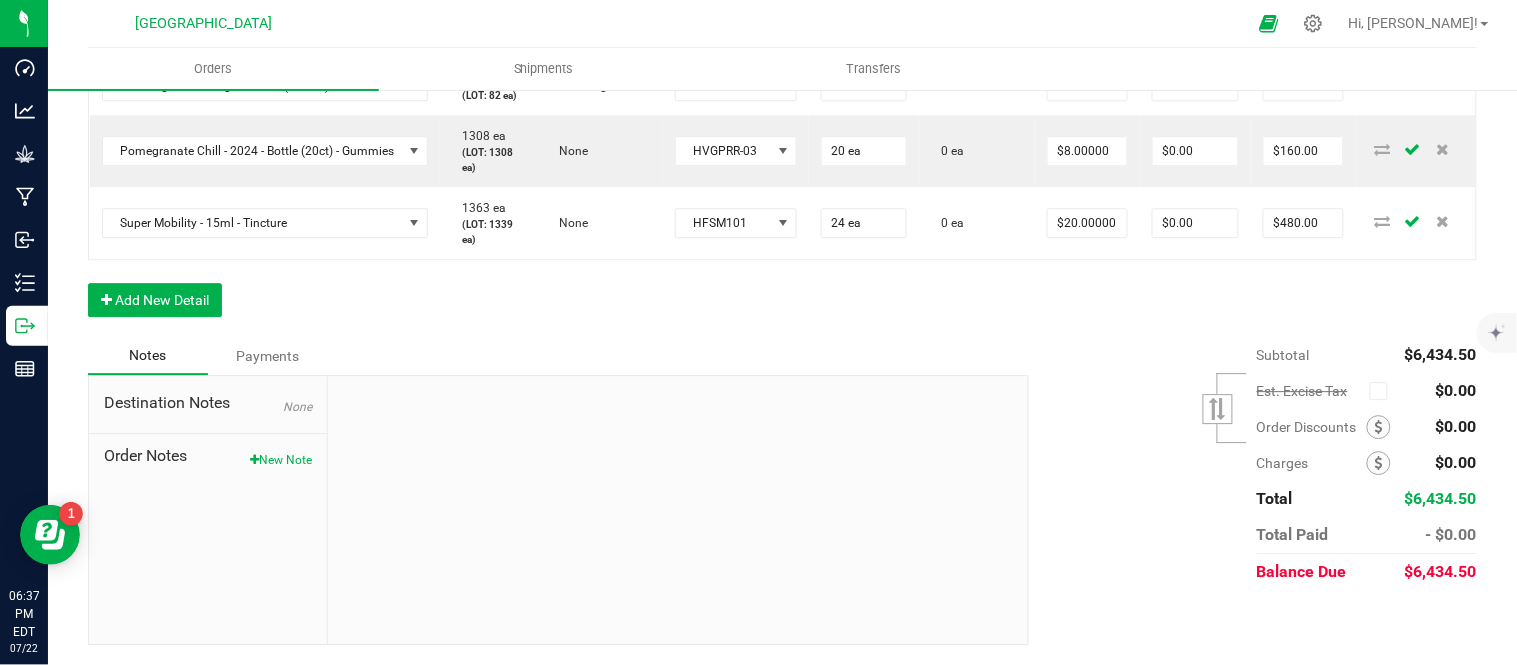 scroll, scrollTop: 1590, scrollLeft: 0, axis: vertical 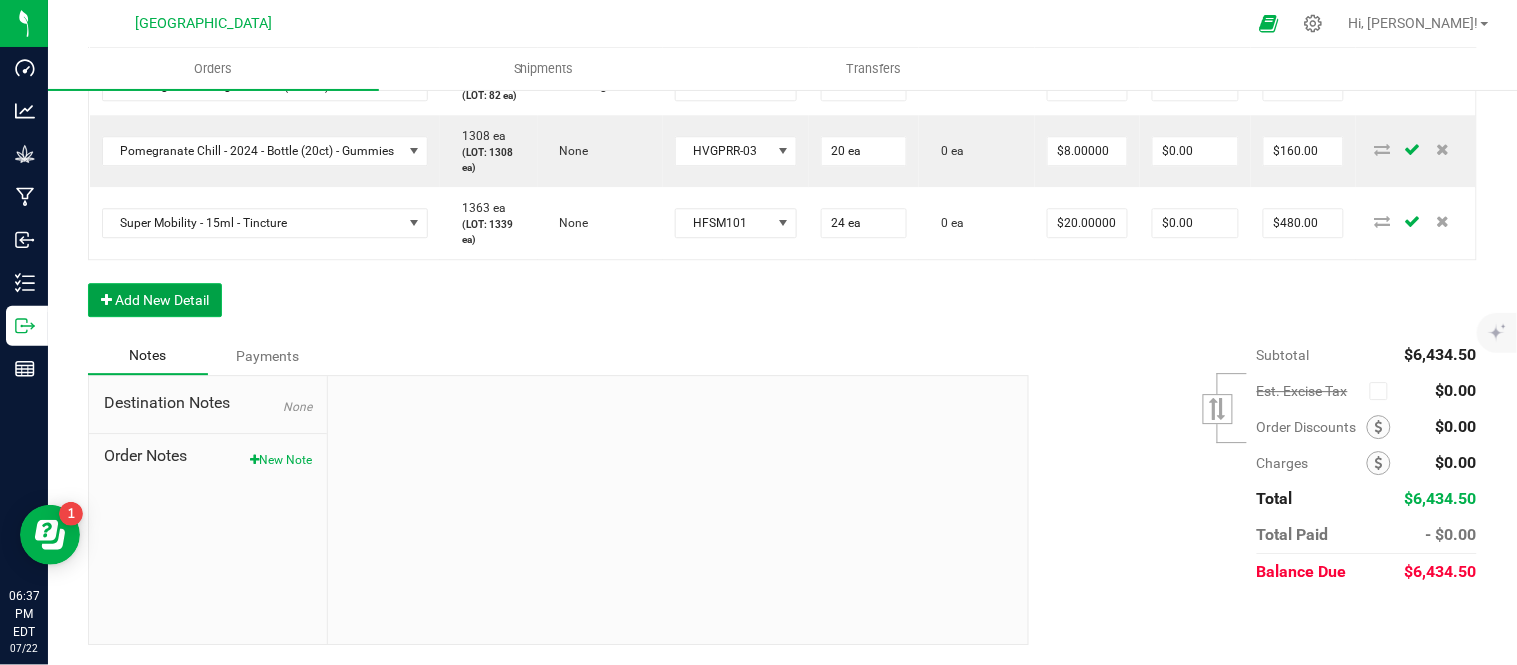 click on "Add New Detail" at bounding box center (155, 300) 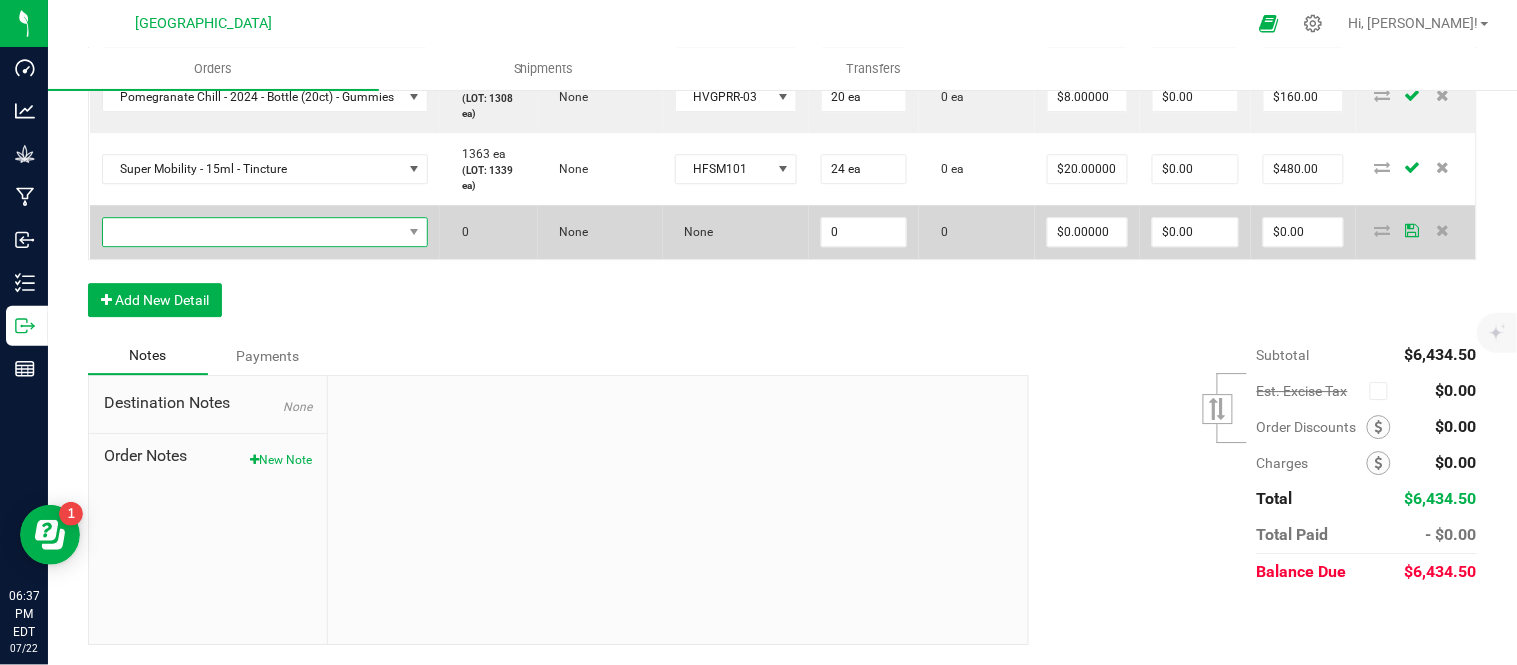 click at bounding box center (253, 232) 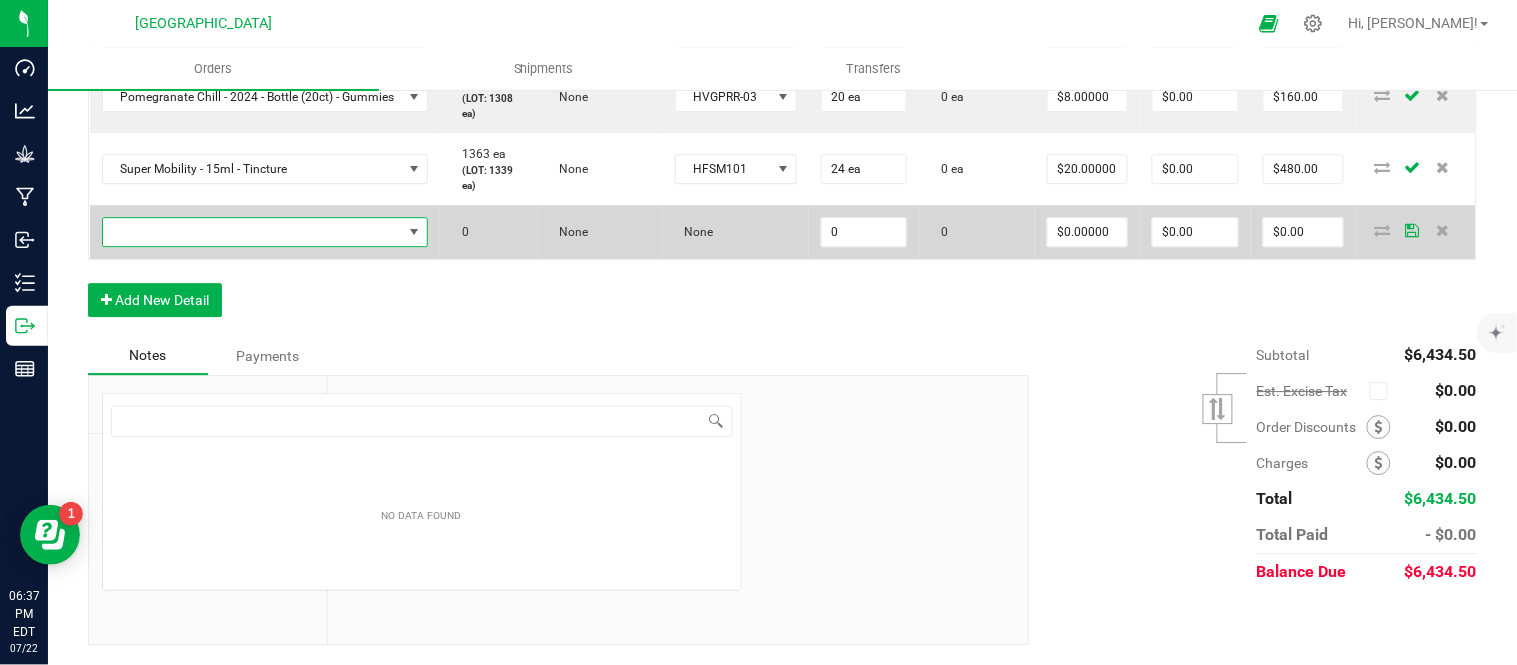 scroll, scrollTop: 99970, scrollLeft: 99654, axis: both 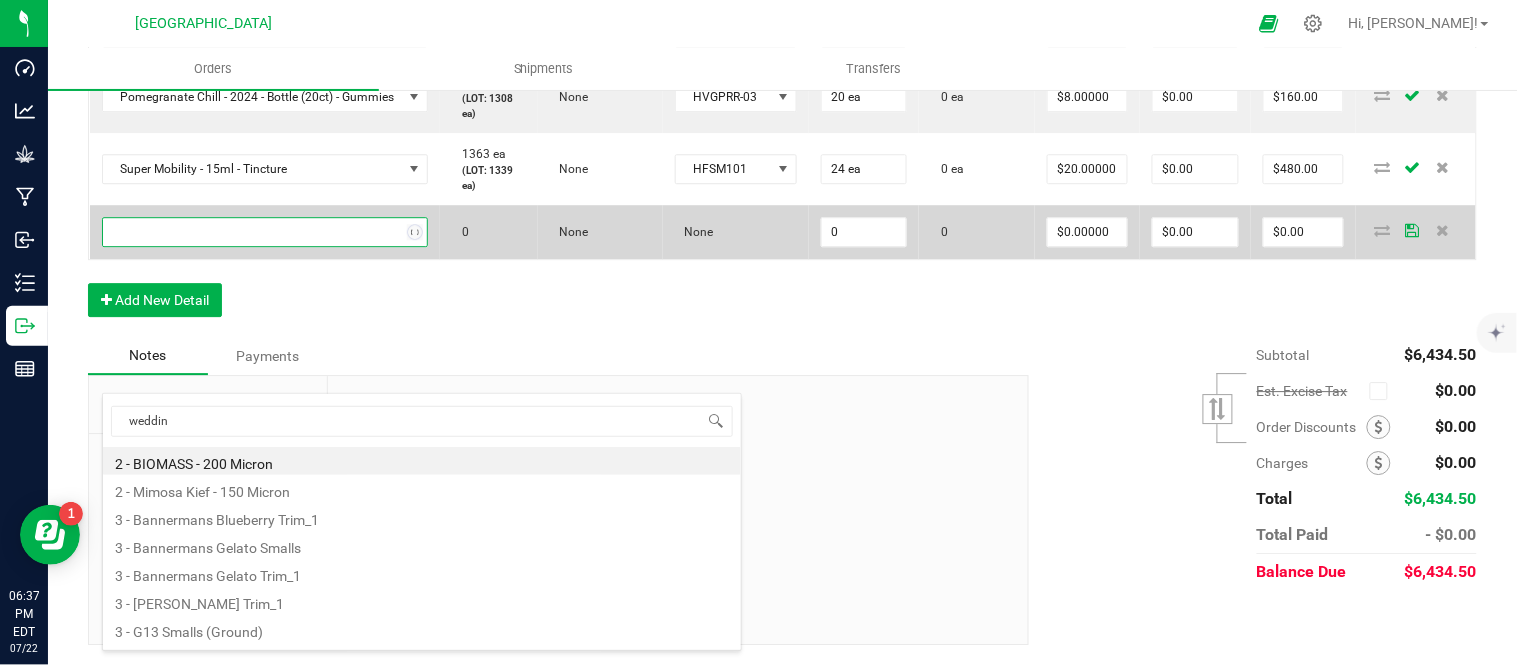 type on "wedding" 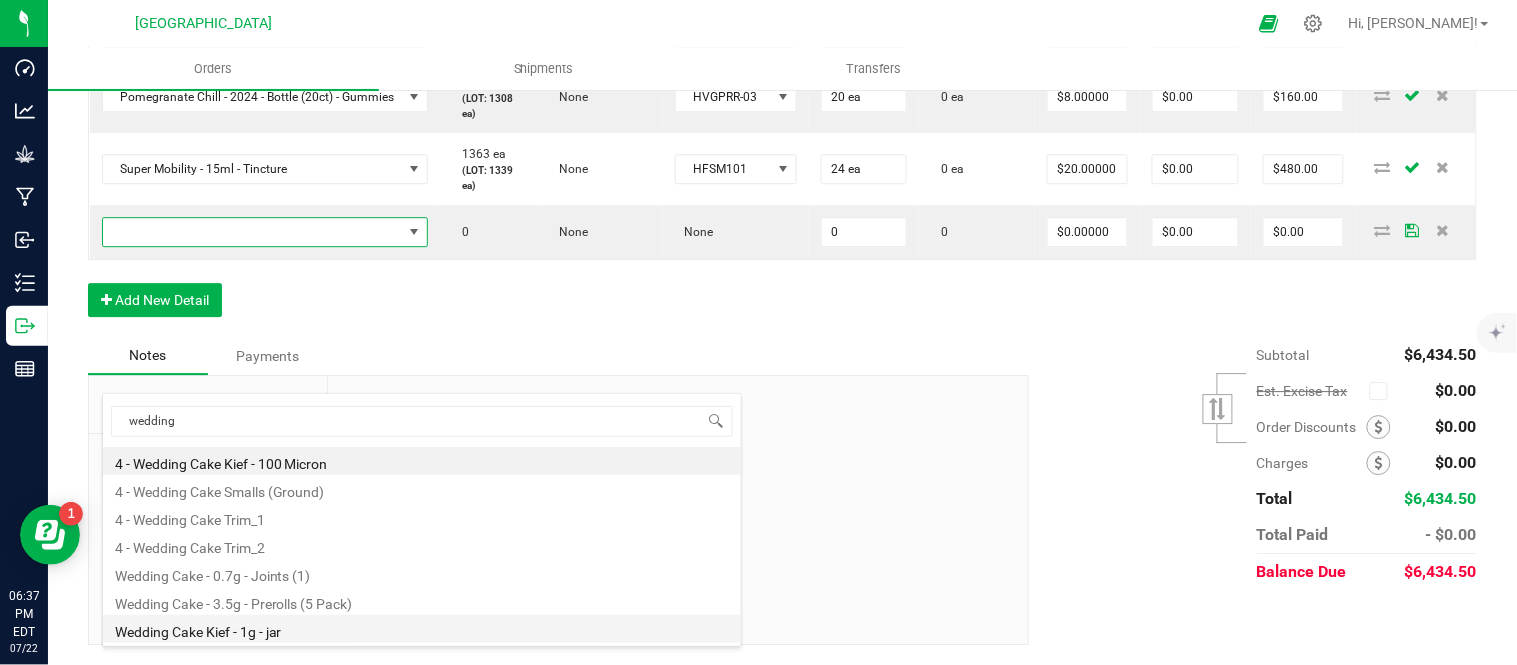 click on "Wedding Cake Kief - 1g - jar" at bounding box center [422, 629] 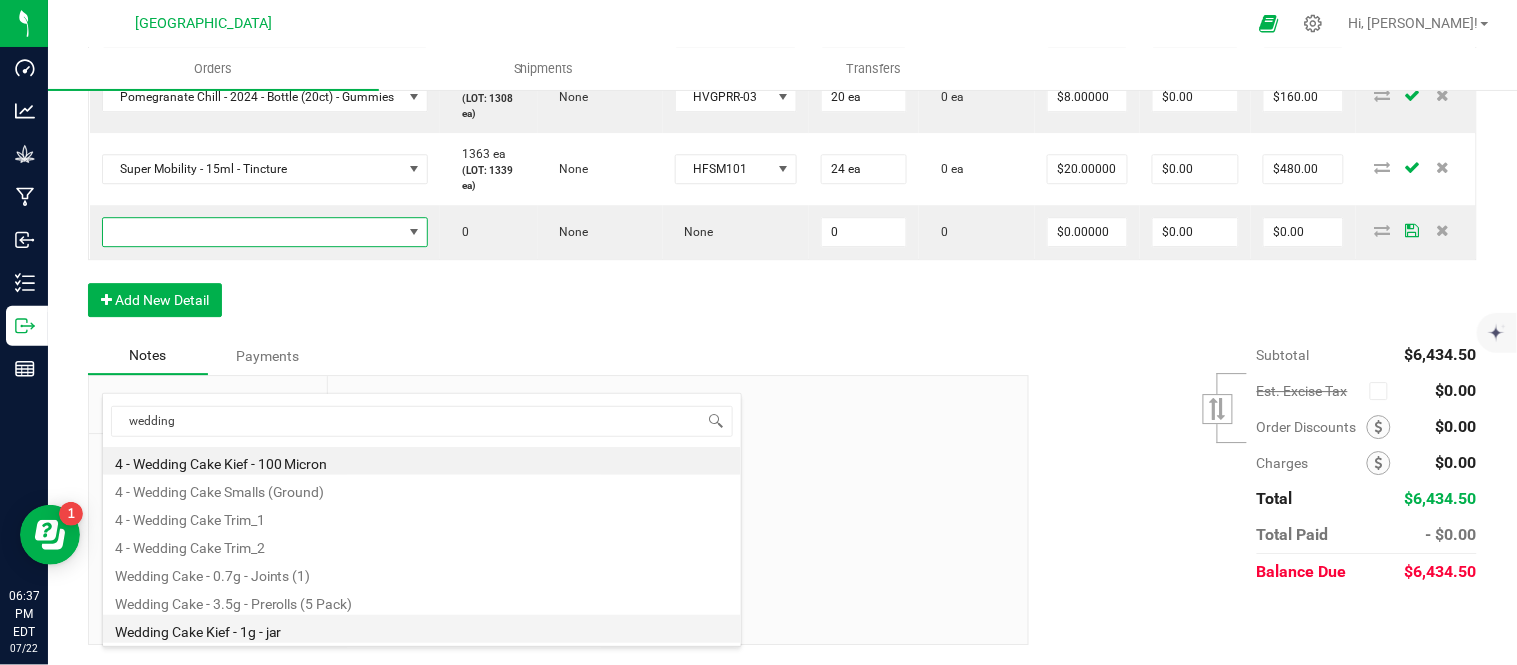type on "0 ea" 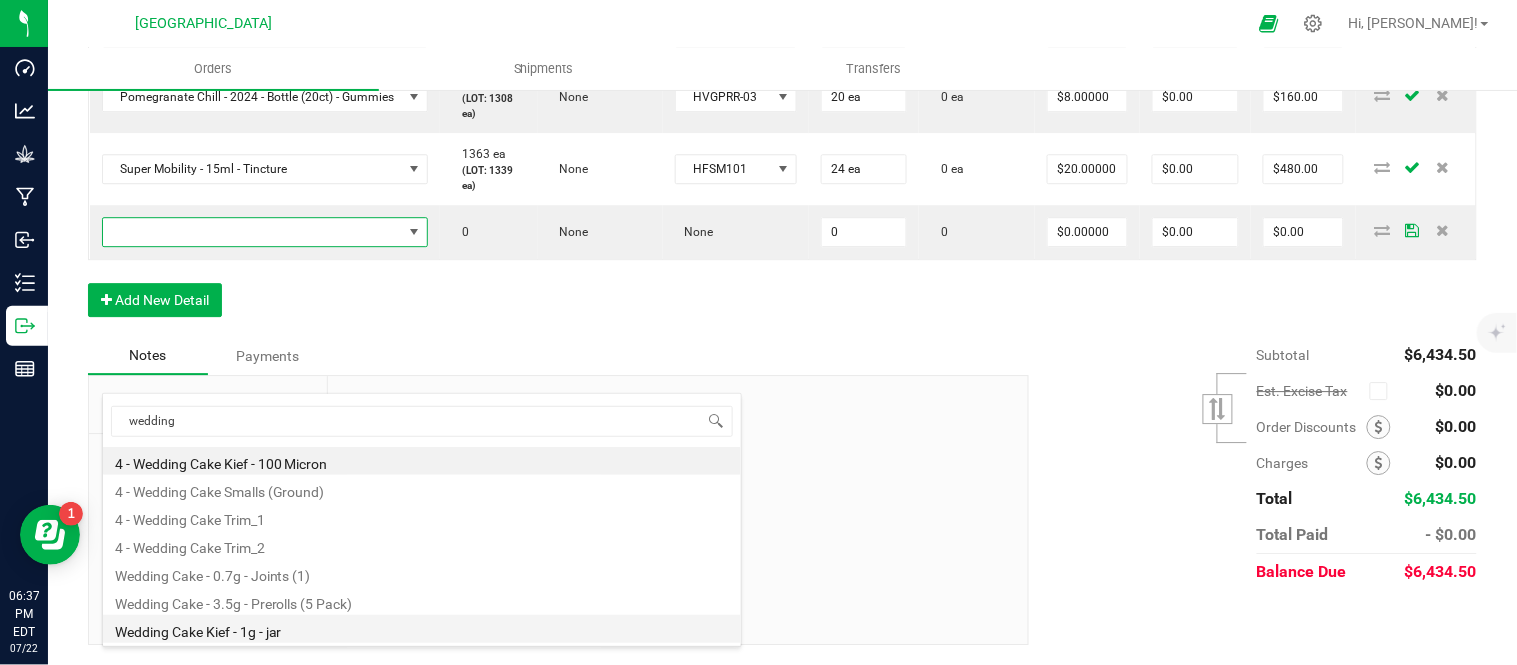 type on "$15.00000" 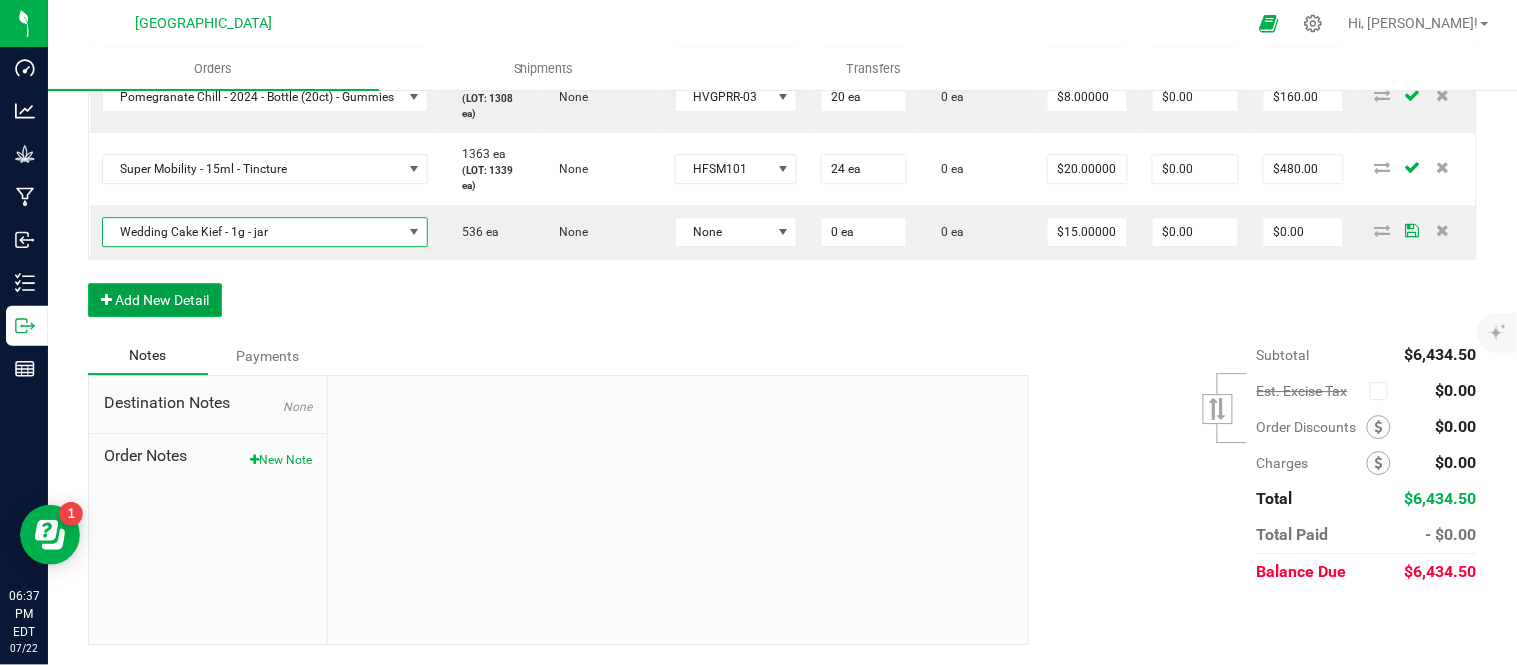 click on "Add New Detail" at bounding box center (155, 300) 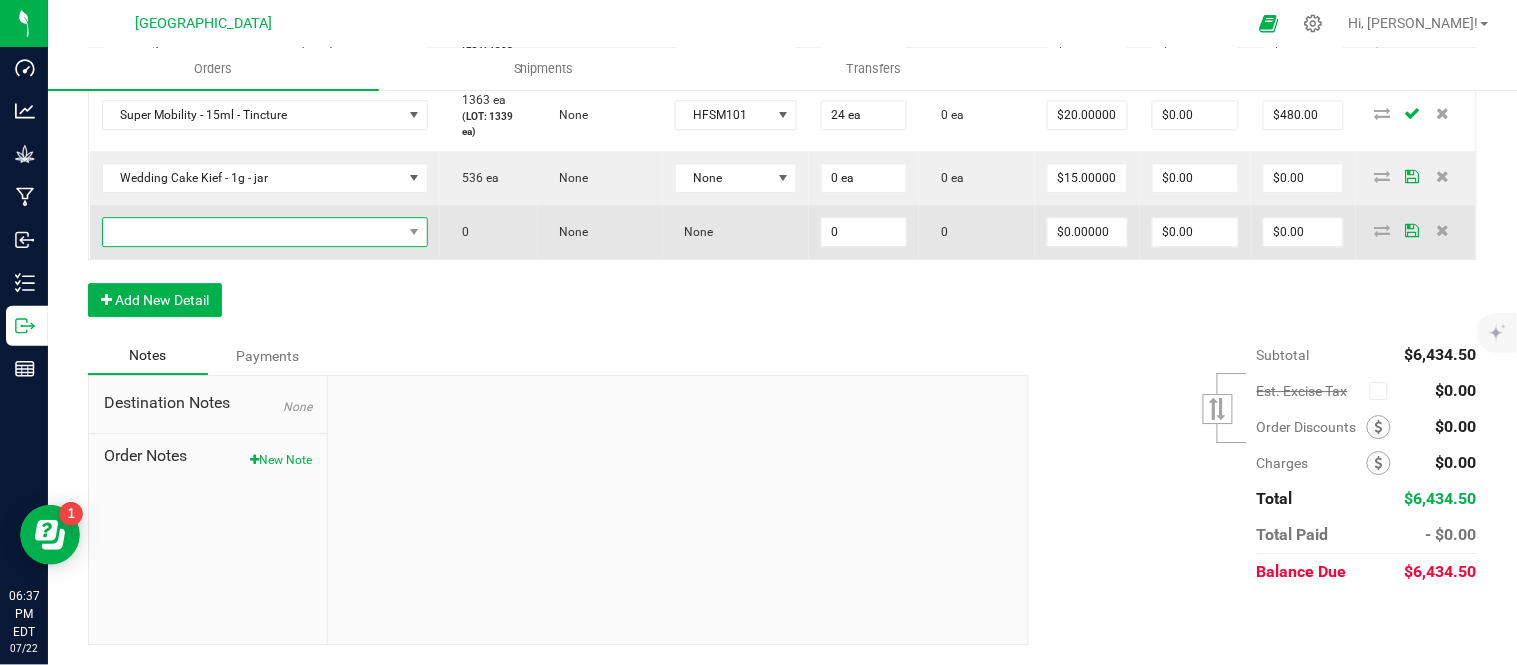 click at bounding box center (253, 232) 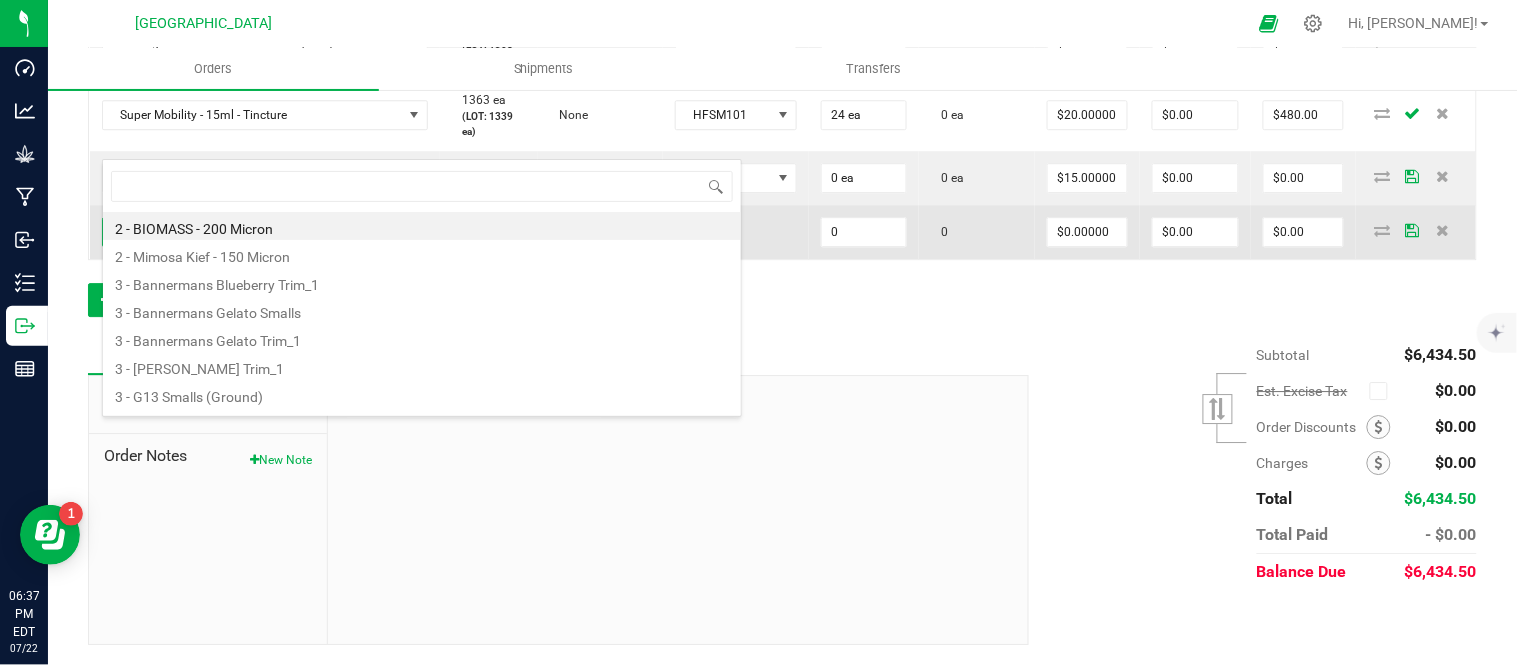 scroll, scrollTop: 99970, scrollLeft: 99654, axis: both 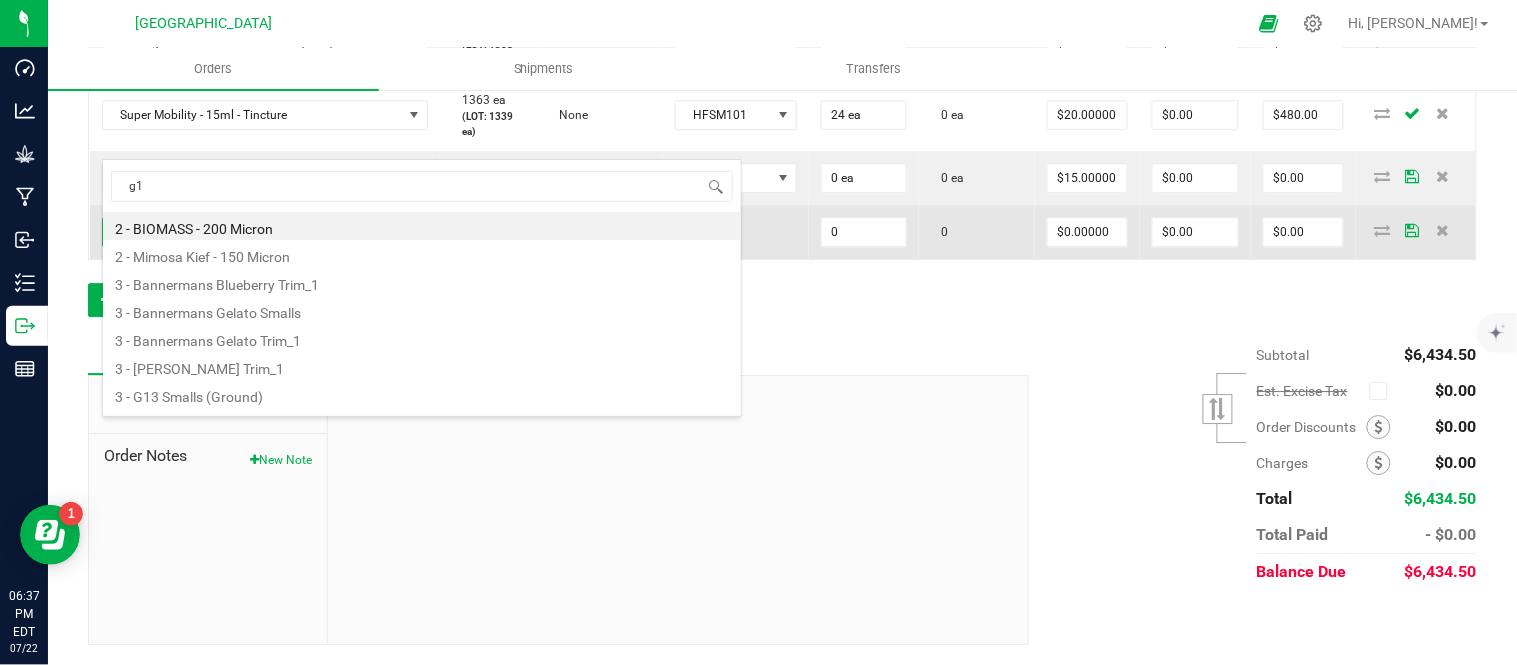 type on "g13" 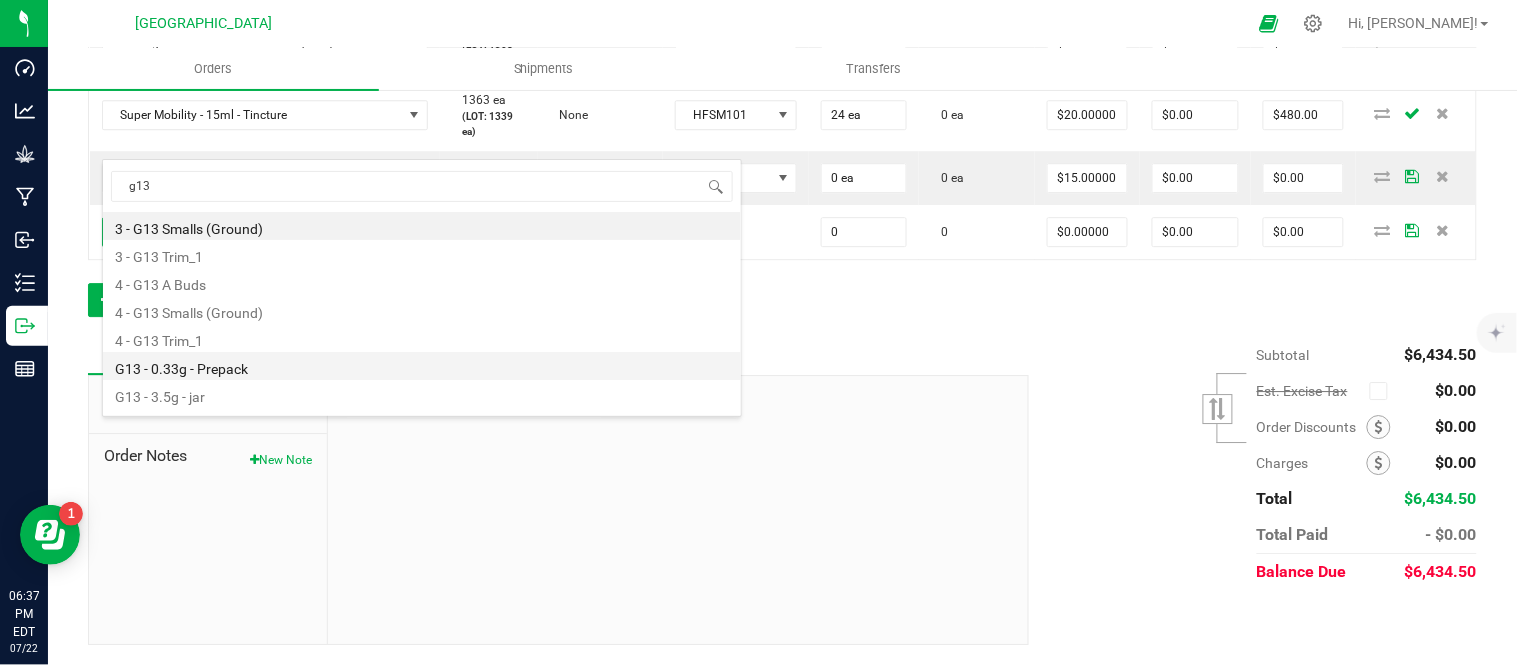 scroll, scrollTop: 80, scrollLeft: 0, axis: vertical 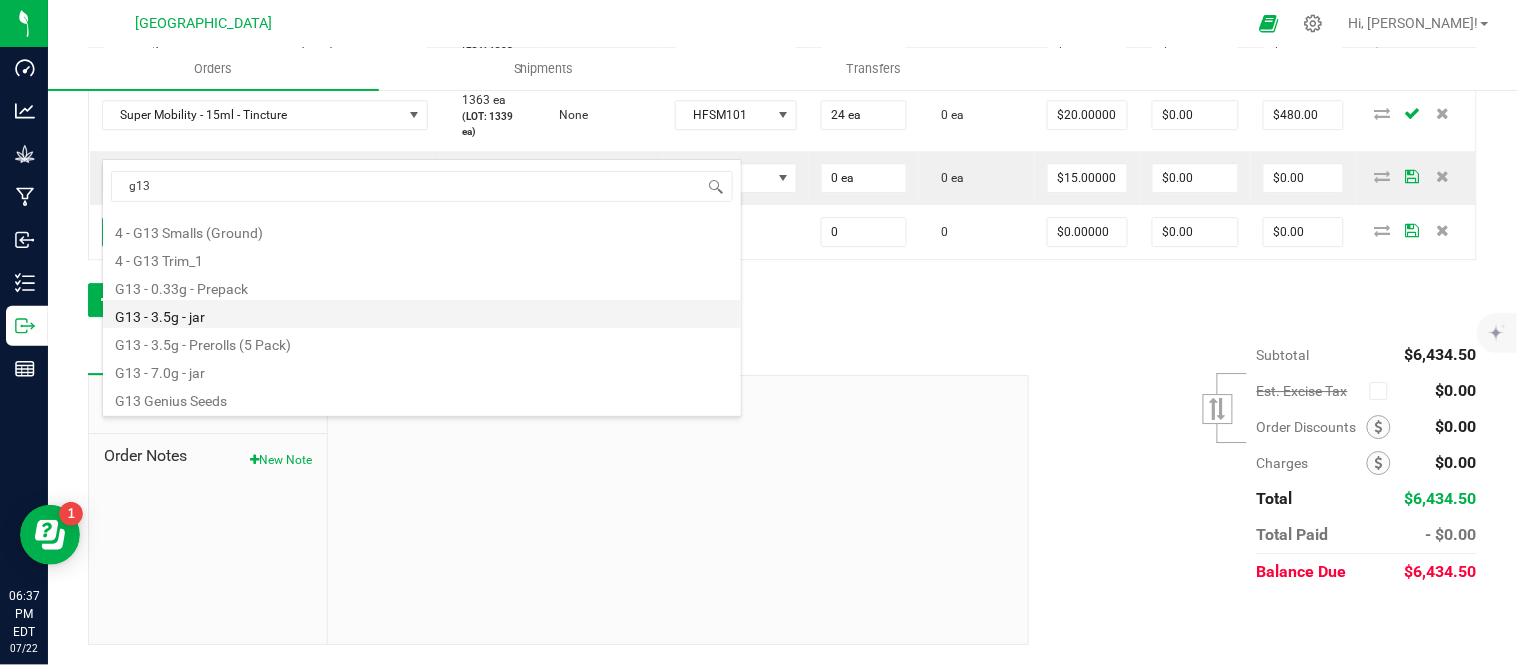 click on "G13 - 3.5g - jar" at bounding box center (422, 314) 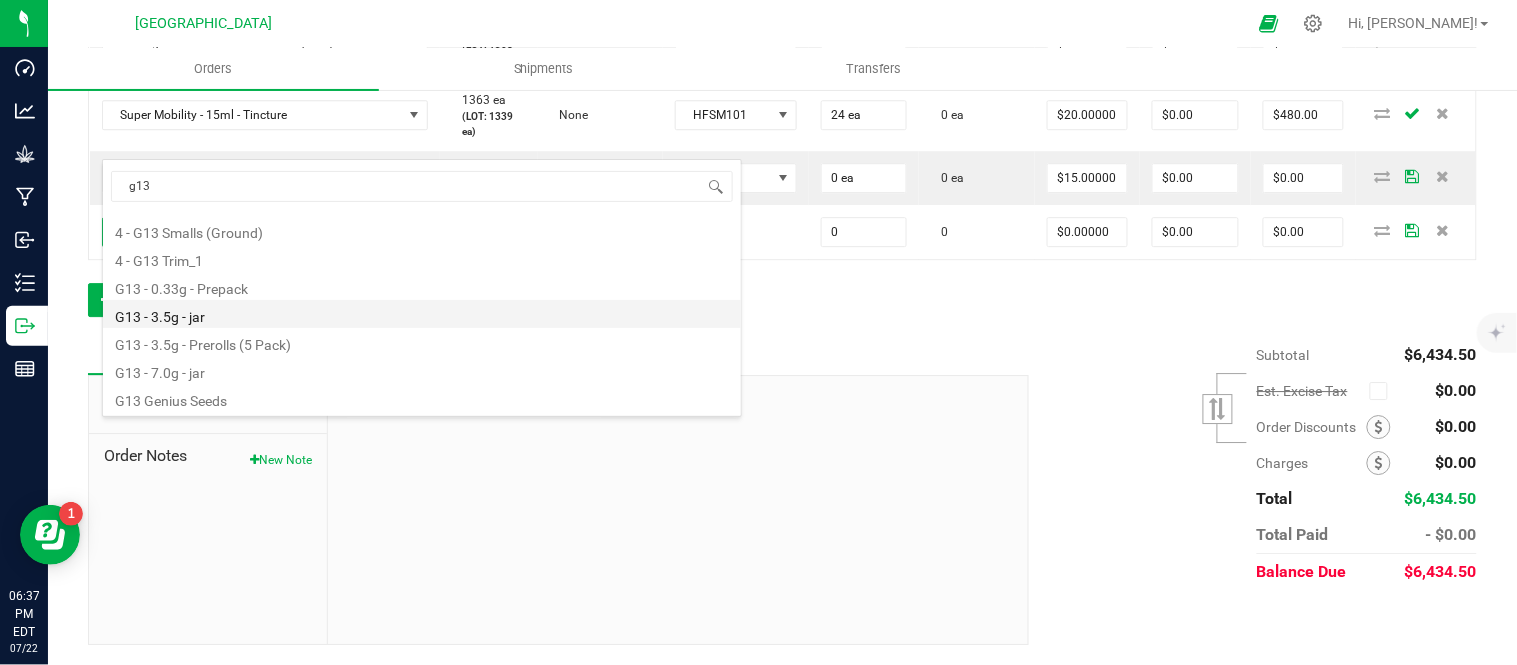 type on "0 ea" 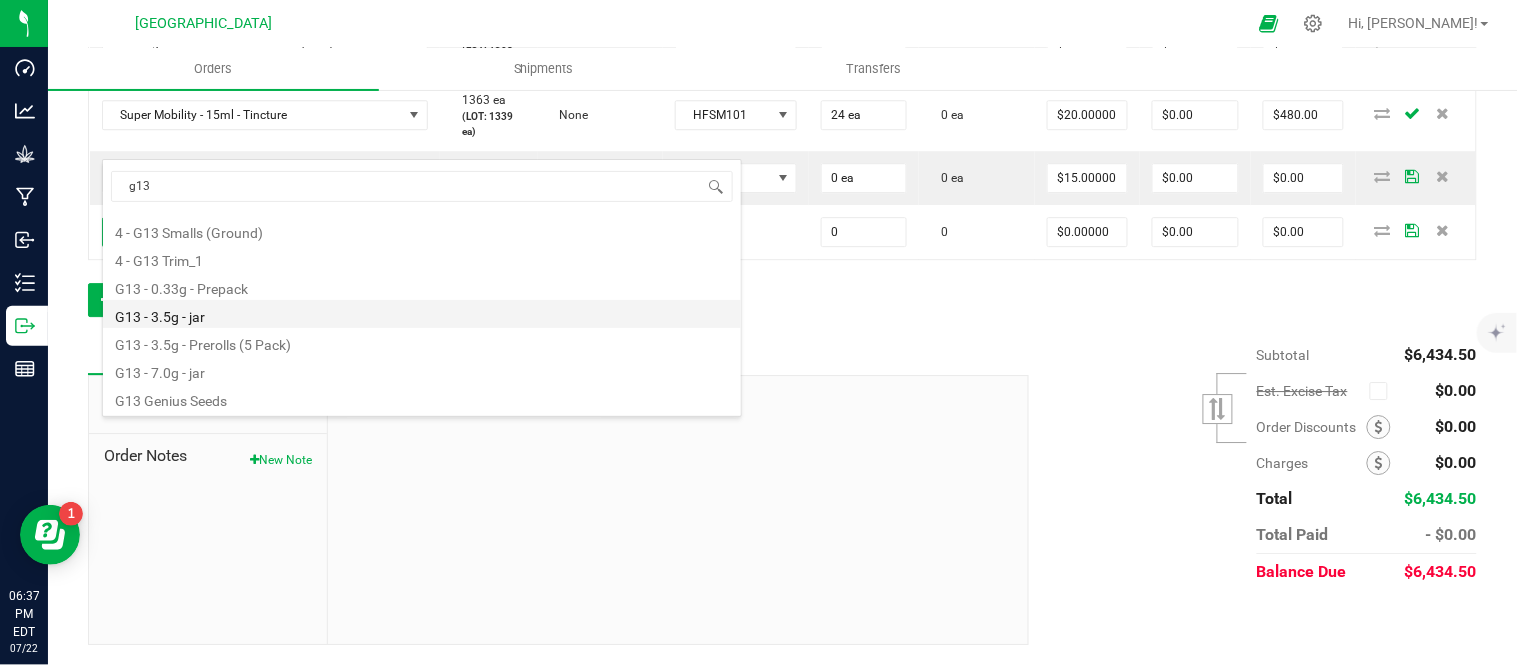 type on "$15.00000" 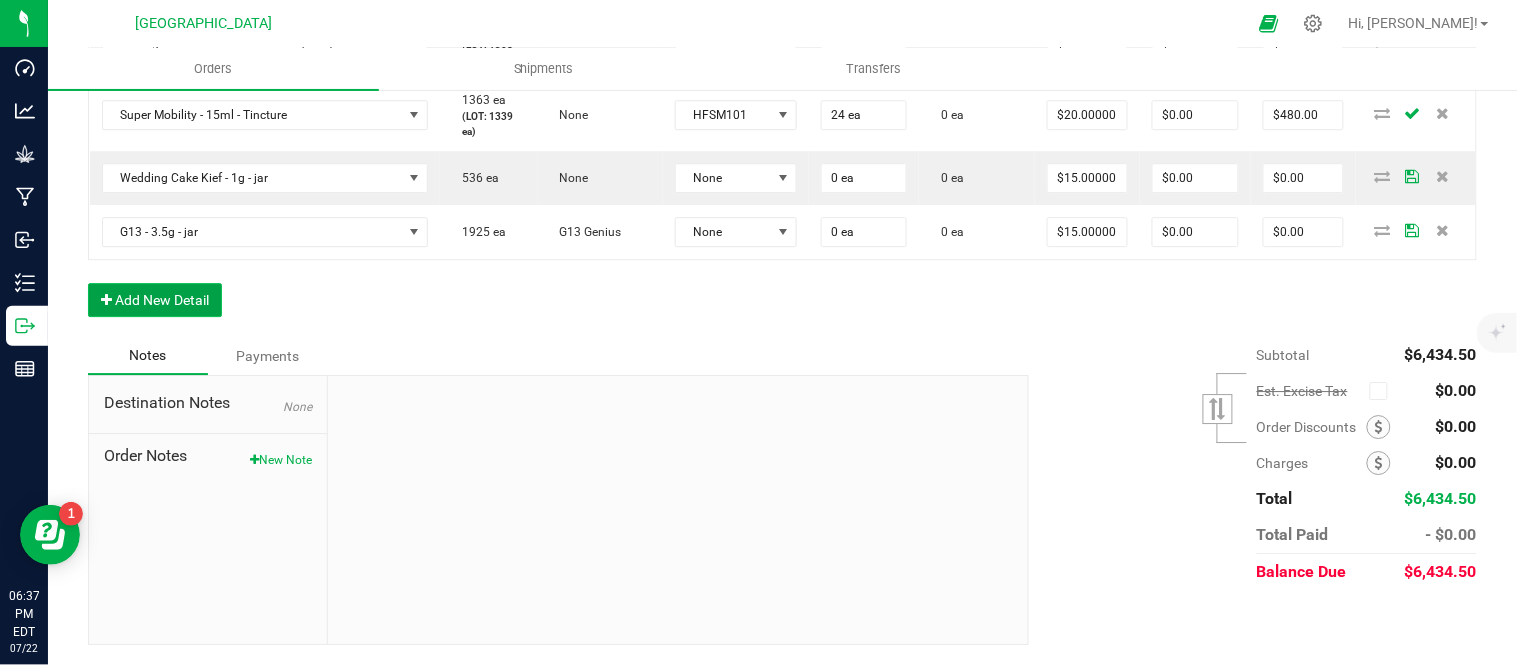 click on "Add New Detail" at bounding box center [155, 300] 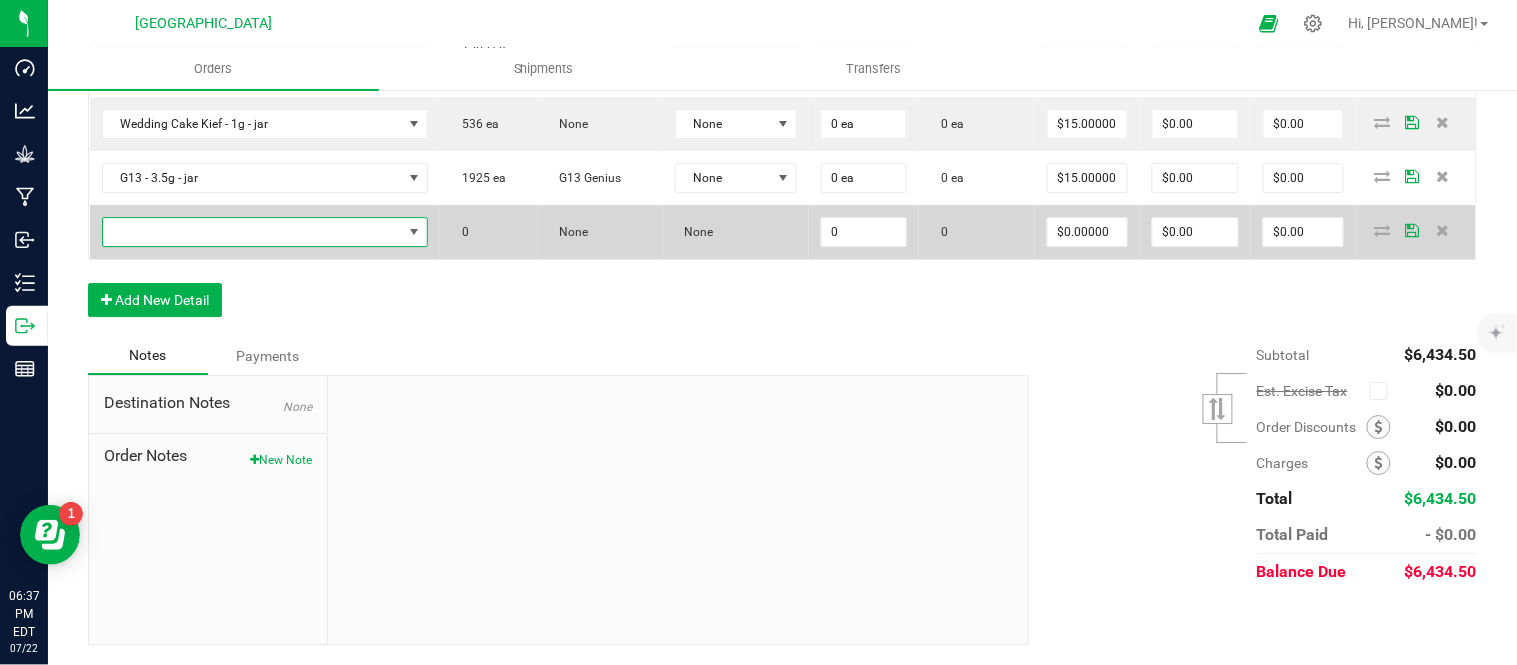 click at bounding box center [253, 232] 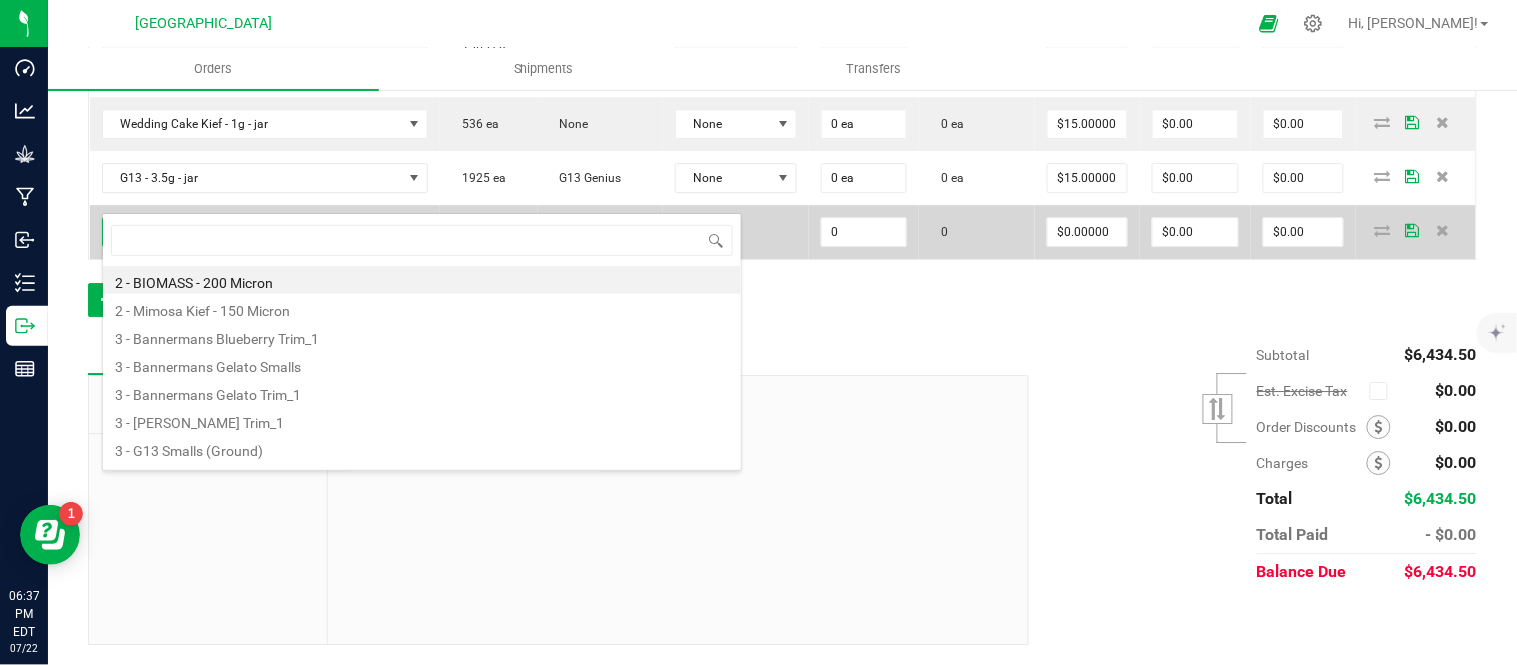 scroll, scrollTop: 99970, scrollLeft: 99654, axis: both 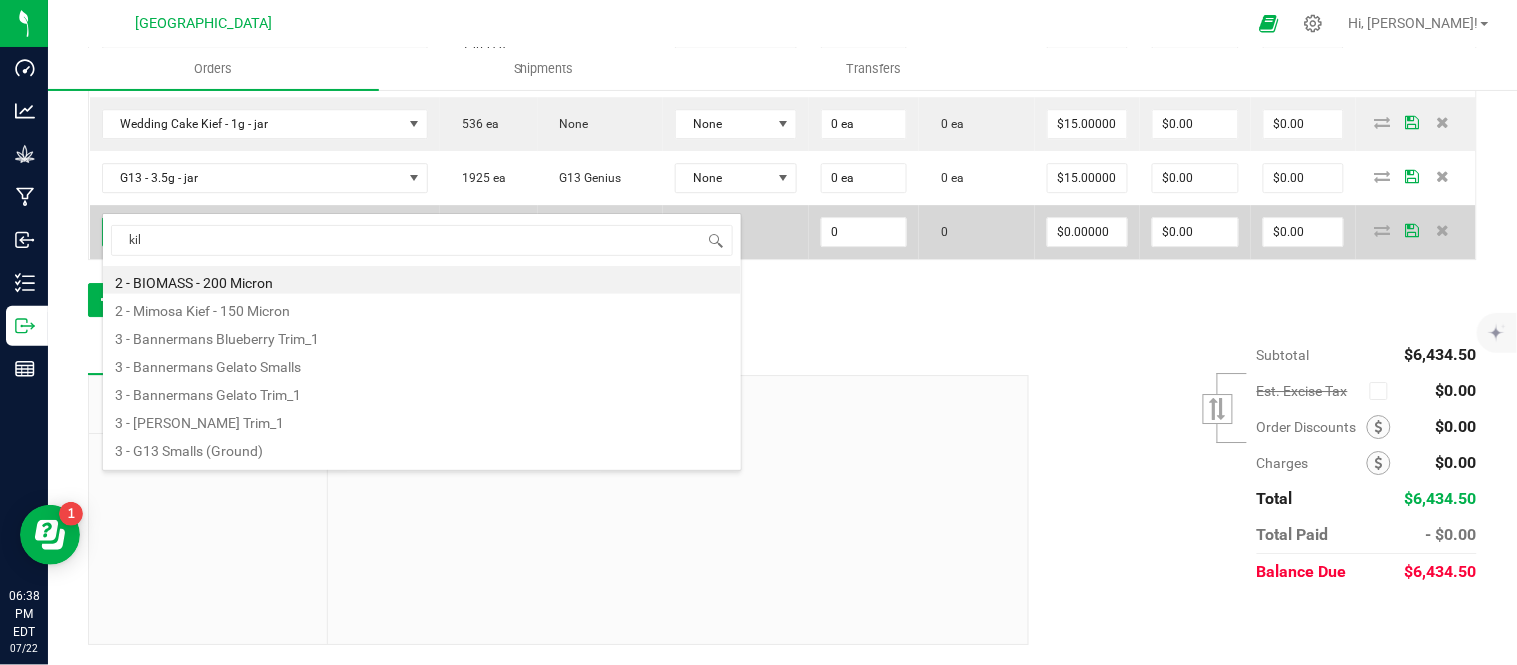 type on "kill" 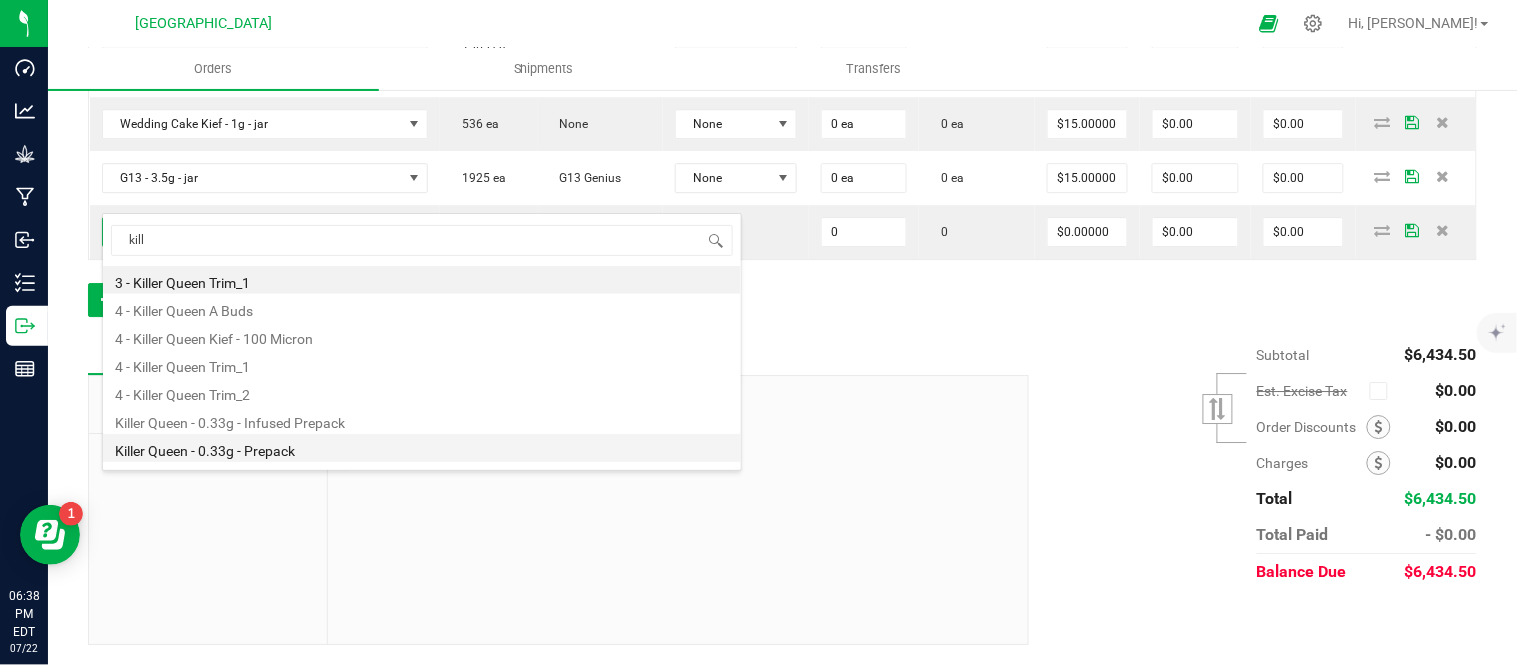 scroll, scrollTop: 107, scrollLeft: 0, axis: vertical 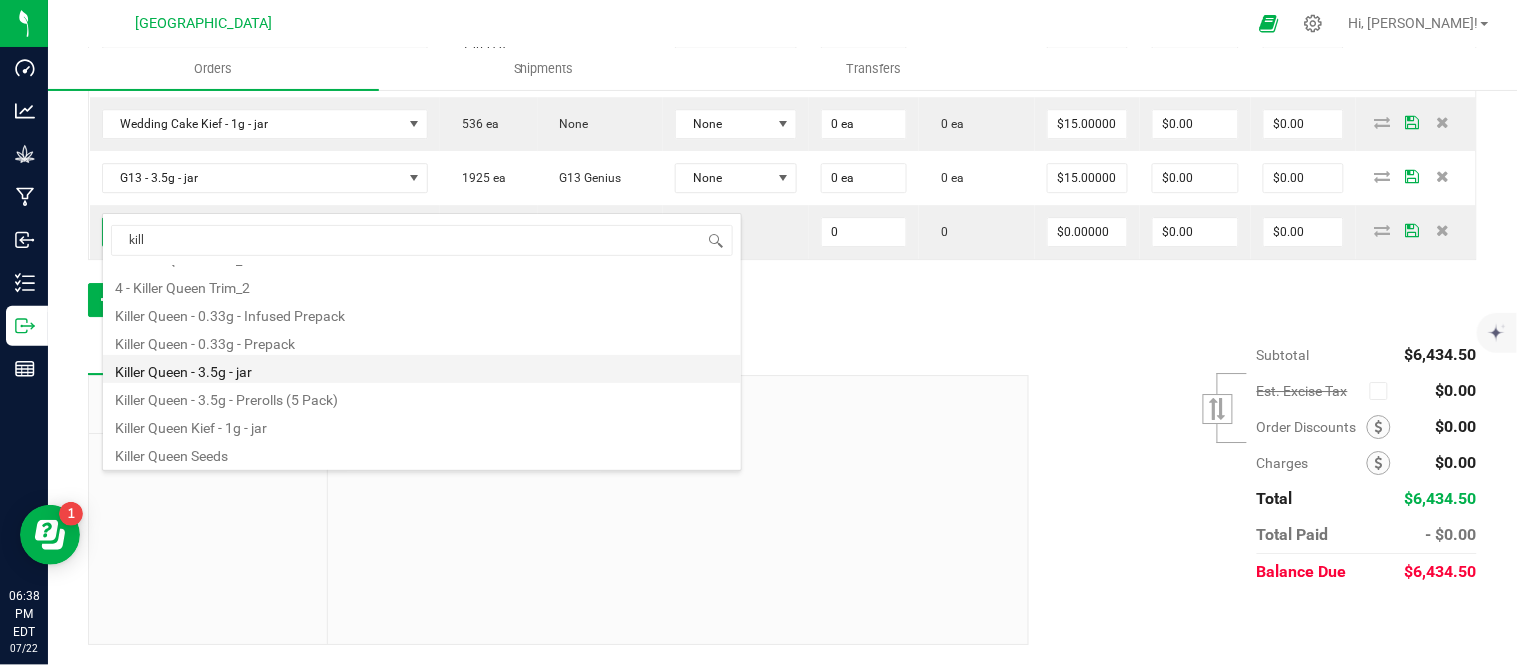 click on "Killer Queen - 3.5g - jar" at bounding box center [422, 369] 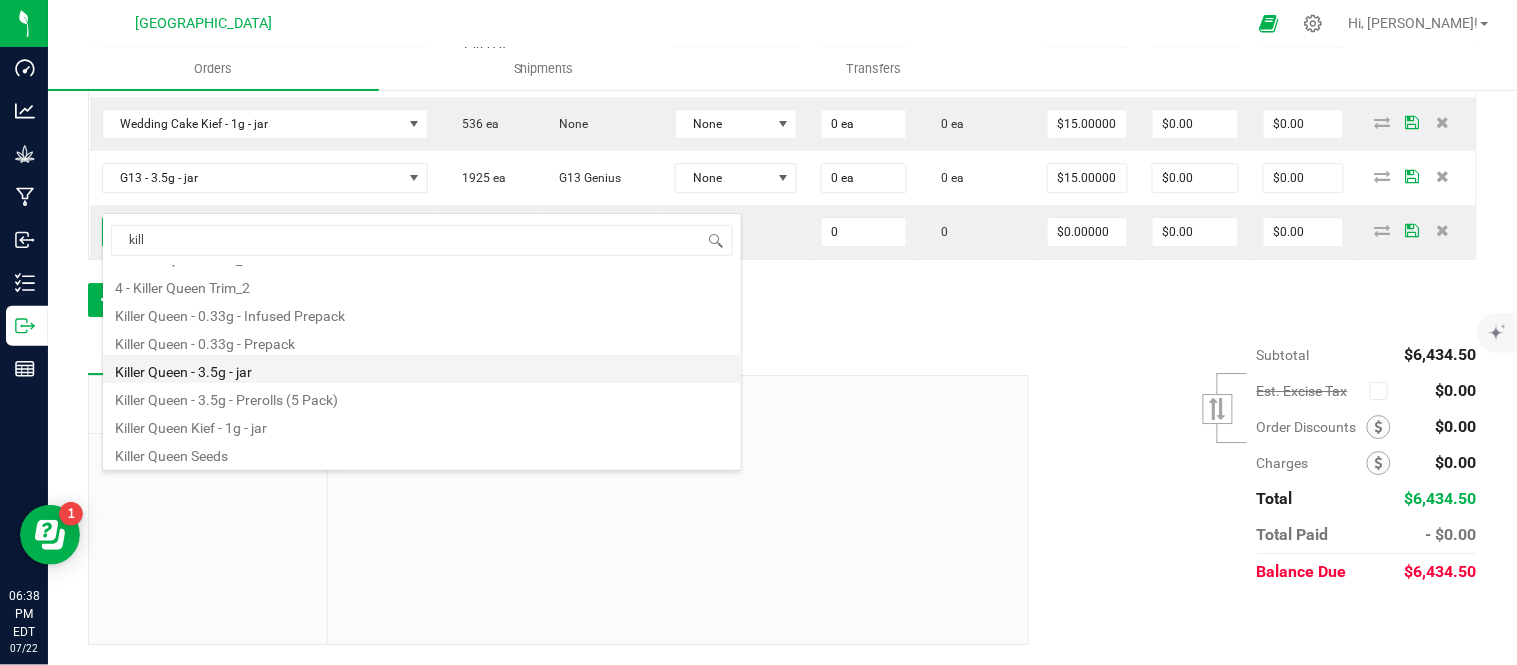 type on "0 ea" 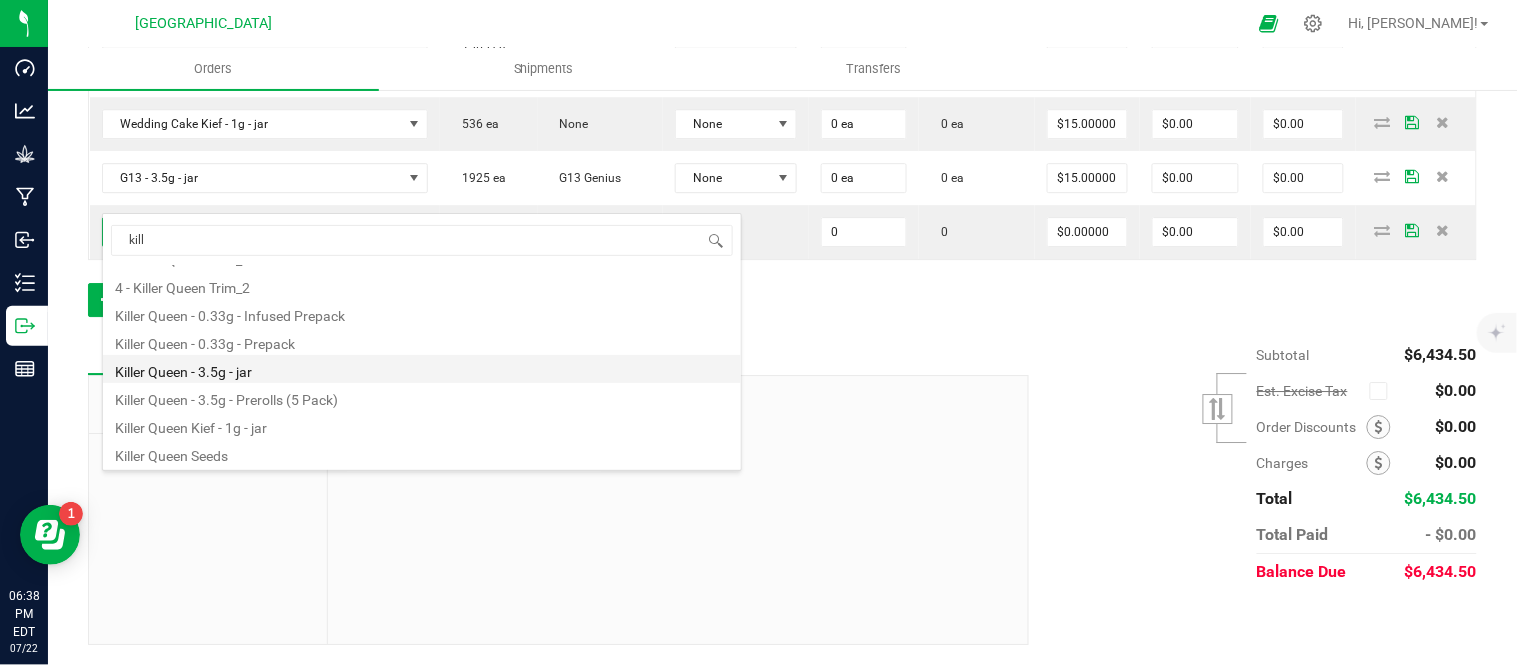 type on "$15.00000" 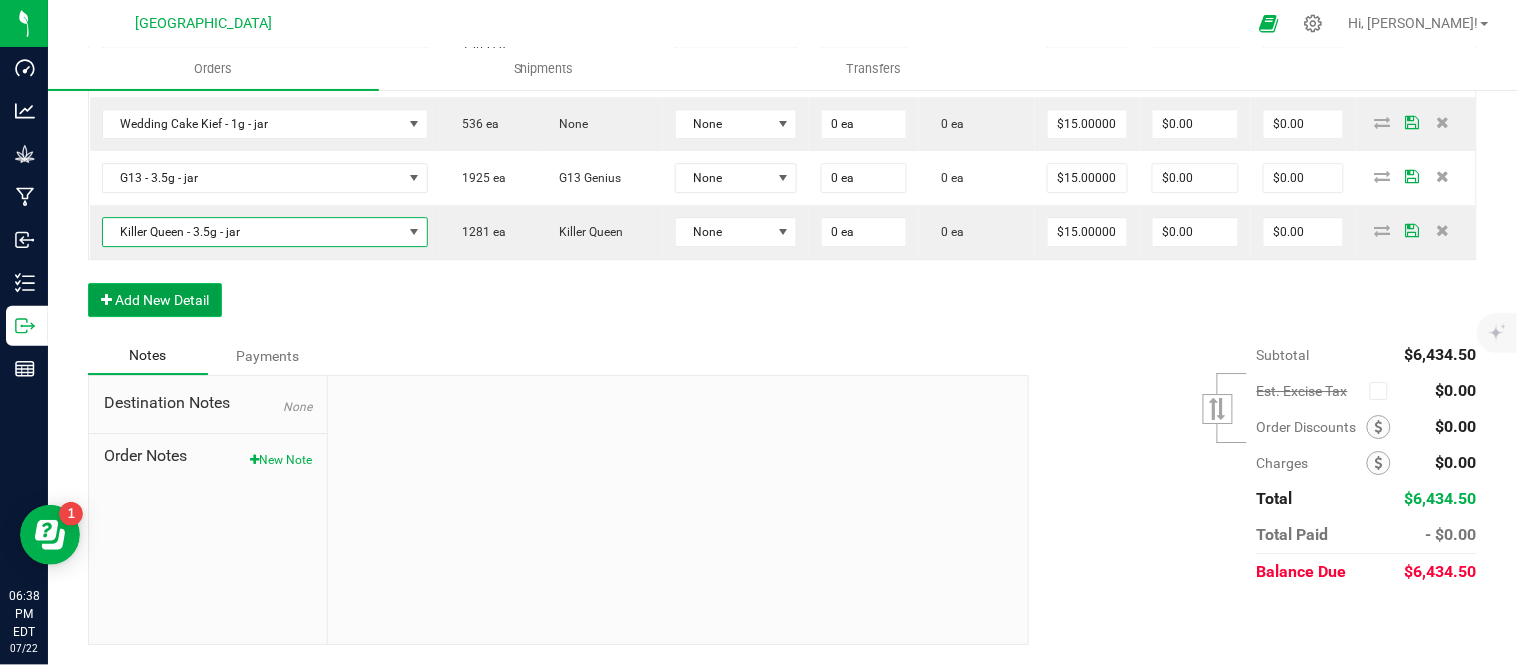 click on "Add New Detail" at bounding box center [155, 300] 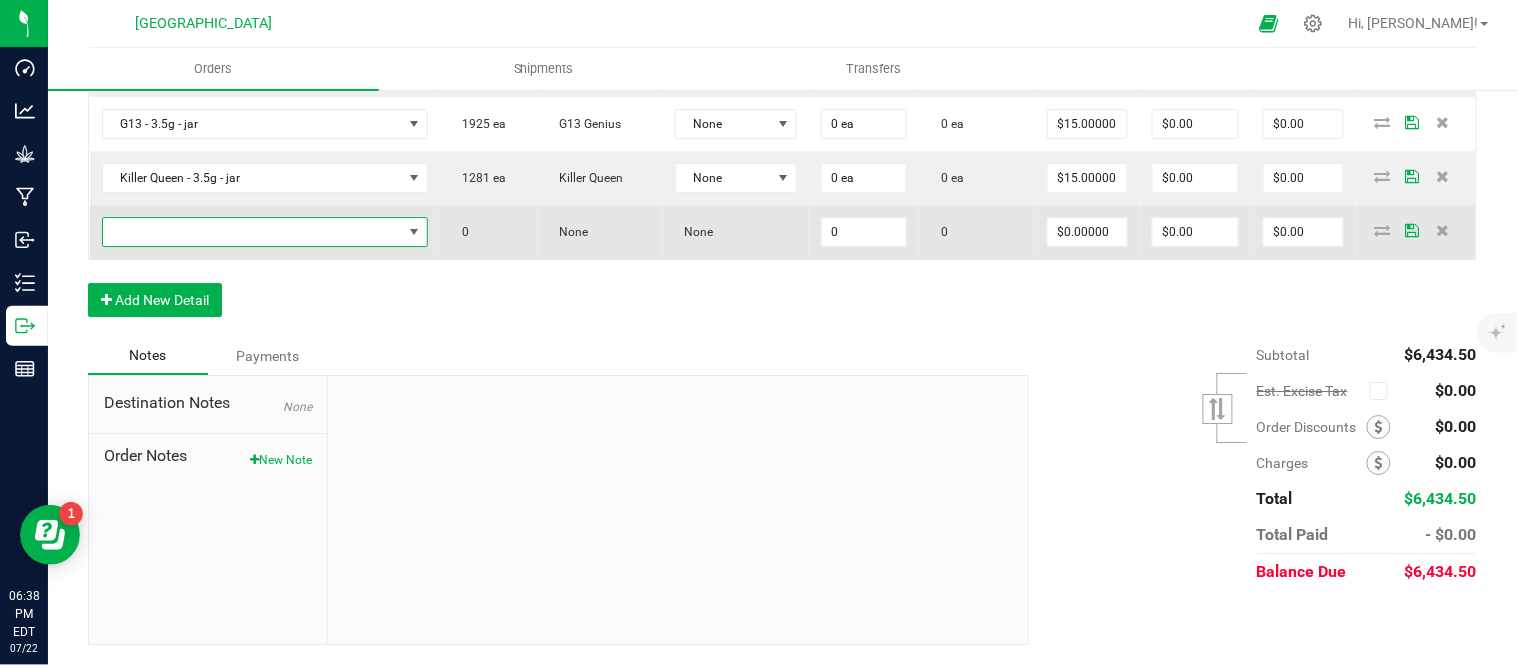 click at bounding box center (253, 232) 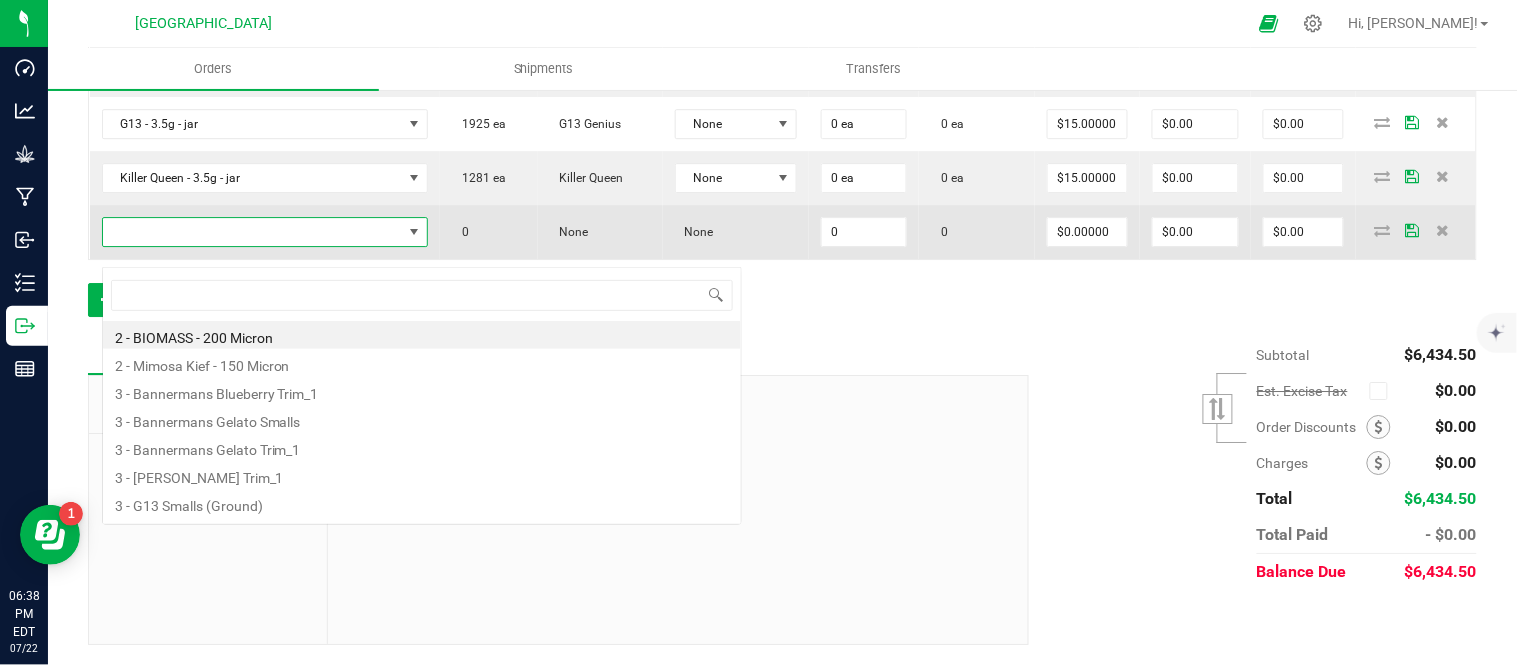 scroll, scrollTop: 0, scrollLeft: 0, axis: both 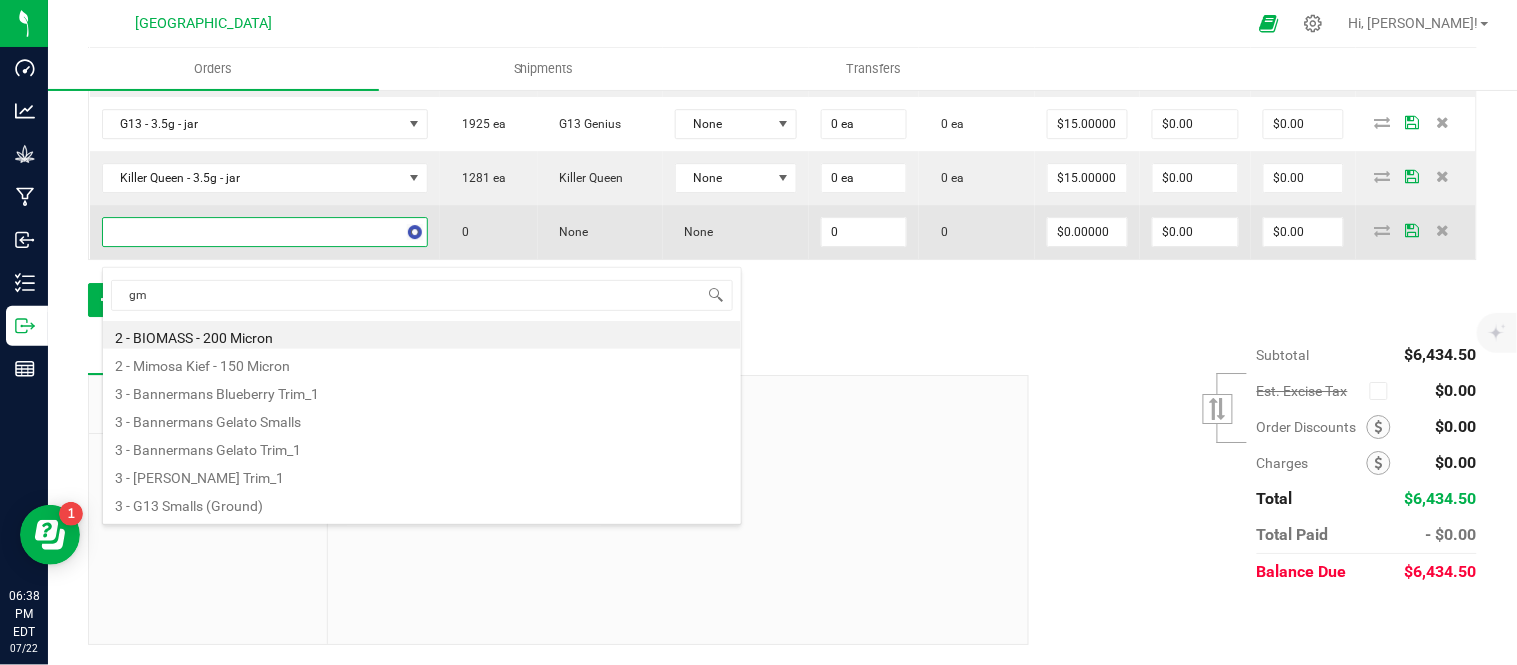 type on "gmo" 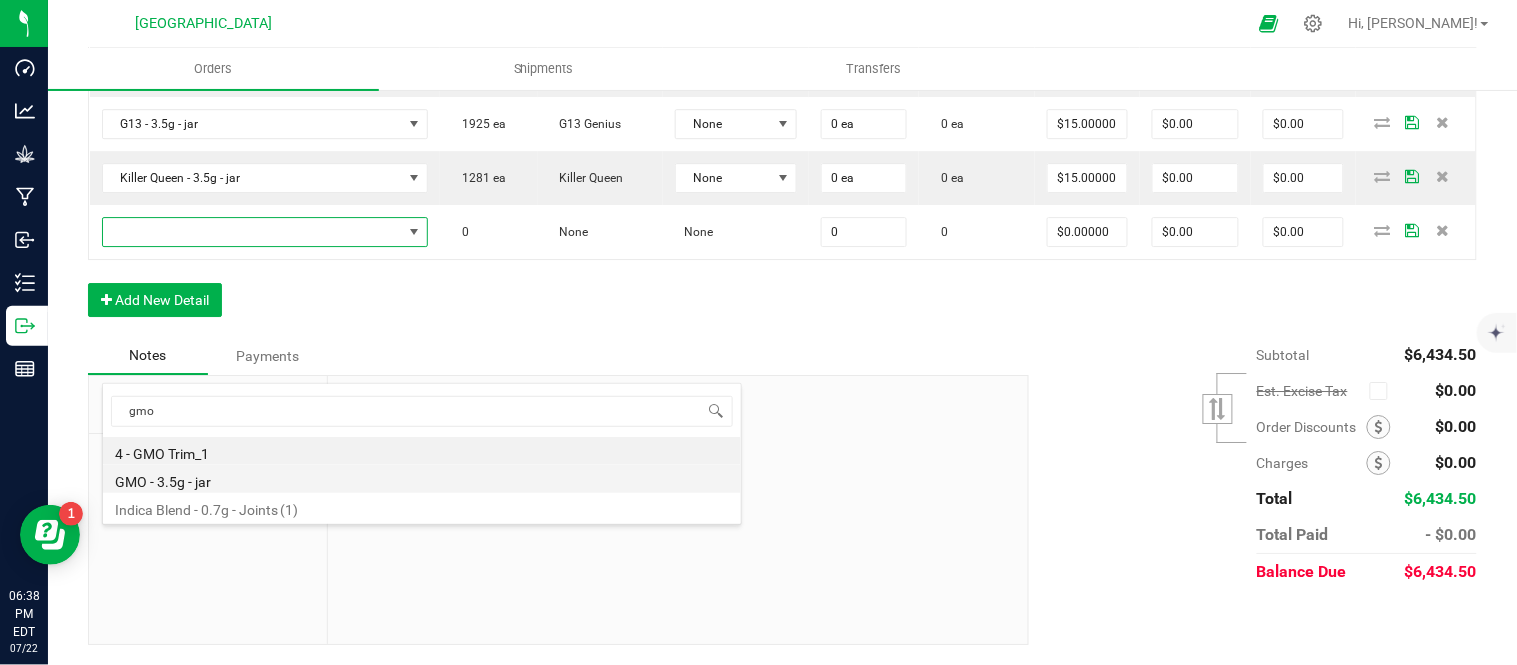 click on "GMO - 3.5g - jar" at bounding box center (422, 479) 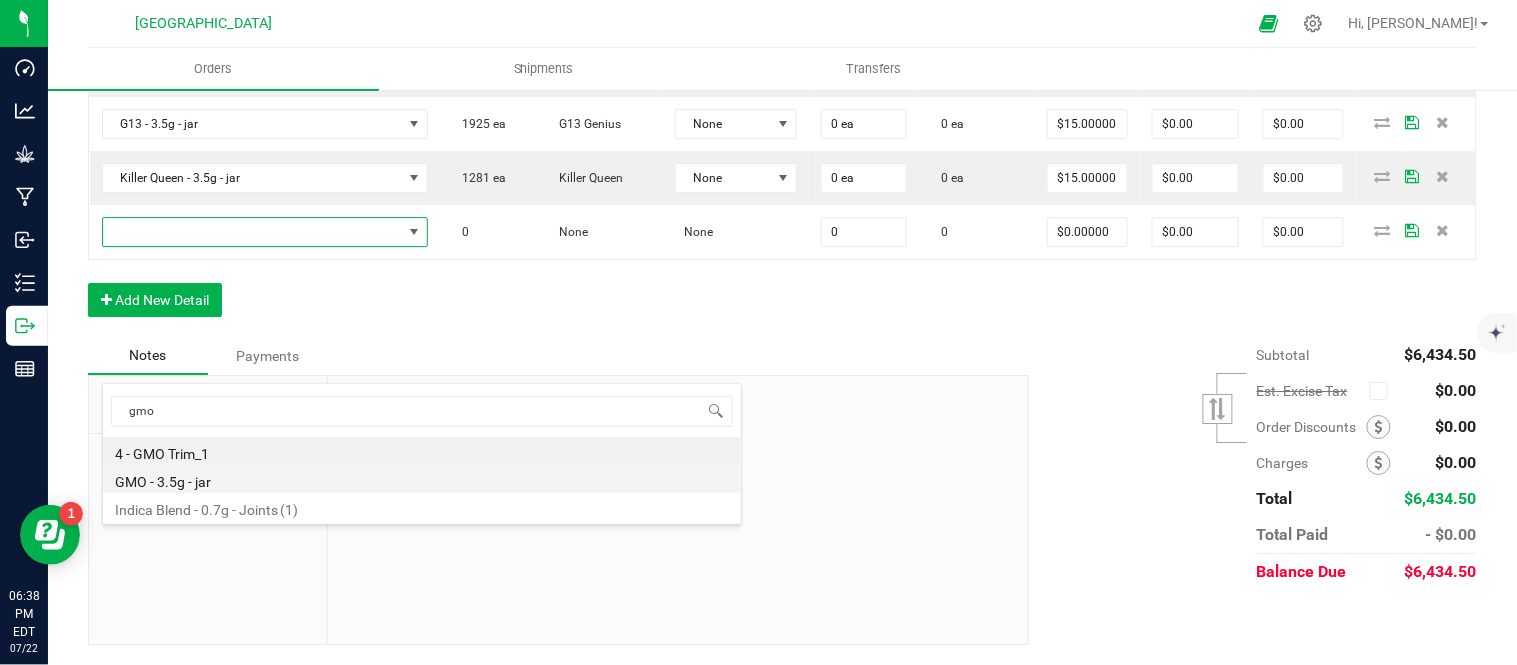 type on "0 ea" 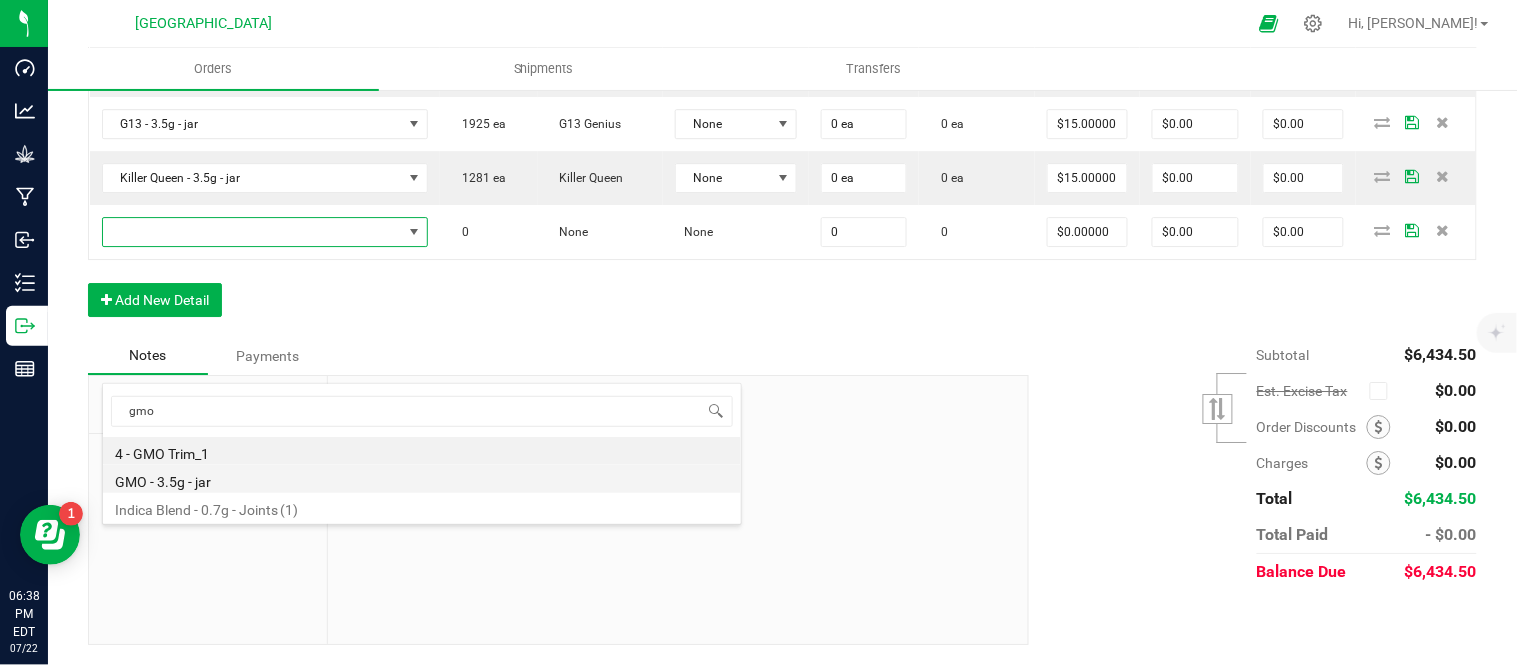 type on "$15.00000" 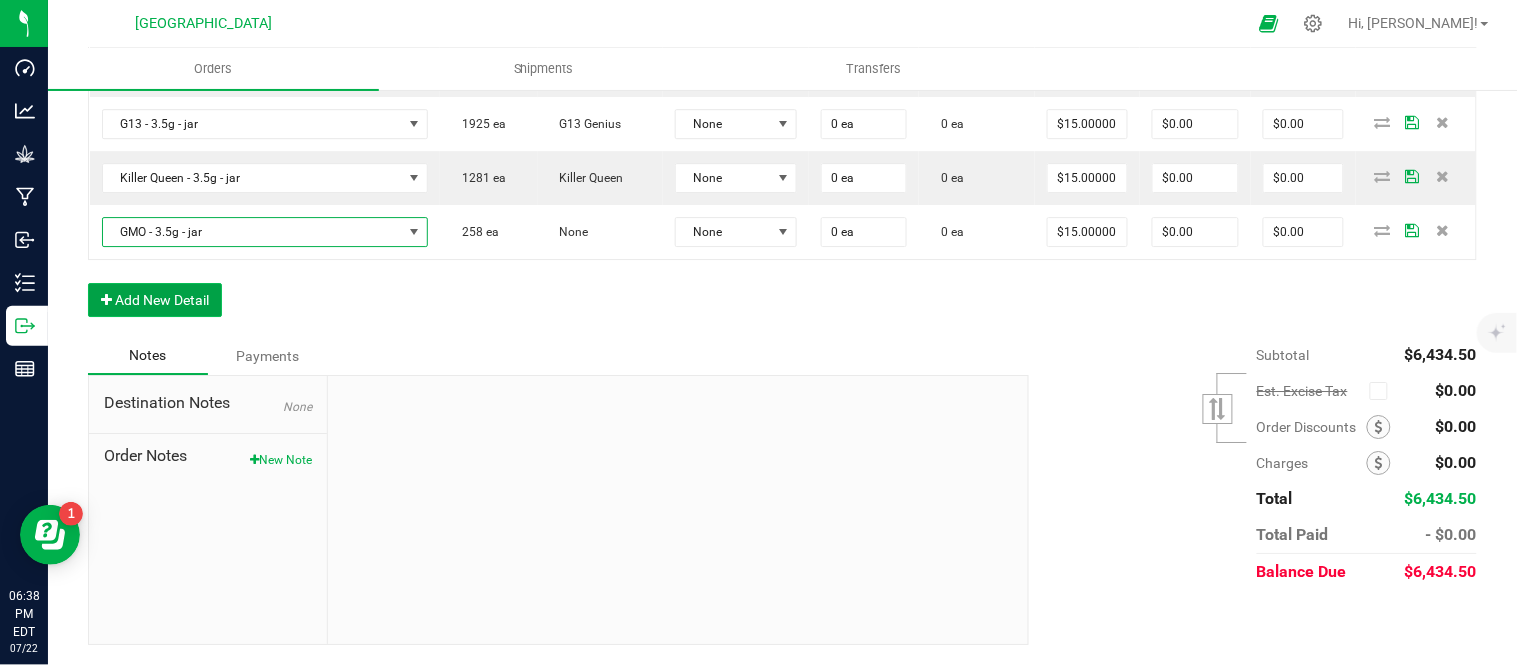 click on "Add New Detail" at bounding box center (155, 300) 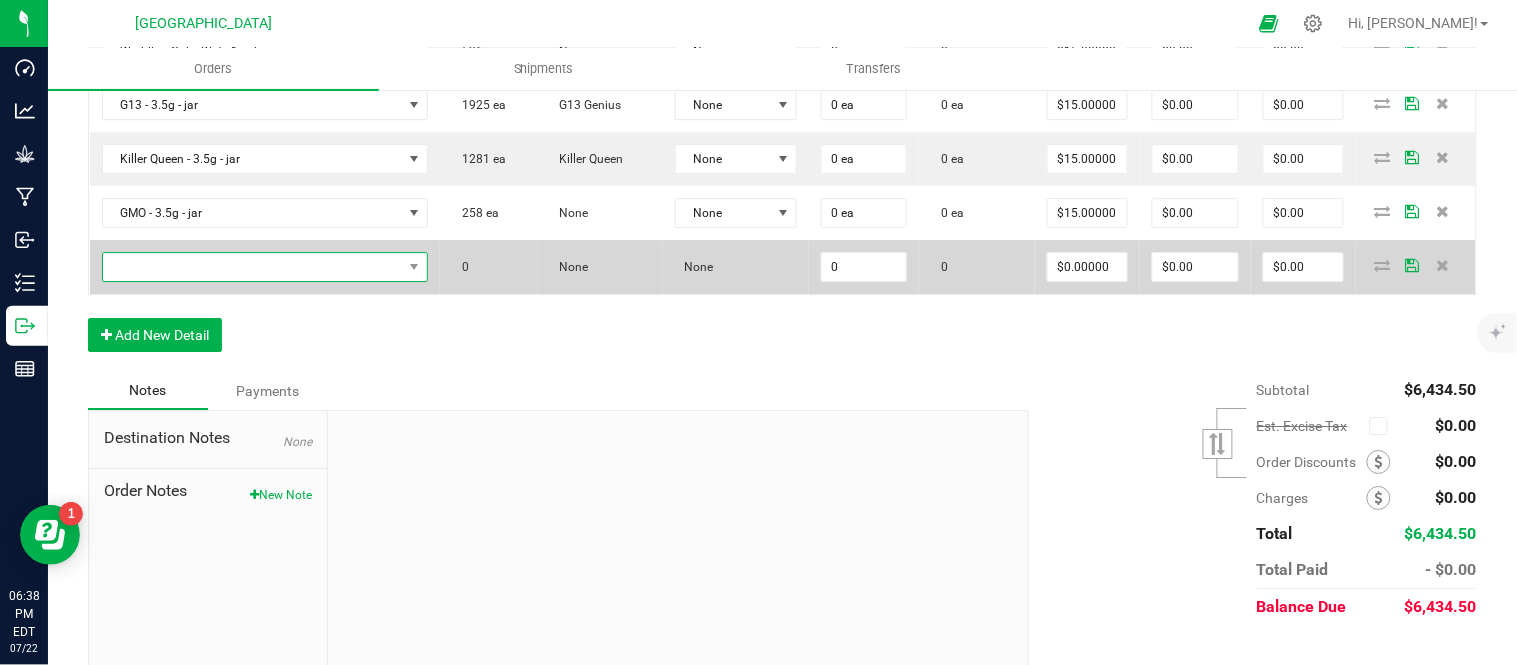 click at bounding box center (253, 267) 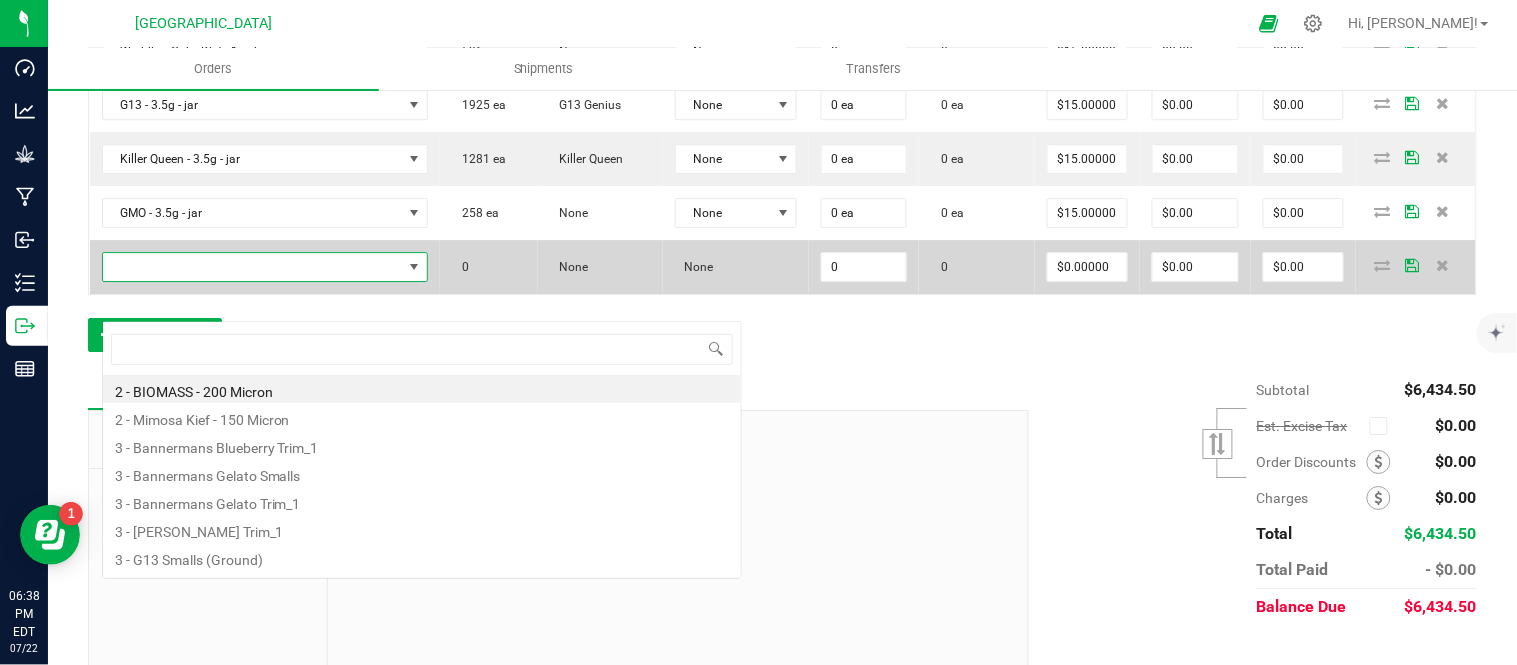 scroll, scrollTop: 0, scrollLeft: 0, axis: both 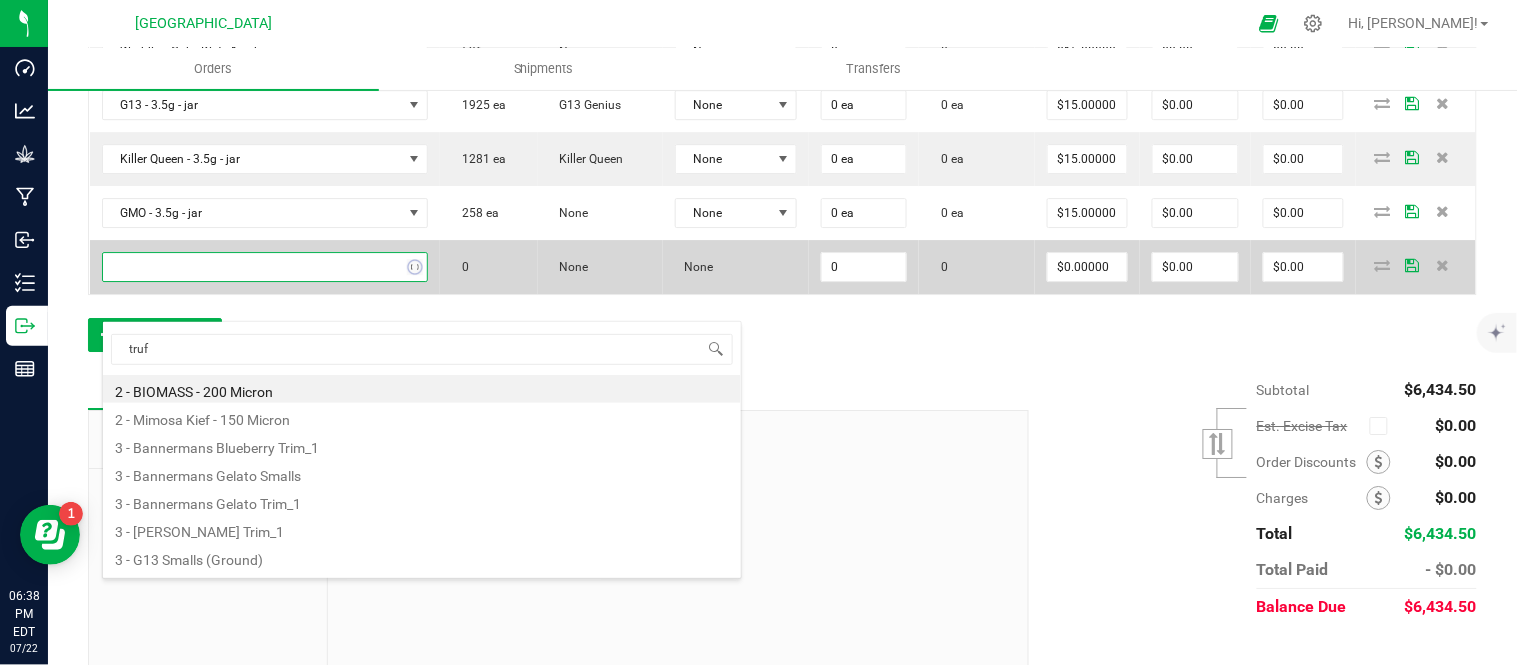 type on "truff" 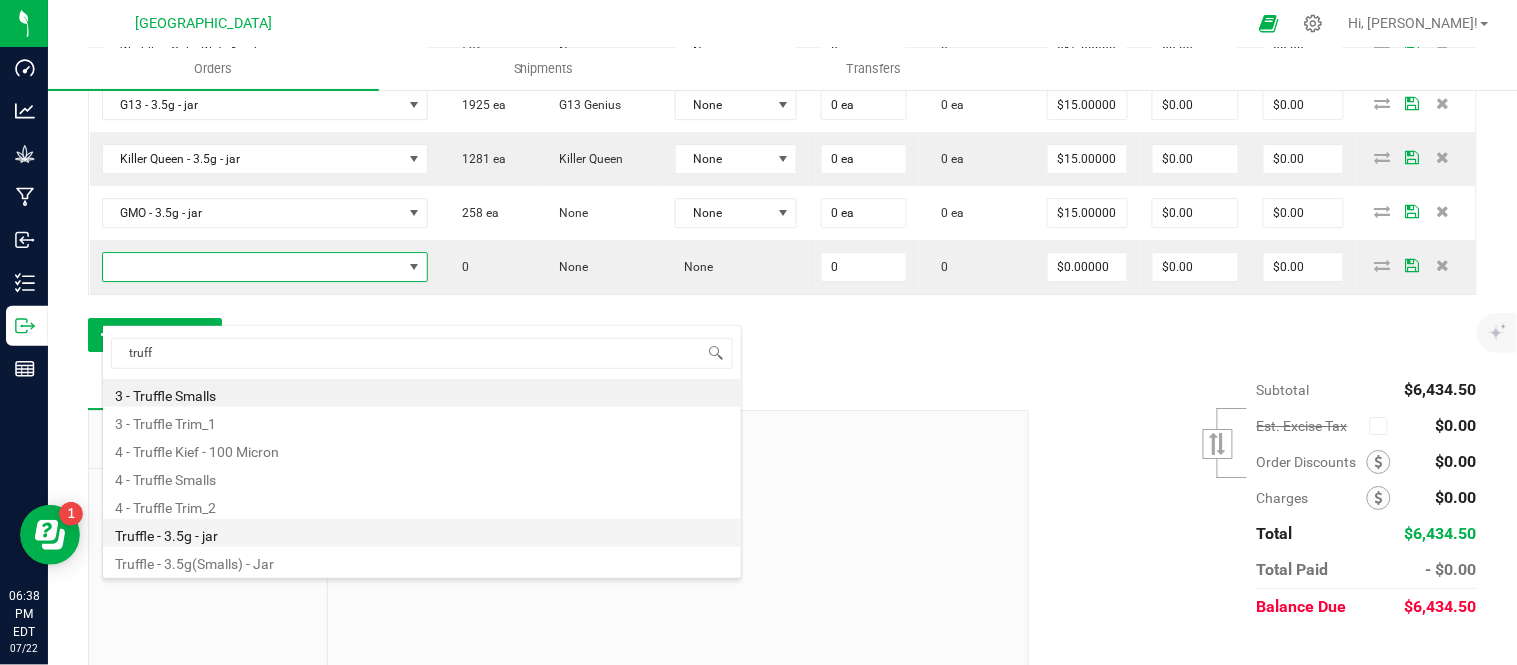 click on "Truffle - 3.5g - jar" at bounding box center (422, 533) 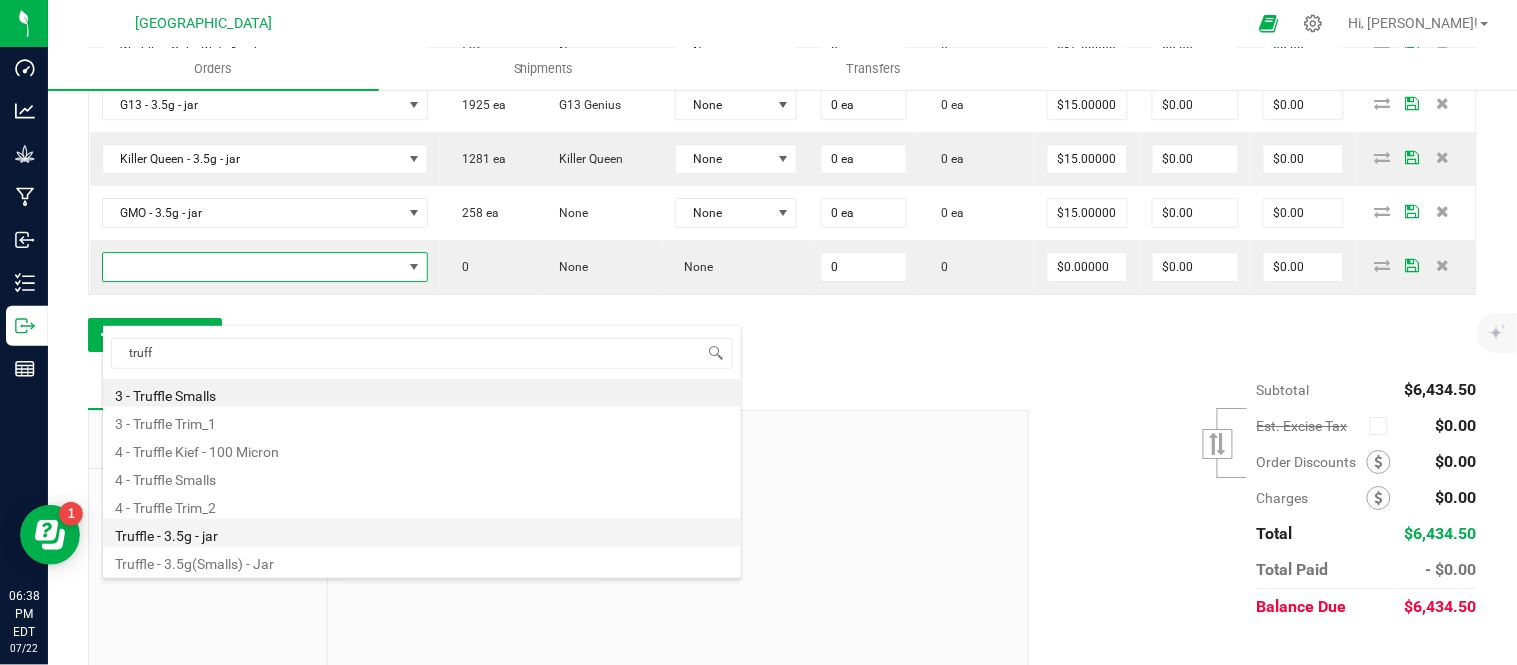 type on "0 ea" 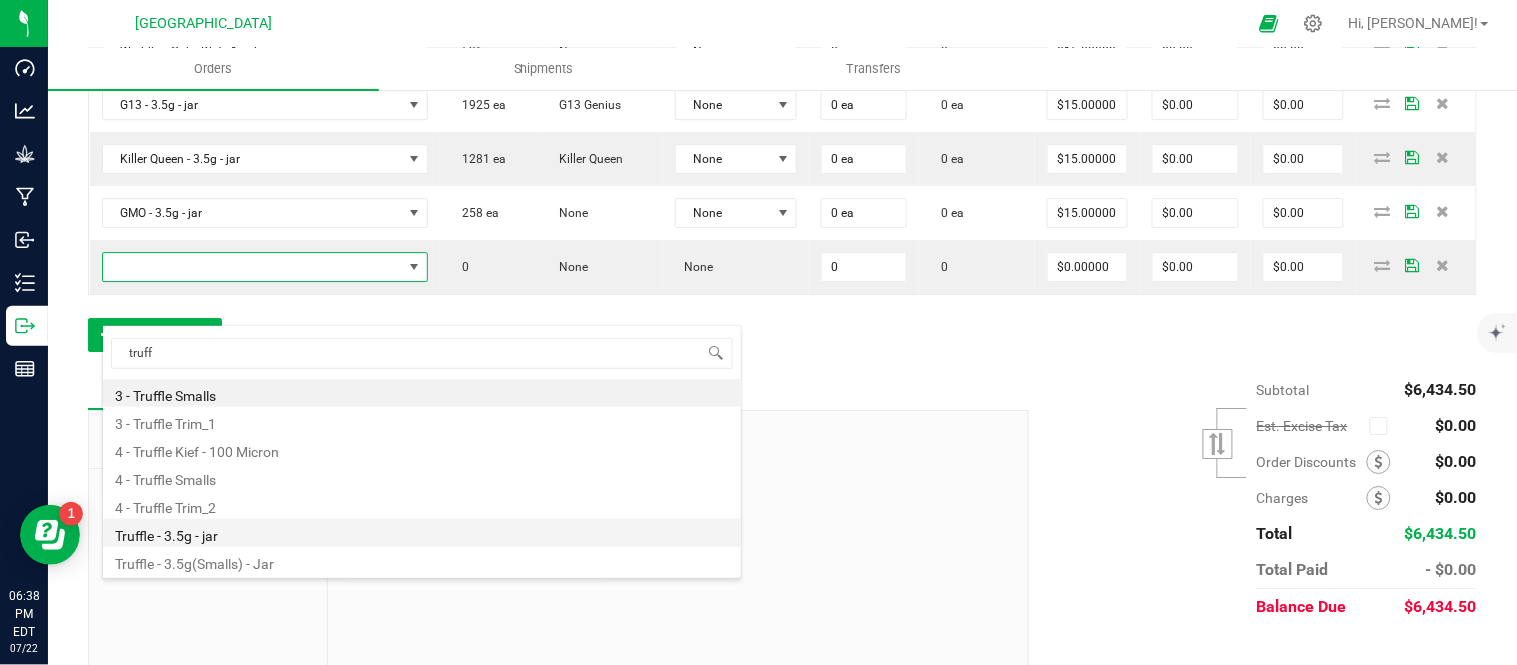 type on "$15.00000" 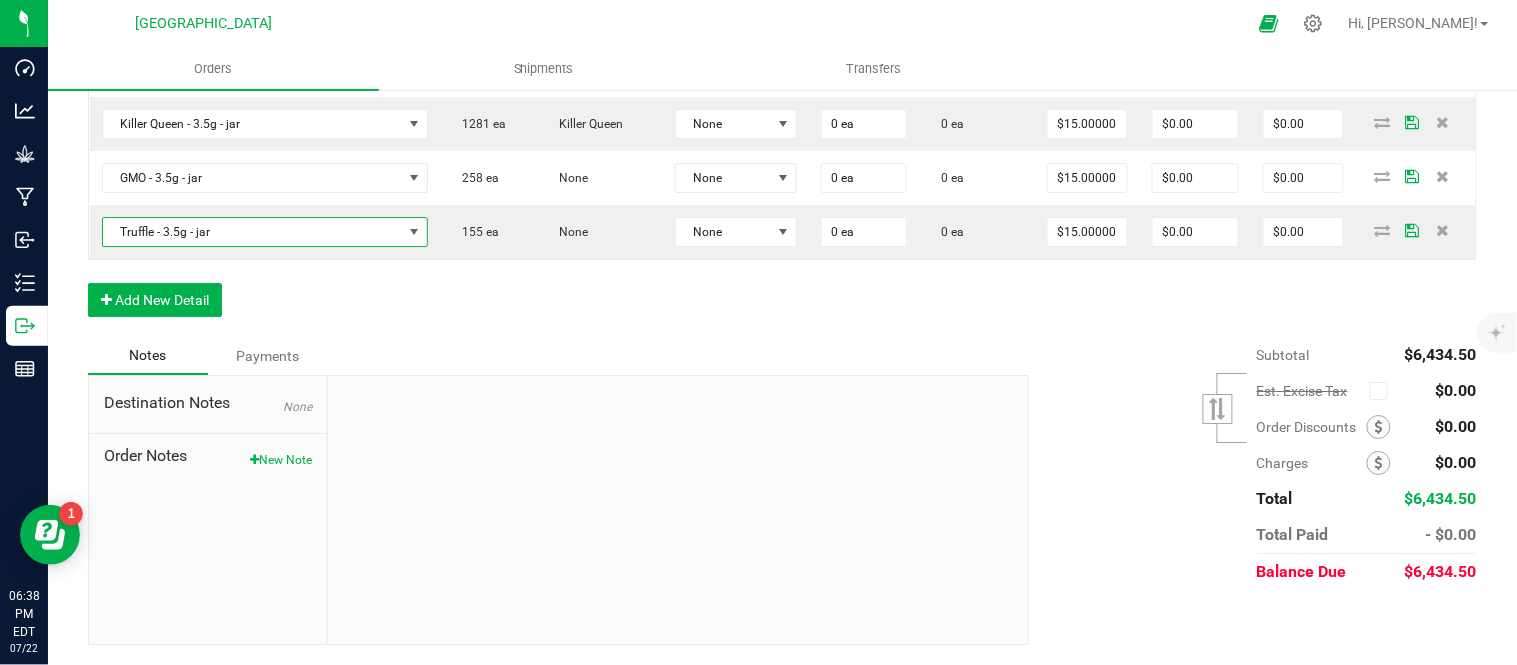 scroll, scrollTop: 1701, scrollLeft: 0, axis: vertical 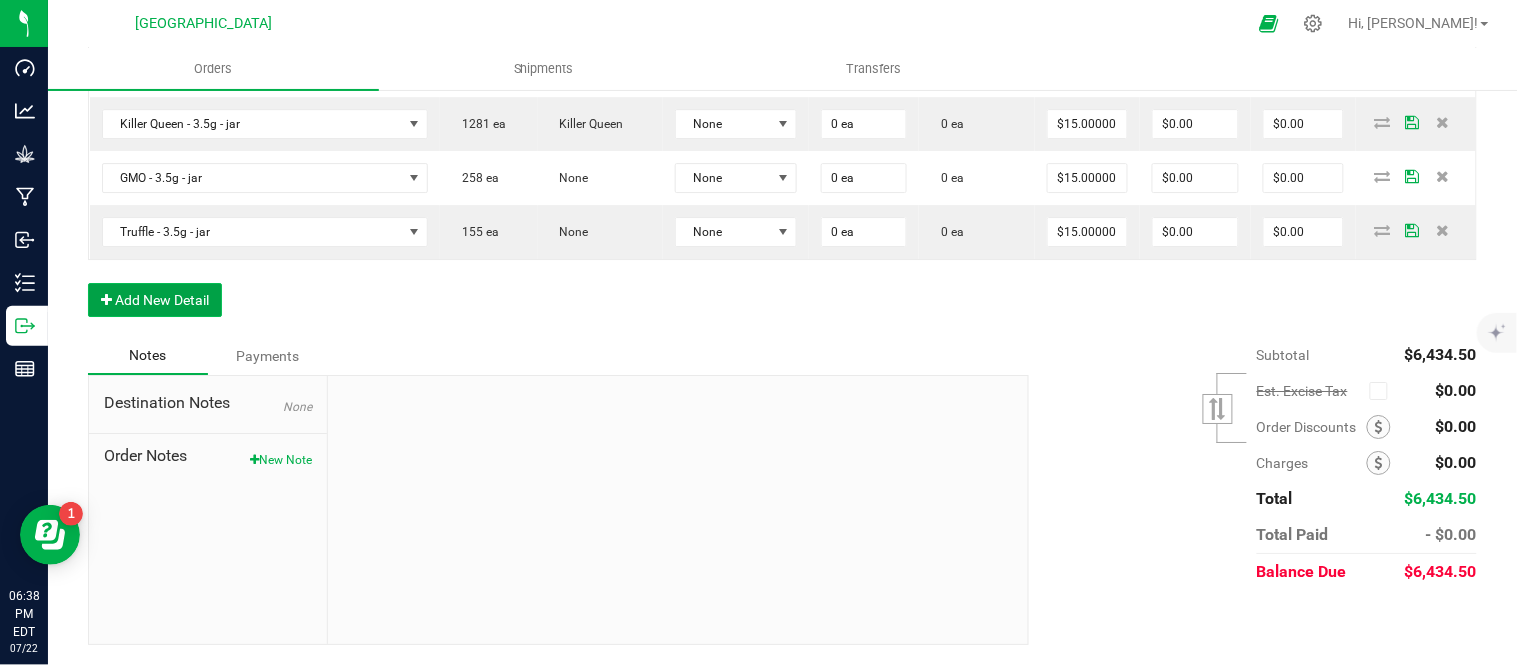 click on "Add New Detail" at bounding box center [155, 300] 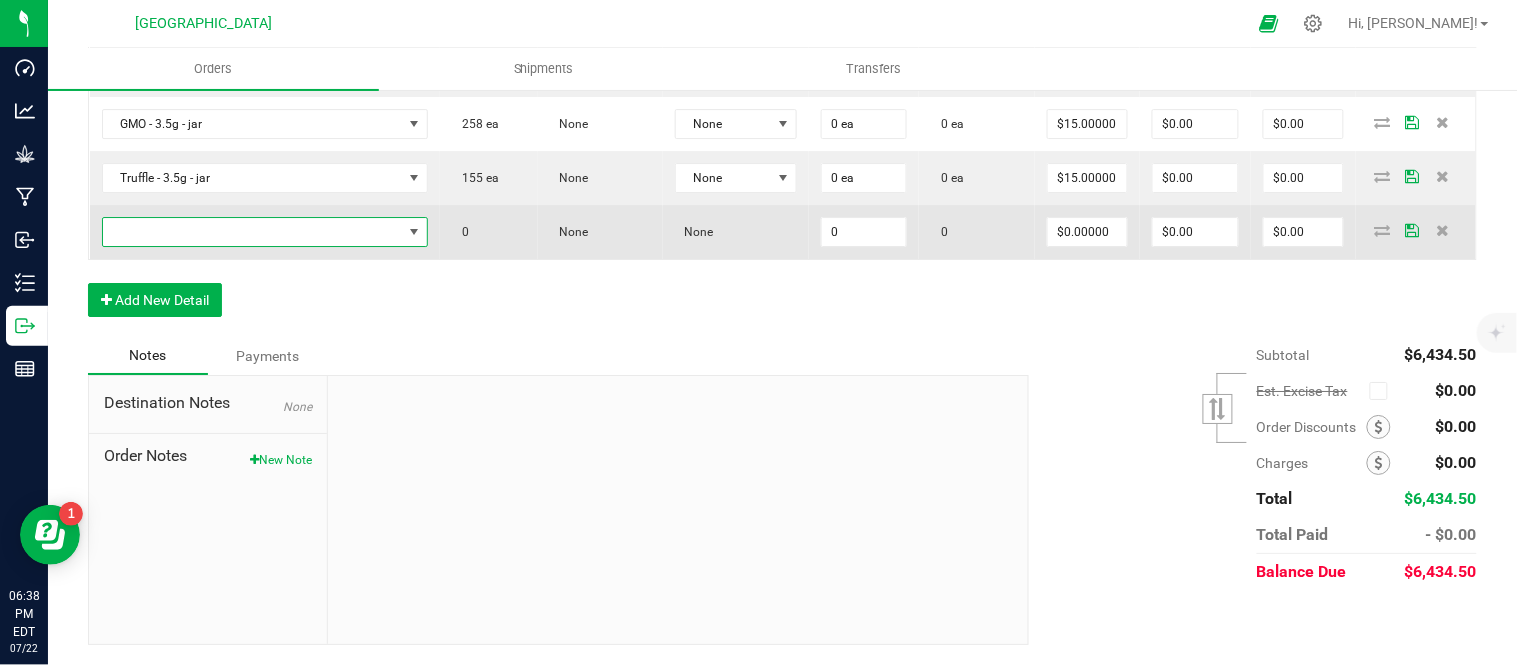 click at bounding box center [253, 232] 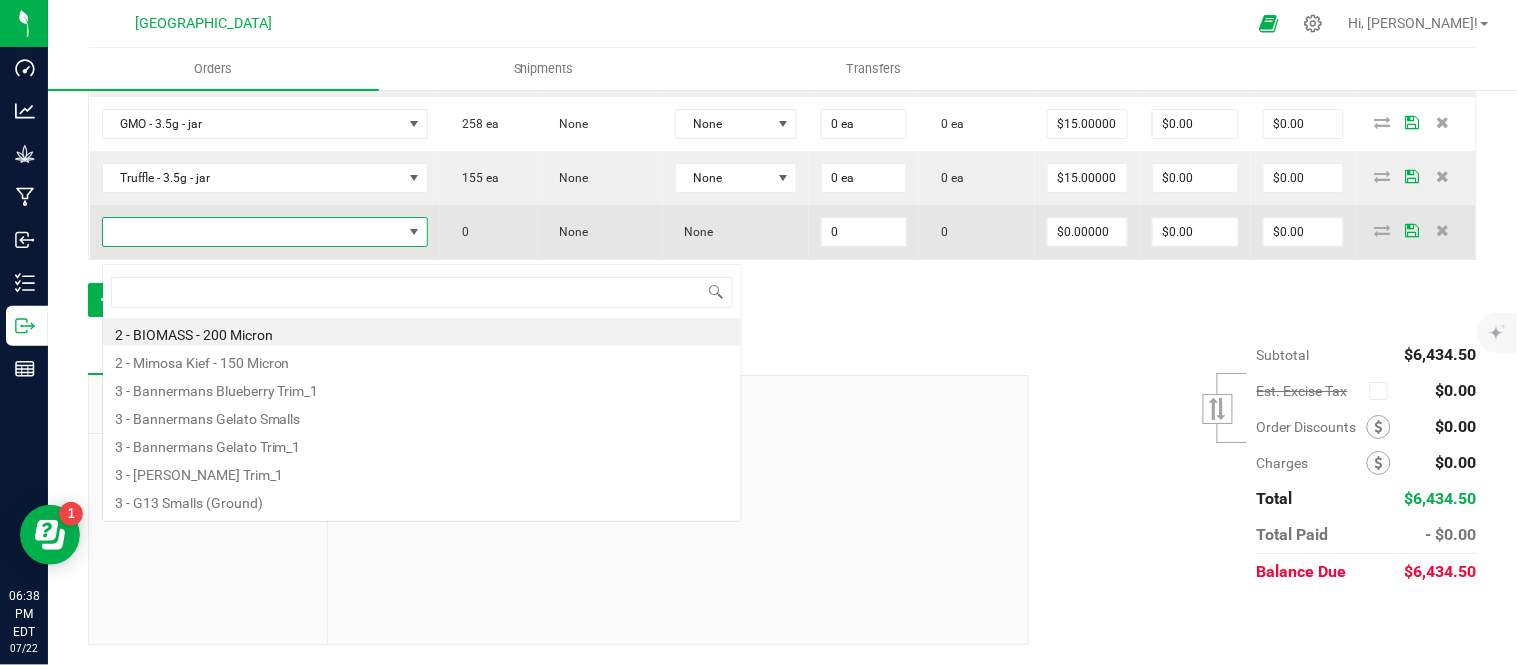 scroll, scrollTop: 0, scrollLeft: 0, axis: both 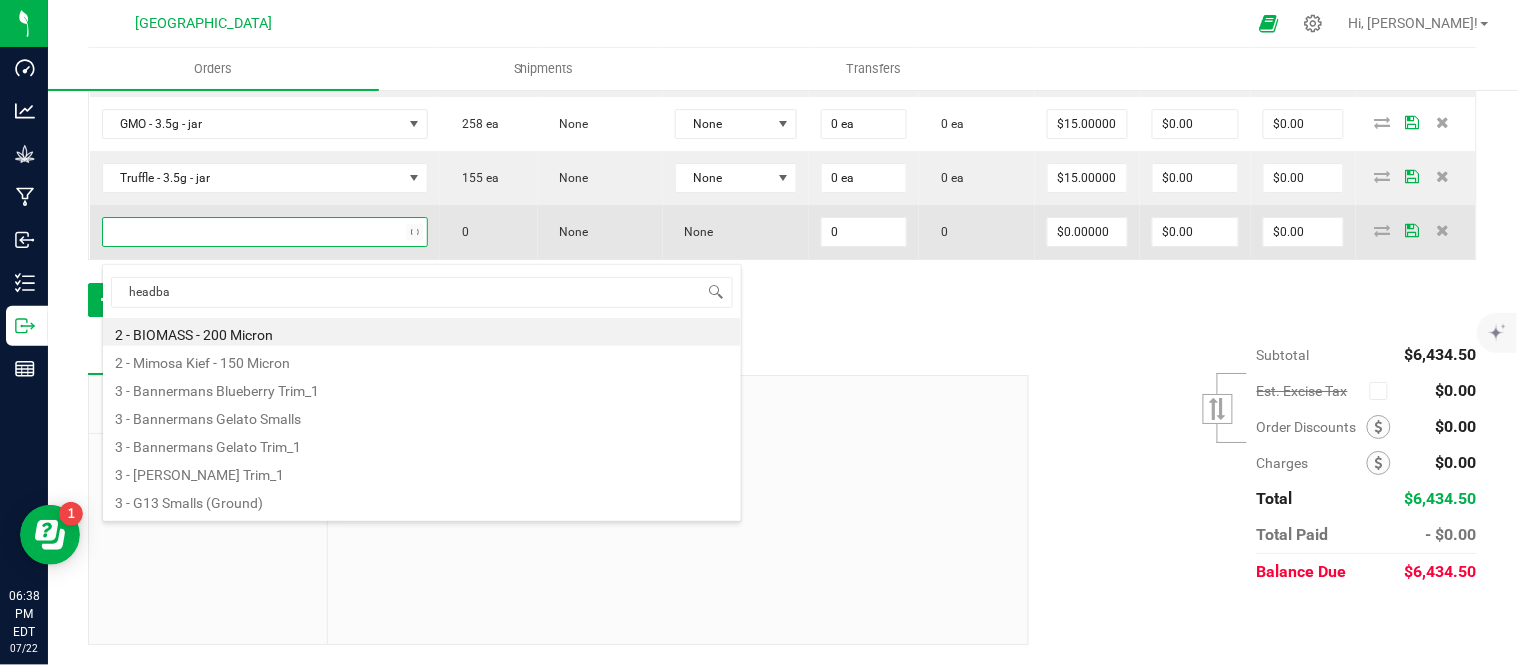 type on "headban" 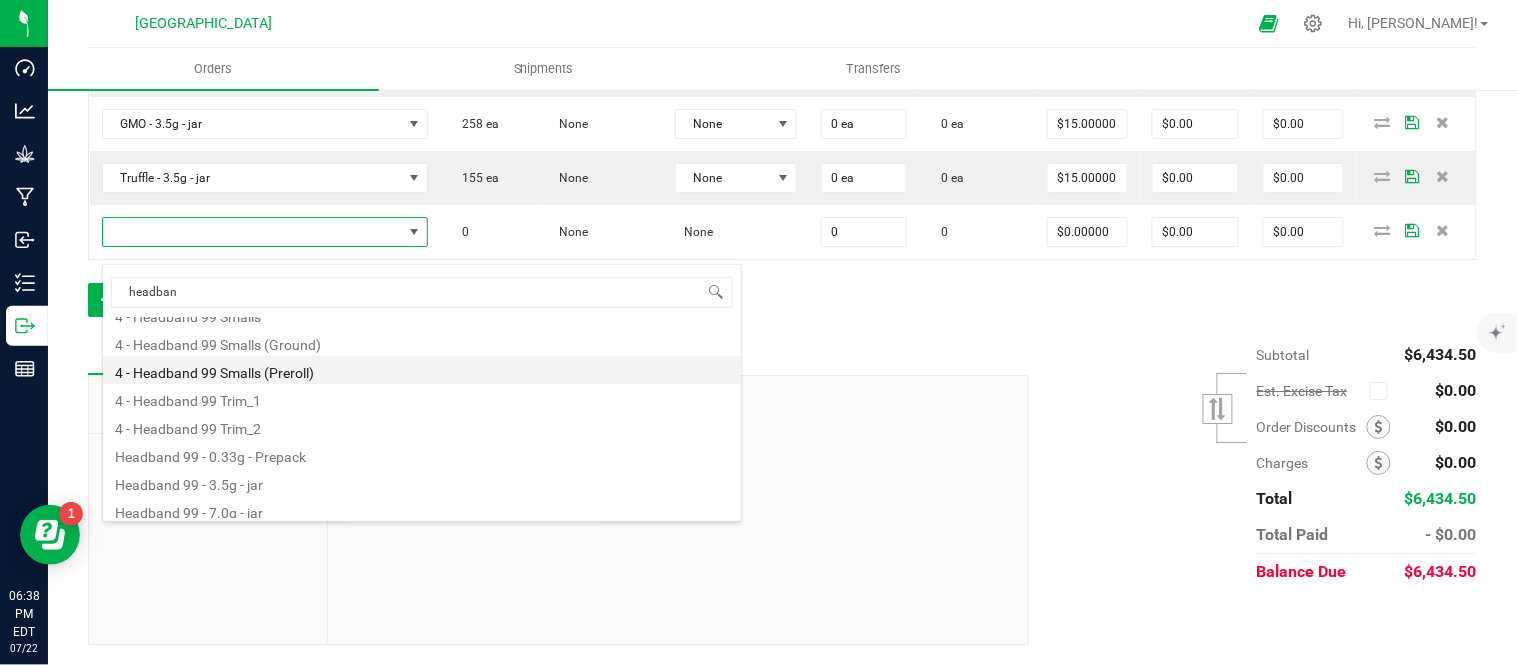 scroll, scrollTop: 107, scrollLeft: 0, axis: vertical 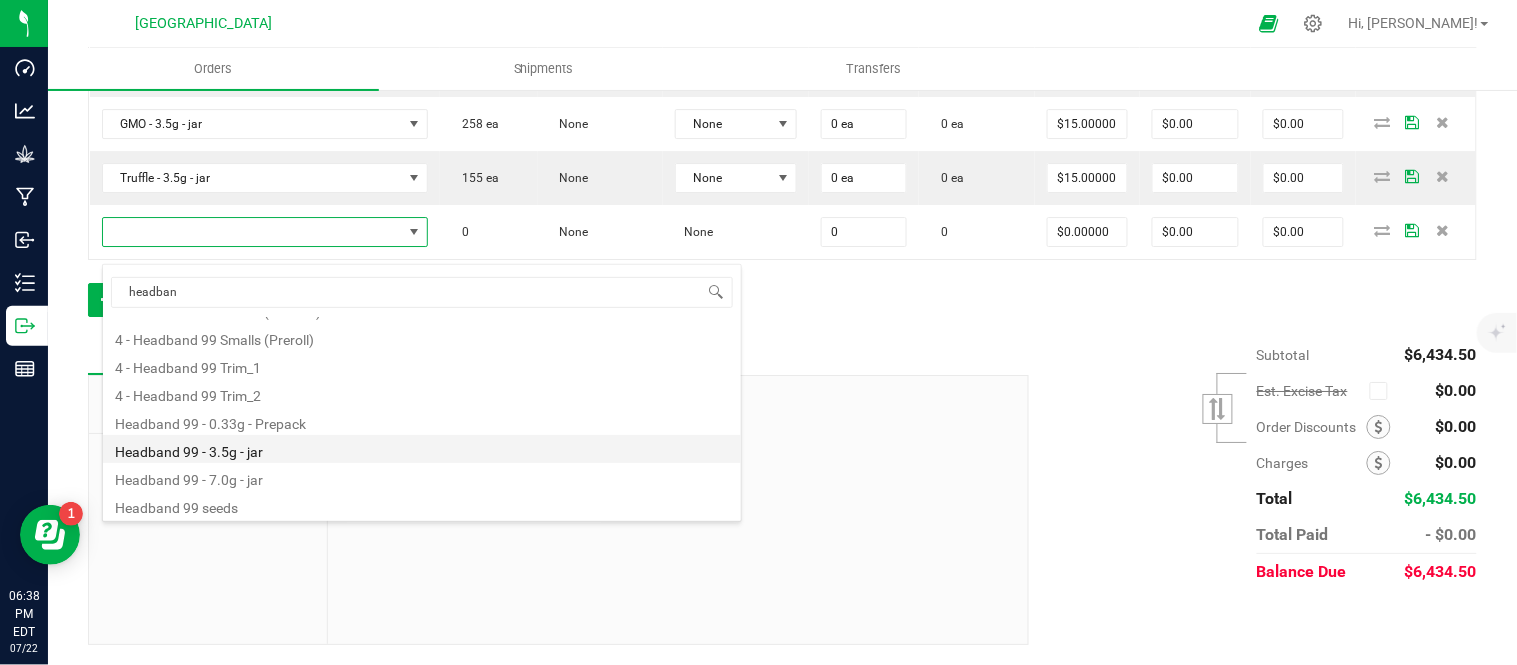 click on "Headband 99 - 3.5g - jar" at bounding box center (422, 449) 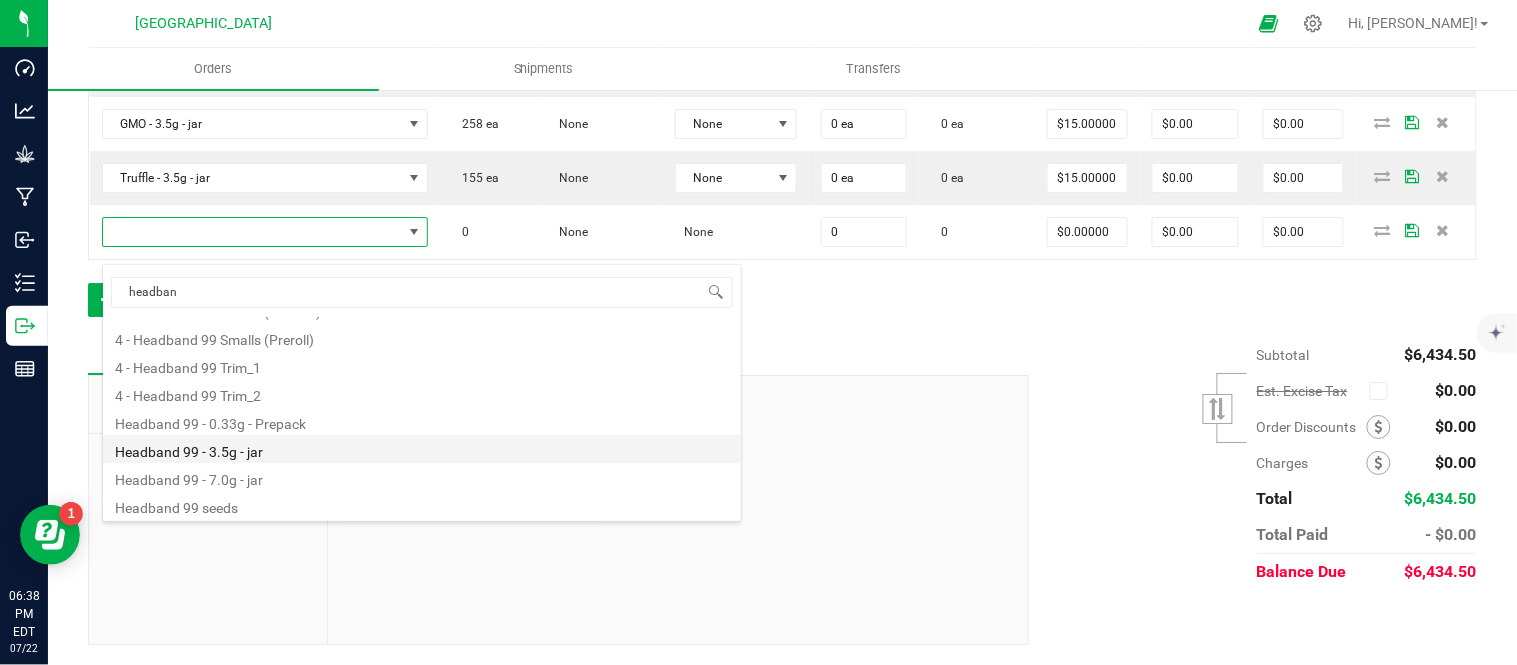 type on "0 ea" 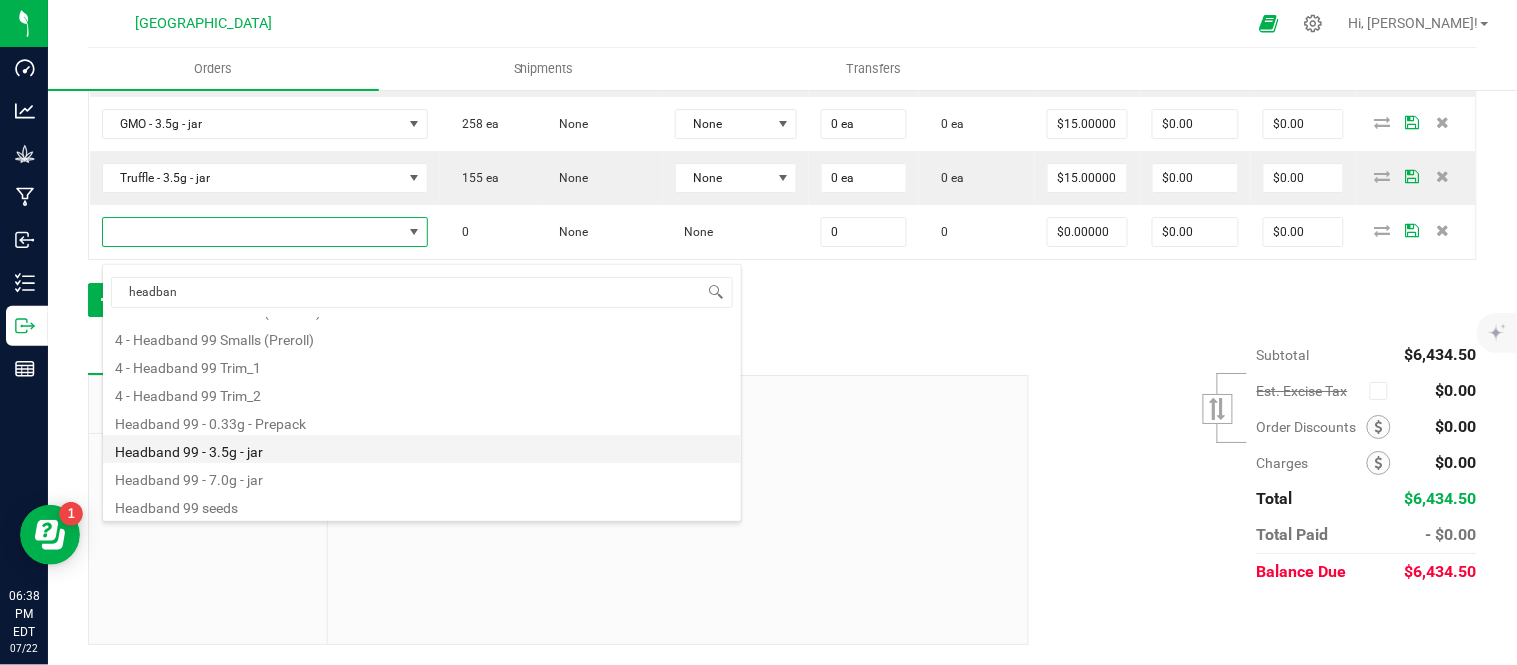 type on "$15.00000" 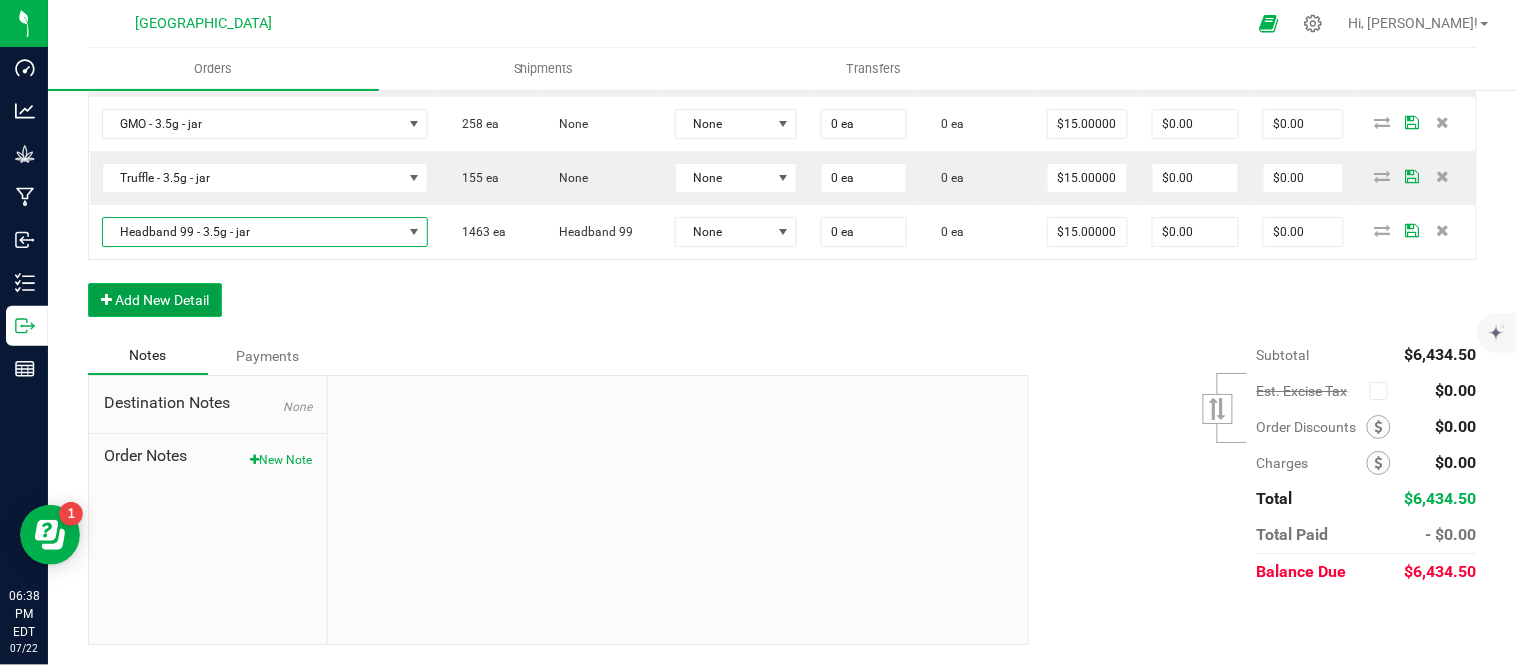 click on "Add New Detail" at bounding box center [155, 300] 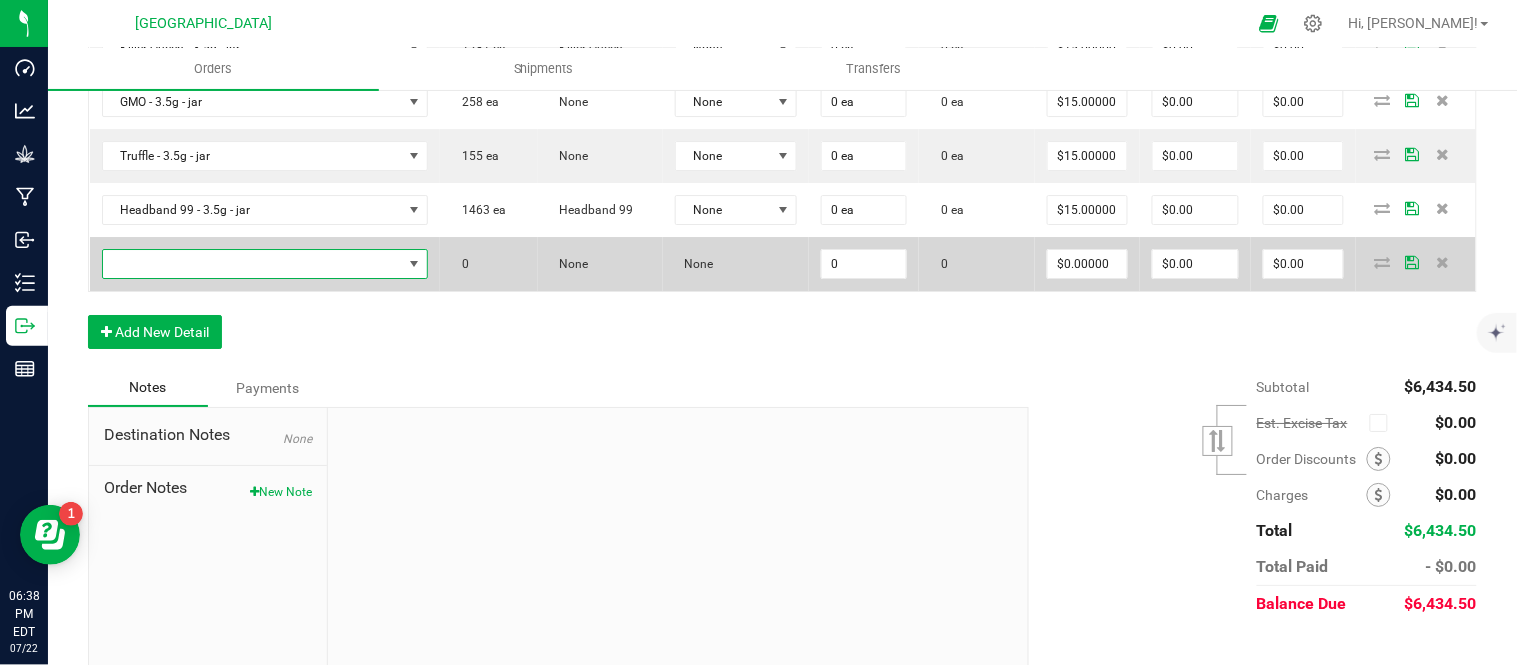 click at bounding box center [253, 264] 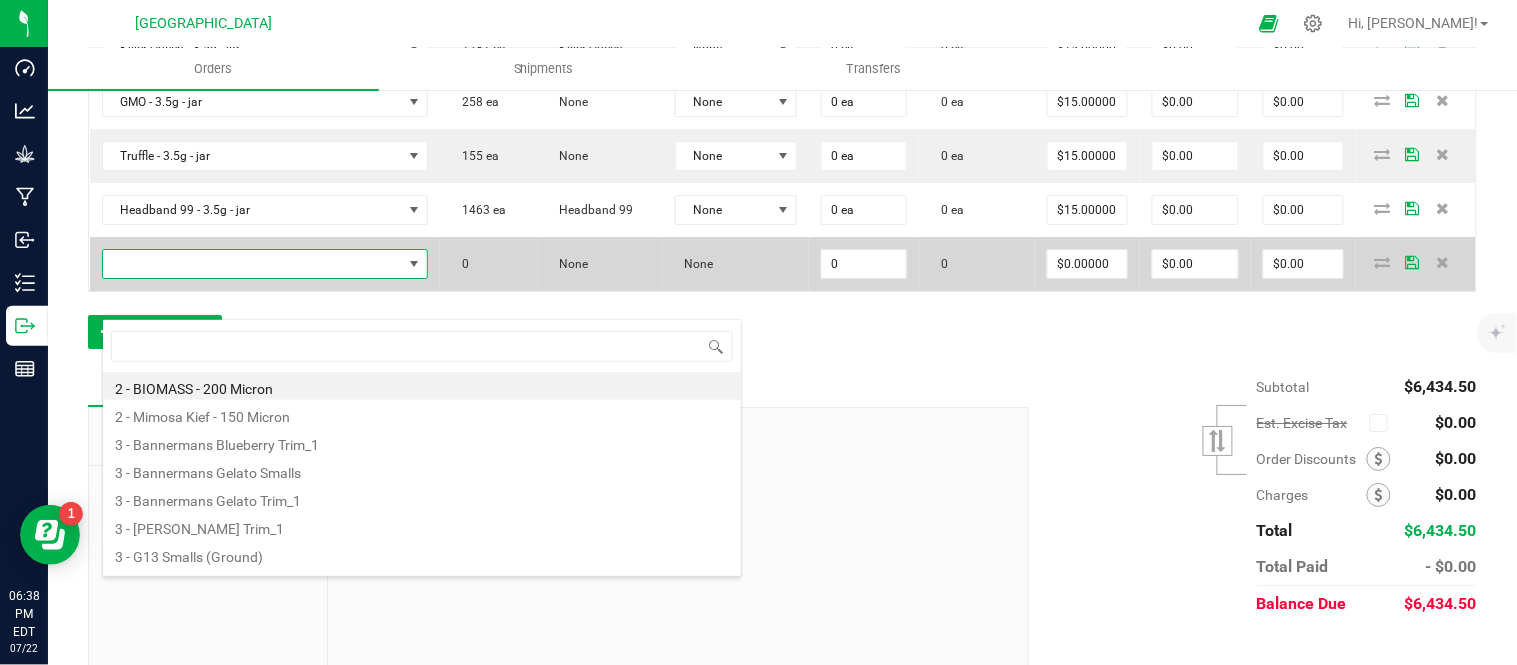 scroll, scrollTop: 99970, scrollLeft: 99654, axis: both 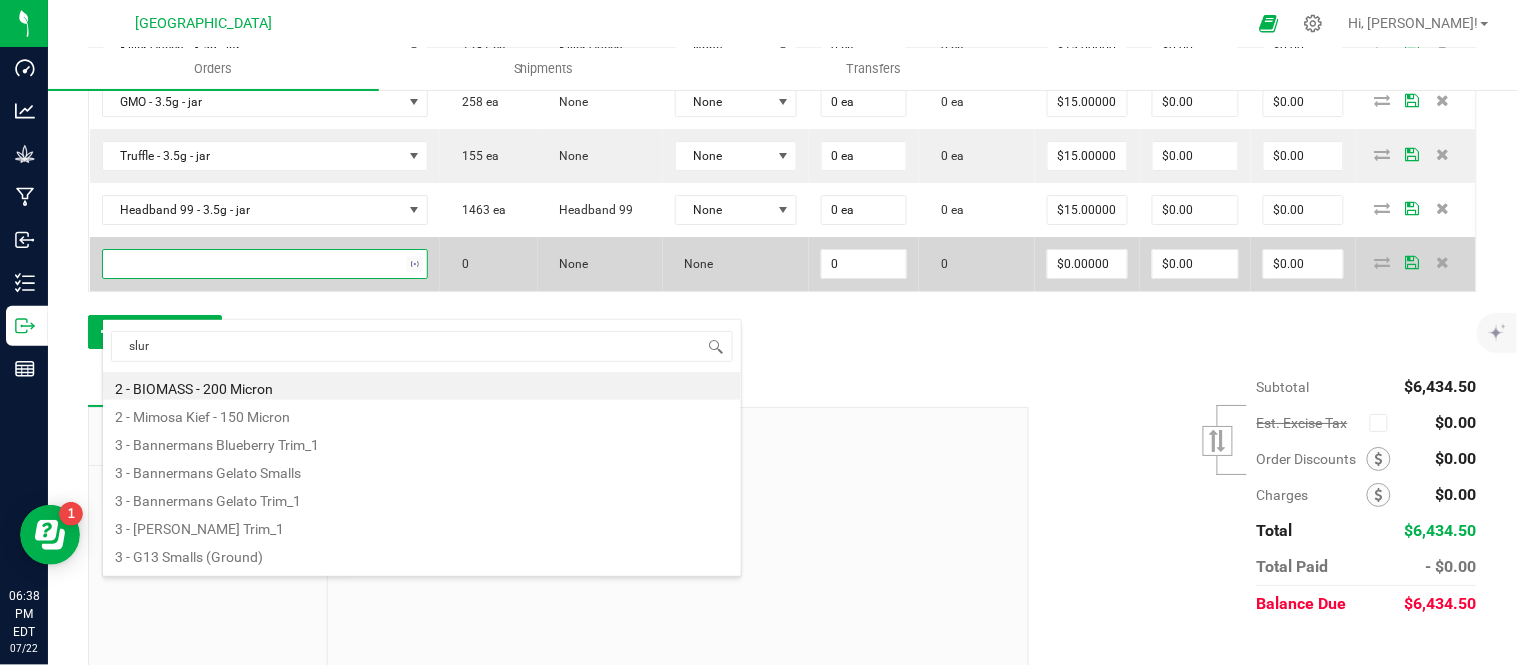 type on "slurr" 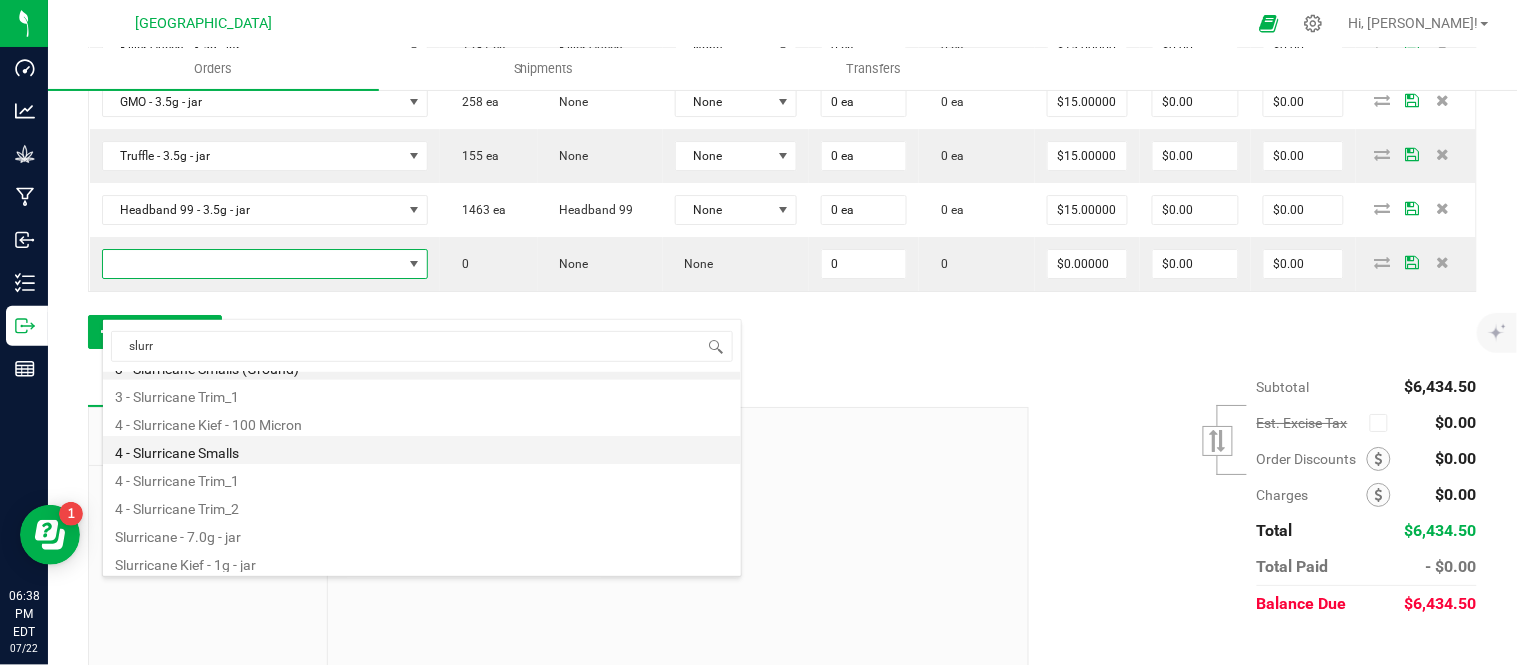 scroll, scrollTop: 24, scrollLeft: 0, axis: vertical 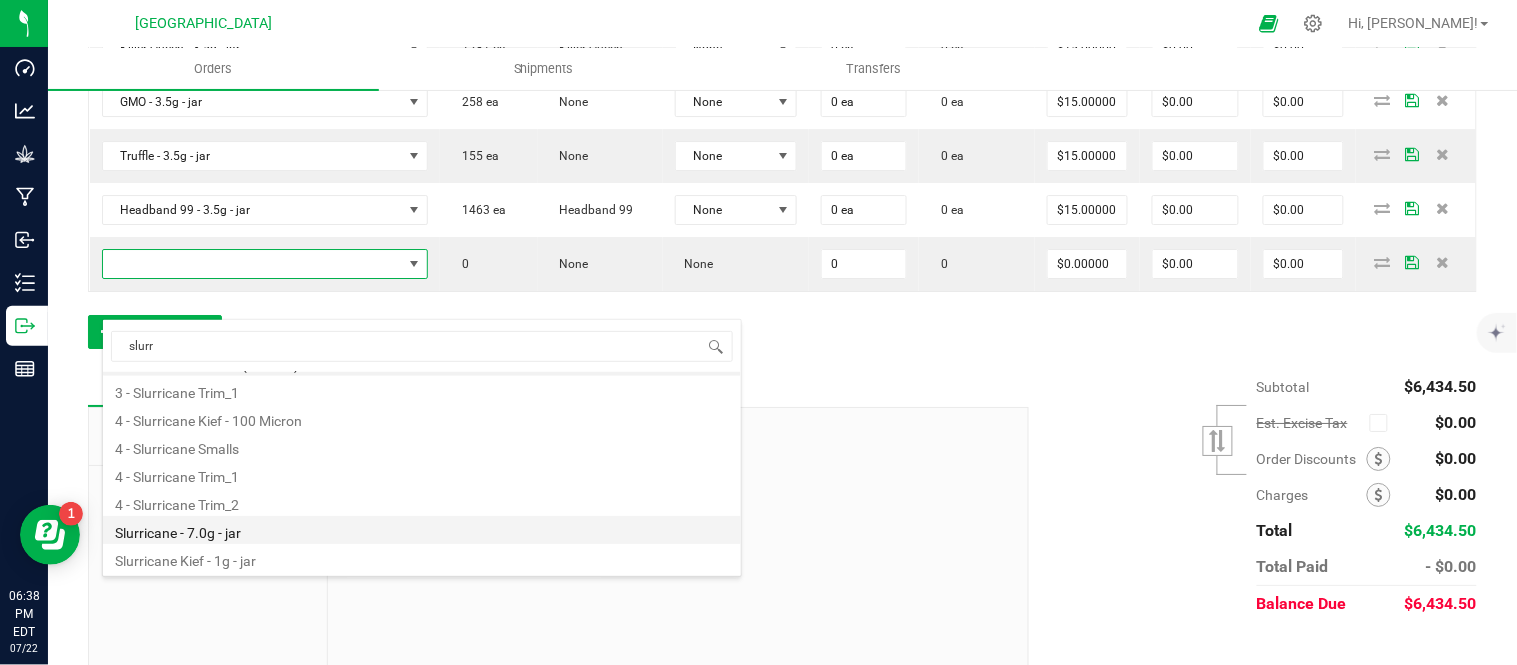 click on "Slurricane - 7.0g - jar" at bounding box center [422, 530] 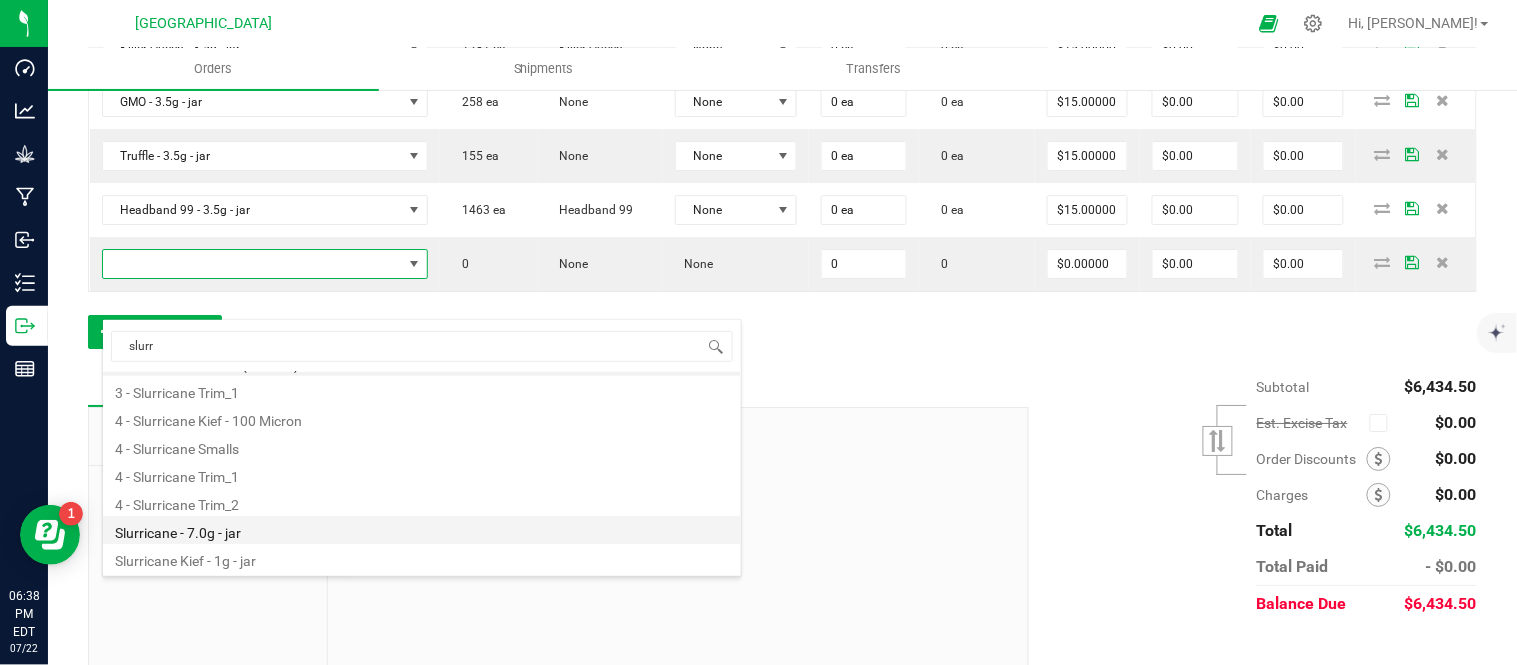 type on "0 ea" 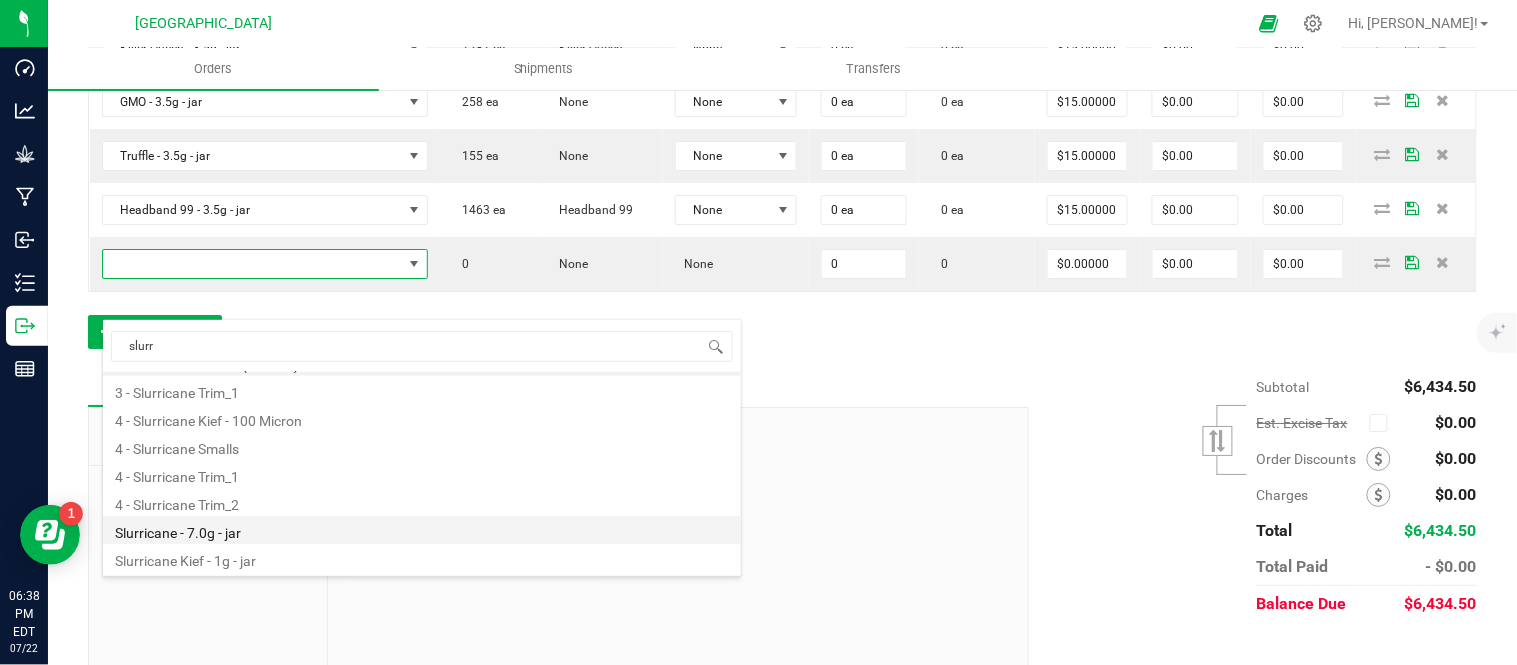 type on "$27.50000" 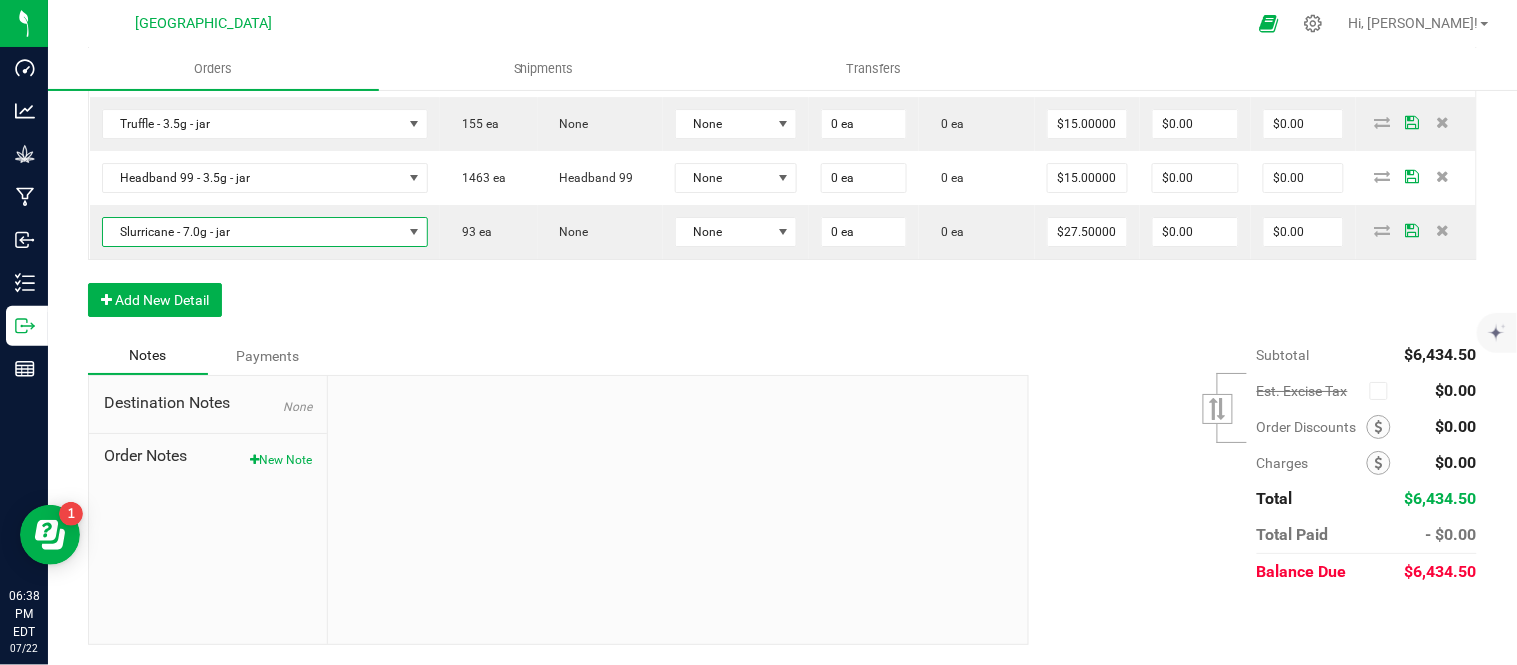 scroll, scrollTop: 1812, scrollLeft: 0, axis: vertical 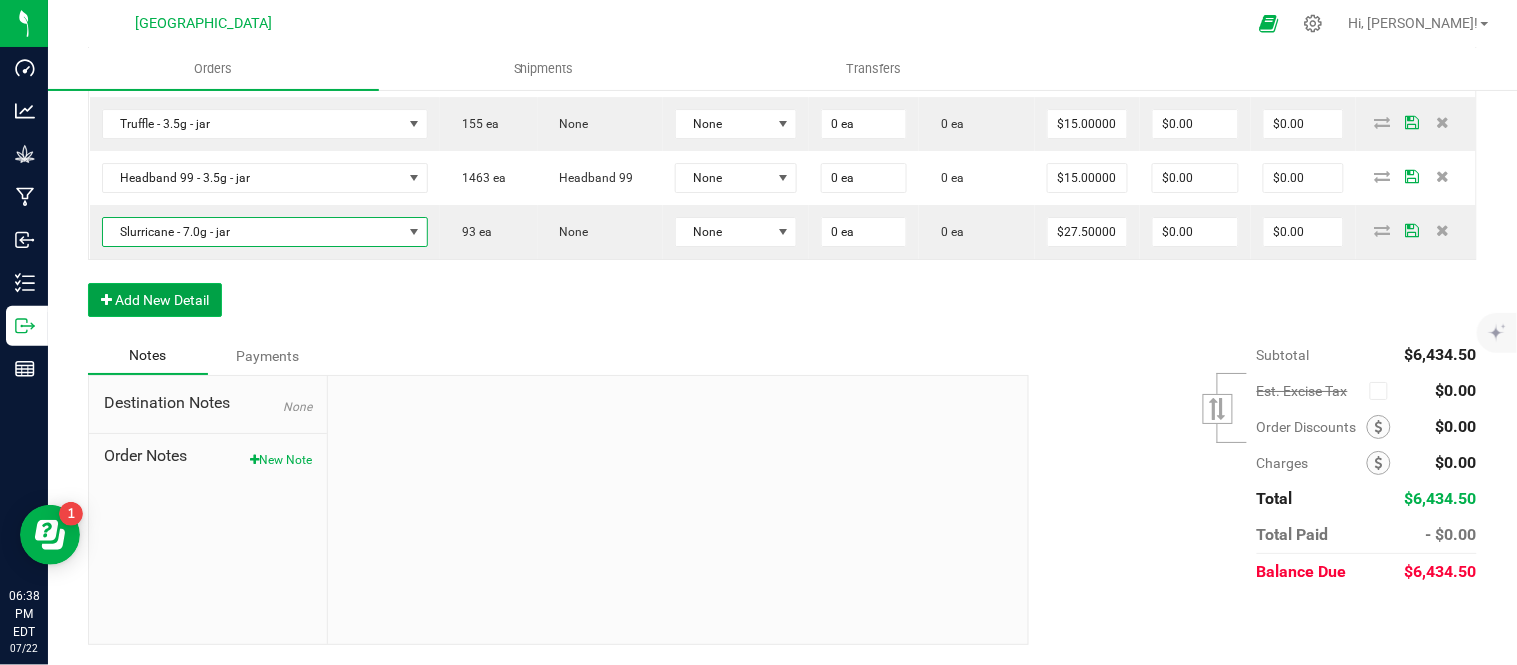 click on "Add New Detail" at bounding box center (155, 300) 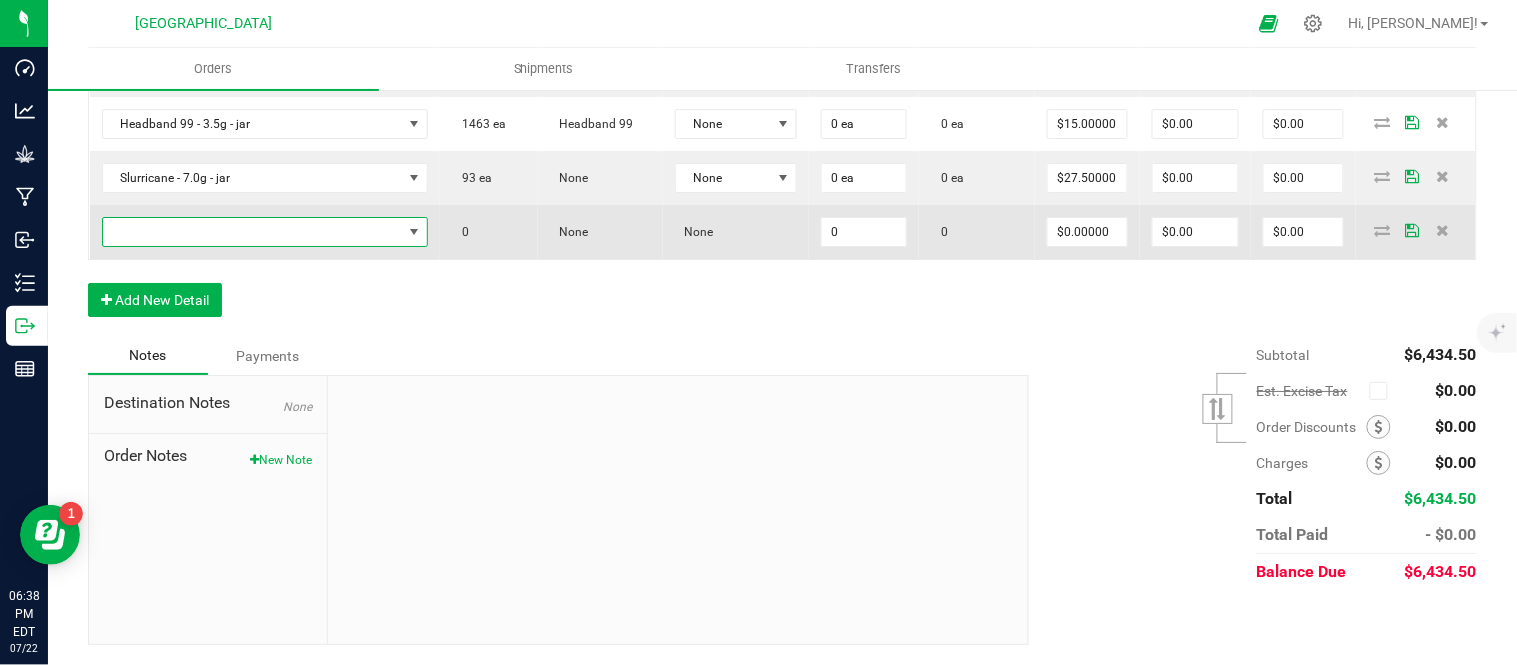 click at bounding box center (253, 232) 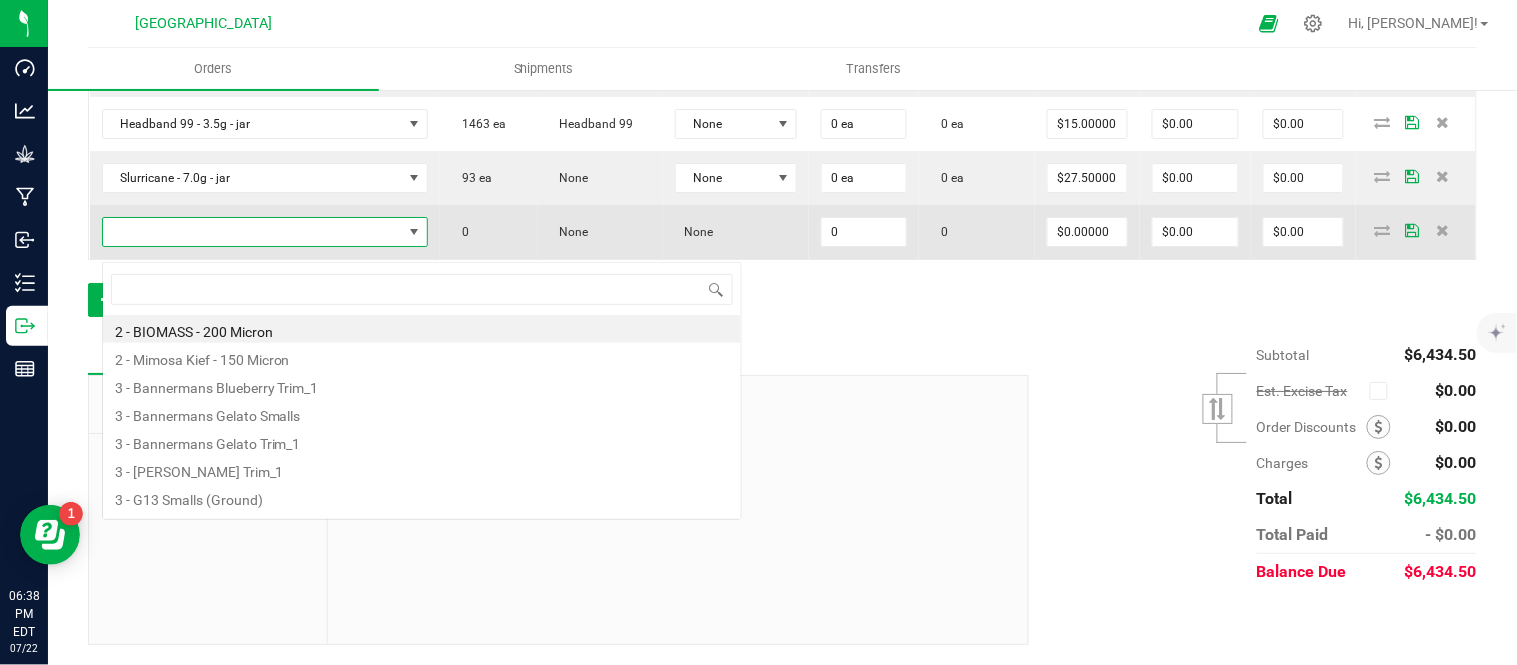 scroll, scrollTop: 0, scrollLeft: 0, axis: both 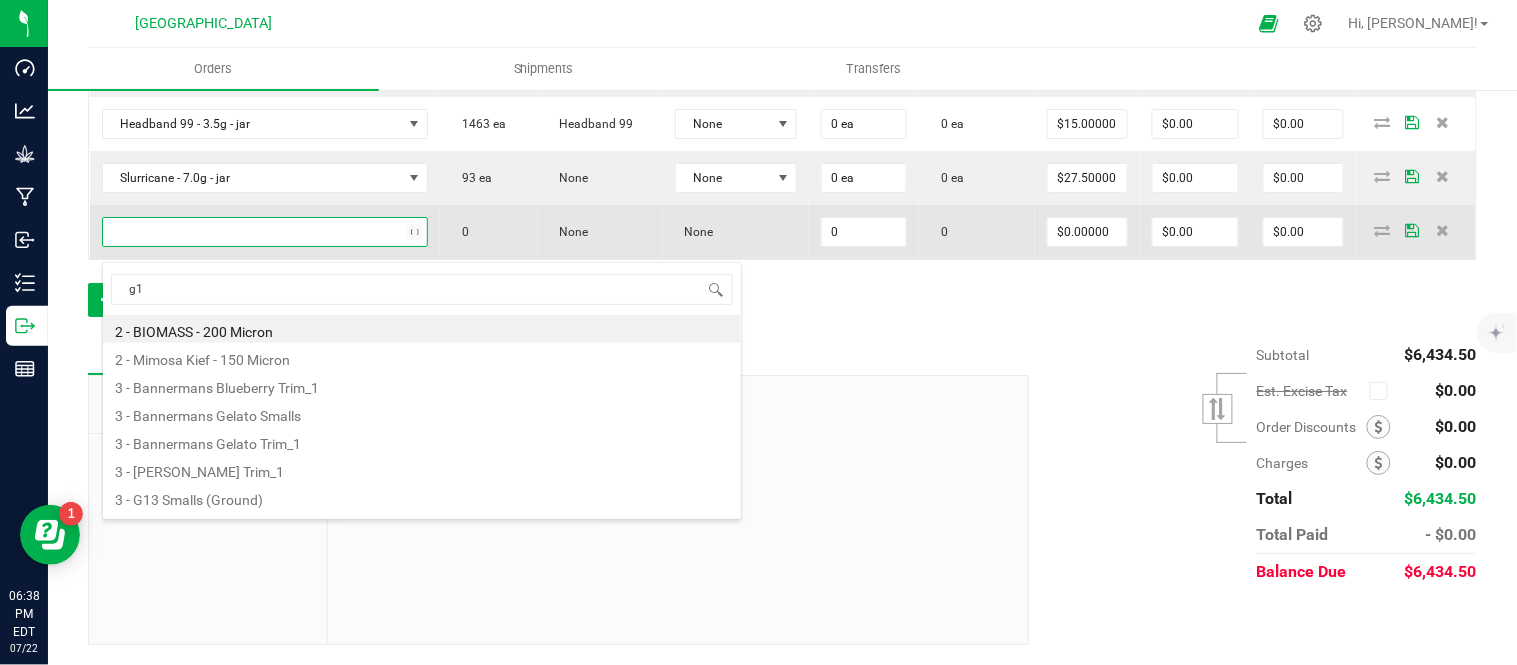 type on "g13" 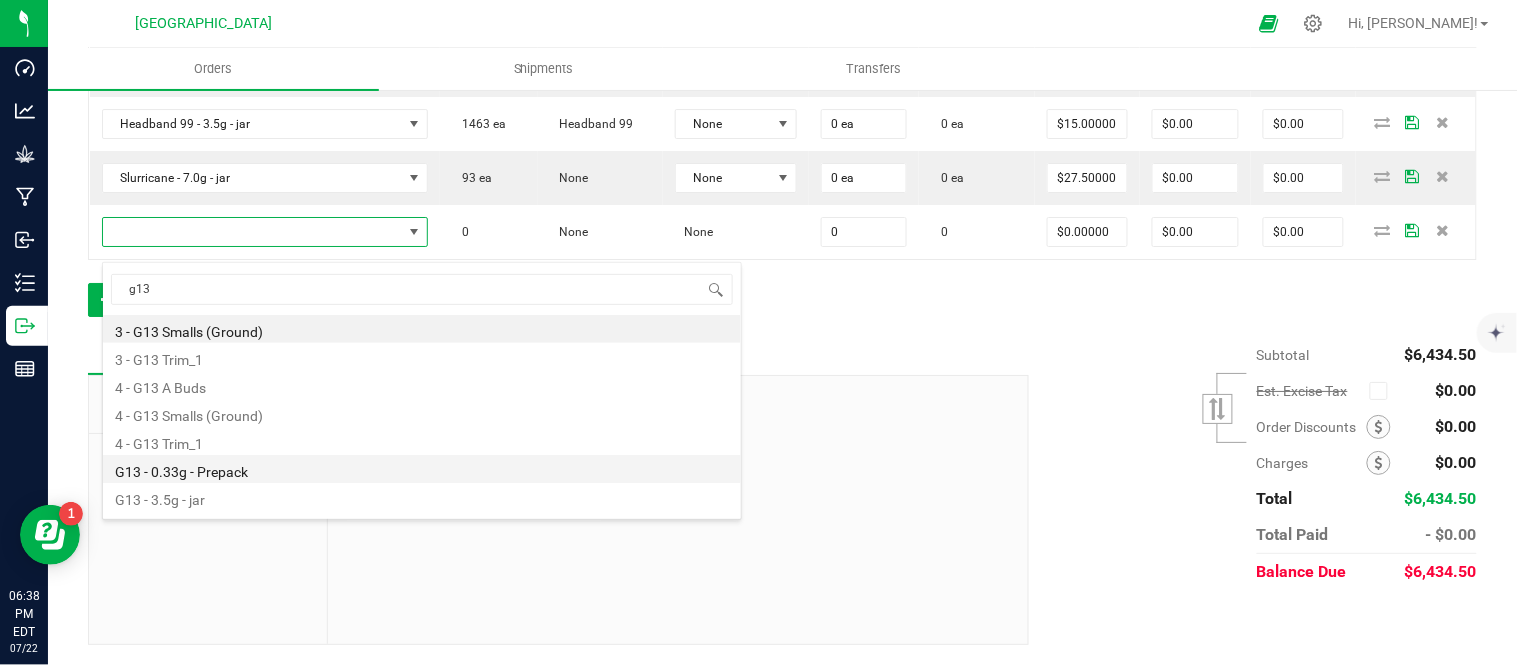 scroll, scrollTop: 80, scrollLeft: 0, axis: vertical 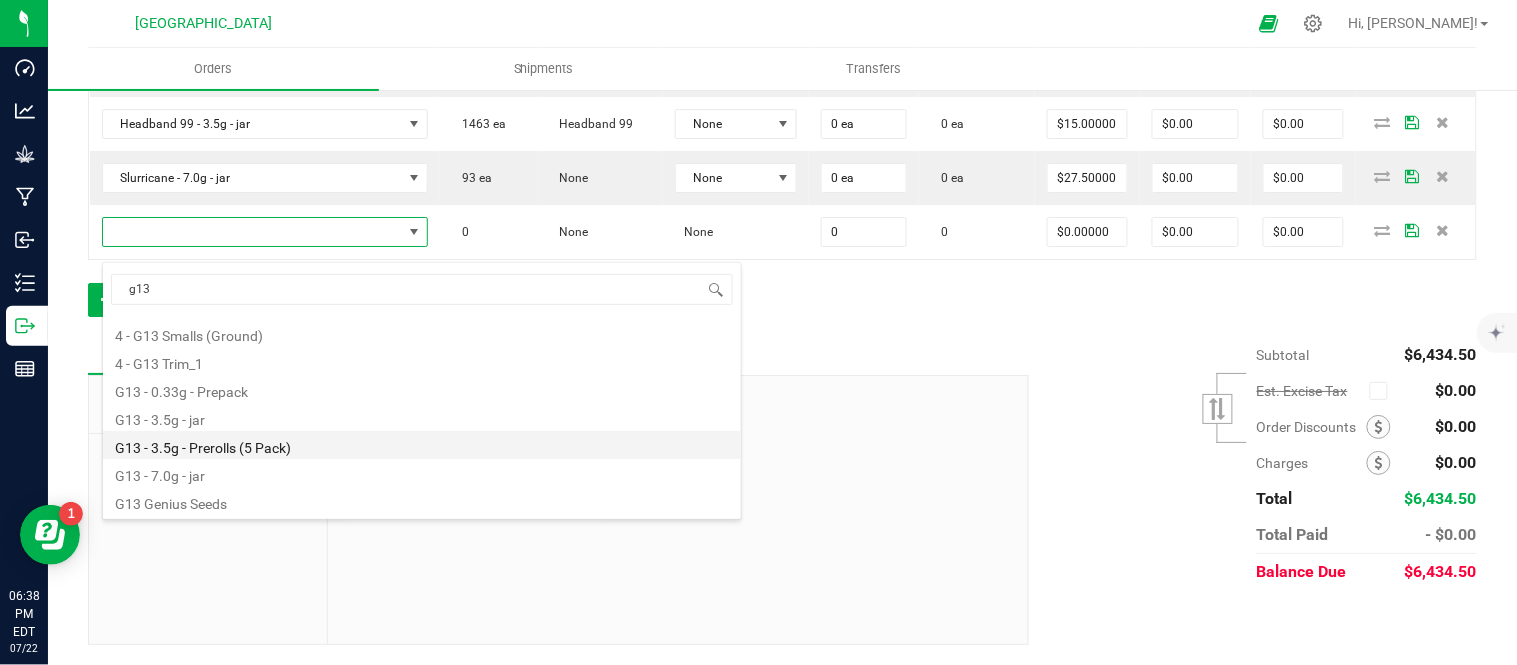 click on "G13 - 3.5g - Prerolls (5 Pack)" at bounding box center [422, 445] 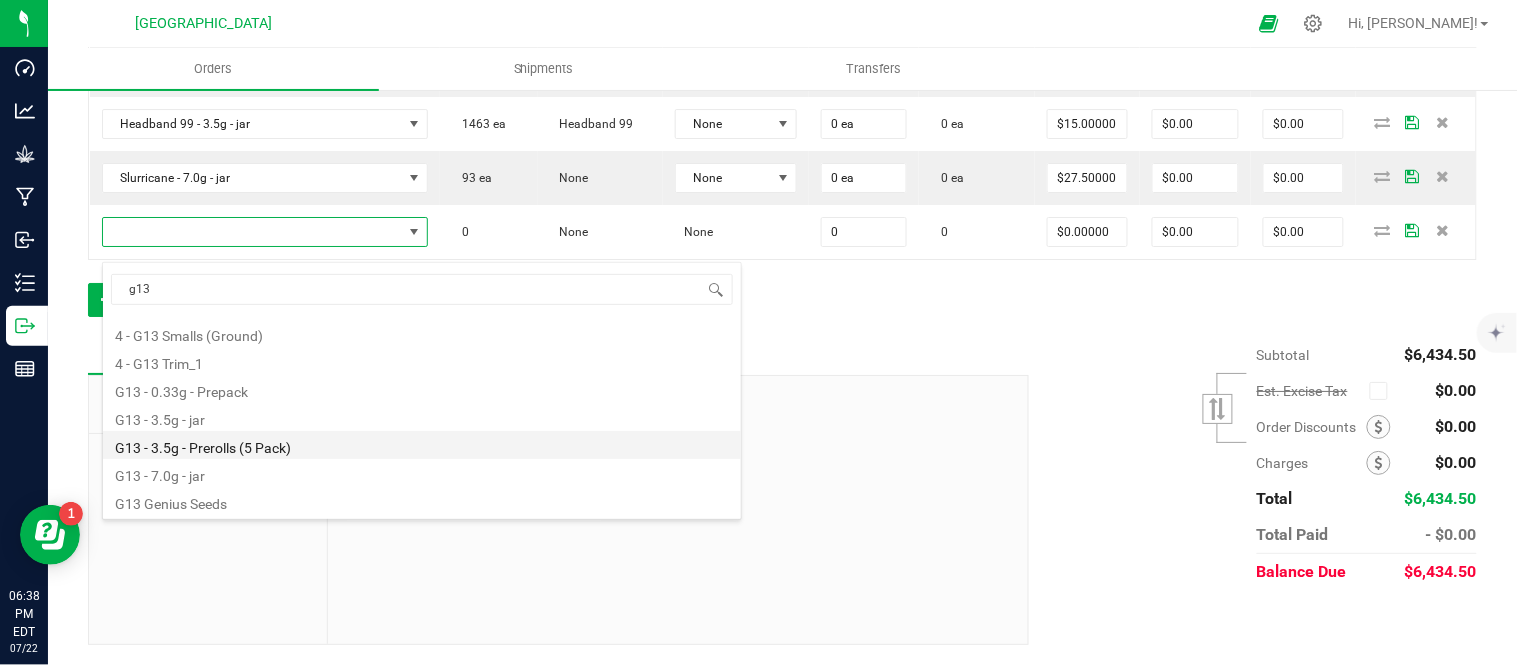type on "0 ea" 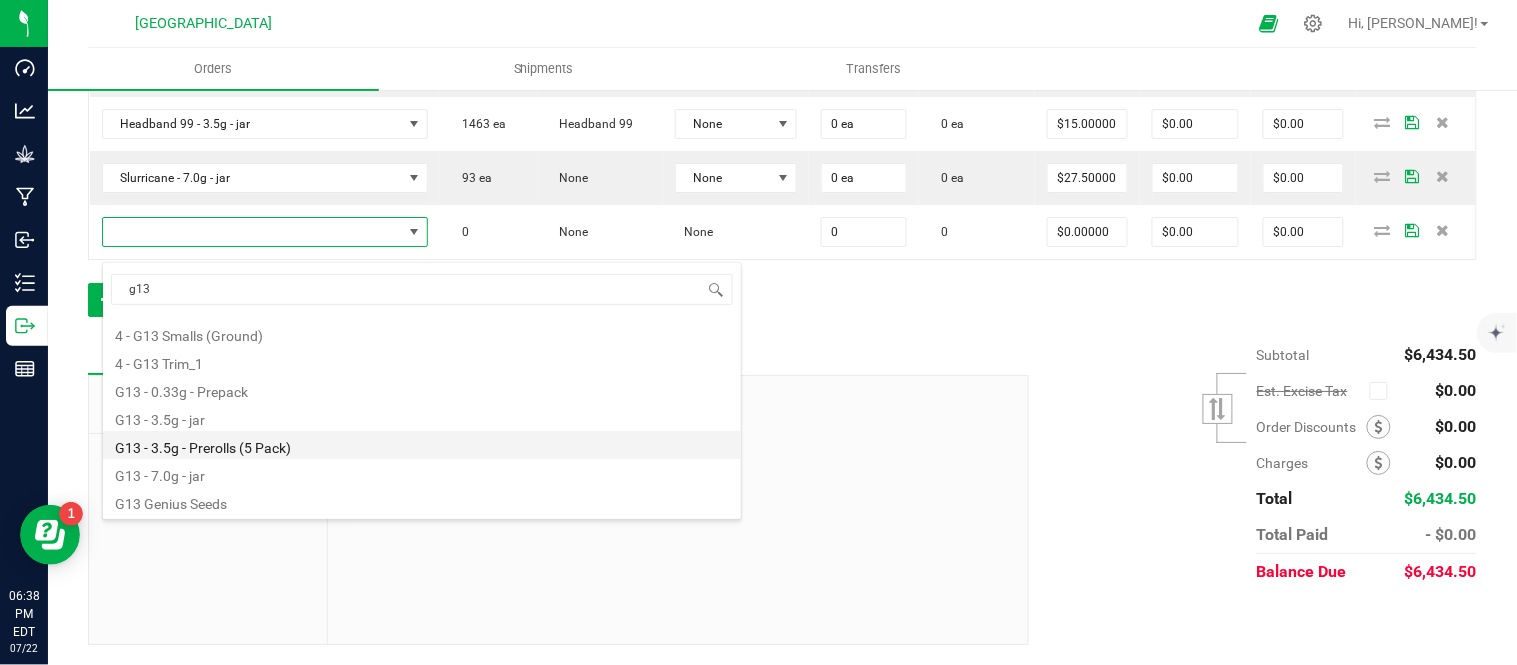 type on "$15.00000" 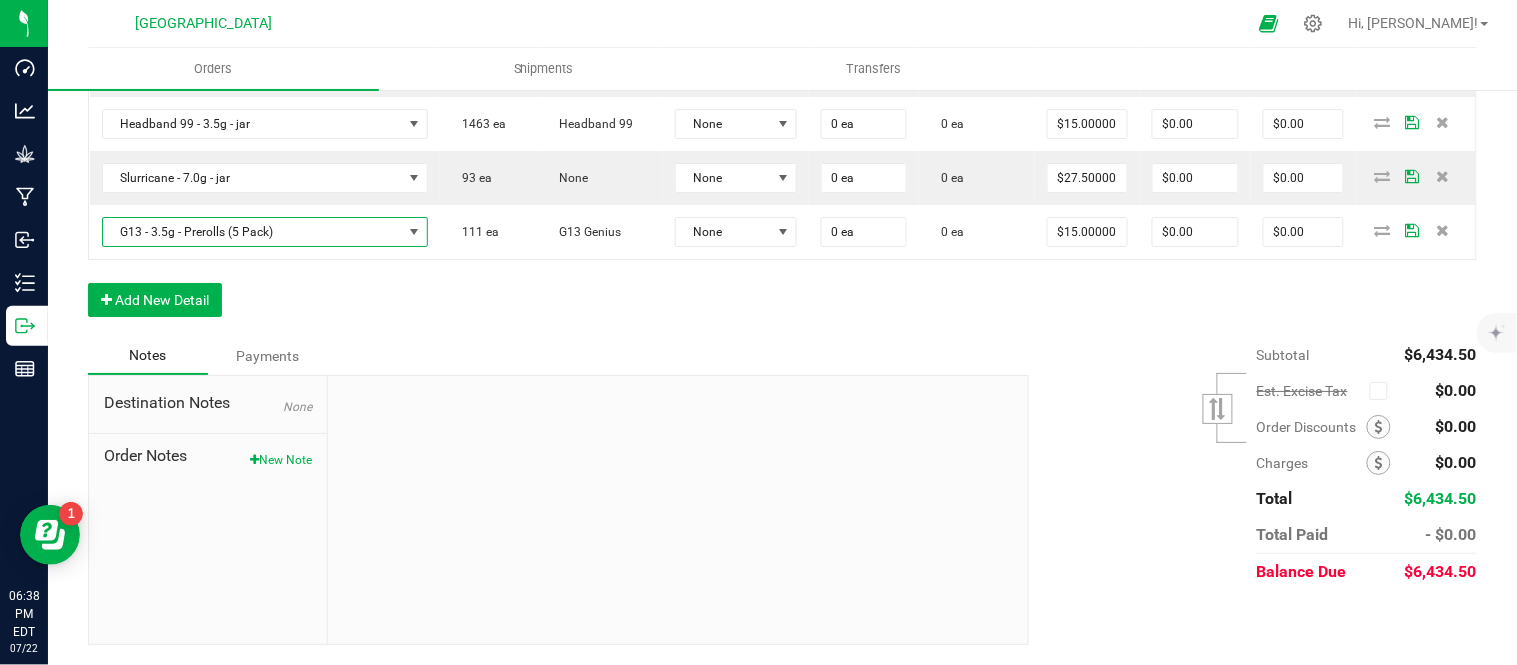 scroll, scrollTop: 2034, scrollLeft: 0, axis: vertical 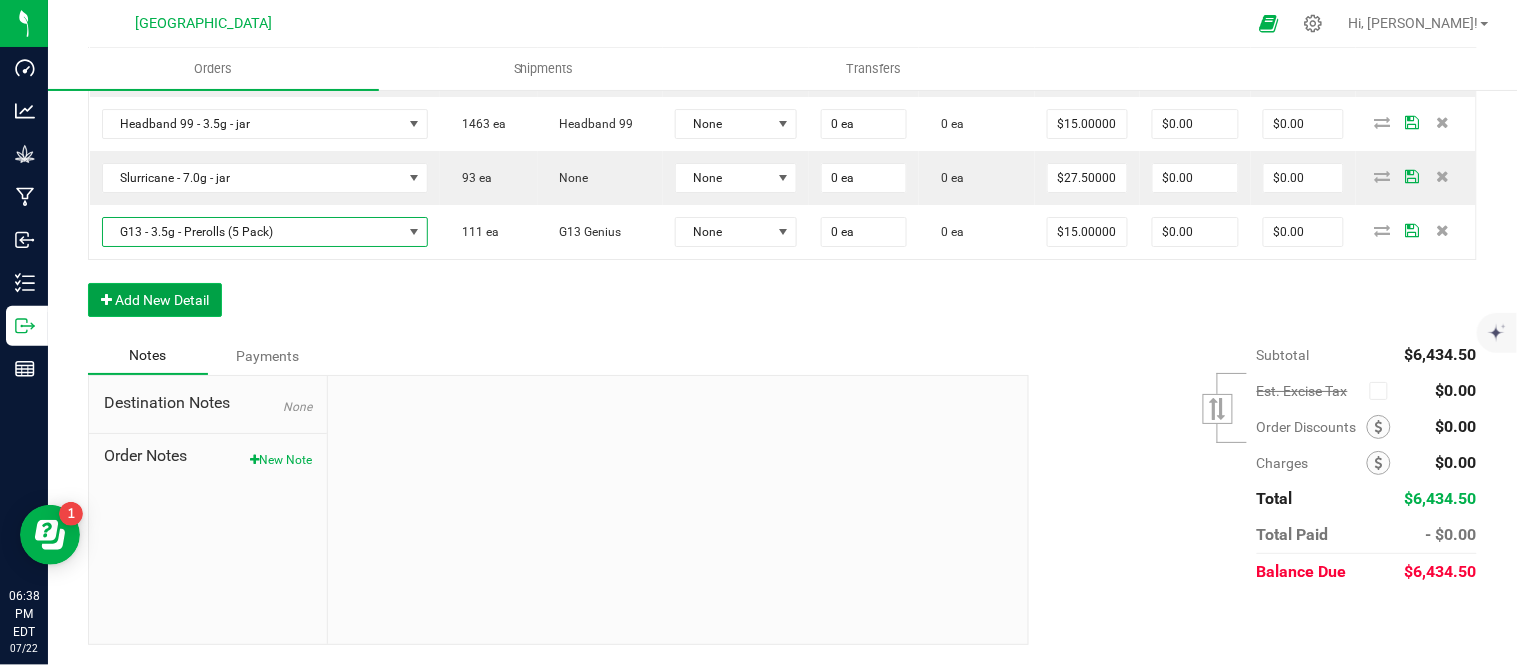click on "Add New Detail" at bounding box center [155, 300] 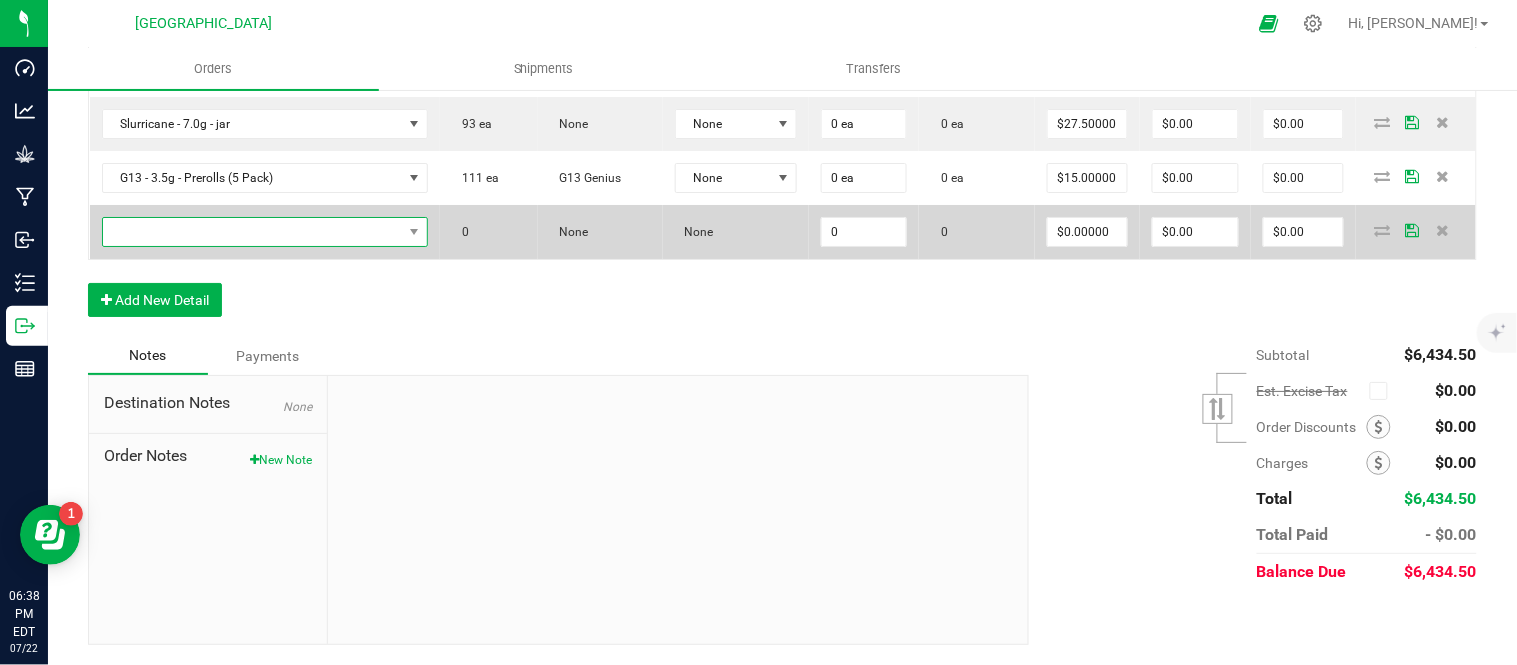 click at bounding box center (253, 232) 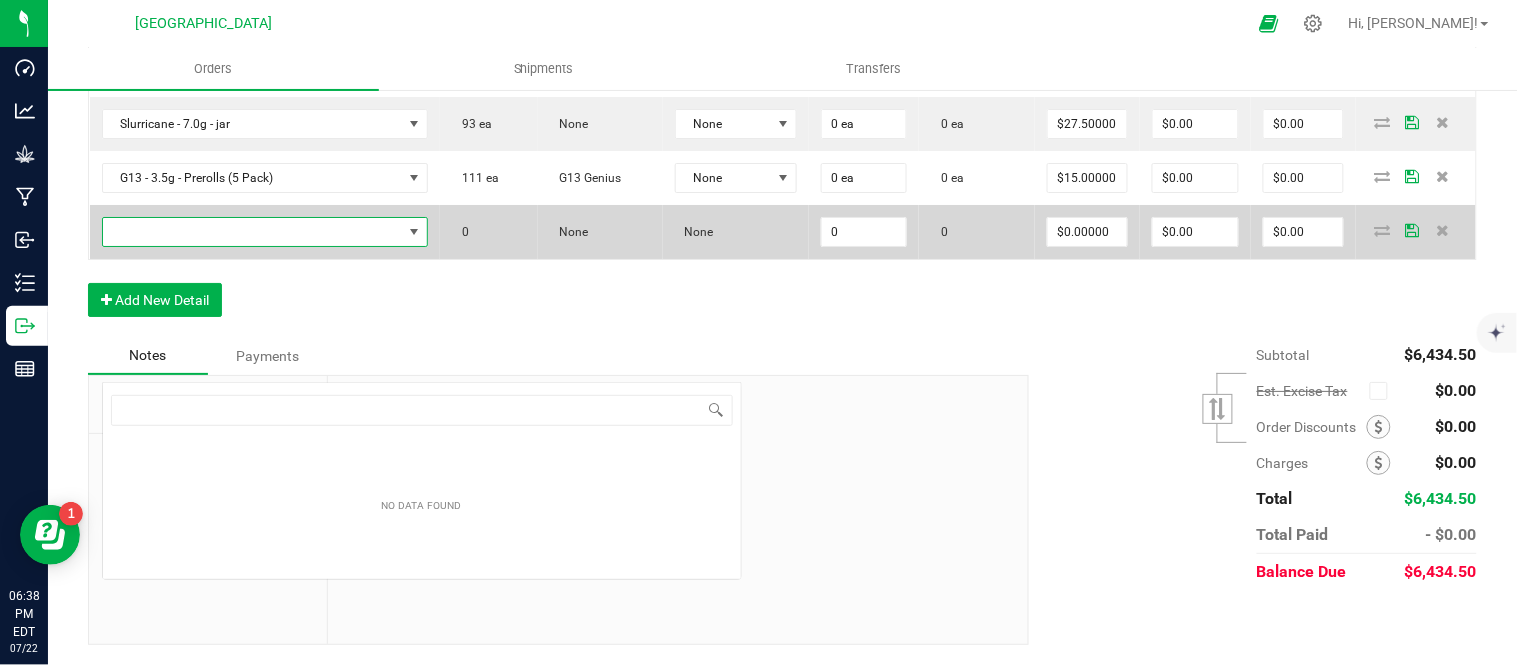 scroll, scrollTop: 99970, scrollLeft: 99654, axis: both 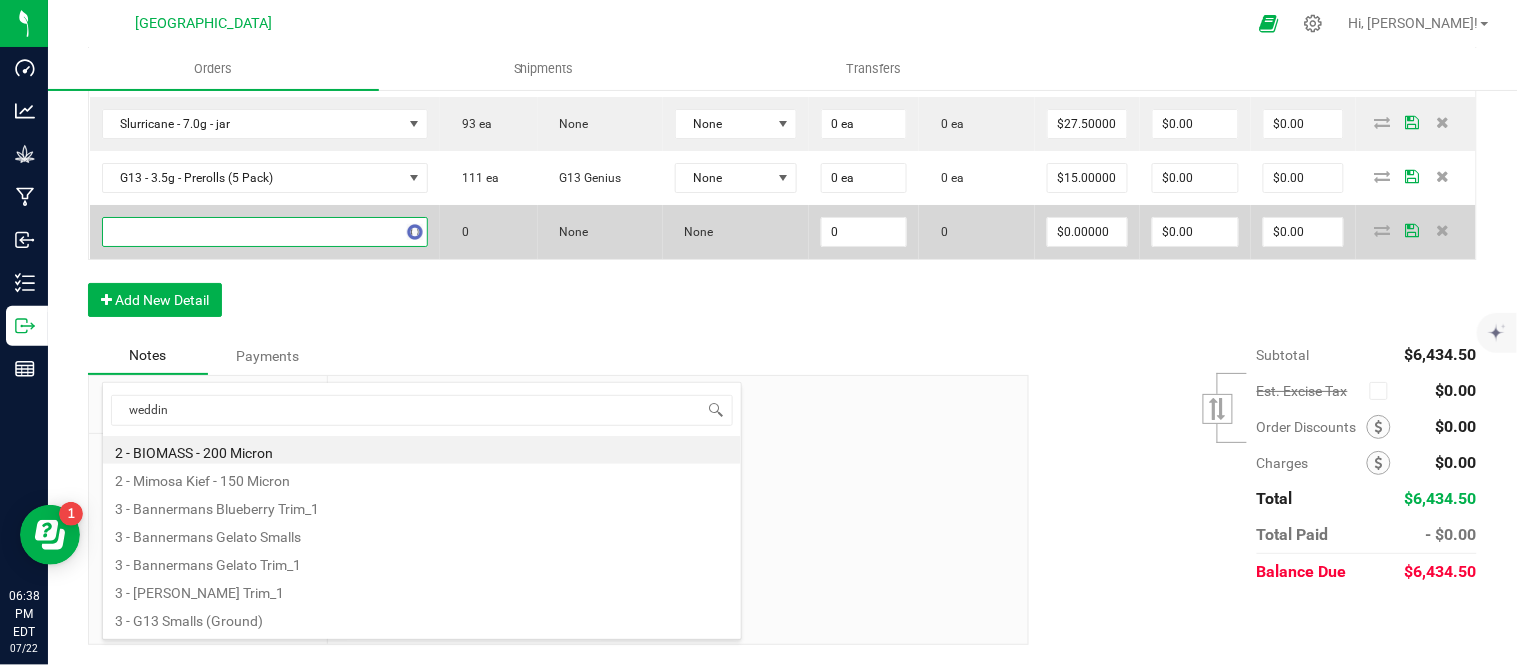 type on "wedding" 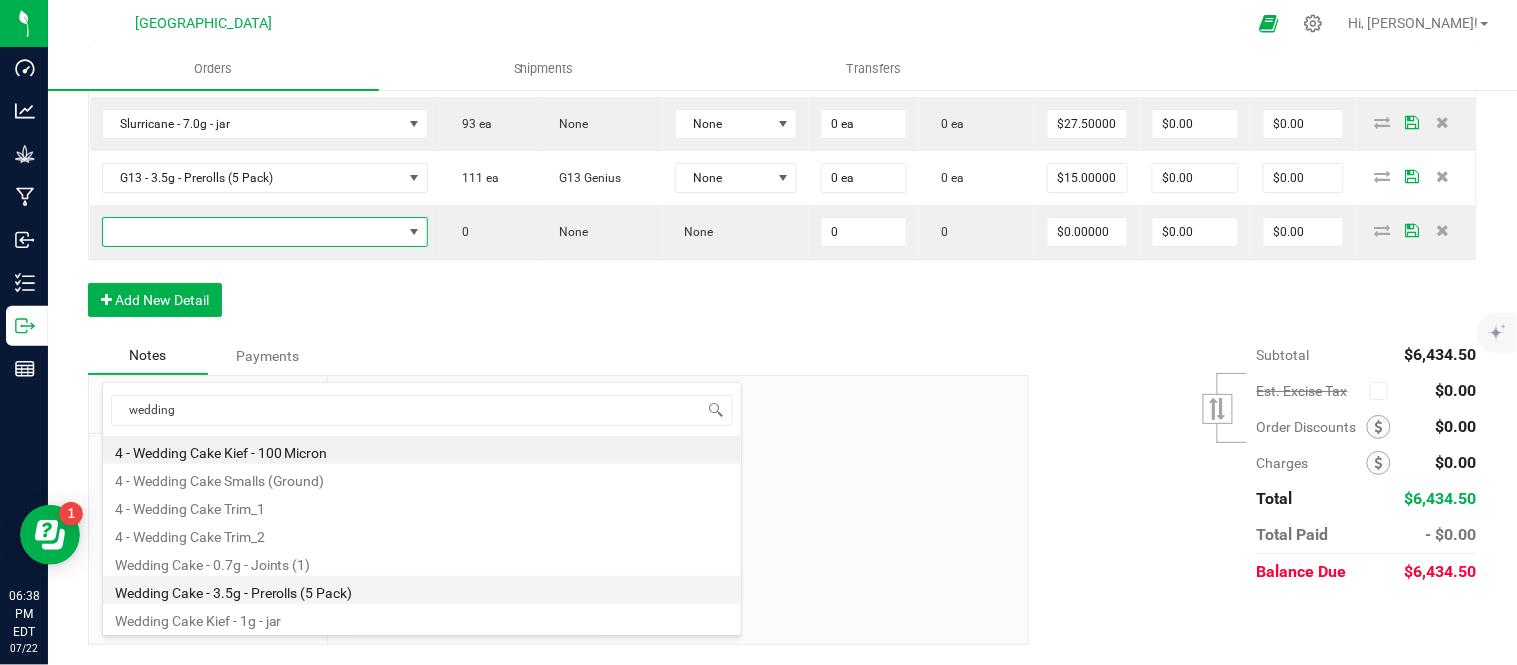 click on "Wedding Cake - 3.5g - Prerolls (5 Pack)" at bounding box center (422, 590) 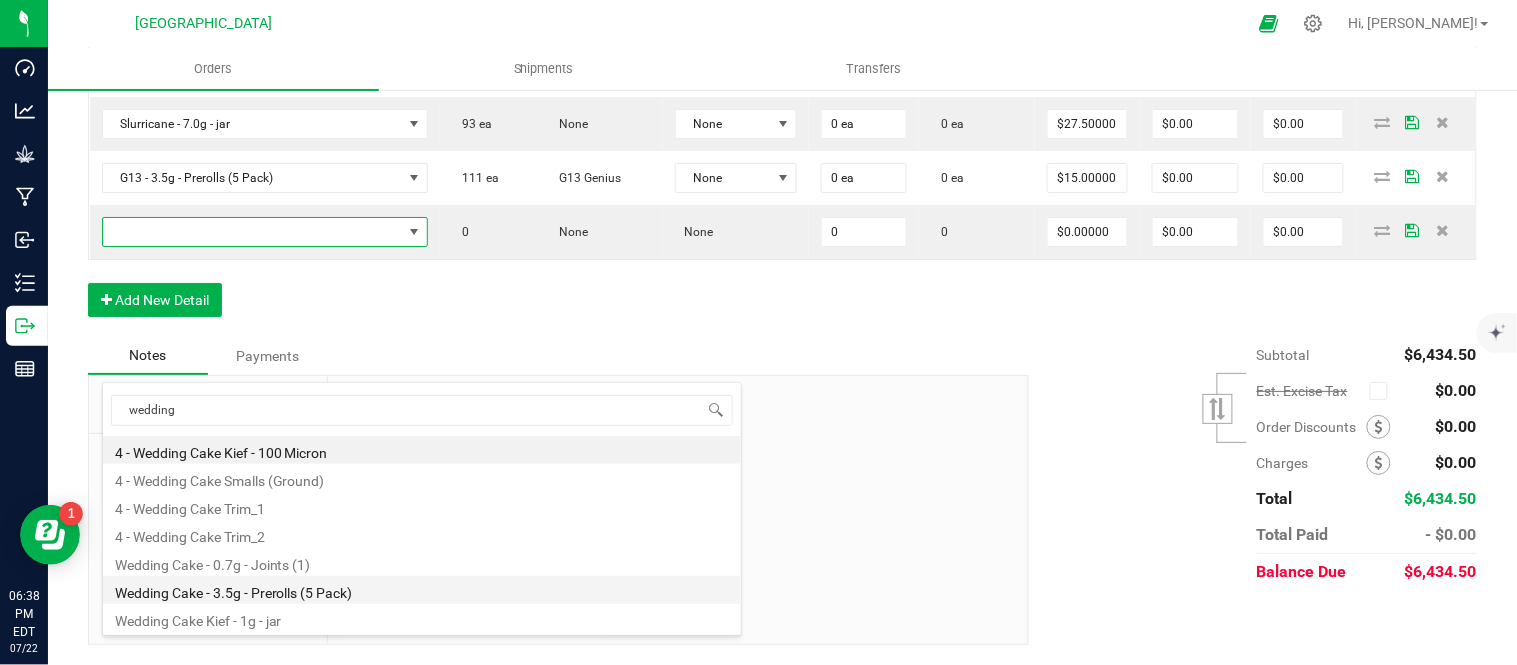 type on "0 ea" 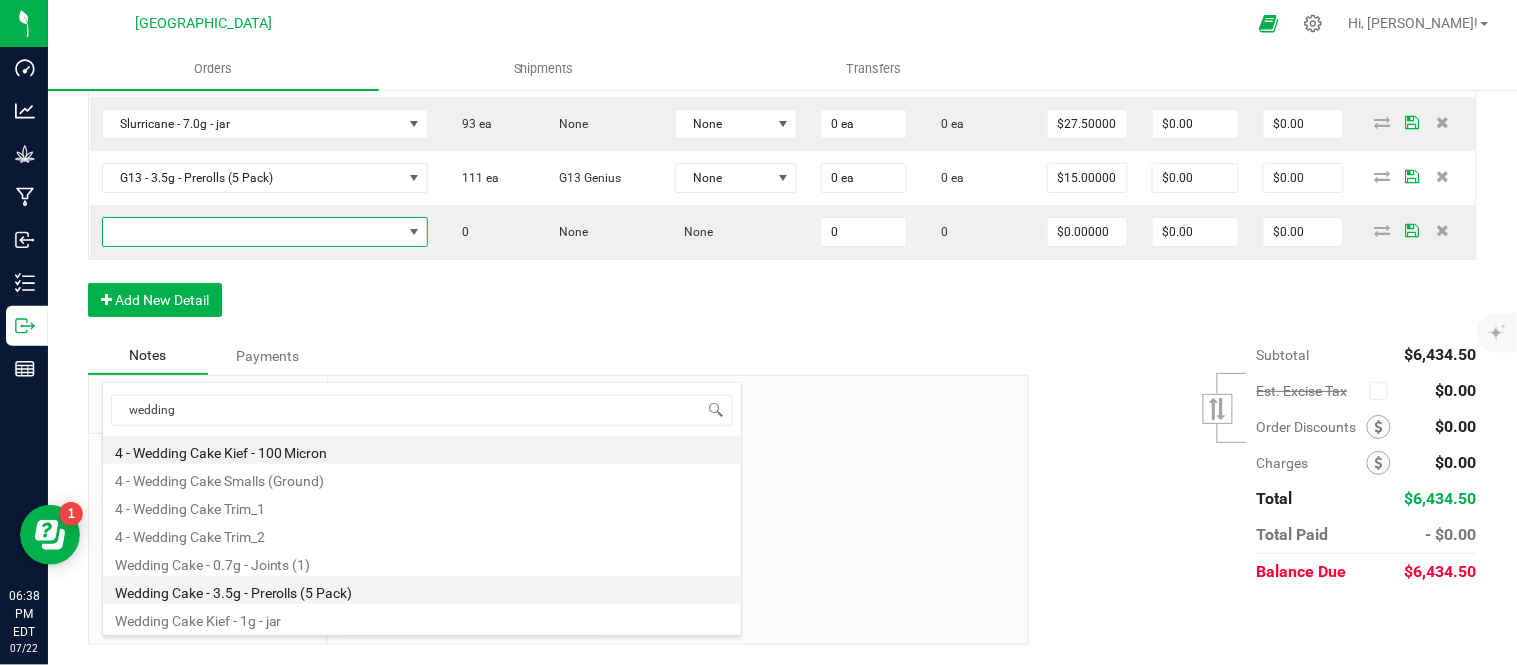 type on "$15.00000" 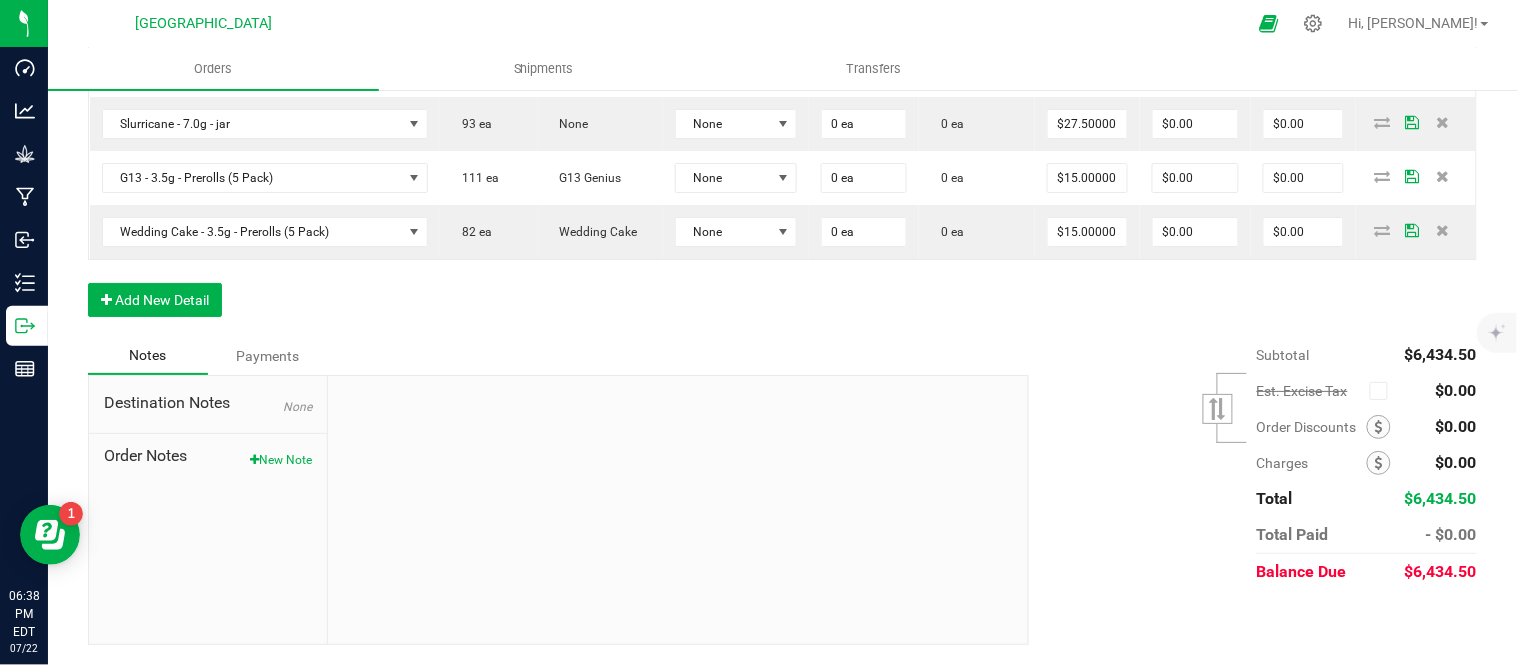 click on "Order Details Print All Labels Item  Sellable  Strain  Lot Number  Qty Ordered Qty Allocated Unit Price Line Discount Total Actions Wedding Cake Kief - 1g - jar  536 ea   (LOT: 536 ea)   None  25-K0010-1 25 ea  0 ea  $12.50000 $0.00 $312.50 G13 - 3.5g - jar  1973 ea   (LOT: 1925 ea)   G13 Genius  24-F0001-3 48 ea  0 ea  $15.00000 $0.00 $720.00 Killer Queen - 3.5g - jar  1281 ea   (LOT: 1281 ea)   Killer Queen  24-F0006-3 48 ea  0 ea  $15.00000 $0.00 $720.00 GMO - 3.5g - jar  258 ea   (LOT: 258 ea)   None  24-F0034-1 24 ea  0 ea  $15.00000 $0.00 $360.00 Truffle - 3.5g - jar  179 ea   (LOT: 155 ea)   None  25-F0013-1 24 ea  0 ea  $15.00000 $0.00 $360.00 Headband 99 - 7.0g - jar  266 ea   (LOT: 242 ea)   None  24-F0039-1 24 ea  0 ea  $27.50000 $0.00 $660.00 Slurricane - 7.0g - jar  117 ea   (LOT: 93 ea)   None  24-F0018-2 24 ea  0 ea  $27.50000 $0.00 $660.00 G13 - 7.0g - jar  215 ea   (LOT: 191 ea)   None  24-F0001-3 24 ea  0 ea  $27.50000 $0.00 $660.00  691 ea   (LOT: 646 ea)" at bounding box center [782, -455] 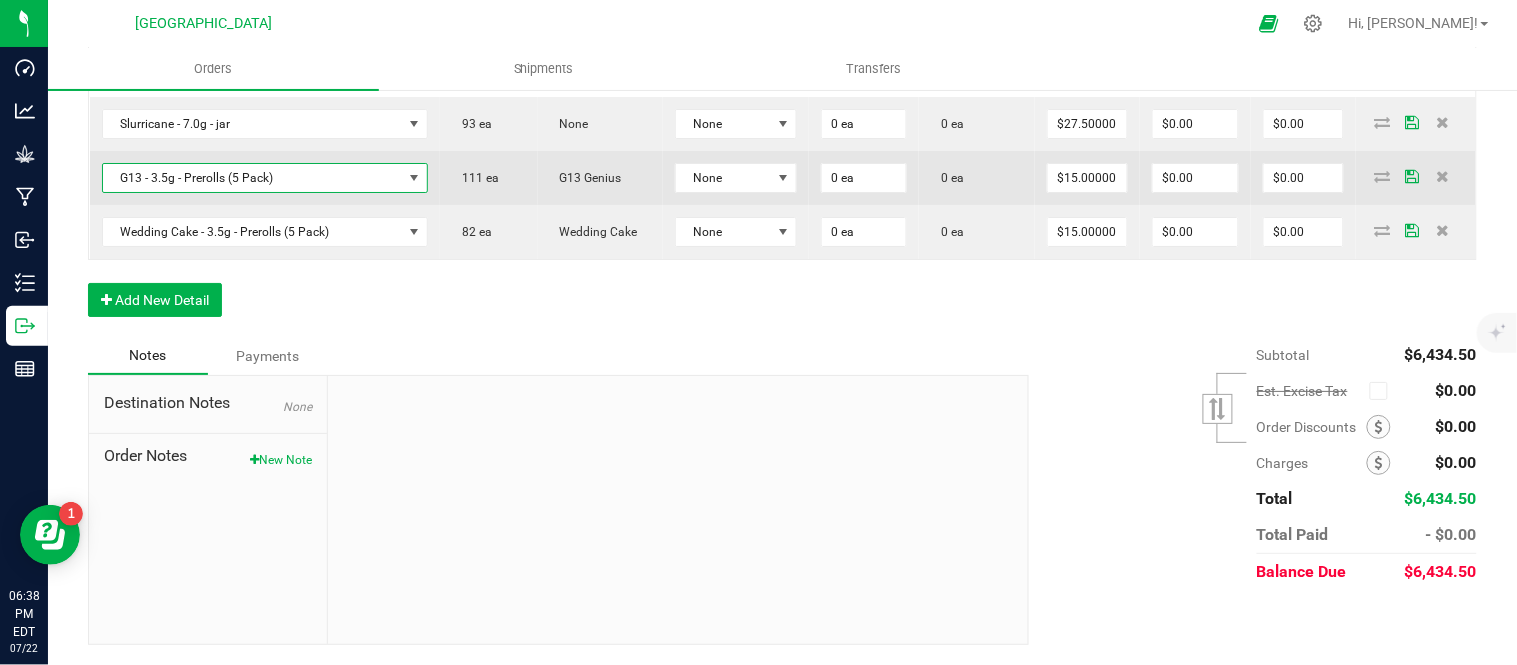 click on "G13 - 3.5g - Prerolls (5 Pack)" at bounding box center [253, 178] 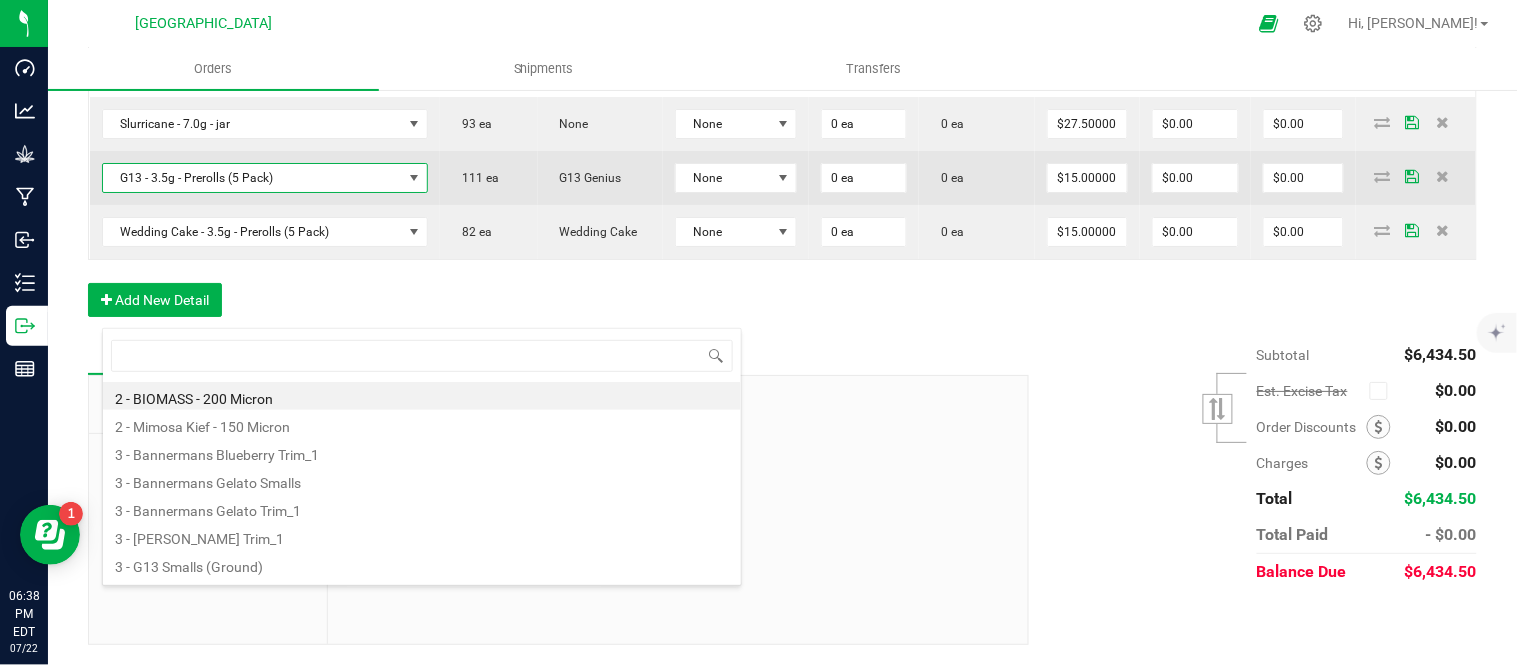 scroll, scrollTop: 99970, scrollLeft: 99654, axis: both 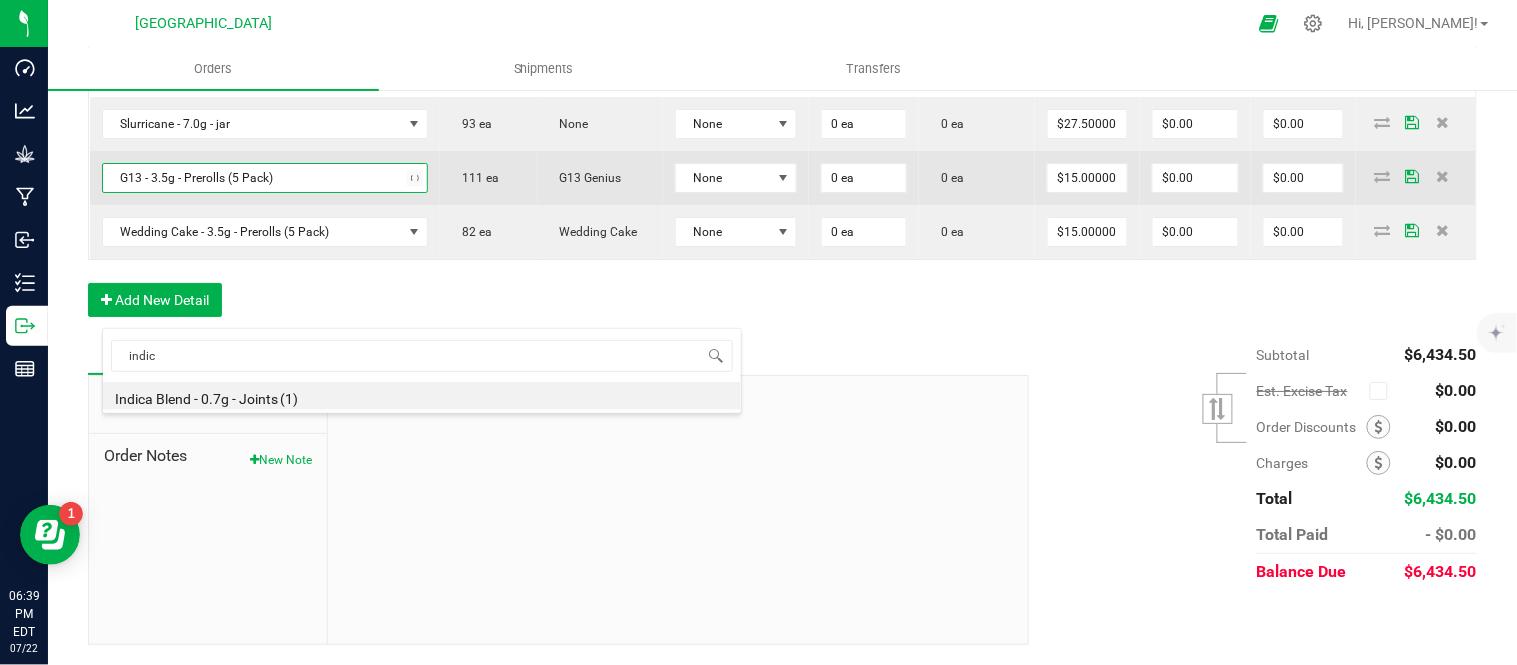 type on "indica" 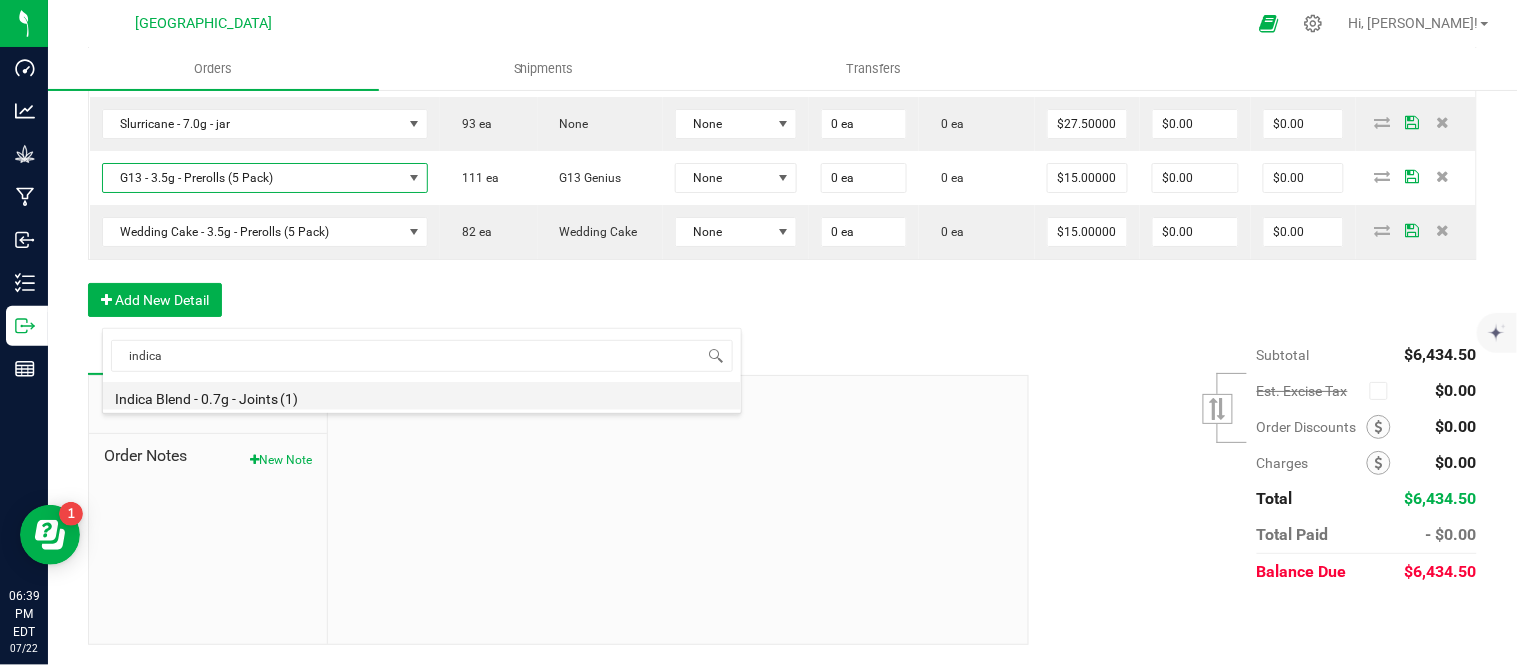 click on "Indica Blend - 0.7g - Joints (1)" at bounding box center [422, 396] 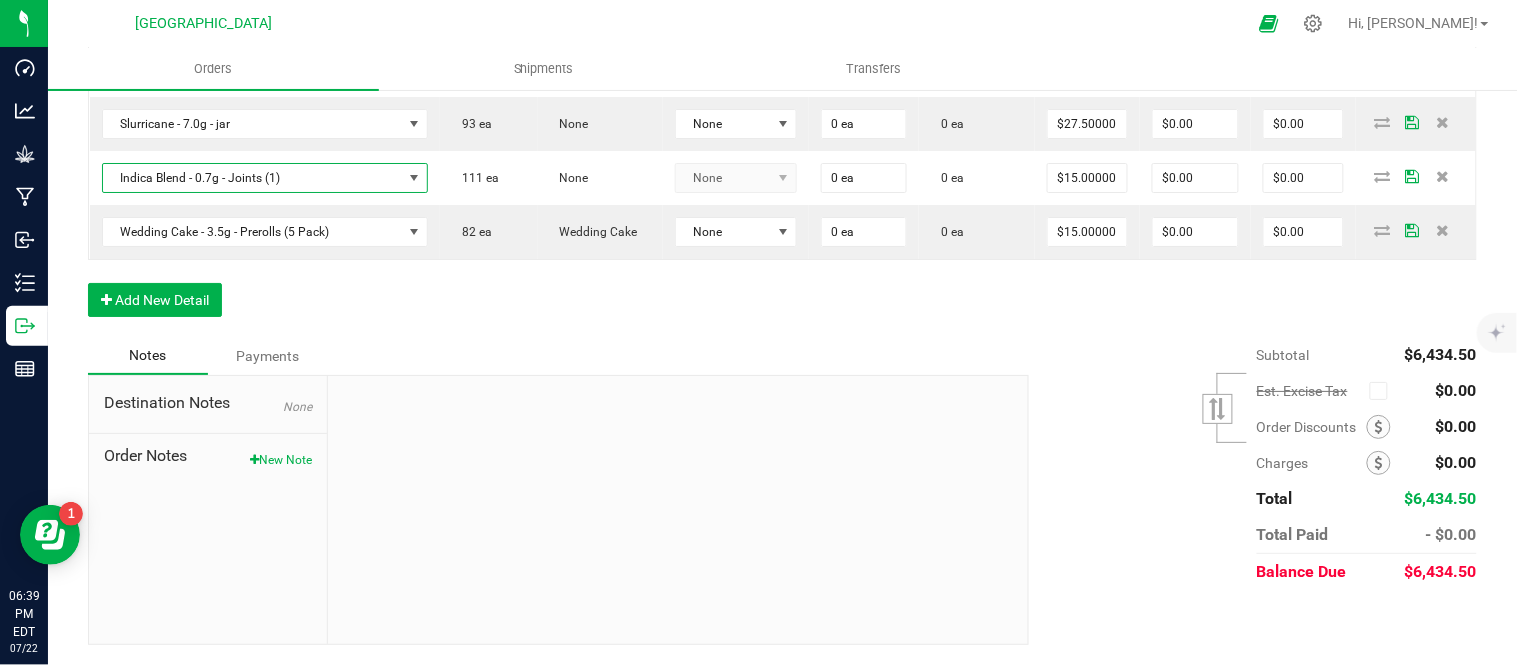 type on "$4.42000" 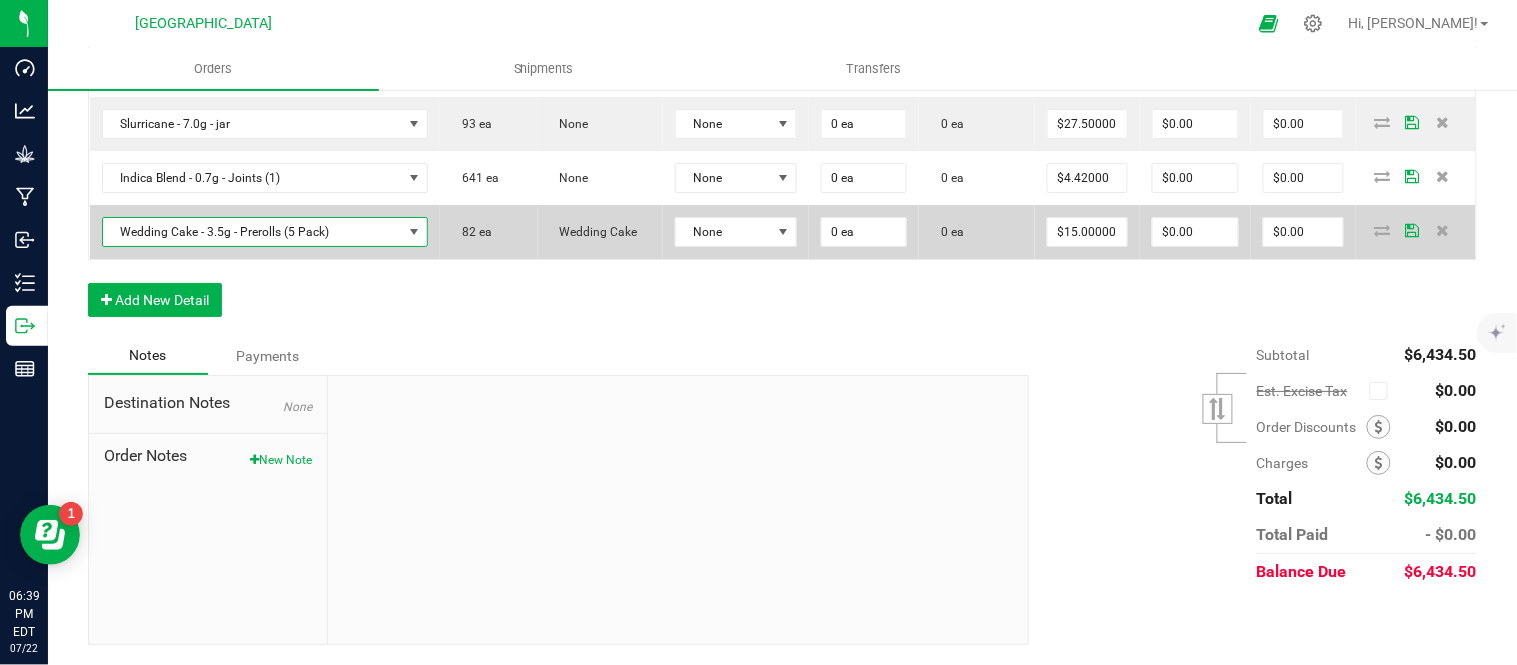 click on "Wedding Cake - 3.5g - Prerolls (5 Pack)" at bounding box center (253, 232) 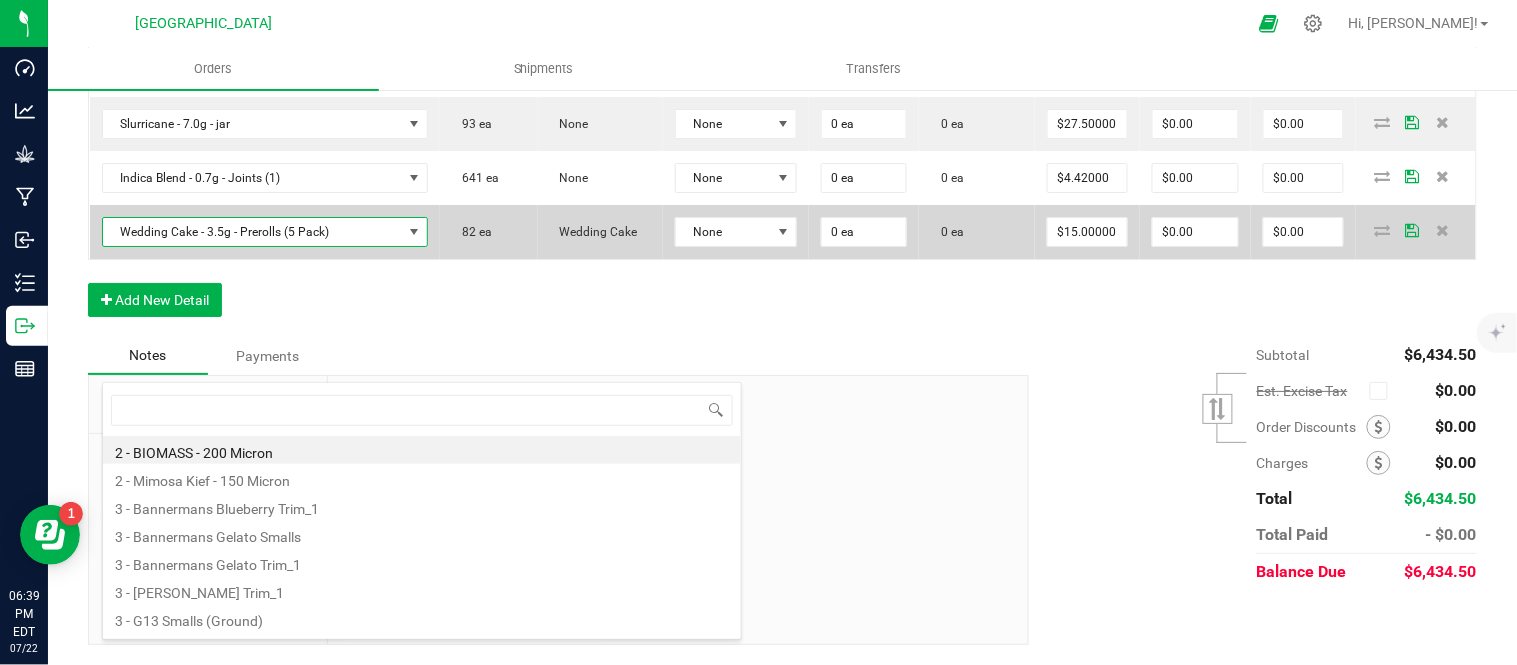 scroll, scrollTop: 99970, scrollLeft: 99654, axis: both 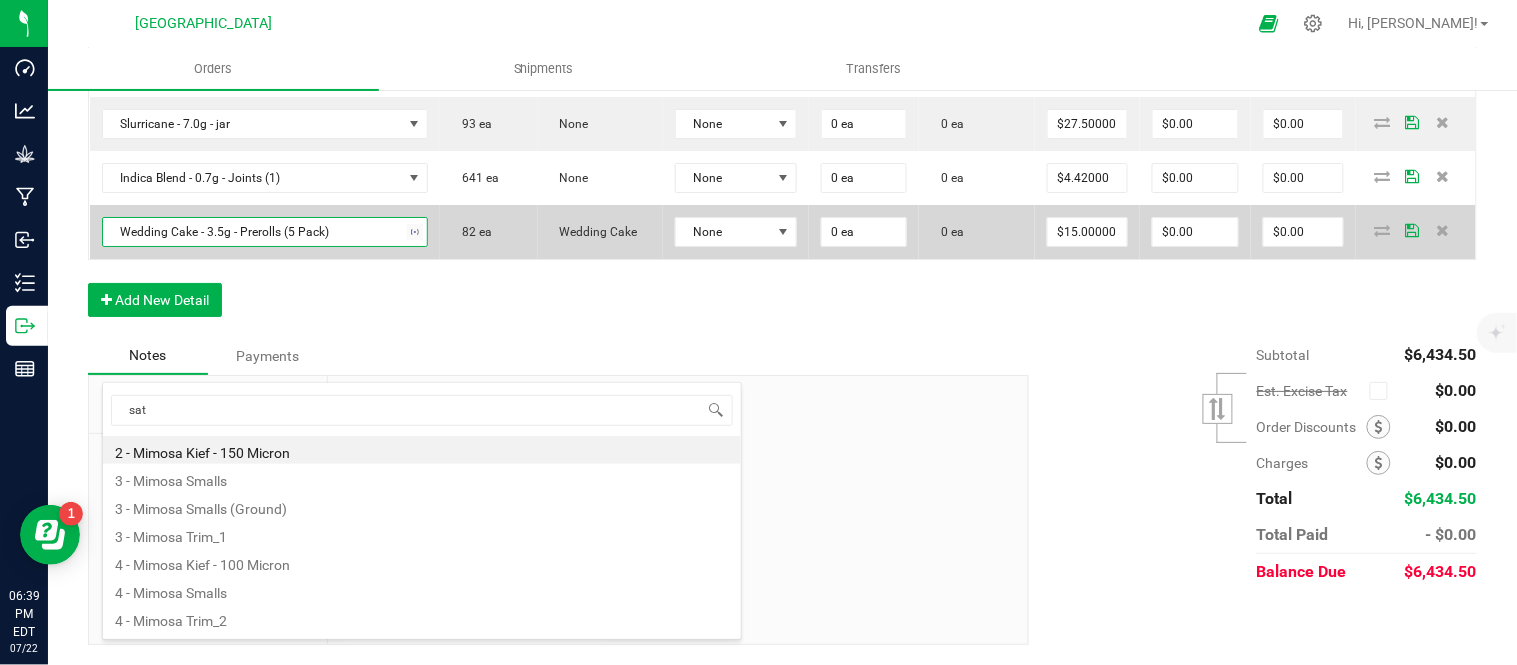 type on "sati" 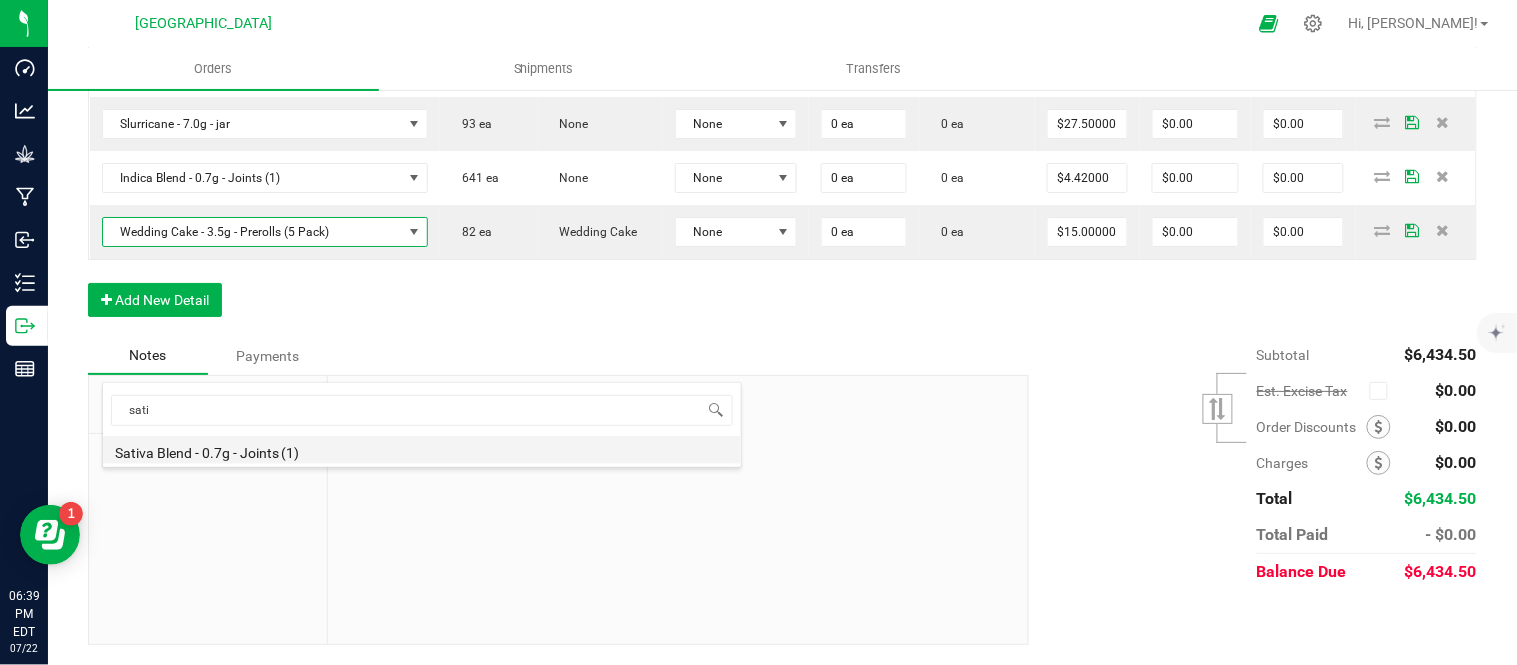 click on "Sativa Blend - 0.7g - Joints (1)" at bounding box center (422, 450) 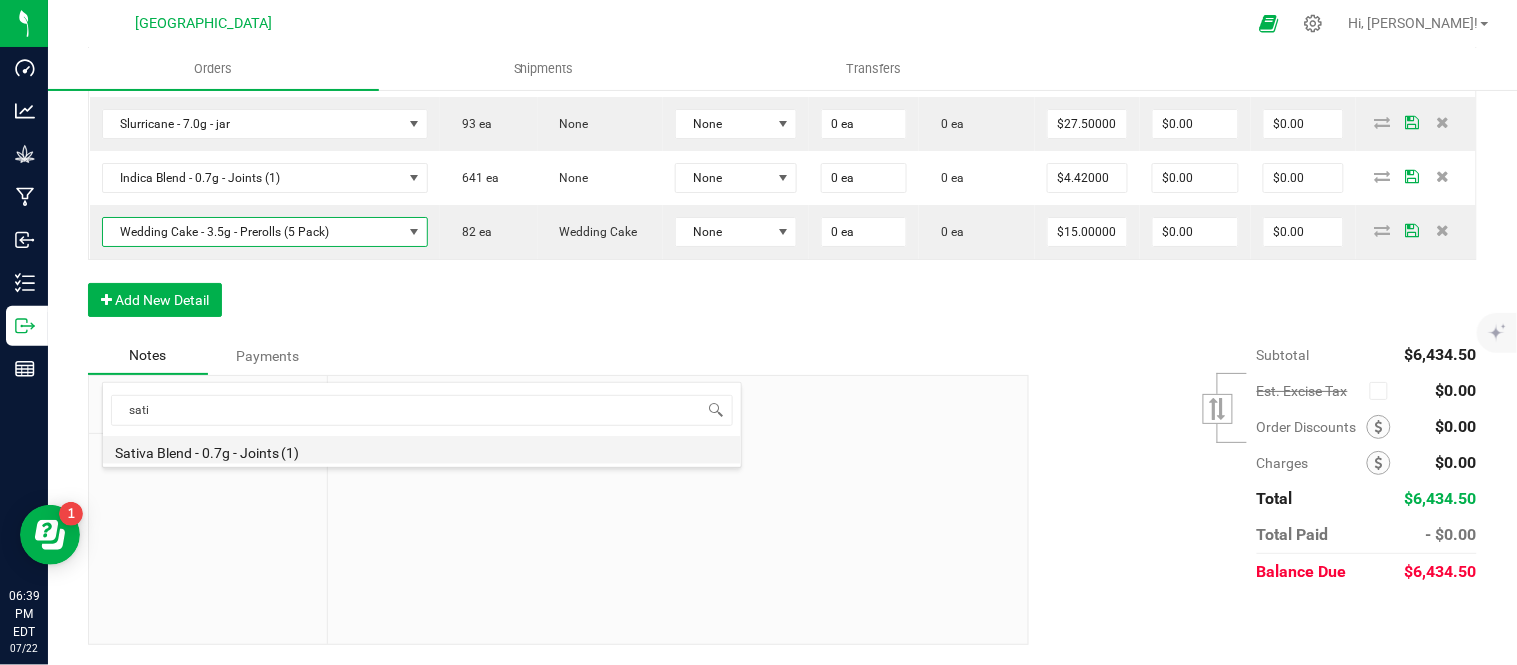 type on "$4.42000" 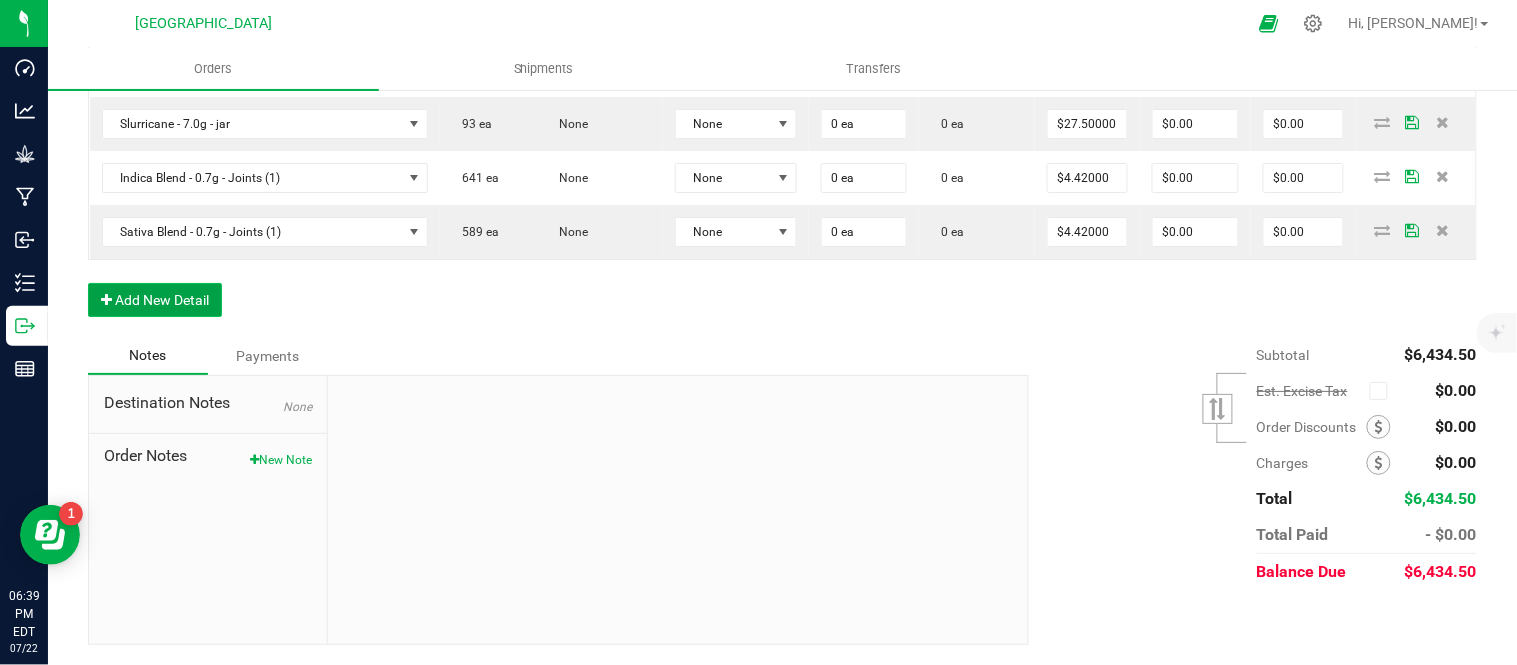 click on "Add New Detail" at bounding box center [155, 300] 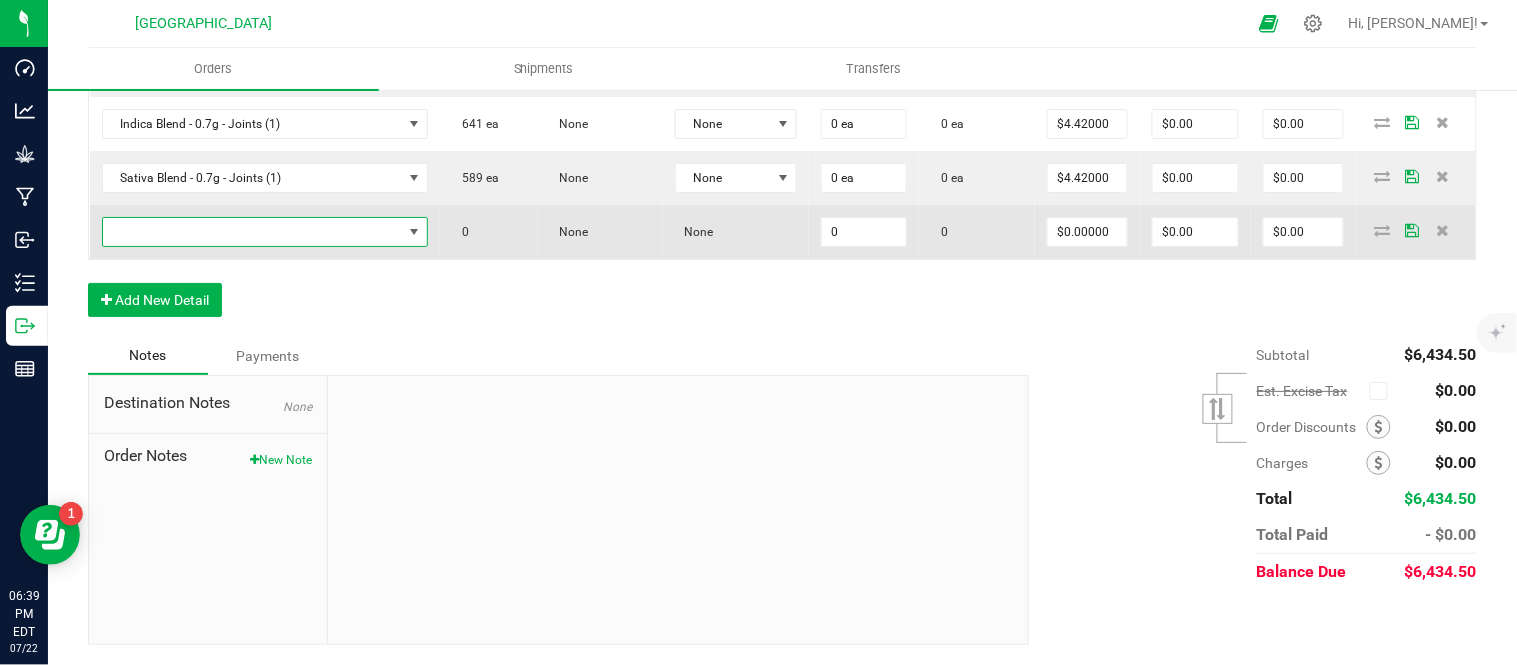 click at bounding box center [253, 232] 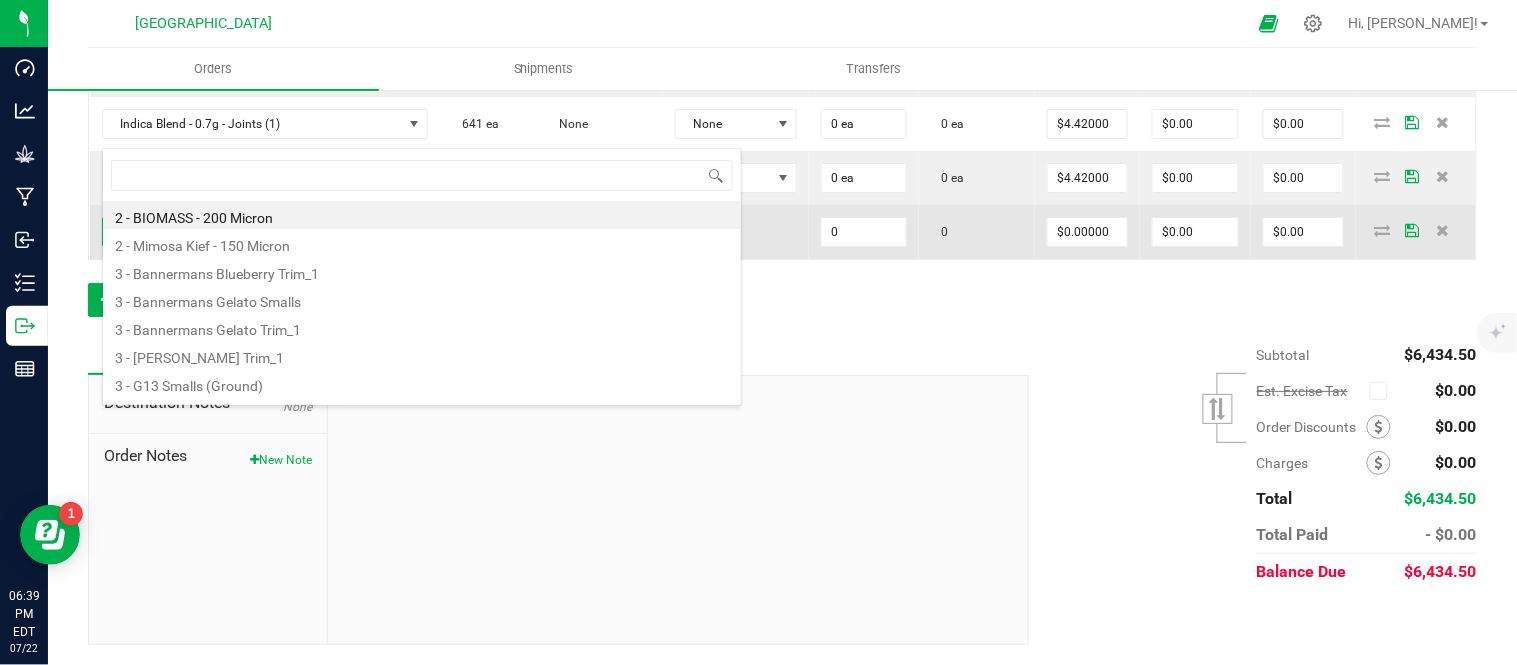 scroll, scrollTop: 99970, scrollLeft: 99654, axis: both 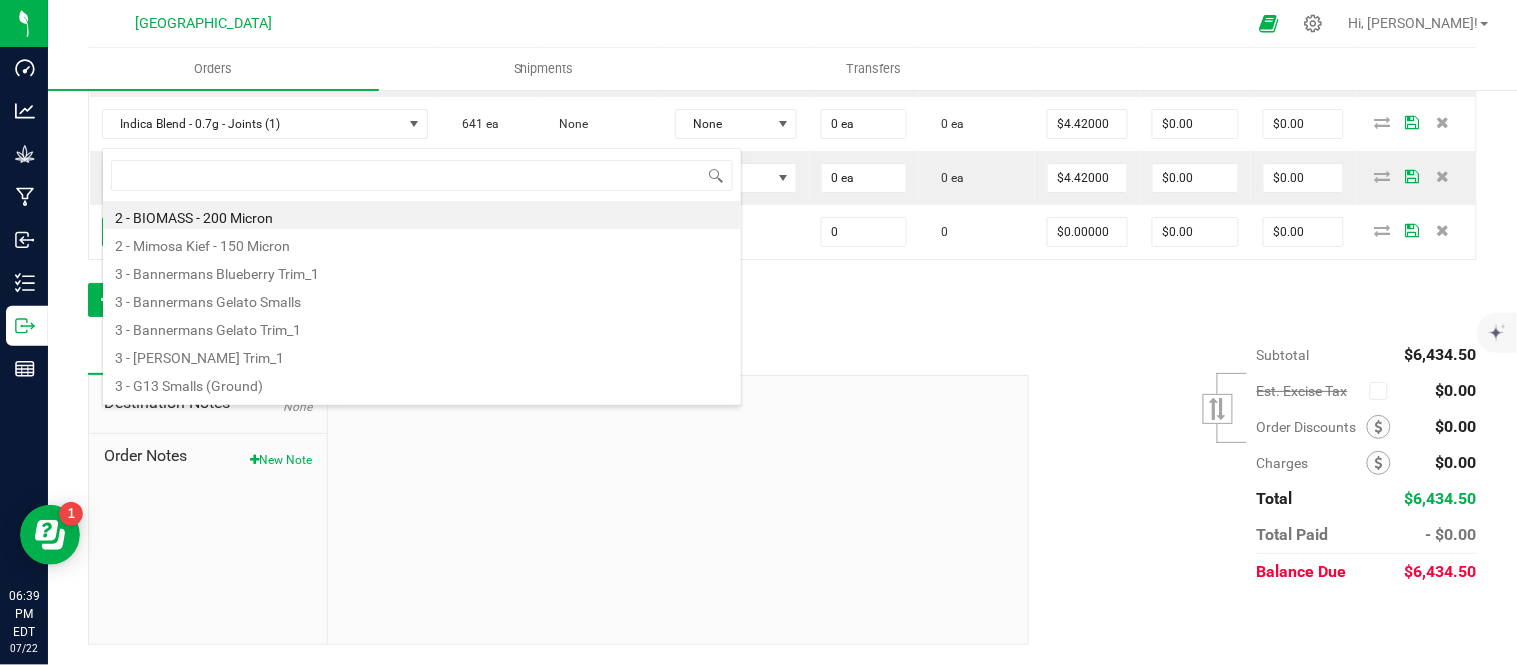 click on "Order Details Print All Labels Item  Sellable  Strain  Lot Number  Qty Ordered Qty Allocated Unit Price Line Discount Total Actions Wedding Cake Kief - 1g - jar  536 ea   (LOT: 536 ea)   None  25-K0010-1 25 ea  0 ea  $12.50000 $0.00 $312.50 G13 - 3.5g - jar  1973 ea   (LOT: 1925 ea)   G13 Genius  24-F0001-3 48 ea  0 ea  $15.00000 $0.00 $720.00 Killer Queen - 3.5g - jar  1281 ea   (LOT: 1281 ea)   Killer Queen  24-F0006-3 48 ea  0 ea  $15.00000 $0.00 $720.00 GMO - 3.5g - jar  258 ea   (LOT: 258 ea)   None  24-F0034-1 24 ea  0 ea  $15.00000 $0.00 $360.00 Truffle - 3.5g - jar  179 ea   (LOT: 155 ea)   None  25-F0013-1 24 ea  0 ea  $15.00000 $0.00 $360.00 Headband 99 - 7.0g - jar  266 ea   (LOT: 242 ea)   None  24-F0039-1 24 ea  0 ea  $27.50000 $0.00 $660.00 Slurricane - 7.0g - jar  117 ea   (LOT: 93 ea)   None  24-F0018-2 24 ea  0 ea  $27.50000 $0.00 $660.00 G13 - 7.0g - jar  215 ea   (LOT: 191 ea)   None  24-F0001-3 24 ea  0 ea  $27.50000 $0.00 $660.00  691 ea   (LOT: 646 ea)" at bounding box center [782, -482] 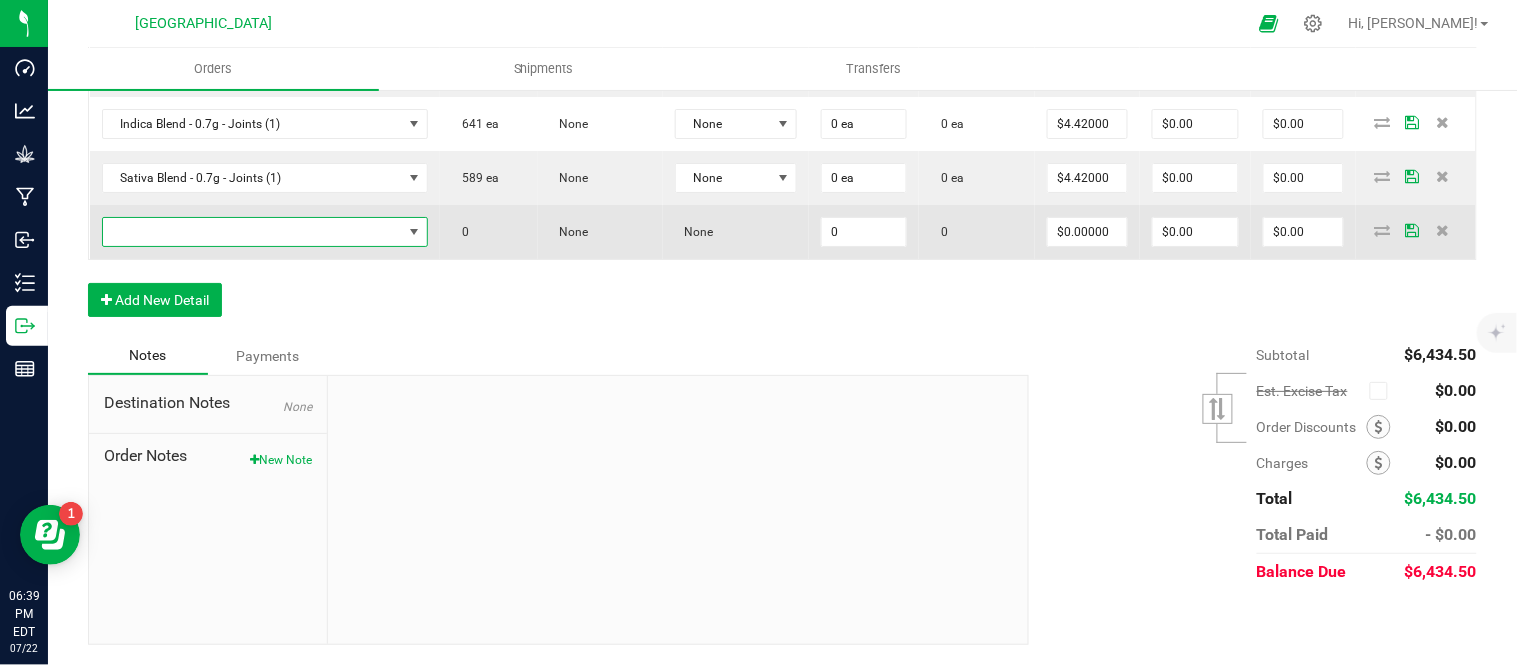 click at bounding box center [253, 232] 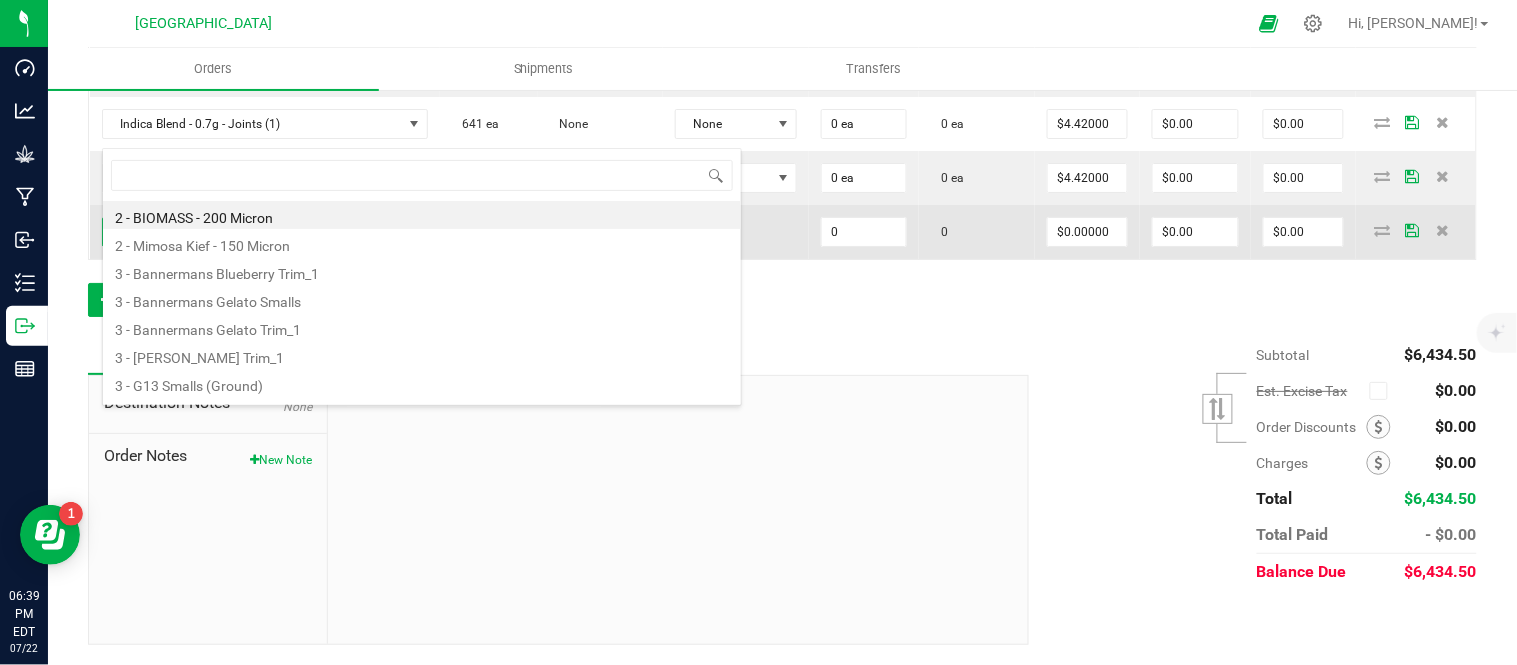 scroll, scrollTop: 99970, scrollLeft: 99654, axis: both 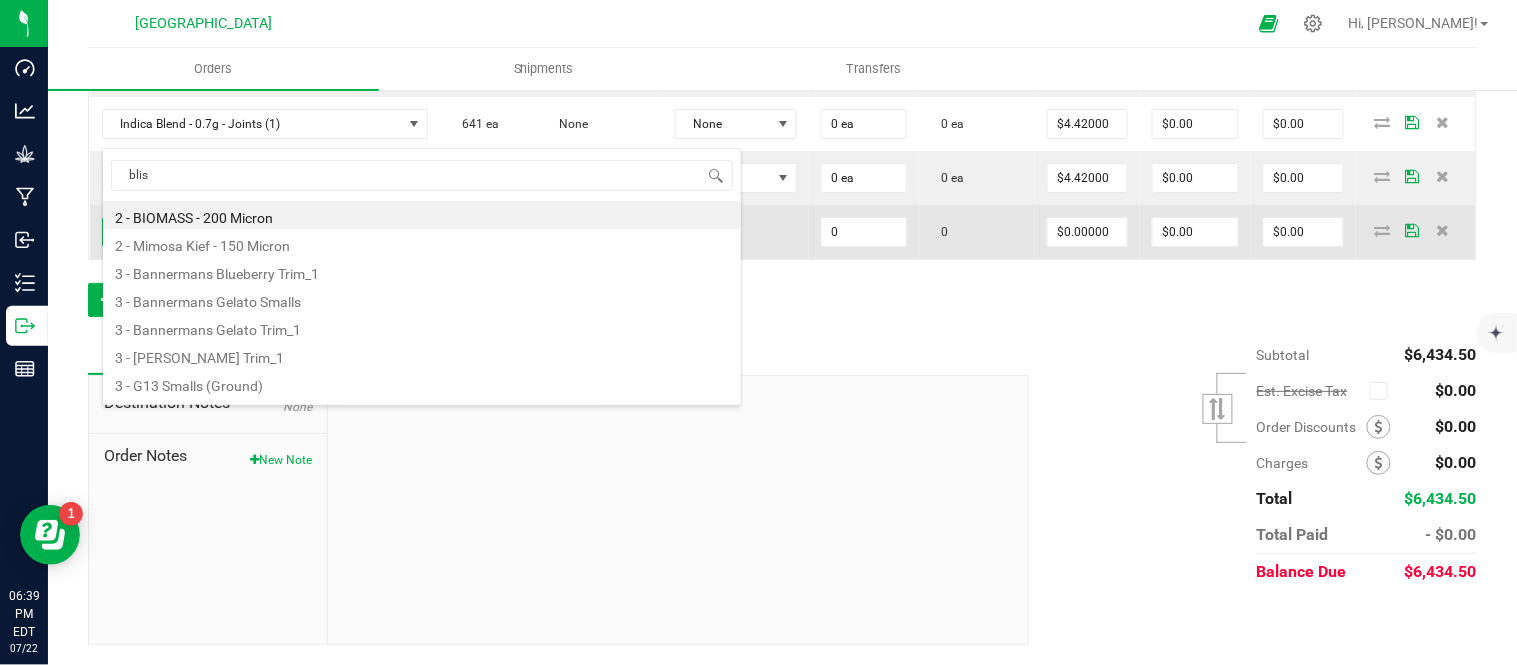 type on "bliss" 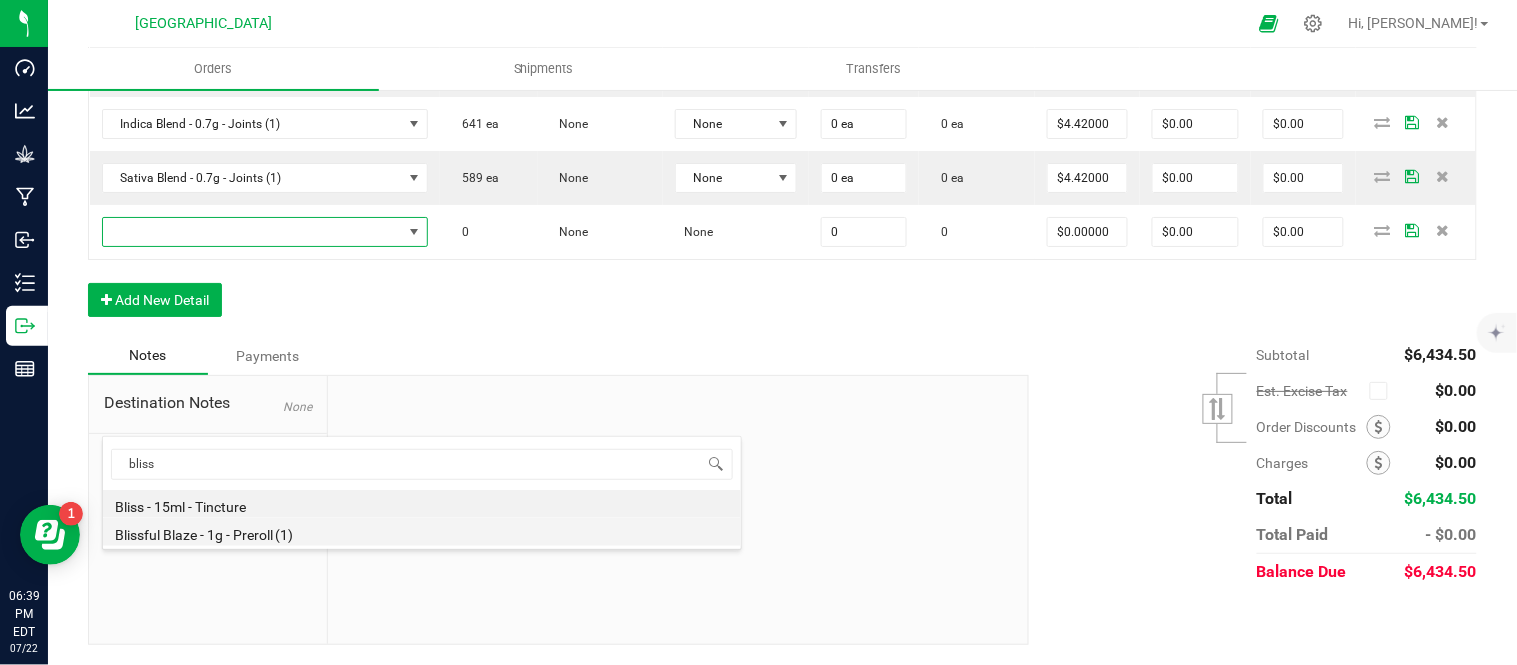 click on "Blissful Blaze - 1g - Preroll (1)" at bounding box center [422, 532] 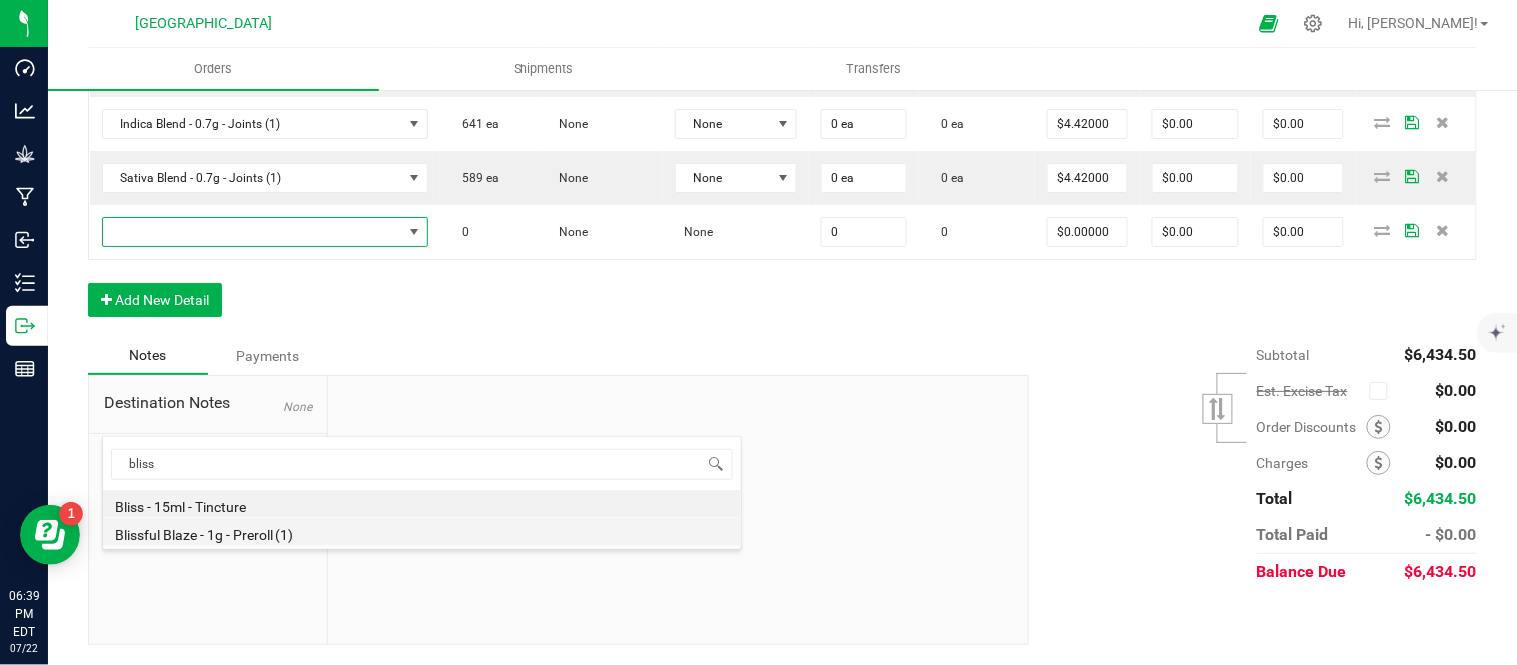 type on "0 ea" 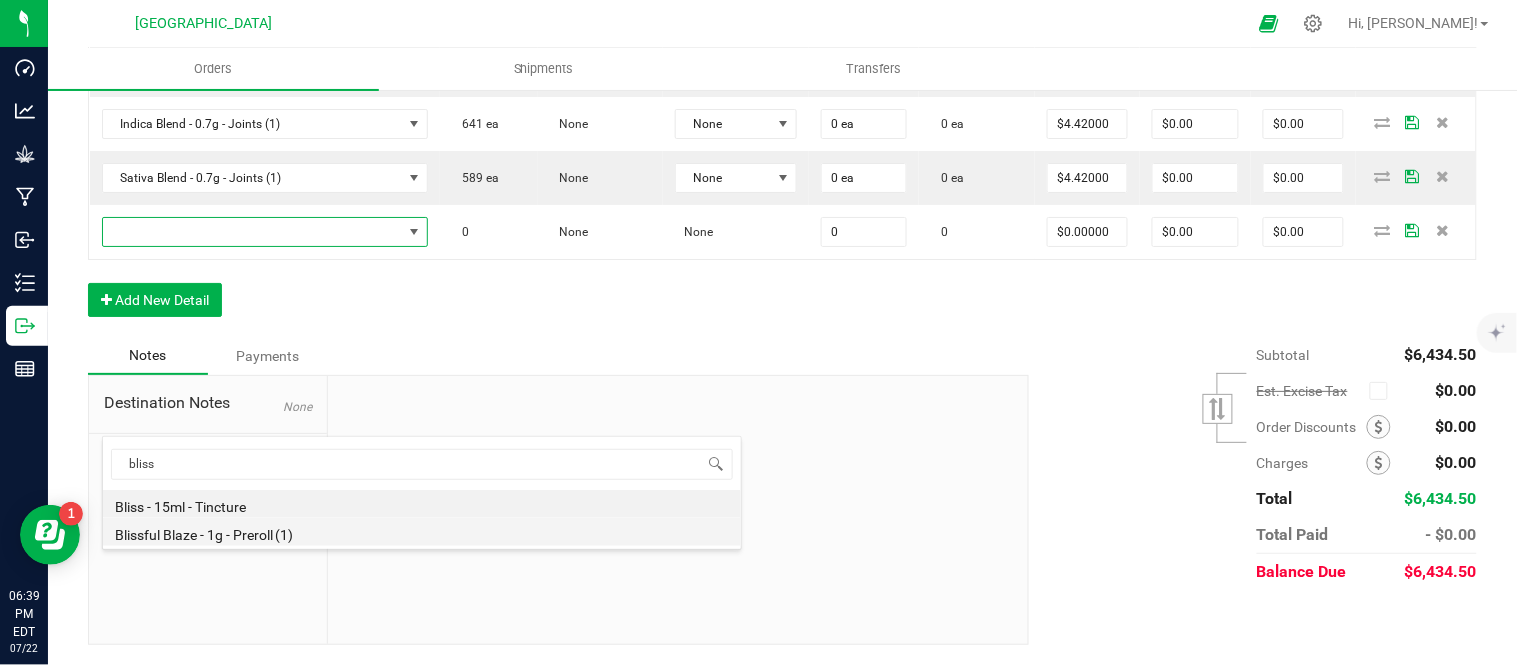 type on "$6.00000" 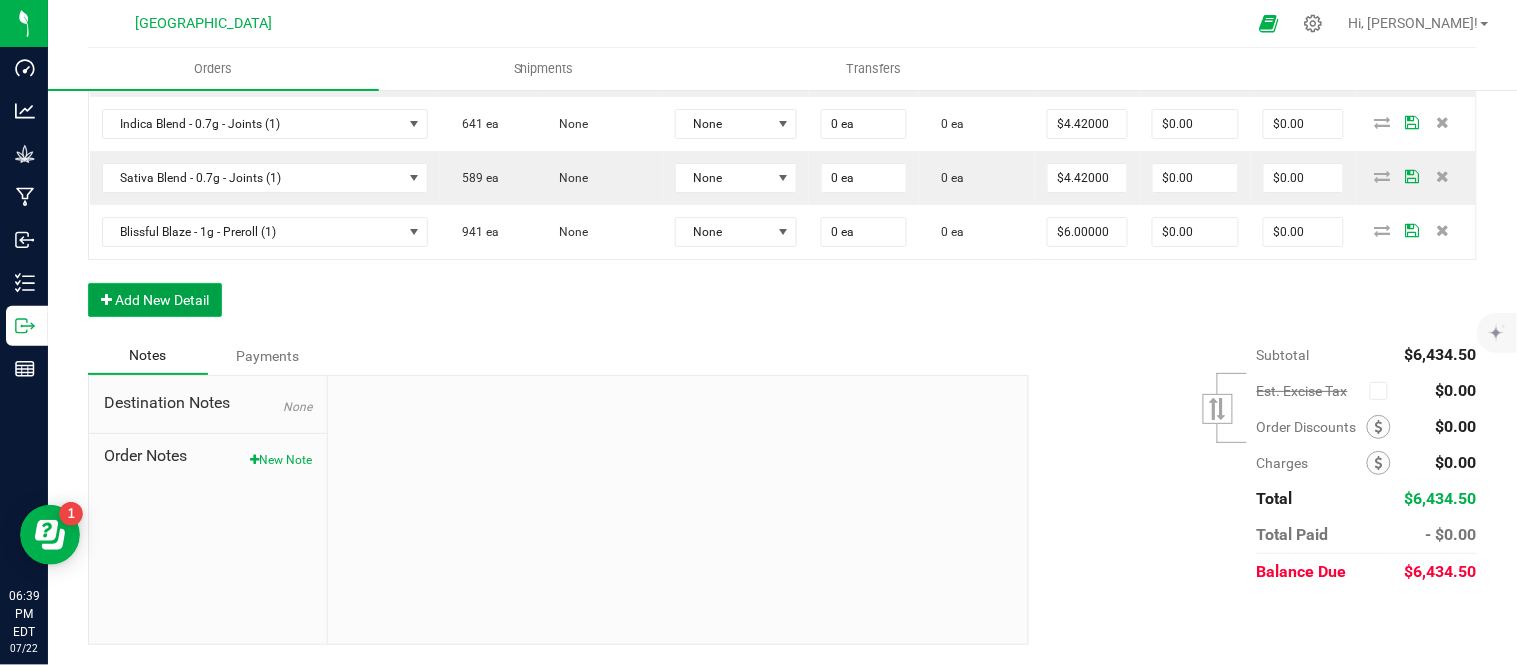 click on "Add New Detail" at bounding box center (155, 300) 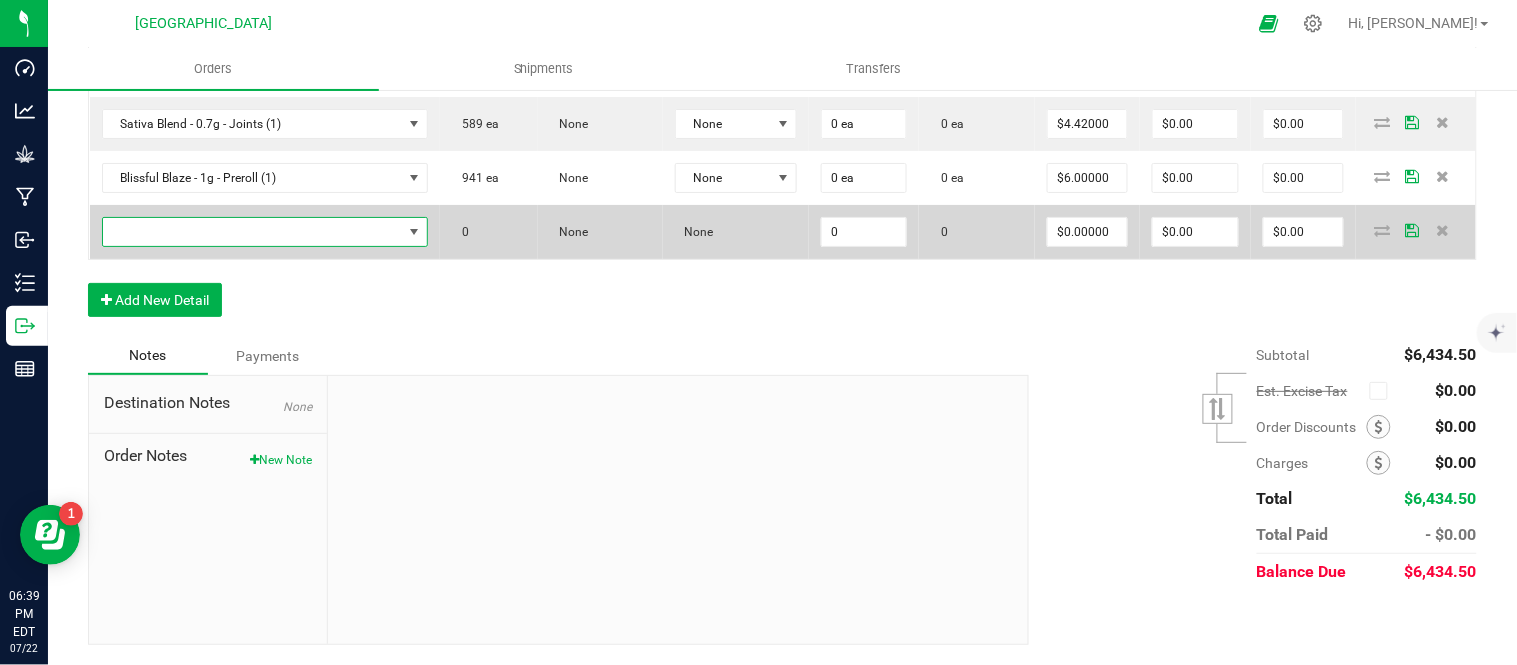 click at bounding box center (253, 232) 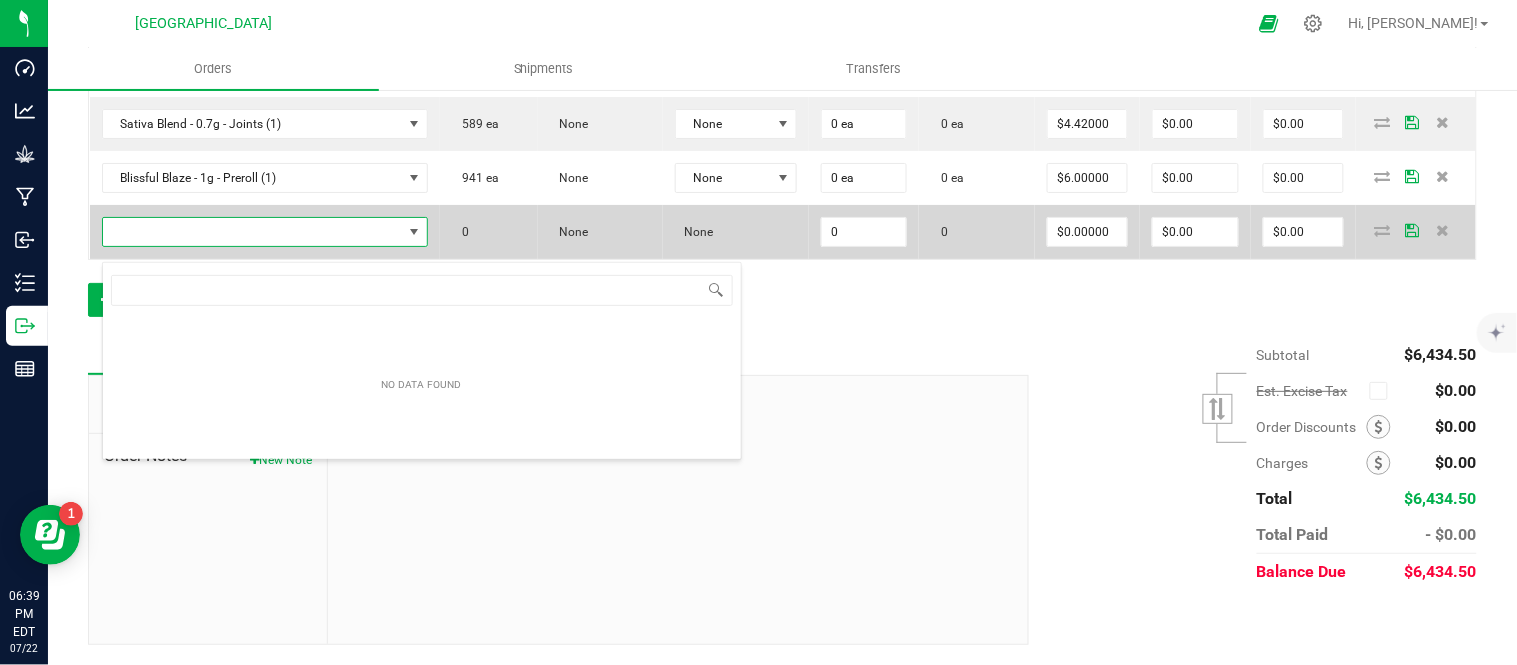 scroll, scrollTop: 99970, scrollLeft: 99654, axis: both 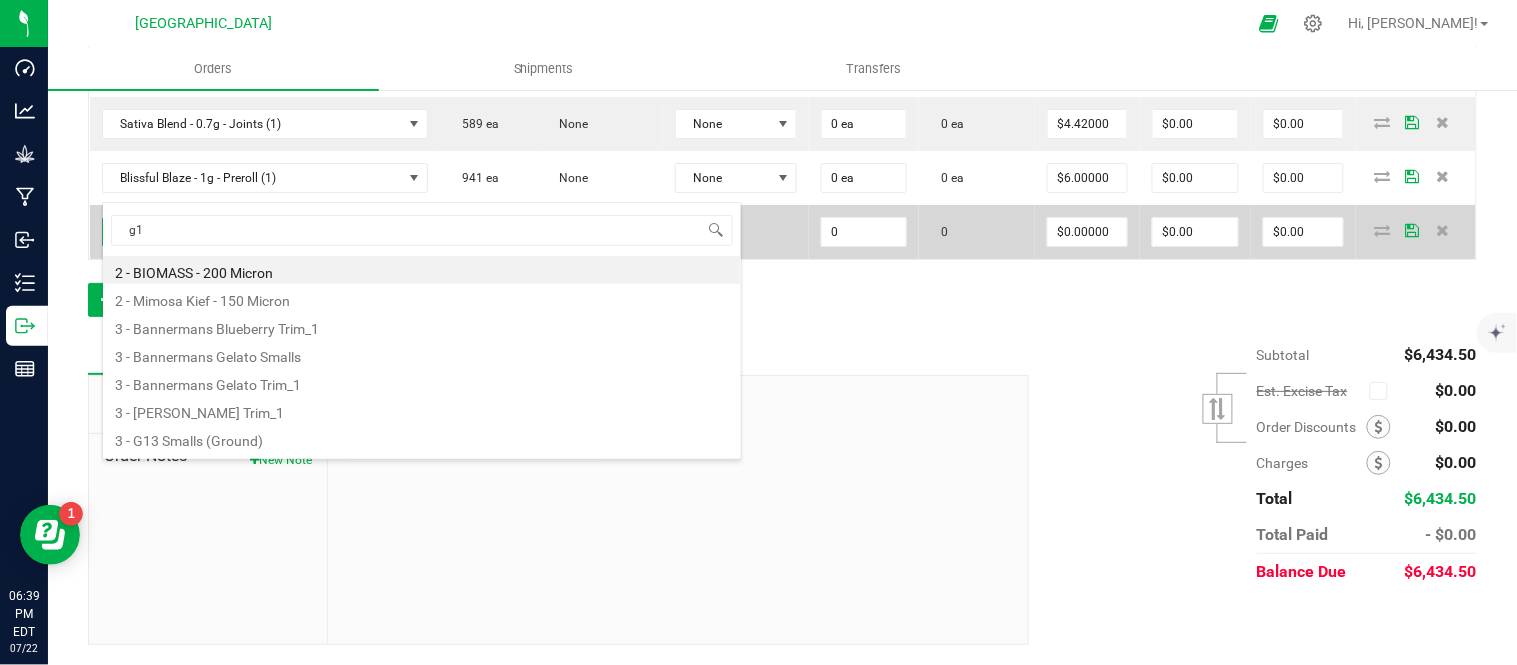 type on "g13" 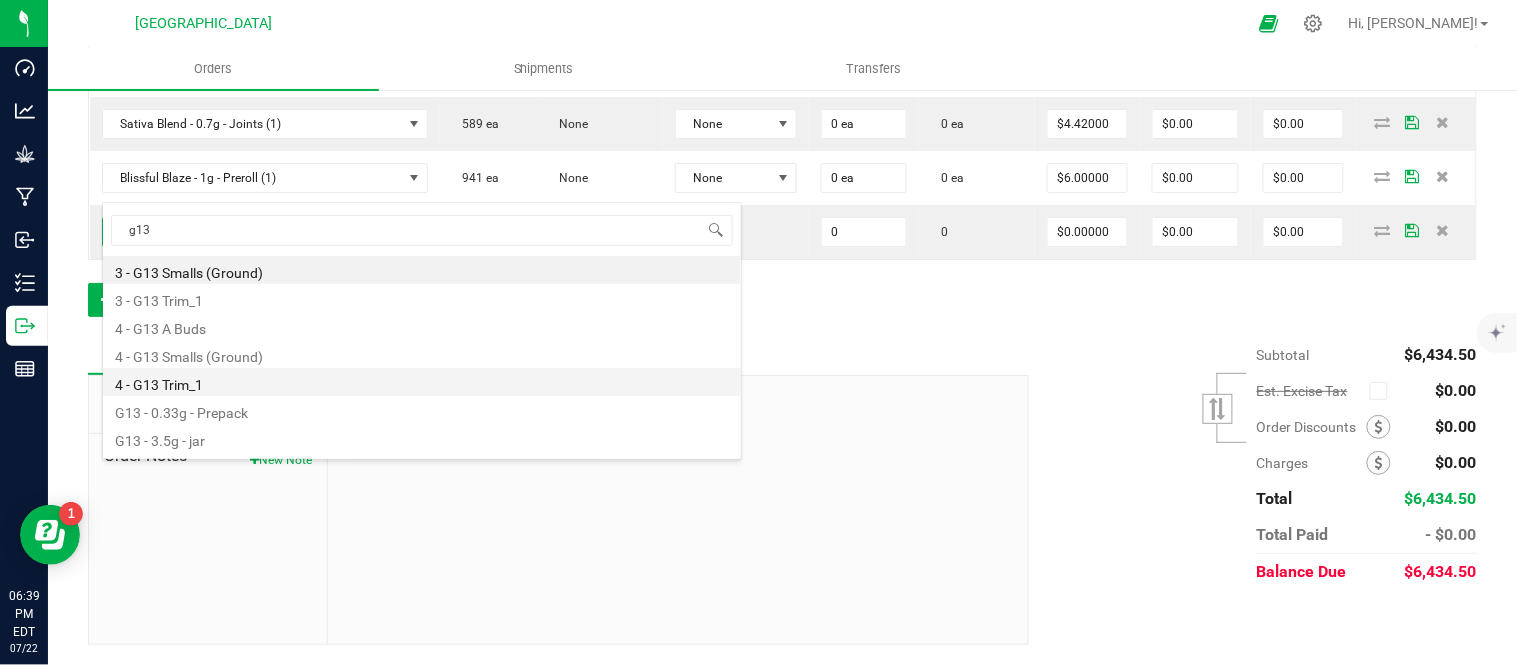 scroll, scrollTop: 80, scrollLeft: 0, axis: vertical 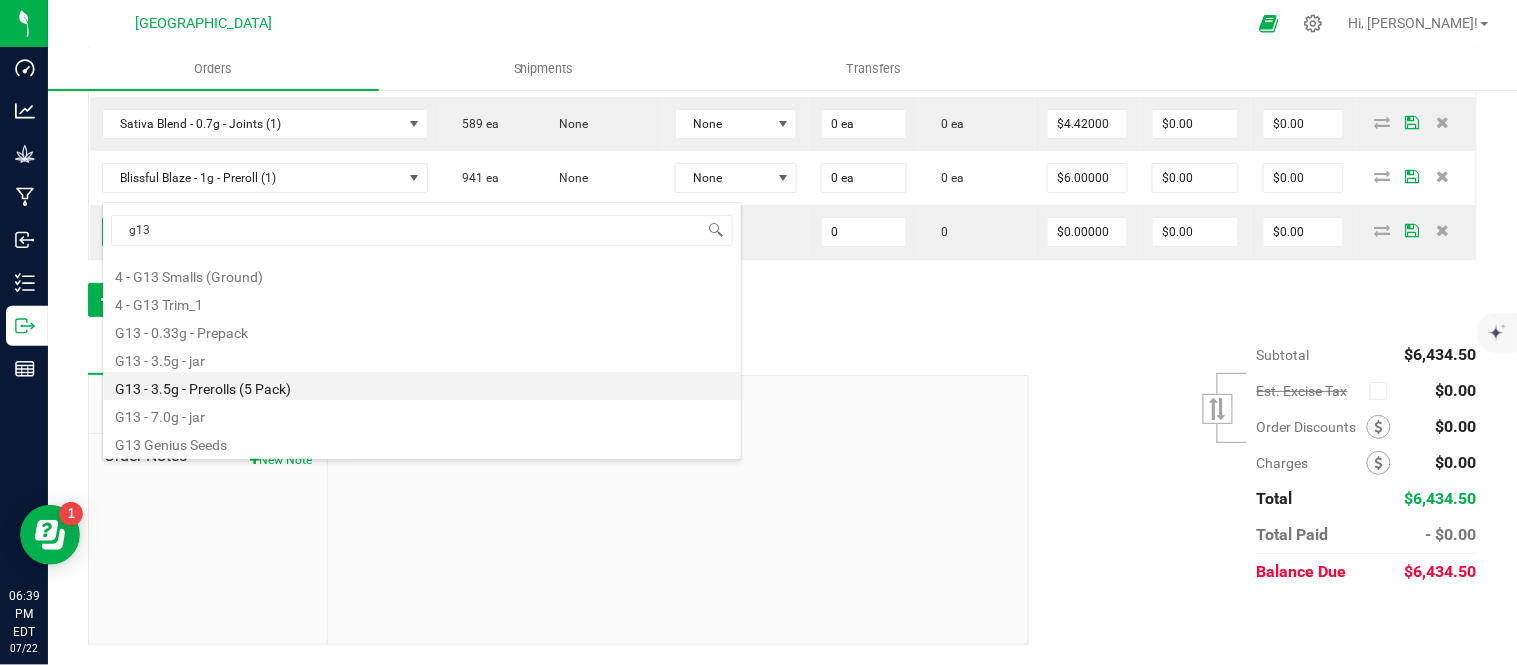 click on "G13 - 3.5g - Prerolls (5 Pack)" at bounding box center (422, 386) 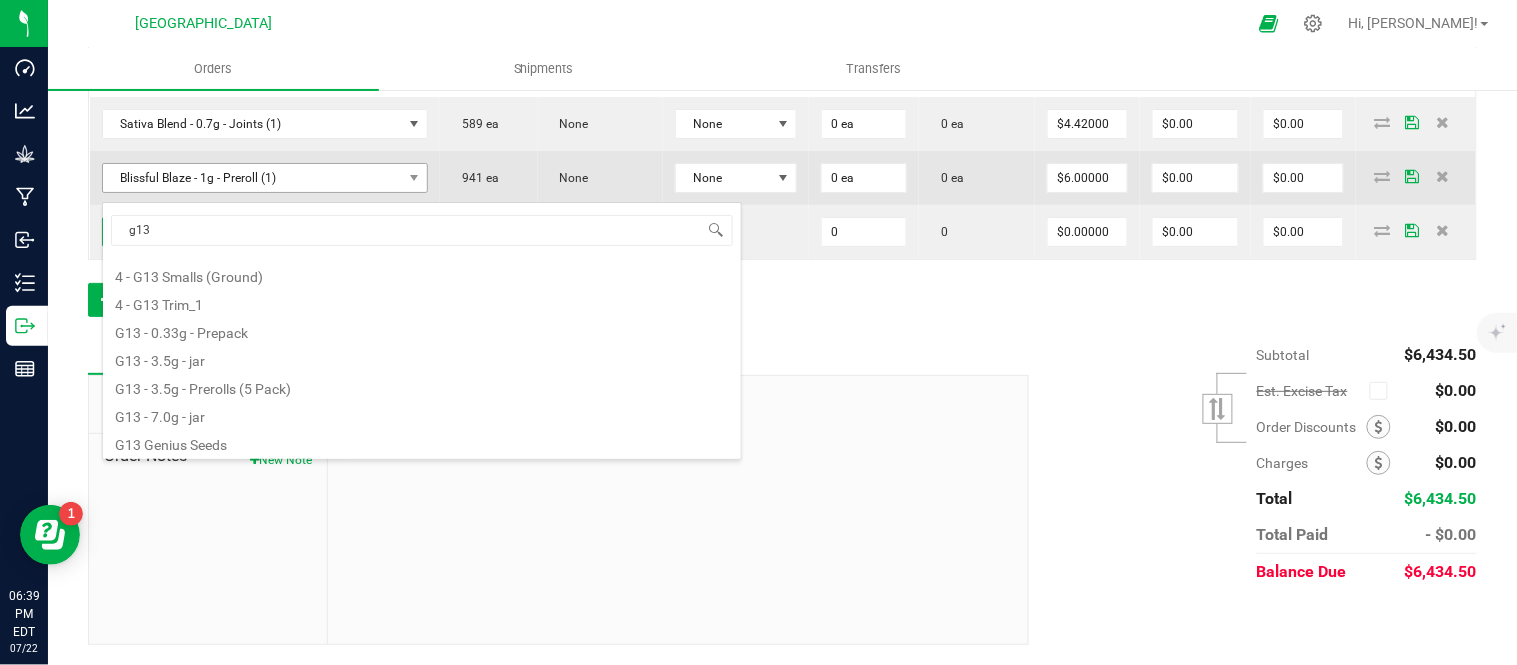 type on "0 ea" 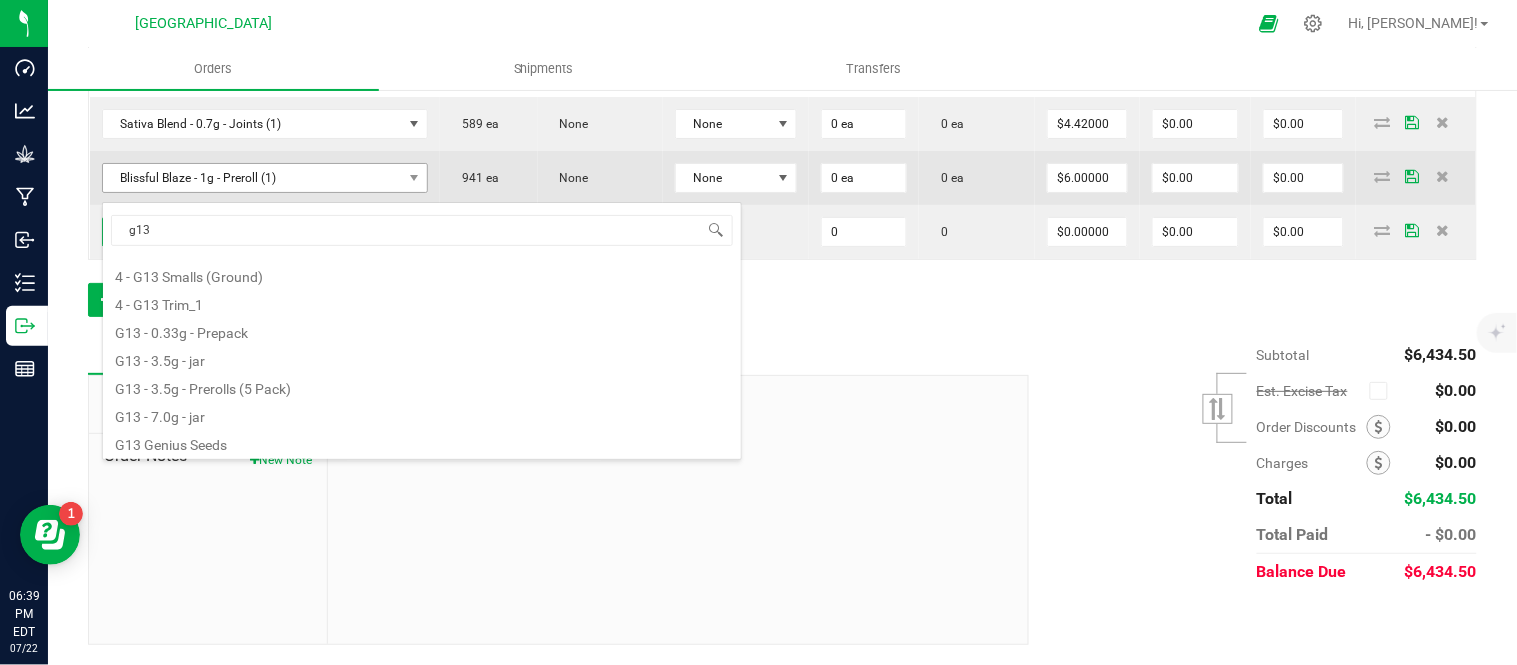 type on "$15.00000" 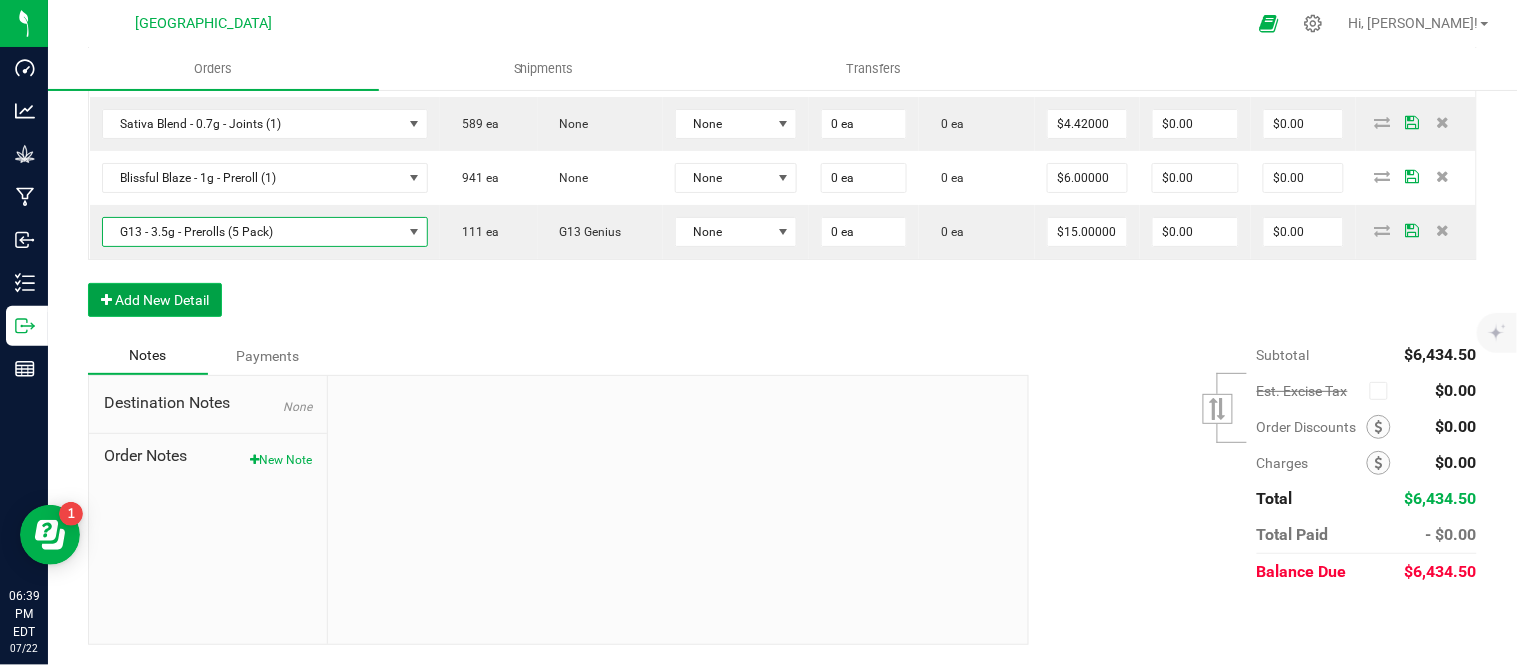 click on "Add New Detail" at bounding box center (155, 300) 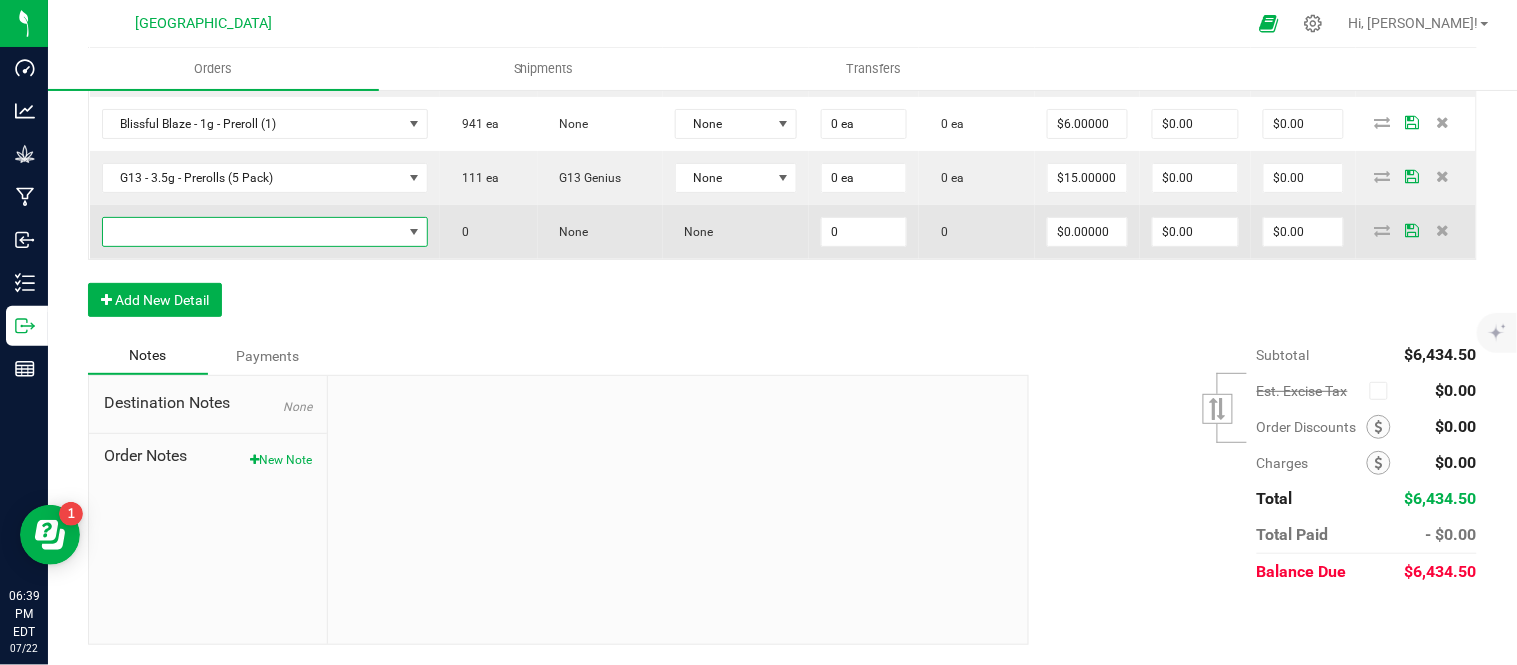 click at bounding box center [253, 232] 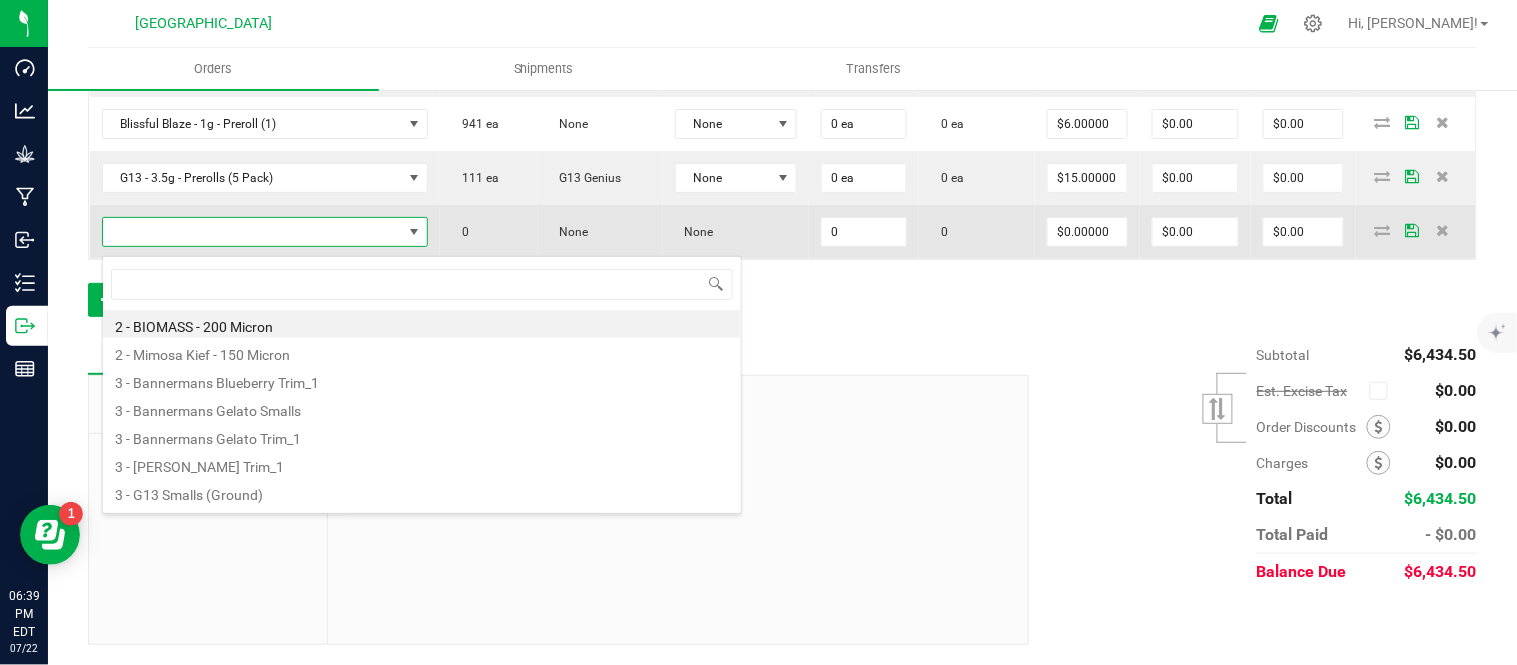 scroll, scrollTop: 99970, scrollLeft: 99654, axis: both 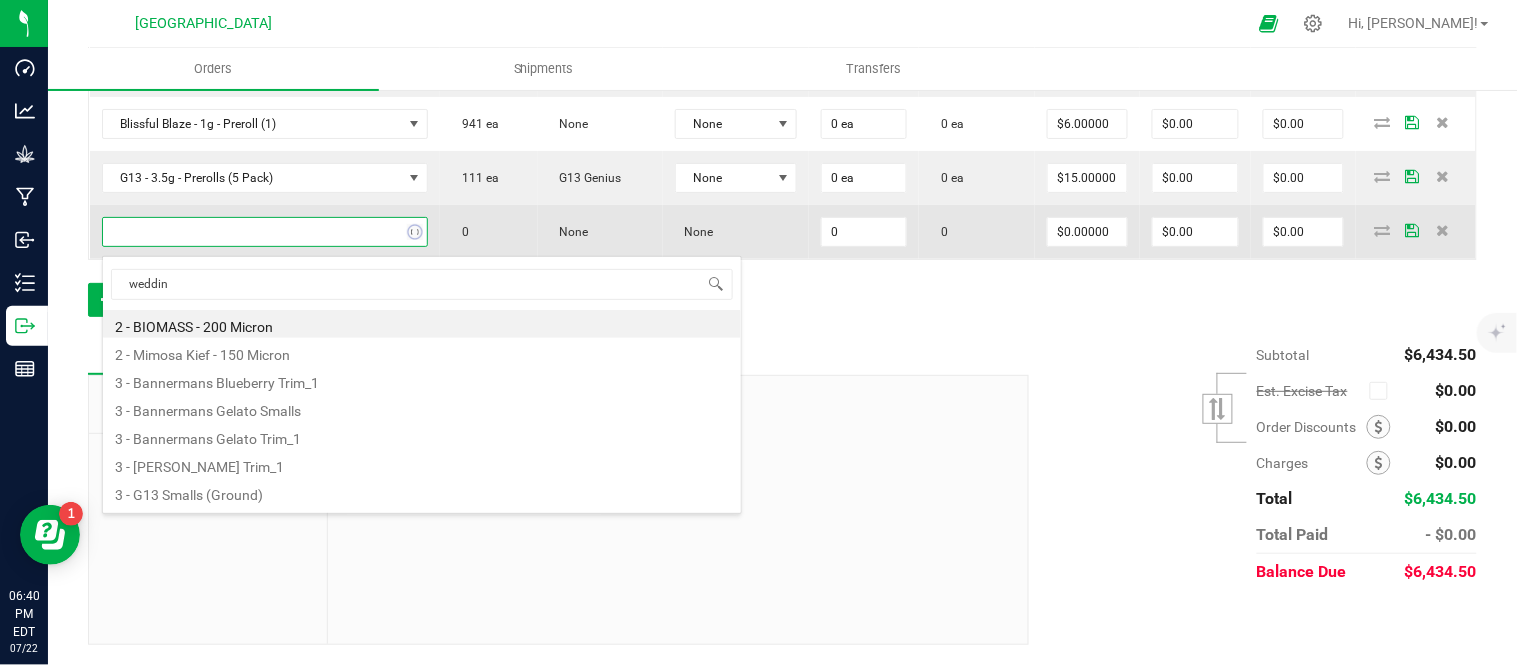 type on "wedding" 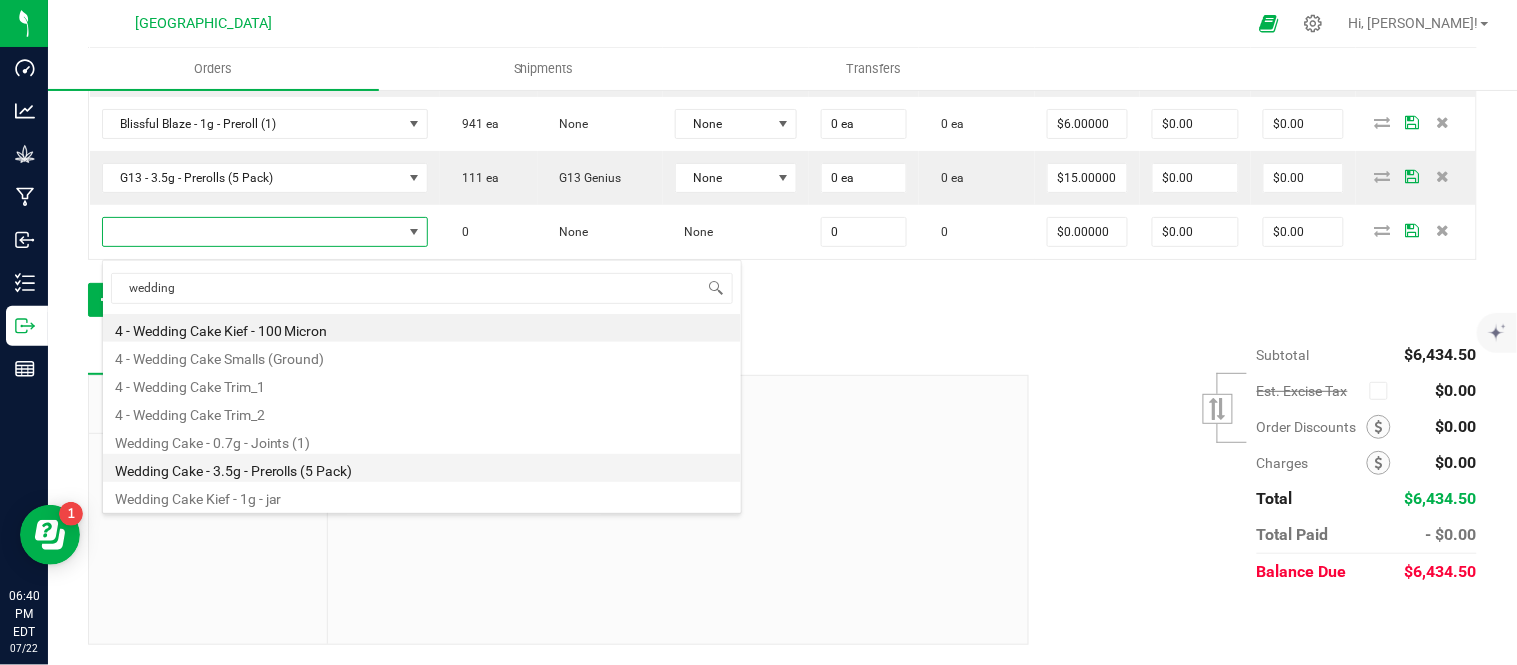 click on "Wedding Cake - 3.5g - Prerolls (5 Pack)" at bounding box center [422, 468] 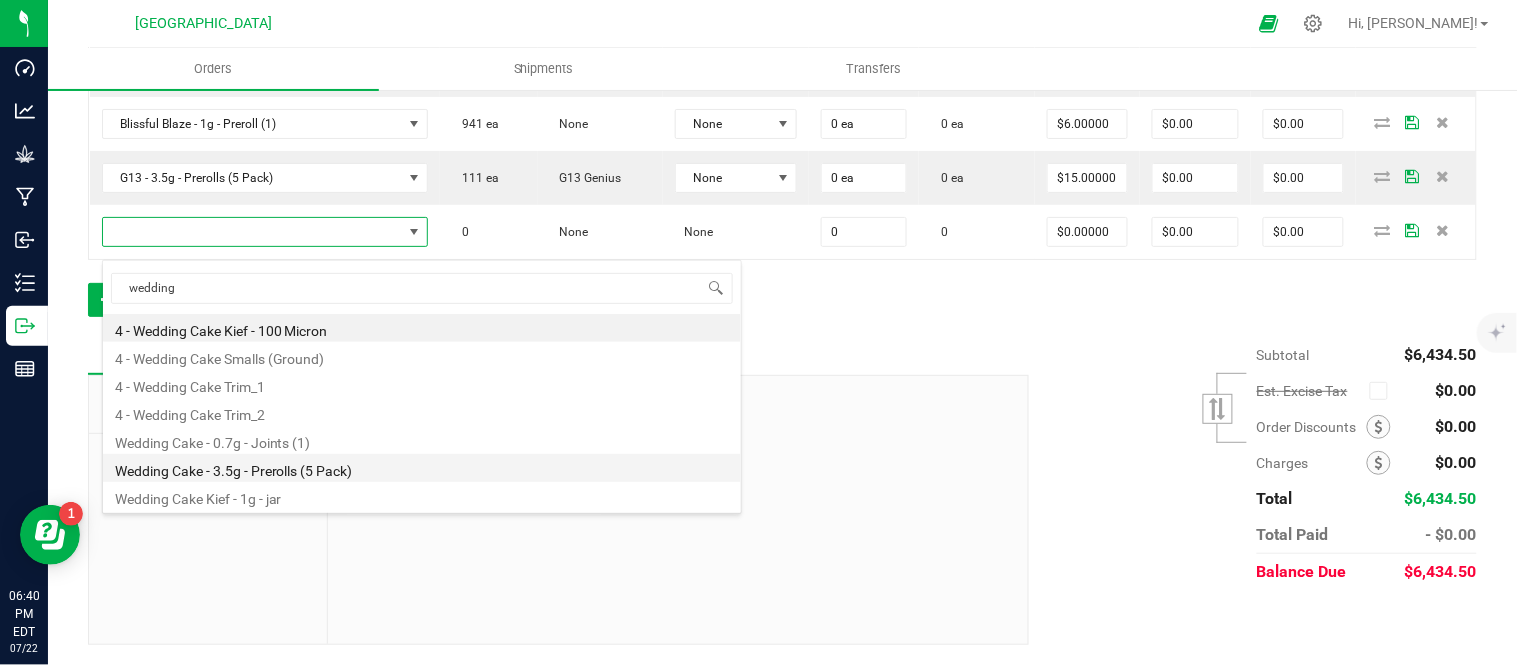 type on "0 ea" 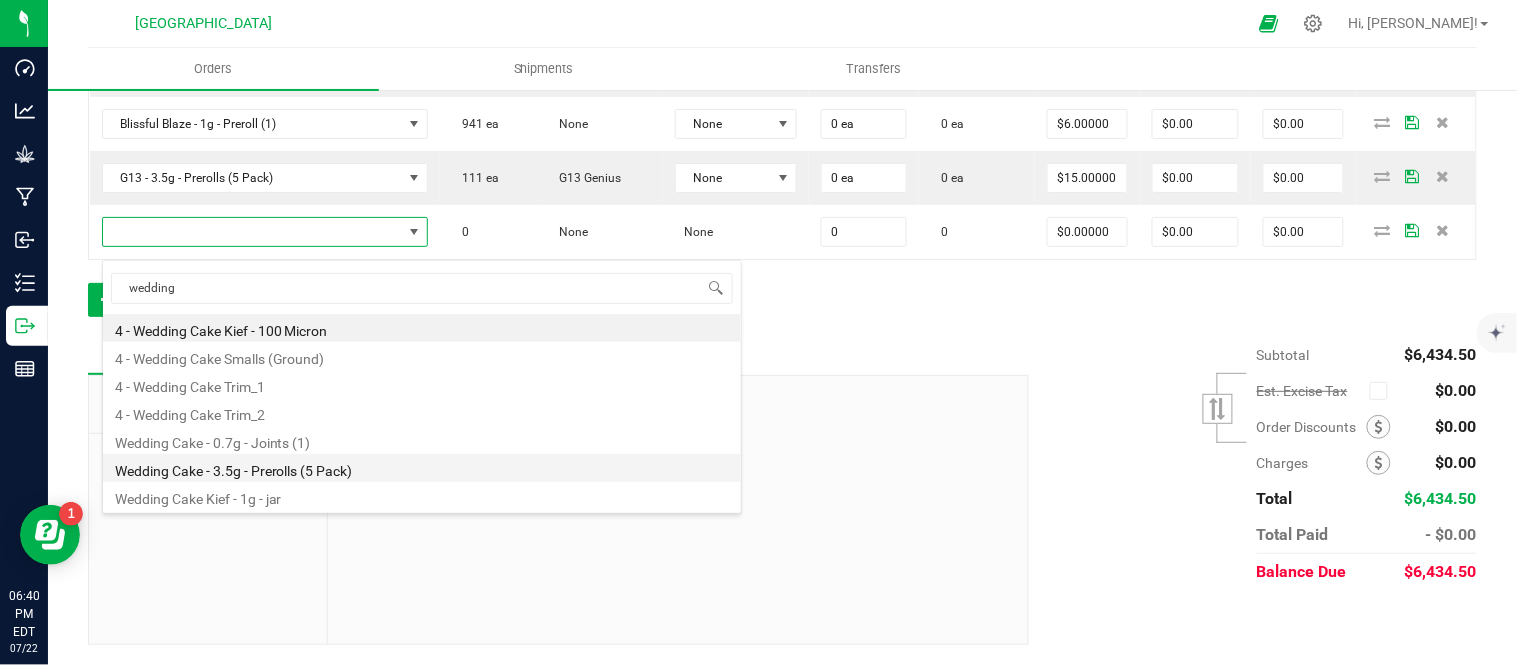 type on "$15.00000" 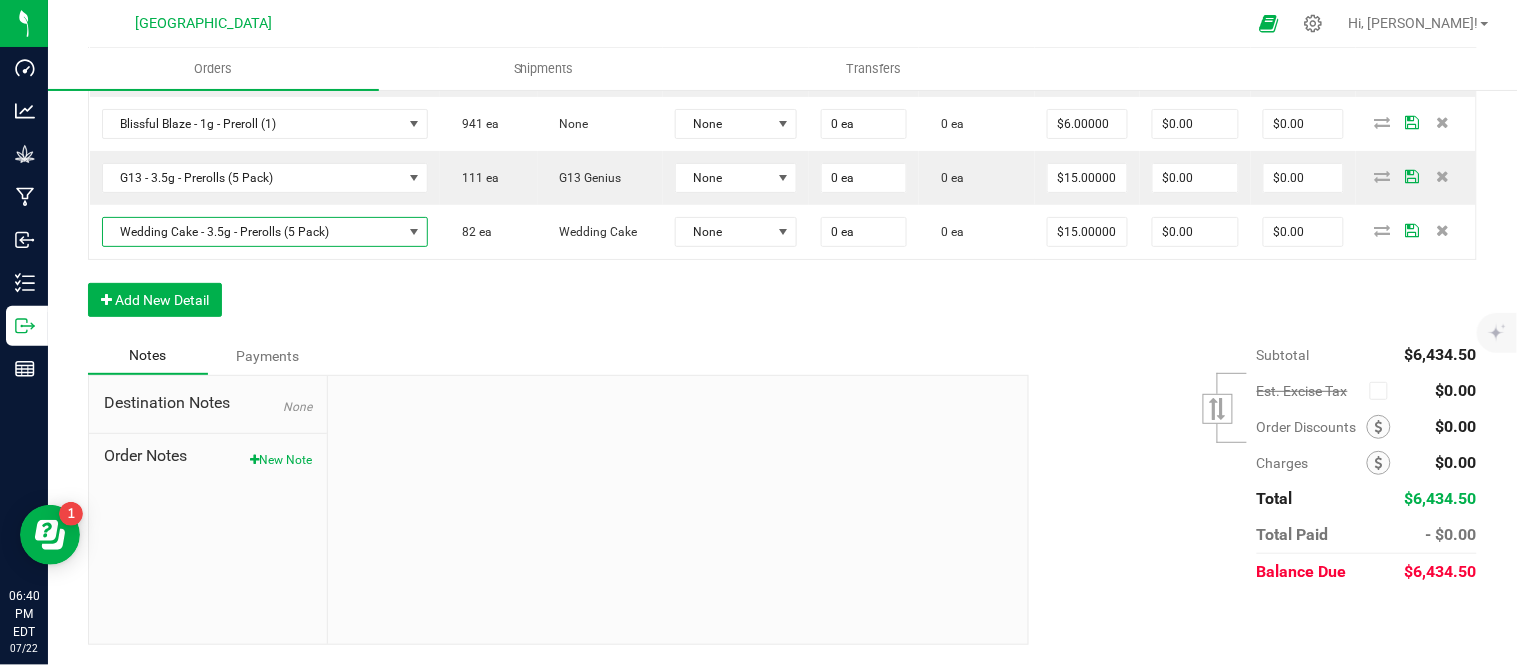 scroll, scrollTop: 2256, scrollLeft: 0, axis: vertical 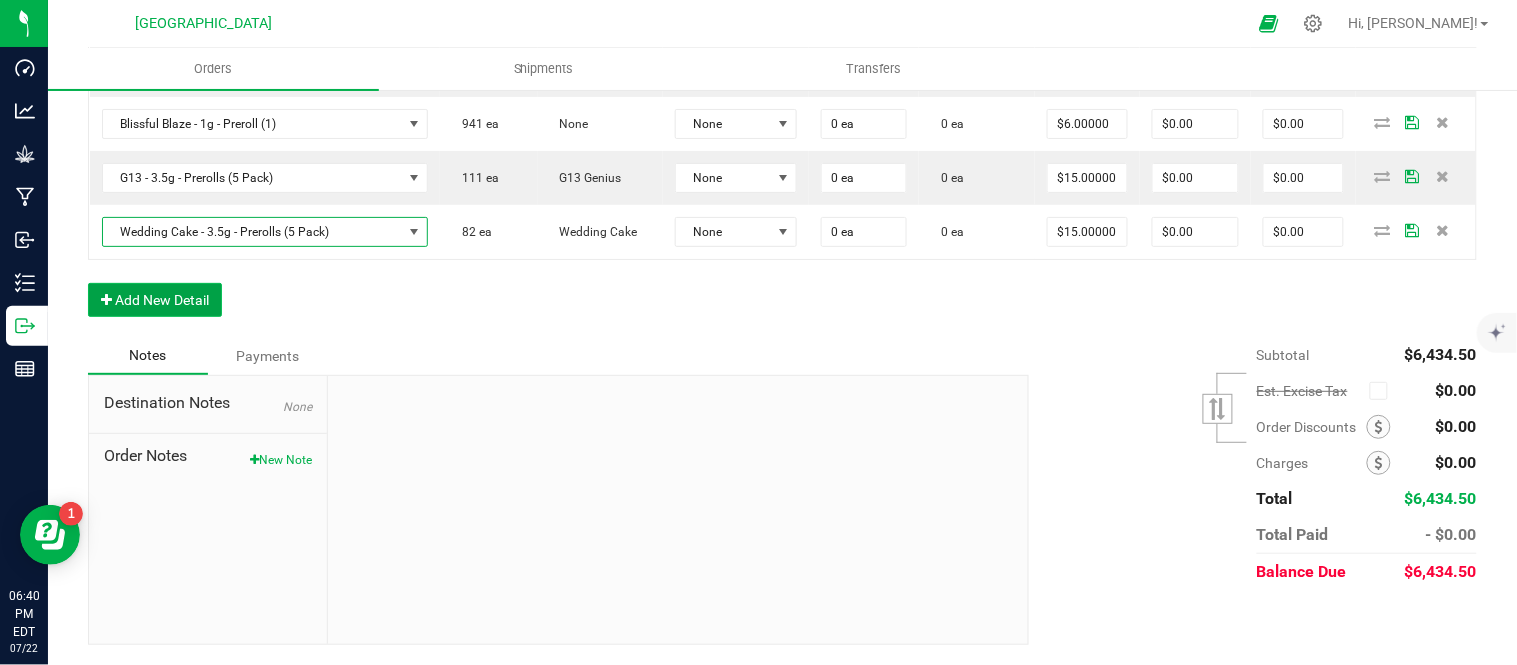 click on "Add New Detail" at bounding box center [155, 300] 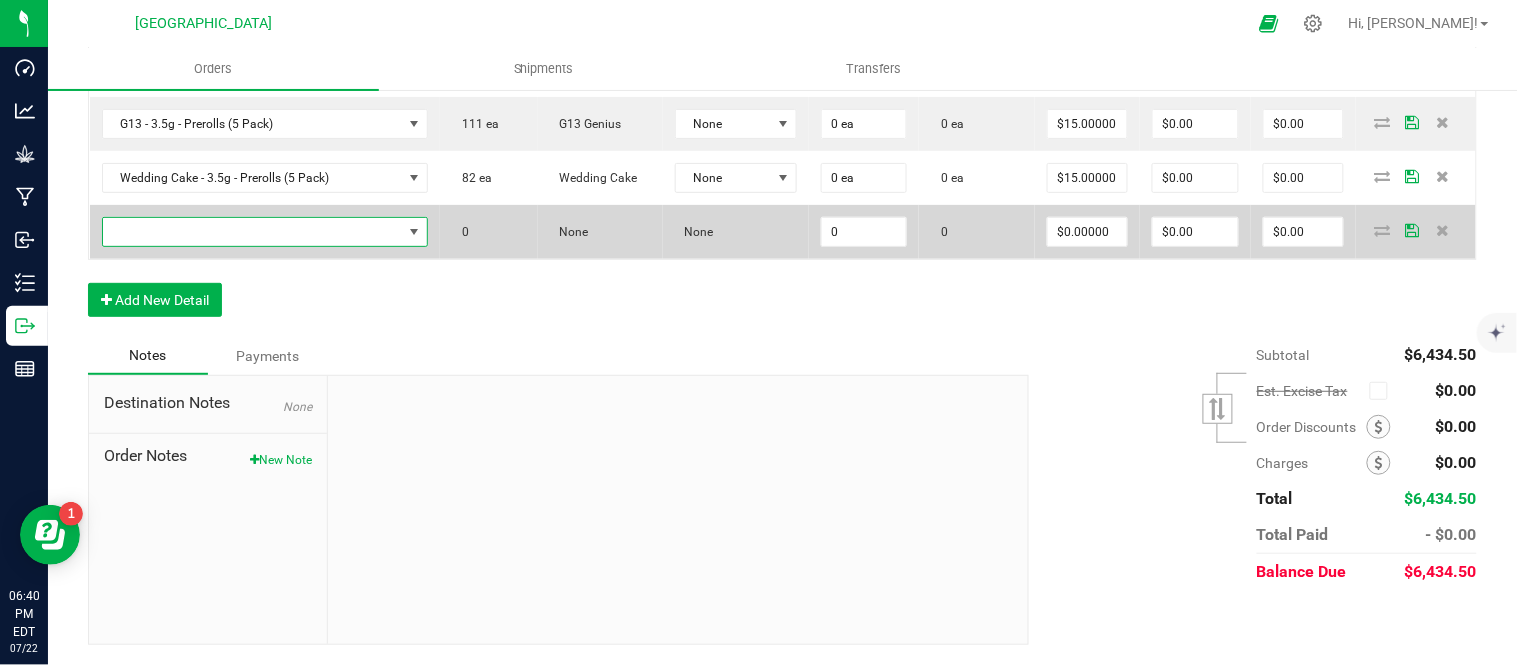click at bounding box center [253, 232] 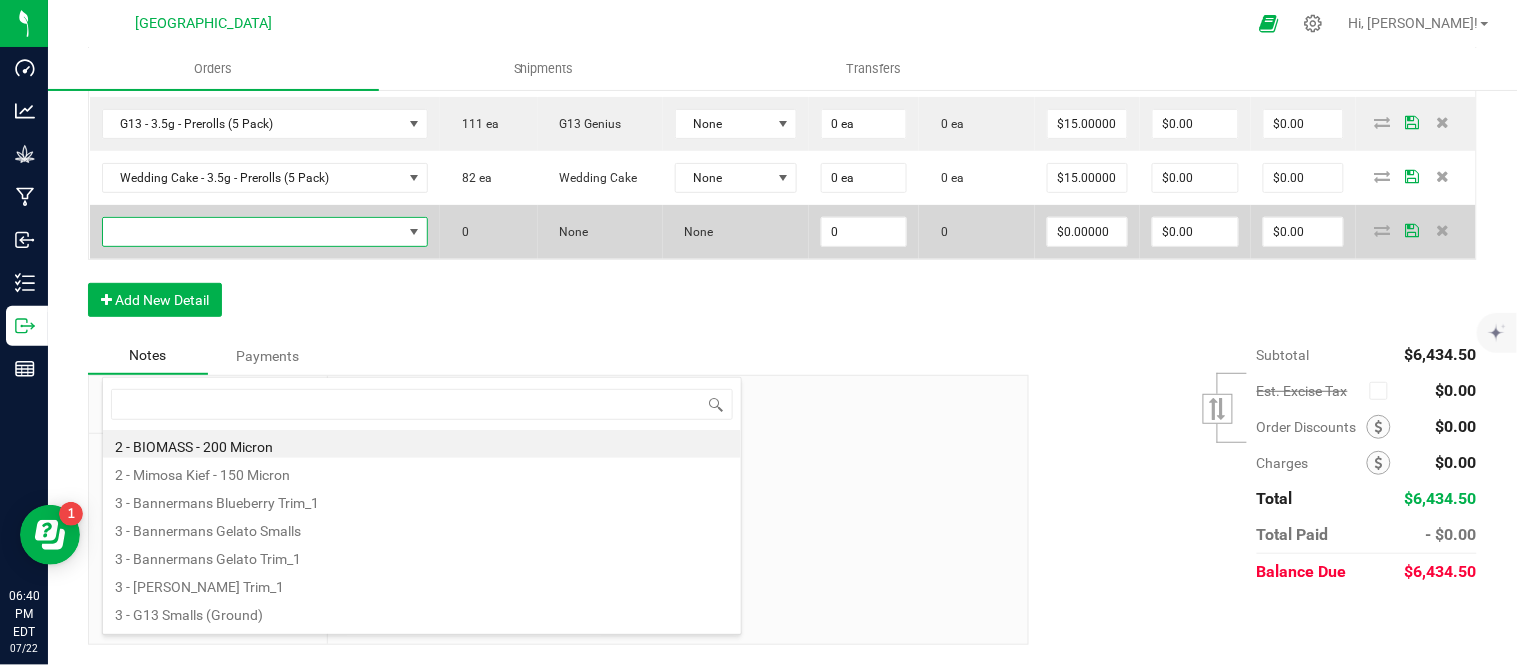 scroll, scrollTop: 99970, scrollLeft: 99654, axis: both 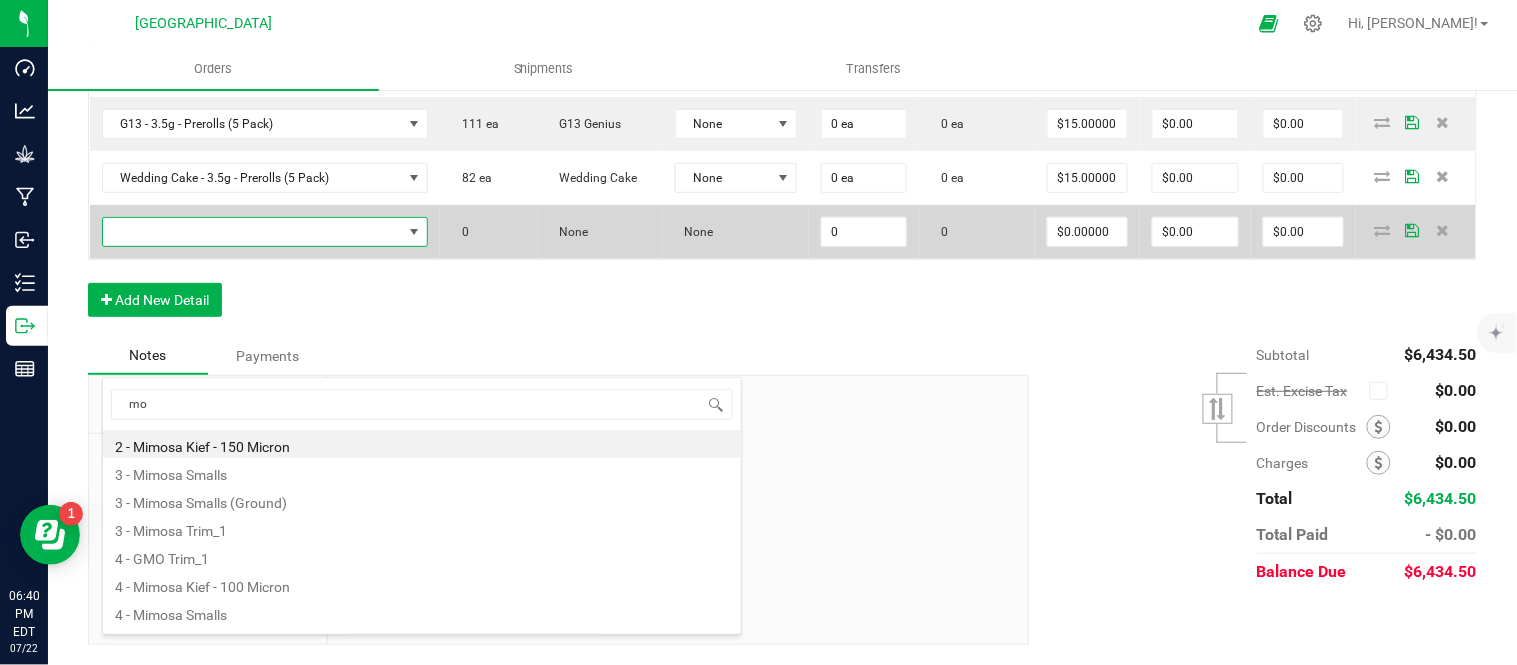 type on "m" 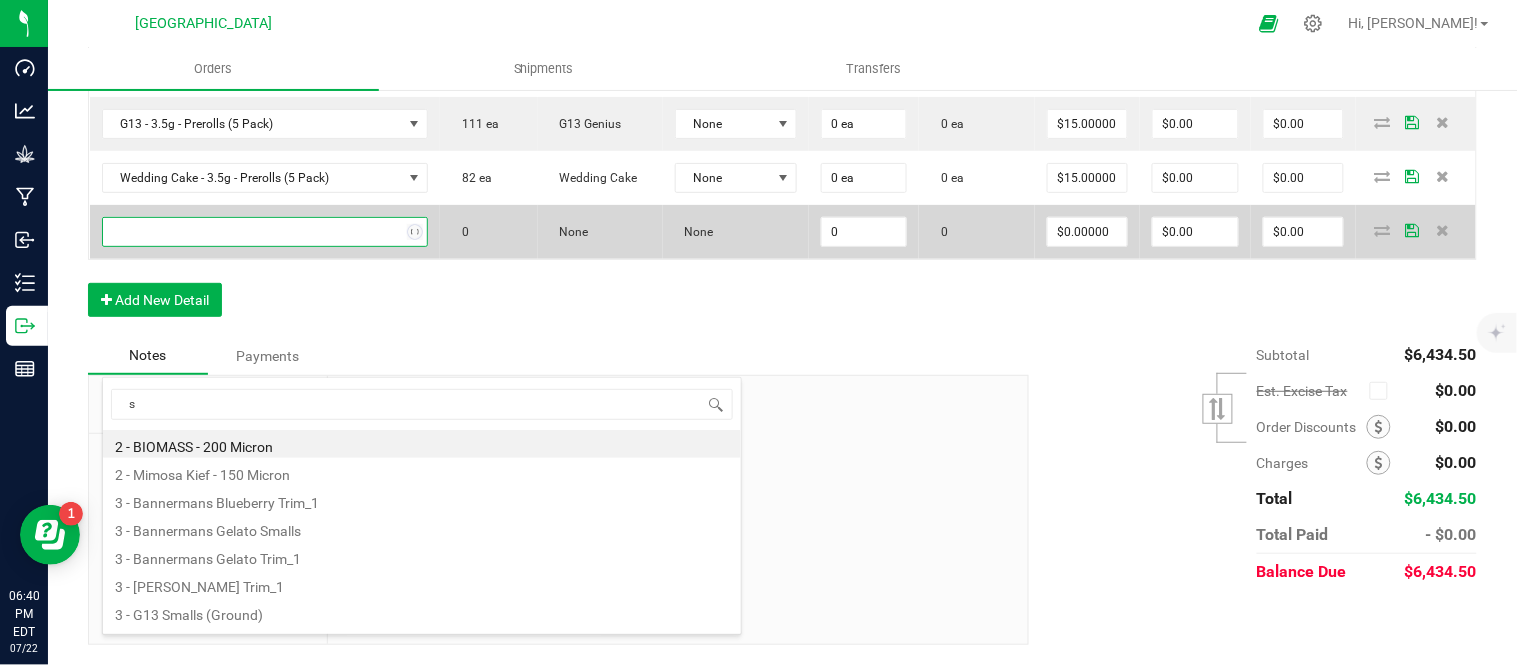type on "su" 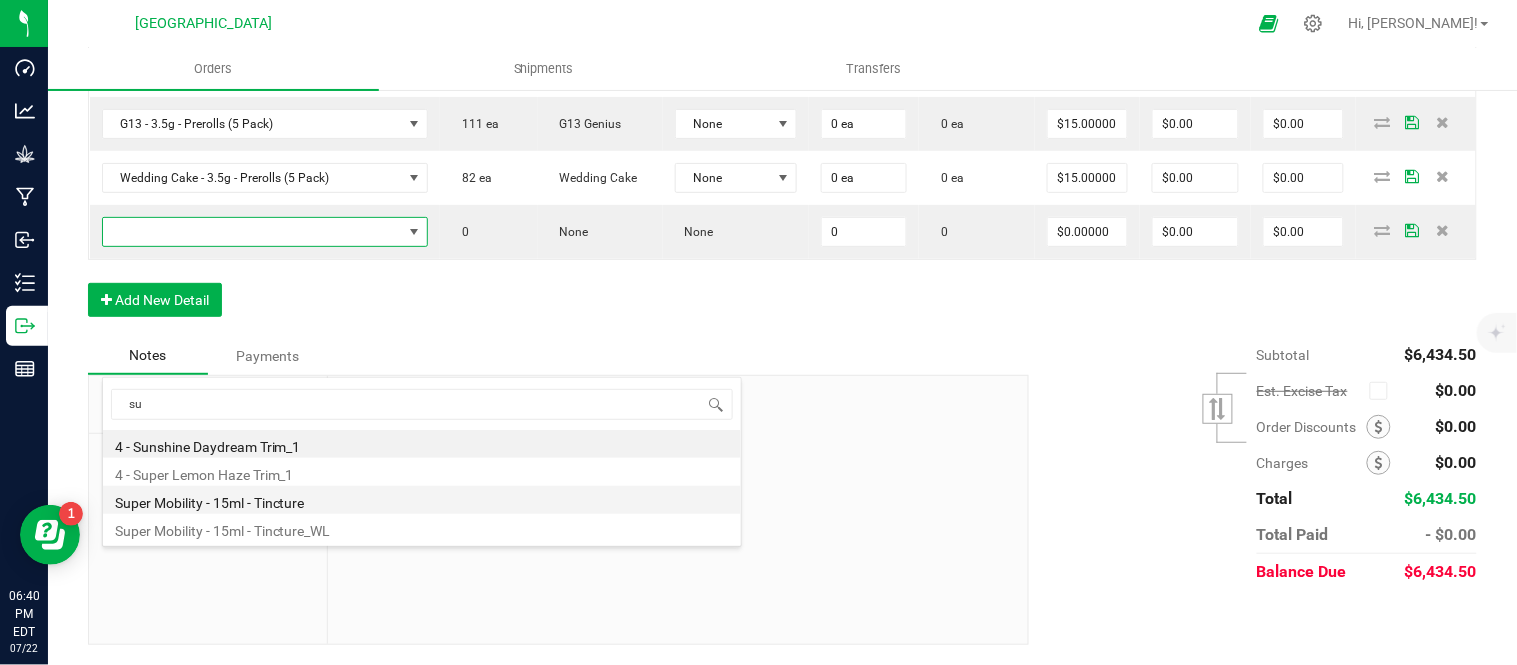 click on "Super Mobility - 15ml - Tincture" at bounding box center (422, 500) 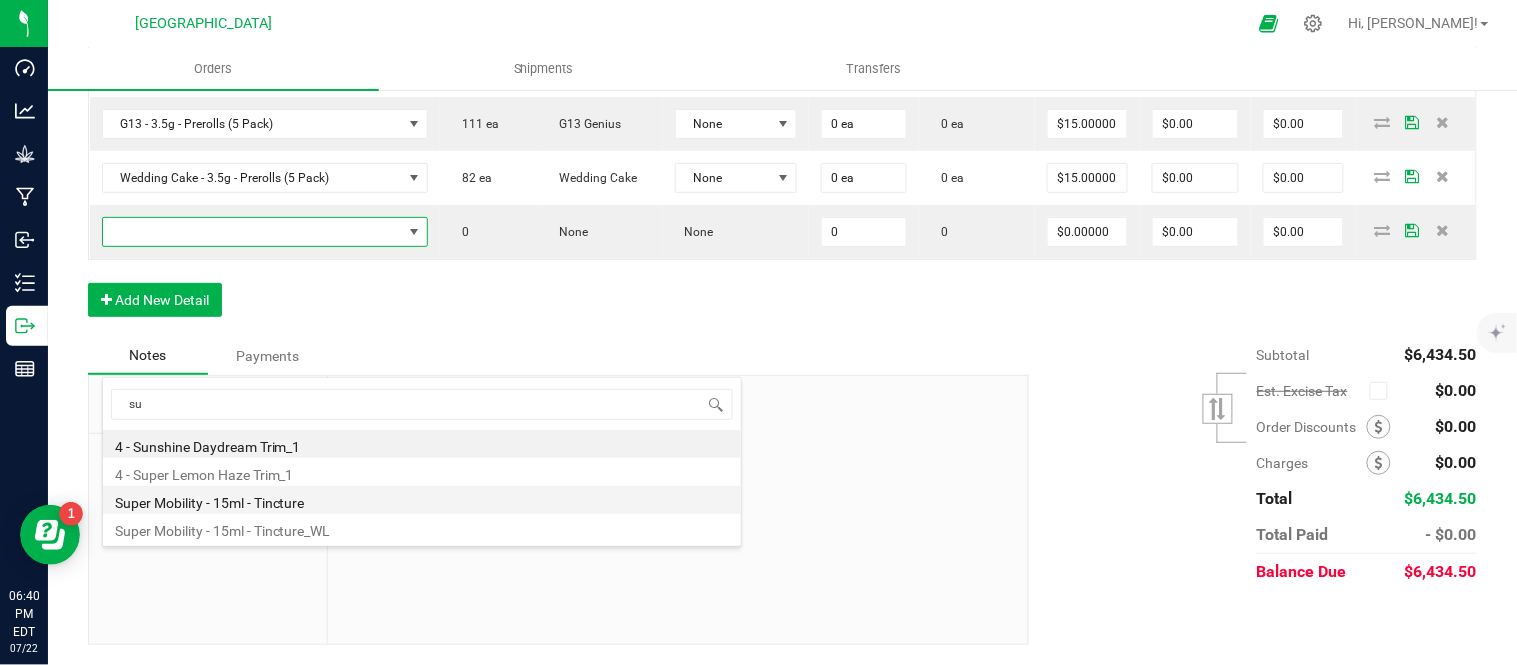 type on "0 ea" 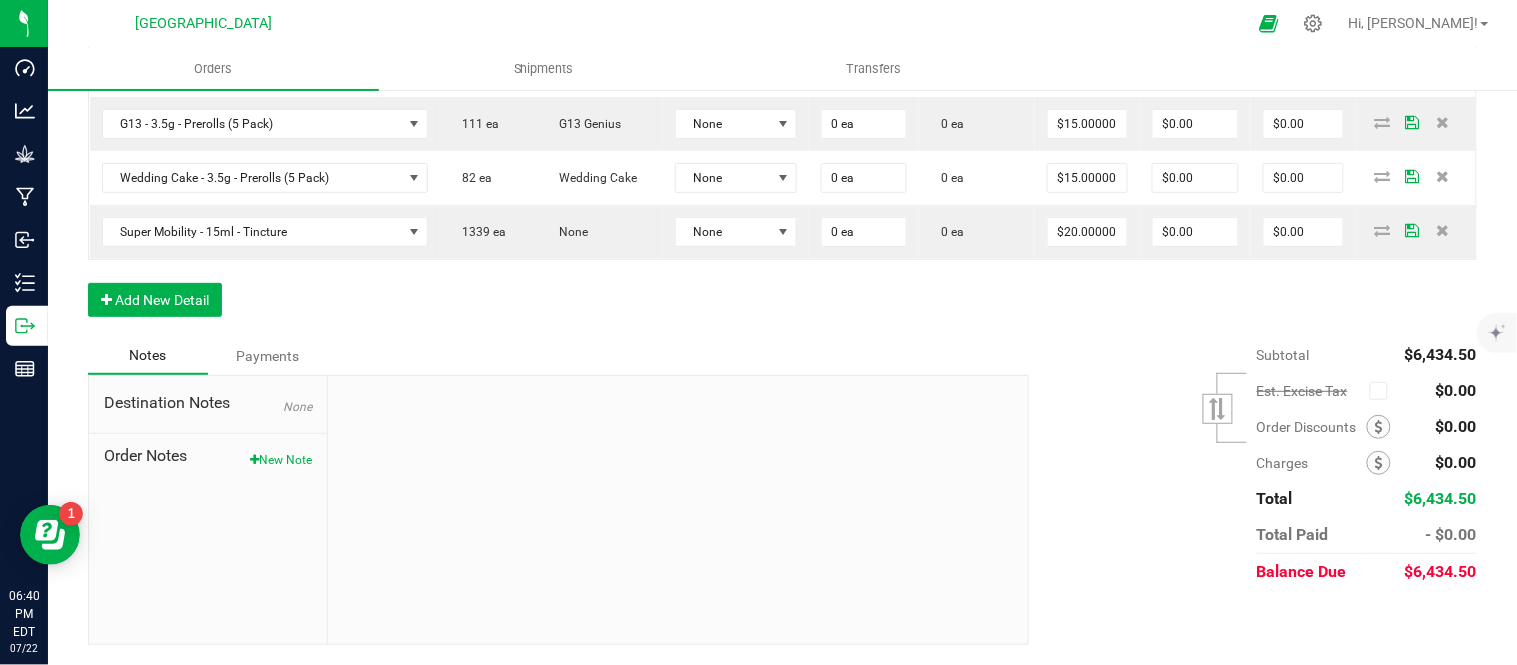 click on "Order Details Print All Labels Item  Sellable  Strain  Lot Number  Qty Ordered Qty Allocated Unit Price Line Discount Total Actions Wedding Cake Kief - 1g - jar  536 ea   (LOT: 536 ea)   None  25-K0010-1 25 ea  0 ea  $12.50000 $0.00 $312.50 G13 - 3.5g - jar  1973 ea   (LOT: 1925 ea)   G13 Genius  24-F0001-3 48 ea  0 ea  $15.00000 $0.00 $720.00 Killer Queen - 3.5g - jar  1281 ea   (LOT: 1281 ea)   Killer Queen  24-F0006-3 48 ea  0 ea  $15.00000 $0.00 $720.00 GMO - 3.5g - jar  258 ea   (LOT: 258 ea)   None  24-F0034-1 24 ea  0 ea  $15.00000 $0.00 $360.00 Truffle - 3.5g - jar  179 ea   (LOT: 155 ea)   None  25-F0013-1 24 ea  0 ea  $15.00000 $0.00 $360.00 Headband 99 - 7.0g - jar  266 ea   (LOT: 242 ea)   None  24-F0039-1 24 ea  0 ea  $27.50000 $0.00 $660.00 Slurricane - 7.0g - jar  117 ea   (LOT: 93 ea)   None  24-F0018-2 24 ea  0 ea  $27.50000 $0.00 $660.00 G13 - 7.0g - jar  215 ea   (LOT: 191 ea)   None  24-F0001-3 24 ea  0 ea  $27.50000 $0.00 $660.00  691 ea   (LOT: 646 ea)" at bounding box center [782, -563] 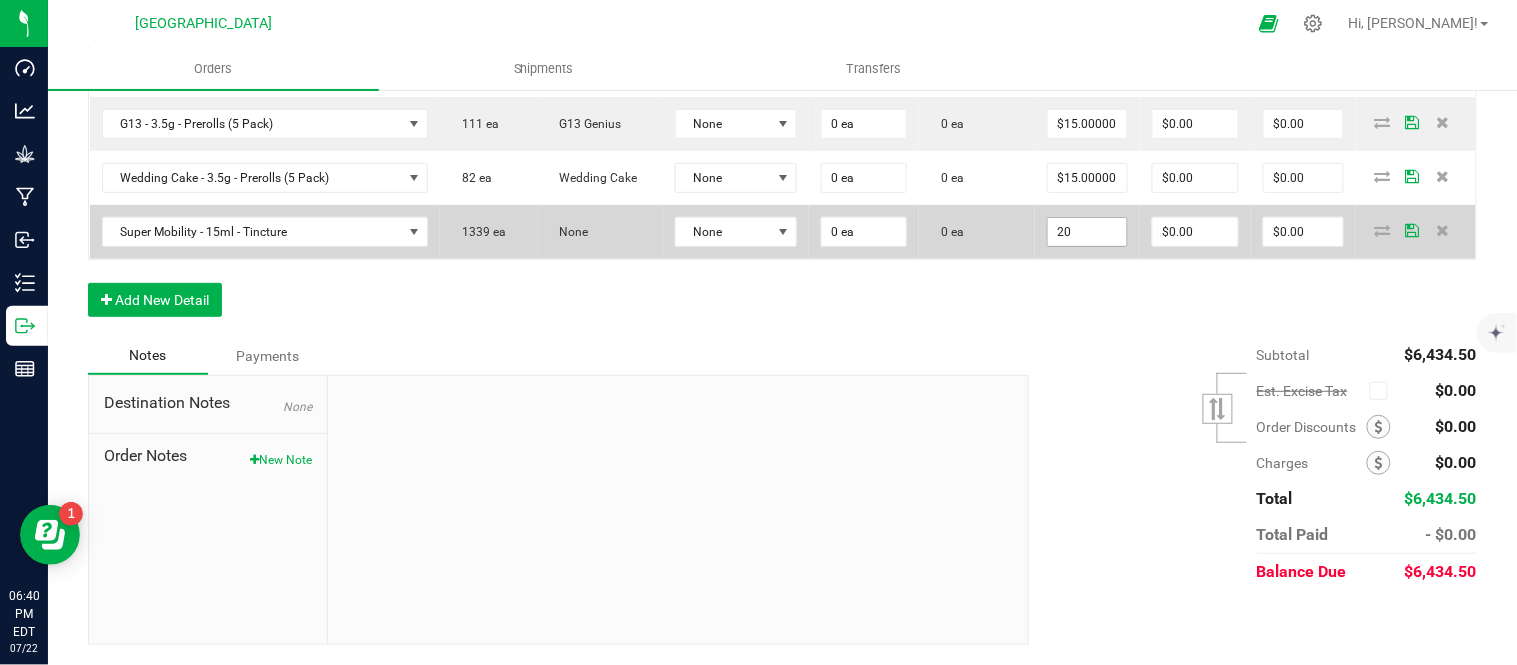 click on "20" at bounding box center [1087, 232] 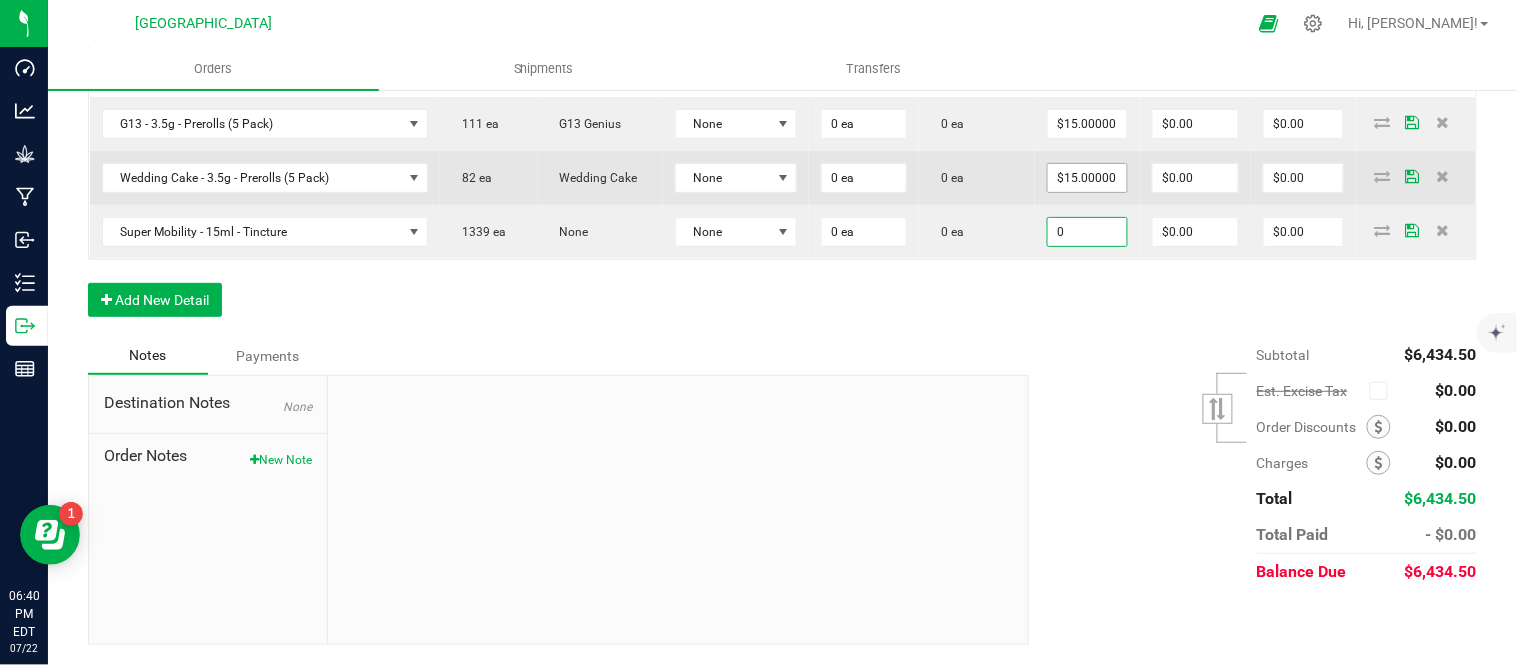 type on "0" 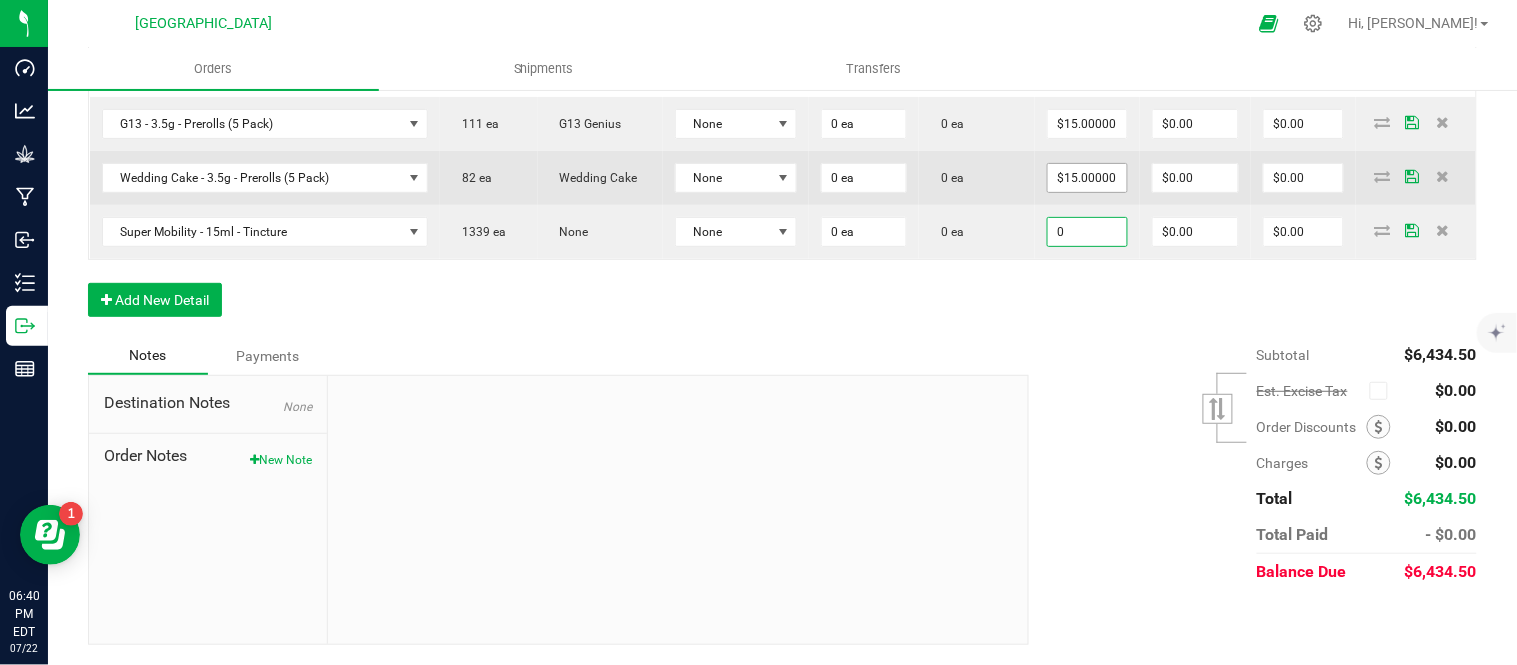 type on "15" 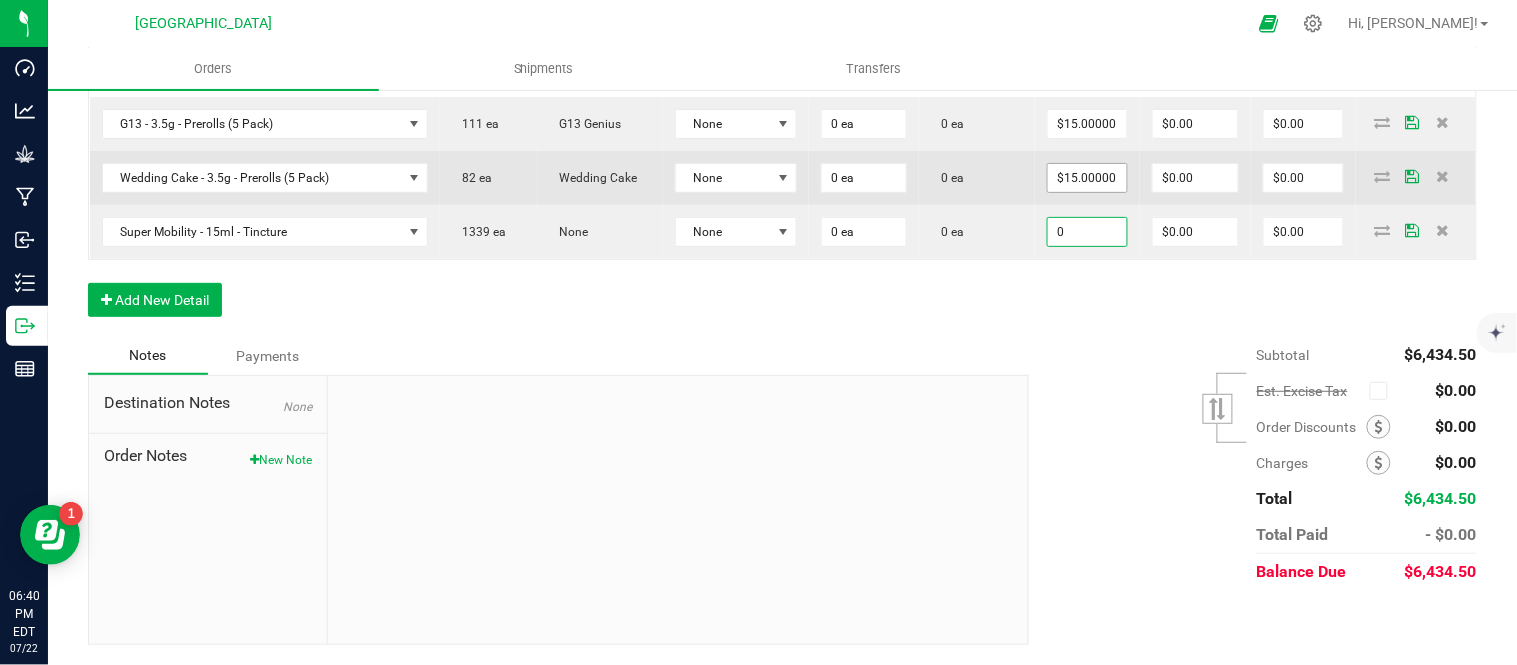 type on "$0.00000" 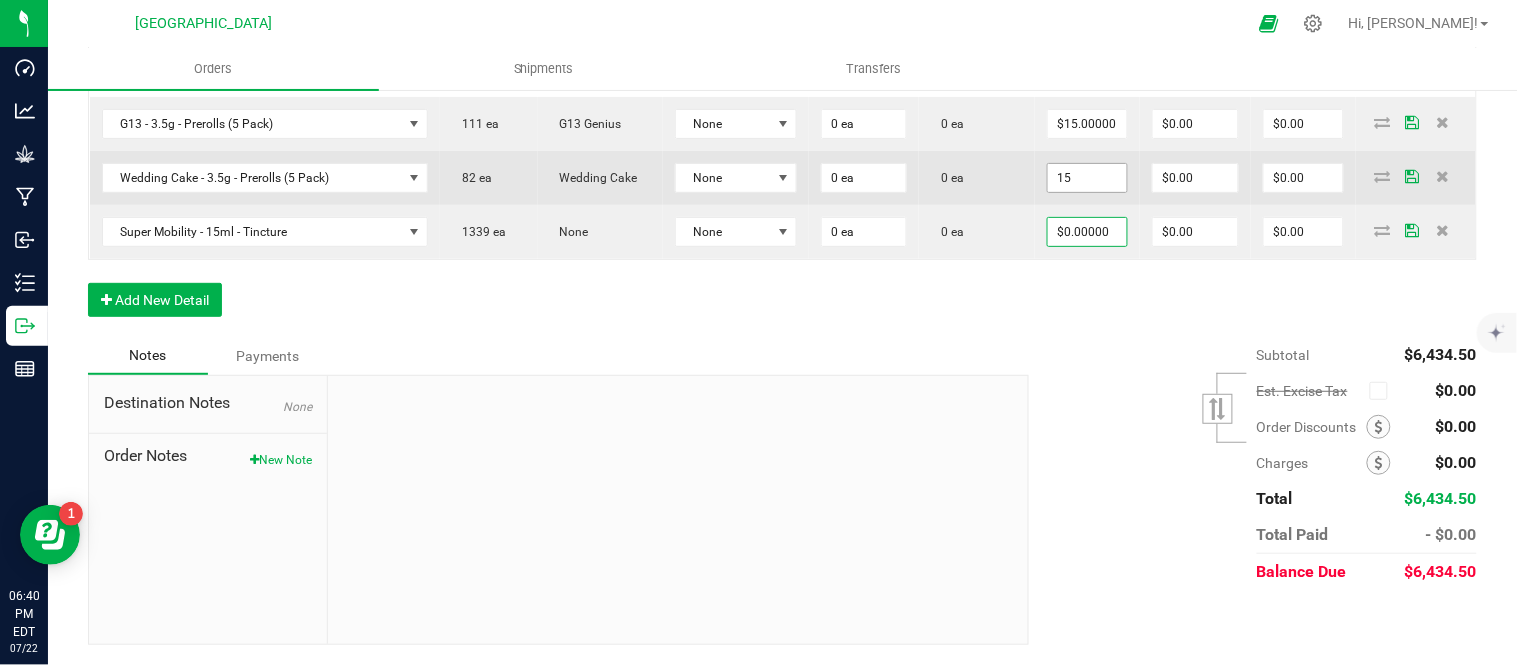 click on "15" at bounding box center [1087, 178] 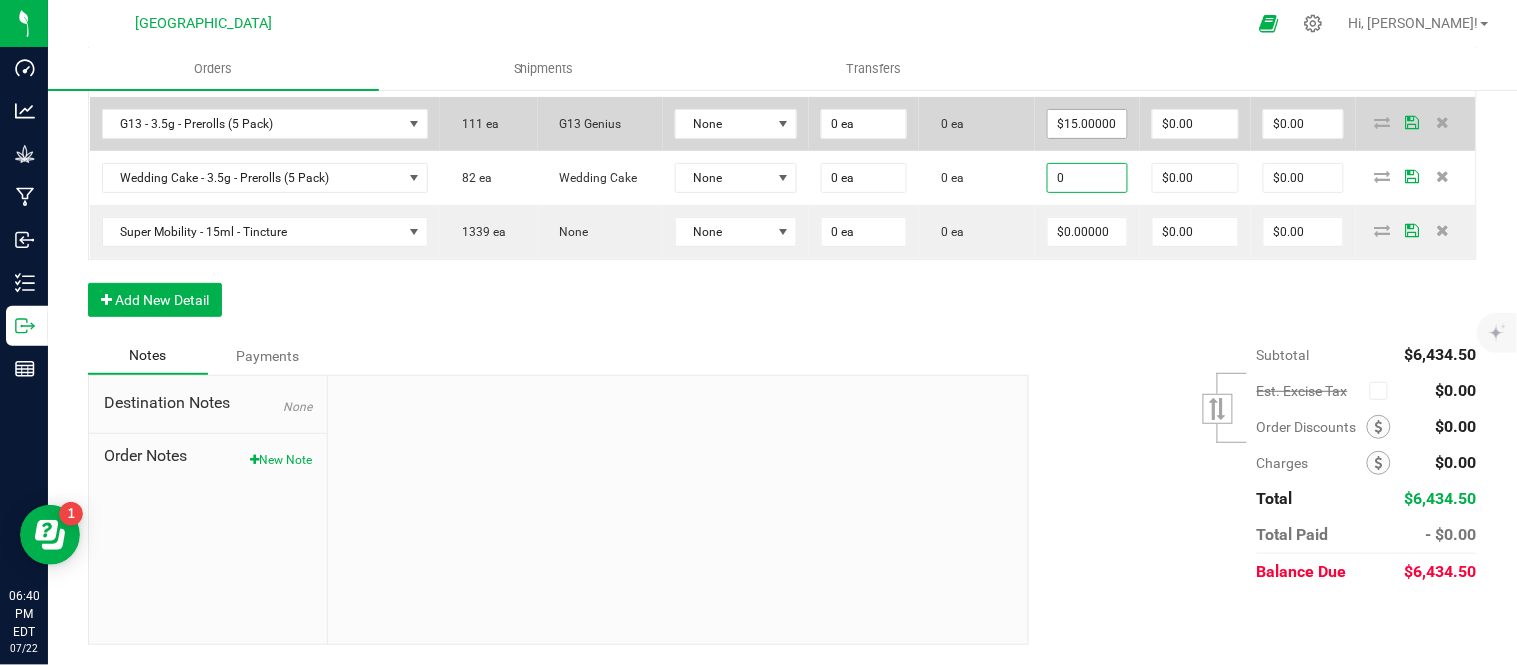 type on "0" 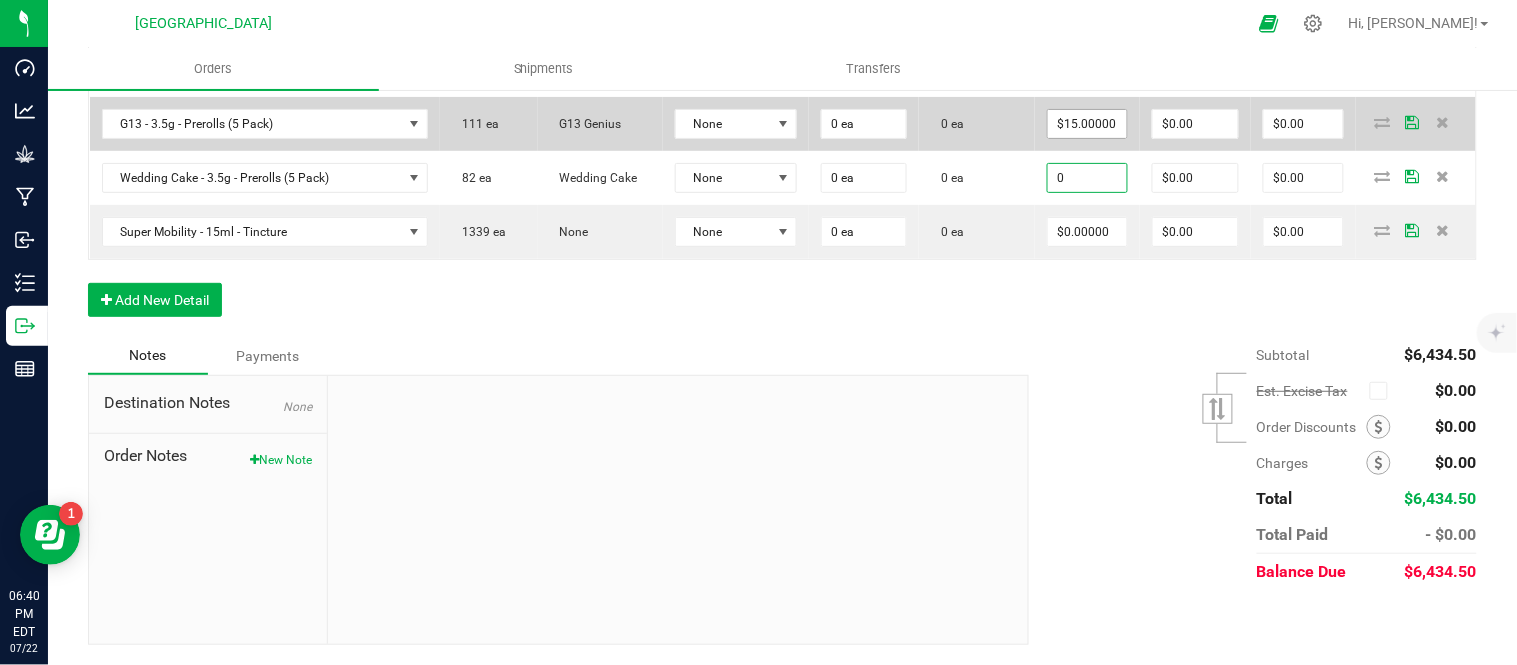 type on "15" 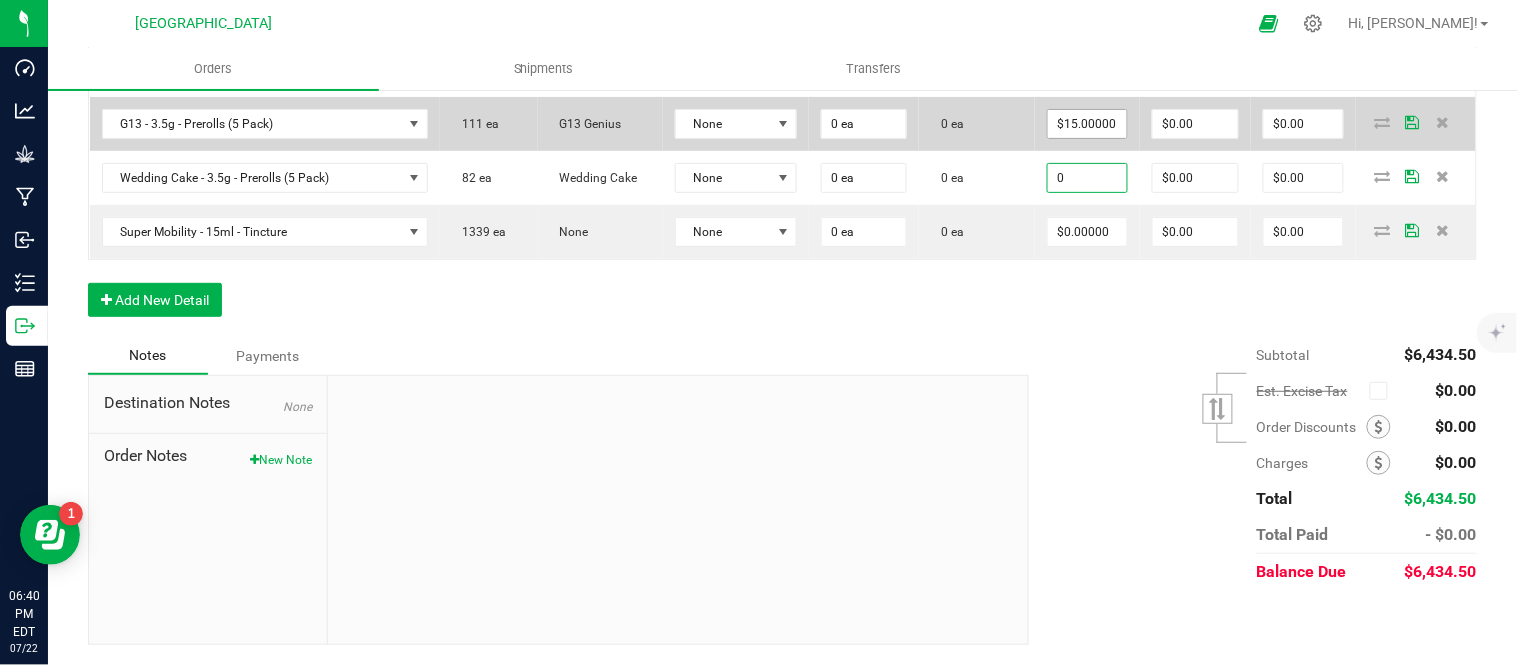 type on "$0.00000" 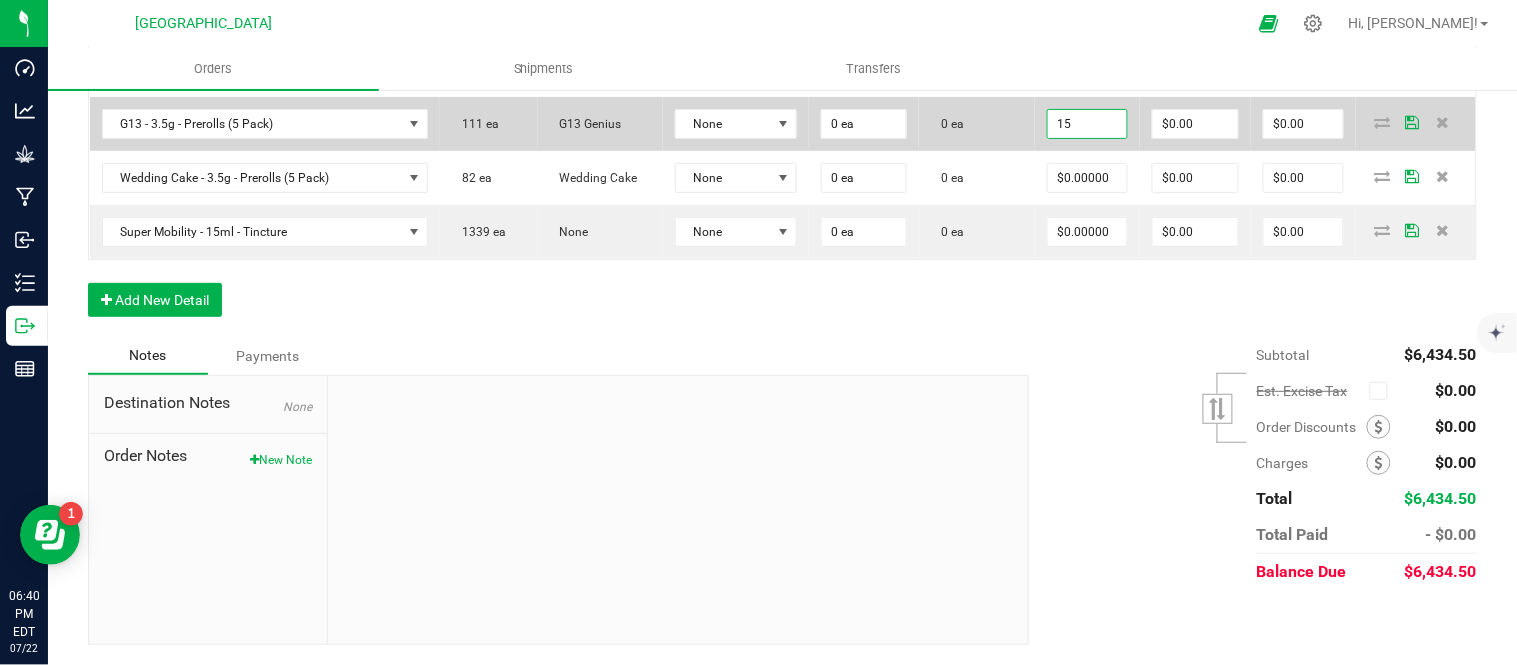 click on "15" at bounding box center [1087, 124] 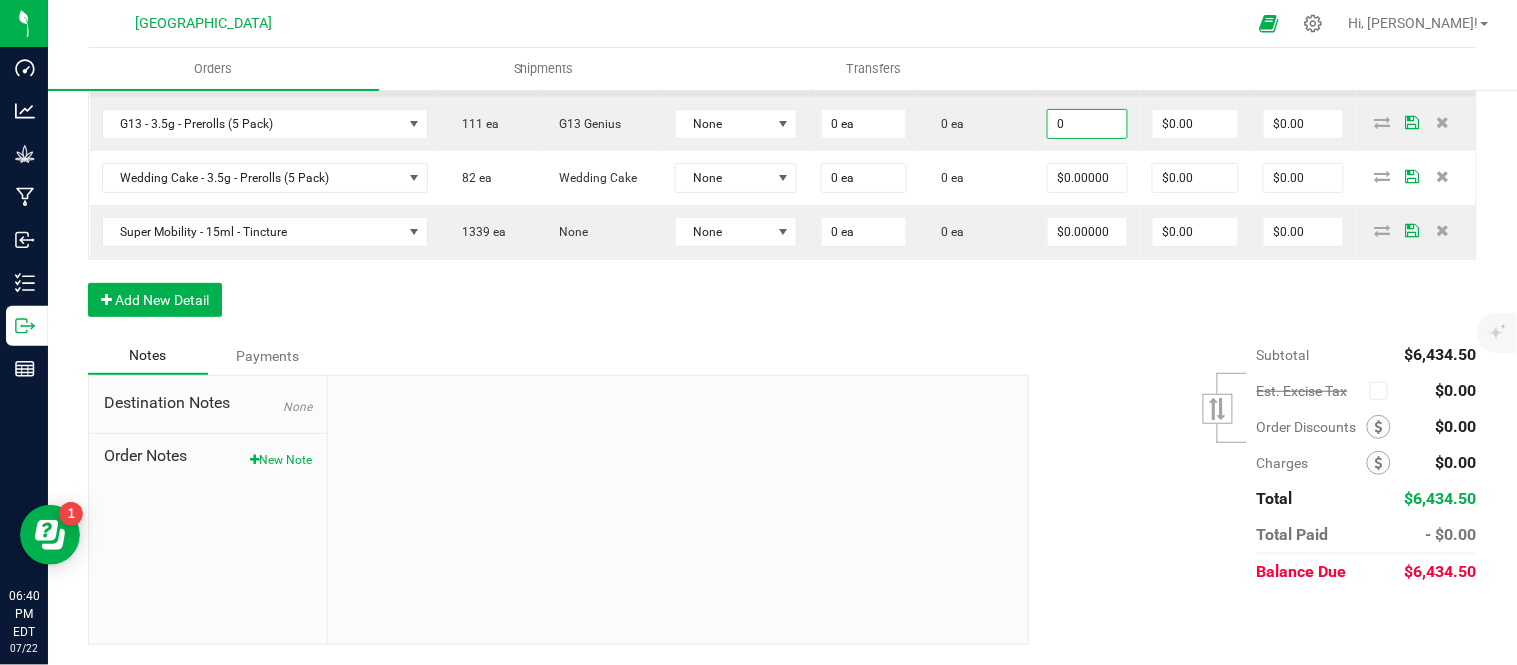 type on "0" 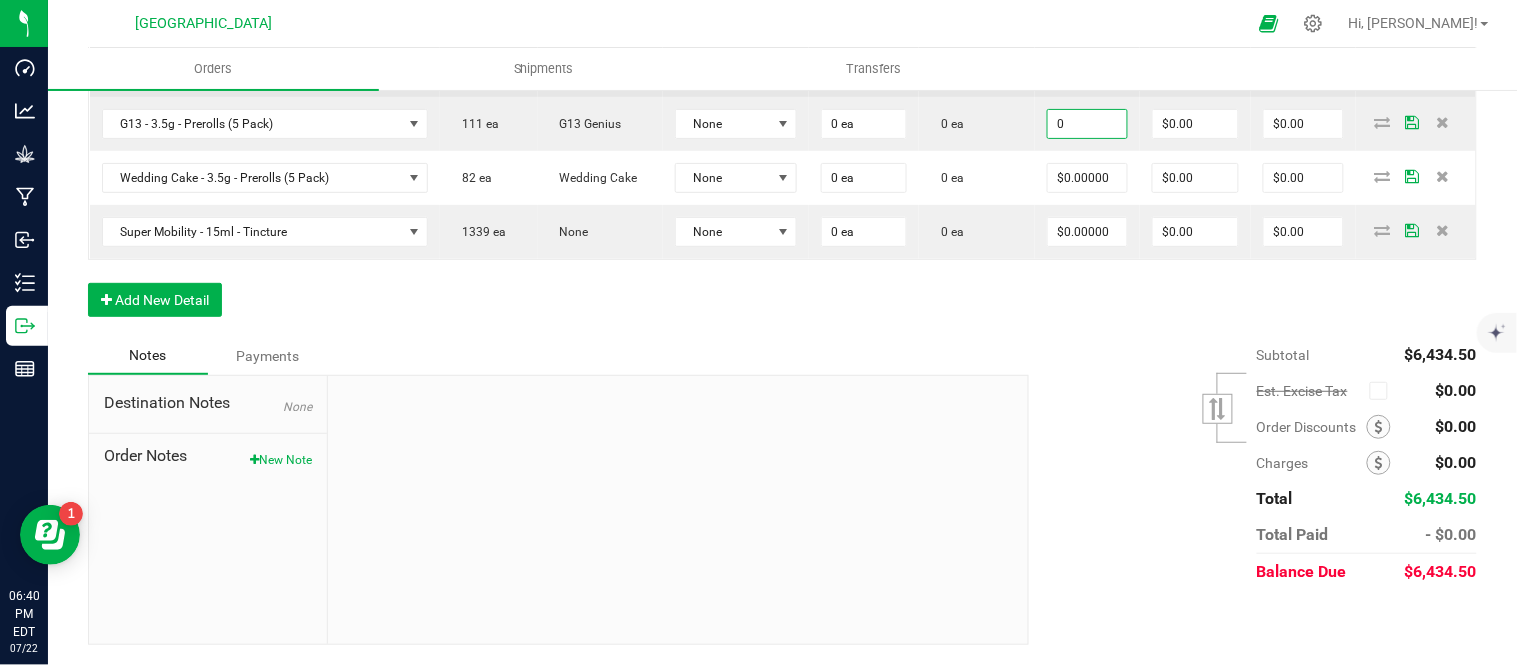 type on "6" 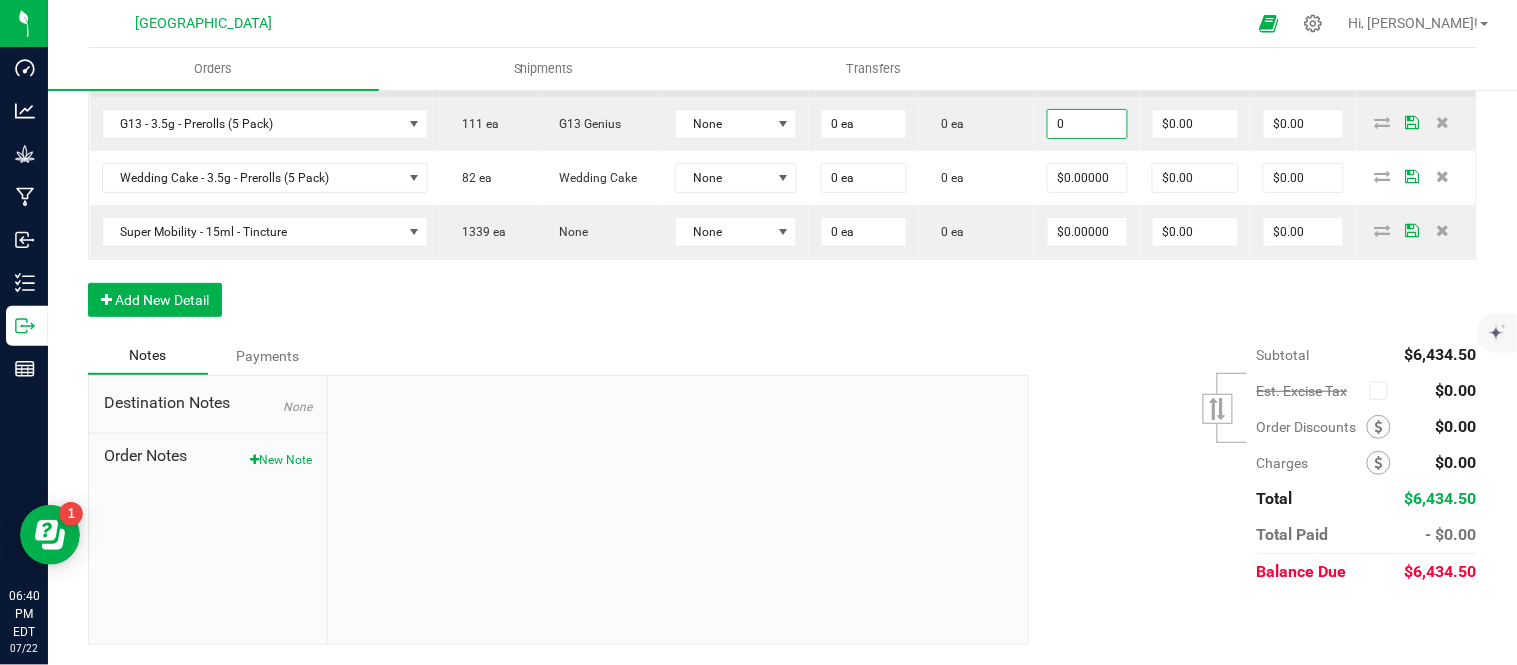 type on "$0.00000" 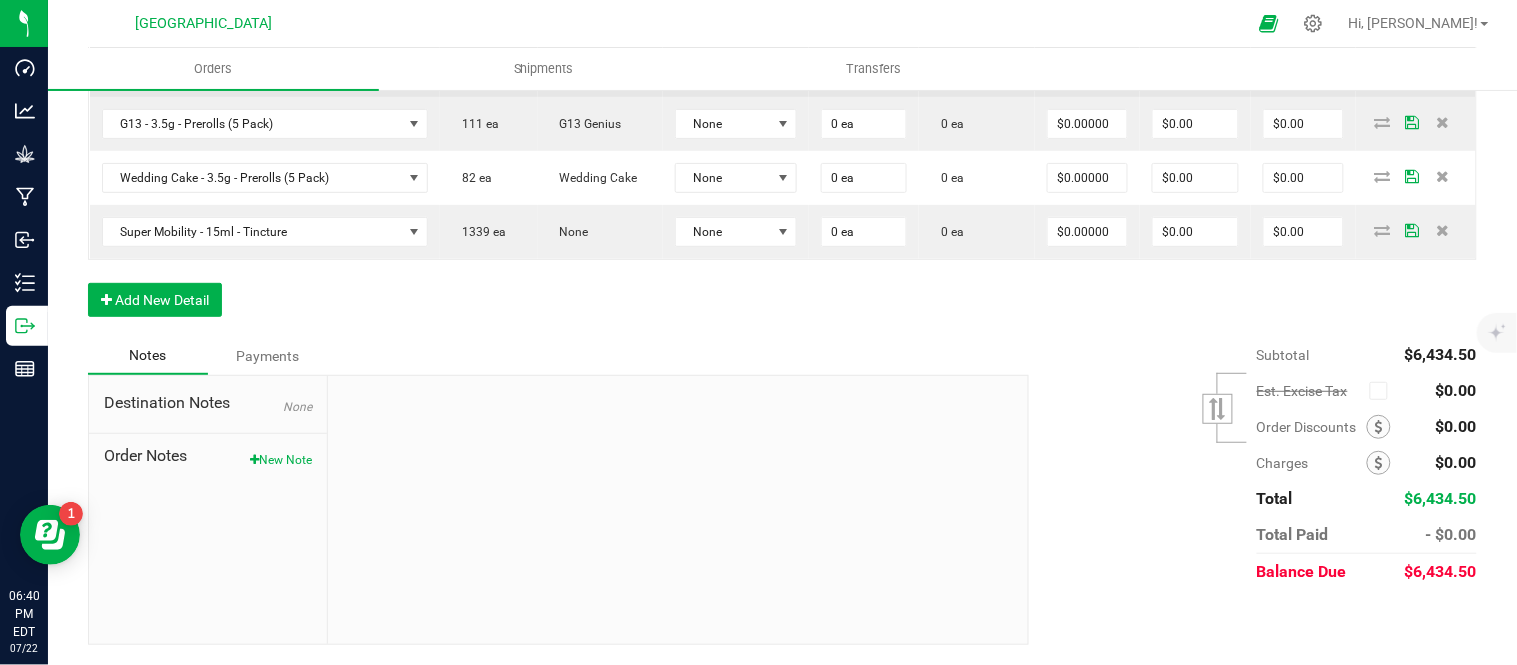 click on "6" at bounding box center (1087, 70) 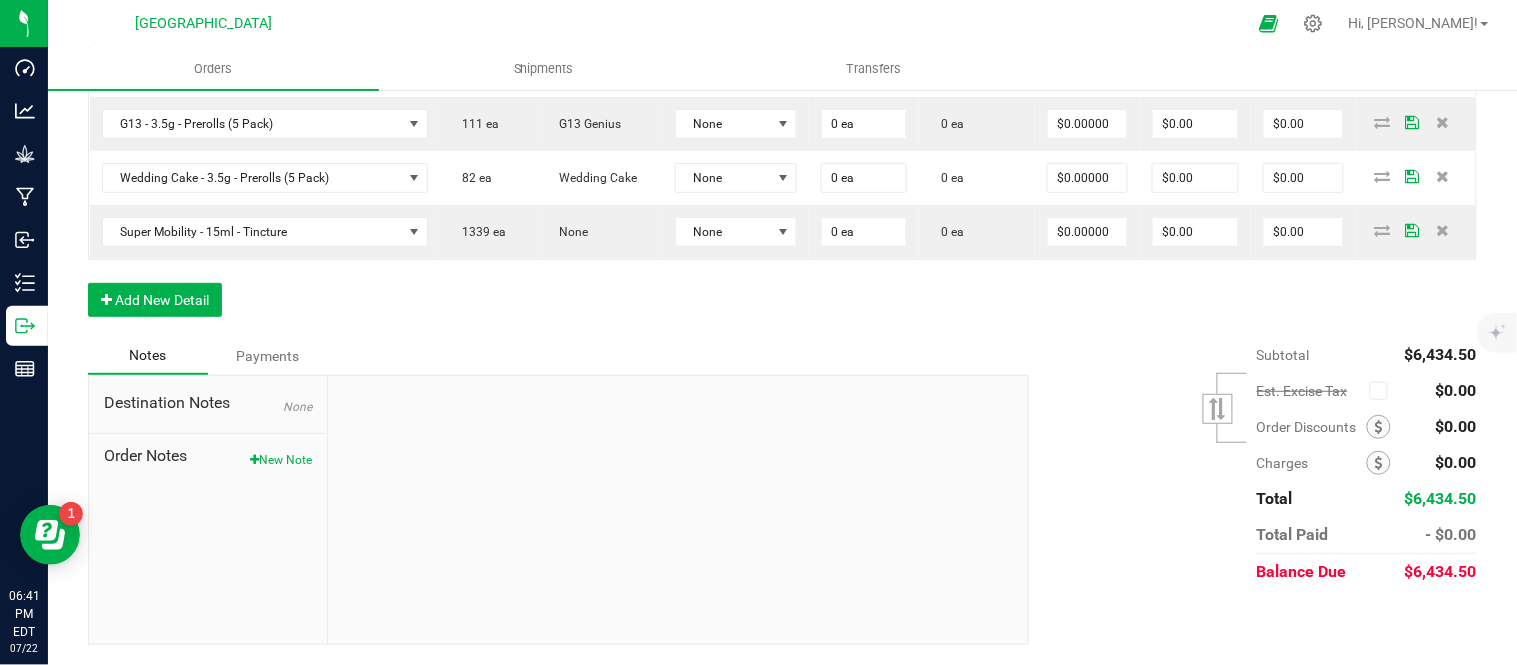 type on "0" 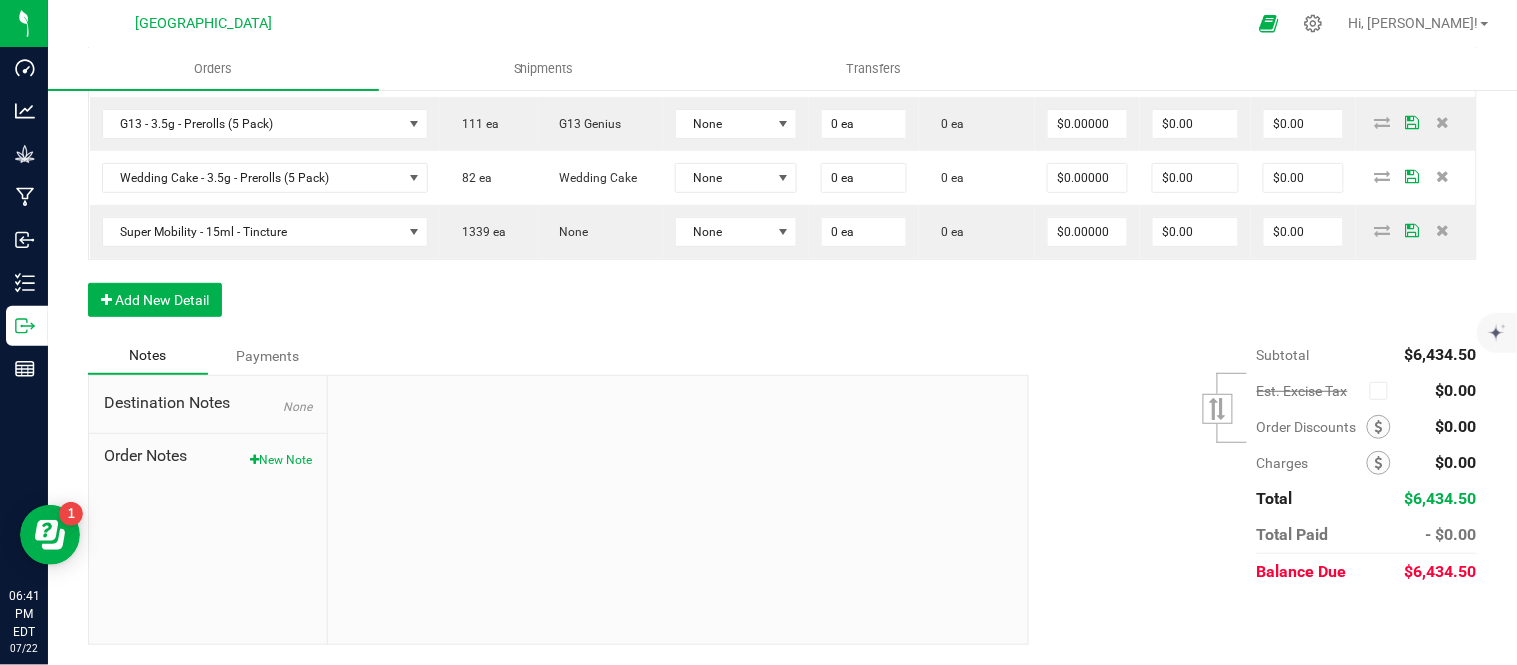 type on "4.42" 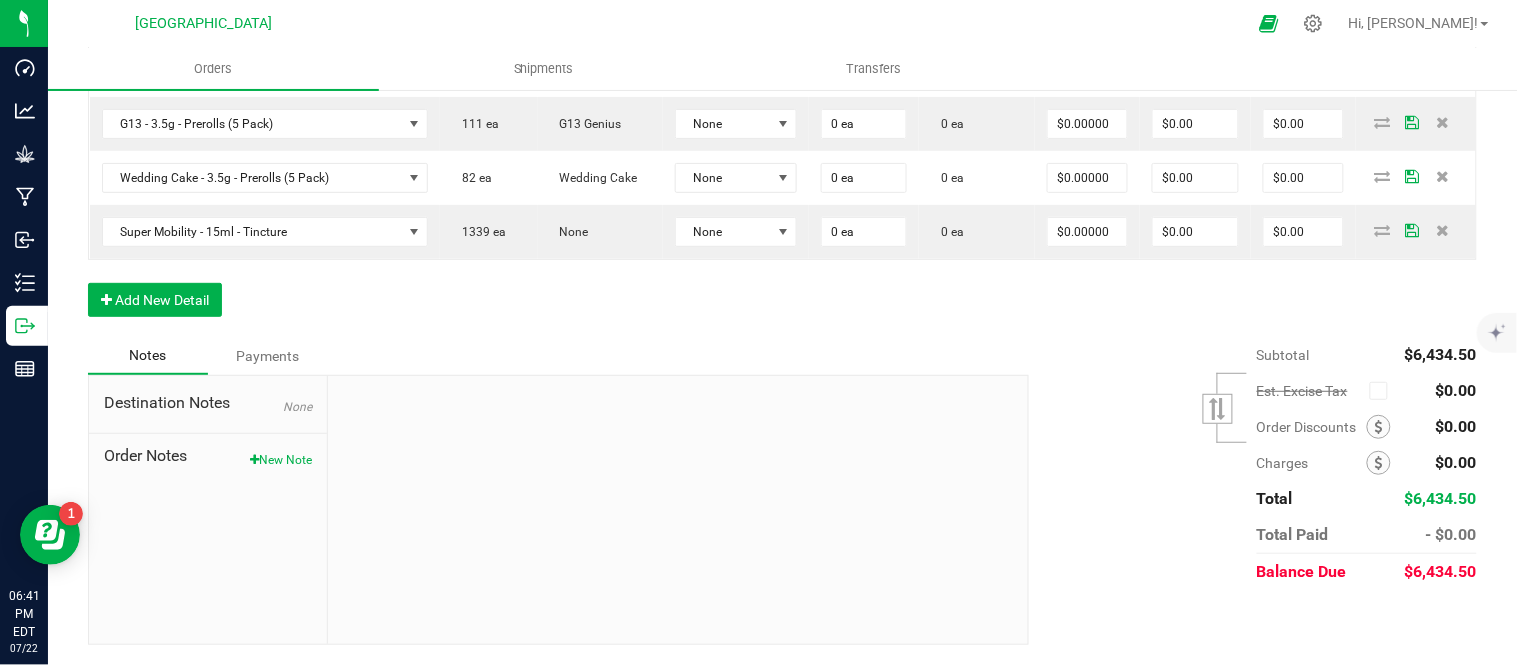 type on "$0.00000" 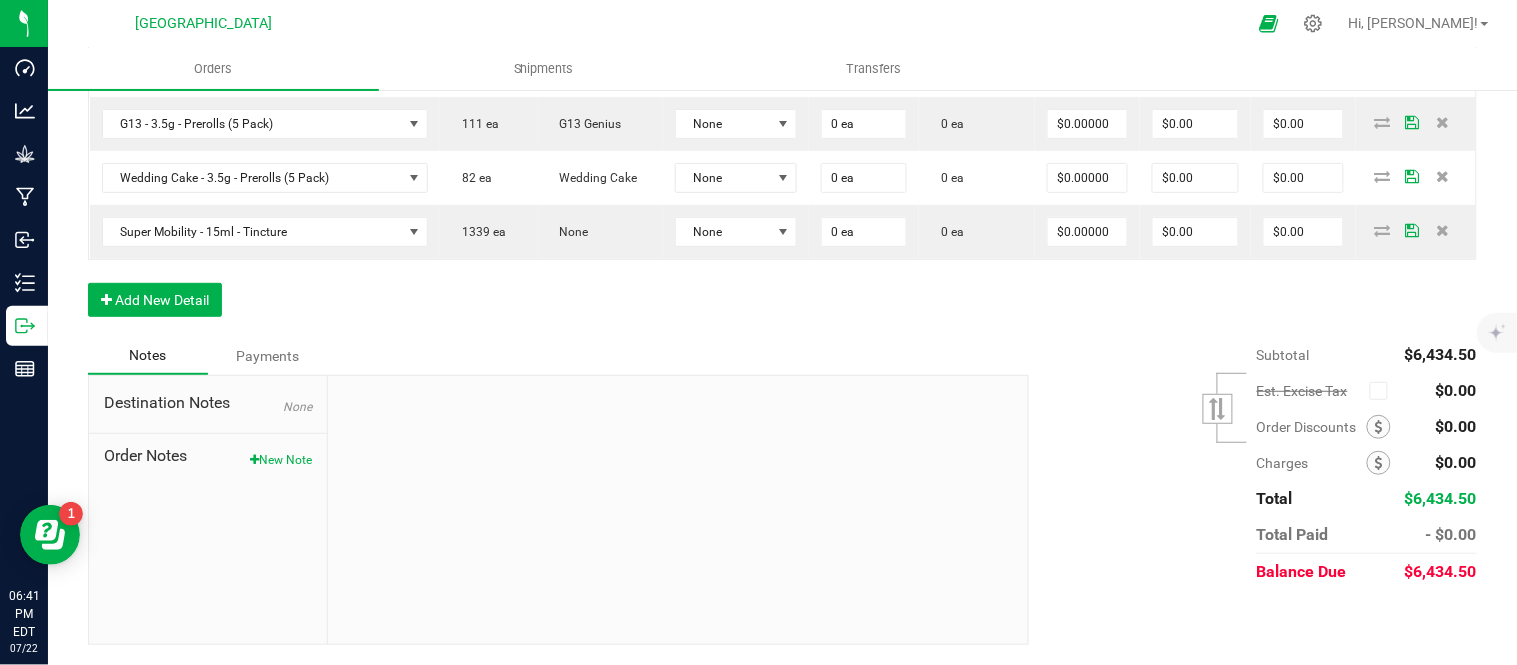click on "4.42" at bounding box center (1087, 16) 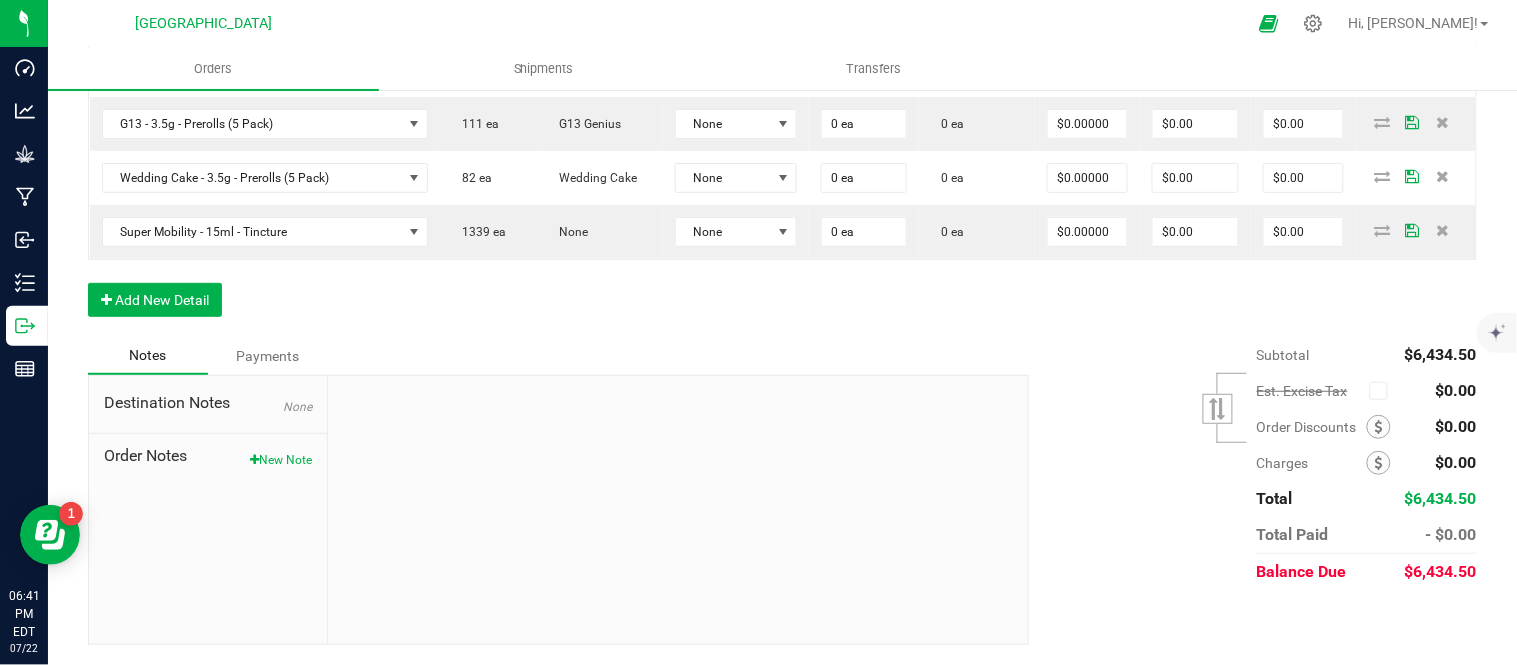 type on "$0.00000" 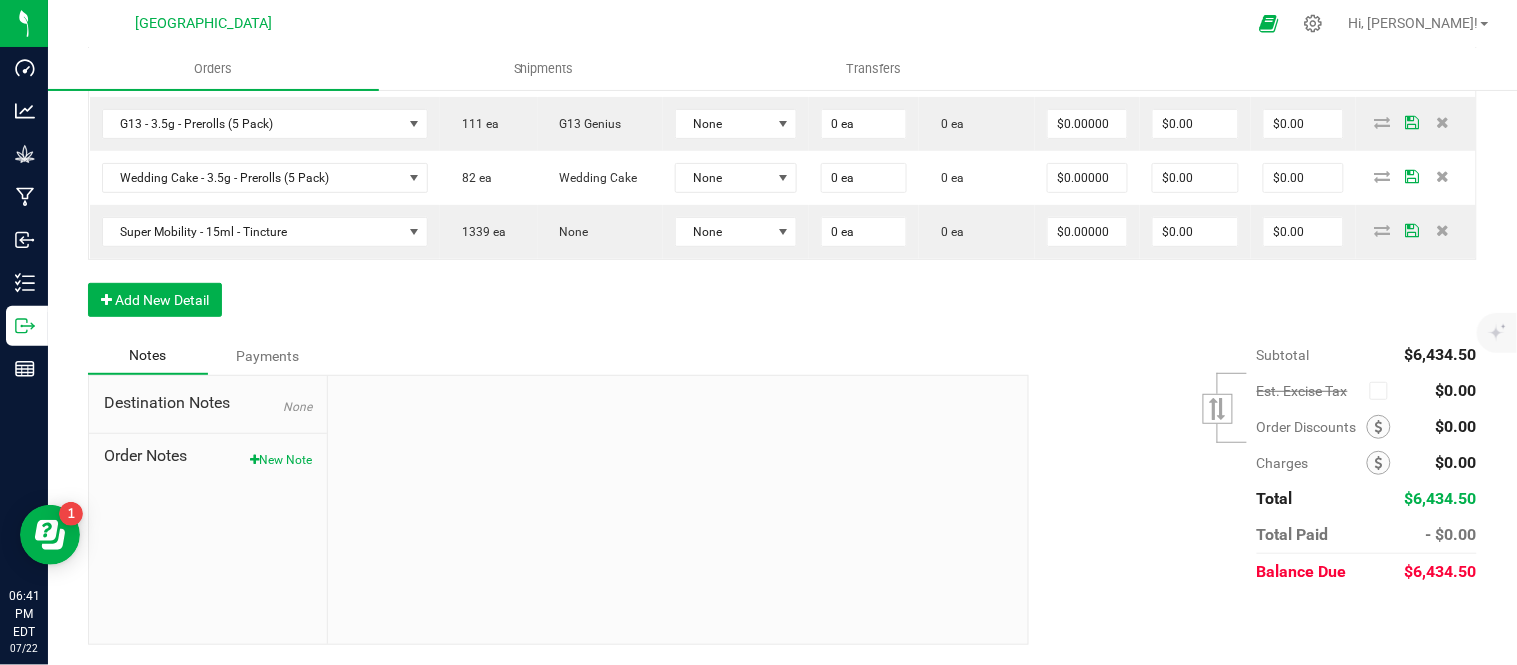 click on "0 ea" at bounding box center (977, 16) 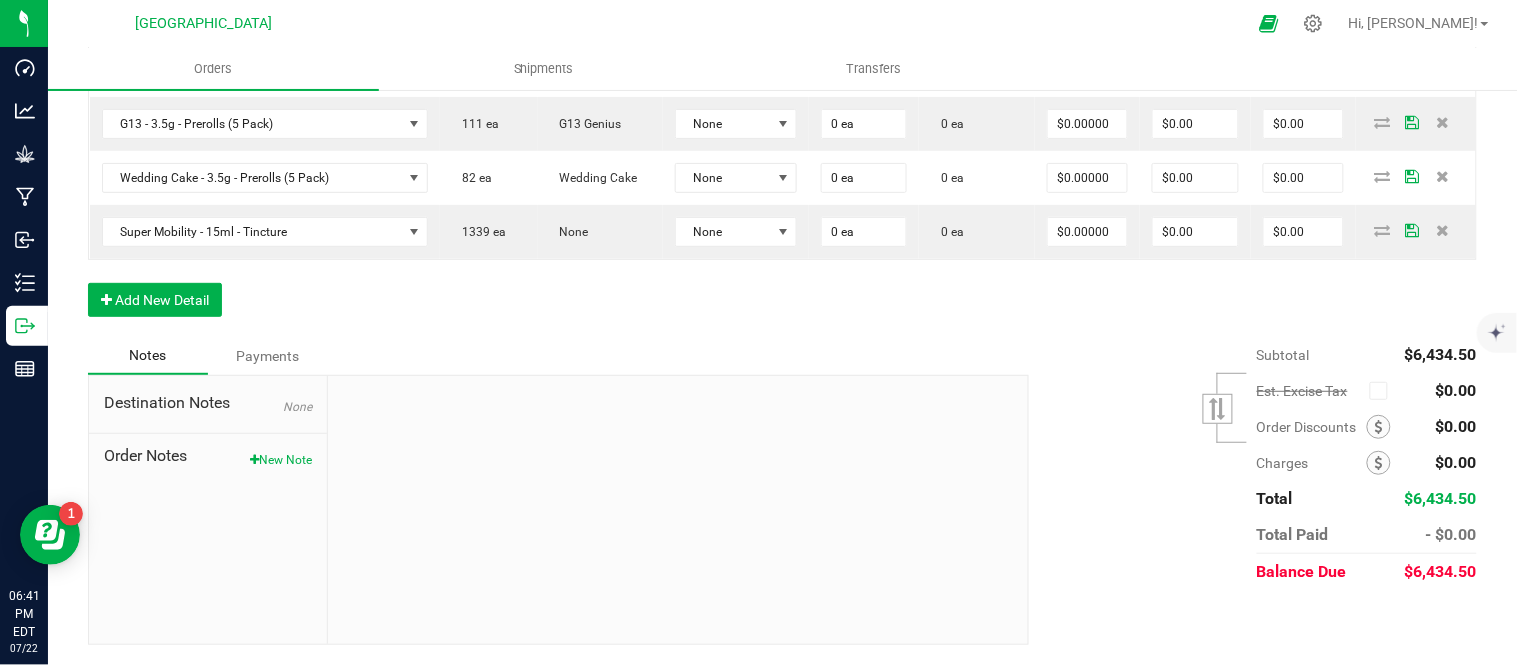 scroll, scrollTop: 2034, scrollLeft: 0, axis: vertical 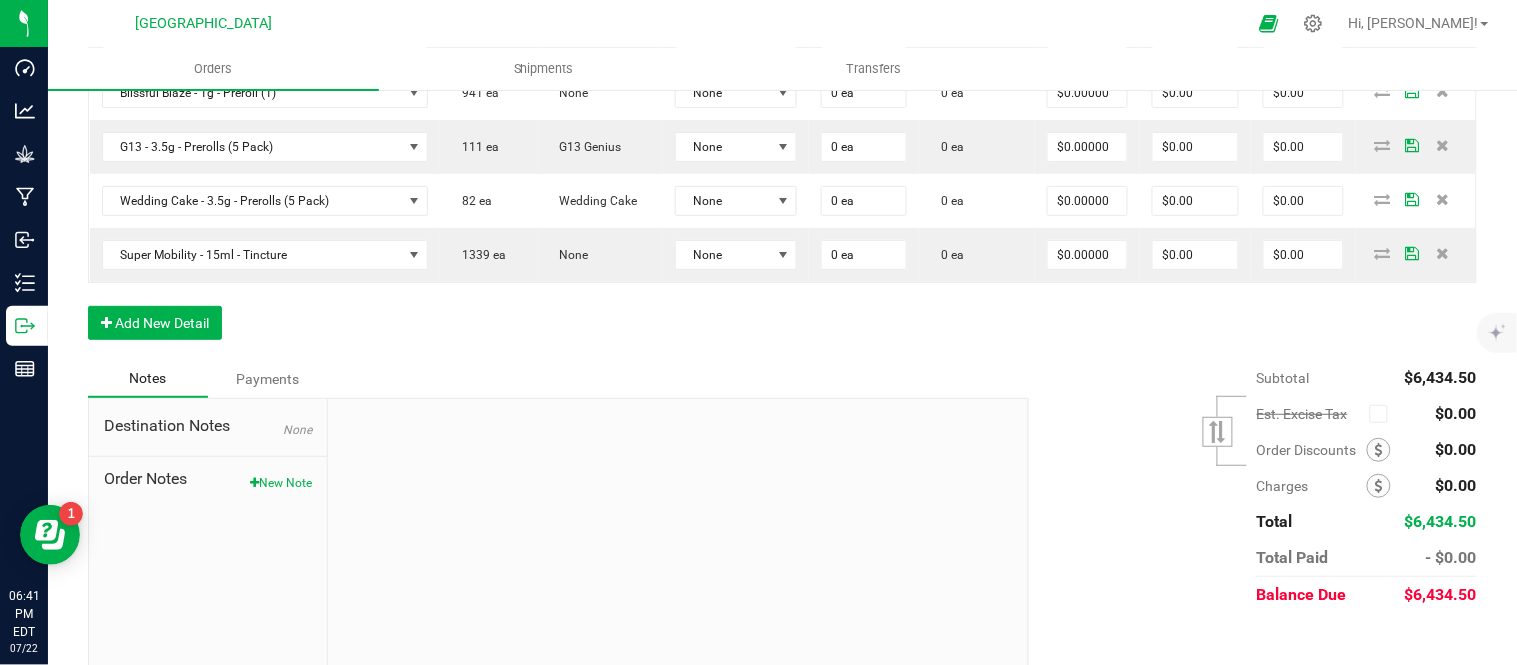 click on "4.42" at bounding box center (1087, -15) 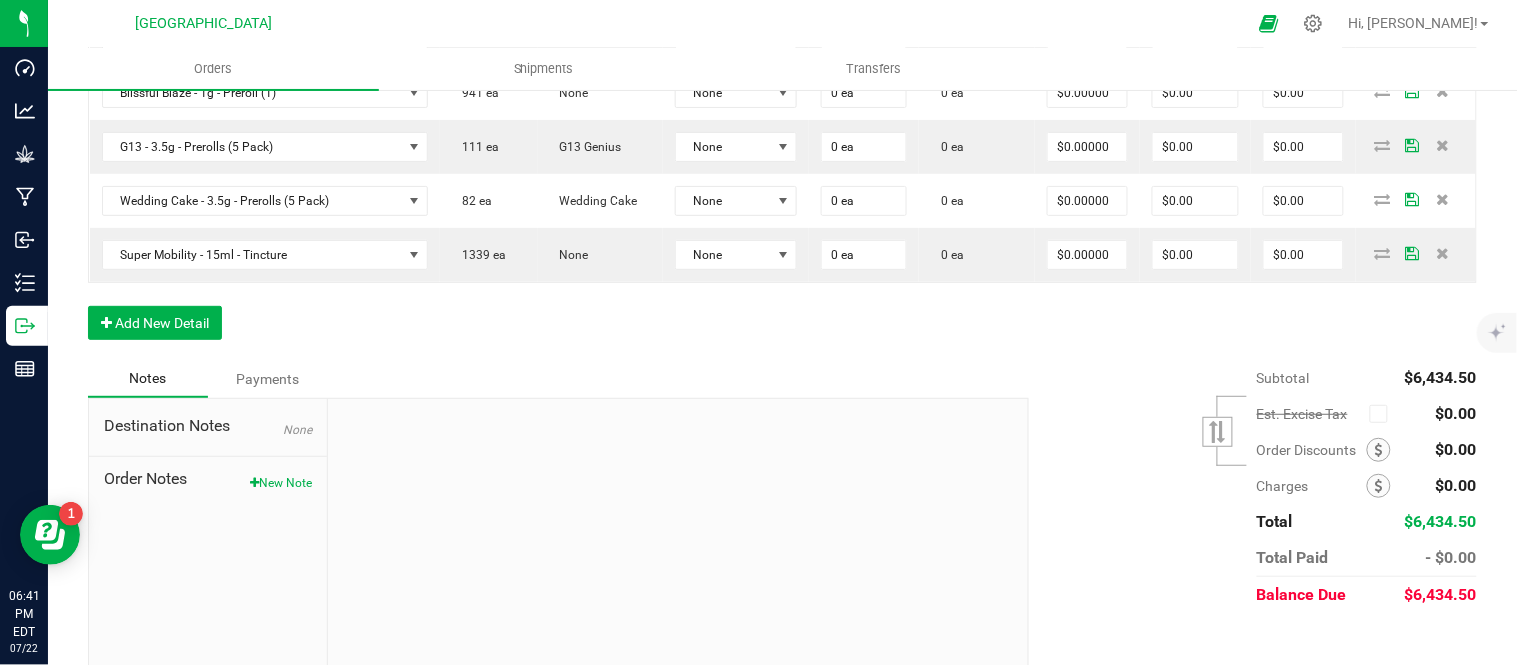 type on "0" 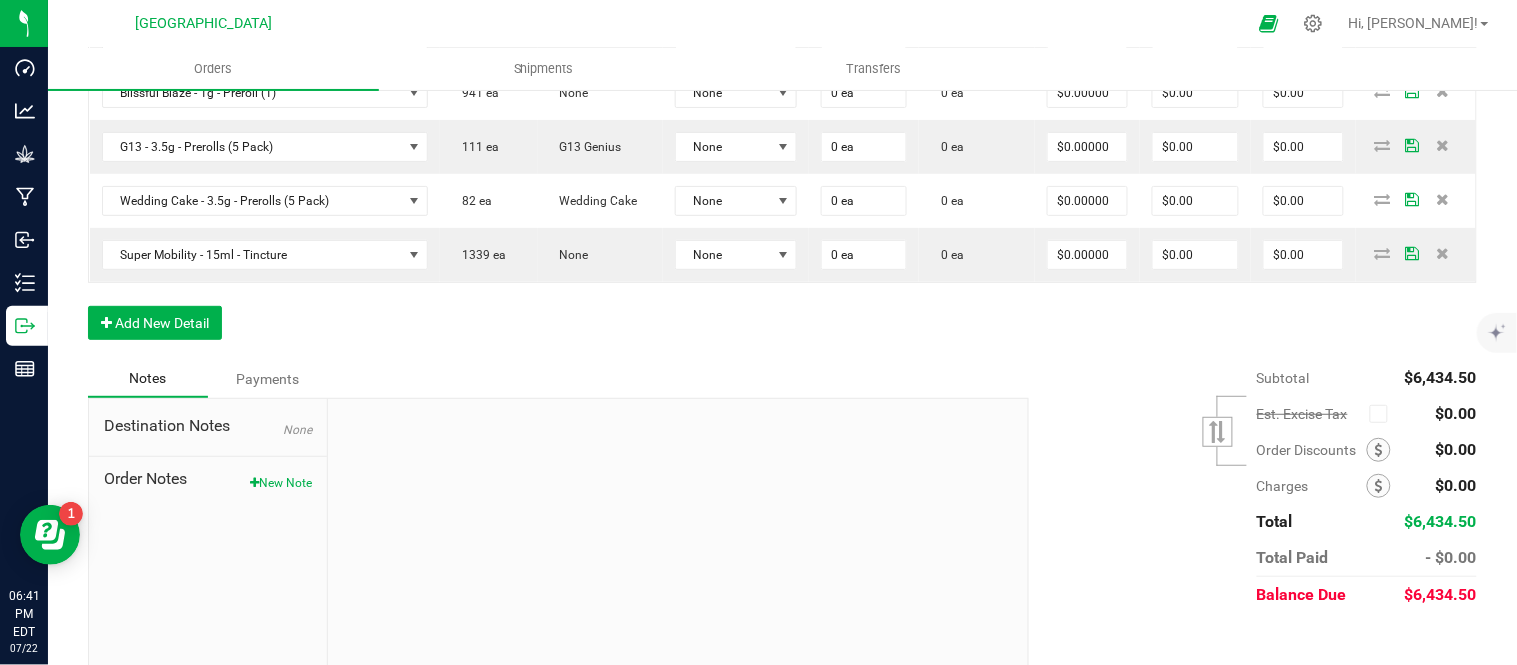 type on "27.5" 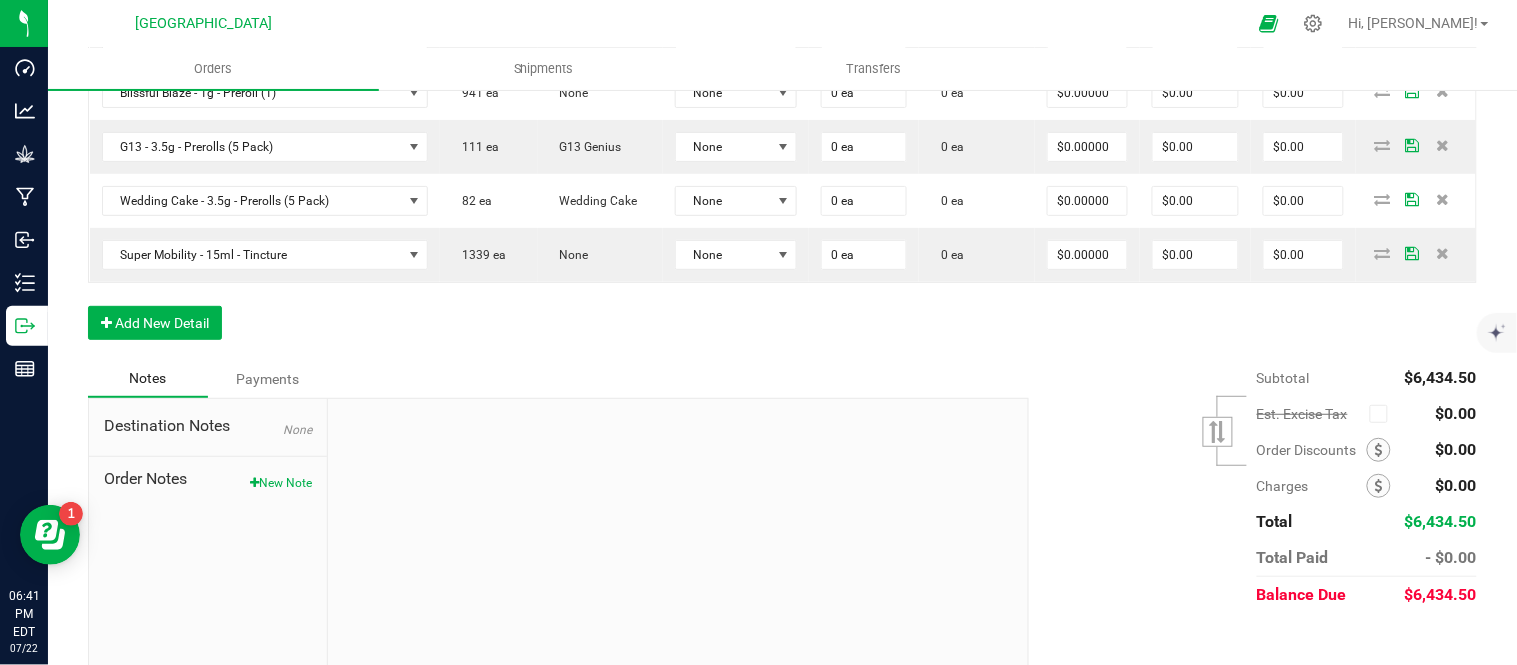 type on "$0.00000" 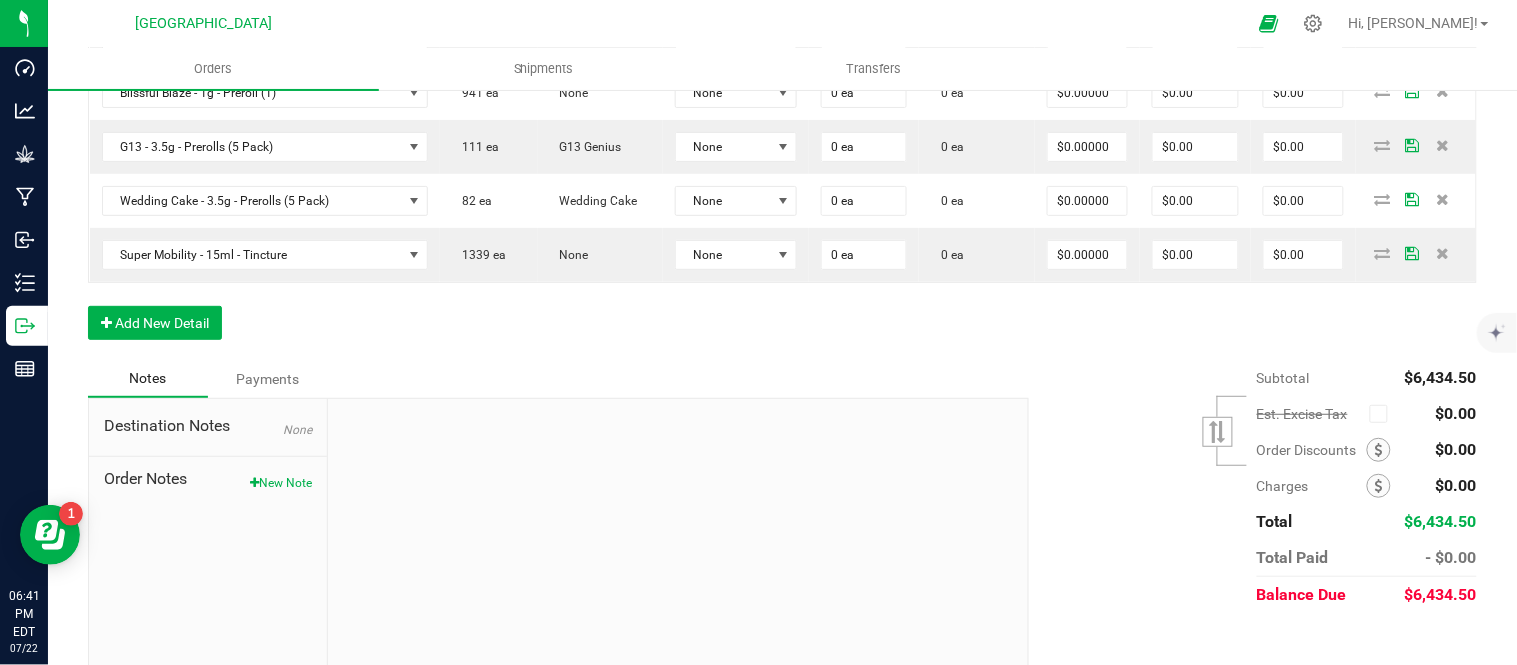 click on "27.5" at bounding box center (1087, -69) 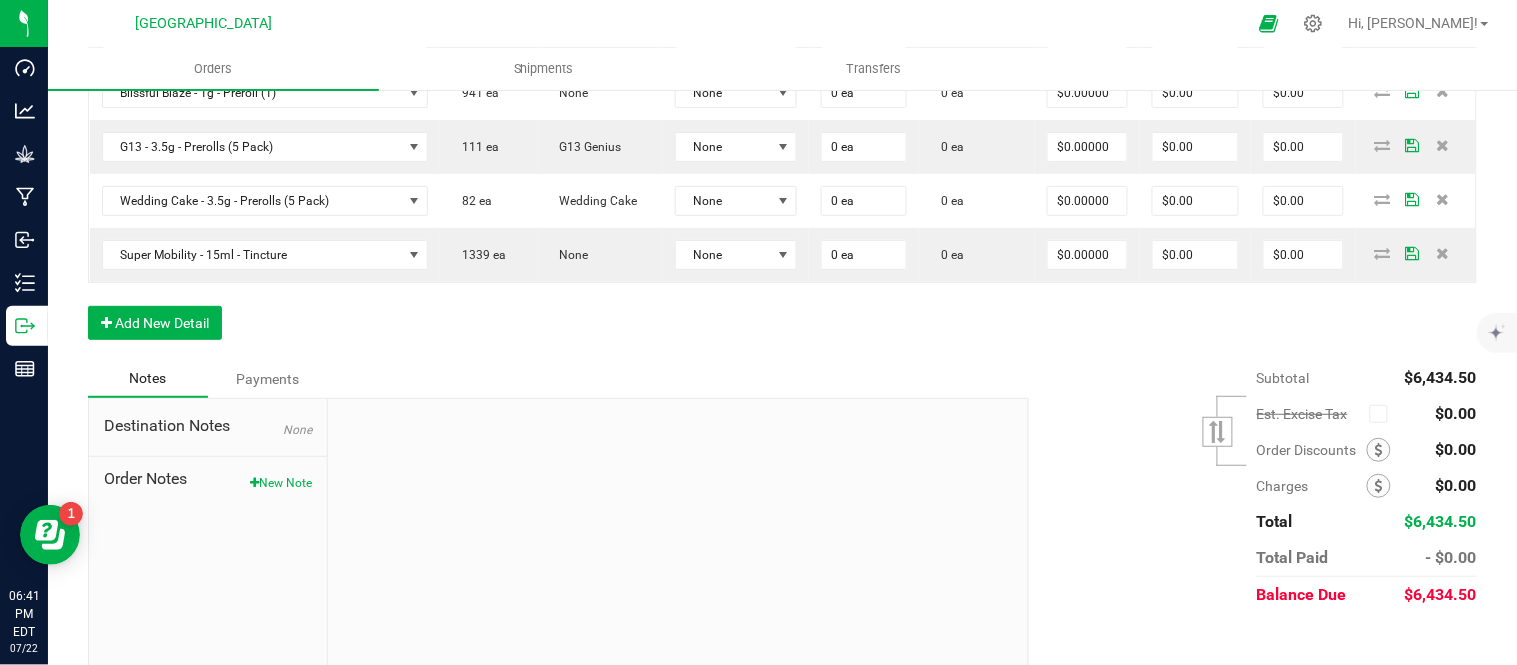 type on "0" 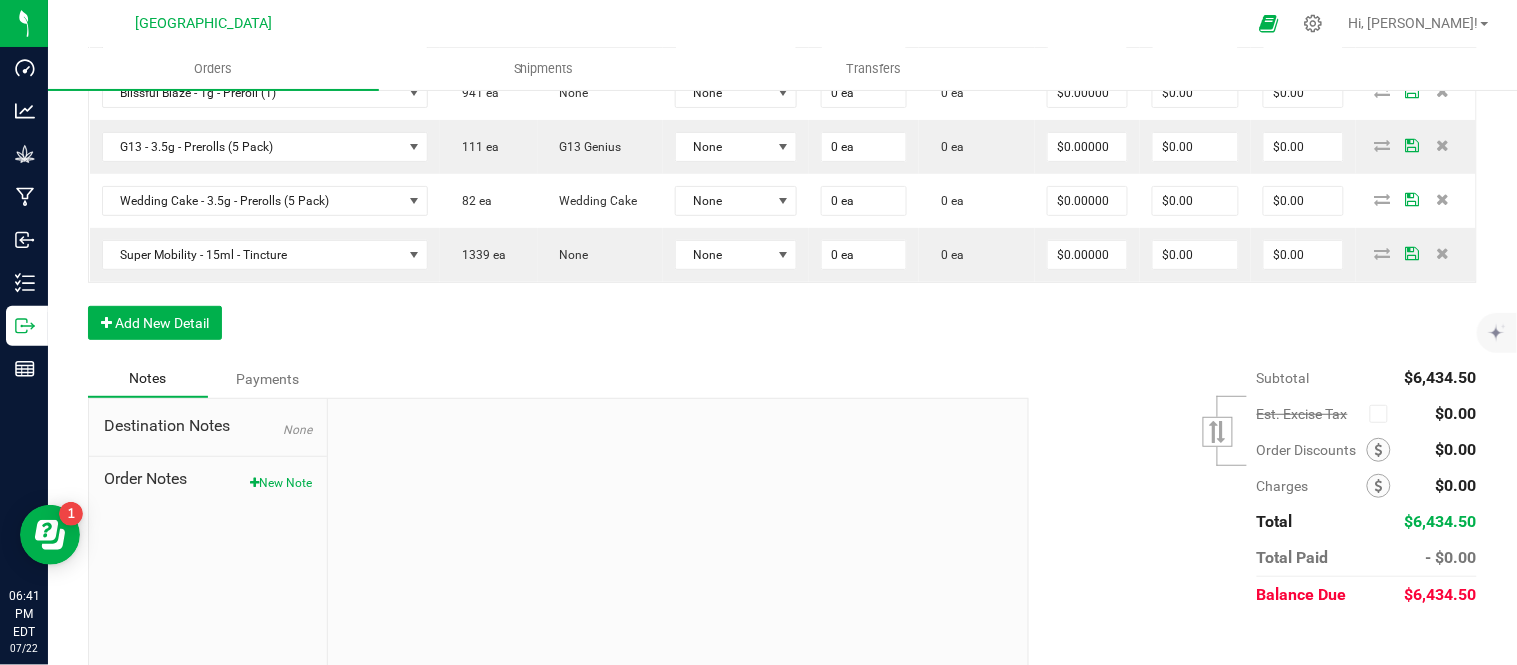type on "15" 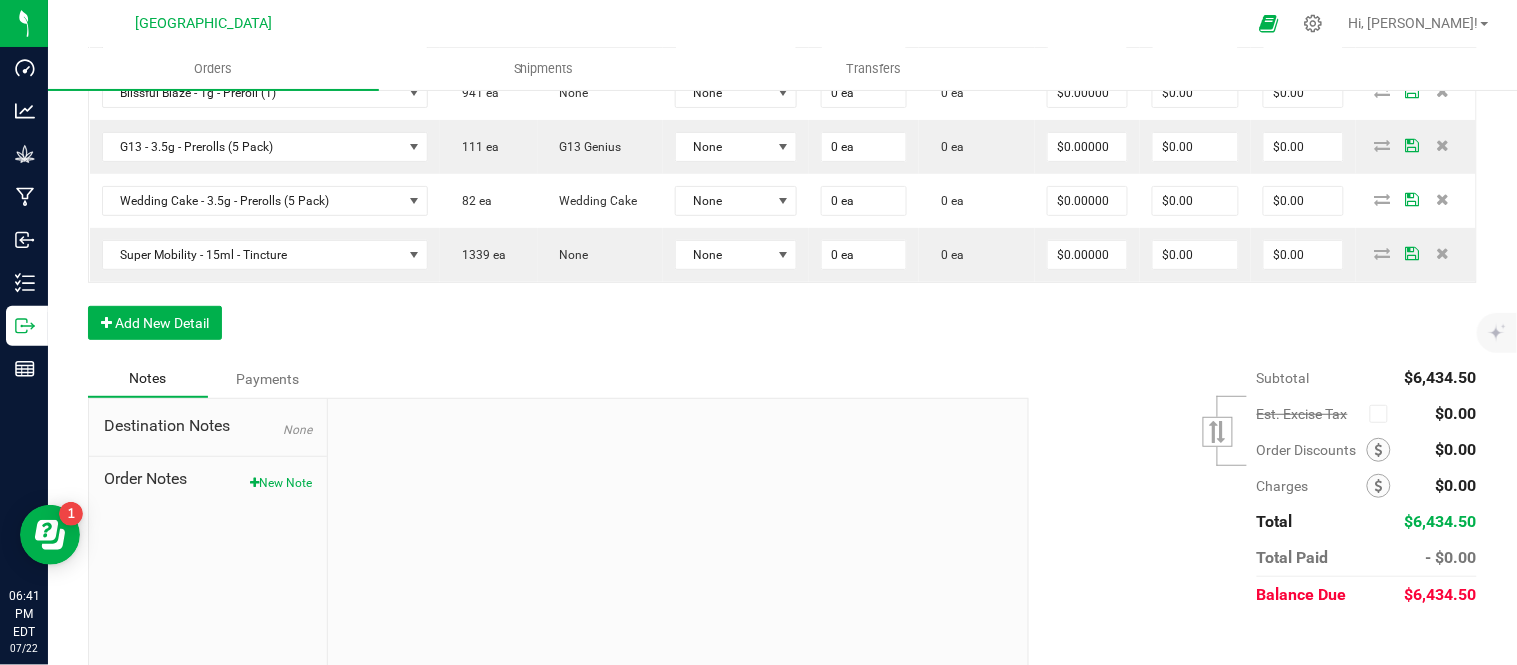 type on "$0.00000" 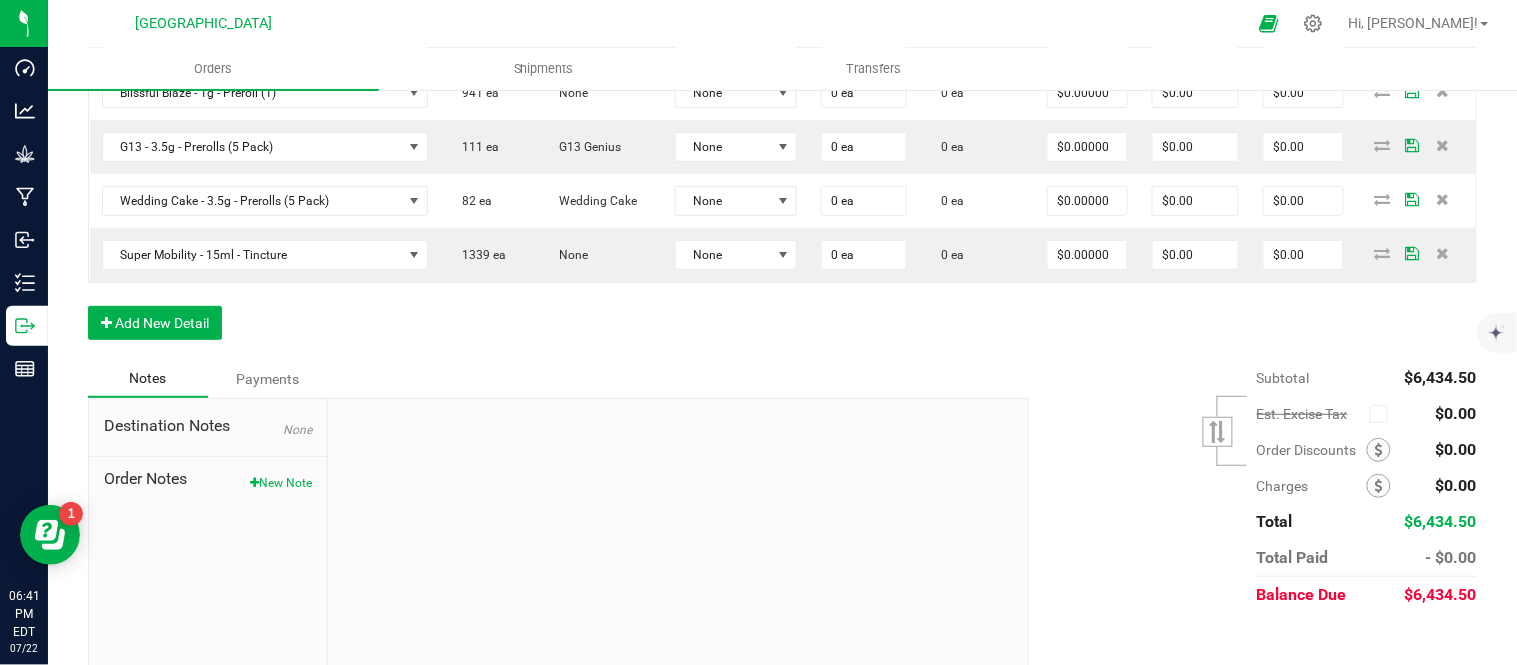 click on "15" at bounding box center [1087, -123] 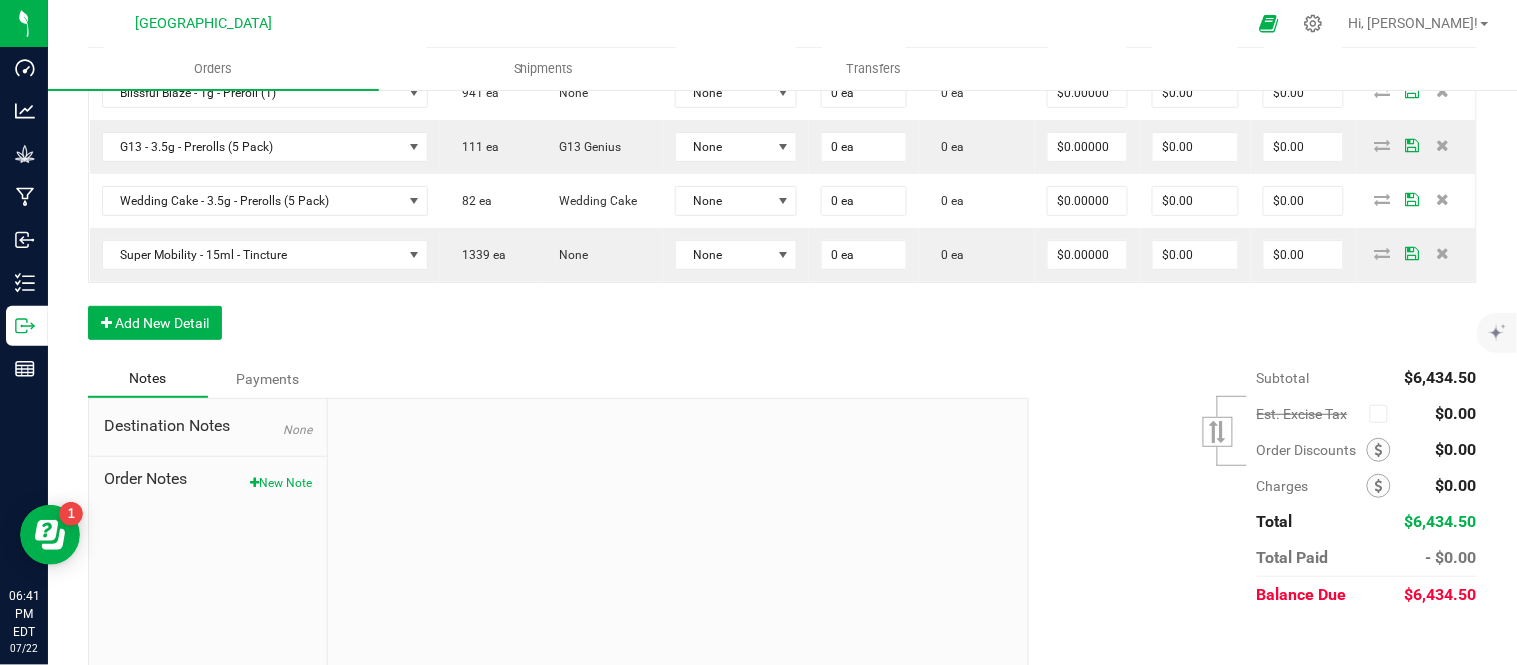 type on "0" 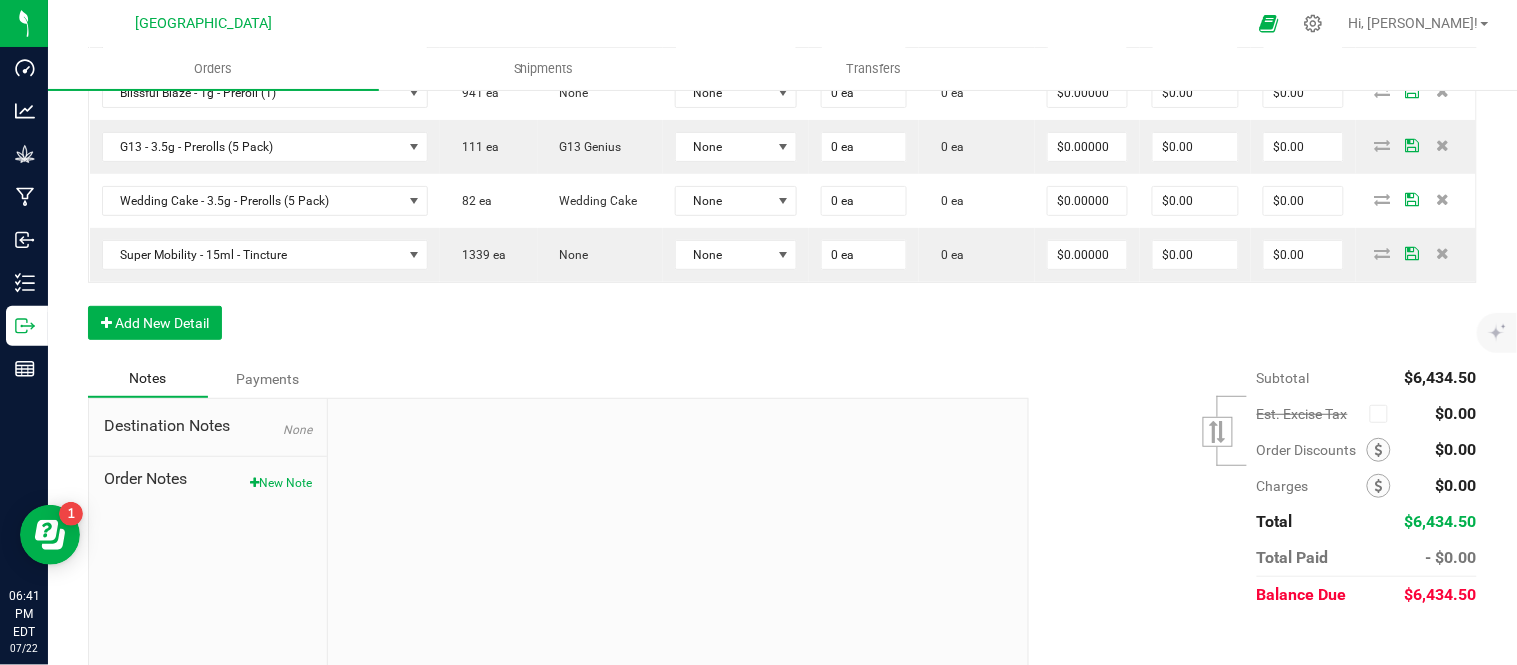 type on "15" 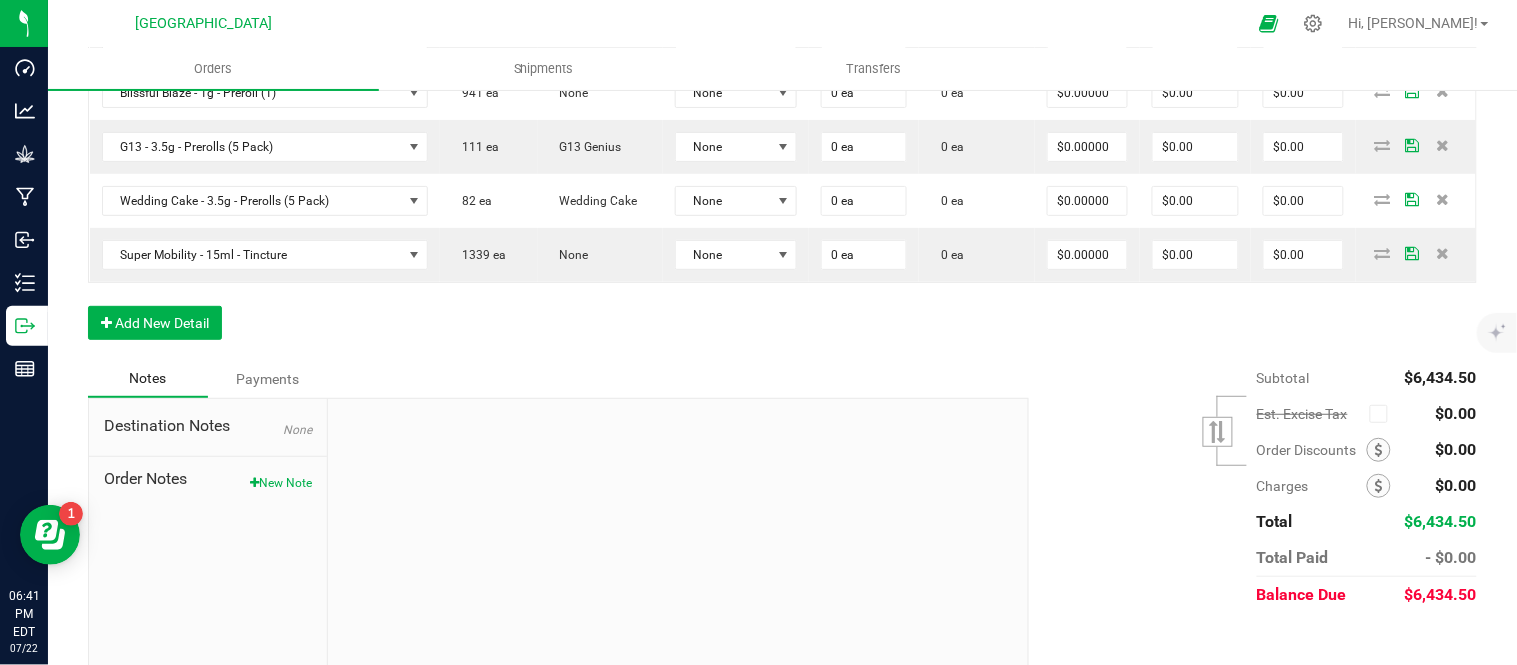 type on "$0.00000" 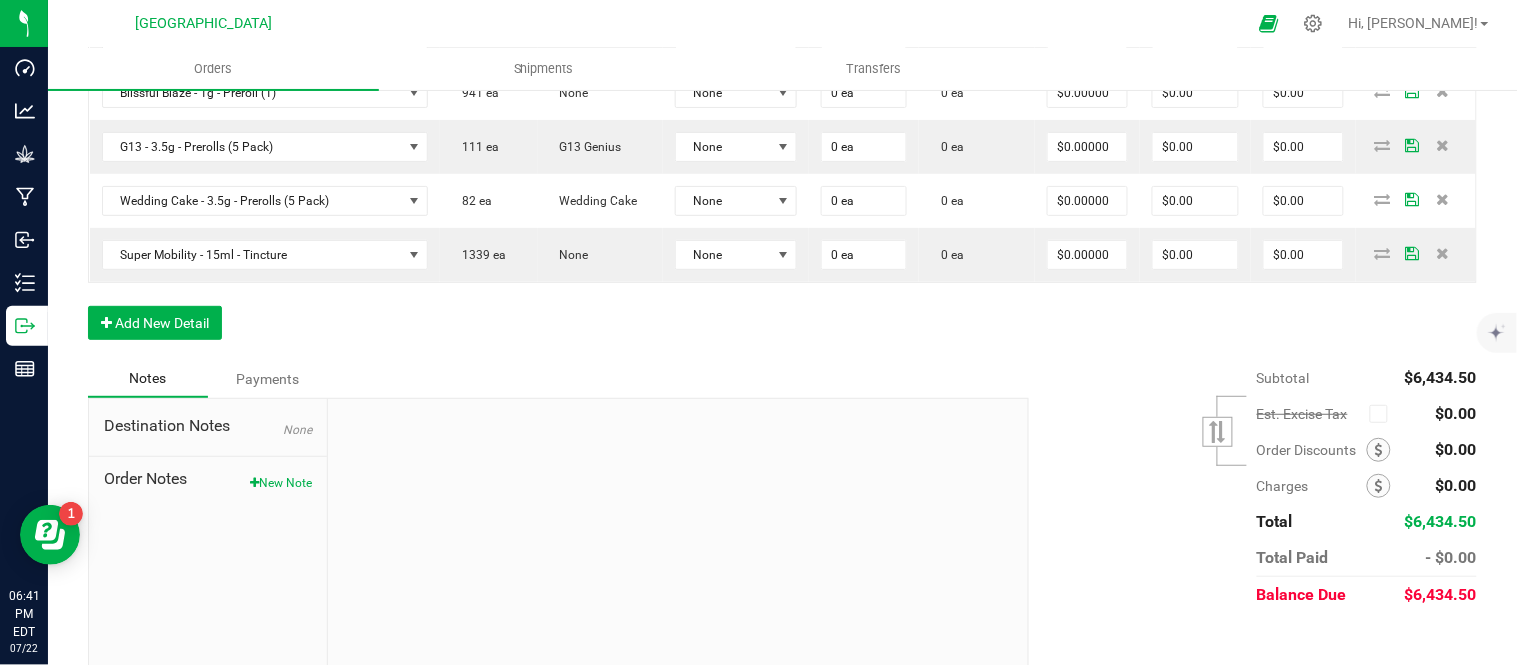 click on "15" at bounding box center [1087, -177] 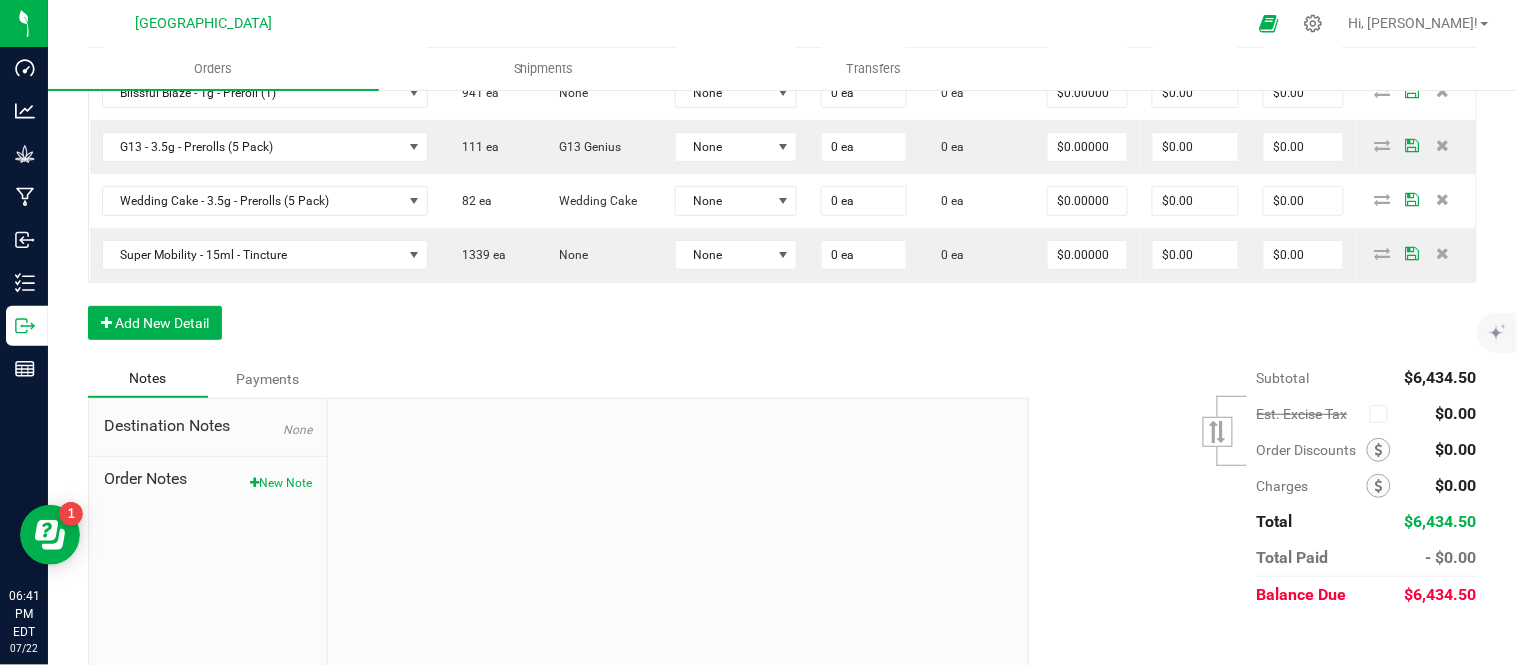 type on "$0.00000" 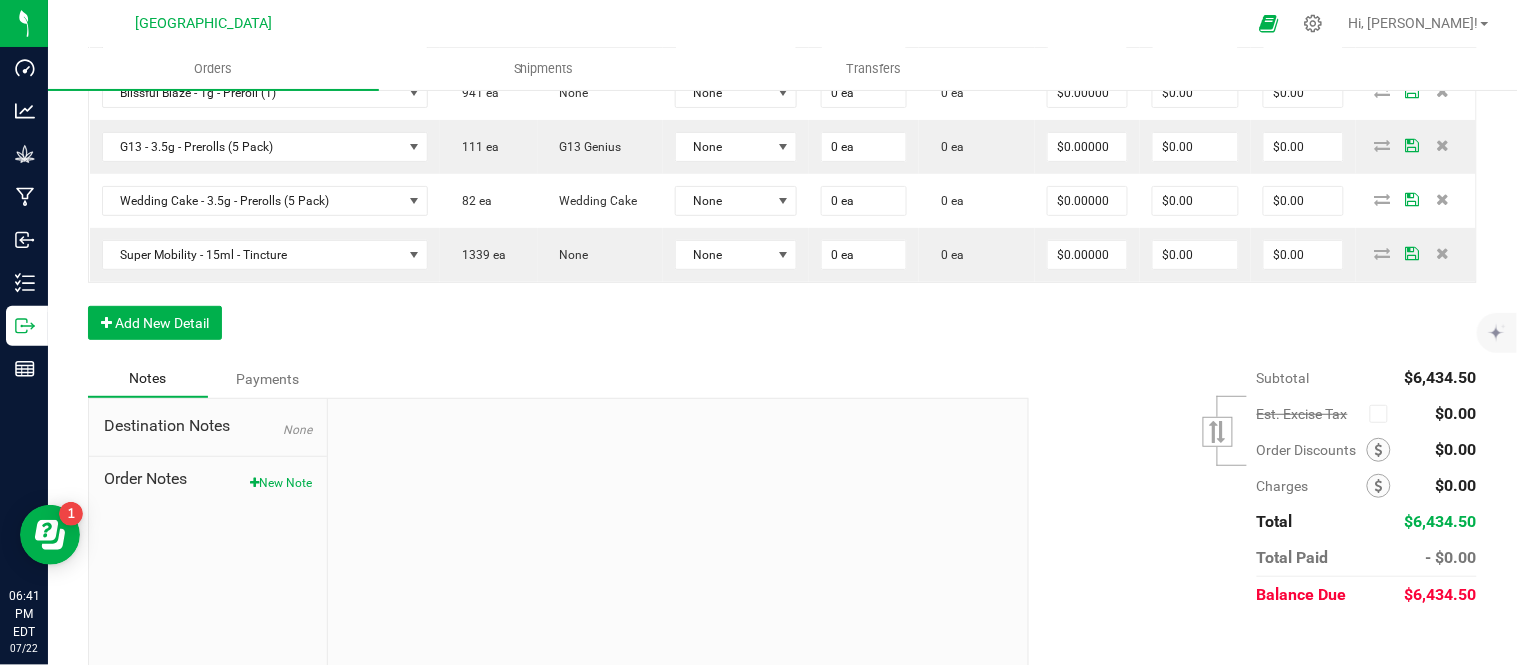 click on "0 ea" at bounding box center [977, -177] 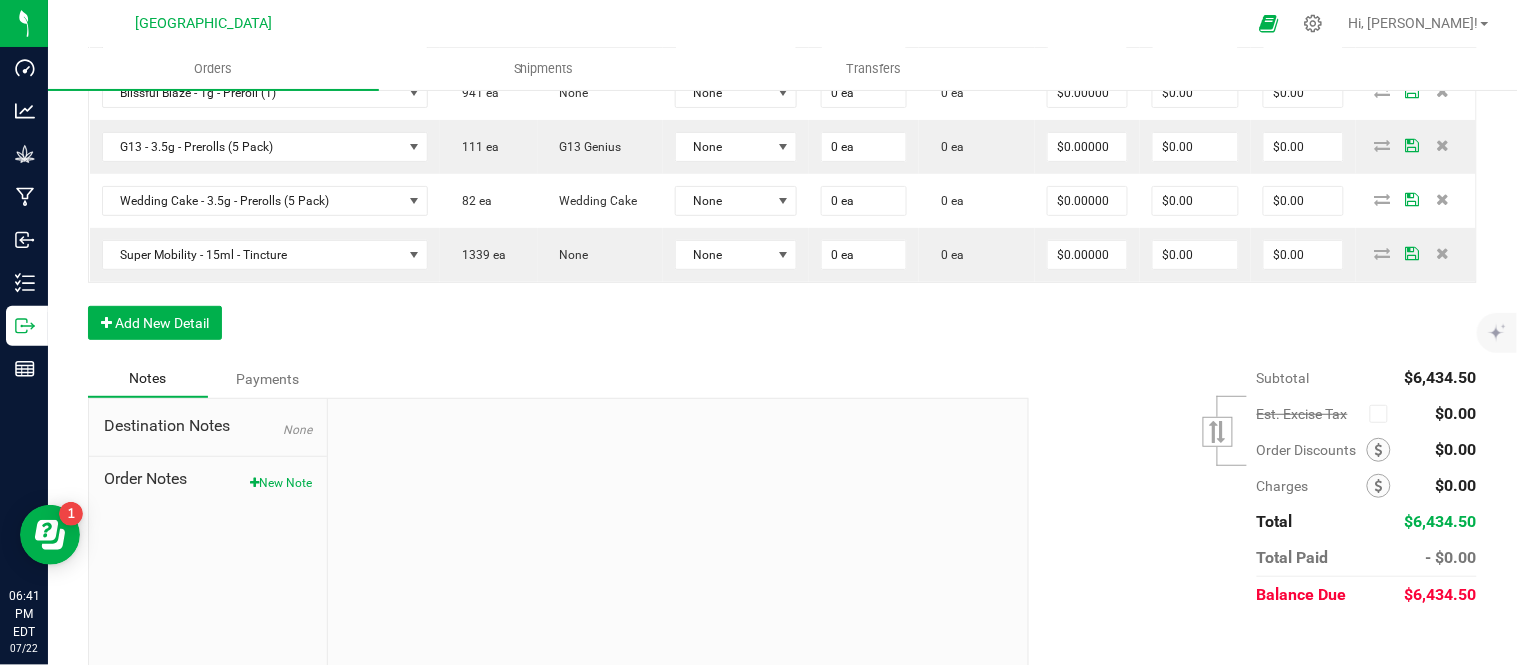 scroll, scrollTop: 1923, scrollLeft: 0, axis: vertical 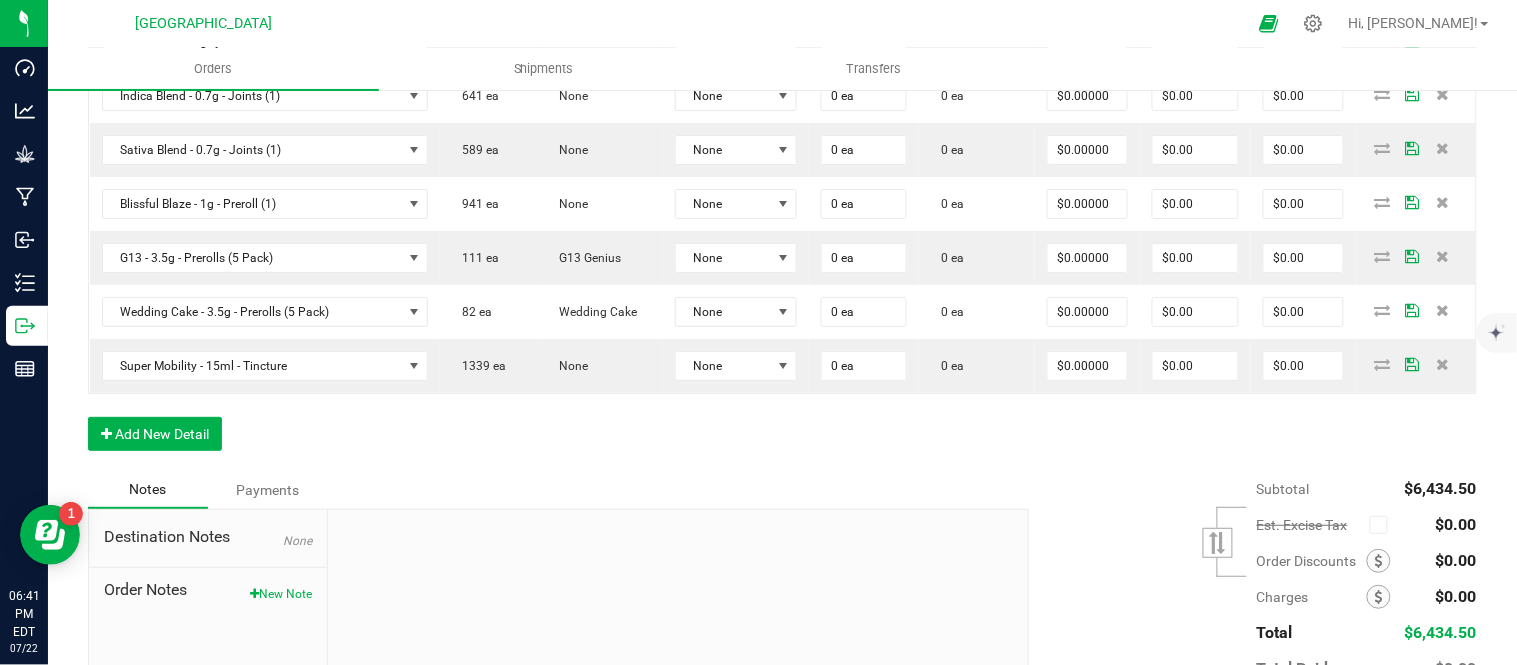 click on "15" at bounding box center (1087, -120) 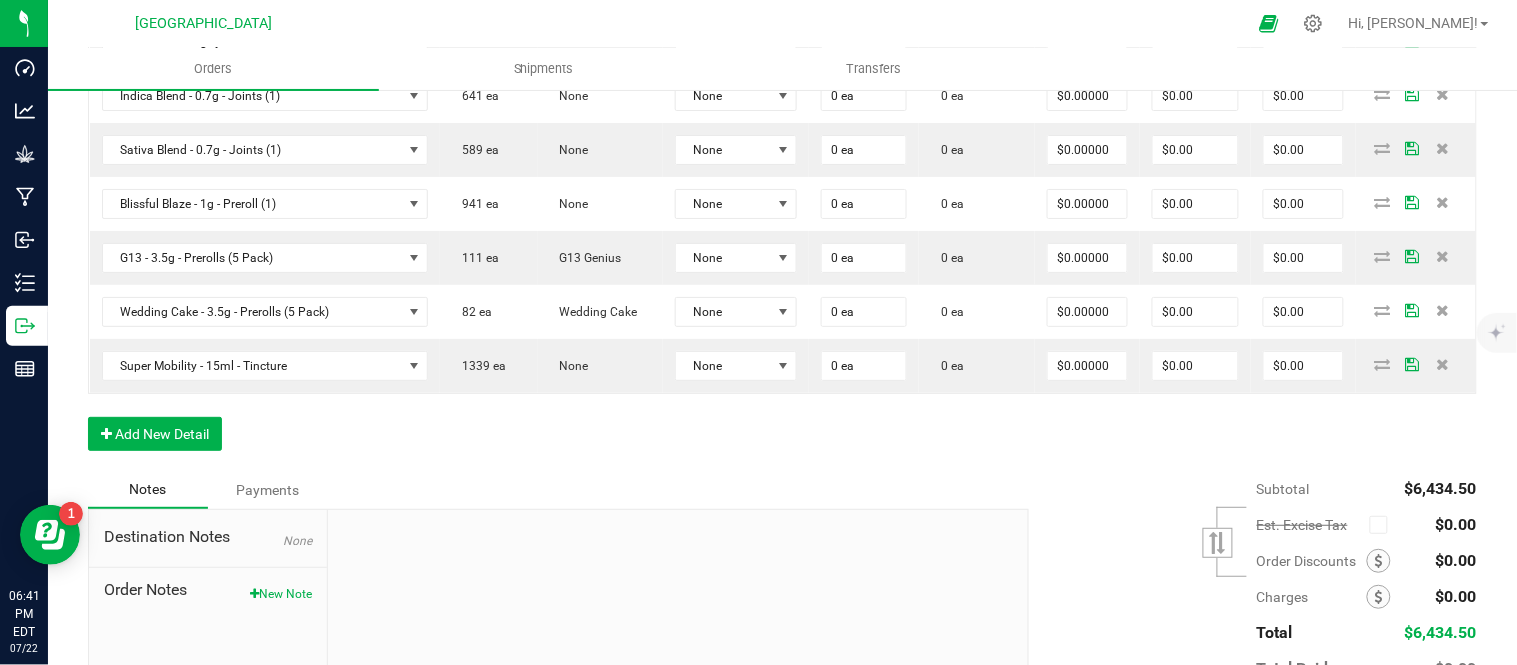 type on "0" 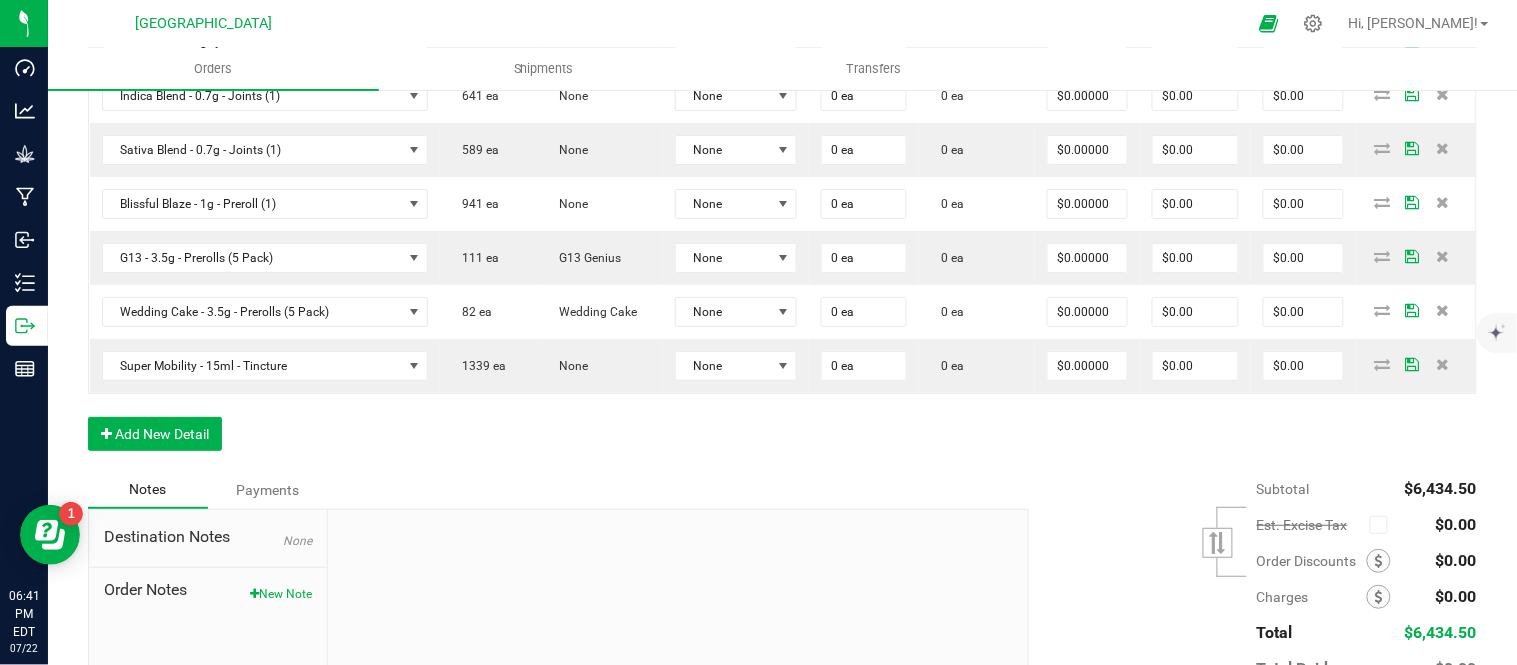 type on "15" 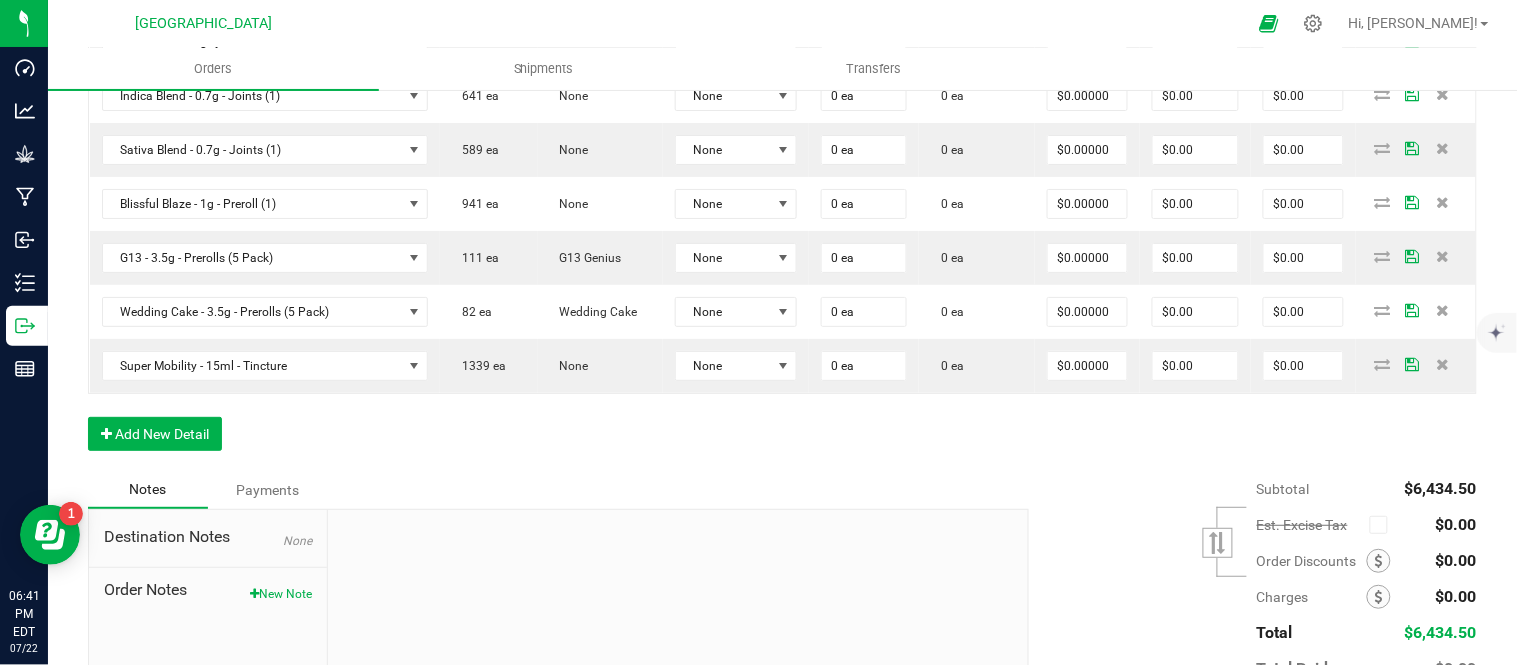 type on "$0.00000" 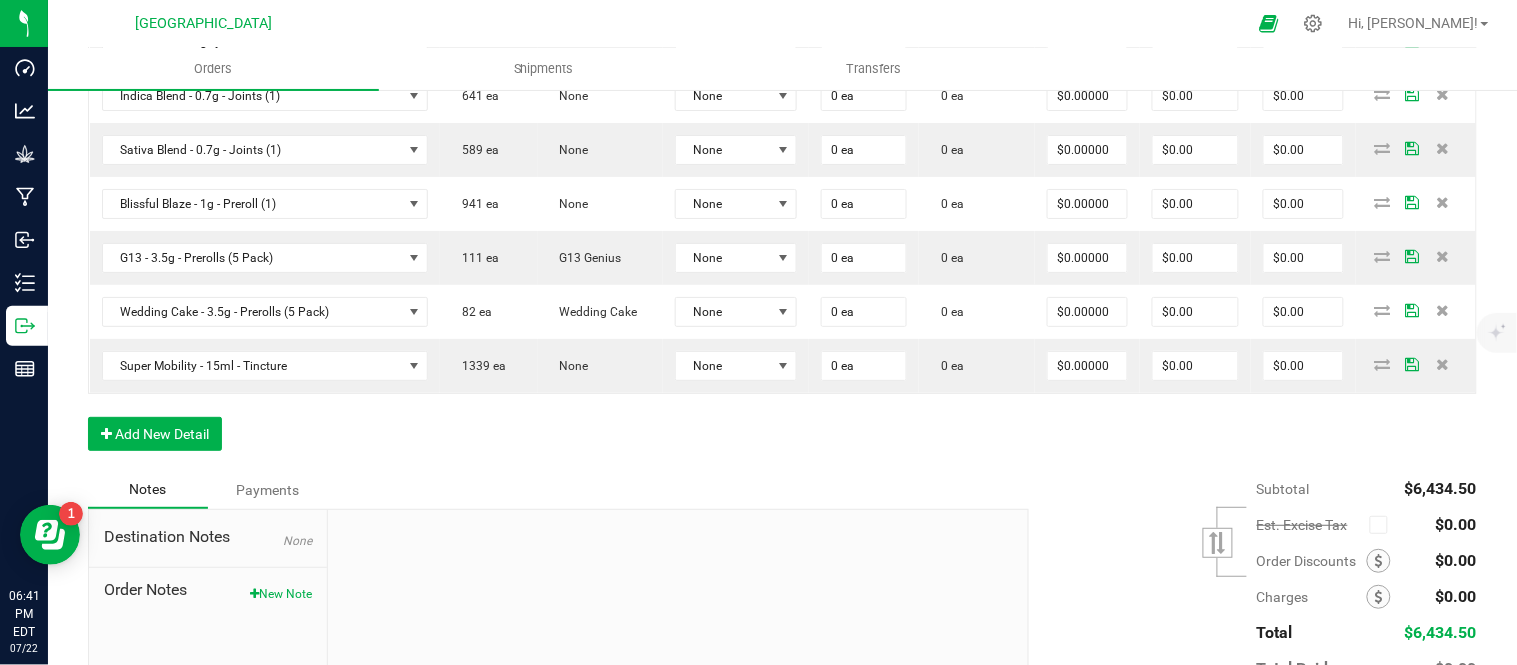click on "15" at bounding box center (1087, -174) 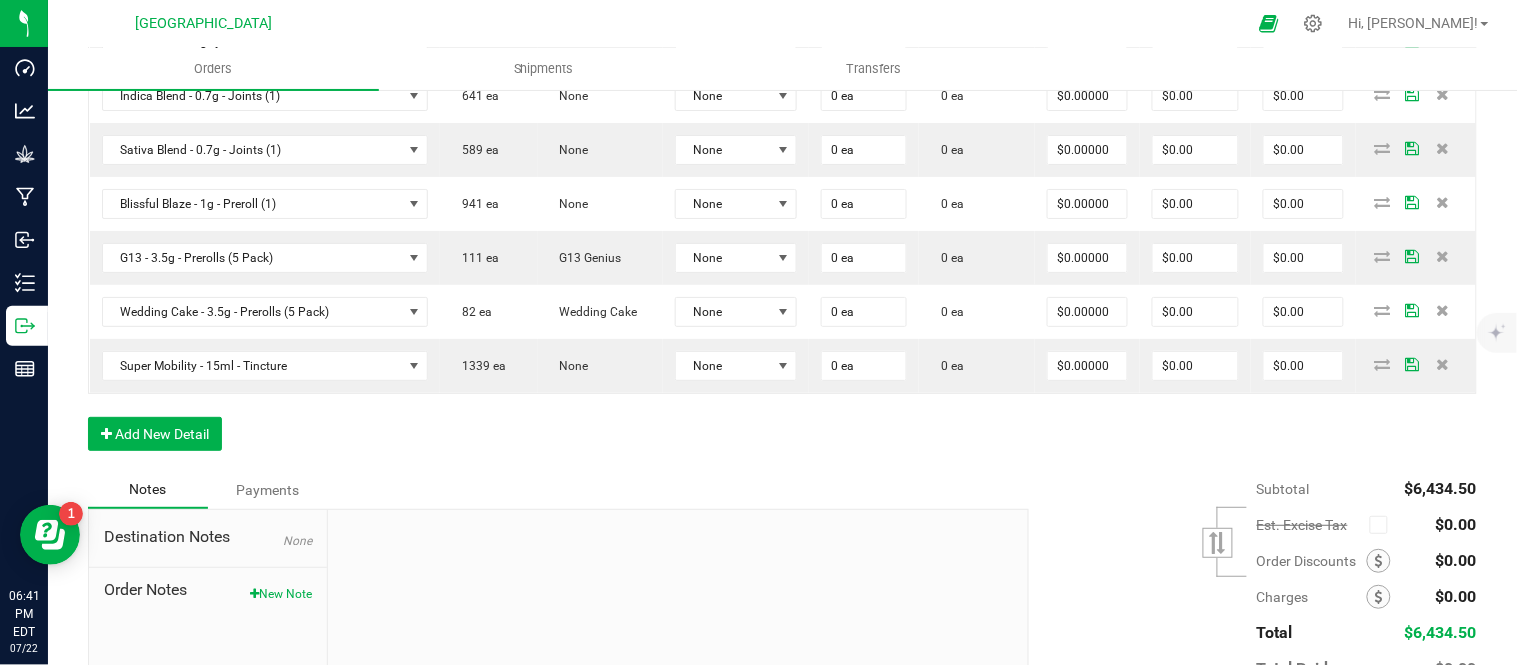 type on "$0.00000" 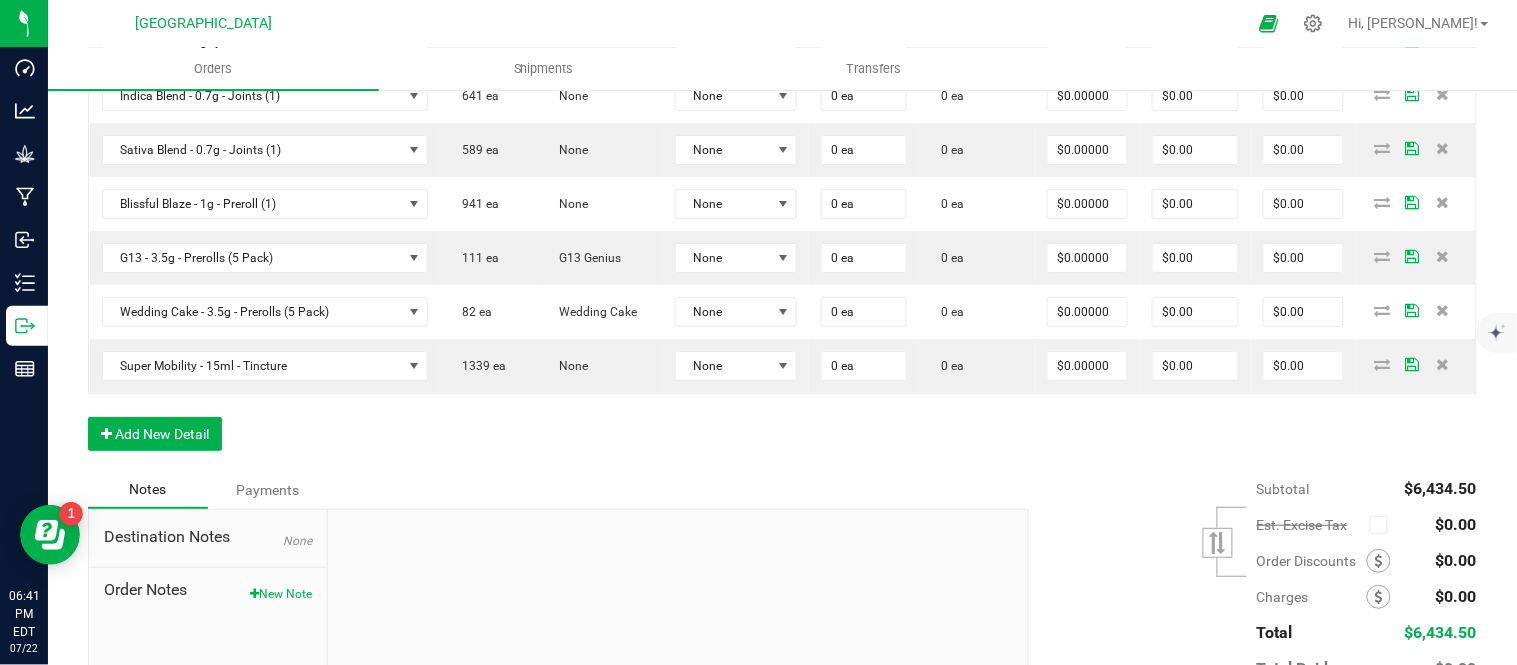 click on "0 ea" at bounding box center (977, -174) 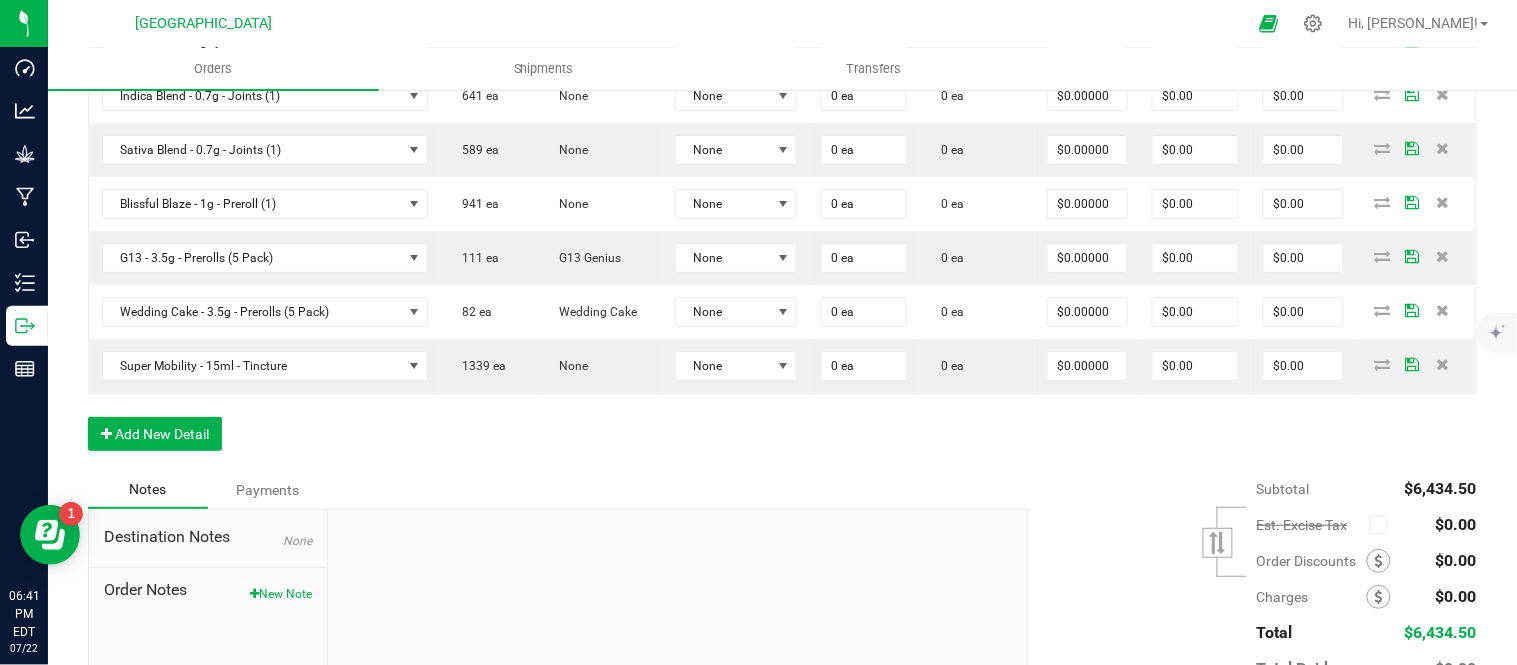 scroll, scrollTop: 1812, scrollLeft: 0, axis: vertical 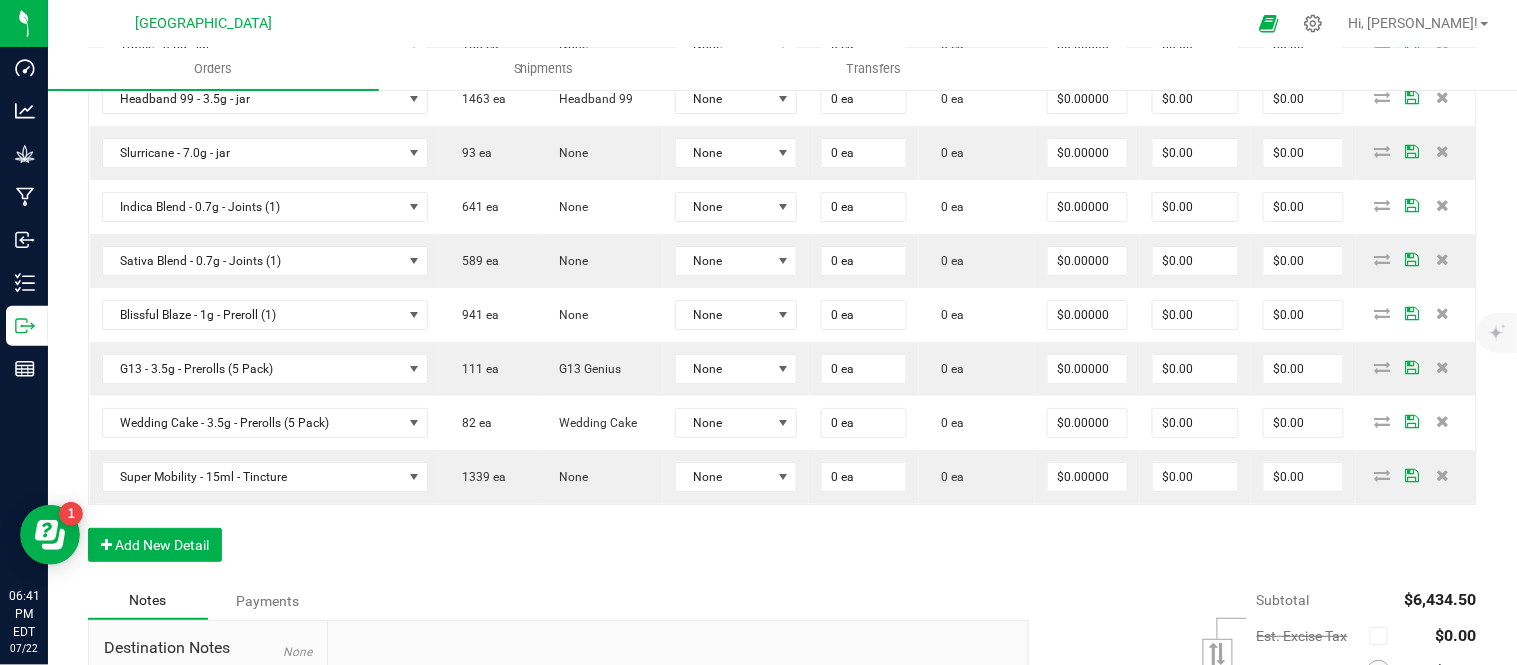 click on "15" at bounding box center [1087, -117] 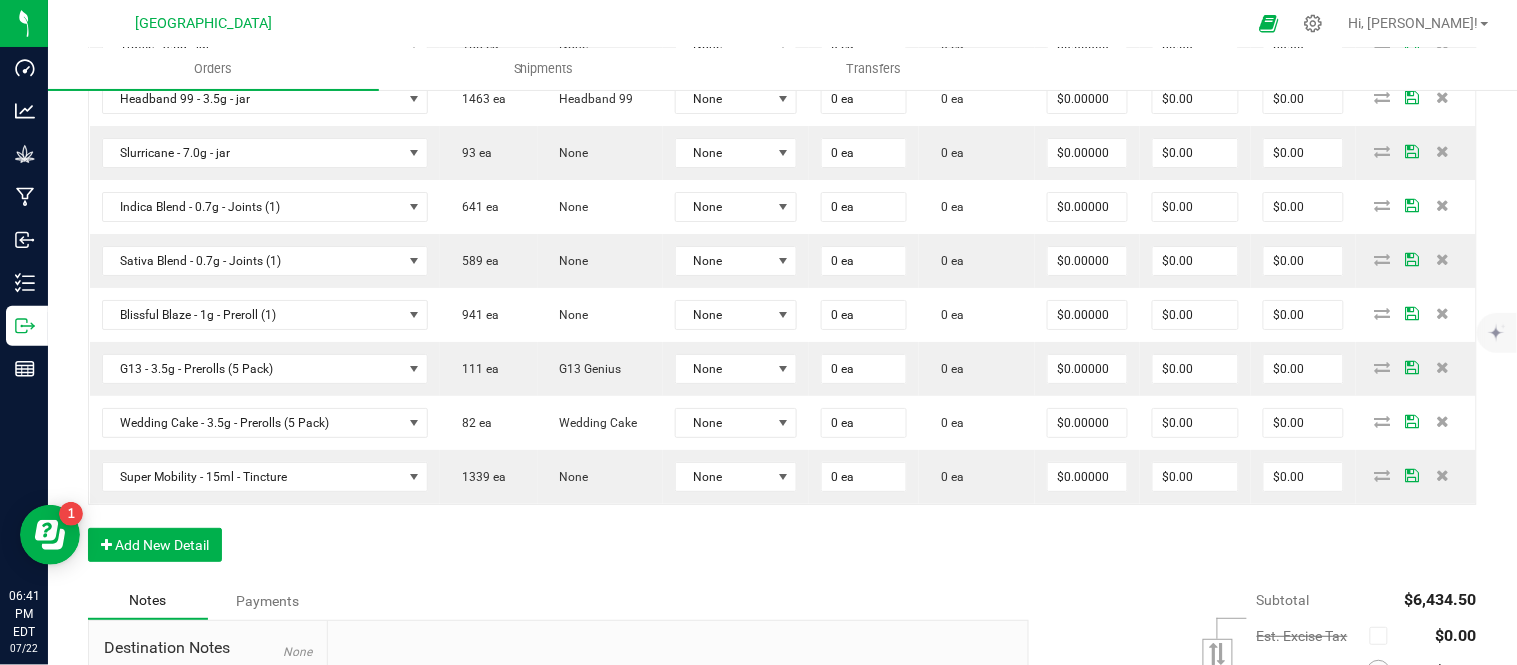 type on "0" 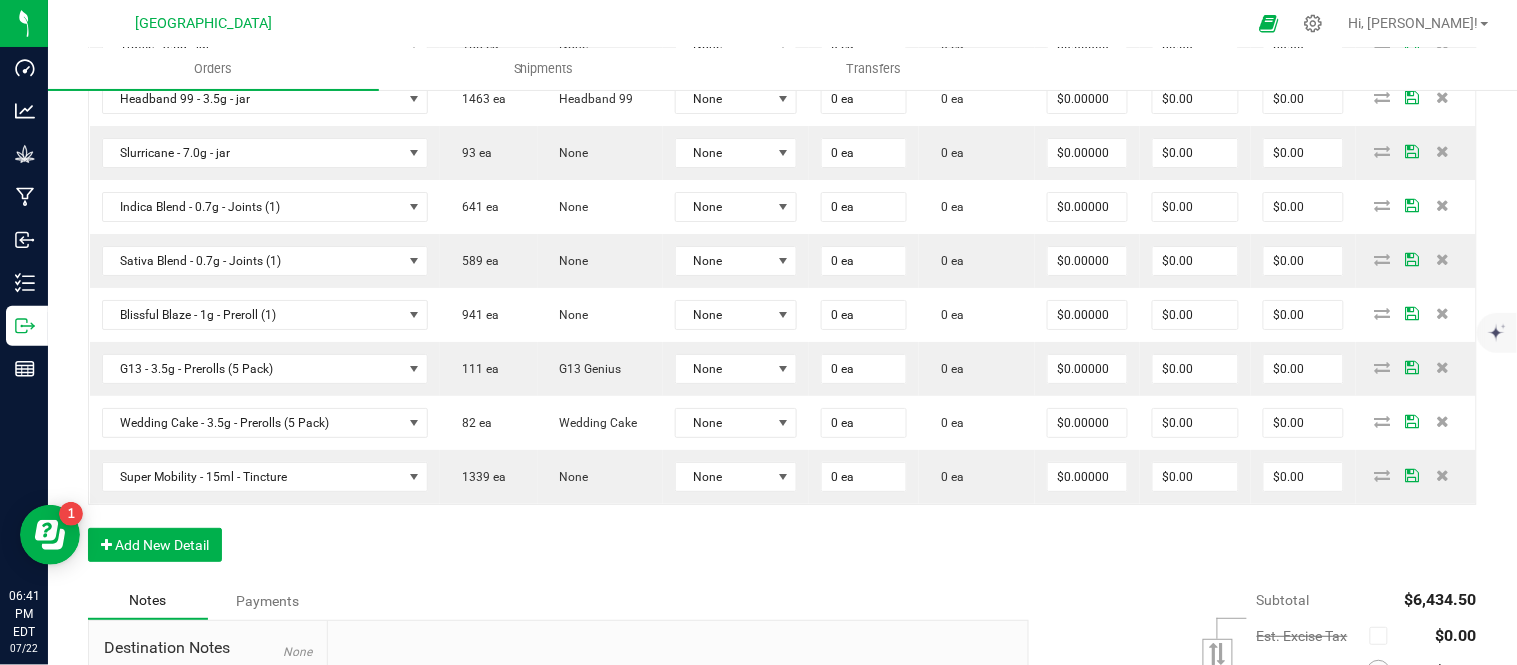 type on "15" 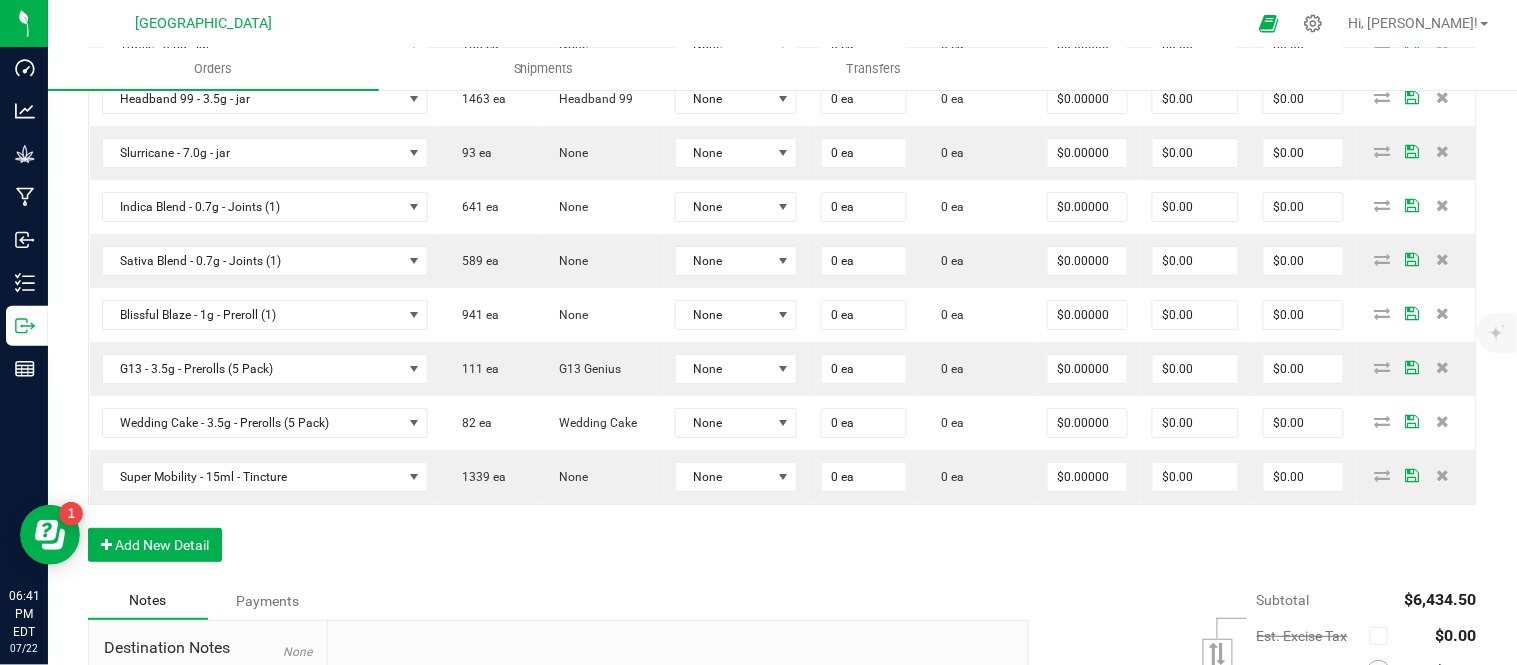 type on "$0.00000" 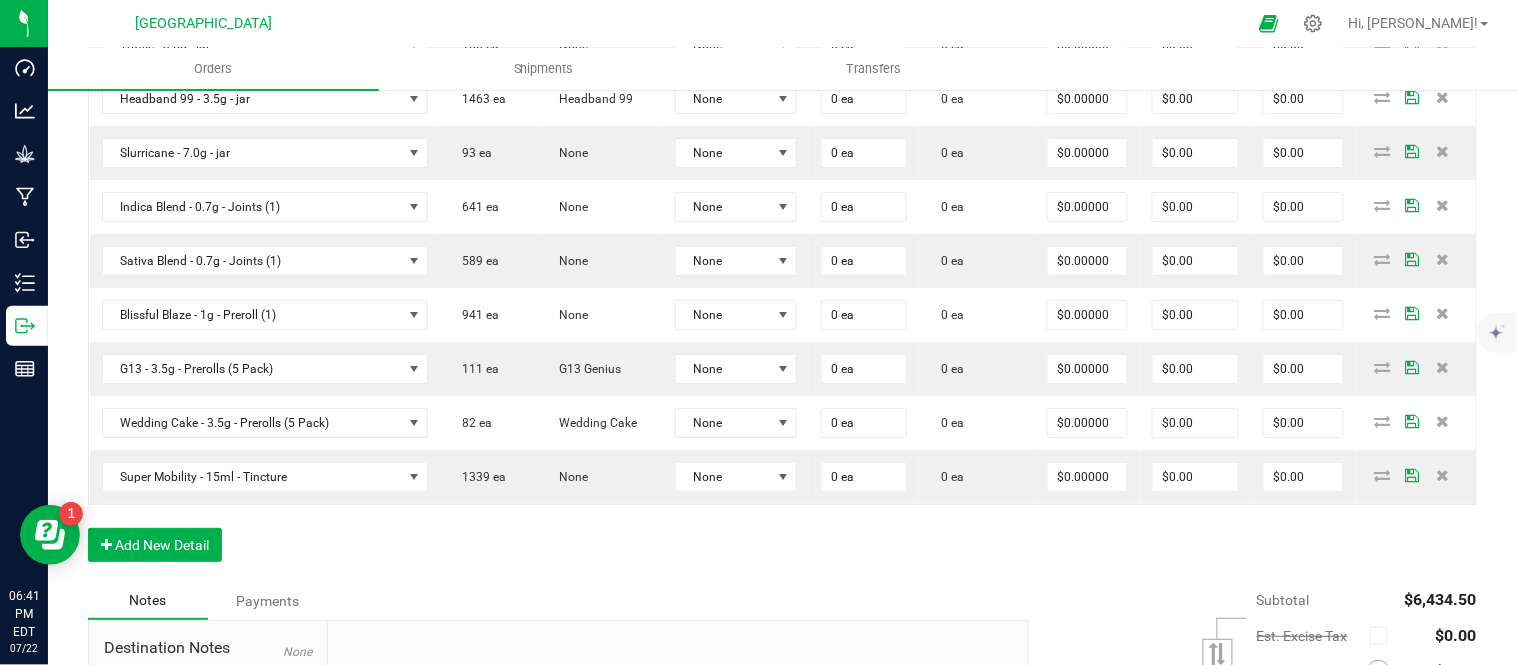 click on "15" at bounding box center [1087, -171] 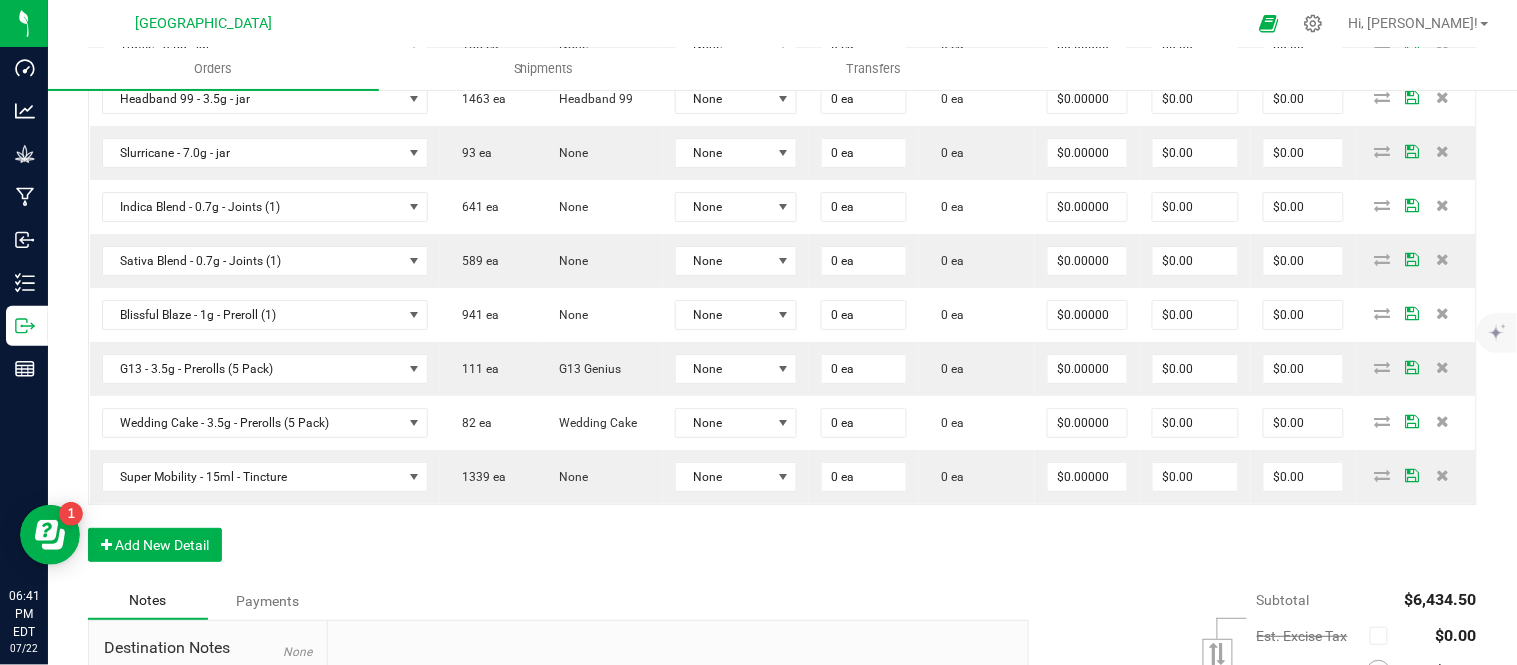 type on "$0.00000" 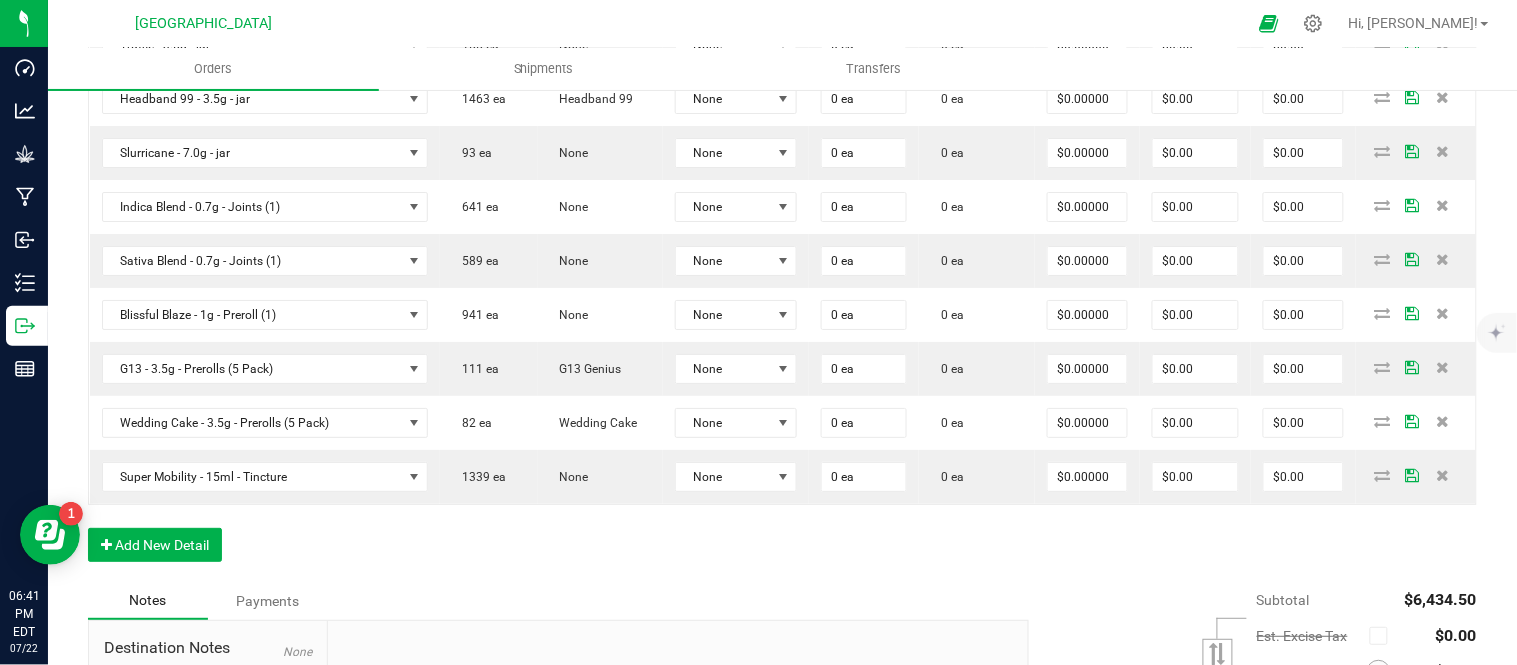 click on "0 ea" at bounding box center [977, -117] 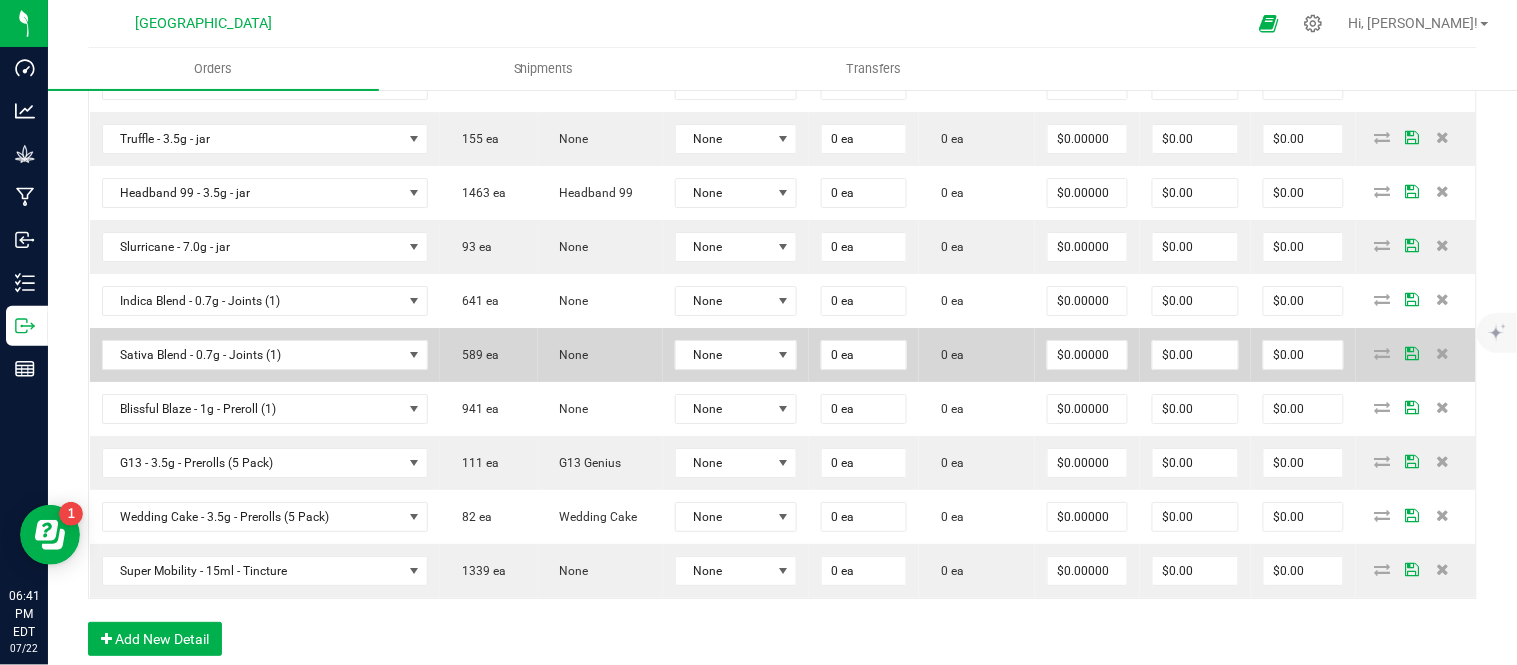 scroll, scrollTop: 1607, scrollLeft: 0, axis: vertical 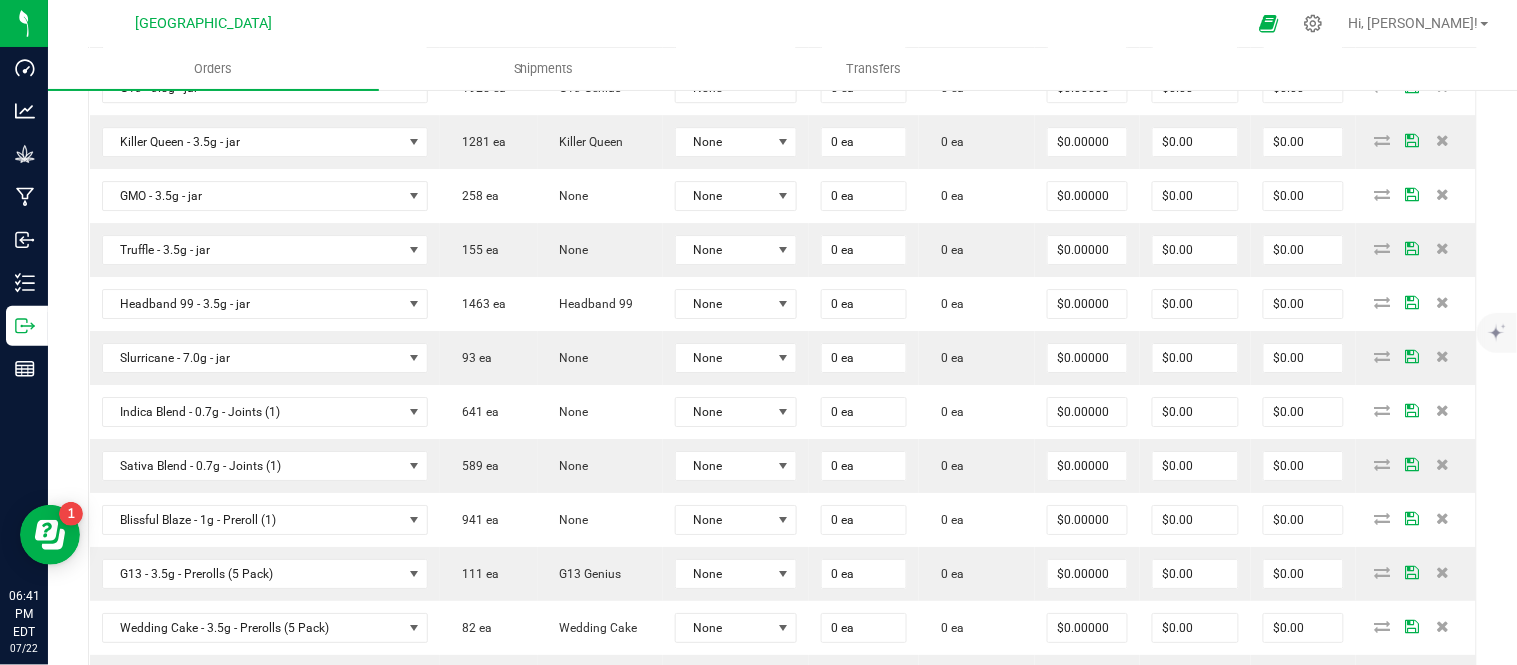 click on "20" at bounding box center (1087, -29) 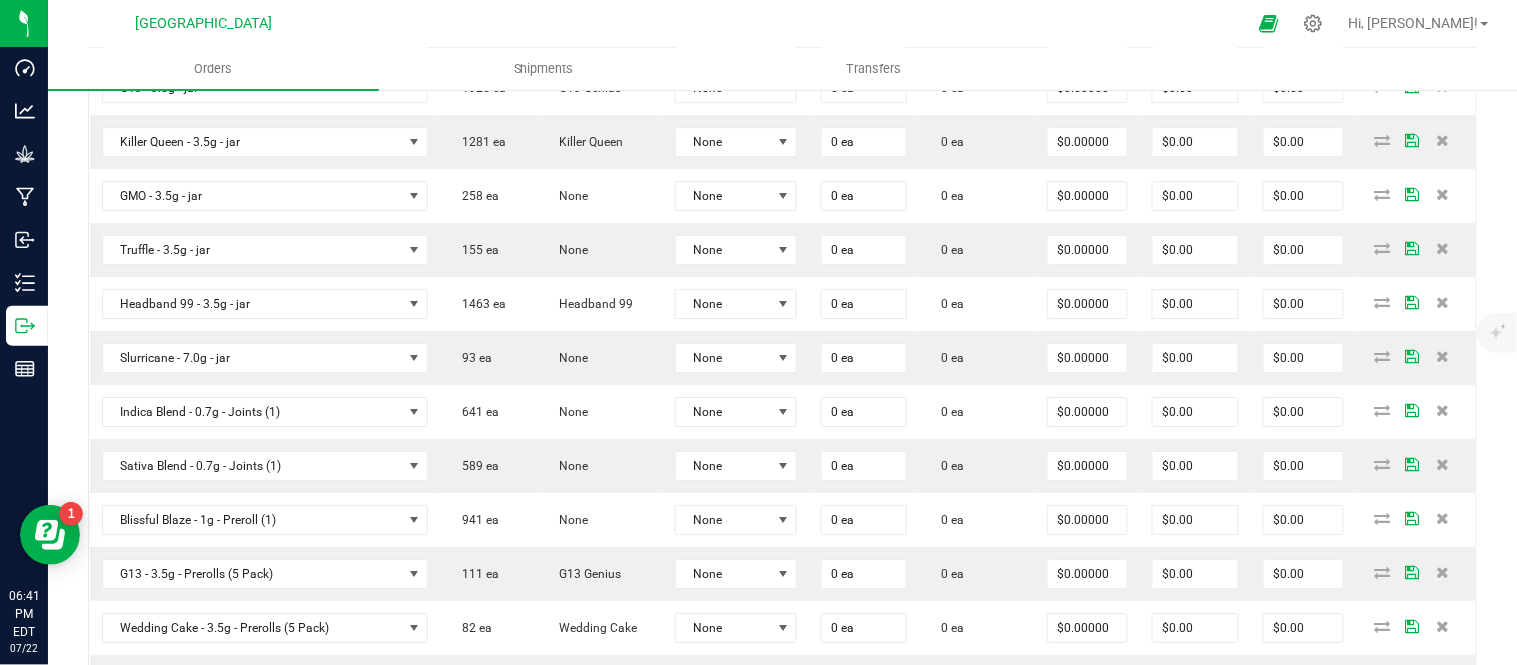 type on "$15.00000" 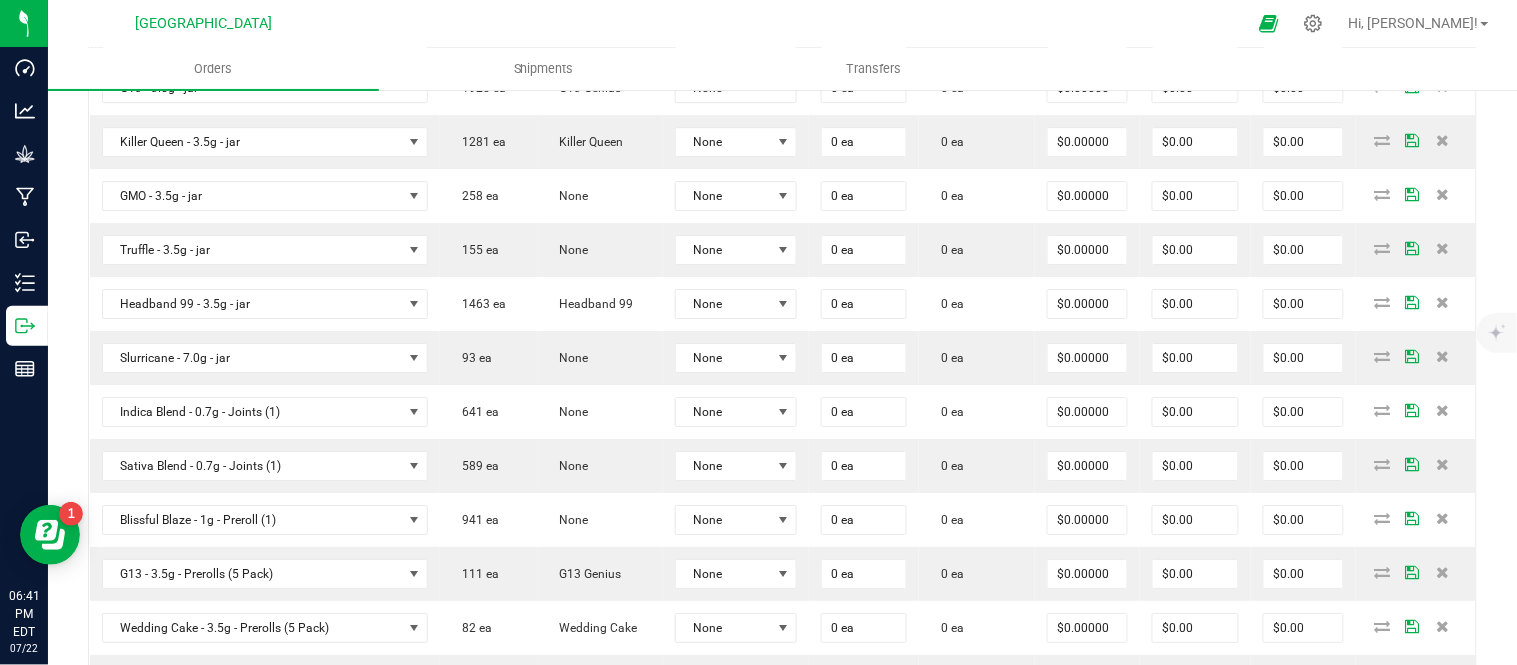 type on "$360.00" 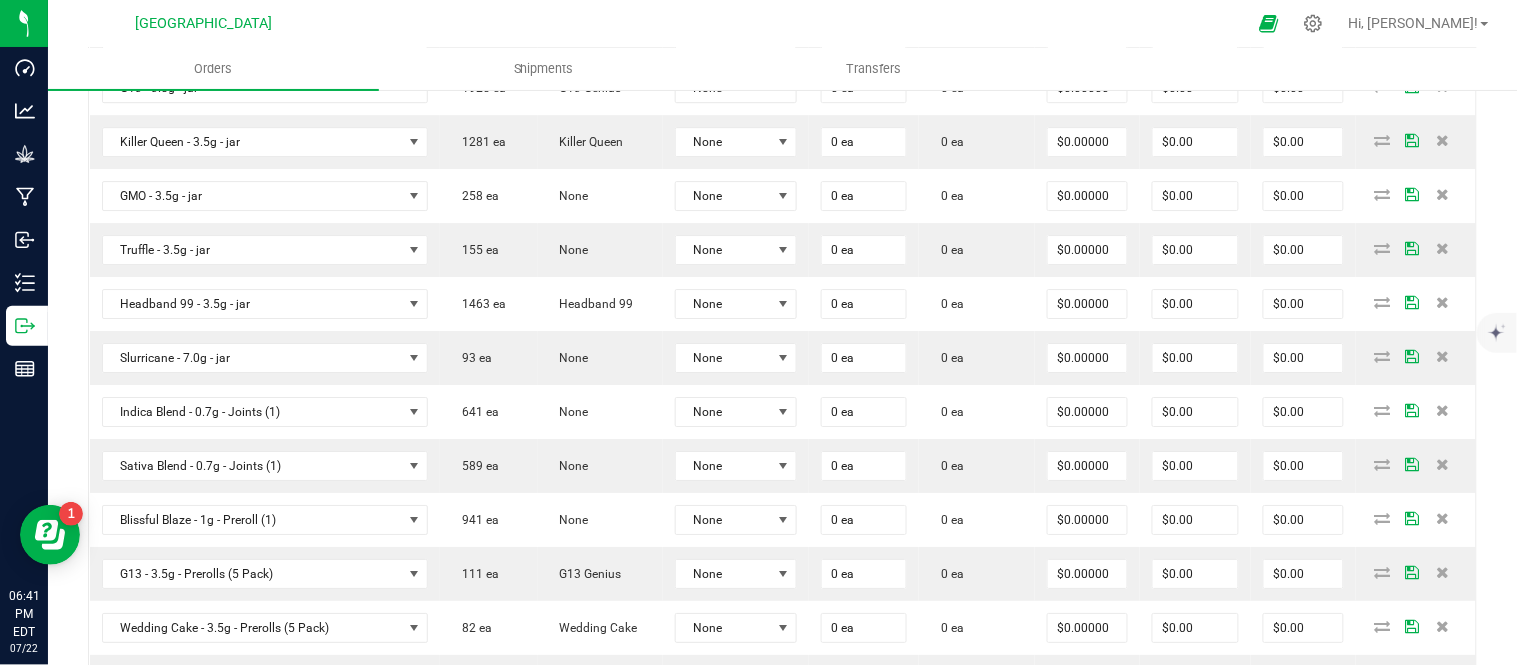 click on "0 ea" at bounding box center (977, -29) 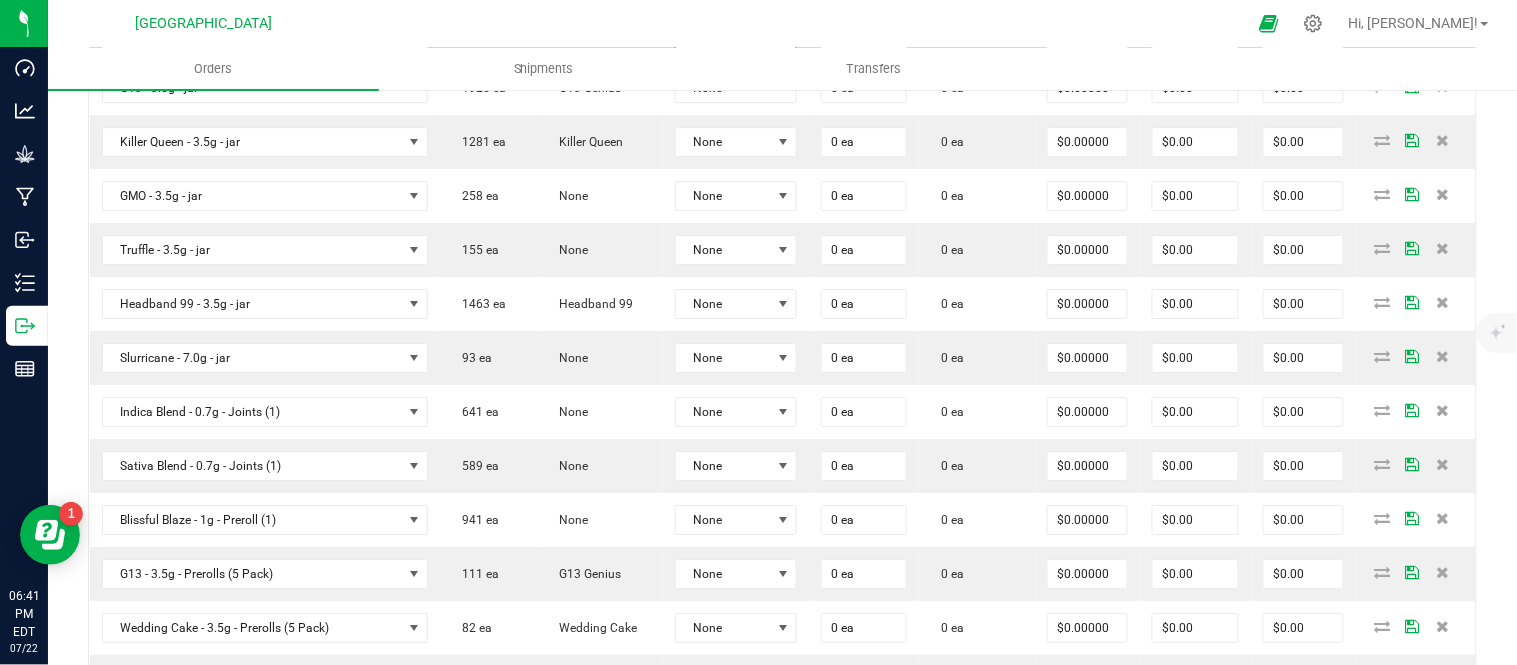 click on "None" at bounding box center (724, 34) 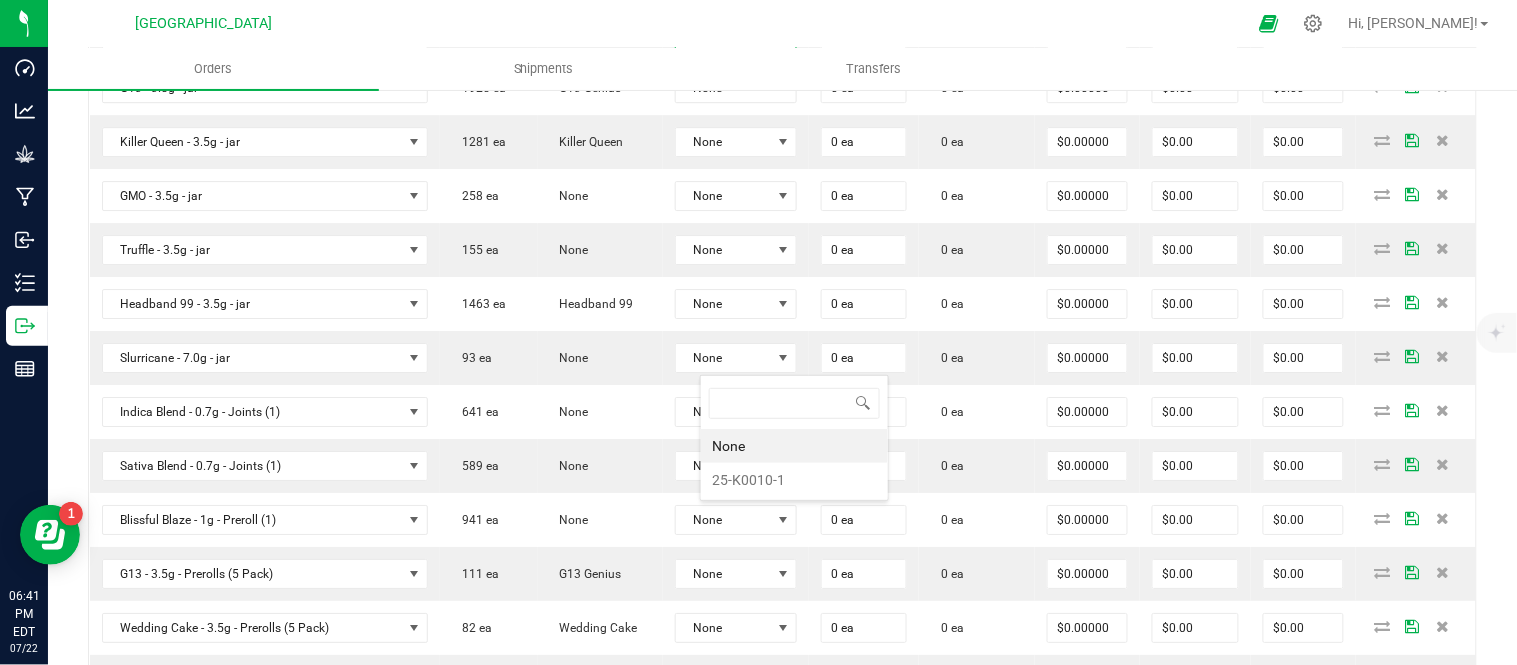 scroll, scrollTop: 99970, scrollLeft: 99872, axis: both 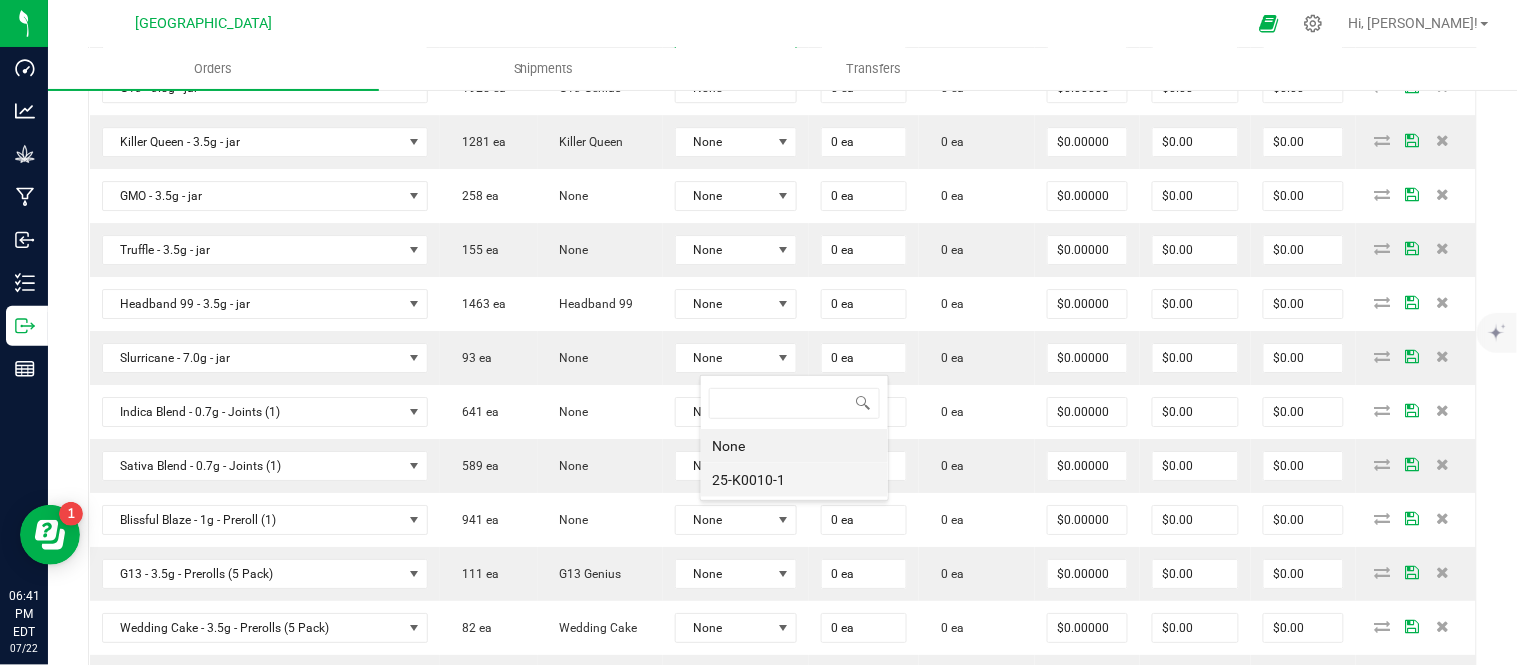 click on "25-K0010-1" at bounding box center (794, 480) 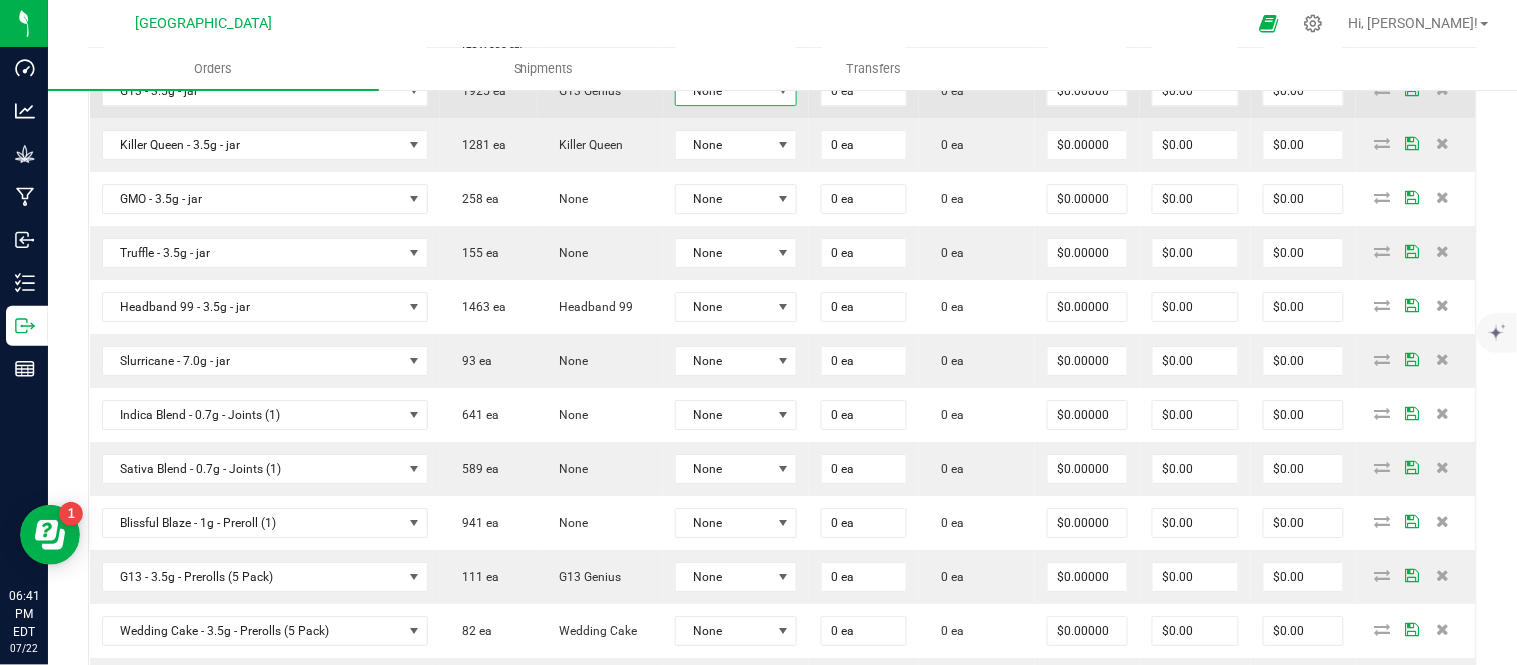 click on "None" at bounding box center [724, 91] 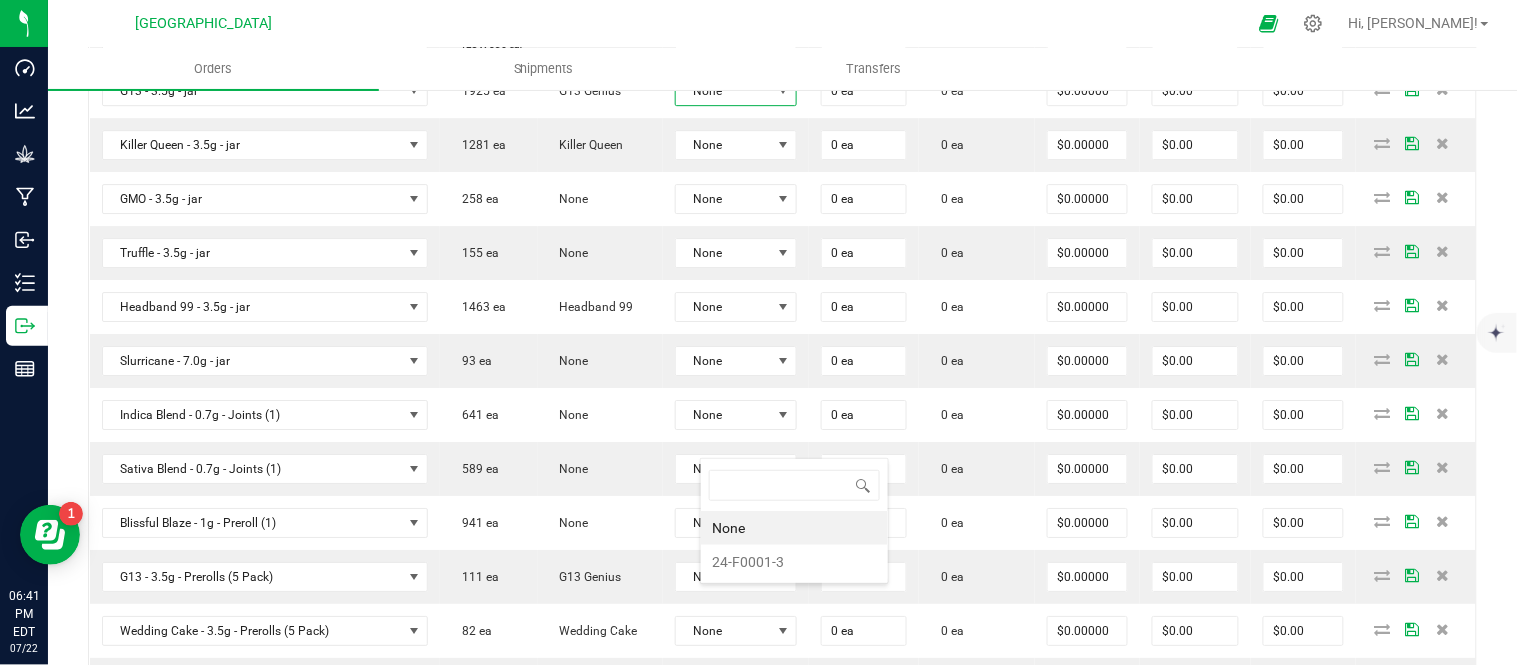scroll, scrollTop: 99970, scrollLeft: 99872, axis: both 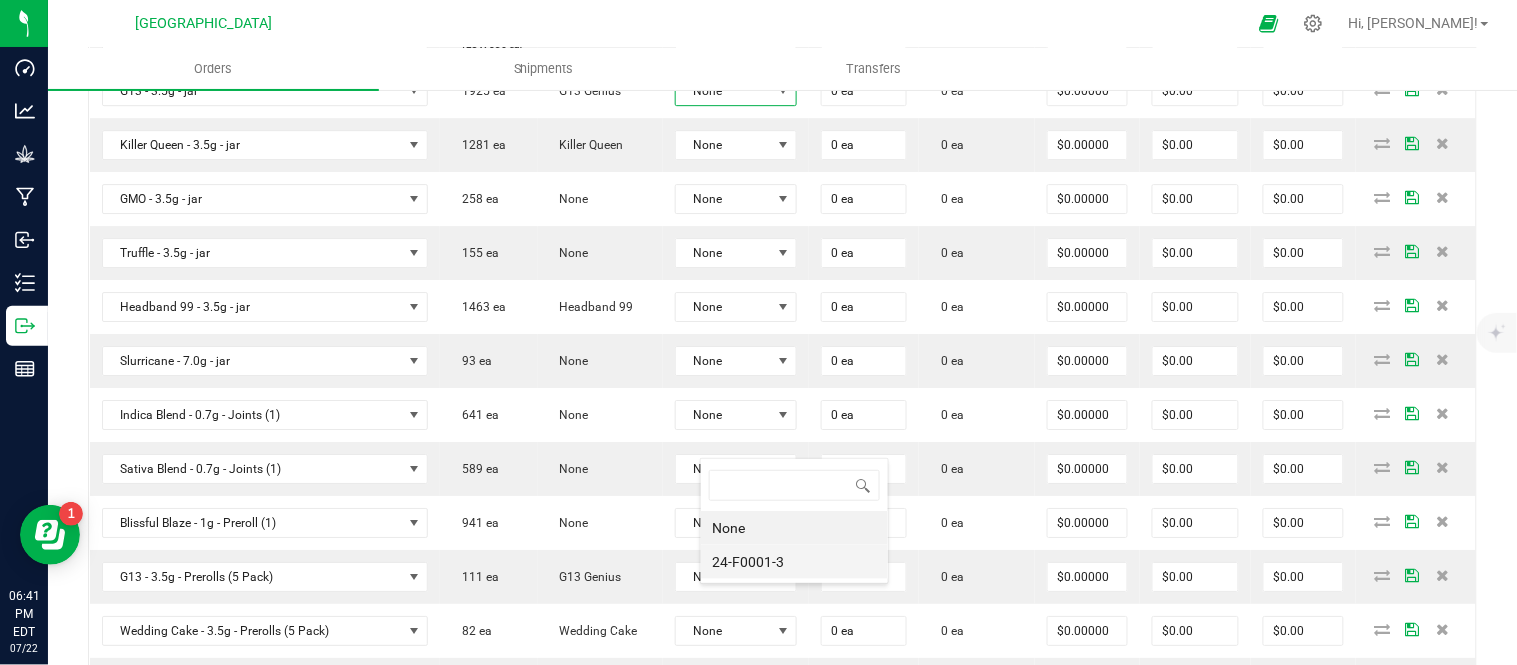 click on "24-F0001-3" at bounding box center [794, 562] 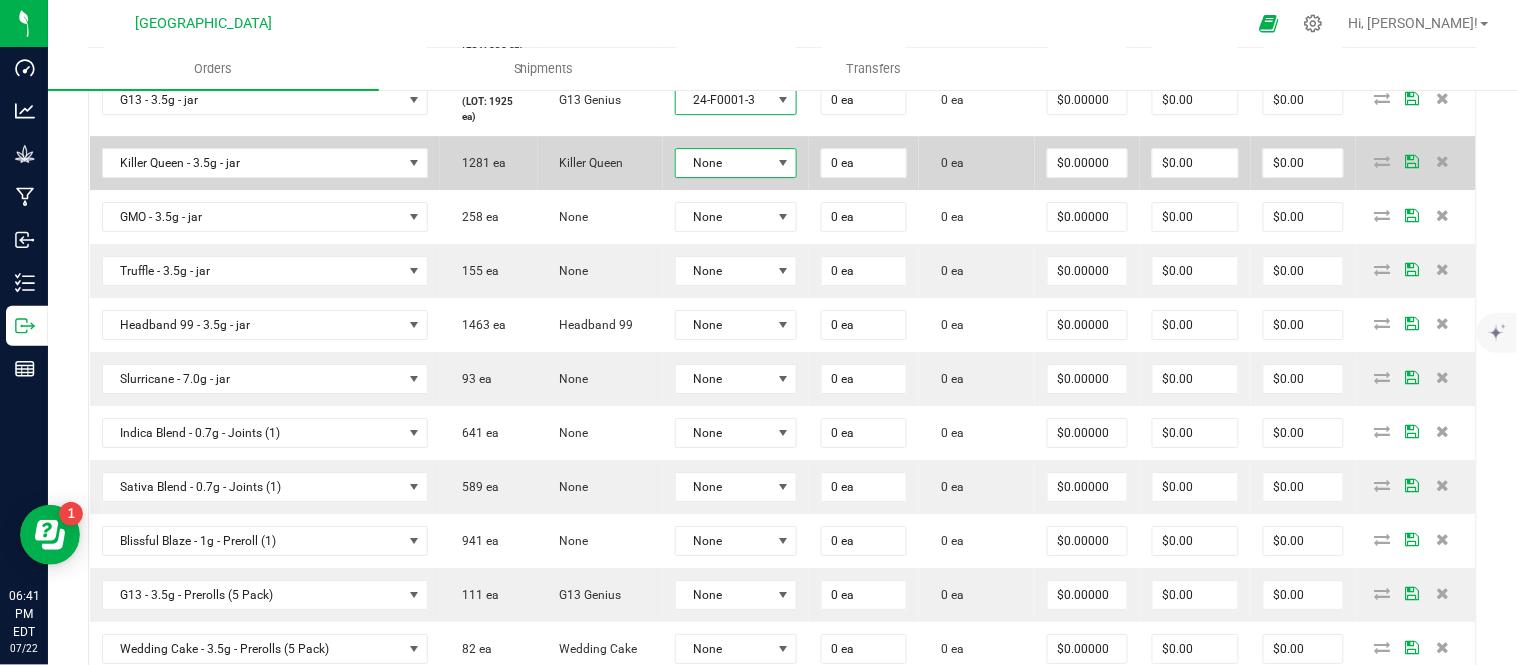 click on "None" at bounding box center (724, 163) 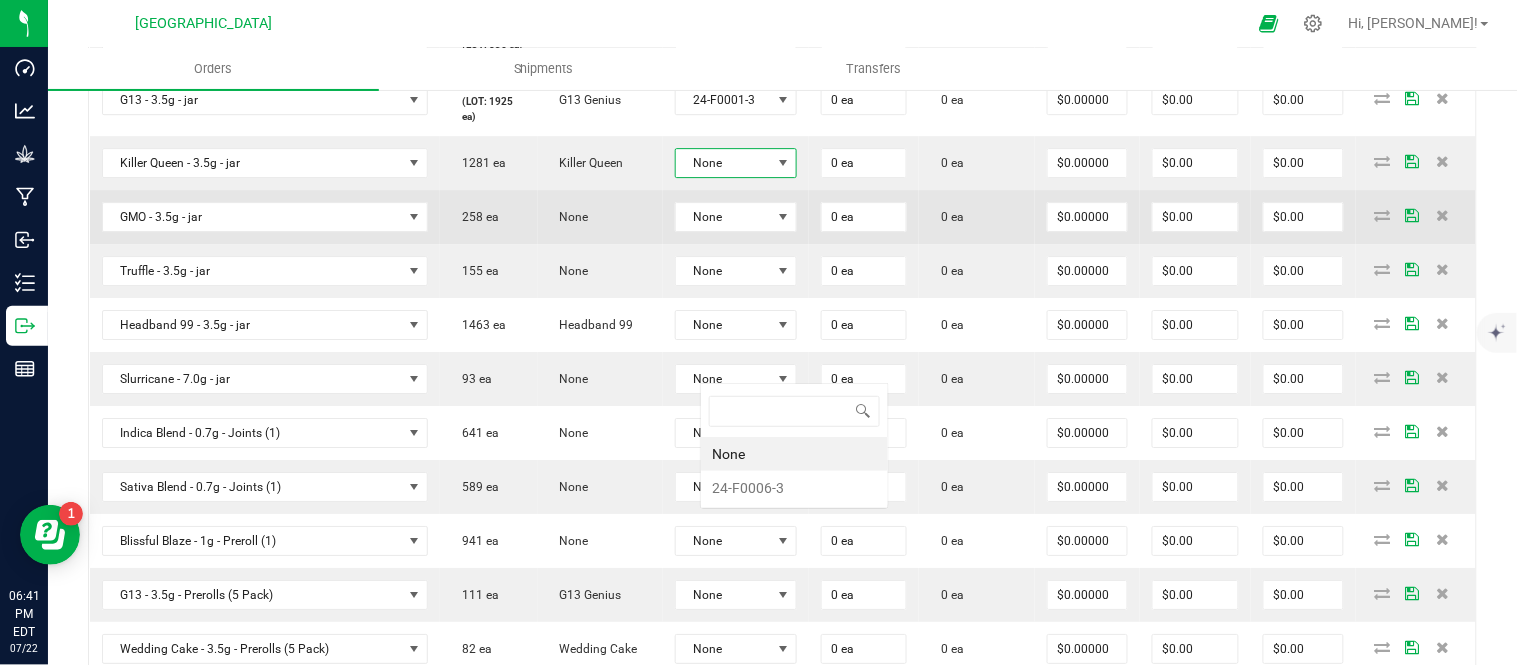 scroll, scrollTop: 0, scrollLeft: 0, axis: both 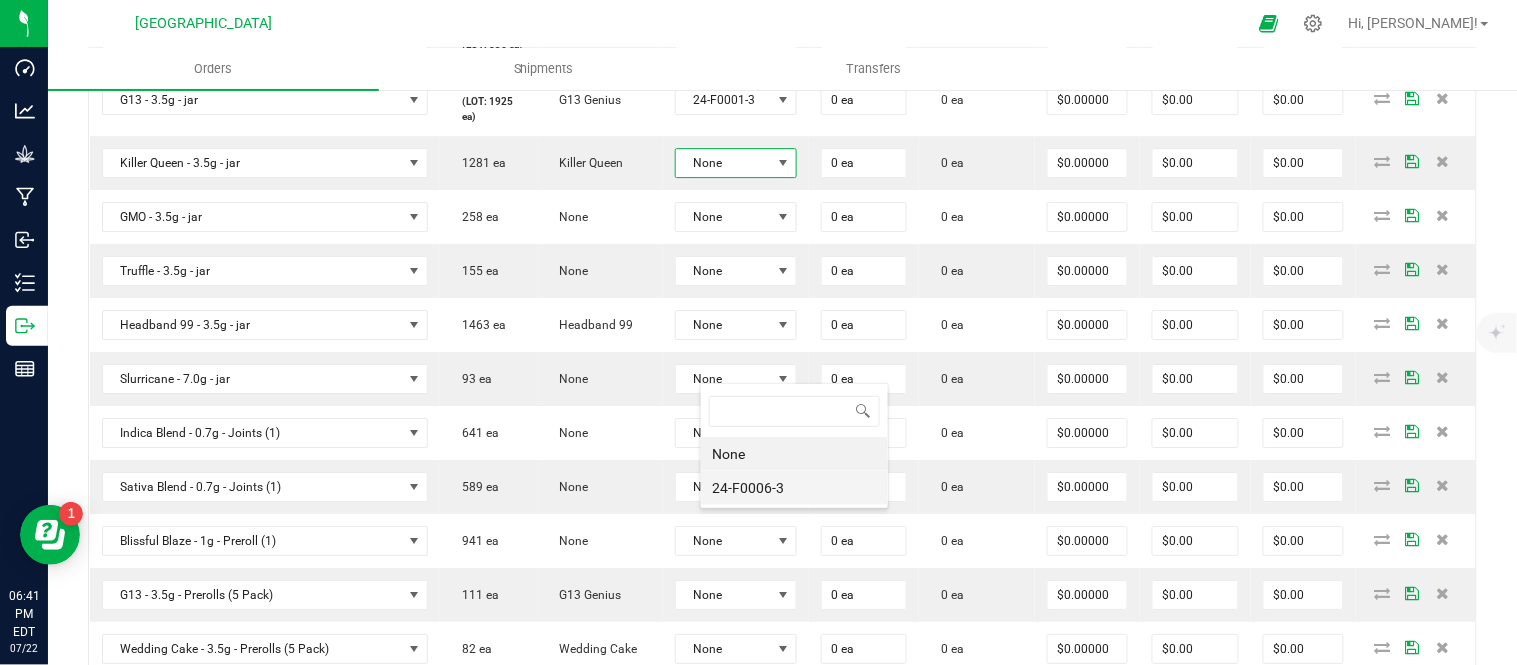 click on "24-F0006-3" at bounding box center (794, 488) 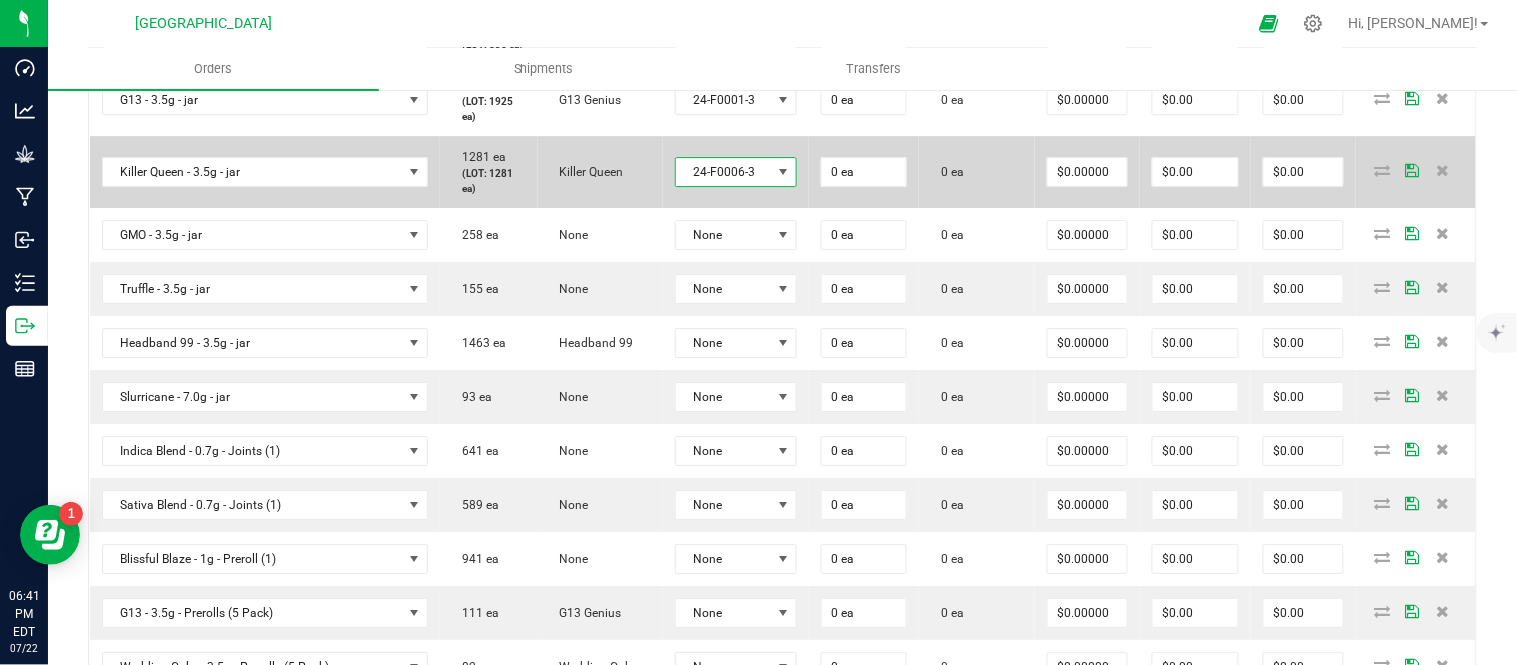 click at bounding box center (783, 172) 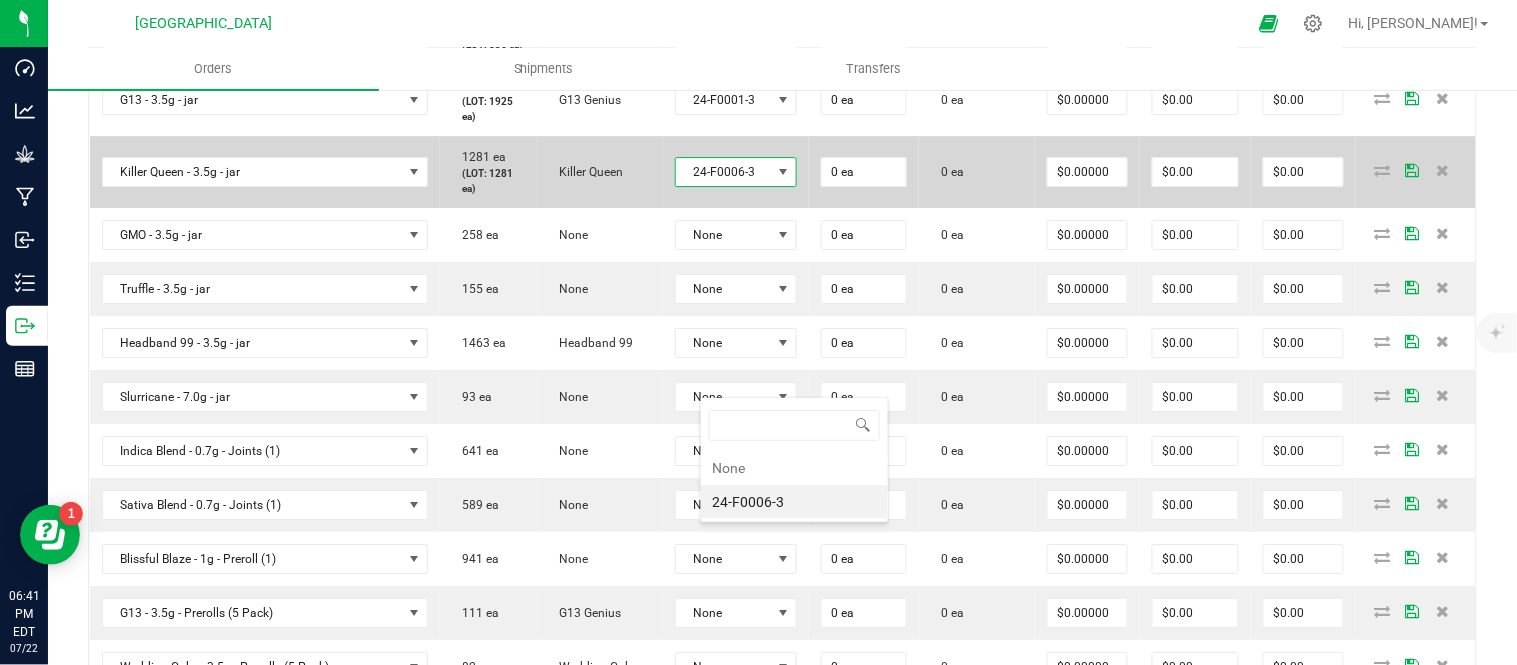 scroll, scrollTop: 99970, scrollLeft: 99872, axis: both 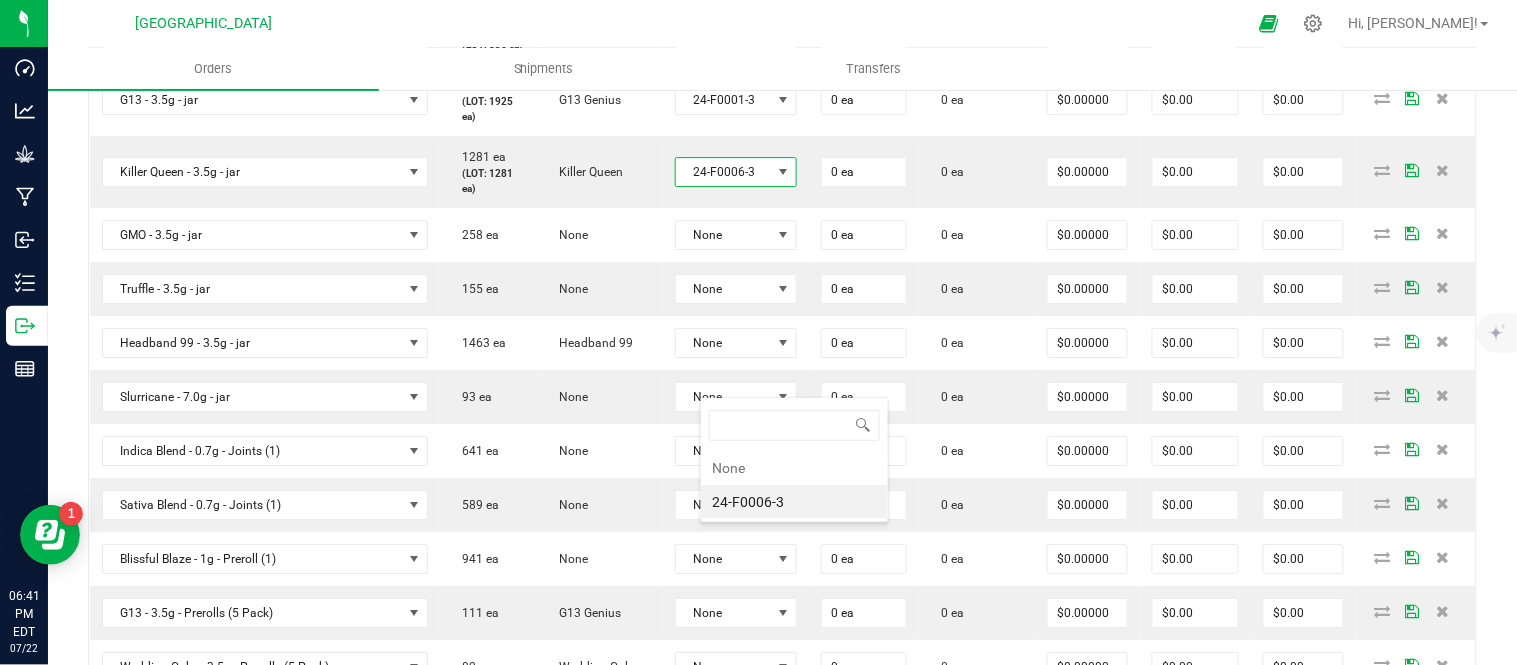 click on "24-F0006-3" at bounding box center (794, 502) 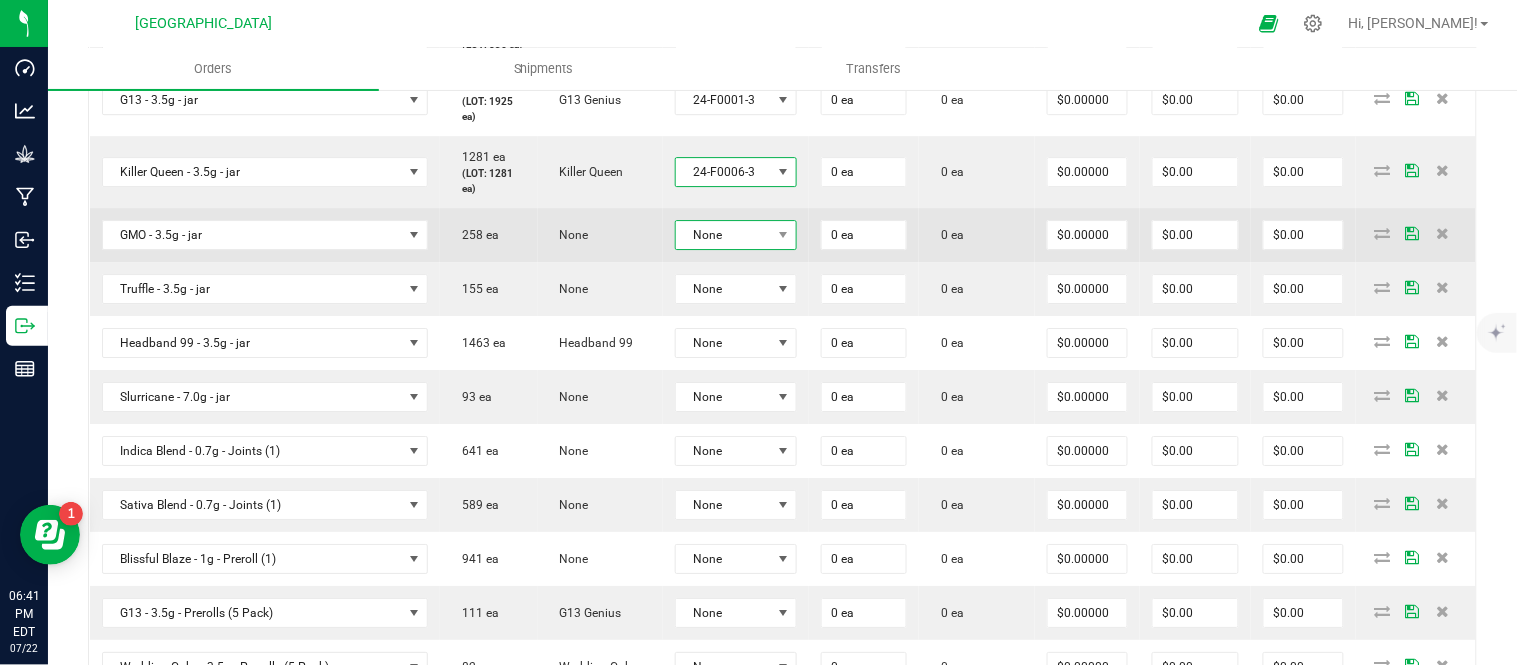 click on "None" at bounding box center [724, 235] 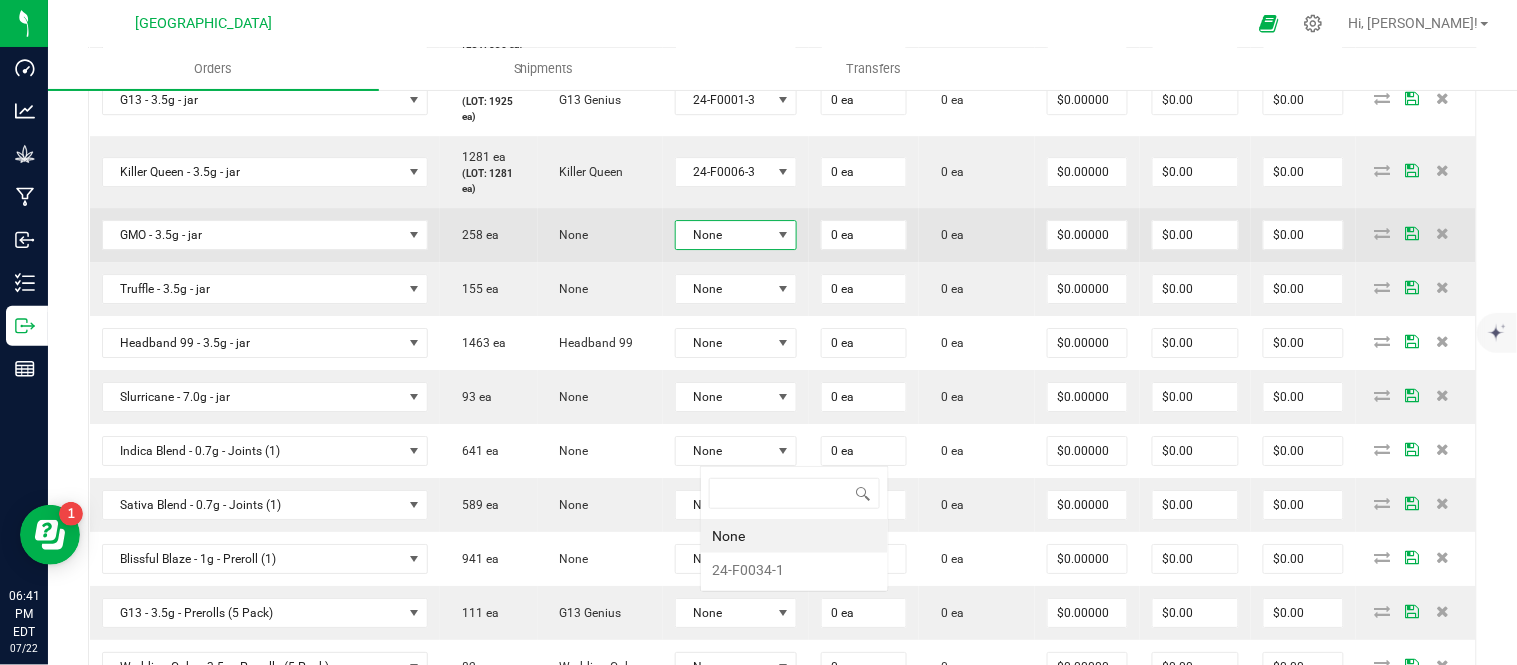 scroll, scrollTop: 0, scrollLeft: 0, axis: both 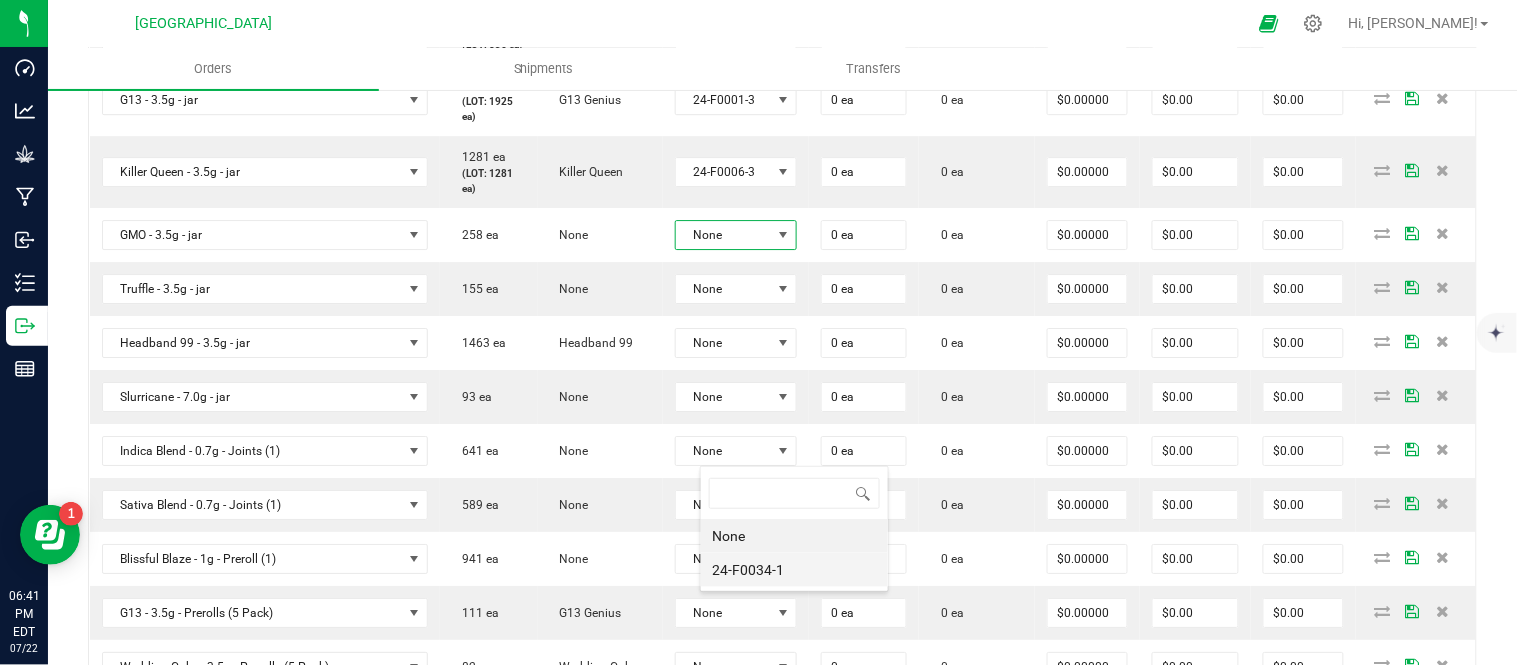 click on "24-F0034-1" at bounding box center [794, 570] 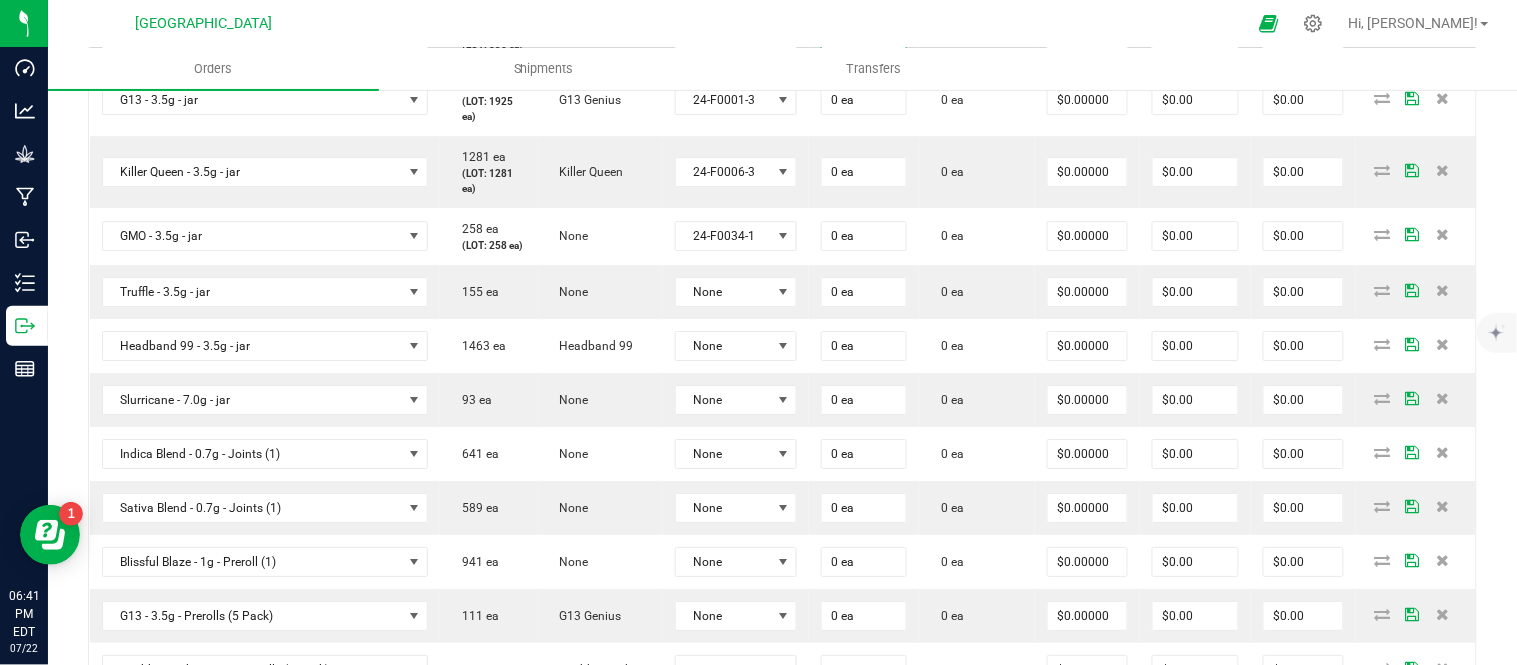 click on "0" at bounding box center [864, 35] 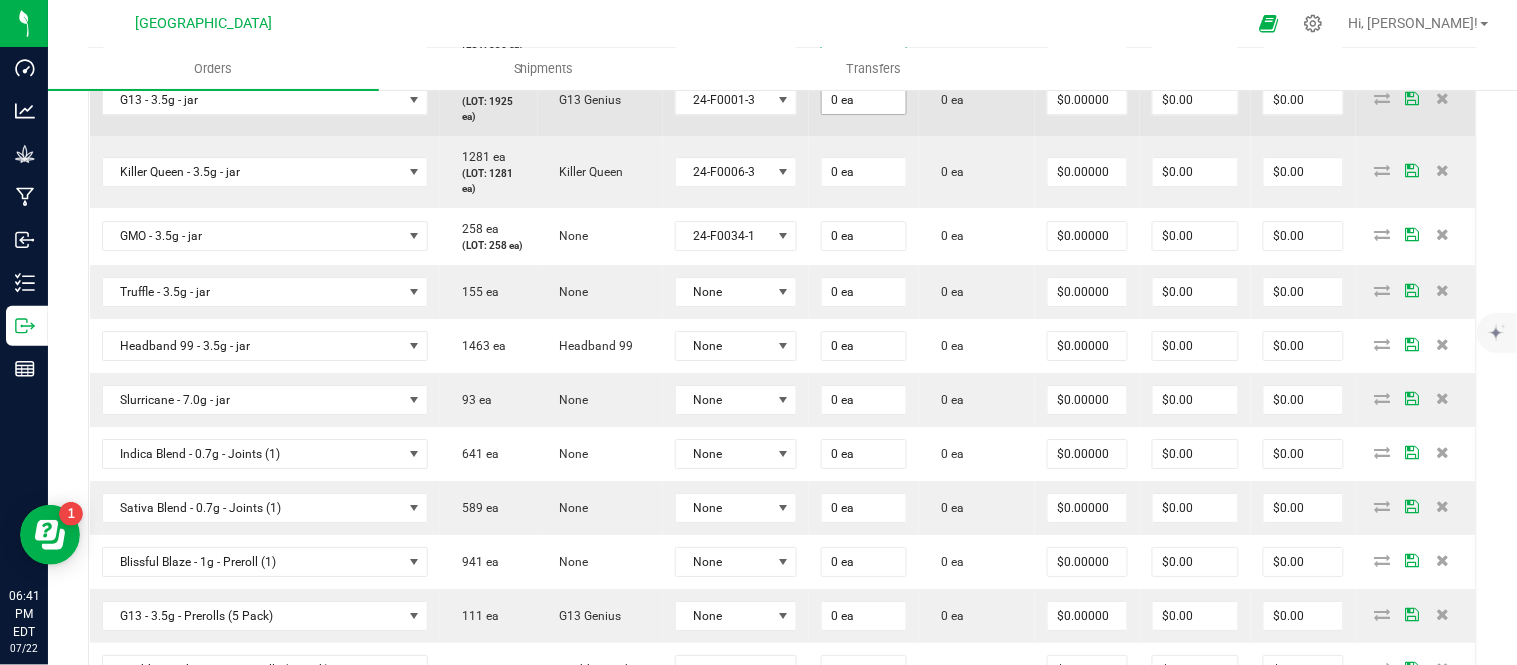 type on "2 ea" 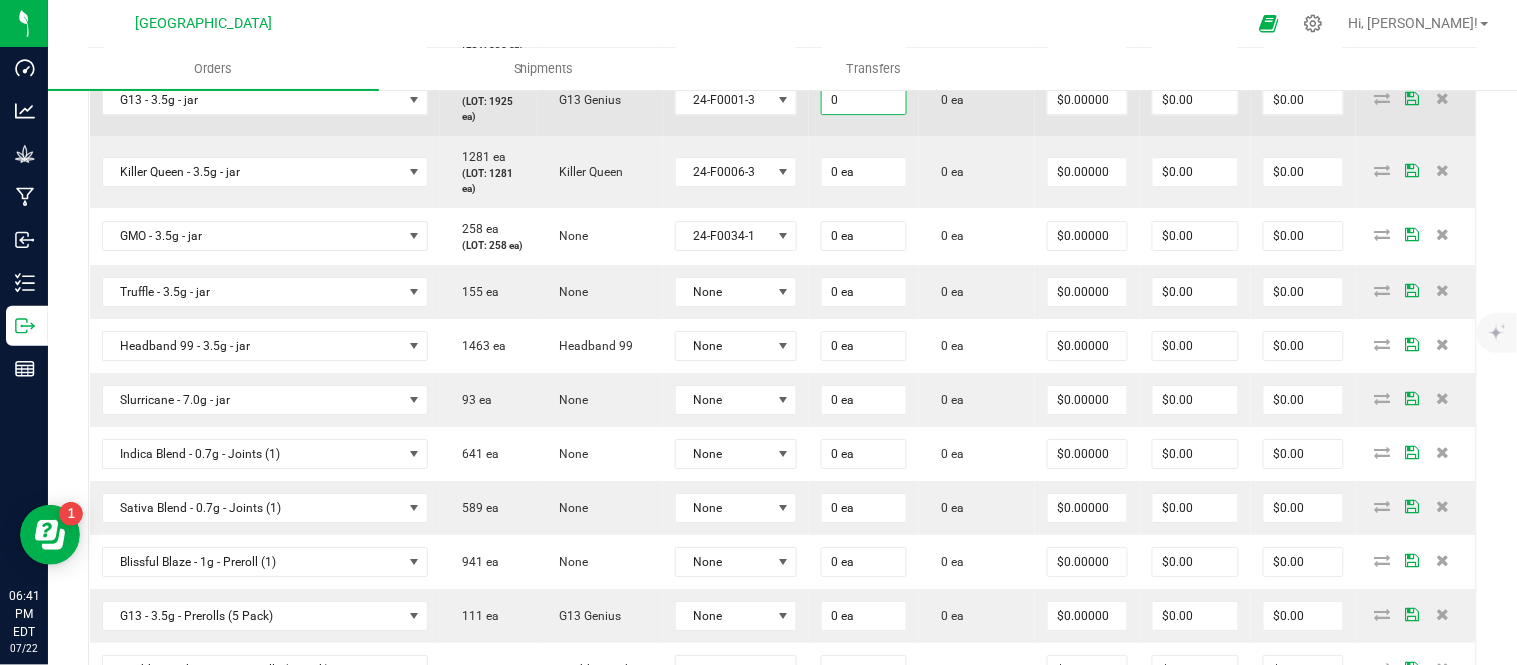 click on "0" at bounding box center [864, 100] 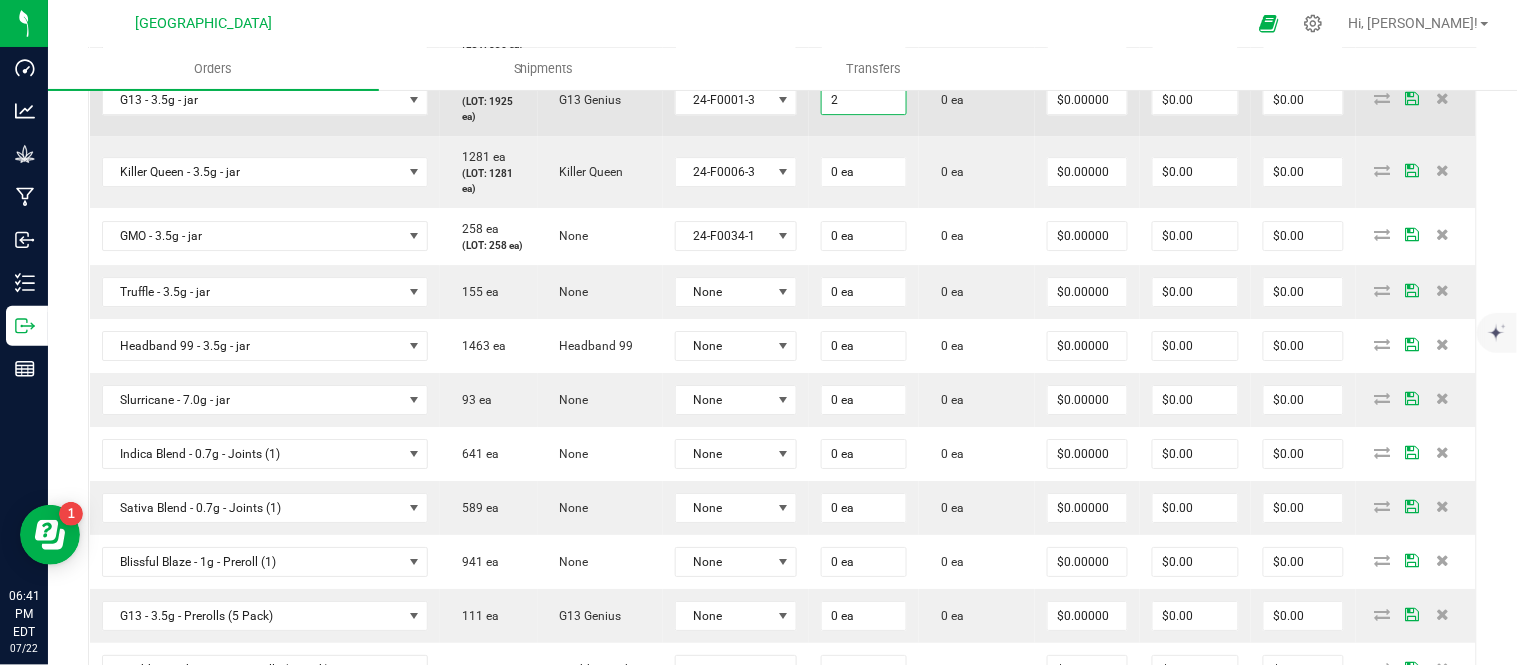 type on "2 ea" 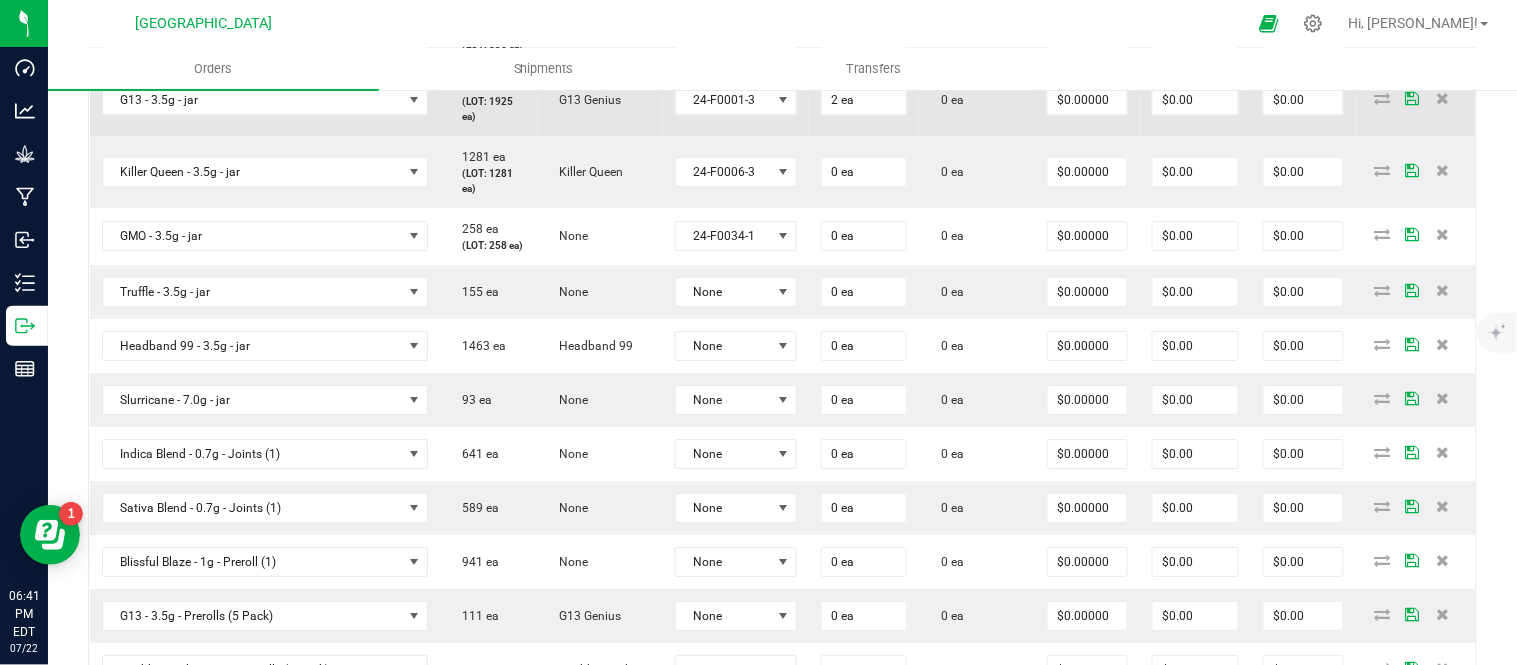 click on "0 ea" at bounding box center [977, 100] 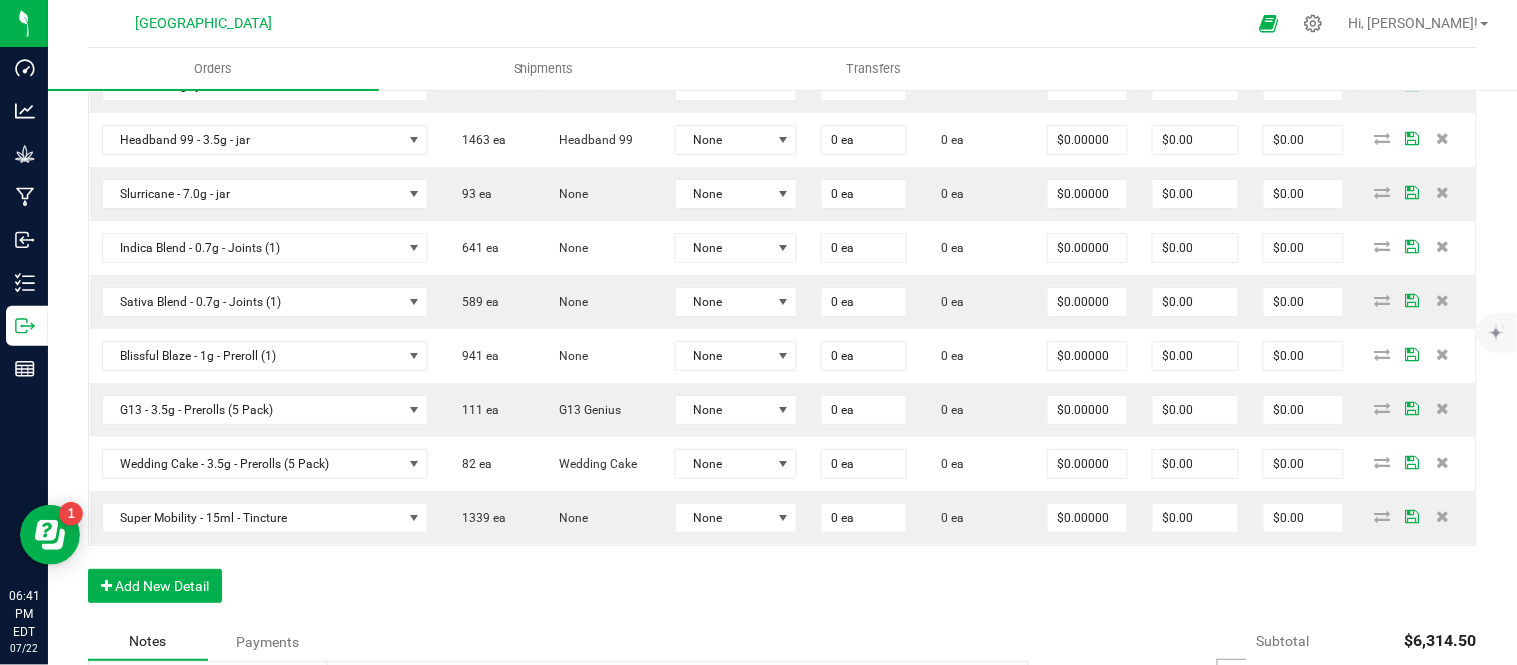 scroll, scrollTop: 1830, scrollLeft: 0, axis: vertical 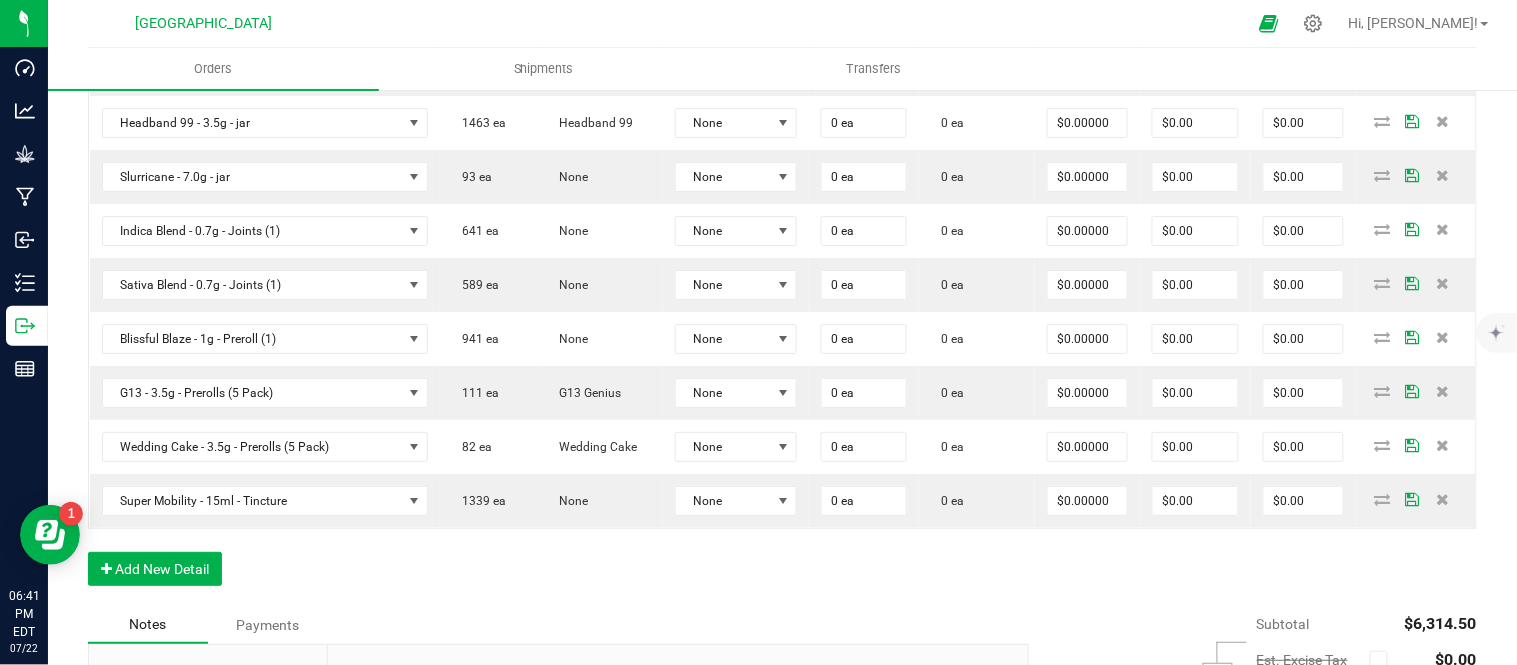 click on "0" at bounding box center (864, -51) 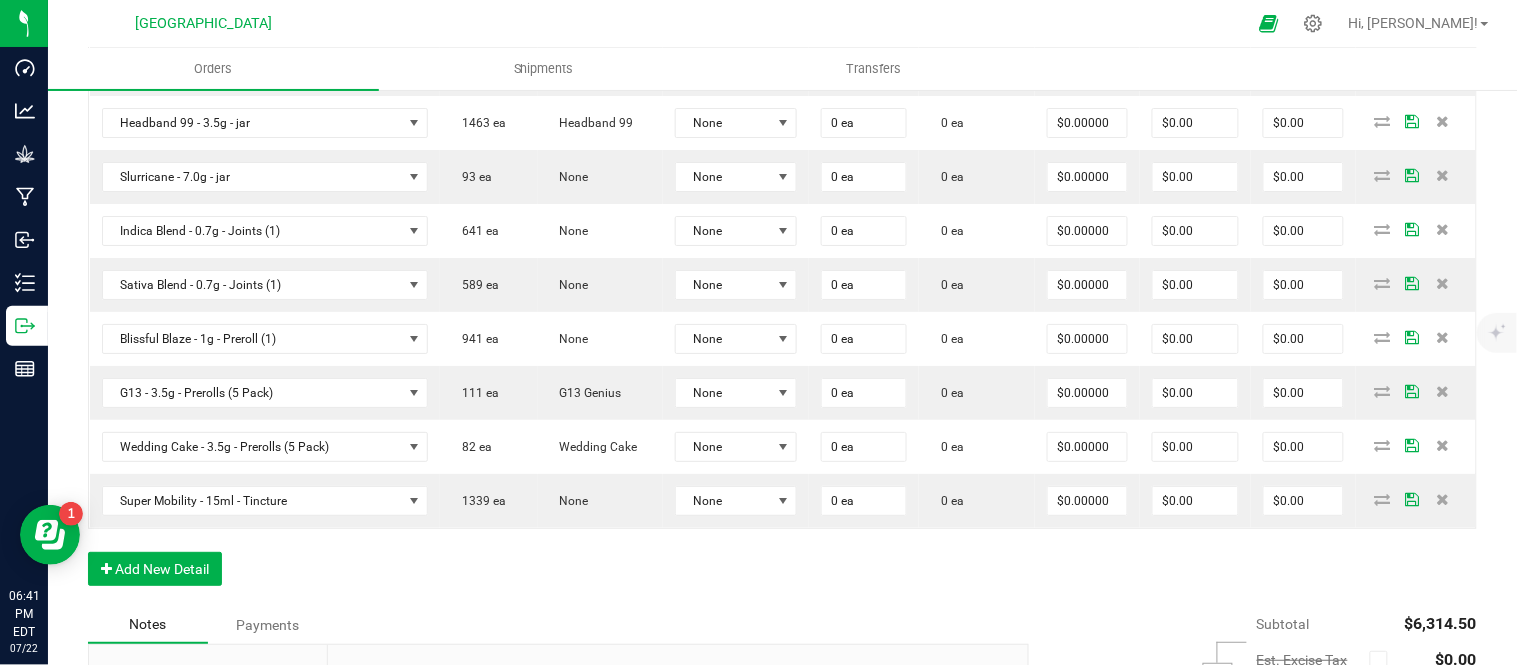 type on "2 ea" 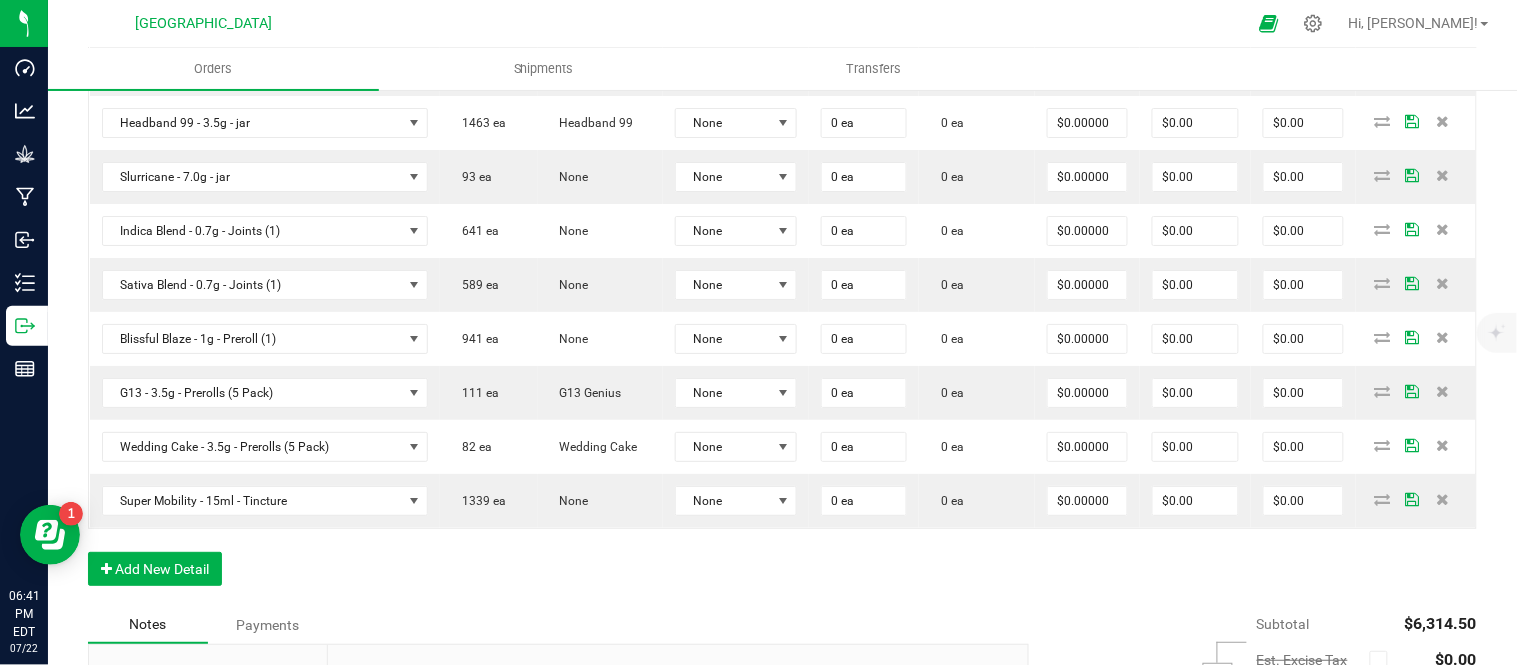 click on "0" at bounding box center (864, 13) 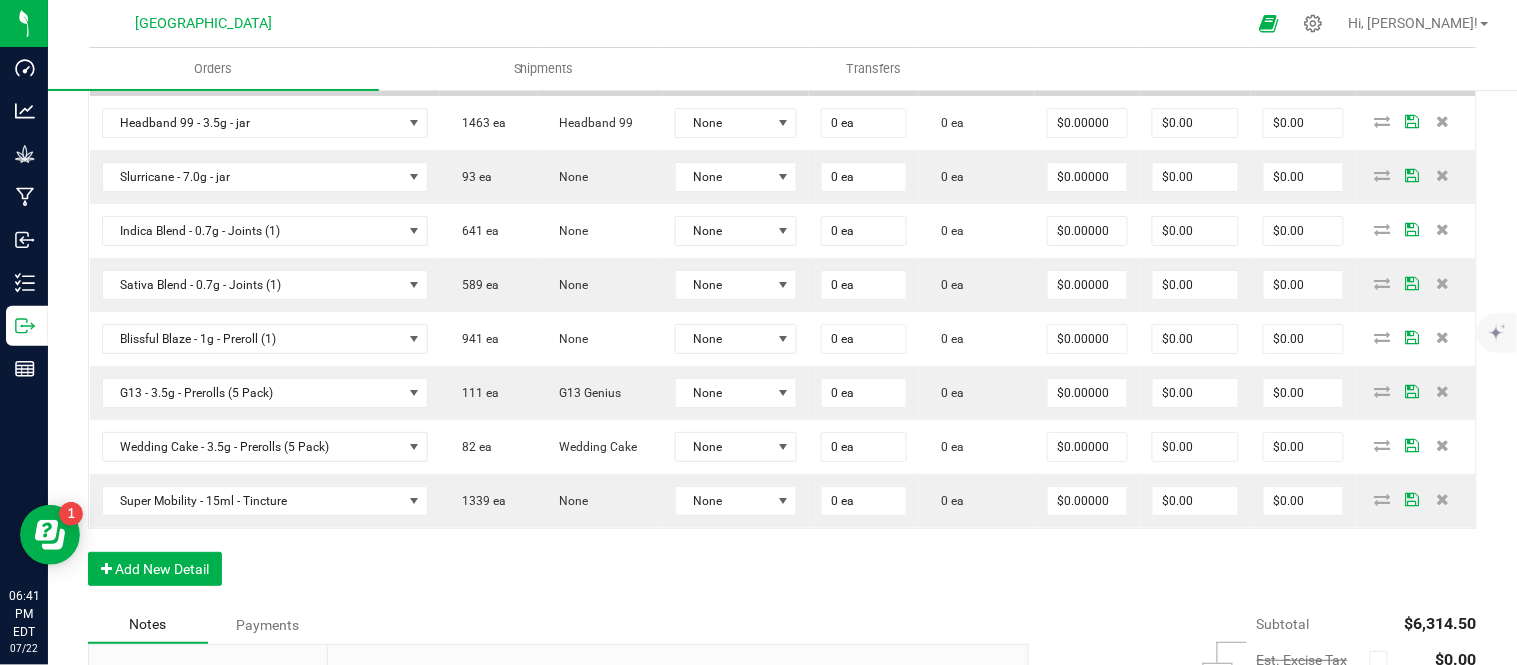 type on "2 ea" 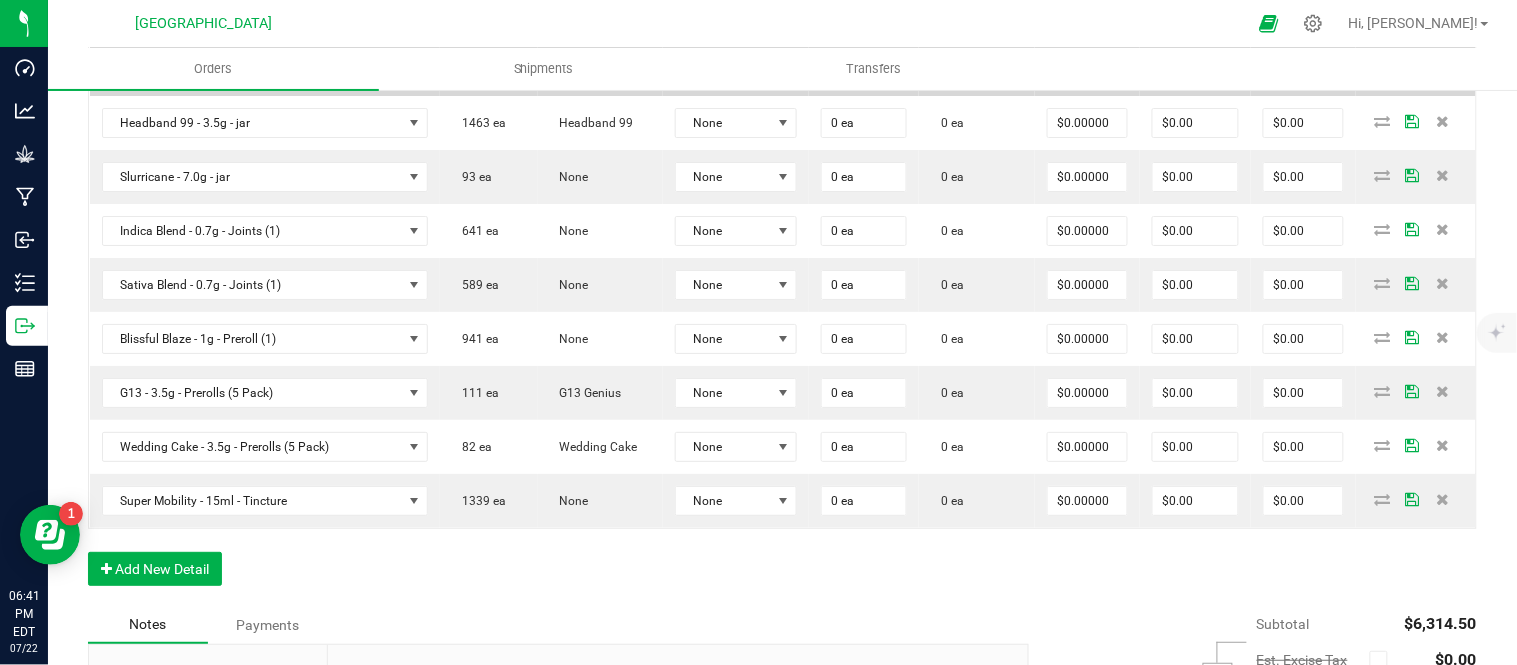 click on "None" at bounding box center (724, 69) 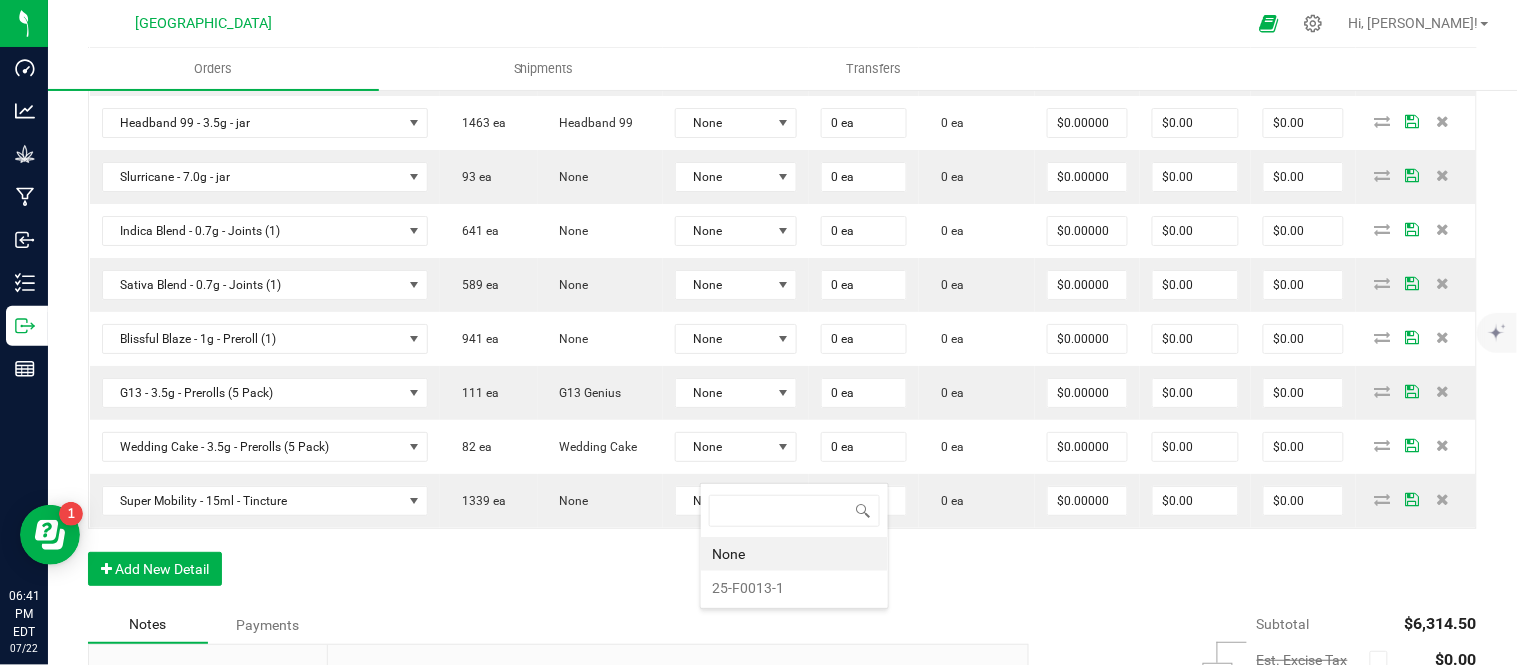 scroll, scrollTop: 99970, scrollLeft: 99872, axis: both 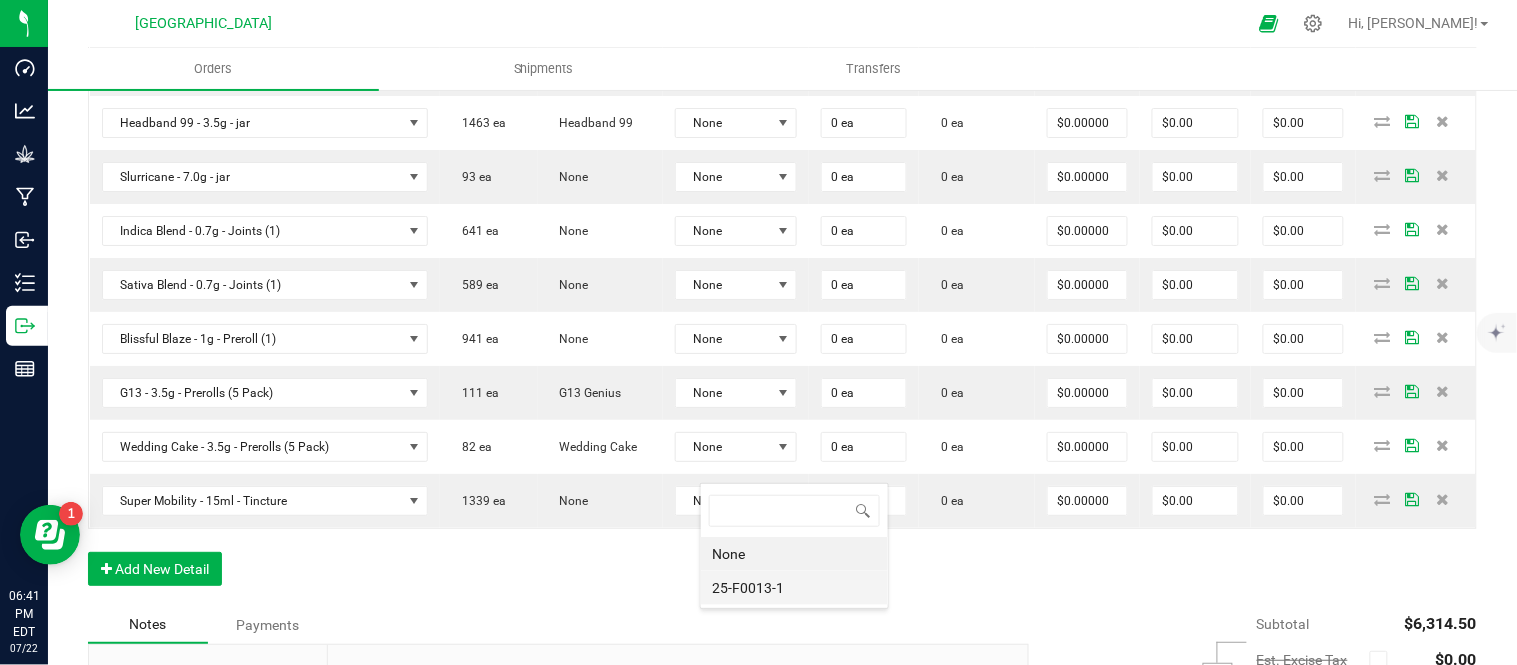 click on "25-F0013-1" at bounding box center (794, 588) 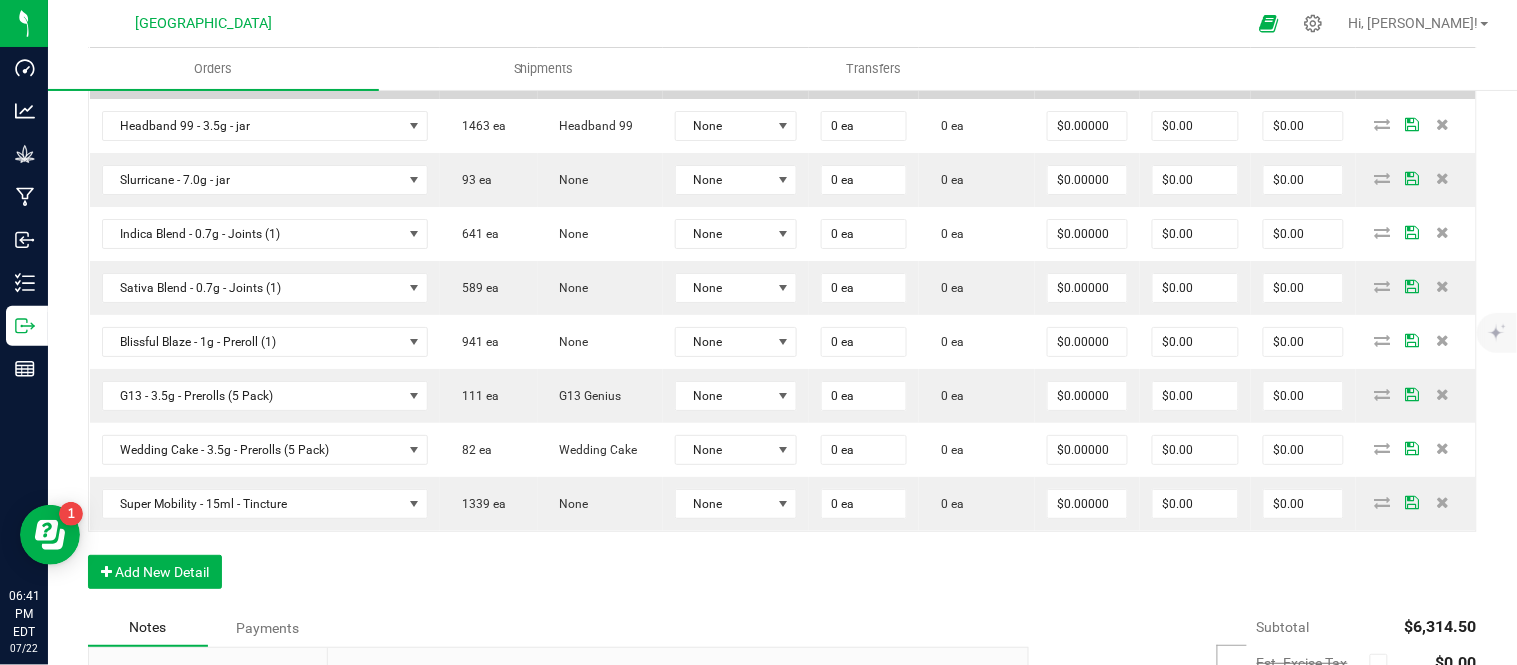 click on "0" at bounding box center [864, 70] 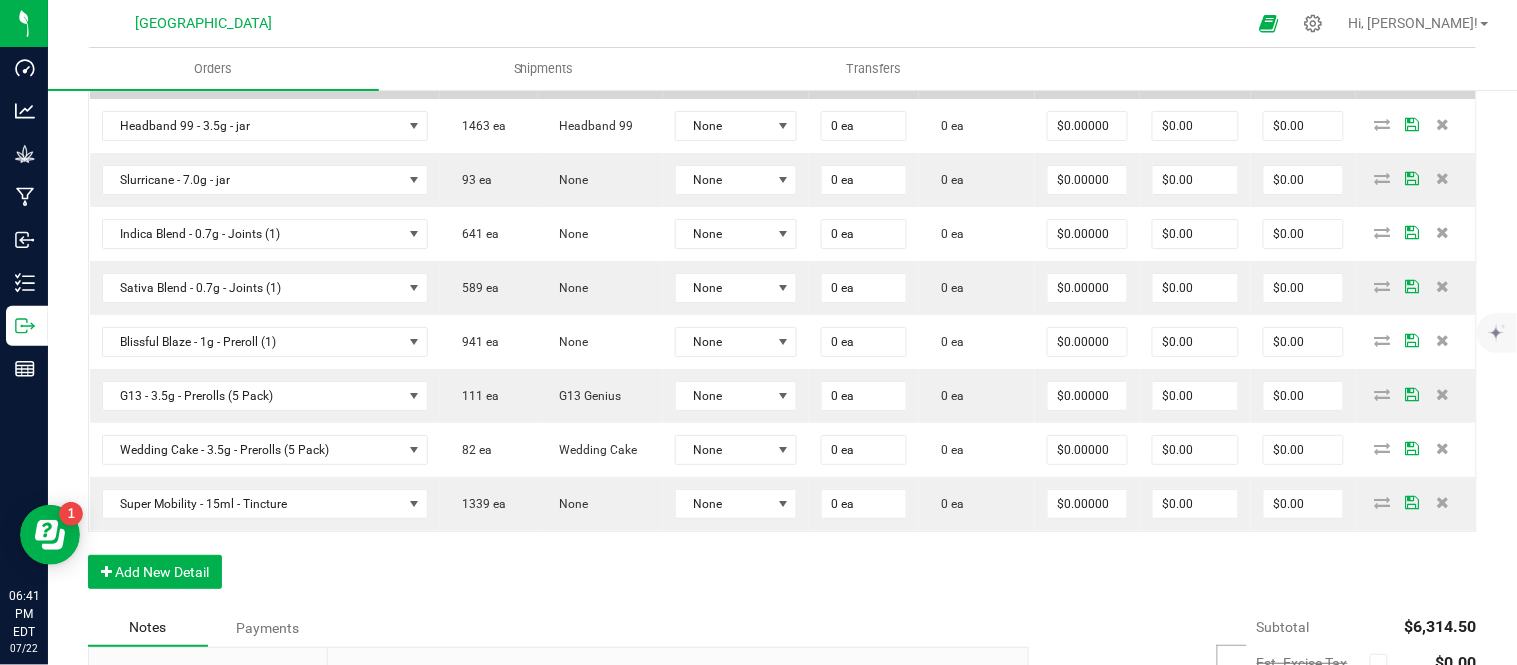 type on "2 ea" 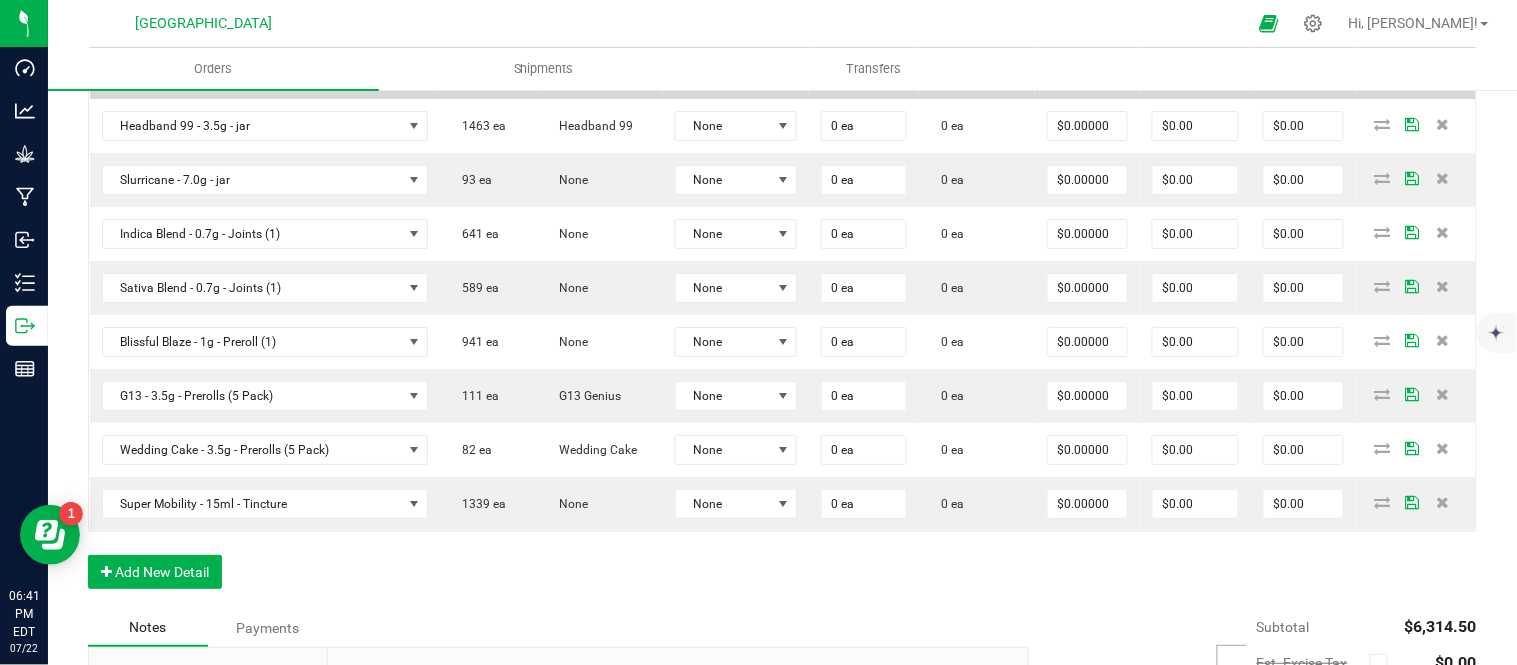 click on "0 ea" at bounding box center [947, 70] 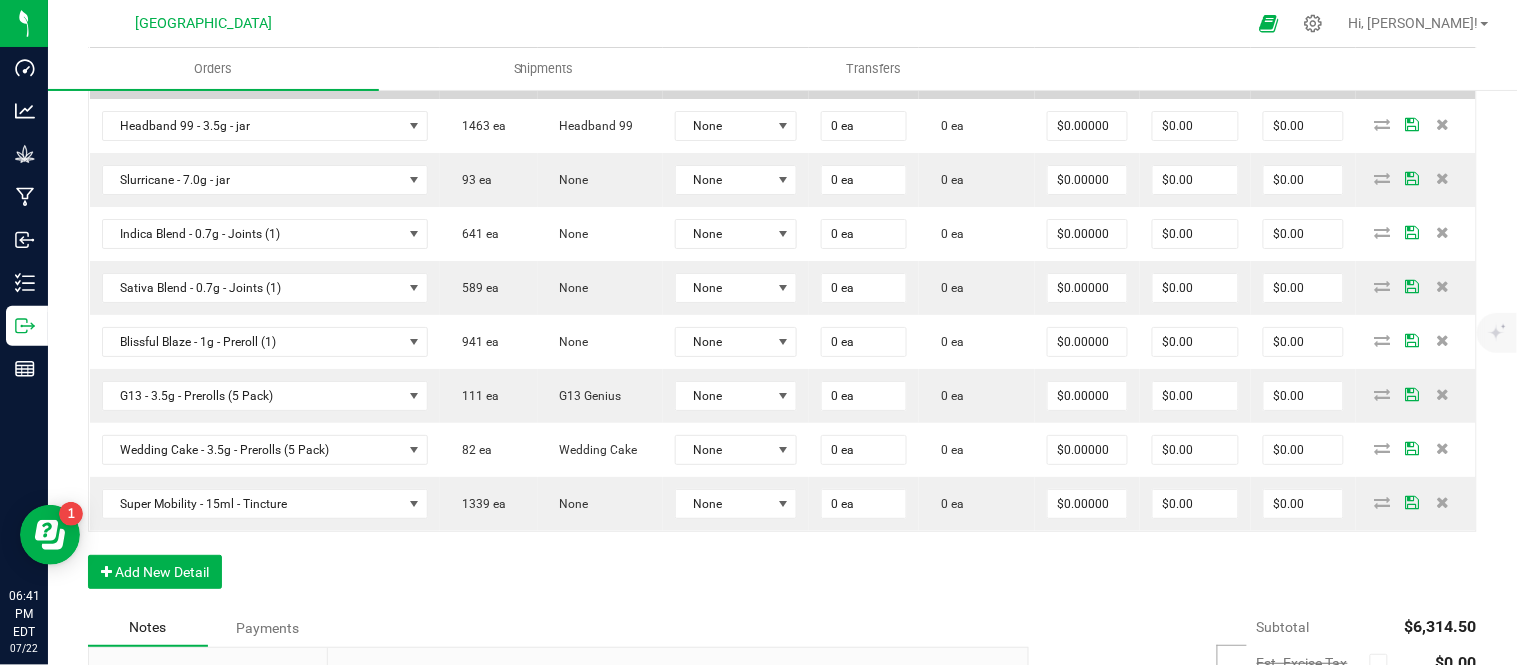 scroll, scrollTop: 2052, scrollLeft: 0, axis: vertical 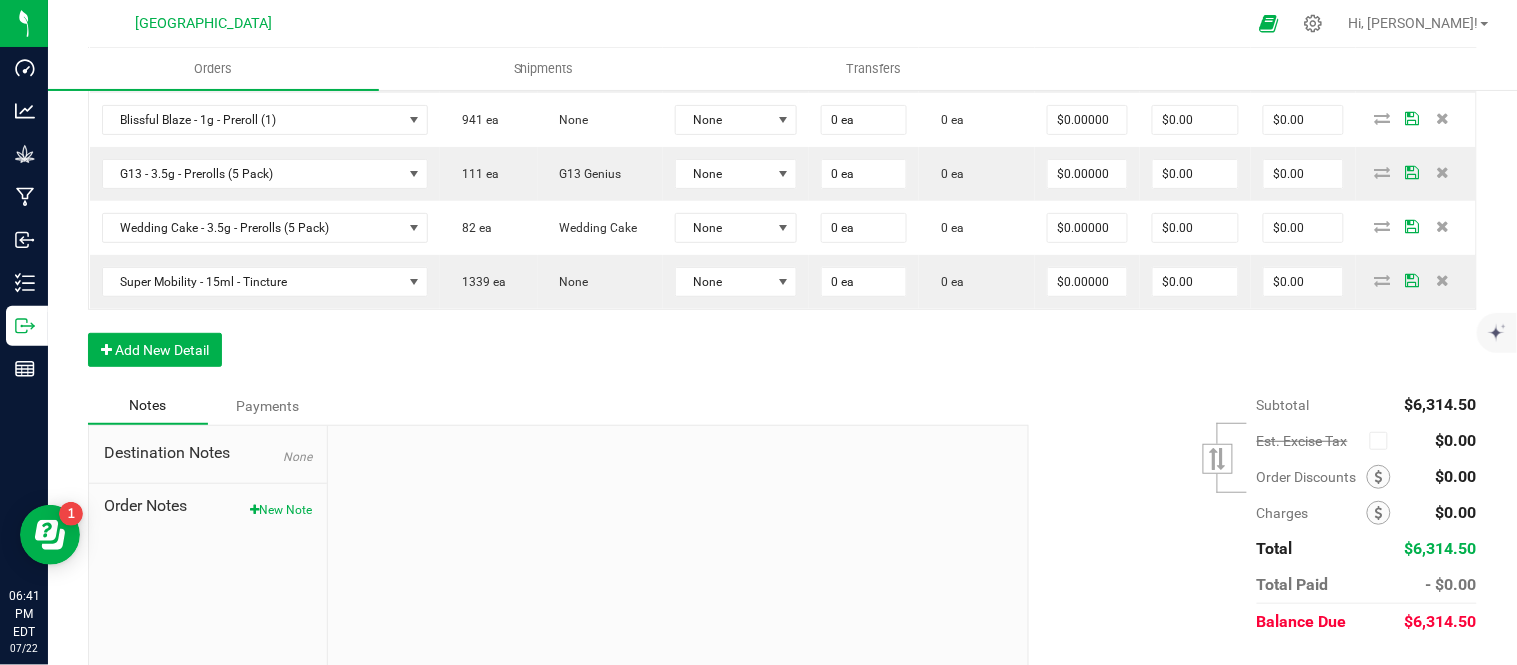 click on "None" at bounding box center (724, -96) 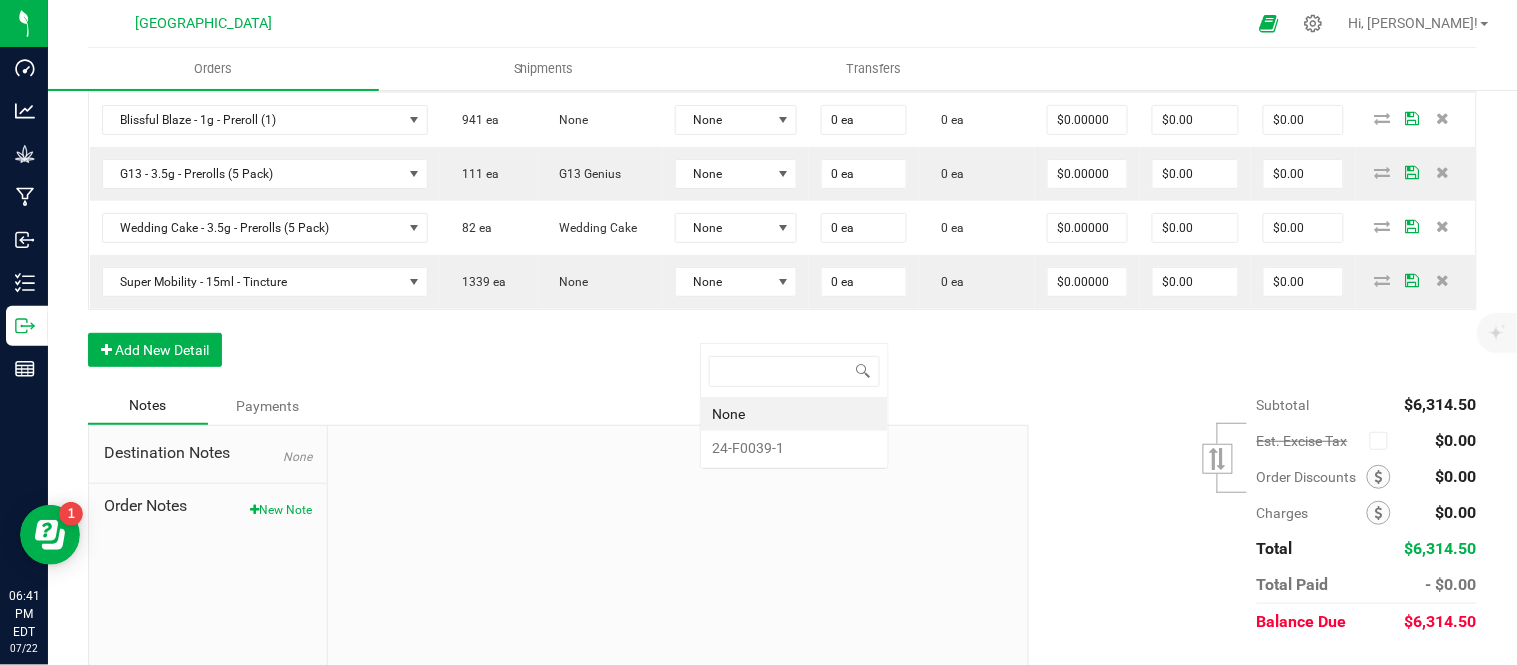 scroll, scrollTop: 99970, scrollLeft: 99872, axis: both 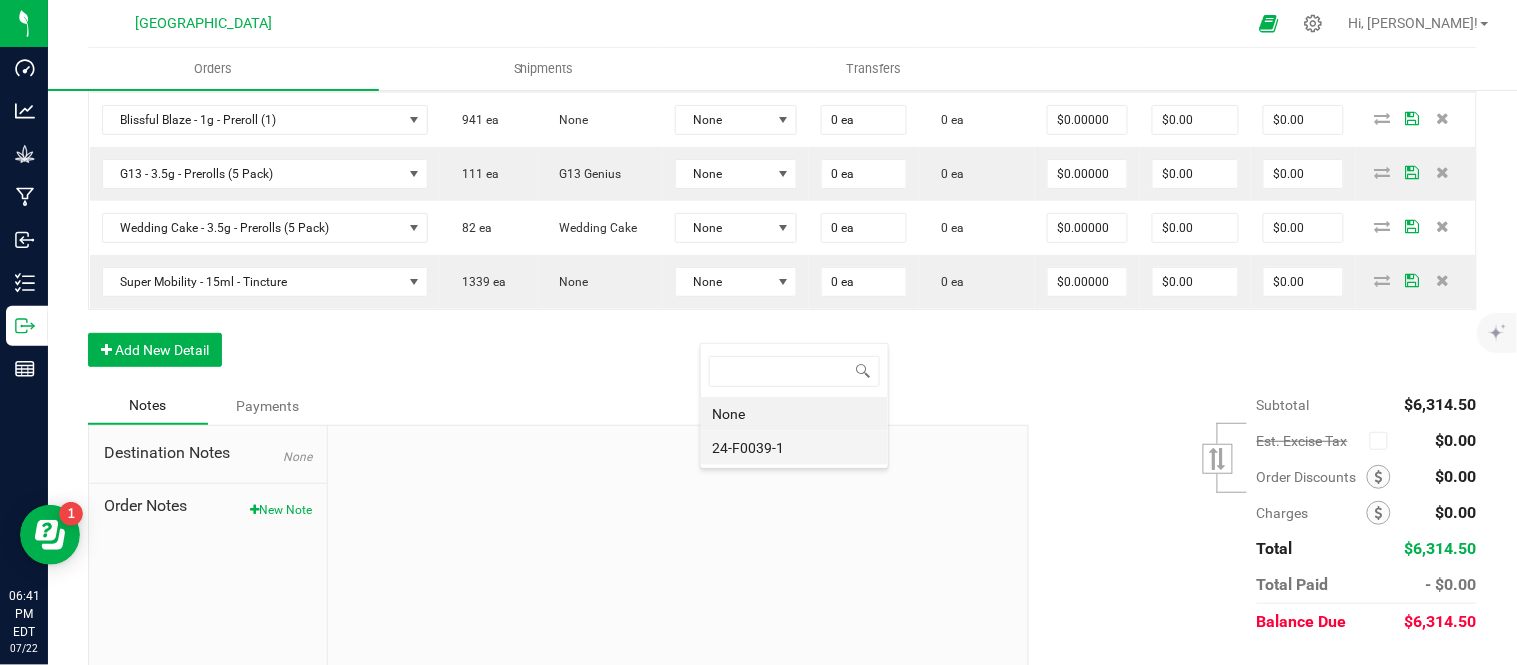 click on "24-F0039-1" at bounding box center (794, 448) 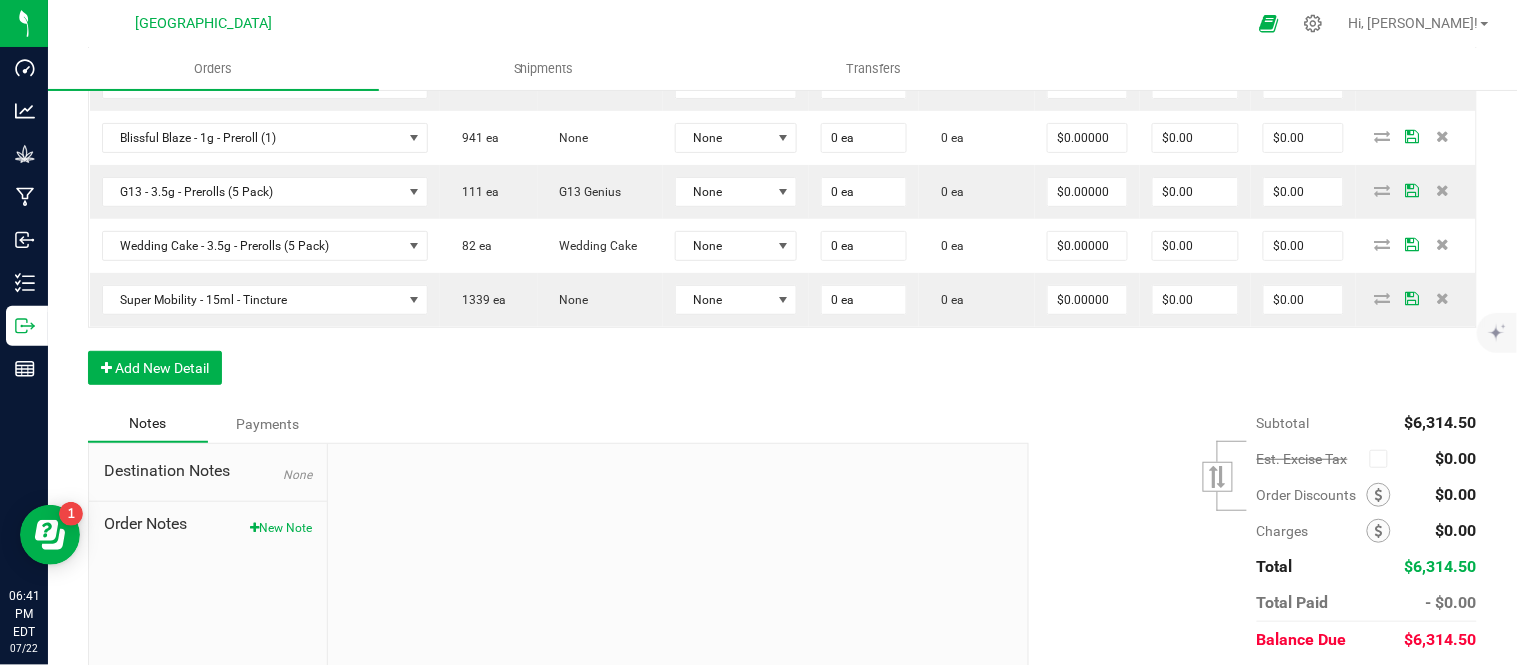 click on "0" at bounding box center [864, -87] 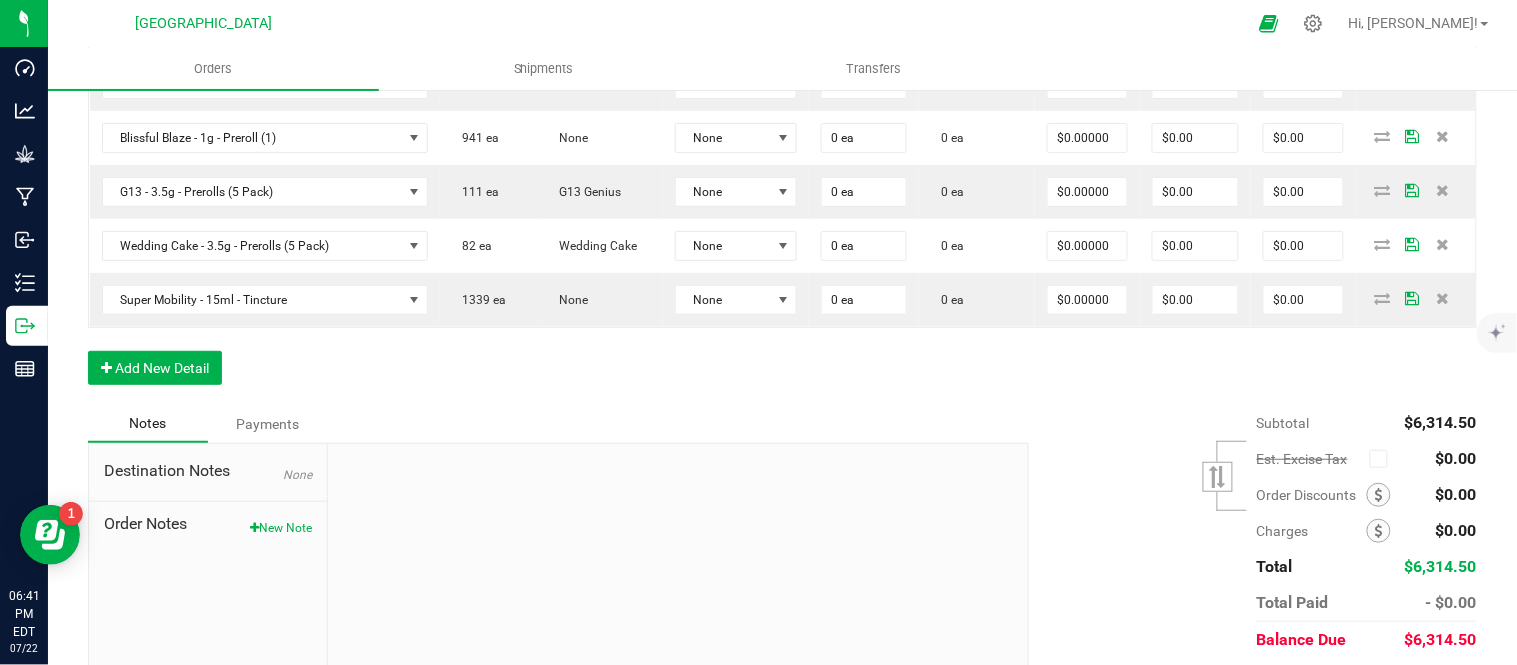type on "2 ea" 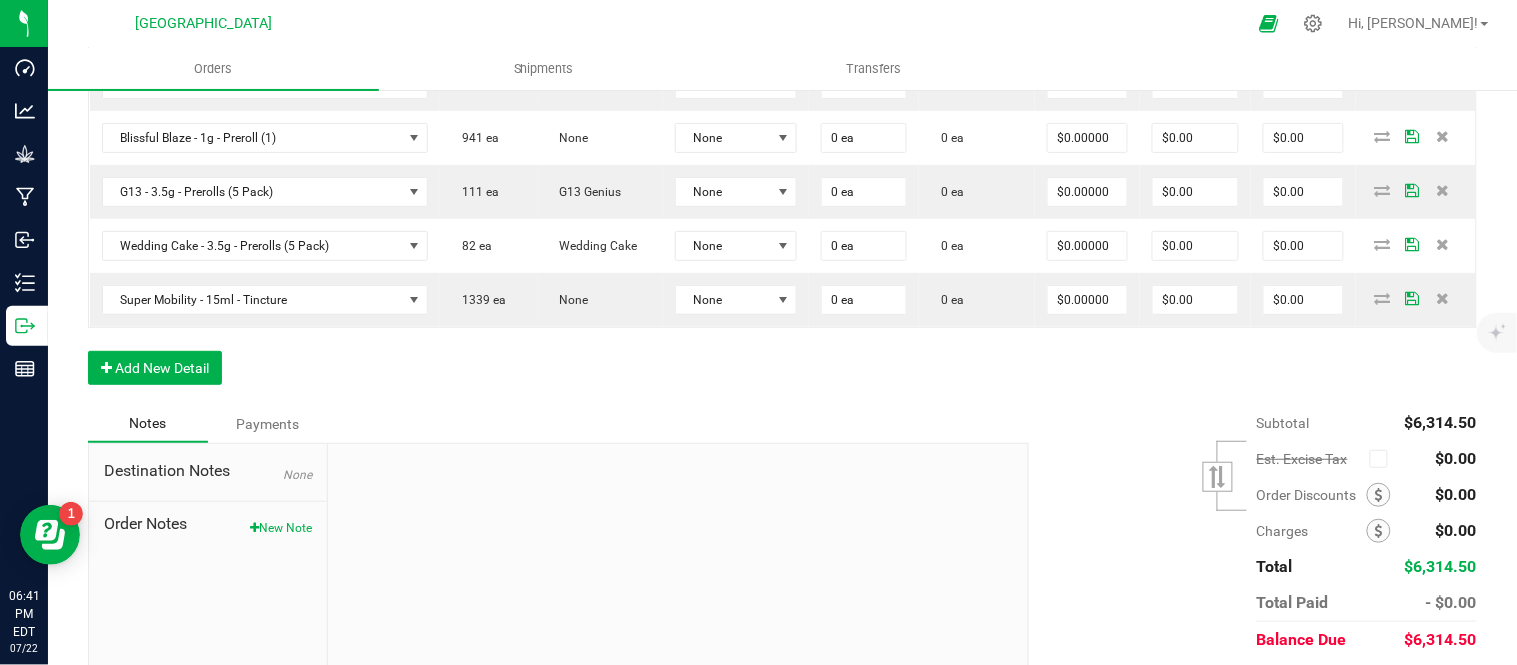 click on "0" at bounding box center (864, -24) 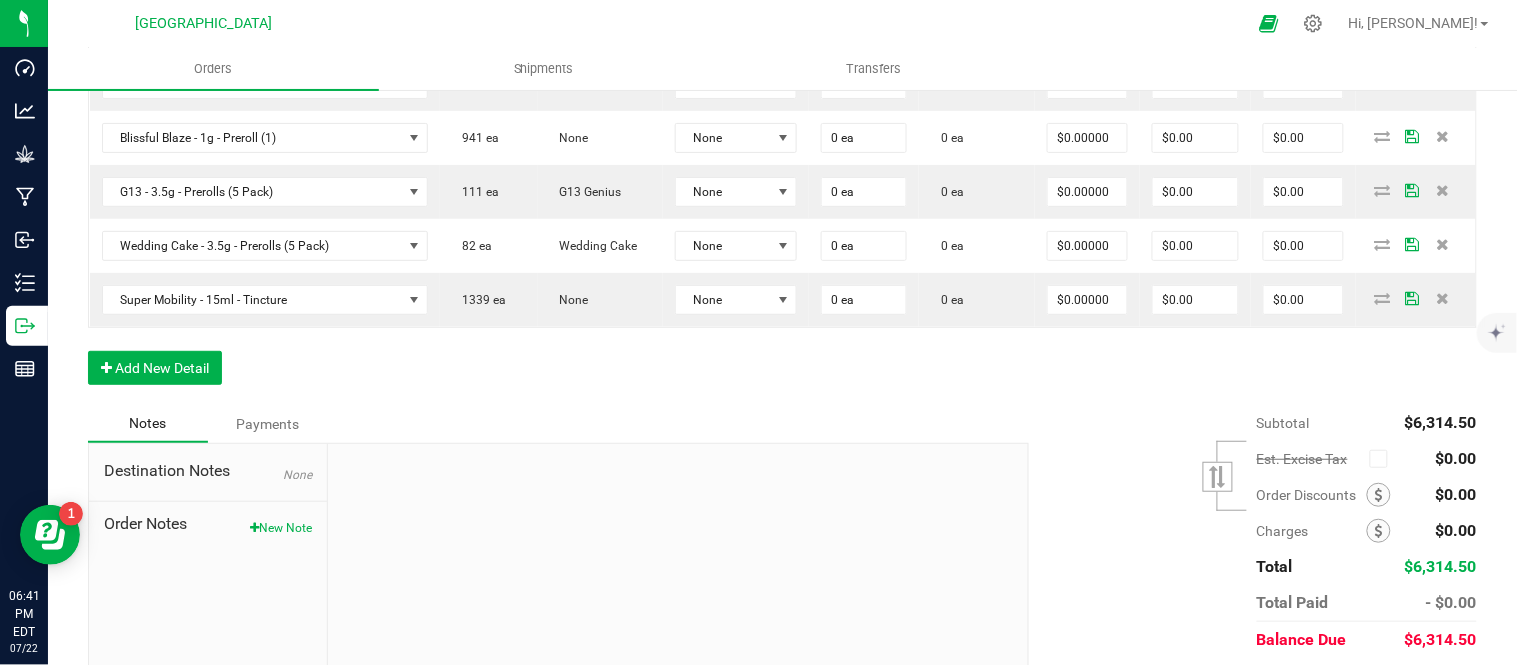 type 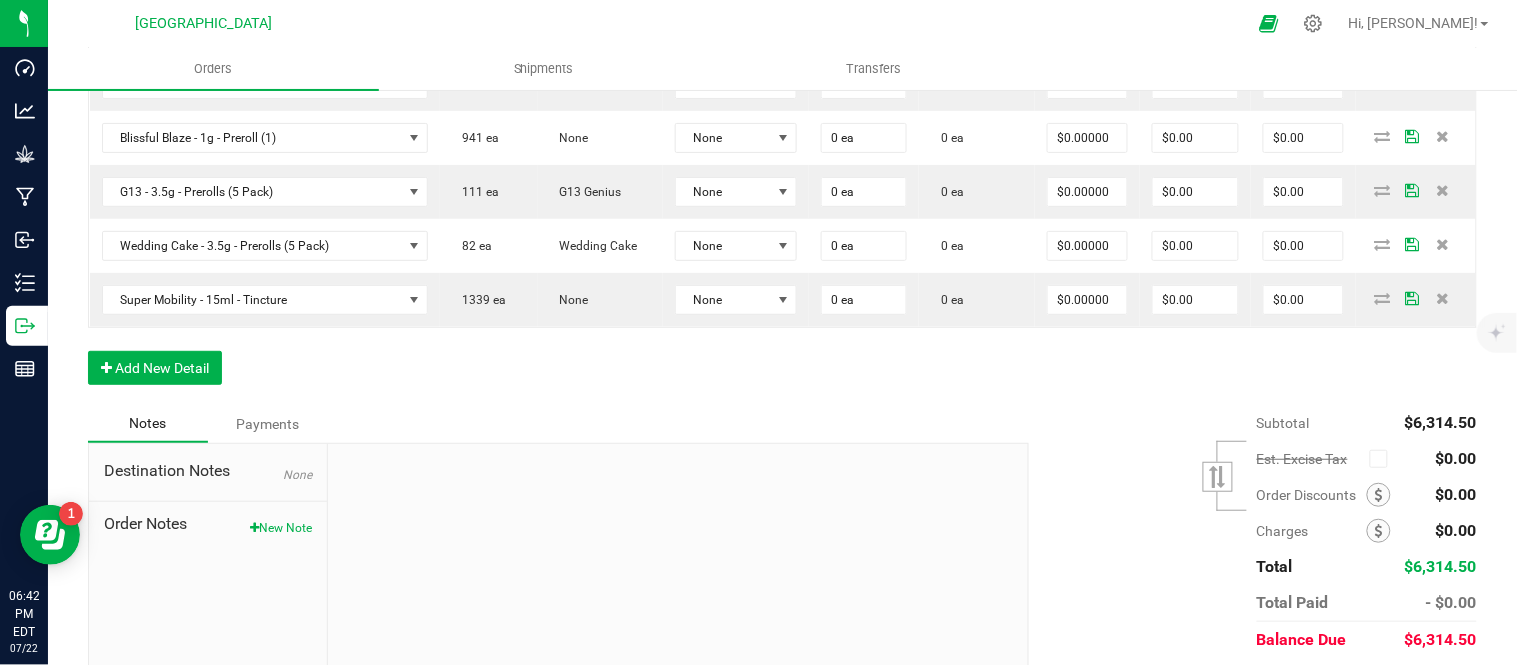 click at bounding box center [784, -24] 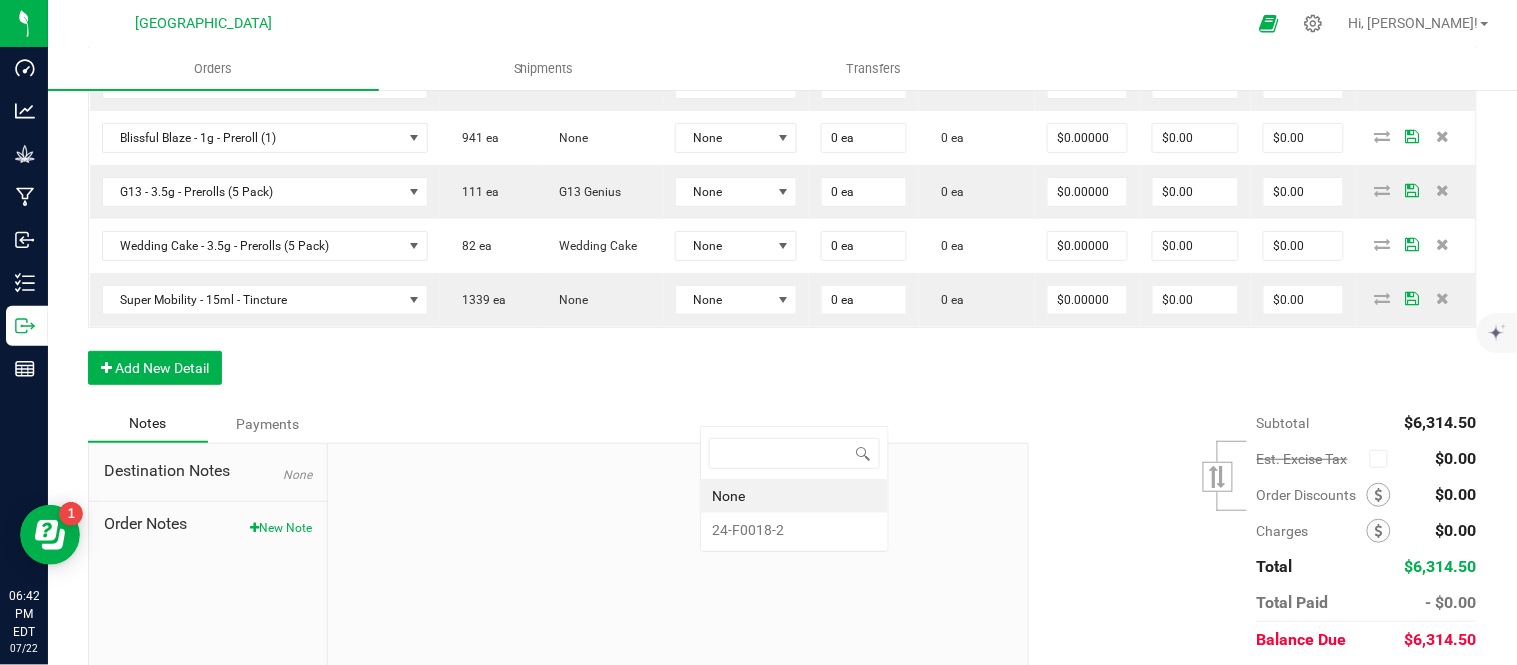 scroll, scrollTop: 99970, scrollLeft: 99872, axis: both 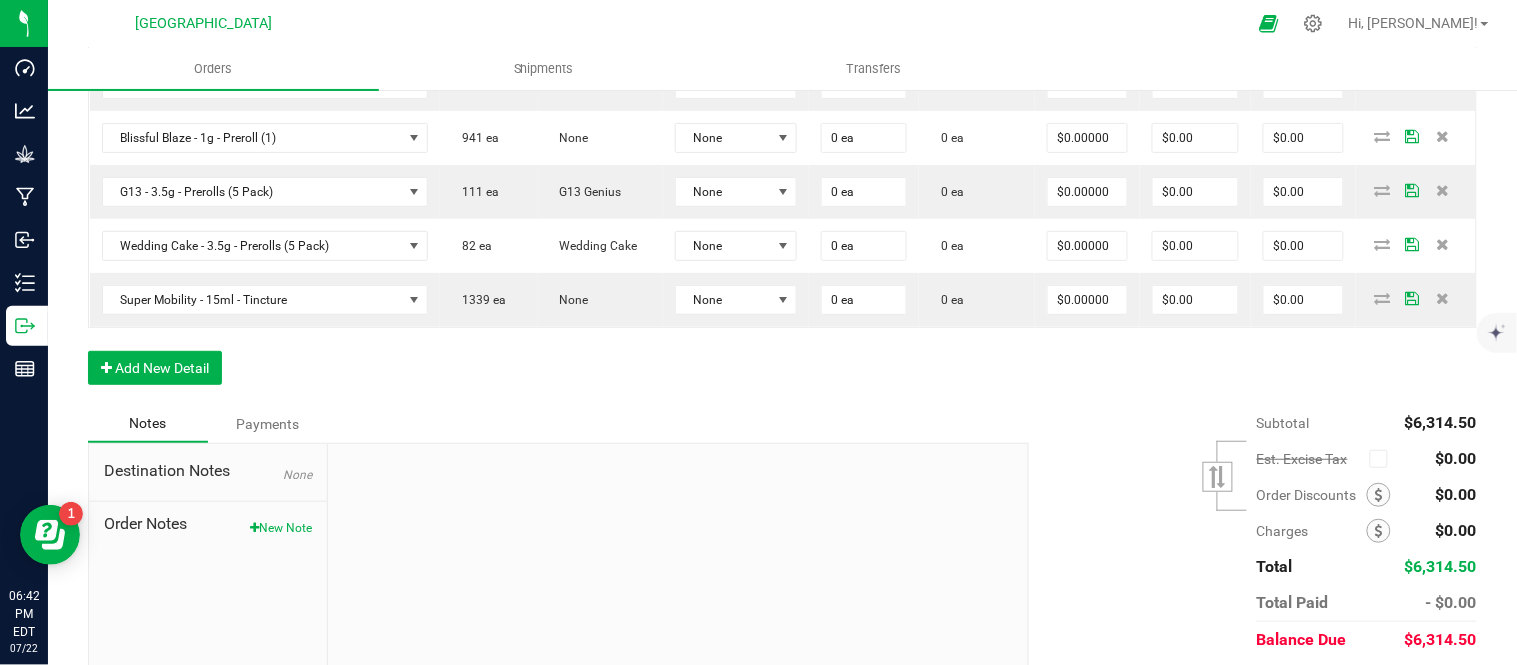click at bounding box center [784, -24] 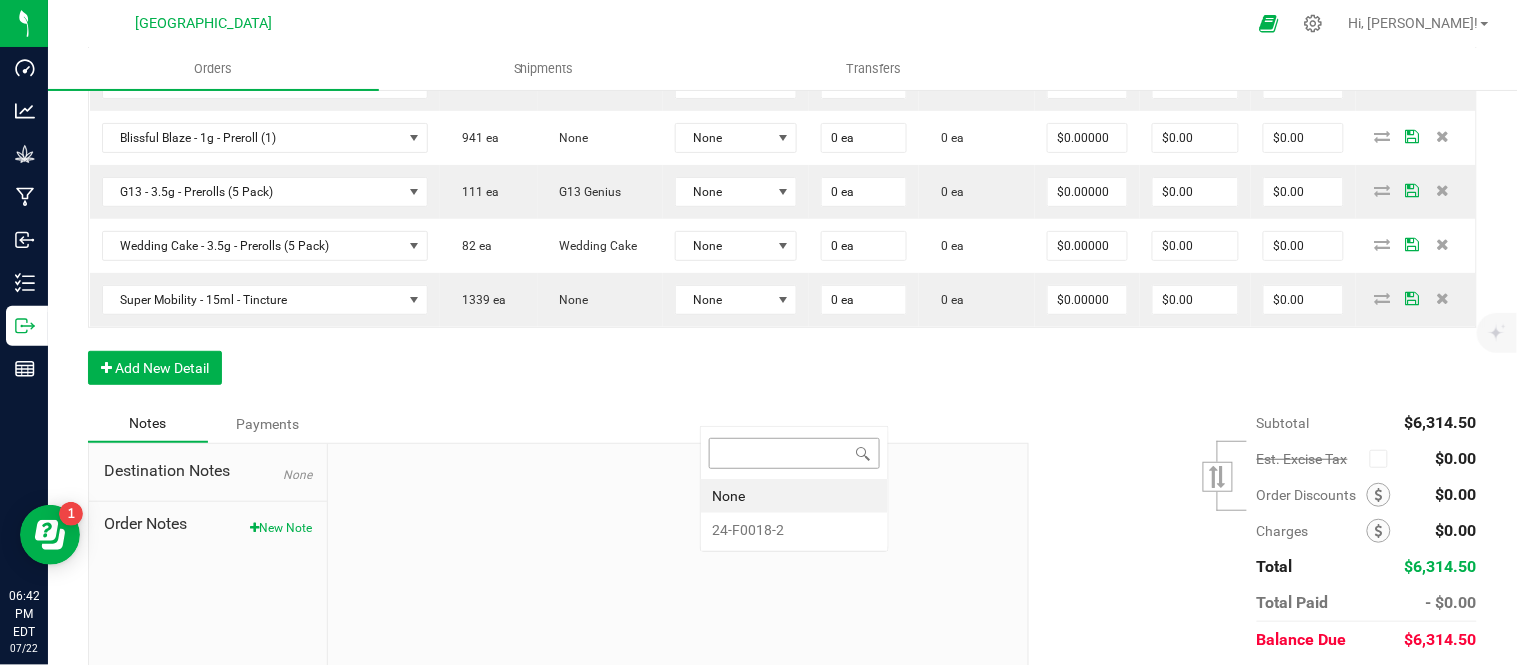 scroll, scrollTop: 99970, scrollLeft: 99872, axis: both 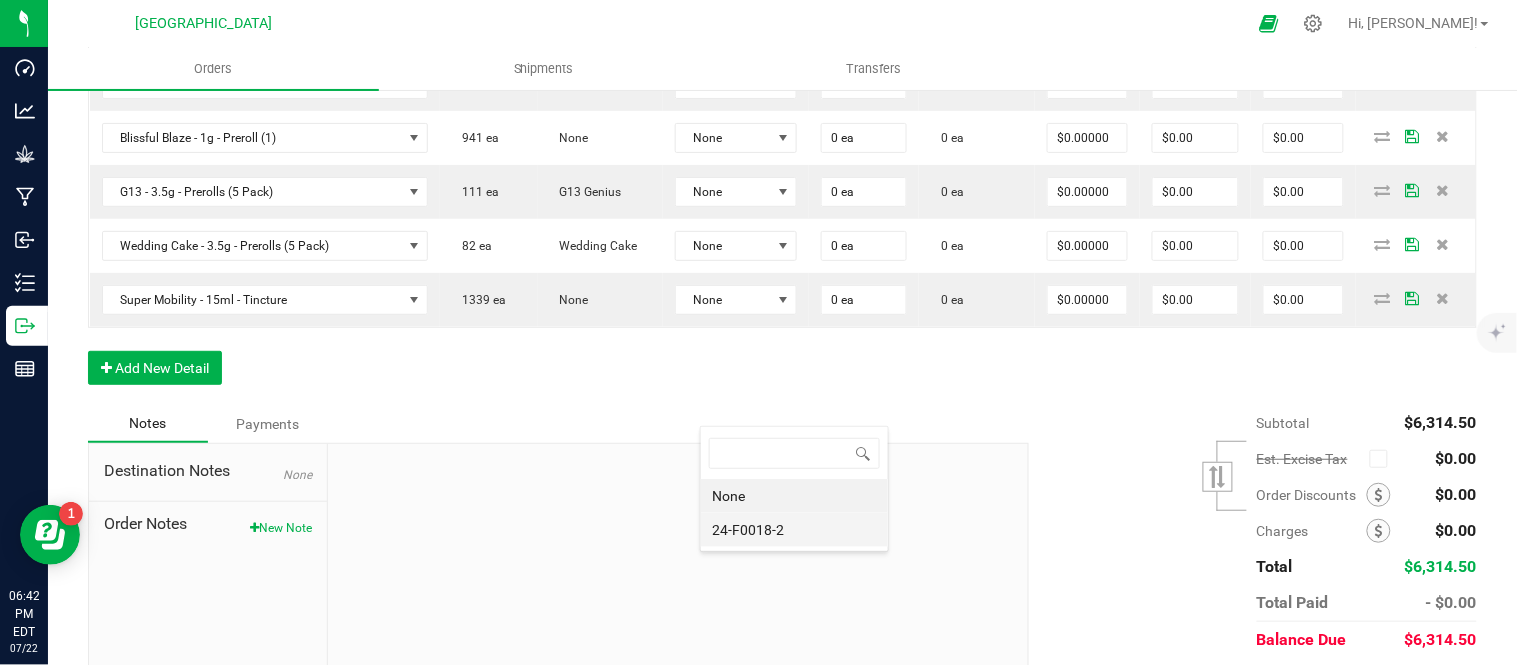 click on "24-F0018-2" at bounding box center (794, 530) 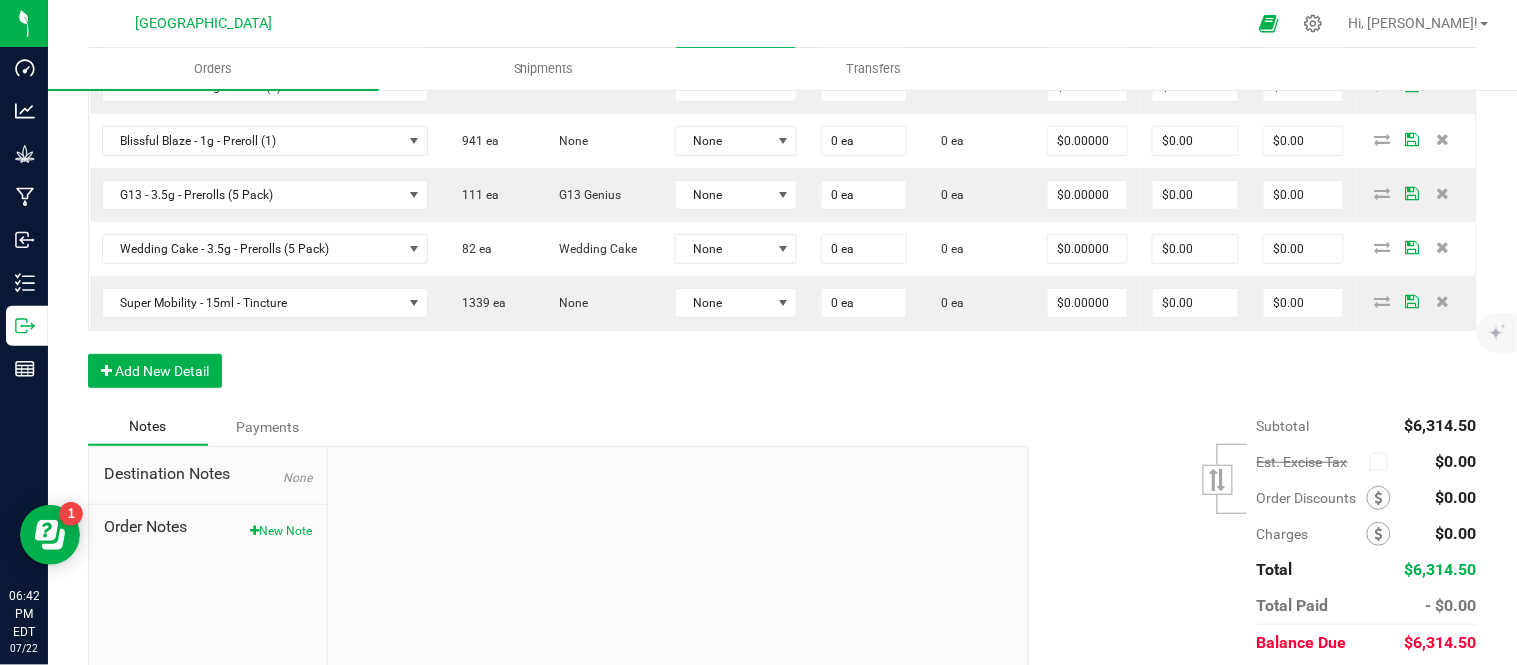 click on "None" at bounding box center (724, 33) 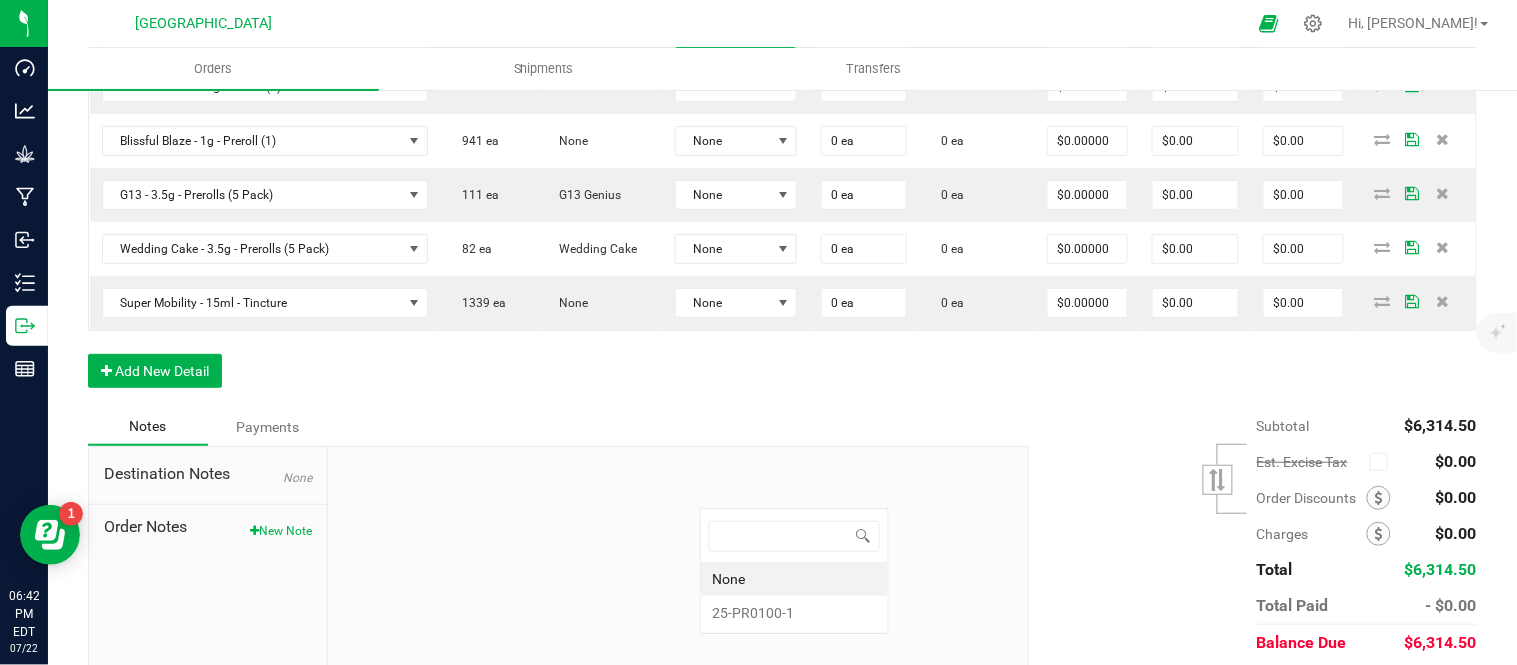 scroll, scrollTop: 99970, scrollLeft: 99872, axis: both 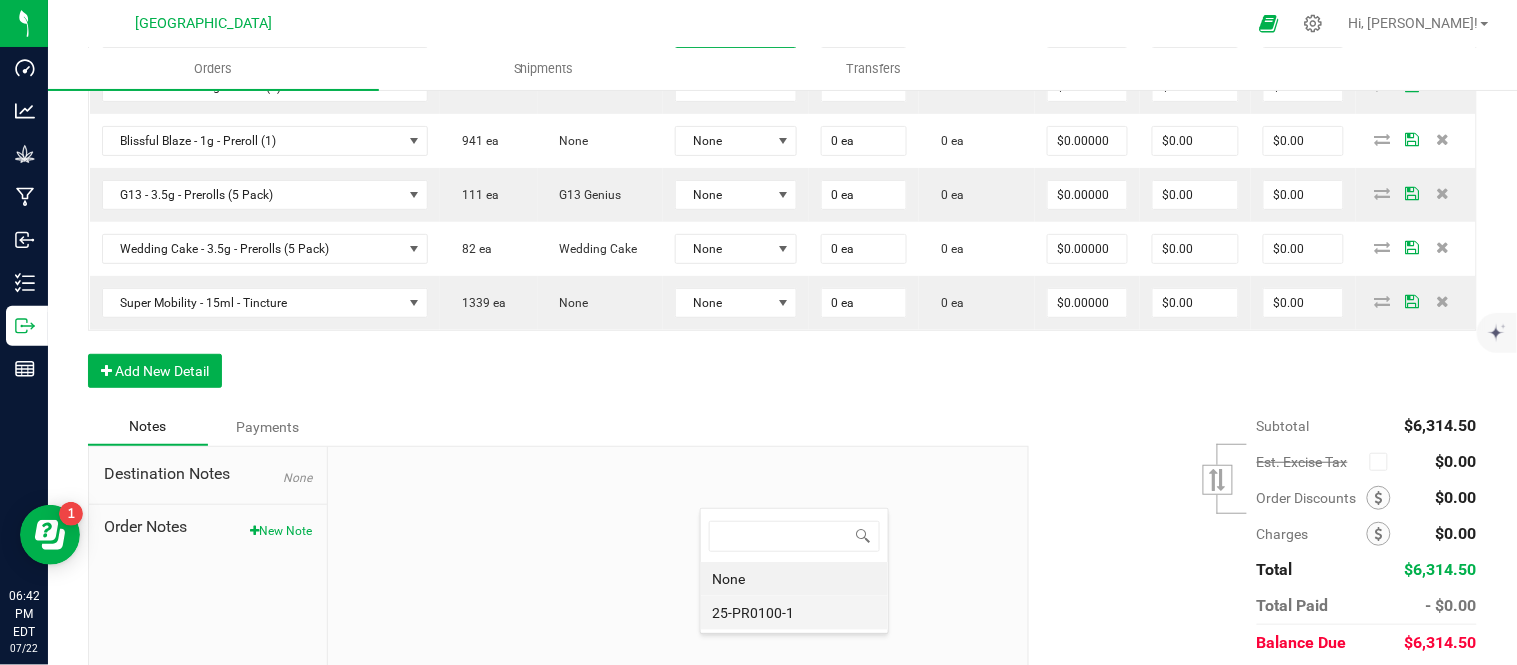 click on "25-PR0100-1" at bounding box center (794, 613) 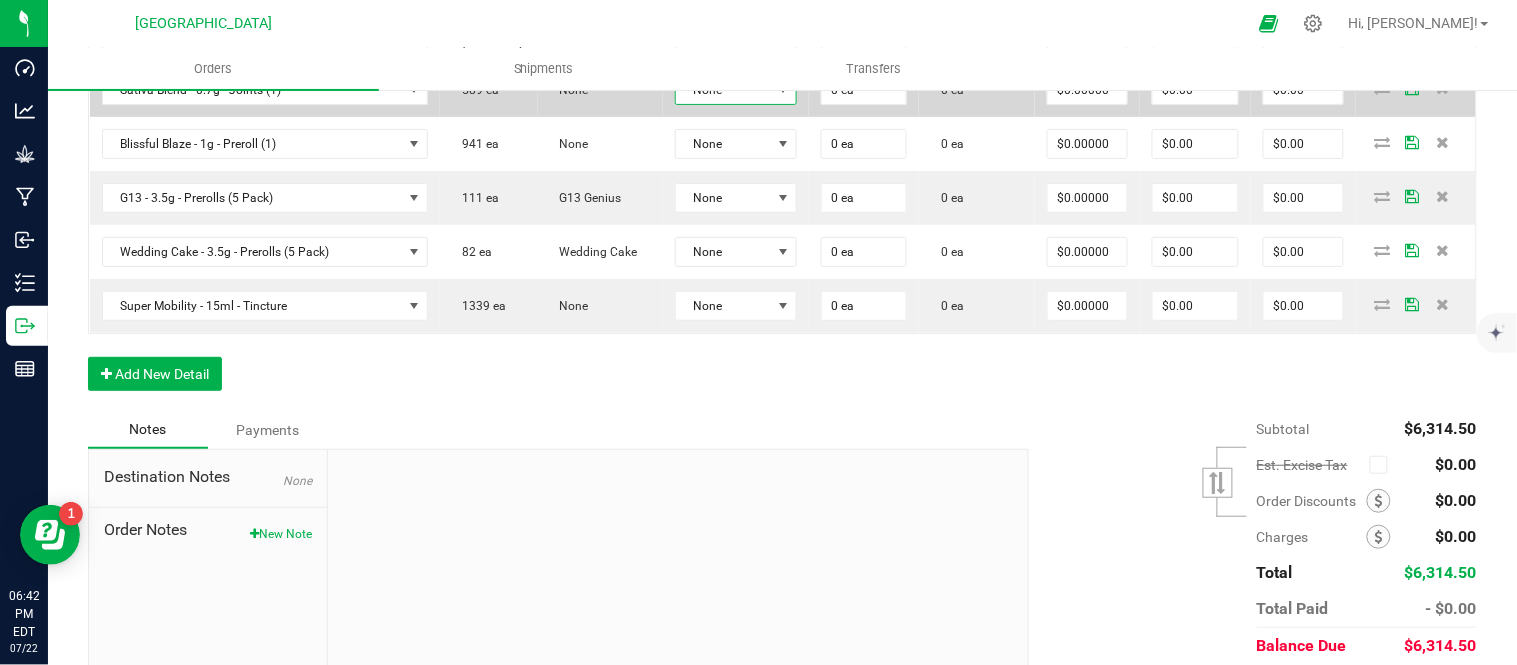 click on "None" at bounding box center (724, 90) 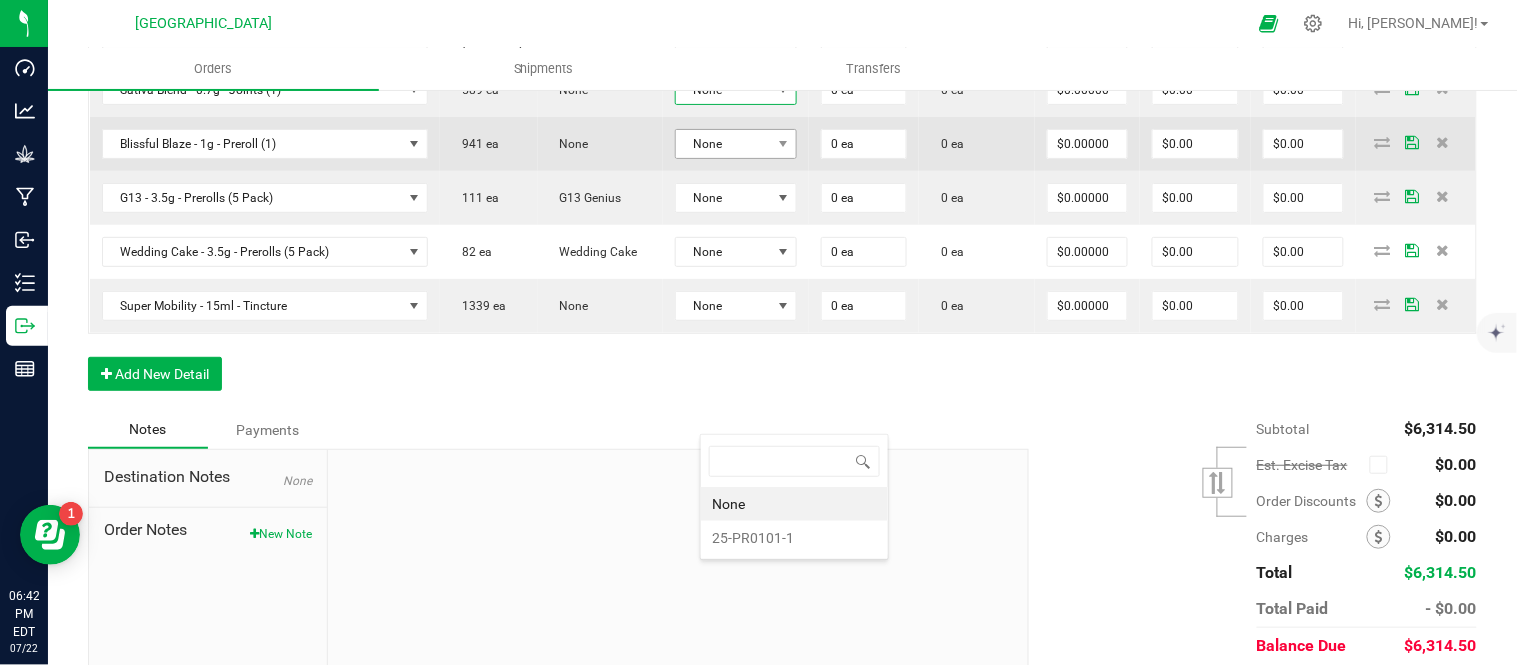 scroll, scrollTop: 99970, scrollLeft: 99872, axis: both 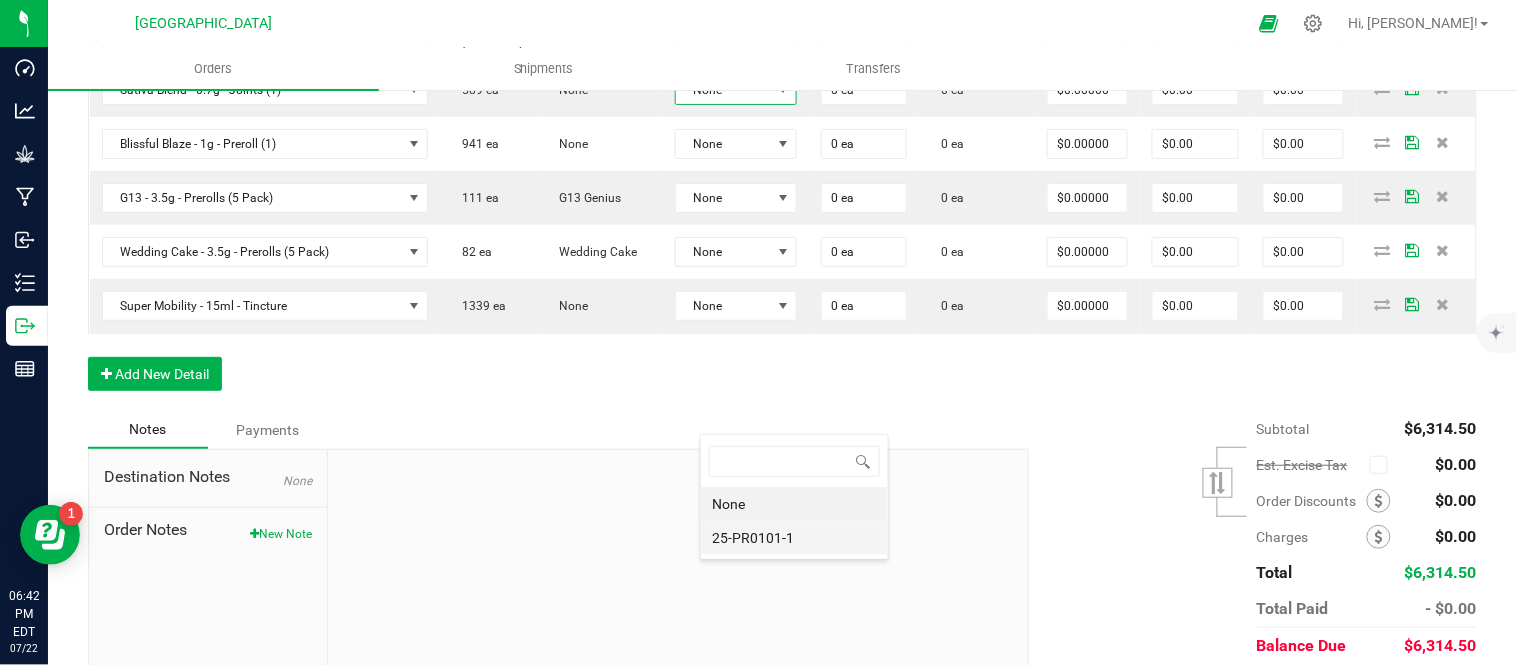 click on "25-PR0101-1" at bounding box center [794, 538] 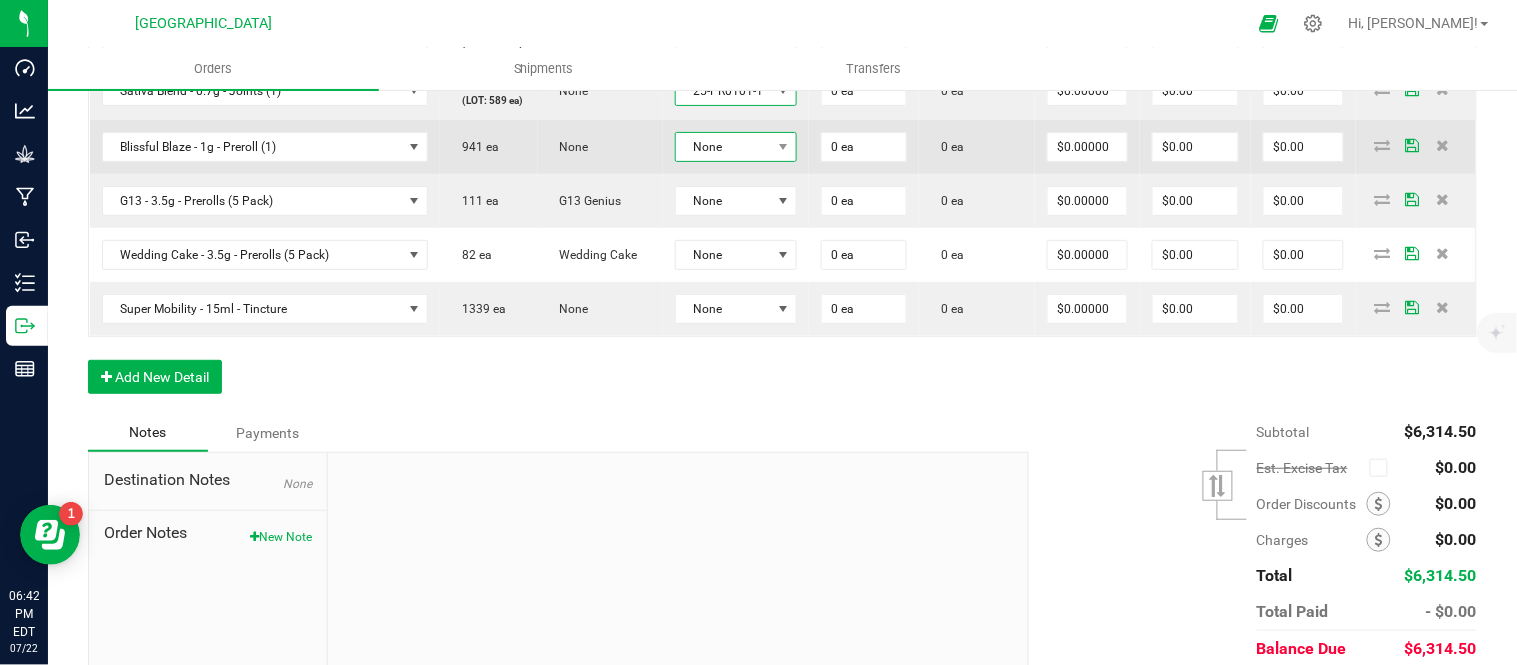 click on "None" at bounding box center (724, 147) 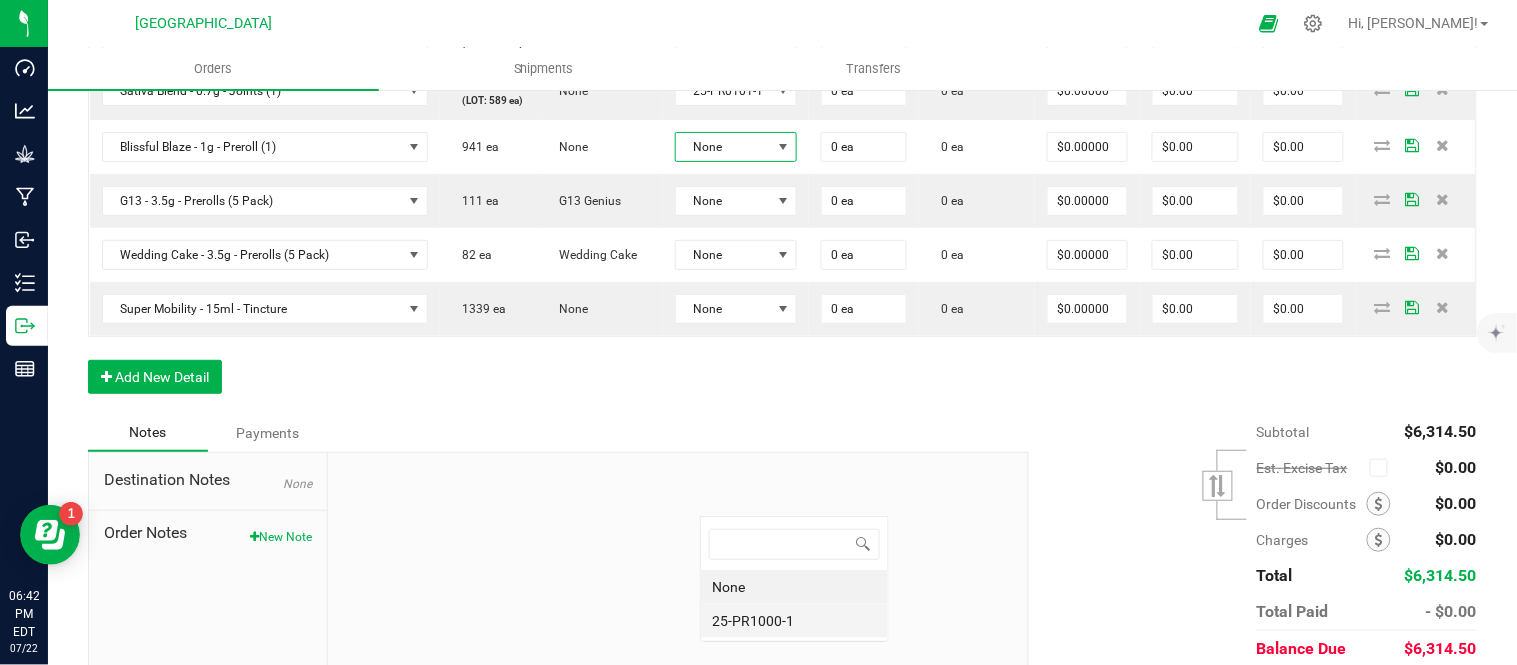 scroll, scrollTop: 0, scrollLeft: 0, axis: both 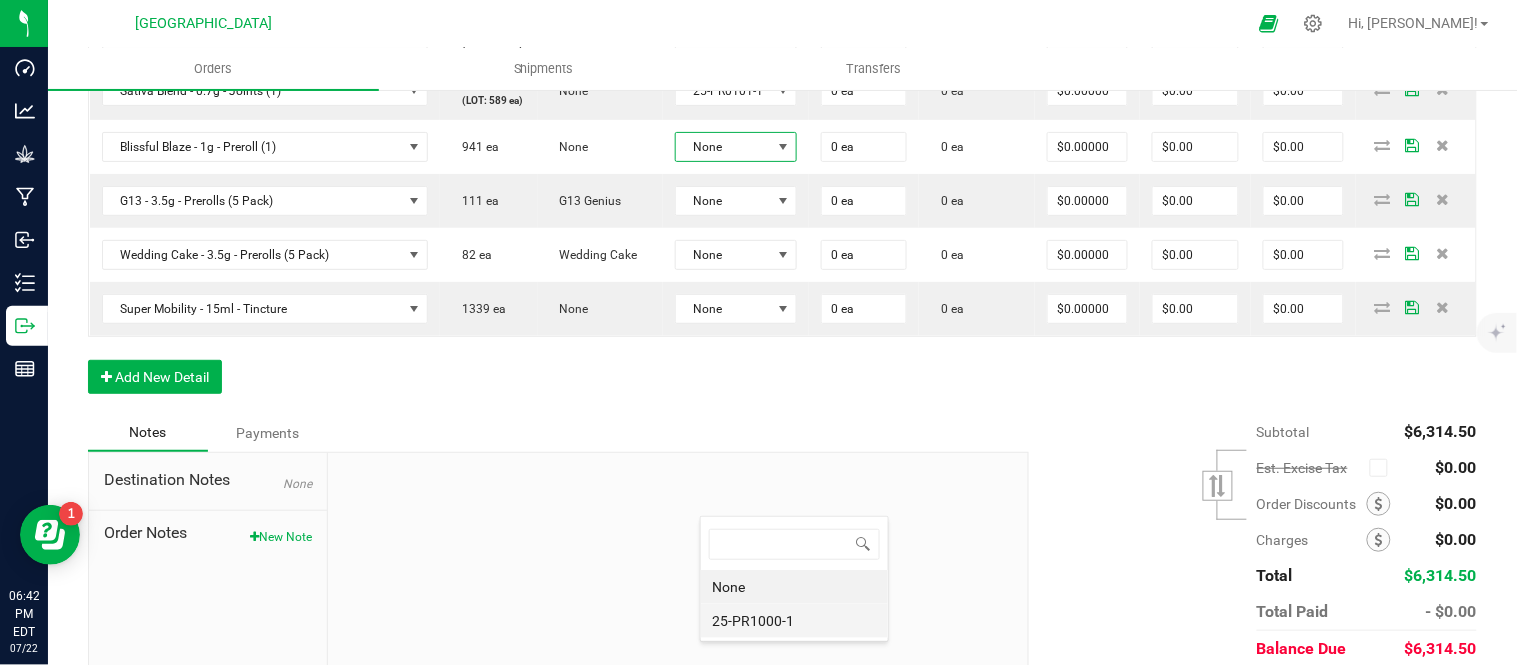 click on "25-PR1000-1" at bounding box center (794, 621) 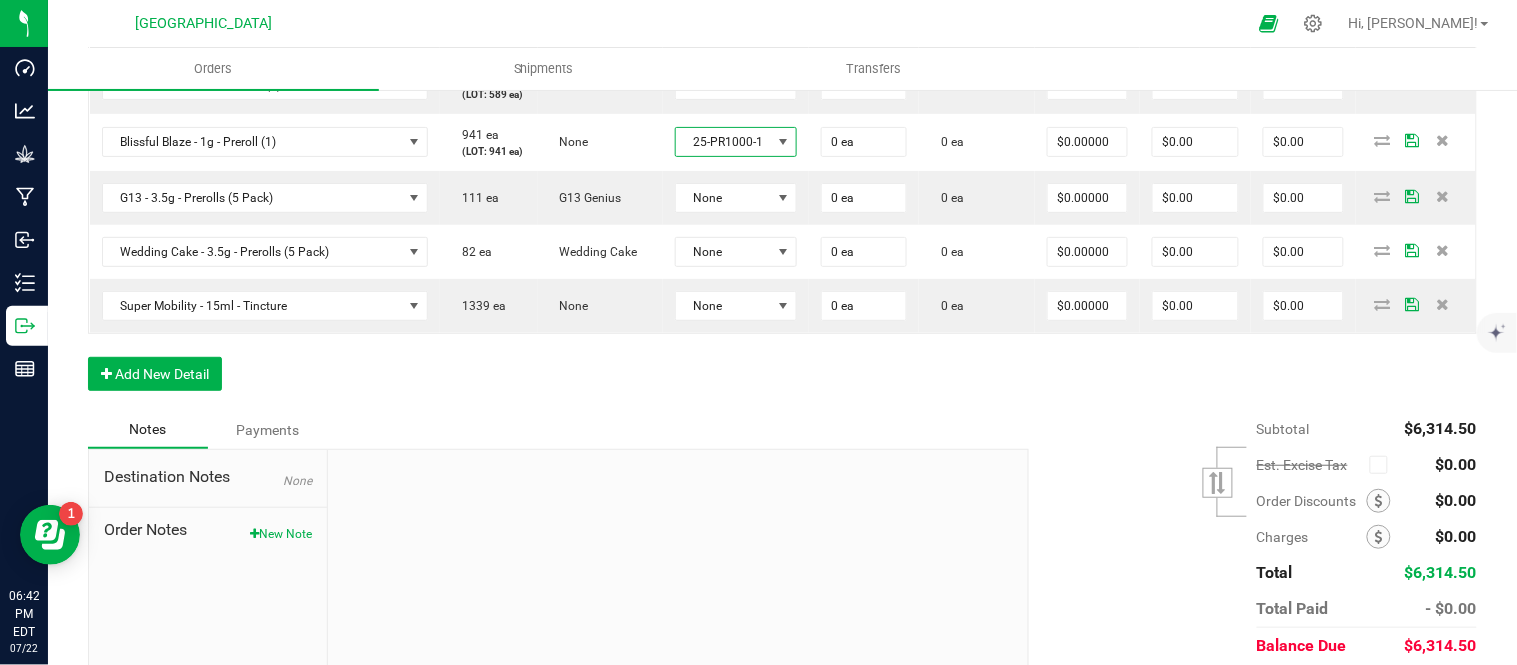 click on "0" at bounding box center [864, 28] 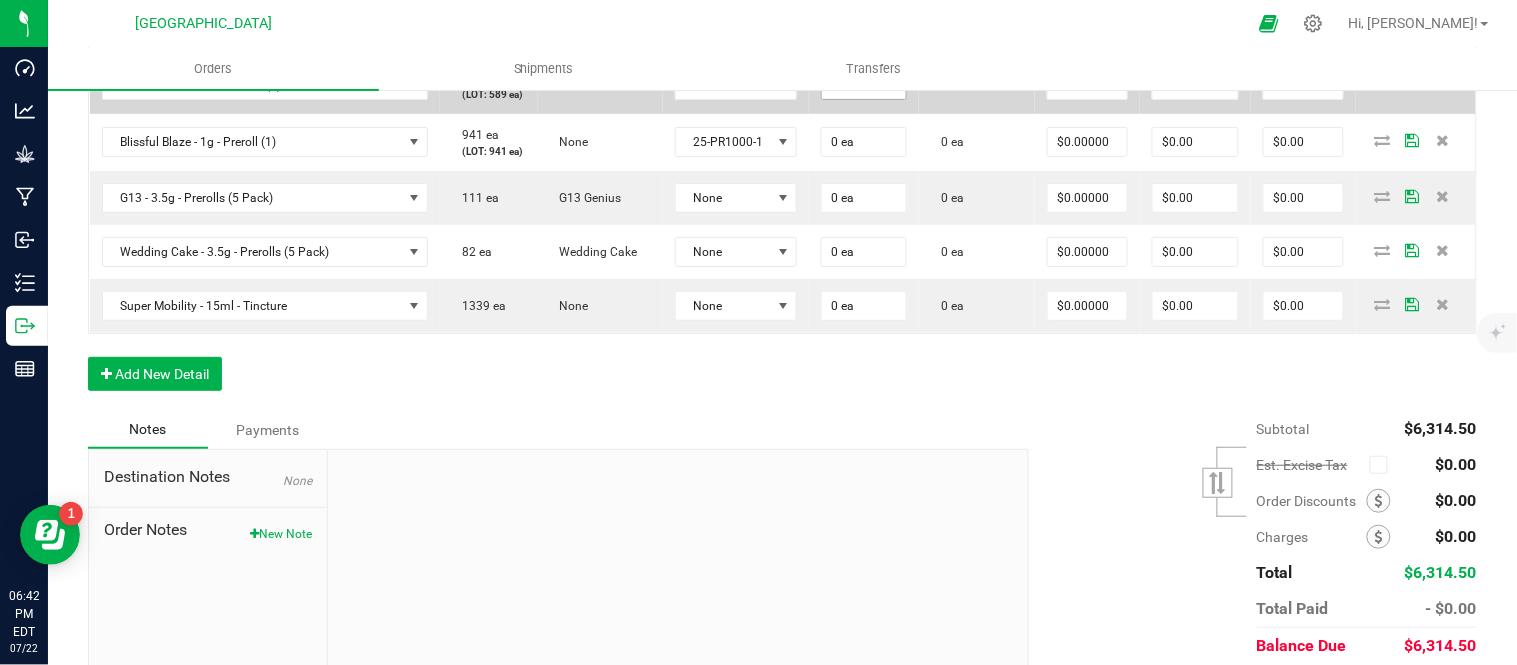 click on "0" at bounding box center [864, 85] 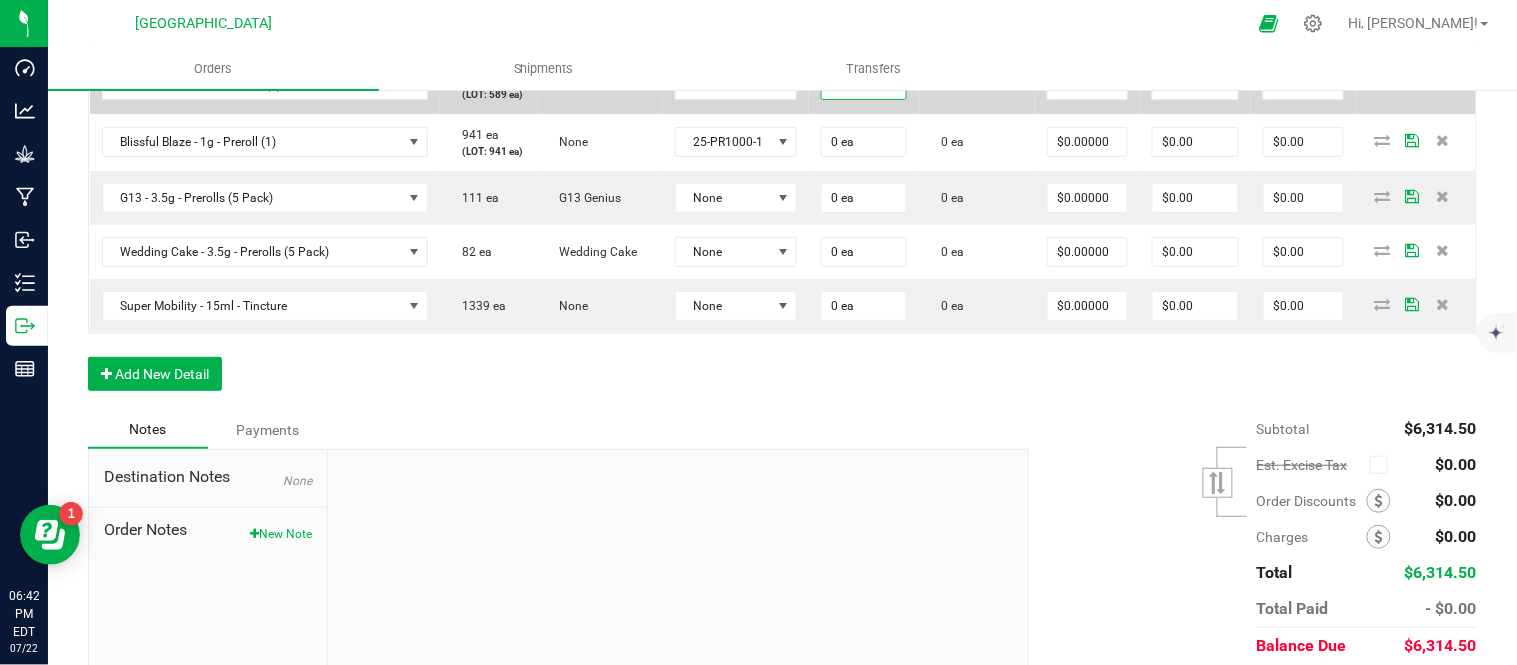 click on "0 ea" at bounding box center [977, 85] 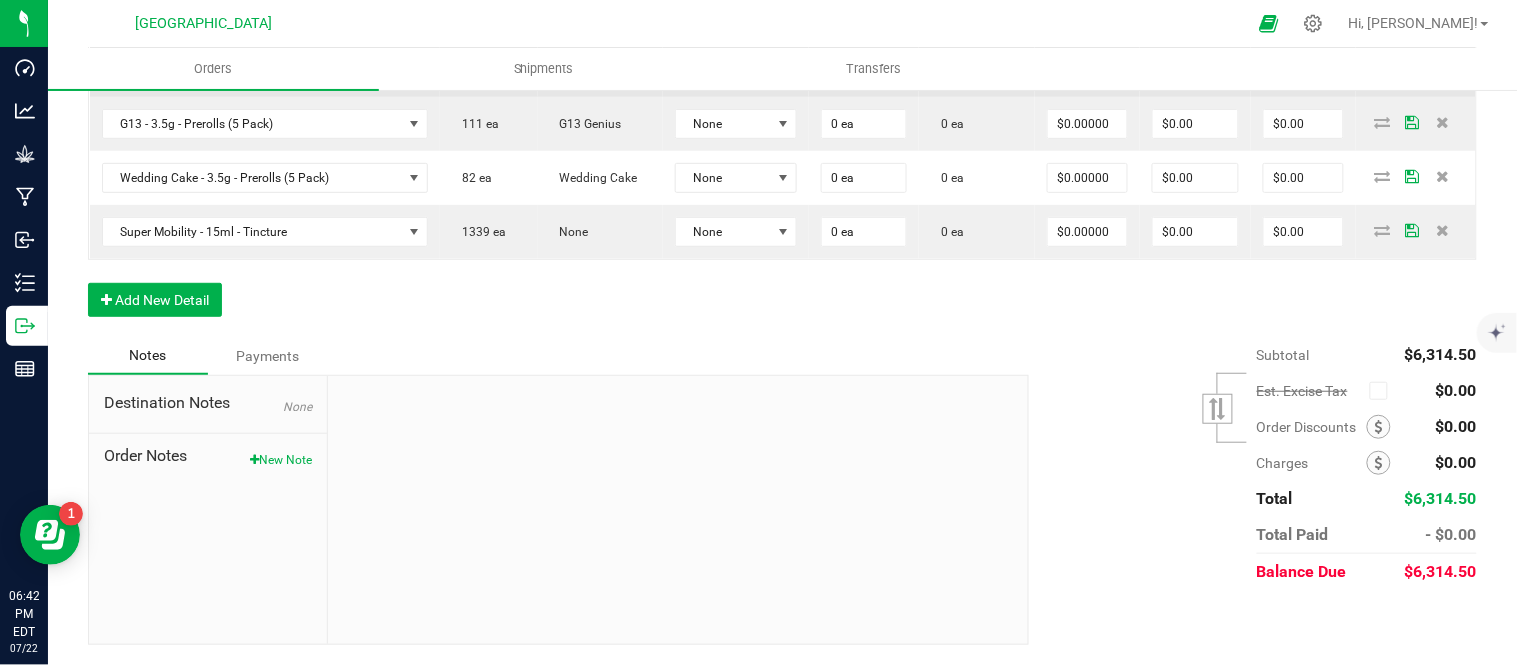 click on "0" at bounding box center (864, 68) 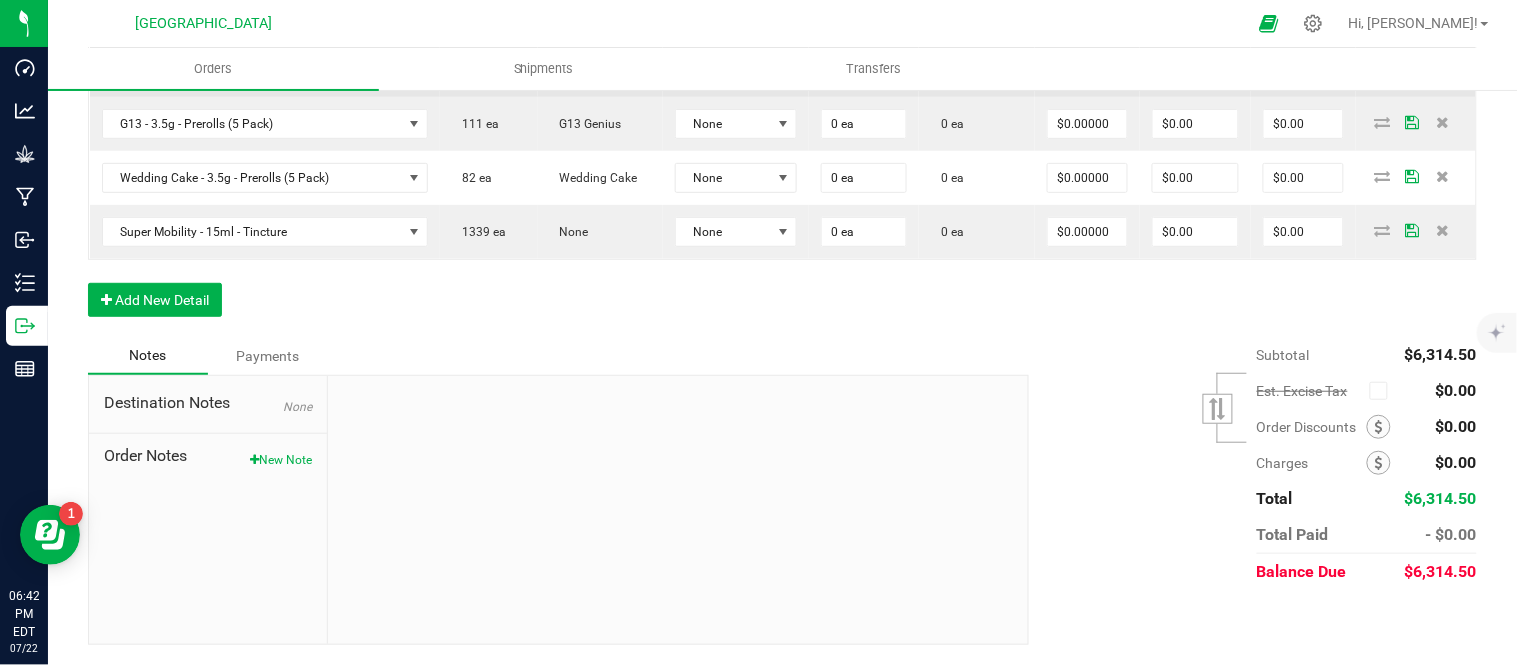 click on "7 ea" at bounding box center [864, 68] 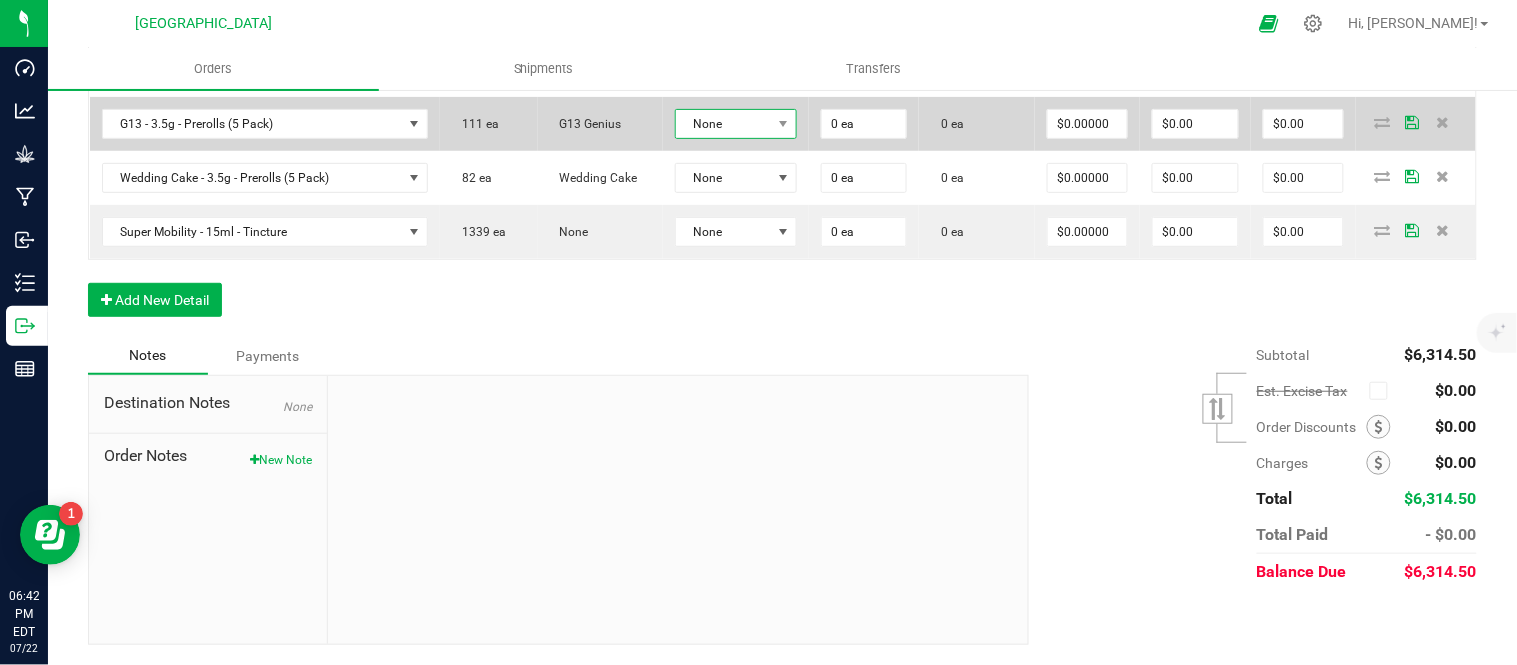 click at bounding box center [783, 124] 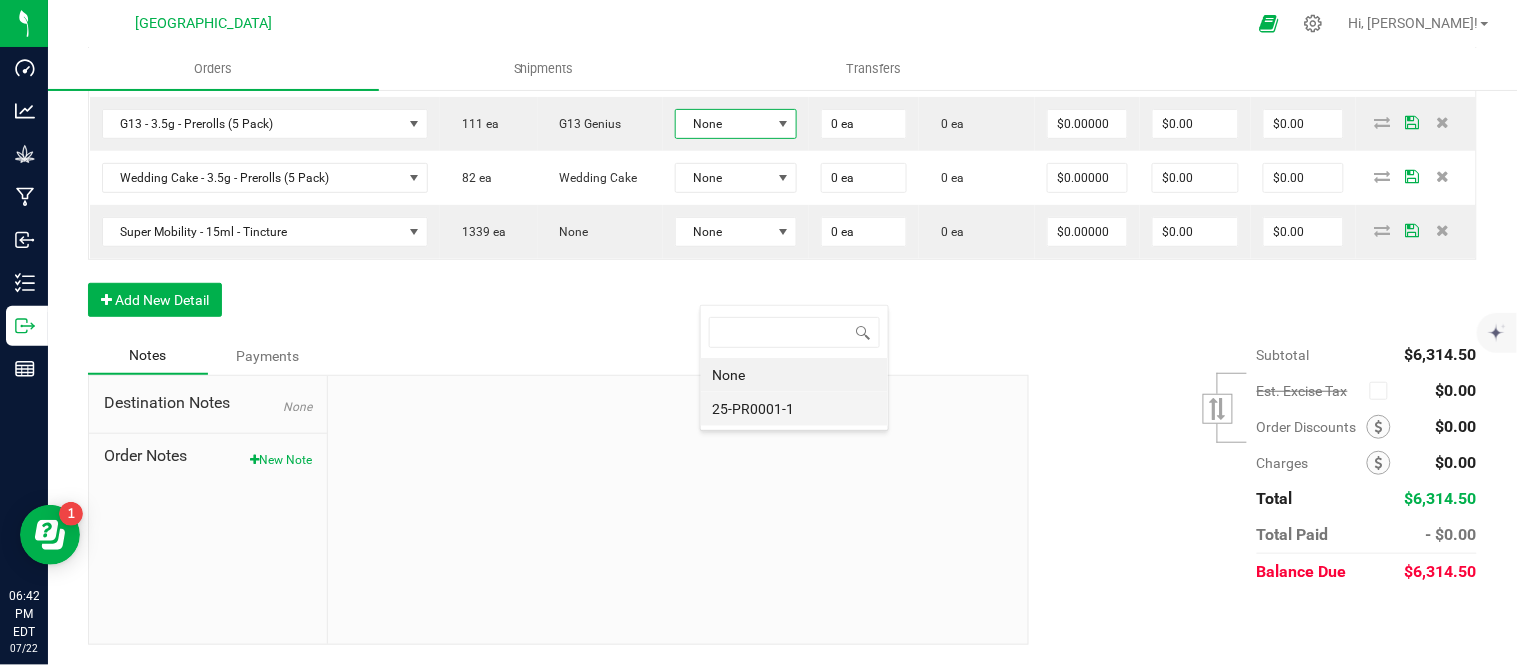 click on "25-PR0001-1" at bounding box center [794, 409] 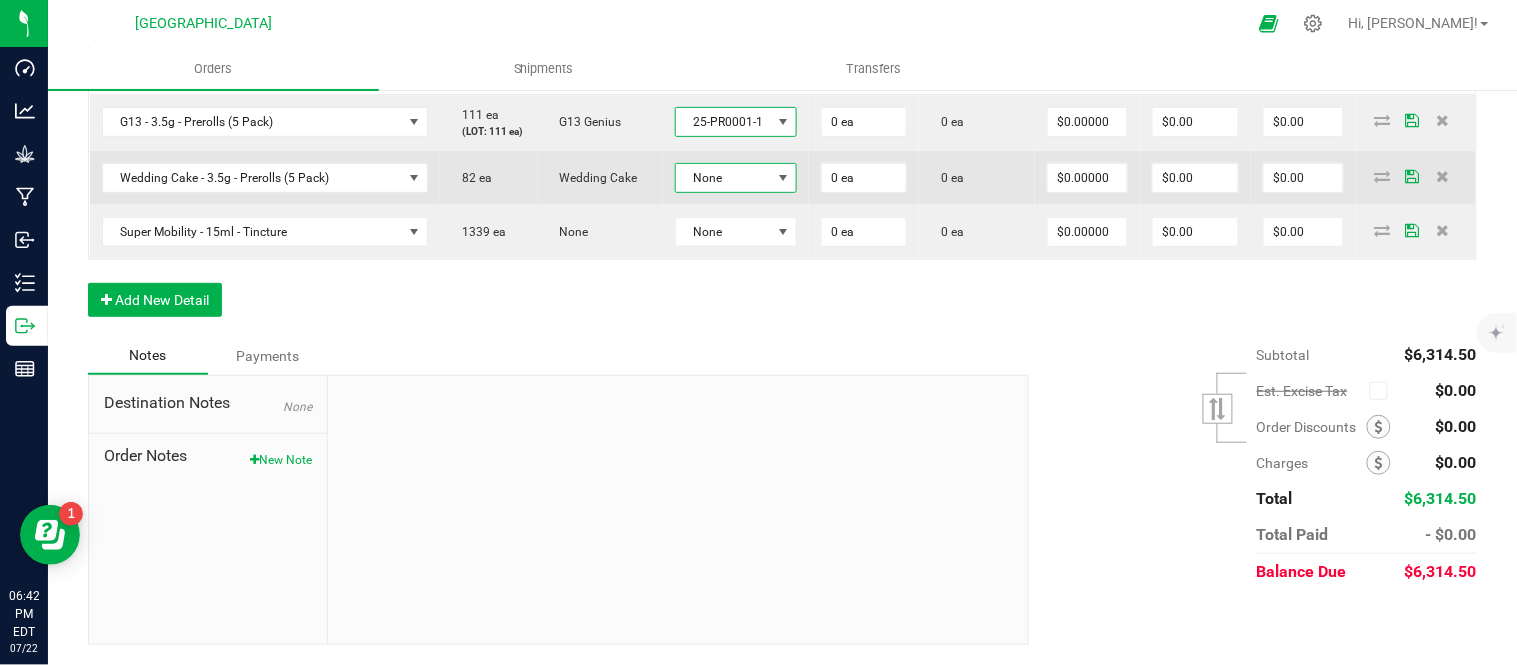 click on "None" at bounding box center [724, 178] 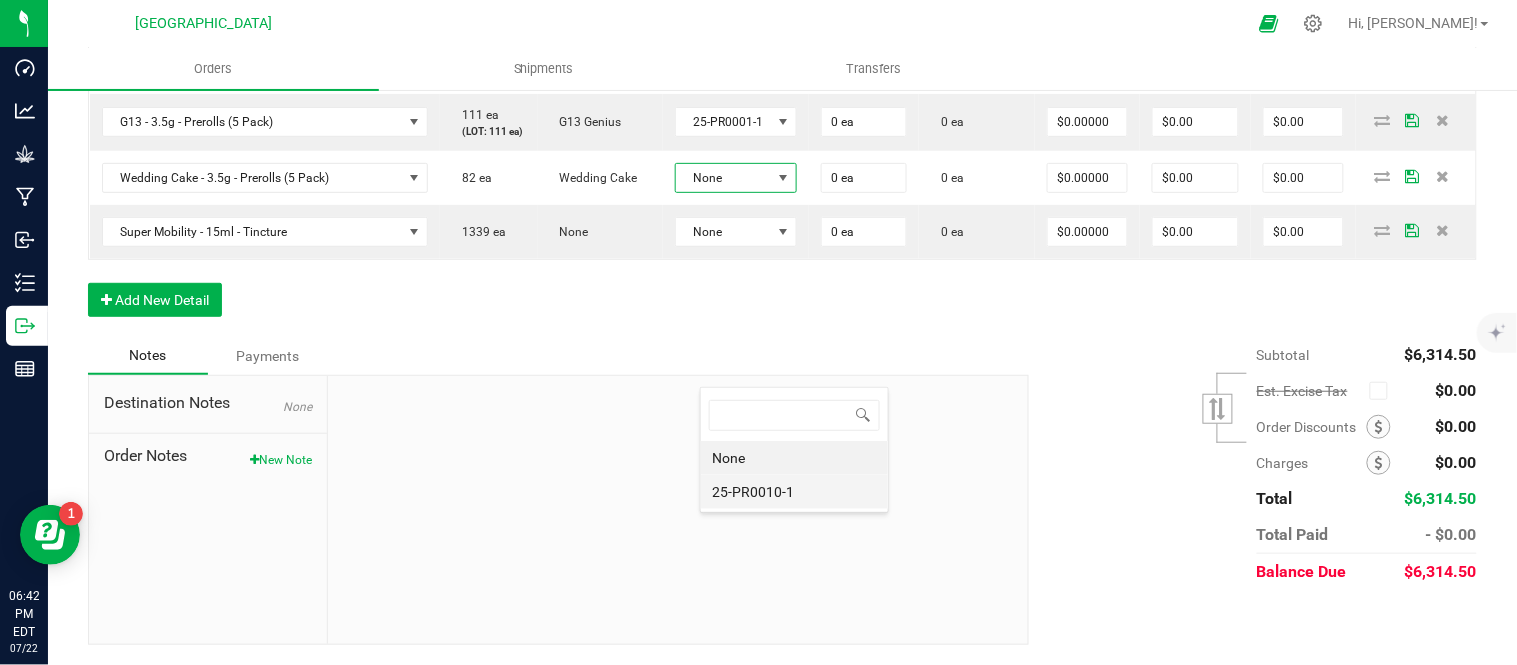 click on "25-PR0010-1" at bounding box center (794, 492) 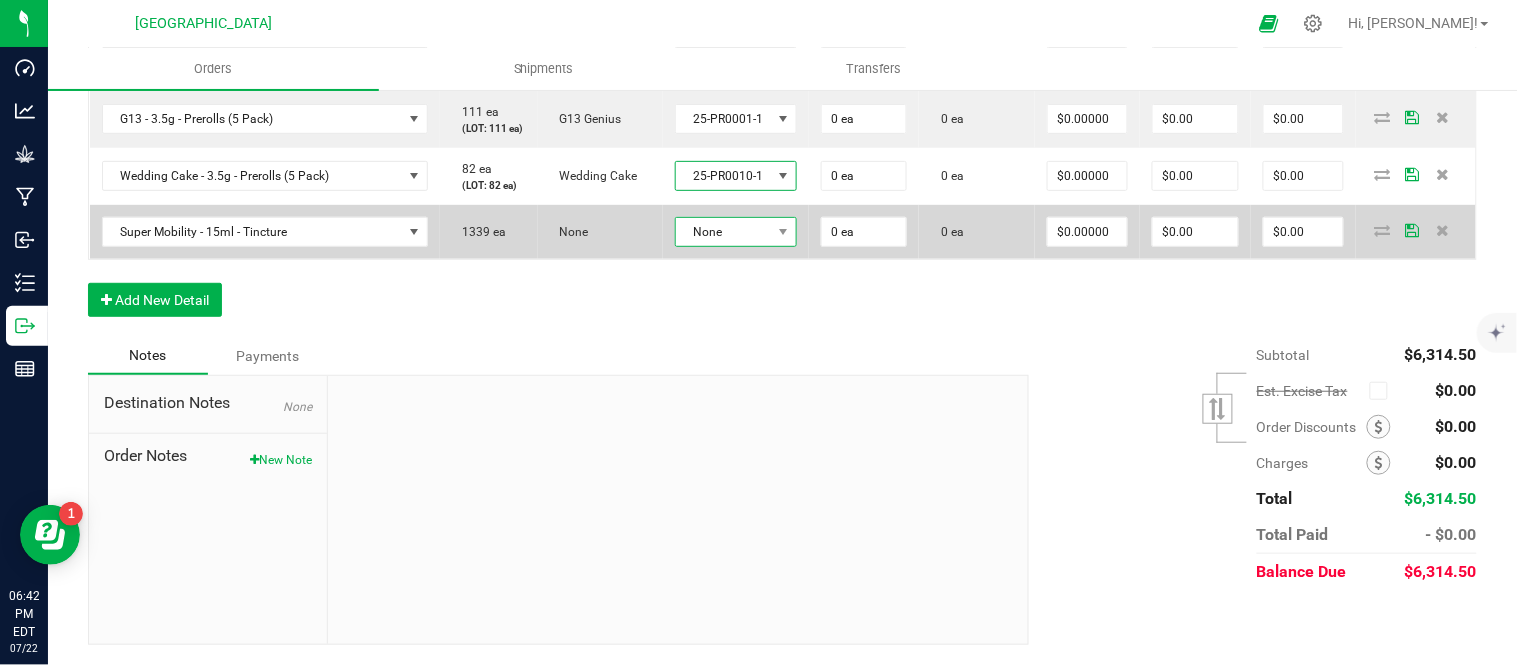 click on "None" at bounding box center (724, 232) 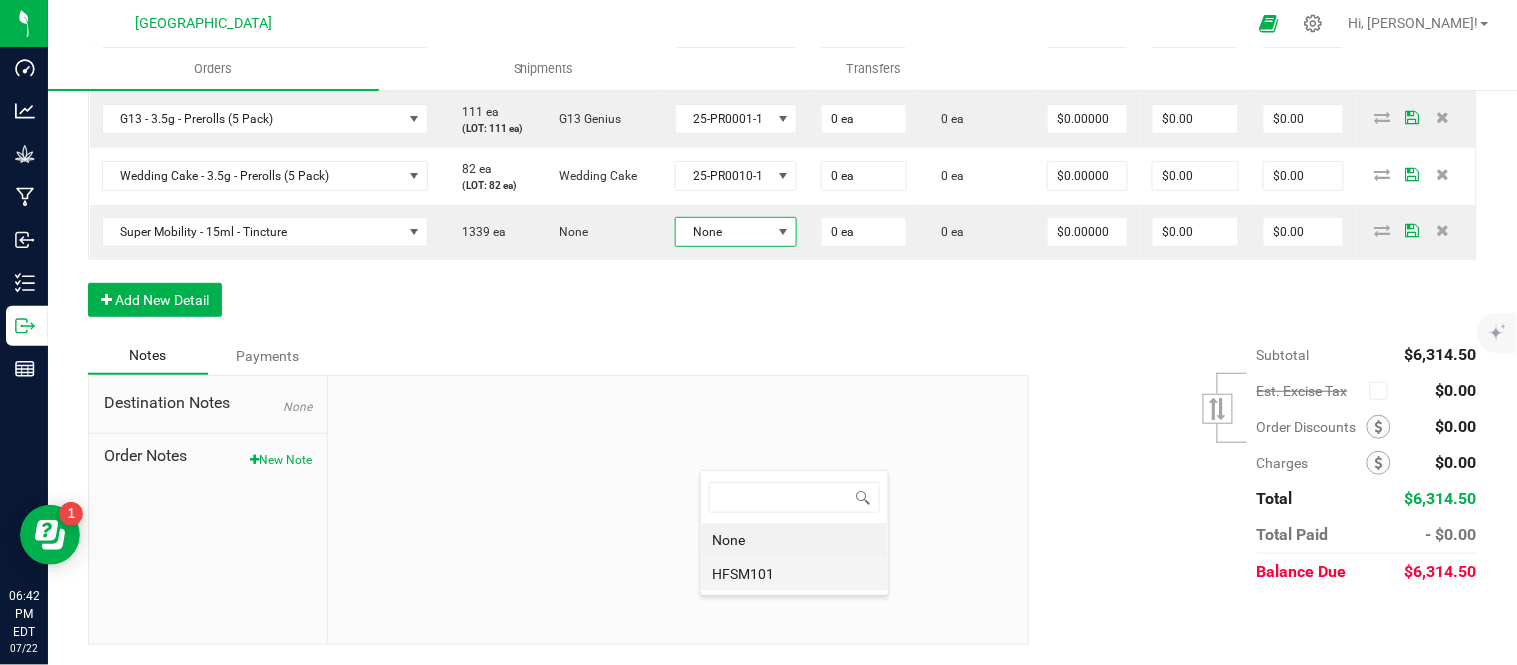 click on "HFSM101" at bounding box center [794, 574] 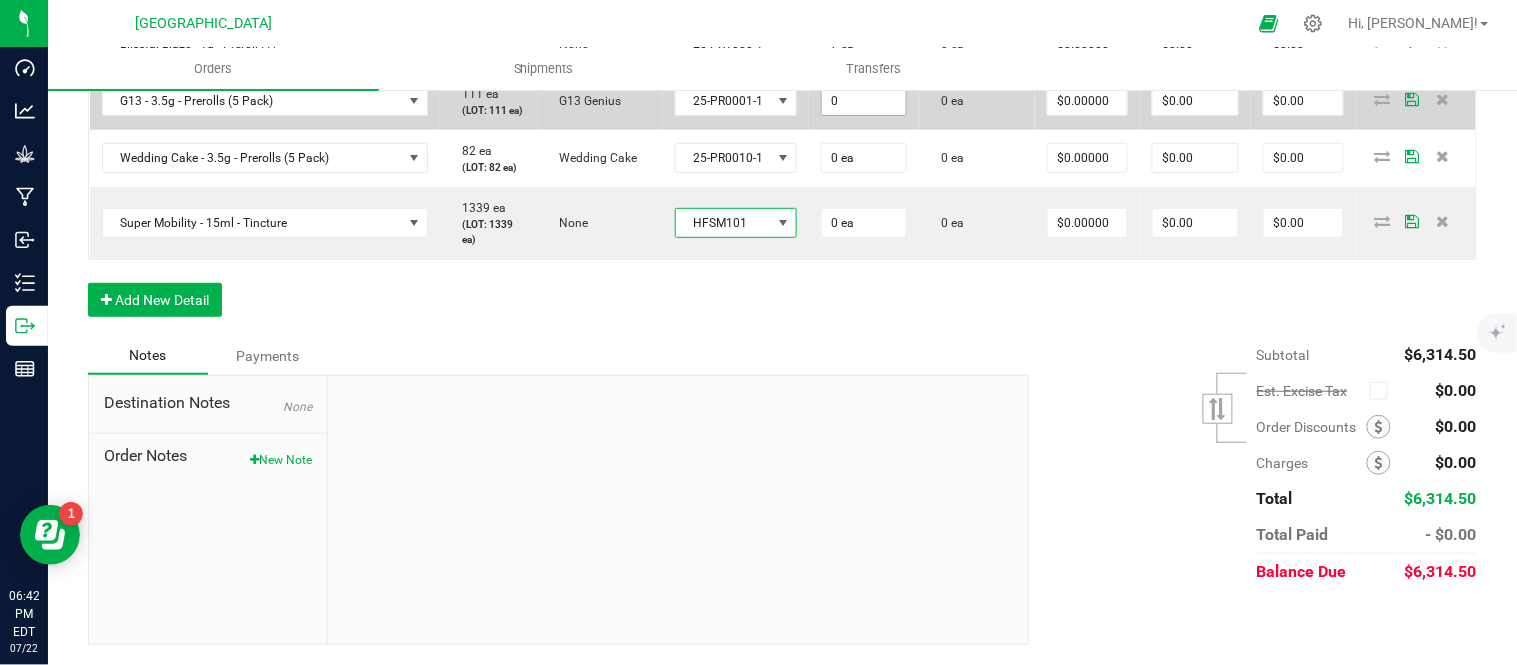 click on "0" at bounding box center [864, 101] 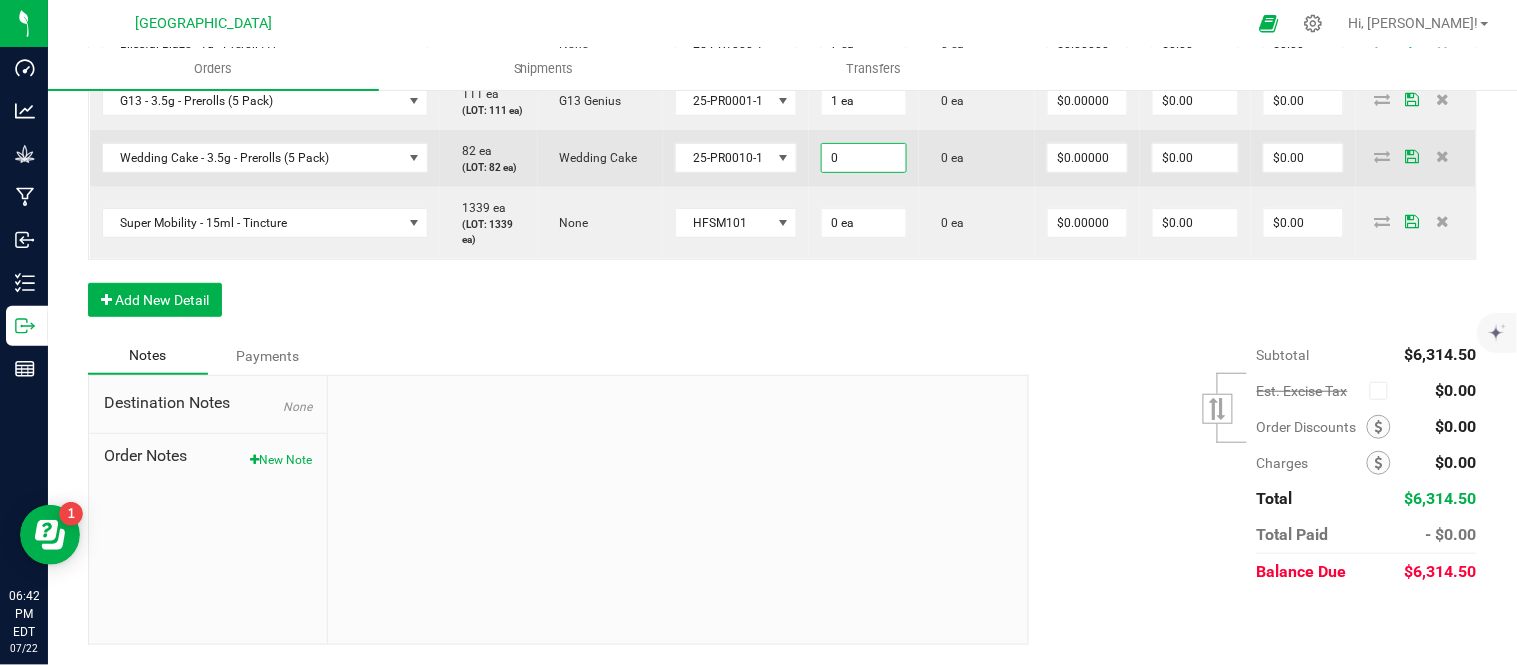 click on "0" at bounding box center [864, 158] 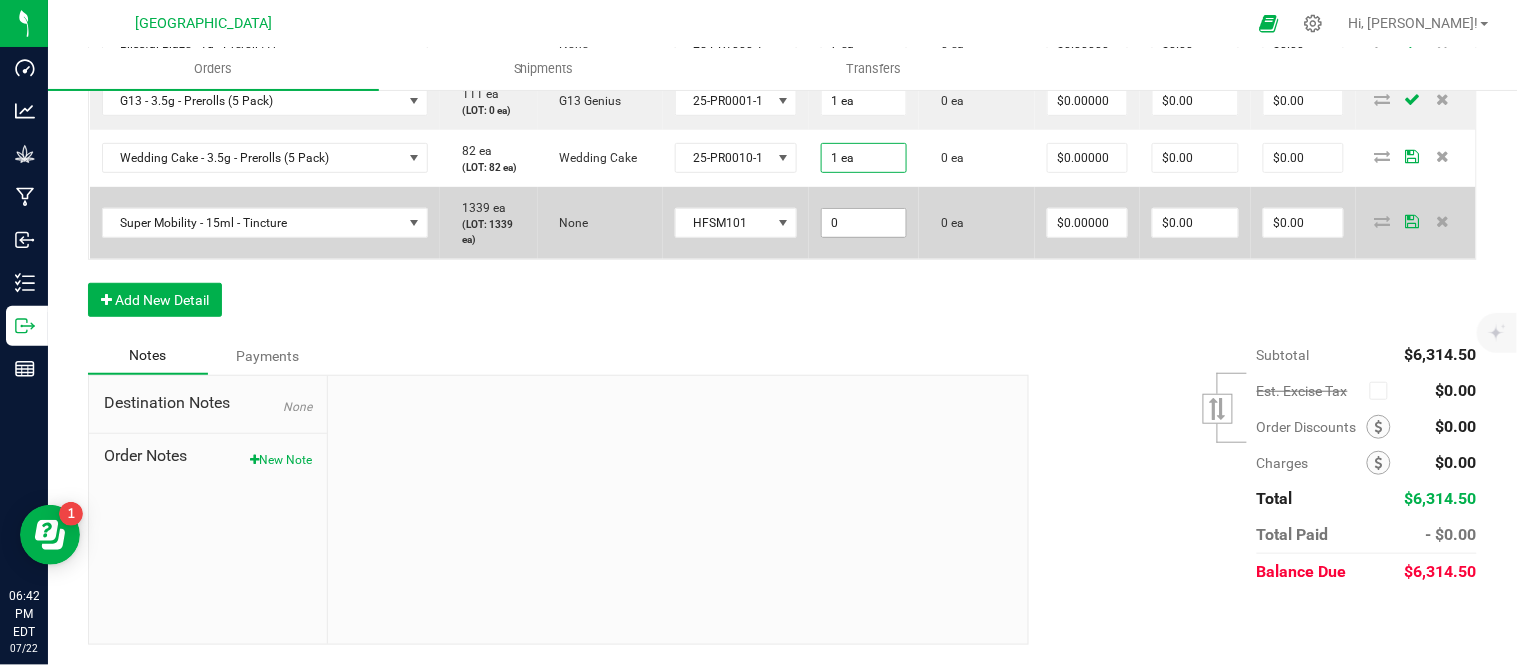 click on "0" at bounding box center [864, 223] 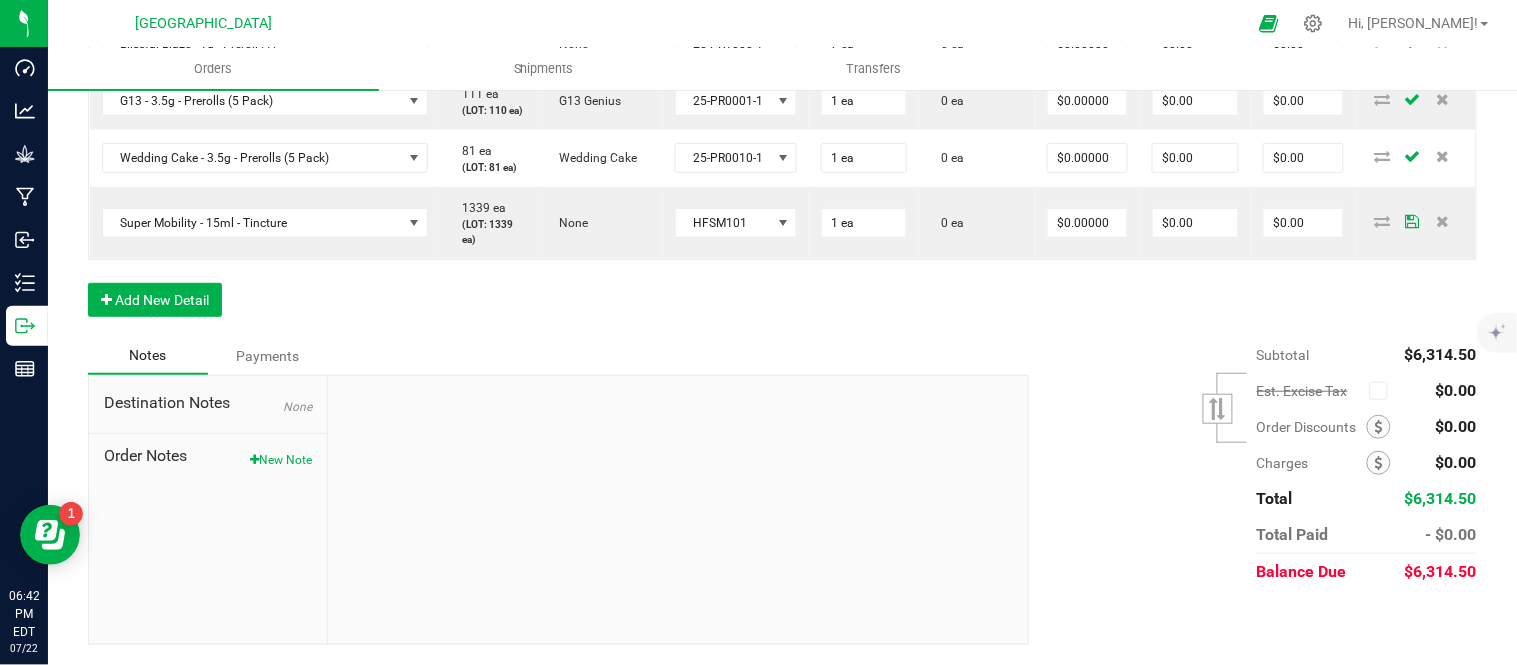 click on "Order Details Print All Labels Item  Sellable  Strain  Lot Number  Qty Ordered Qty Allocated Unit Price Line Discount Total Actions Wedding Cake Kief - 1g - jar  536 ea   (LOT: 534 ea)   None  25-K0010-1 25 ea  0 ea  $12.50000 $0.00 $312.50 G13 - 3.5g - jar  1973 ea   (LOT: 1923 ea)   G13 Genius  24-F0001-3 48 ea  0 ea  $15.00000 $0.00 $720.00 Killer Queen - 3.5g - jar  1281 ea   (LOT: 1279 ea)   Killer Queen  24-F0006-3 48 ea  0 ea  $15.00000 $0.00 $720.00 GMO - 3.5g - jar  234 ea   (LOT: 256 ea)   None  24-F0034-1 24 ea  0 ea  $15.00000 $0.00 $360.00 Truffle - 3.5g - jar  179 ea   (LOT: 153 ea)   None  25-F0013-1 24 ea  0 ea  $15.00000 $0.00 $360.00 Headband 99 - 7.0g - jar  266 ea   (LOT: 242 ea)   None  24-F0039-1 24 ea  0 ea  $27.50000 $0.00 $660.00 Slurricane - 7.0g - jar  117 ea   (LOT: 92 ea)   None  24-F0018-2 24 ea  0 ea  $27.50000 $0.00 $660.00 G13 - 7.0g - jar  215 ea   (LOT: 191 ea)   None  24-F0001-3 24 ea  0 ea  $27.50000 $0.00 $660.00  691 ea   (LOT: 639 ea)" at bounding box center [782, -613] 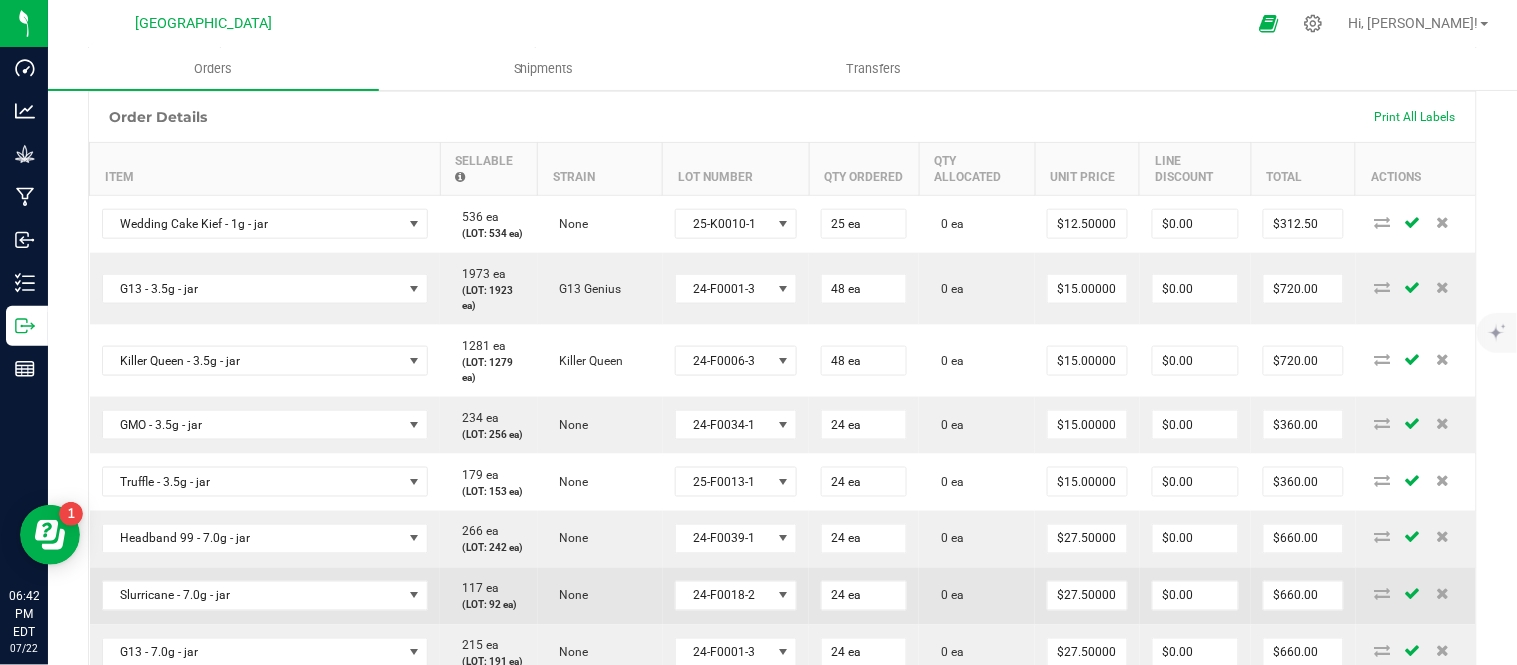 scroll, scrollTop: 392, scrollLeft: 0, axis: vertical 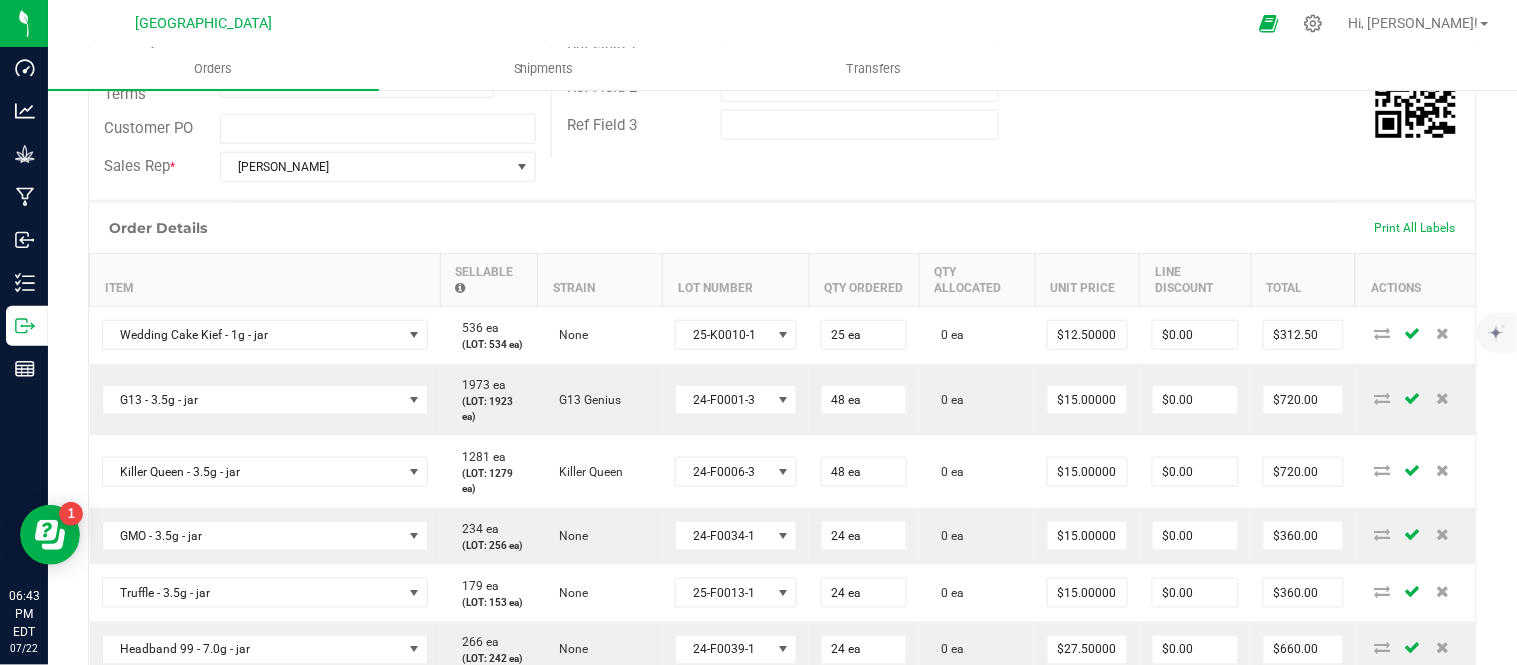 click on "Order Details Print All Labels" at bounding box center (782, 228) 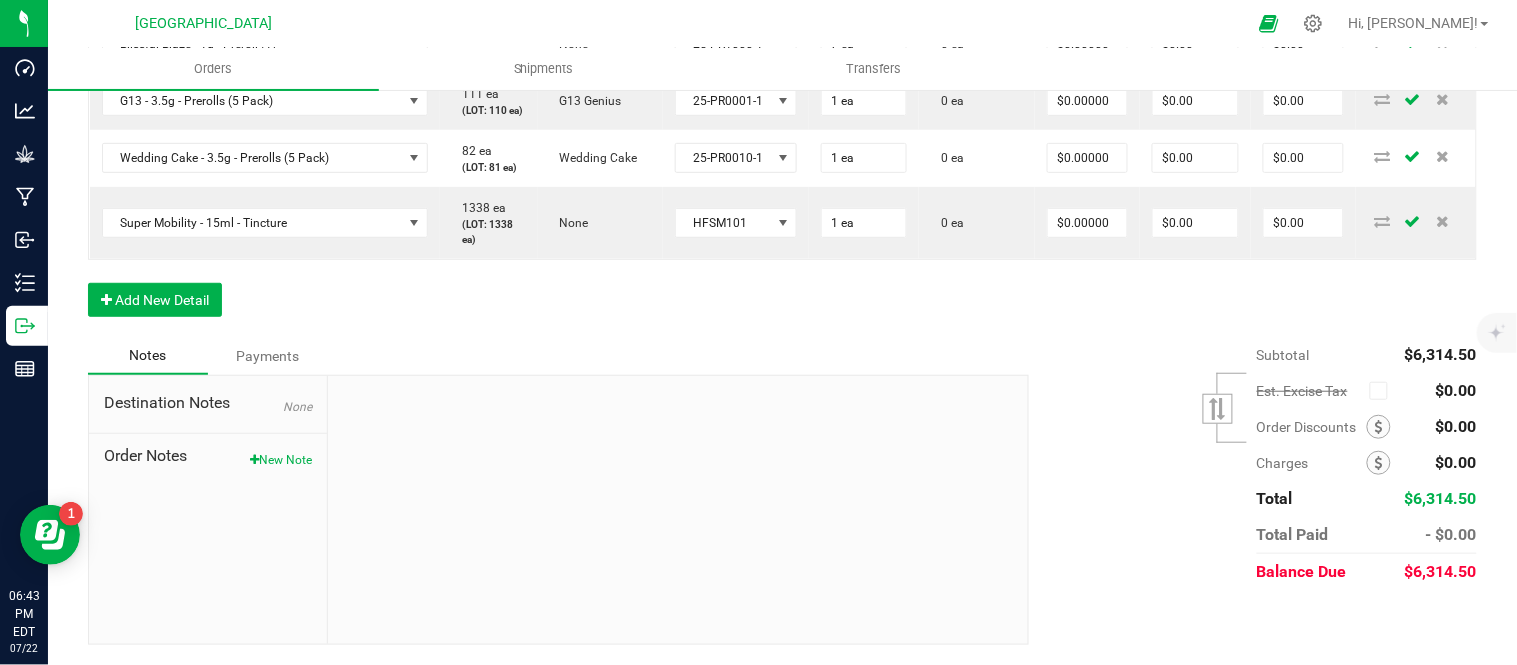 scroll, scrollTop: 2753, scrollLeft: 0, axis: vertical 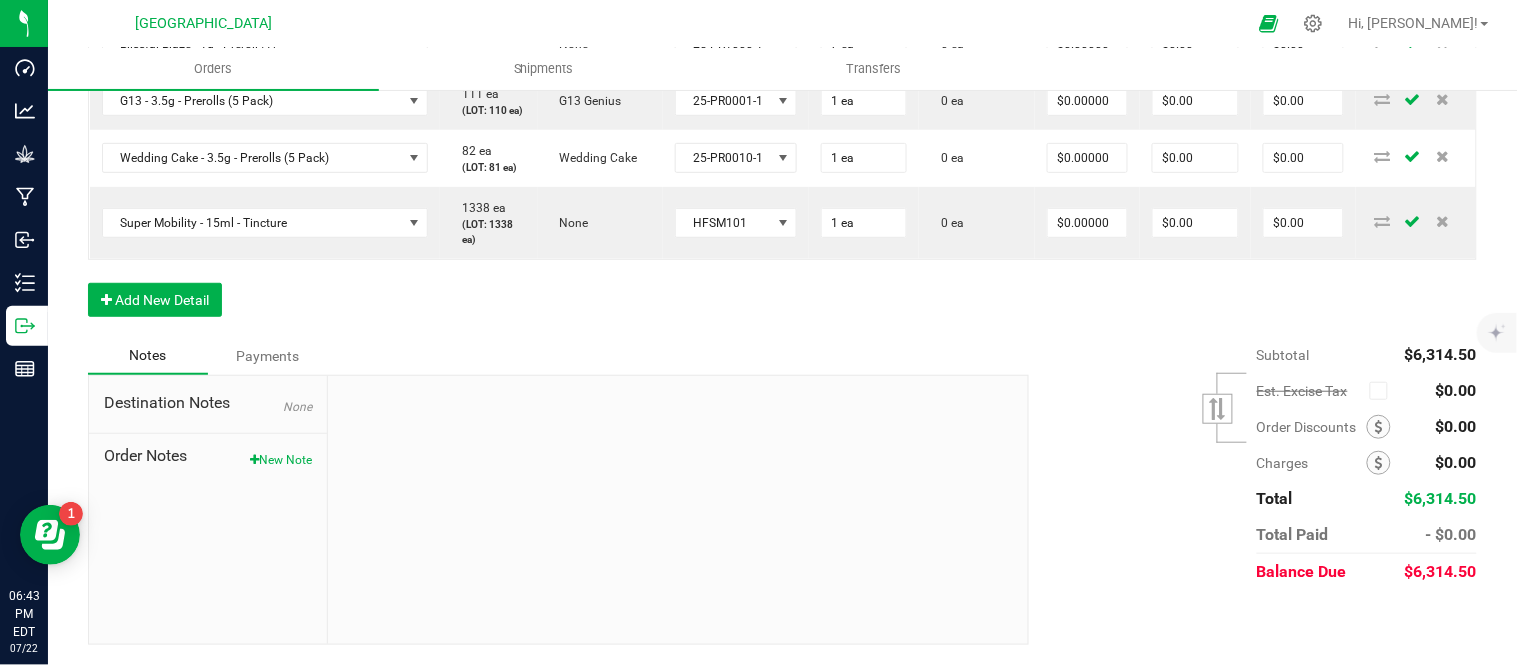 click on "Order Details Print All Labels Item  Sellable  Strain  Lot Number  Qty Ordered Qty Allocated Unit Price Line Discount Total Actions Wedding Cake Kief - 1g - jar  536 ea   (LOT: 534 ea)   None  25-K0010-1 25 ea  0 ea  $12.50000 $0.00 $312.50 G13 - 3.5g - jar  1973 ea   (LOT: 1923 ea)   G13 Genius  24-F0001-3 48 ea  0 ea  $15.00000 $0.00 $720.00 Killer Queen - 3.5g - jar  1281 ea   (LOT: 1279 ea)   Killer Queen  24-F0006-3 48 ea  0 ea  $15.00000 $0.00 $720.00 GMO - 3.5g - jar  234 ea   (LOT: 256 ea)   None  24-F0034-1 24 ea  0 ea  $15.00000 $0.00 $360.00 Truffle - 3.5g - jar  179 ea   (LOT: 153 ea)   None  25-F0013-1 24 ea  0 ea  $15.00000 $0.00 $360.00 Headband 99 - 7.0g - jar  266 ea   (LOT: 242 ea)   None  24-F0039-1 24 ea  0 ea  $27.50000 $0.00 $660.00 Slurricane - 7.0g - jar  117 ea   (LOT: 92 ea)   None  24-F0018-2 24 ea  0 ea  $27.50000 $0.00 $660.00 G13 - 7.0g - jar  215 ea   (LOT: 191 ea)   None  24-F0001-3 24 ea  0 ea  $27.50000 $0.00 $660.00  691 ea   (LOT: 639 ea)" at bounding box center [782, -613] 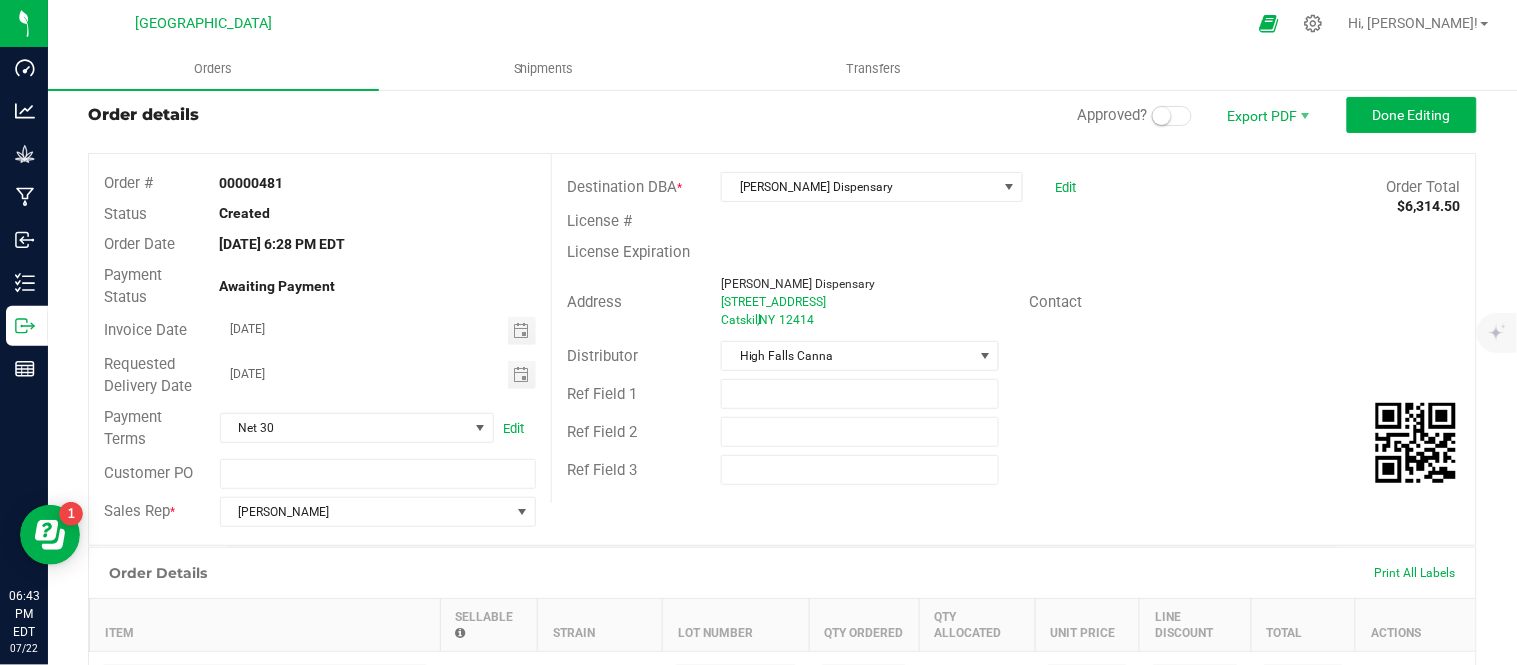 scroll, scrollTop: 0, scrollLeft: 0, axis: both 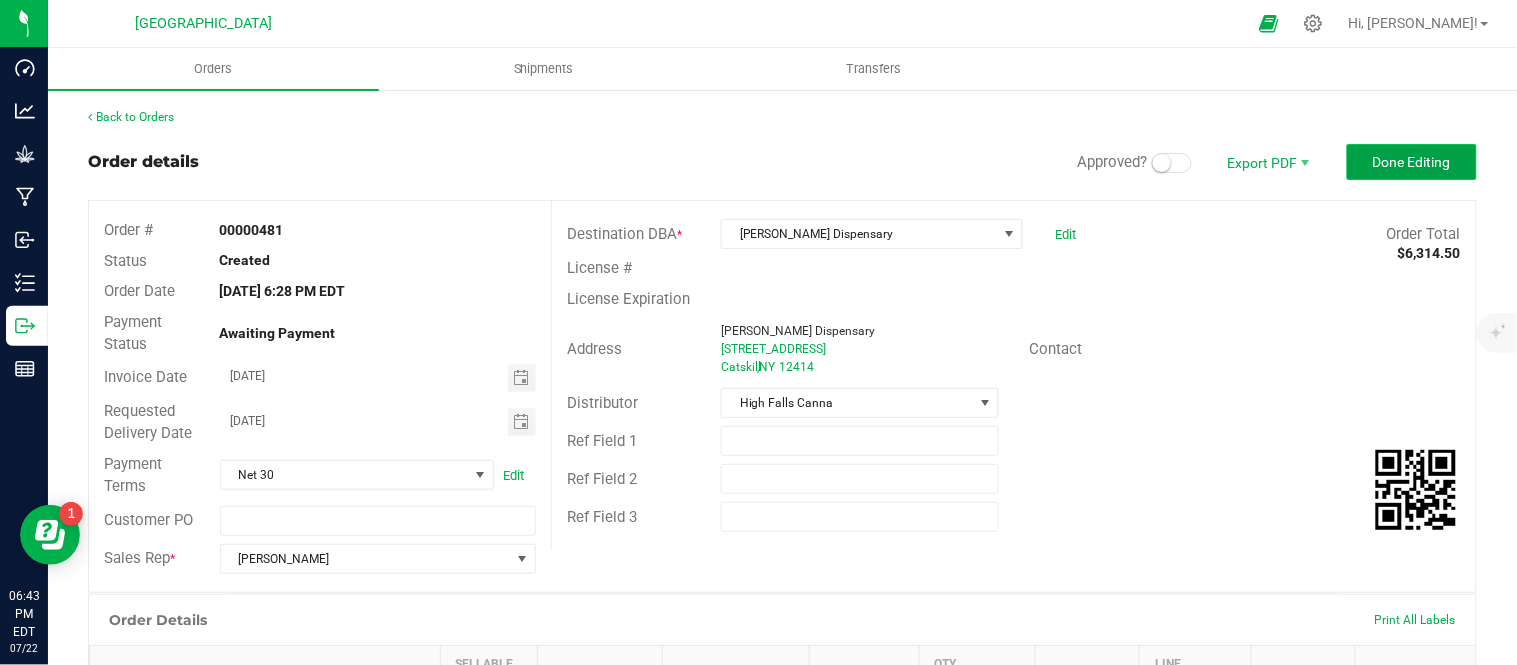 click on "Done Editing" at bounding box center [1412, 162] 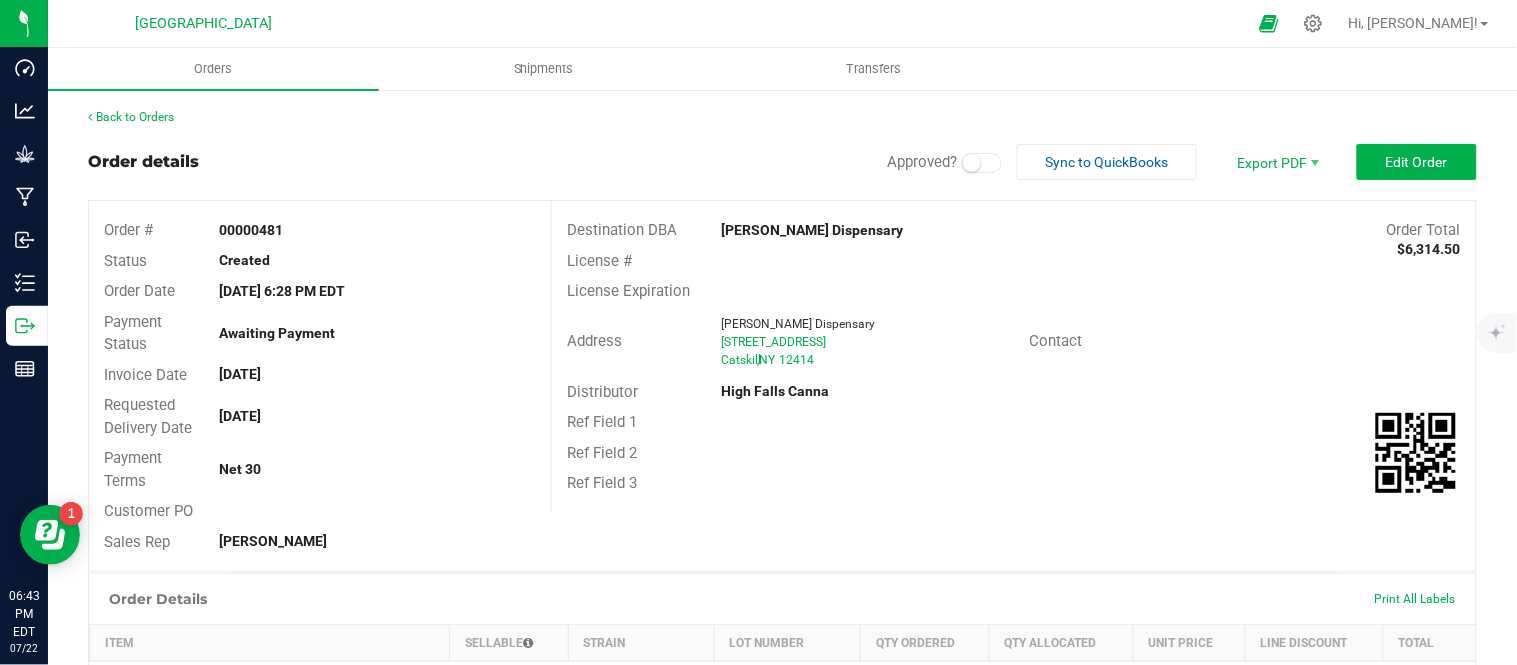 click at bounding box center [972, 163] 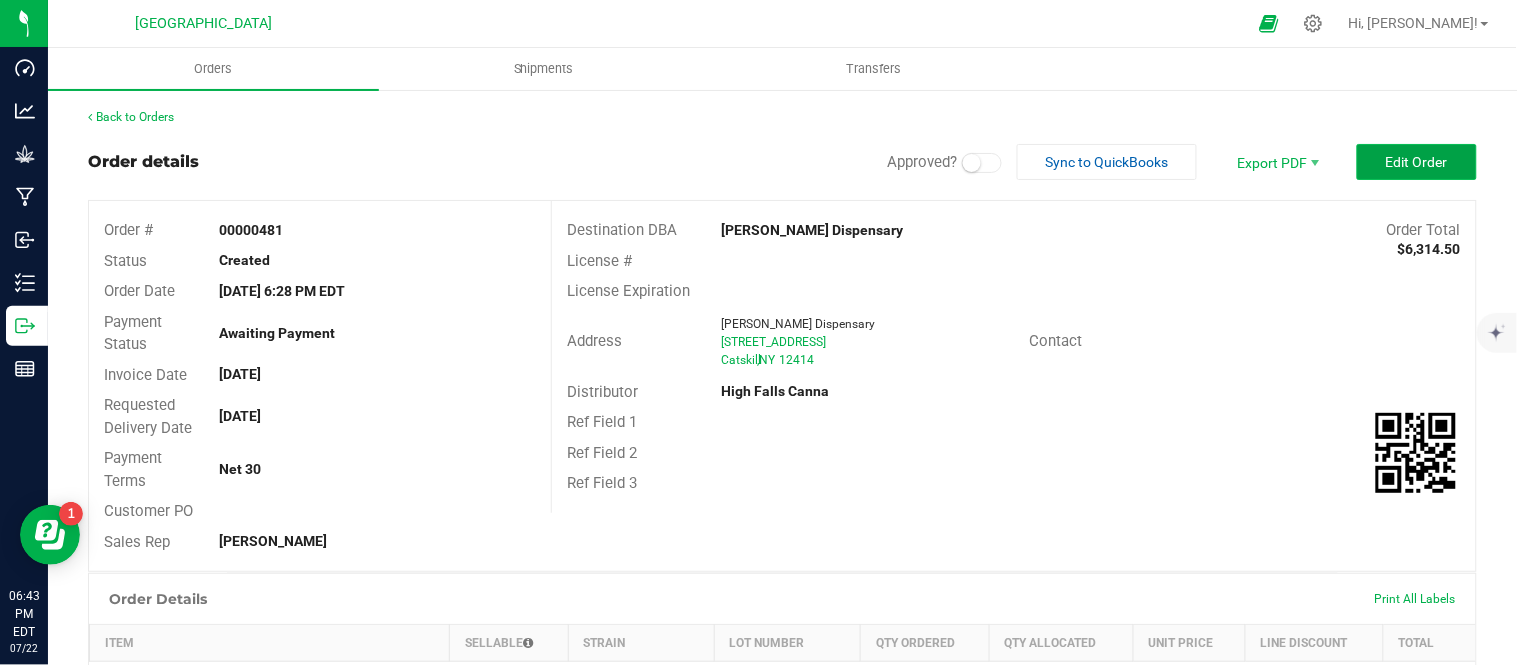 click on "Edit Order" at bounding box center (1417, 162) 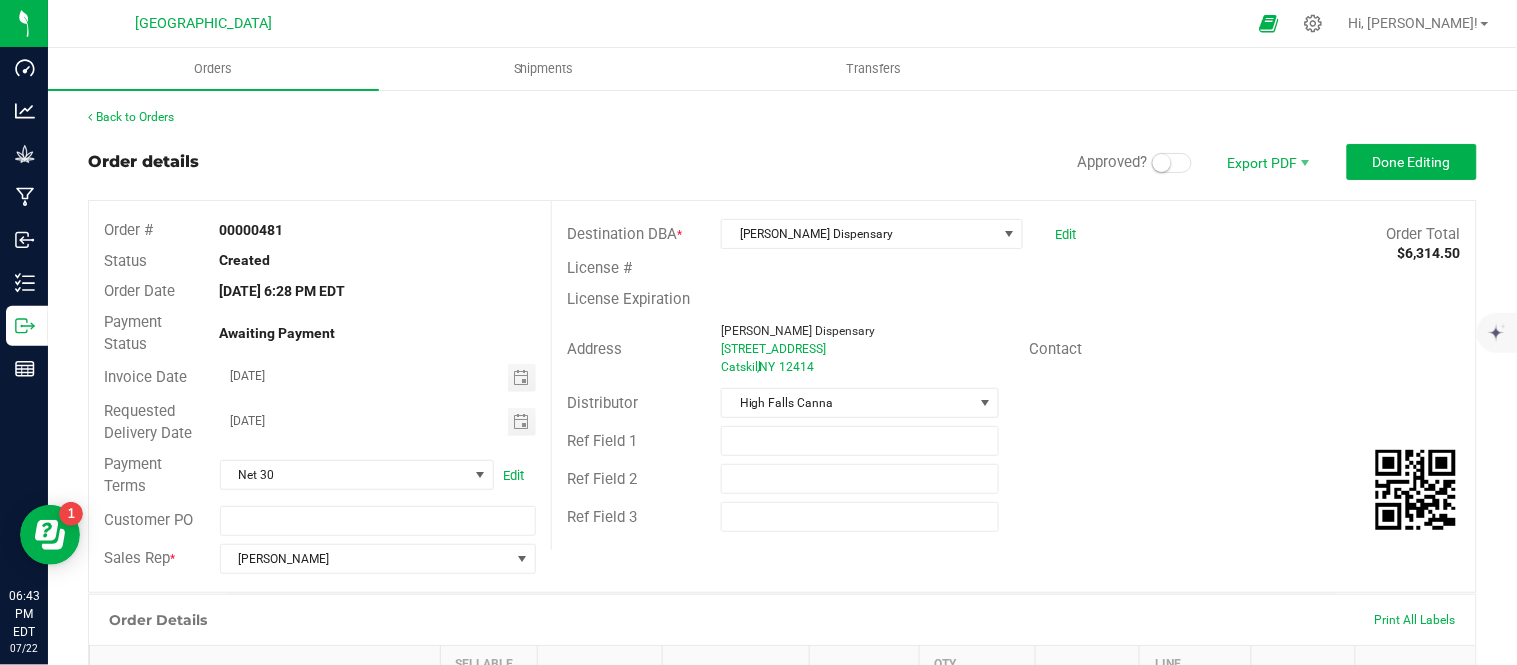 click at bounding box center (1162, 163) 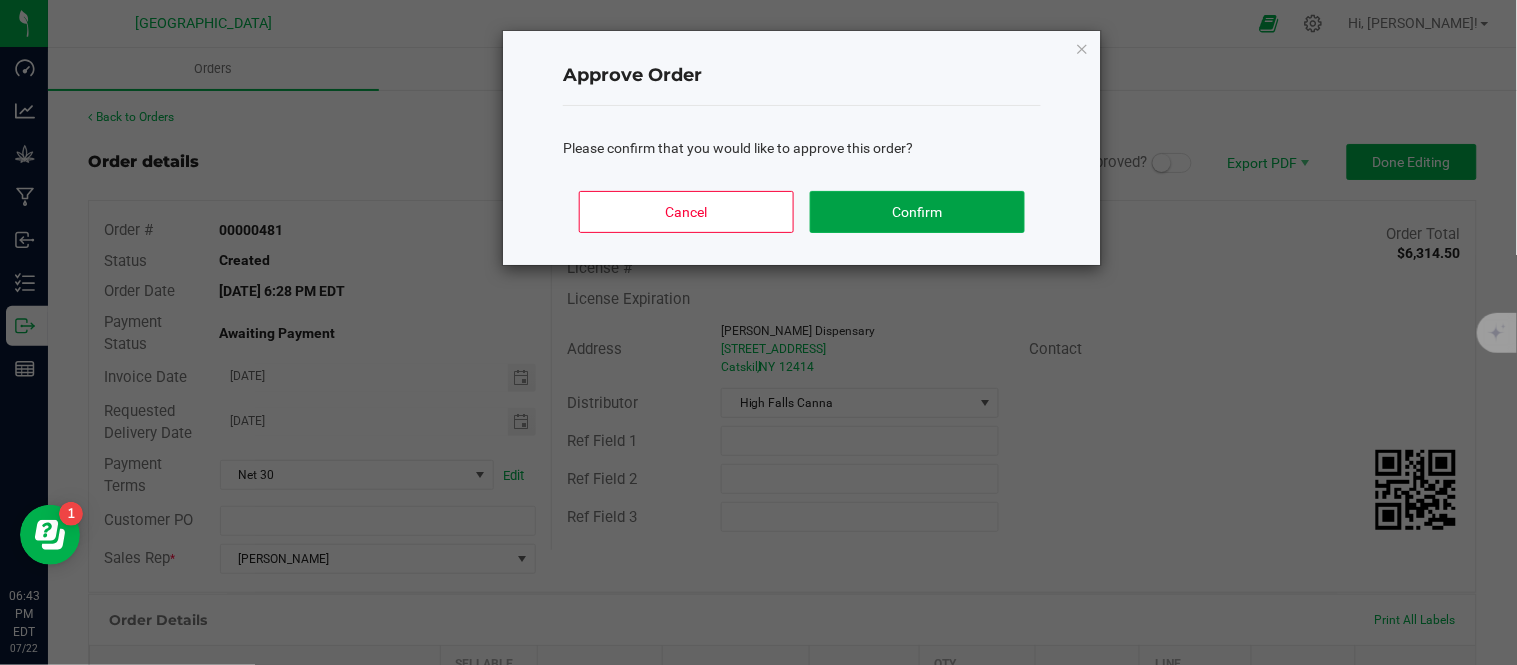 click on "Confirm" 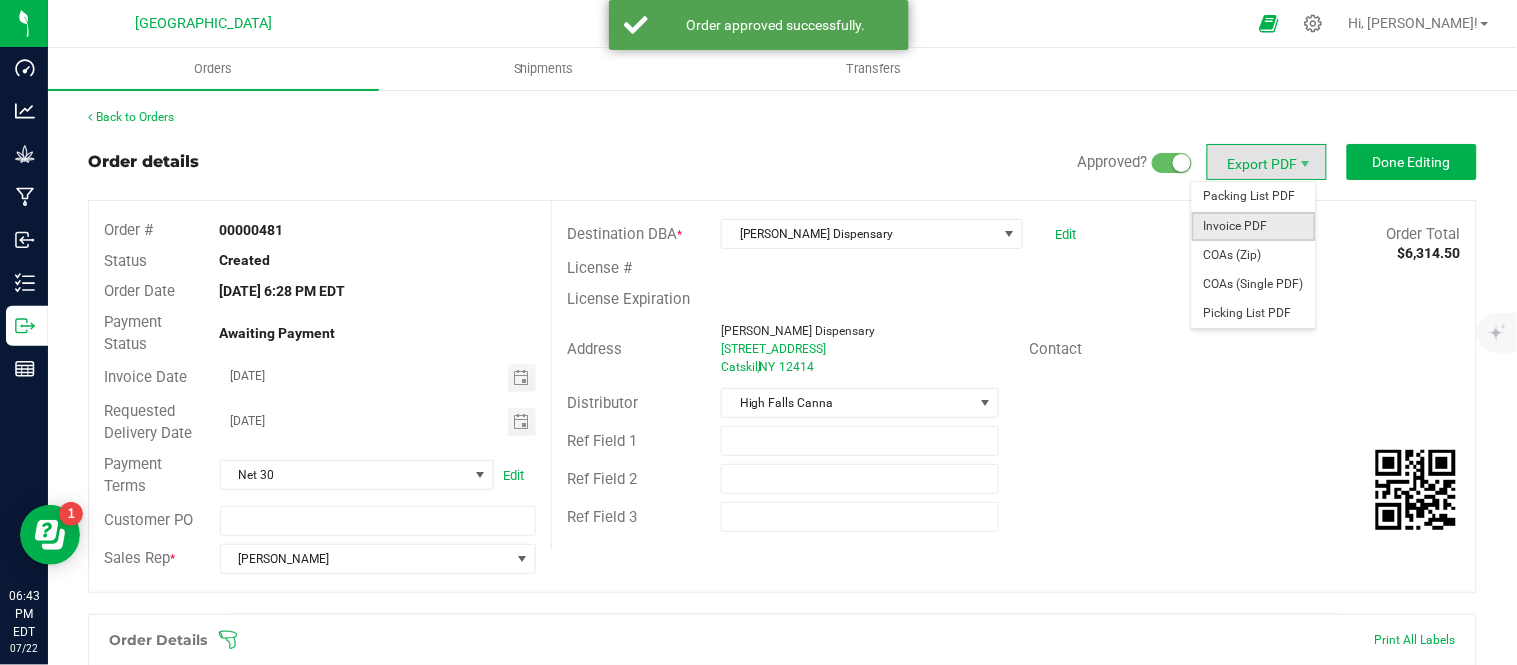 click on "Invoice PDF" at bounding box center [1254, 226] 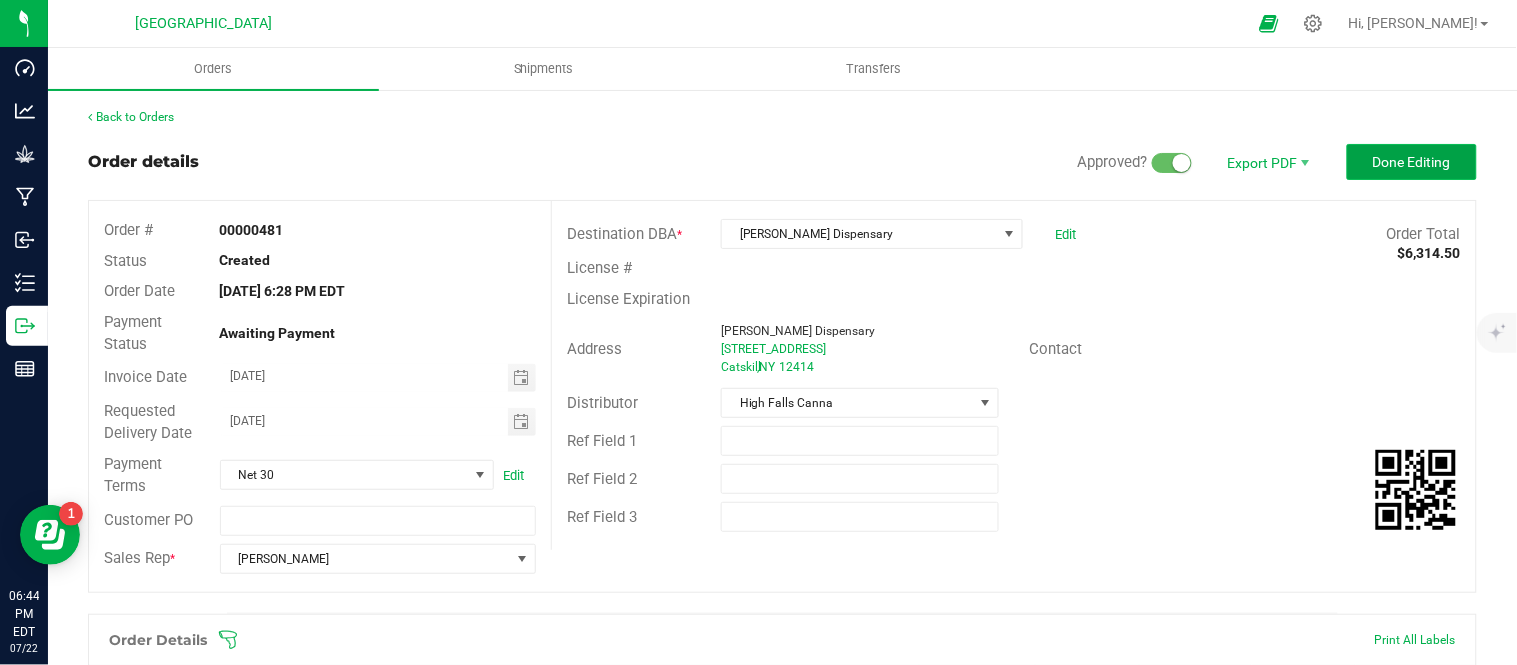click on "Done Editing" at bounding box center [1412, 162] 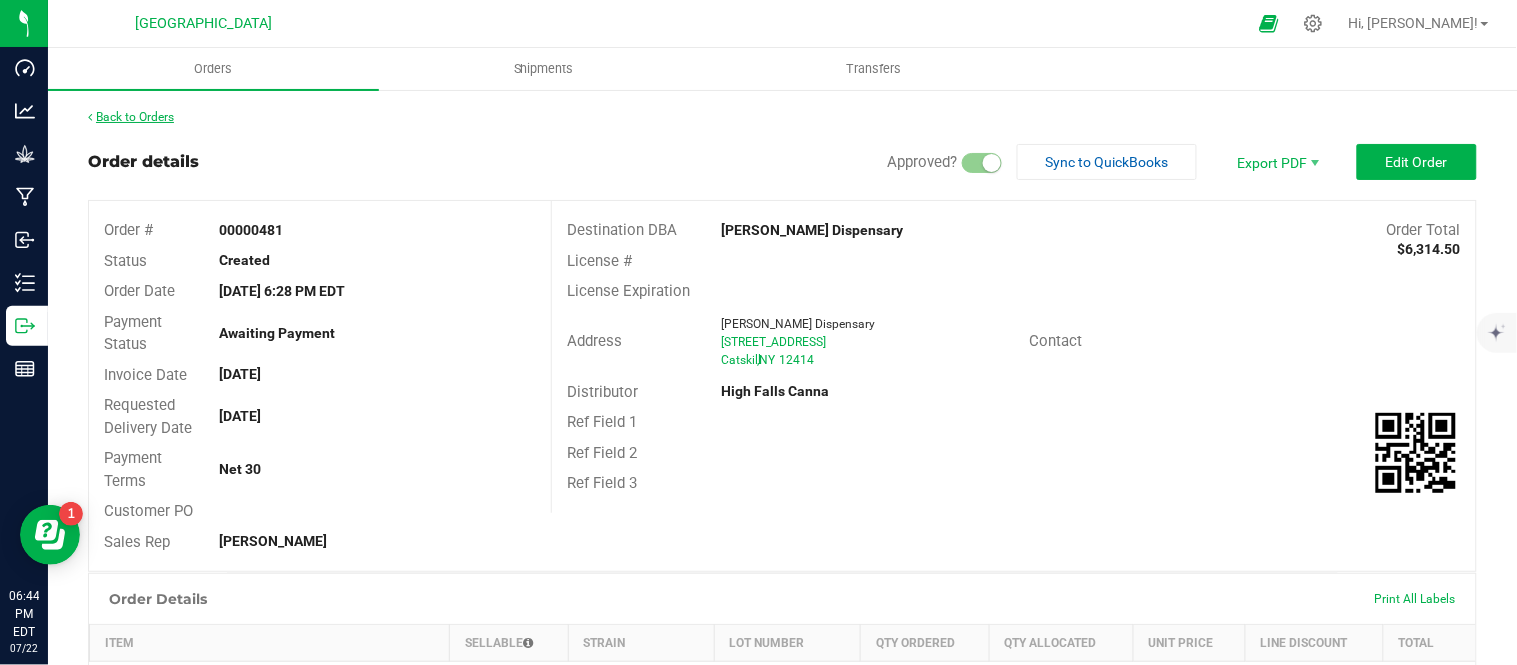 click on "Back to Orders" at bounding box center [131, 117] 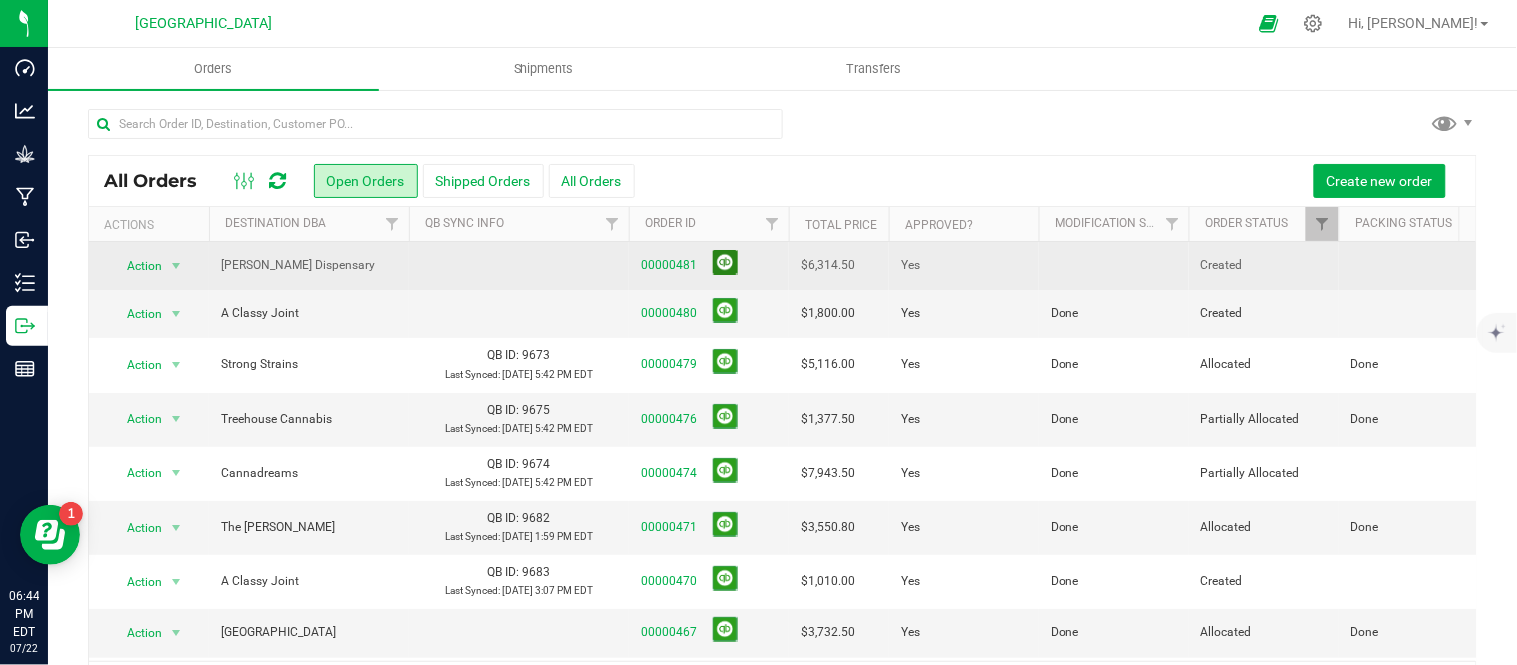 click at bounding box center [725, 262] 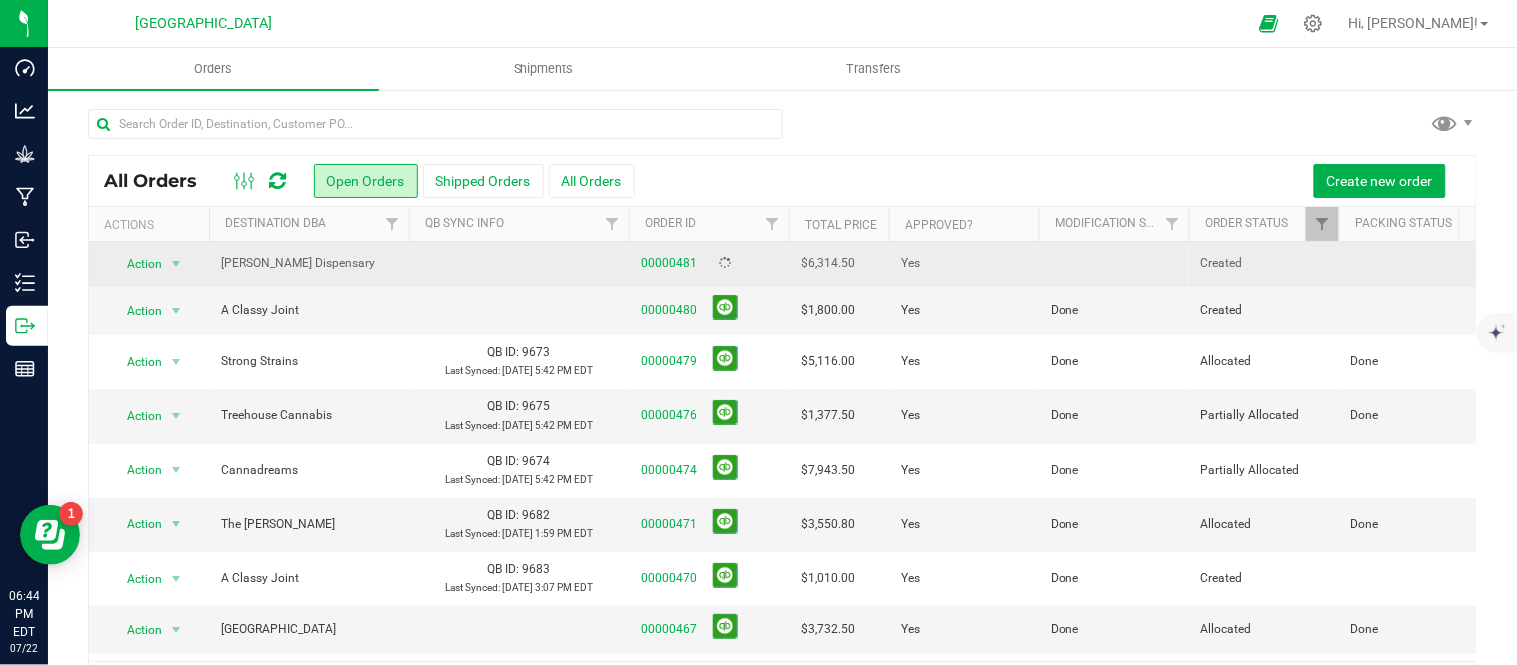click at bounding box center (1114, 264) 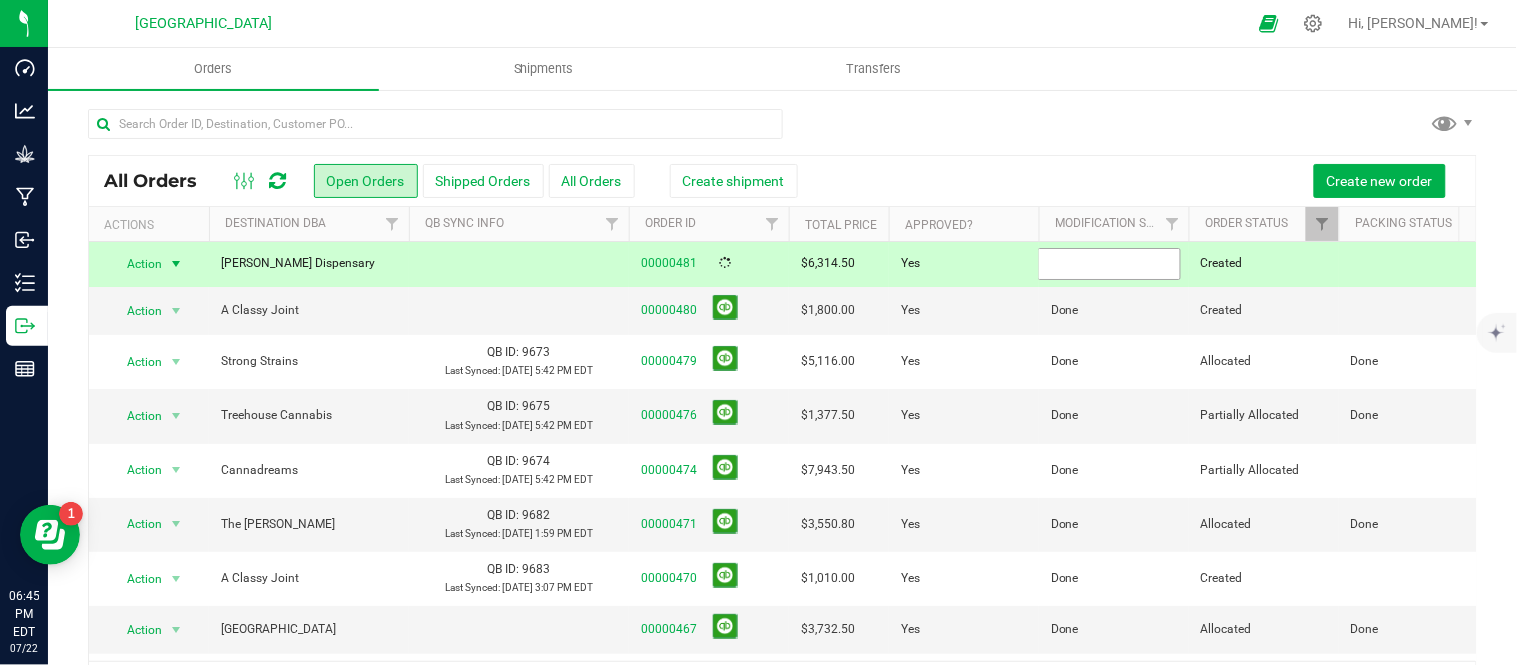 click at bounding box center (1109, 263) 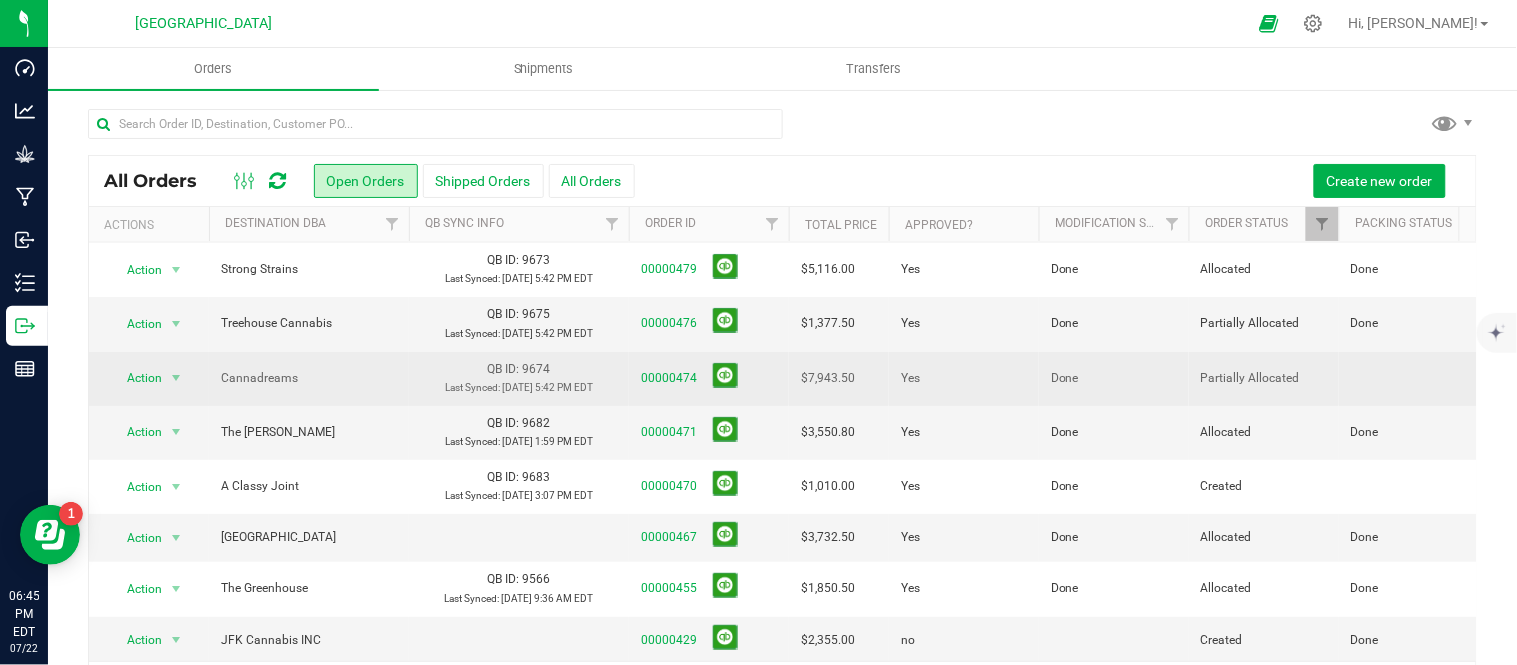 scroll, scrollTop: 218, scrollLeft: 0, axis: vertical 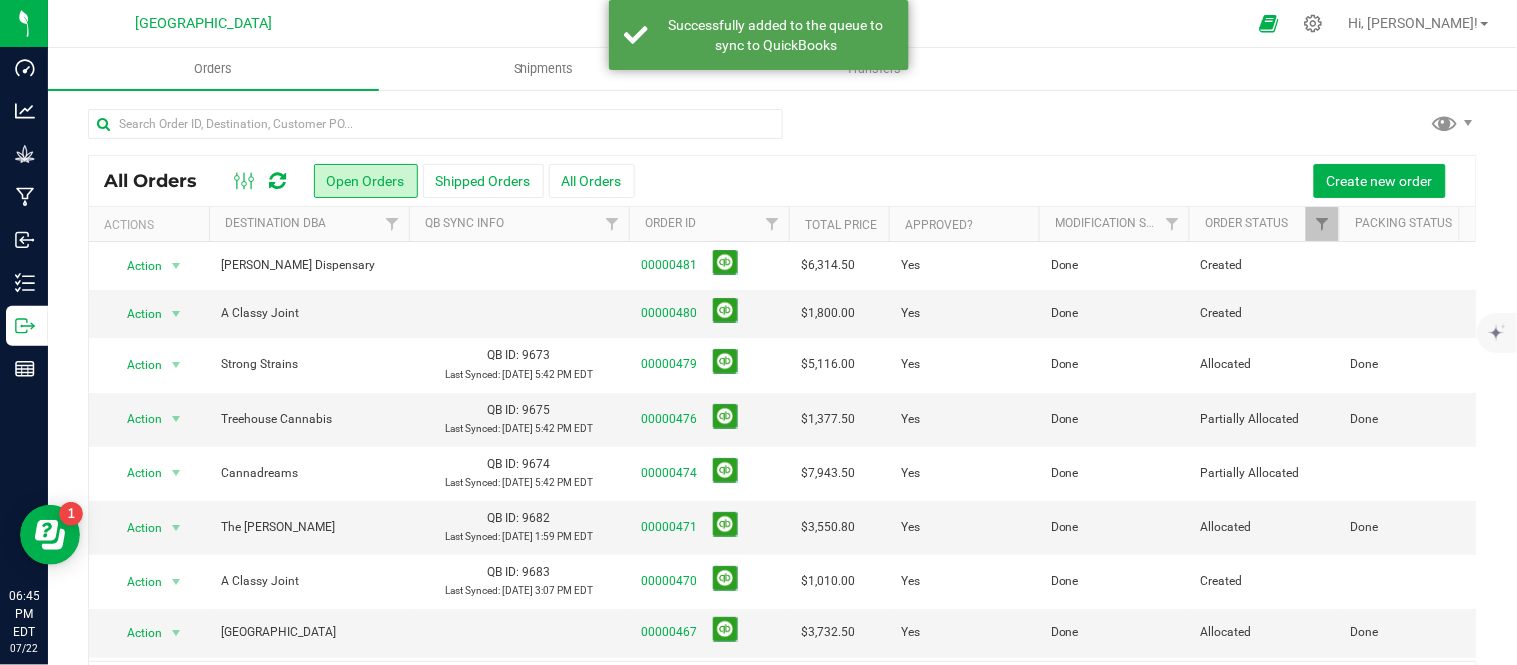 click on "Create new order" at bounding box center [1048, 181] 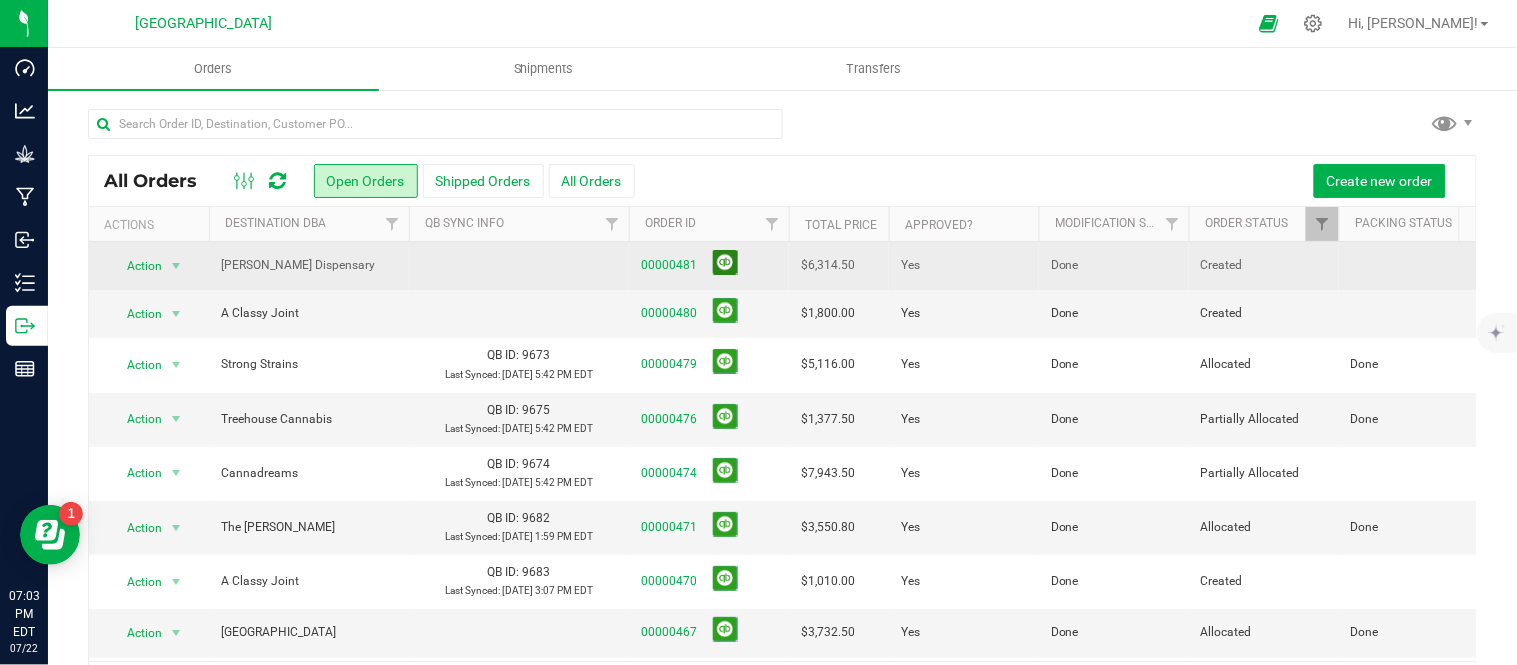 click at bounding box center [725, 262] 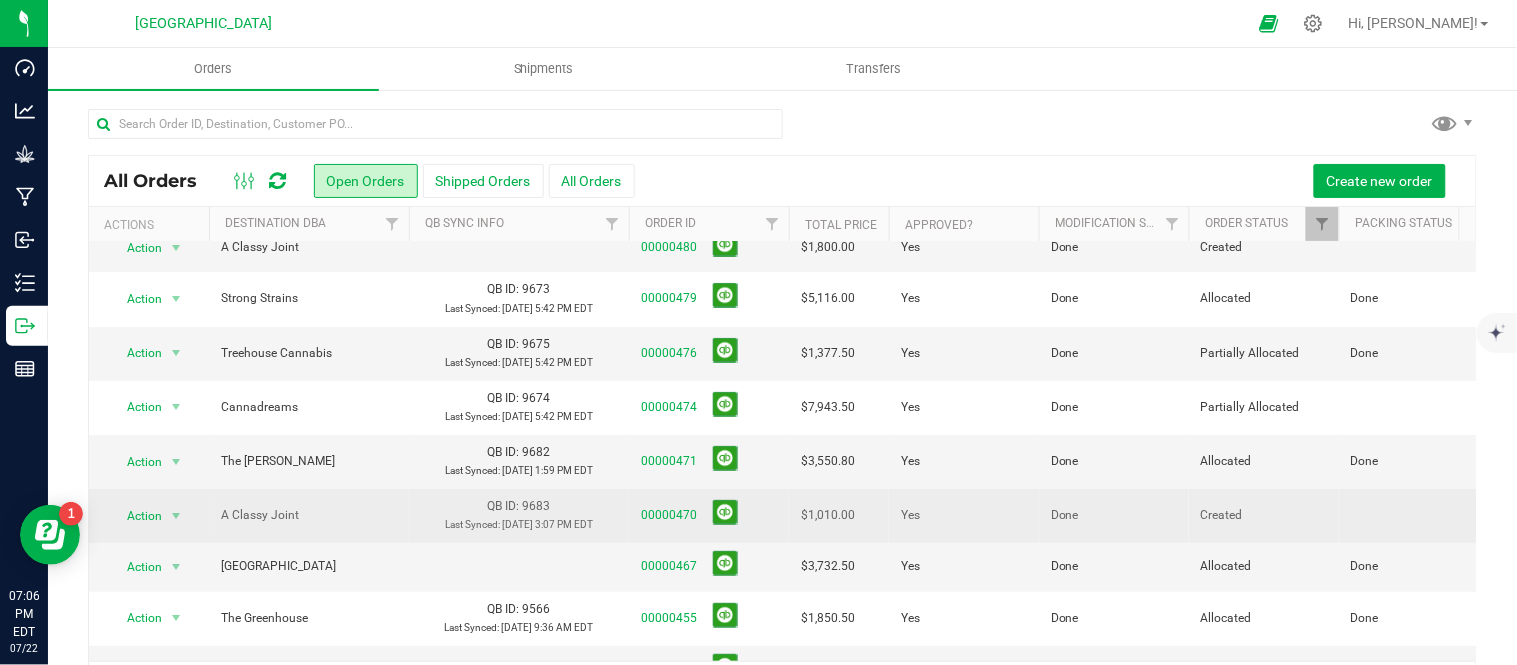 scroll, scrollTop: 0, scrollLeft: 0, axis: both 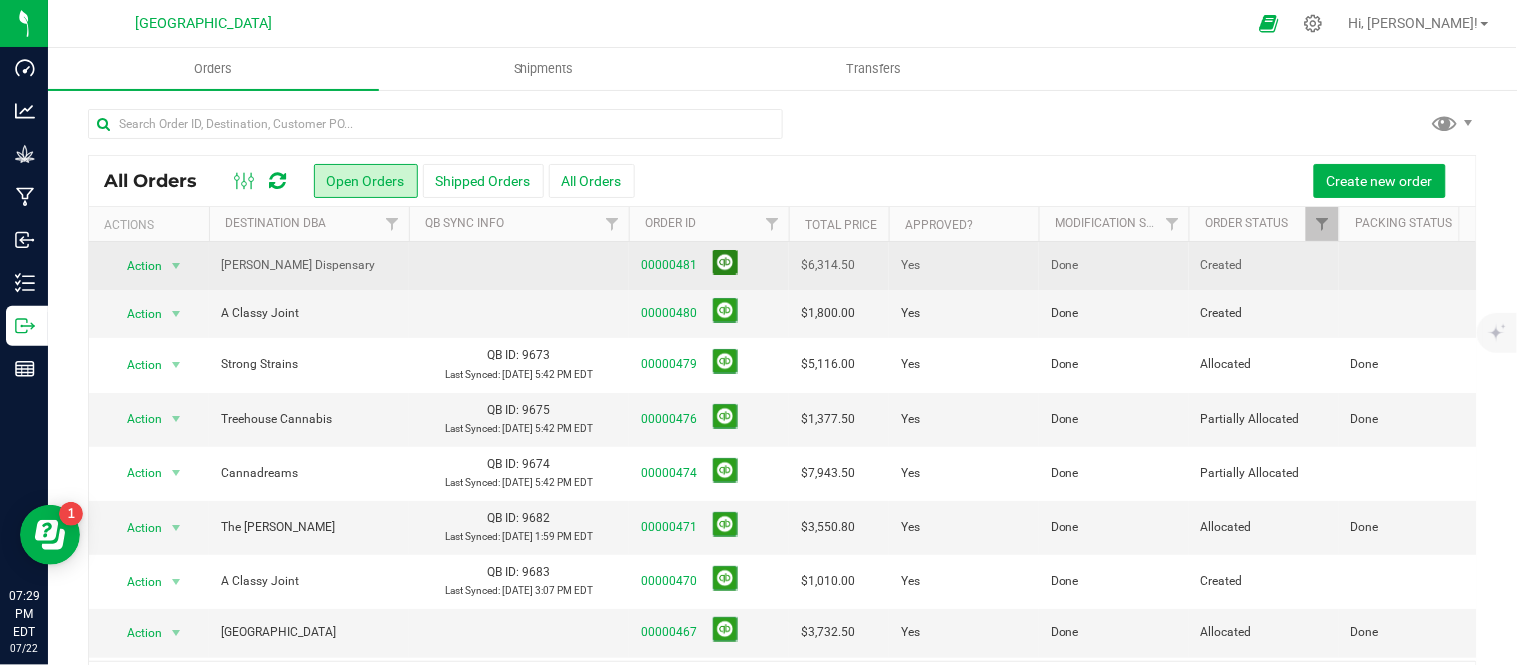 click at bounding box center [725, 262] 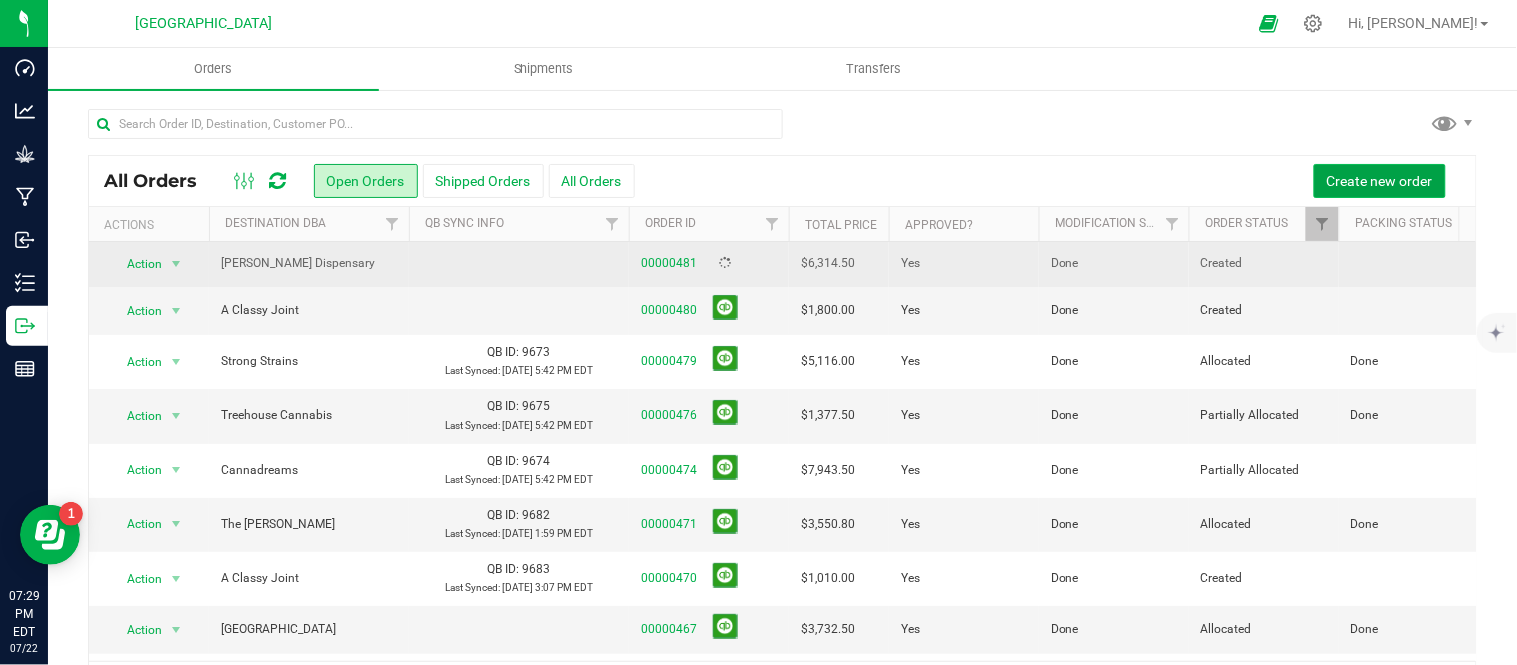 click on "Create new order" at bounding box center (1380, 181) 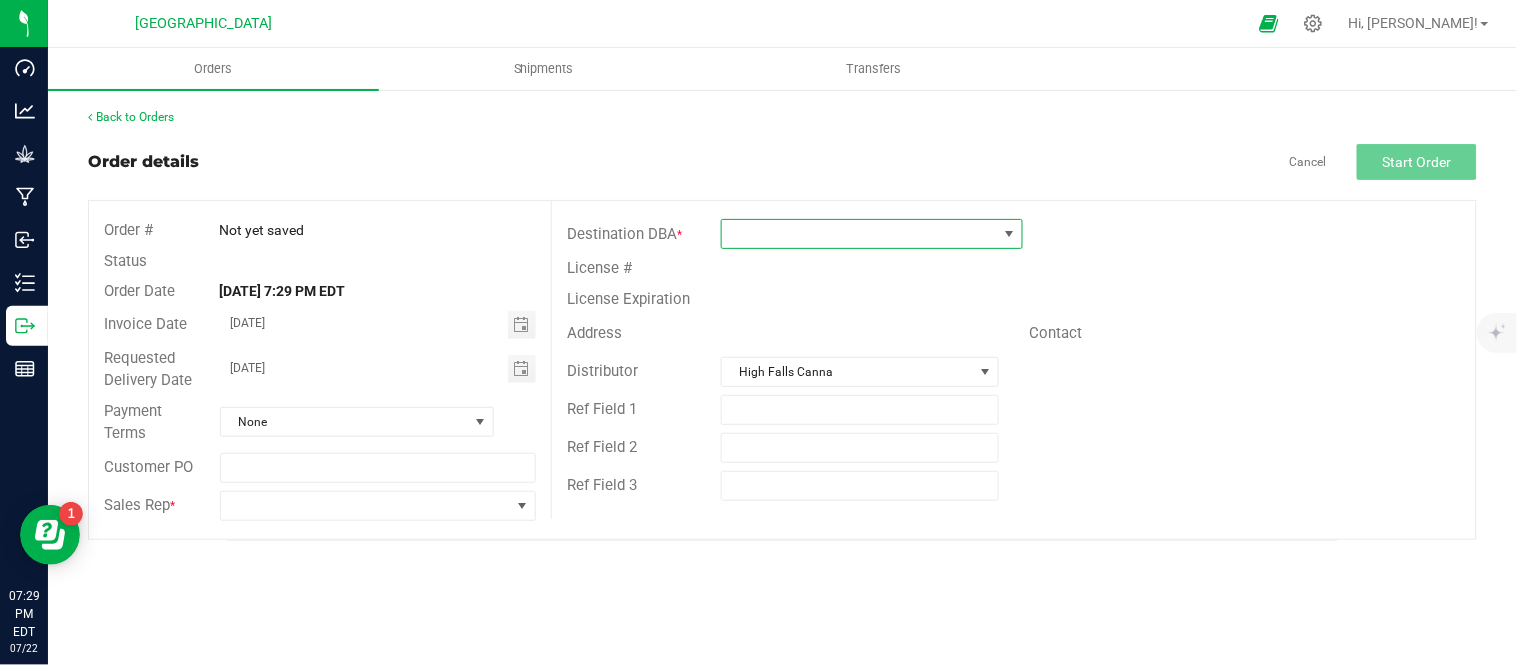 click at bounding box center [859, 234] 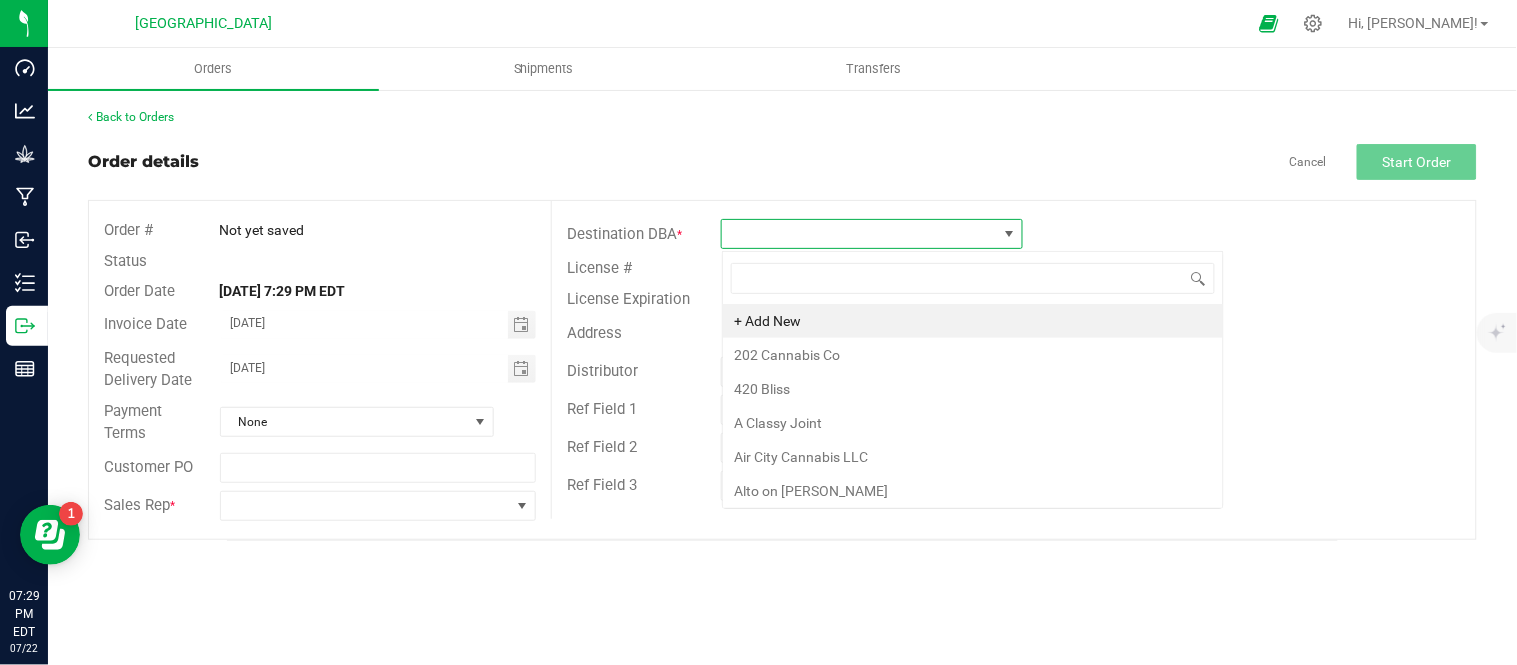 scroll, scrollTop: 99970, scrollLeft: 99697, axis: both 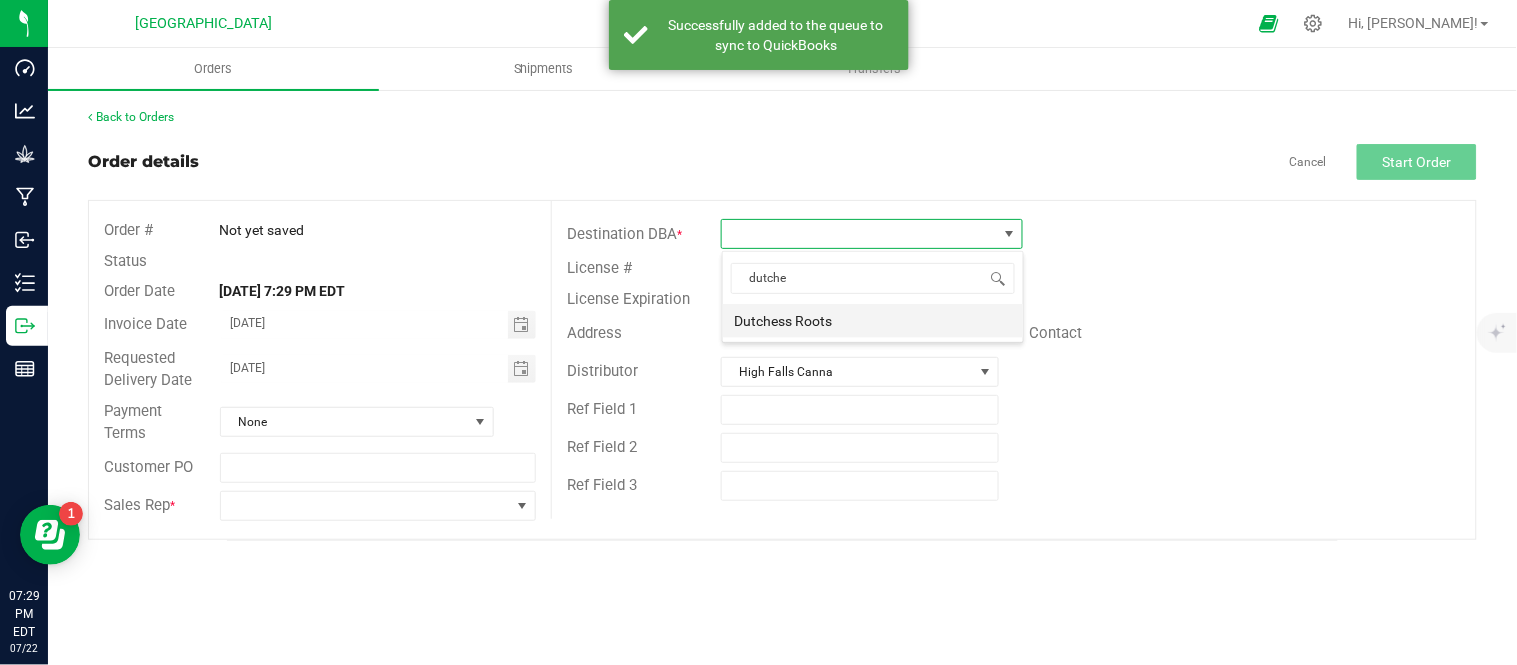 click on "Dutchess Roots" at bounding box center [873, 321] 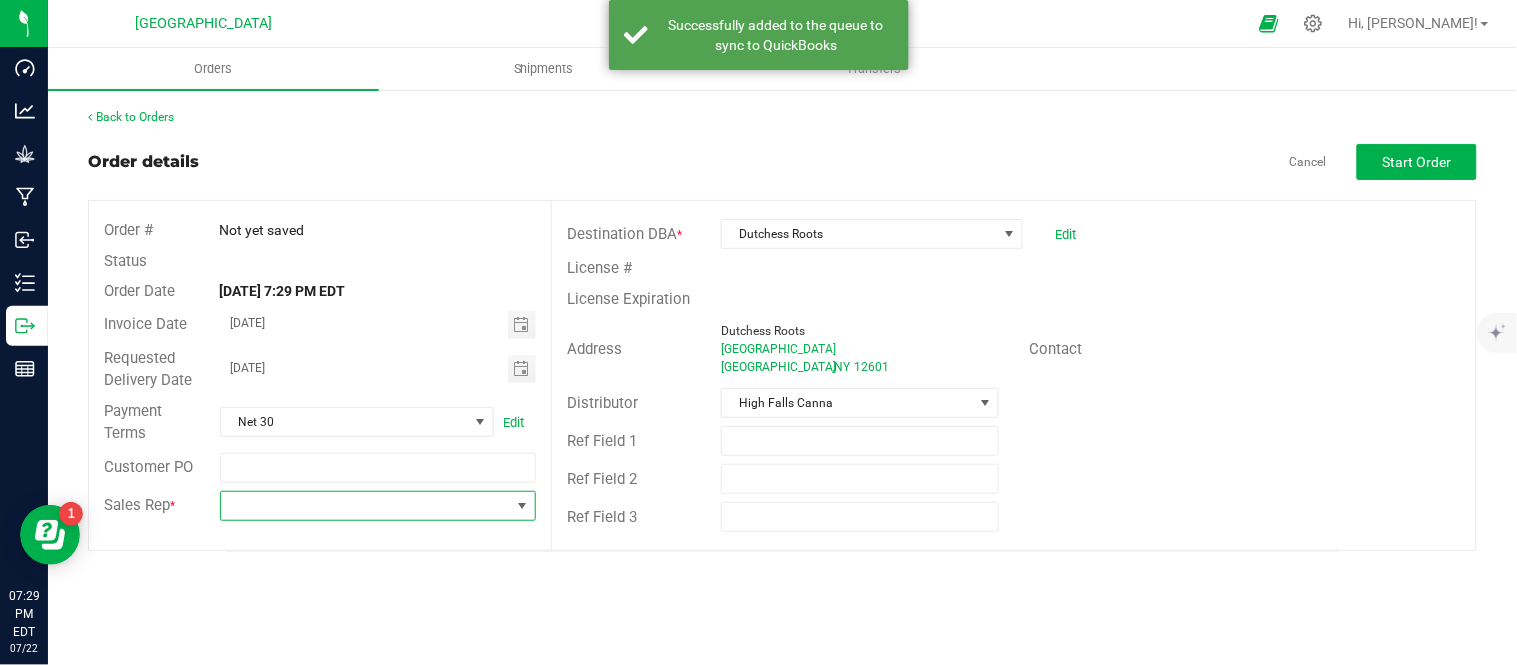 click at bounding box center (523, 506) 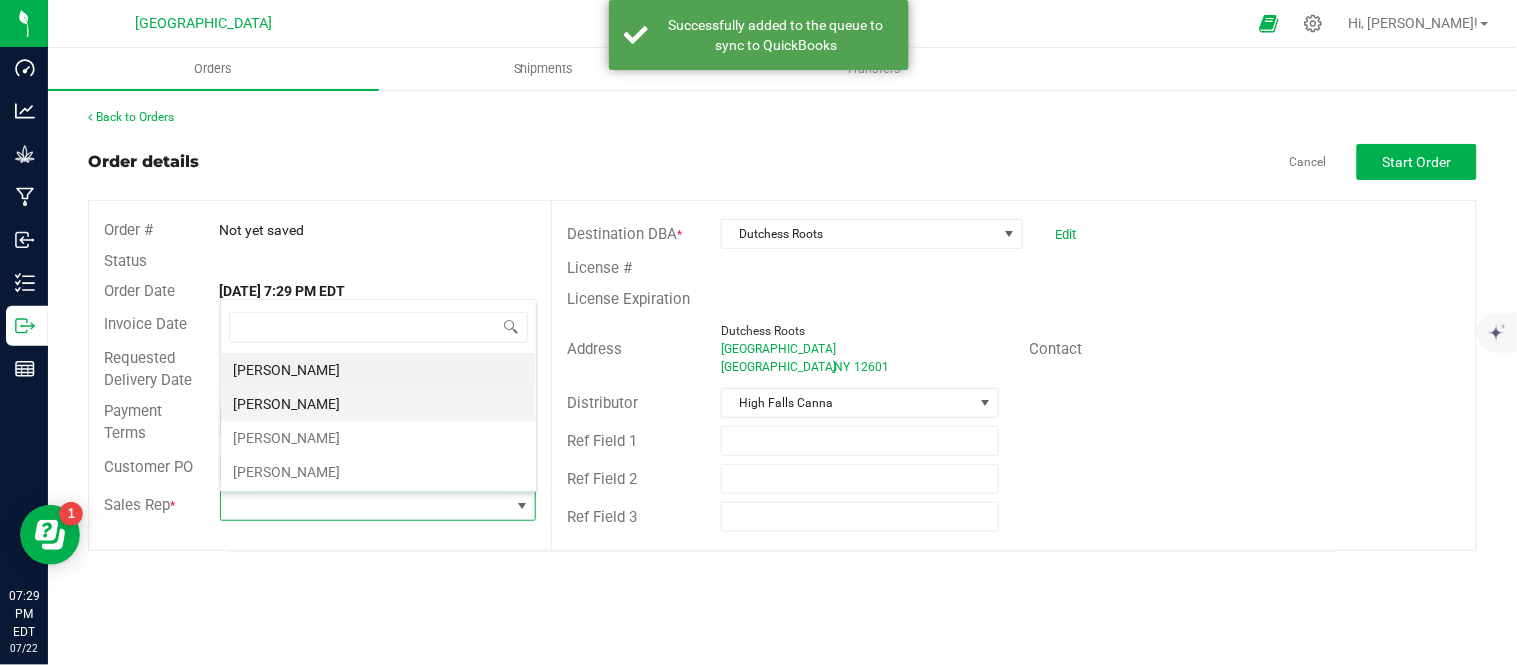 scroll, scrollTop: 99970, scrollLeft: 99683, axis: both 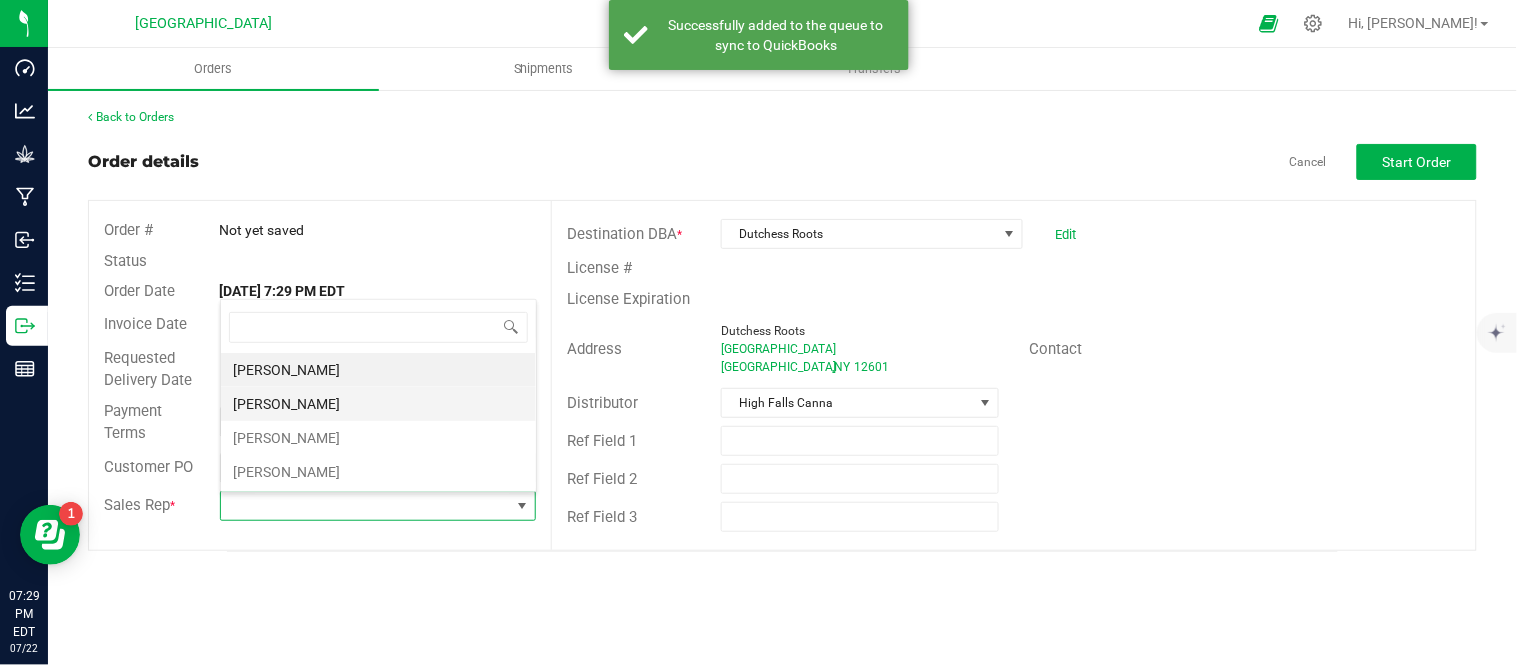 click on "[PERSON_NAME]" at bounding box center [378, 404] 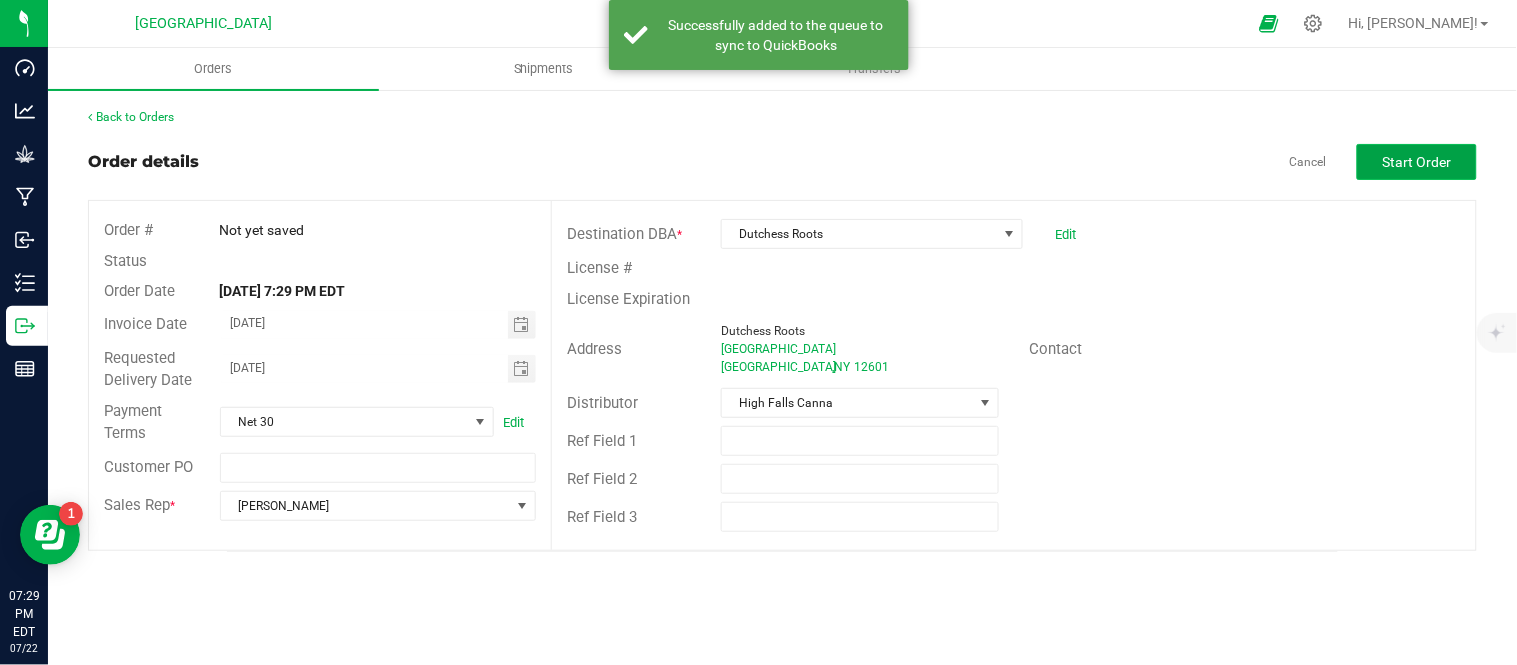 click on "Start Order" at bounding box center (1417, 162) 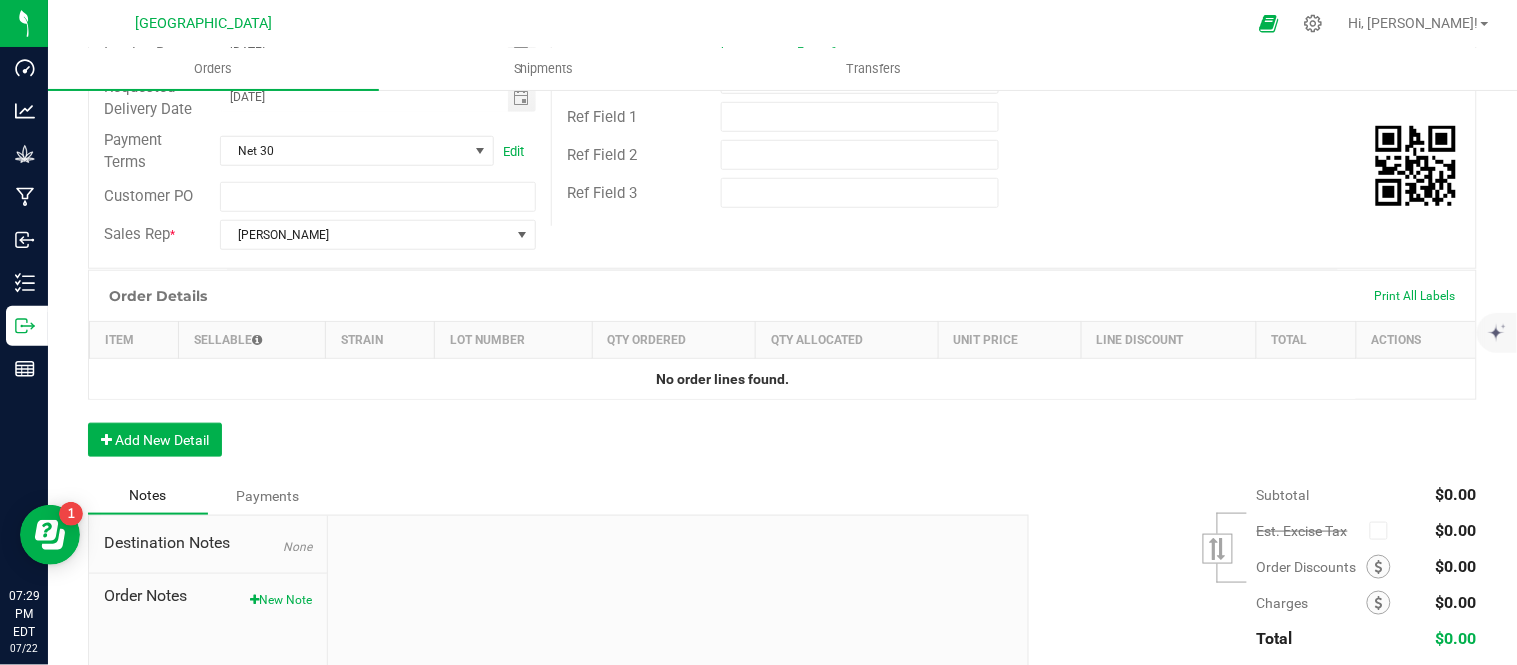scroll, scrollTop: 333, scrollLeft: 0, axis: vertical 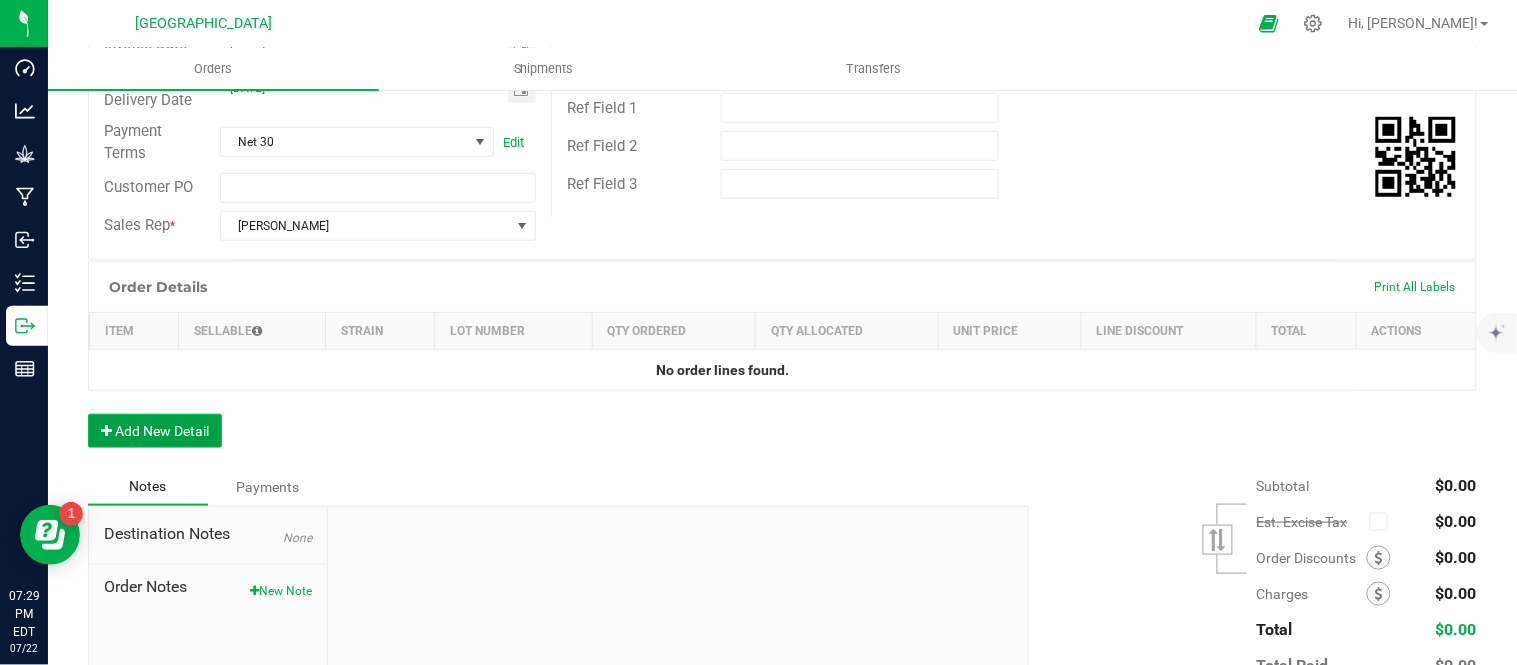 click on "Add New Detail" at bounding box center [155, 431] 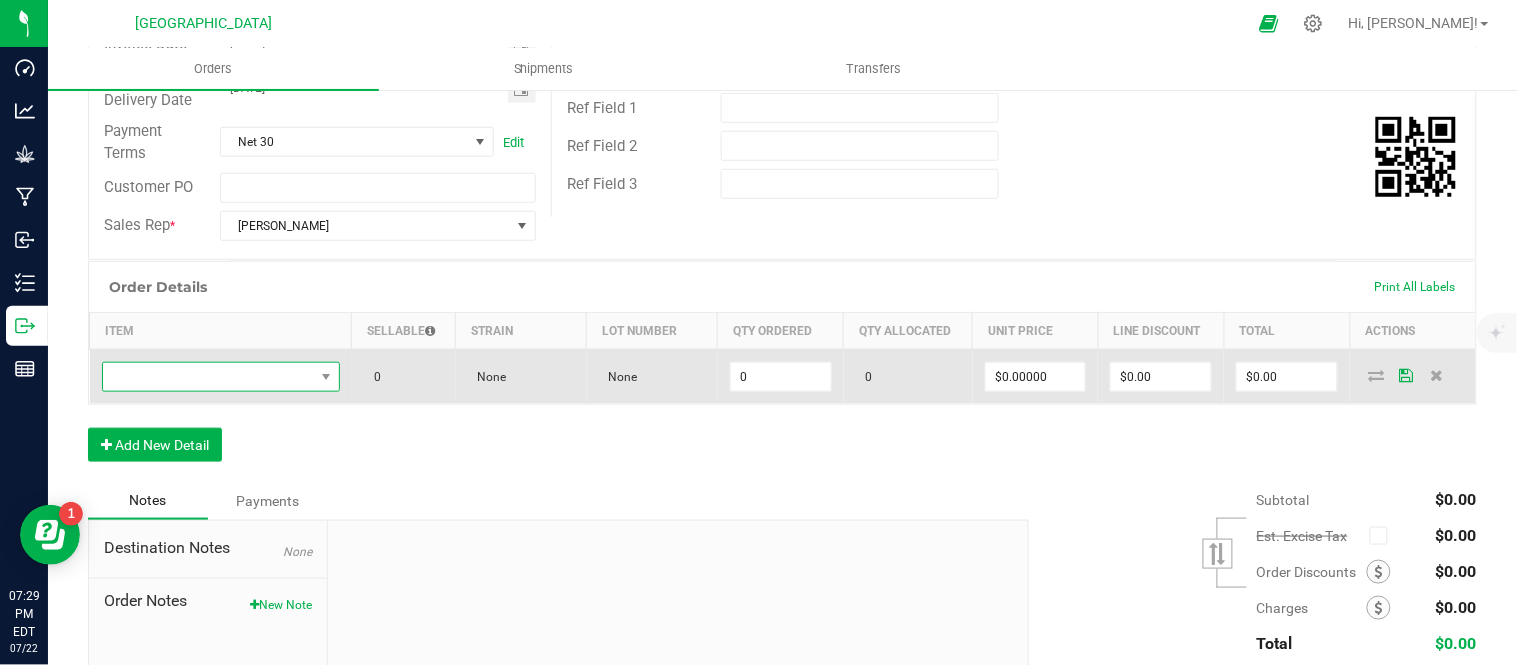 click at bounding box center [208, 377] 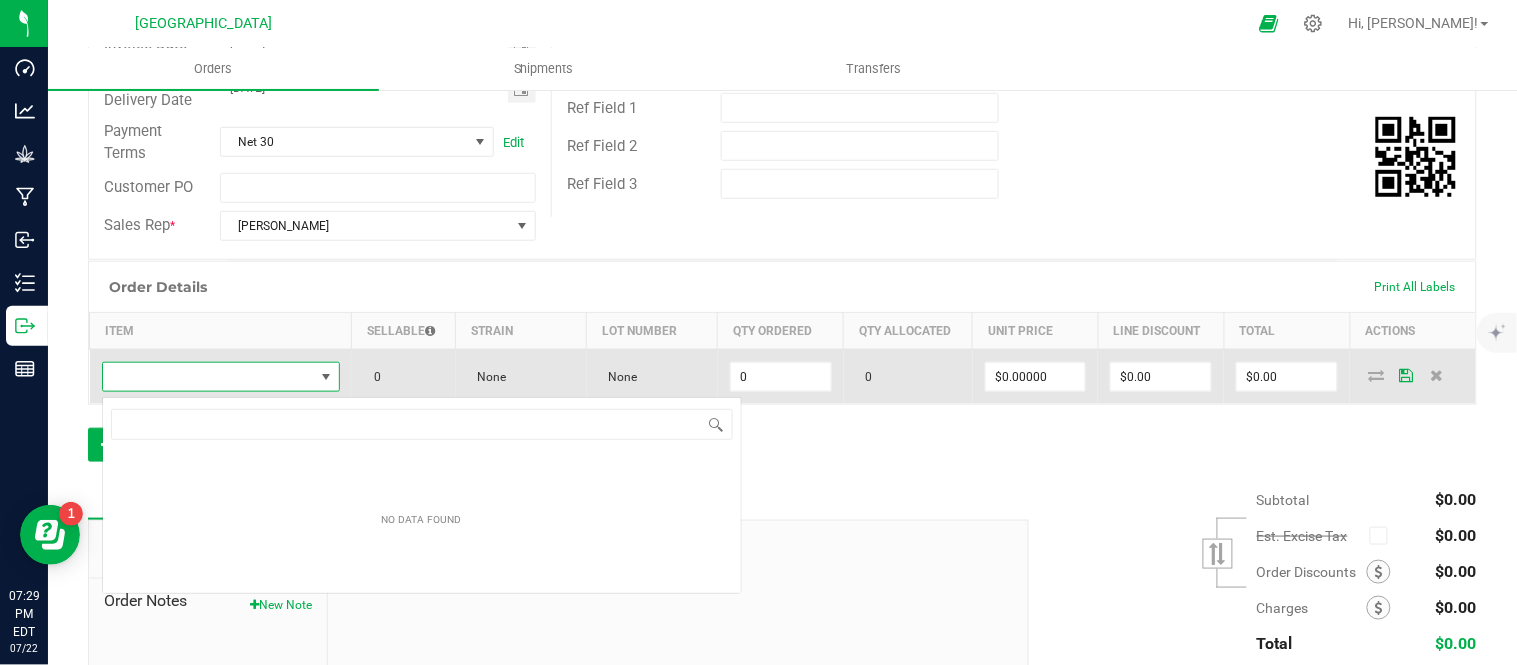 scroll, scrollTop: 99970, scrollLeft: 99768, axis: both 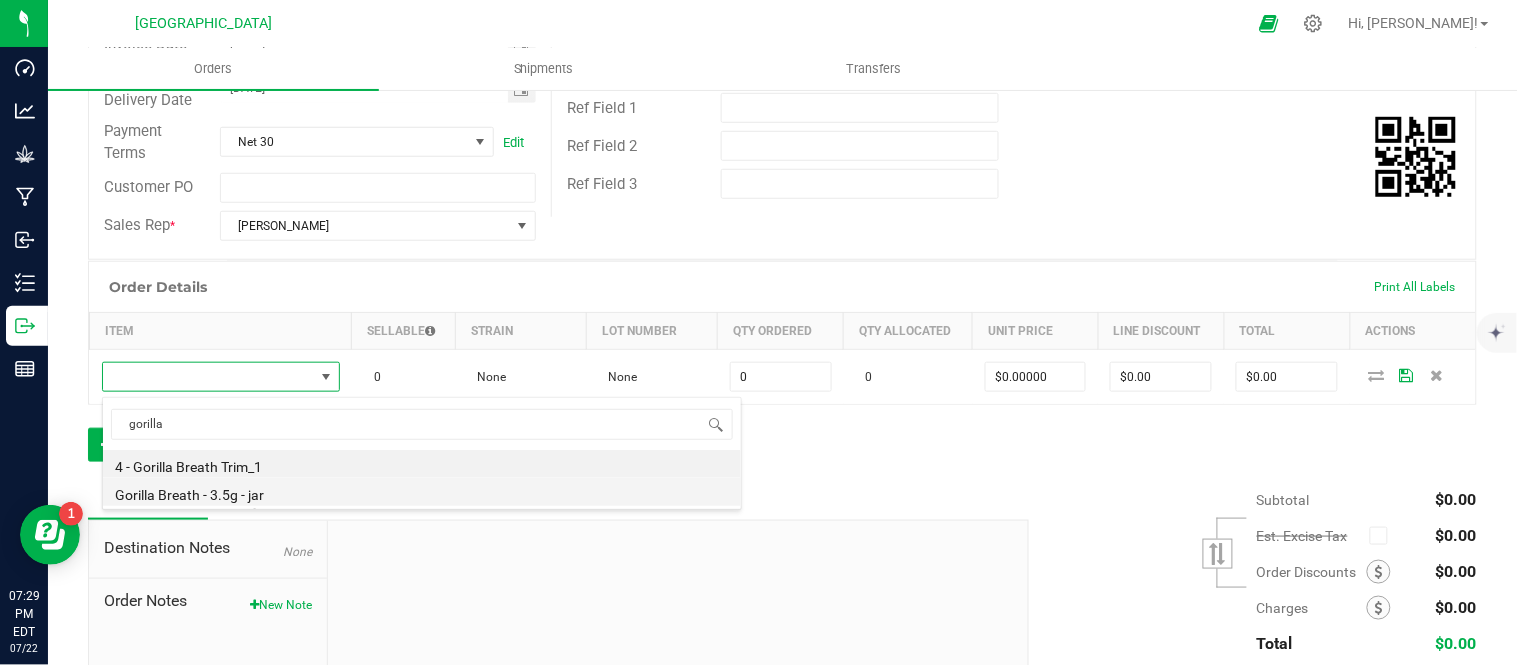click on "Gorilla Breath - 3.5g - jar" at bounding box center (422, 492) 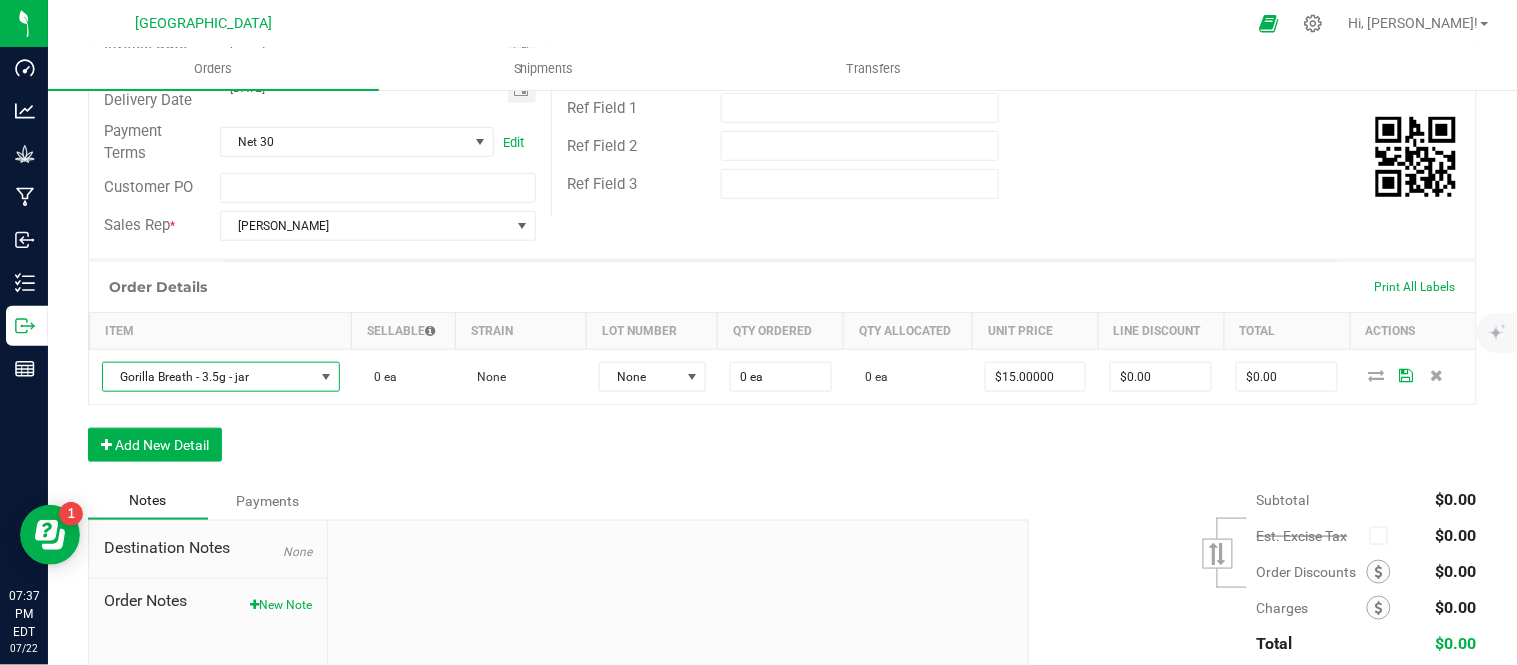 click on "Order Details Print All Labels Item  Sellable  Strain  Lot Number  Qty Ordered Qty Allocated Unit Price Line Discount Total Actions Gorilla Breath - 3.5g - jar  0 ea   None  None 0 ea  0 ea  $15.00000 $0.00 $0.00
Add New Detail" at bounding box center [782, 371] 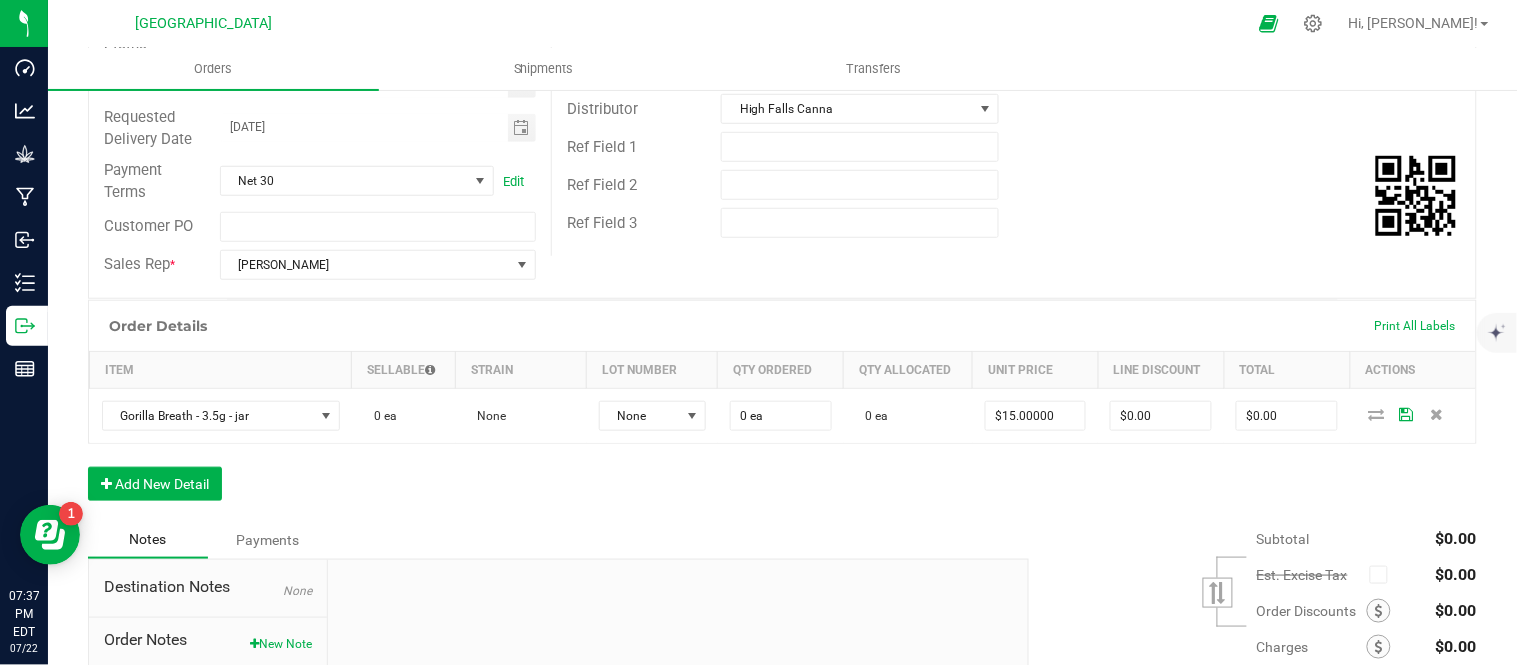 scroll, scrollTop: 333, scrollLeft: 0, axis: vertical 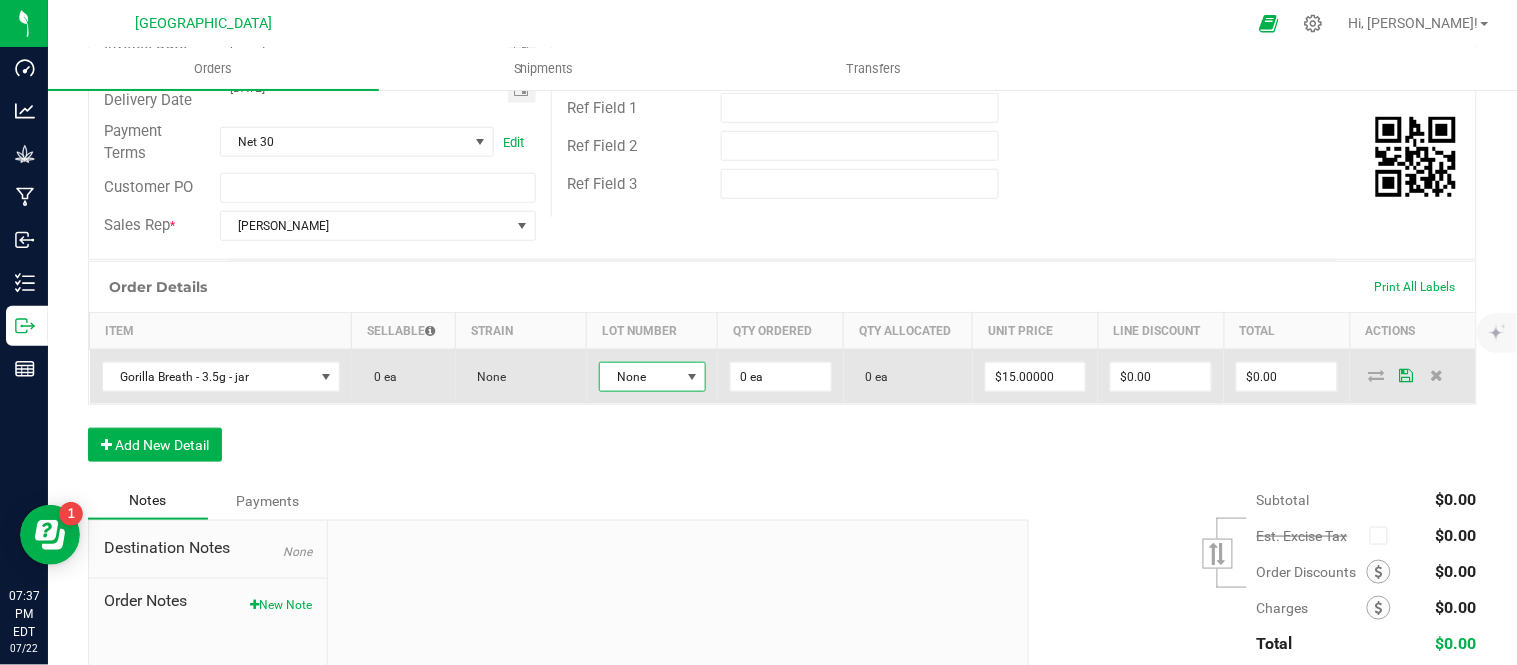 click at bounding box center [692, 377] 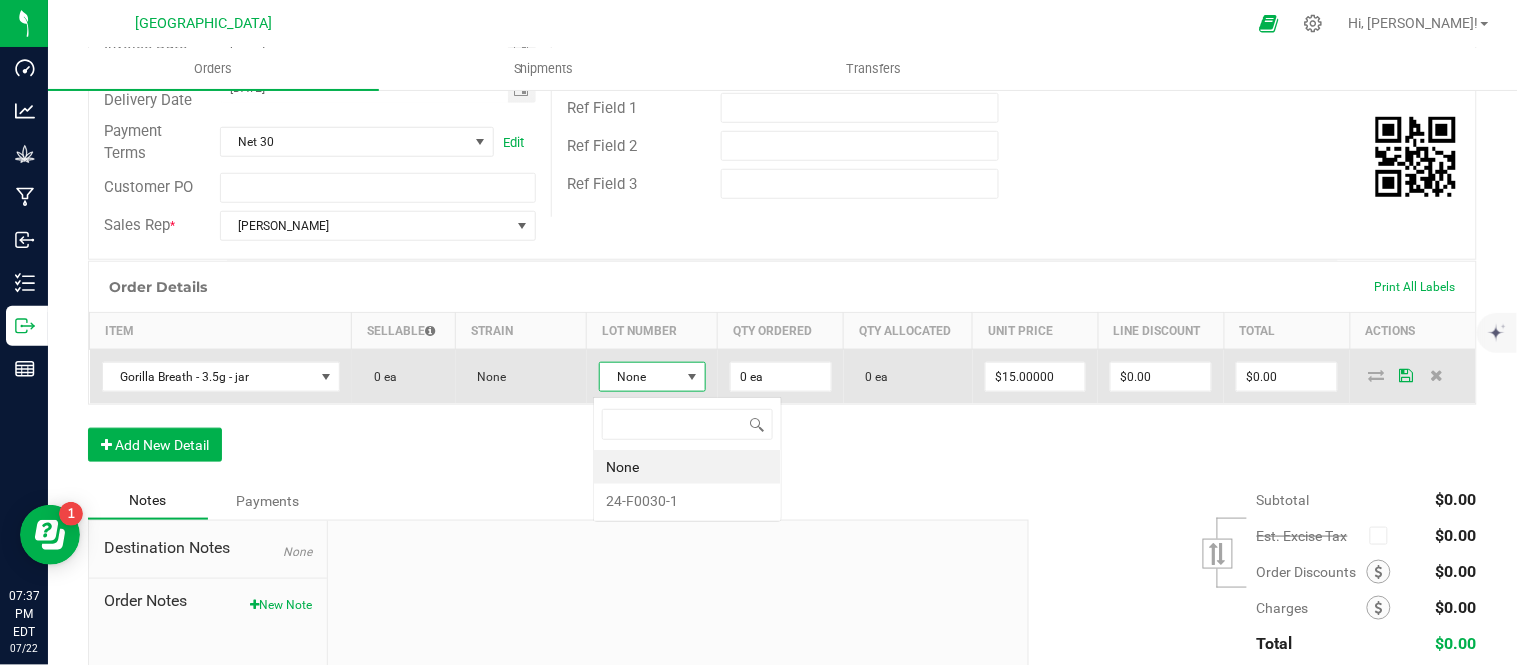 scroll, scrollTop: 99970, scrollLeft: 99896, axis: both 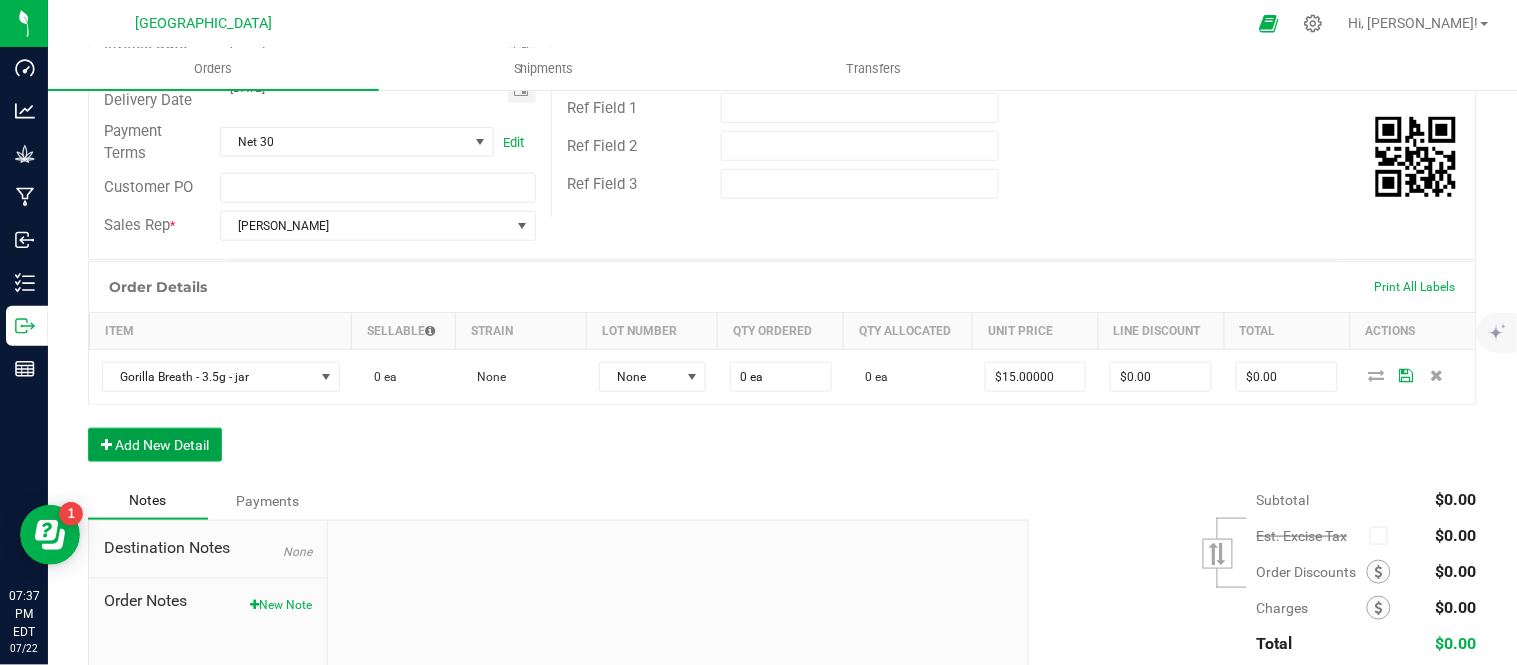 click on "Add New Detail" at bounding box center [155, 445] 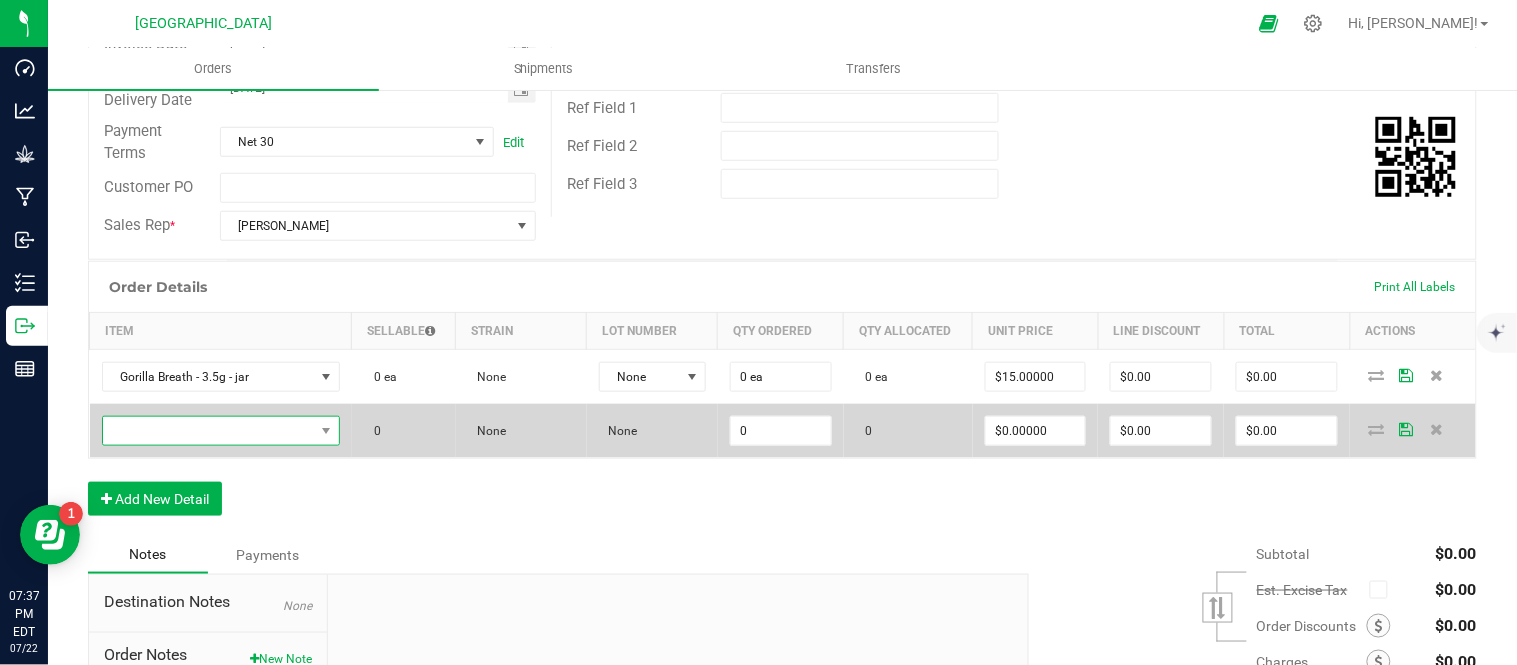 click at bounding box center (208, 431) 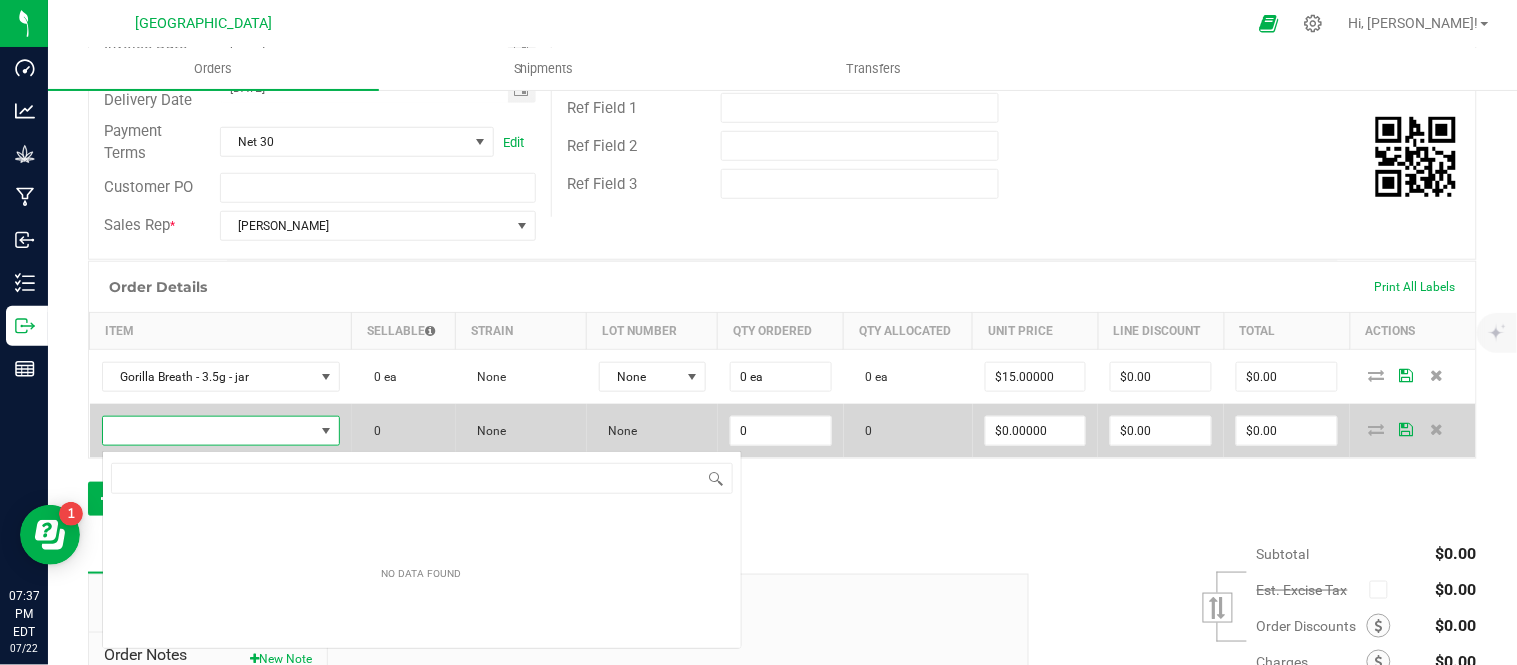 scroll, scrollTop: 99970, scrollLeft: 99768, axis: both 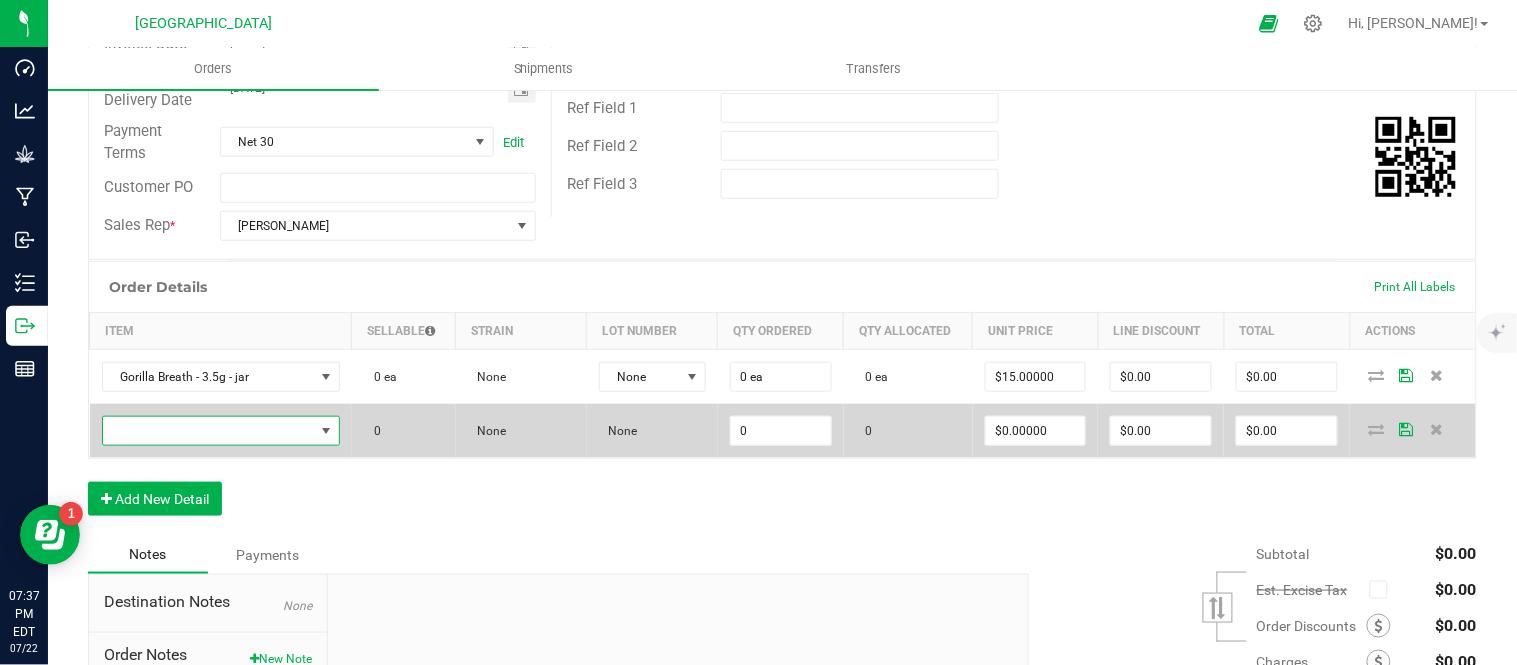 click at bounding box center (208, 431) 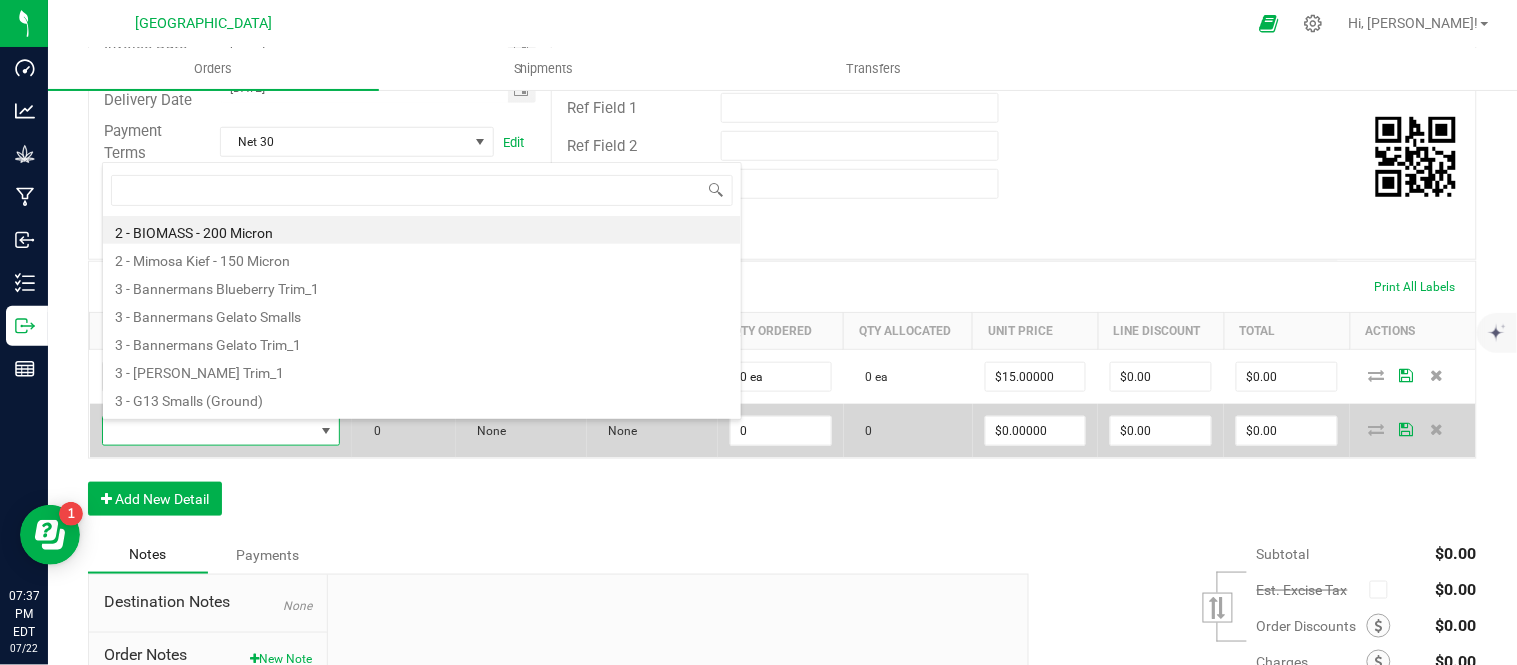 scroll, scrollTop: 99970, scrollLeft: 99768, axis: both 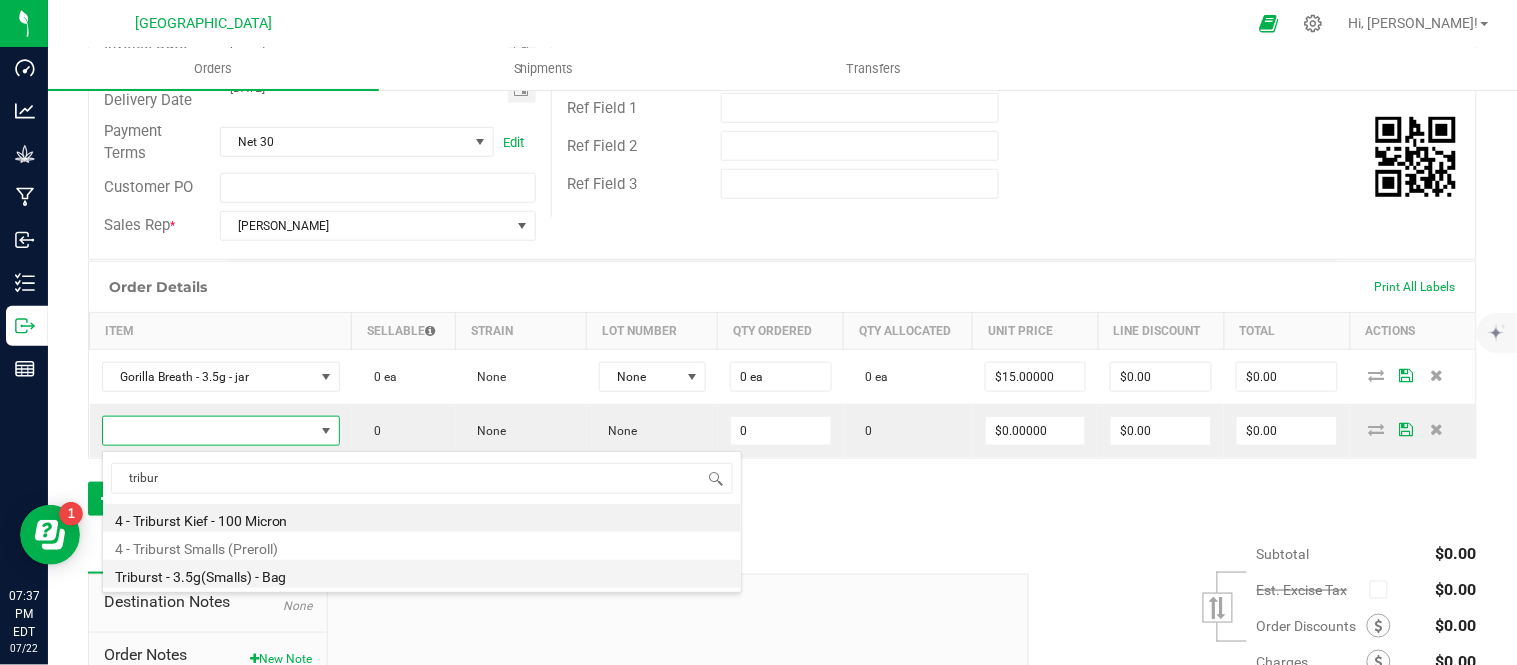 click on "Triburst - 3.5g(Smalls) - Bag" at bounding box center (422, 574) 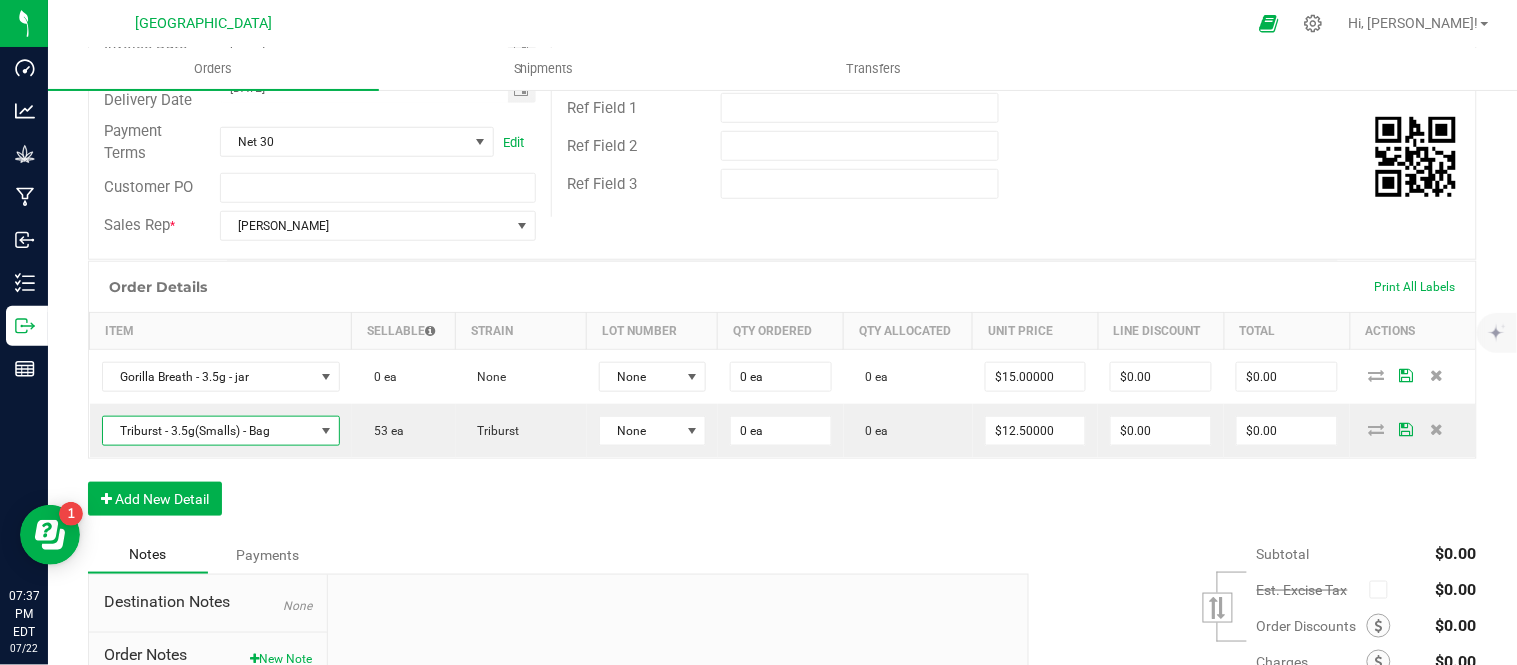 click on "Order Details Print All Labels Item  Sellable  Strain  Lot Number  Qty Ordered Qty Allocated Unit Price Line Discount Total Actions Gorilla Breath - 3.5g - jar  0 ea   None  None 0 ea  0 ea  $15.00000 $0.00 $0.00 Triburst - 3.5g(Smalls) - Bag  53 ea   Triburst  None 0 ea  0 ea  $12.50000 $0.00 $0.00
Add New Detail" at bounding box center [782, 398] 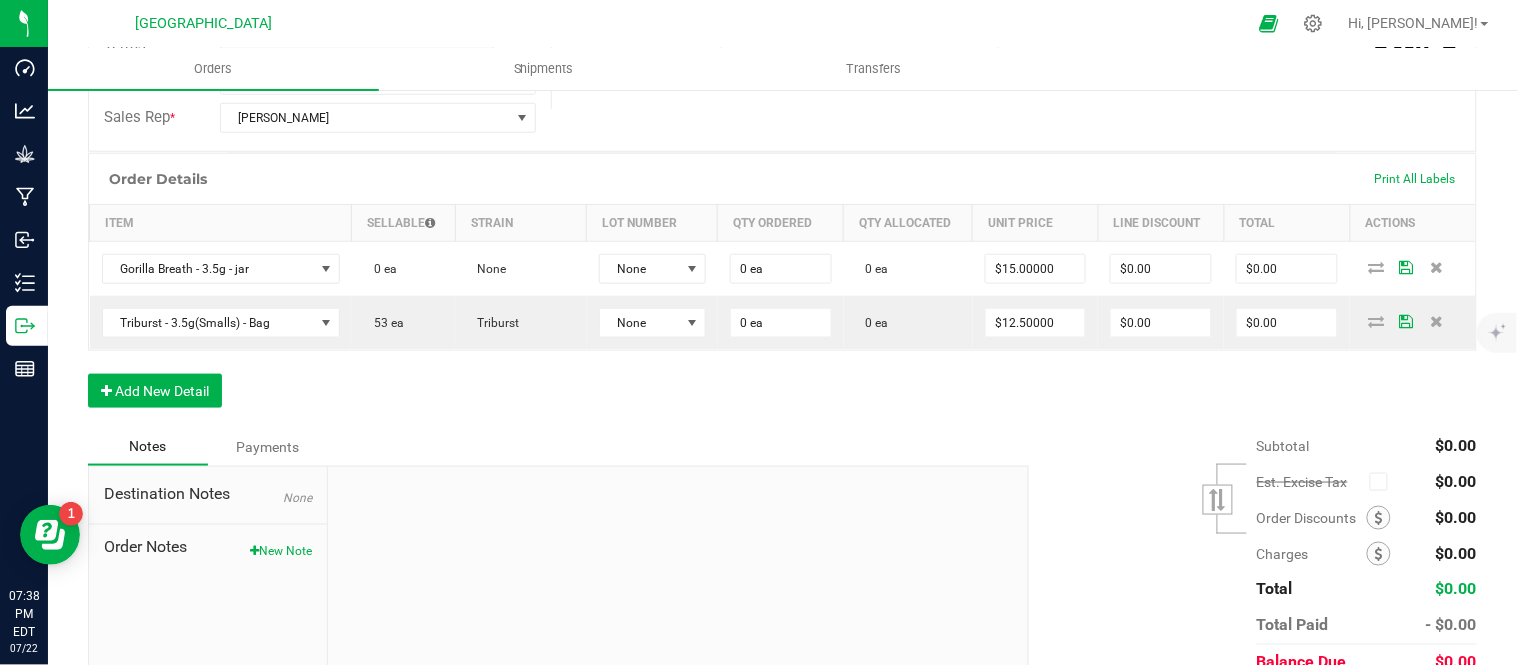 scroll, scrollTop: 535, scrollLeft: 0, axis: vertical 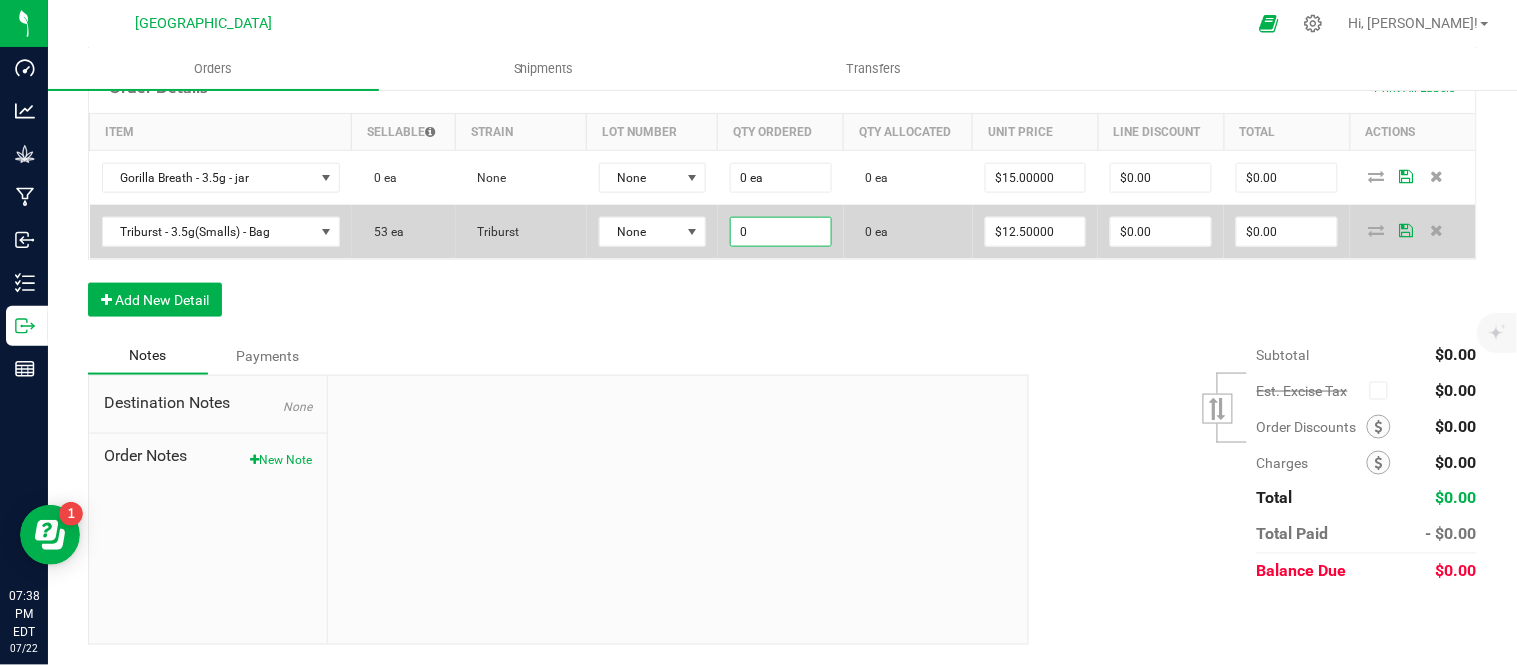 click on "0" at bounding box center (781, 232) 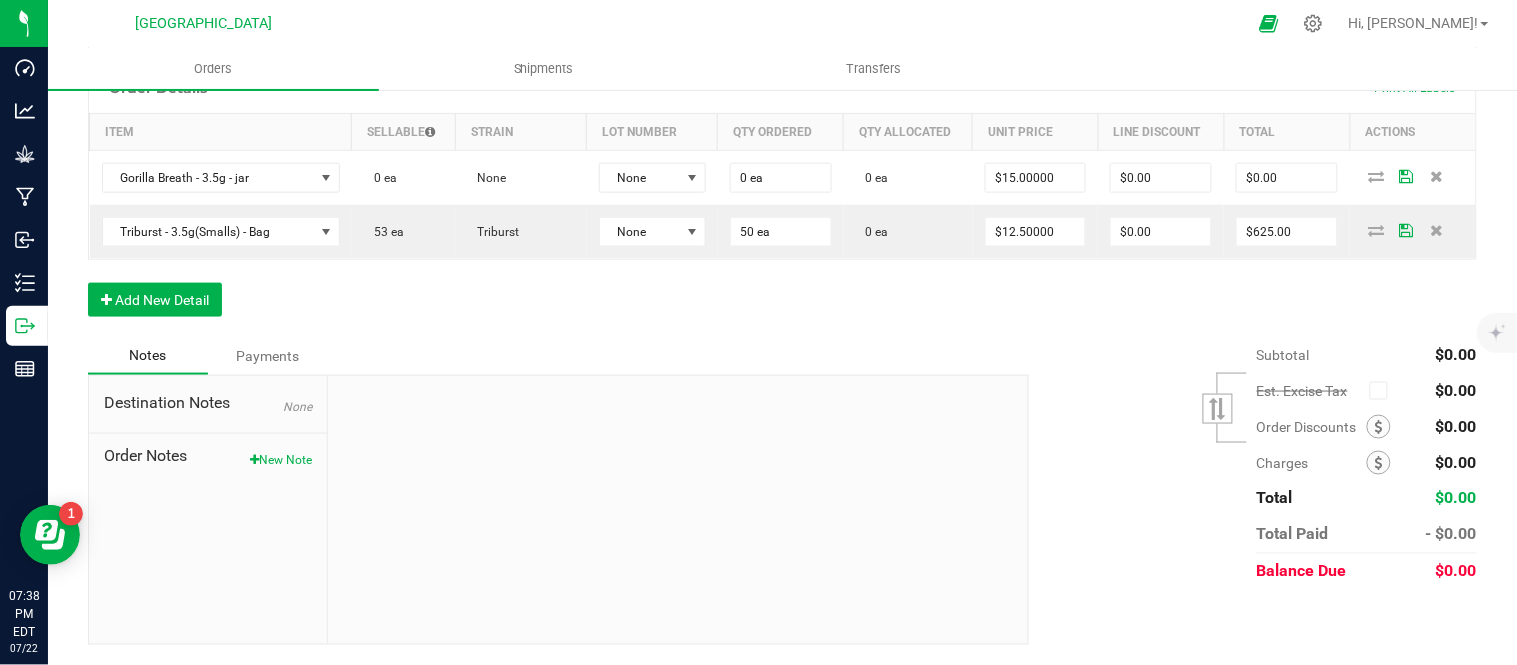 click on "Order Details Print All Labels Item  Sellable  Strain  Lot Number  Qty Ordered Qty Allocated Unit Price Line Discount Total Actions Gorilla Breath - 3.5g - jar  0 ea   None  None 0 ea  0 ea  $15.00000 $0.00 $0.00 Triburst - 3.5g(Smalls) - Bag  53 ea   Triburst  None 50 ea  0 ea  $12.50000 $0.00 $625.00
Add New Detail" at bounding box center [782, 199] 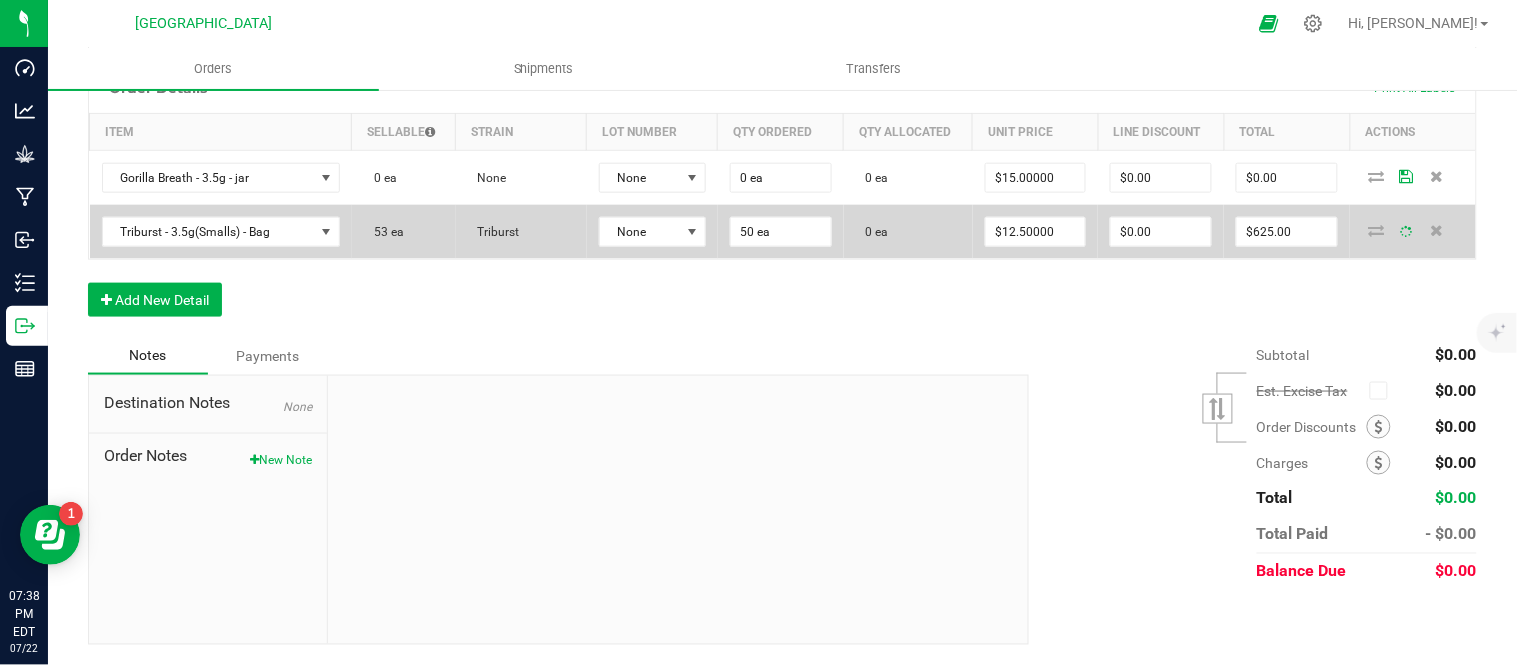 click on "None" at bounding box center [652, 232] 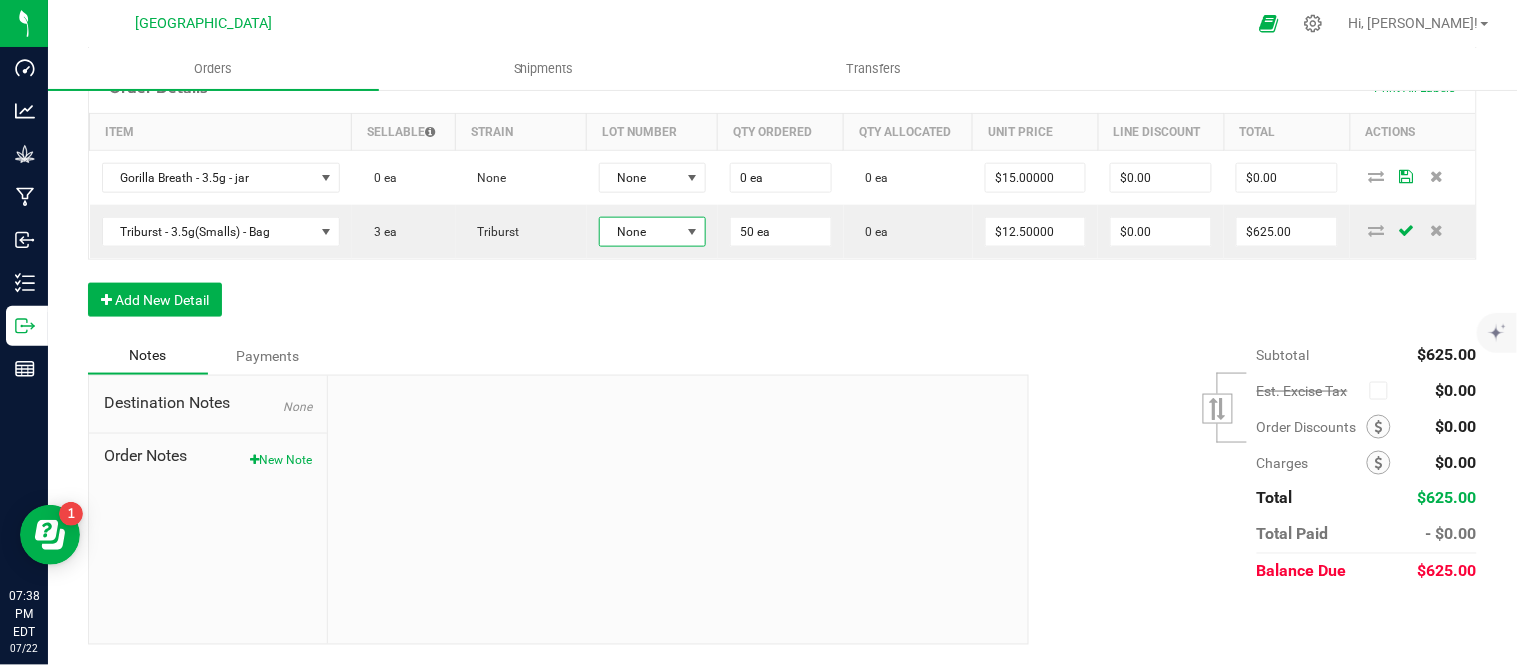click at bounding box center (692, 232) 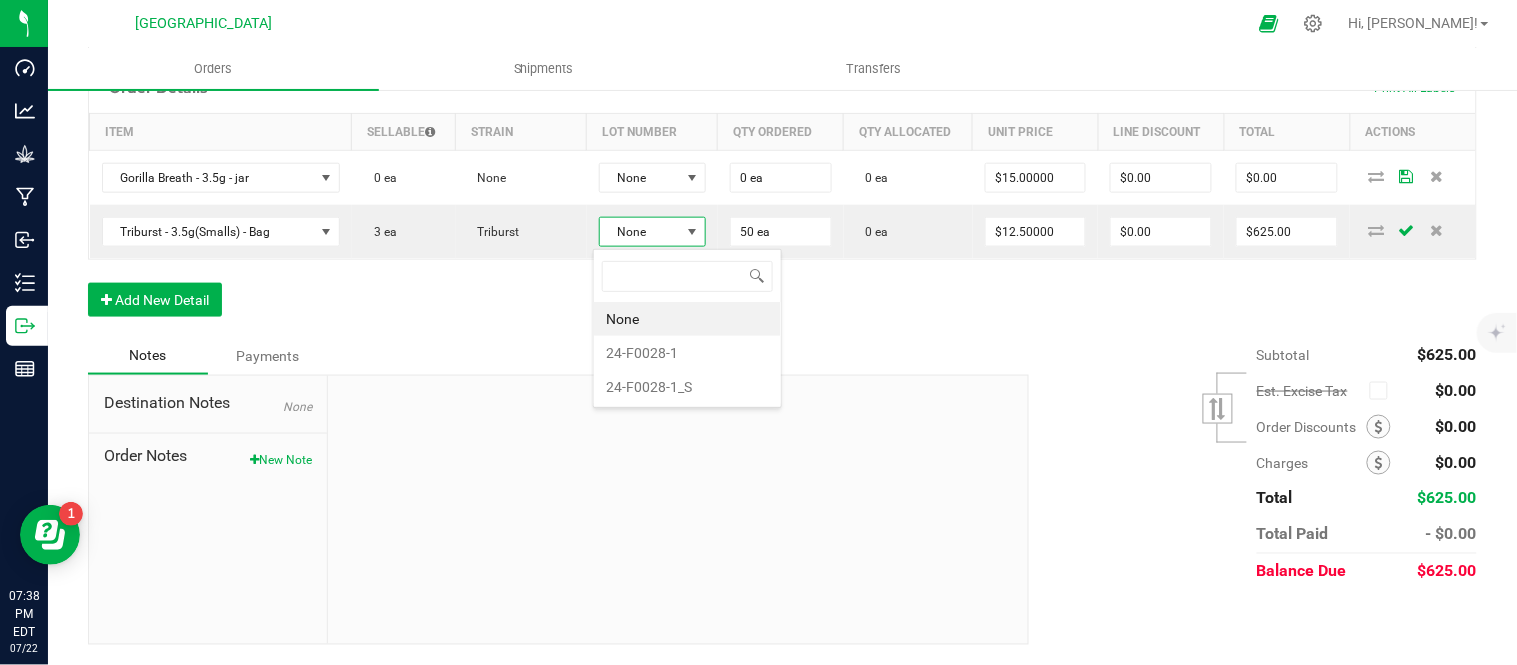 scroll, scrollTop: 99970, scrollLeft: 99896, axis: both 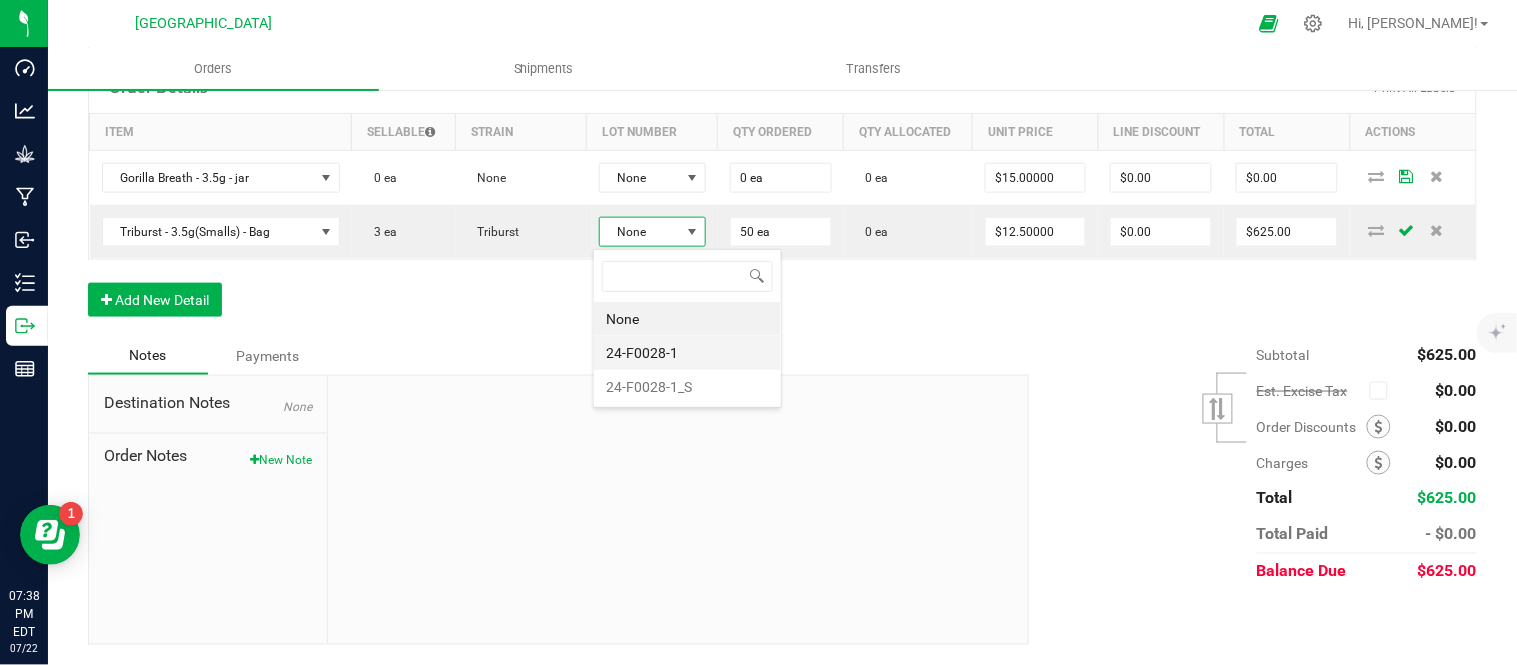 click on "24-F0028-1" at bounding box center [687, 353] 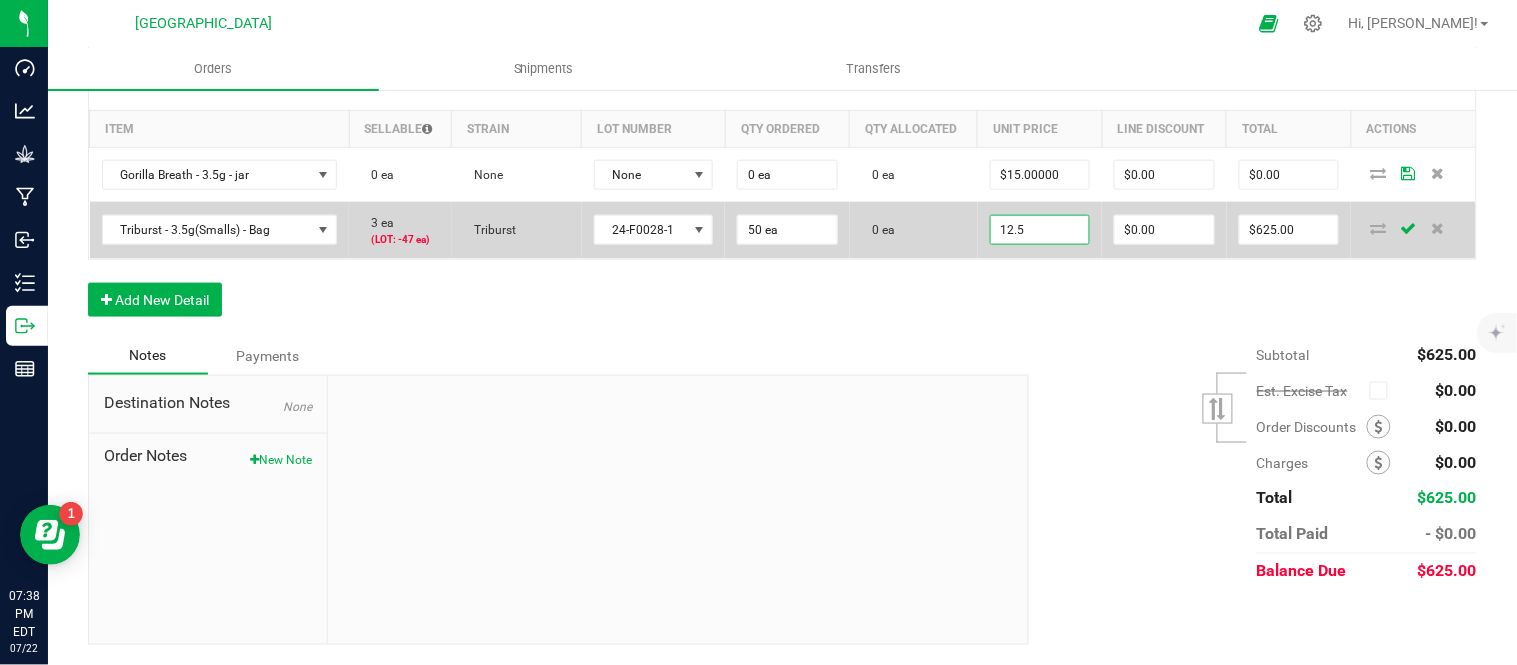 click on "12.5" at bounding box center (1040, 230) 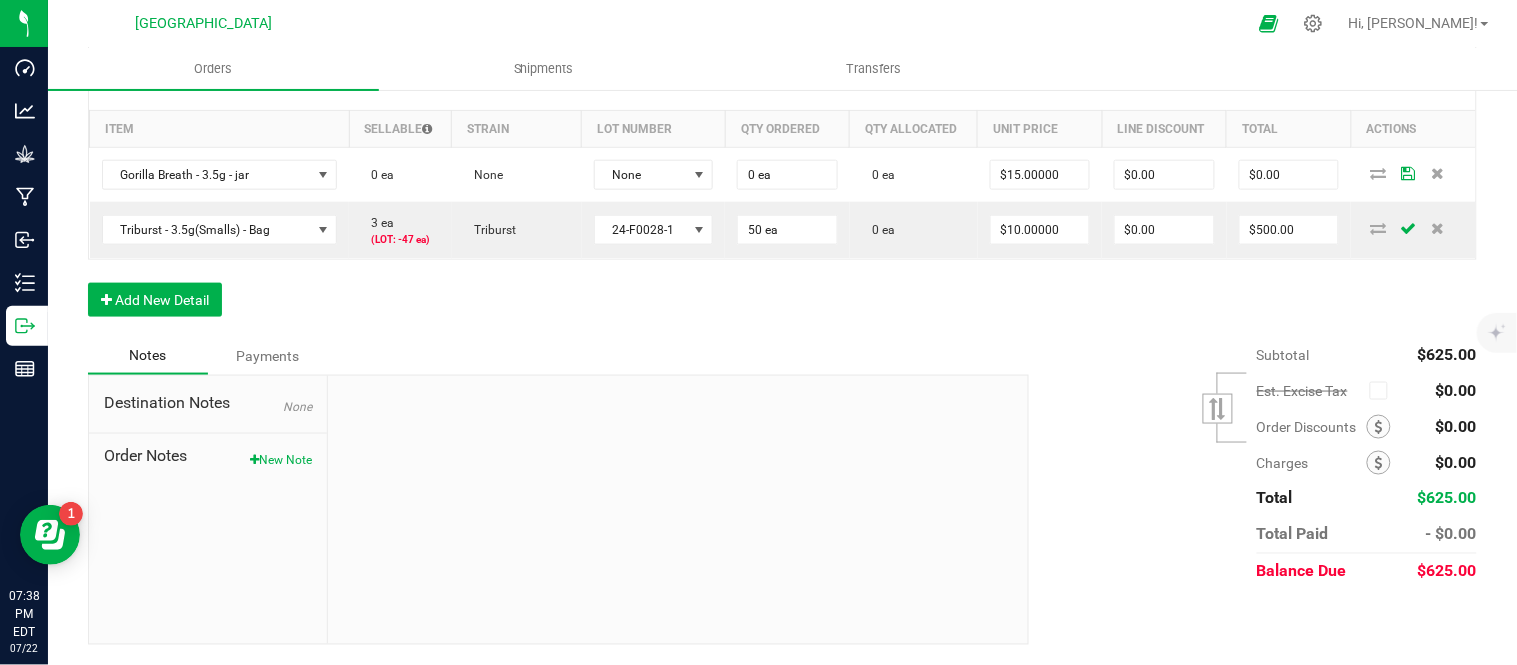 click on "Order Details Print All Labels Item  Sellable  Strain  Lot Number  Qty Ordered Qty Allocated Unit Price Line Discount Total Actions Gorilla Breath - 3.5g - jar  0 ea   None  None 0 ea  0 ea  $15.00000 $0.00 $0.00 Triburst - 3.5g(Smalls) - Bag  3 ea   (LOT: -47 ea)   Triburst  24-F0028-1 50 ea  0 ea  $10.00000 $0.00 $500.00
Add New Detail" at bounding box center [782, 198] 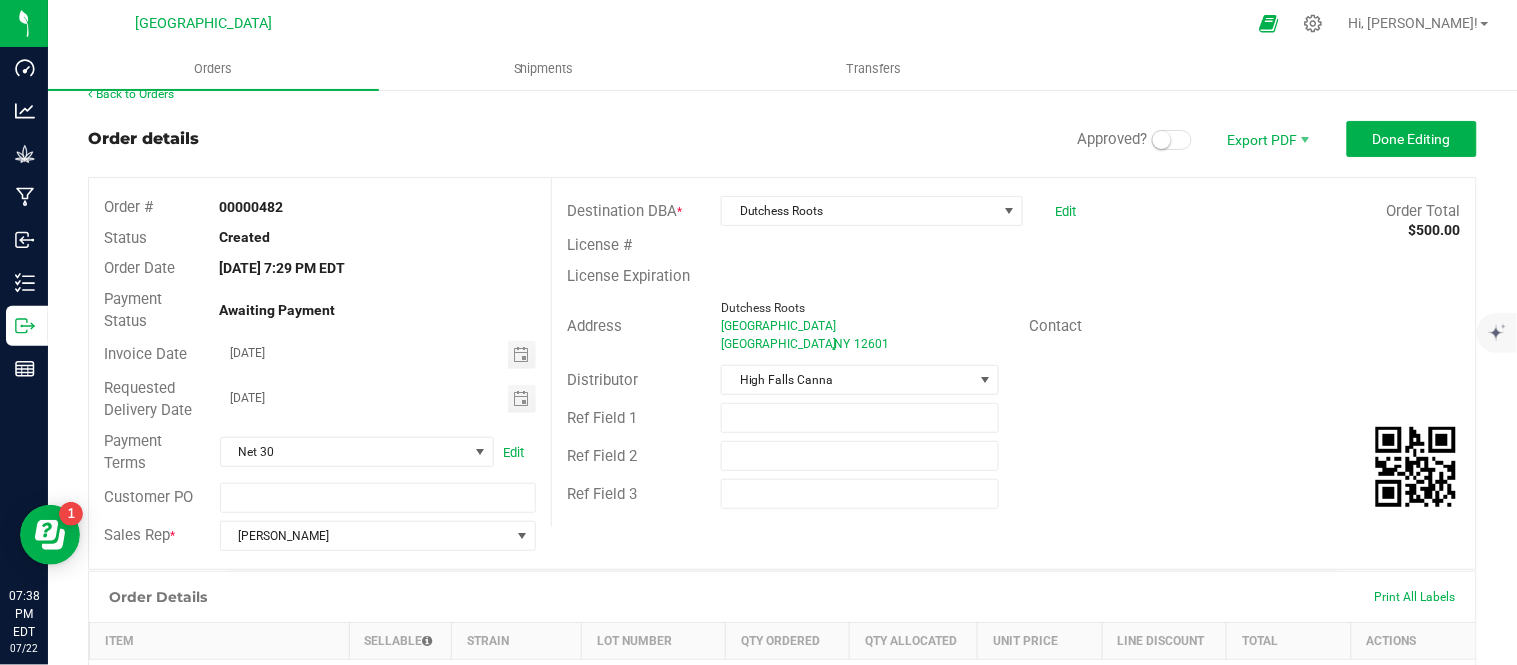 scroll, scrollTop: 0, scrollLeft: 0, axis: both 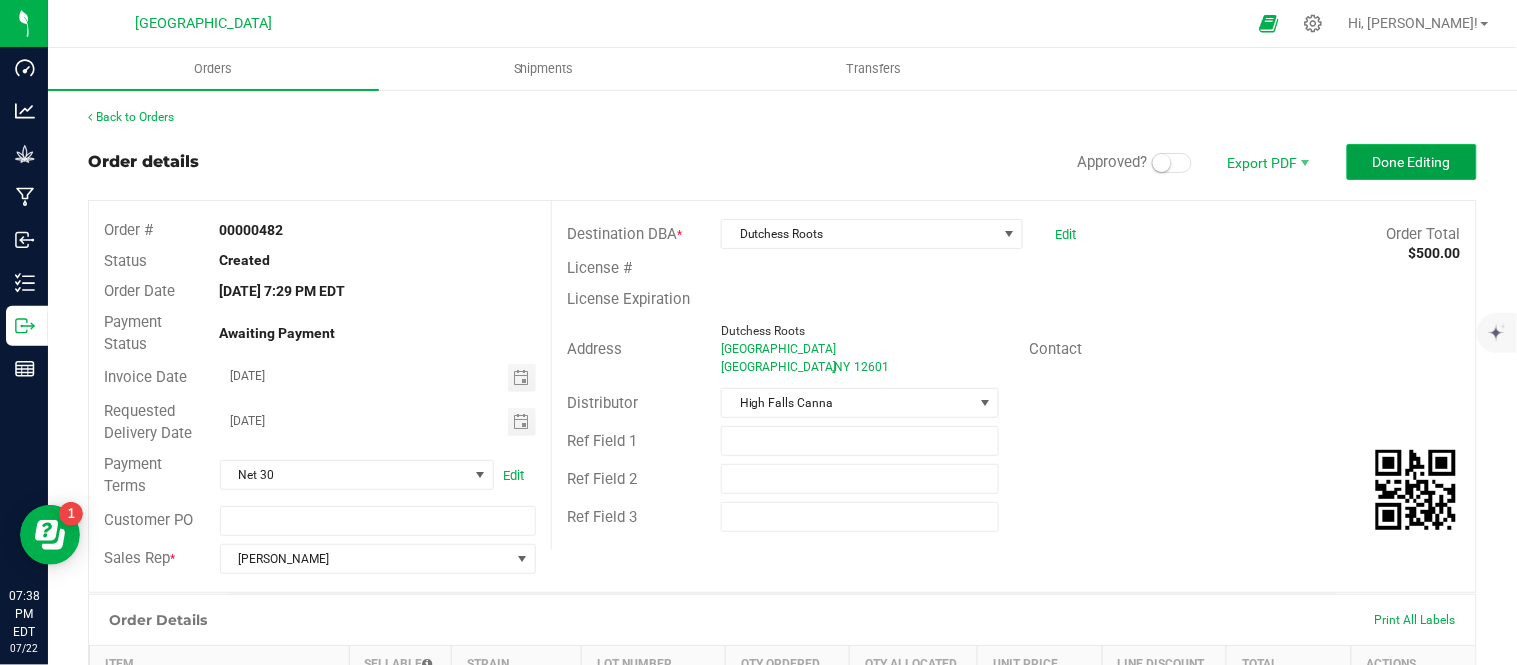 click on "Done Editing" at bounding box center [1412, 162] 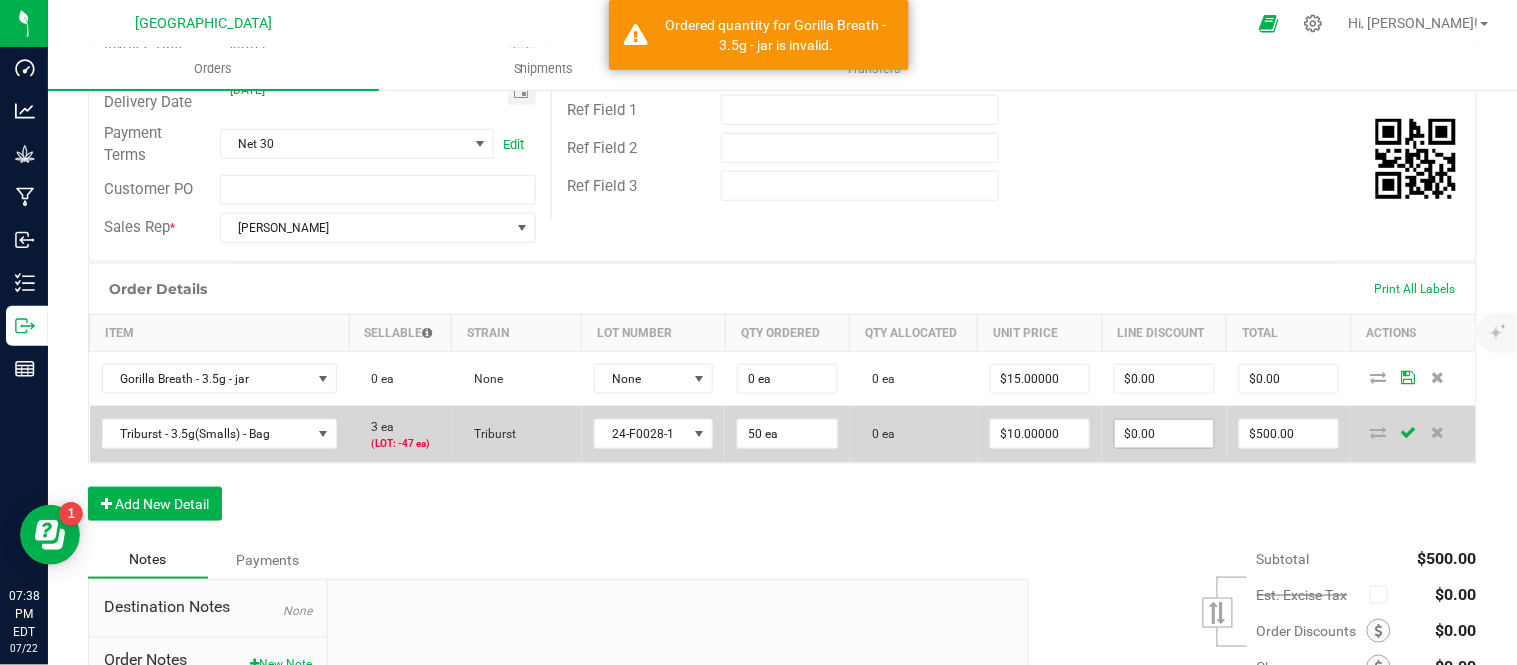 scroll, scrollTop: 333, scrollLeft: 0, axis: vertical 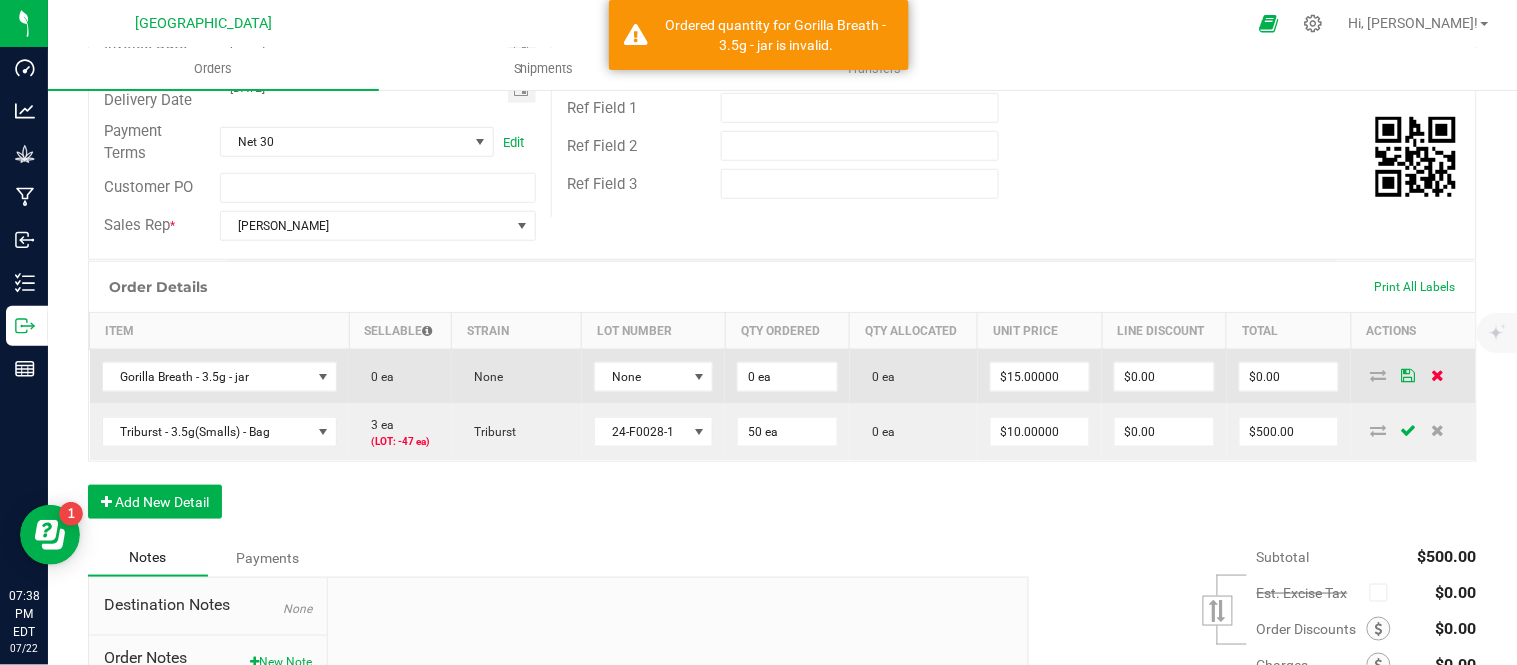 click at bounding box center [1438, 375] 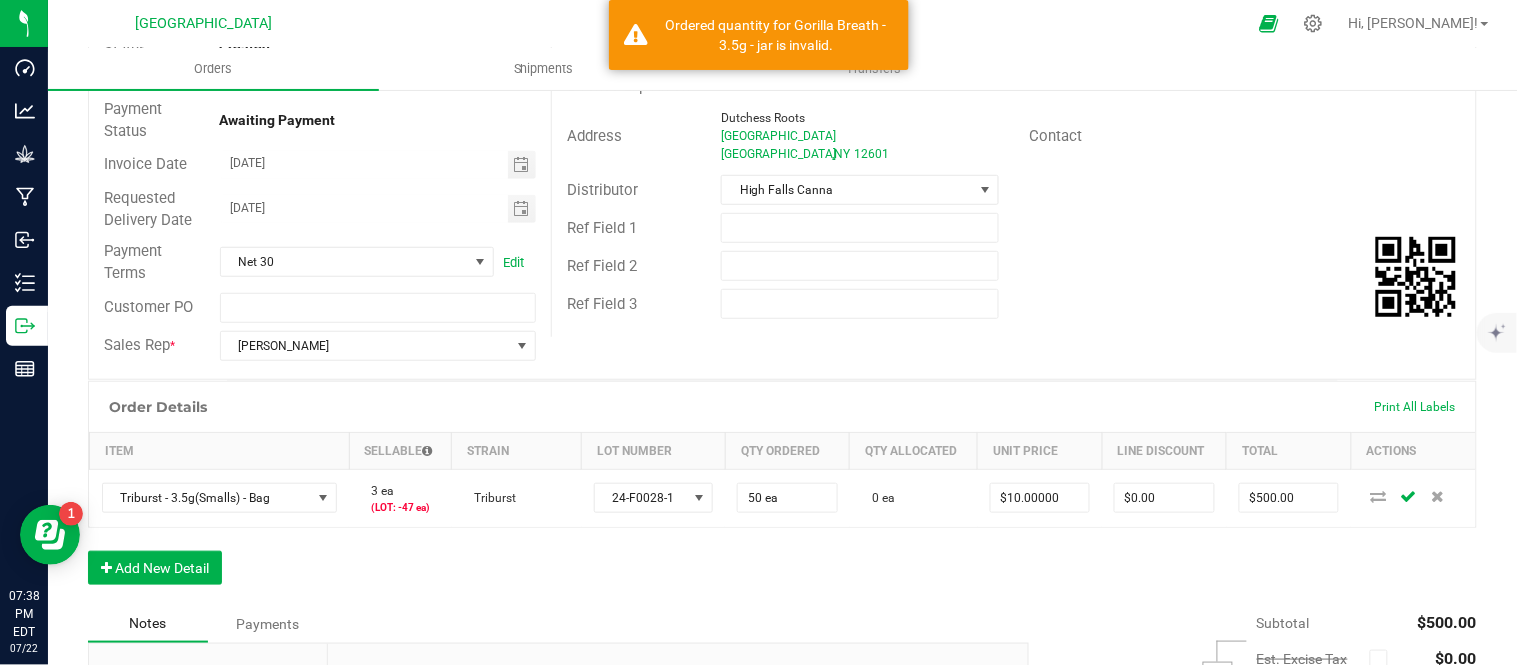 scroll, scrollTop: 0, scrollLeft: 0, axis: both 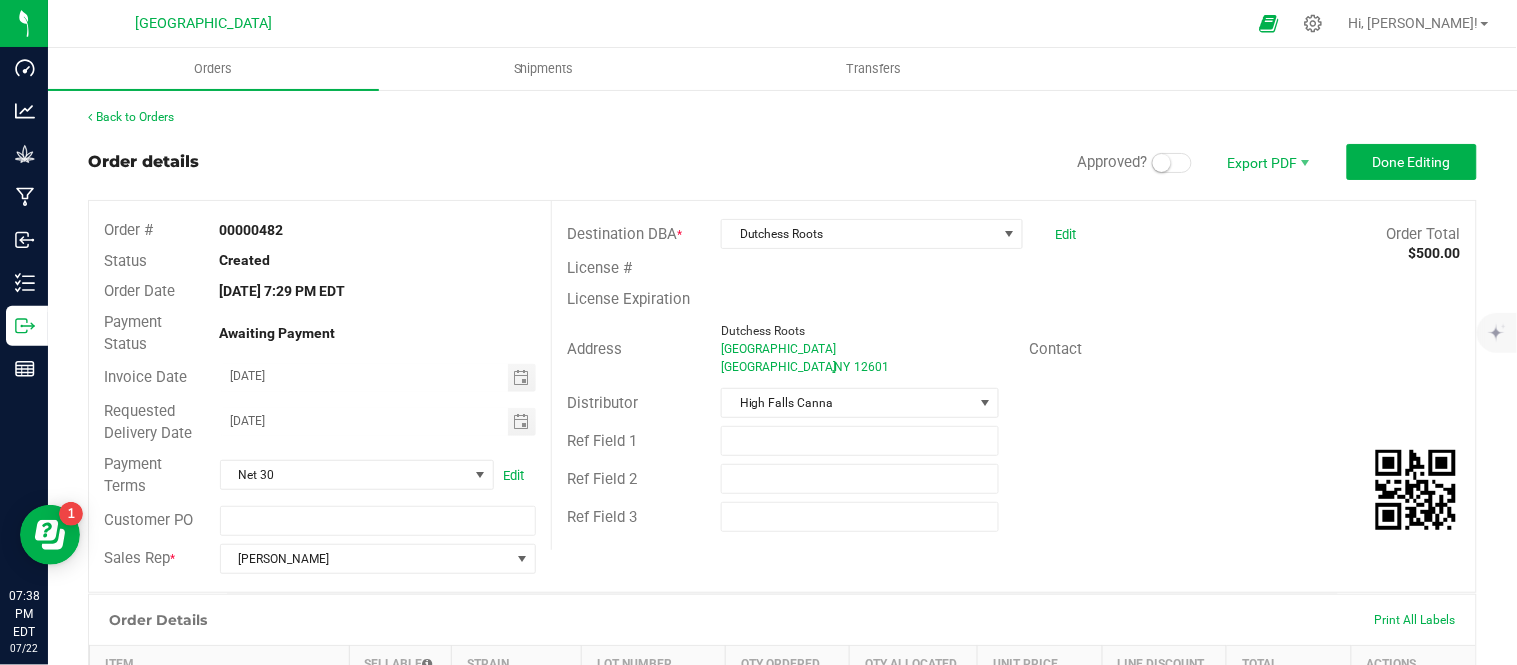 click on "Back to Orders" at bounding box center (782, 117) 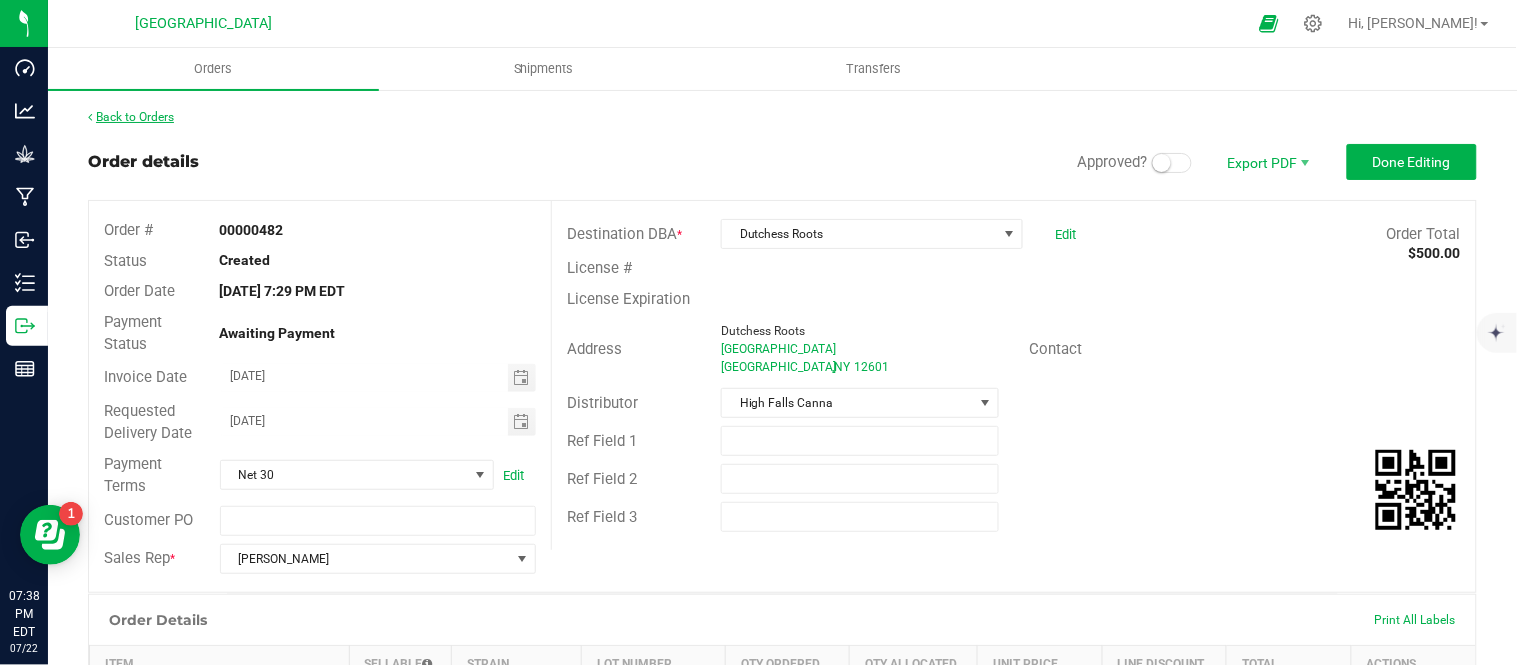 click on "Back to Orders" at bounding box center [131, 117] 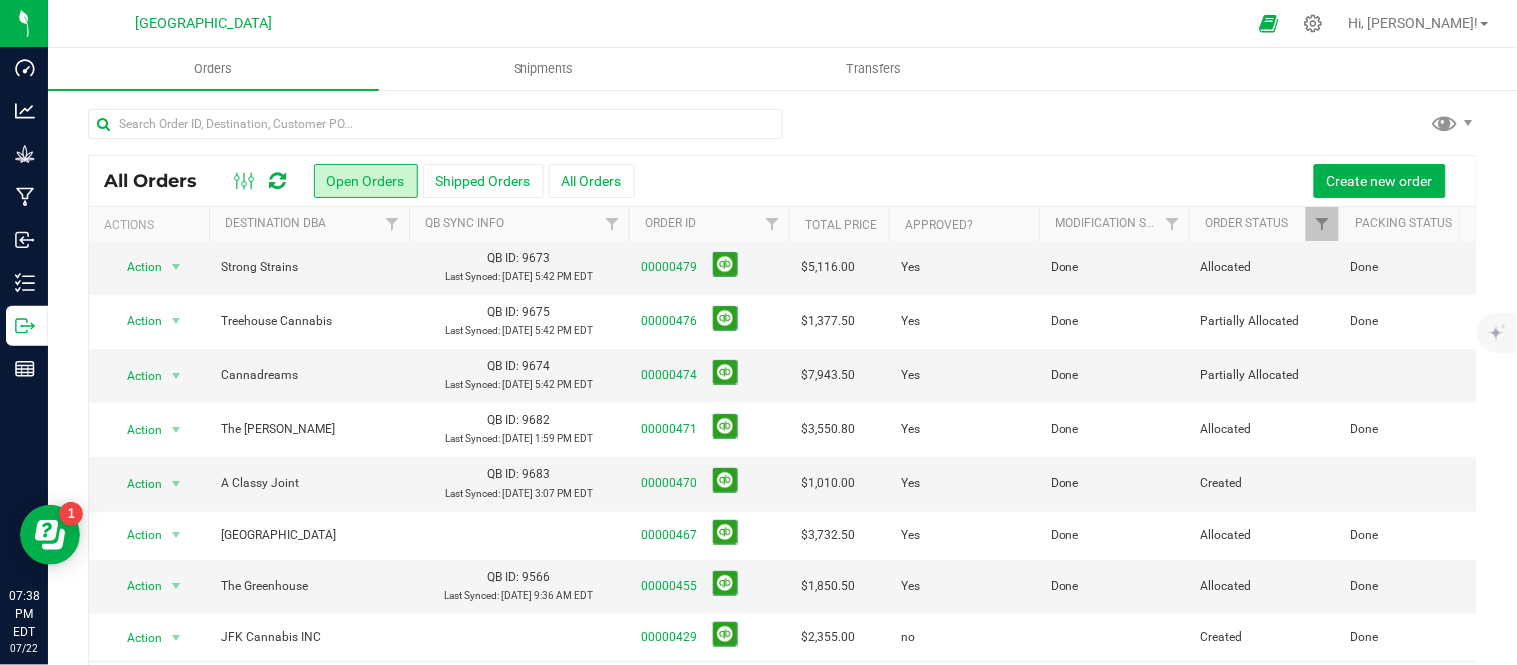 scroll, scrollTop: 294, scrollLeft: 0, axis: vertical 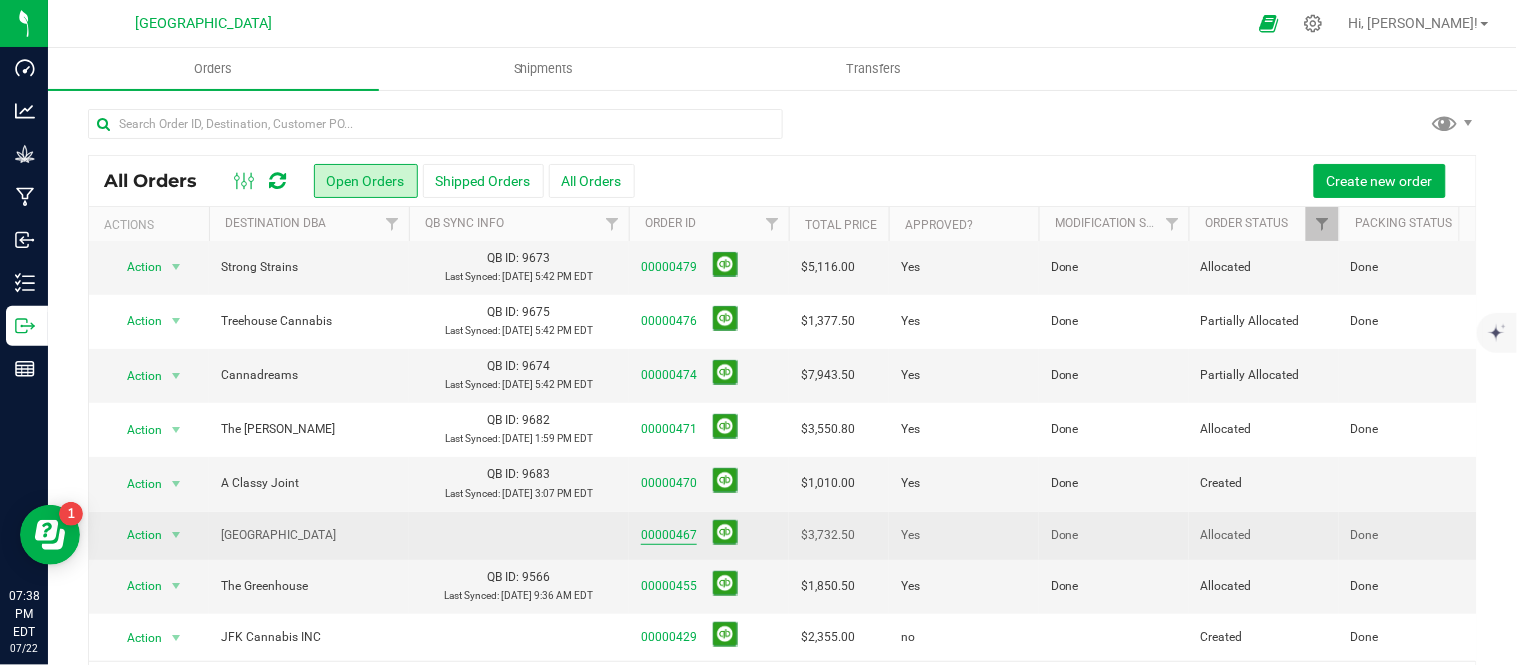 click on "00000467" at bounding box center (669, 535) 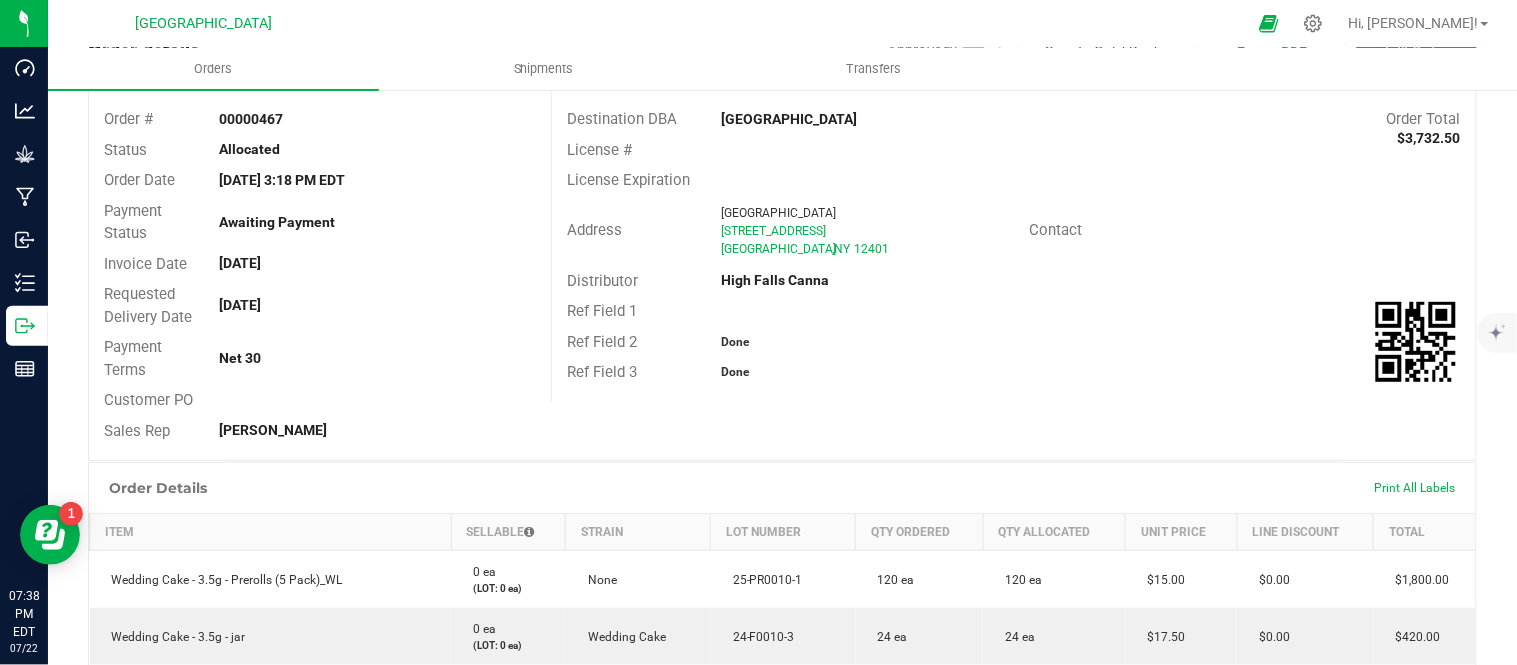 scroll, scrollTop: 0, scrollLeft: 0, axis: both 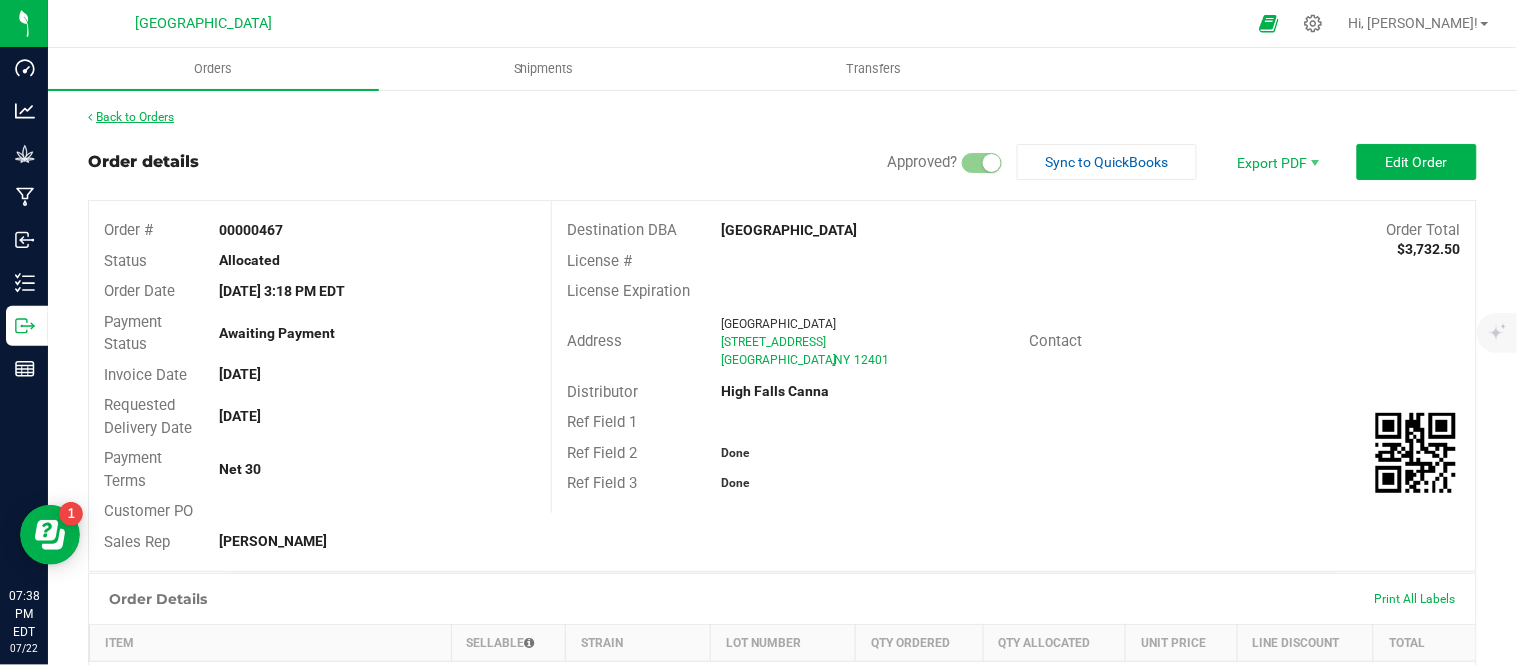 click on "Back to Orders" at bounding box center (131, 117) 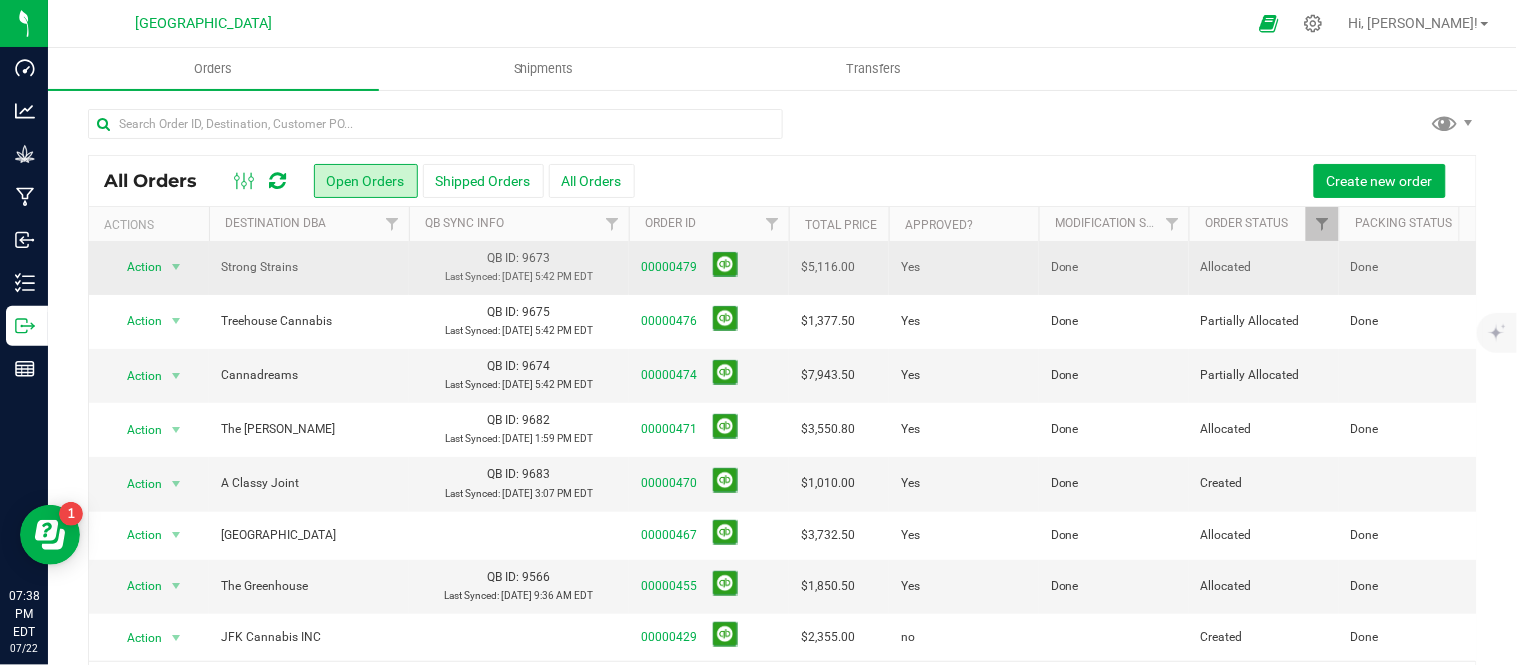 scroll, scrollTop: 294, scrollLeft: 0, axis: vertical 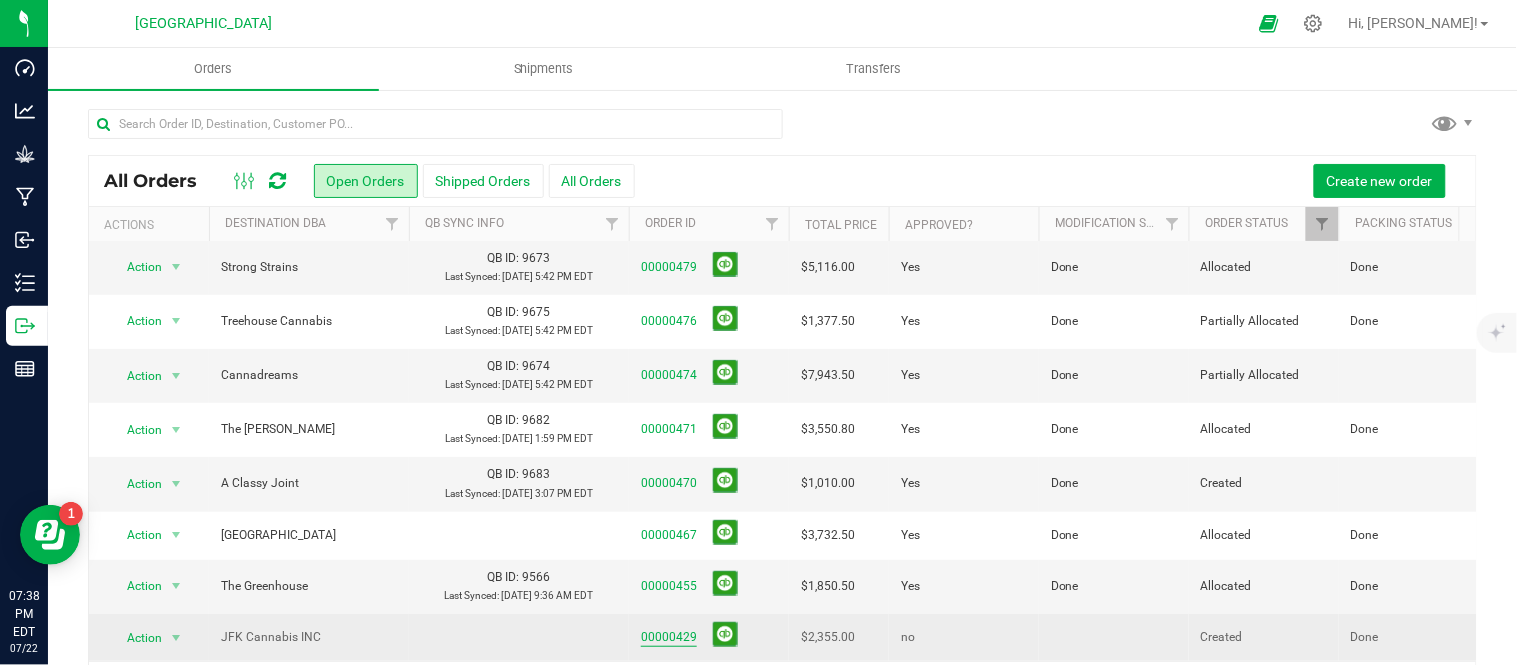 click on "00000429" at bounding box center (669, 637) 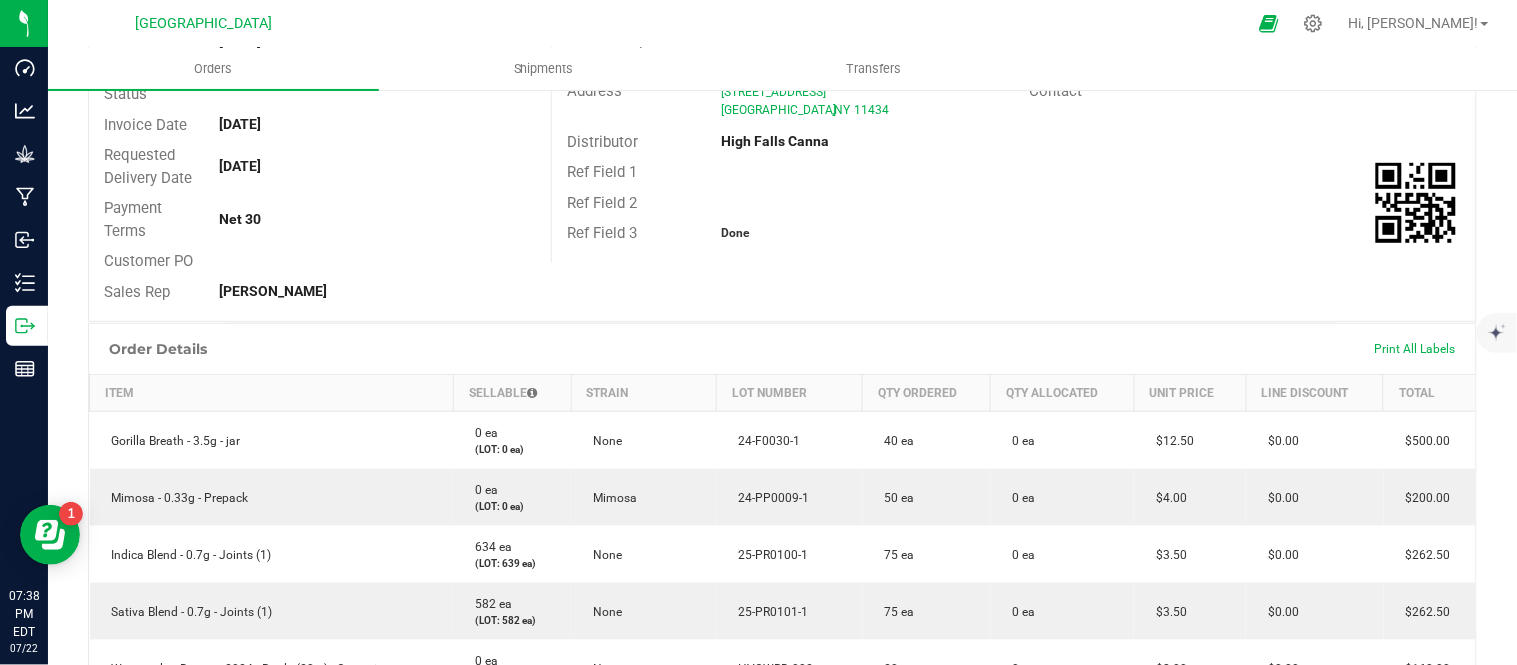 scroll, scrollTop: 0, scrollLeft: 0, axis: both 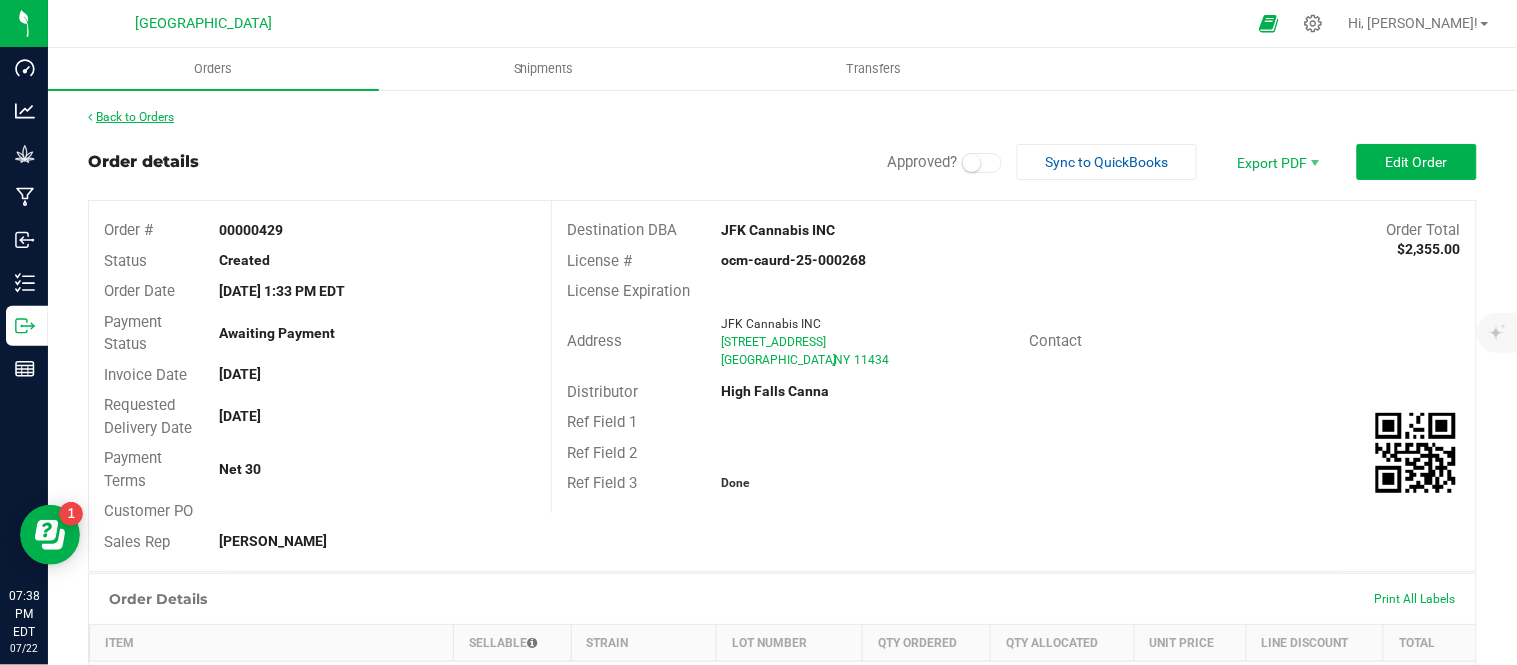 click on "Back to Orders" at bounding box center (131, 117) 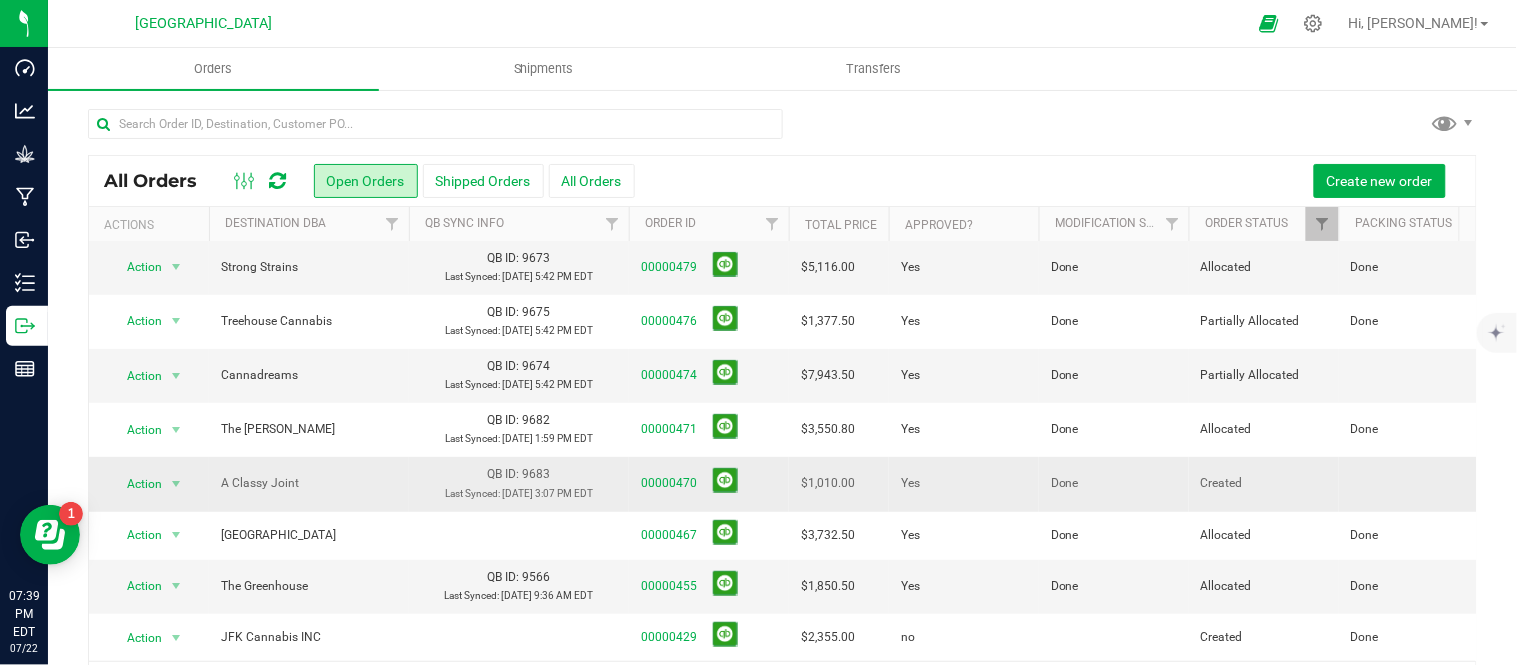 scroll, scrollTop: 294, scrollLeft: 0, axis: vertical 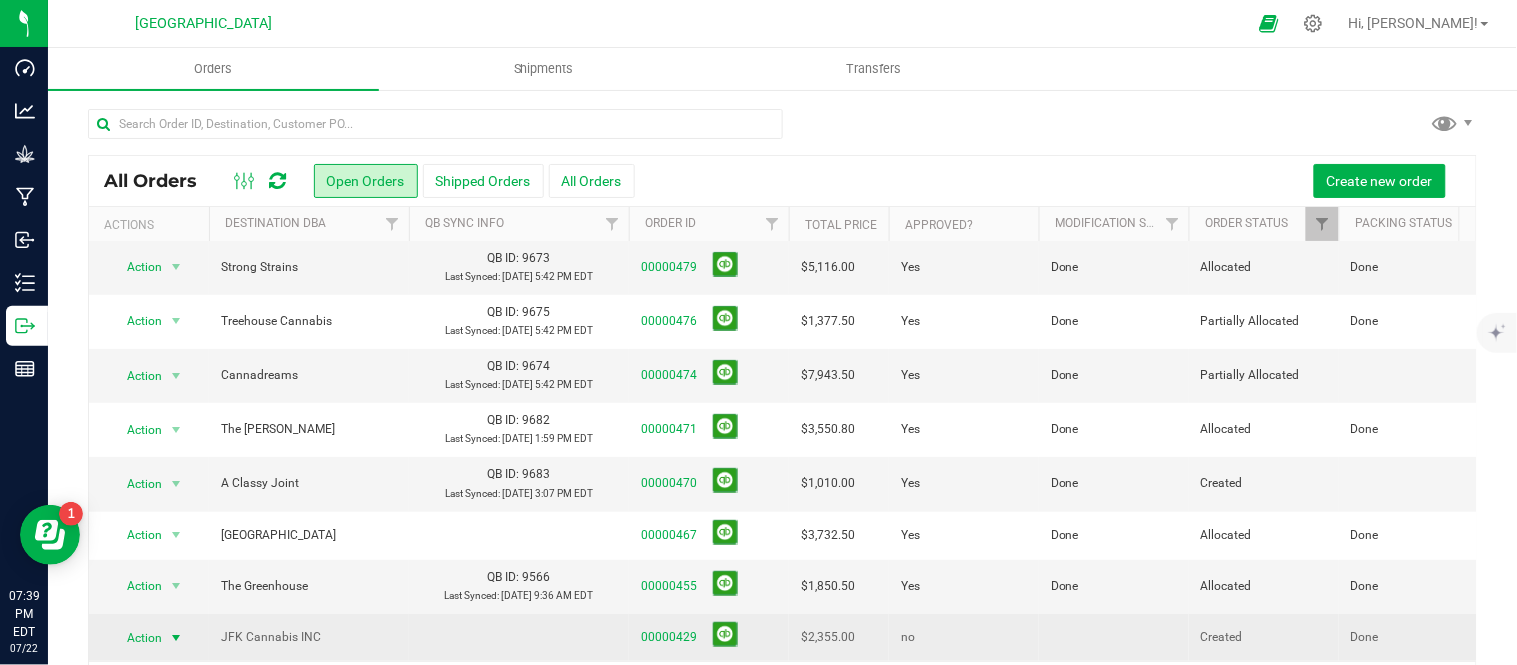 click on "Action" at bounding box center [136, 638] 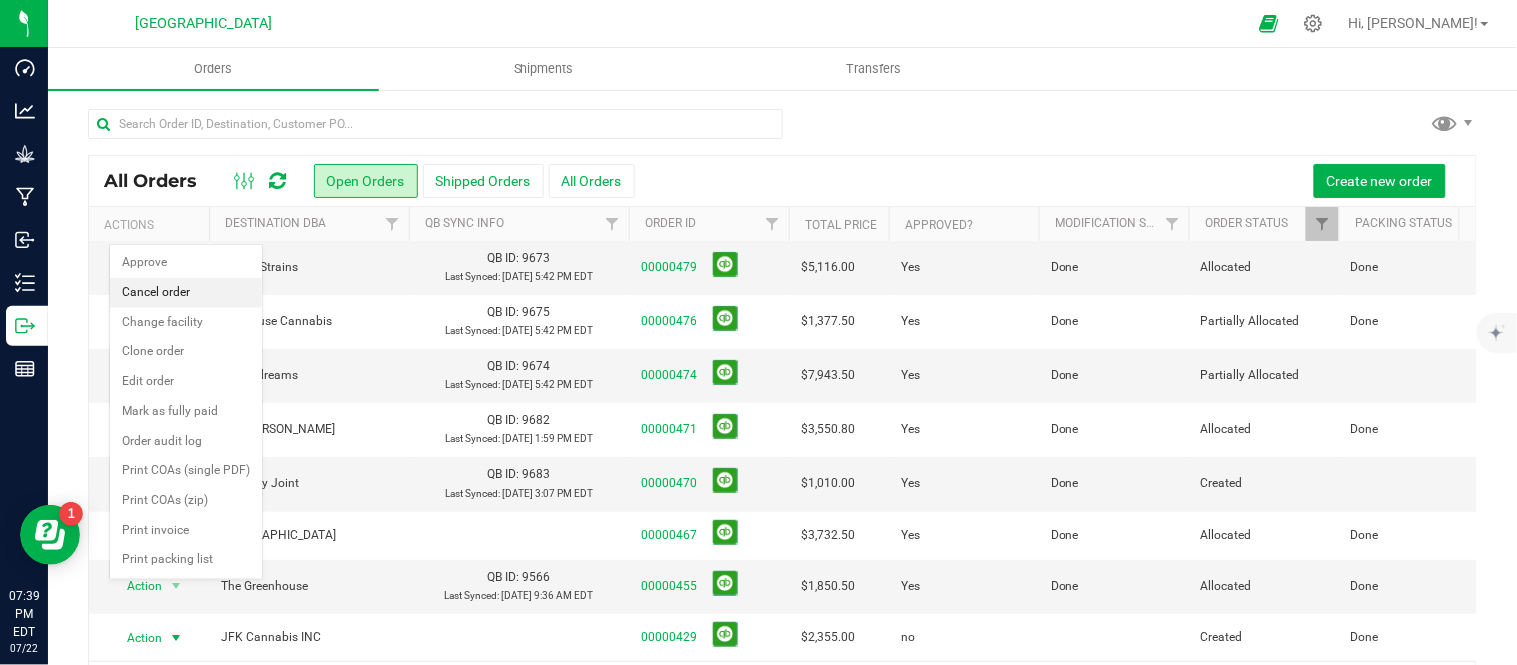 click on "Cancel order" at bounding box center (186, 293) 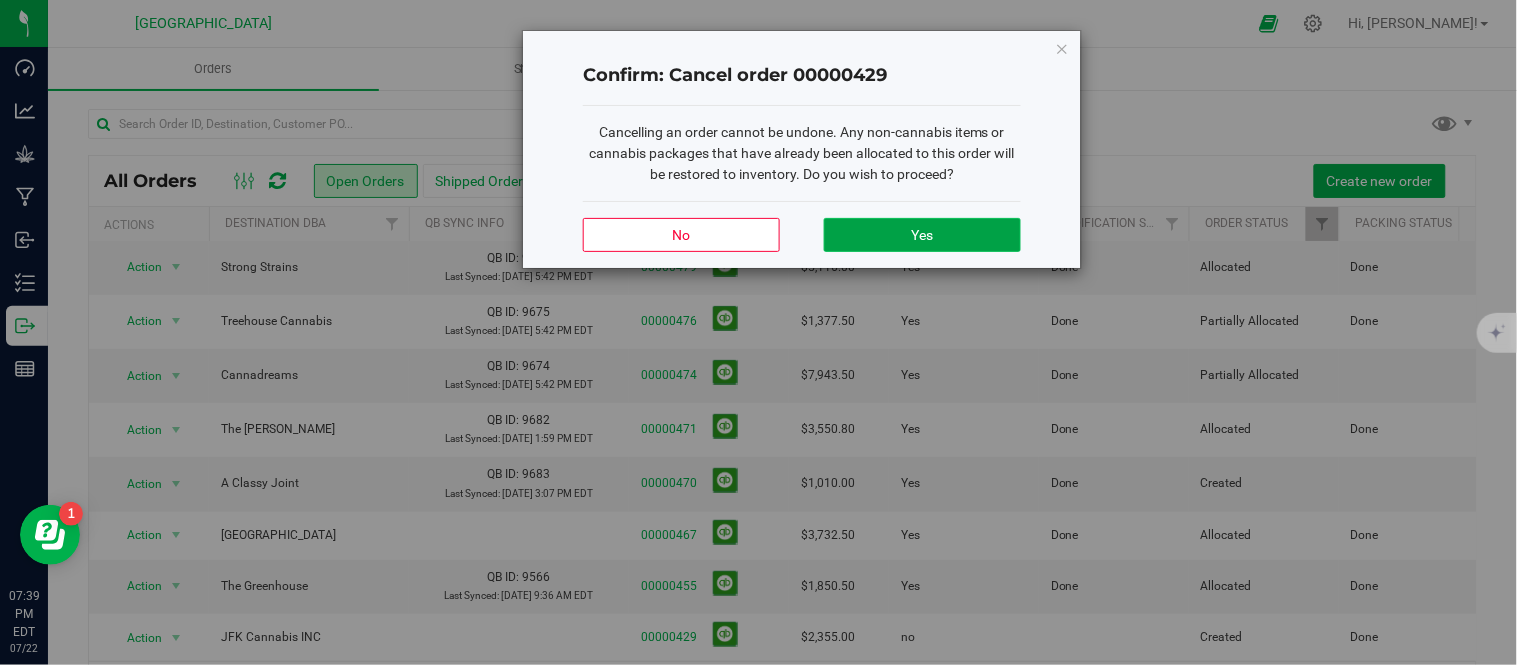 click on "Yes" at bounding box center [922, 235] 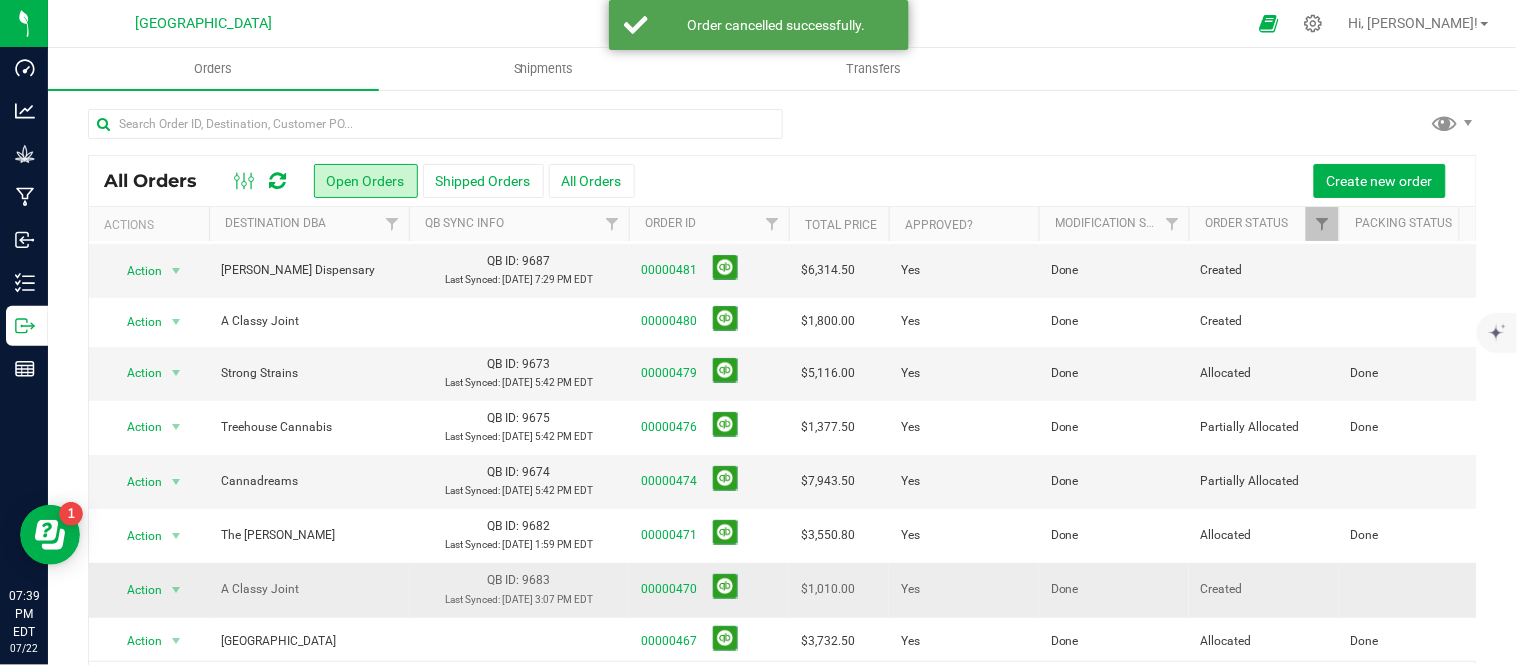 scroll, scrollTop: 0, scrollLeft: 0, axis: both 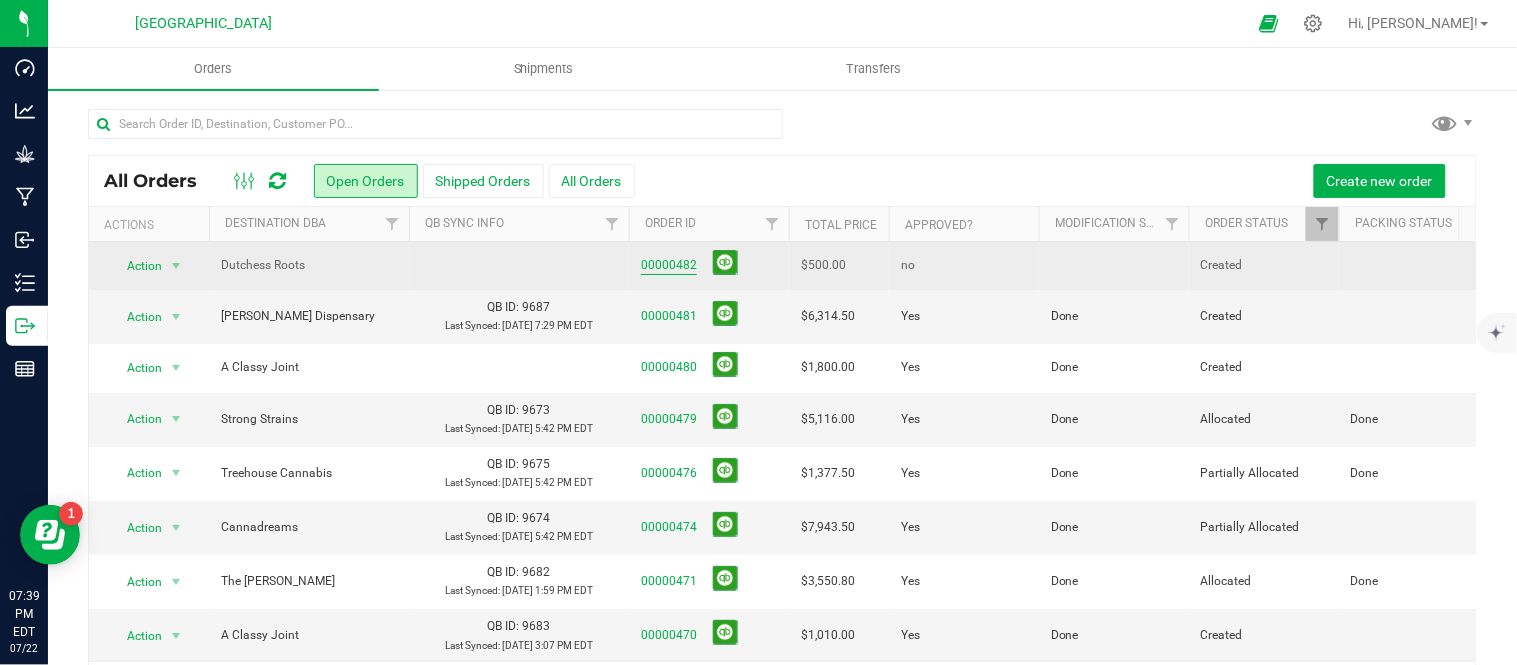 click on "00000482" at bounding box center (669, 265) 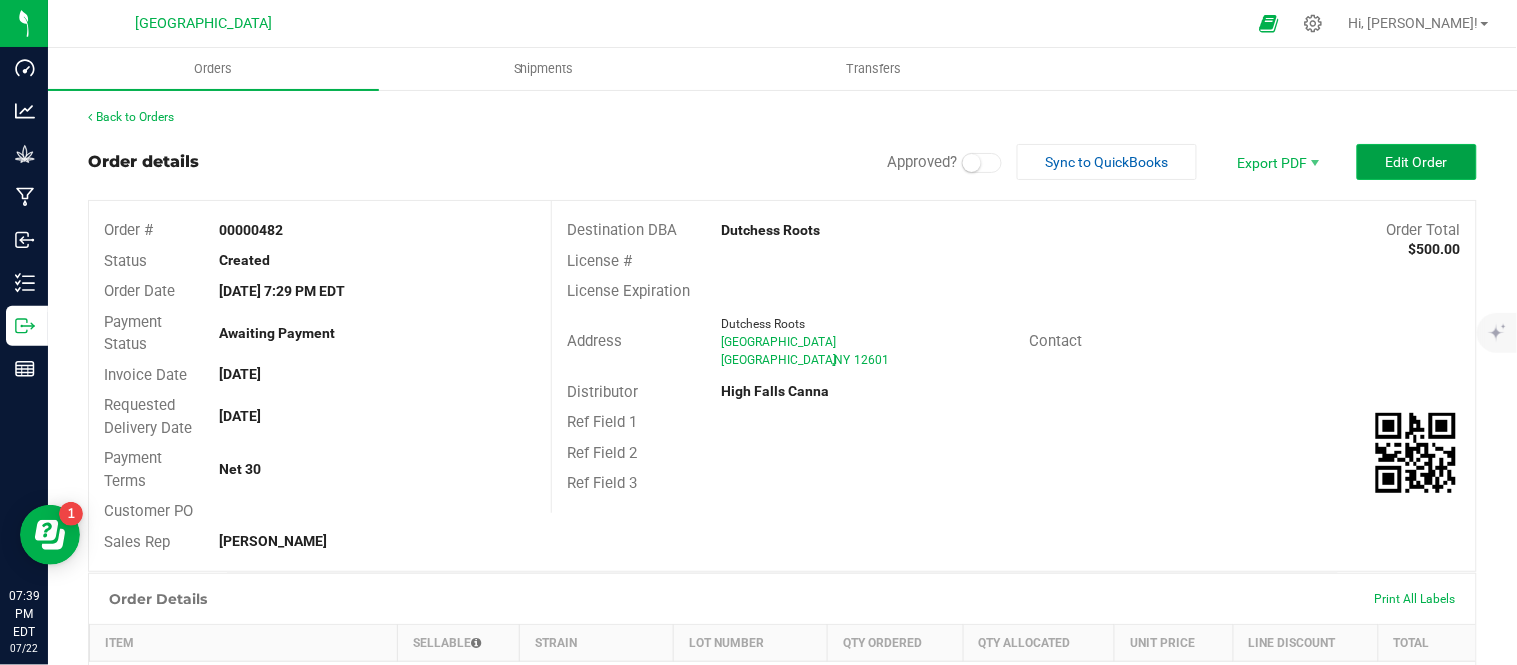 click on "Edit Order" at bounding box center (1417, 162) 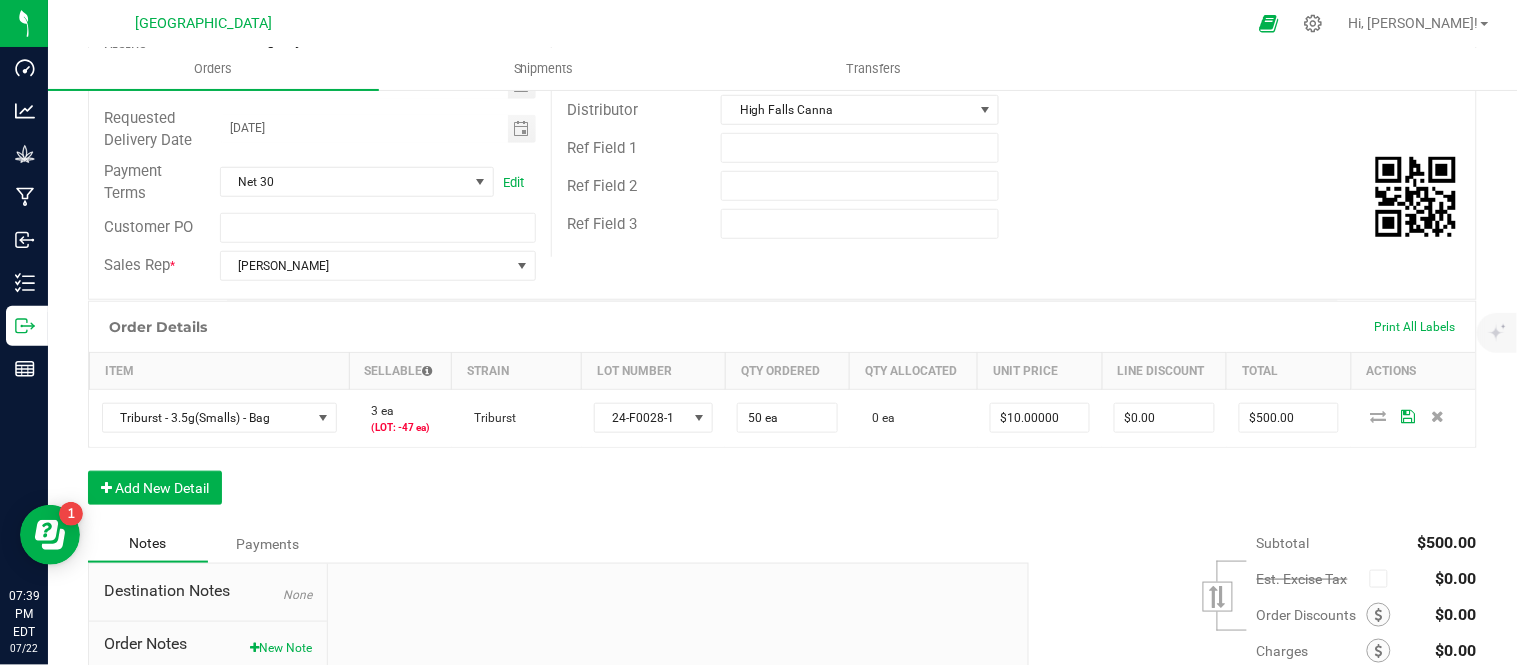 scroll, scrollTop: 333, scrollLeft: 0, axis: vertical 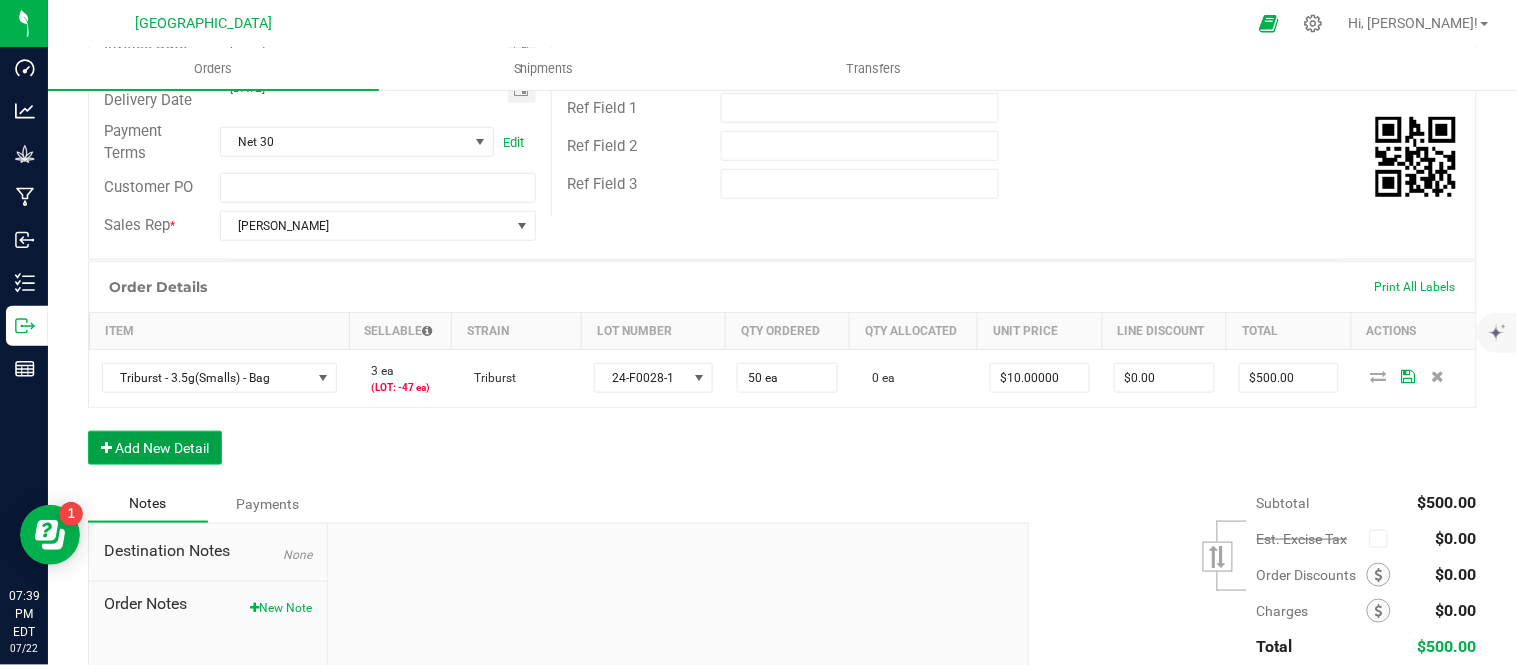 click on "Add New Detail" at bounding box center [155, 448] 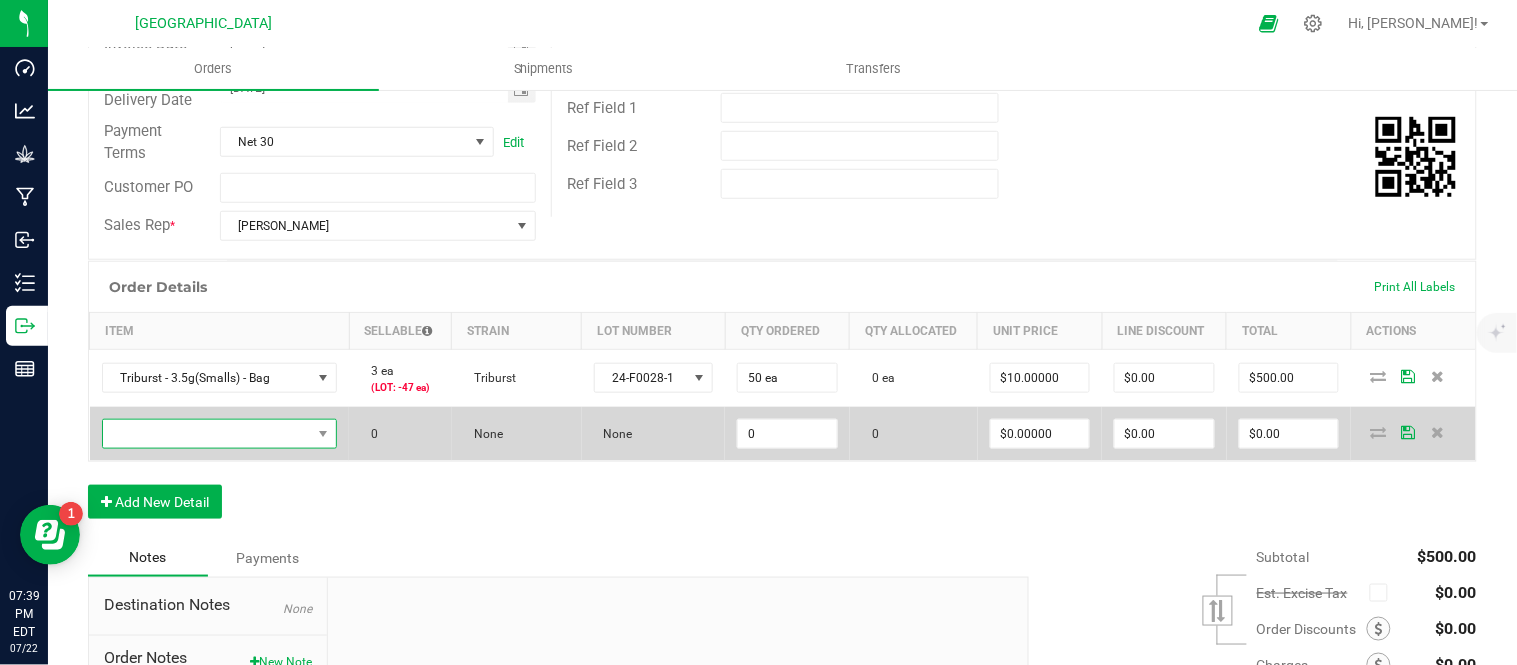 click at bounding box center (207, 434) 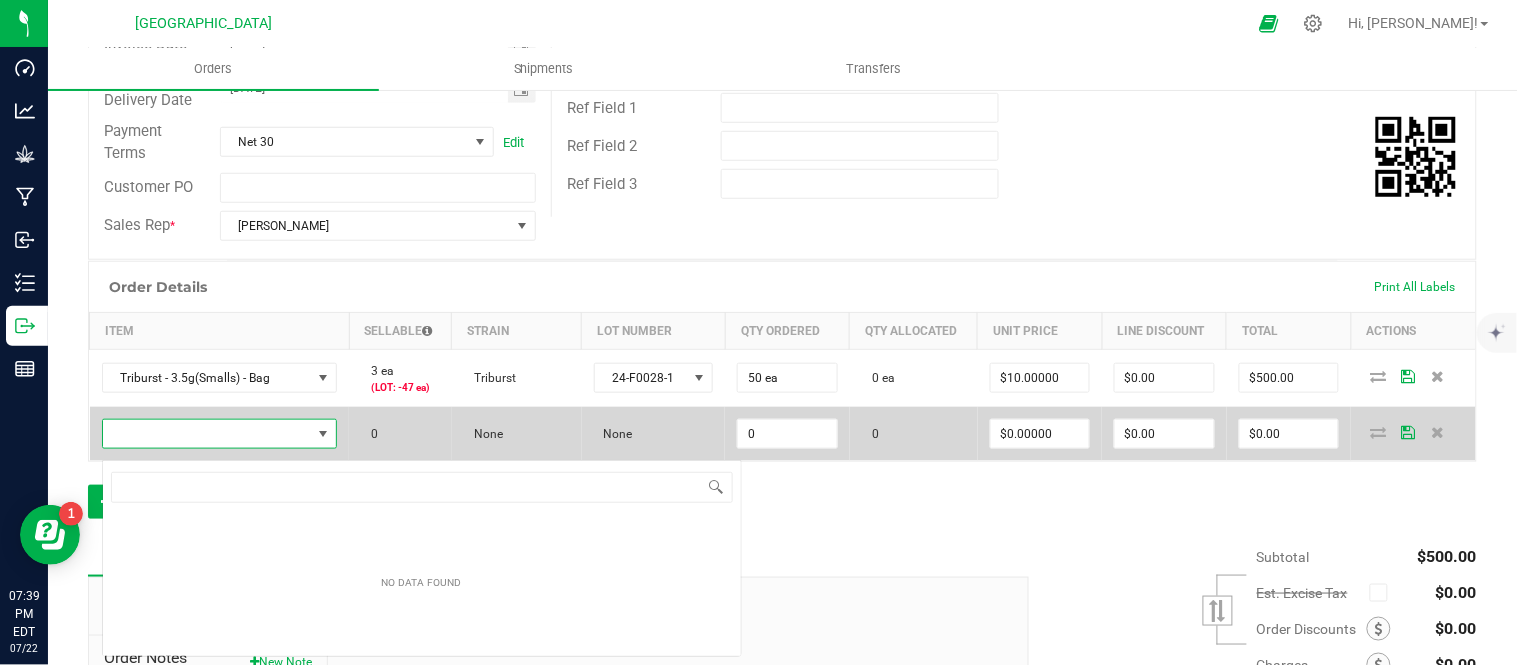 scroll, scrollTop: 99970, scrollLeft: 99772, axis: both 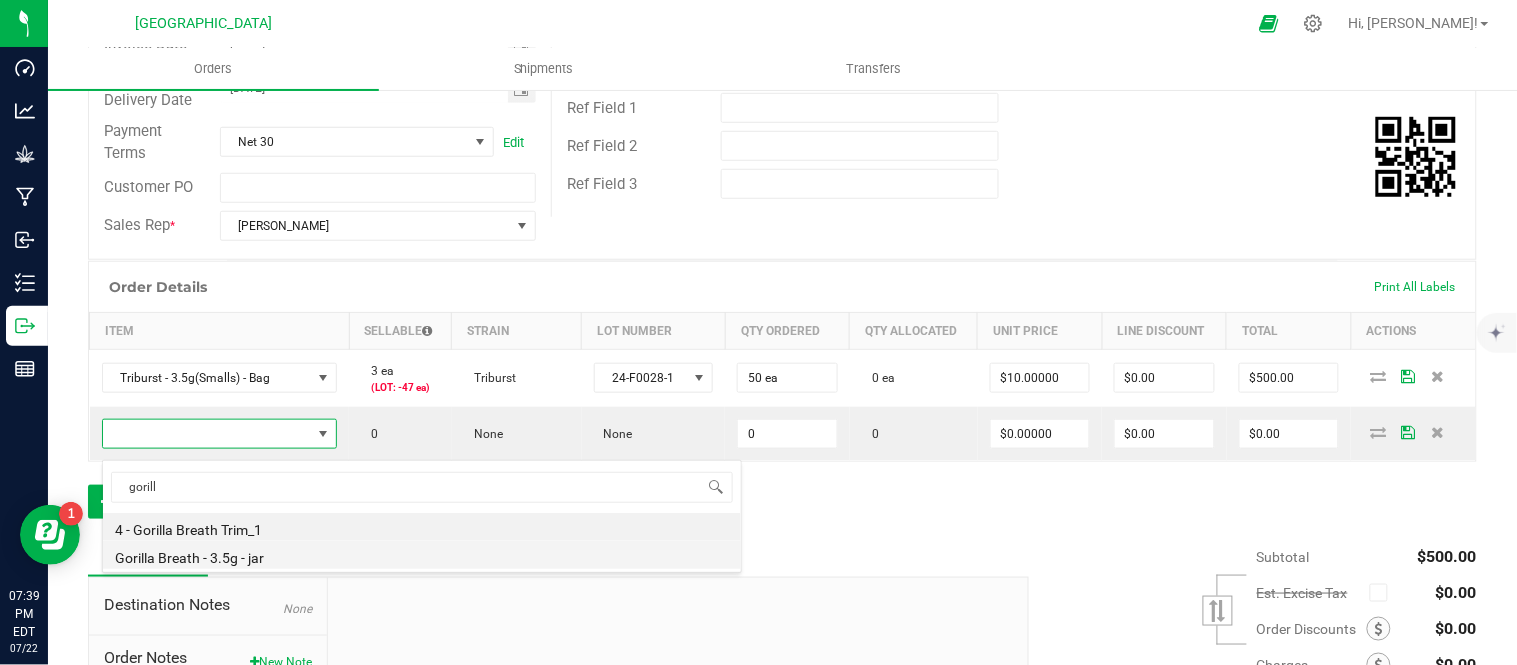 click on "Gorilla Breath - 3.5g - jar" at bounding box center (422, 555) 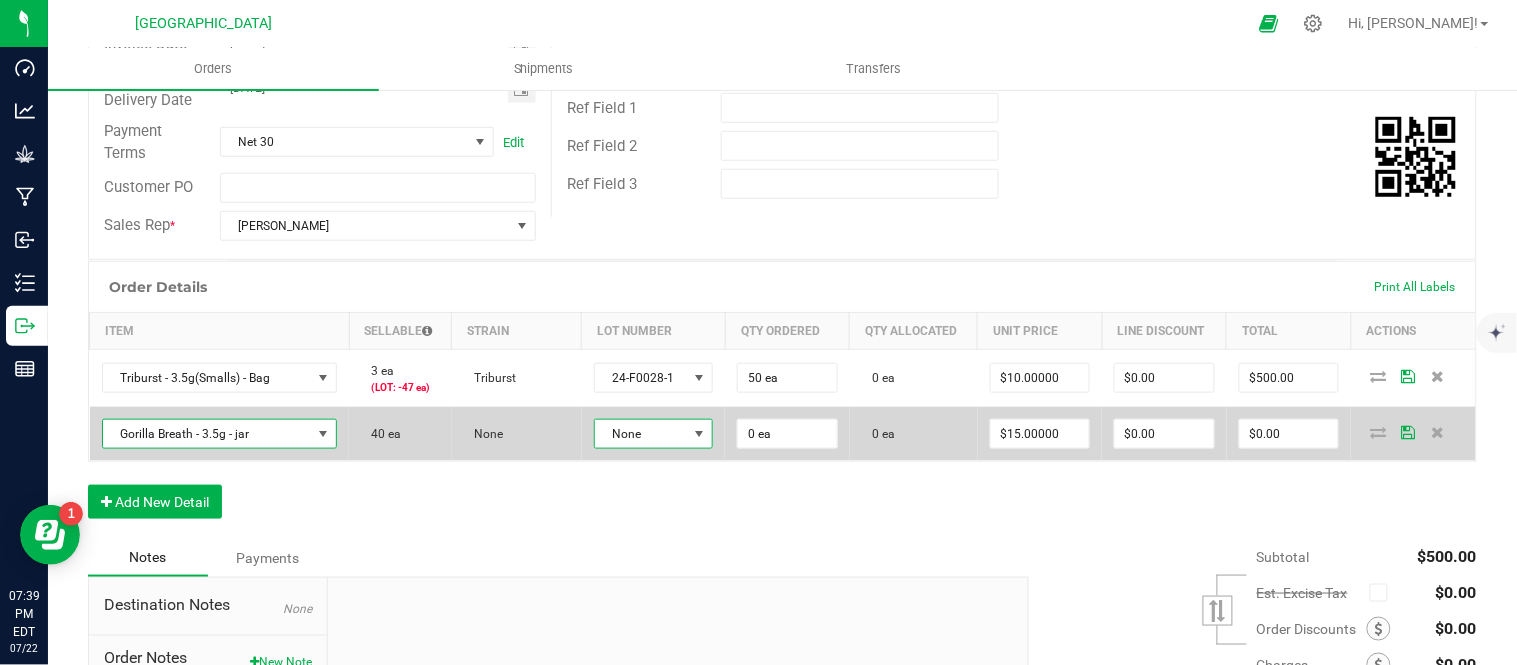 click at bounding box center (700, 434) 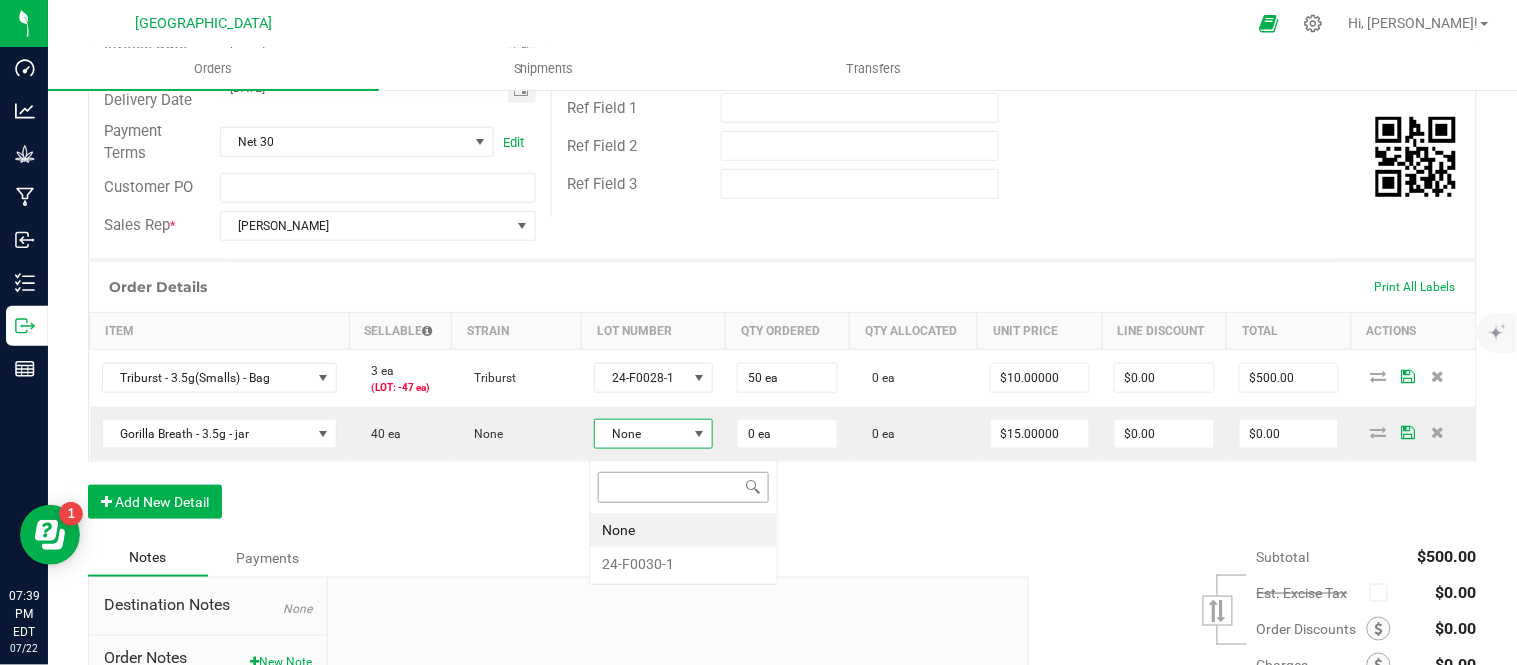 scroll, scrollTop: 99970, scrollLeft: 99881, axis: both 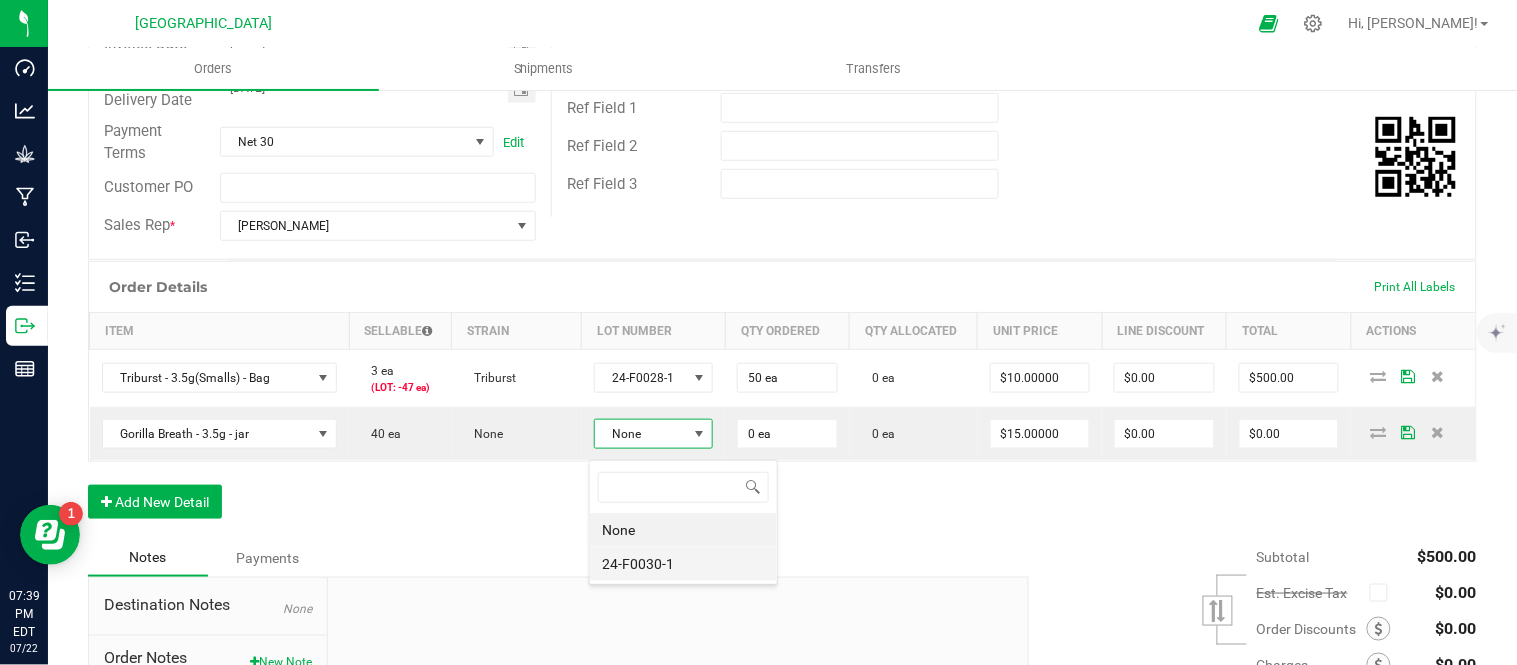 click on "24-F0030-1" at bounding box center [683, 564] 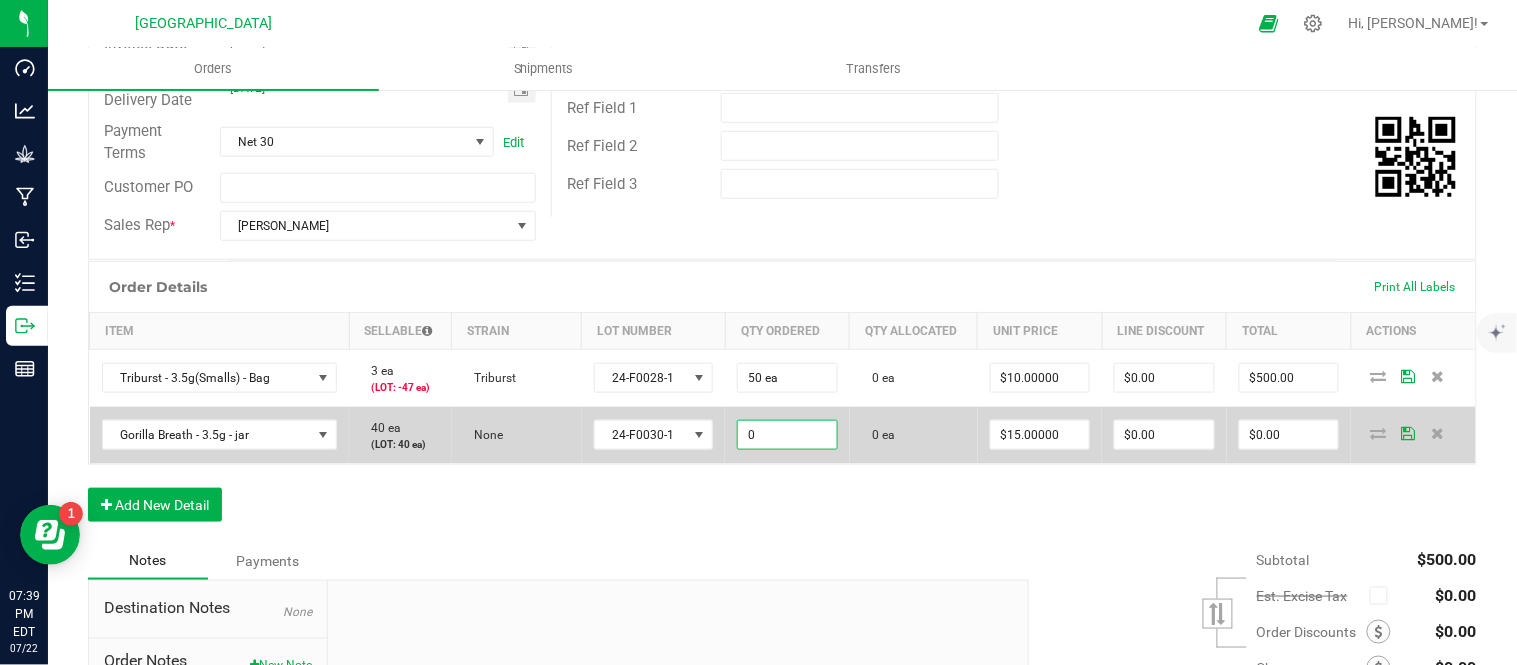 click on "0" at bounding box center (787, 435) 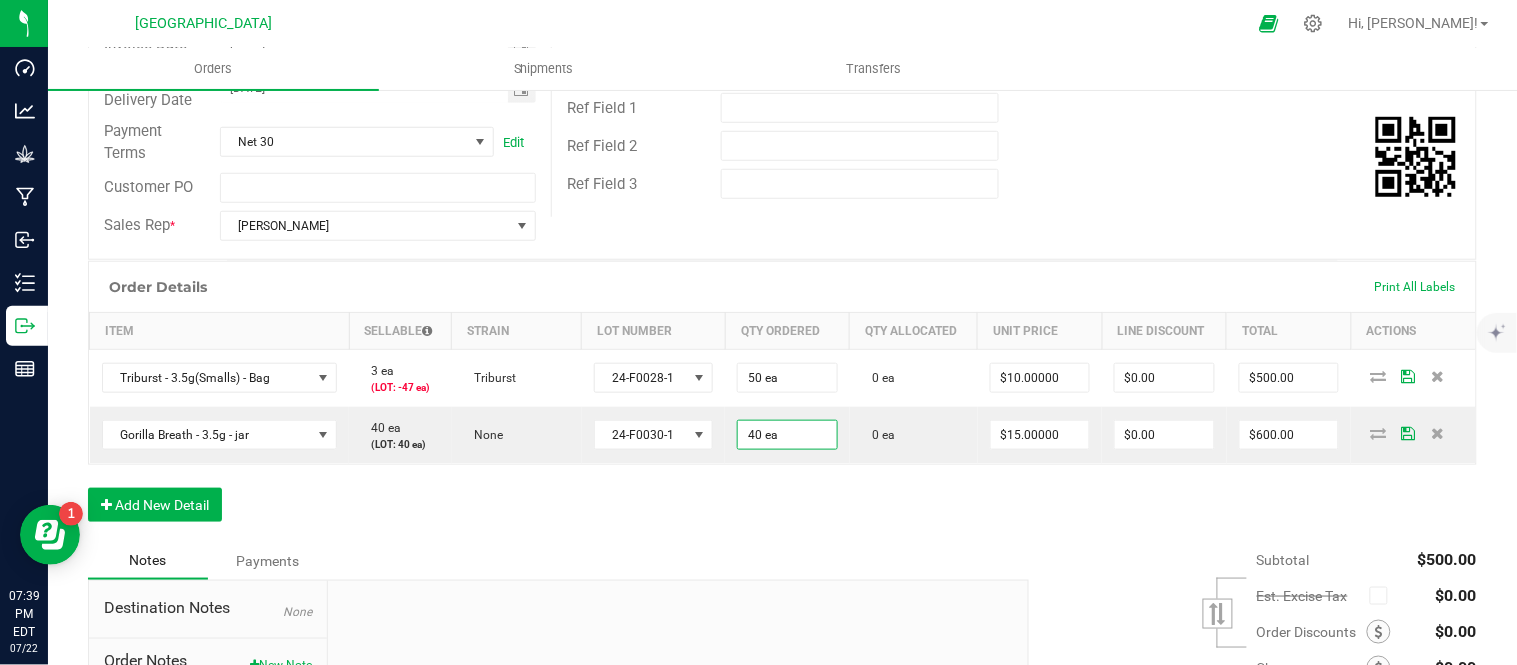 click on "Order Details Print All Labels Item  Sellable  Strain  Lot Number  Qty Ordered Qty Allocated Unit Price Line Discount Total Actions Triburst - 3.5g(Smalls) - Bag  3 ea   (LOT: -47 ea)   Triburst  24-F0028-1 50 ea  0 ea  $10.00000 $0.00 $500.00 Gorilla Breath - 3.5g - jar  40 ea   (LOT: 40 ea)   None  24-F0030-1 40 ea  0 ea  $15.00000 $0.00 $600.00
Add New Detail" at bounding box center [782, 401] 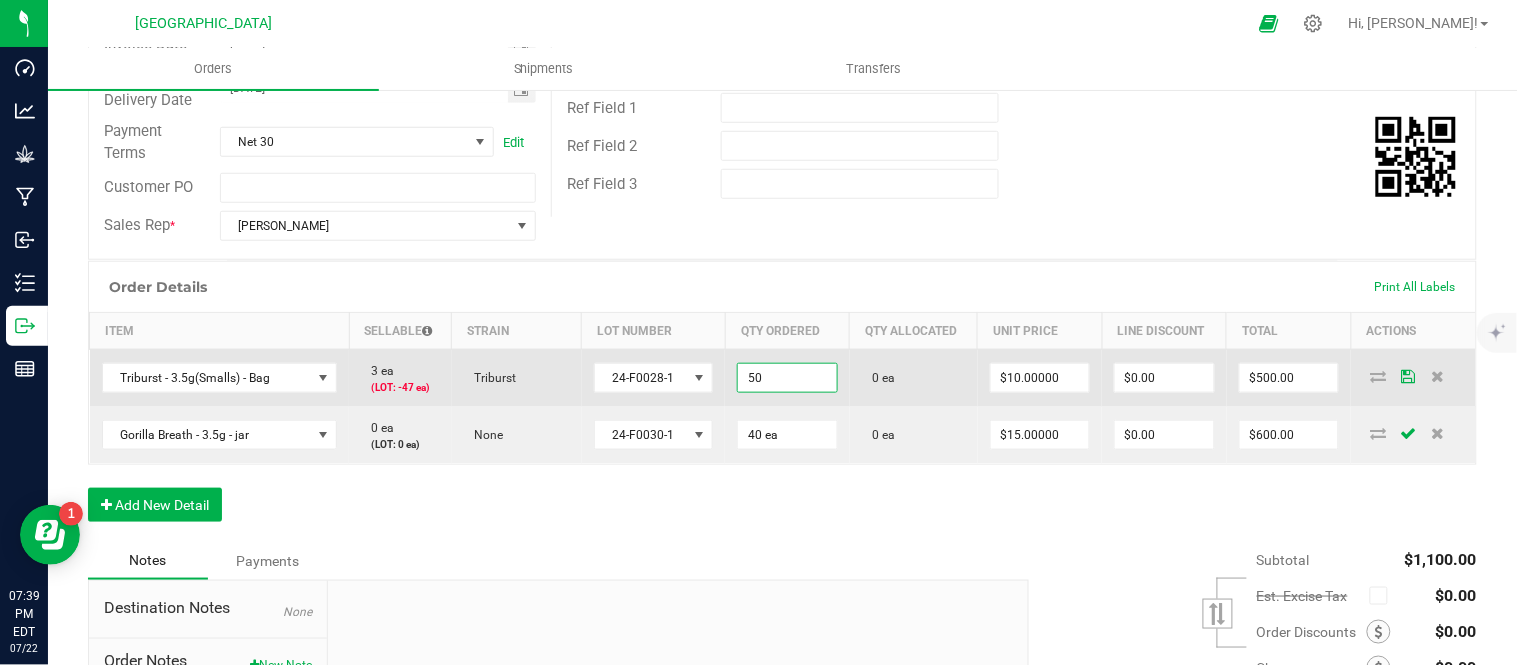 click on "50" at bounding box center [787, 378] 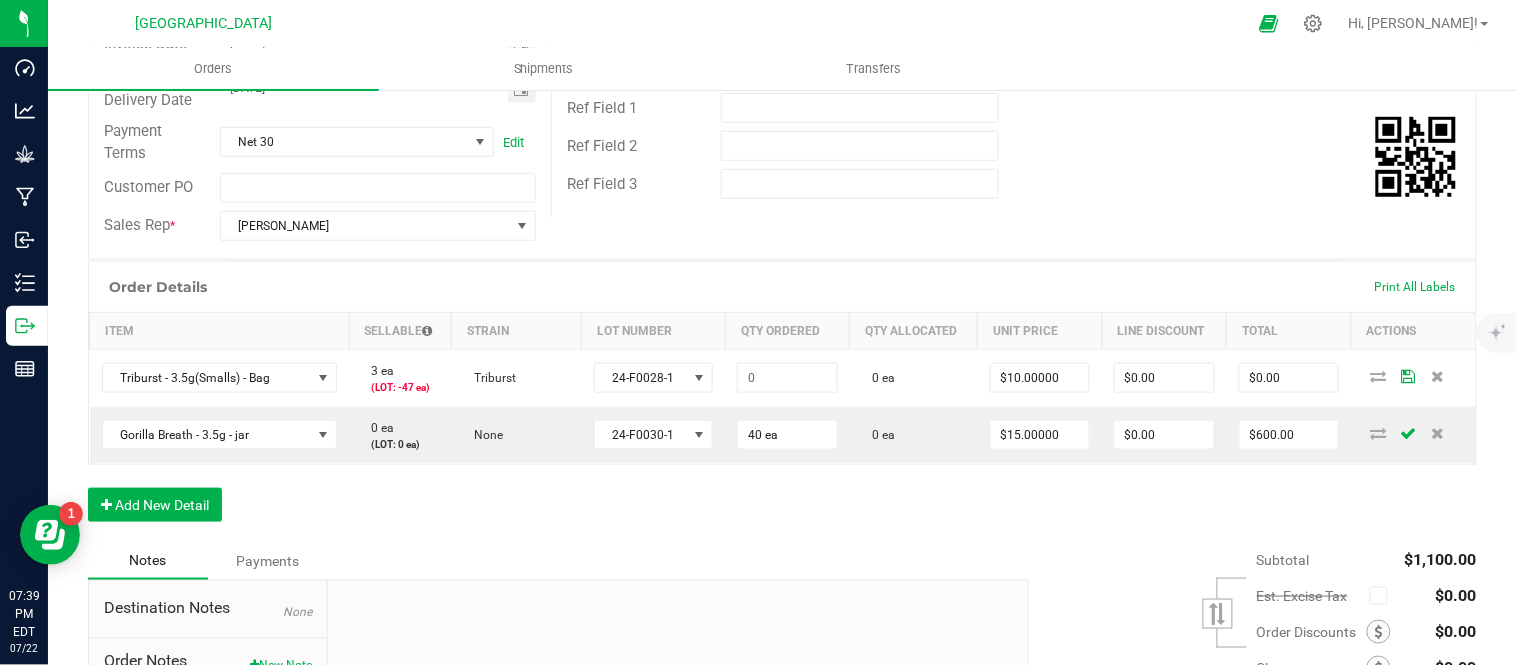 click on "Order Details Print All Labels" at bounding box center [782, 287] 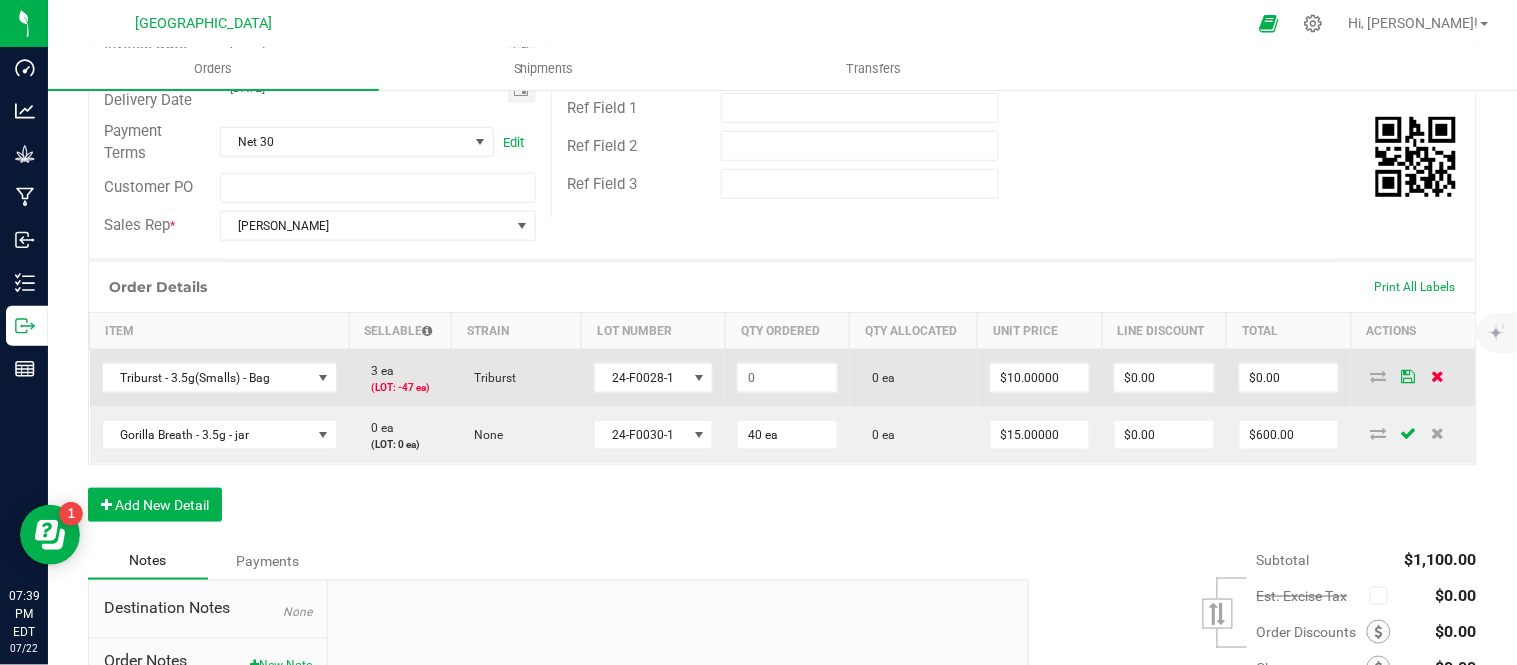 click at bounding box center [1438, 376] 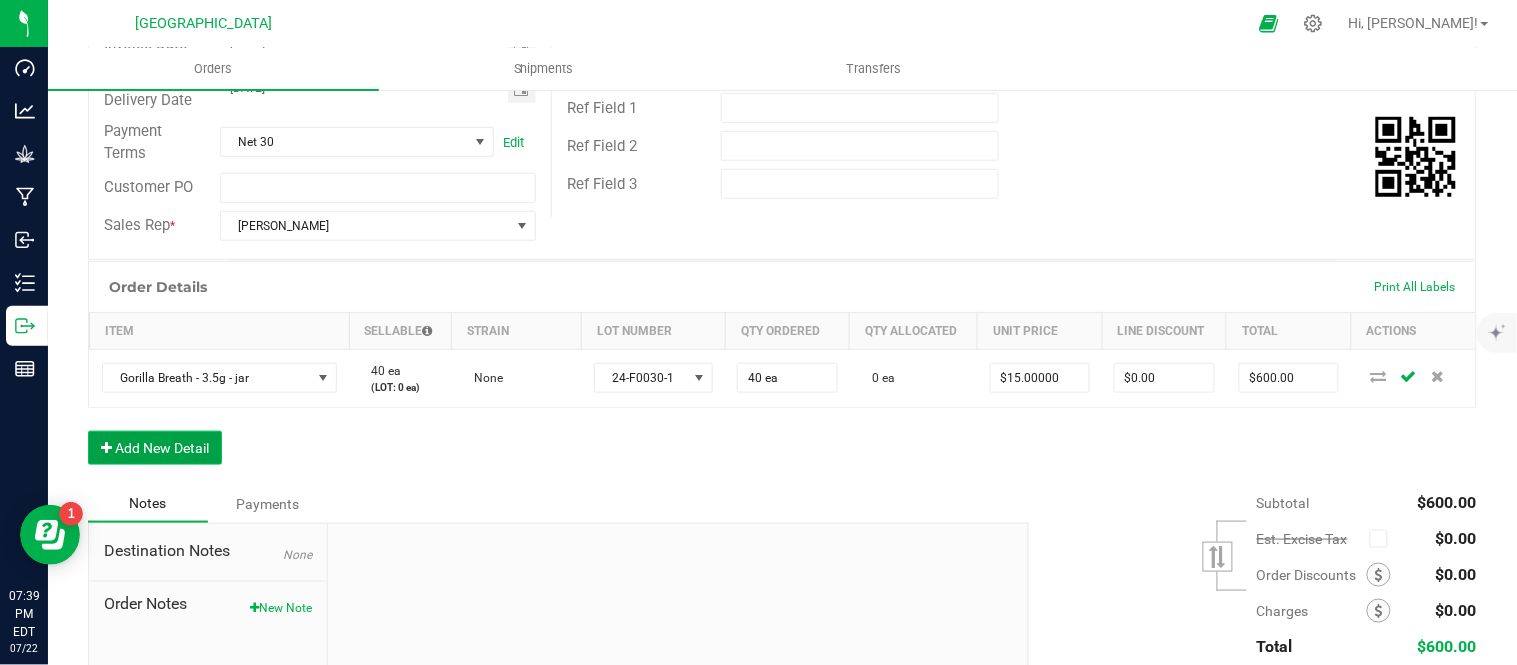 click on "Add New Detail" at bounding box center [155, 448] 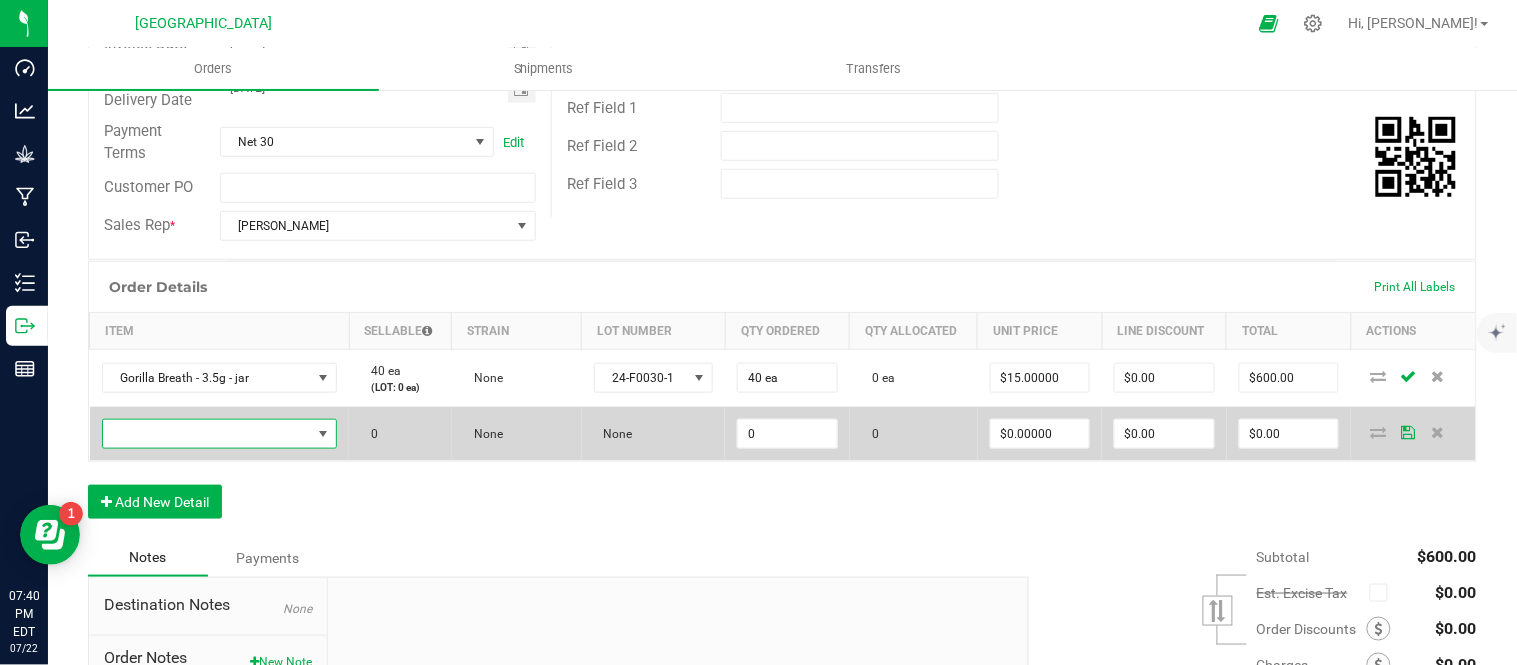 click at bounding box center [207, 434] 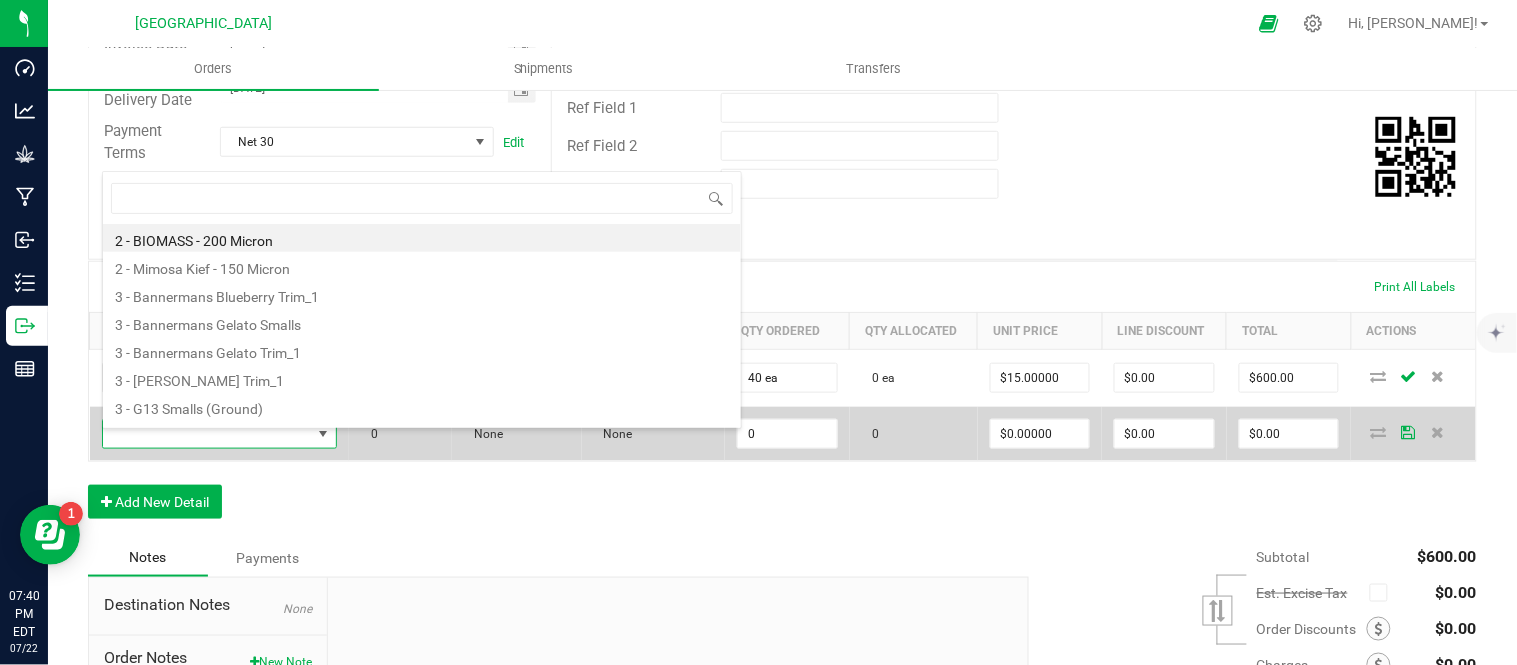 scroll, scrollTop: 99970, scrollLeft: 99772, axis: both 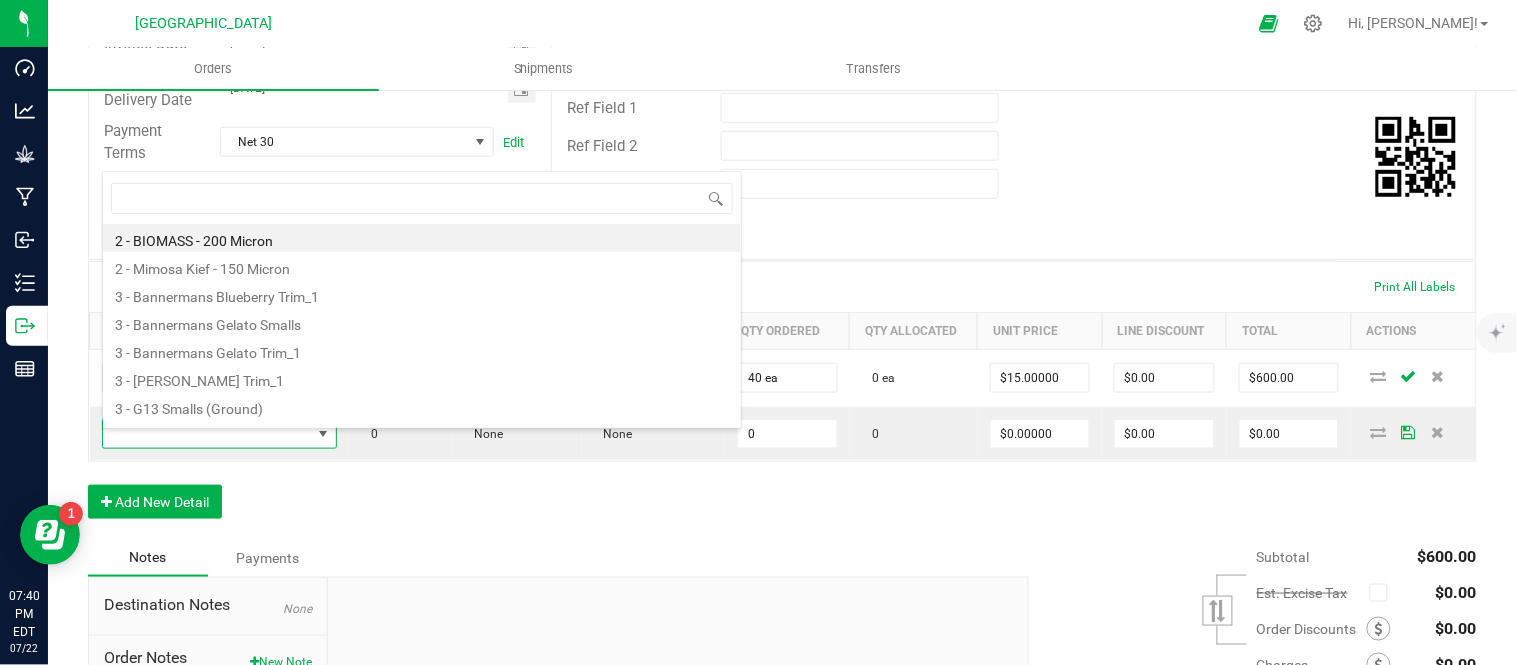 click on "Ref Field 3" at bounding box center (1014, 184) 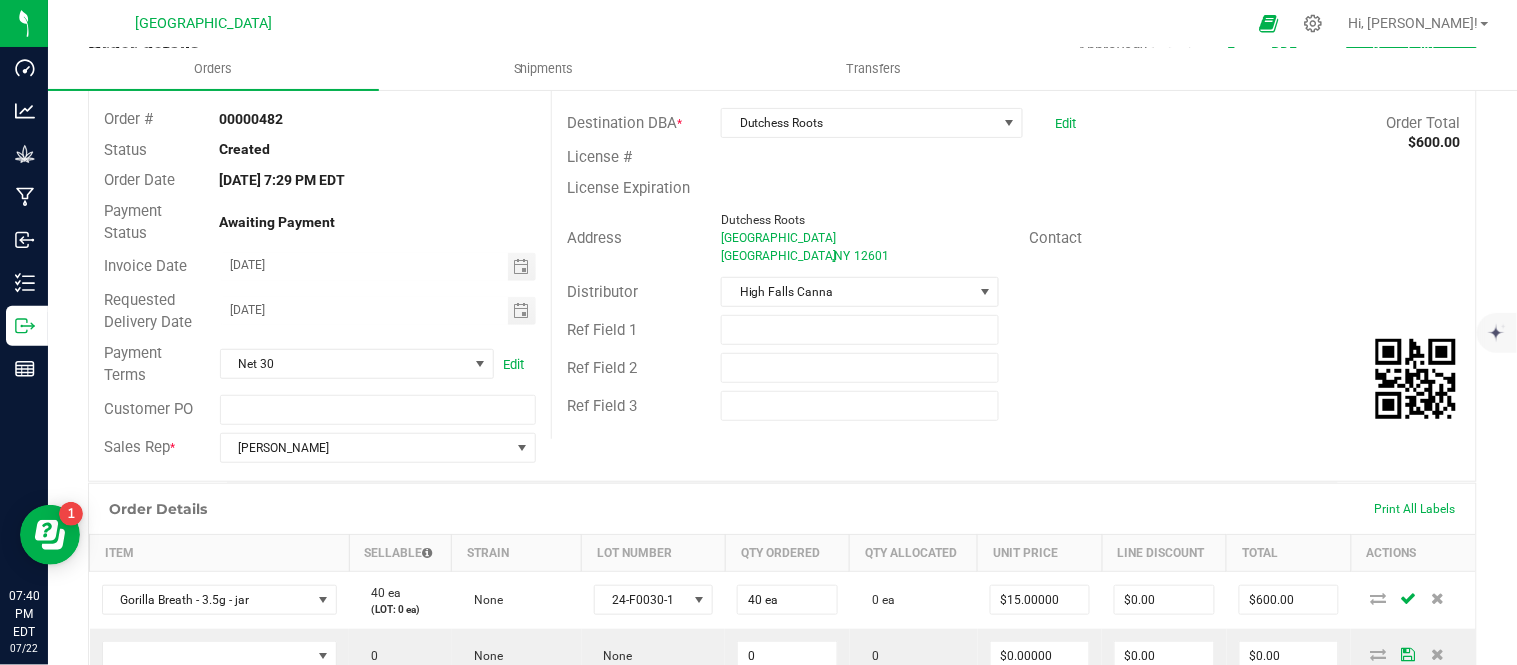 scroll, scrollTop: 0, scrollLeft: 0, axis: both 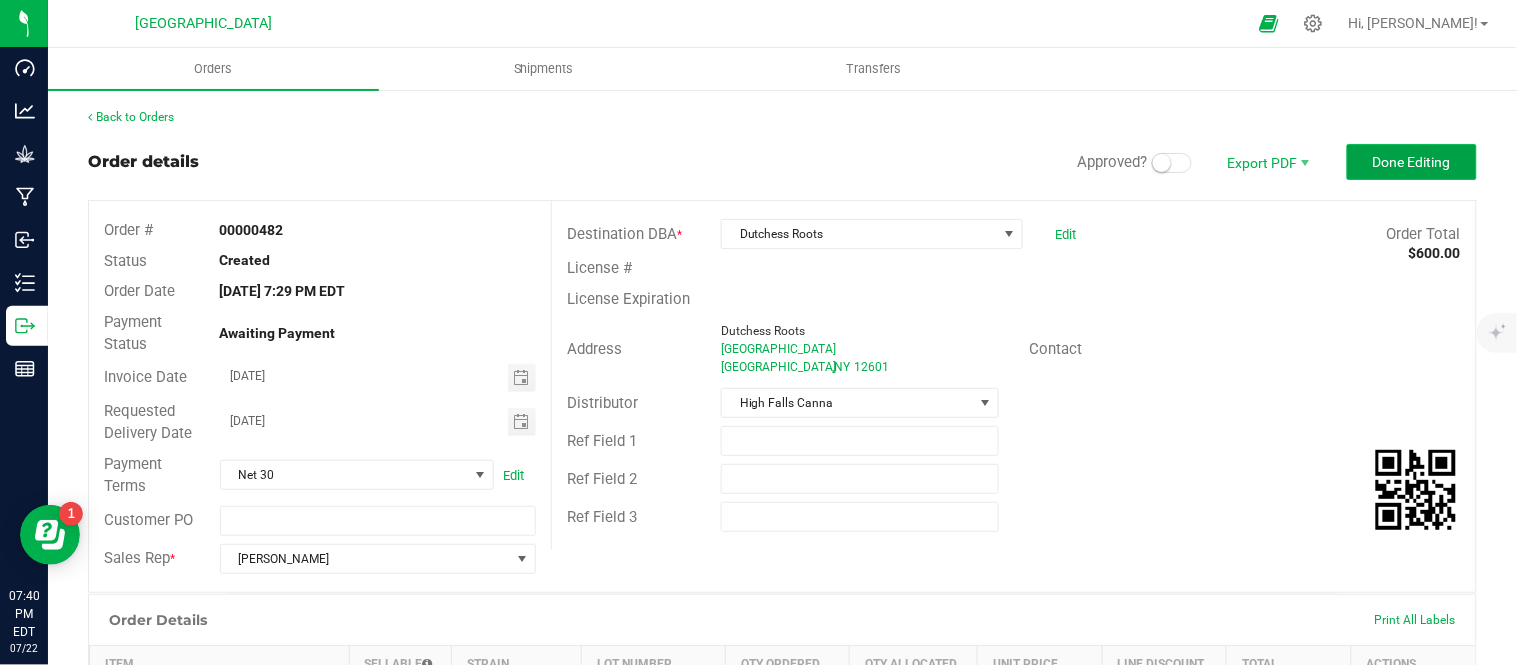 click on "Done Editing" at bounding box center (1412, 162) 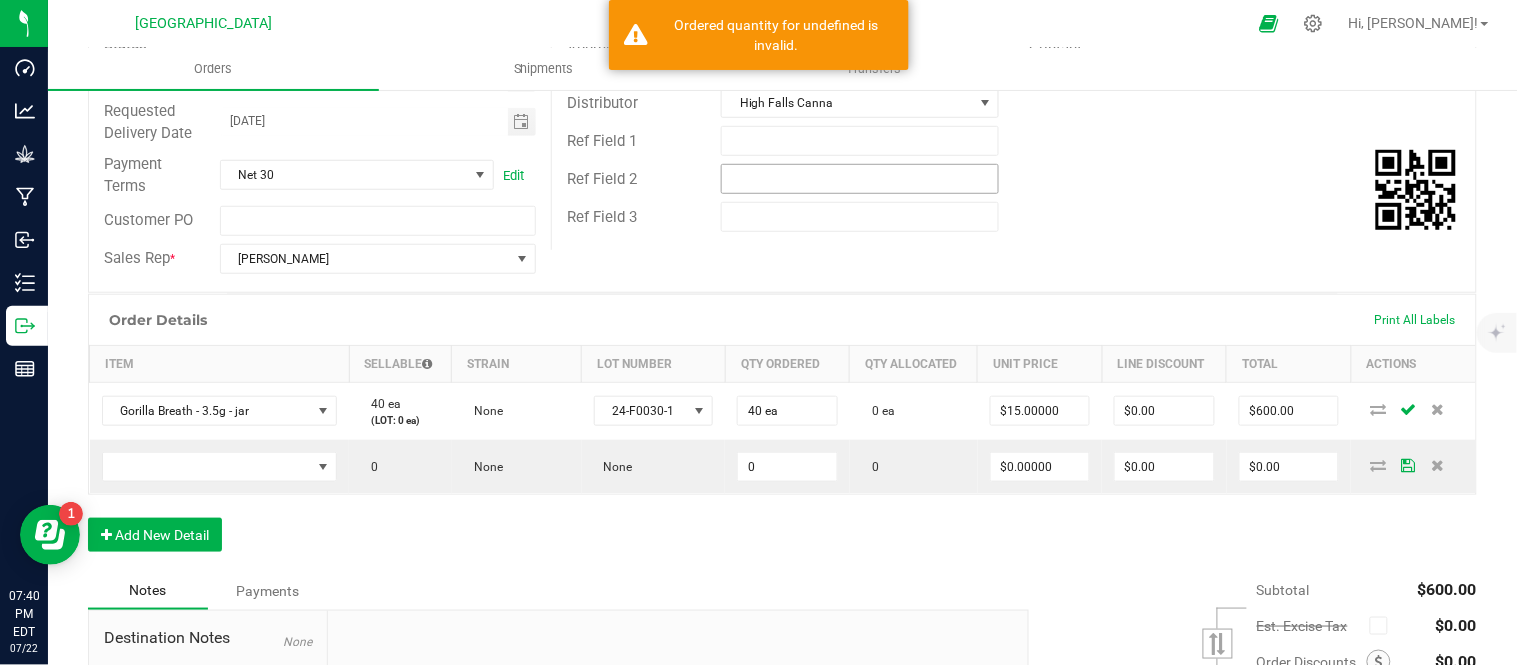 scroll, scrollTop: 333, scrollLeft: 0, axis: vertical 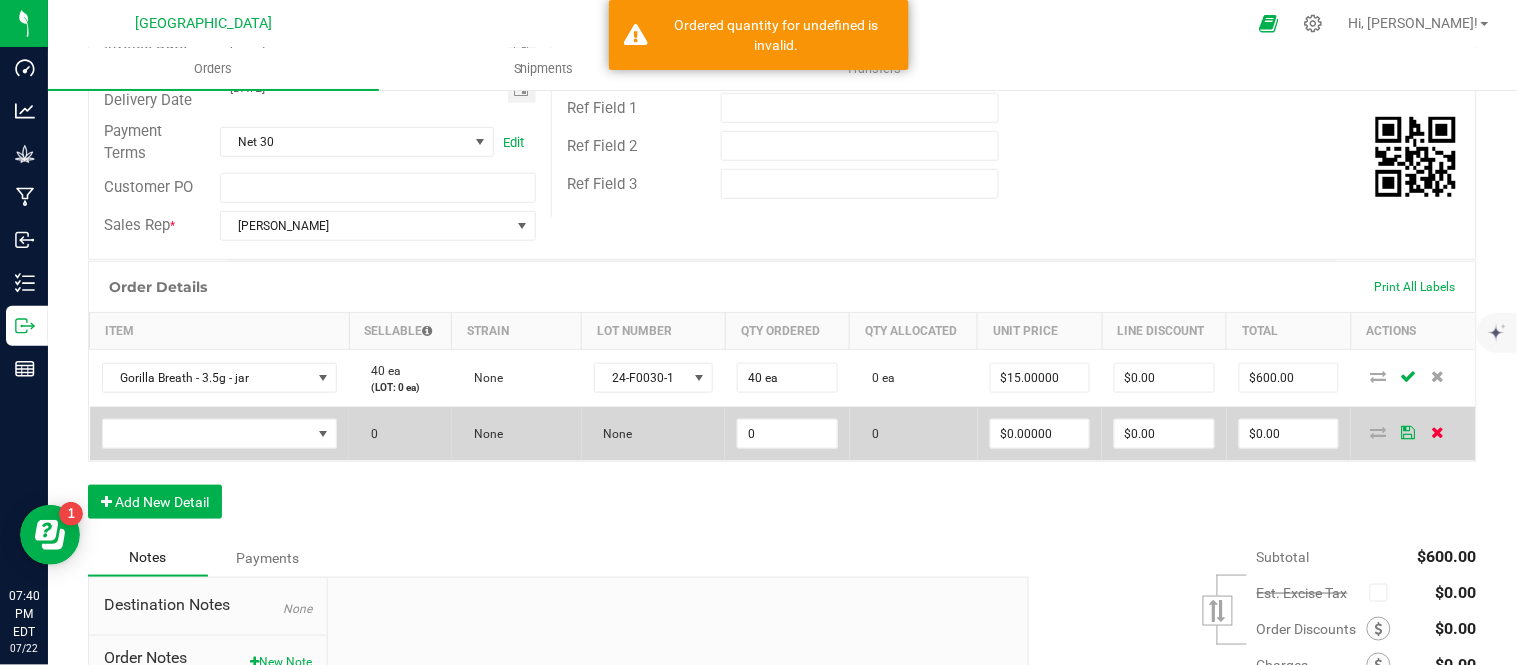 click at bounding box center (1438, 432) 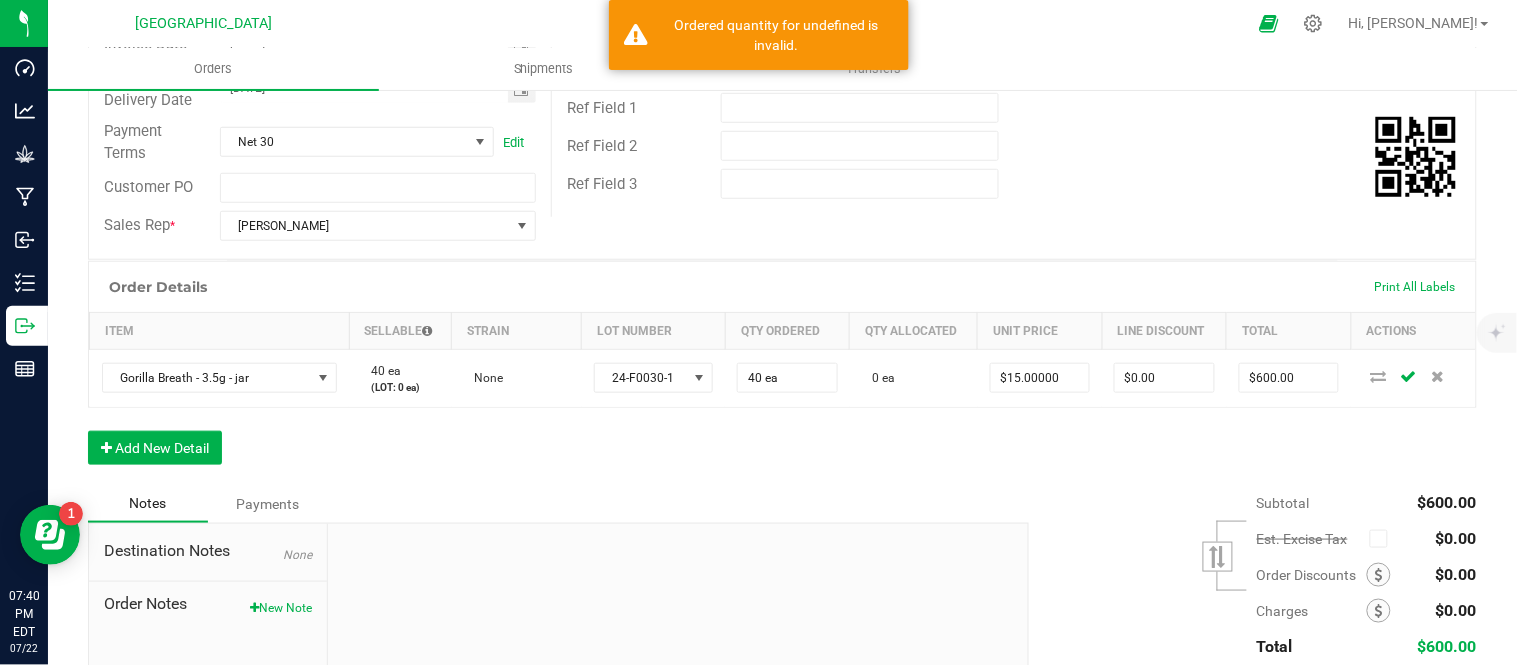 click on "Subtotal
$600.00
Est. Excise Tax" at bounding box center (1245, 611) 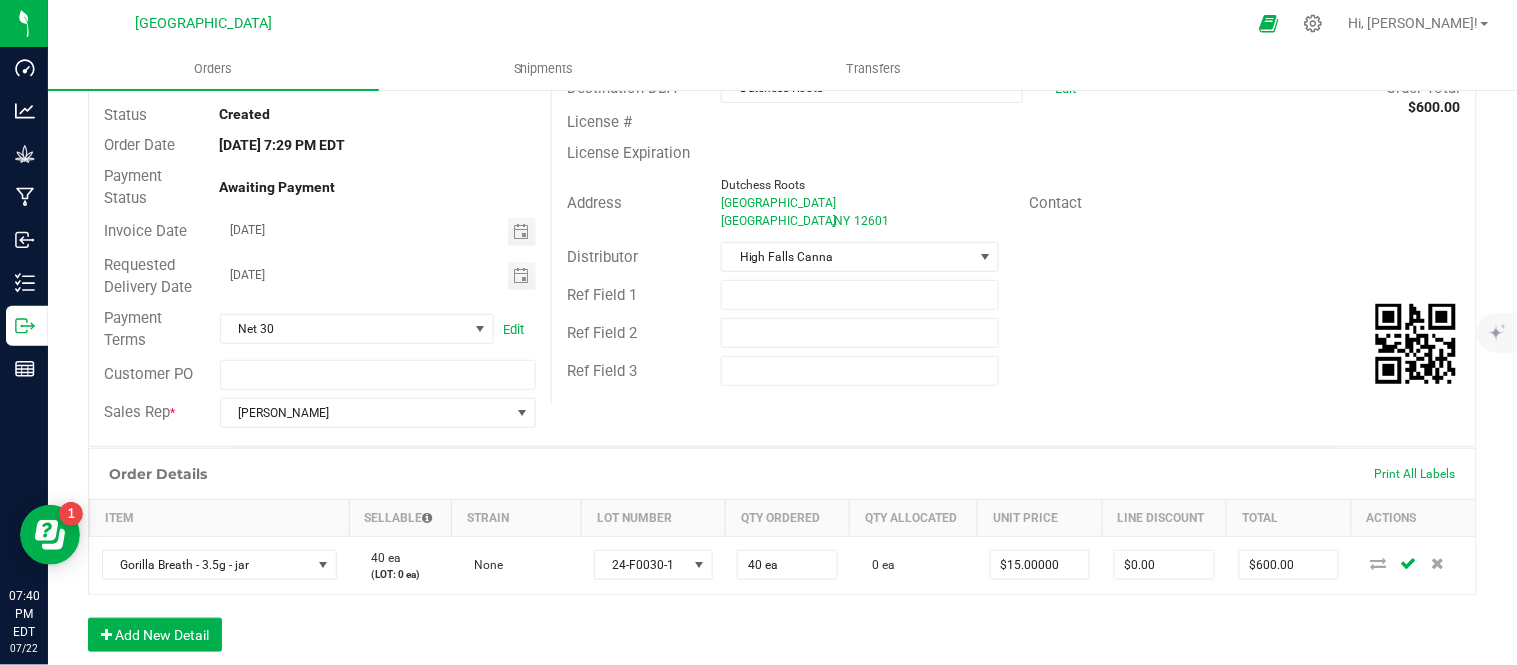 scroll, scrollTop: 0, scrollLeft: 0, axis: both 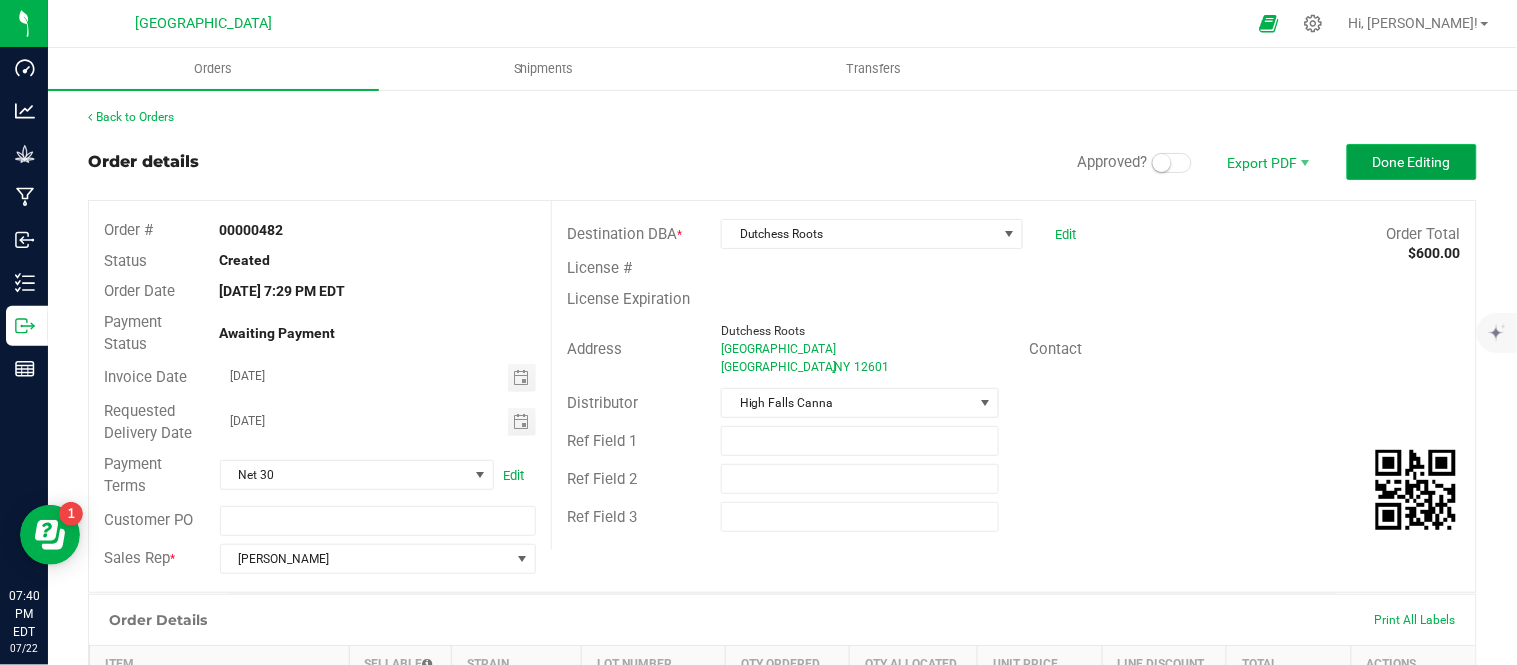 click on "Done Editing" at bounding box center (1412, 162) 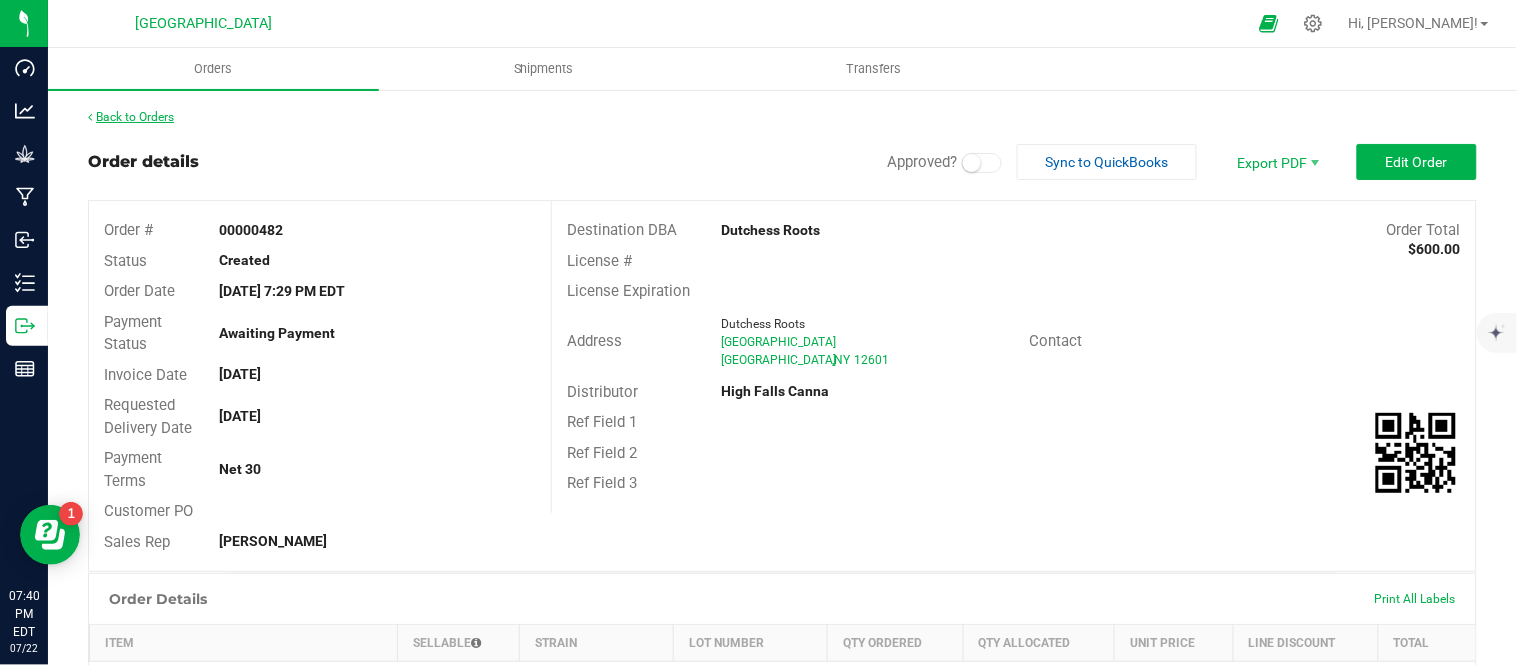 click on "Back to Orders" at bounding box center (131, 117) 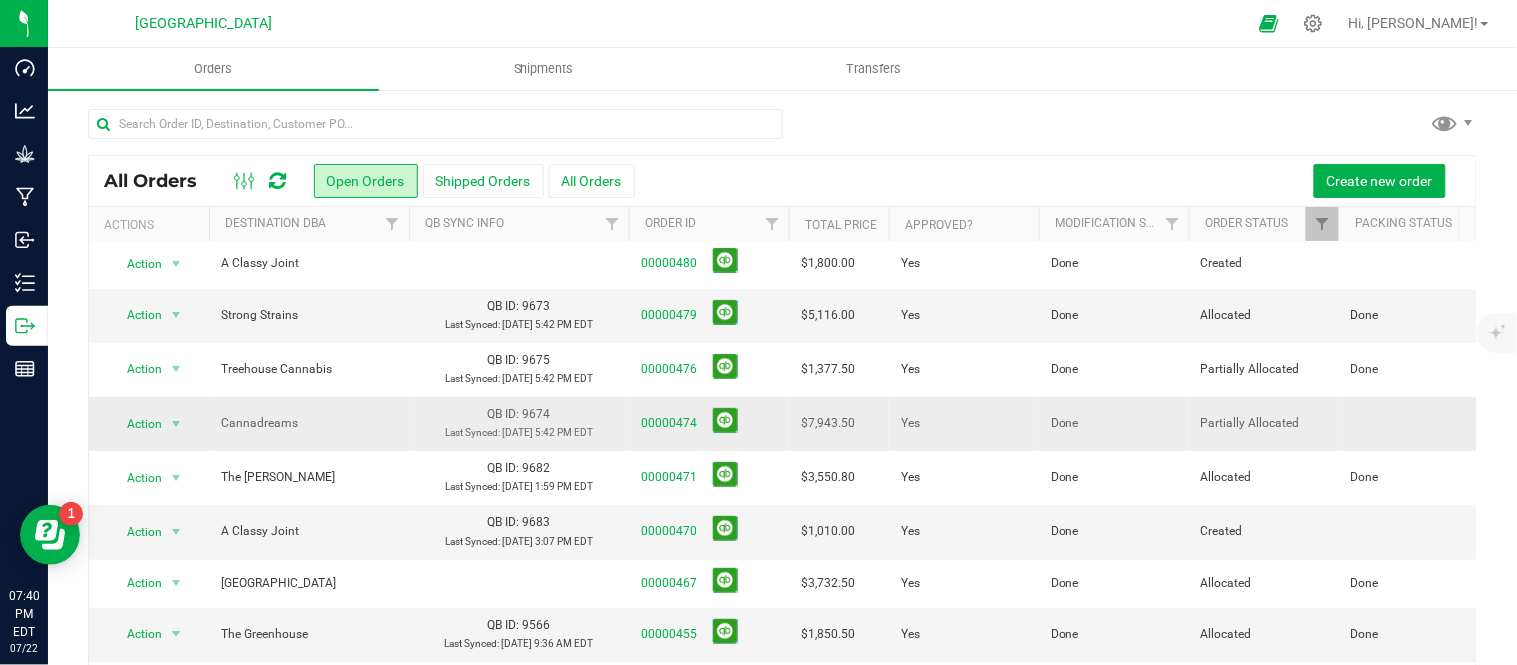 scroll, scrollTop: 245, scrollLeft: 0, axis: vertical 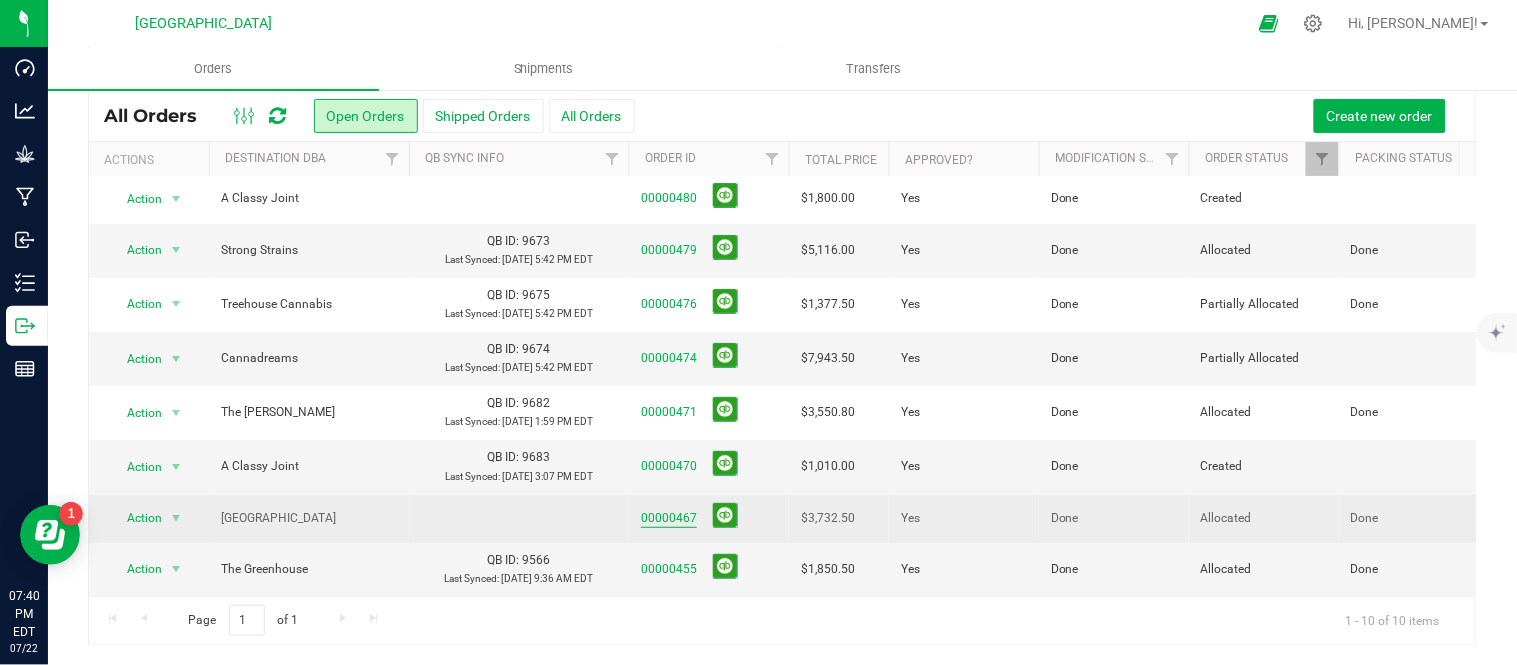click on "00000467" at bounding box center (669, 518) 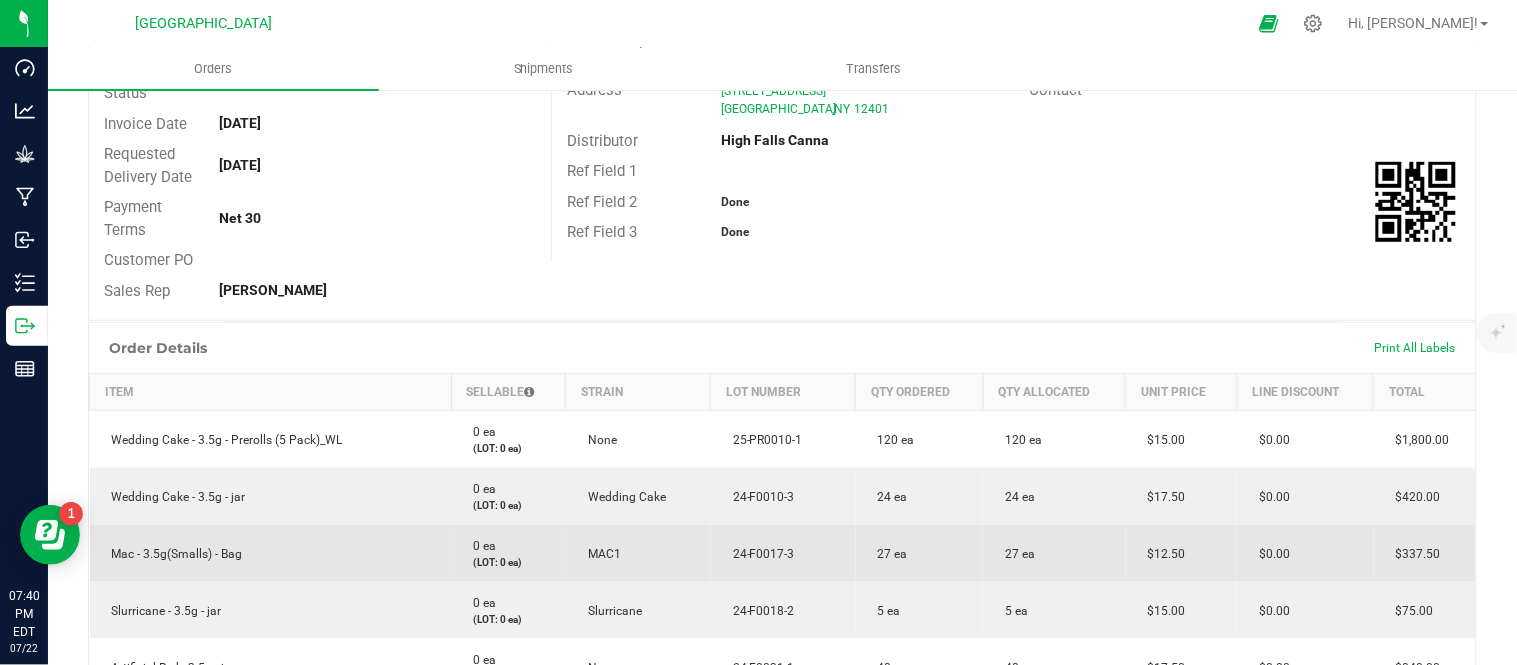 scroll, scrollTop: 0, scrollLeft: 0, axis: both 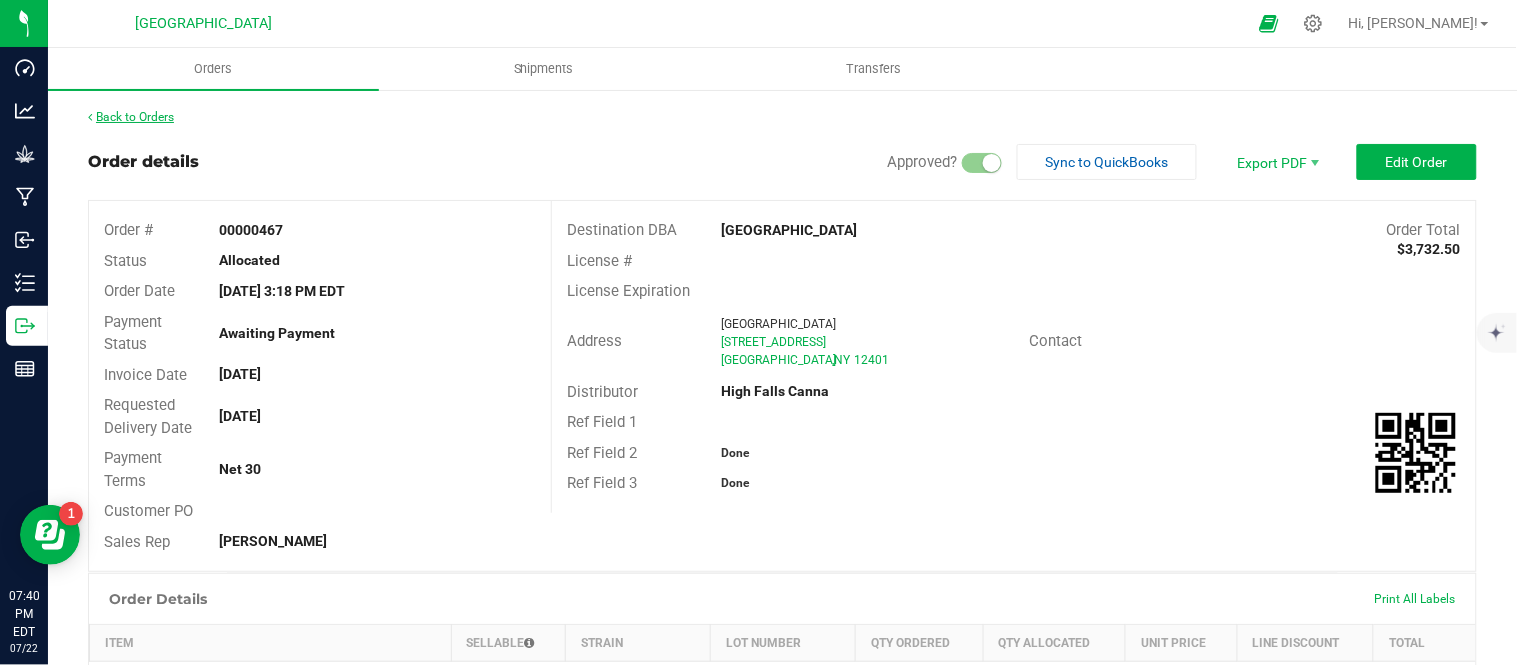 click on "Back to Orders" at bounding box center (131, 117) 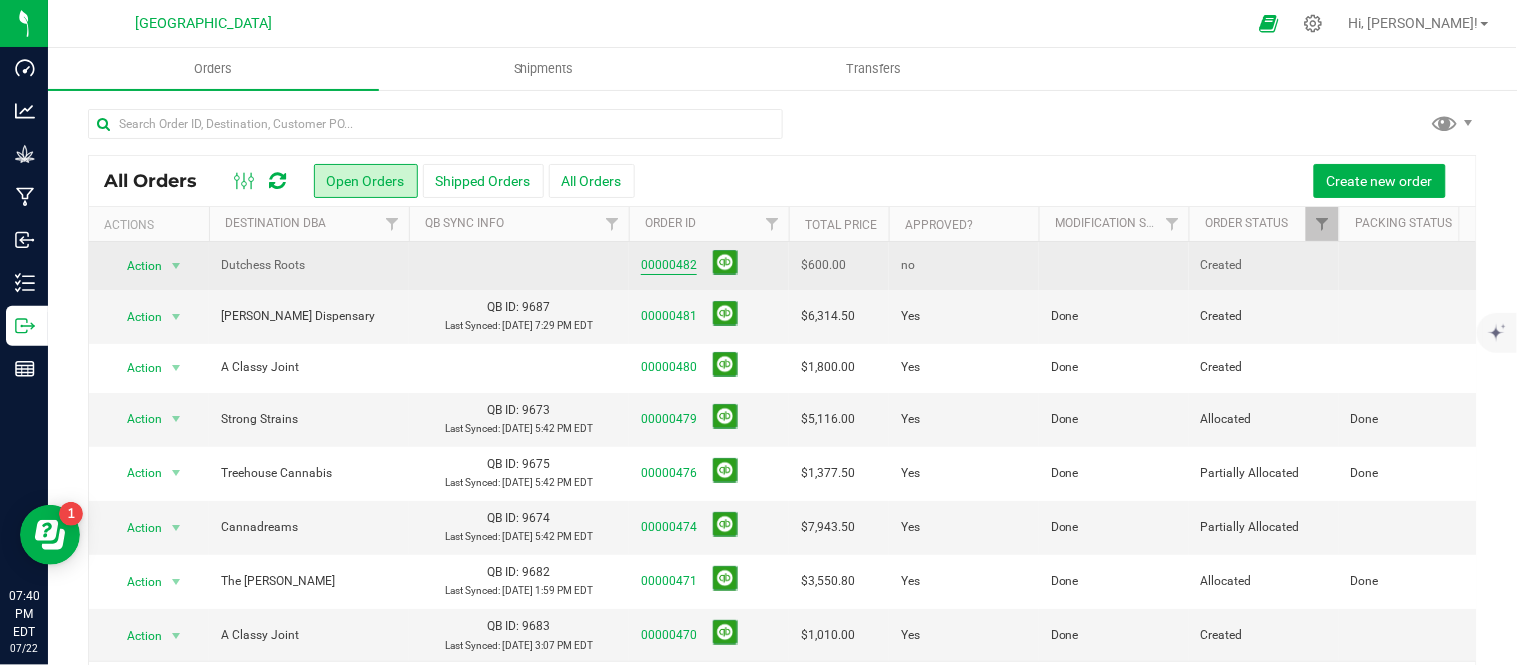click on "00000482" at bounding box center (669, 265) 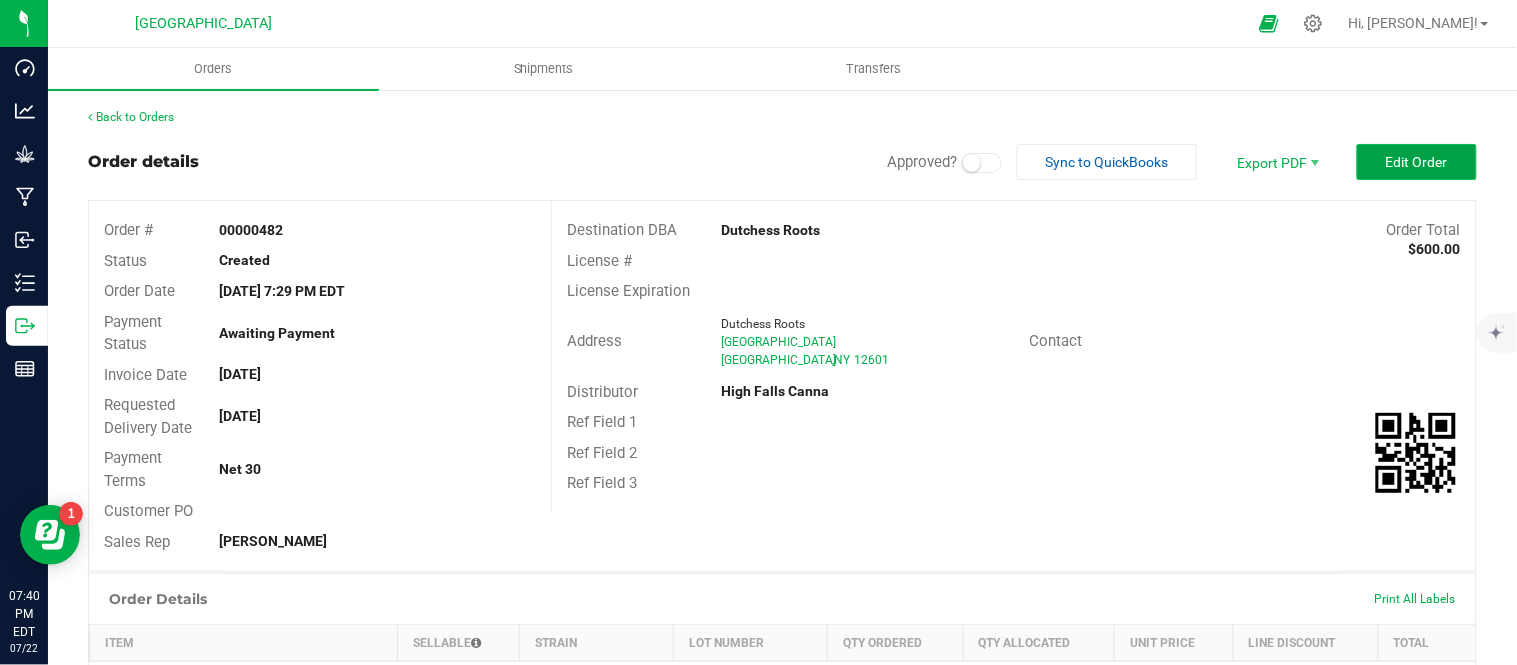 click on "Edit Order" at bounding box center [1417, 162] 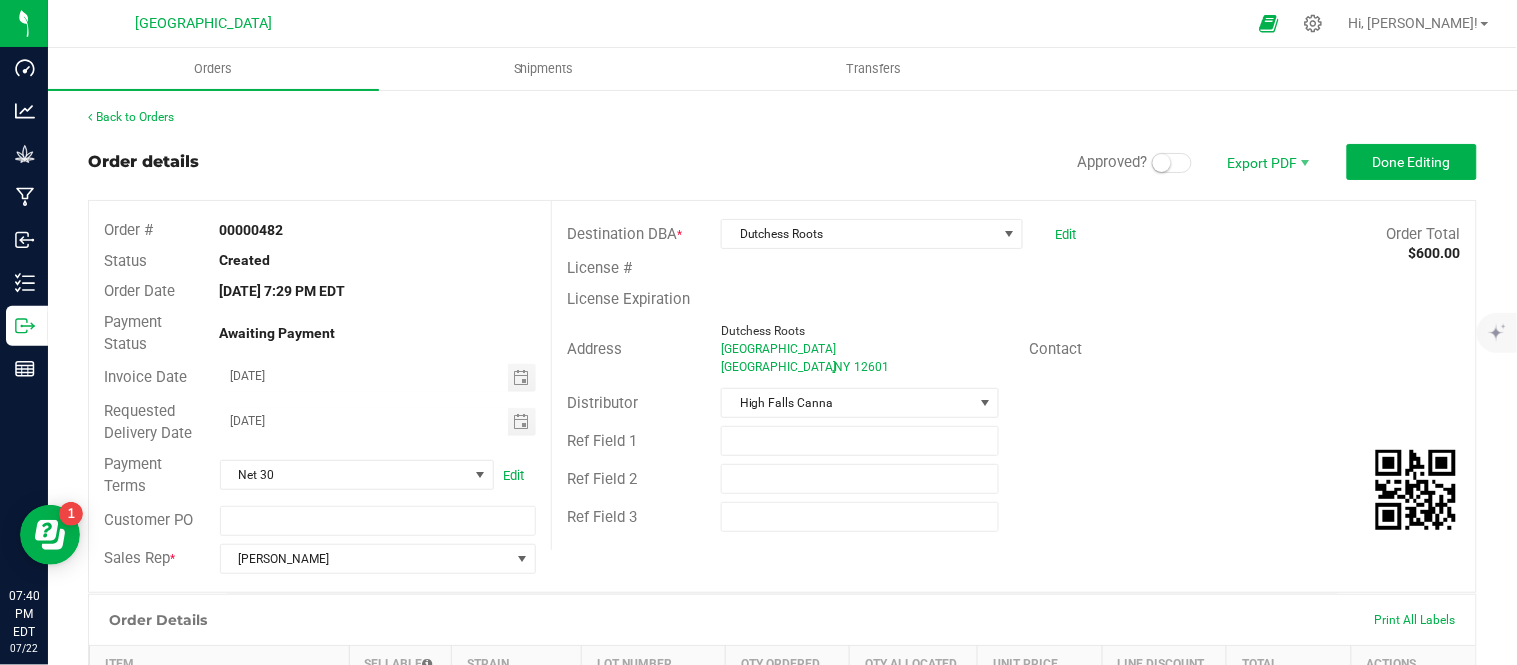 scroll, scrollTop: 333, scrollLeft: 0, axis: vertical 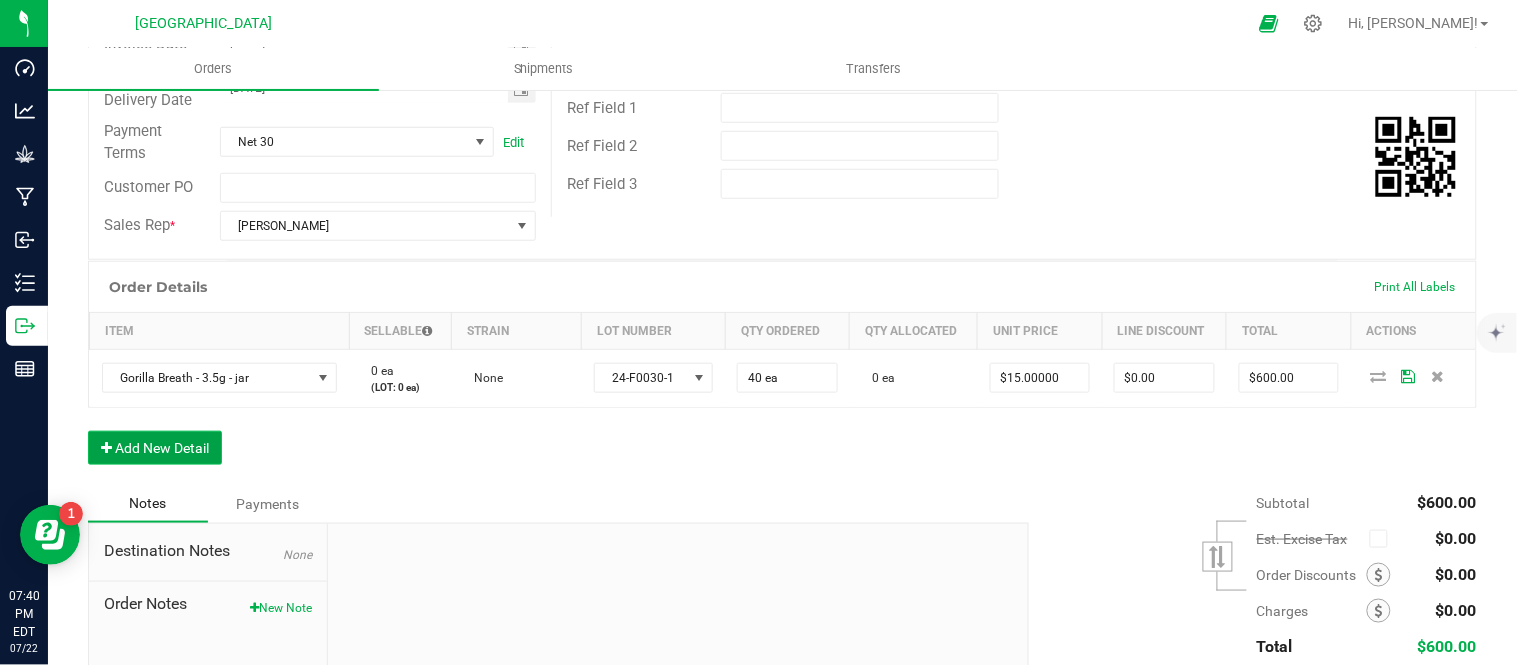 click on "Add New Detail" at bounding box center (155, 448) 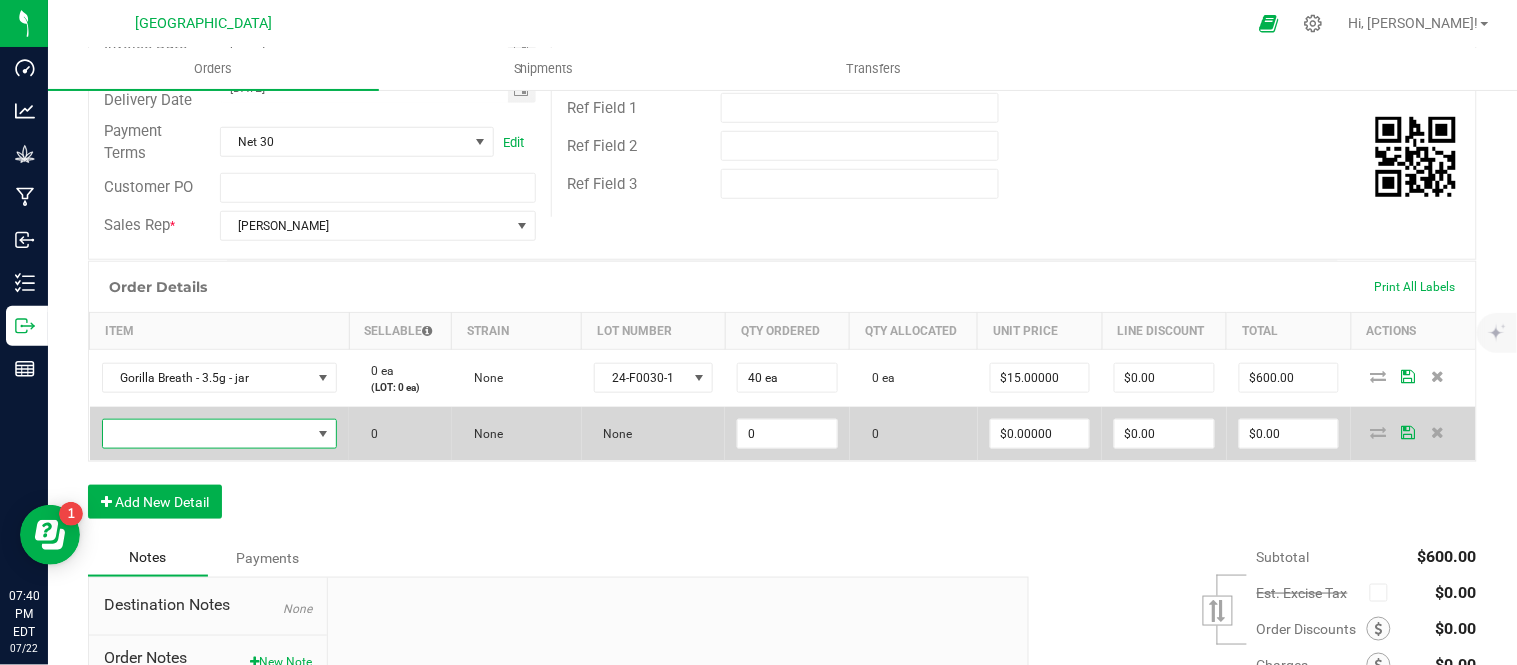 click at bounding box center [207, 434] 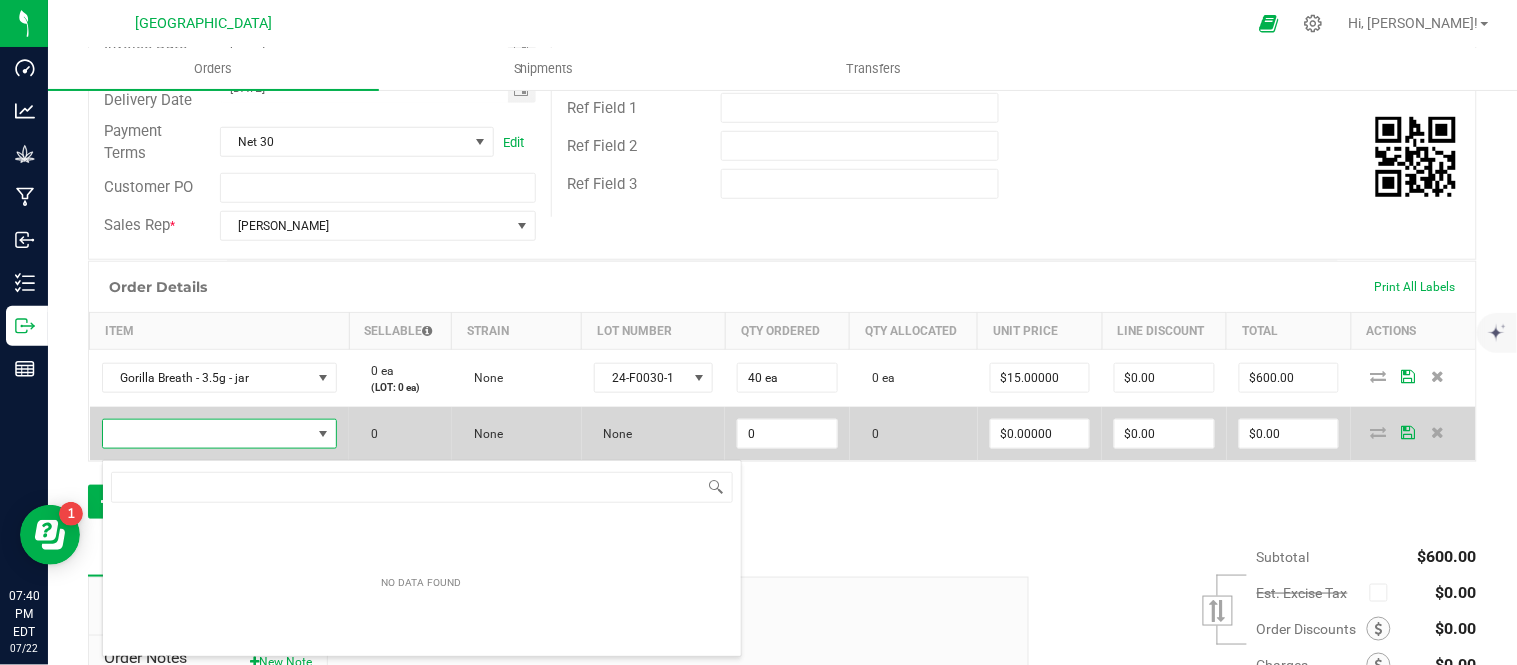 scroll, scrollTop: 99970, scrollLeft: 99772, axis: both 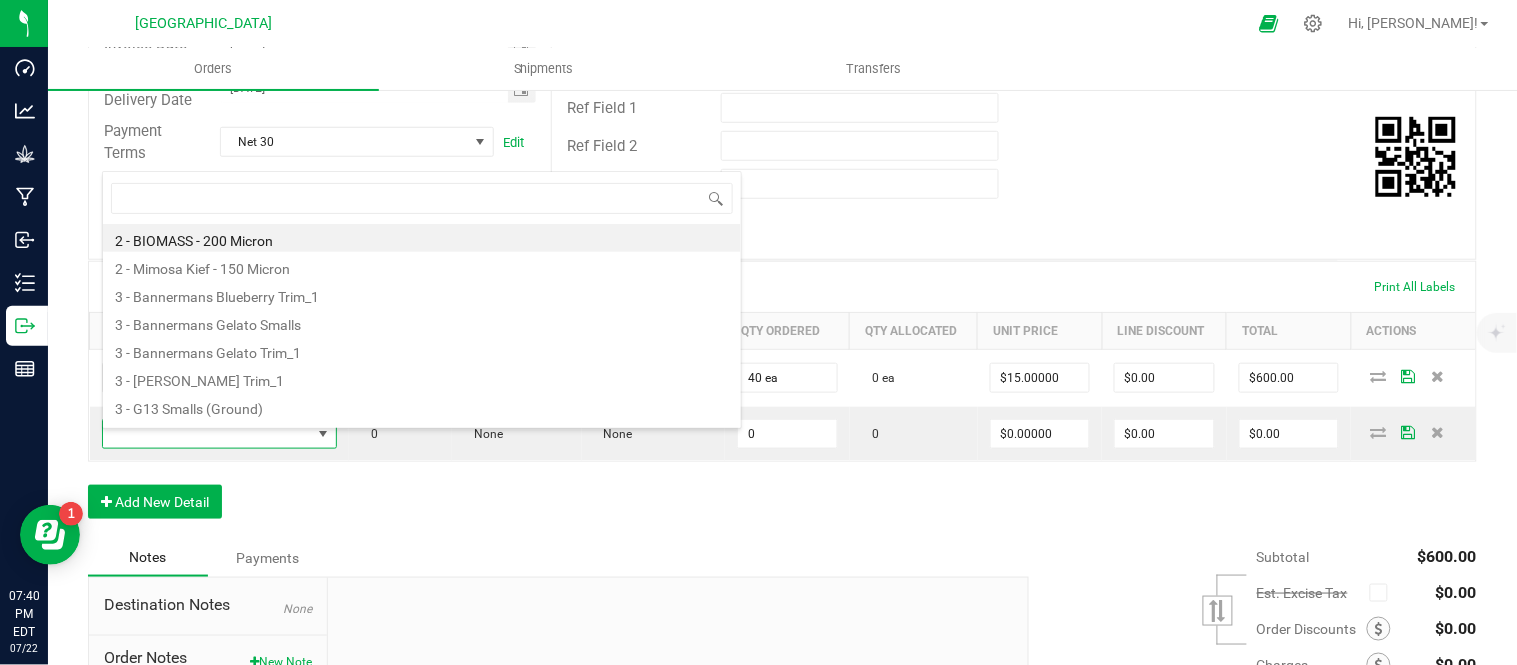 click on "Destination DBA  * Dutchess Roots  Edit   Order Total   $600.00   License #      License Expiration   Address  [GEOGRAPHIC_DATA]  Contact   Distributor  [GEOGRAPHIC_DATA] [GEOGRAPHIC_DATA] 1   Ref Field 2   Ref Field 3" at bounding box center (1013, 42) 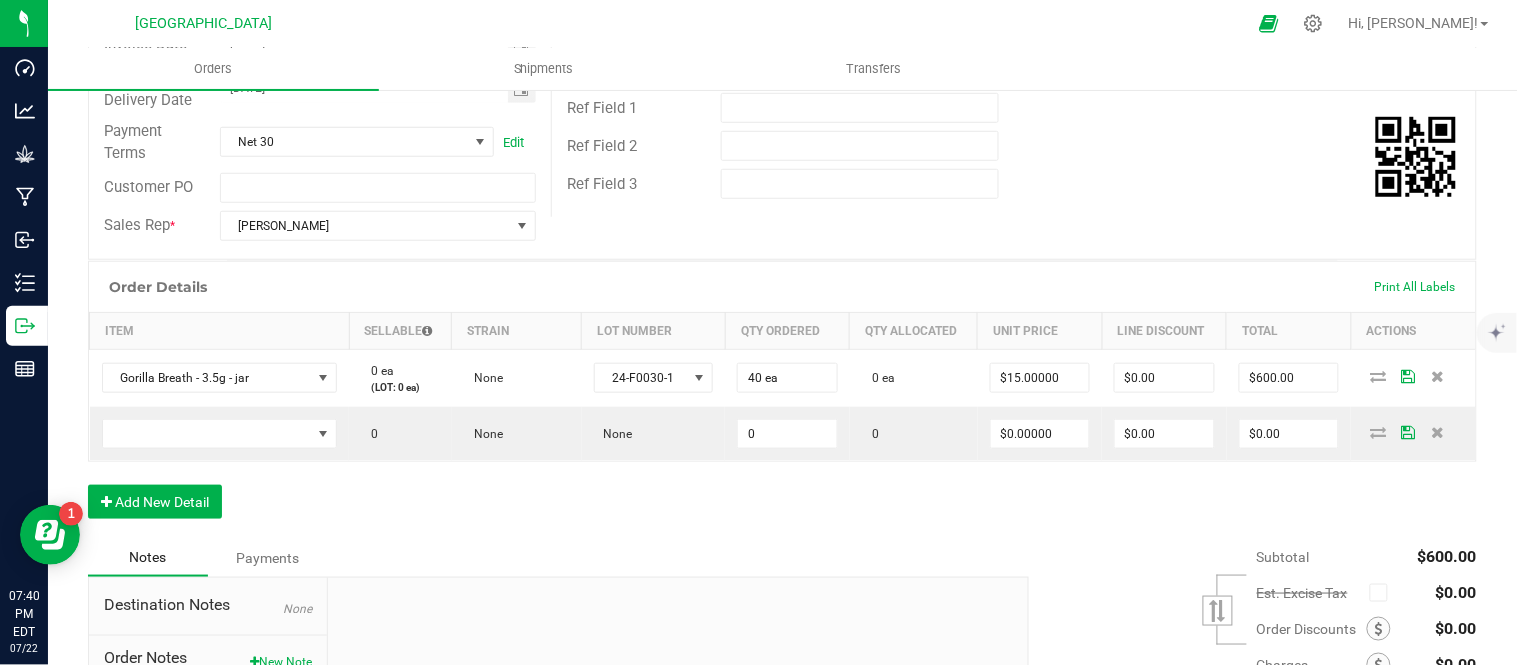 scroll, scrollTop: 0, scrollLeft: 0, axis: both 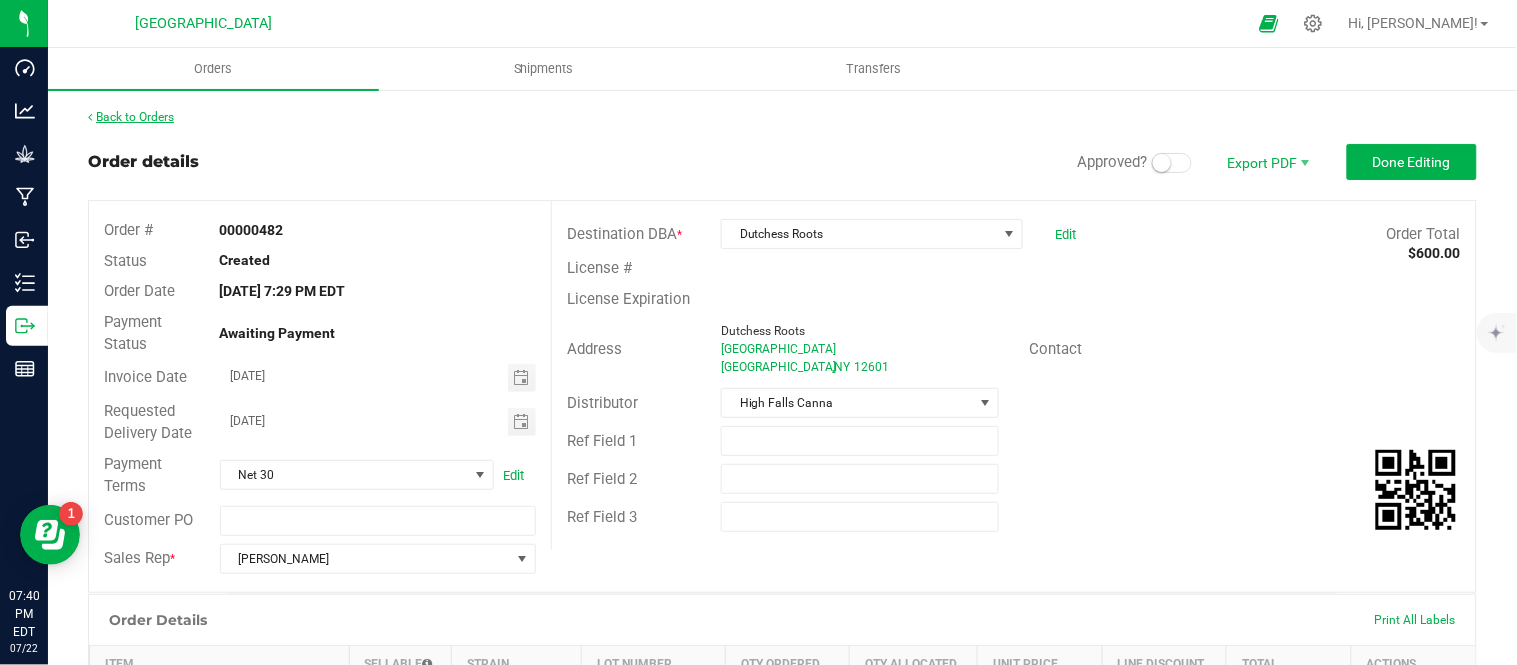 click on "Back to Orders" at bounding box center [131, 117] 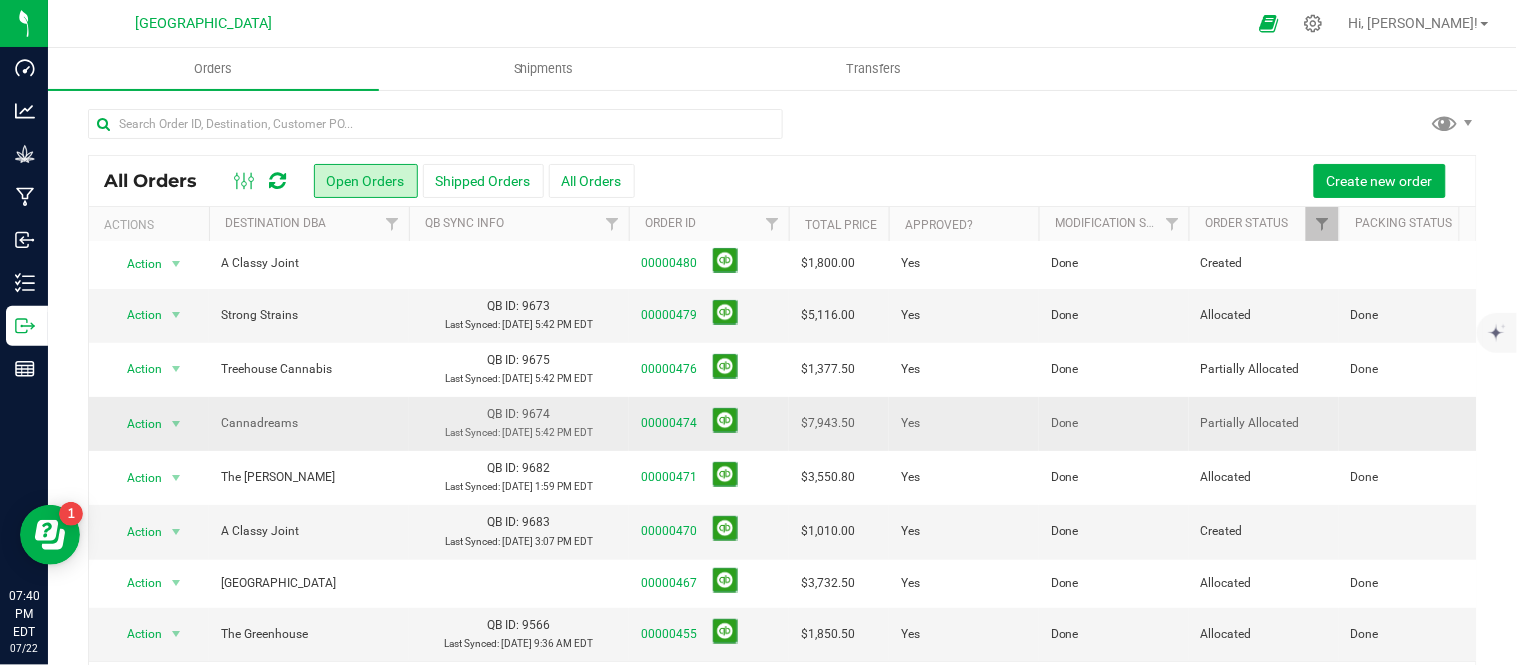 scroll, scrollTop: 245, scrollLeft: 0, axis: vertical 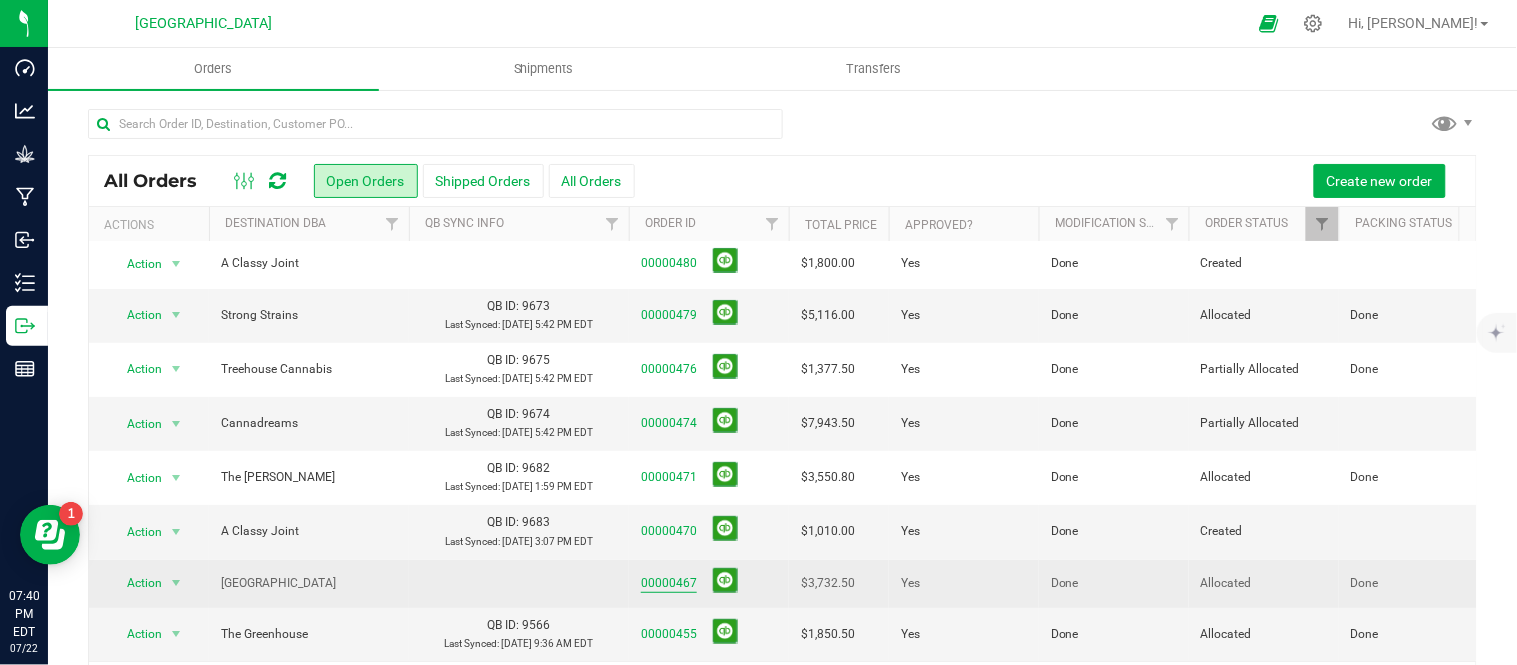 click on "00000467" at bounding box center (669, 583) 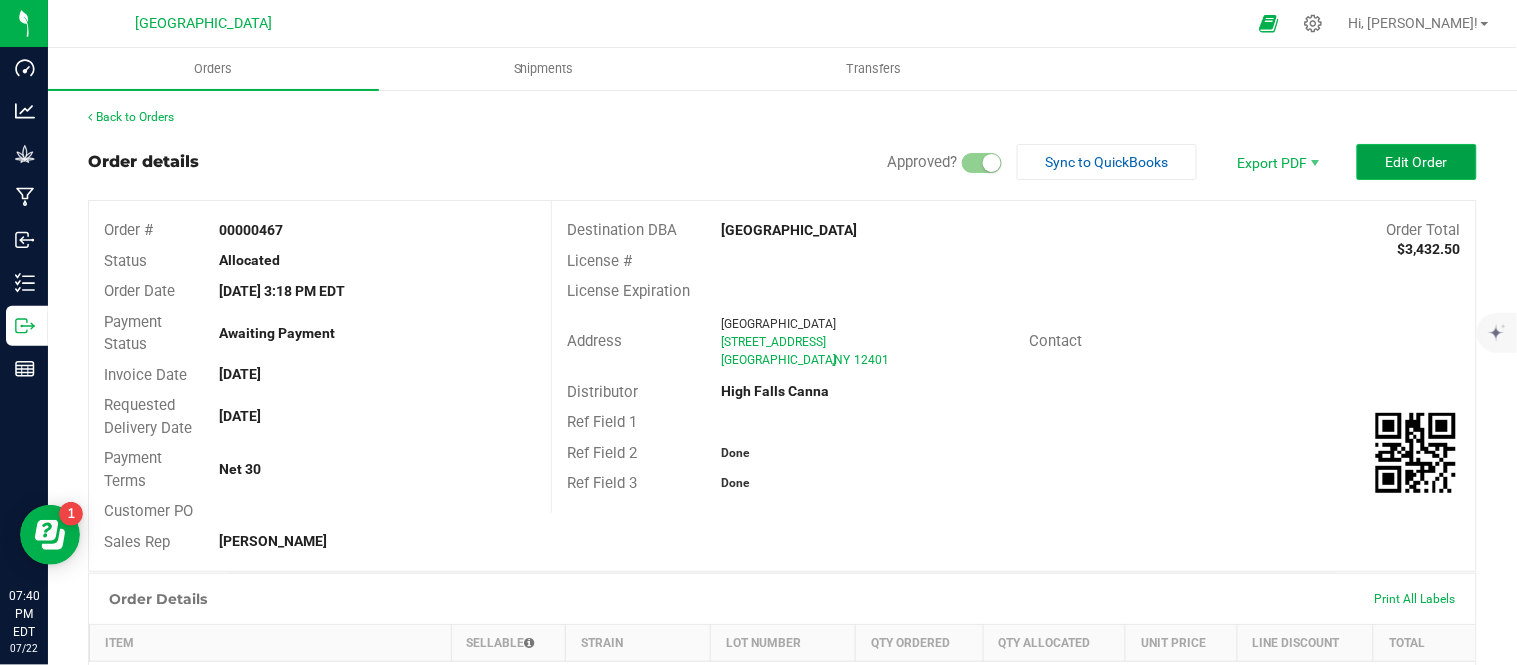 click on "Edit Order" at bounding box center (1417, 162) 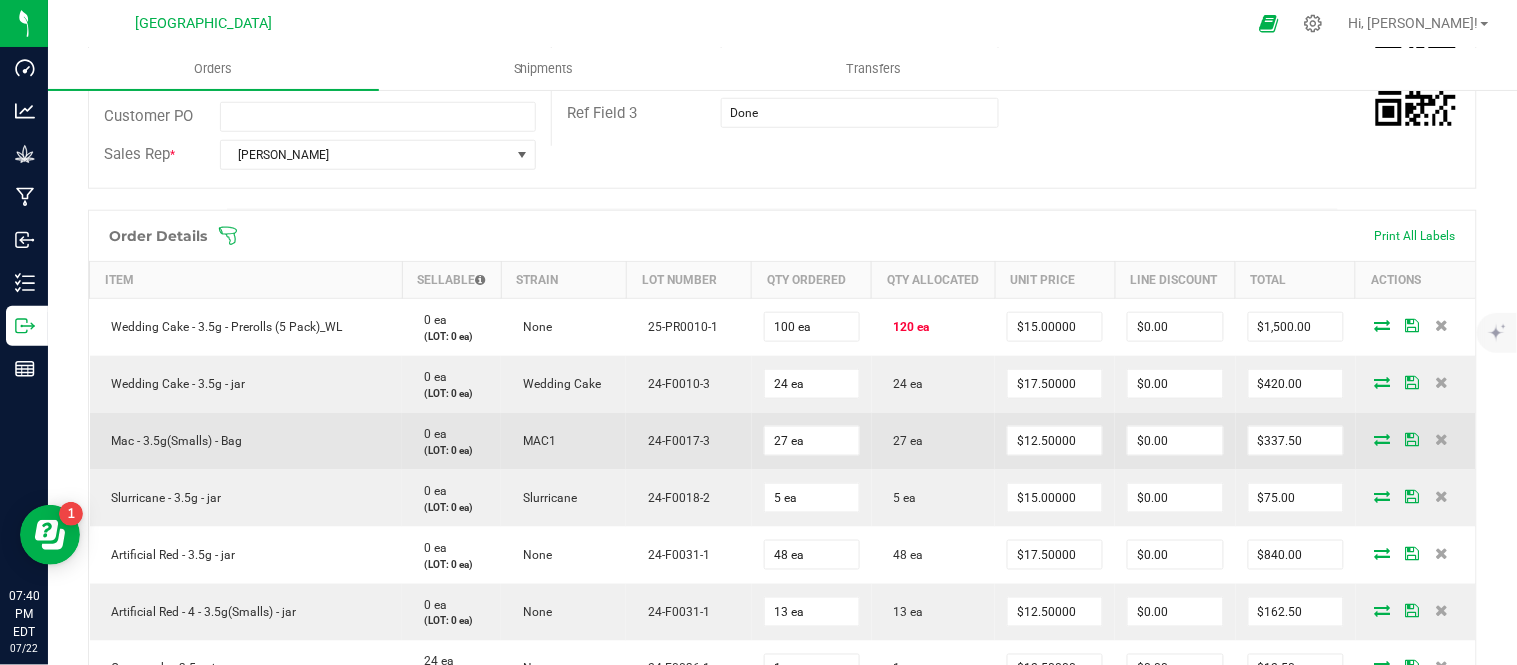 scroll, scrollTop: 444, scrollLeft: 0, axis: vertical 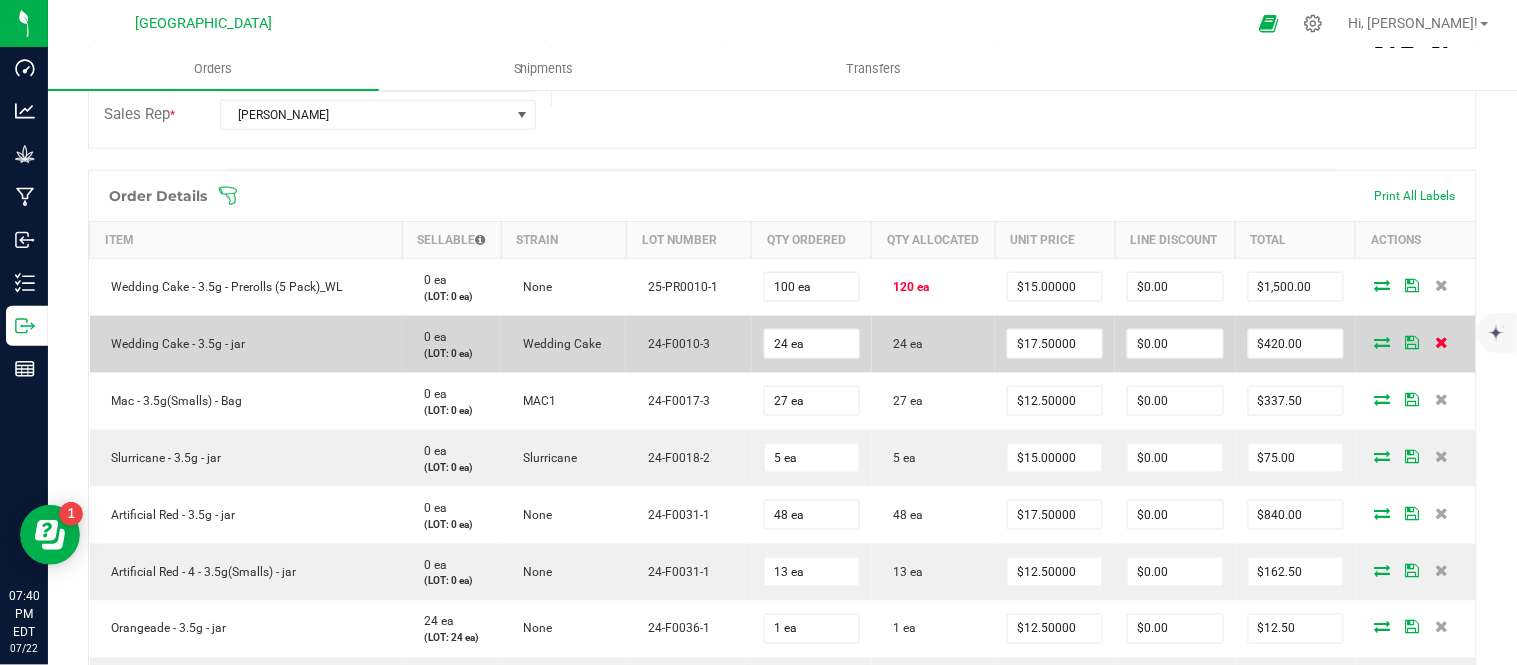 click at bounding box center [1442, 342] 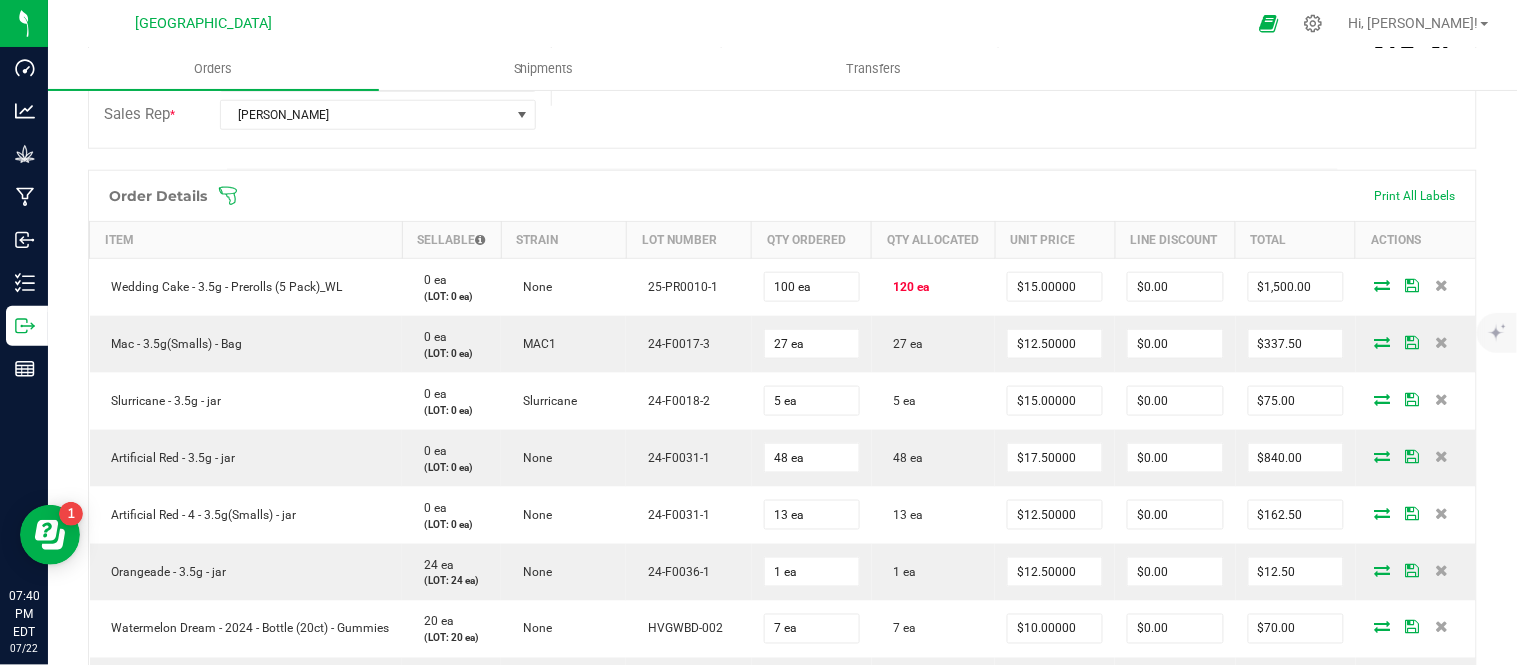 scroll, scrollTop: 0, scrollLeft: 0, axis: both 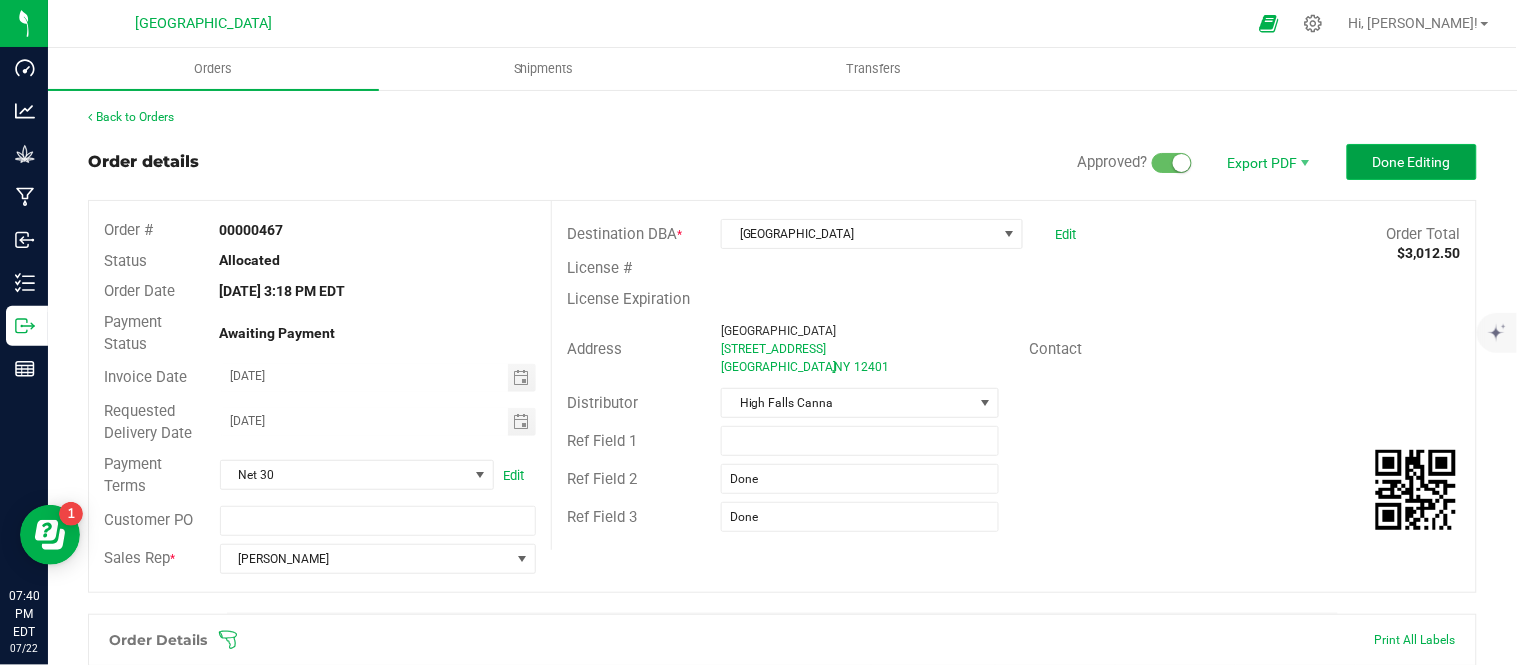 click on "Done Editing" at bounding box center (1412, 162) 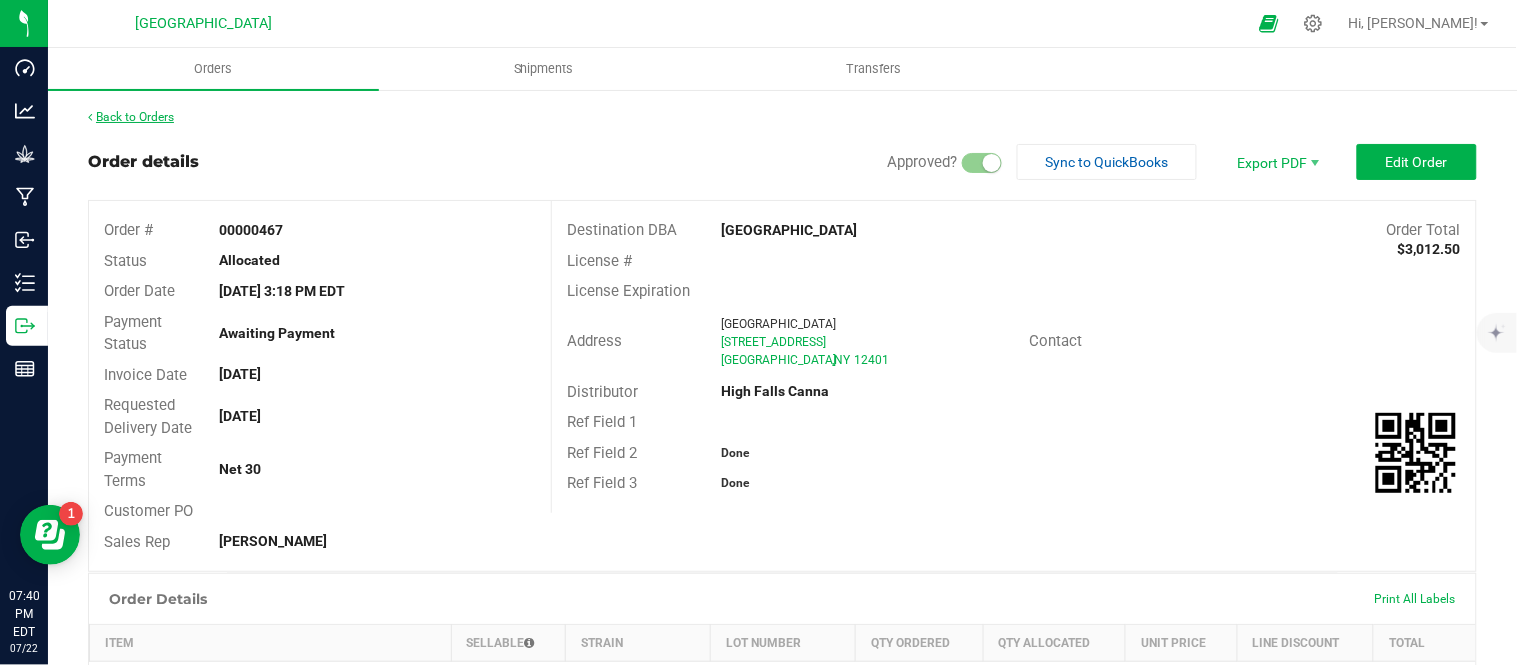 click on "Back to Orders" at bounding box center [131, 117] 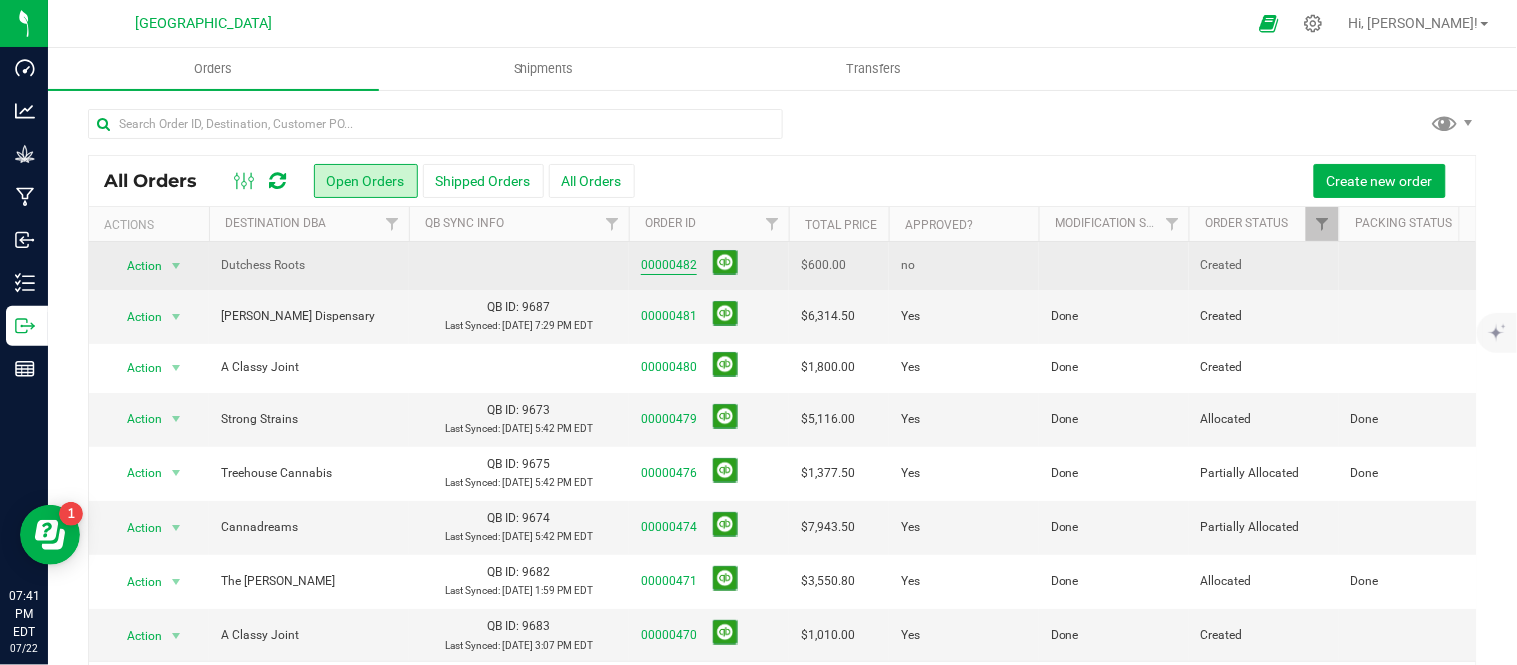 click on "00000482" at bounding box center (669, 265) 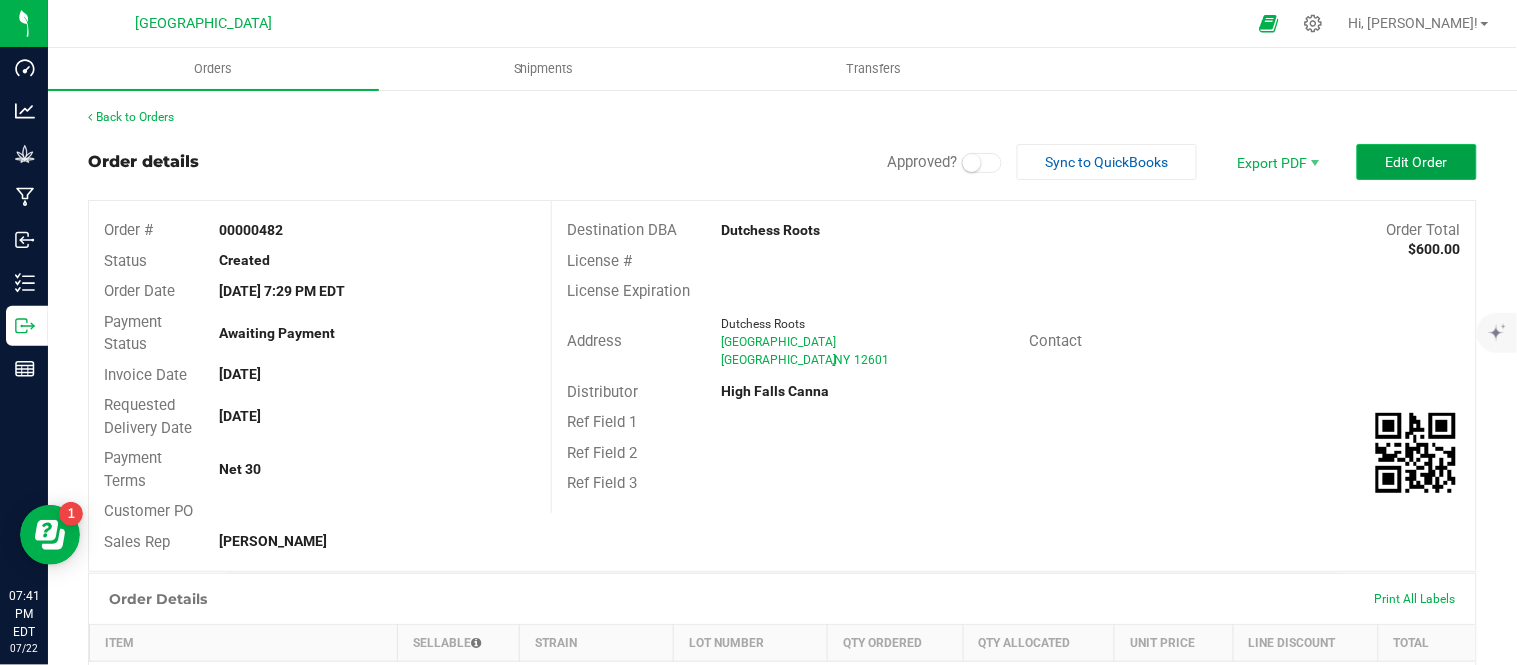 click on "Edit Order" at bounding box center (1417, 162) 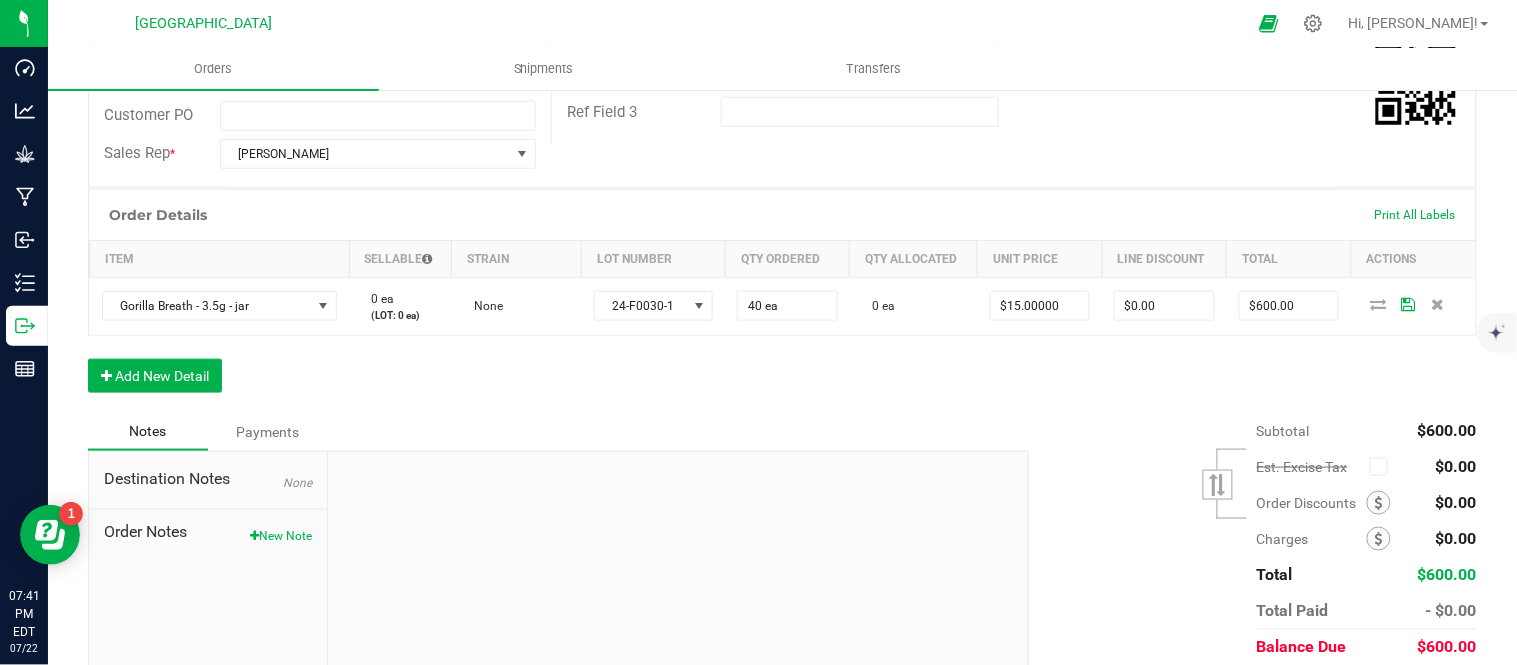 scroll, scrollTop: 444, scrollLeft: 0, axis: vertical 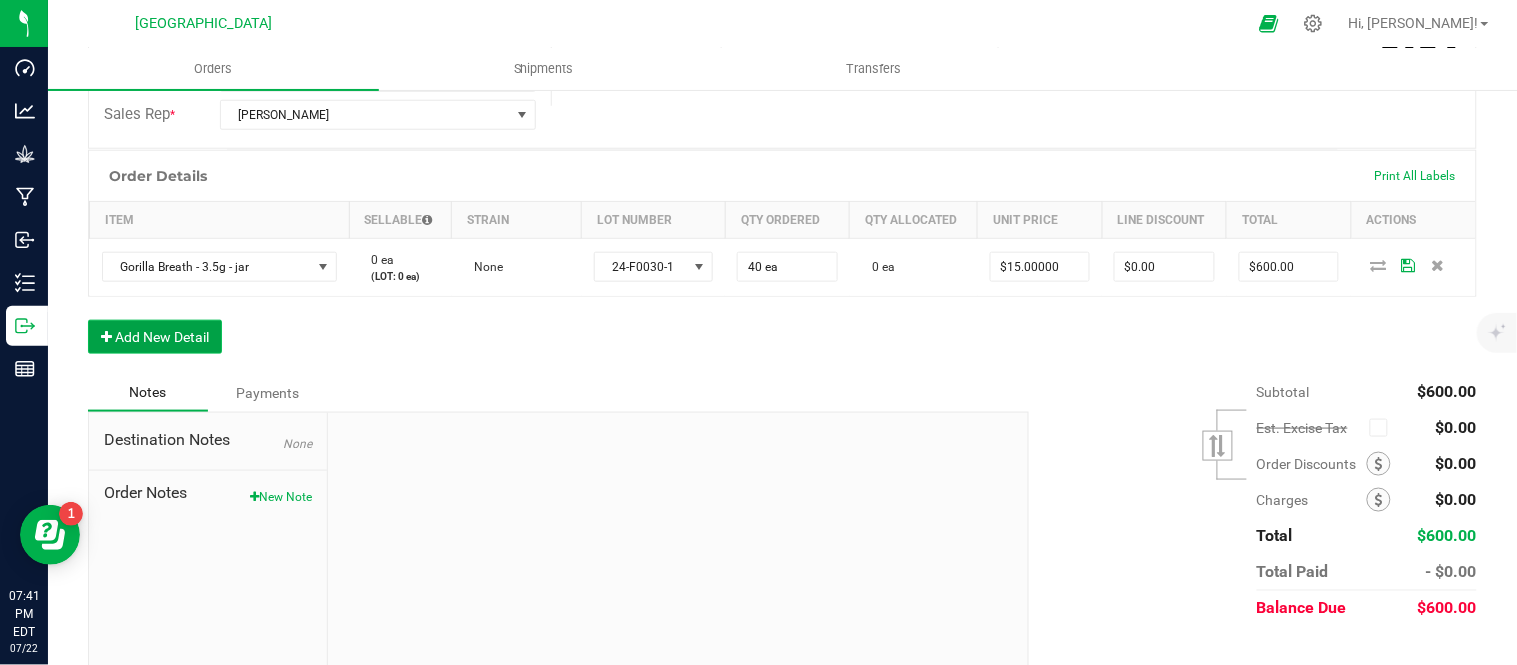 click on "Add New Detail" at bounding box center (155, 337) 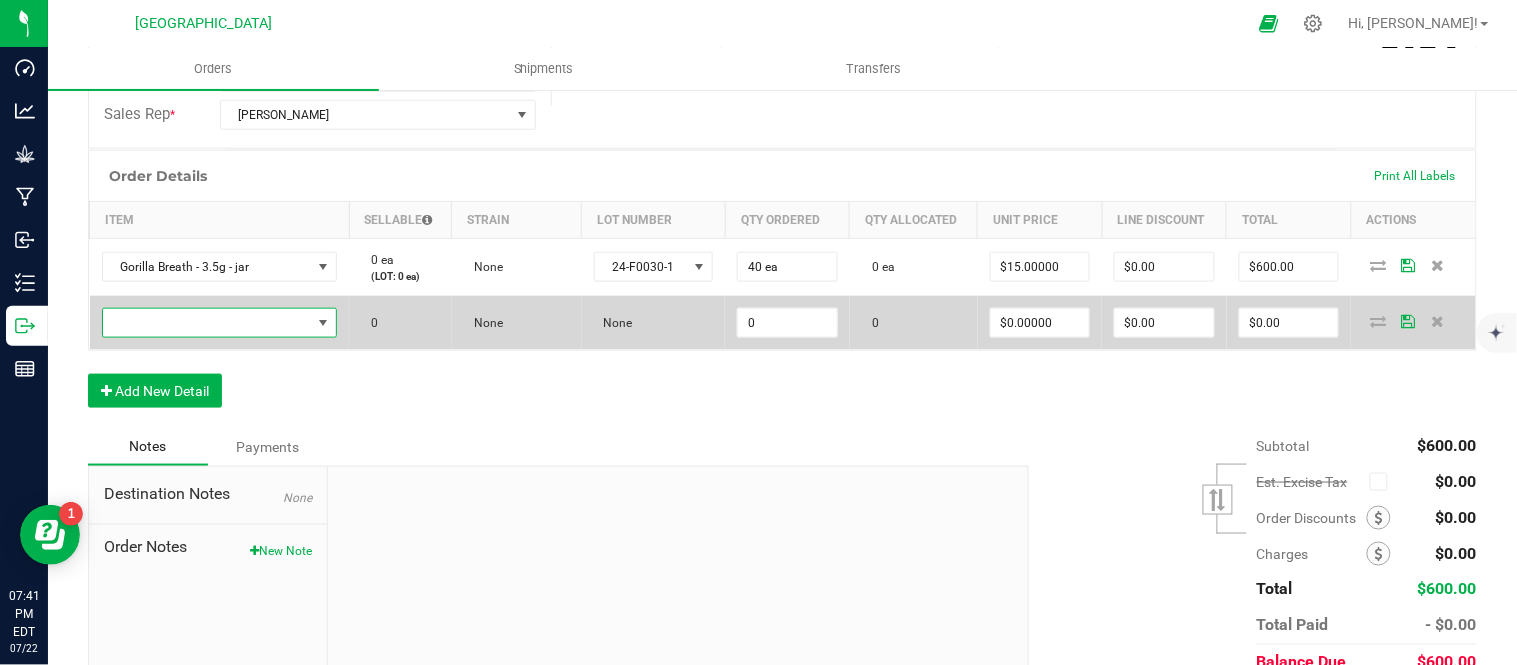 click at bounding box center (207, 323) 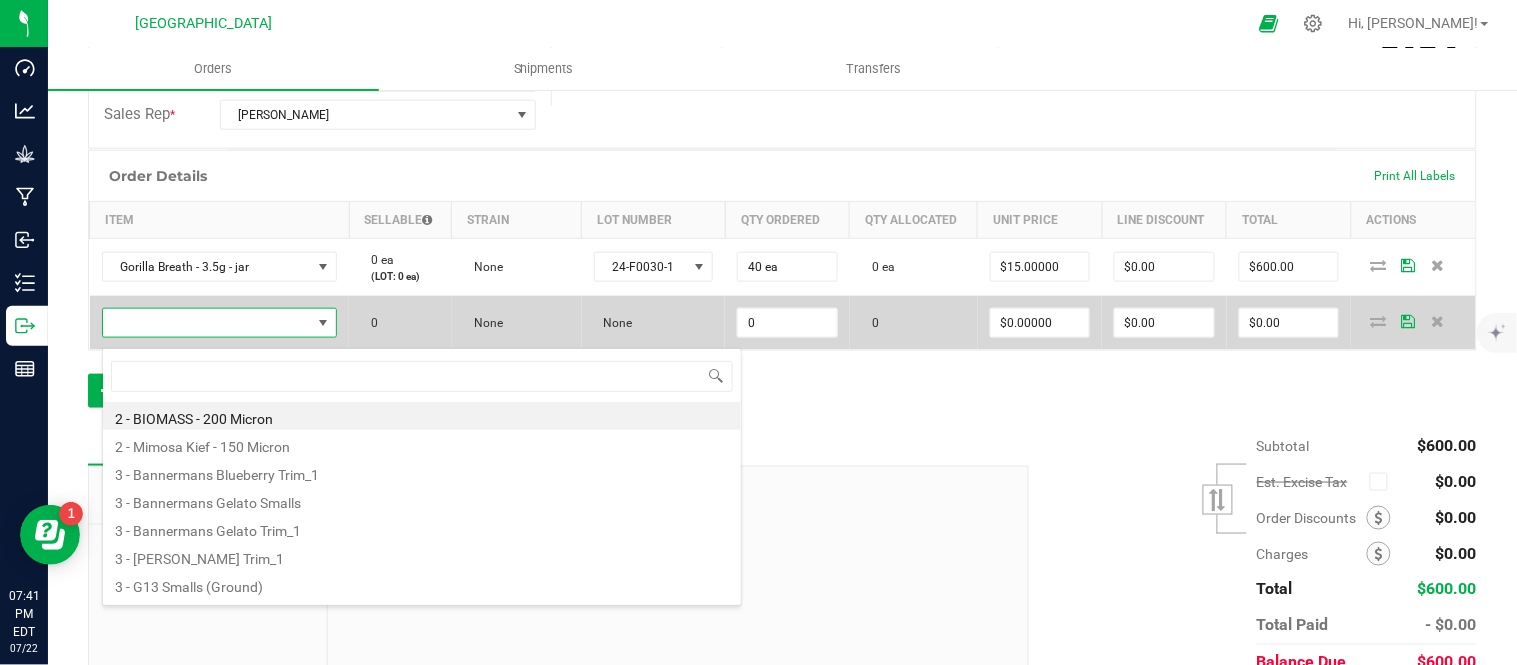 scroll, scrollTop: 99970, scrollLeft: 99772, axis: both 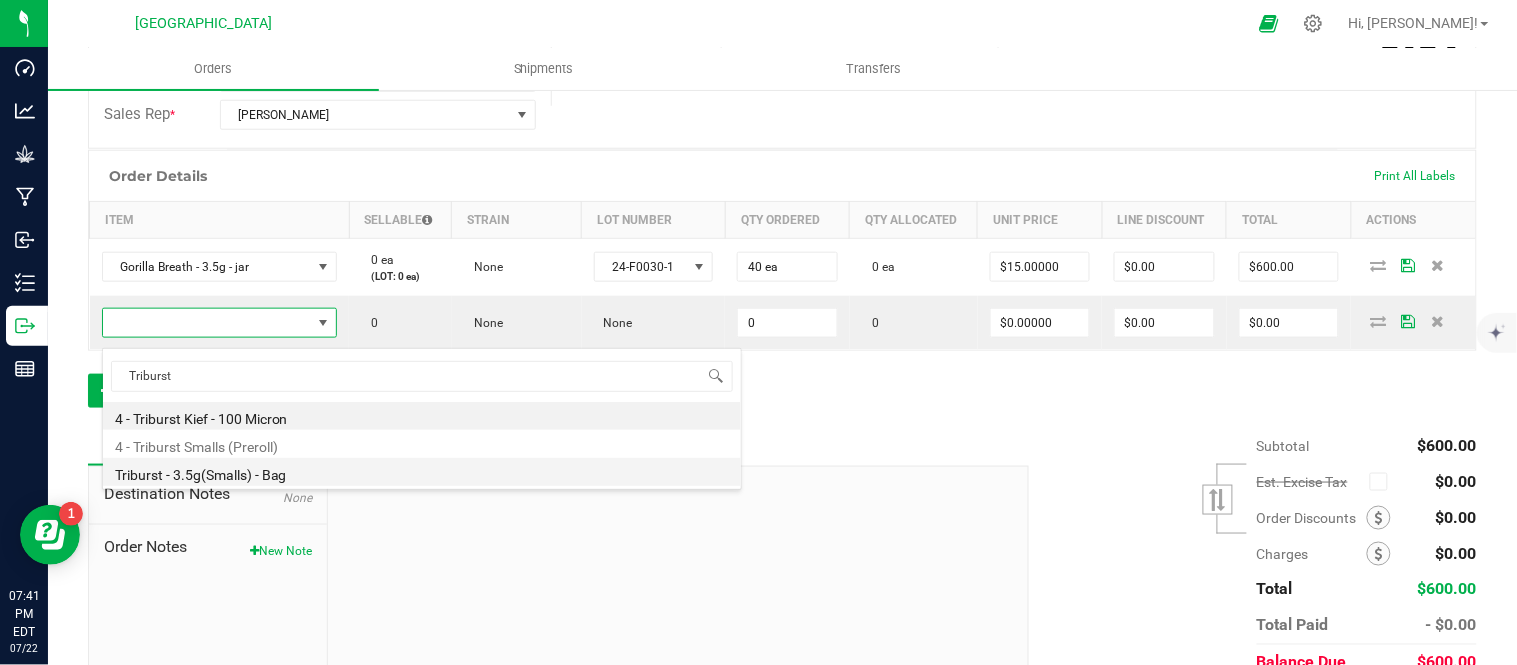 click on "Triburst - 3.5g(Smalls) - Bag" at bounding box center [422, 472] 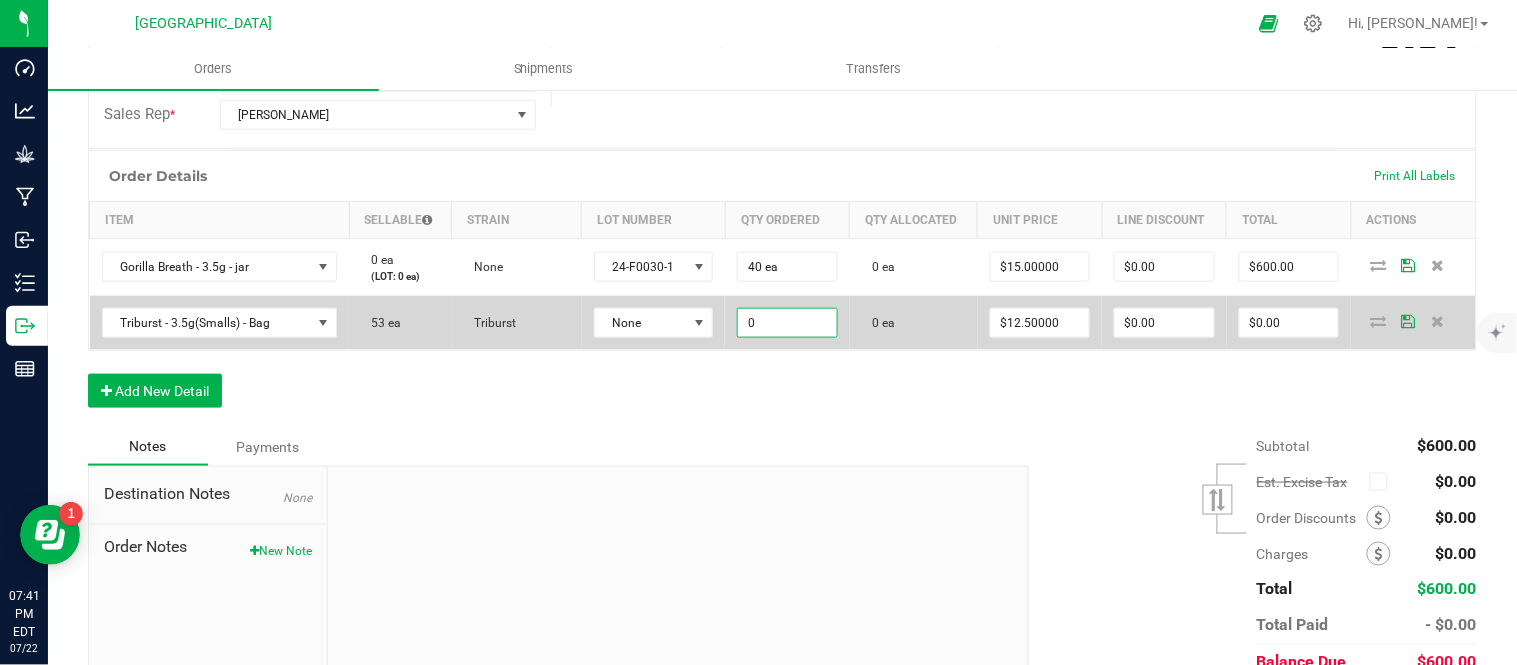 click on "0" at bounding box center [787, 323] 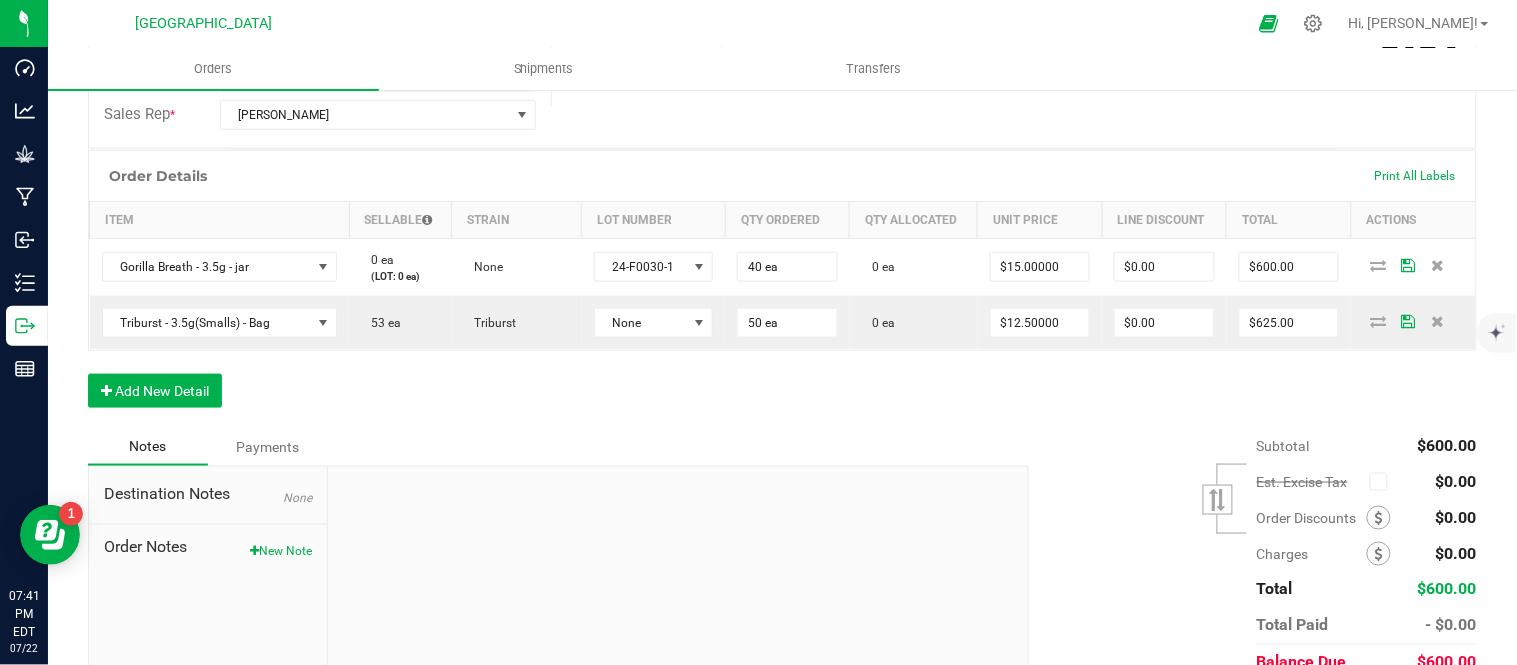 click on "Order Details Print All Labels Item  Sellable  Strain  Lot Number  Qty Ordered Qty Allocated Unit Price Line Discount Total Actions Gorilla Breath - 3.5g - jar  0 ea   (LOT: 0 ea)   None  24-F0030-1 40 ea  0 ea  $15.00000 $0.00 $600.00 Triburst - 3.5g(Smalls) - Bag  53 ea   Triburst  None 50 ea  0 ea  $12.50000 $0.00 $625.00
Add New Detail" at bounding box center [782, 289] 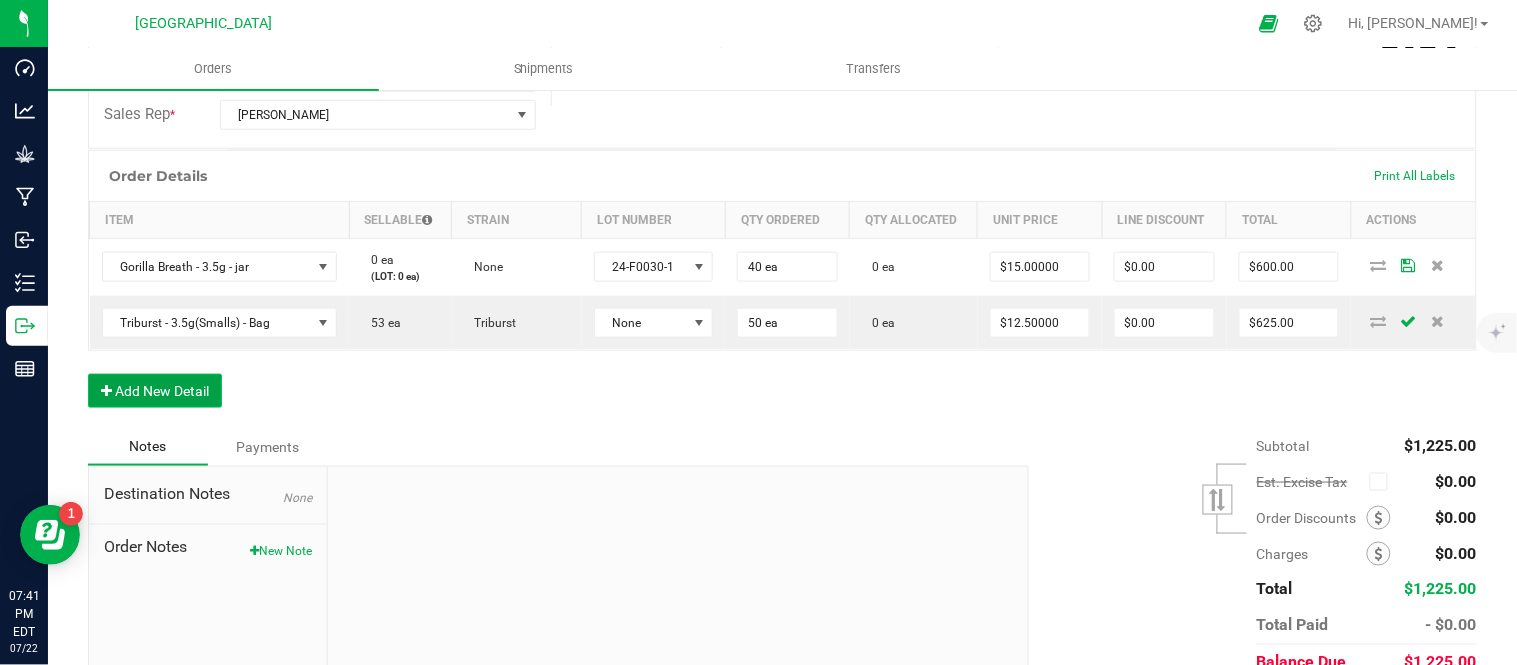 click on "Add New Detail" at bounding box center (155, 391) 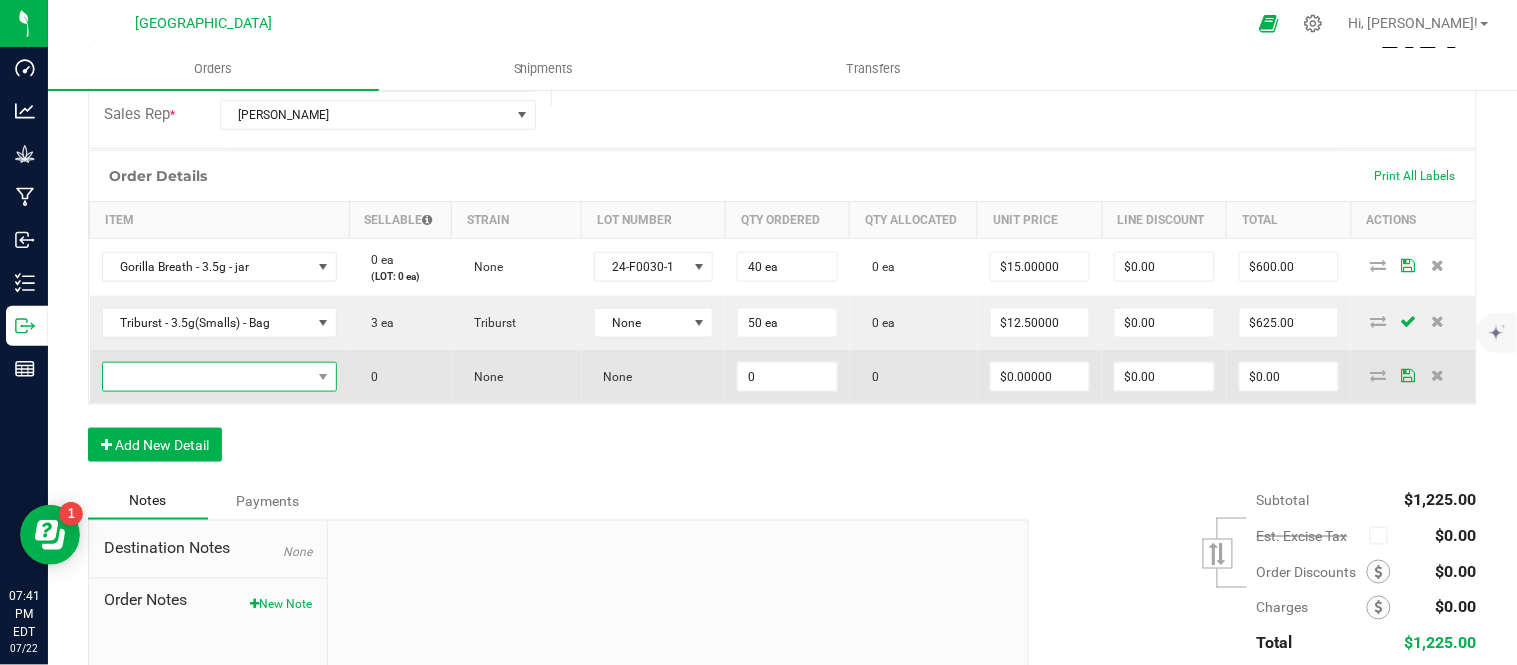 click at bounding box center (207, 377) 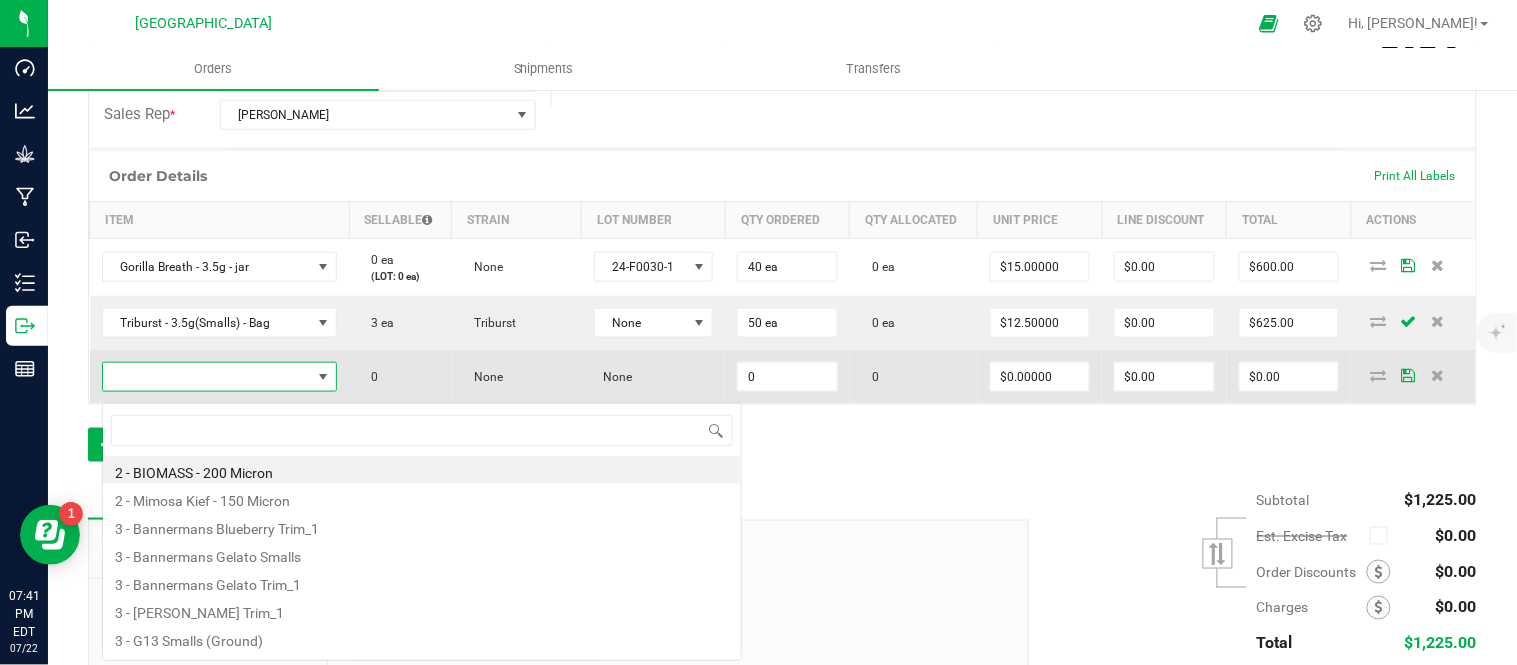 scroll, scrollTop: 99970, scrollLeft: 99772, axis: both 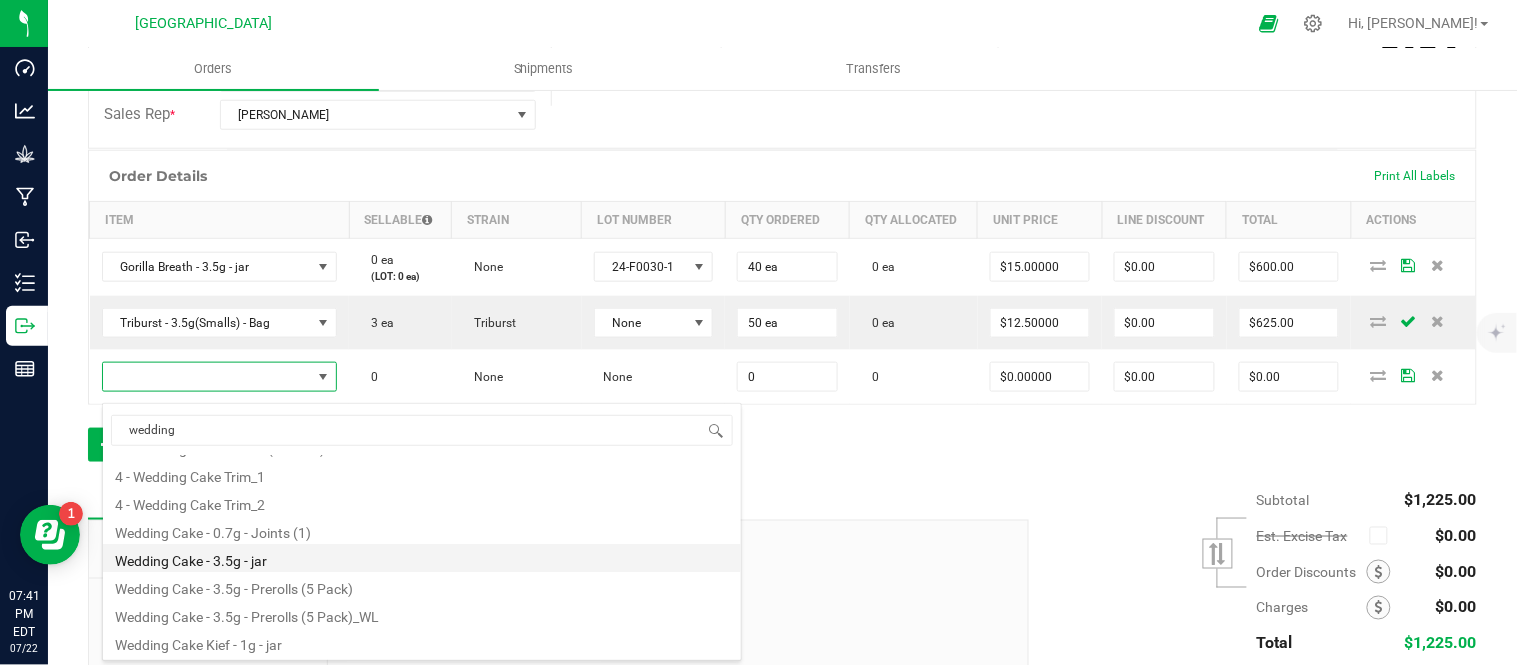 click on "Wedding Cake - 3.5g - jar" at bounding box center [422, 558] 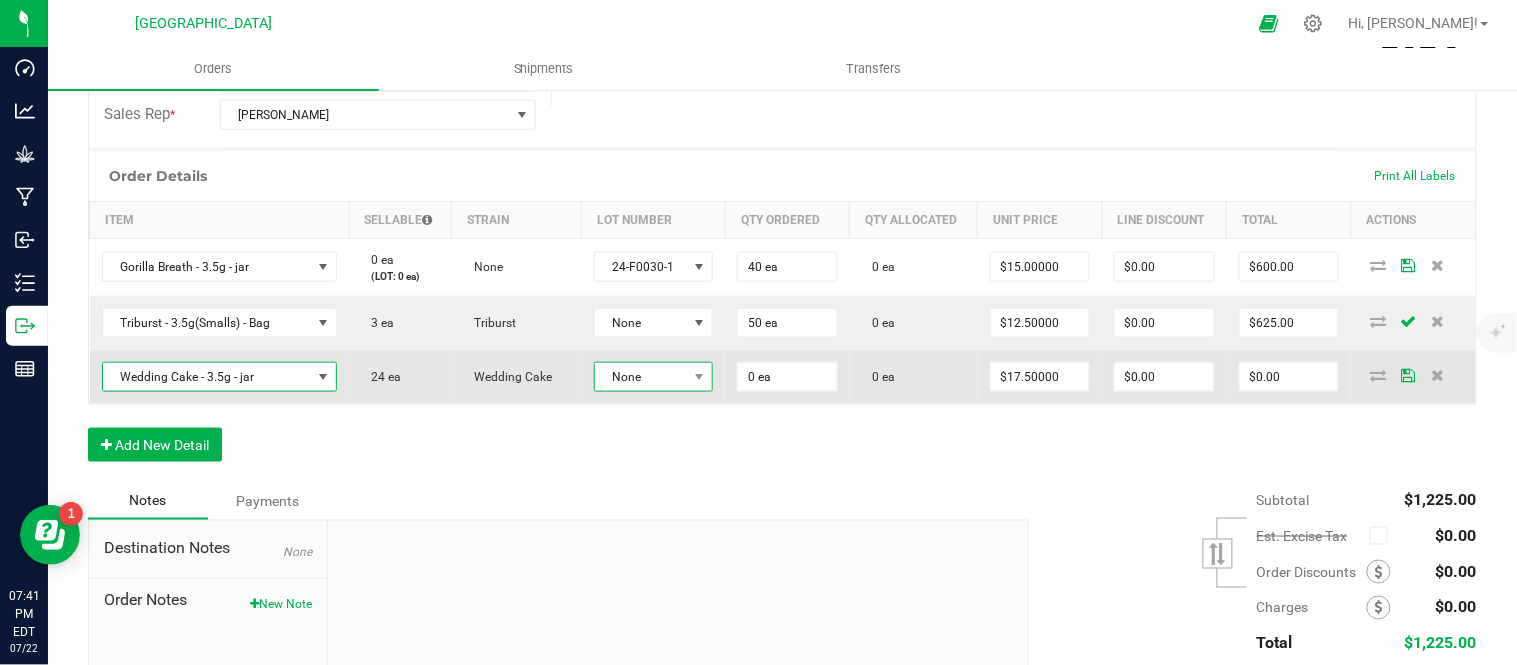 click on "None" at bounding box center [641, 377] 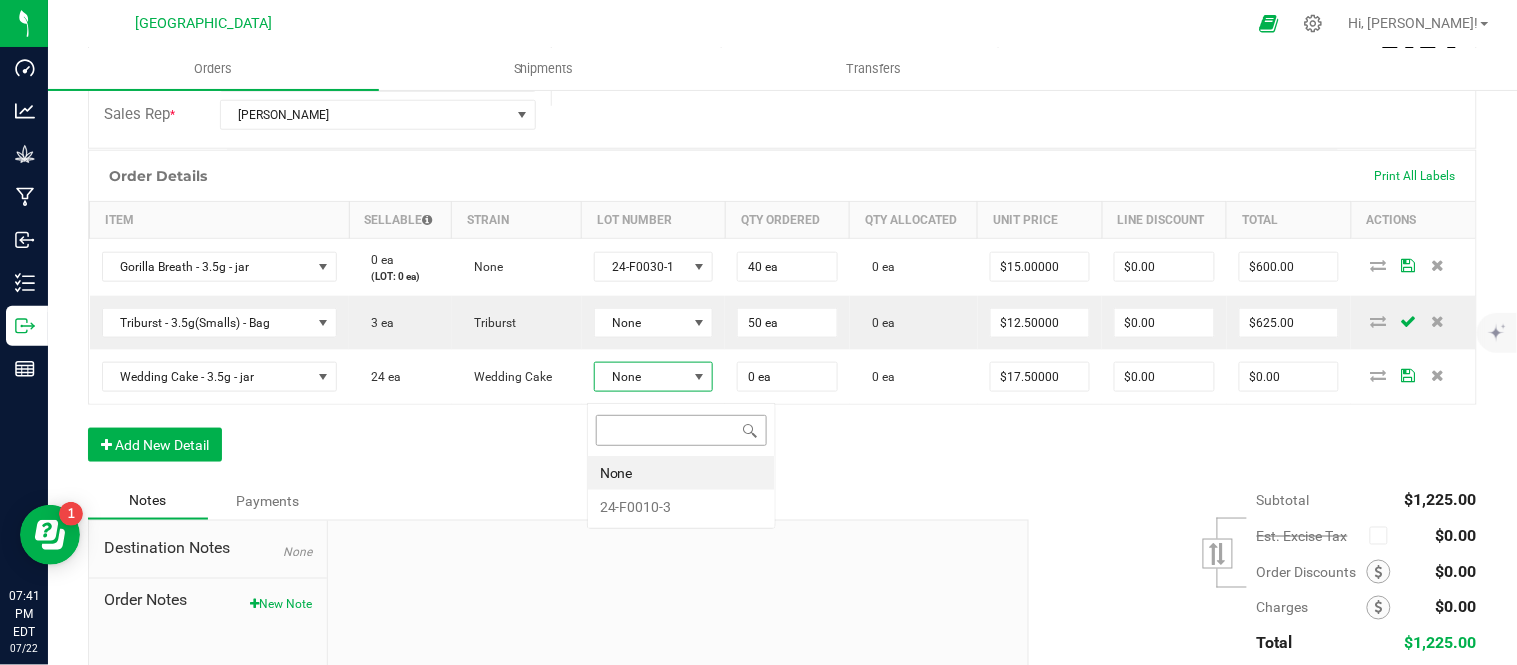 scroll, scrollTop: 99970, scrollLeft: 99881, axis: both 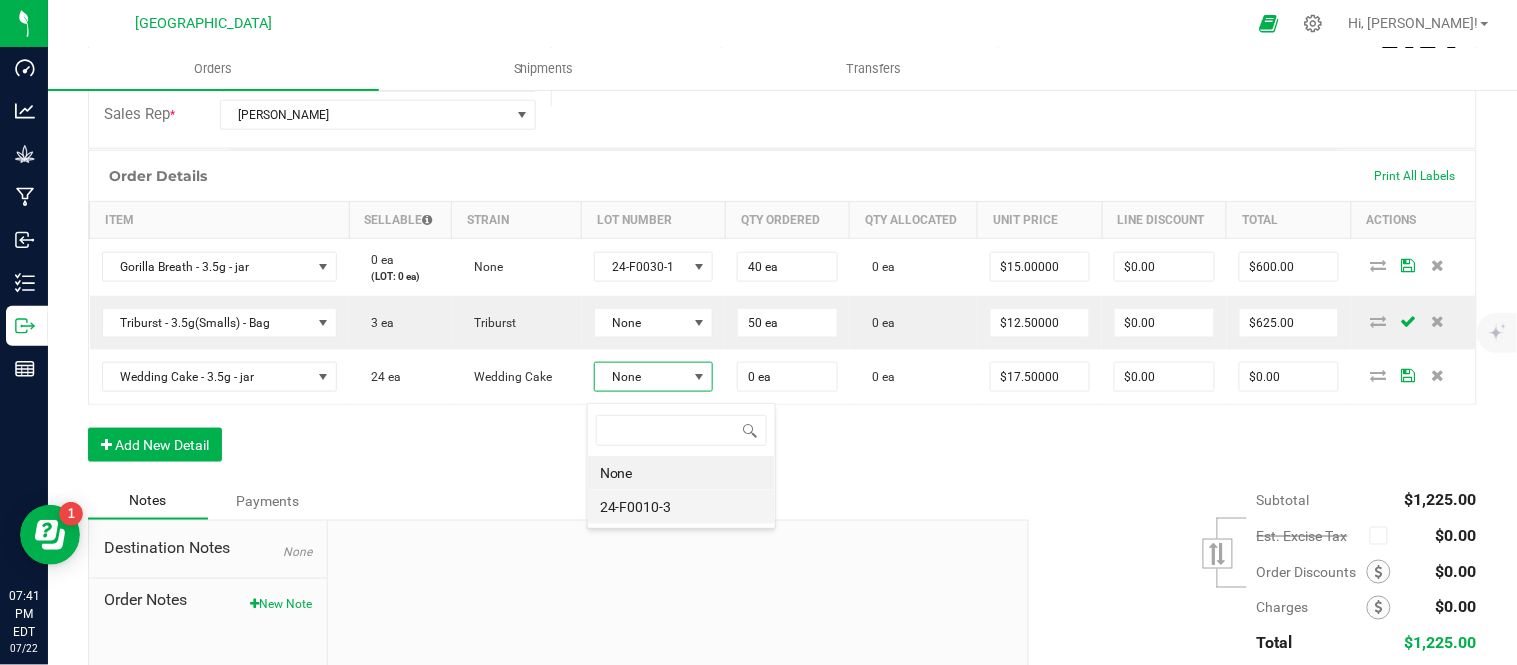 click on "24-F0010-3" at bounding box center (681, 507) 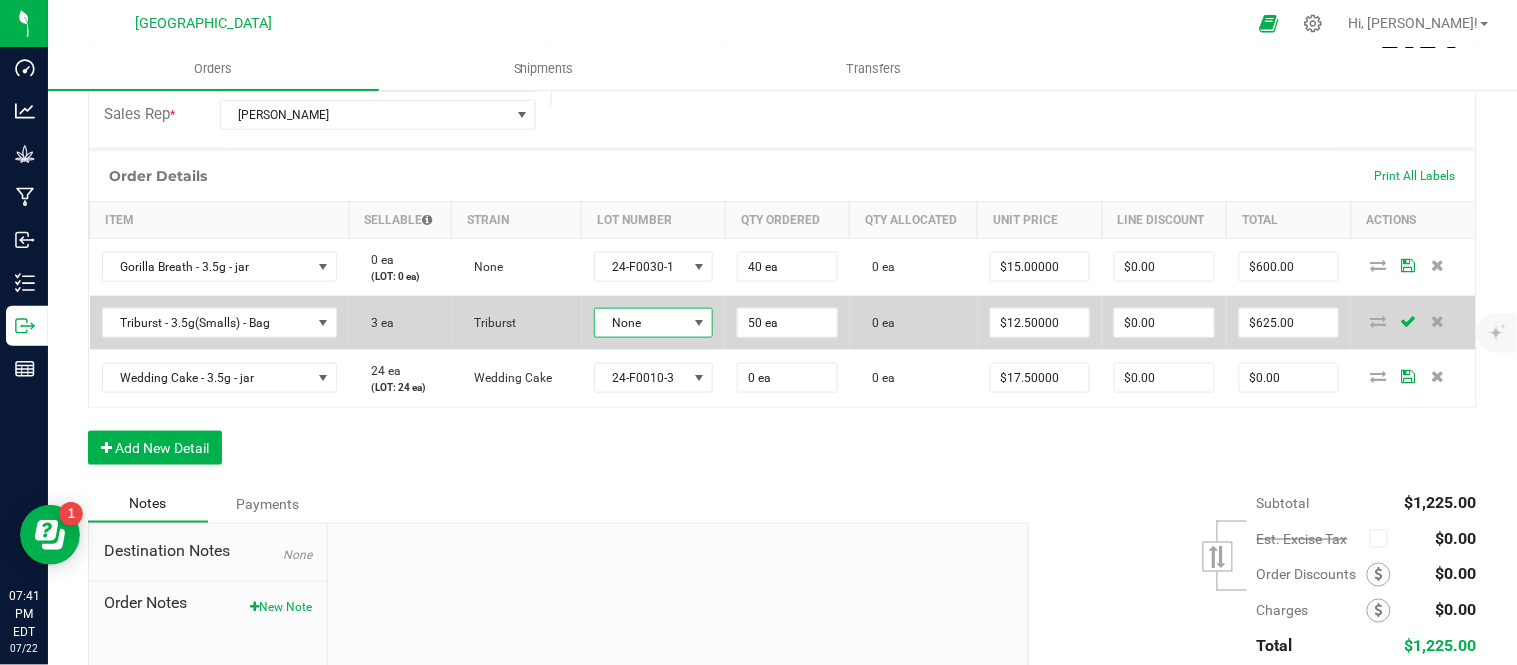 click on "None" at bounding box center (641, 323) 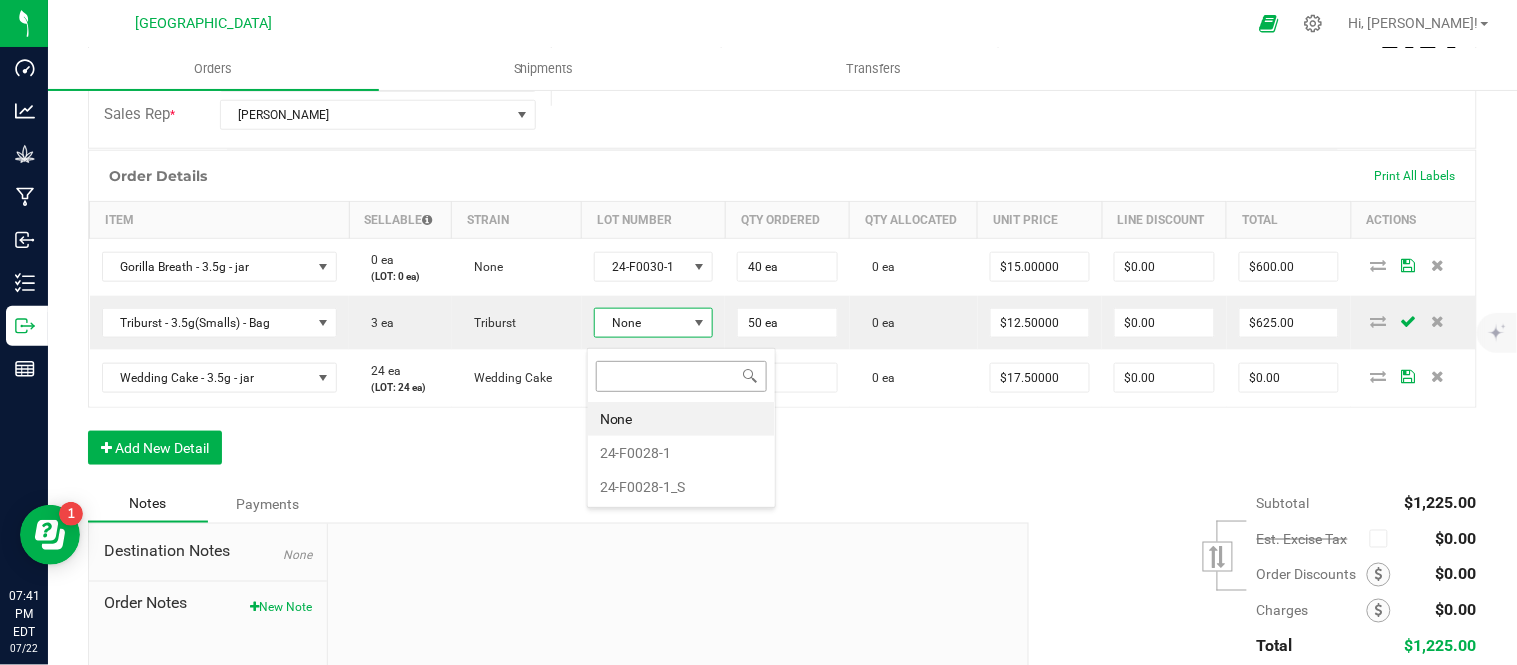 scroll, scrollTop: 99970, scrollLeft: 99881, axis: both 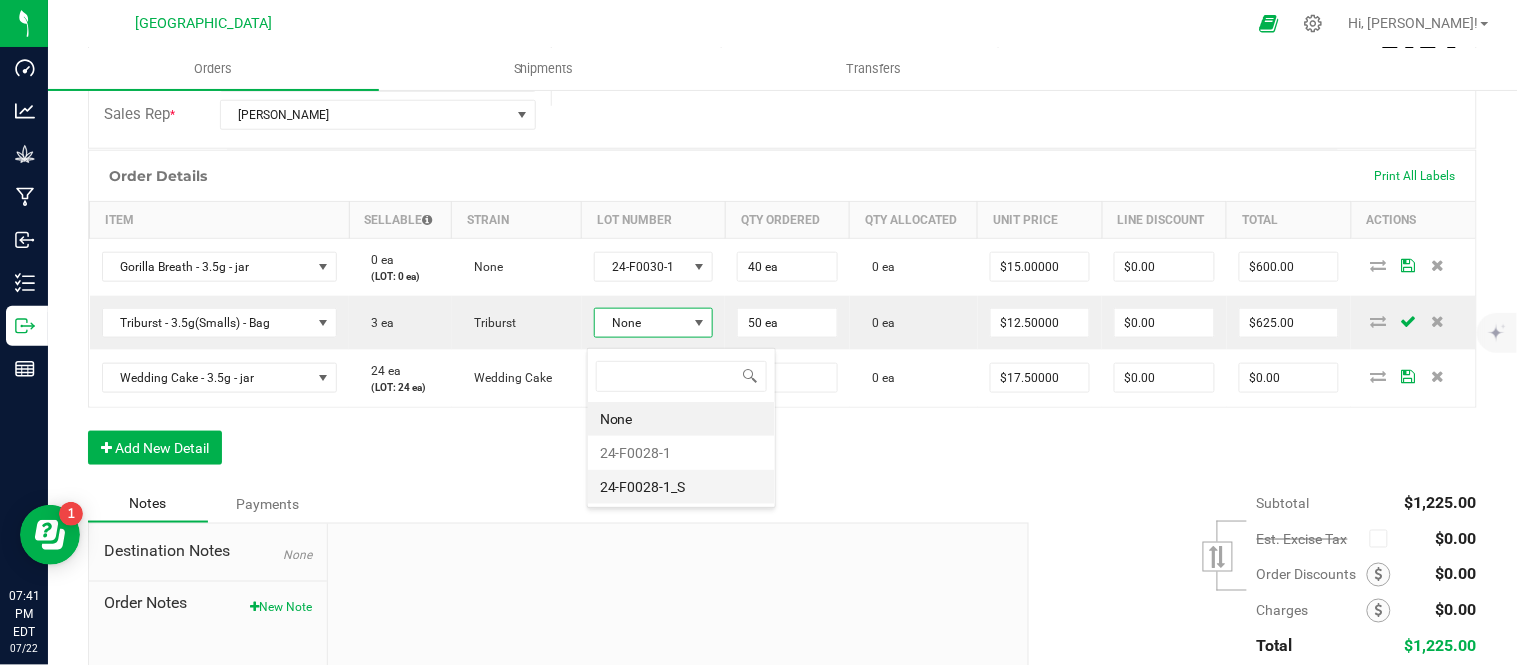 click on "24-F0028-1_S" at bounding box center (681, 487) 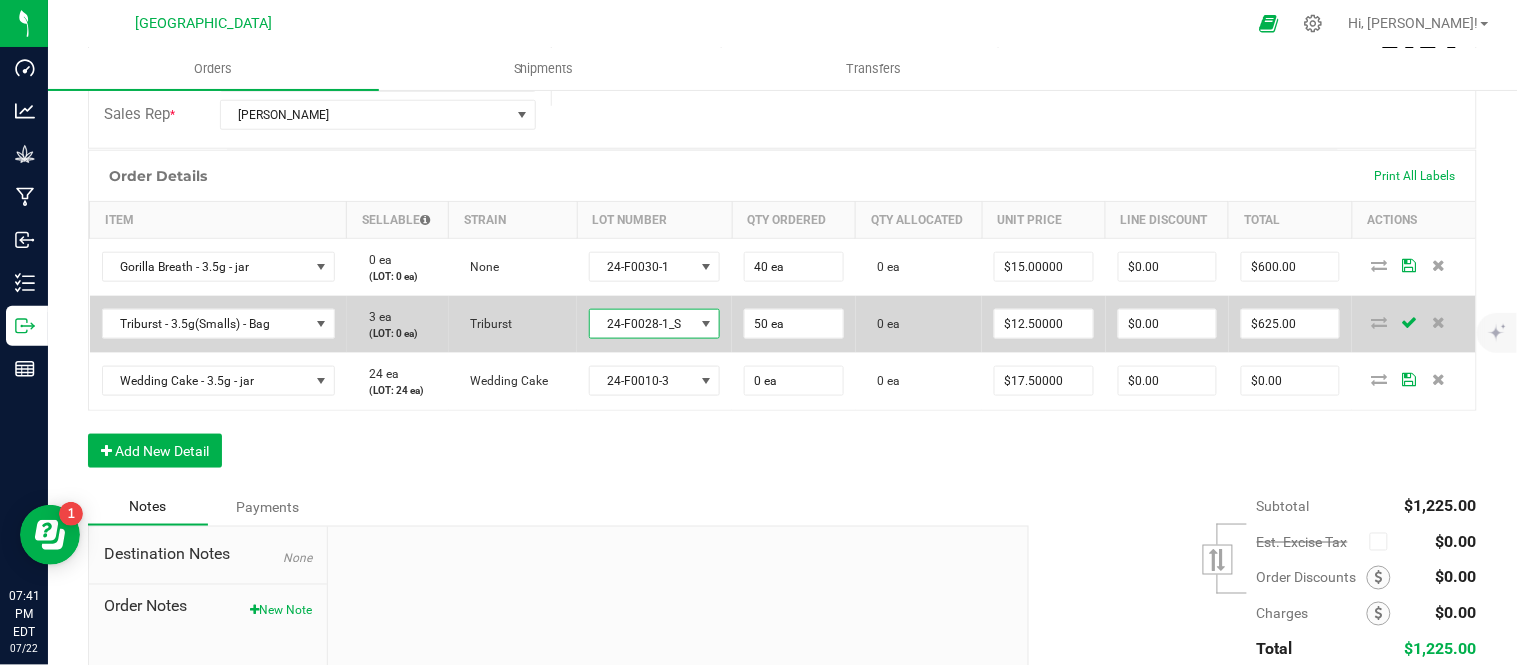 click at bounding box center (707, 324) 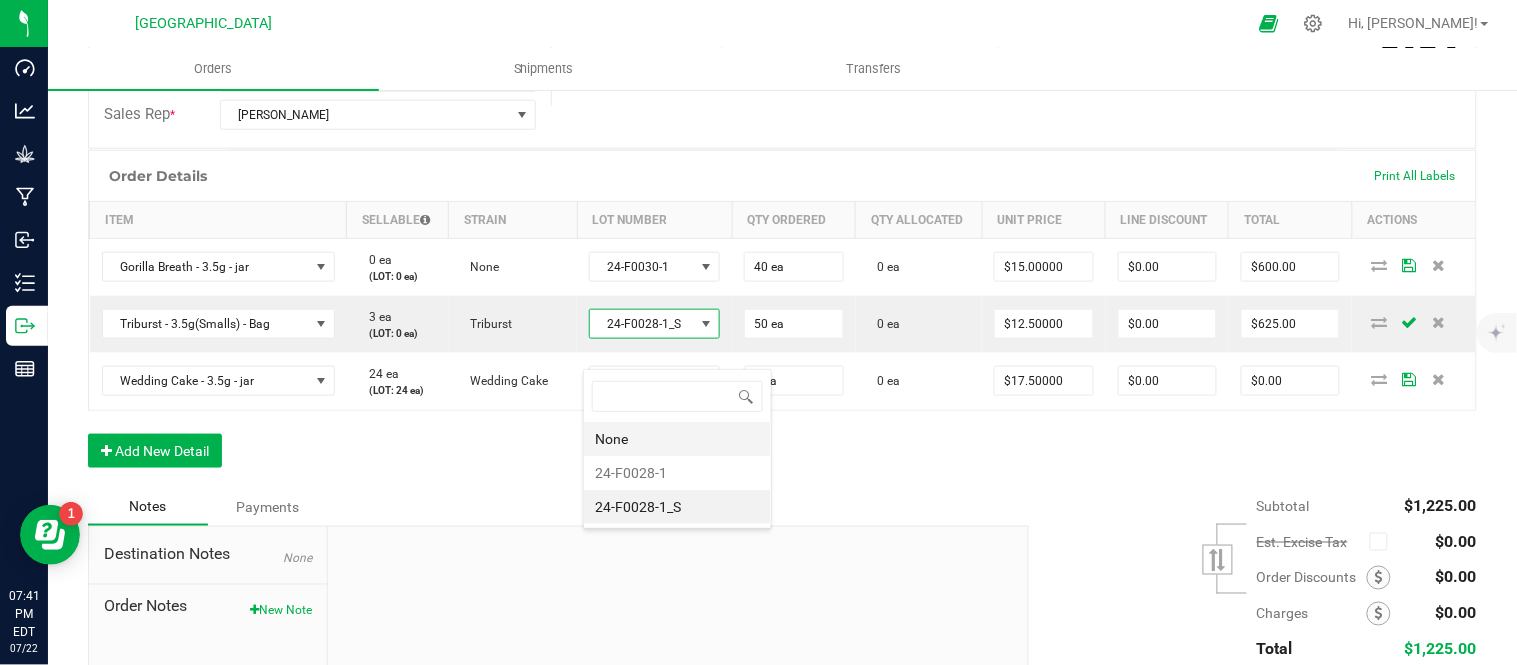 scroll, scrollTop: 99970, scrollLeft: 99867, axis: both 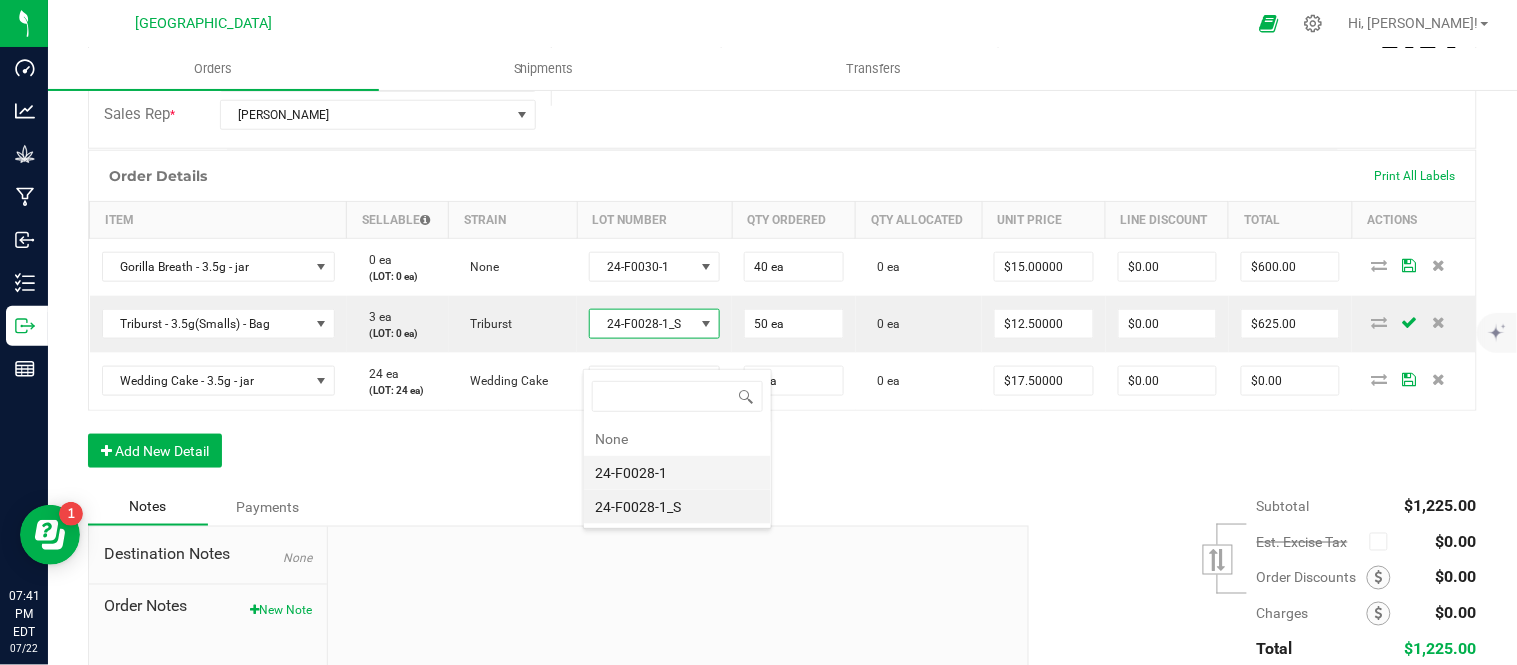 click on "24-F0028-1" at bounding box center [677, 473] 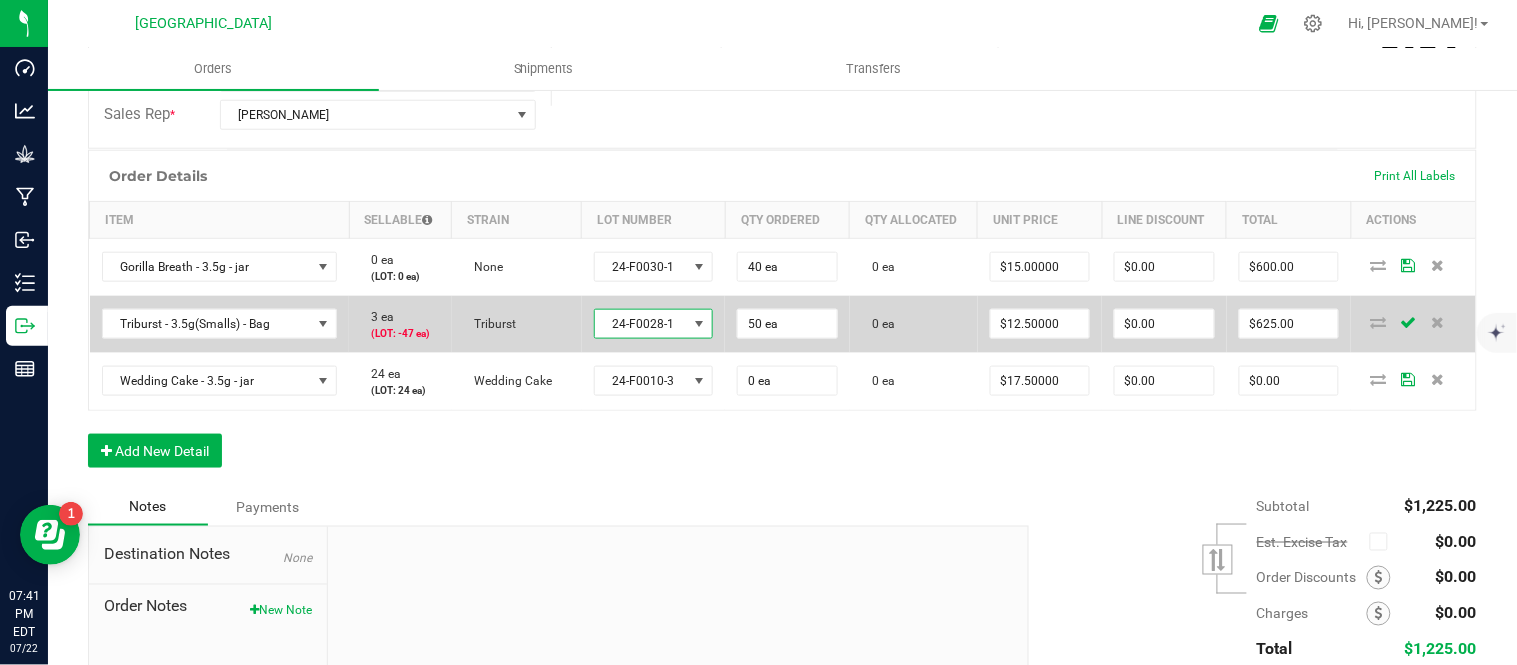 click at bounding box center [700, 324] 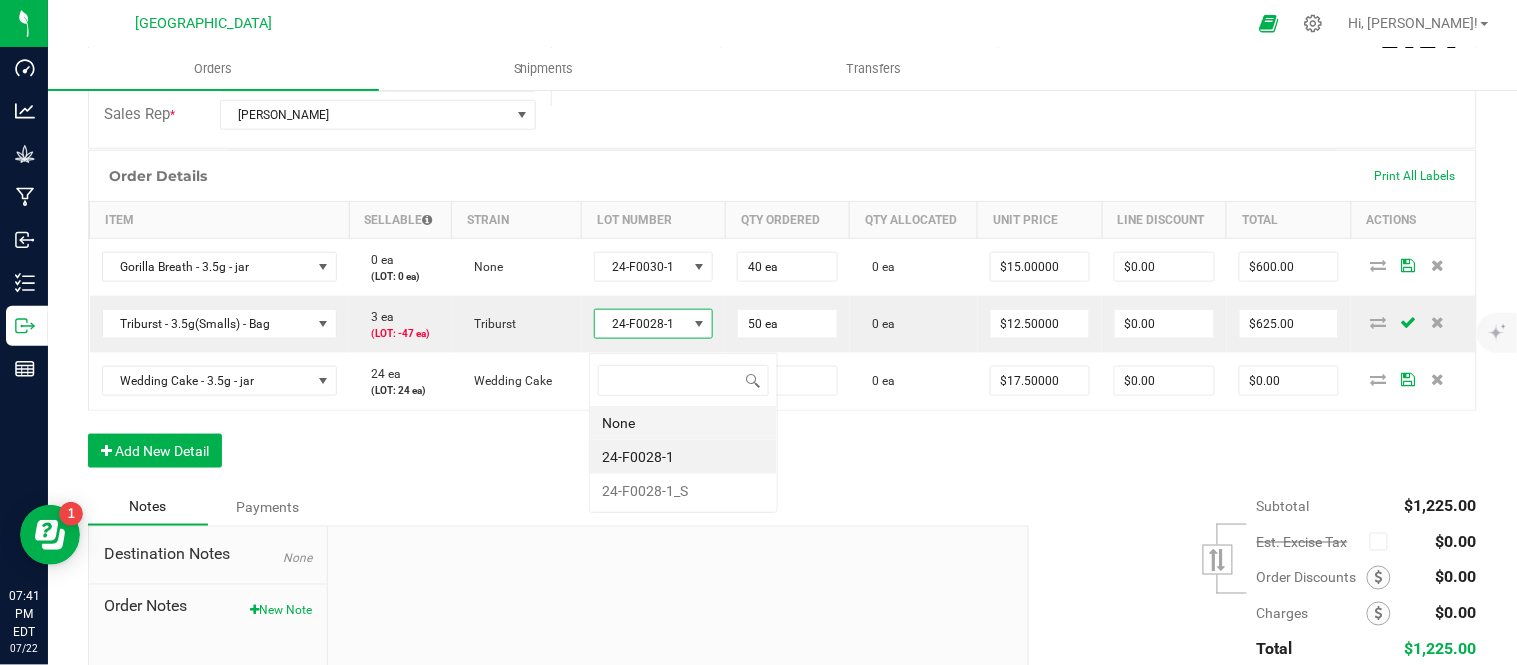 scroll, scrollTop: 99970, scrollLeft: 99881, axis: both 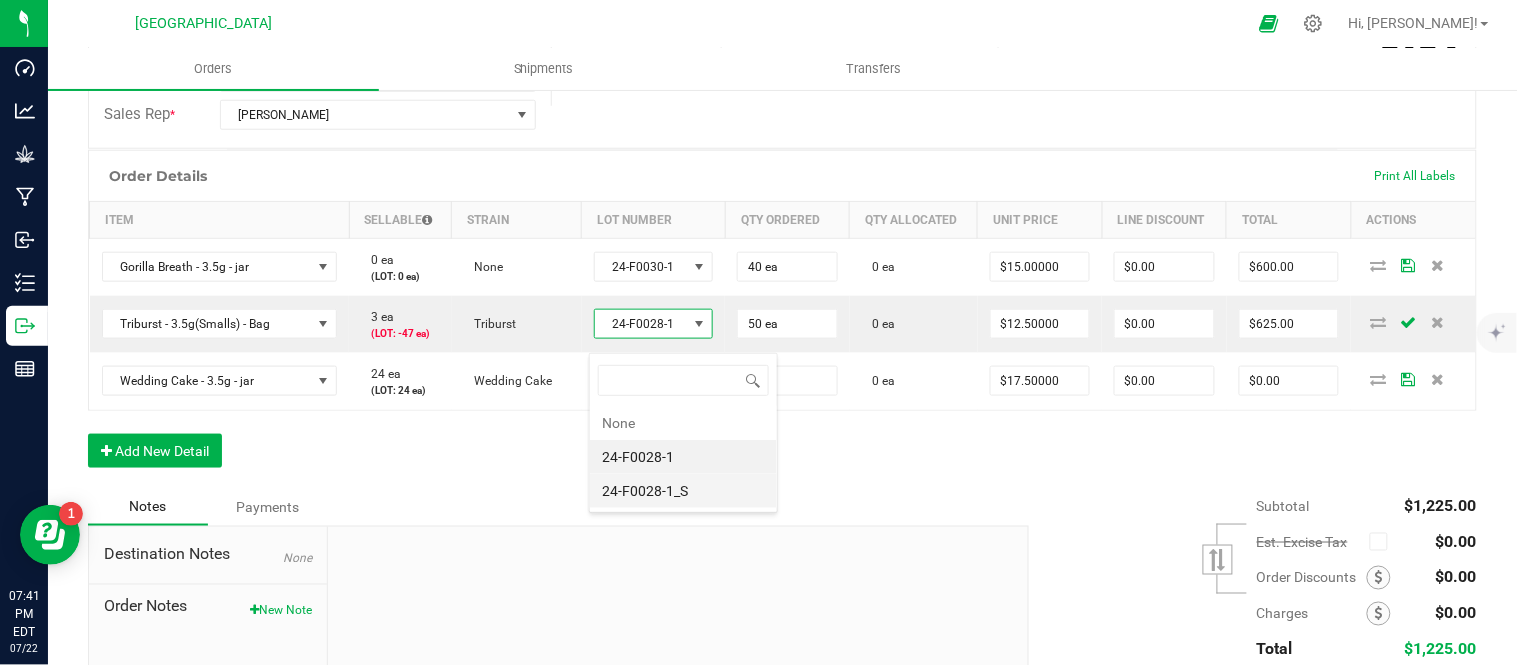 click on "24-F0028-1_S" at bounding box center [683, 491] 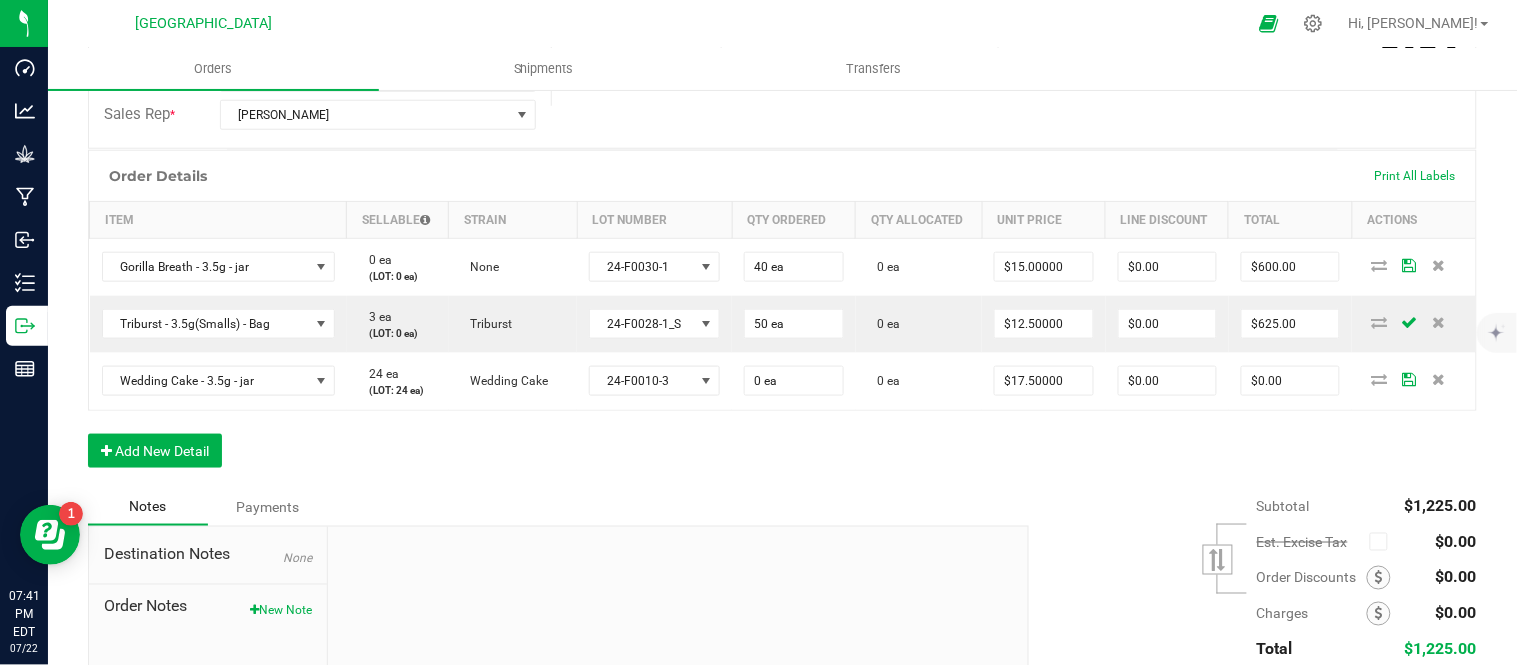 click on "Order Details Print All Labels Item  Sellable  Strain  Lot Number  Qty Ordered Qty Allocated Unit Price Line Discount Total Actions Gorilla Breath - 3.5g - jar  0 ea   (LOT: 0 ea)   None  24-F0030-1 40 ea  0 ea  $15.00000 $0.00 $600.00 Triburst - 3.5g(Smalls) - Bag  3 ea   (LOT: 0 ea)   Triburst  24-F0028-1_S 50 ea  0 ea  $12.50000 $0.00 $625.00 Wedding Cake - 3.5g - jar  24 ea   (LOT: 24 ea)   Wedding Cake  24-F0010-3 0 ea  0 ea  $17.50000 $0.00 $0.00
Add New Detail" at bounding box center [782, 319] 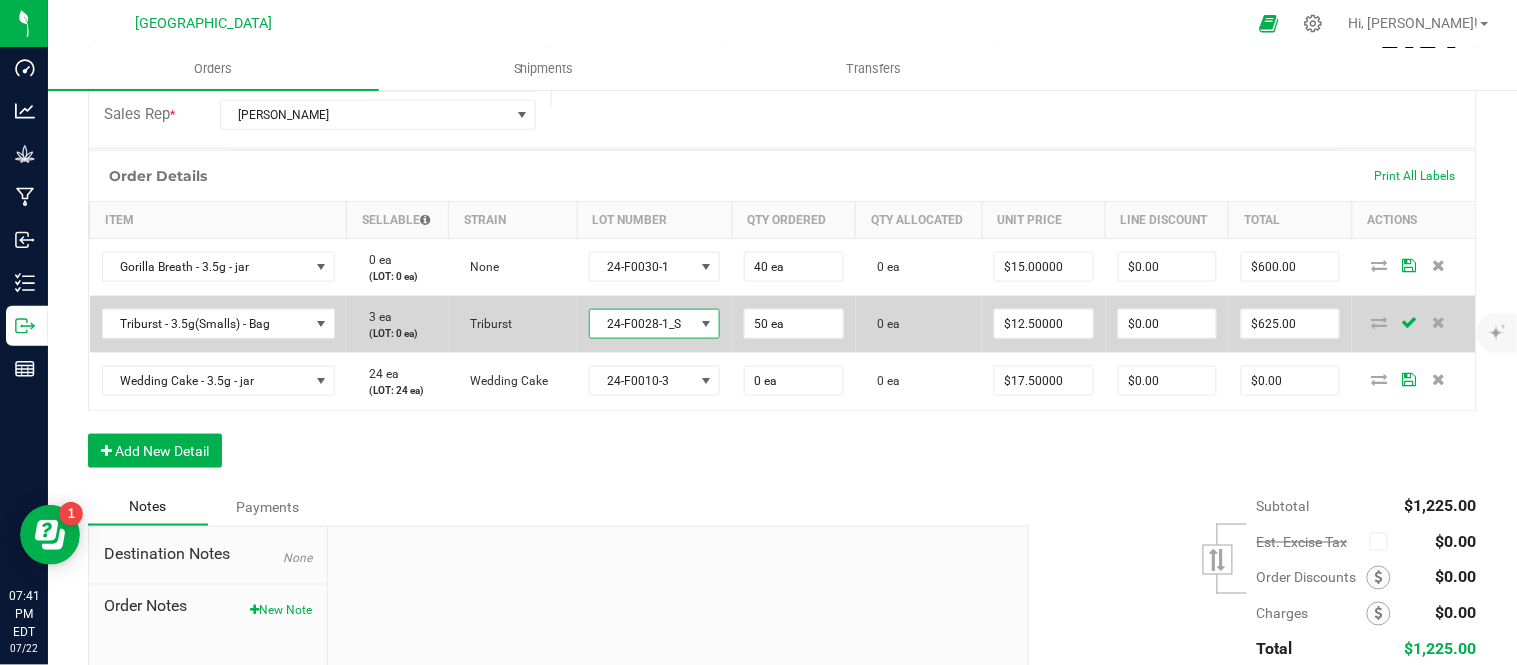 click at bounding box center (707, 324) 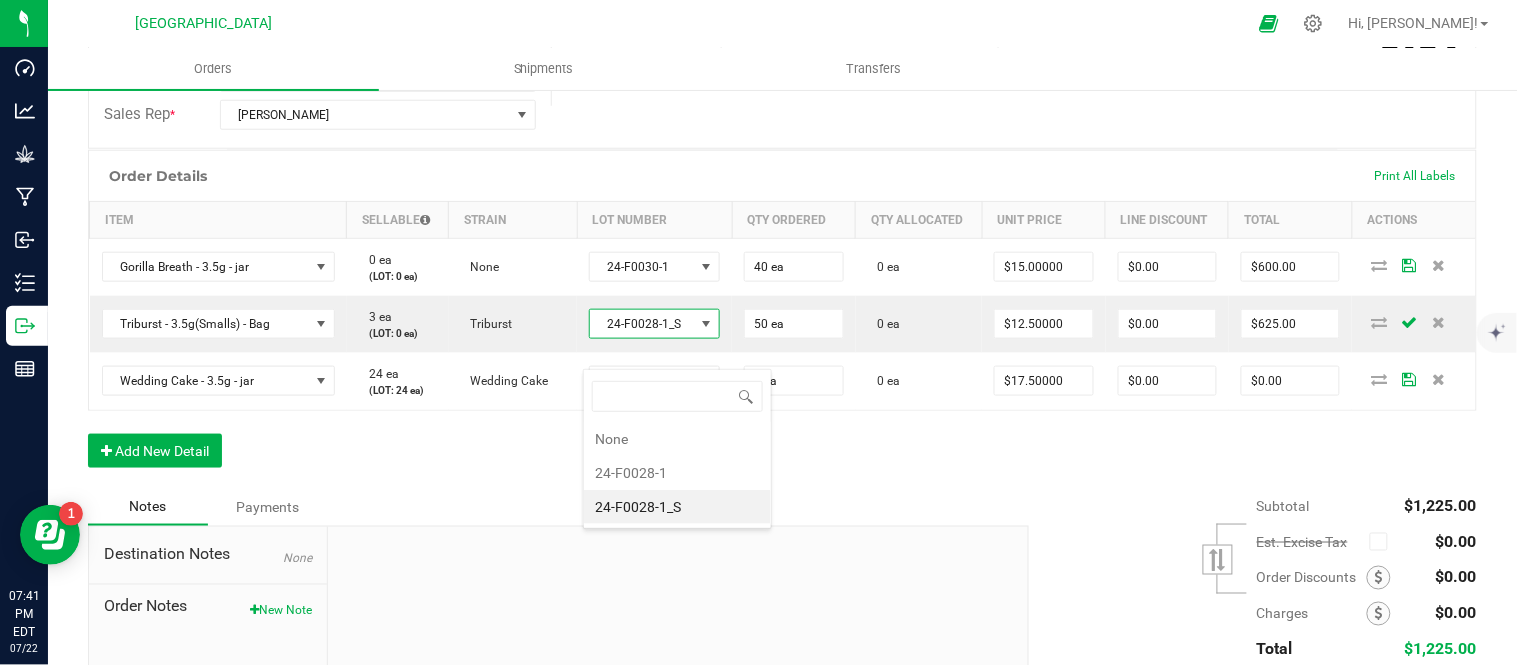 scroll, scrollTop: 99970, scrollLeft: 99867, axis: both 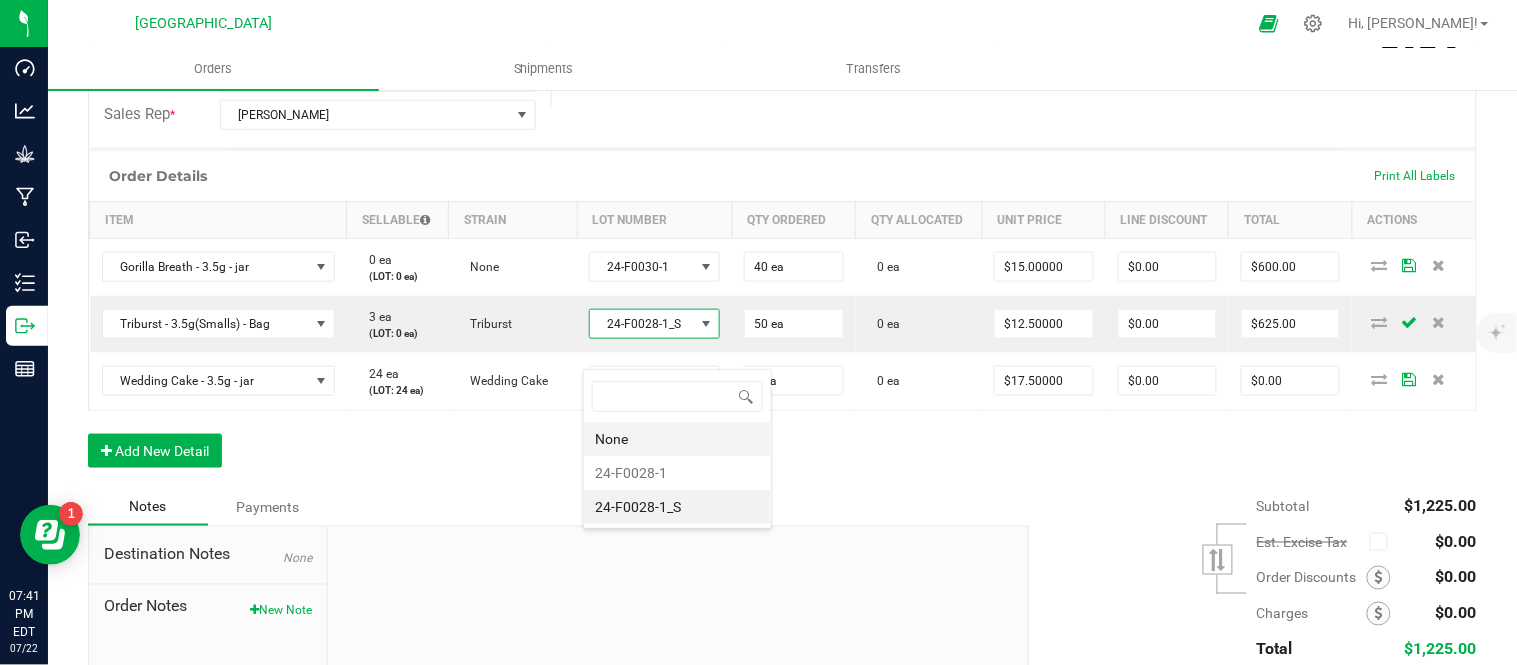 click on "None" at bounding box center (677, 439) 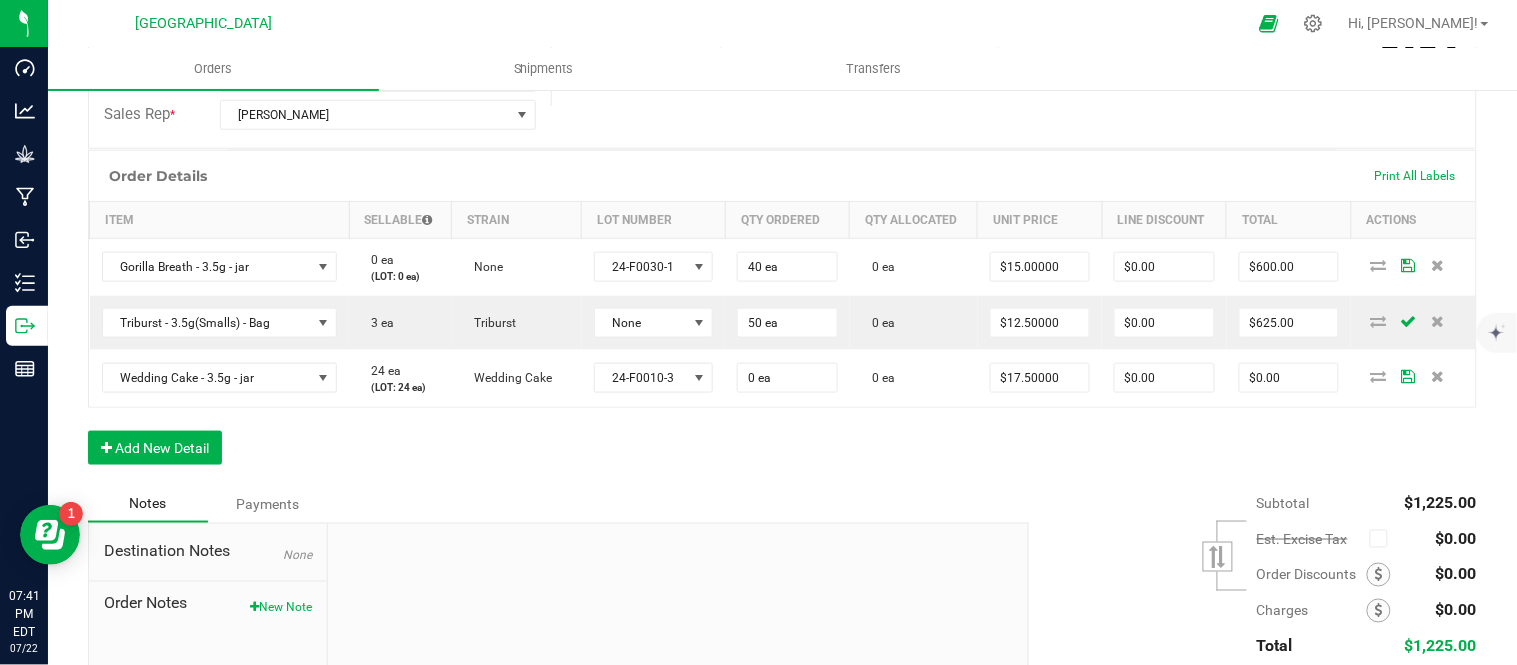 click on "Order Details Print All Labels Item  Sellable  Strain  Lot Number  Qty Ordered Qty Allocated Unit Price Line Discount Total Actions Gorilla Breath - 3.5g - jar  0 ea   (LOT: 0 ea)   None  24-F0030-1 40 ea  0 ea  $15.00000 $0.00 $600.00 Triburst - 3.5g(Smalls) - Bag  3 ea   Triburst  None 50 ea  0 ea  $12.50000 $0.00 $625.00 Wedding Cake - 3.5g - jar  24 ea   (LOT: 24 ea)   Wedding Cake  24-F0010-3 0 ea  0 ea  $17.50000 $0.00 $0.00
Add New Detail" at bounding box center [782, 317] 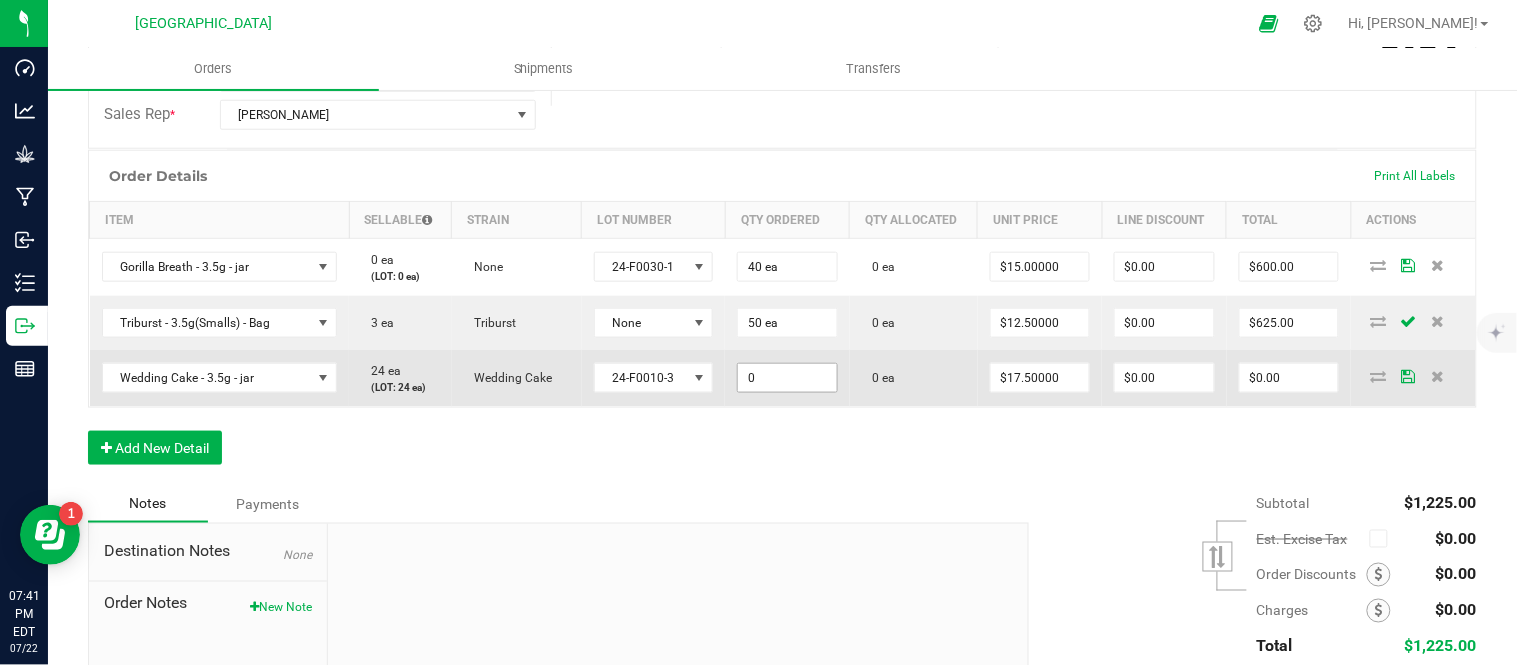 click on "0" at bounding box center [787, 378] 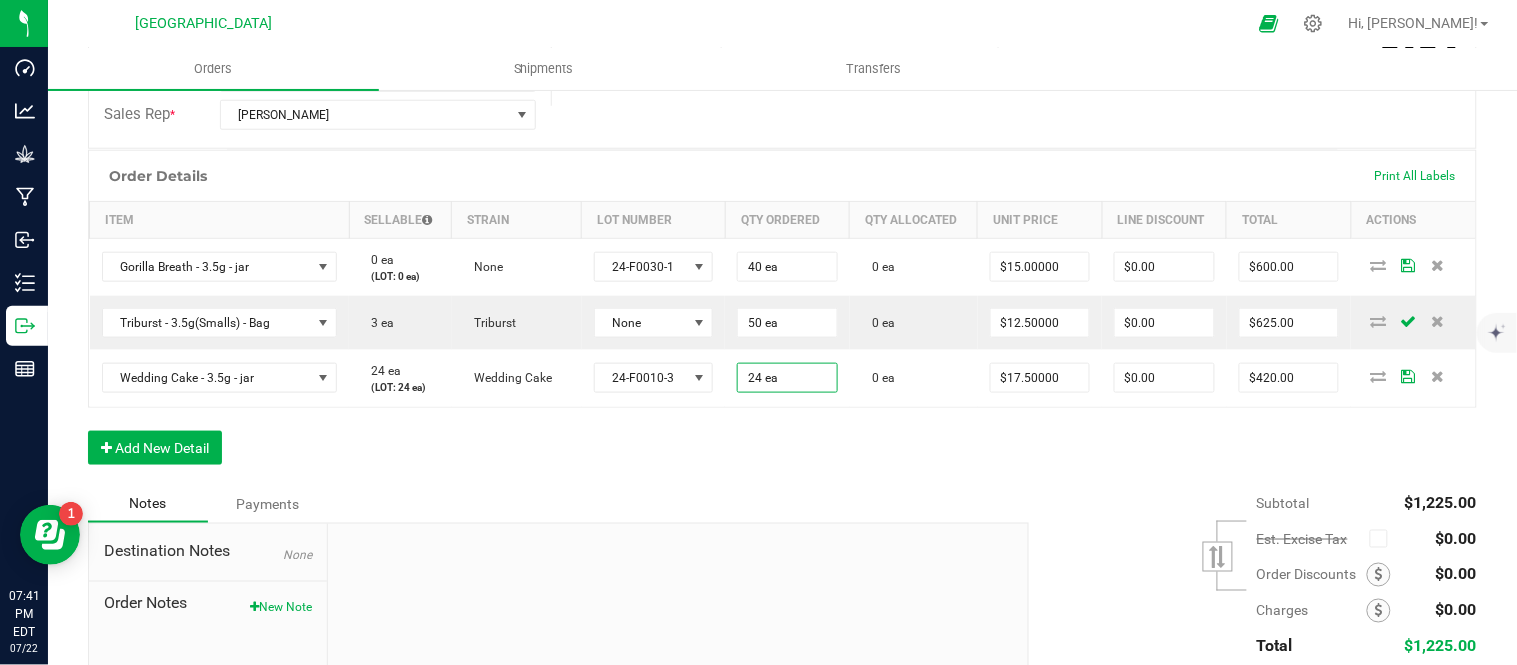 click on "Order Details Print All Labels Item  Sellable  Strain  Lot Number  Qty Ordered Qty Allocated Unit Price Line Discount Total Actions Gorilla Breath - 3.5g - jar  0 ea   (LOT: 0 ea)   None  24-F0030-1 40 ea  0 ea  $15.00000 $0.00 $600.00 Triburst - 3.5g(Smalls) - Bag  3 ea   Triburst  None 50 ea  0 ea  $12.50000 $0.00 $625.00 Wedding Cake - 3.5g - jar  24 ea   (LOT: 24 ea)   Wedding Cake  24-F0010-3 24 ea  0 ea  $17.50000 $0.00 $420.00
Add New Detail" at bounding box center (782, 317) 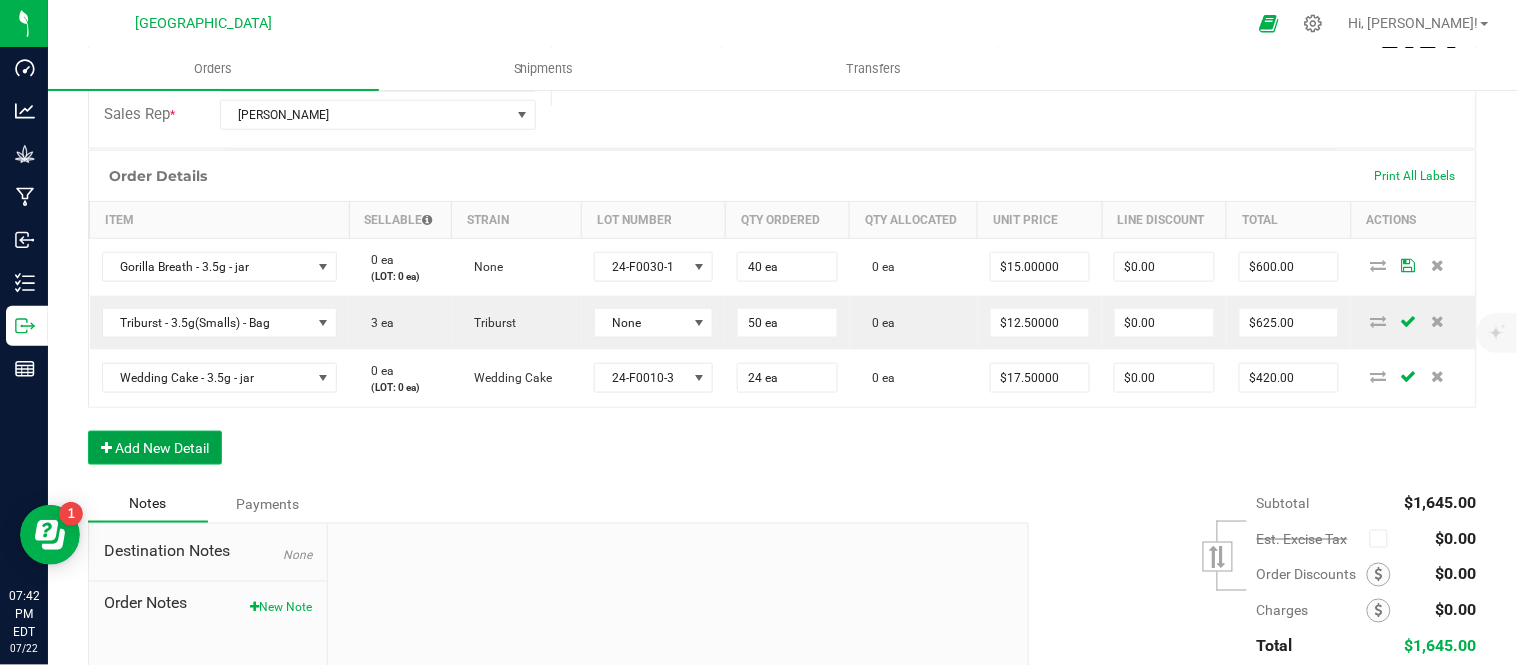 click on "Add New Detail" at bounding box center [155, 448] 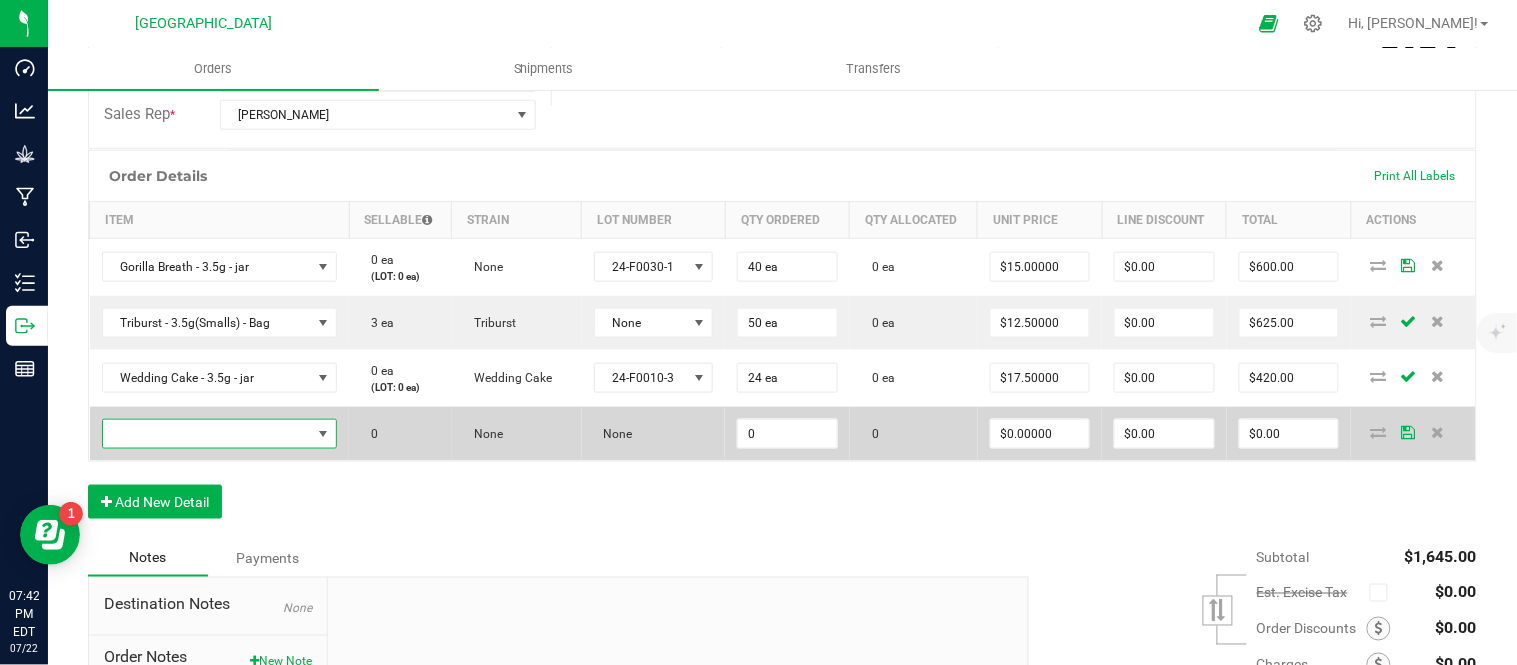 click at bounding box center (207, 434) 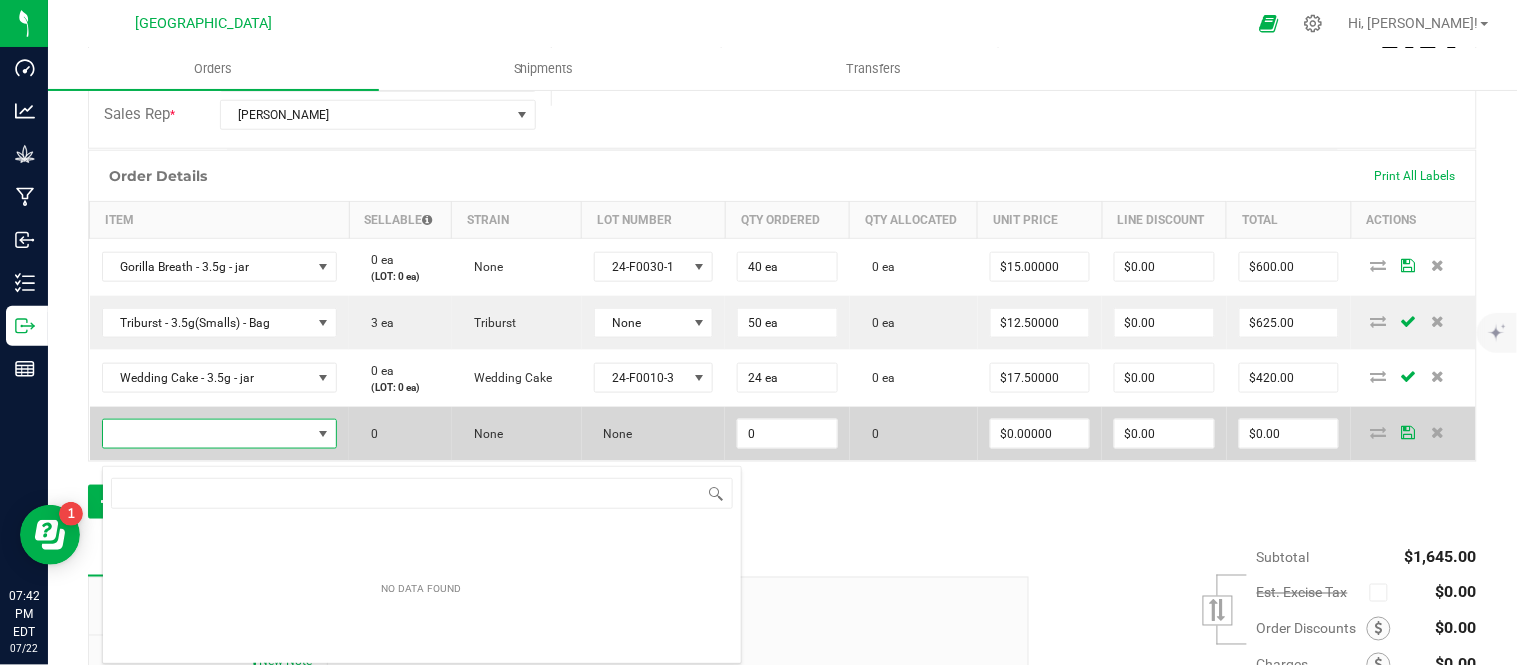 scroll, scrollTop: 99970, scrollLeft: 99772, axis: both 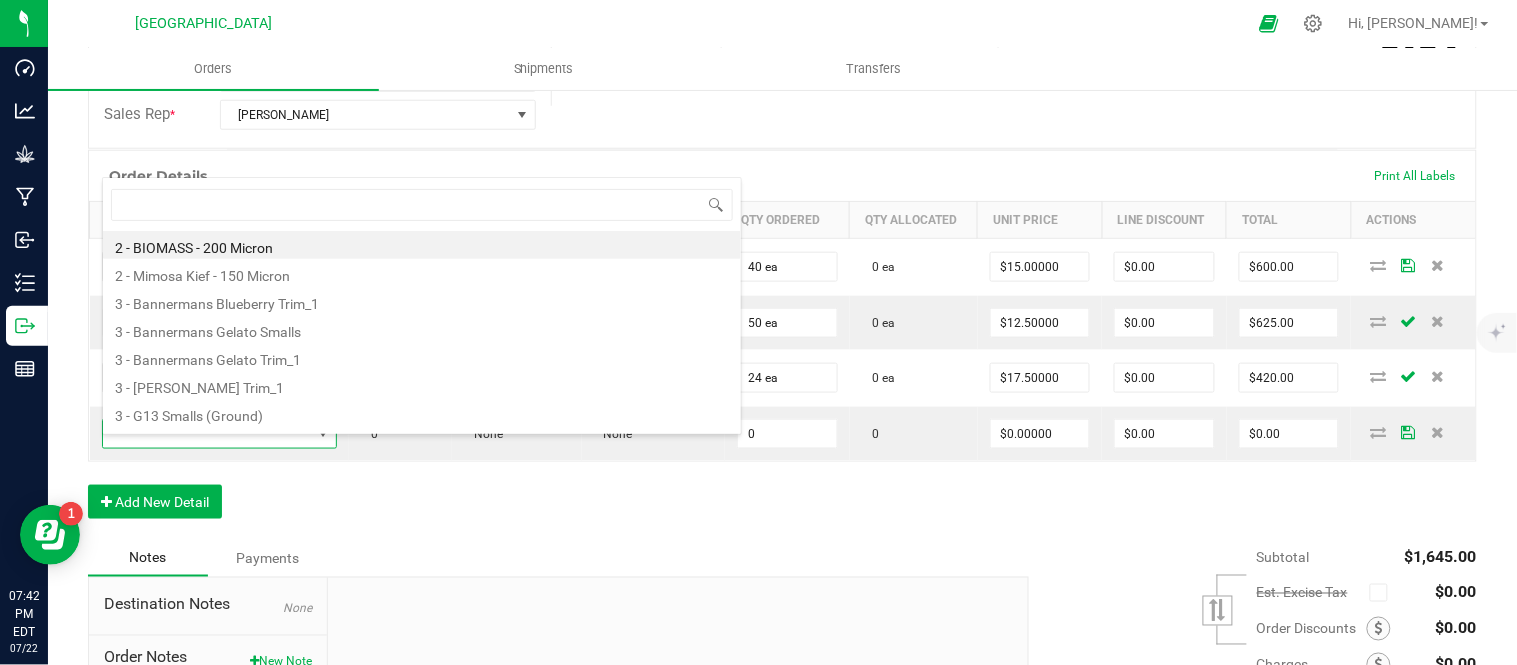 click on "Order Details Print All Labels Item  Sellable  Strain  Lot Number  Qty Ordered Qty Allocated Unit Price Line Discount Total Actions Gorilla Breath - 3.5g - jar  0 ea   (LOT: 0 ea)   None  24-F0030-1 40 ea  0 ea  $15.00000 $0.00 $600.00 Triburst - 3.5g(Smalls) - Bag  3 ea   Triburst  None 50 ea  0 ea  $12.50000 $0.00 $625.00 Wedding Cake - 3.5g - jar  0 ea   (LOT: 0 ea)   Wedding Cake  24-F0010-3 24 ea  0 ea  $17.50000 $0.00 $420.00  0    None   None  0  0   $0.00000 $0.00 $0.00
Add New Detail" at bounding box center (782, 344) 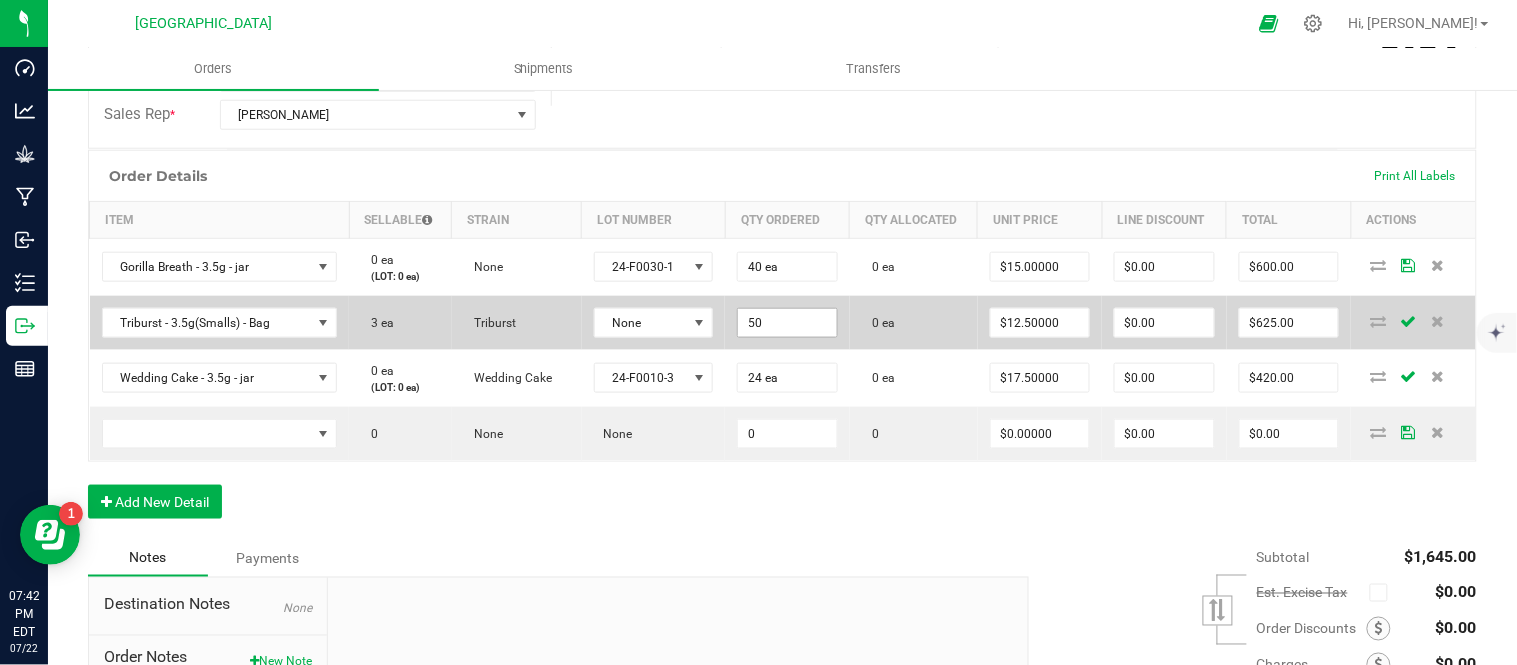 click on "50" at bounding box center (787, 323) 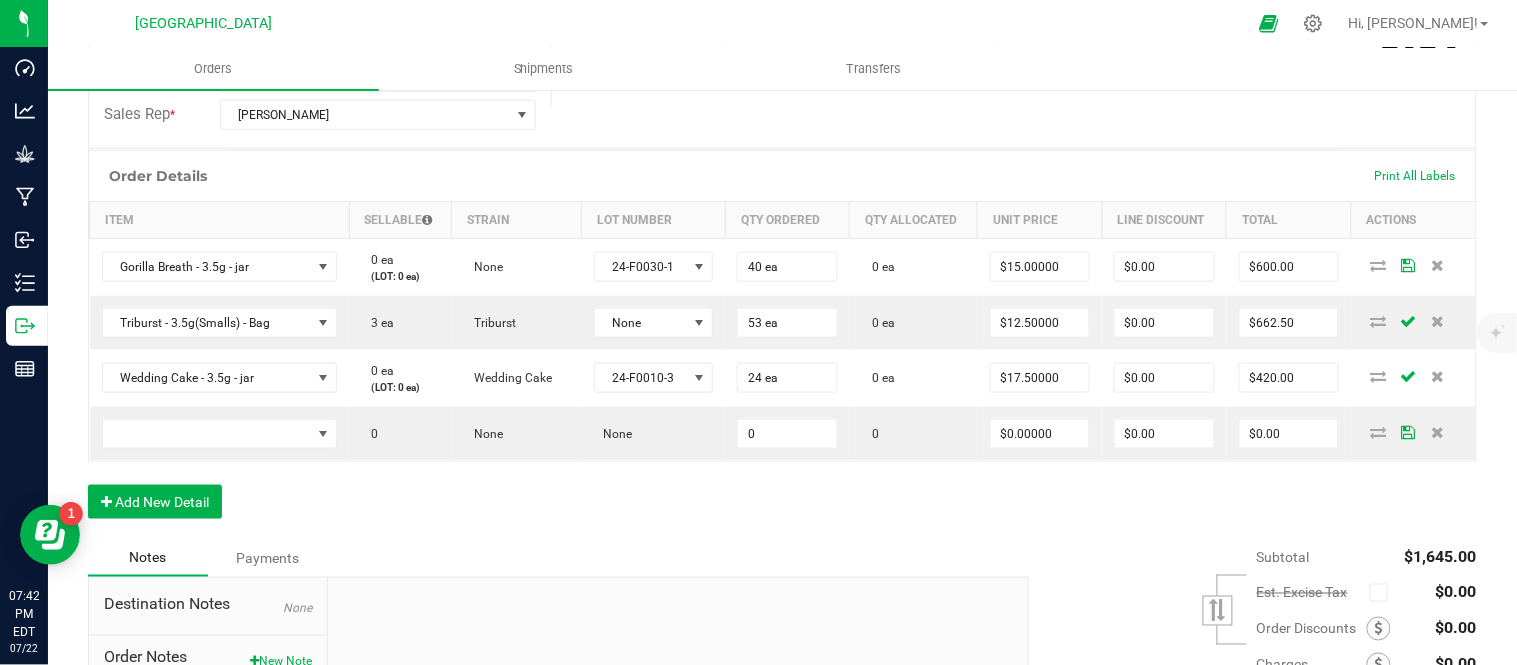 click on "Order Details Print All Labels Item  Sellable  Strain  Lot Number  Qty Ordered Qty Allocated Unit Price Line Discount Total Actions Gorilla Breath - 3.5g - jar  0 ea   (LOT: 0 ea)   None  24-F0030-1 40 ea  0 ea  $15.00000 $0.00 $600.00 Triburst - 3.5g(Smalls) - Bag  3 ea   Triburst  None 53 ea  0 ea  $12.50000 $0.00 $662.50 Wedding Cake - 3.5g - jar  0 ea   (LOT: 0 ea)   Wedding Cake  24-F0010-3 24 ea  0 ea  $17.50000 $0.00 $420.00  0    None   None  0  0   $0.00000 $0.00 $0.00
Add New Detail" at bounding box center [782, 344] 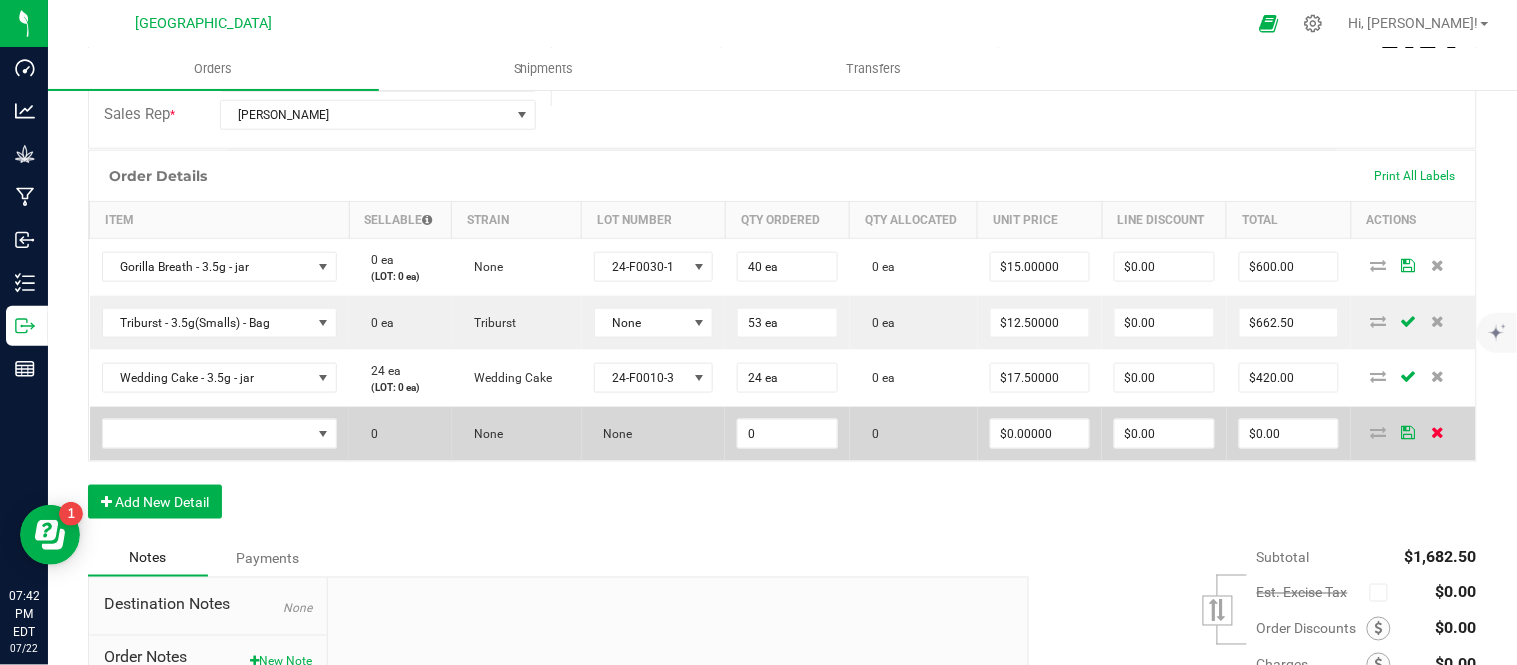 click at bounding box center [1438, 432] 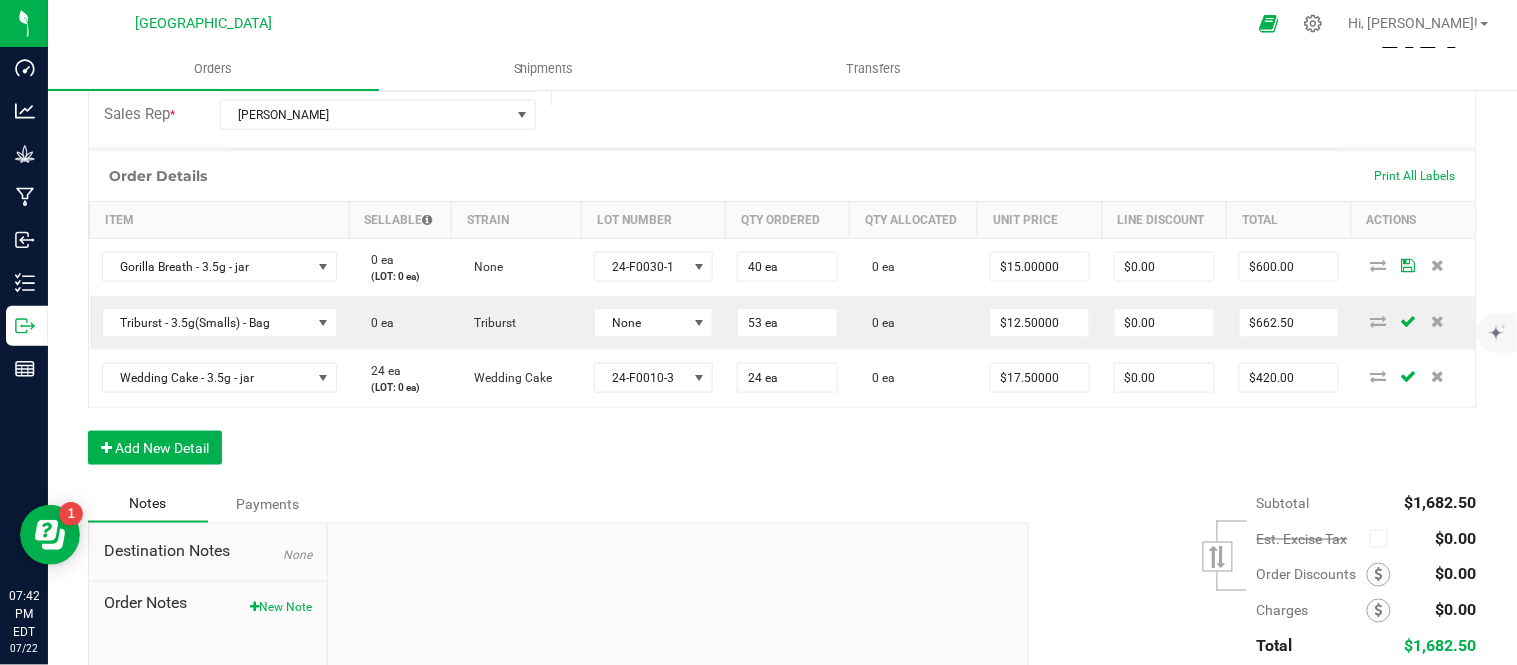 click on "Order Details Print All Labels Item  Sellable  Strain  Lot Number  Qty Ordered Qty Allocated Unit Price Line Discount Total Actions Gorilla Breath - 3.5g - jar  0 ea   (LOT: 0 ea)   None  24-F0030-1 40 ea  0 ea  $15.00000 $0.00 $600.00 Triburst - 3.5g(Smalls) - Bag  0 ea   Triburst  None 53 ea  0 ea  $12.50000 $0.00 $662.50 Wedding Cake - 3.5g - jar  24 ea   (LOT: 0 ea)   Wedding Cake  24-F0010-3 24 ea  0 ea  $17.50000 $0.00 $420.00
Add New Detail" at bounding box center [782, 317] 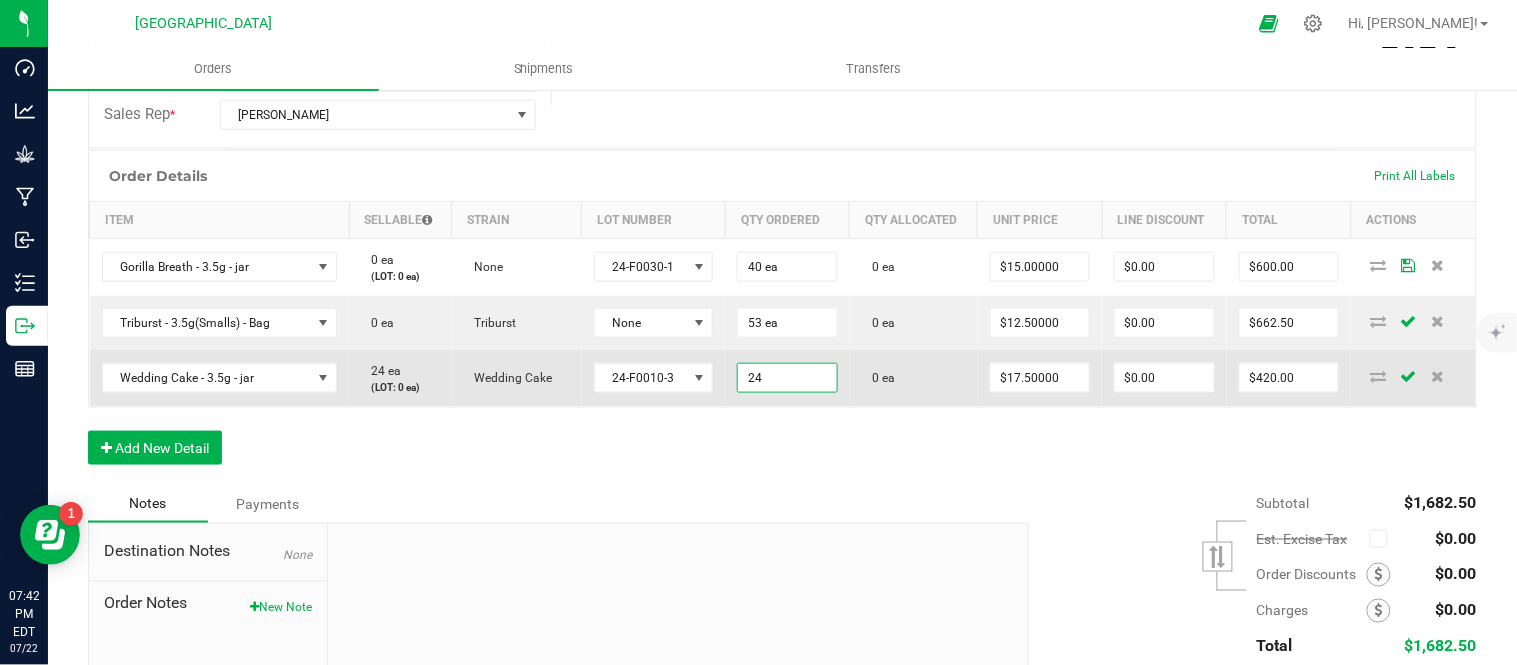 click on "24" at bounding box center (787, 378) 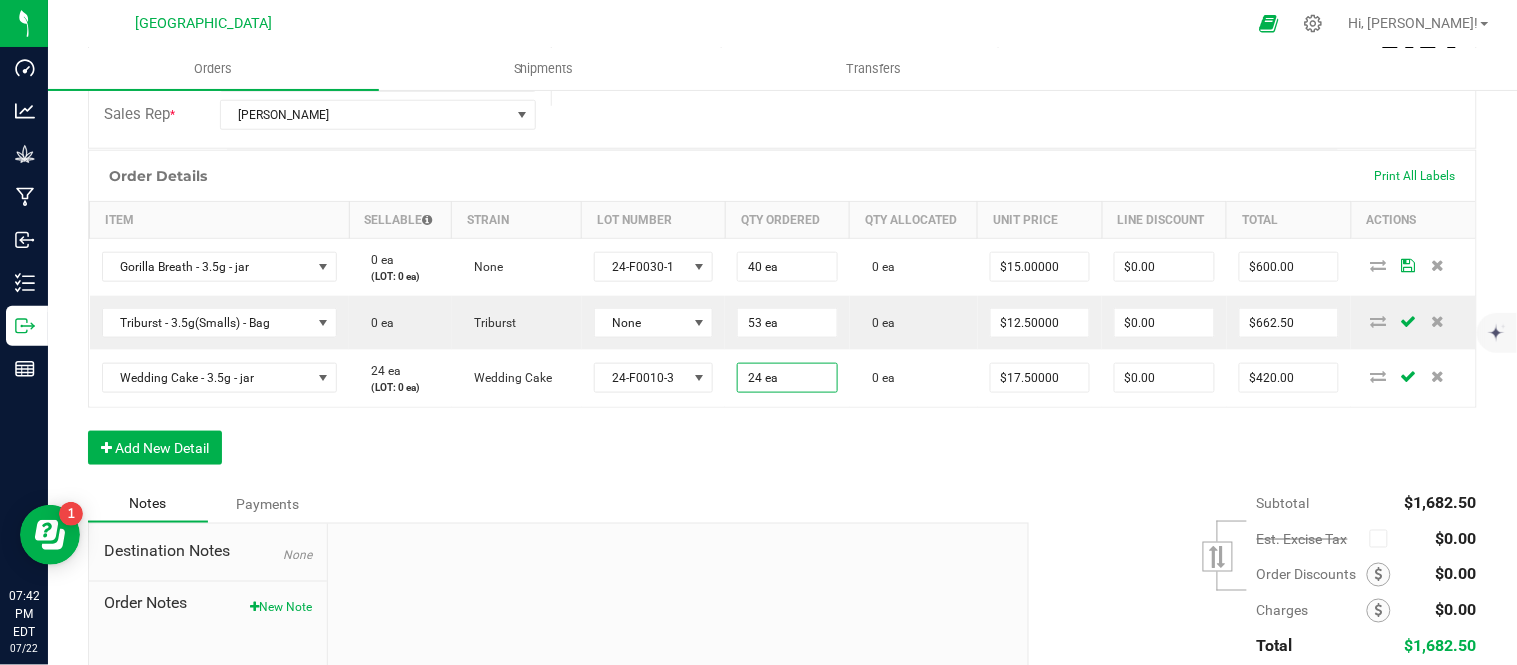 click on "Order Details Print All Labels Item  Sellable  Strain  Lot Number  Qty Ordered Qty Allocated Unit Price Line Discount Total Actions Gorilla Breath - 3.5g - jar  0 ea   (LOT: 0 ea)   None  24-F0030-1 40 ea  0 ea  $15.00000 $0.00 $600.00 Triburst - 3.5g(Smalls) - Bag  0 ea   Triburst  None 53 ea  0 ea  $12.50000 $0.00 $662.50 Wedding Cake - 3.5g - jar  24 ea   (LOT: 0 ea)   Wedding Cake  24-F0010-3 24 ea  0 ea  $17.50000 $0.00 $420.00
Add New Detail" at bounding box center (782, 317) 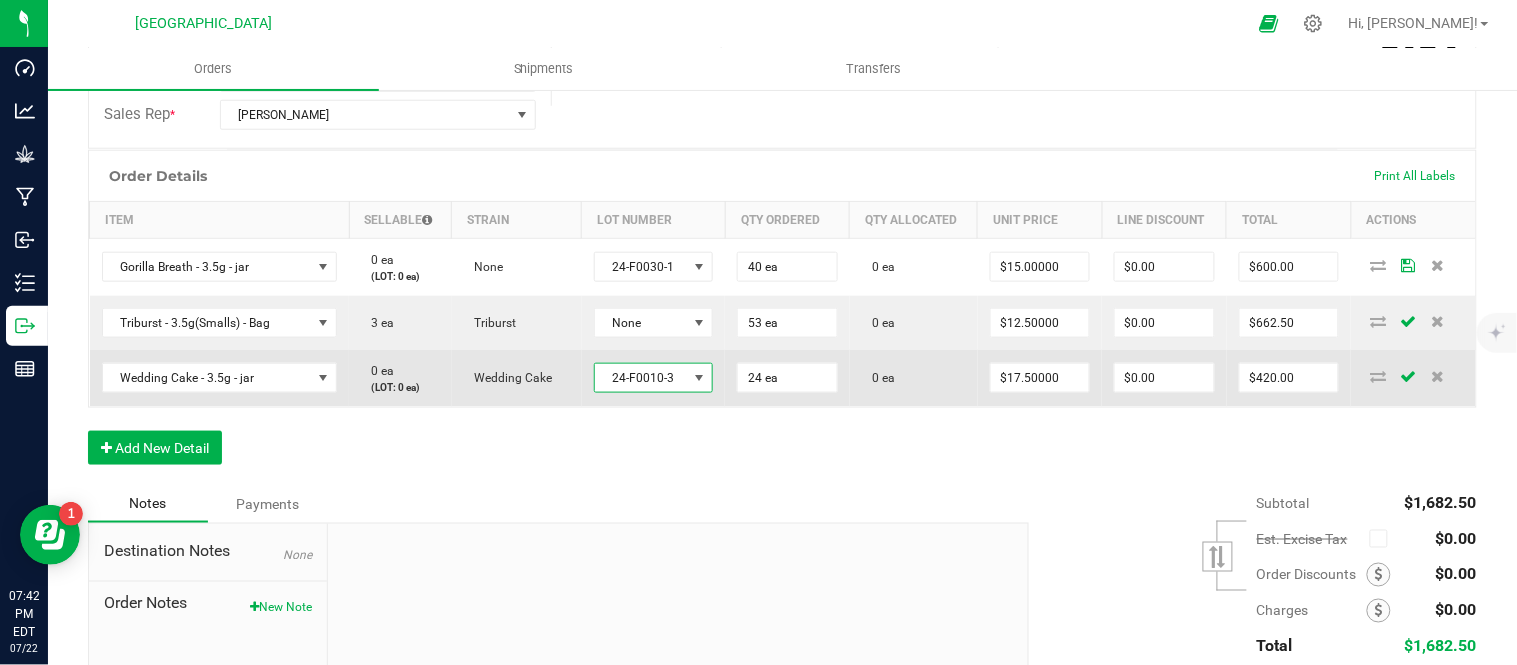 click at bounding box center [700, 378] 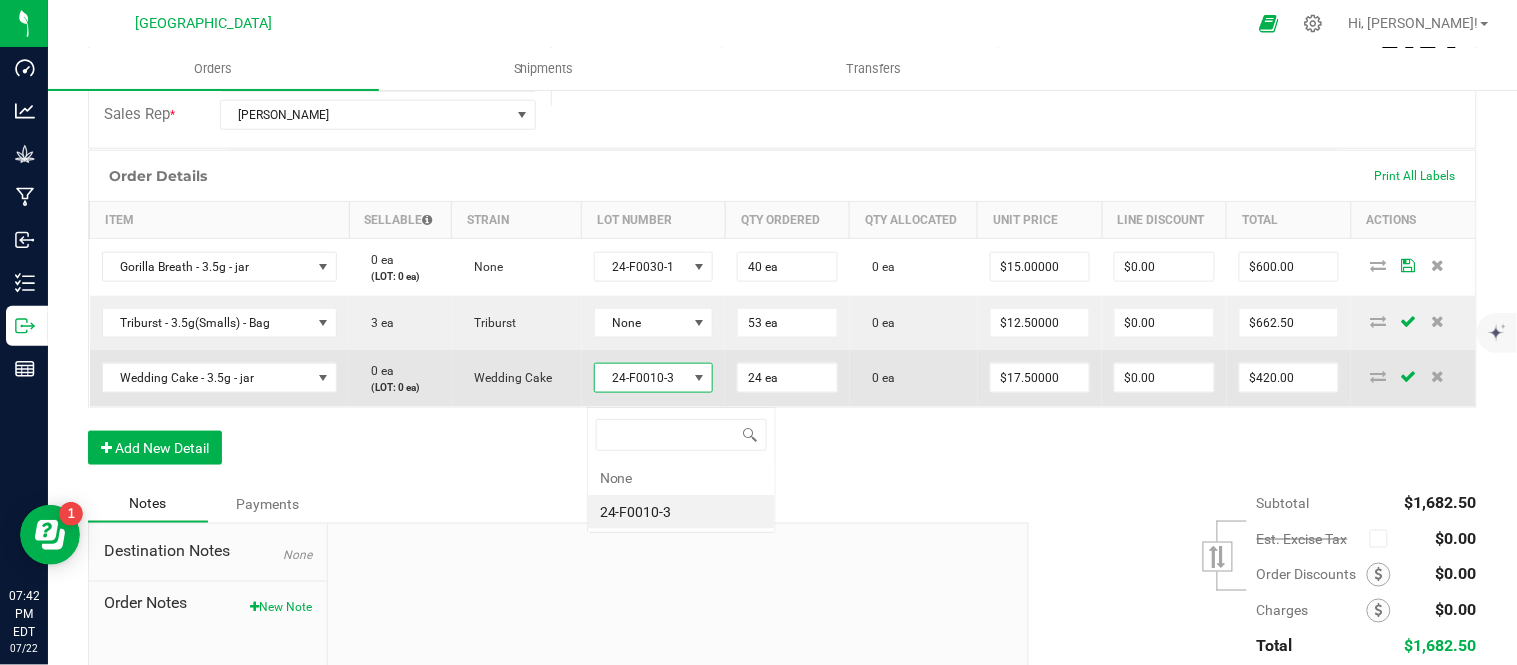 scroll, scrollTop: 99970, scrollLeft: 99881, axis: both 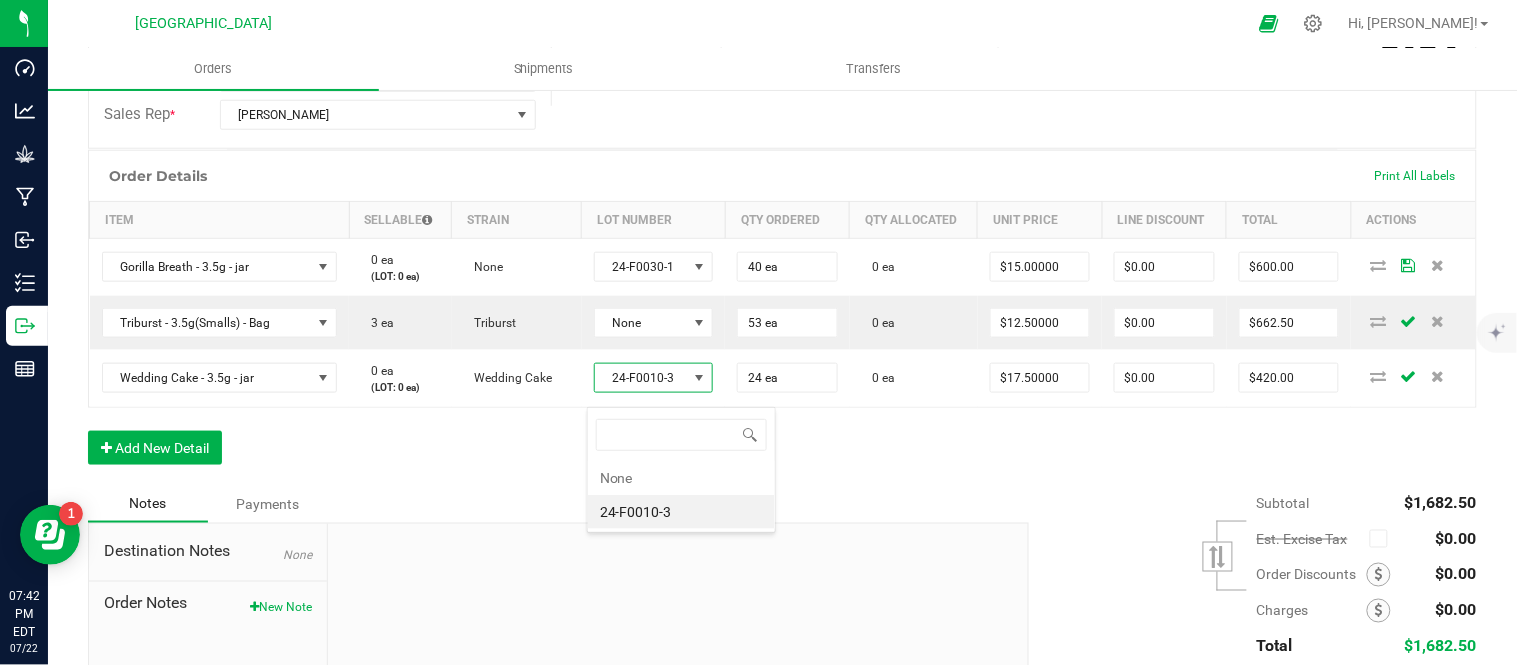 click on "24-F0010-3" at bounding box center (681, 512) 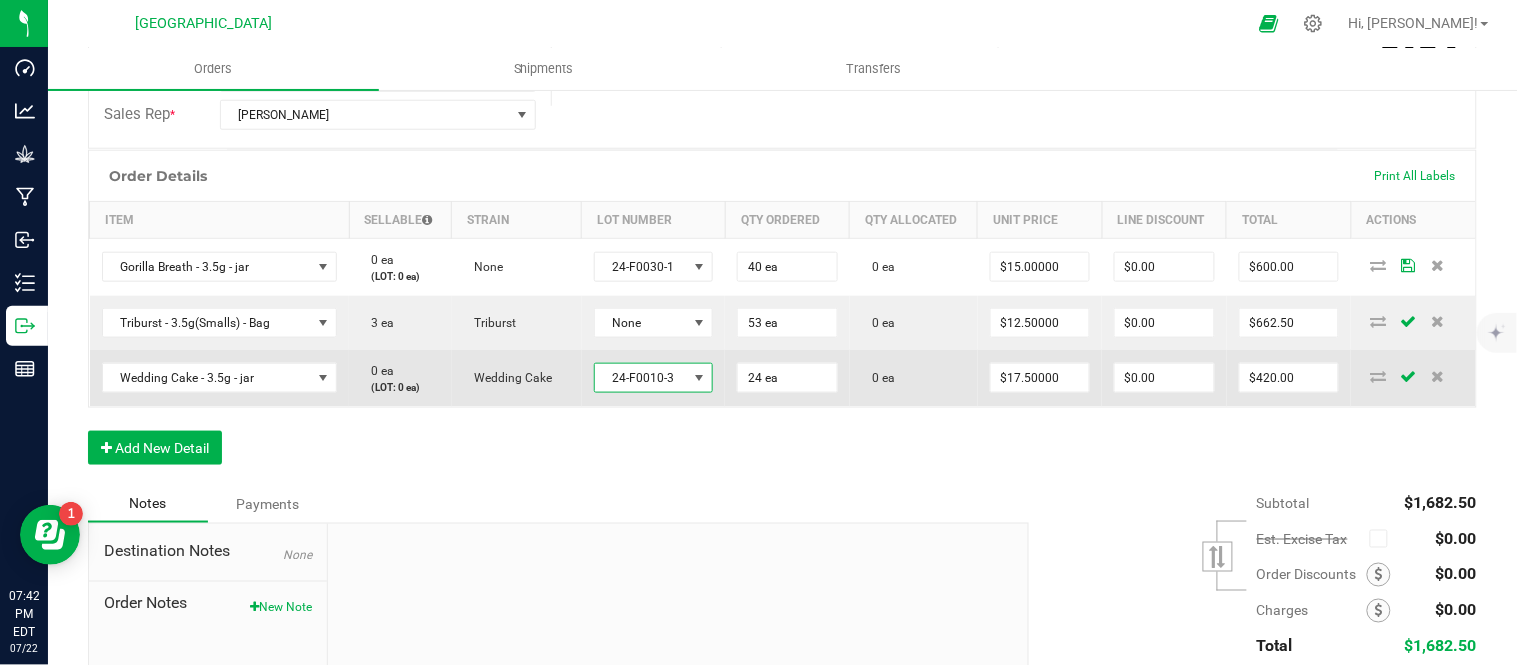 click at bounding box center (699, 378) 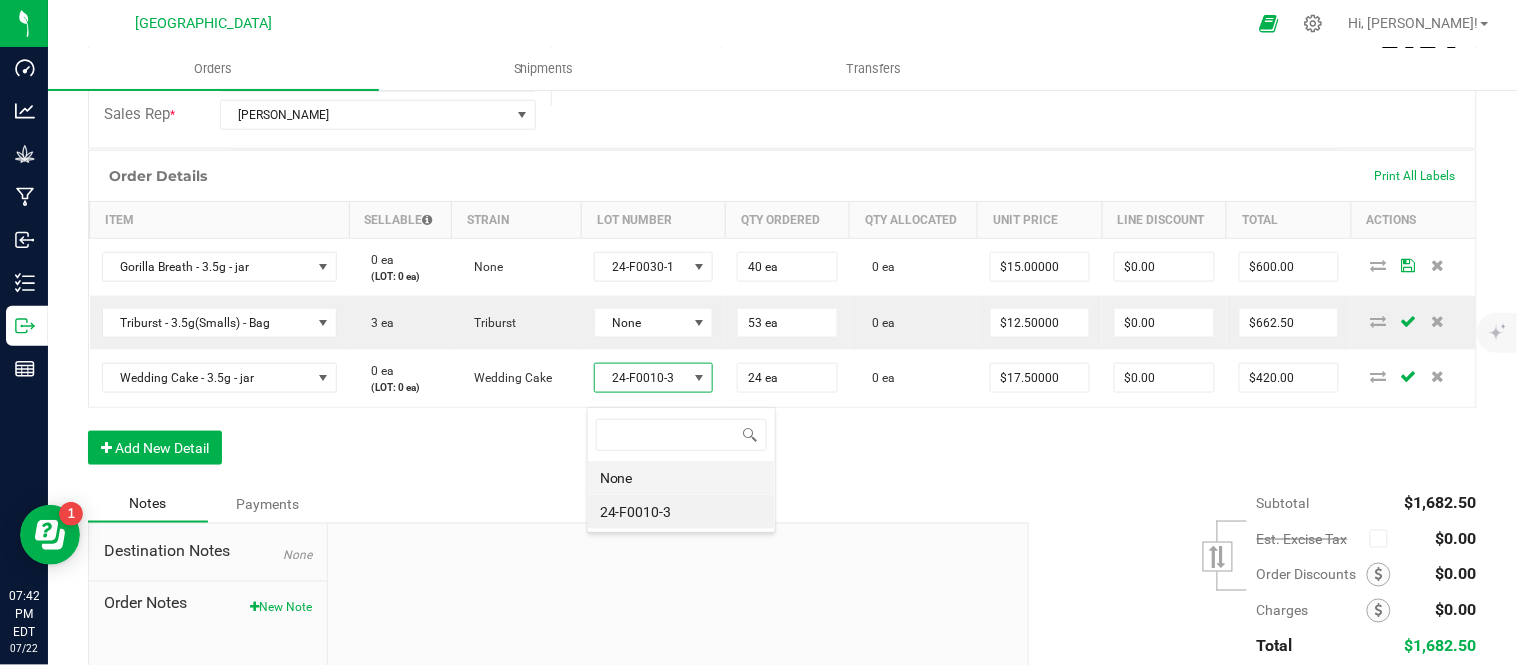 scroll, scrollTop: 99970, scrollLeft: 99881, axis: both 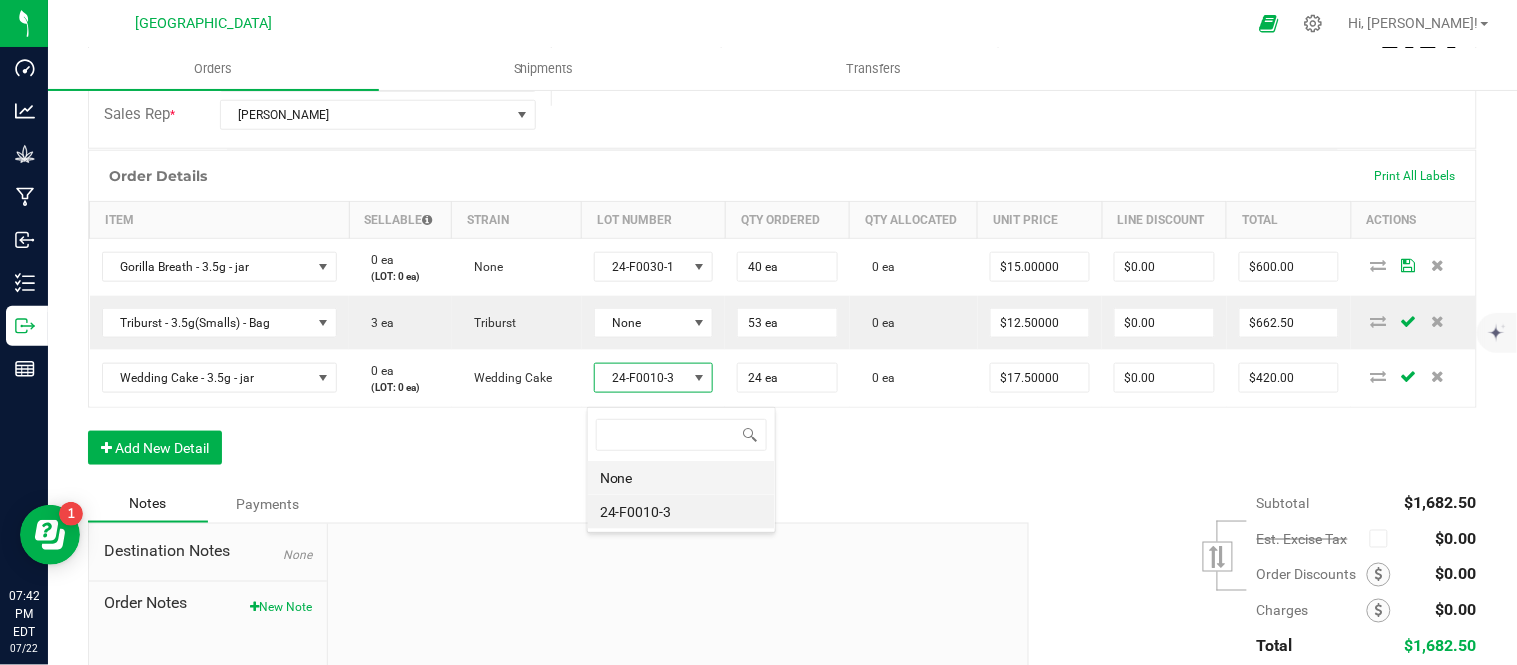 click on "None" at bounding box center [681, 478] 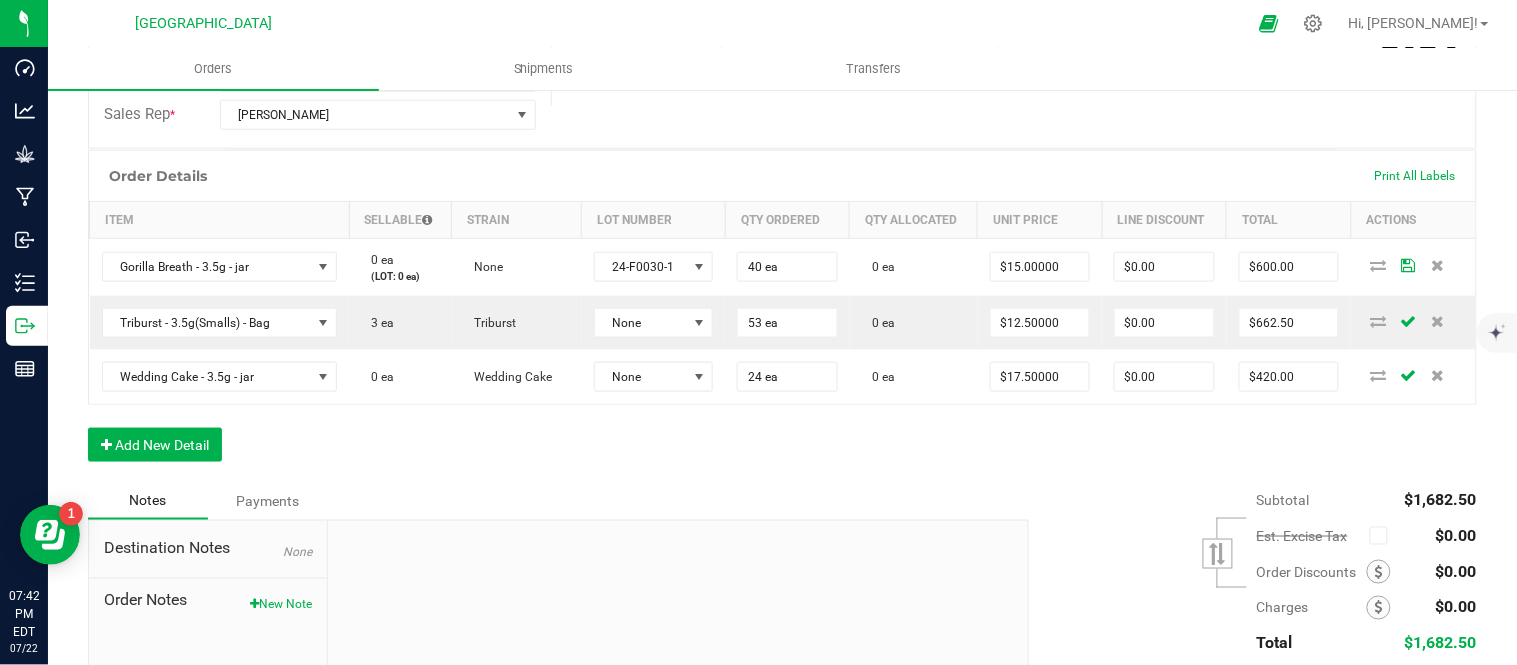 click on "Order Details Print All Labels Item  Sellable  Strain  Lot Number  Qty Ordered Qty Allocated Unit Price Line Discount Total Actions Gorilla Breath - 3.5g - jar  0 ea   (LOT: 0 ea)   None  24-F0030-1 40 ea  0 ea  $15.00000 $0.00 $600.00 Triburst - 3.5g(Smalls) - Bag  3 ea   Triburst  None 53 ea  0 ea  $12.50000 $0.00 $662.50 Wedding Cake - 3.5g - jar  0 ea   Wedding Cake  None 24 ea  0 ea  $17.50000 $0.00 $420.00
Add New Detail" at bounding box center [782, 316] 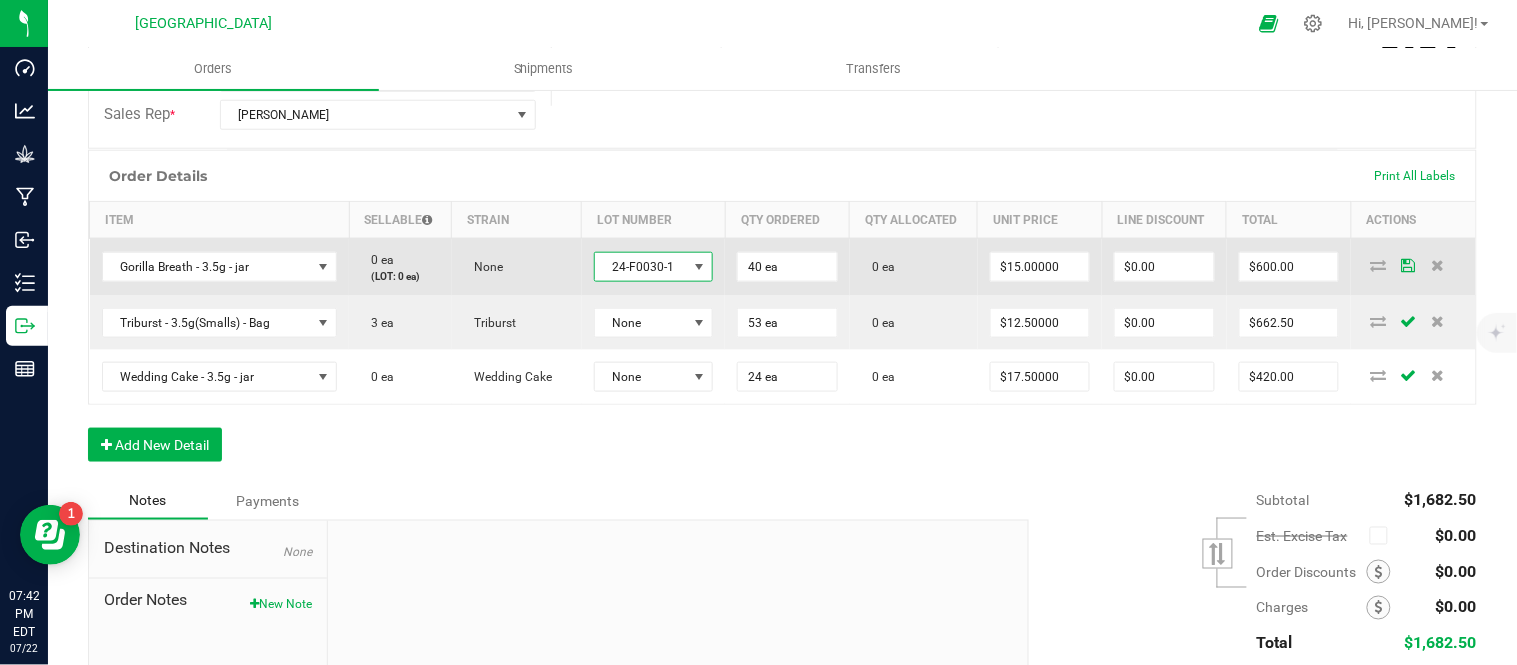 click at bounding box center (700, 267) 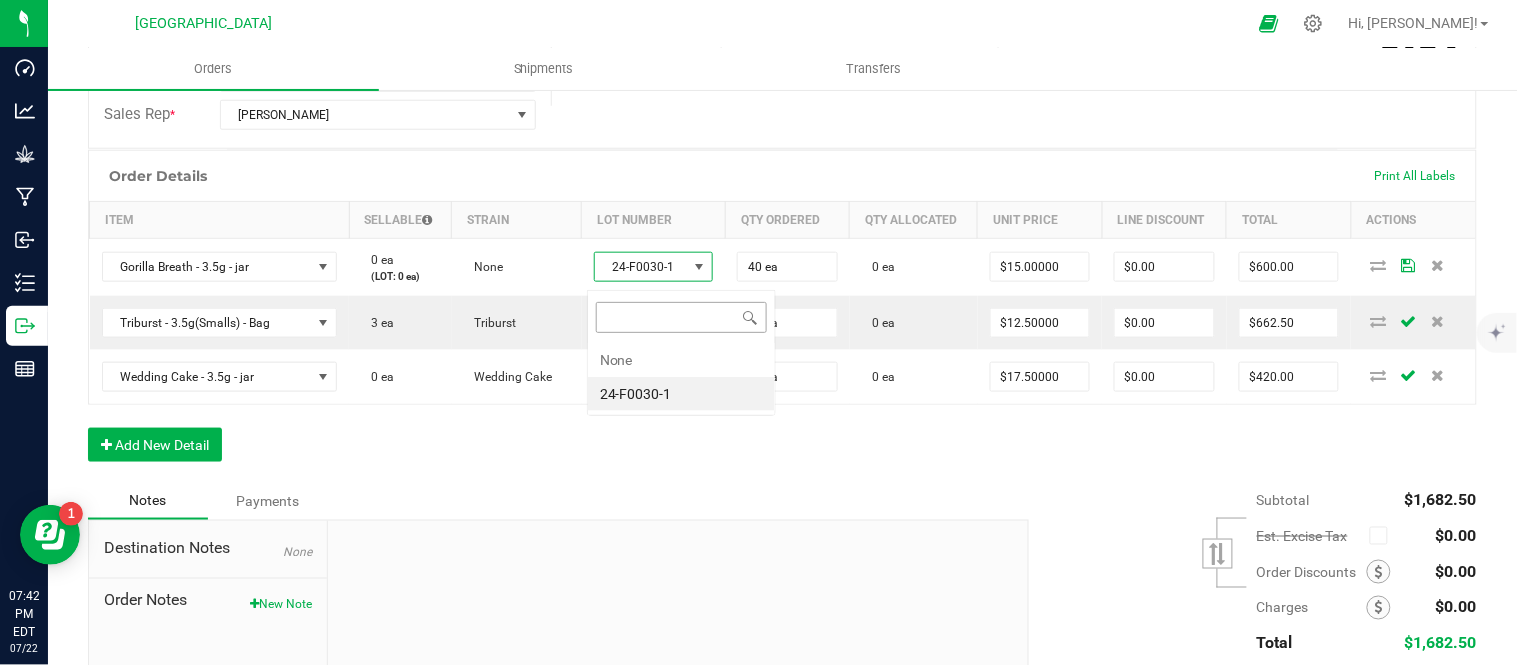 scroll, scrollTop: 99970, scrollLeft: 99881, axis: both 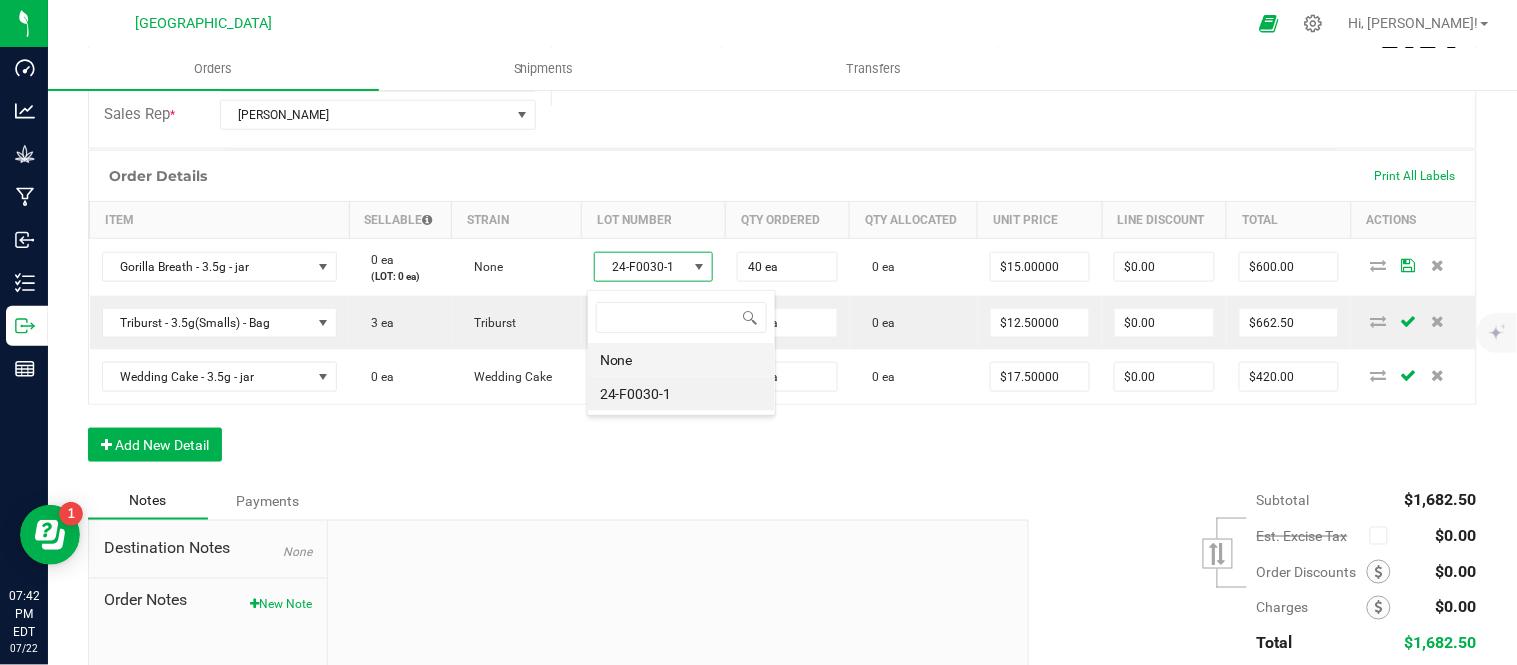 click on "None" at bounding box center [681, 360] 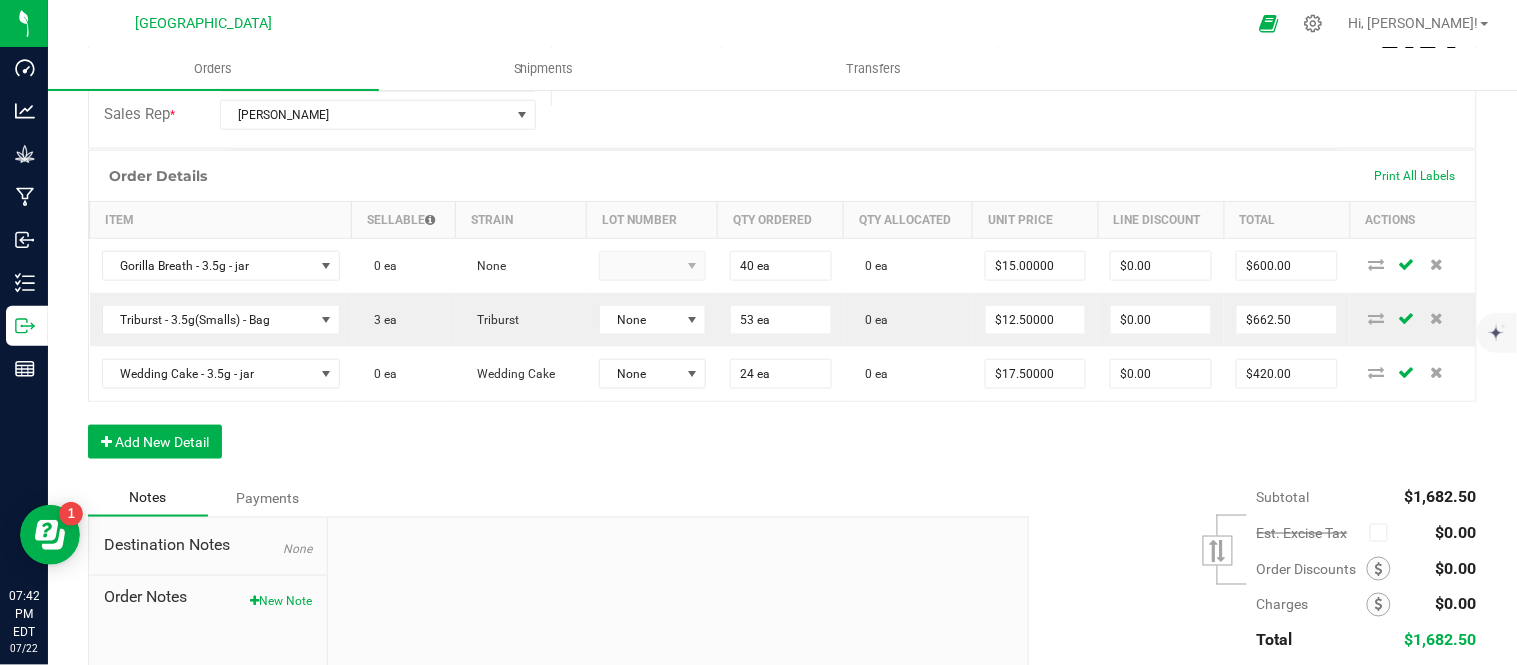 click on "Order Details Print All Labels Item  Sellable  Strain  Lot Number  Qty Ordered Qty Allocated Unit Price Line Discount Total Actions Gorilla Breath - 3.5g - jar  0 ea   None  40 ea  0 ea  $15.00000 $0.00 $600.00 Triburst - 3.5g(Smalls) - Bag  3 ea   Triburst  None 53 ea  0 ea  $12.50000 $0.00 $662.50 Wedding Cake - 3.5g - jar  0 ea   Wedding Cake  None 24 ea  0 ea  $17.50000 $0.00 $420.00
Add New Detail" at bounding box center (782, 314) 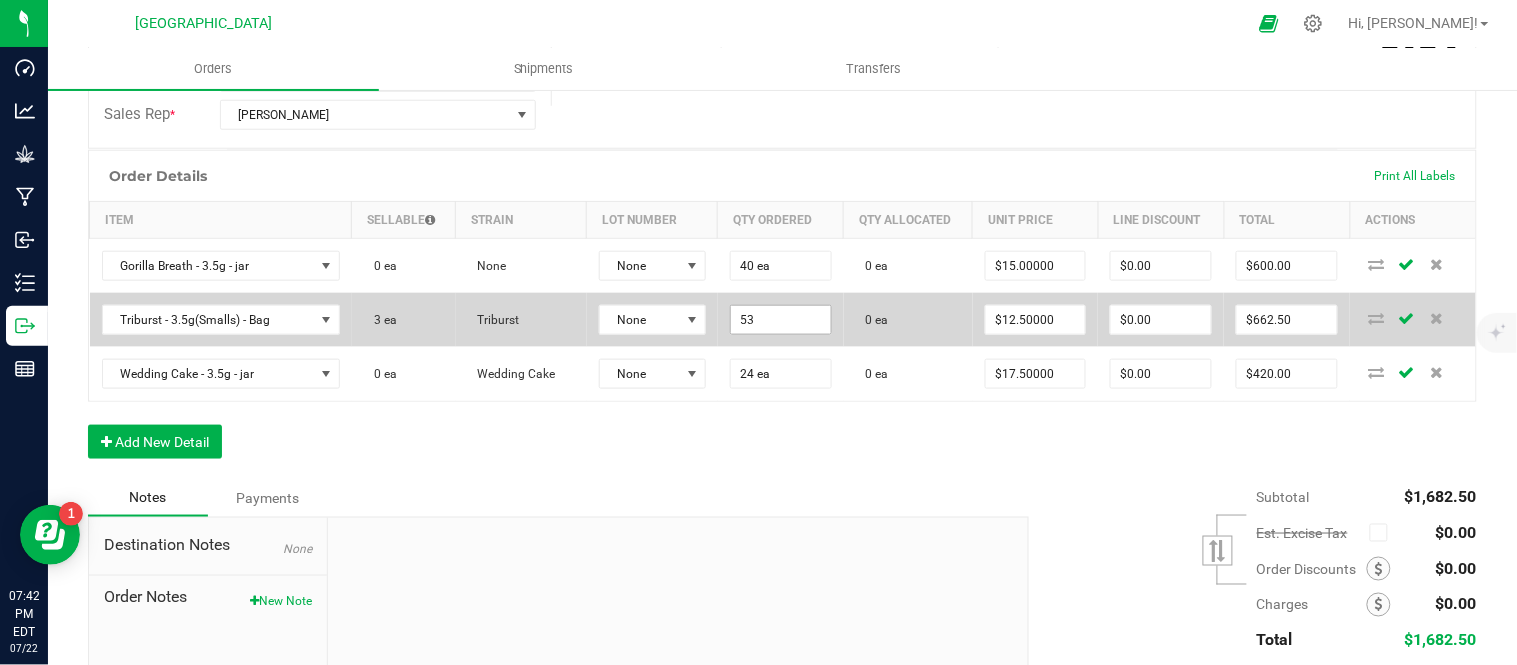 click on "53" at bounding box center (781, 320) 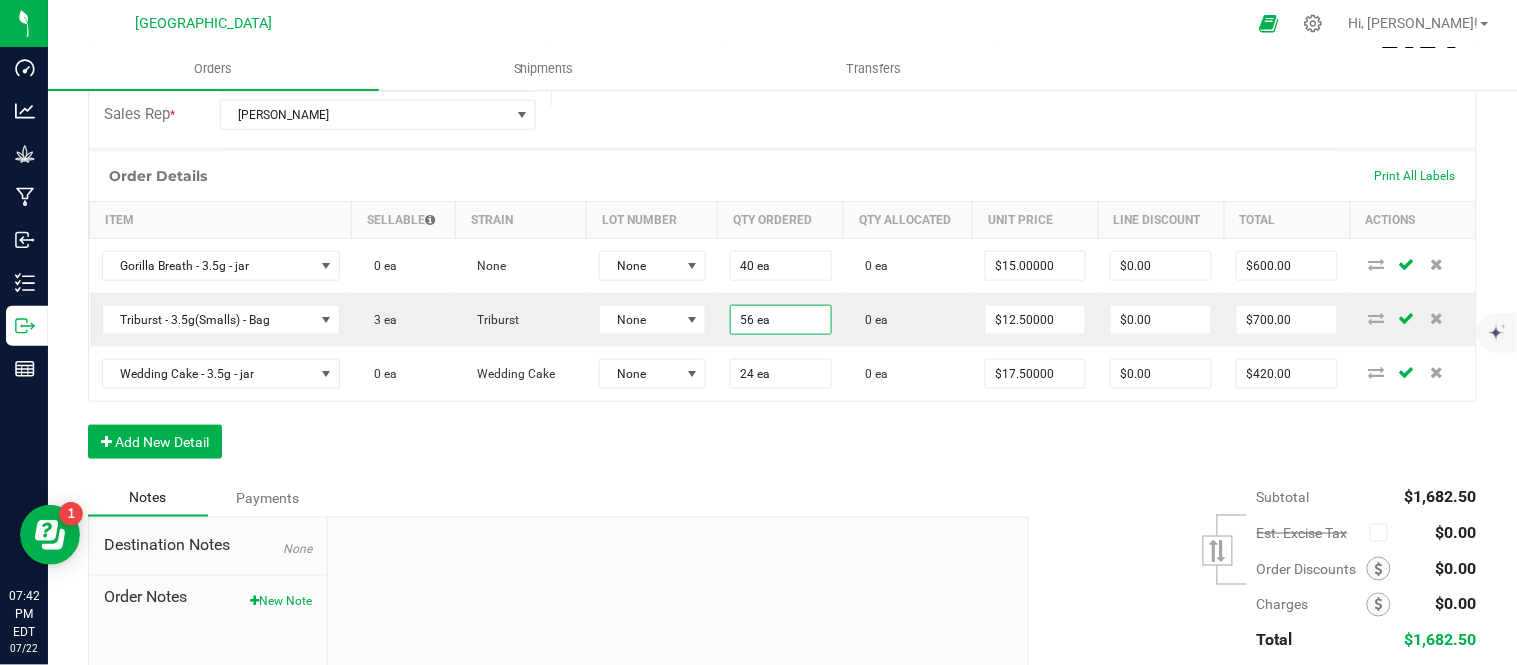 click on "Order Details Print All Labels Item  Sellable  Strain  Lot Number  Qty Ordered Qty Allocated Unit Price Line Discount Total Actions Gorilla Breath - 3.5g - jar  0 ea   None  None 40 ea  0 ea  $15.00000 $0.00 $600.00 Triburst - 3.5g(Smalls) - Bag  3 ea   Triburst  None 56 ea  0 ea  $12.50000 $0.00 $700.00 Wedding Cake - 3.5g - jar  0 ea   Wedding Cake  None 24 ea  0 ea  $17.50000 $0.00 $420.00
Add New Detail" at bounding box center (782, 314) 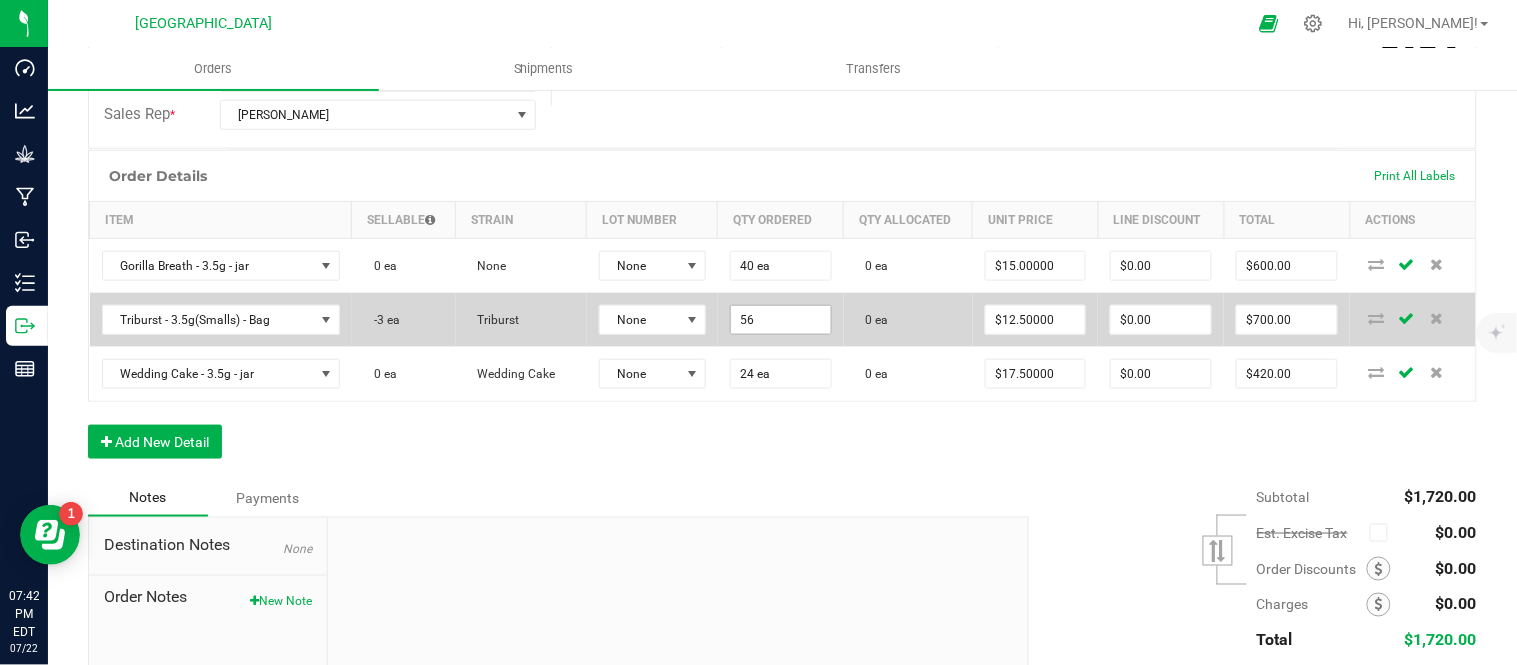 click on "56" at bounding box center [781, 320] 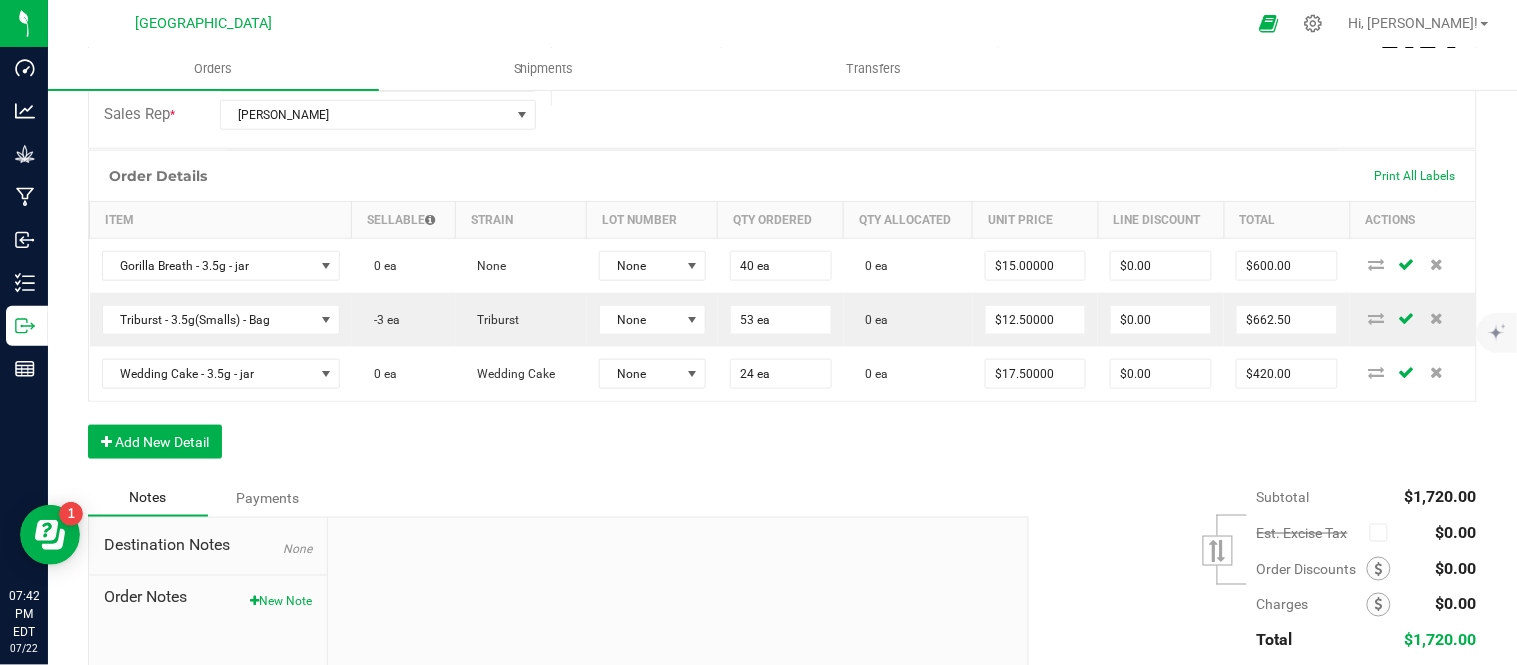 click on "Order Details Print All Labels Item  Sellable  Strain  Lot Number  Qty Ordered Qty Allocated Unit Price Line Discount Total Actions Gorilla Breath - 3.5g - jar  0 ea   None  None 40 ea  0 ea  $15.00000 $0.00 $600.00 Triburst - 3.5g(Smalls) - Bag  -3 ea   Triburst  None 53 ea  0 ea  $12.50000 $0.00 $662.50 Wedding Cake - 3.5g - jar  0 ea   Wedding Cake  None 24 ea  0 ea  $17.50000 $0.00 $420.00
Add New Detail" at bounding box center (782, 314) 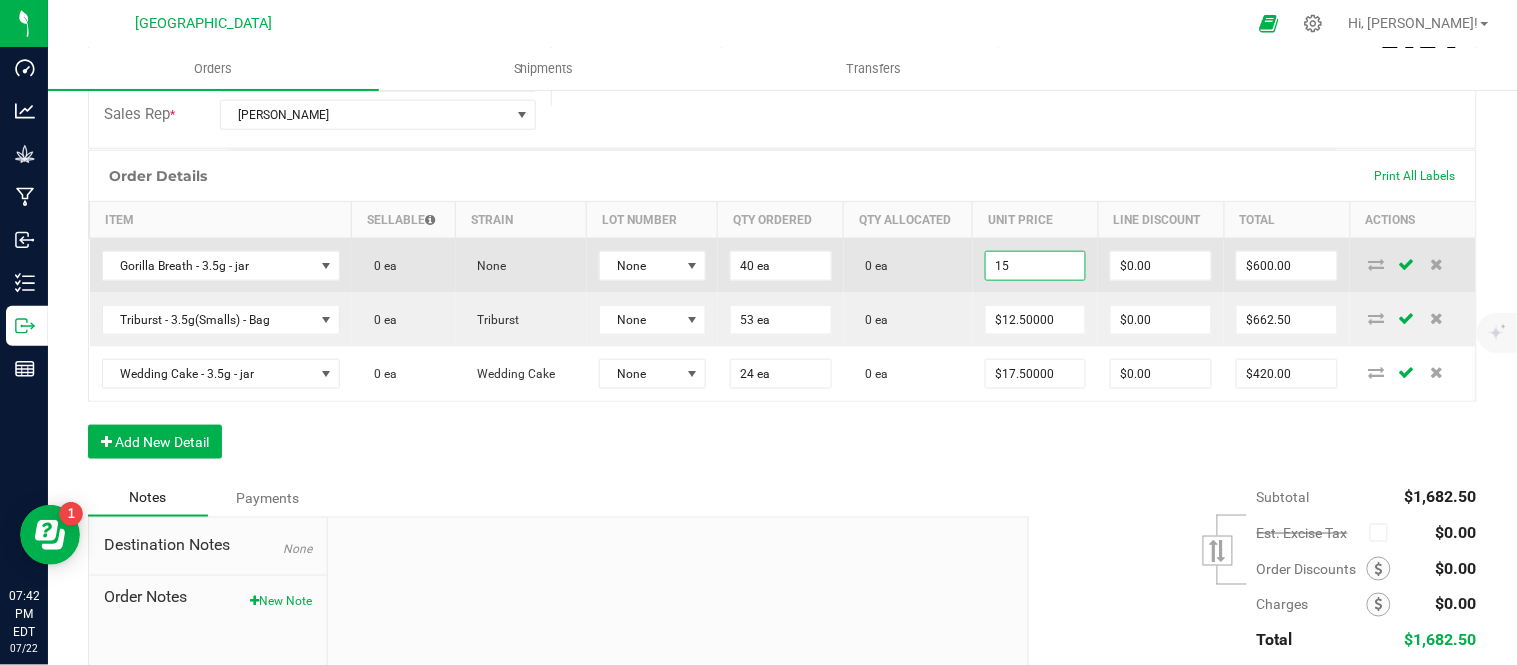 click on "15" at bounding box center (1036, 266) 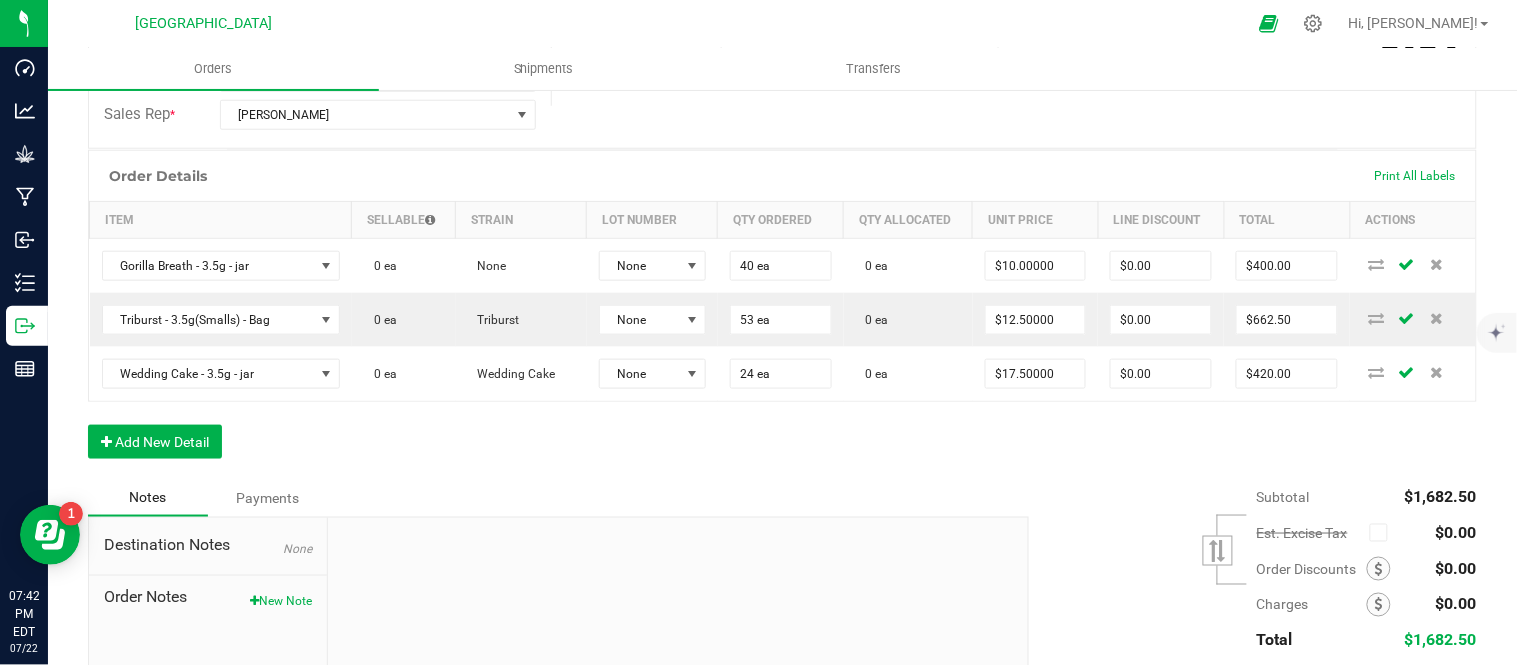click on "Order Details Print All Labels Item  Sellable  Strain  Lot Number  Qty Ordered Qty Allocated Unit Price Line Discount Total Actions Gorilla Breath - 3.5g - jar  0 ea   None  None 40 ea  0 ea  $10.00000 $0.00 $400.00 Triburst - 3.5g(Smalls) - Bag  0 ea   Triburst  None 53 ea  0 ea  $12.50000 $0.00 $662.50 Wedding Cake - 3.5g - jar  0 ea   Wedding Cake  None 24 ea  0 ea  $17.50000 $0.00 $420.00
Add New Detail" at bounding box center [782, 314] 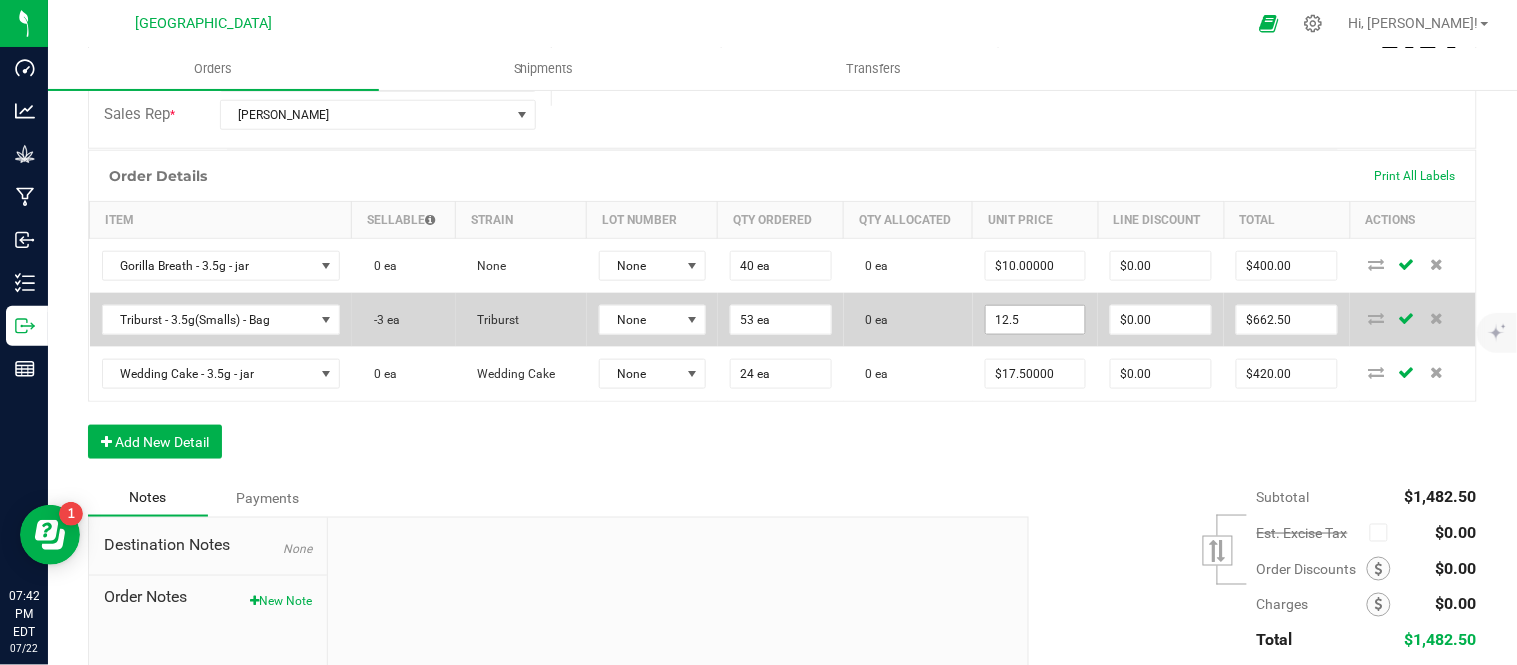click on "12.5" at bounding box center (1036, 320) 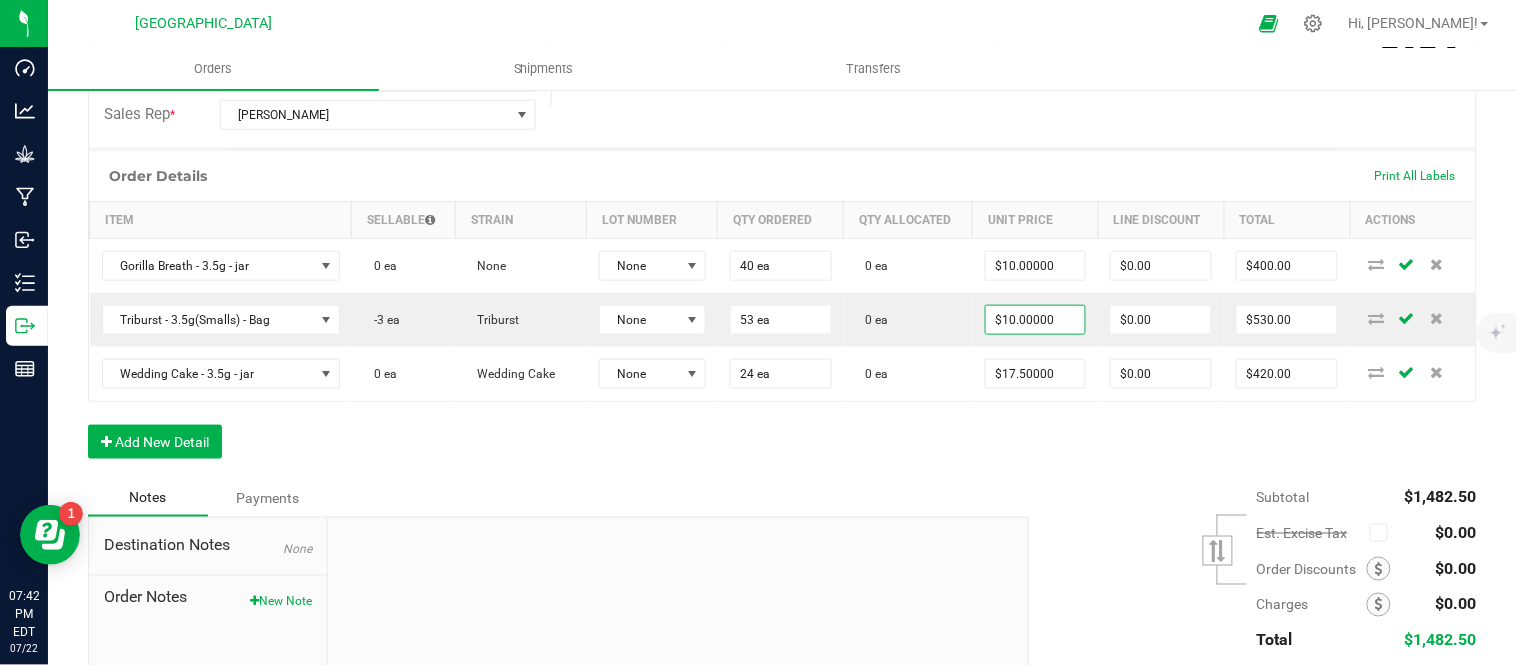 click on "Order Details Print All Labels Item  Sellable  Strain  Lot Number  Qty Ordered Qty Allocated Unit Price Line Discount Total Actions Gorilla Breath - 3.5g - jar  0 ea   None  None 40 ea  0 ea  $10.00000 $0.00 $400.00 Triburst - 3.5g(Smalls) - Bag  -3 ea   Triburst  None 53 ea  0 ea  $10.00000 $0.00 $530.00 Wedding Cake - 3.5g - jar  0 ea   Wedding Cake  None 24 ea  0 ea  $17.50000 $0.00 $420.00
Add New Detail" at bounding box center (782, 314) 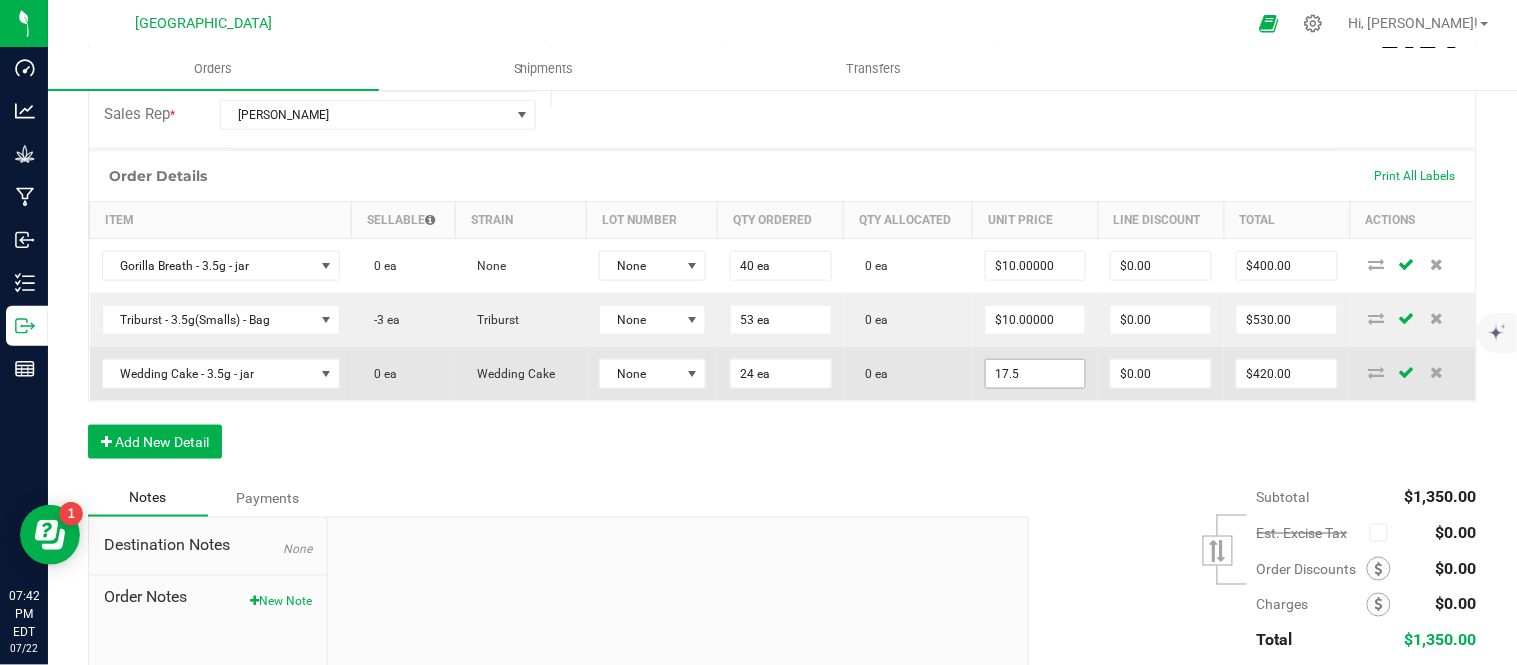 click on "17.5" at bounding box center [1036, 374] 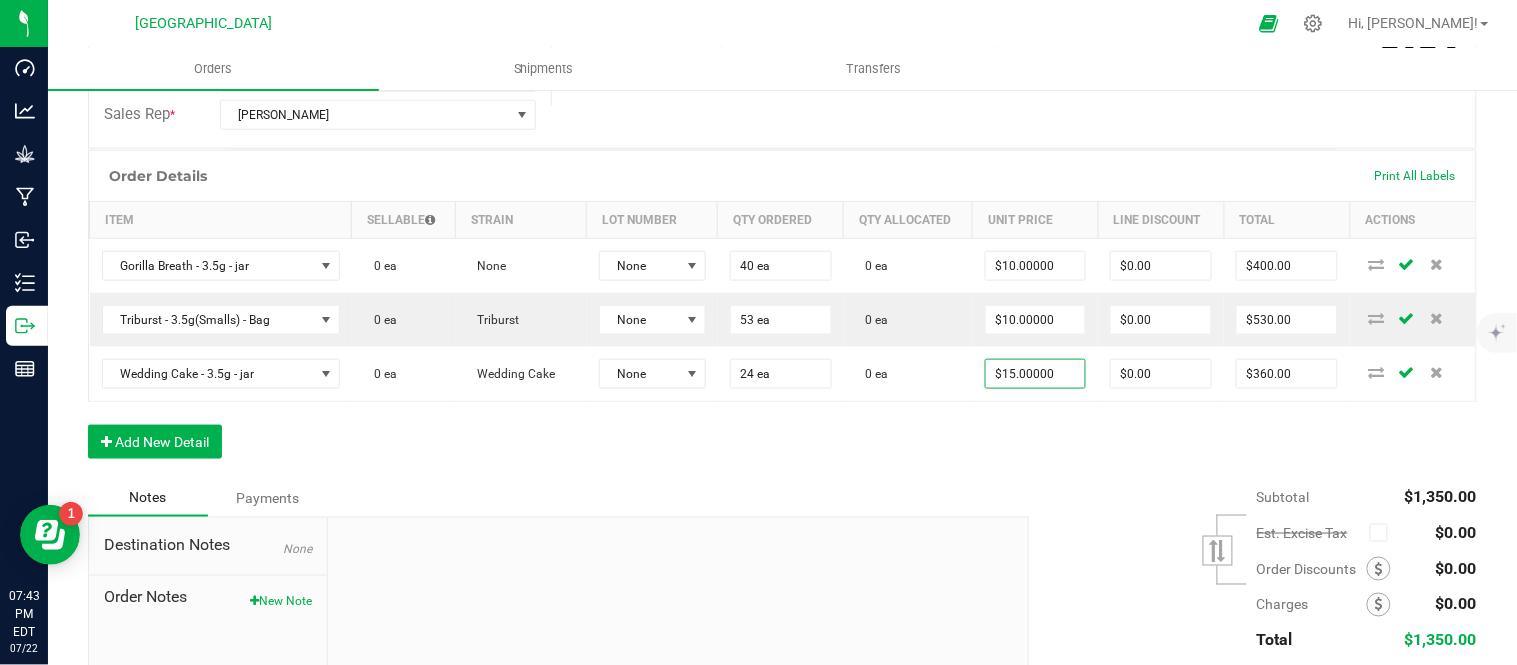 click on "Order Details Print All Labels Item  Sellable  Strain  Lot Number  Qty Ordered Qty Allocated Unit Price Line Discount Total Actions Gorilla Breath - 3.5g - jar  0 ea   None  None 40 ea  0 ea  $10.00000 $0.00 $400.00 Triburst - 3.5g(Smalls) - Bag  0 ea   Triburst  None 53 ea  0 ea  $10.00000 $0.00 $530.00 Wedding Cake - 3.5g - jar  0 ea   Wedding Cake  None 24 ea  0 ea  $15.00000 $0.00 $360.00
Add New Detail" at bounding box center [782, 314] 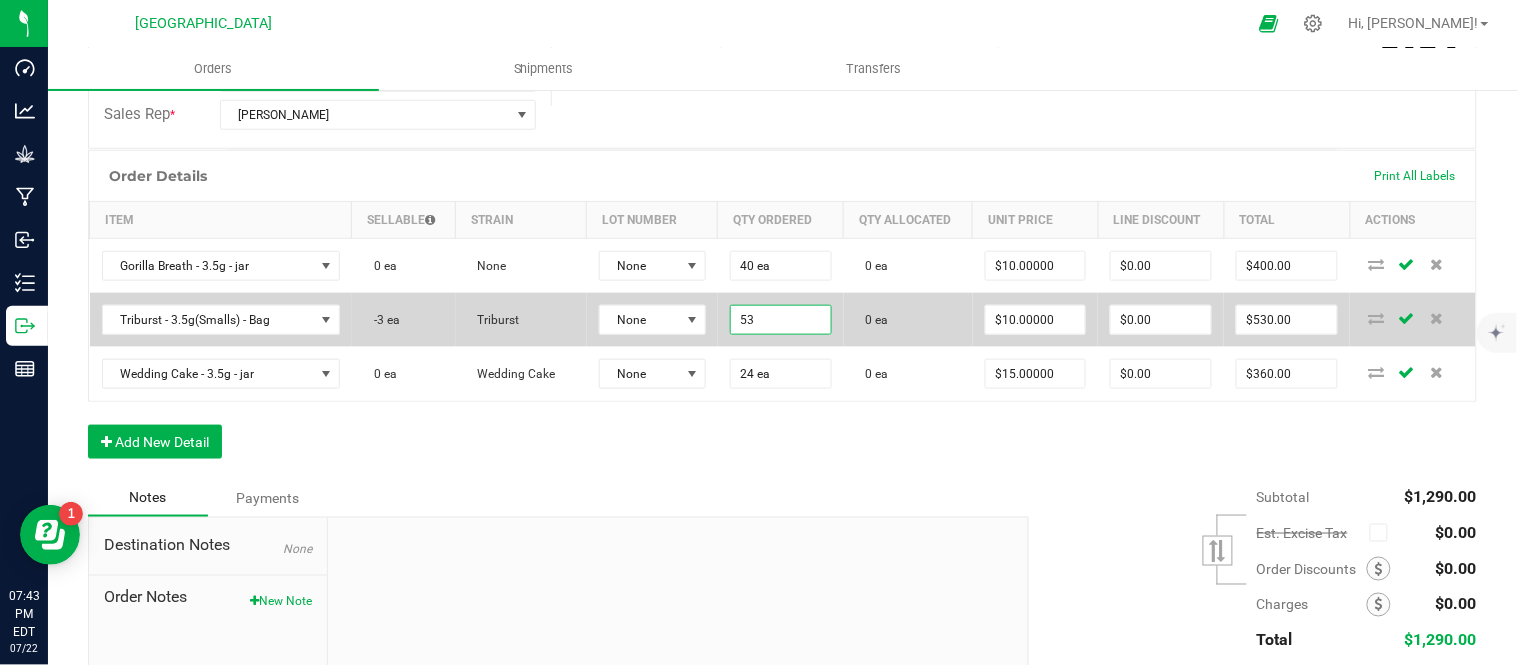click on "53" at bounding box center [781, 320] 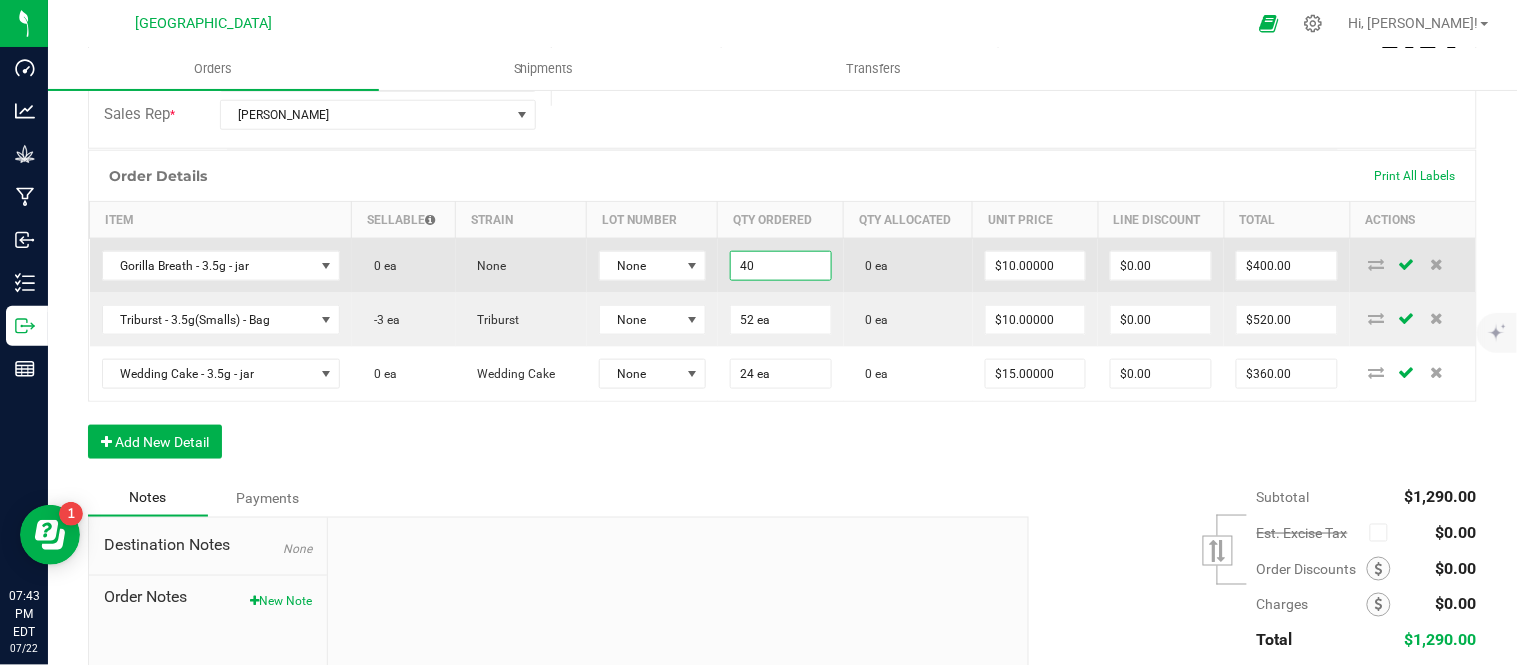 click on "40" at bounding box center (781, 266) 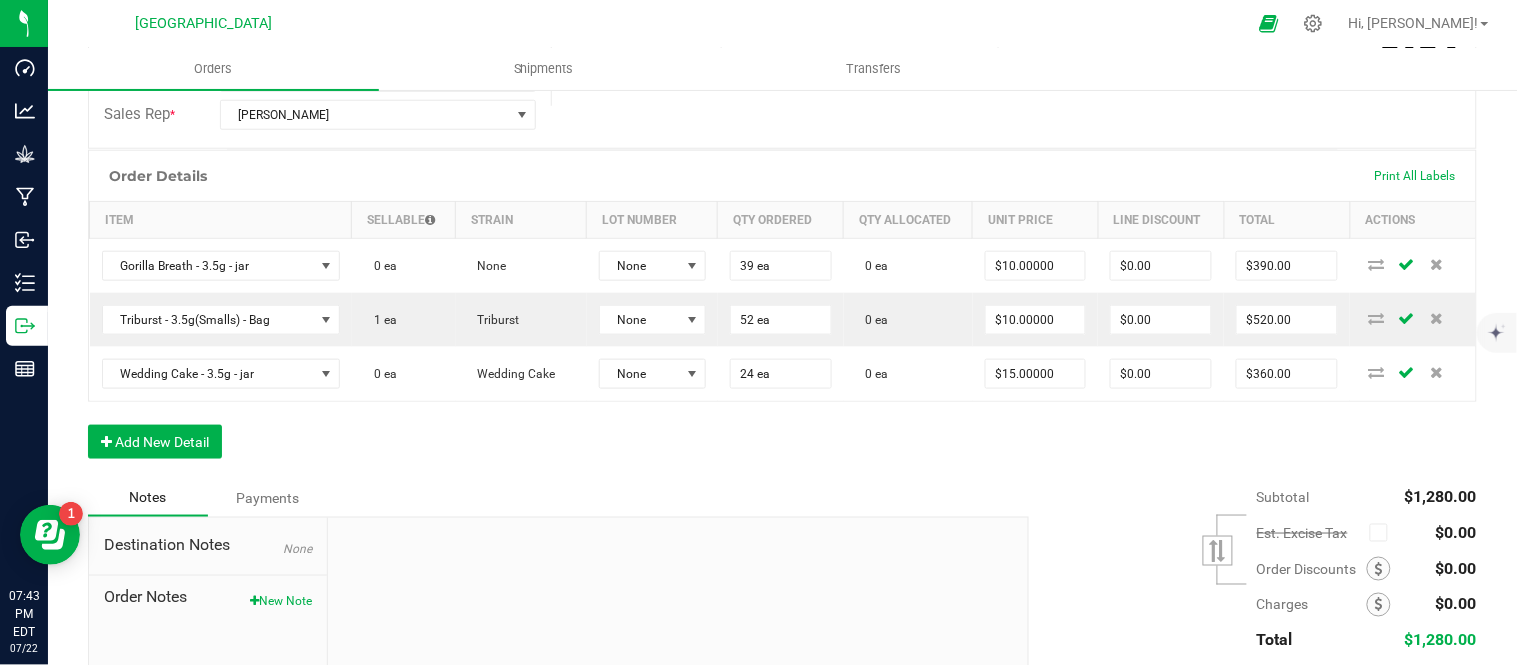 click on "Order Details Print All Labels Item  Sellable  Strain  Lot Number  Qty Ordered Qty Allocated Unit Price Line Discount Total Actions Gorilla Breath - 3.5g - jar  0 ea   None  None 39 ea  0 ea  $10.00000 $0.00 $390.00 Triburst - 3.5g(Smalls) - Bag  1 ea   Triburst  None 52 ea  0 ea  $10.00000 $0.00 $520.00 Wedding Cake - 3.5g - jar  0 ea   Wedding Cake  None 24 ea  0 ea  $15.00000 $0.00 $360.00
Add New Detail" at bounding box center [782, 314] 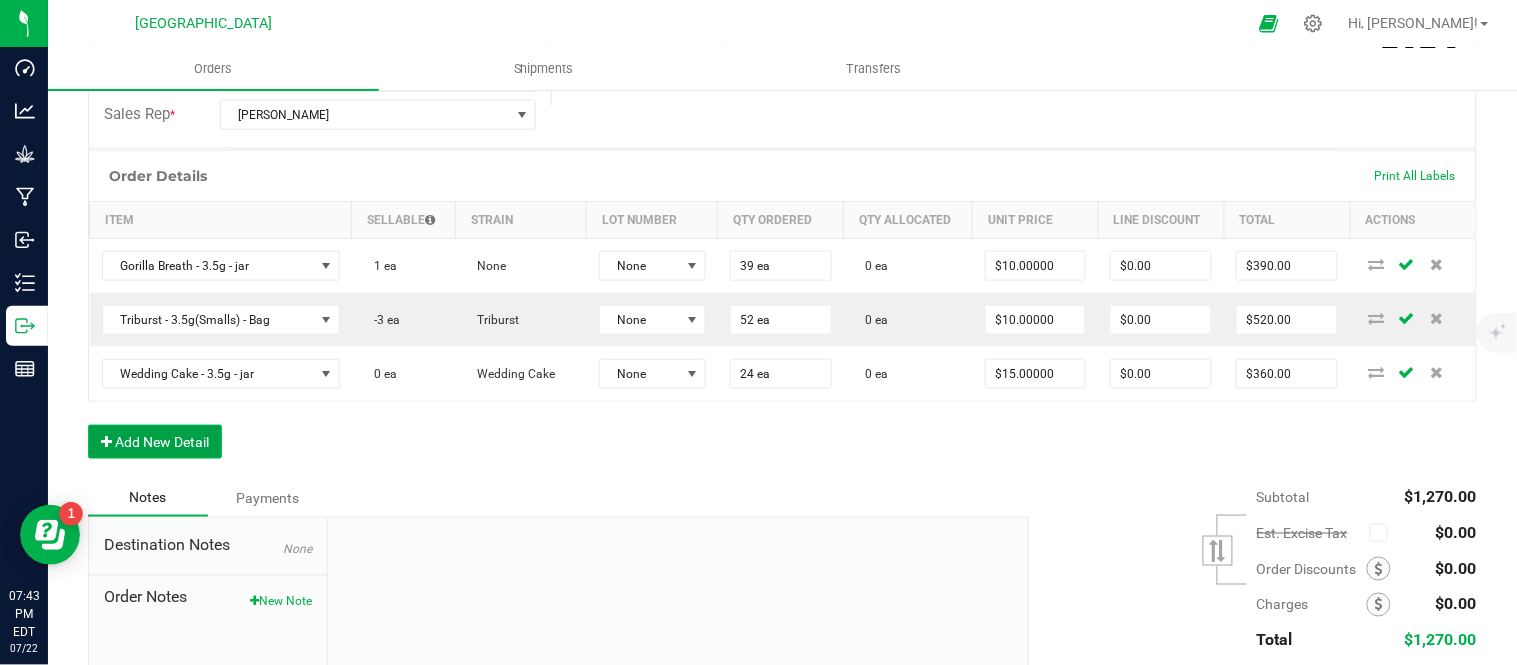 click on "Add New Detail" at bounding box center [155, 442] 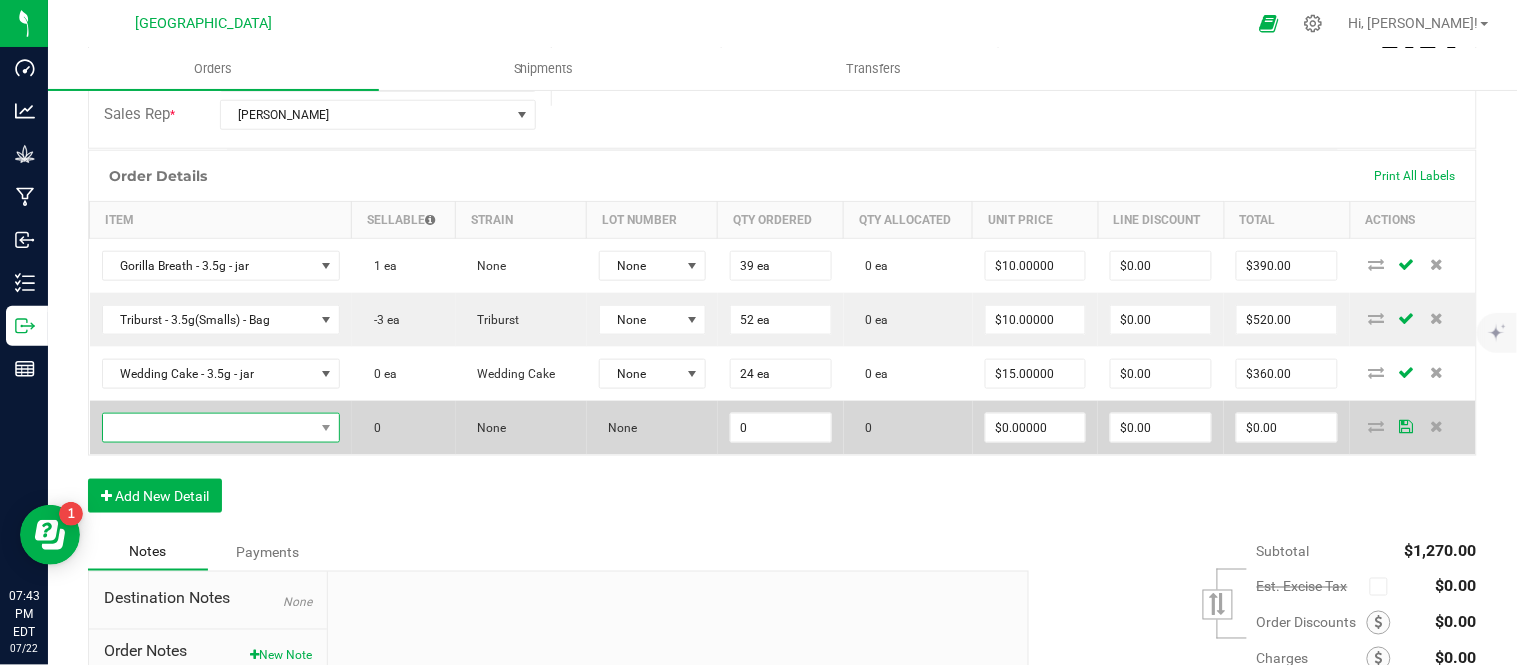 click at bounding box center [208, 428] 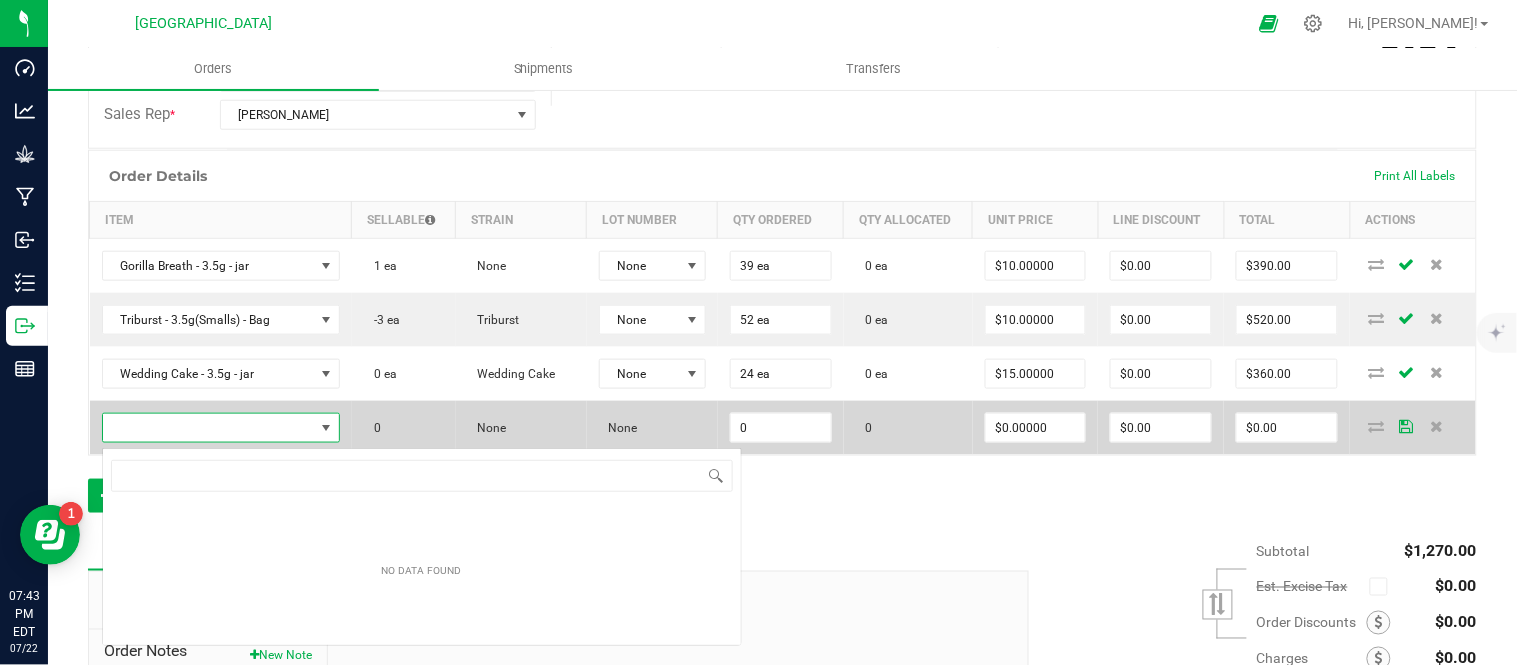 scroll, scrollTop: 99970, scrollLeft: 99768, axis: both 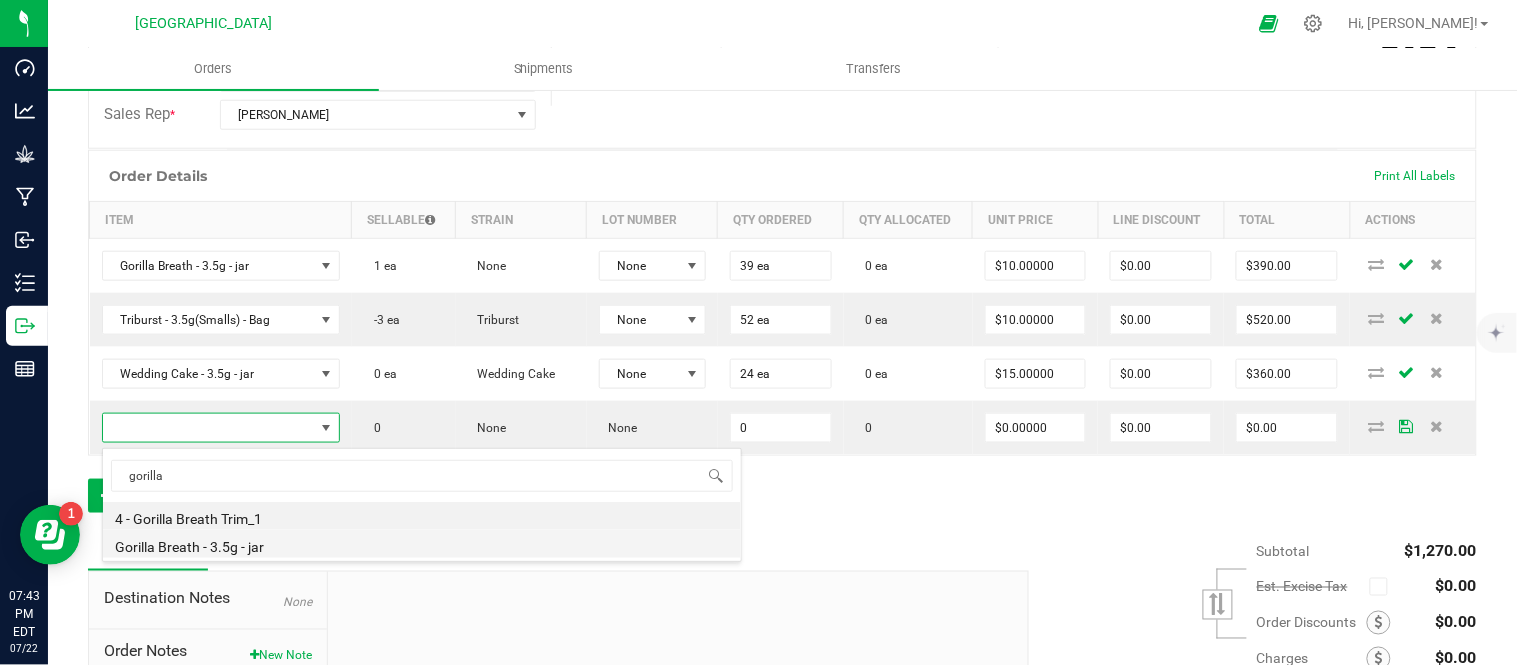 click on "Gorilla Breath - 3.5g - jar" at bounding box center (422, 544) 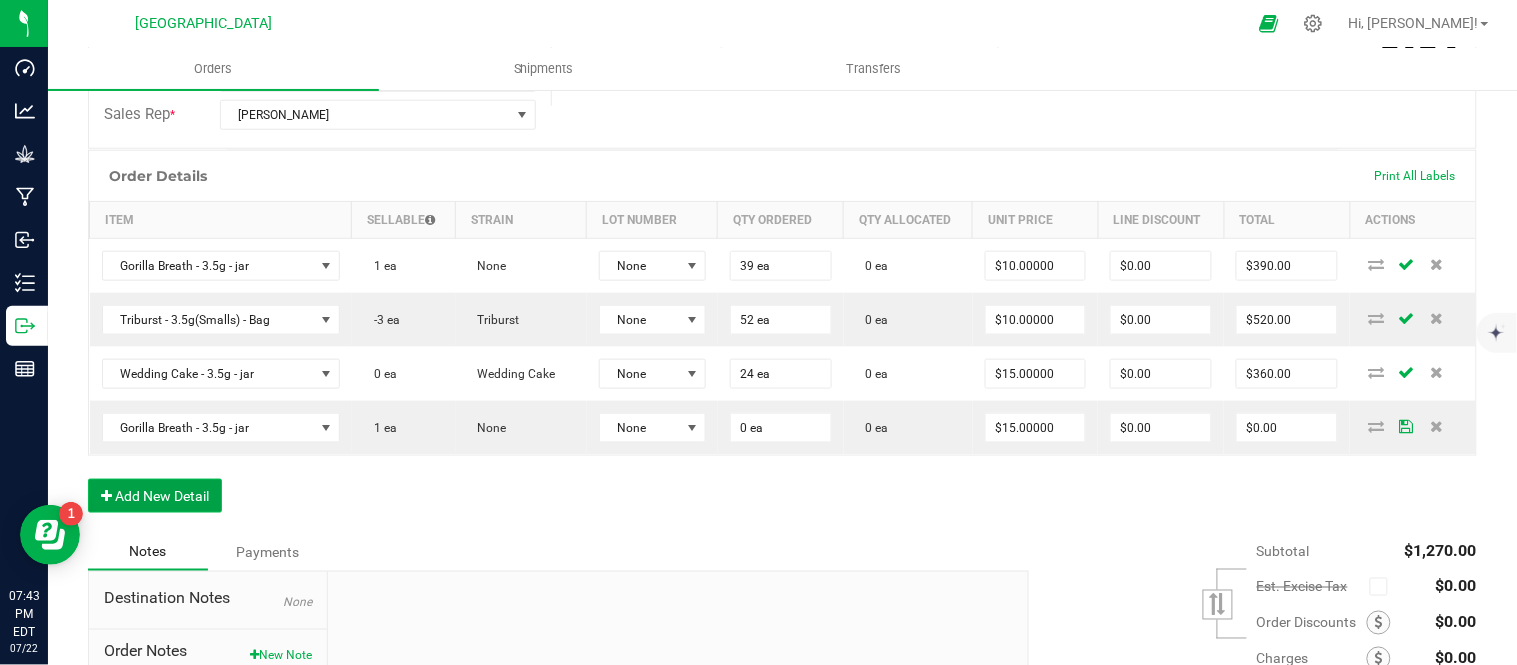 click on "Add New Detail" at bounding box center [155, 496] 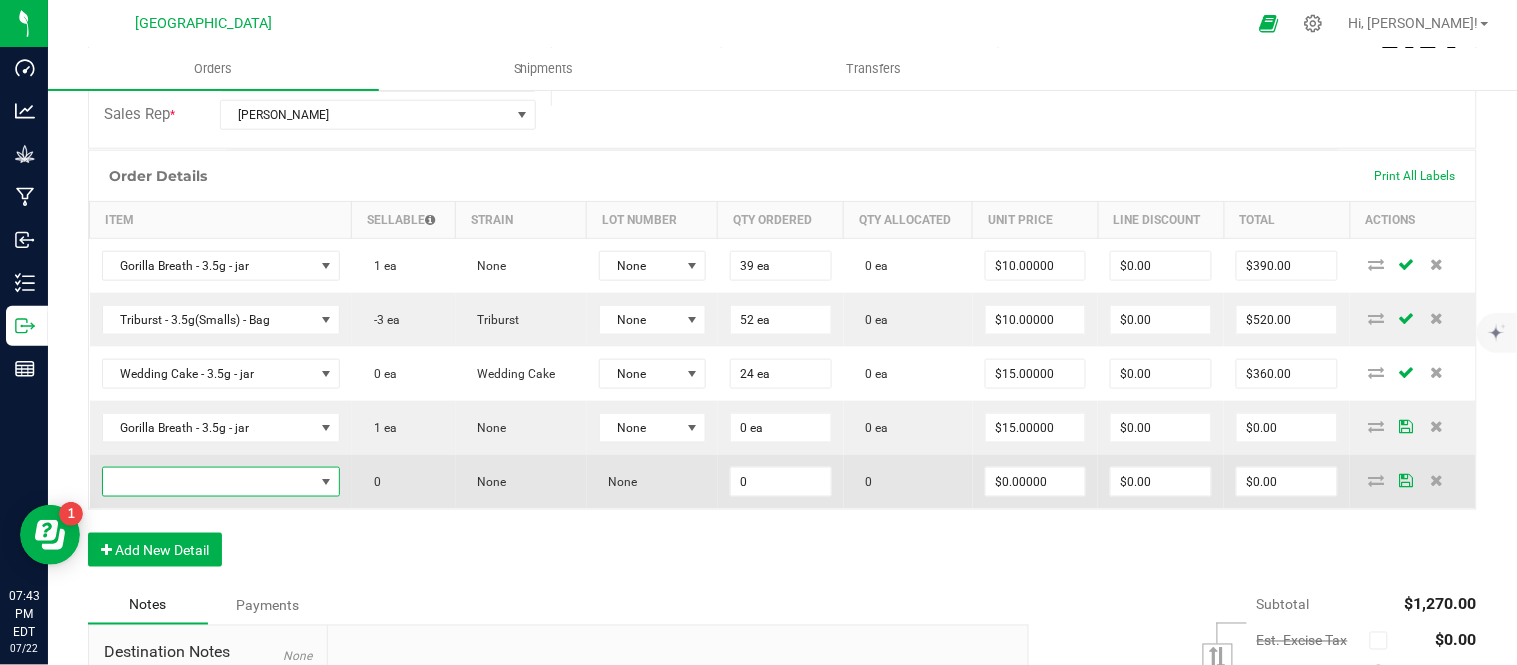 click at bounding box center (208, 482) 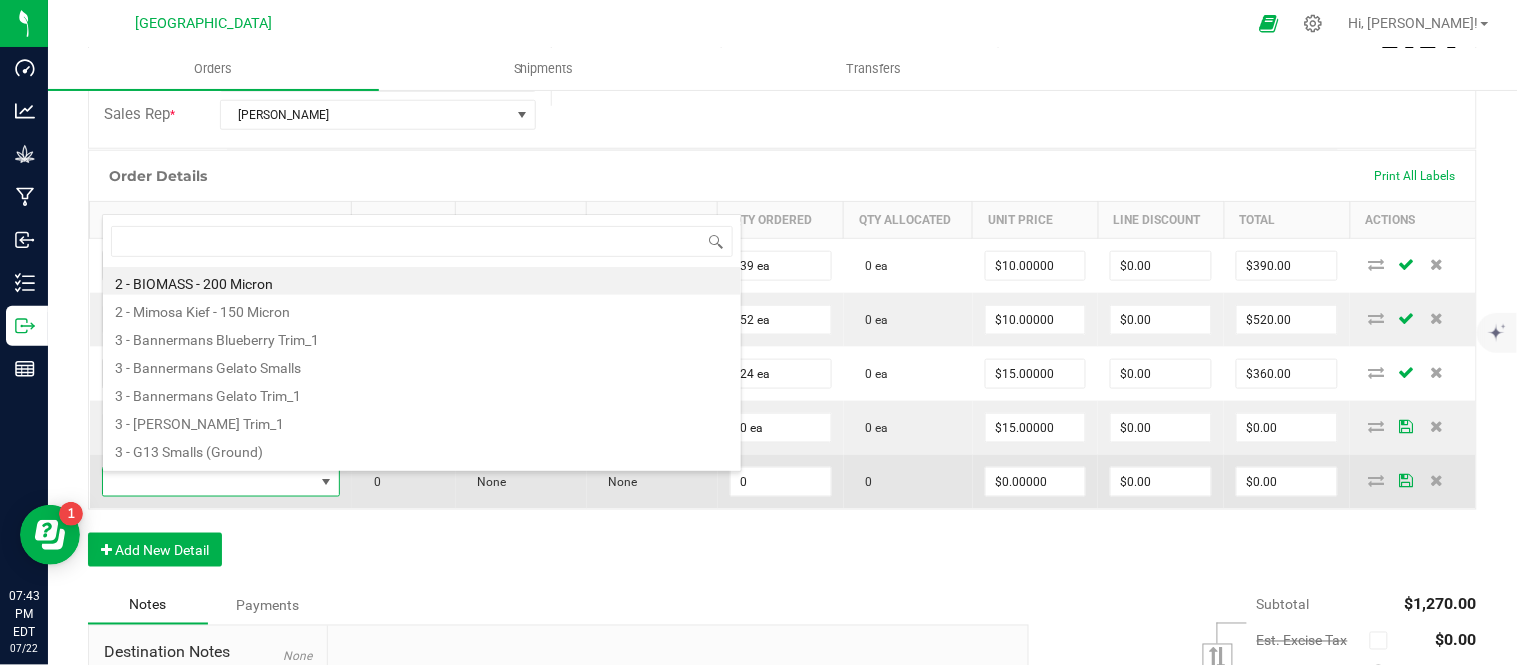 scroll, scrollTop: 99970, scrollLeft: 99768, axis: both 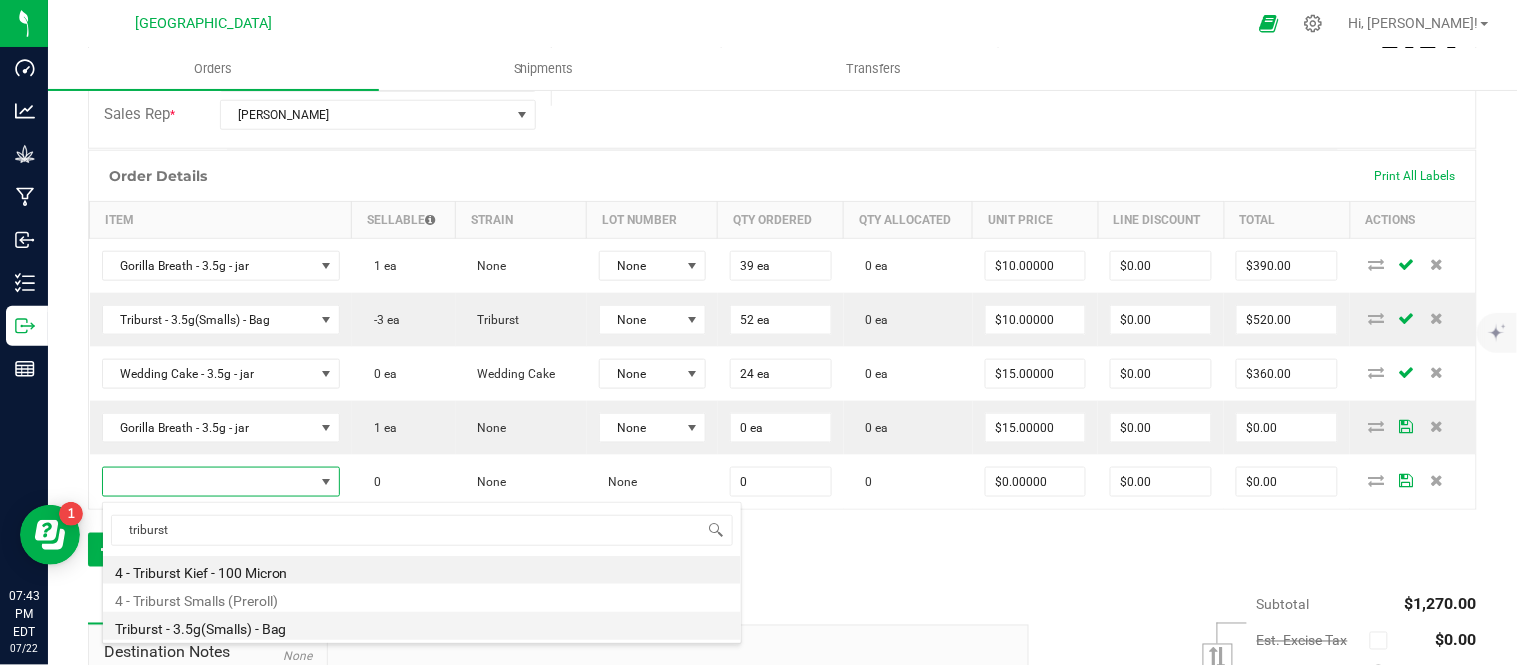 click on "Triburst - 3.5g(Smalls) - Bag" at bounding box center [422, 626] 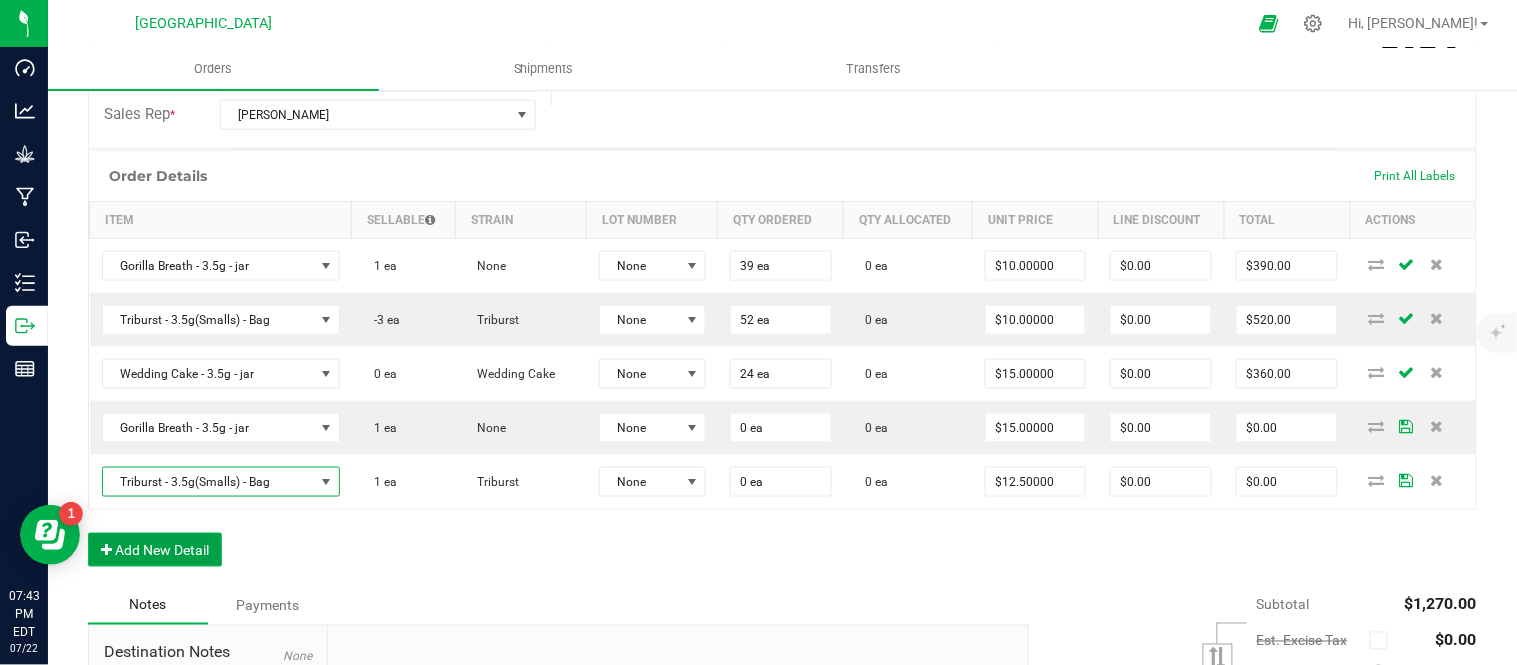 click on "Add New Detail" at bounding box center (155, 550) 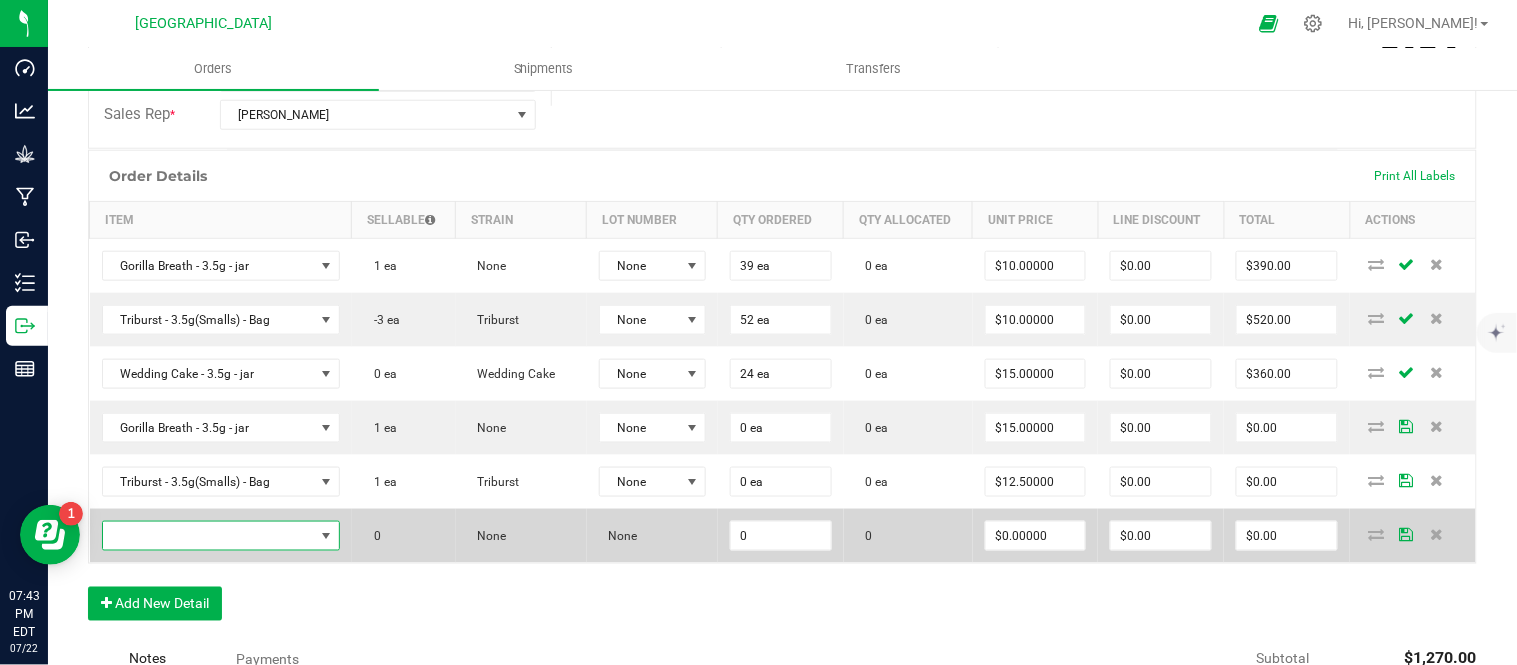 click at bounding box center (208, 536) 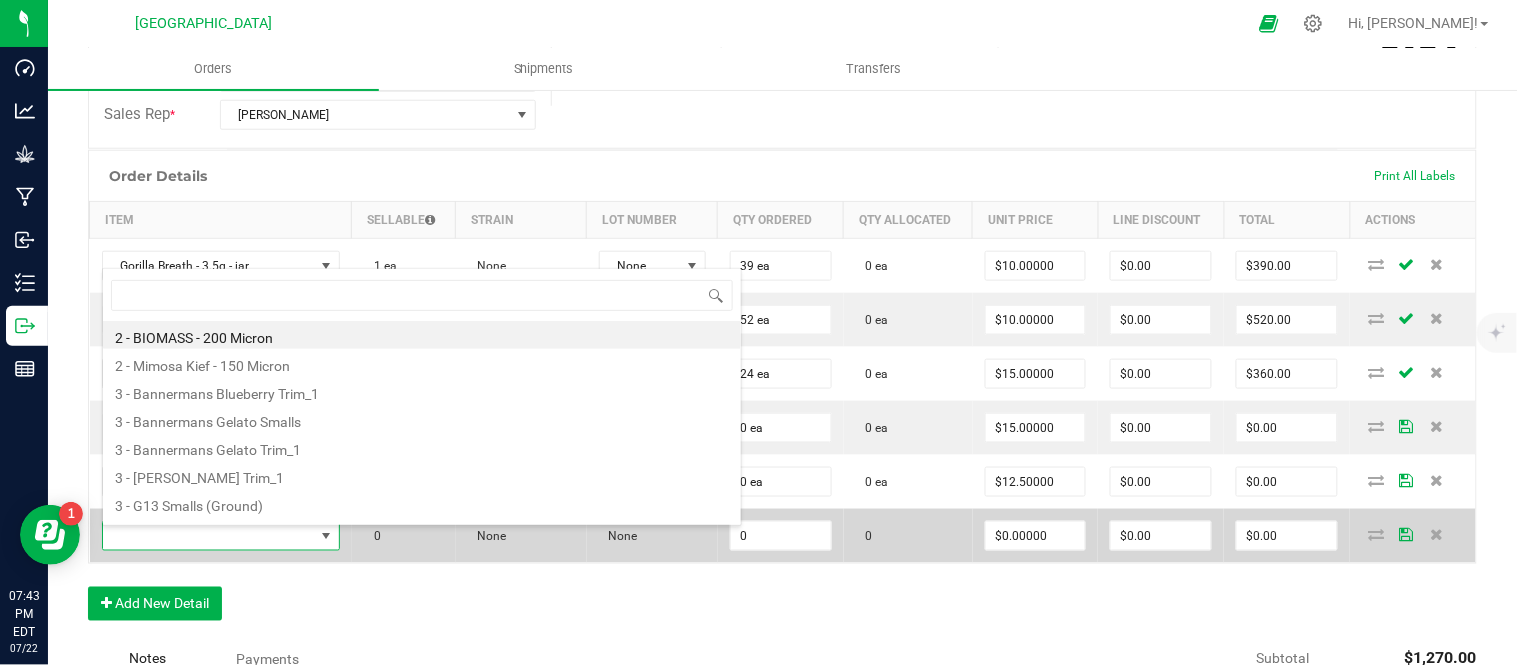 scroll, scrollTop: 99970, scrollLeft: 99768, axis: both 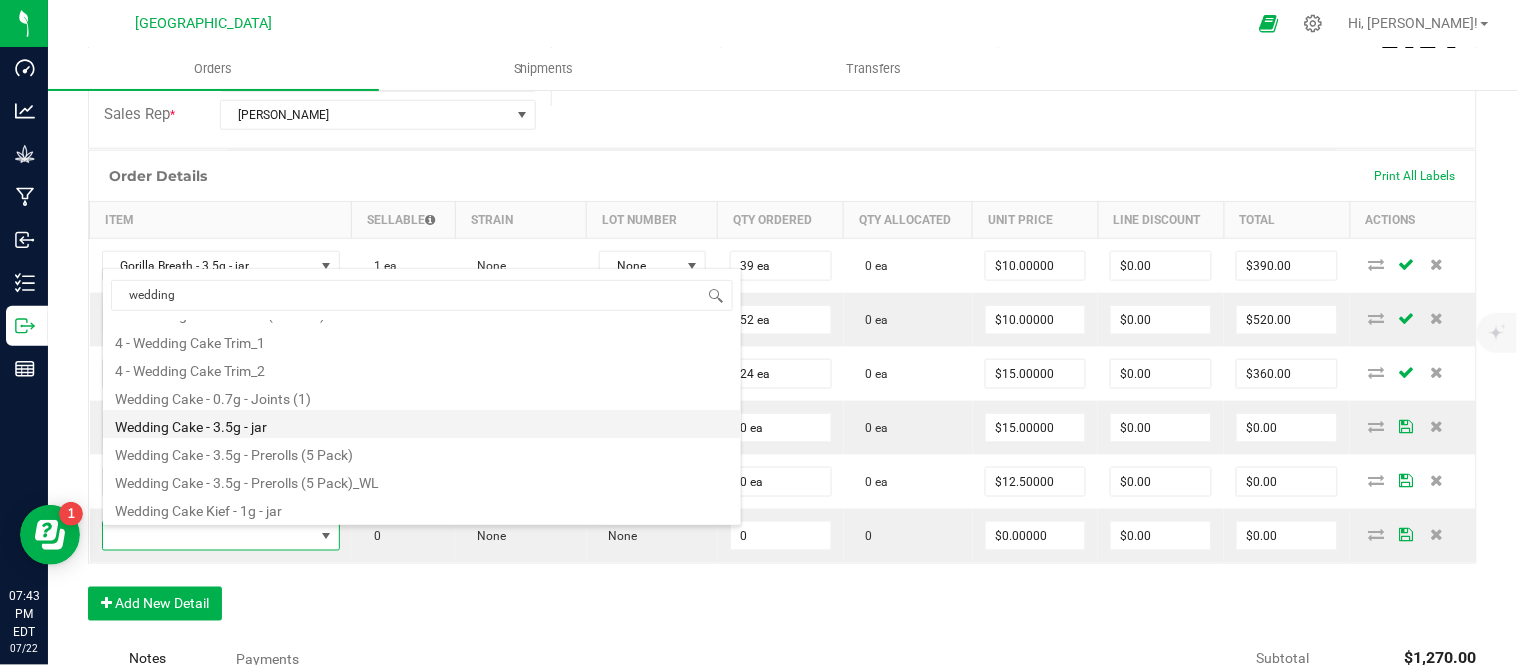 click on "Wedding Cake - 3.5g - jar" at bounding box center (422, 424) 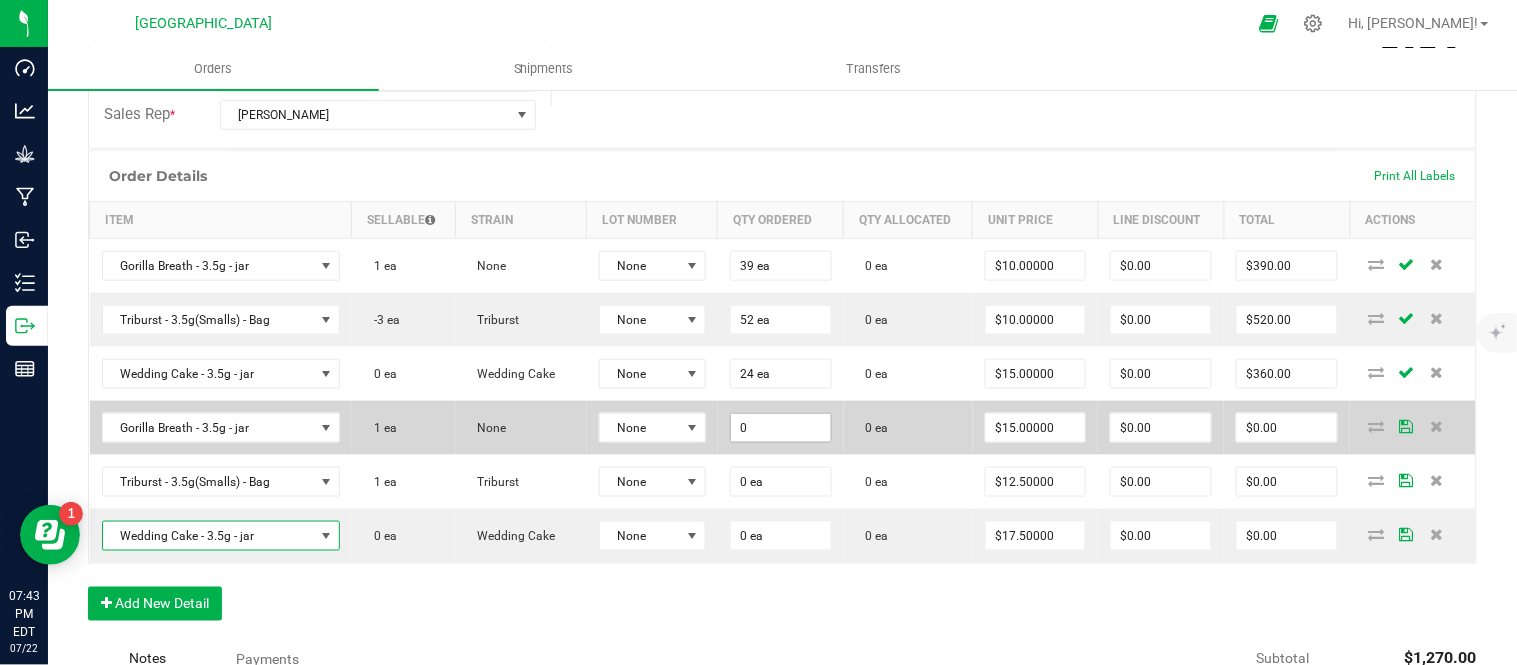 click on "0" at bounding box center (781, 428) 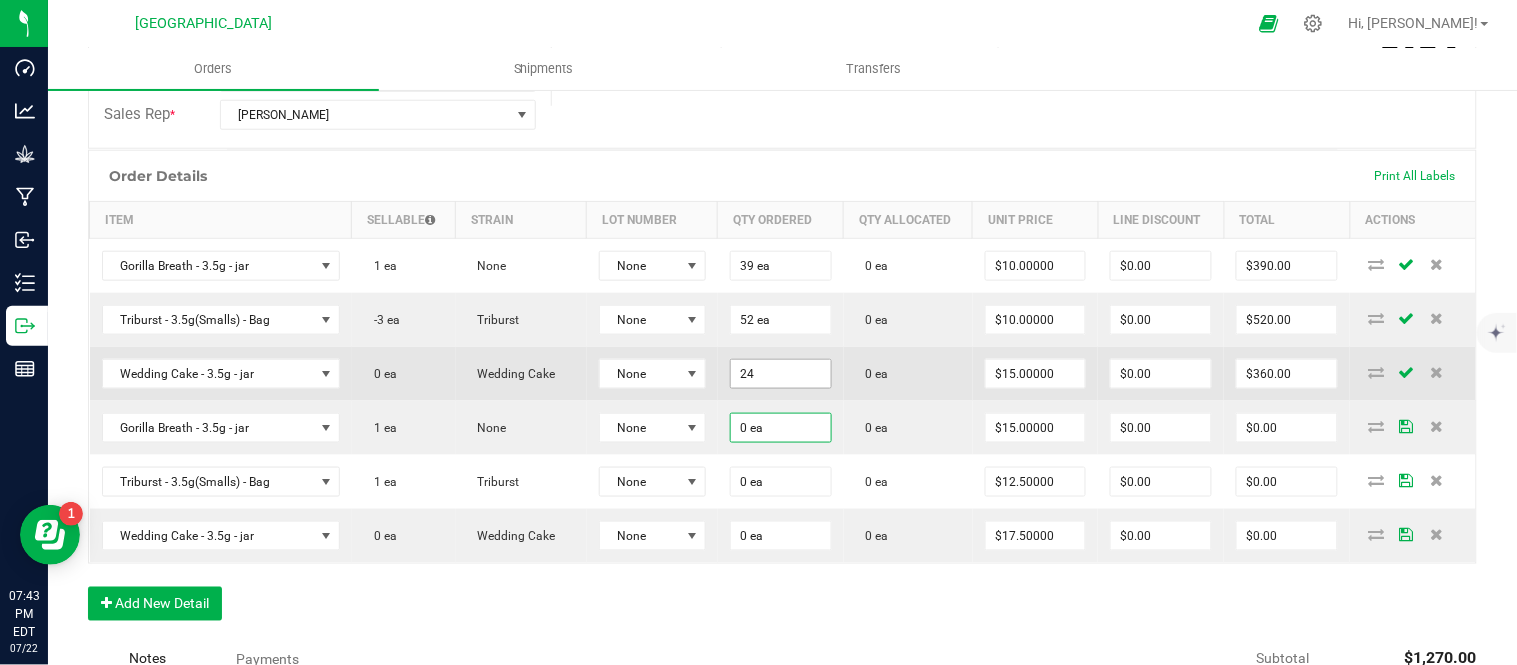 click on "24" at bounding box center (781, 374) 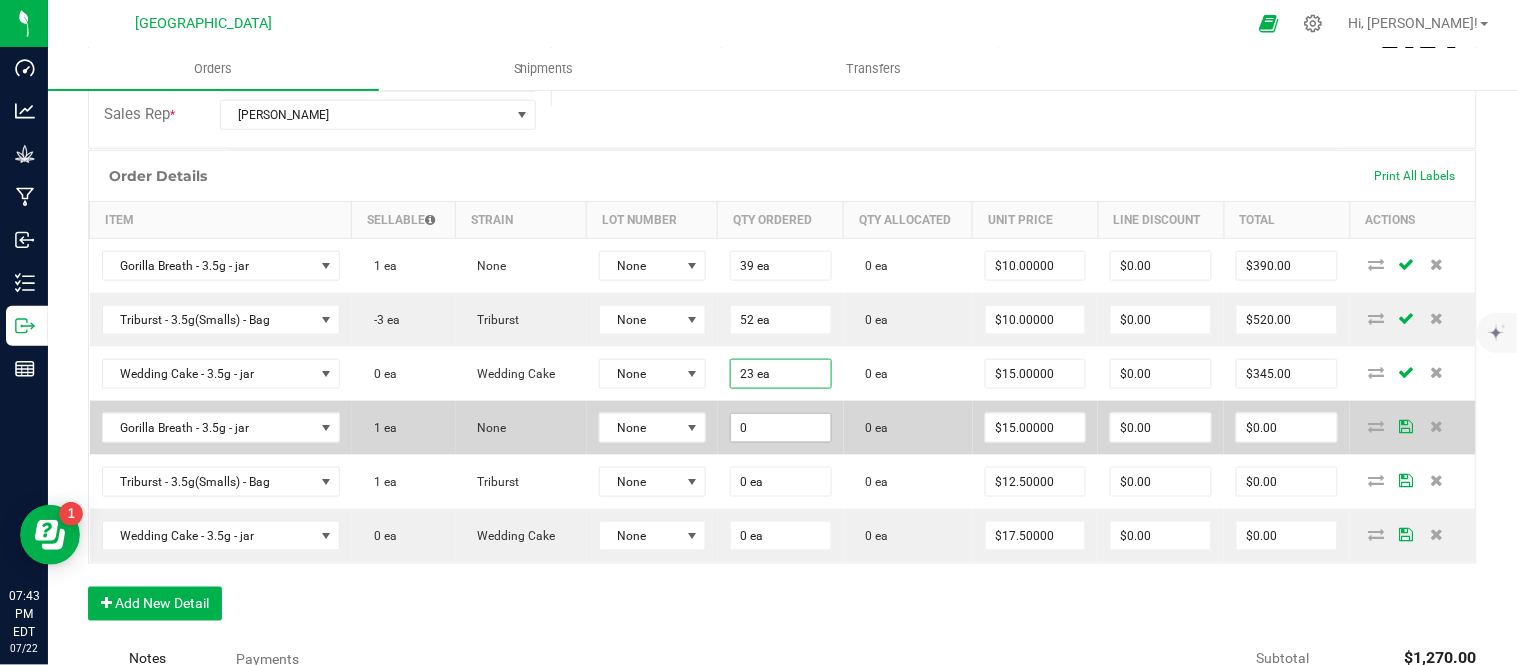click on "0" at bounding box center [781, 428] 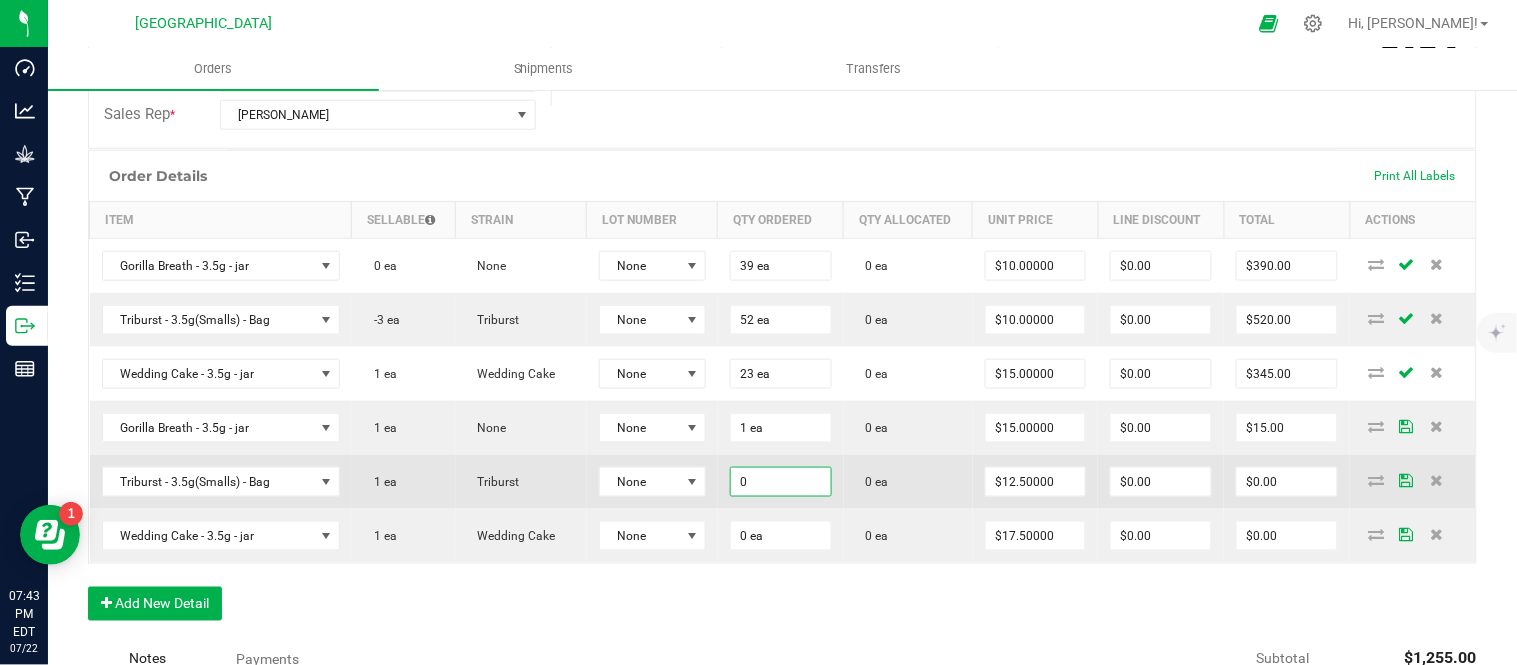 click on "0" at bounding box center [781, 482] 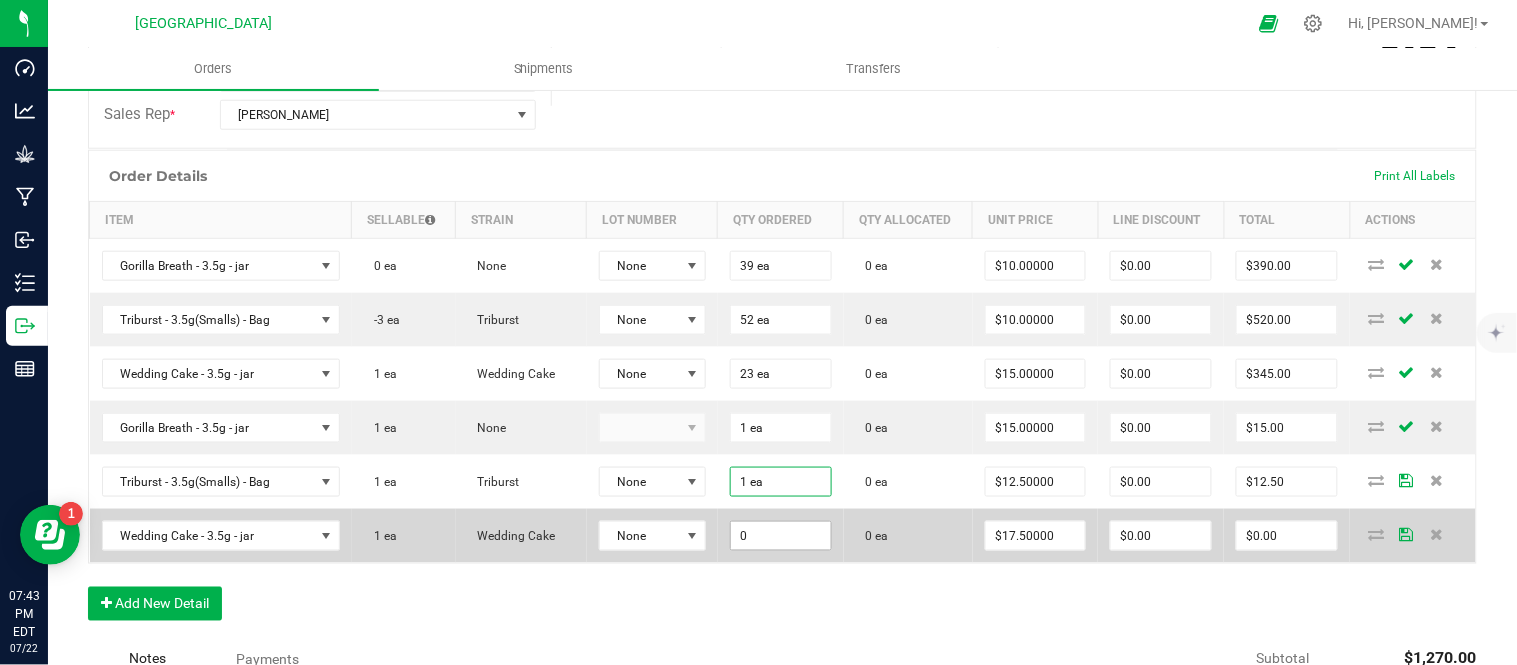 click on "0" at bounding box center [781, 536] 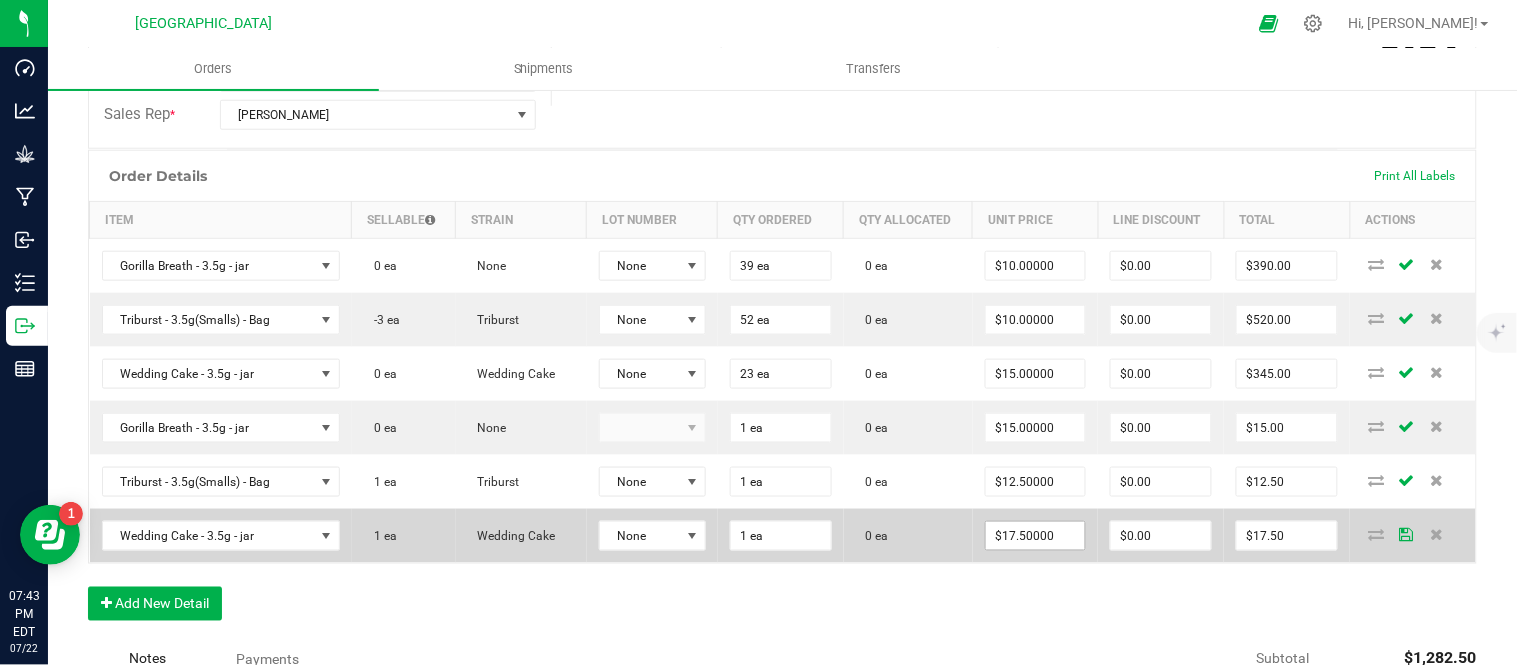 drag, startPoint x: 795, startPoint y: 625, endPoint x: 1034, endPoint y: 547, distance: 251.40605 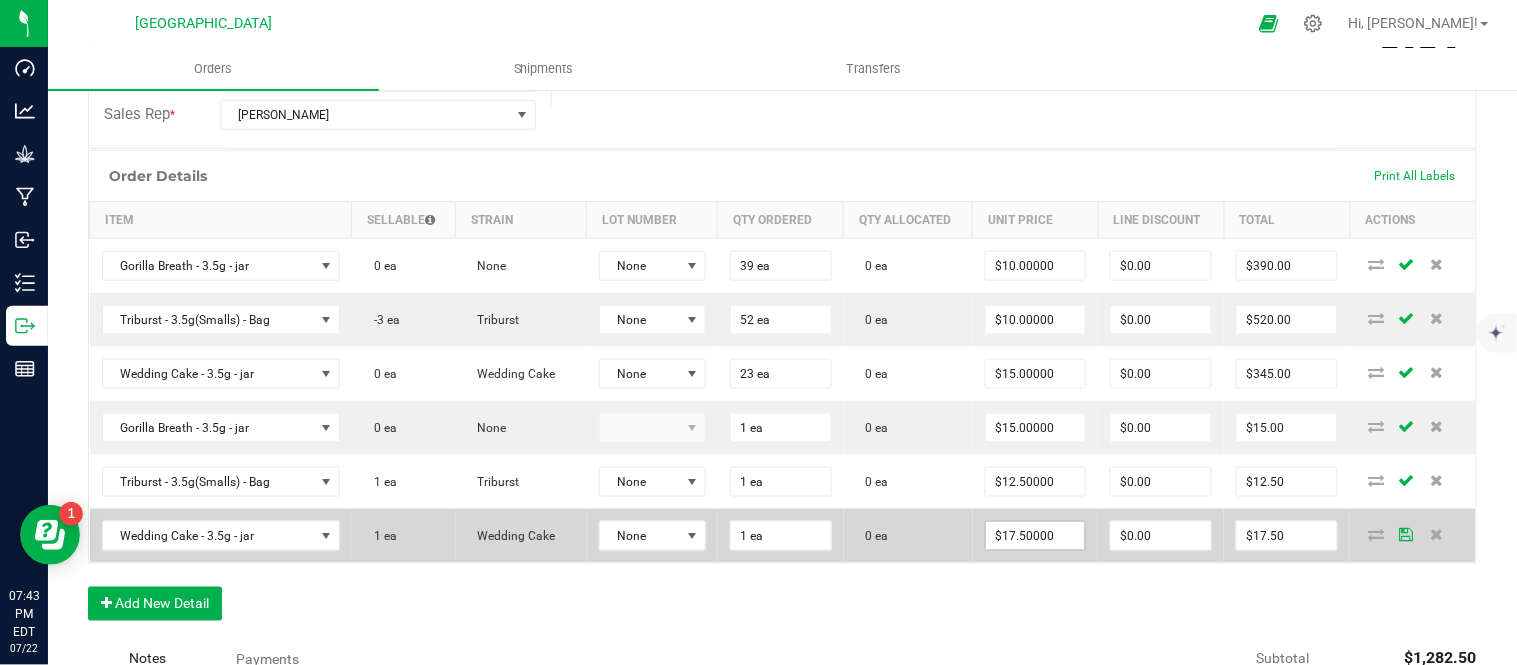 click on "Order Details Print All Labels Item  Sellable  Strain  Lot Number  Qty Ordered Qty Allocated Unit Price Line Discount Total Actions Gorilla Breath - 3.5g - jar  0 ea   None  None 39 ea  0 ea  $10.00000 $0.00 $390.00 Triburst - 3.5g(Smalls) - Bag  -3 ea   Triburst  None 52 ea  0 ea  $10.00000 $0.00 $520.00 Wedding Cake - 3.5g - jar  0 ea   Wedding Cake  None 23 ea  0 ea  $15.00000 $0.00 $345.00 Gorilla Breath - 3.5g - jar  0 ea   None  1 ea  0 ea  $15.00000 $0.00 $15.00 Triburst - 3.5g(Smalls) - Bag  1 ea   Triburst  None 1 ea  0 ea  $12.50000 $0.00 $12.50 Wedding Cake - 3.5g - jar  1 ea   Wedding Cake  None 1 ea  0 ea  $17.50000 $0.00 $17.50
Add New Detail" at bounding box center (782, 395) 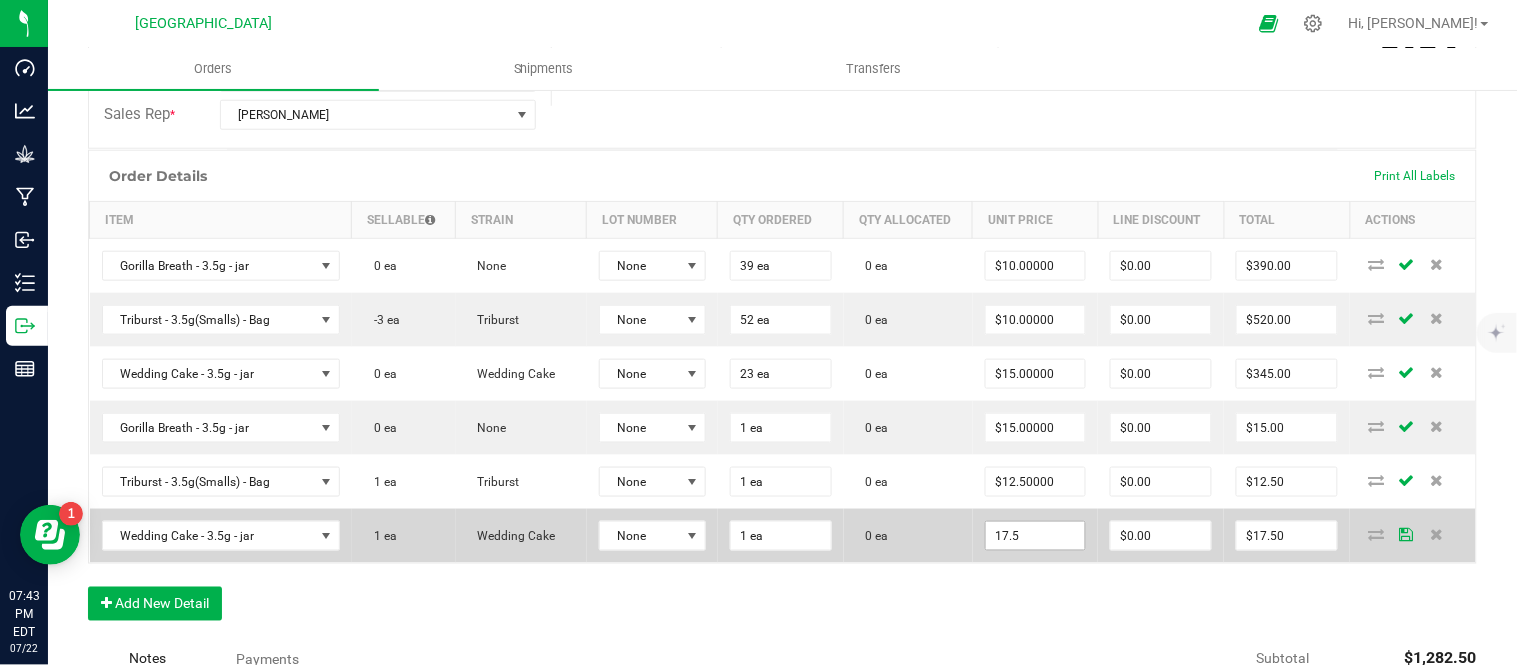 click on "17.5" at bounding box center [1036, 536] 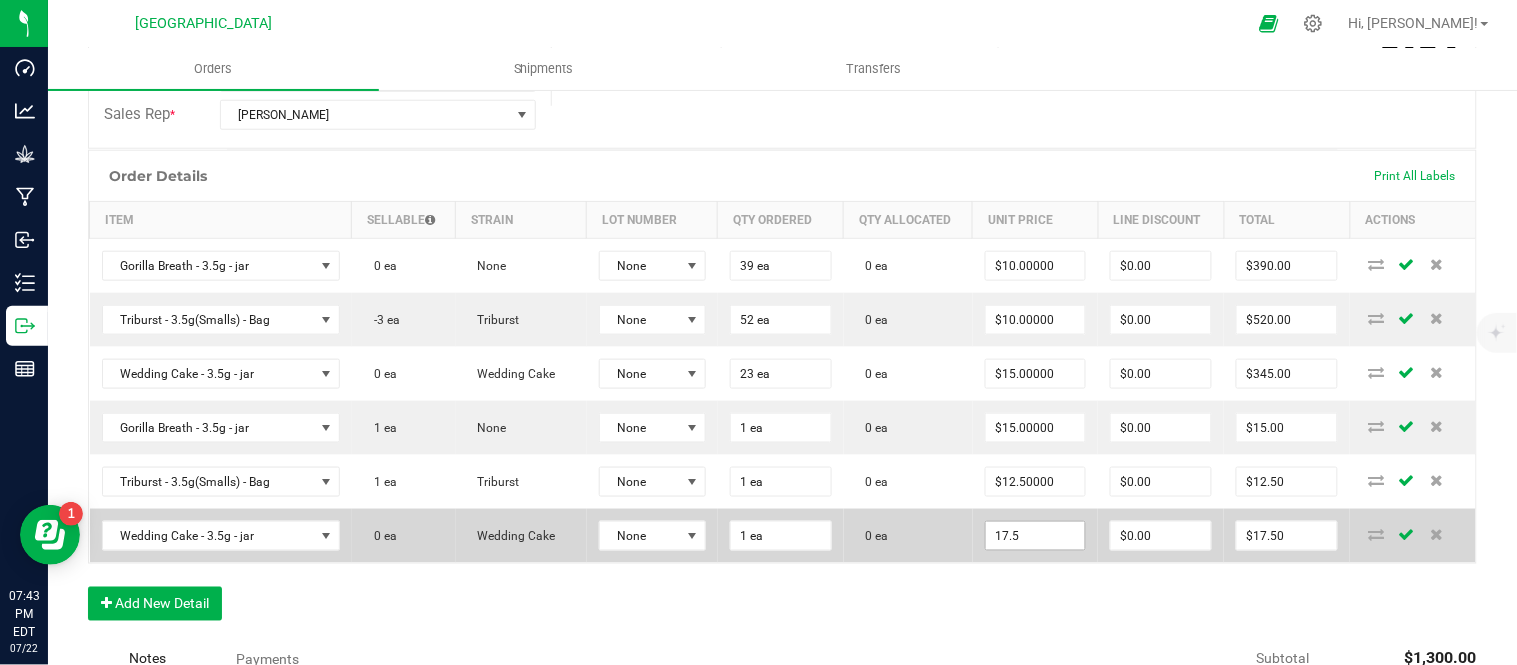 click on "17.5" at bounding box center [1036, 536] 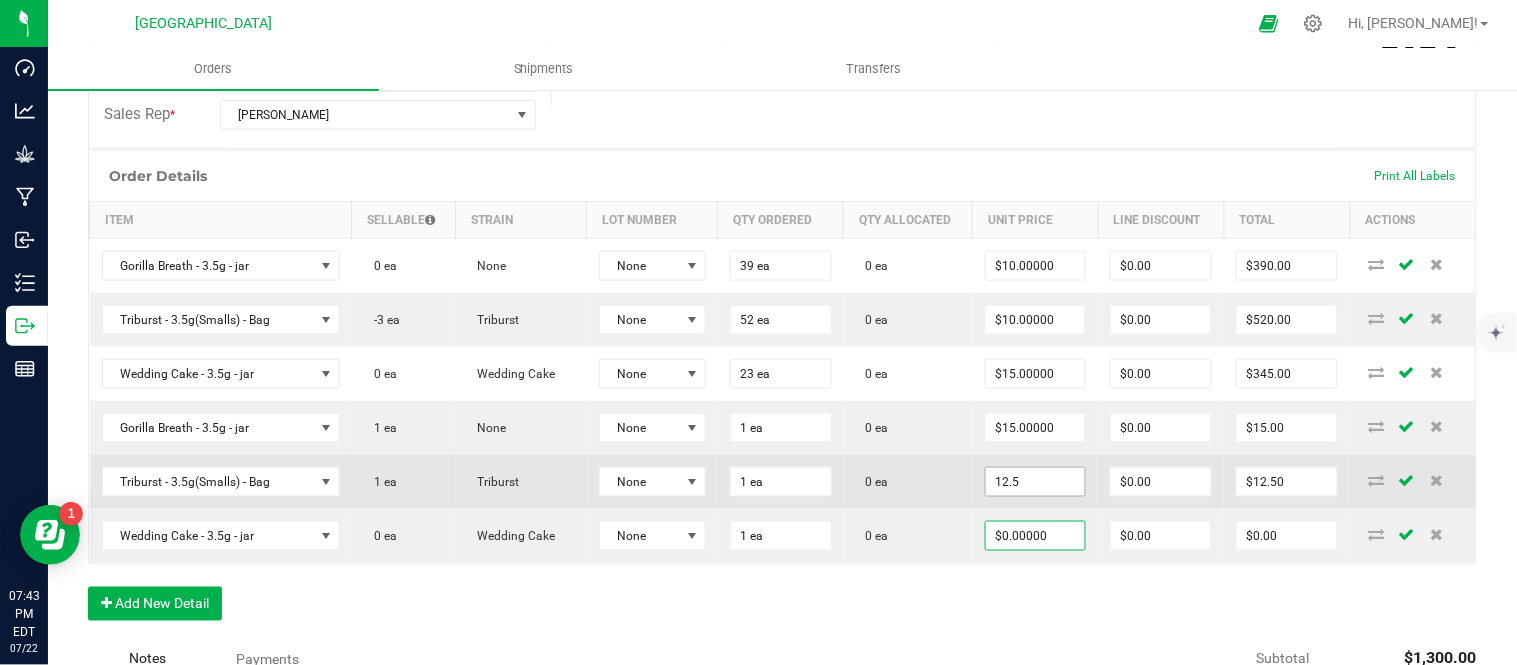 click on "12.5" at bounding box center (1036, 482) 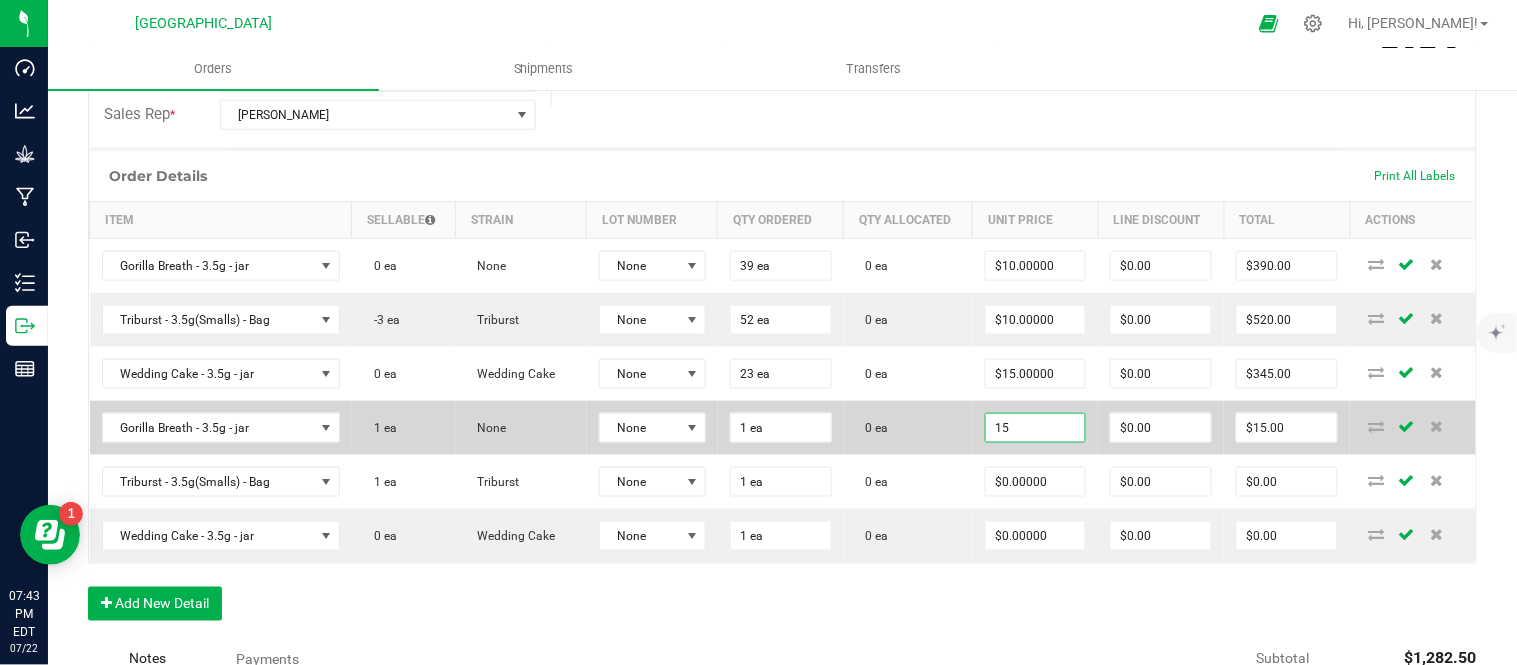 click on "15" at bounding box center [1036, 428] 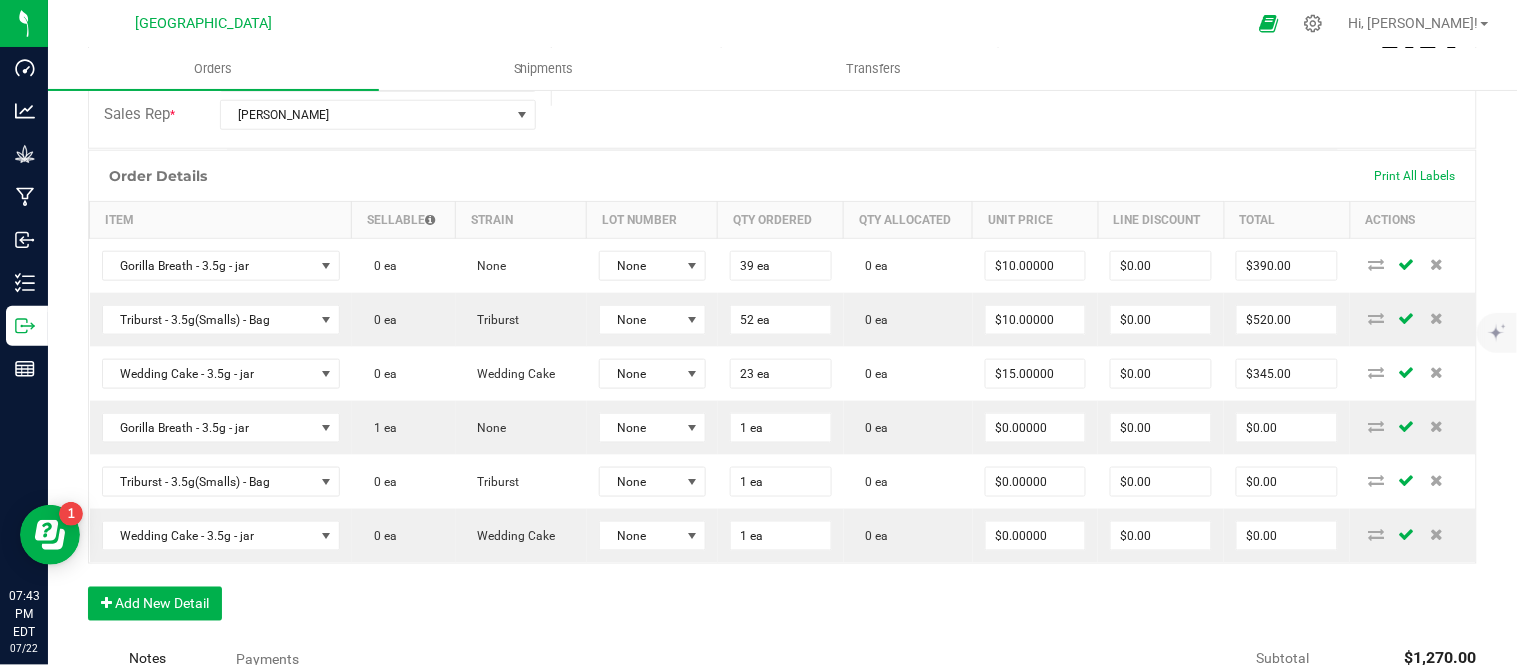 click on "Order Details Print All Labels Item  Sellable  Strain  Lot Number  Qty Ordered Qty Allocated Unit Price Line Discount Total Actions Gorilla Breath - 3.5g - jar  0 ea   None  None 39 ea  0 ea  $10.00000 $0.00 $390.00 Triburst - 3.5g(Smalls) - Bag  0 ea   Triburst  None 52 ea  0 ea  $10.00000 $0.00 $520.00 Wedding Cake - 3.5g - jar  0 ea   Wedding Cake  None 23 ea  0 ea  $15.00000 $0.00 $345.00 Gorilla Breath - 3.5g - jar  1 ea   None  None 1 ea  0 ea  $0.00000 $0.00 $0.00 Triburst - 3.5g(Smalls) - Bag  0 ea   Triburst  None 1 ea  0 ea  $0.00000 $0.00 $0.00 Wedding Cake - 3.5g - jar  0 ea   Wedding Cake  None 1 ea  0 ea  $0.00000 $0.00 $0.00
Add New Detail" at bounding box center [782, 395] 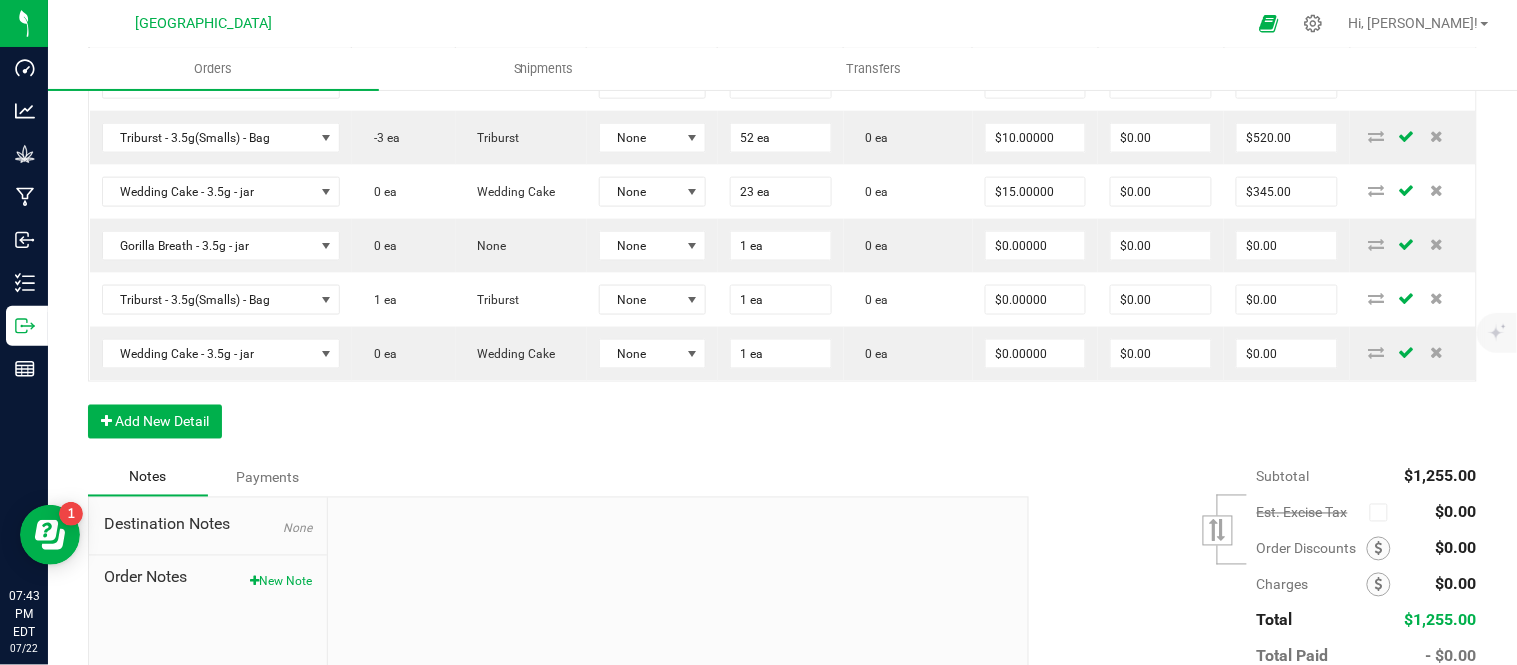 scroll, scrollTop: 666, scrollLeft: 0, axis: vertical 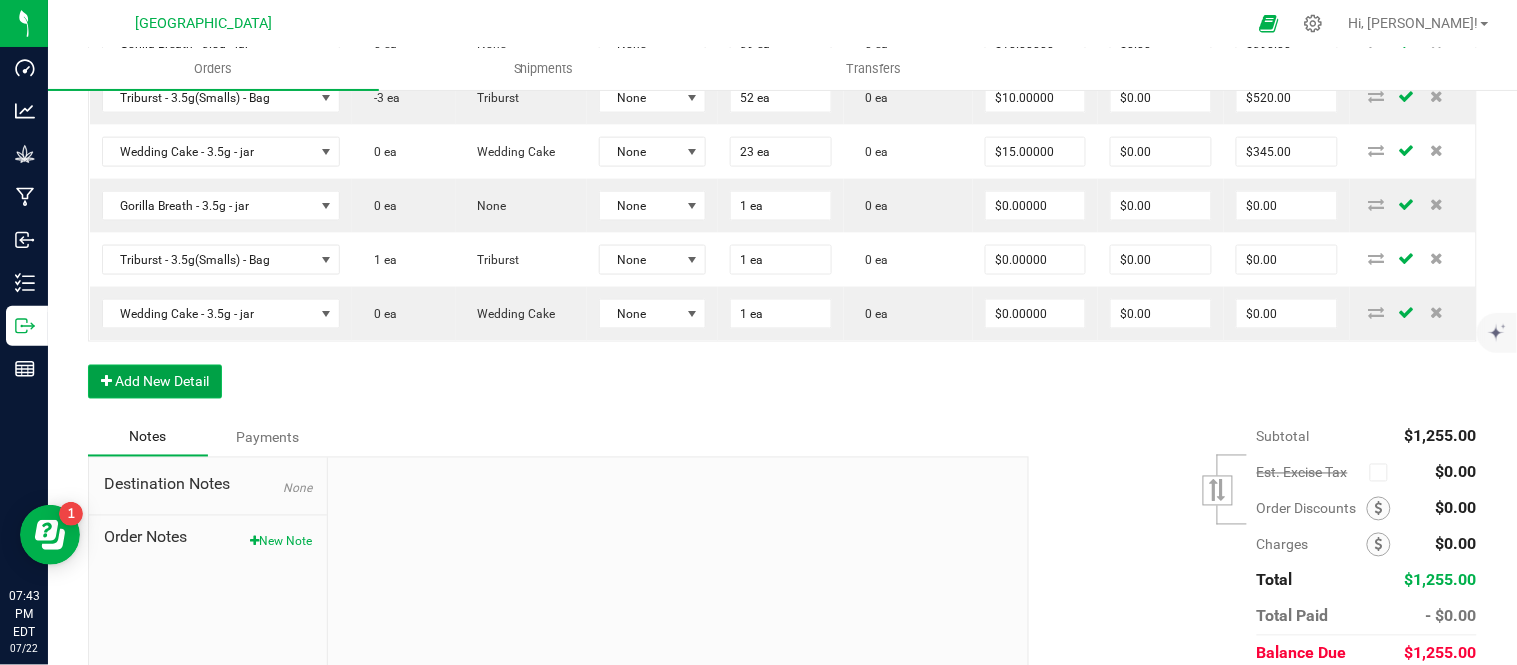 click on "Add New Detail" at bounding box center (155, 382) 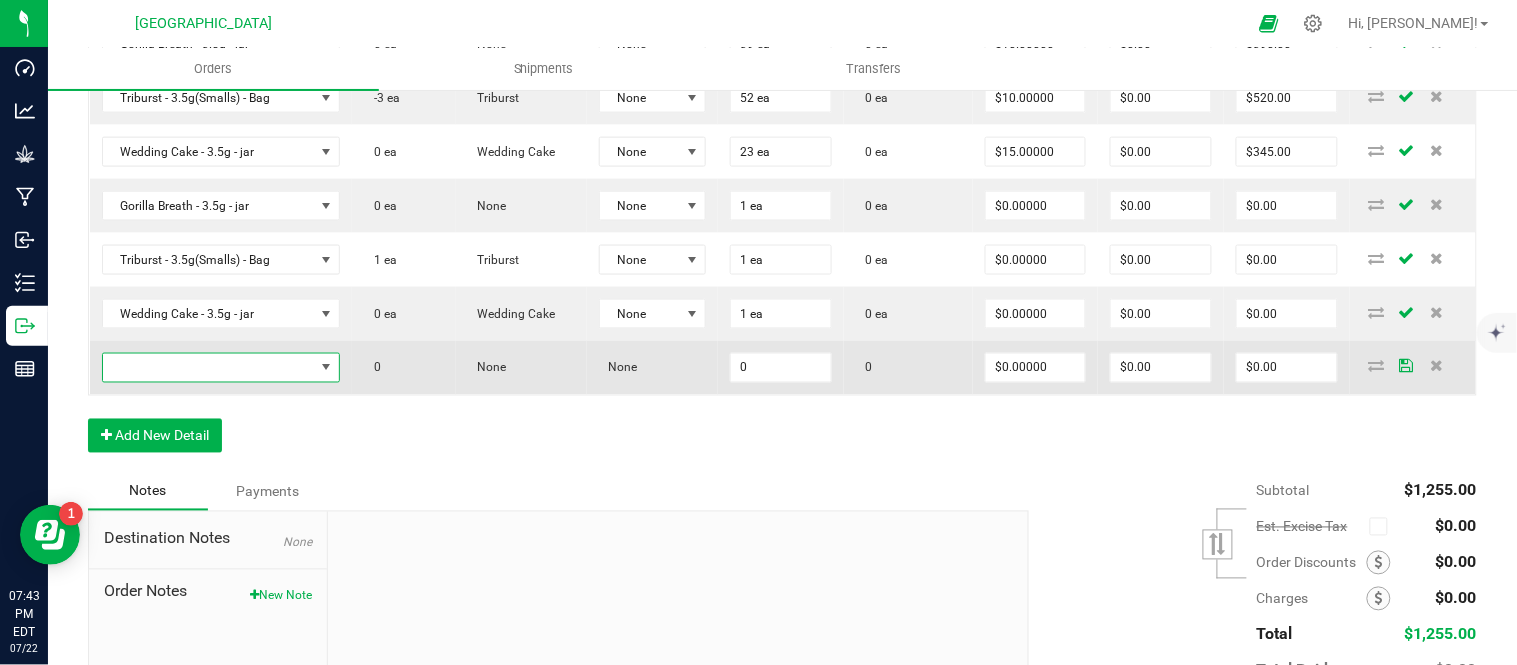 click at bounding box center [208, 368] 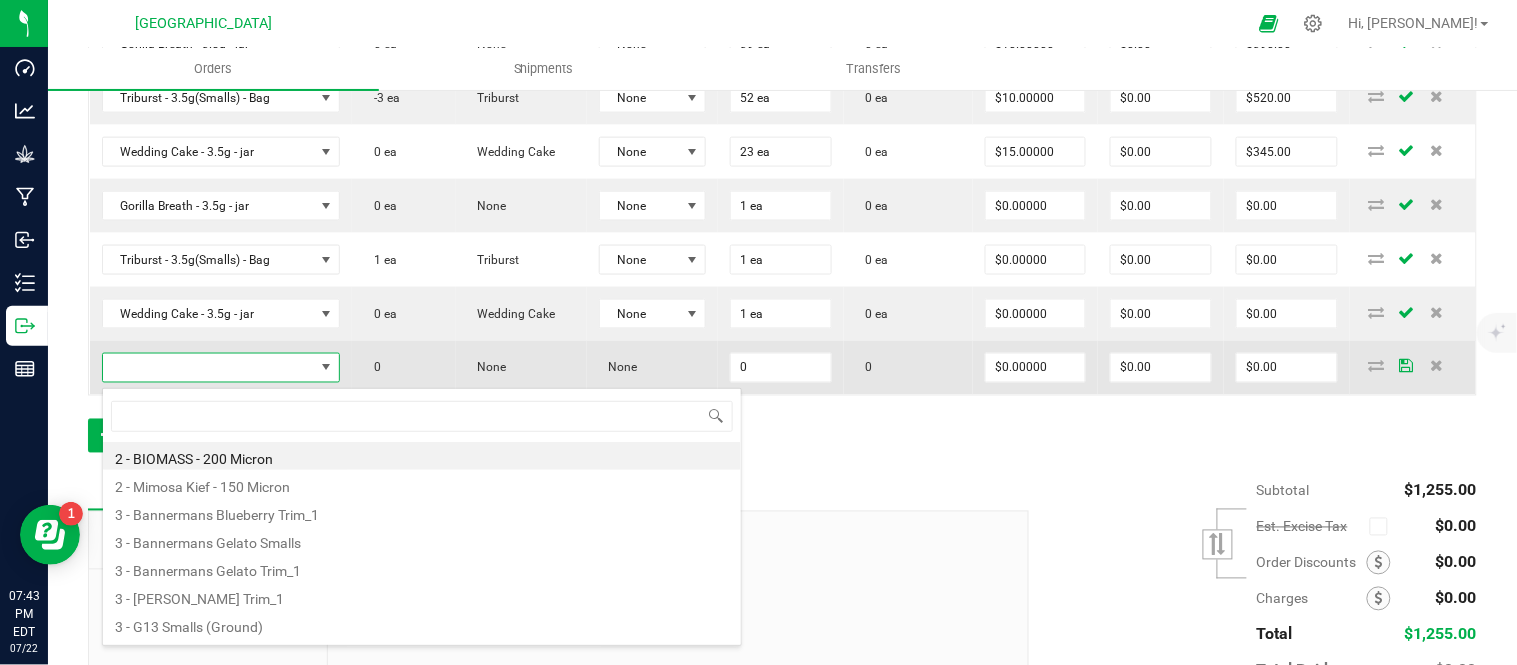 scroll, scrollTop: 99970, scrollLeft: 99768, axis: both 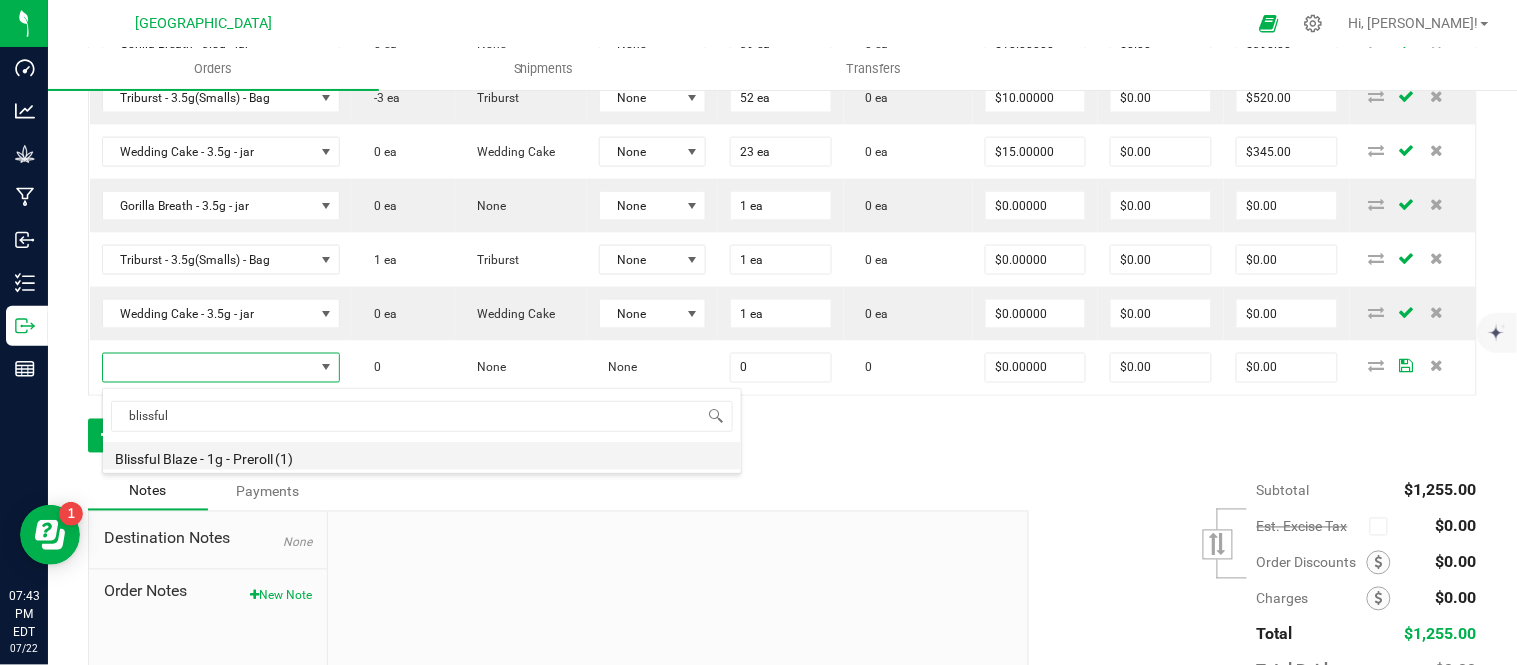 click on "Blissful Blaze - 1g - Preroll (1)" at bounding box center (422, 456) 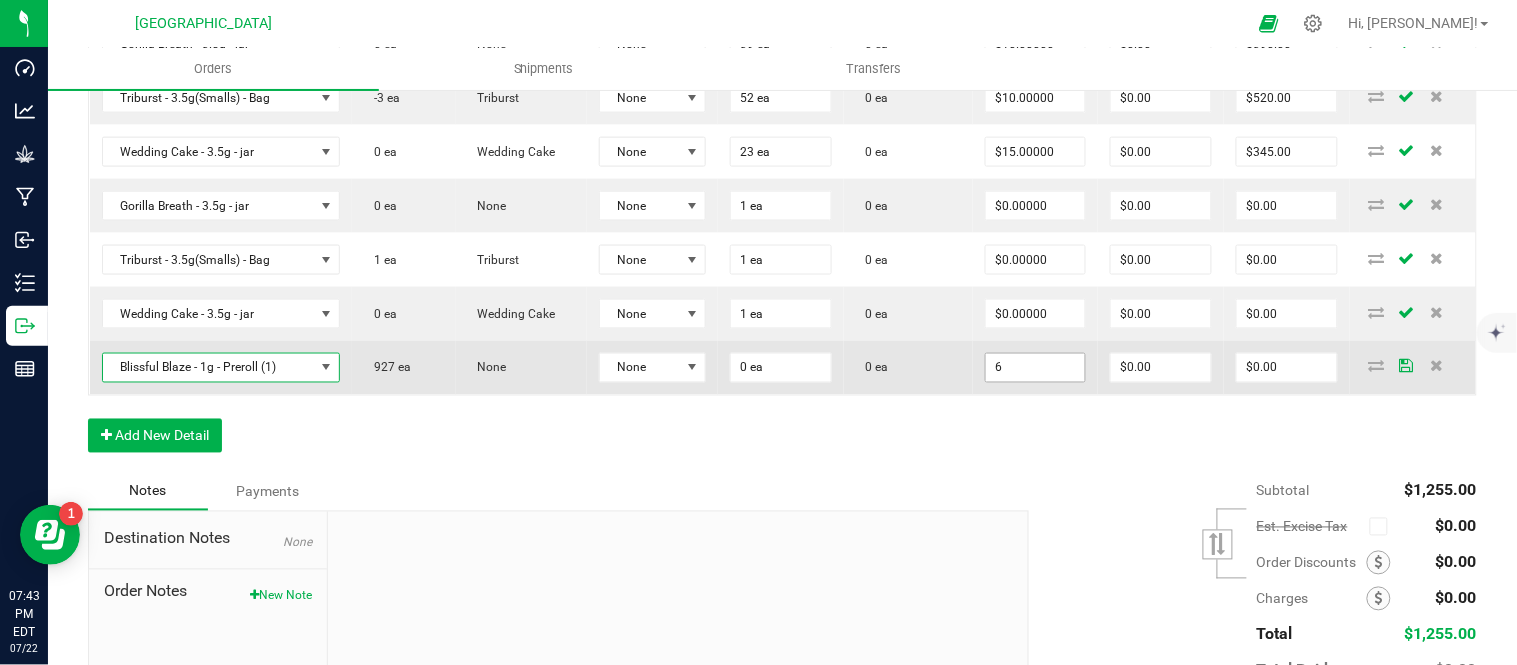 click on "6" at bounding box center [1036, 368] 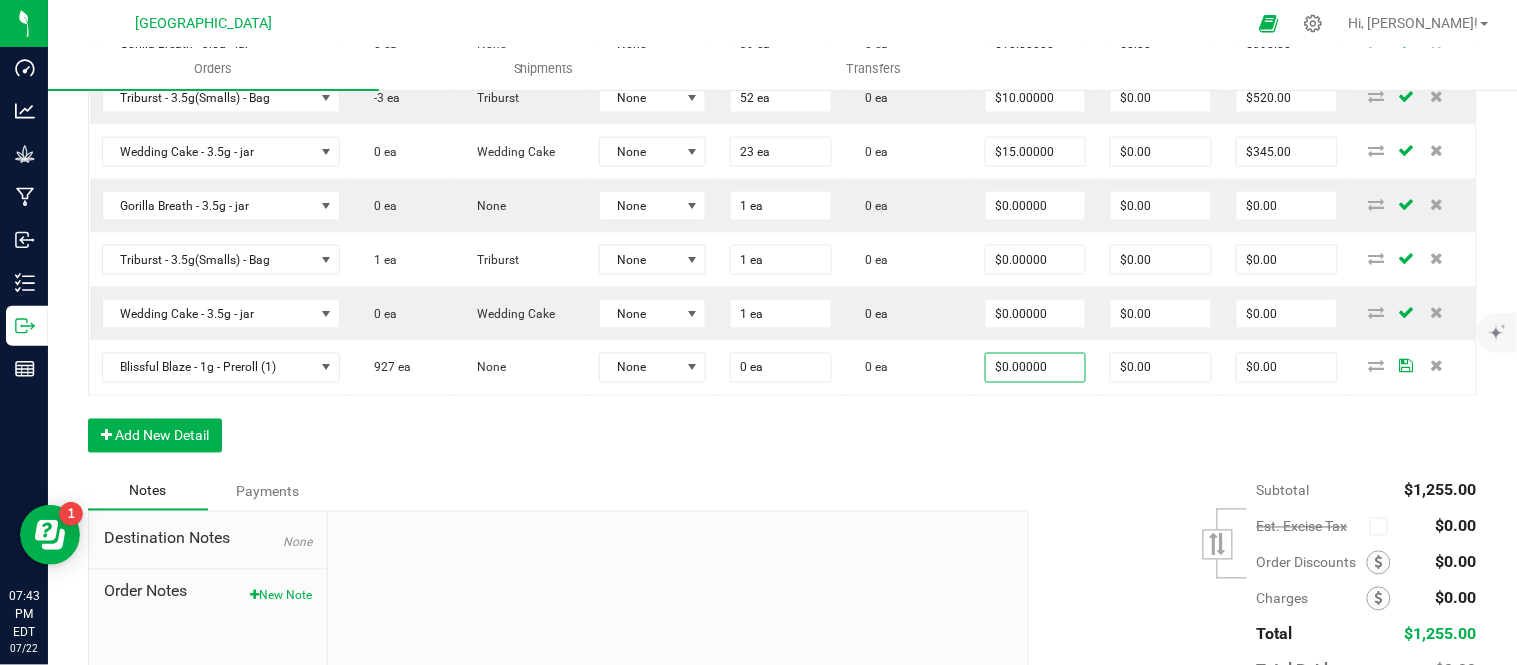 click on "Order Details Print All Labels Item  Sellable  Strain  Lot Number  Qty Ordered Qty Allocated Unit Price Line Discount Total Actions Gorilla Breath - 3.5g - jar  0 ea   None  None 39 ea  0 ea  $10.00000 $0.00 $390.00 Triburst - 3.5g(Smalls) - Bag  -3 ea   Triburst  None 52 ea  0 ea  $10.00000 $0.00 $520.00 Wedding Cake - 3.5g - jar  0 ea   Wedding Cake  None 23 ea  0 ea  $15.00000 $0.00 $345.00 Gorilla Breath - 3.5g - jar  0 ea   None  None 1 ea  0 ea  $0.00000 $0.00 $0.00 Triburst - 3.5g(Smalls) - Bag  1 ea   Triburst  None 1 ea  0 ea  $0.00000 $0.00 $0.00 Wedding Cake - 3.5g - jar  0 ea   Wedding Cake  None 1 ea  0 ea  $0.00000 $0.00 $0.00 Blissful Blaze - 1g - Preroll (1)  927 ea   None  None 0 ea  0 ea  $0.00000 $0.00 $0.00
Add New Detail" at bounding box center [782, 200] 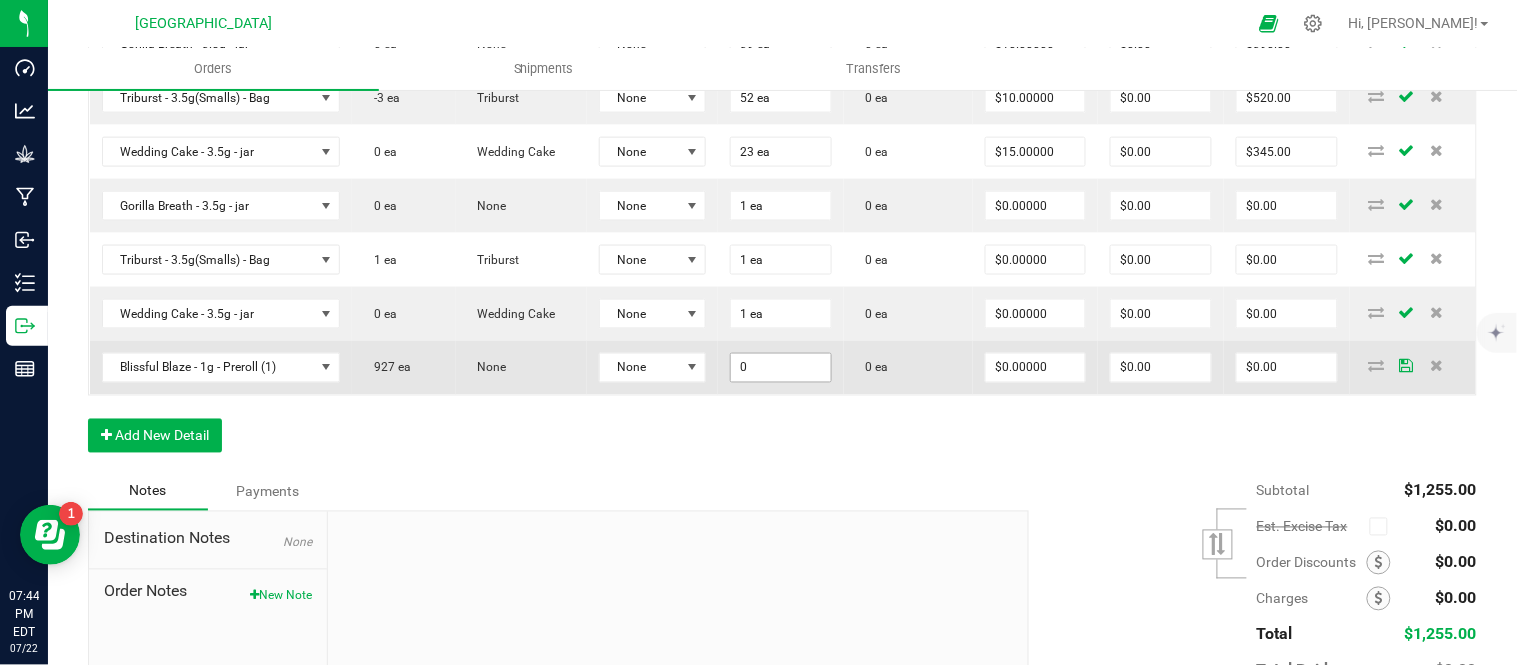 click on "0" at bounding box center [781, 368] 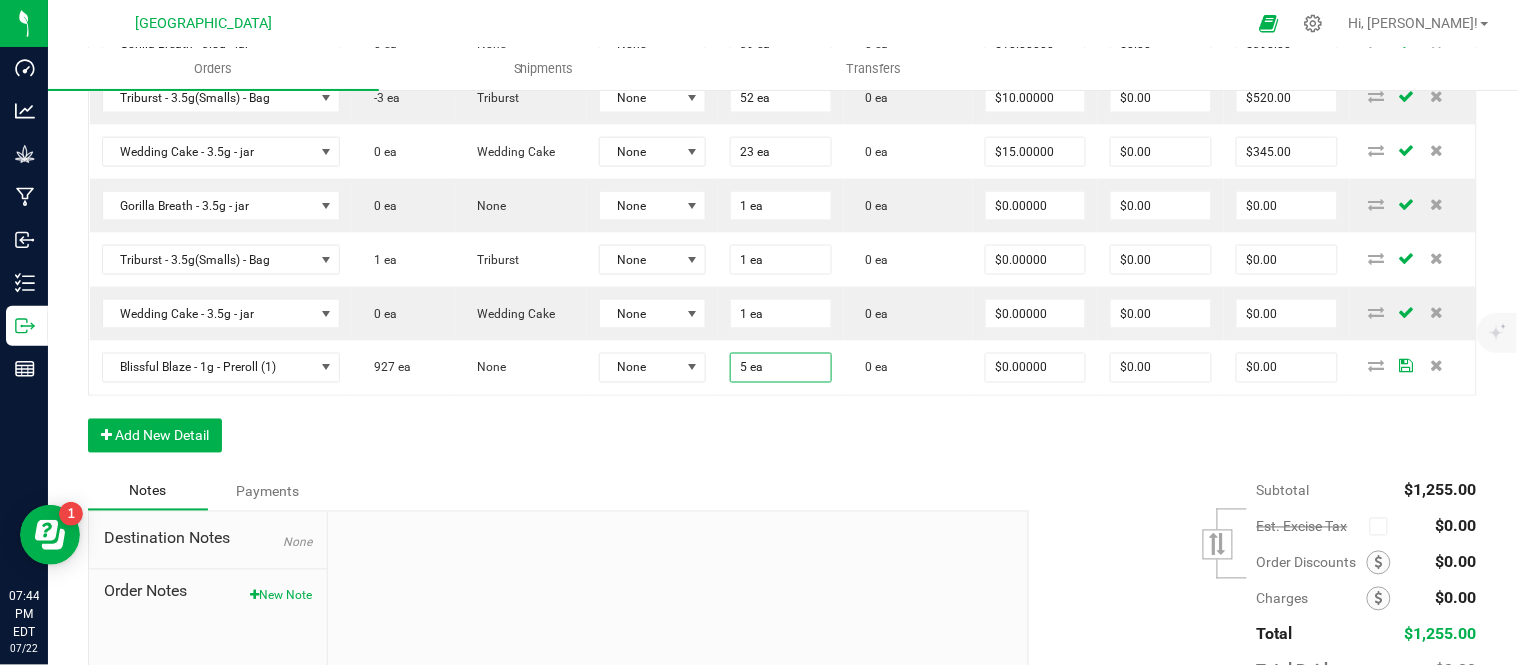 click on "Order Details Print All Labels Item  Sellable  Strain  Lot Number  Qty Ordered Qty Allocated Unit Price Line Discount Total Actions Gorilla Breath - 3.5g - jar  0 ea   None  None 39 ea  0 ea  $10.00000 $0.00 $390.00 Triburst - 3.5g(Smalls) - Bag  -3 ea   Triburst  None 52 ea  0 ea  $10.00000 $0.00 $520.00 Wedding Cake - 3.5g - jar  0 ea   Wedding Cake  None 23 ea  0 ea  $15.00000 $0.00 $345.00 Gorilla Breath - 3.5g - jar  0 ea   None  None 1 ea  0 ea  $0.00000 $0.00 $0.00 Triburst - 3.5g(Smalls) - Bag  1 ea   Triburst  None 1 ea  0 ea  $0.00000 $0.00 $0.00 Wedding Cake - 3.5g - jar  0 ea   Wedding Cake  None 1 ea  0 ea  $0.00000 $0.00 $0.00 Blissful Blaze - 1g - Preroll (1)  927 ea   None  None 5 ea  0 ea  $0.00000 $0.00 $0.00
Add New Detail" at bounding box center [782, 200] 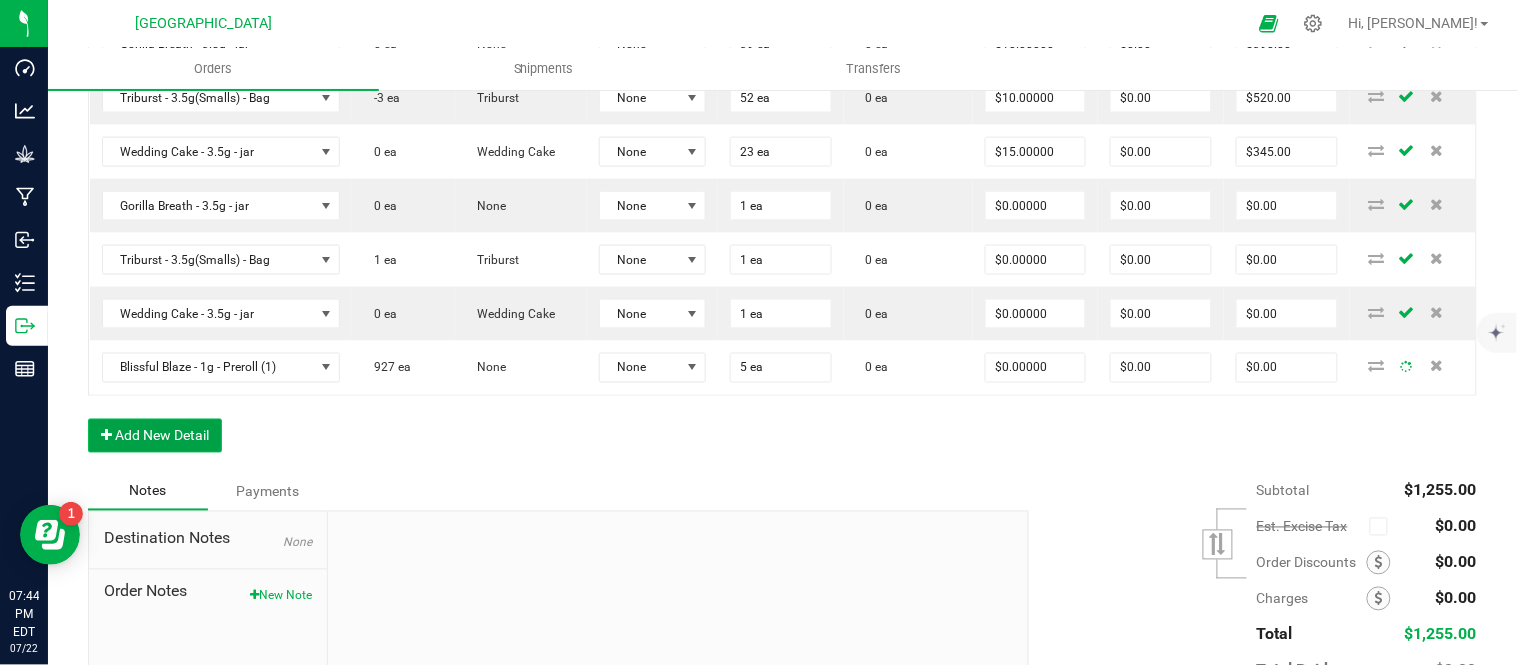 click on "Add New Detail" at bounding box center [155, 436] 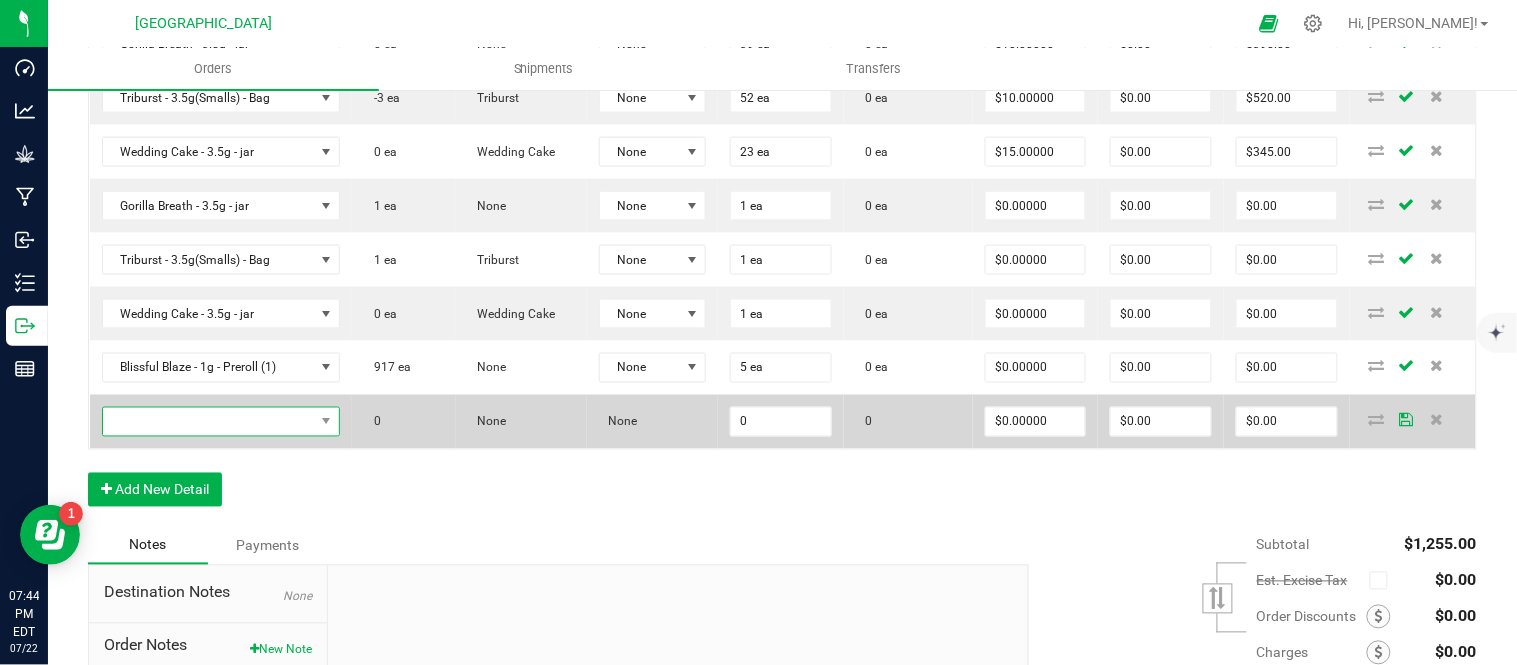 click at bounding box center (208, 422) 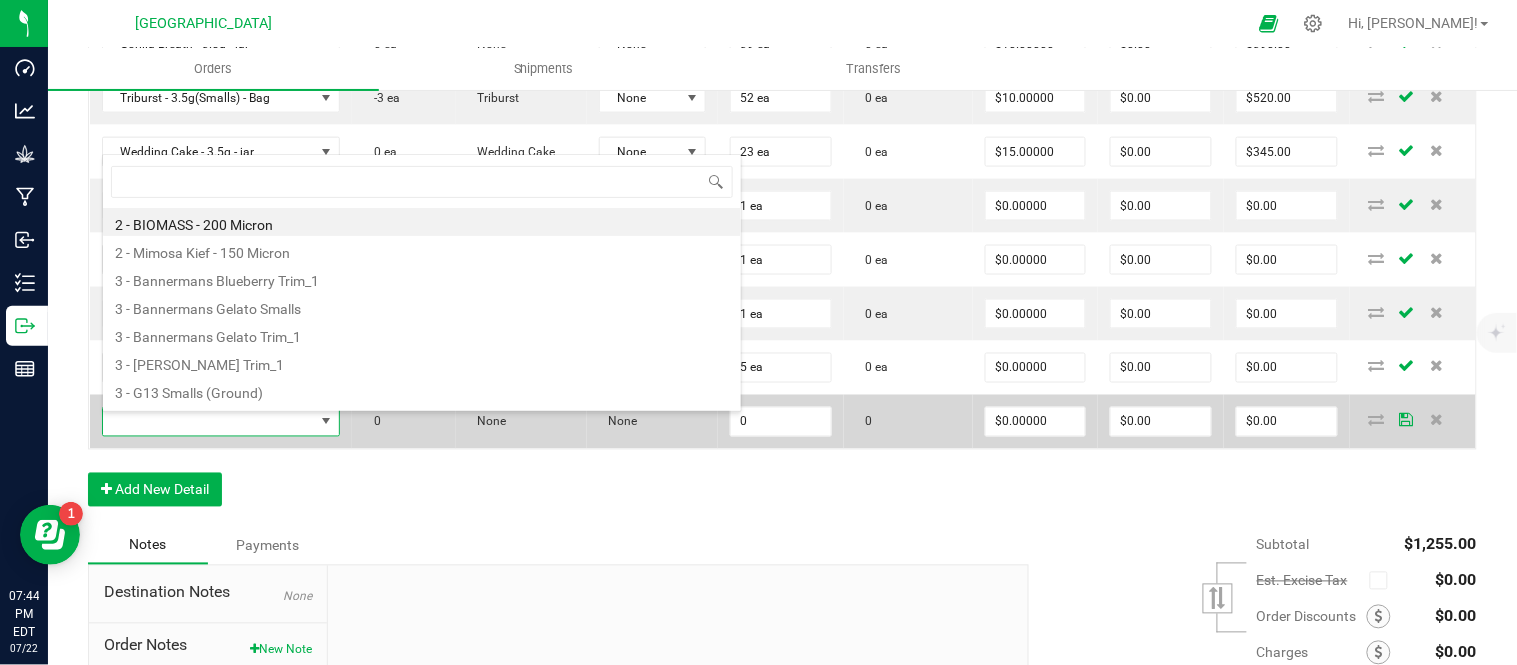 scroll, scrollTop: 99970, scrollLeft: 99768, axis: both 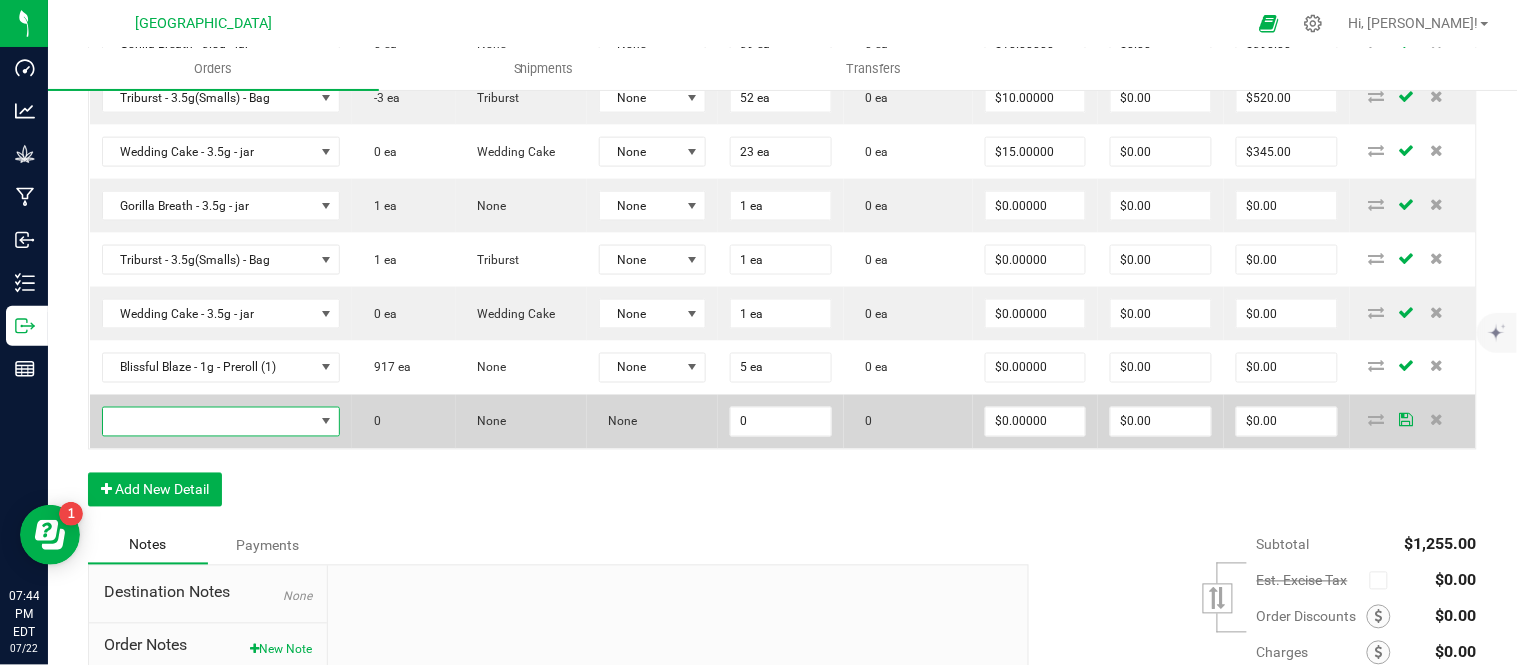 click at bounding box center (208, 422) 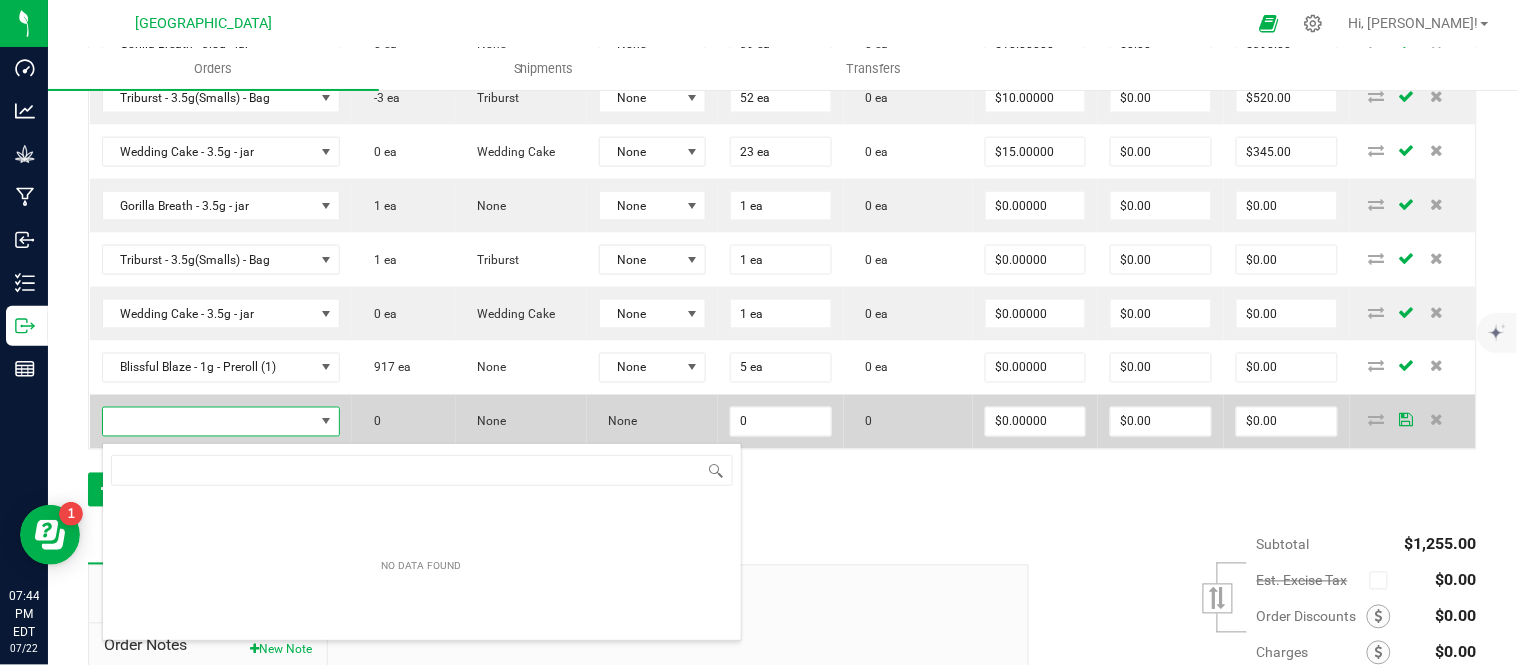 scroll, scrollTop: 99970, scrollLeft: 99768, axis: both 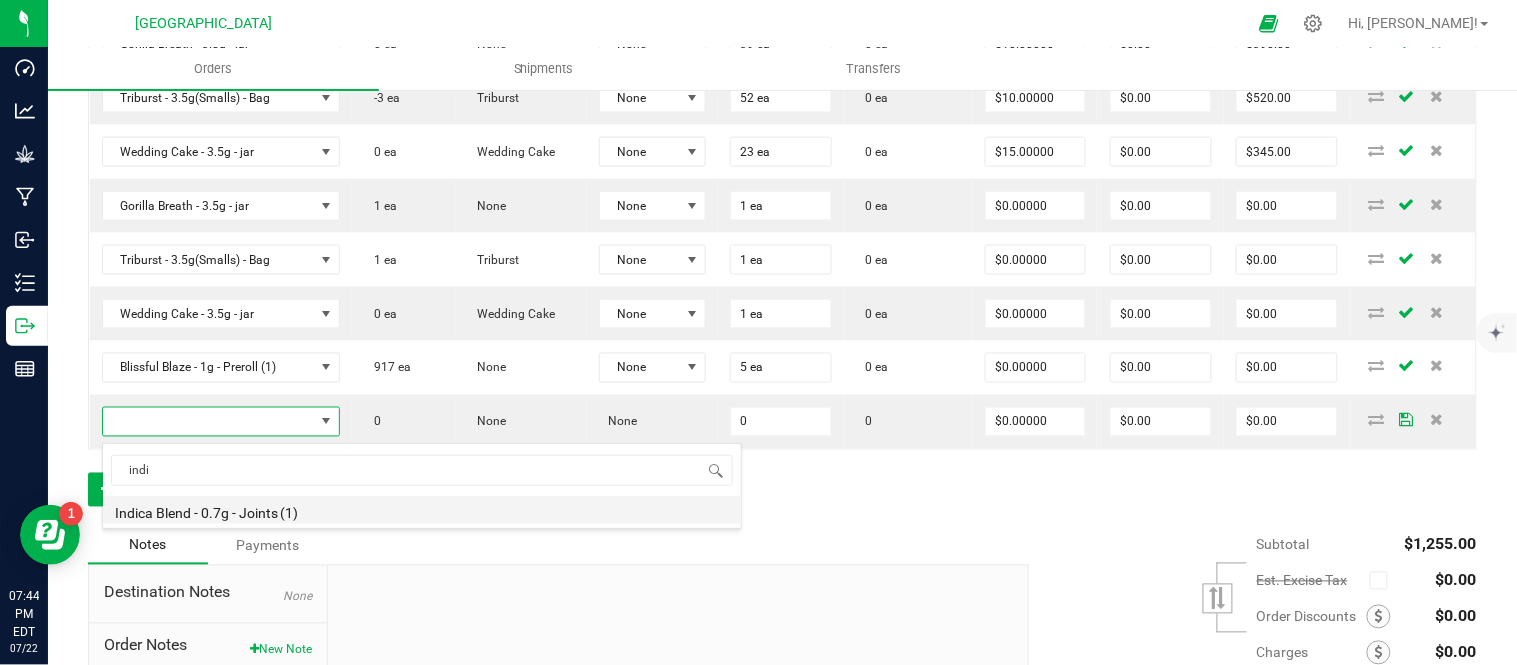 click on "Indica Blend - 0.7g - Joints (1)" at bounding box center [422, 510] 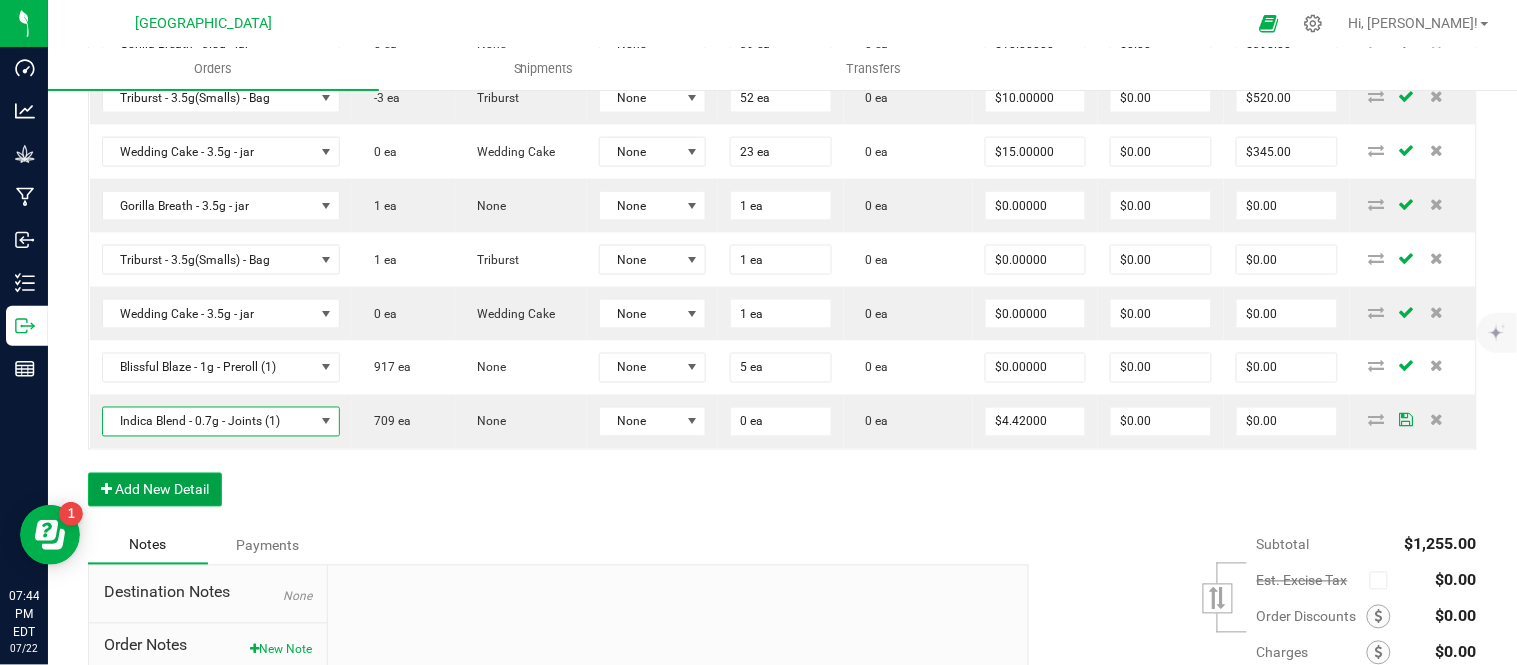 click on "Add New Detail" at bounding box center (155, 490) 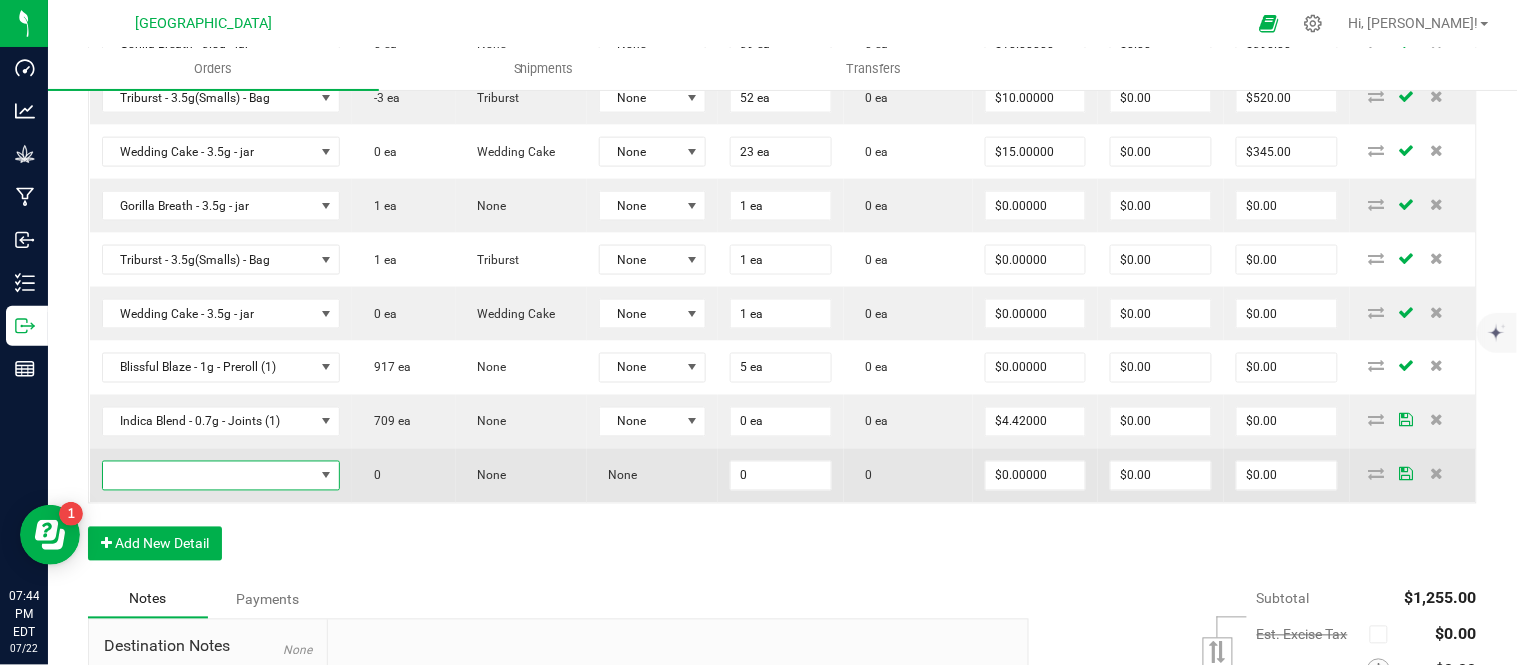 click at bounding box center [208, 476] 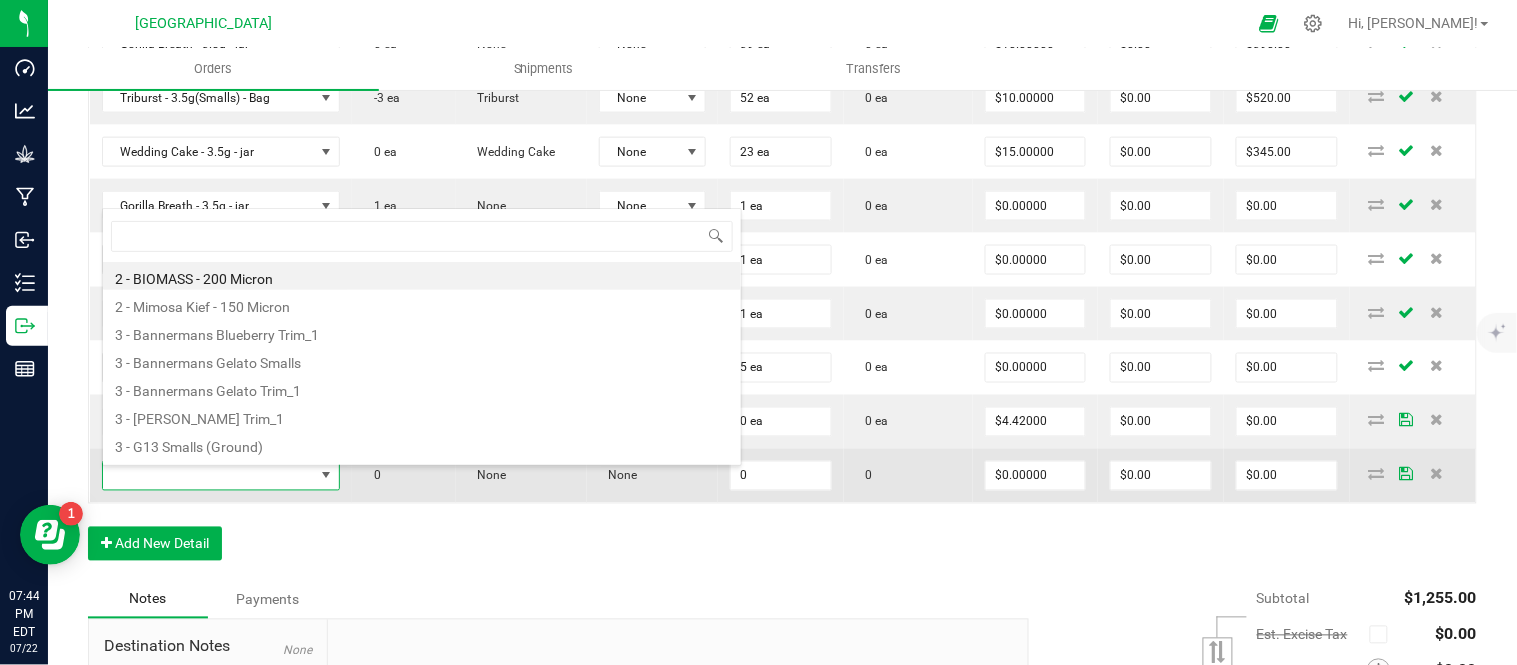 scroll, scrollTop: 99970, scrollLeft: 99768, axis: both 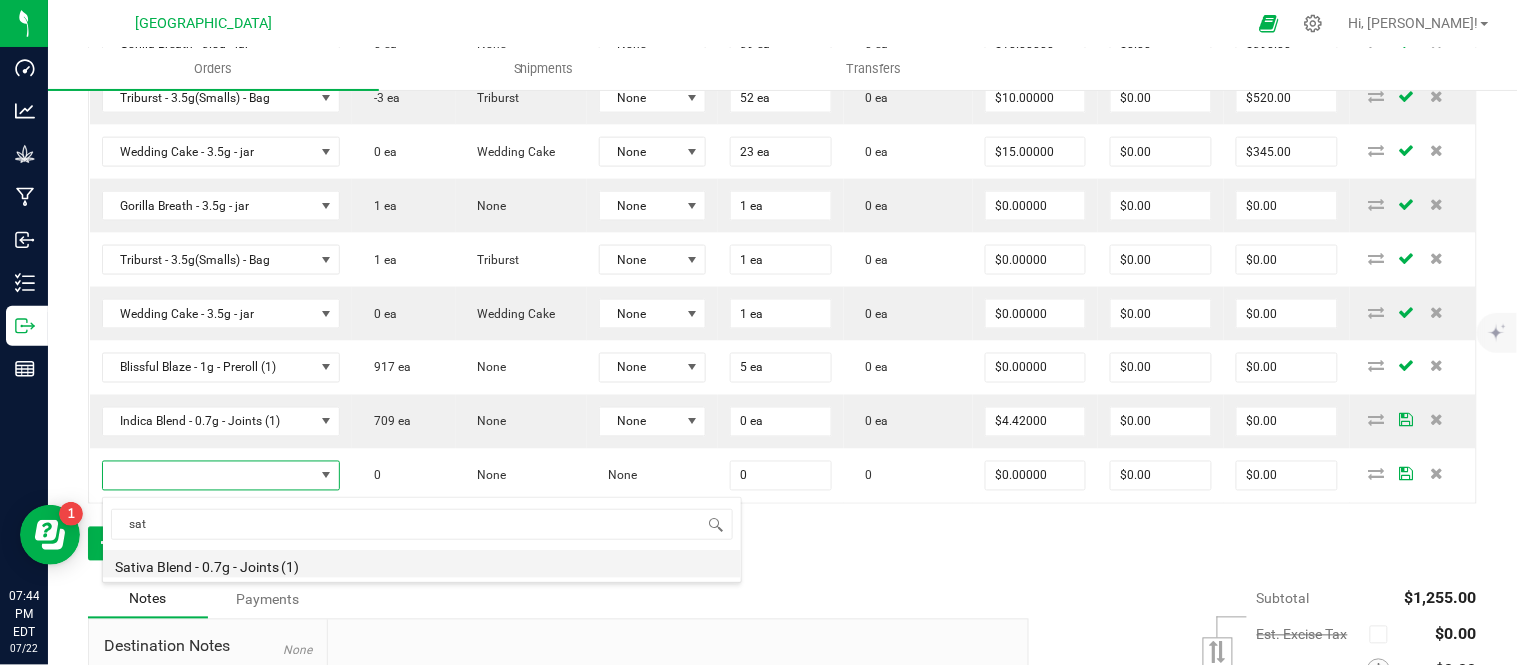 click on "Sativa Blend - 0.7g - Joints (1)" at bounding box center [422, 564] 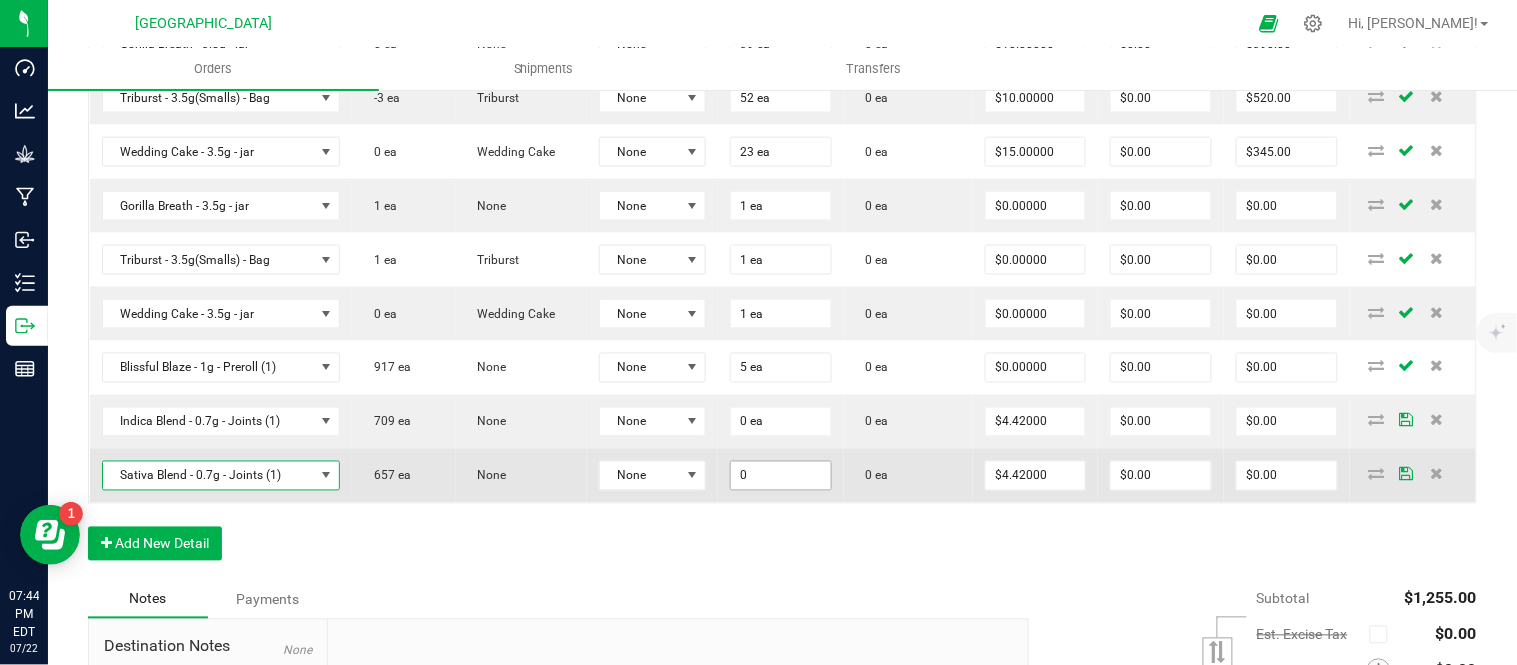 click on "0" at bounding box center [781, 476] 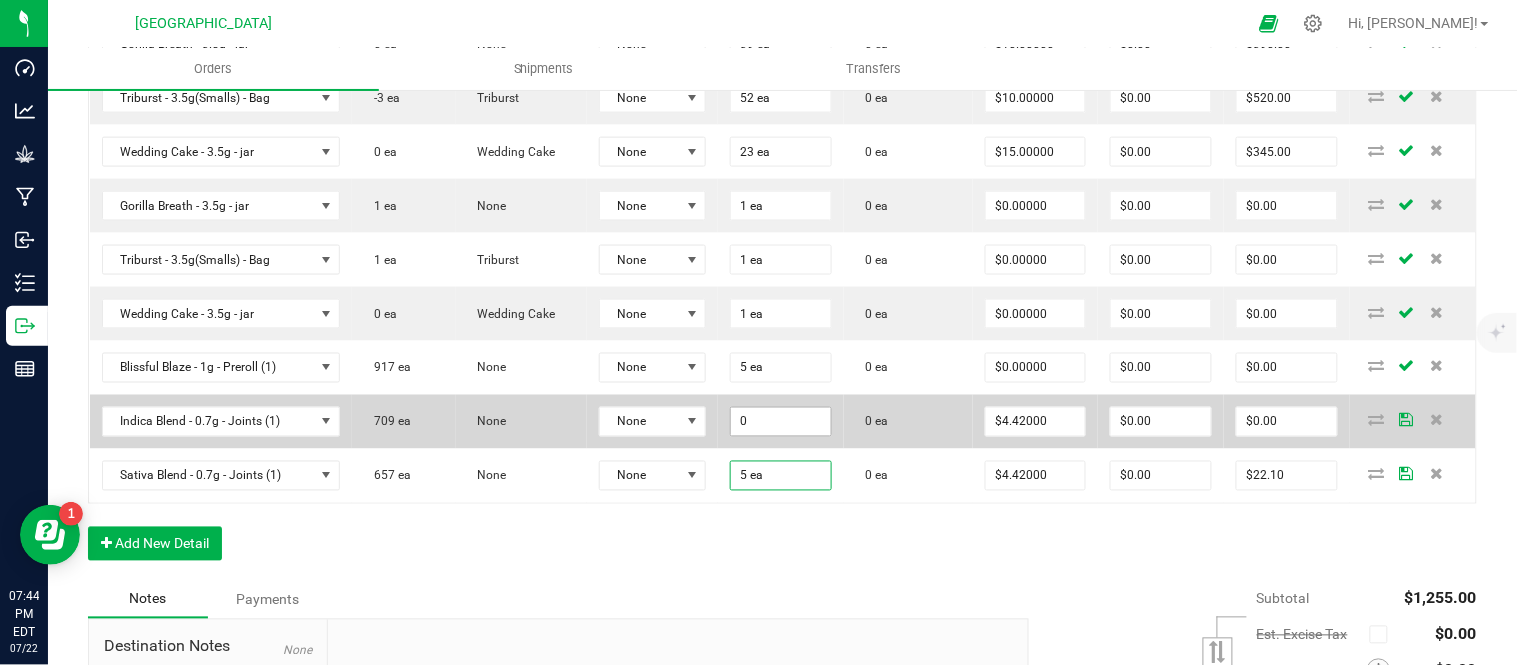 click on "0" at bounding box center [781, 422] 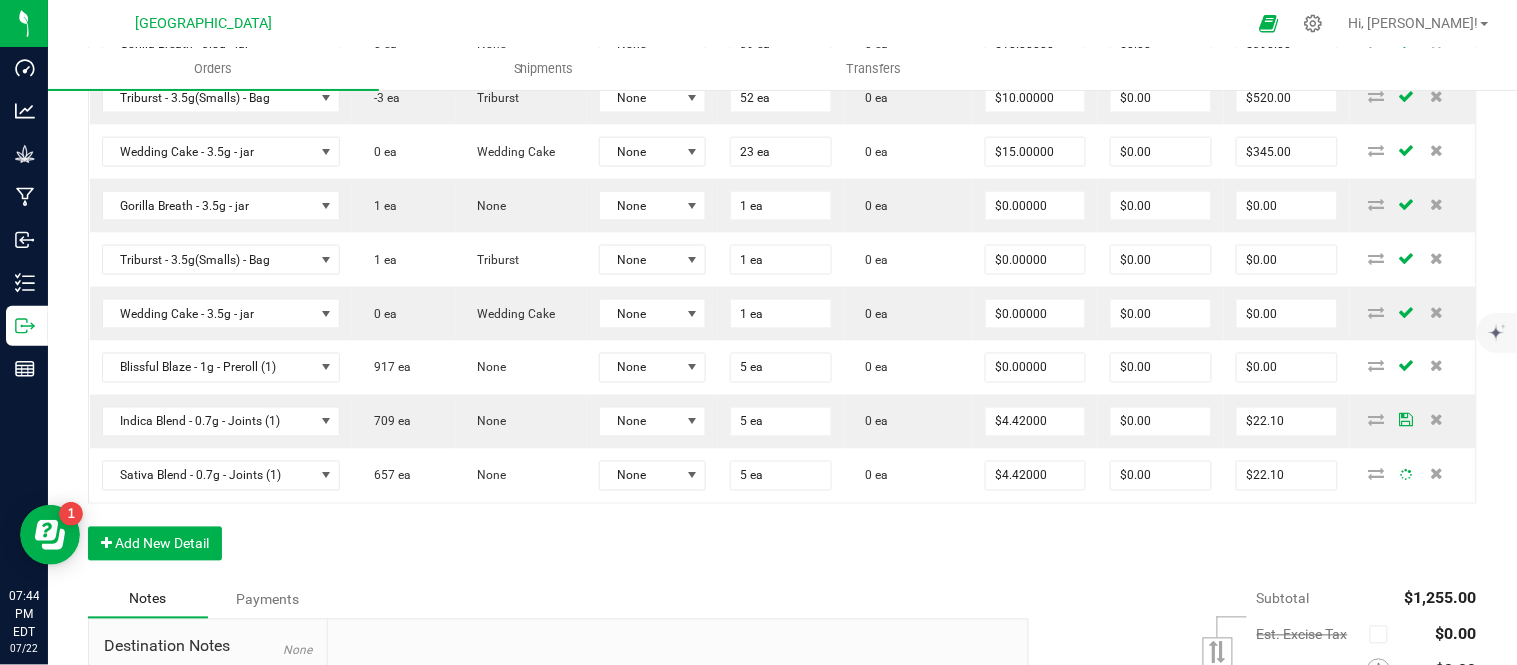 click on "Order Details Print All Labels Item  Sellable  Strain  Lot Number  Qty Ordered Qty Allocated Unit Price Line Discount Total Actions Gorilla Breath - 3.5g - jar  0 ea   None  None 39 ea  0 ea  $10.00000 $0.00 $390.00 Triburst - 3.5g(Smalls) - Bag  -3 ea   Triburst  None 52 ea  0 ea  $10.00000 $0.00 $520.00 Wedding Cake - 3.5g - jar  0 ea   Wedding Cake  None 23 ea  0 ea  $15.00000 $0.00 $345.00 Gorilla Breath - 3.5g - jar  1 ea   None  None 1 ea  0 ea  $0.00000 $0.00 $0.00 Triburst - 3.5g(Smalls) - Bag  1 ea   Triburst  None 1 ea  0 ea  $0.00000 $0.00 $0.00 Wedding Cake - 3.5g - jar  0 ea   Wedding Cake  None 1 ea  0 ea  $0.00000 $0.00 $0.00 Blissful Blaze - 1g - Preroll (1)  917 ea   None  None 5 ea  0 ea  $0.00000 $0.00 $0.00 Indica Blend - 0.7g - Joints (1)  709 ea   None  None 5 ea  0 ea  $4.42000 $0.00 $22.10 Sativa Blend - 0.7g - Joints (1)  657 ea   None  None 5 ea  0 ea  $4.42000 $0.00 $22.10" at bounding box center (782, 254) 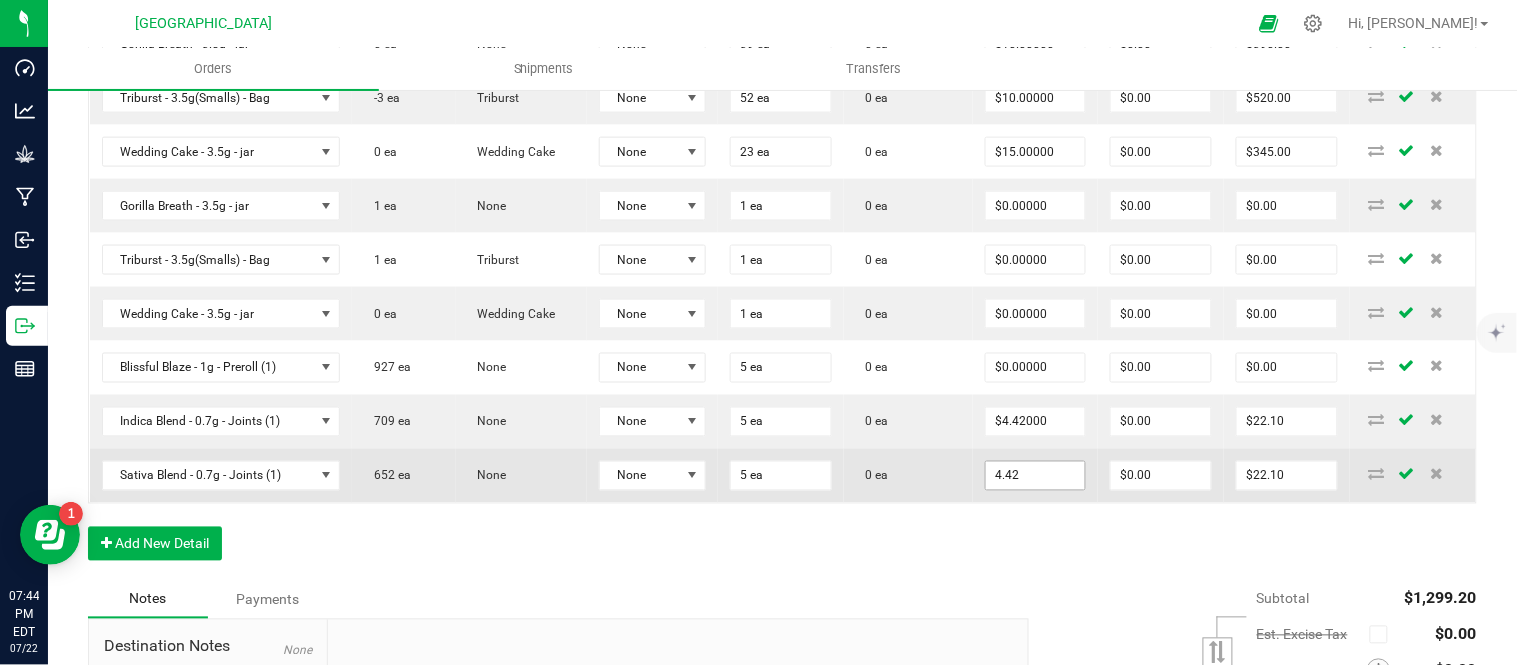 click on "4.42" at bounding box center [1036, 476] 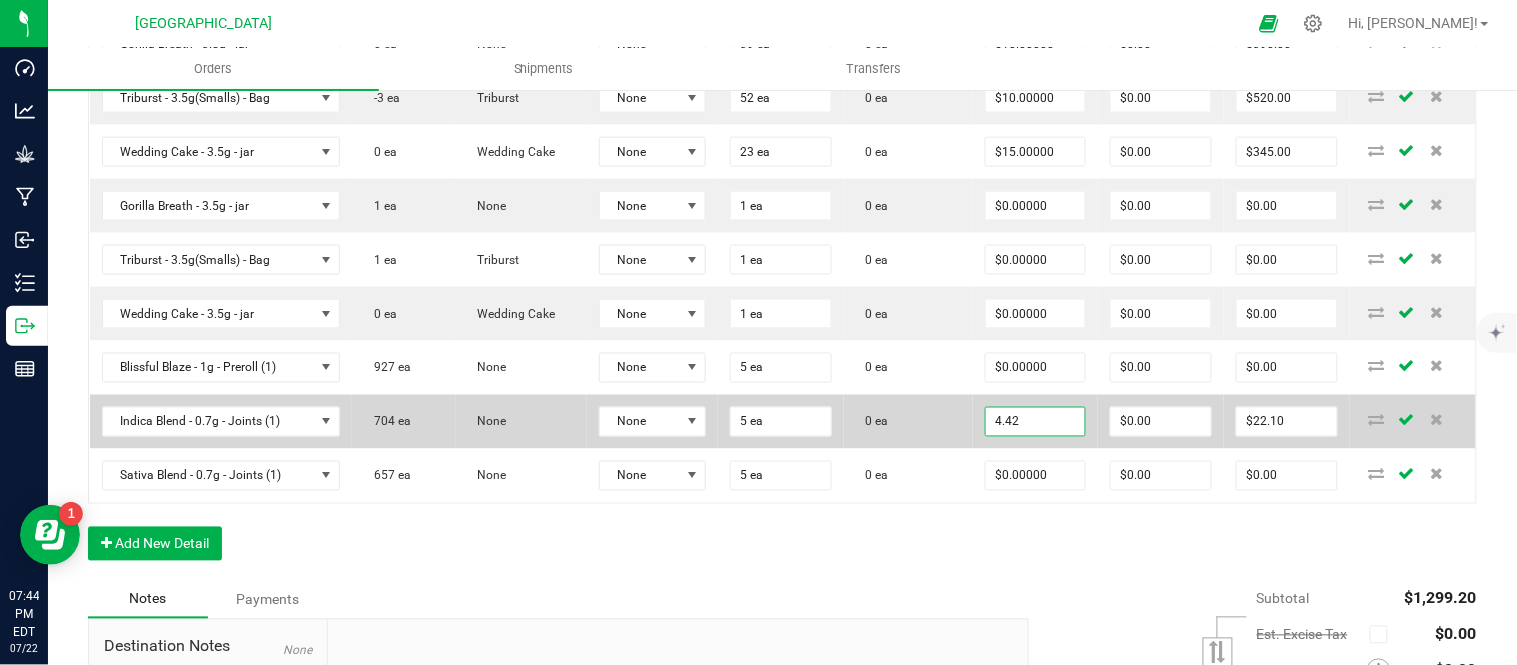 click on "4.42" at bounding box center [1036, 422] 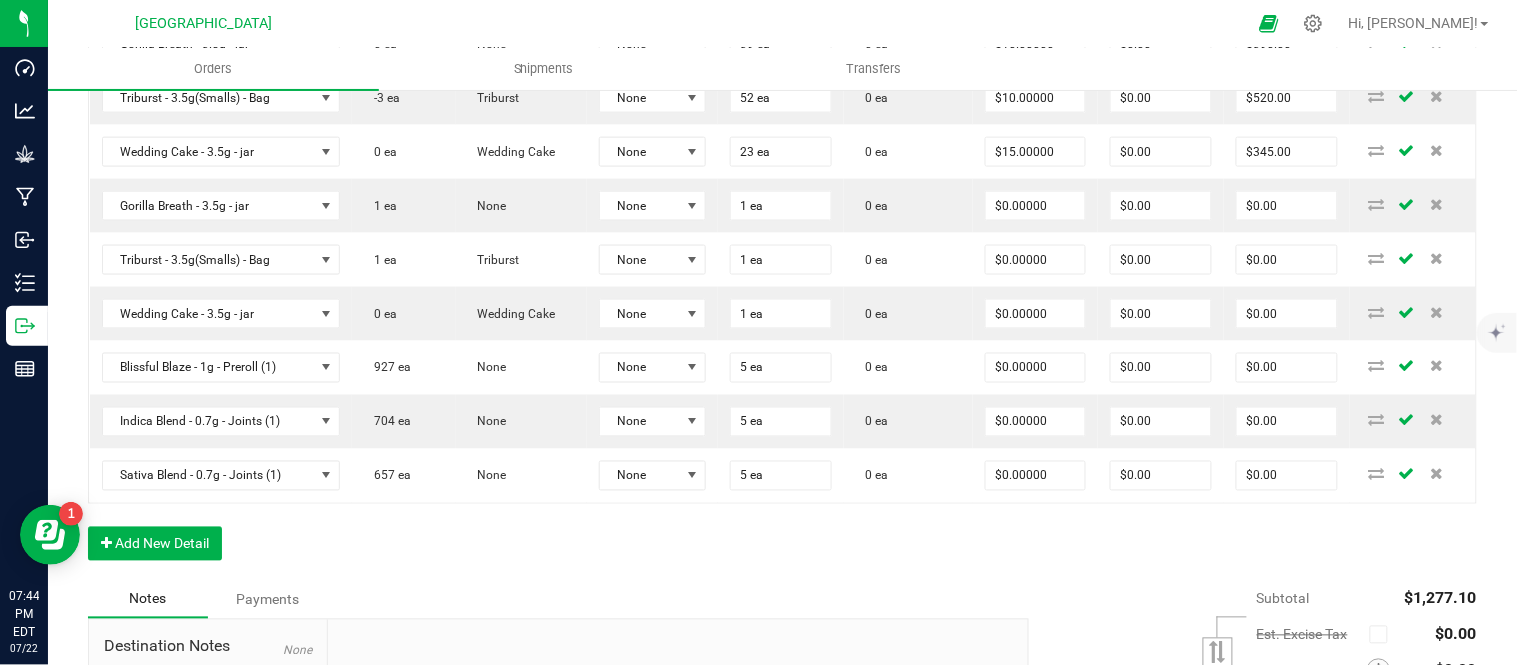 click on "Order Details Print All Labels Item  Sellable  Strain  Lot Number  Qty Ordered Qty Allocated Unit Price Line Discount Total Actions Gorilla Breath - 3.5g - jar  0 ea   None  None 39 ea  0 ea  $10.00000 $0.00 $390.00 Triburst - 3.5g(Smalls) - Bag  -3 ea   Triburst  None 52 ea  0 ea  $10.00000 $0.00 $520.00 Wedding Cake - 3.5g - jar  0 ea   Wedding Cake  None 23 ea  0 ea  $15.00000 $0.00 $345.00 Gorilla Breath - 3.5g - jar  1 ea   None  None 1 ea  0 ea  $0.00000 $0.00 $0.00 Triburst - 3.5g(Smalls) - Bag  1 ea   Triburst  None 1 ea  0 ea  $0.00000 $0.00 $0.00 Wedding Cake - 3.5g - jar  0 ea   Wedding Cake  None 1 ea  0 ea  $0.00000 $0.00 $0.00 Blissful Blaze - 1g - Preroll (1)  927 ea   None  None 5 ea  0 ea  $0.00000 $0.00 $0.00 Indica Blend - 0.7g - Joints (1)  704 ea   None  None 5 ea  0 ea  $0.00000 $0.00 $0.00 Sativa Blend - 0.7g - Joints (1)  657 ea   None  None 5 ea  0 ea  $0.00000 $0.00 $0.00" at bounding box center [782, 254] 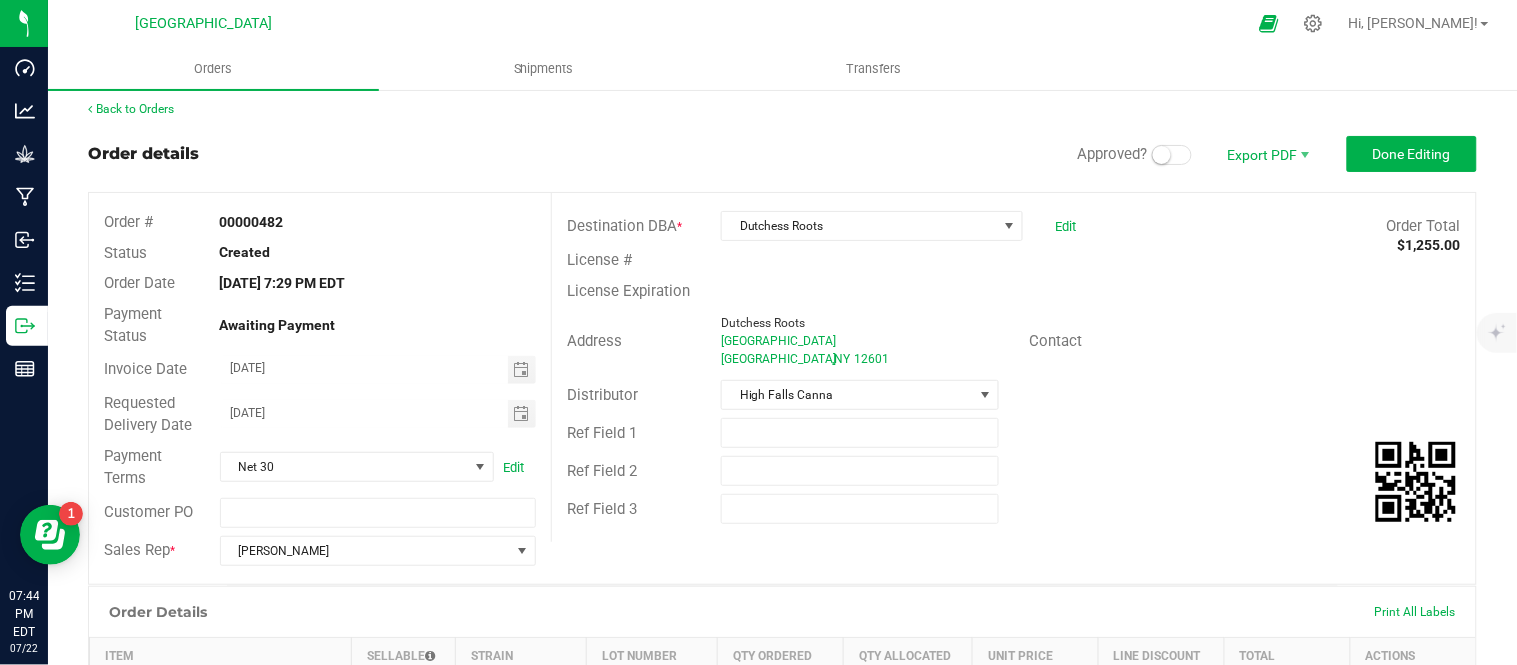 scroll, scrollTop: 0, scrollLeft: 0, axis: both 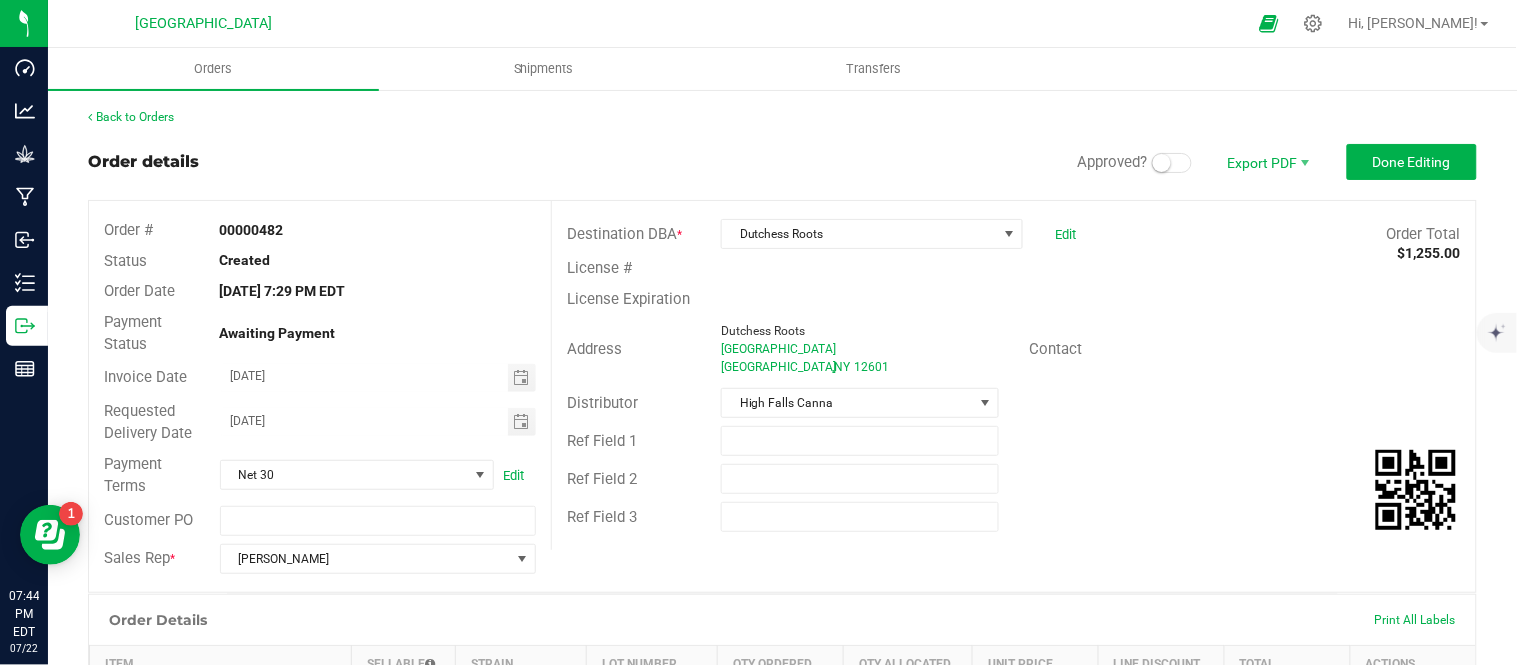 click at bounding box center (1172, 163) 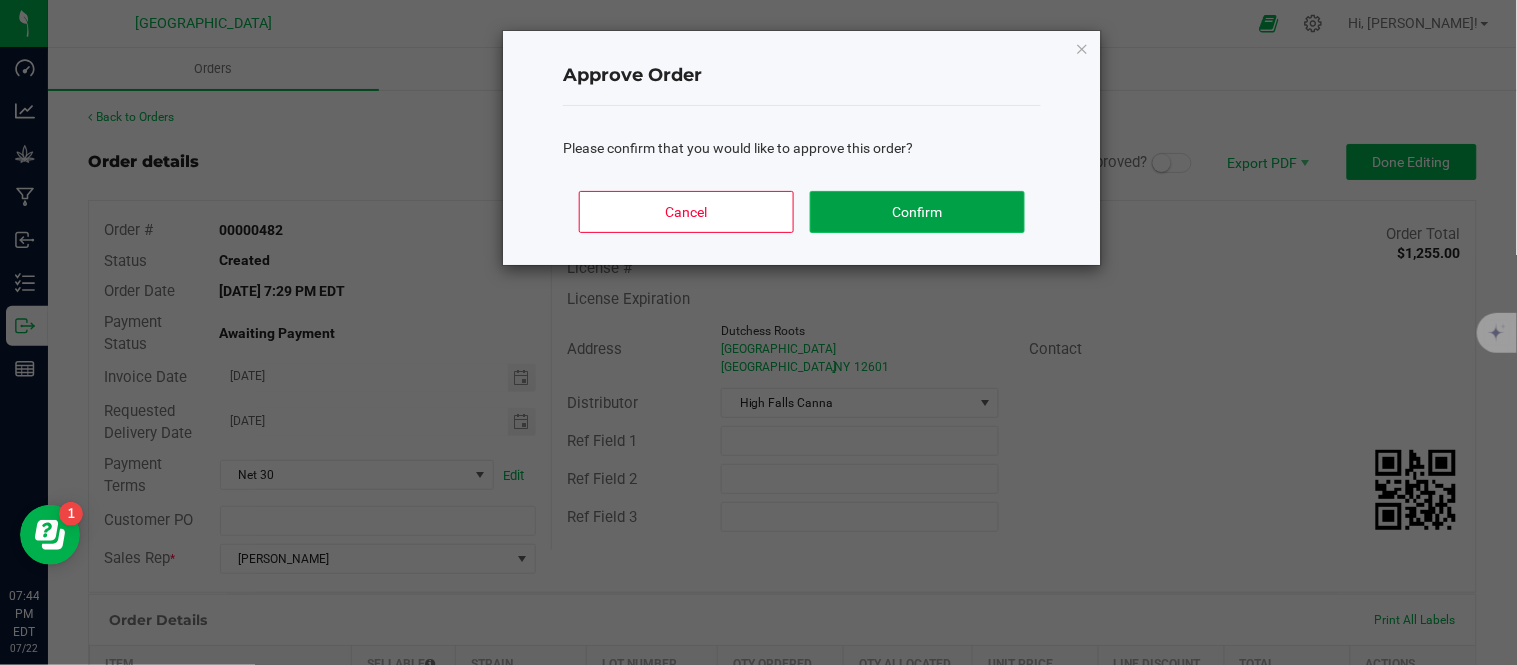 click on "Confirm" 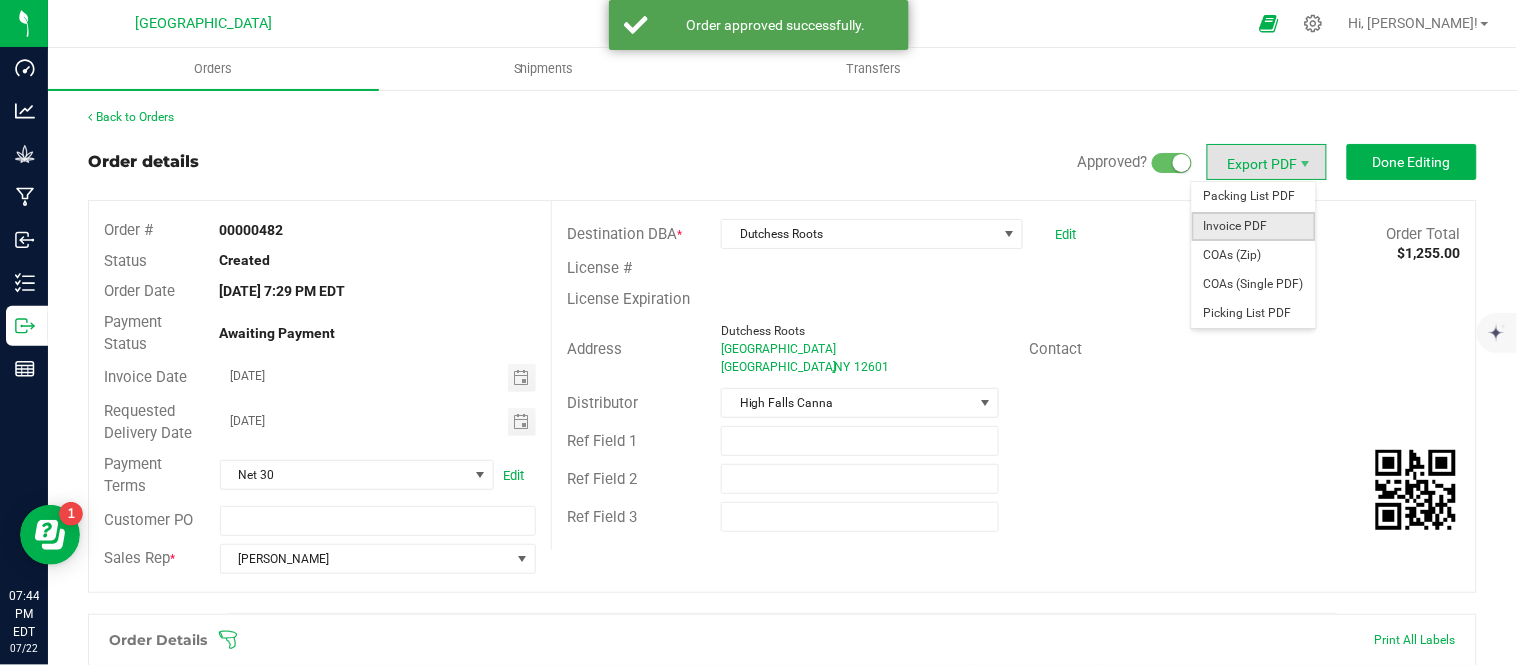 click on "Invoice PDF" at bounding box center (1254, 226) 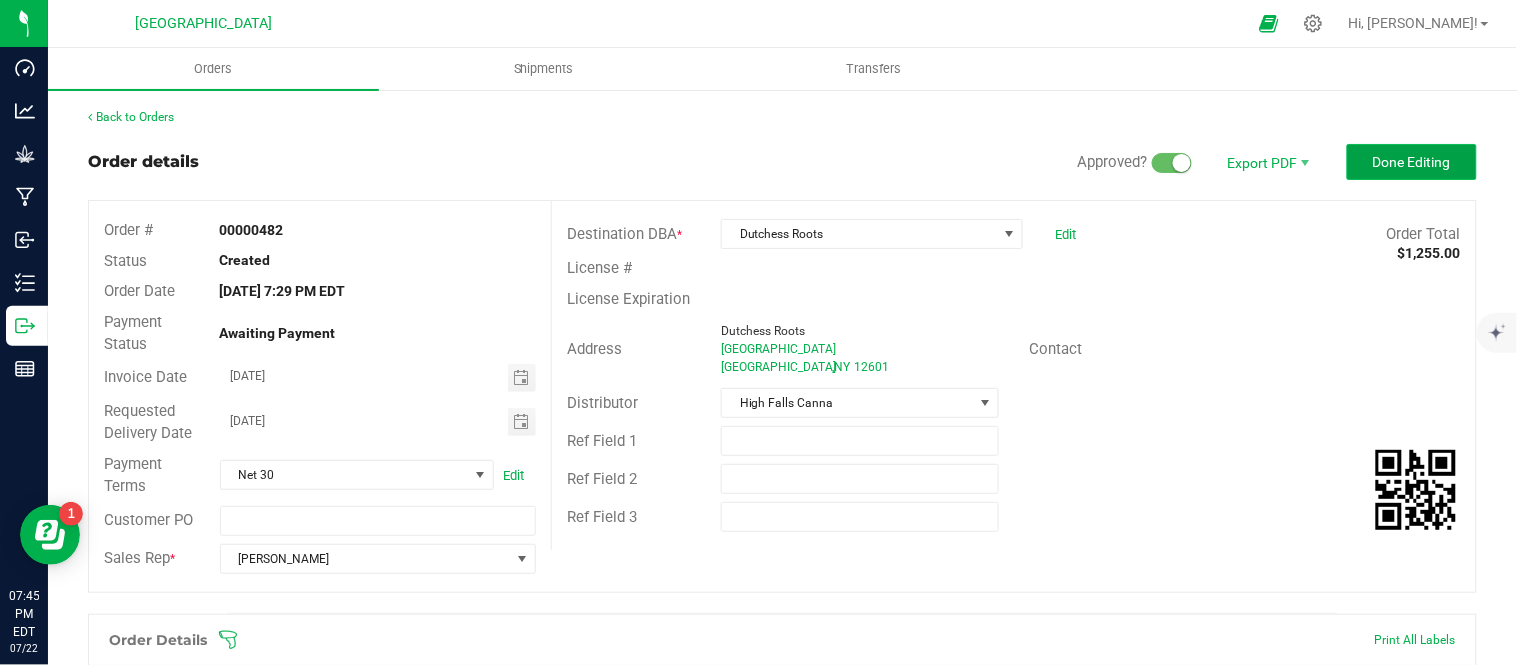 click on "Done Editing" at bounding box center [1412, 162] 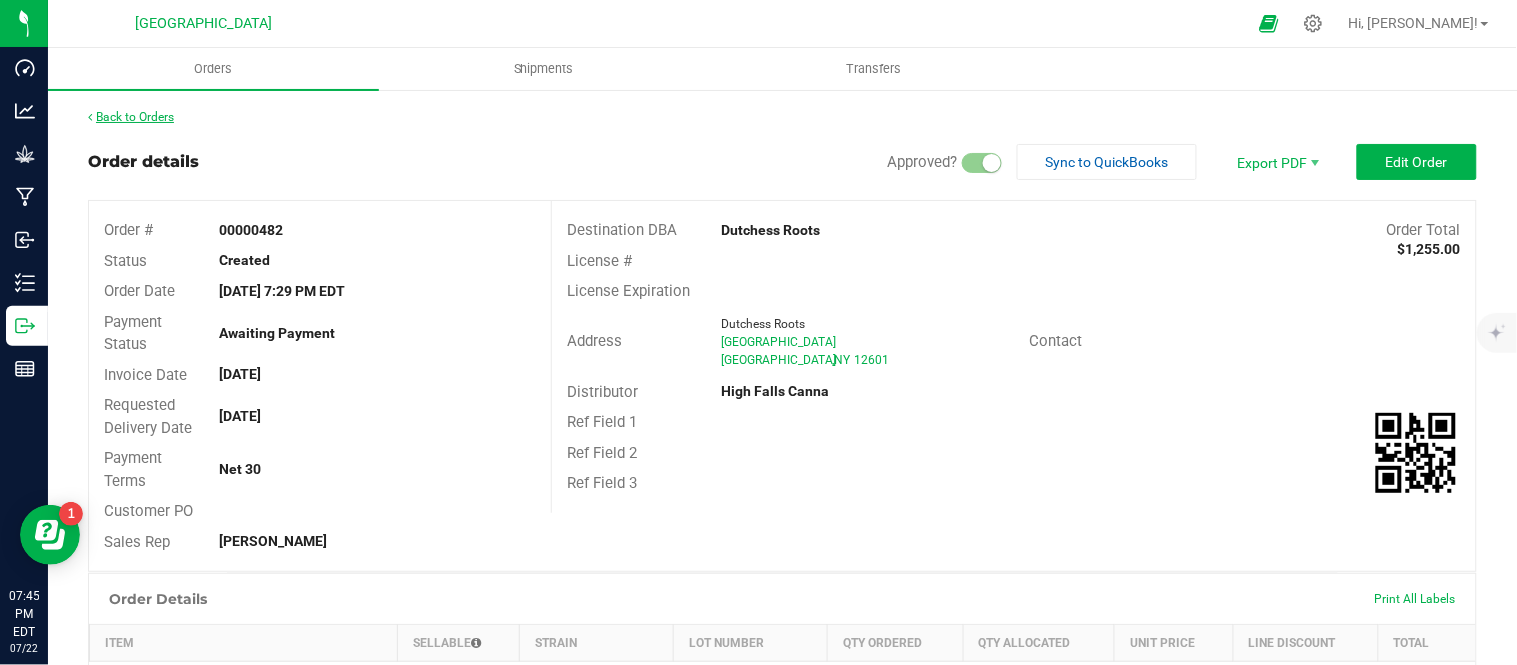 click on "Back to Orders" at bounding box center [131, 117] 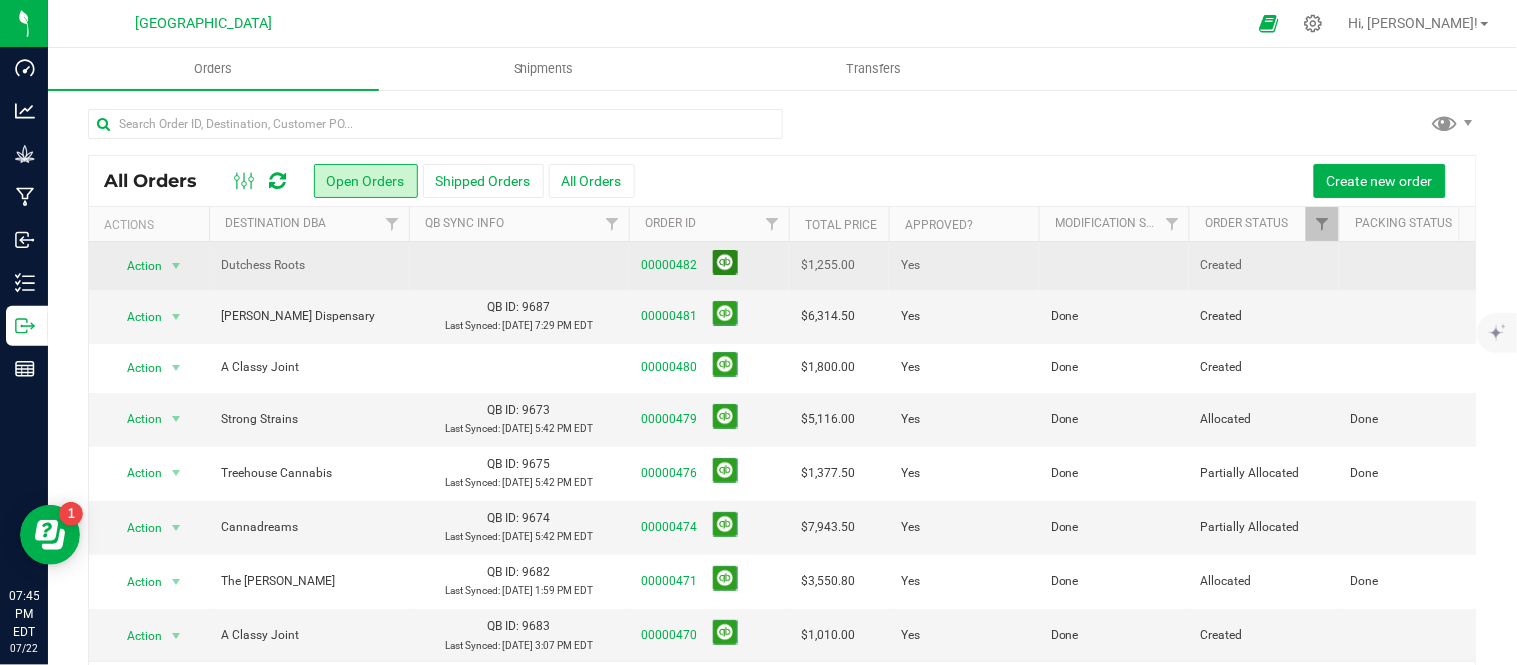 click at bounding box center (725, 262) 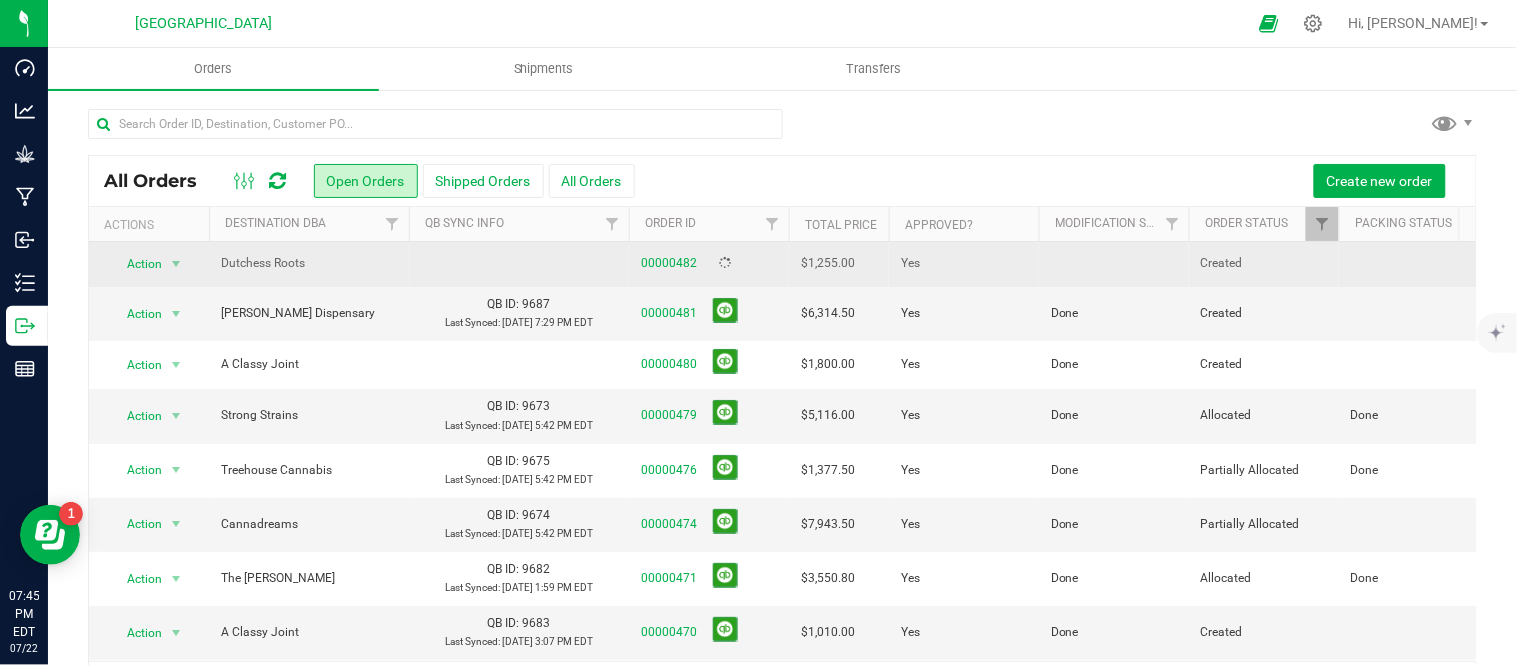click at bounding box center [1114, 264] 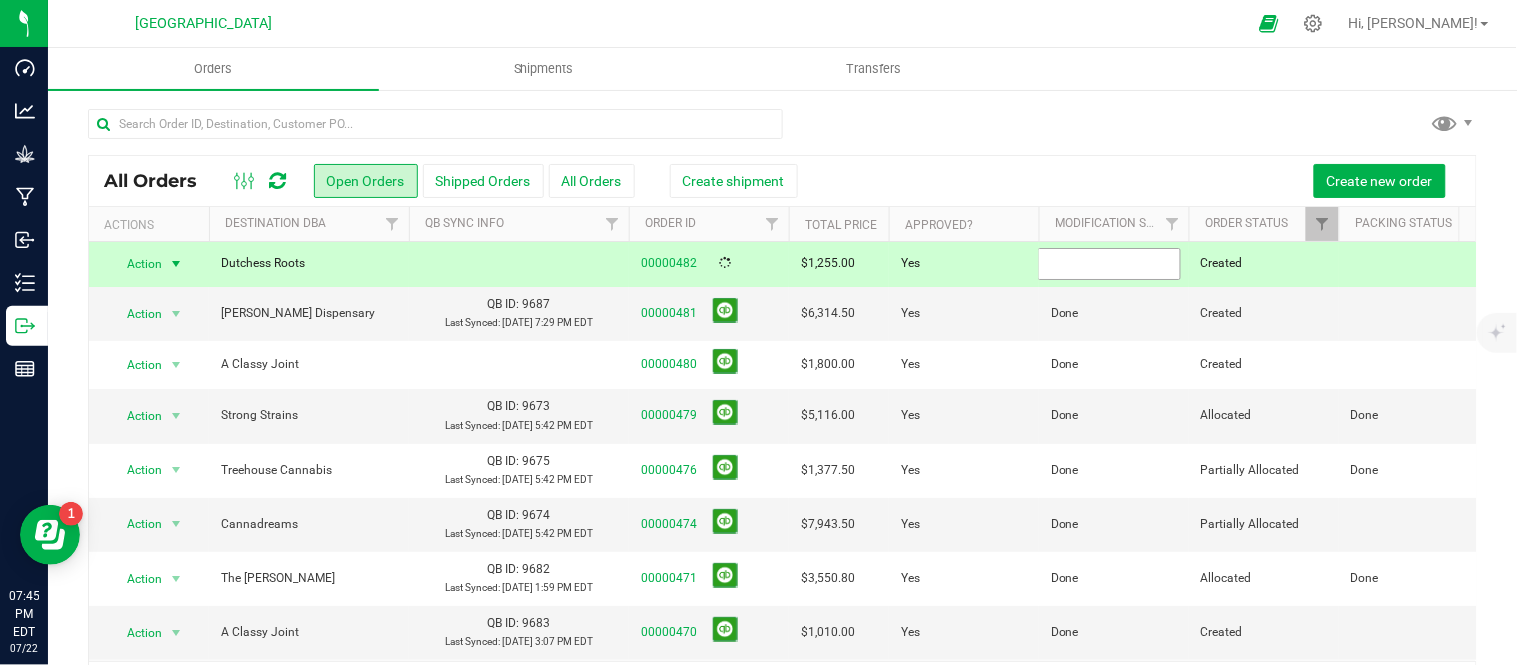 click at bounding box center [1109, 263] 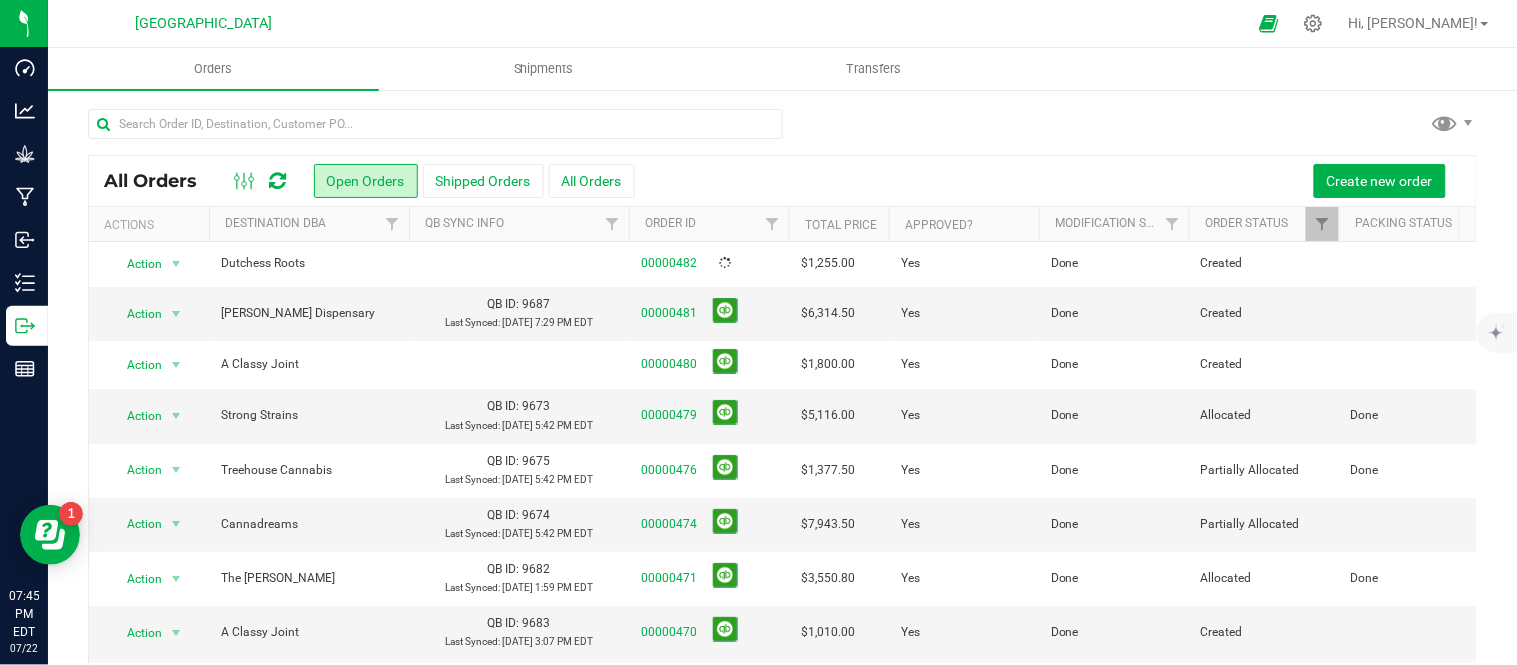 click on "Create new order" at bounding box center (1048, 181) 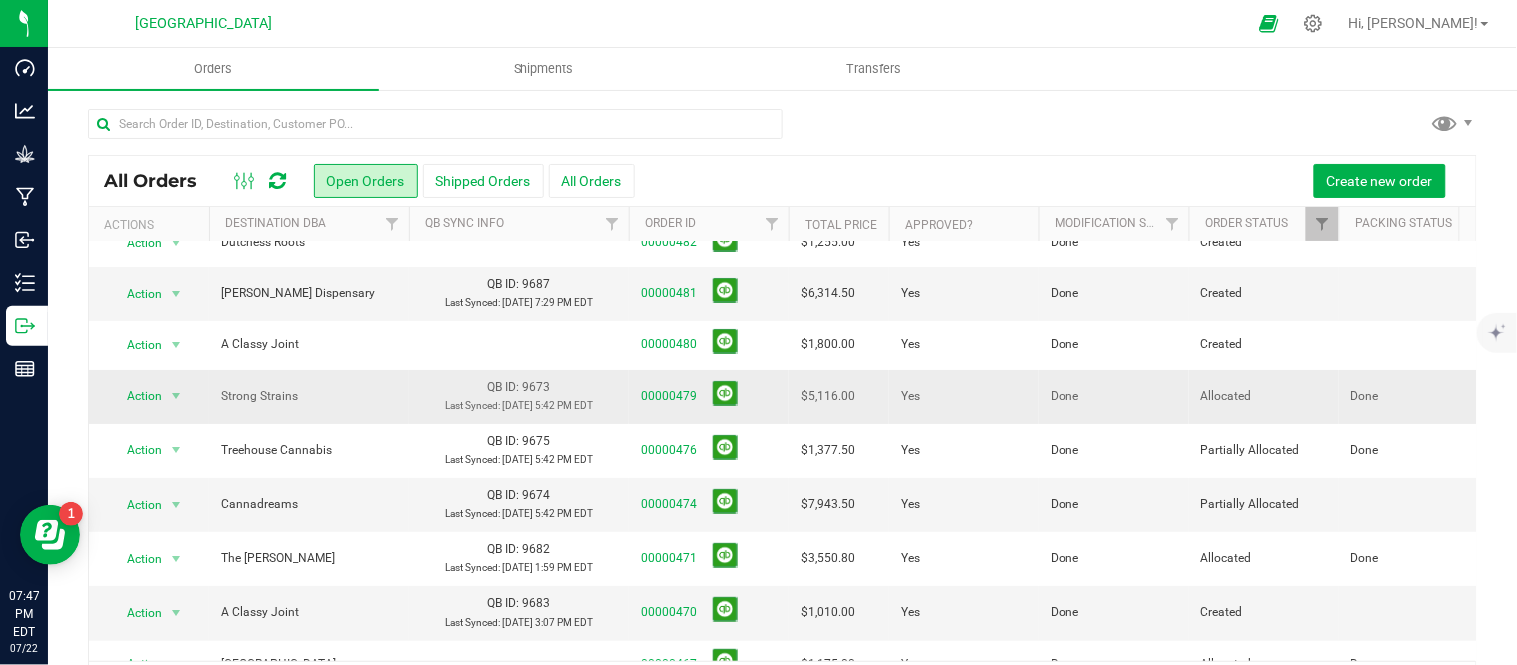 scroll, scrollTop: 0, scrollLeft: 0, axis: both 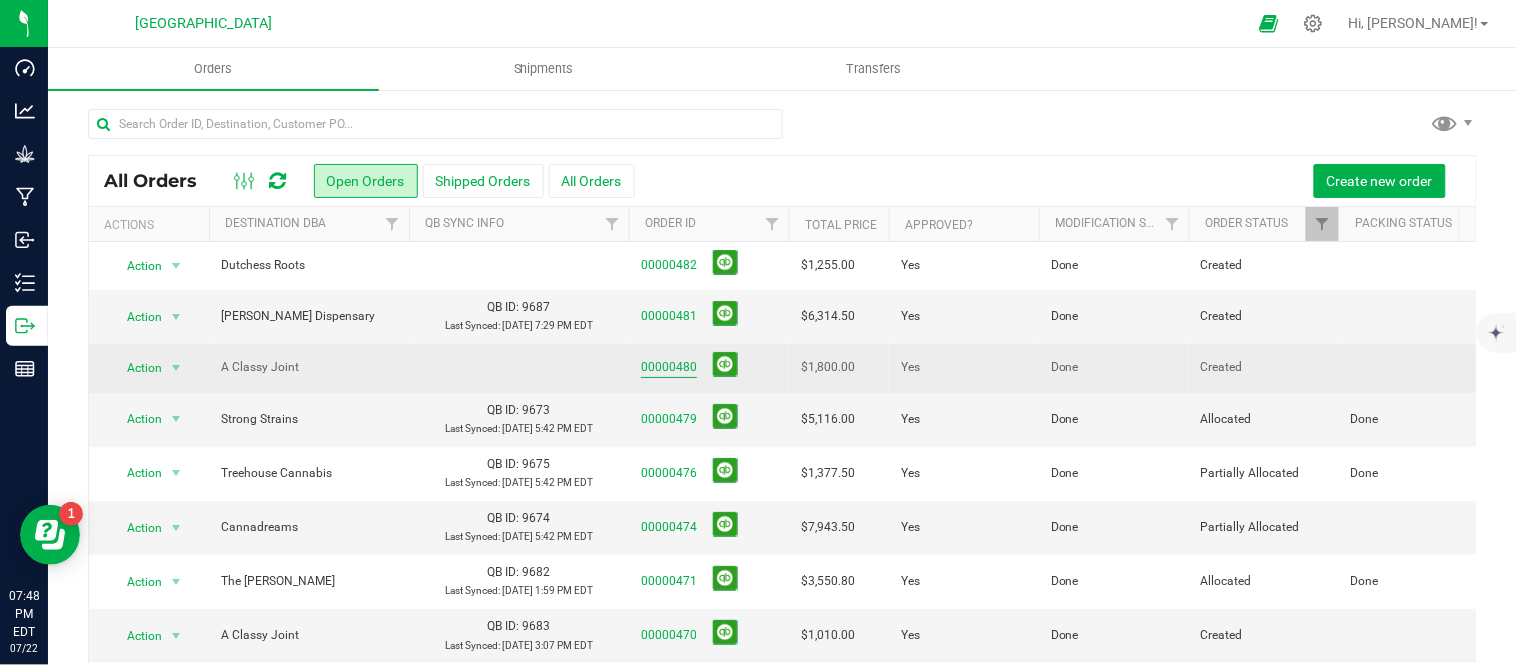 click on "00000480" at bounding box center (669, 367) 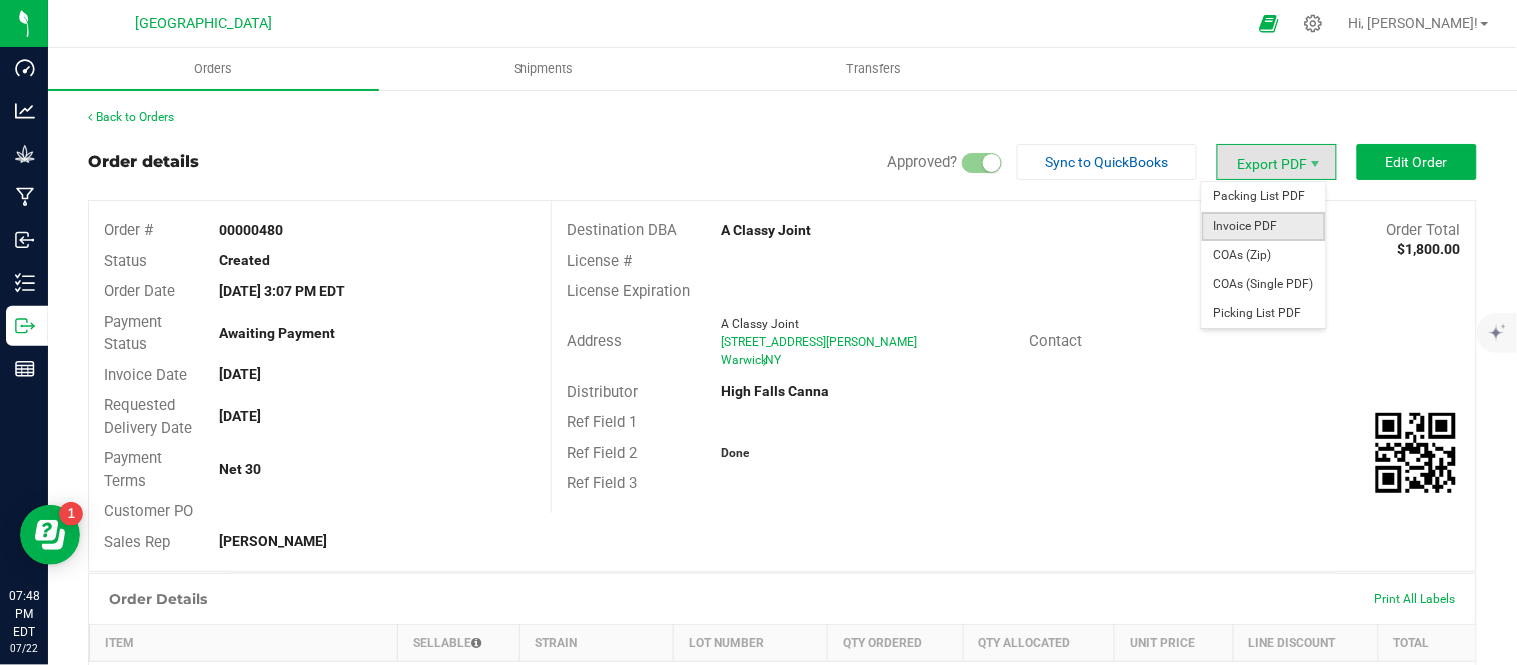 click on "Invoice PDF" at bounding box center (1264, 226) 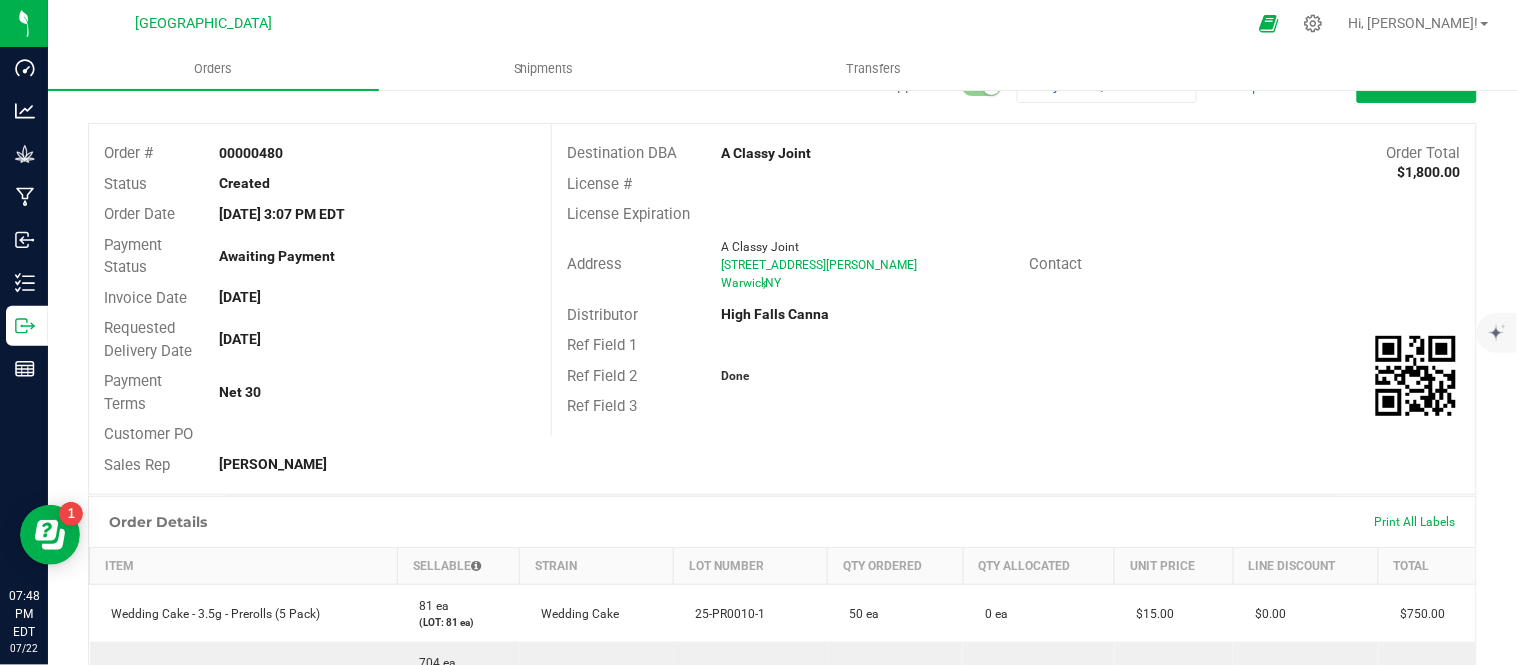 scroll, scrollTop: 0, scrollLeft: 0, axis: both 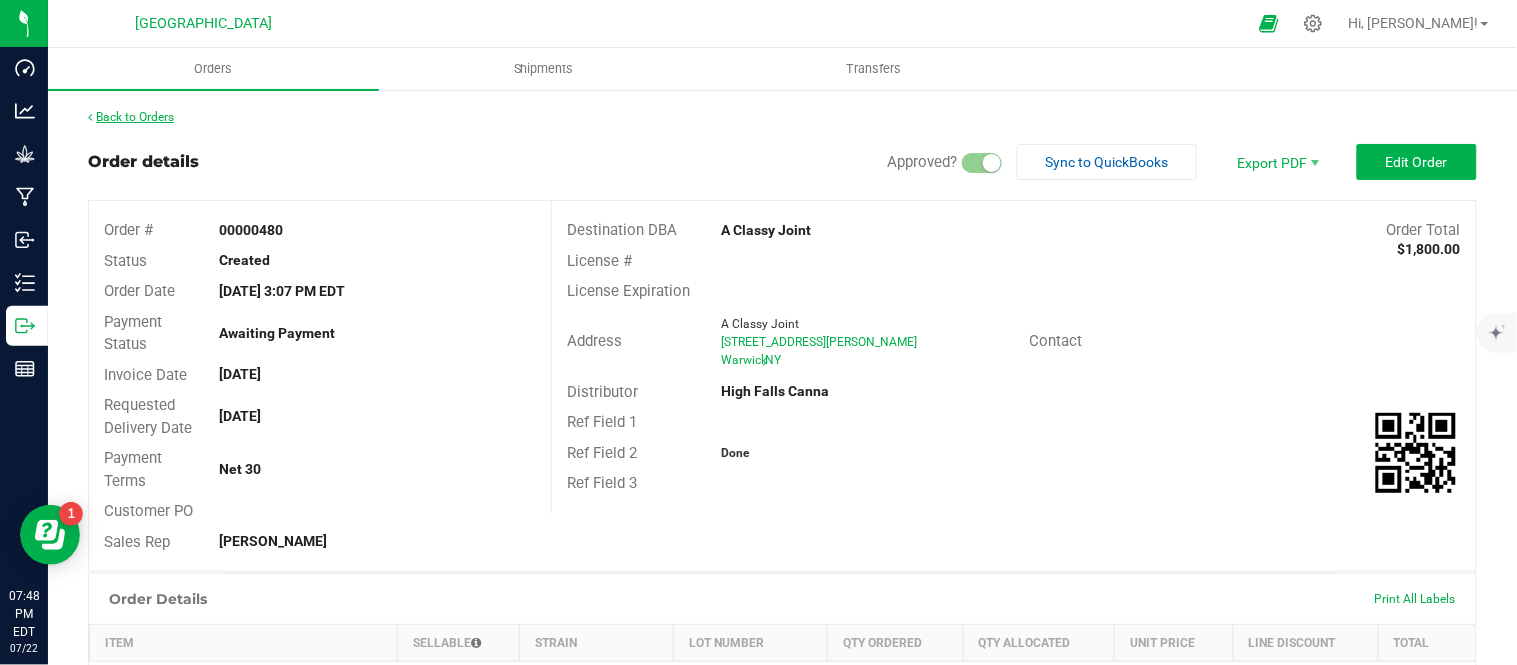 click on "Back to Orders" at bounding box center [131, 117] 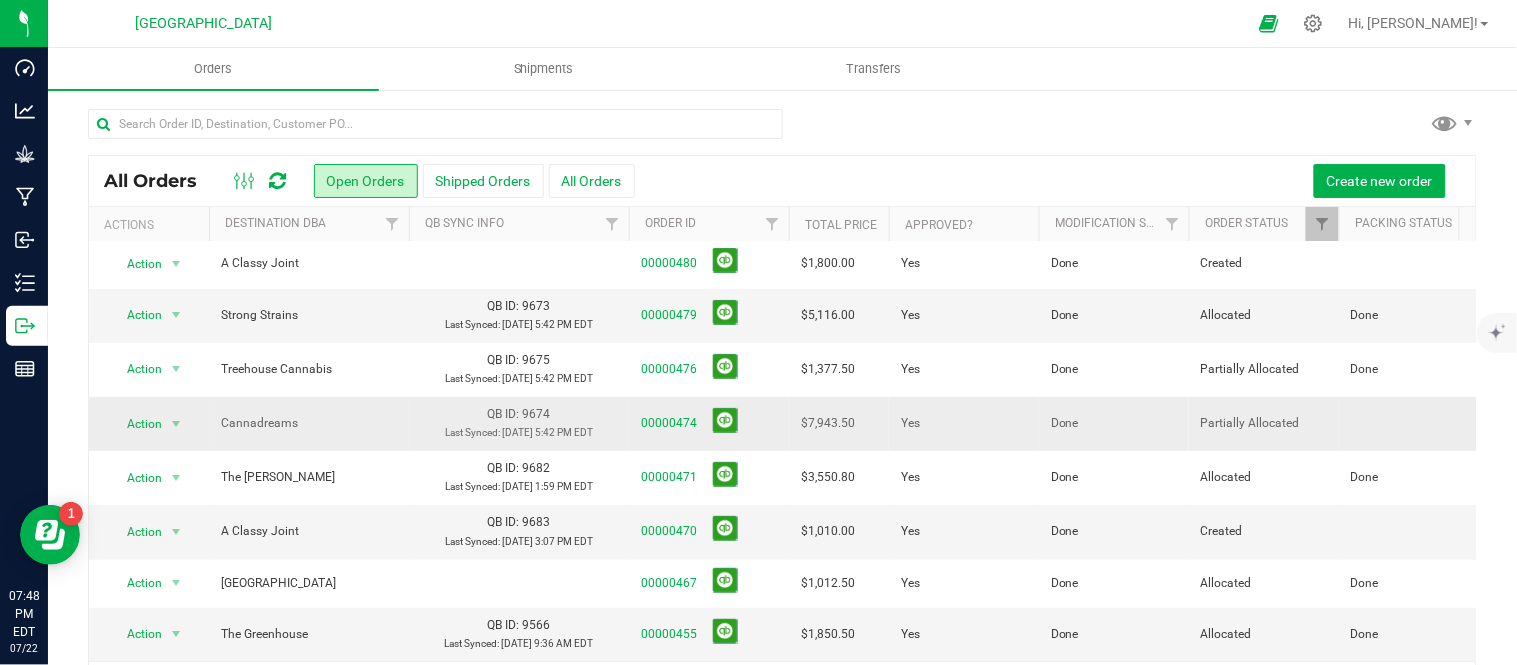 scroll, scrollTop: 270, scrollLeft: 0, axis: vertical 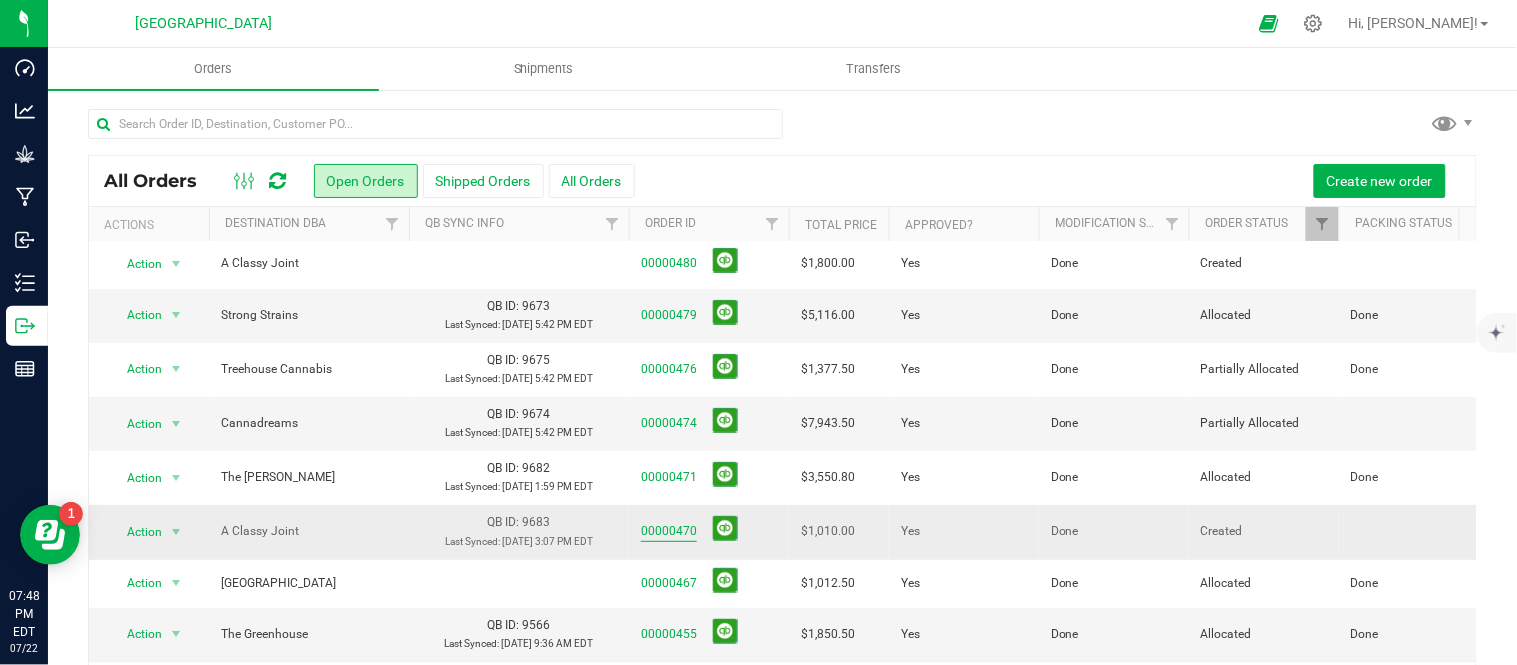 click on "00000470" at bounding box center (669, 531) 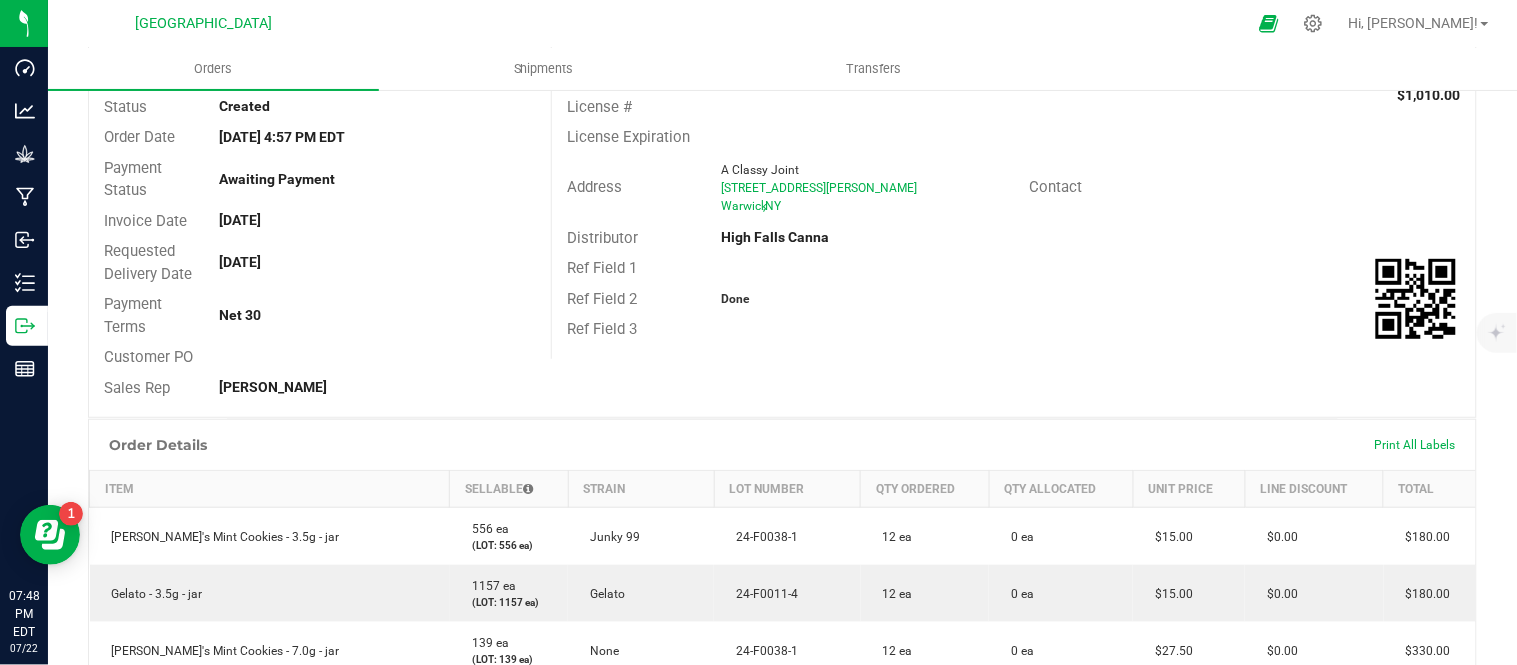 scroll, scrollTop: 0, scrollLeft: 0, axis: both 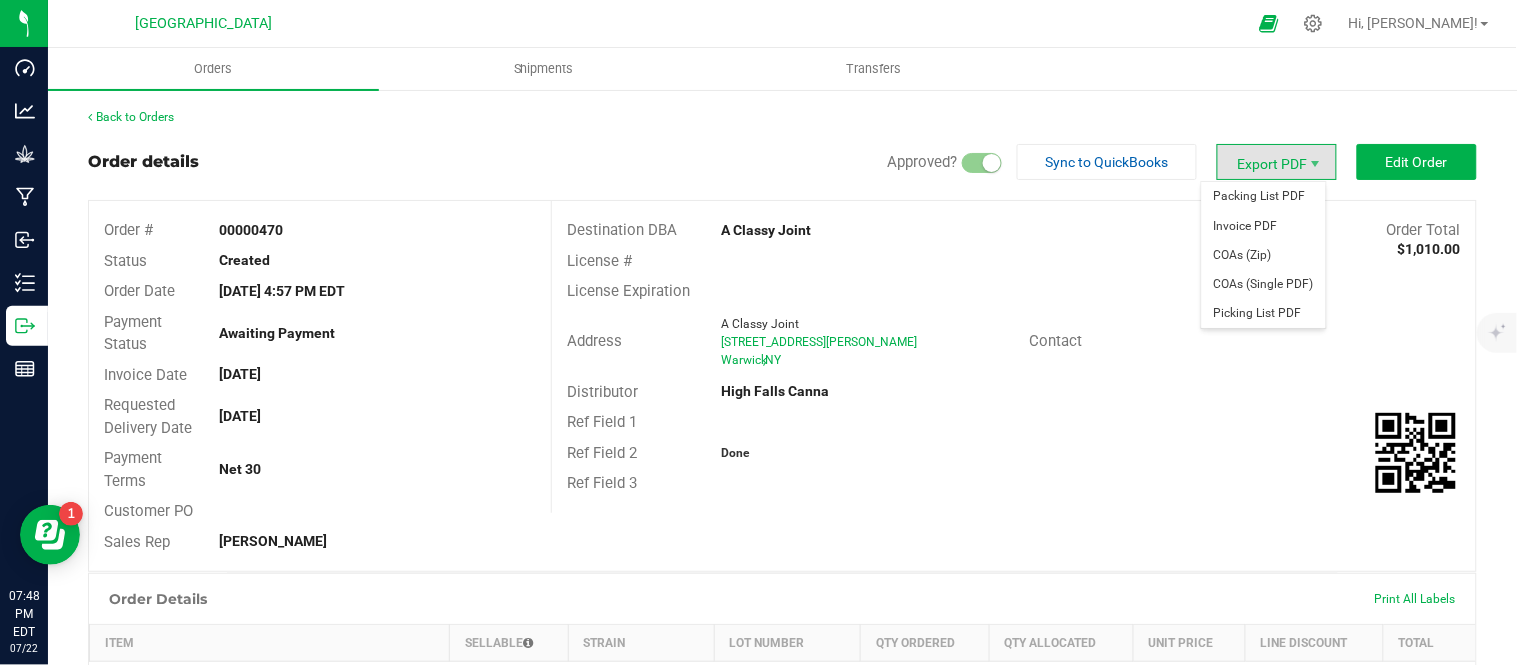 click on "Export PDF" at bounding box center [1277, 162] 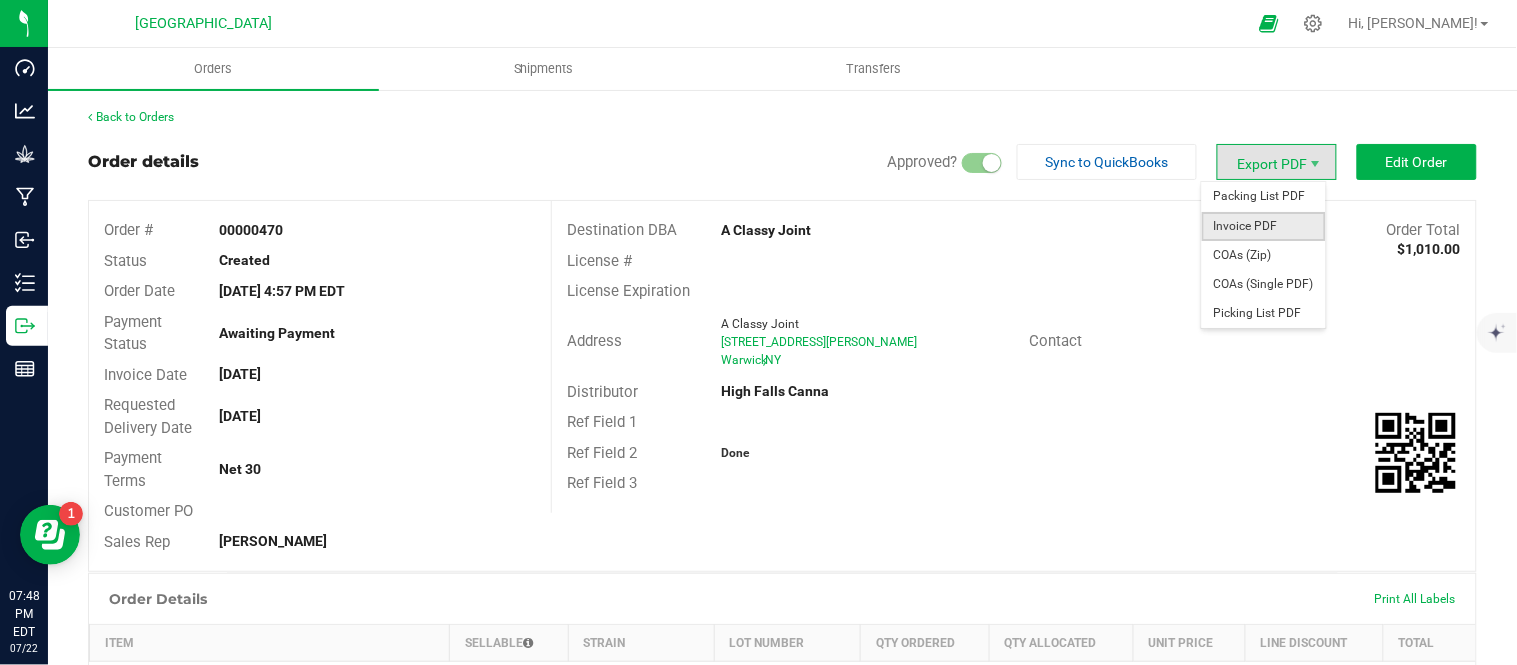 click on "Invoice PDF" at bounding box center [1264, 226] 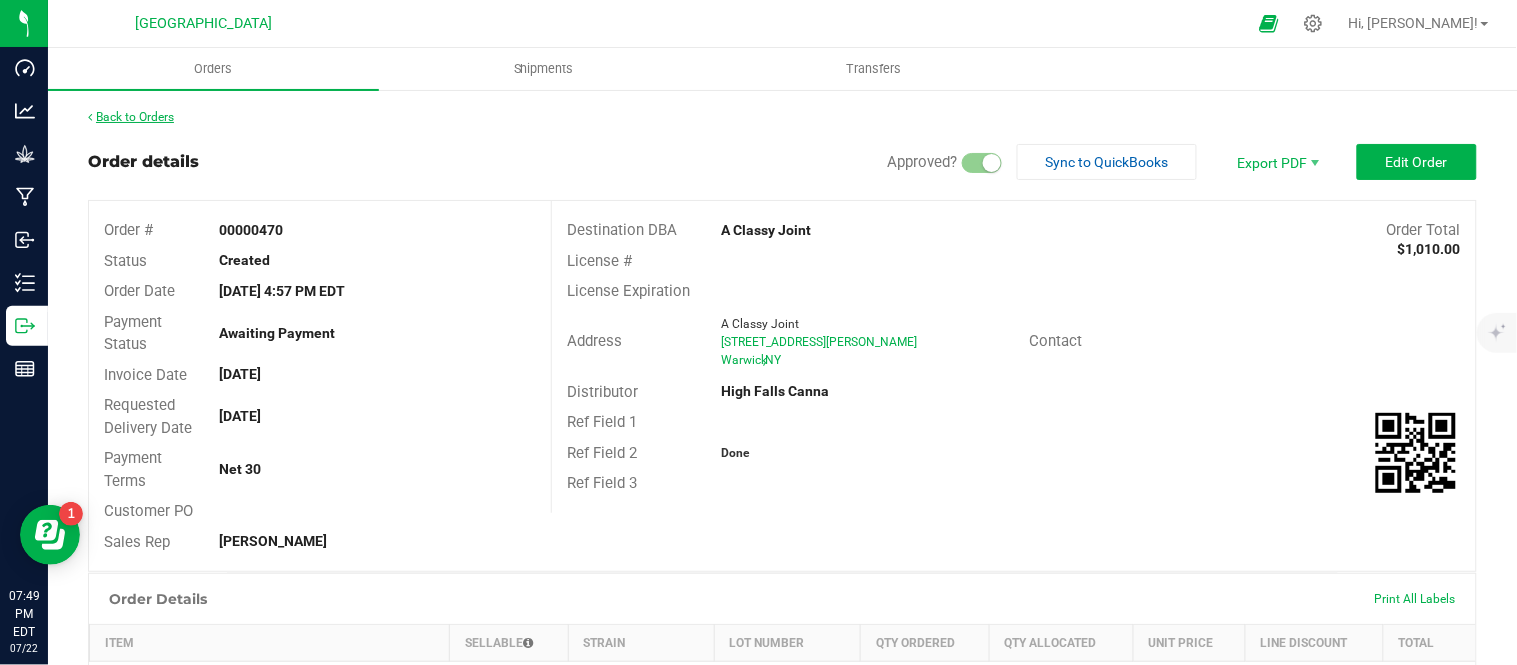click on "Back to Orders" at bounding box center (131, 117) 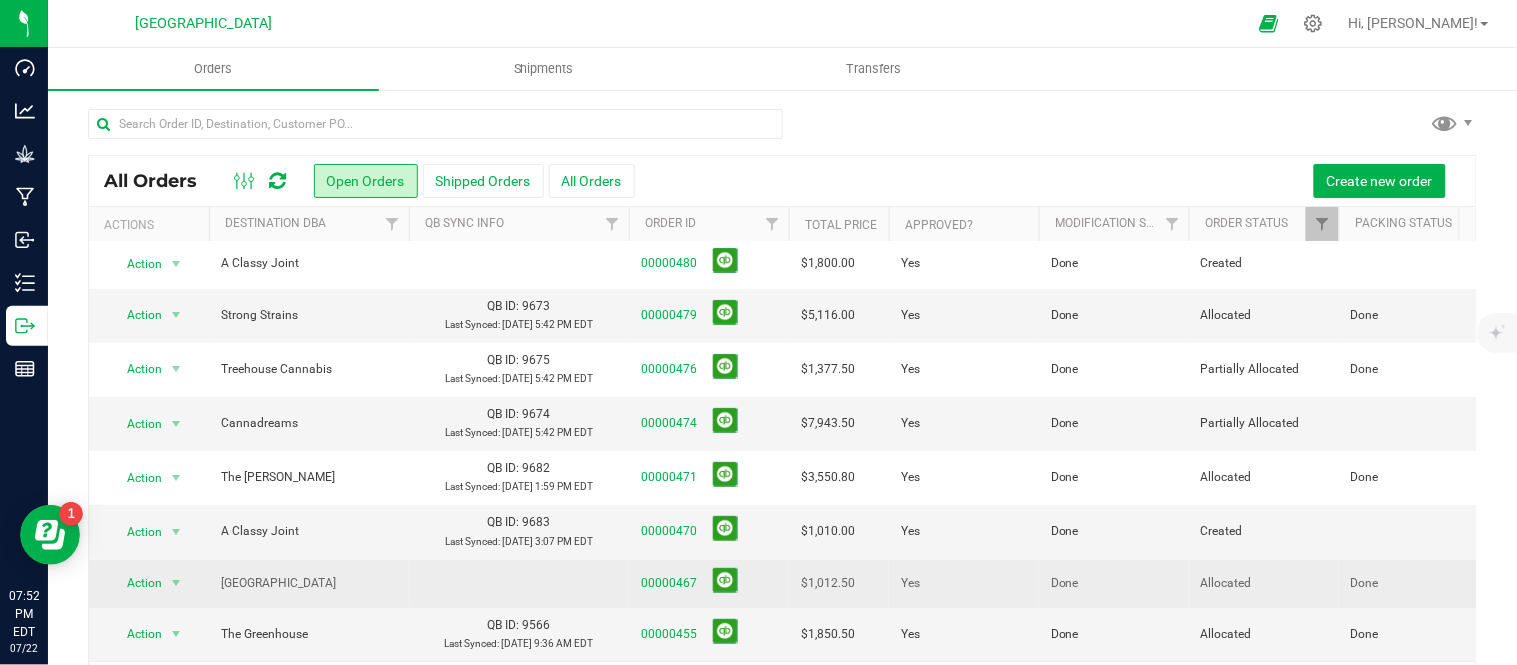 scroll, scrollTop: 270, scrollLeft: 0, axis: vertical 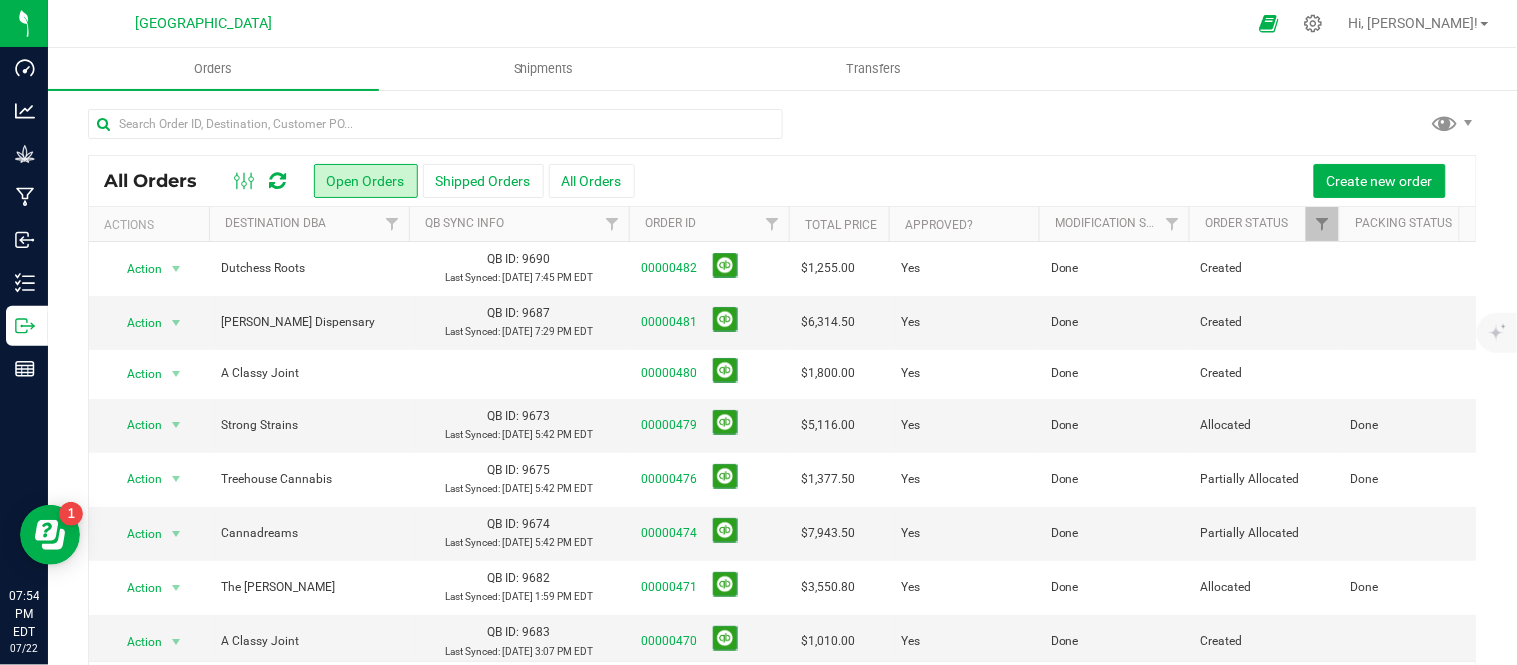 click at bounding box center [782, 132] 